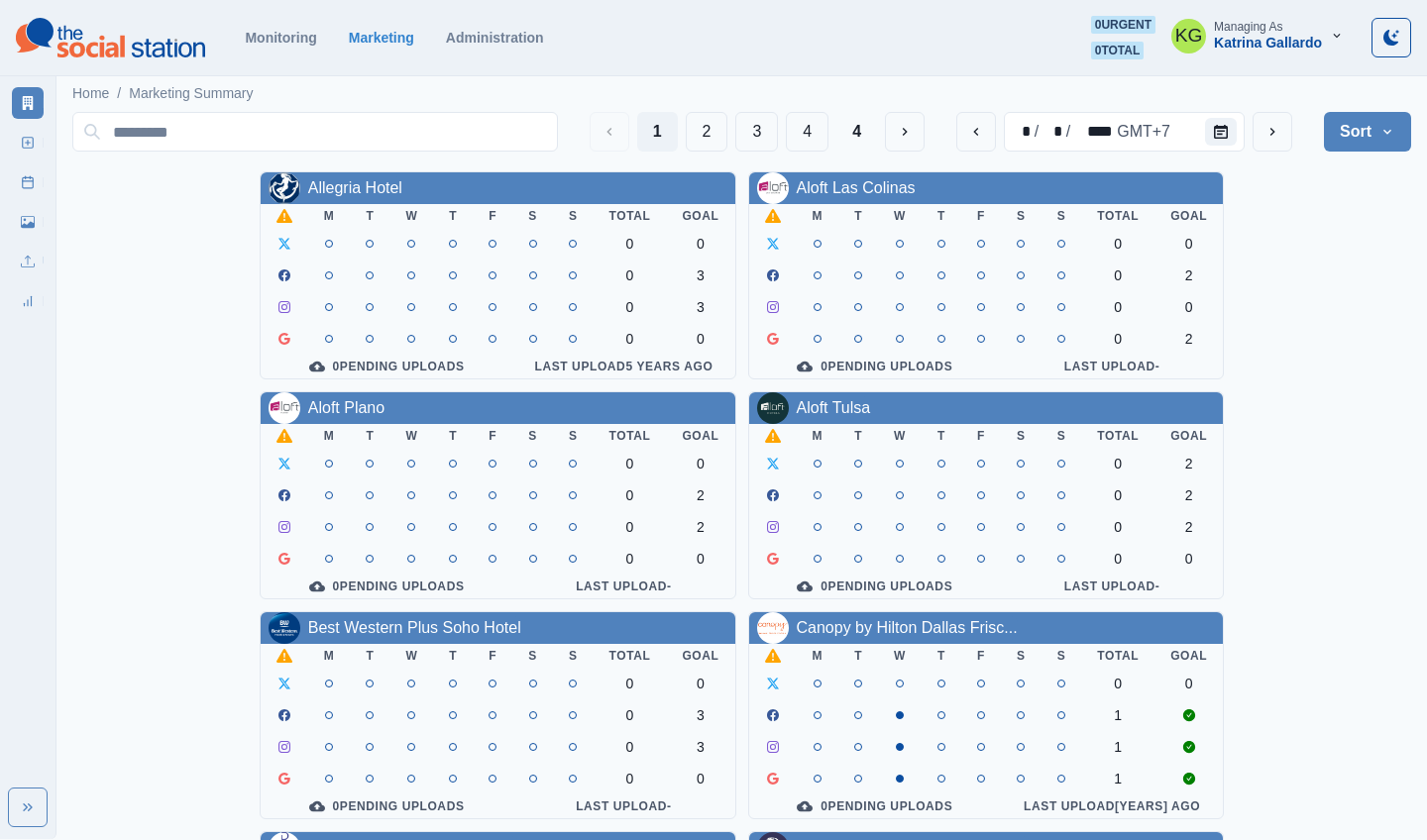 scroll, scrollTop: 0, scrollLeft: 0, axis: both 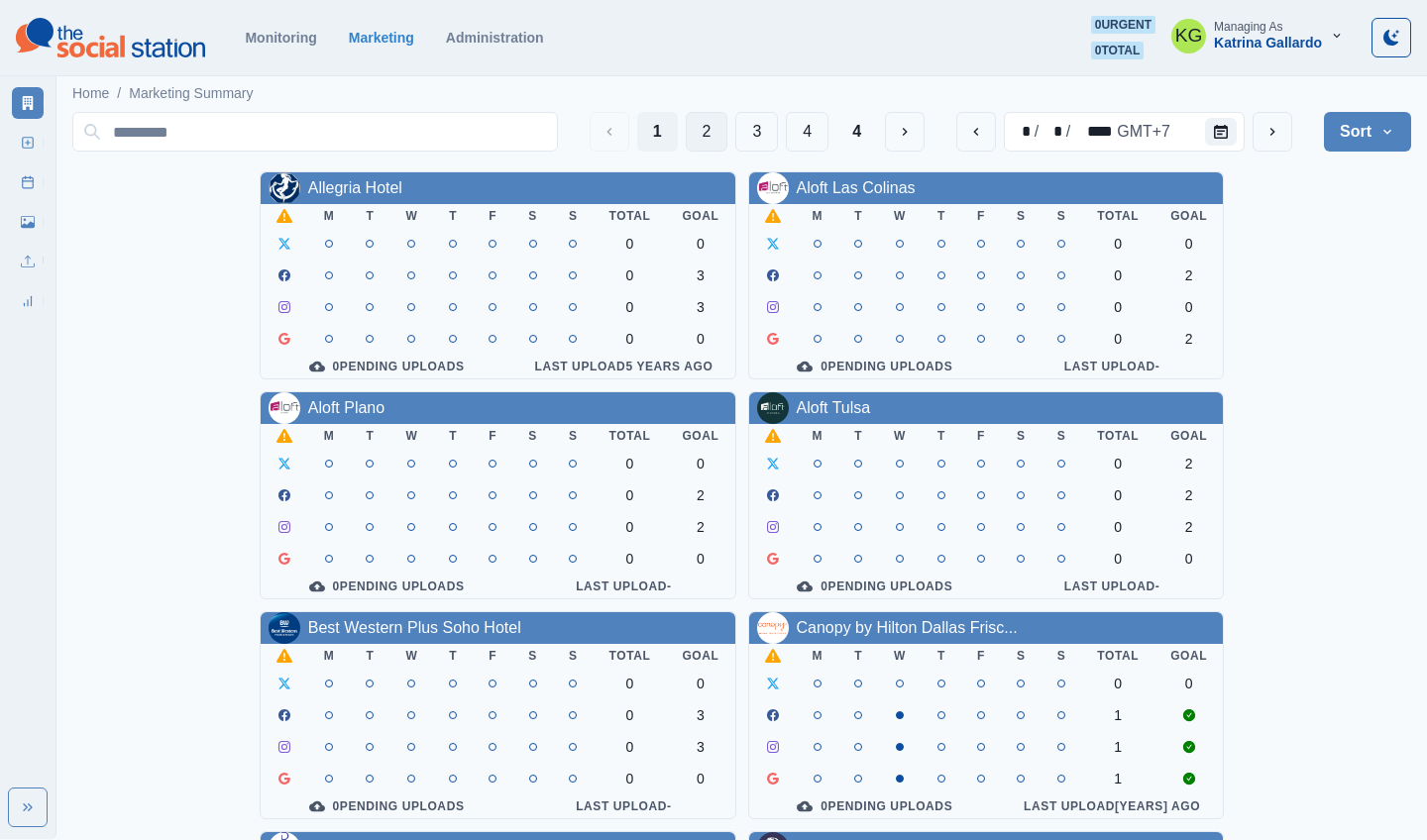click on "2" at bounding box center [707, 132] 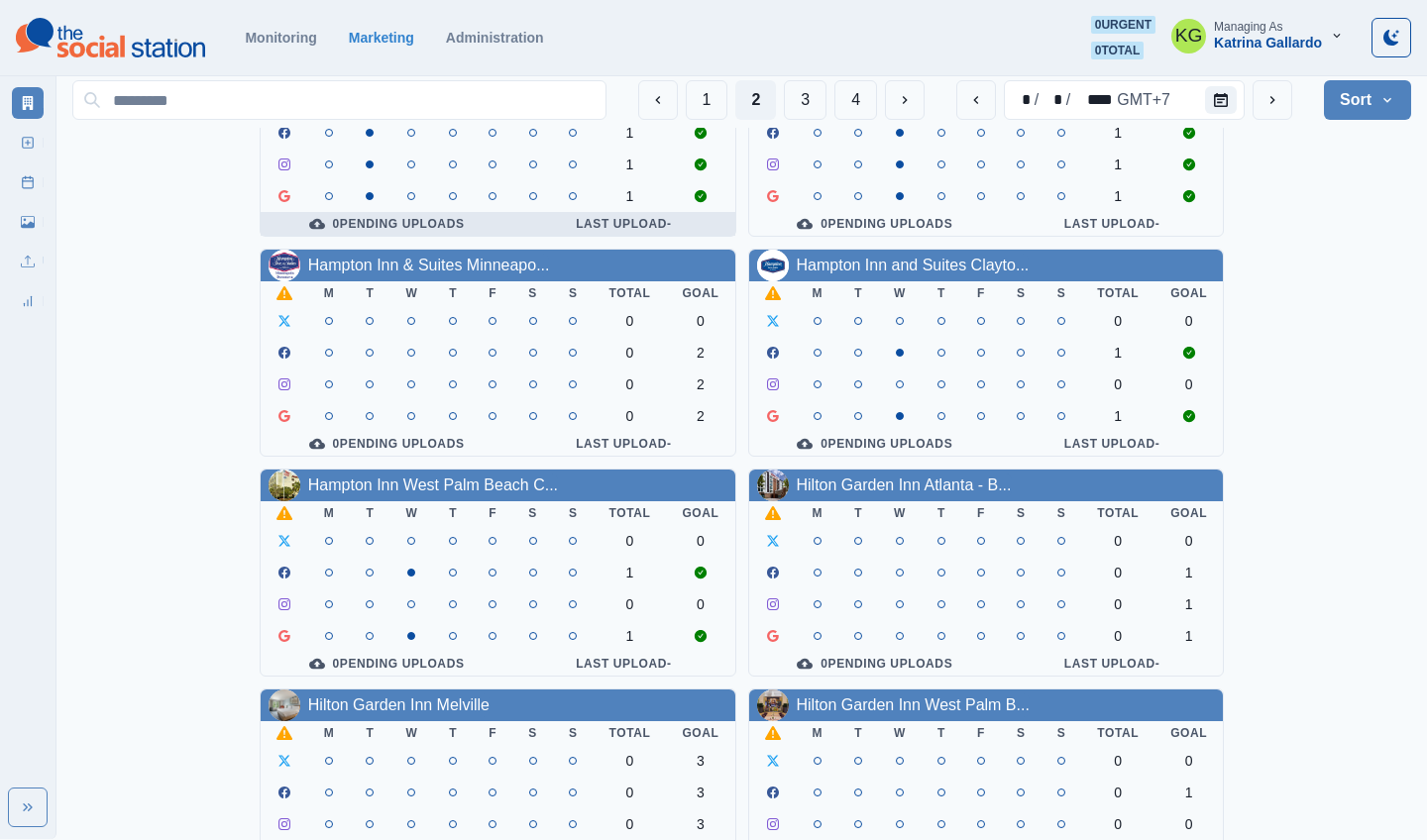 scroll, scrollTop: 364, scrollLeft: 0, axis: vertical 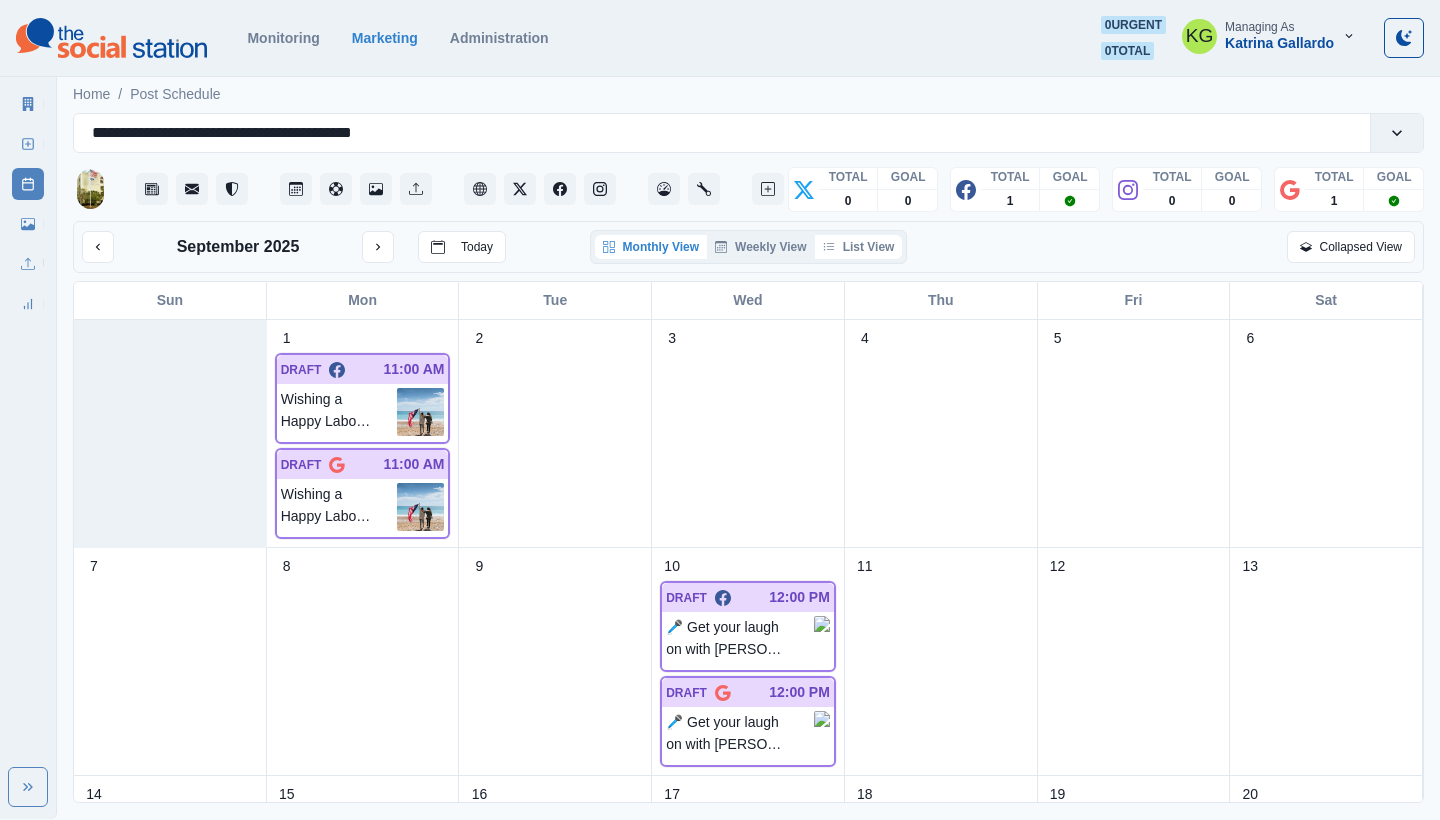 click on "List View" at bounding box center (859, 247) 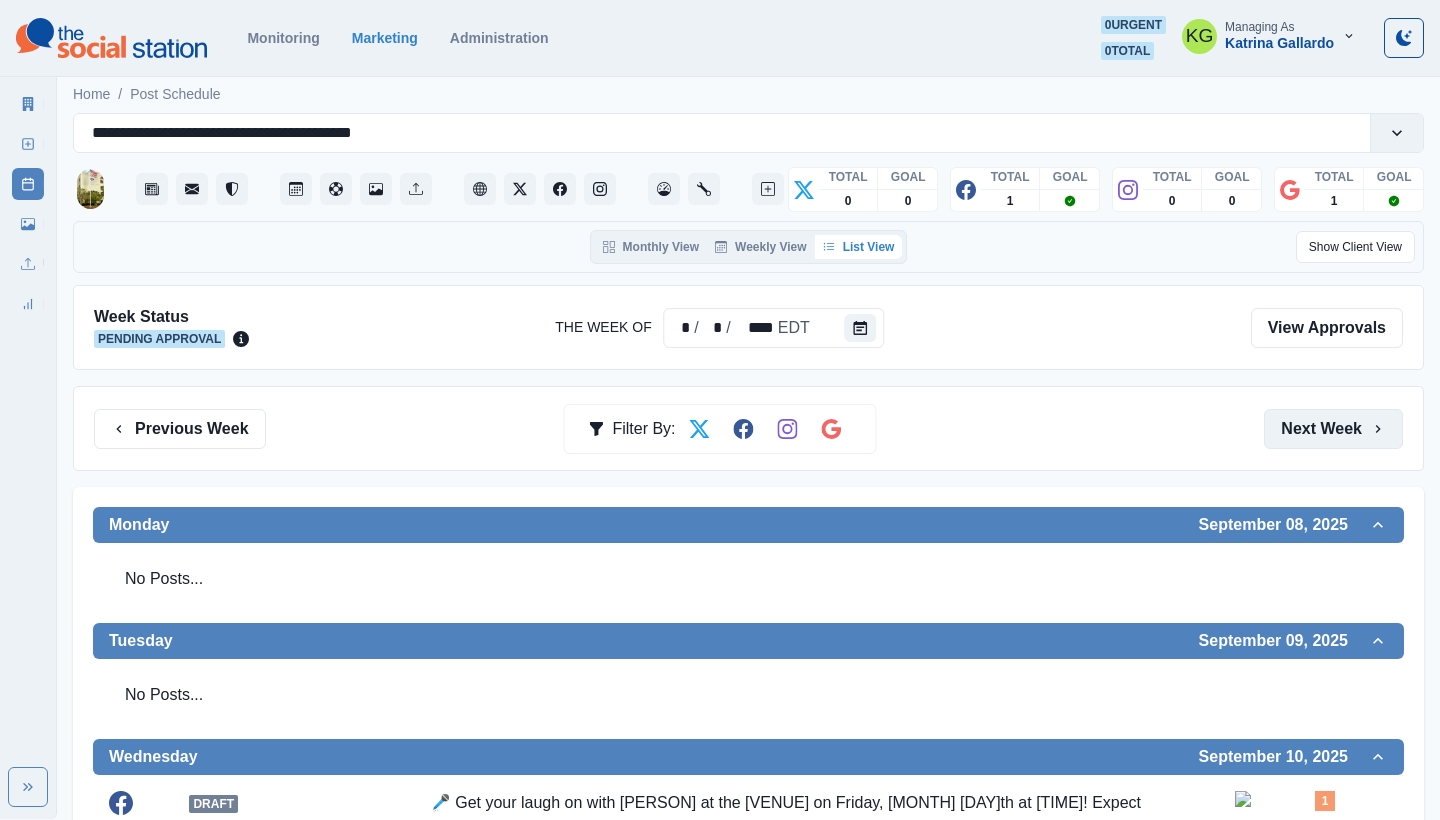 scroll, scrollTop: 0, scrollLeft: 0, axis: both 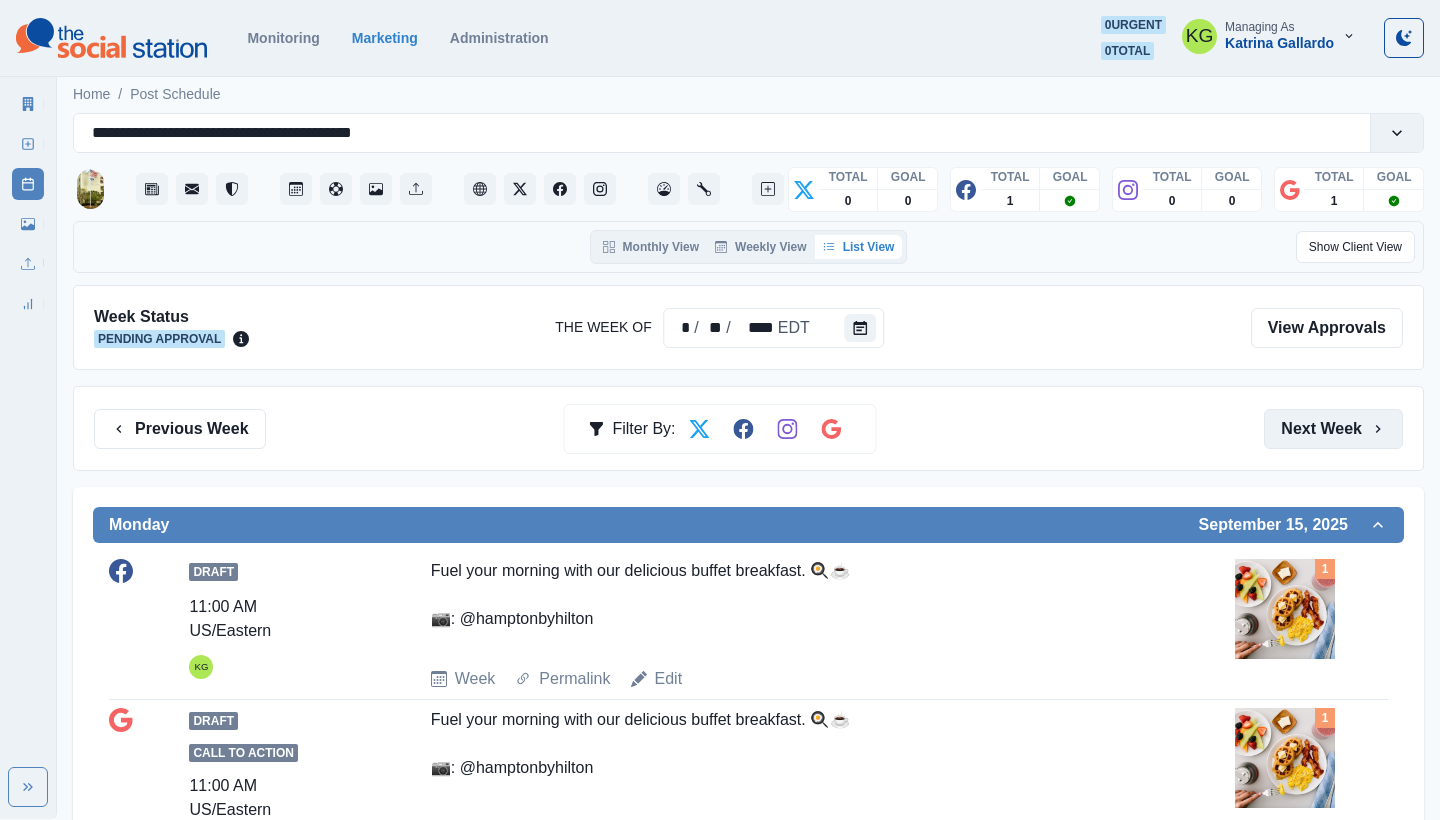 click on "Next Week" at bounding box center [1333, 429] 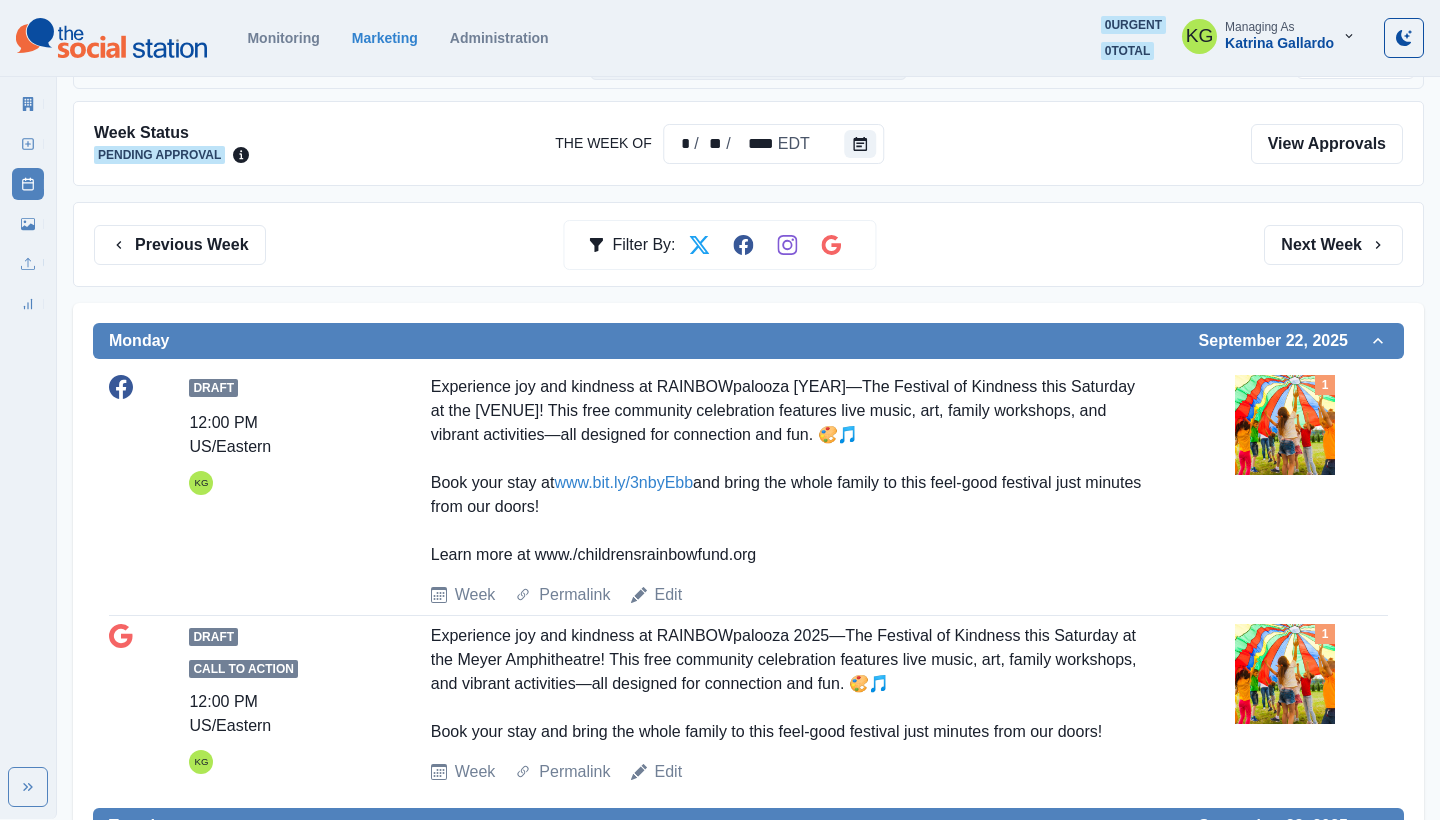 scroll, scrollTop: 182, scrollLeft: 0, axis: vertical 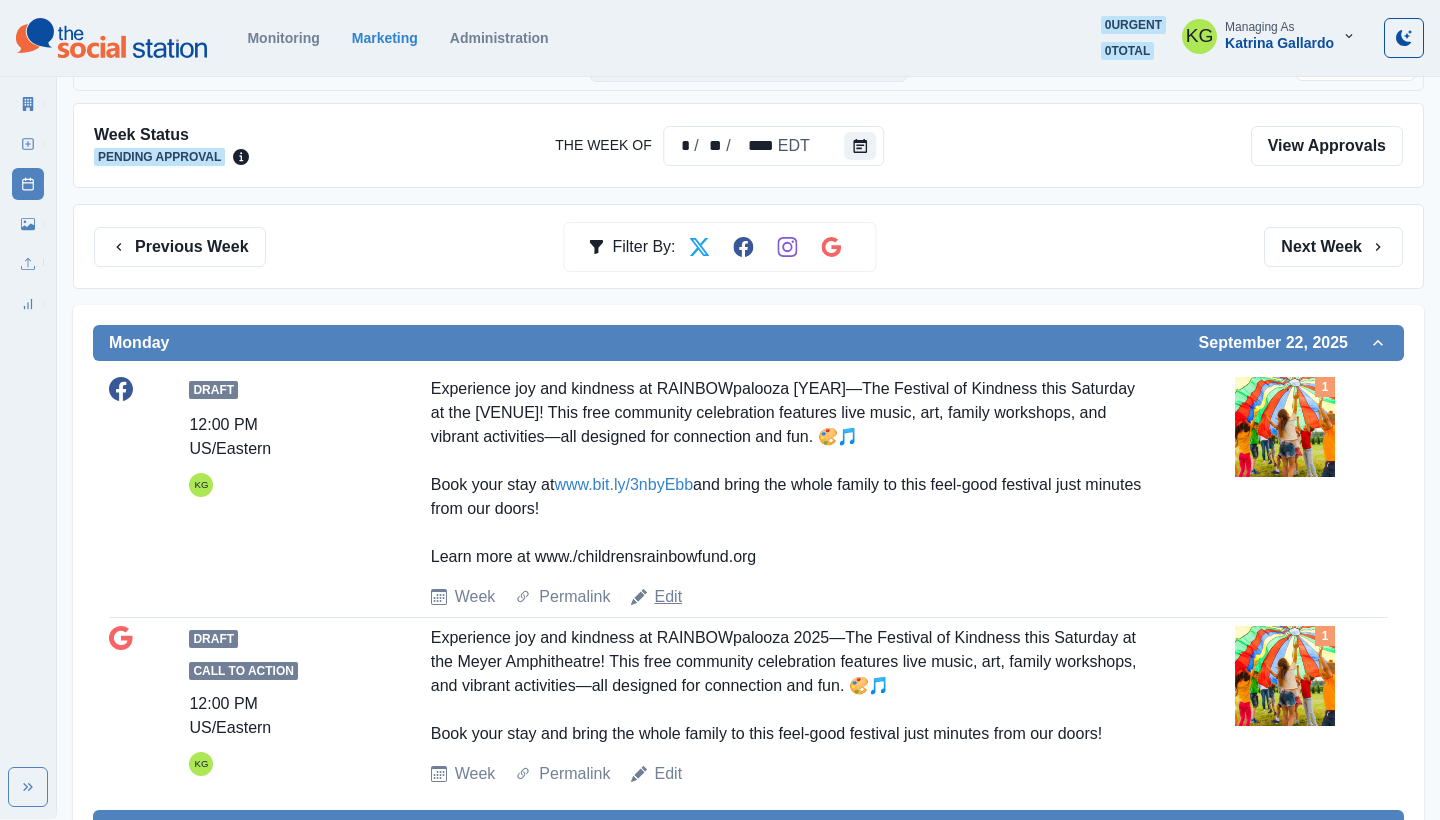 click on "Edit" at bounding box center (669, 597) 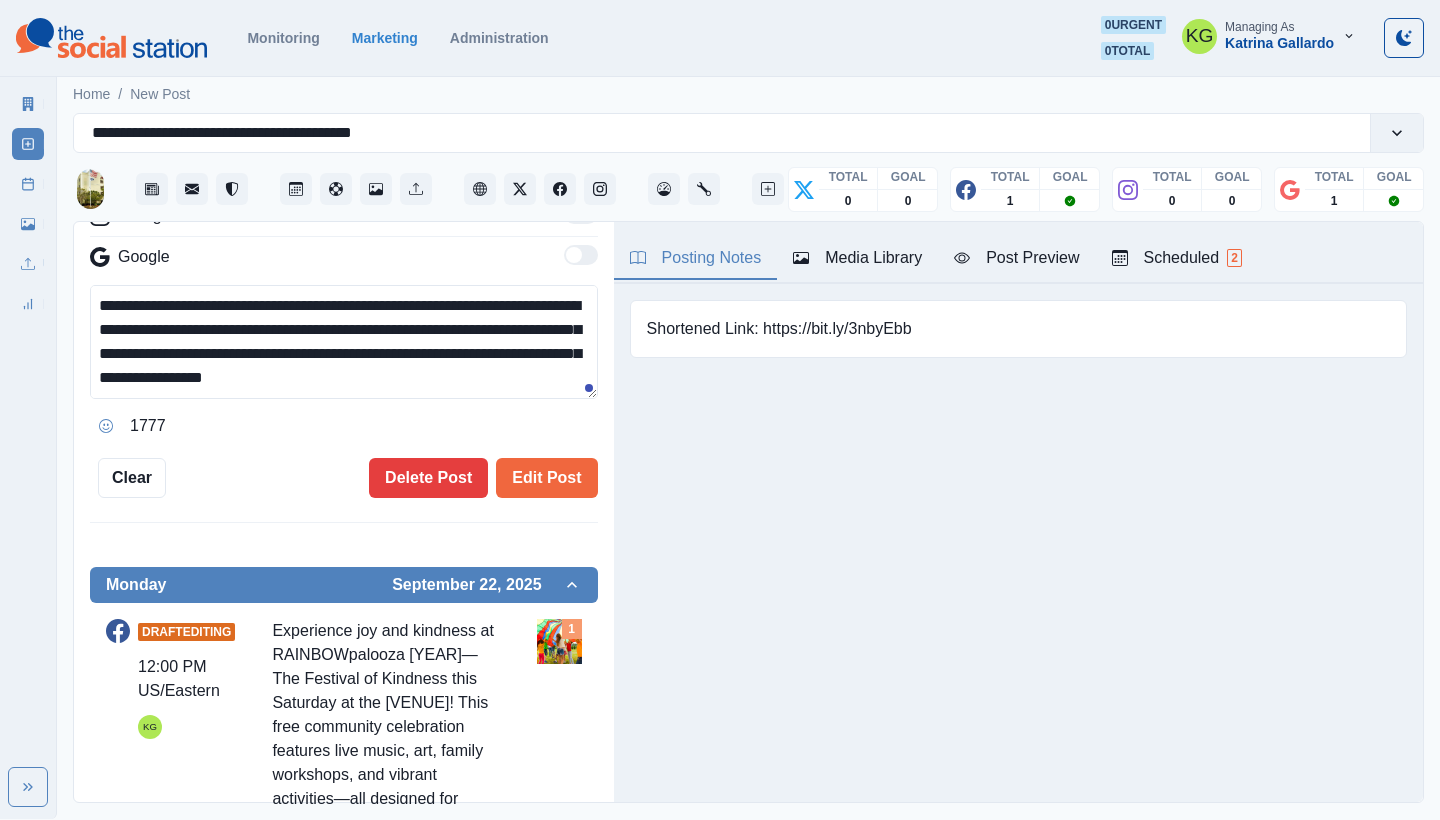 scroll, scrollTop: 392, scrollLeft: 0, axis: vertical 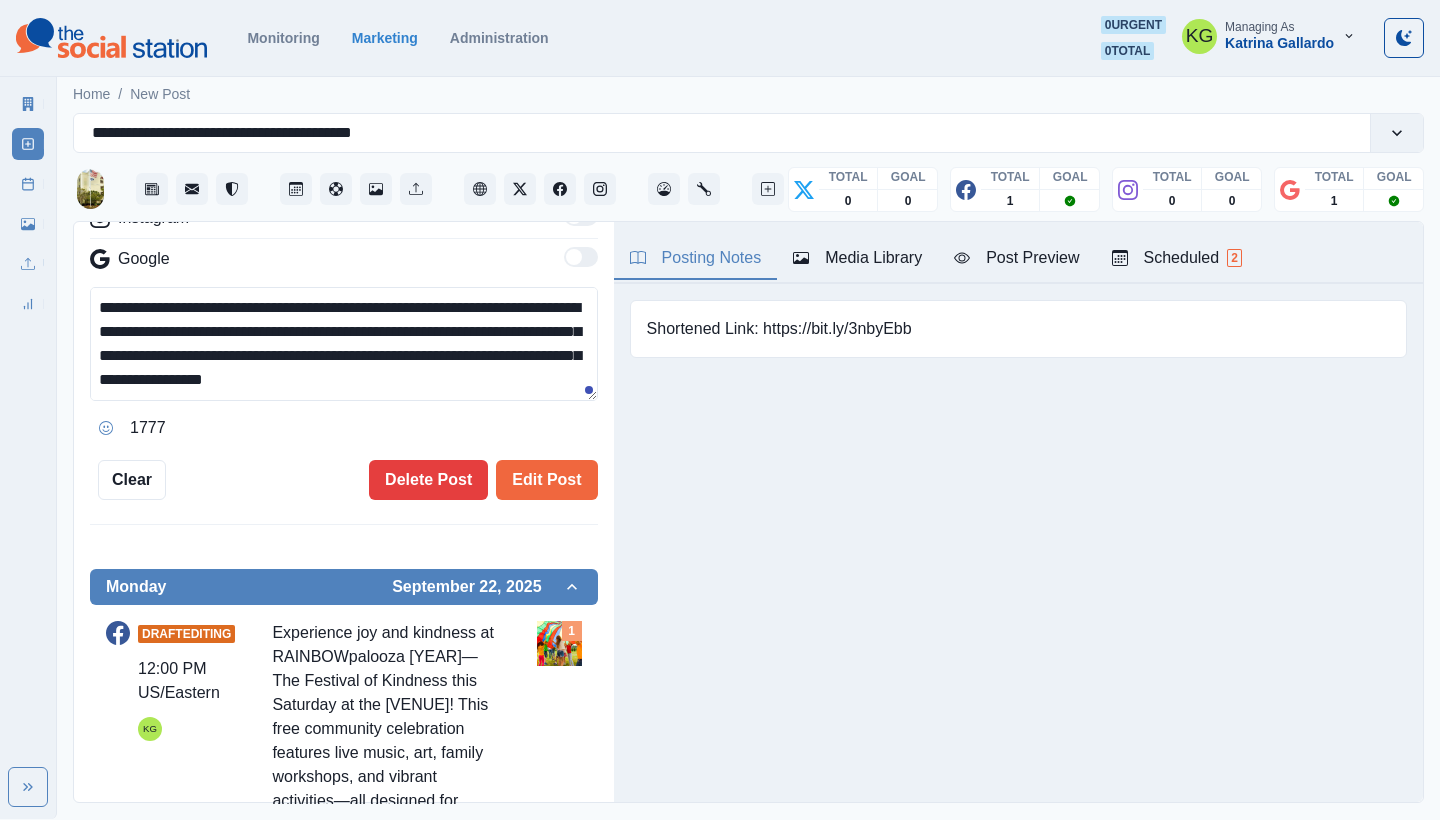 click on "**********" at bounding box center [344, 344] 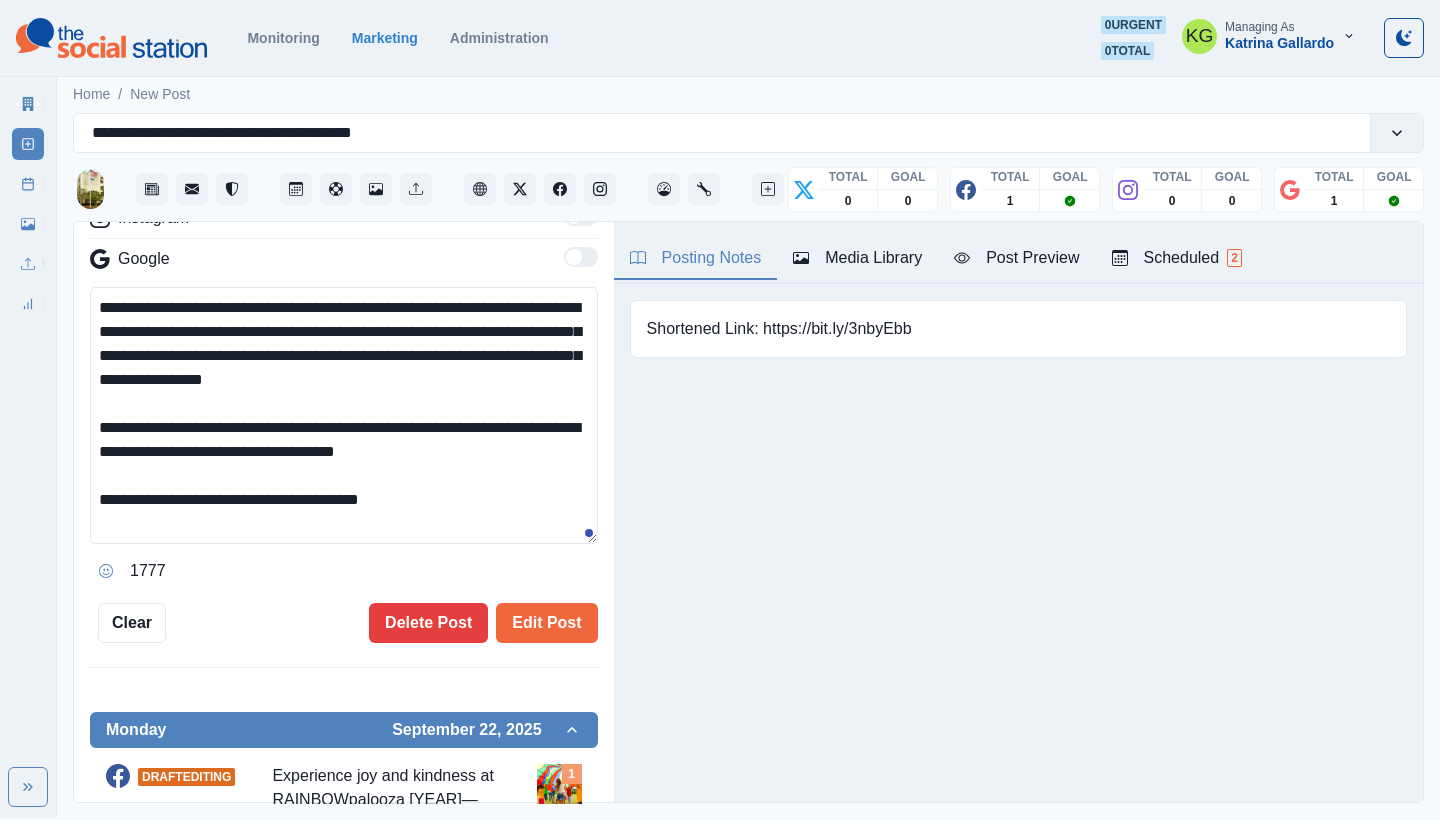click on "**********" at bounding box center [344, 415] 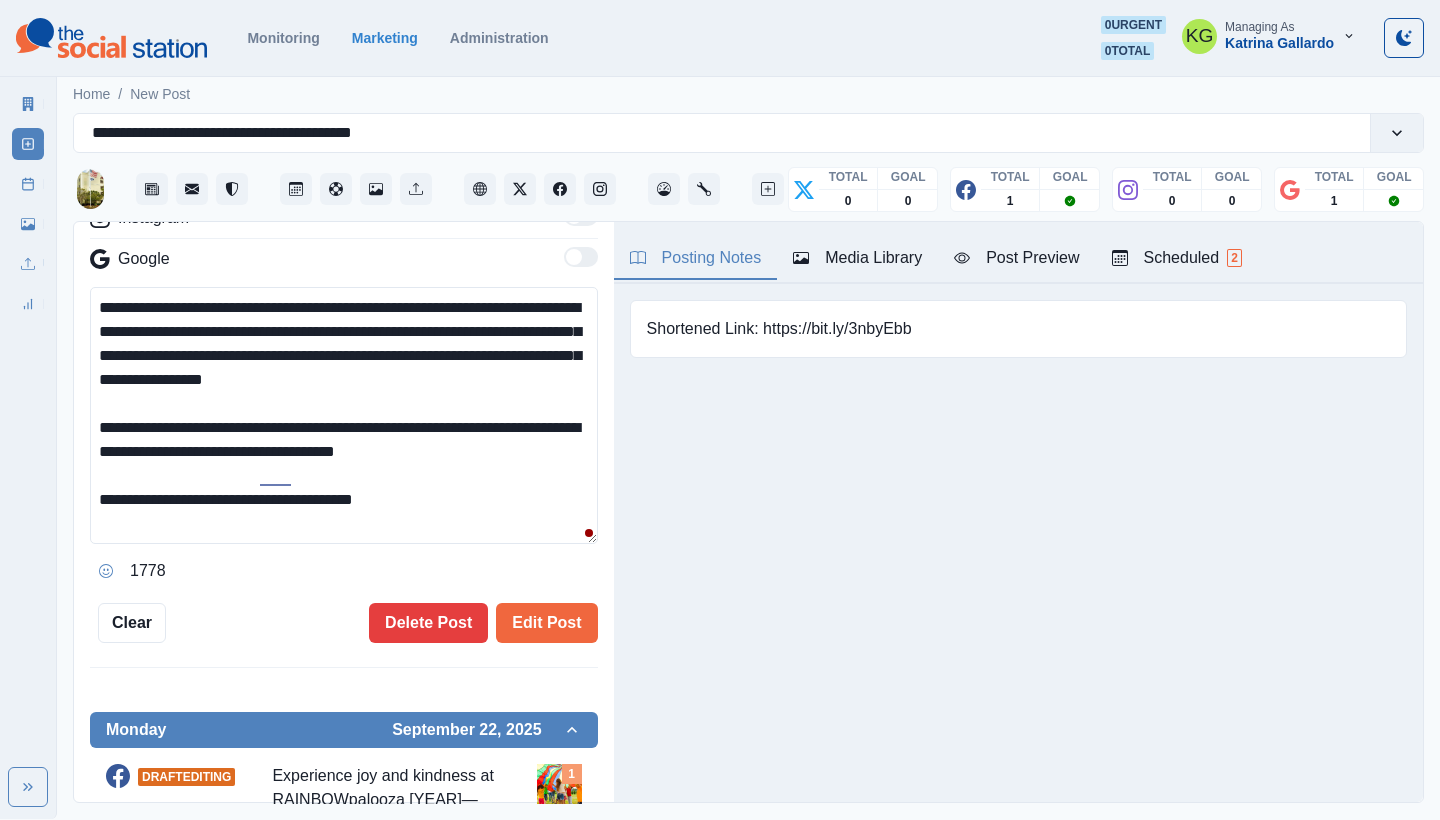 type on "**********" 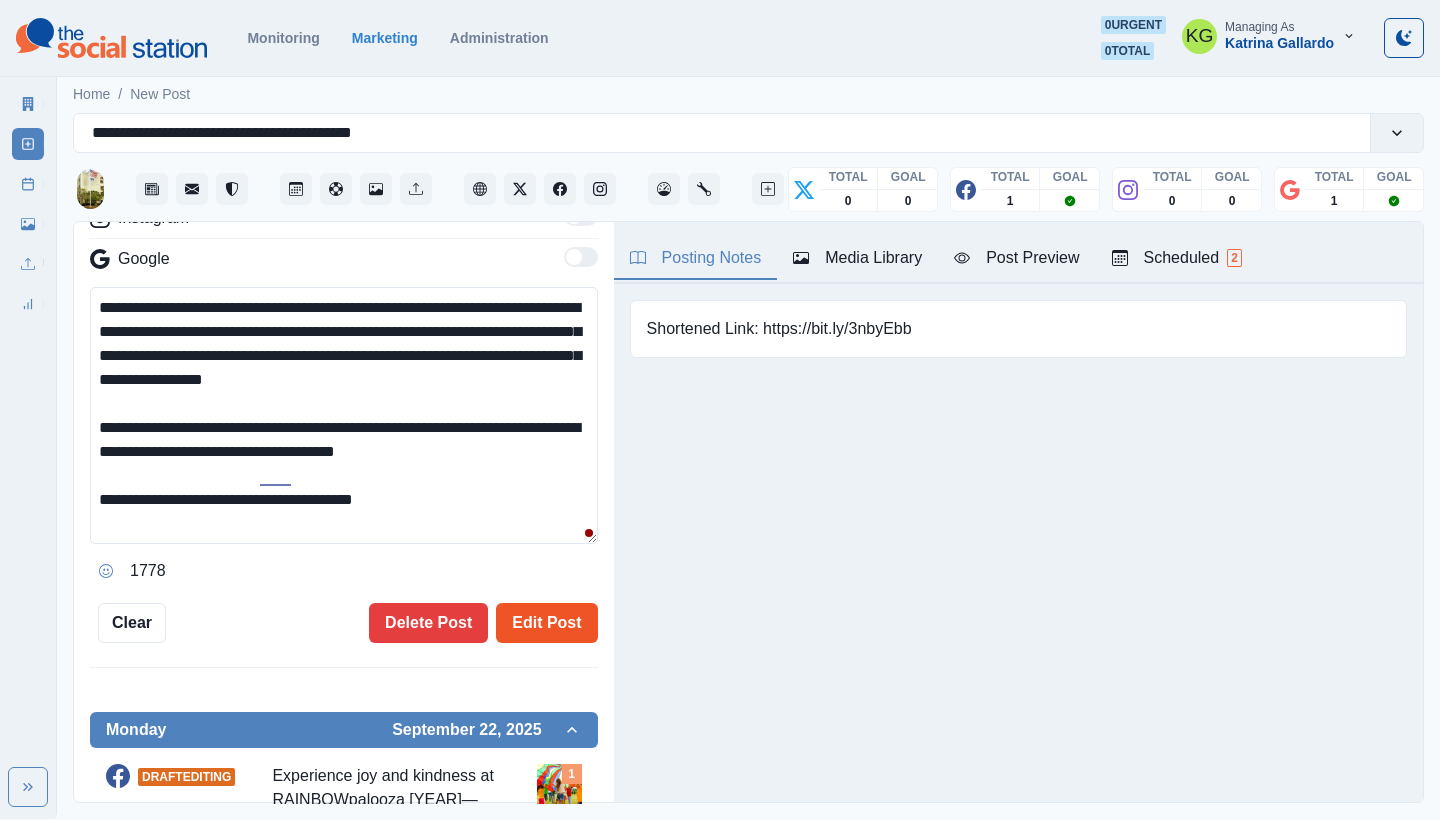 click on "Edit Post" at bounding box center (546, 623) 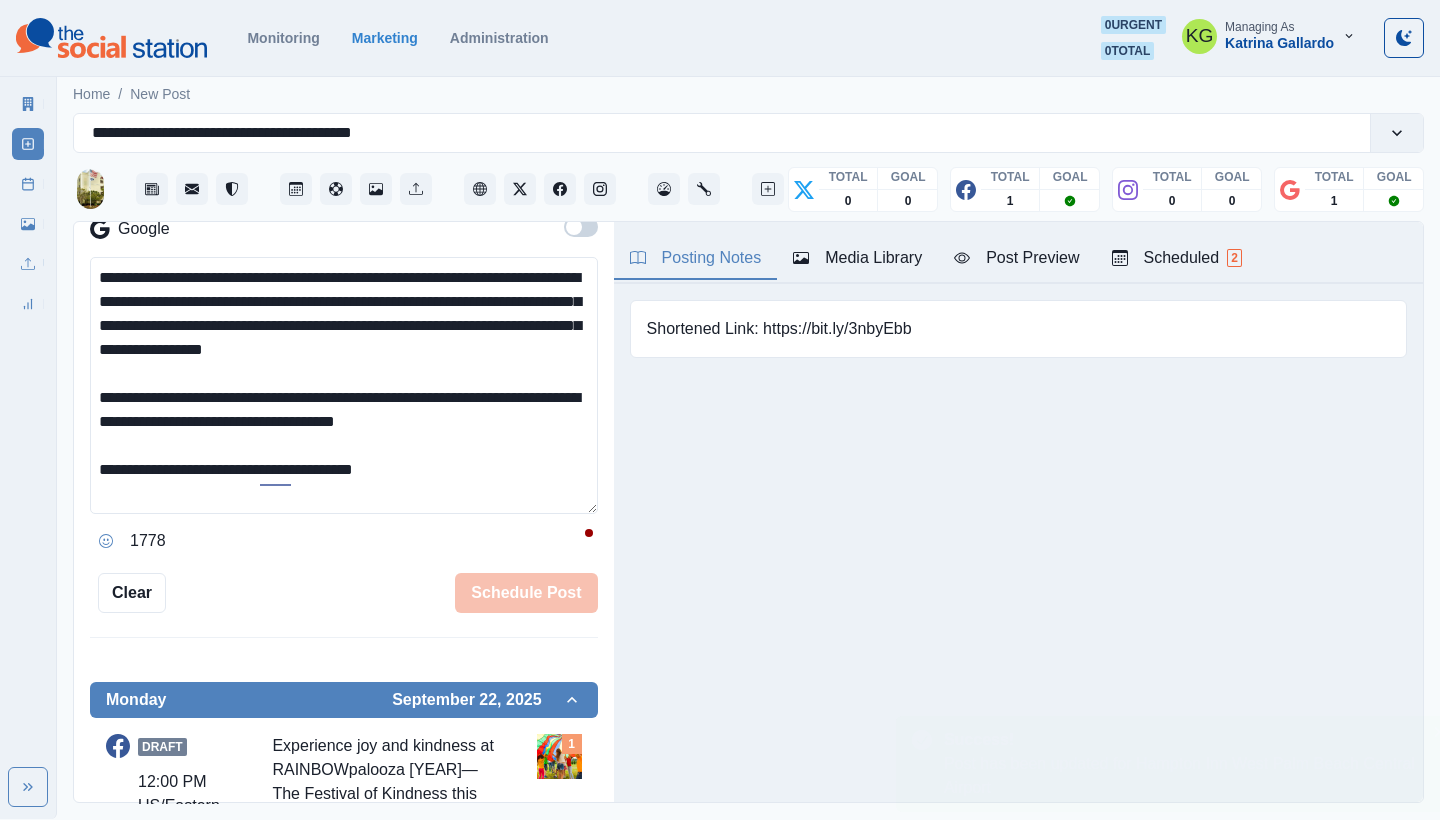 type 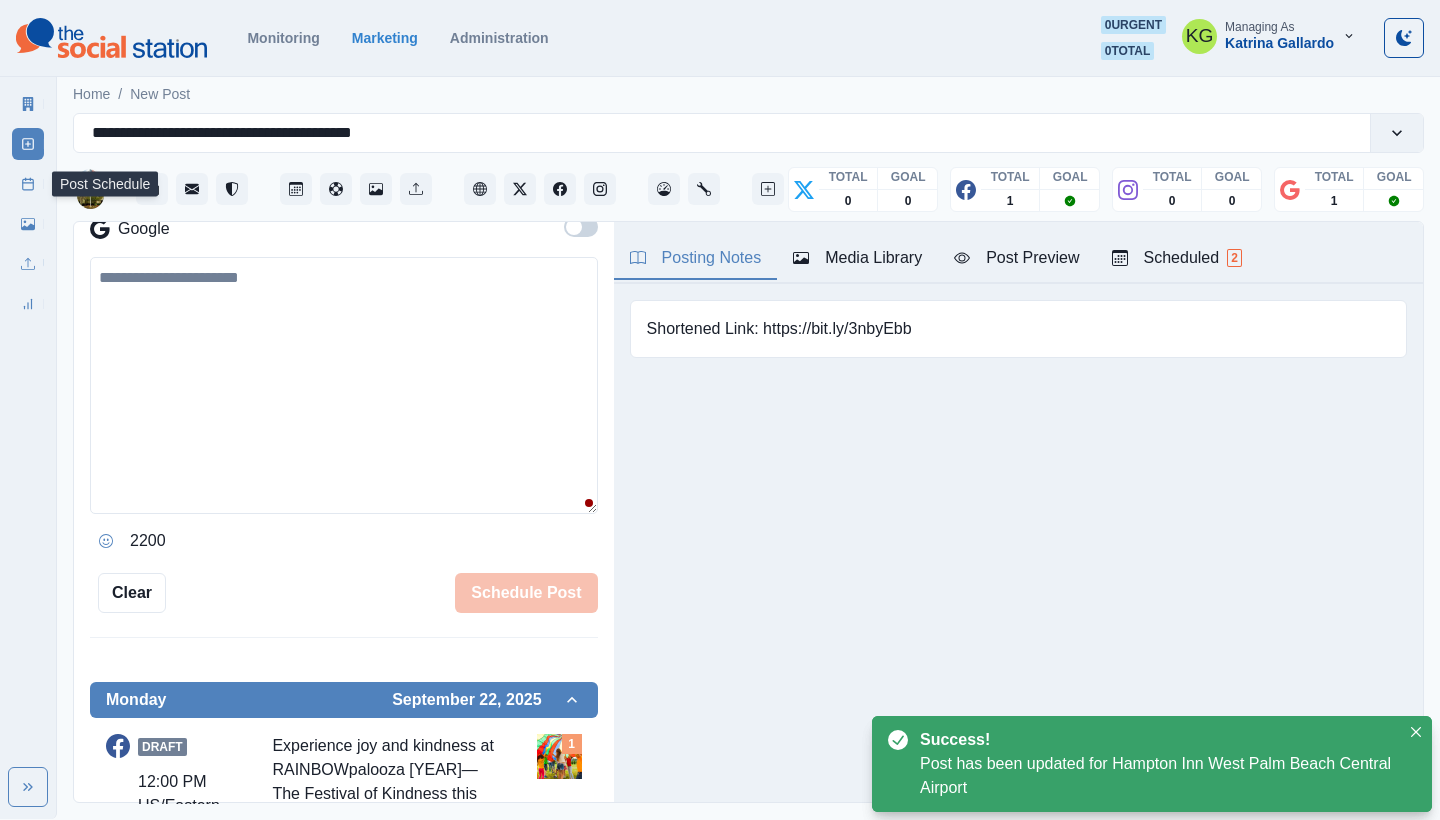 click on "Post Schedule" at bounding box center (28, 184) 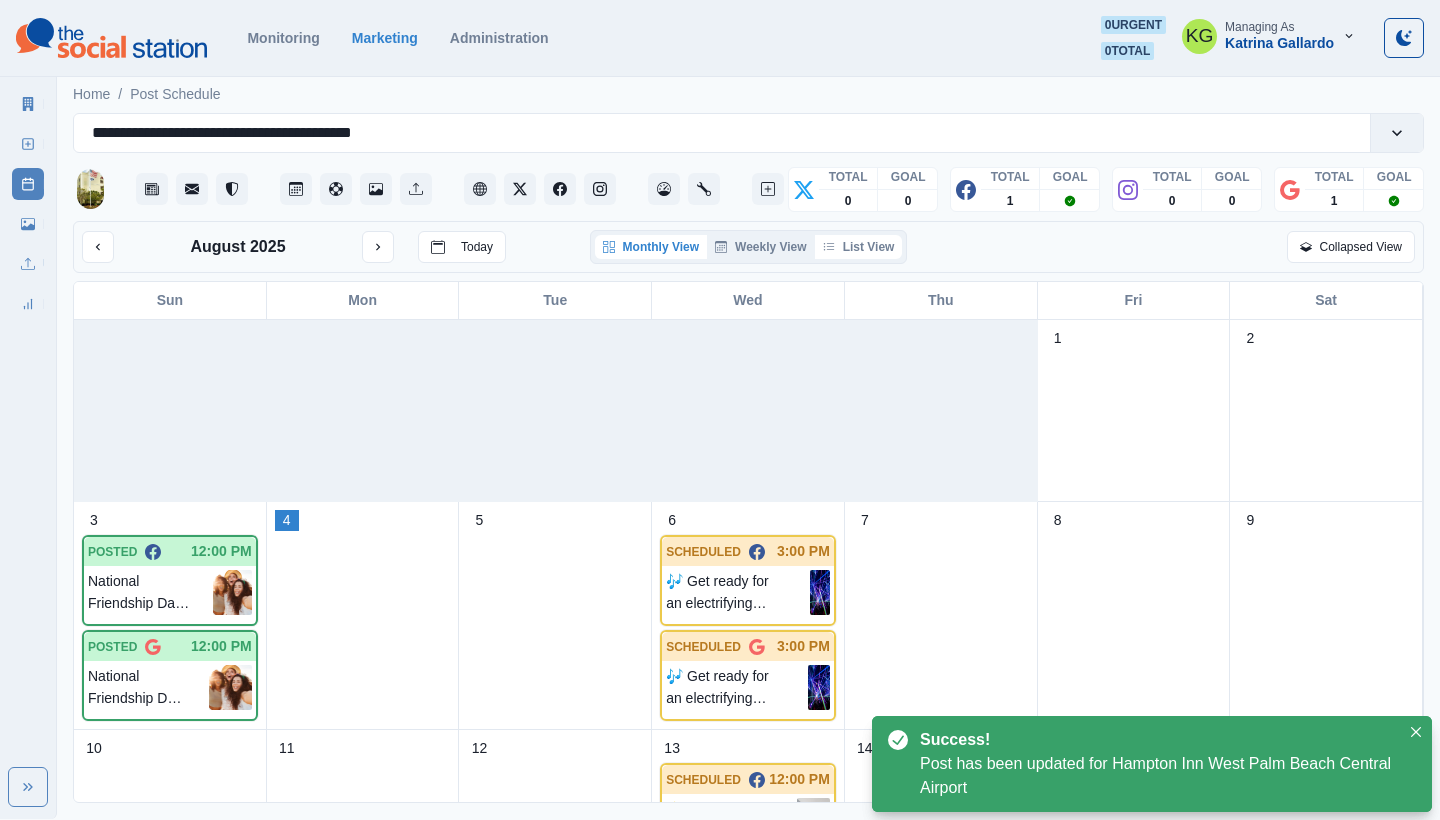 click on "List View" at bounding box center [859, 247] 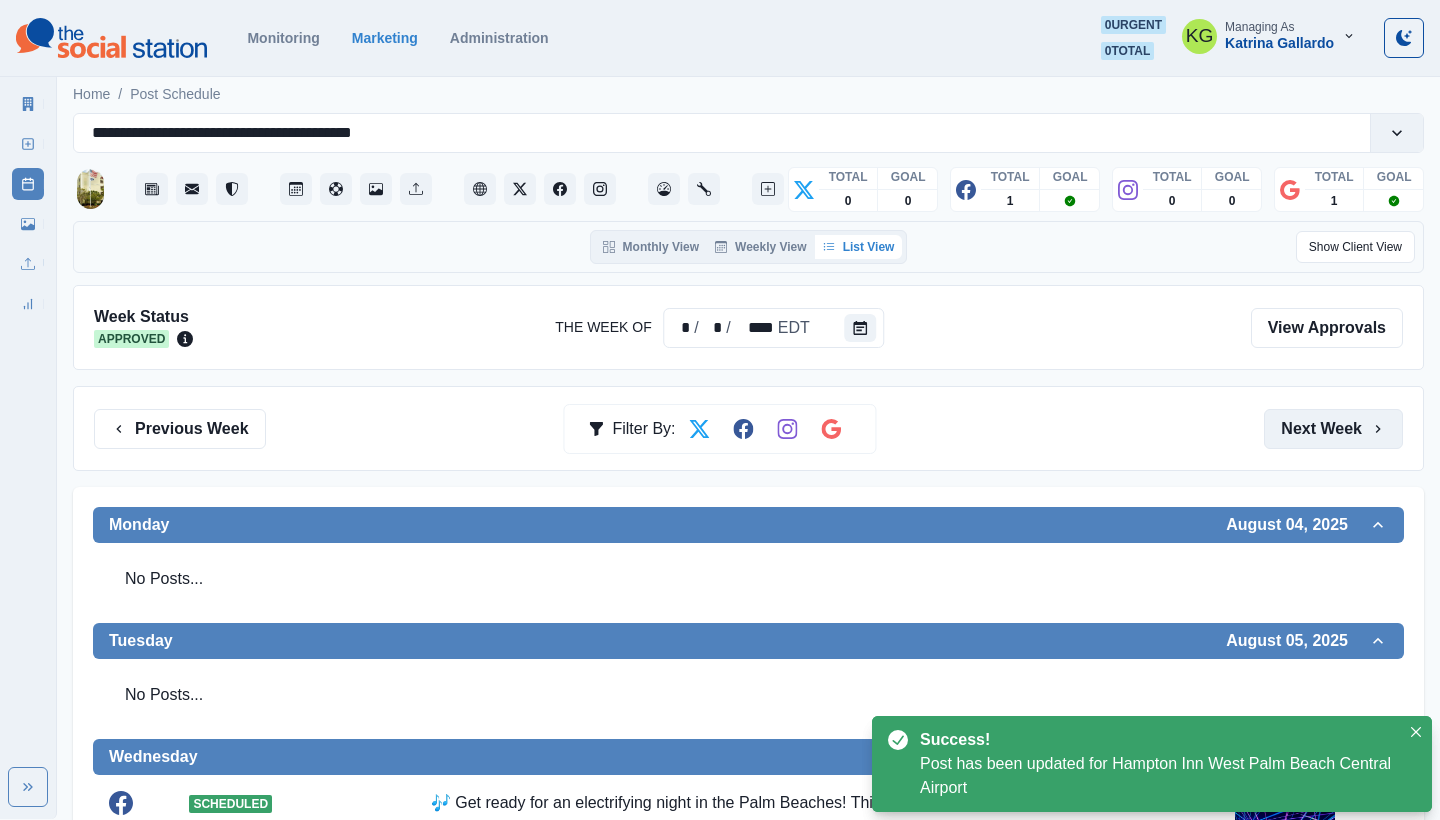 click on "Next Week" at bounding box center (1333, 429) 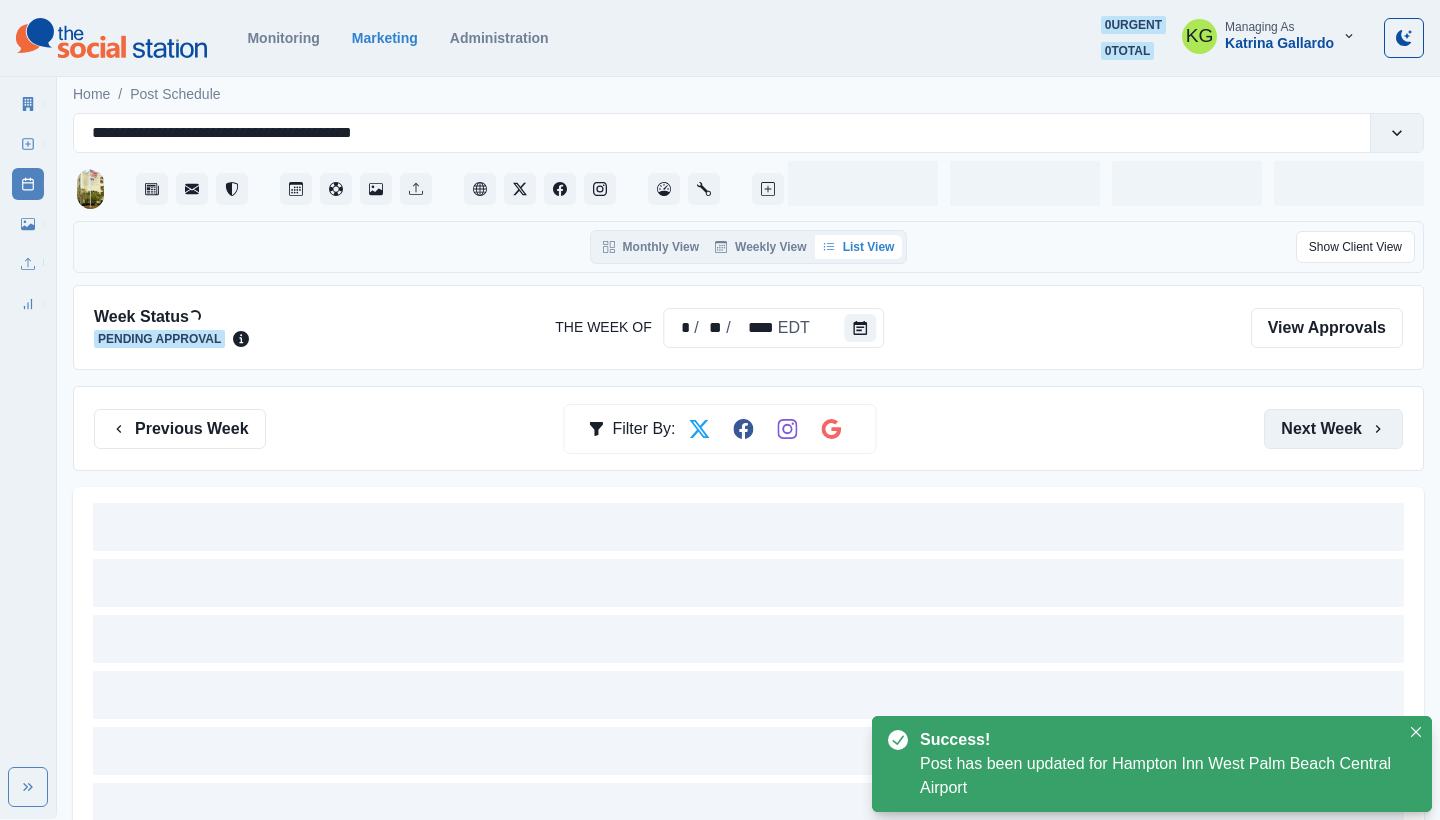 click on "Next Week" at bounding box center [1333, 429] 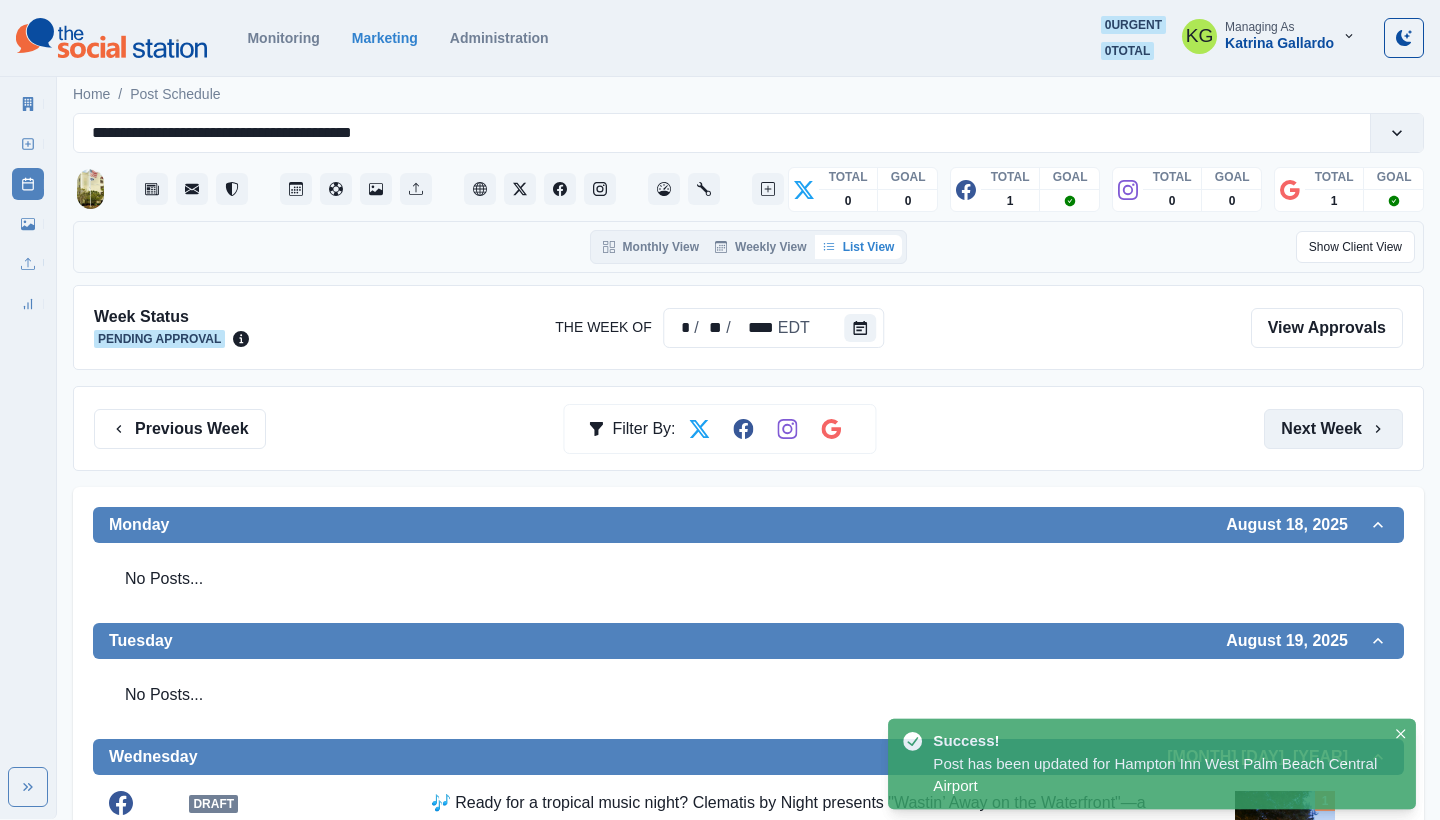 click on "Next Week" at bounding box center (1333, 429) 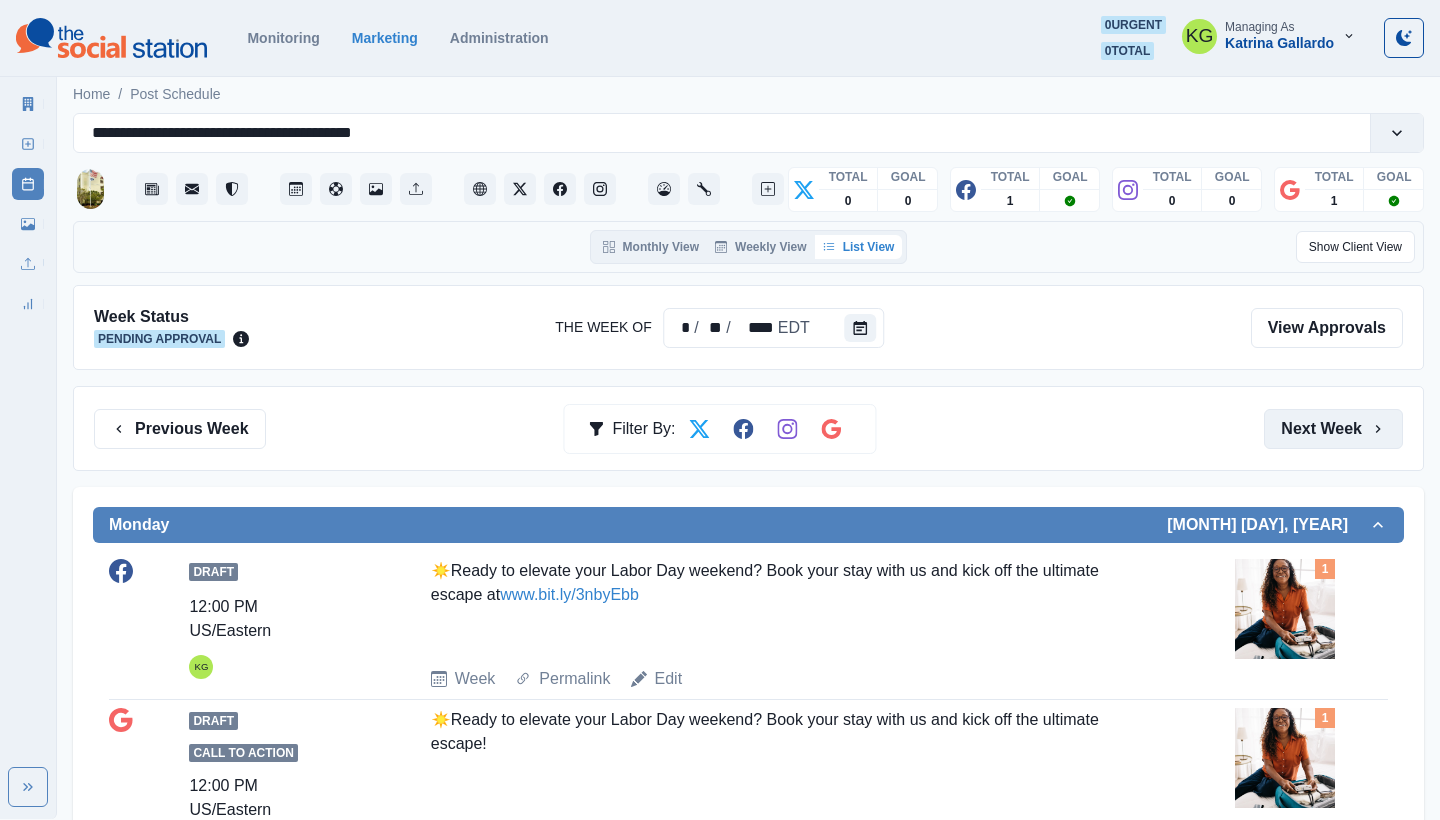 click on "Next Week" at bounding box center [1333, 429] 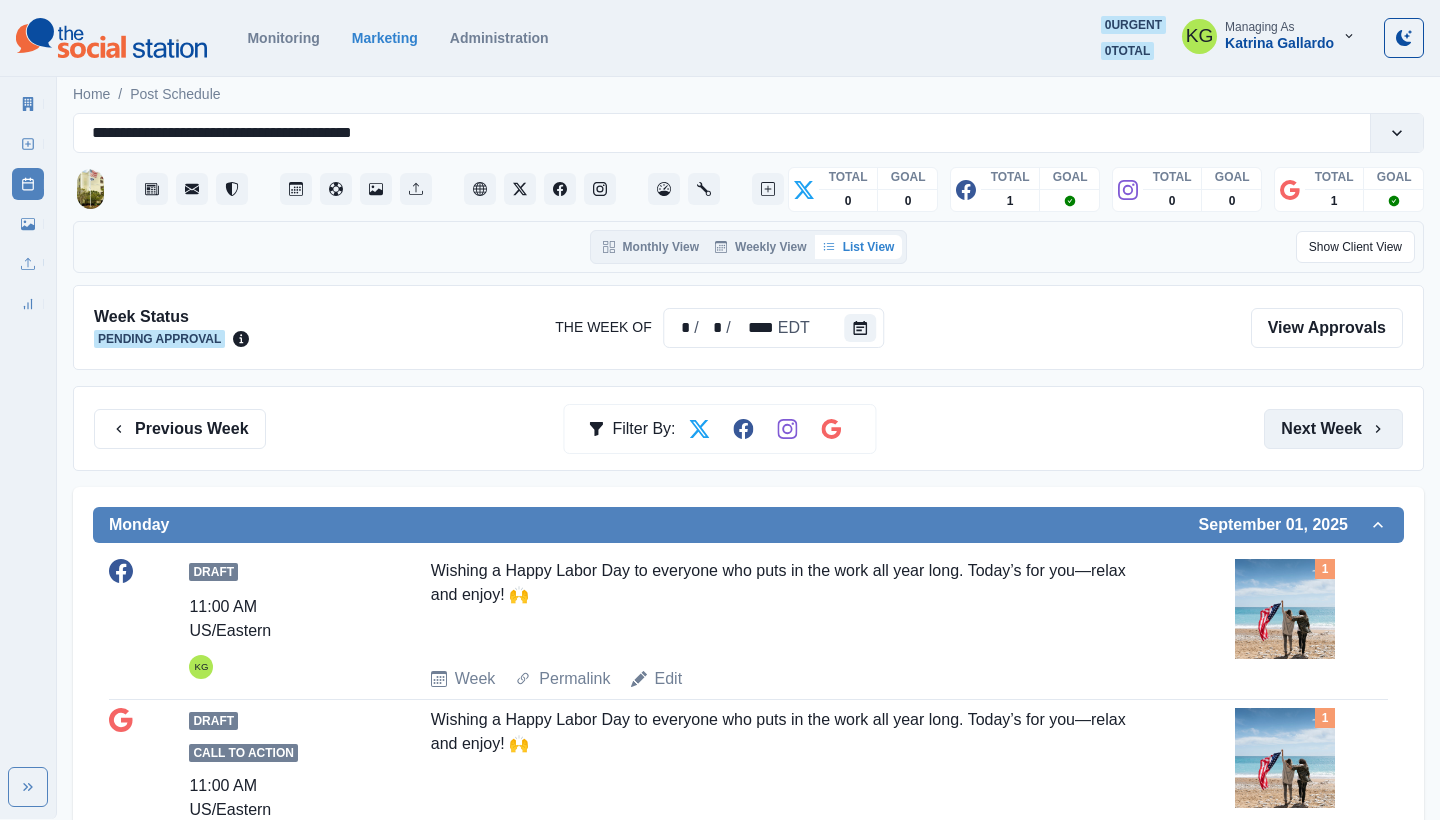 click on "Next Week" at bounding box center (1333, 429) 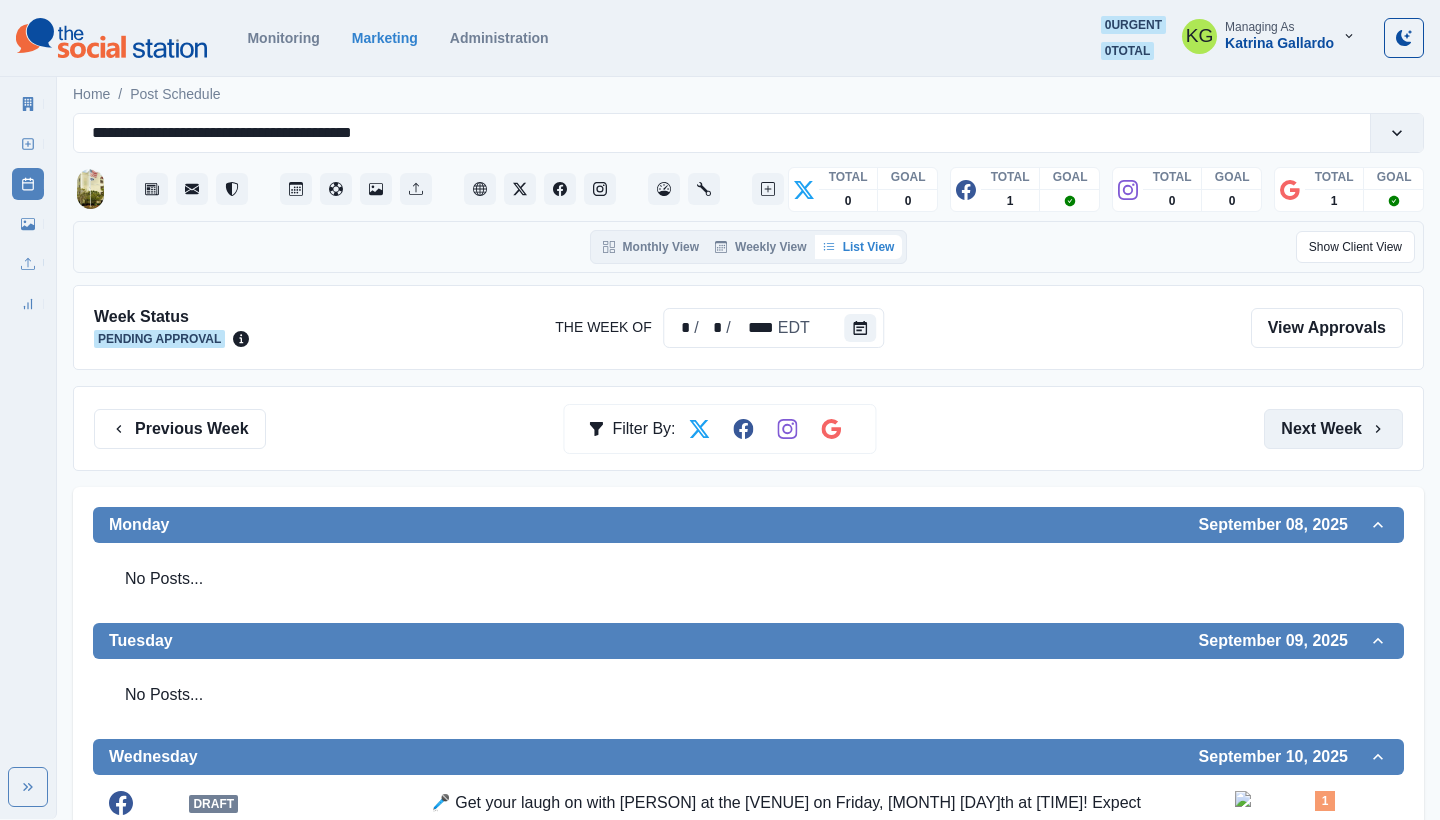 click on "Next Week" at bounding box center (1333, 429) 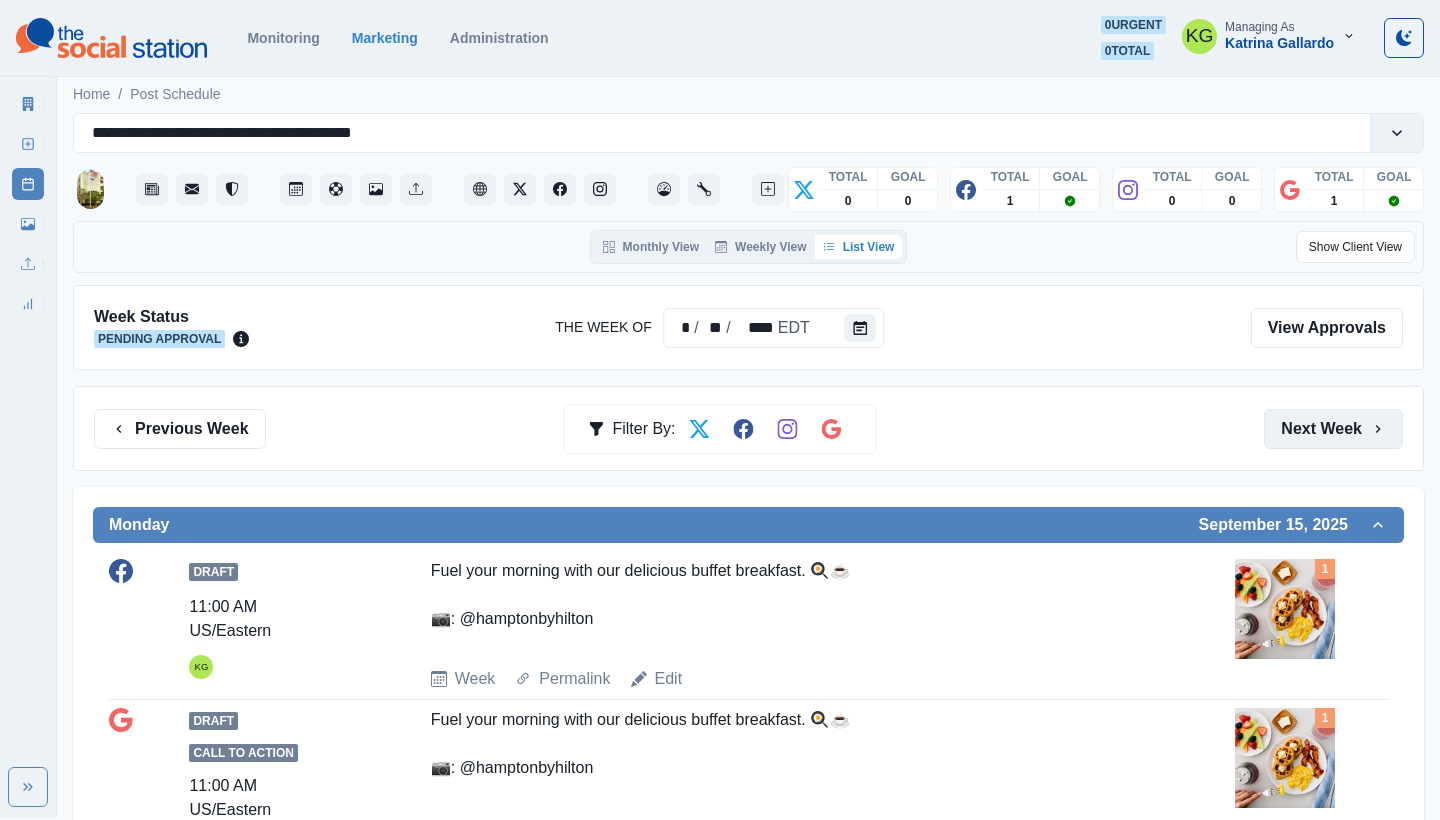 click on "Next Week" at bounding box center [1333, 429] 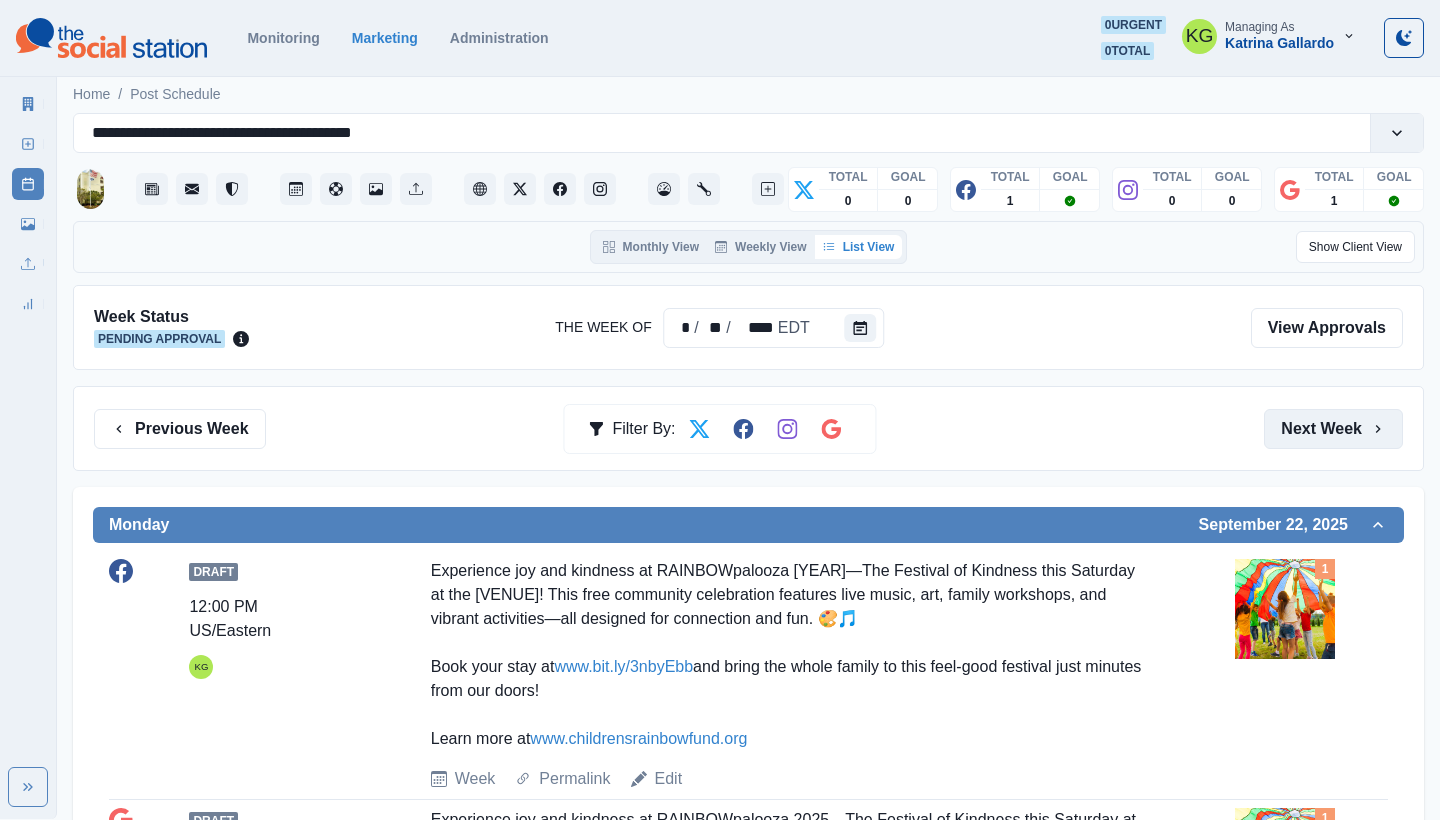 scroll, scrollTop: 0, scrollLeft: 0, axis: both 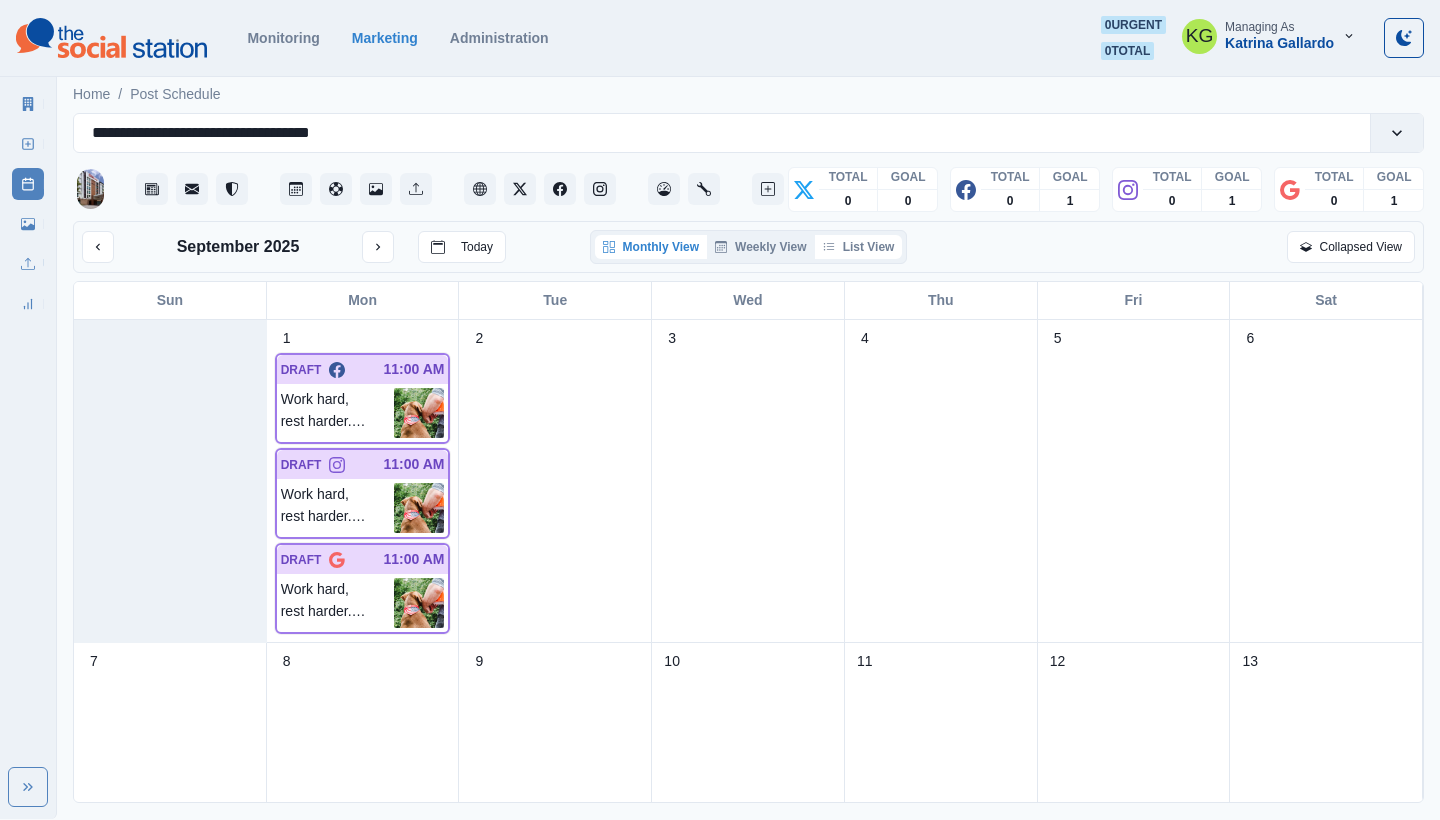 click on "List View" at bounding box center [859, 247] 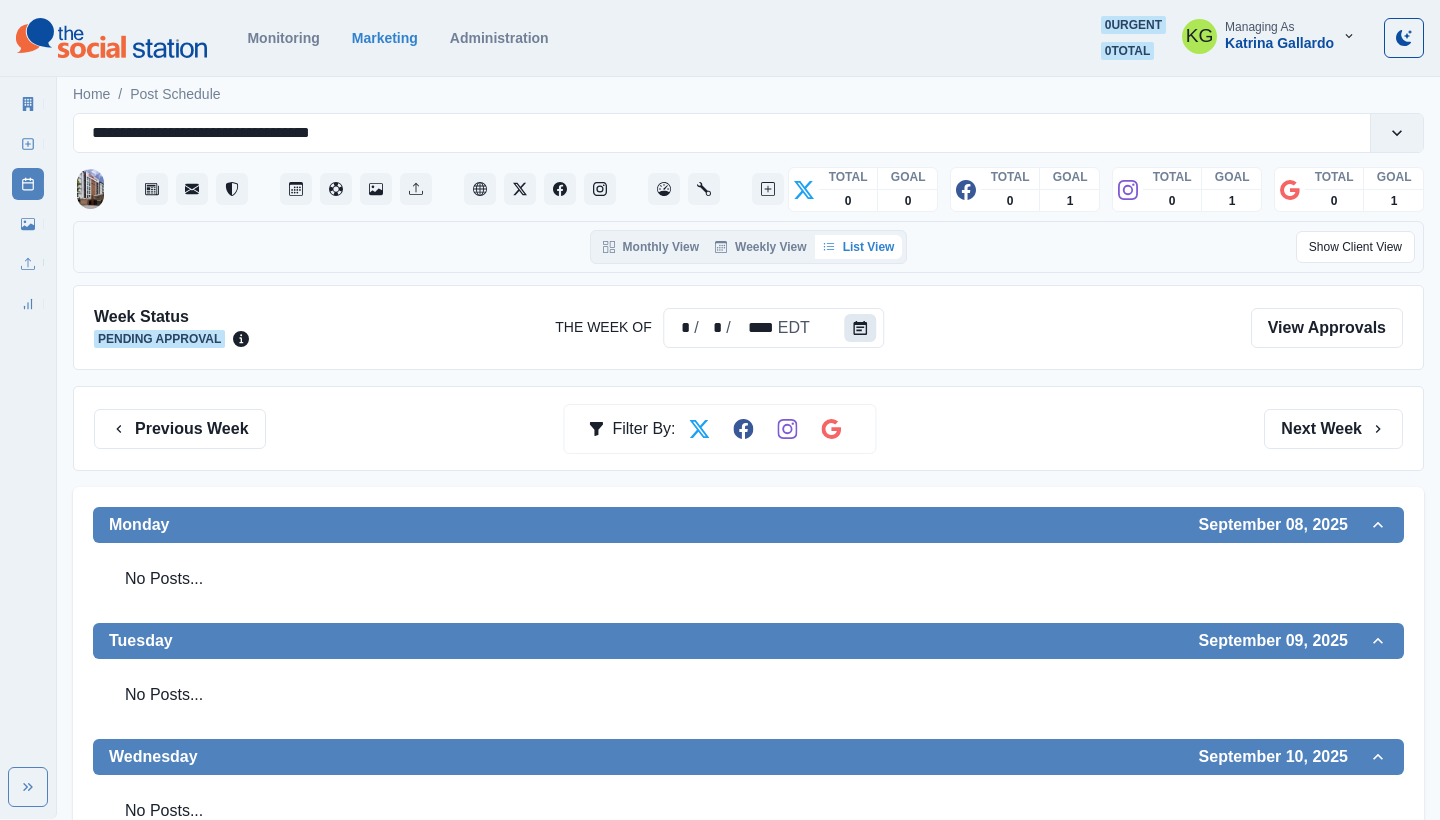 click at bounding box center (861, 328) 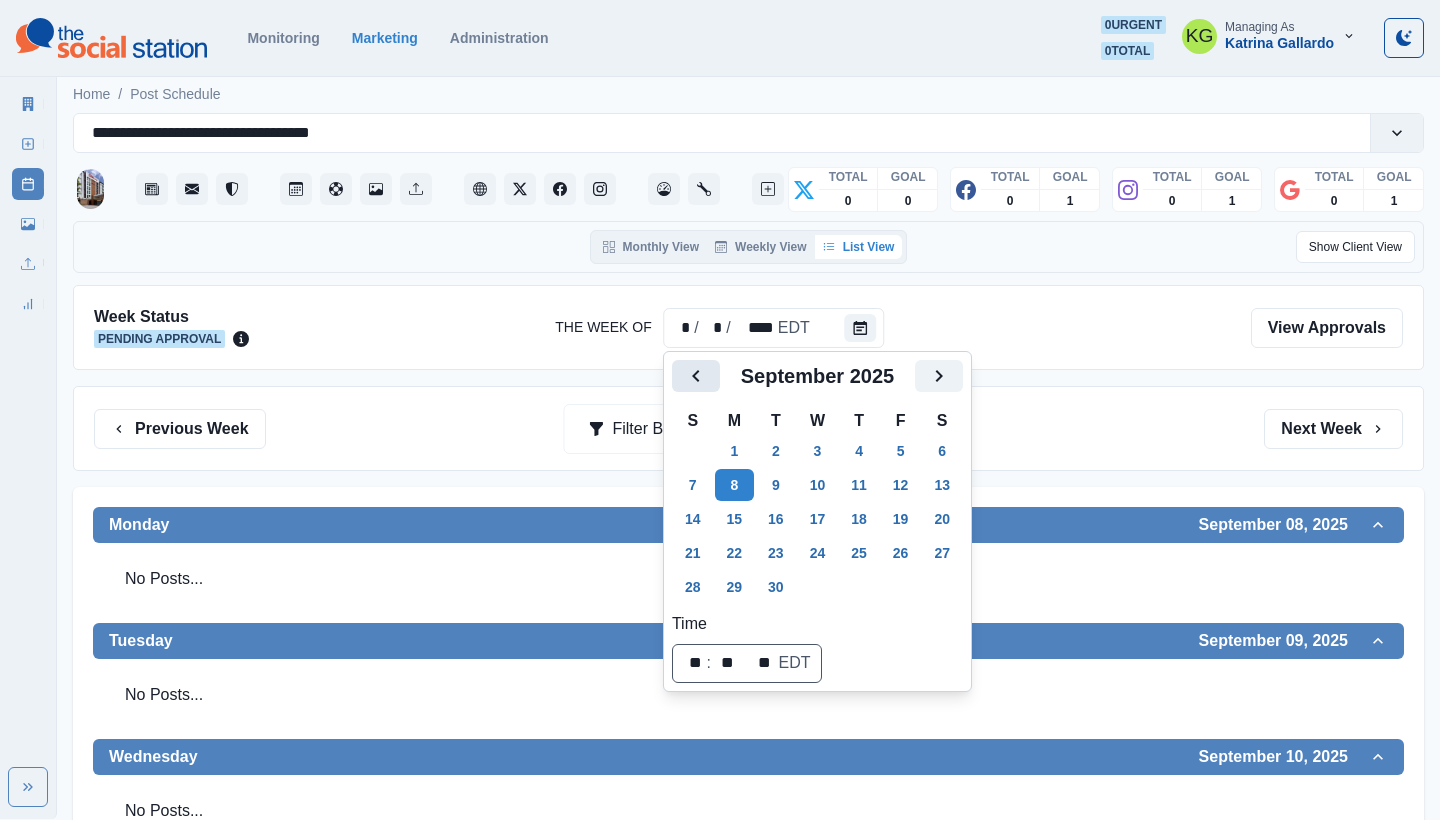 click 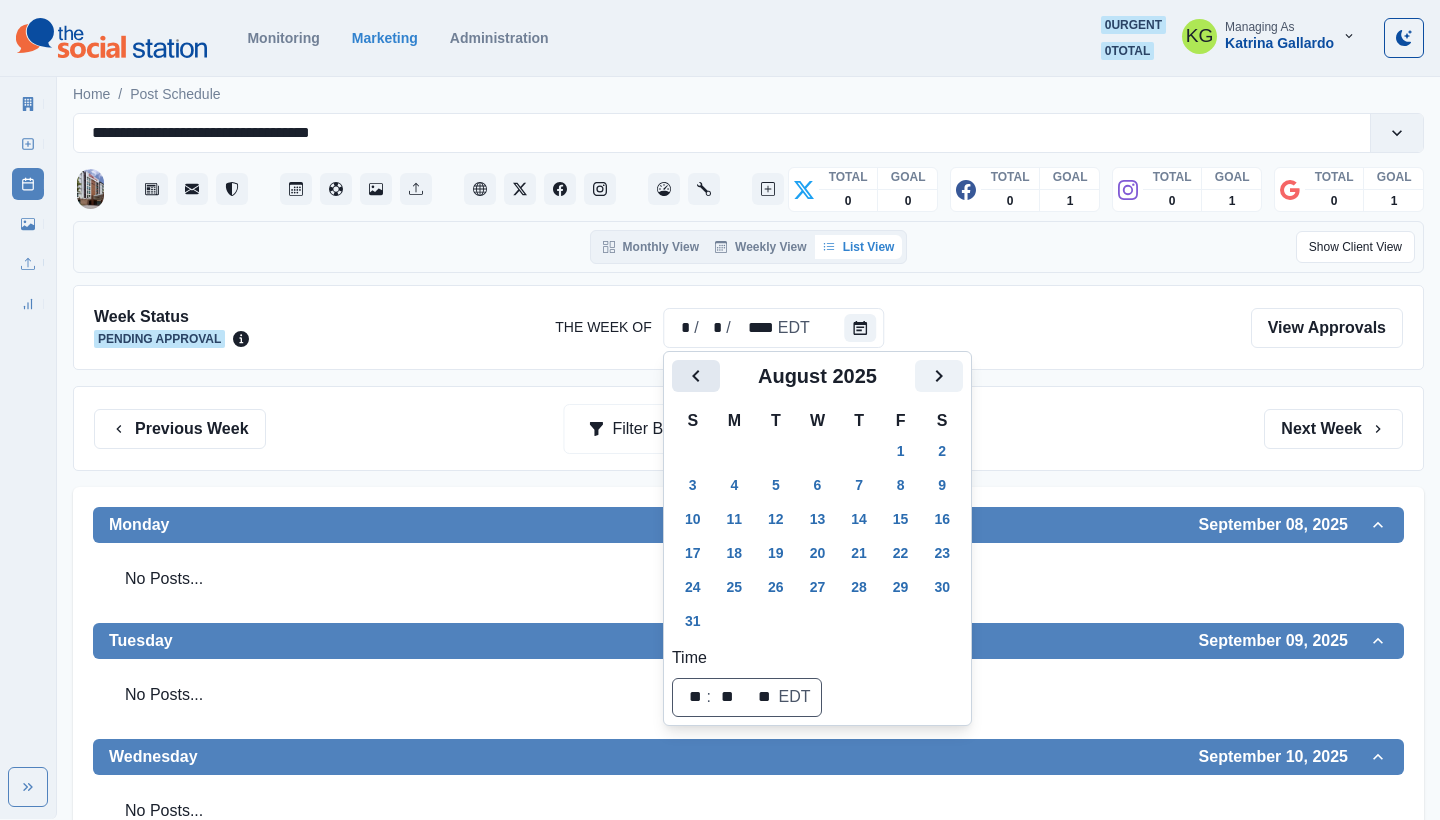 click 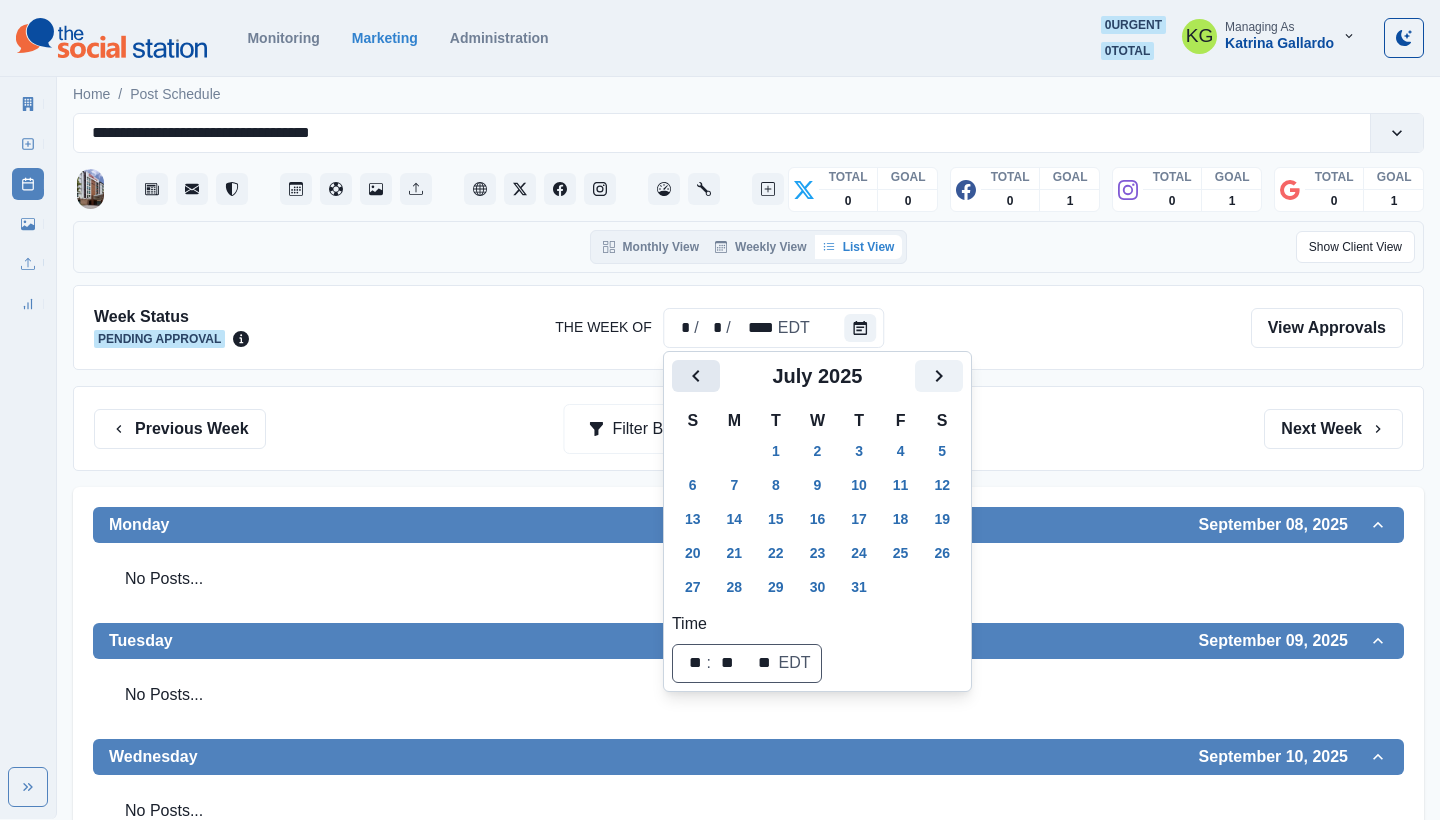 click 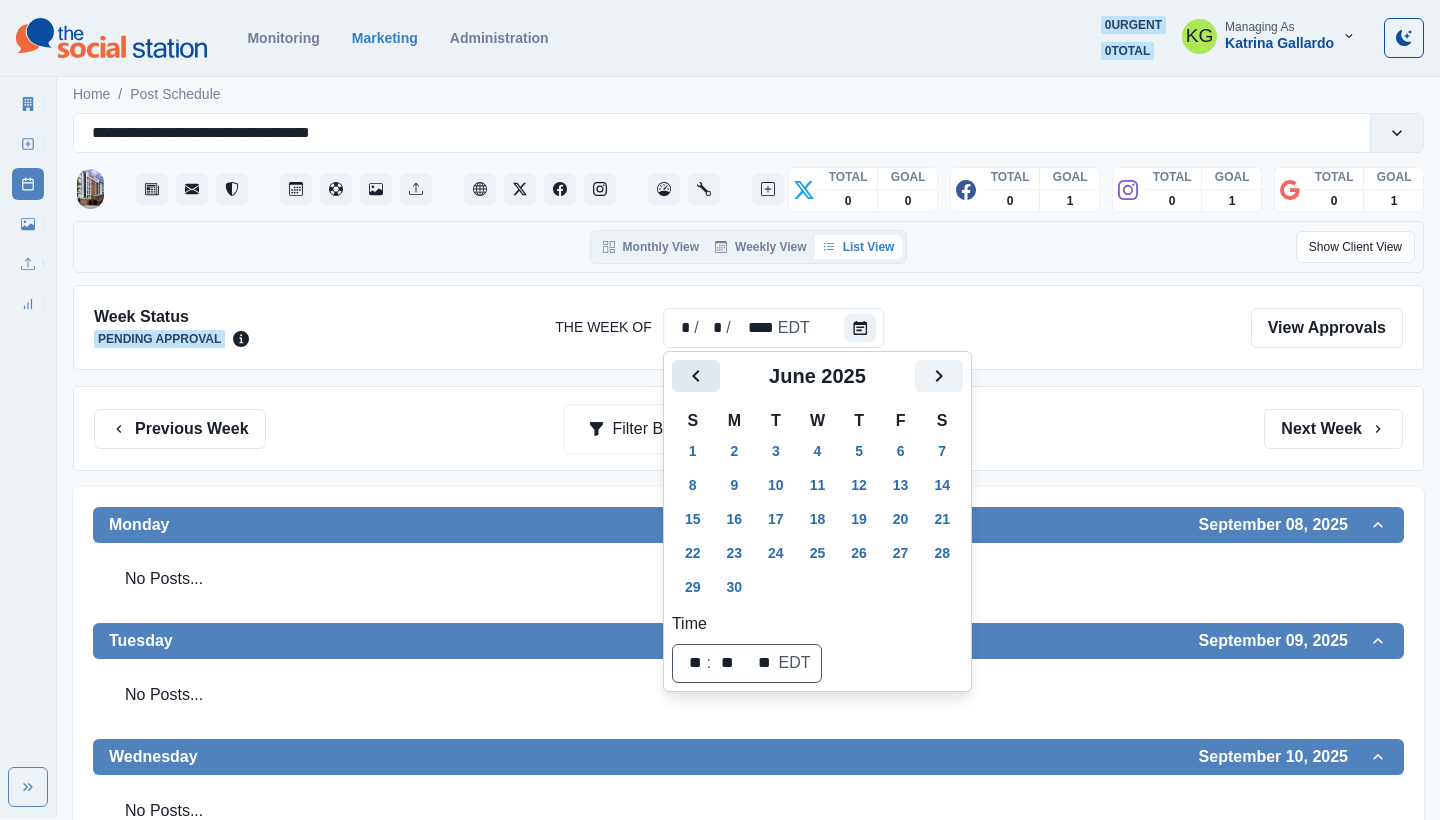 click 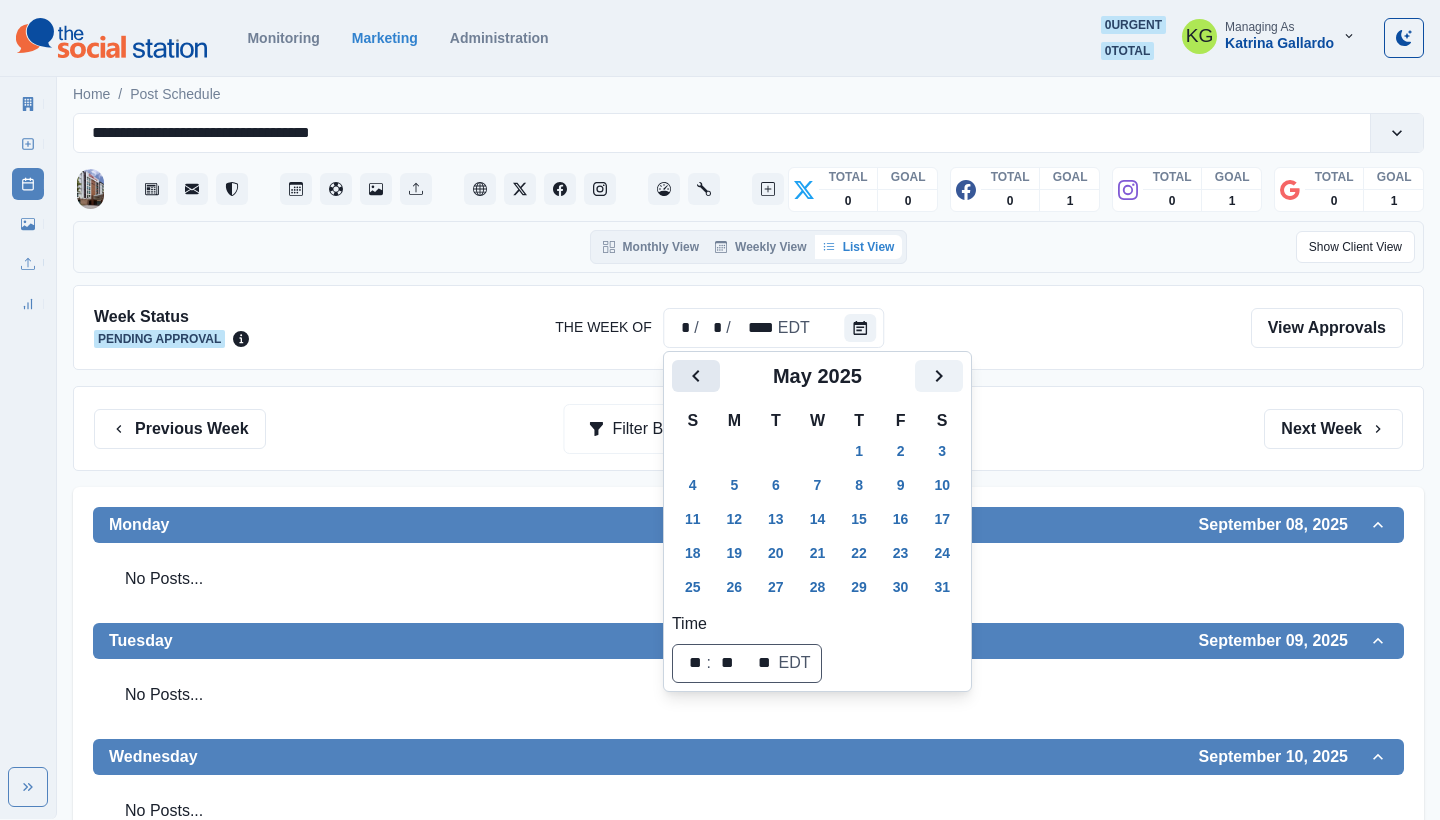 click 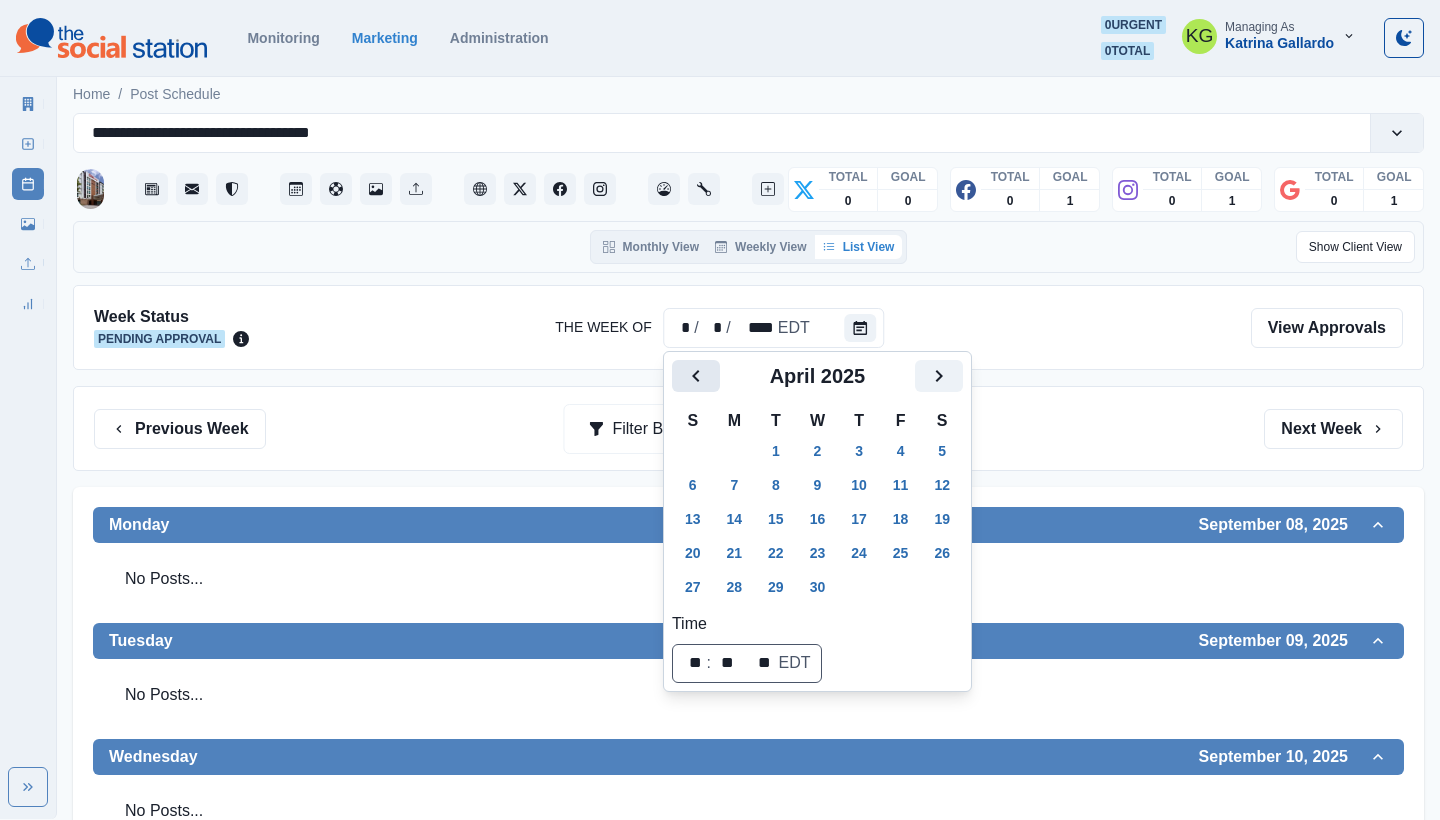 click 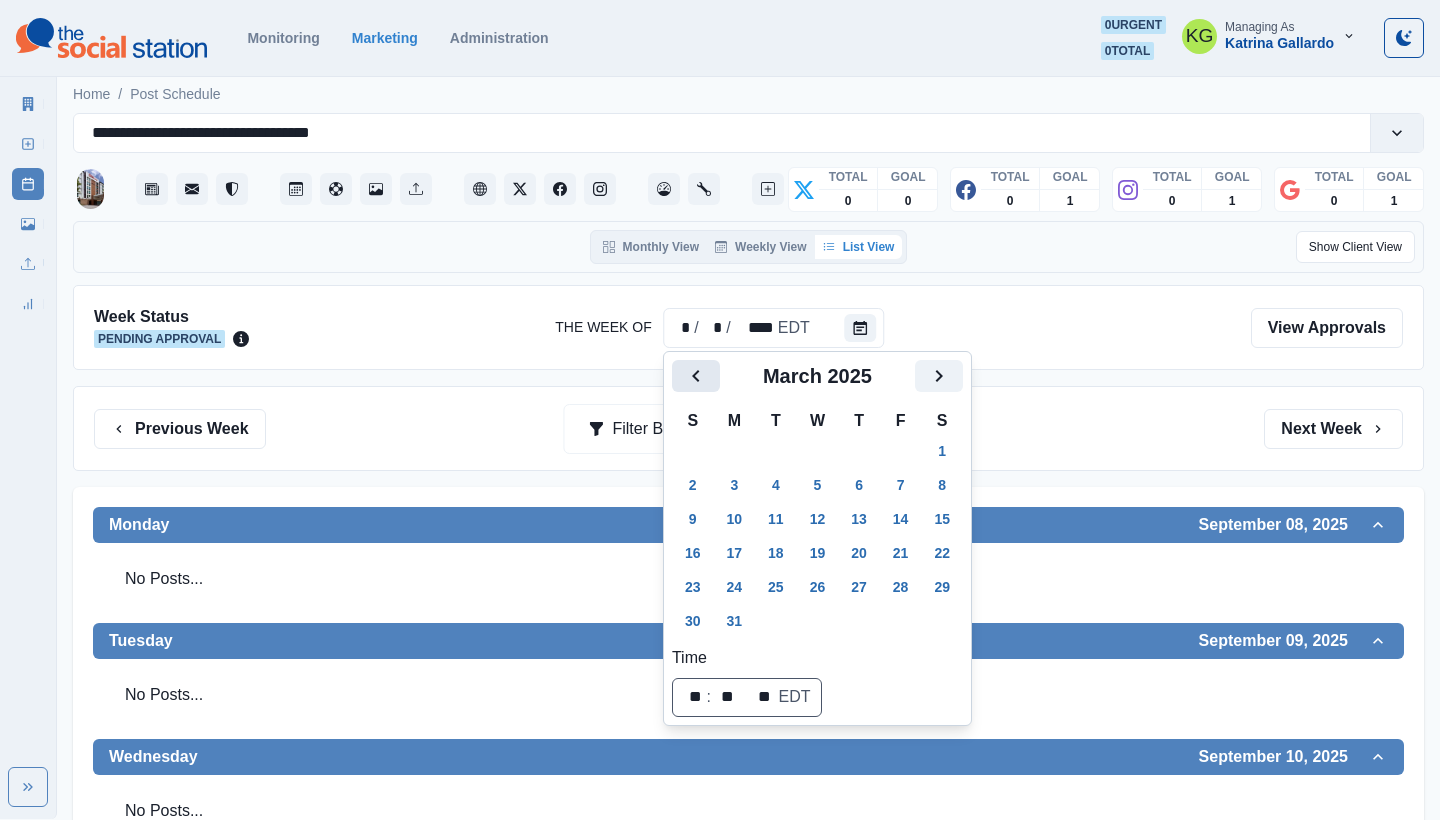 click 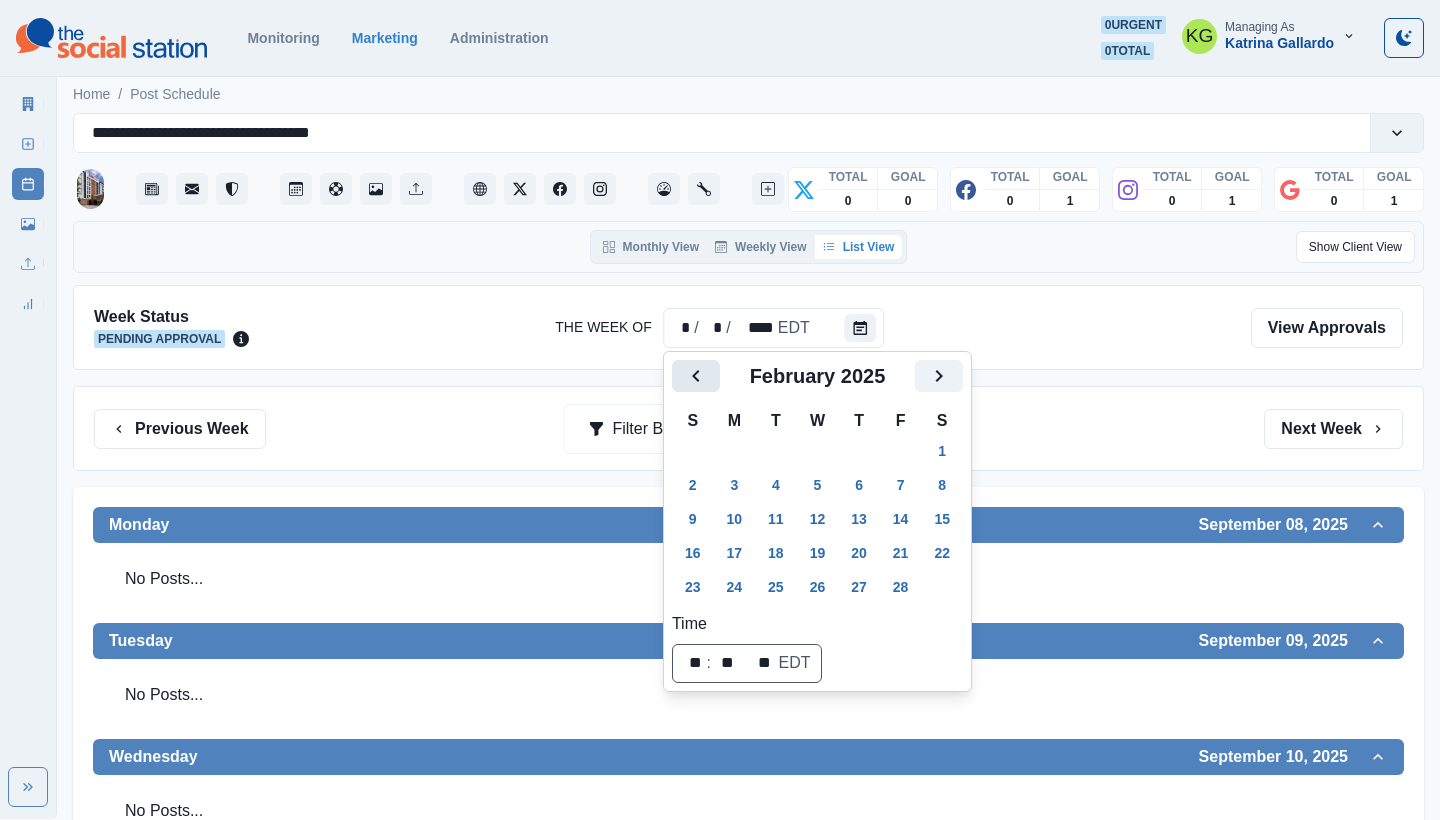 click 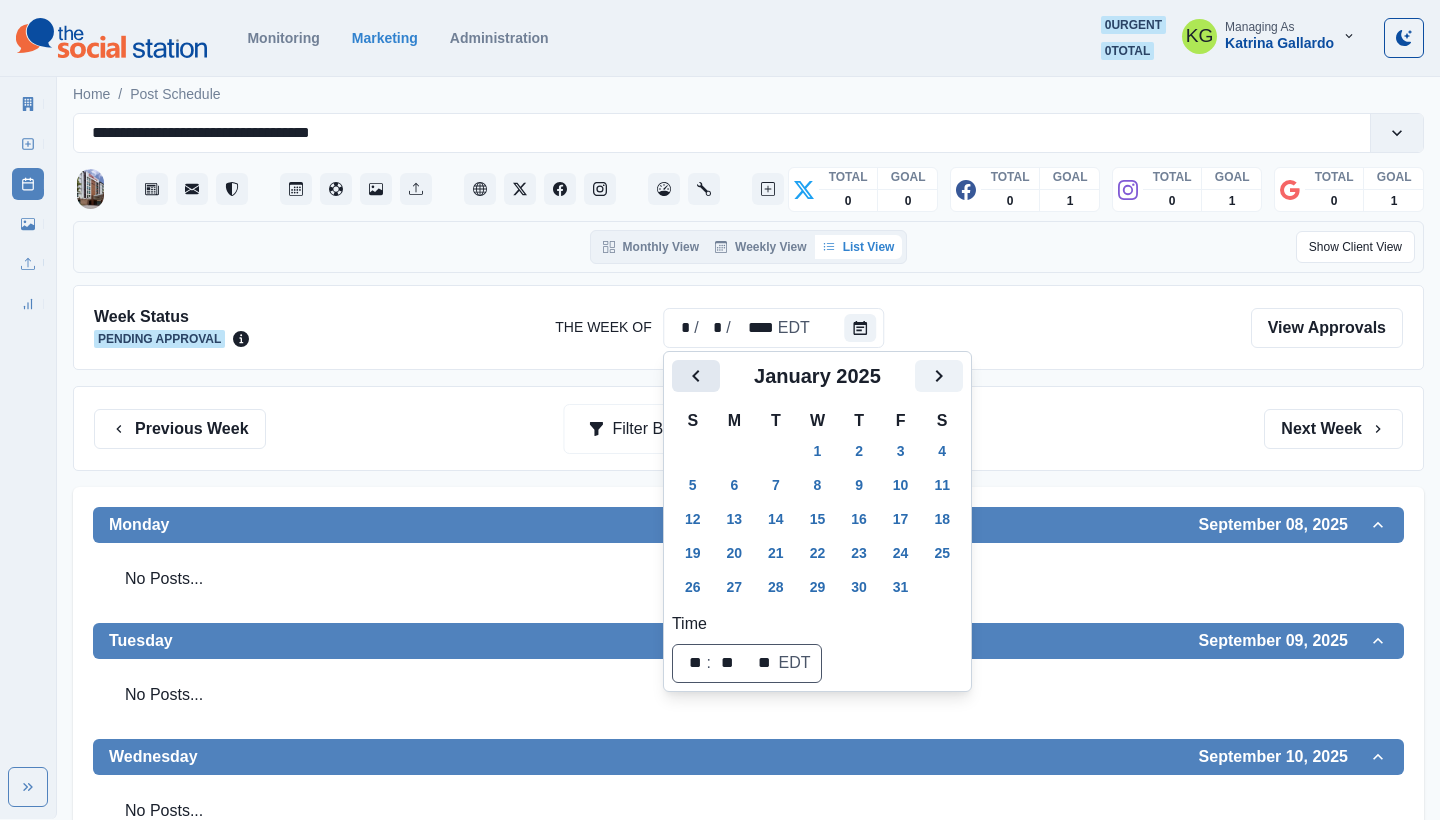 click 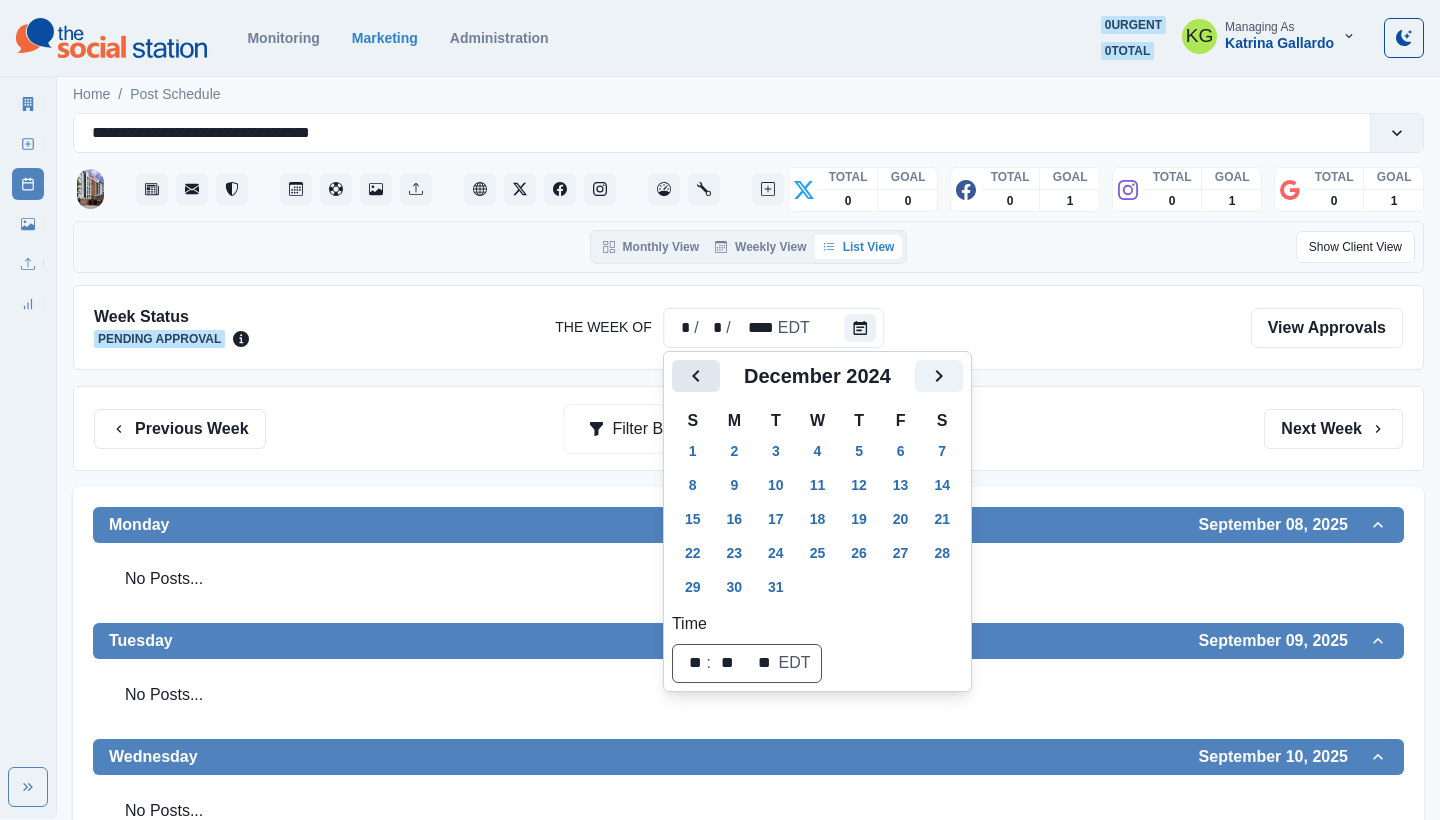 click 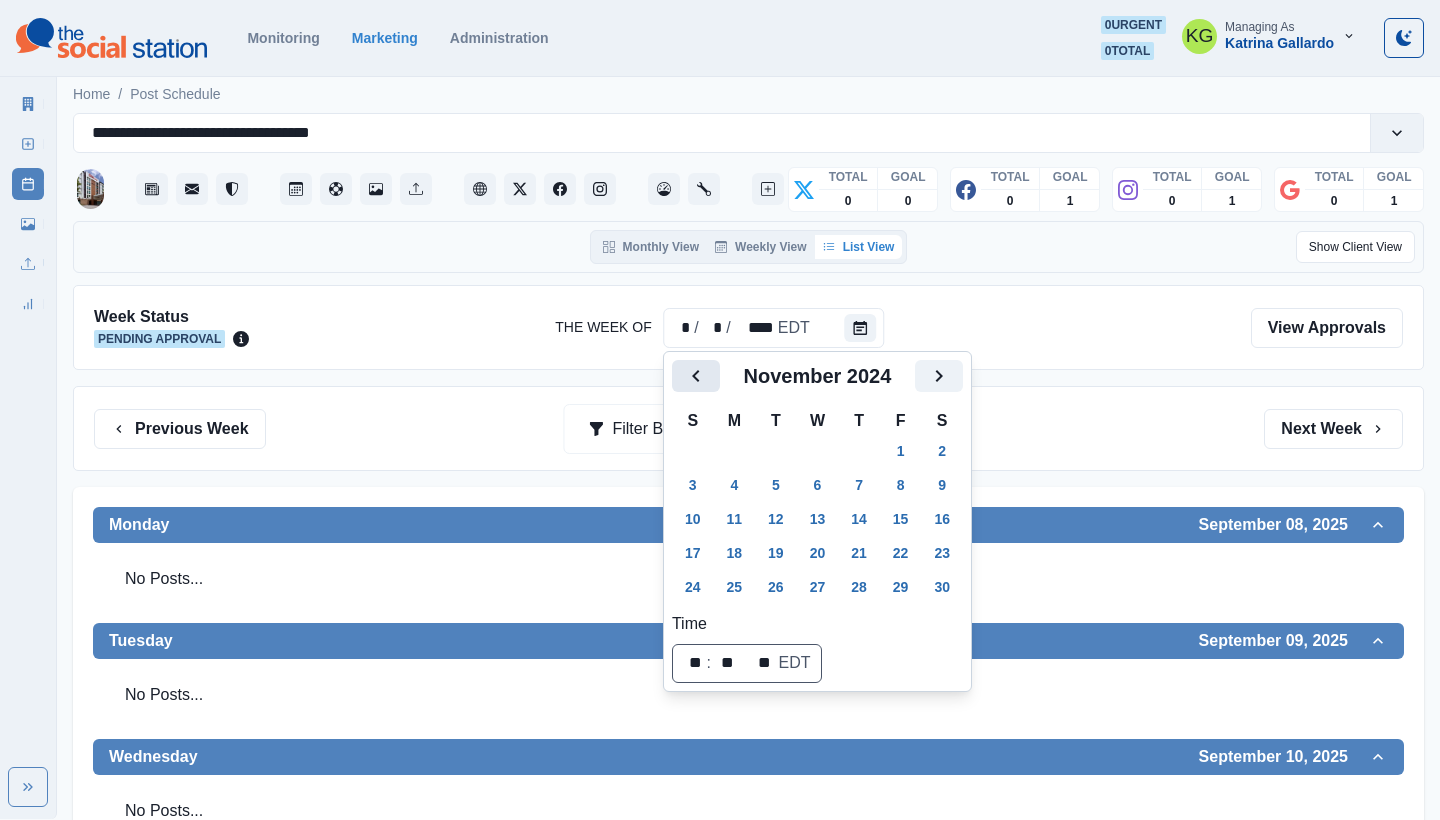 click 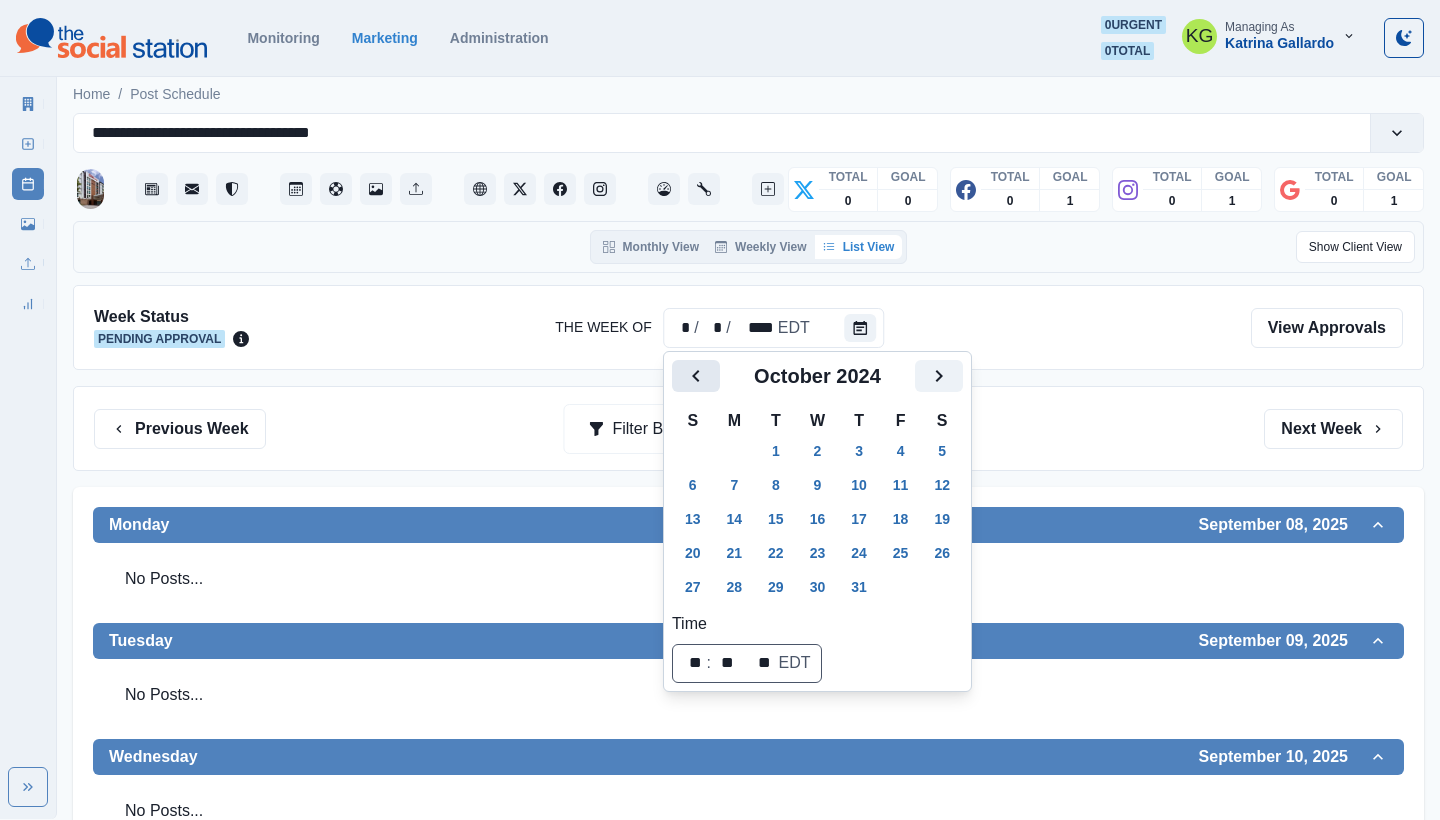 click 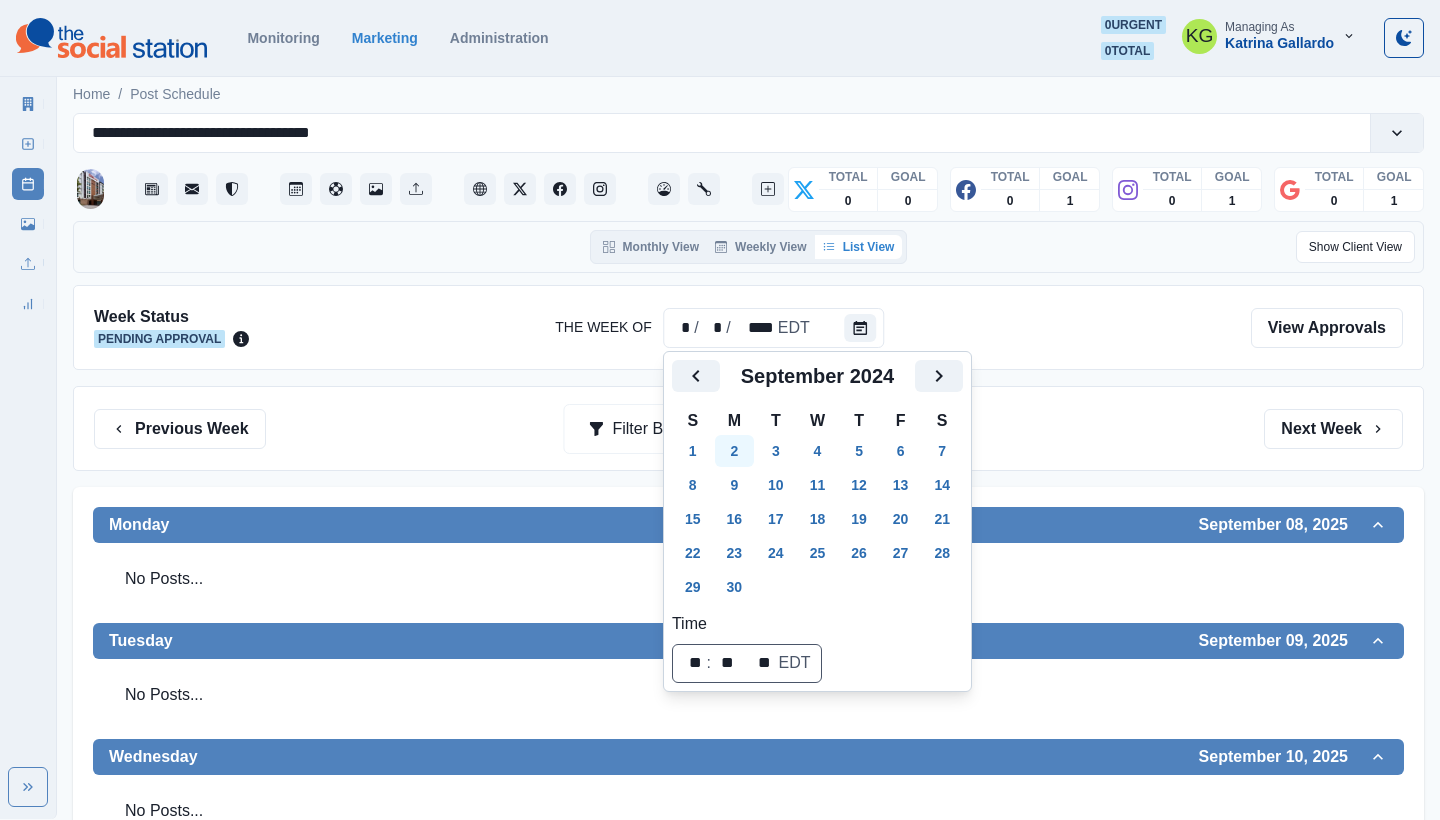 click on "2" at bounding box center (735, 451) 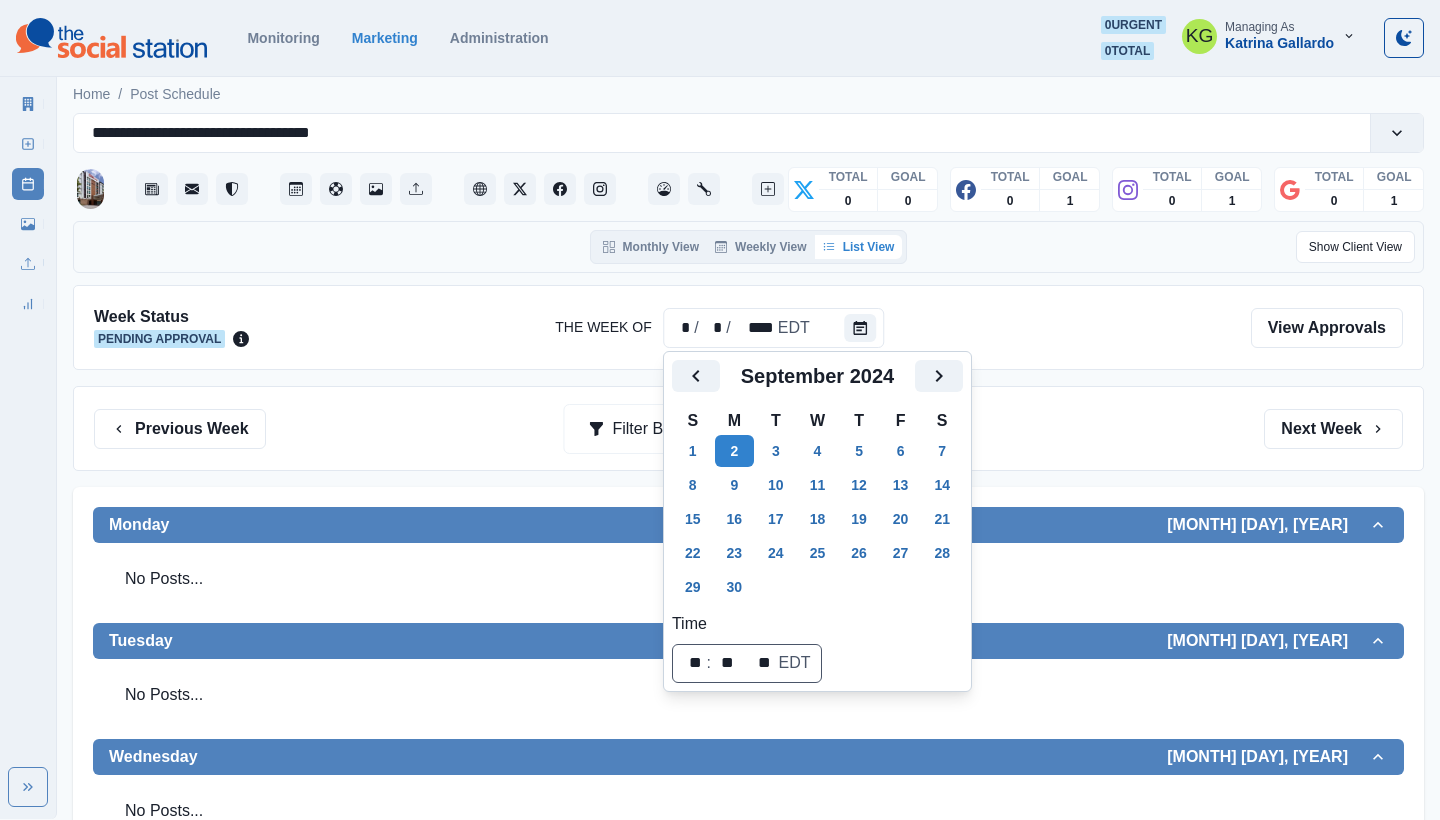 click on "Previous Week Filter By: Next Week" at bounding box center [748, 428] 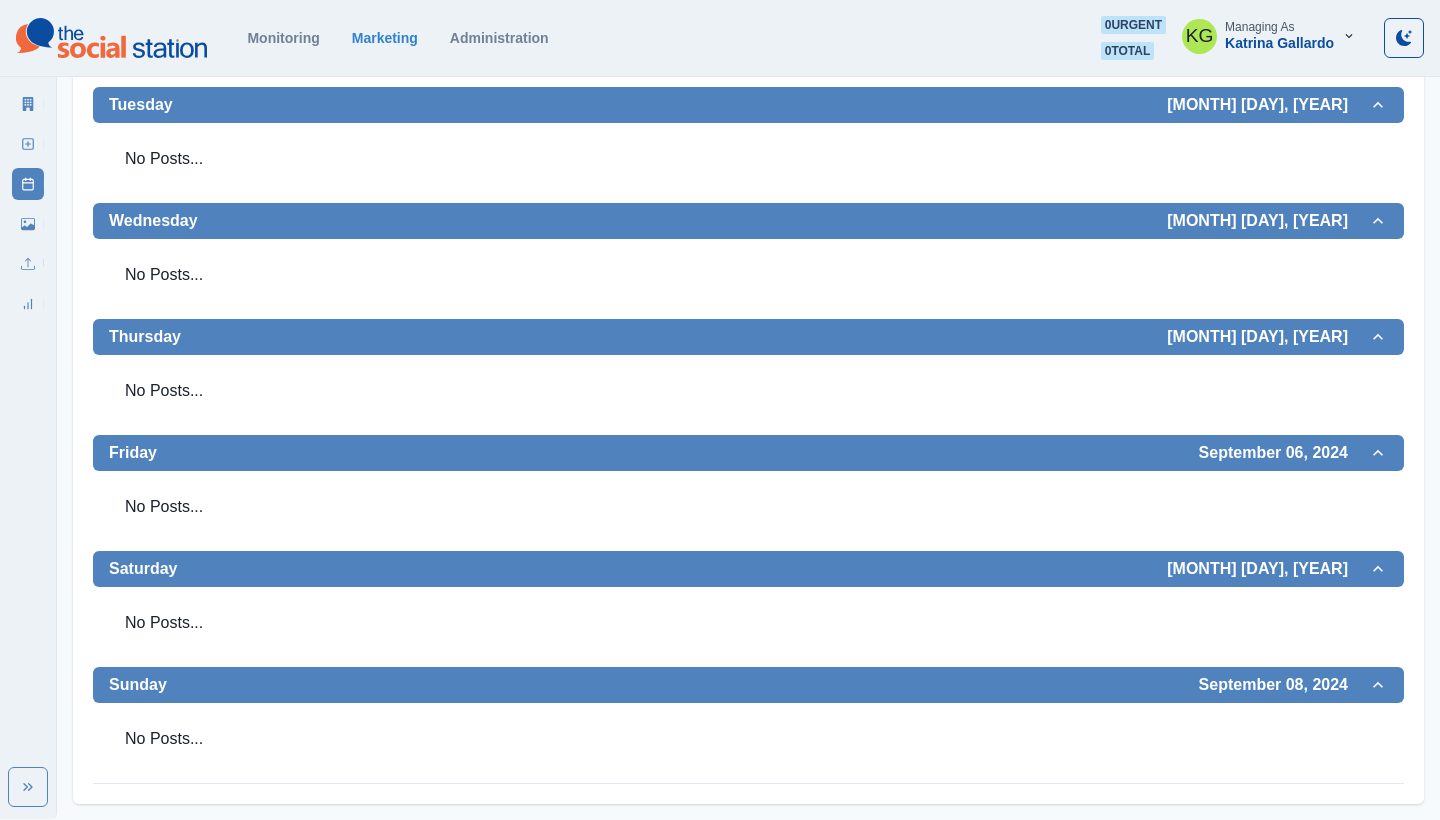 scroll, scrollTop: 161, scrollLeft: 0, axis: vertical 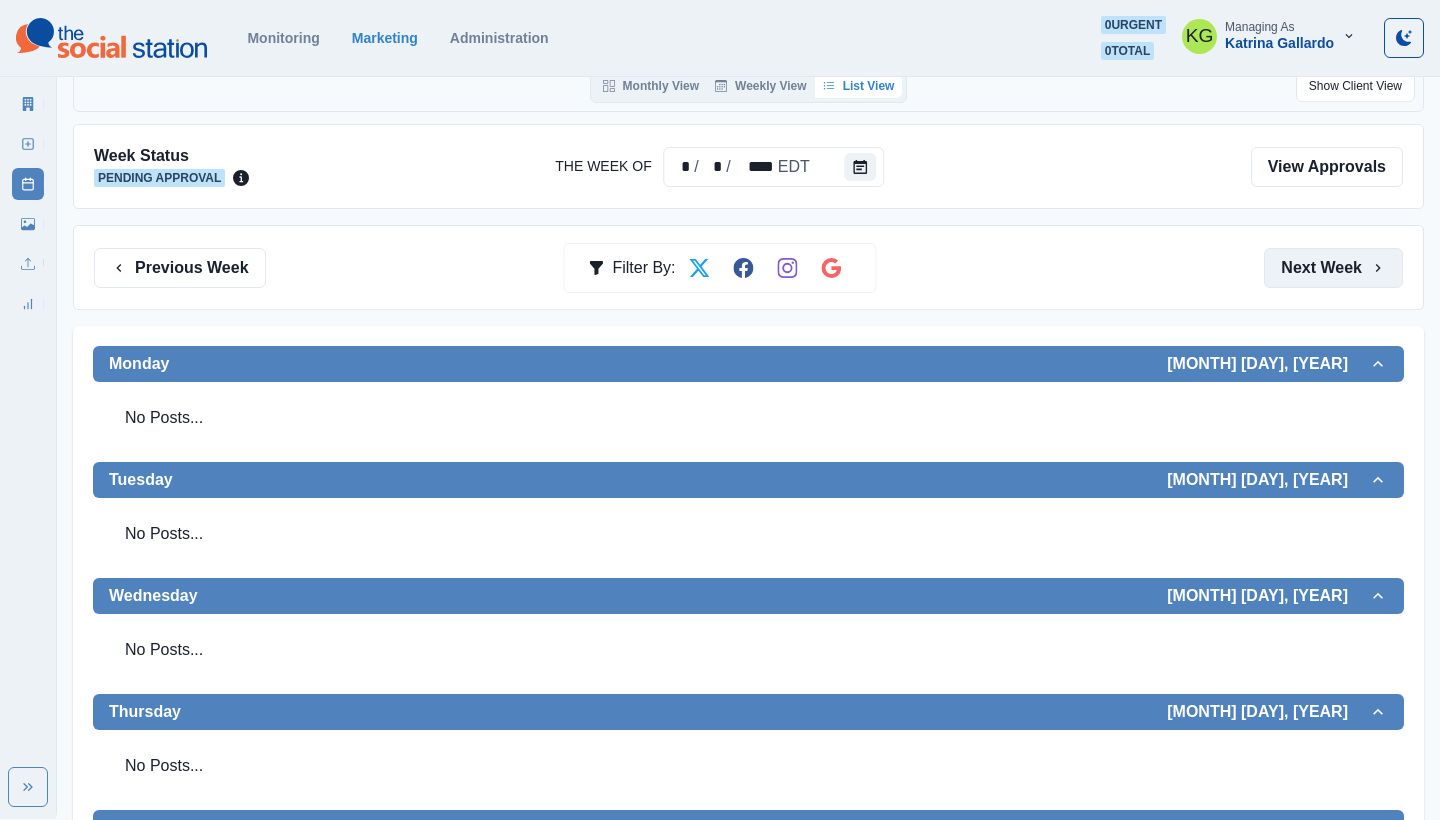 click on "Next Week" at bounding box center [1333, 268] 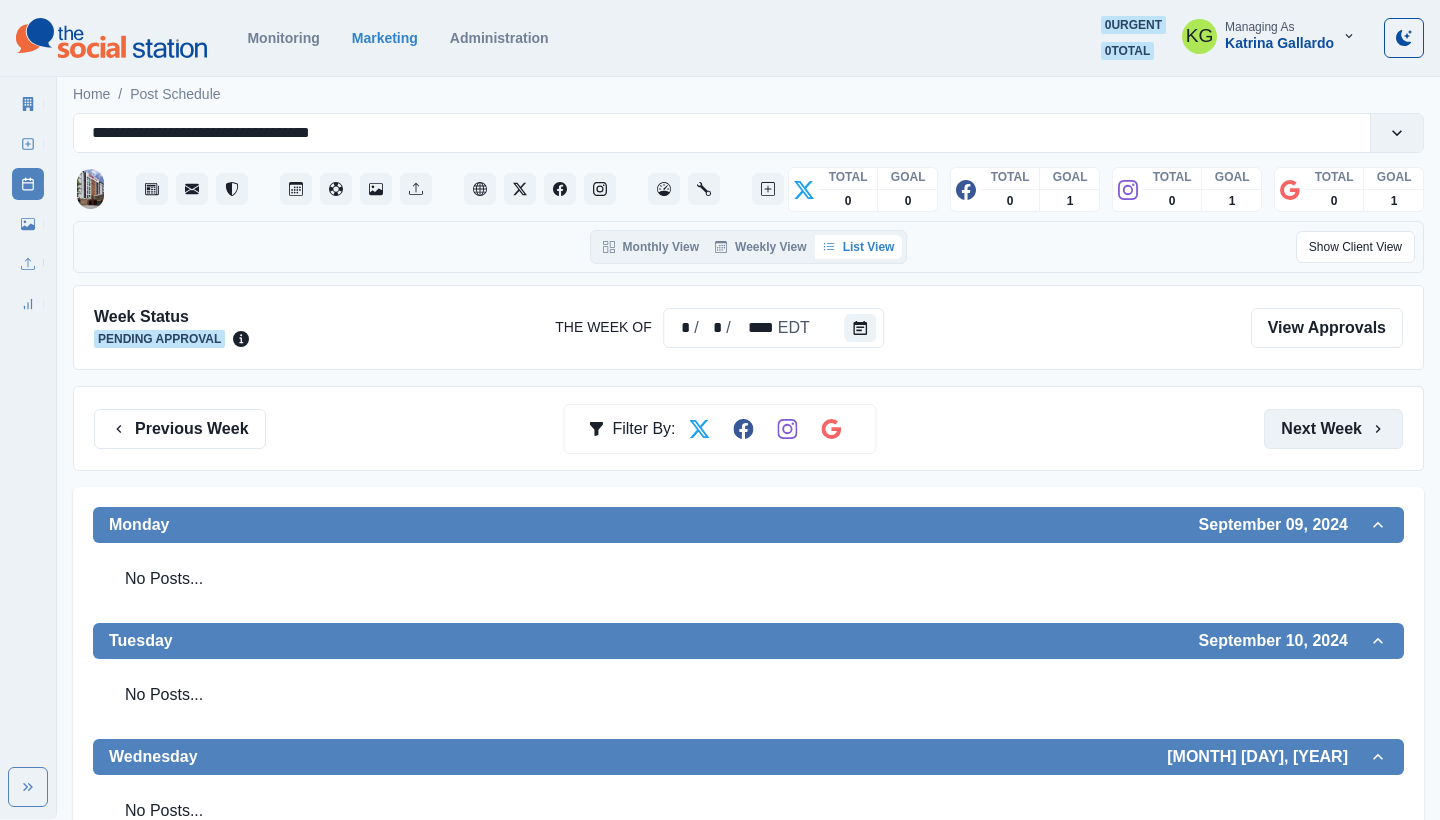 scroll, scrollTop: 0, scrollLeft: 0, axis: both 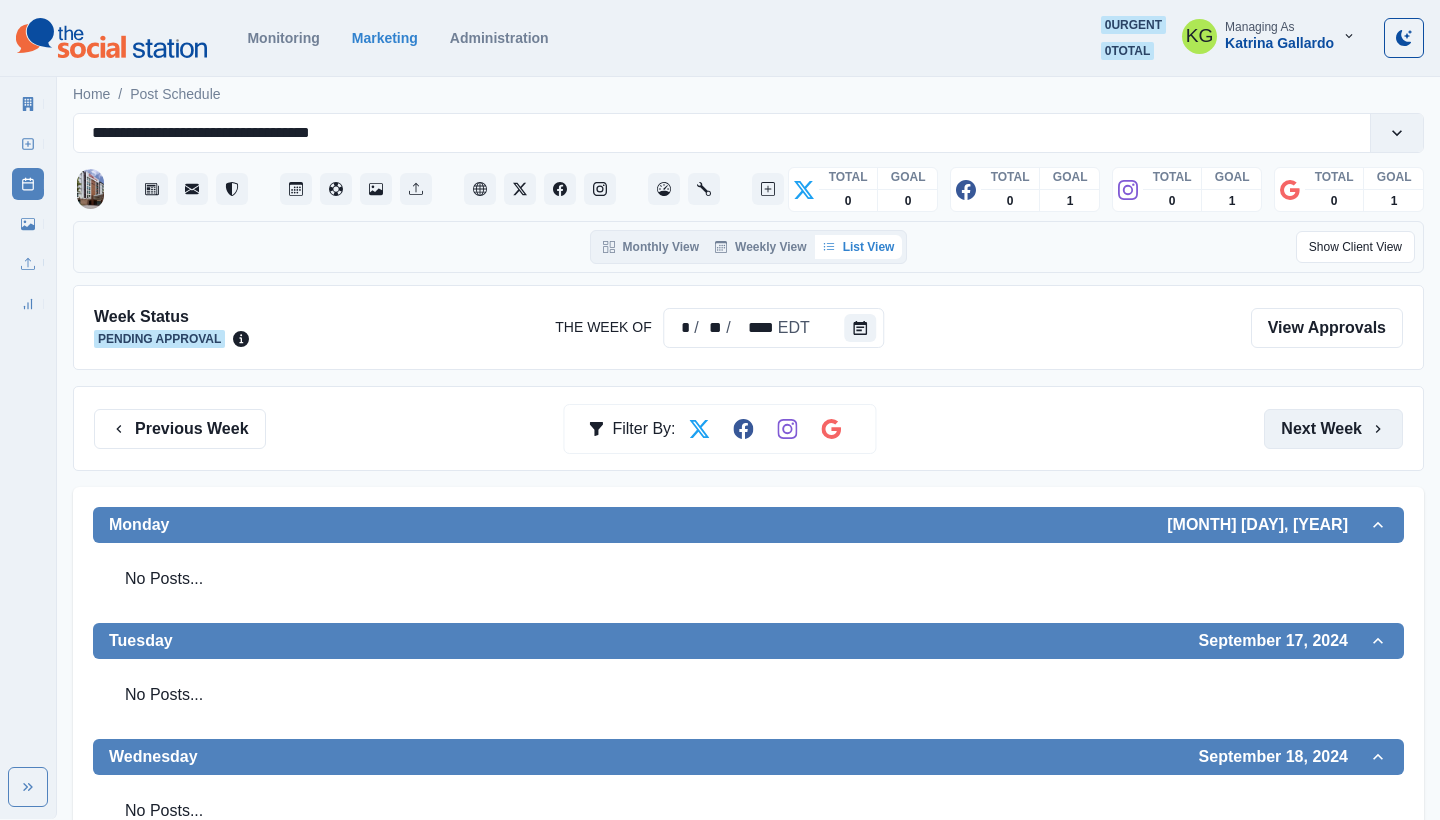 click on "Next Week" at bounding box center [1333, 429] 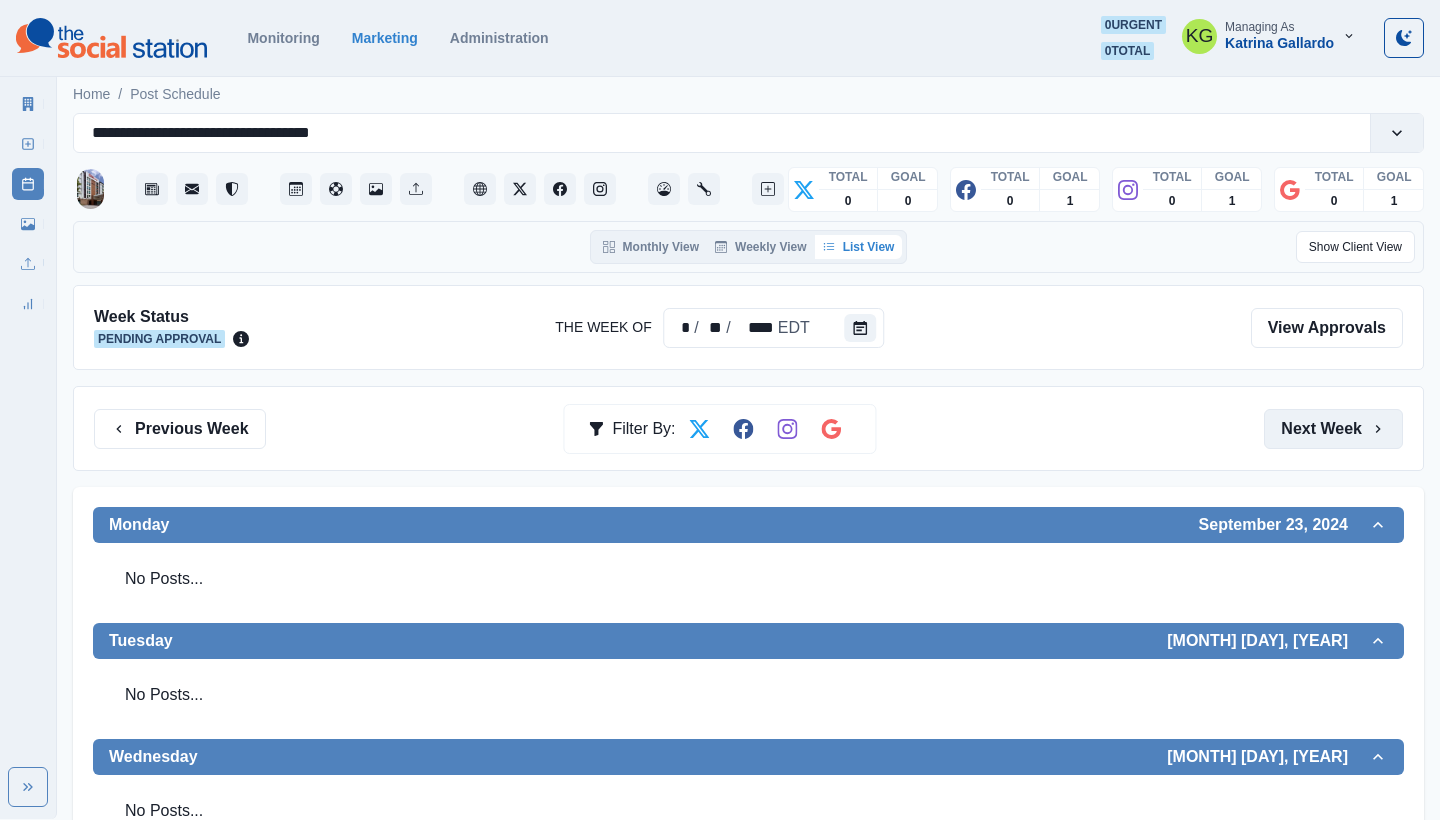 scroll, scrollTop: 0, scrollLeft: 0, axis: both 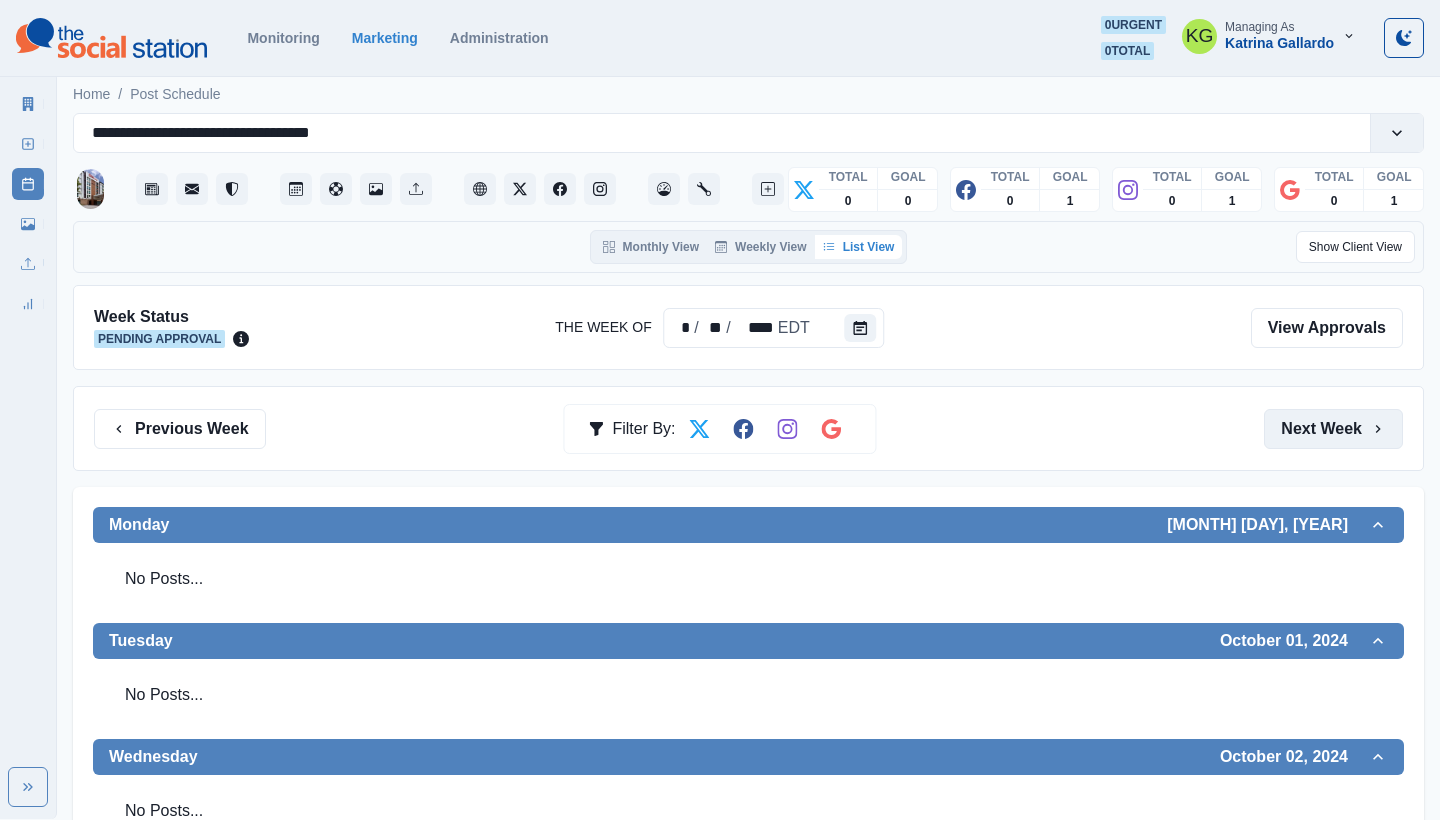 click on "Next Week" at bounding box center [1333, 429] 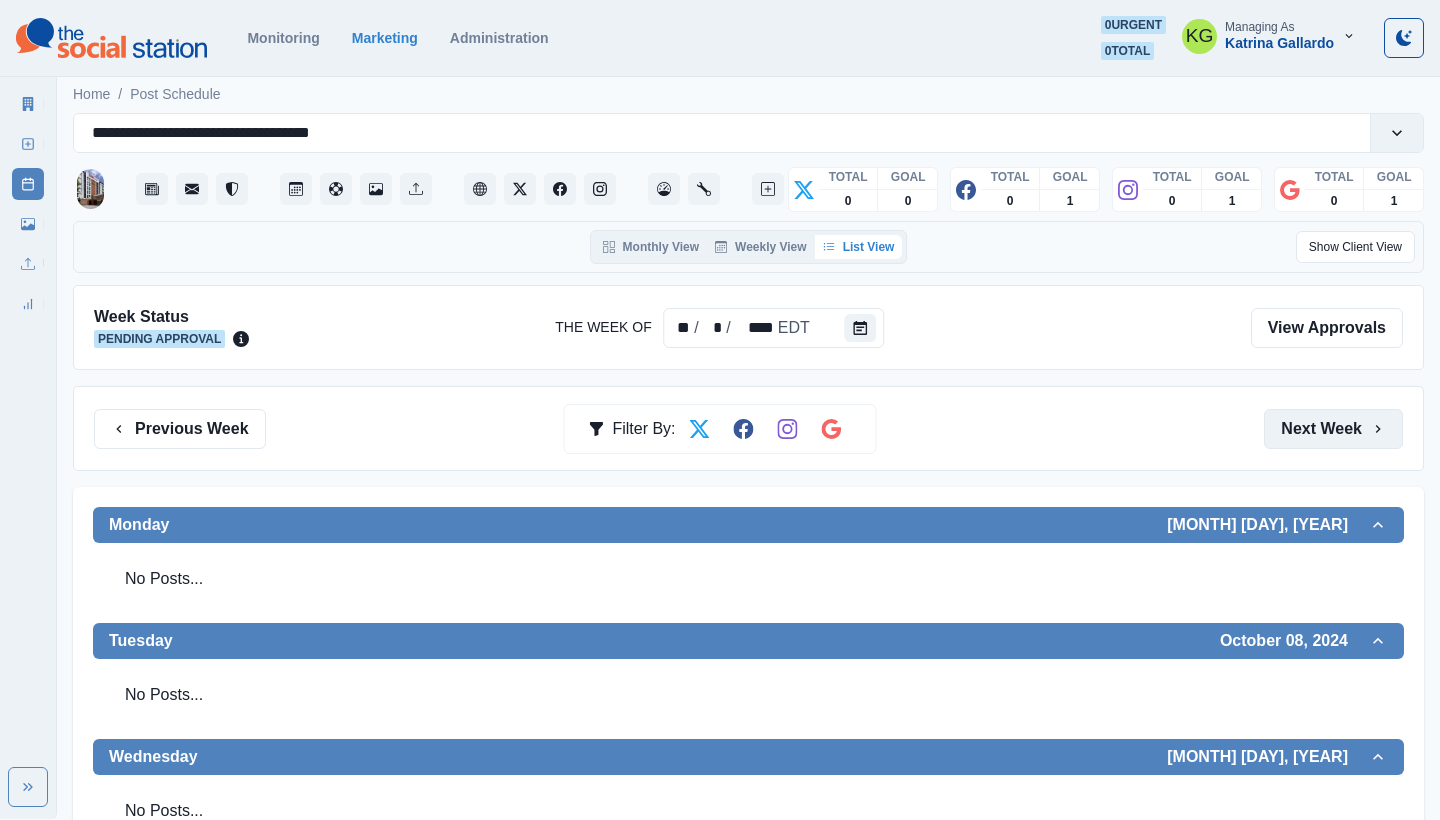 click on "Next Week" at bounding box center (1333, 429) 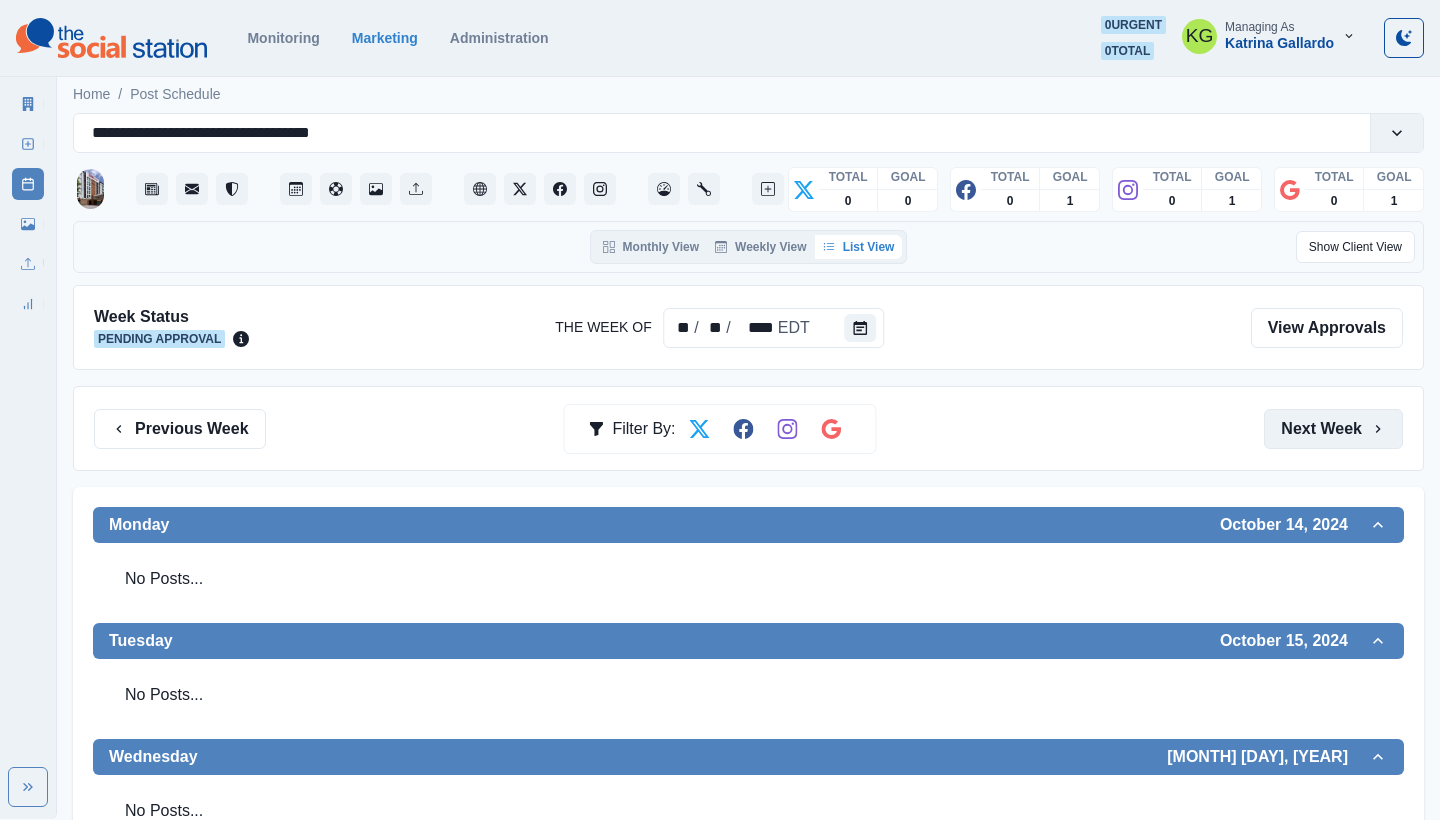 click on "Next Week" at bounding box center (1333, 429) 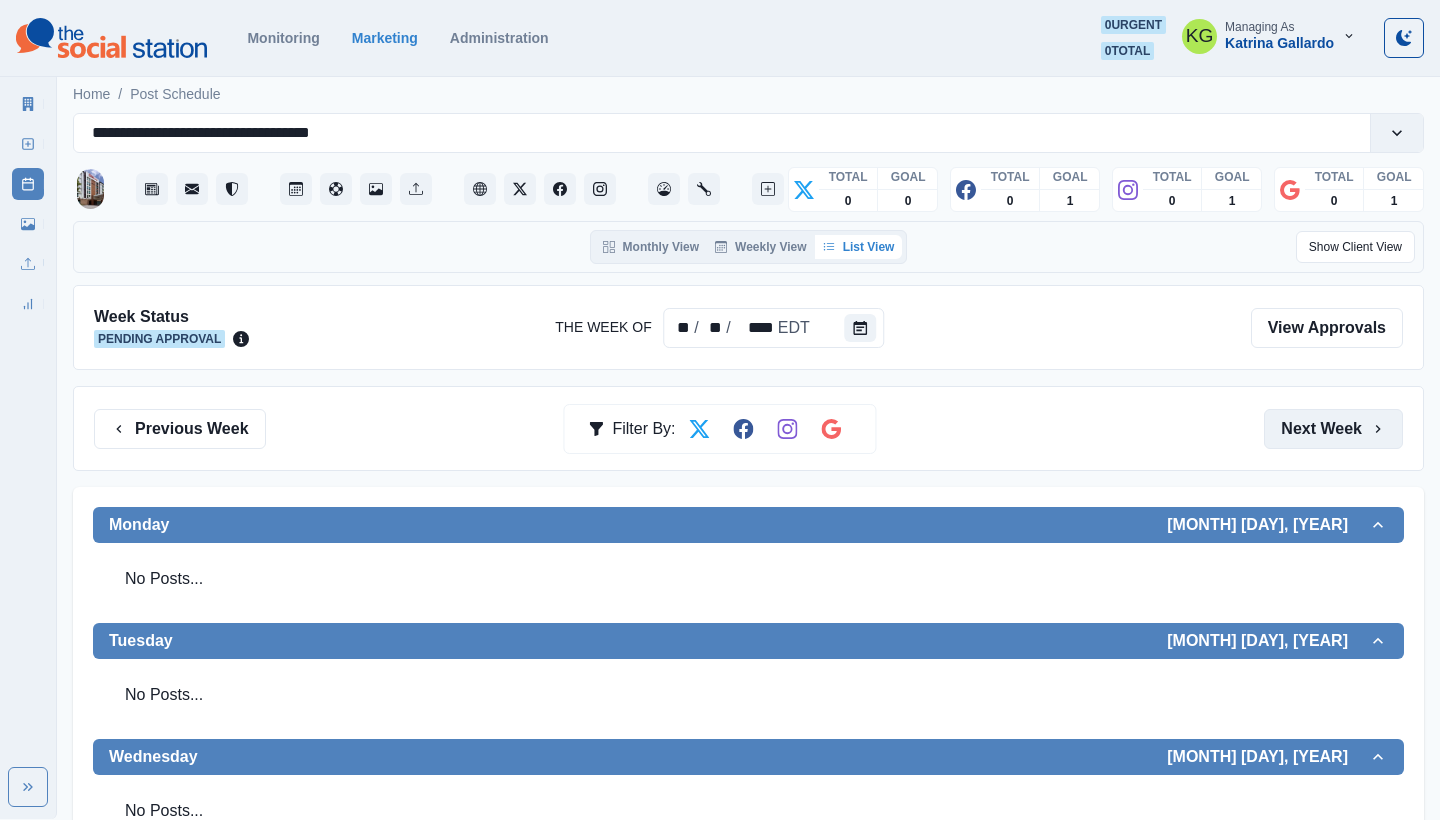click on "Next Week" at bounding box center (1333, 429) 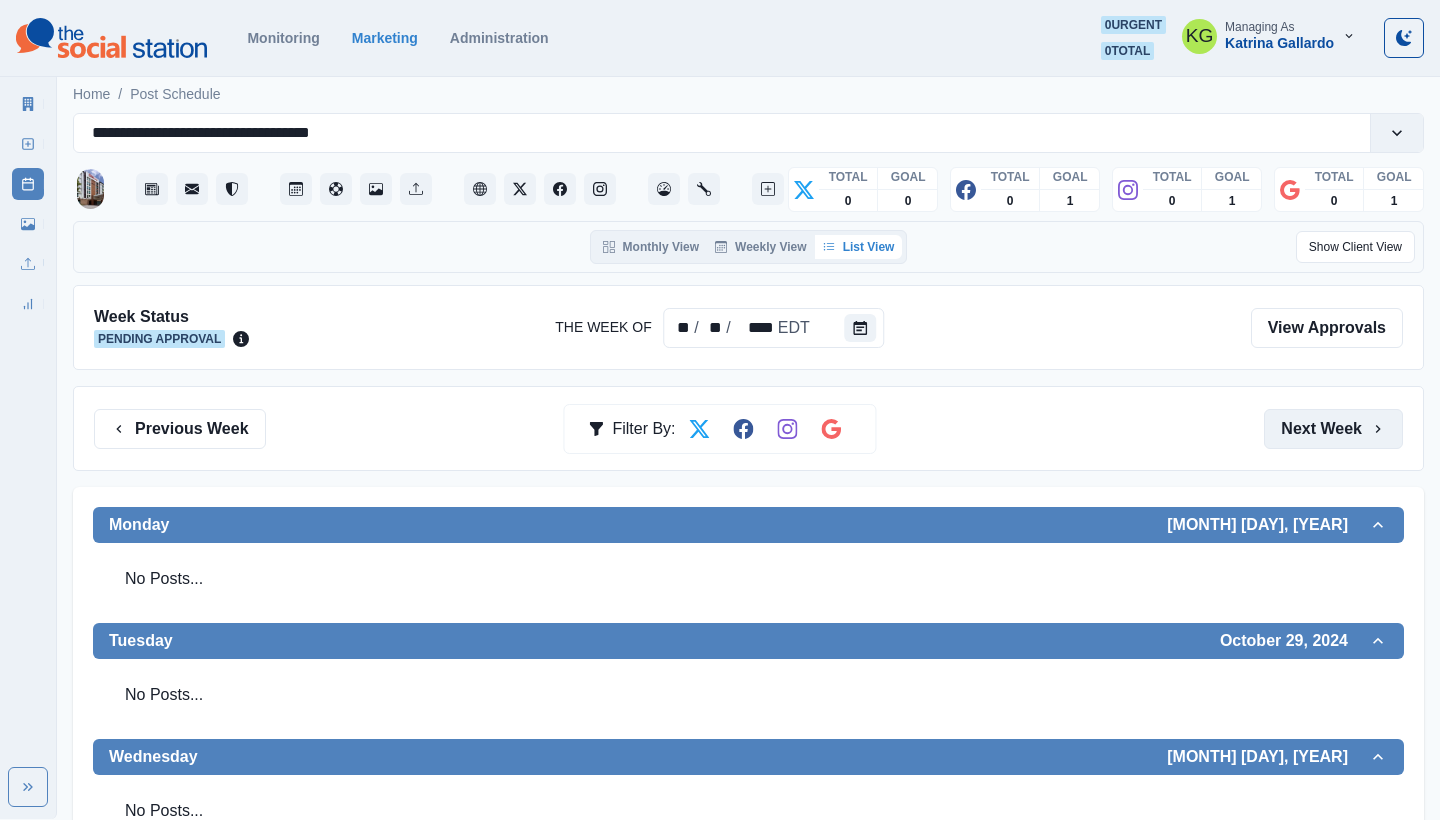 click on "Next Week" at bounding box center [1333, 429] 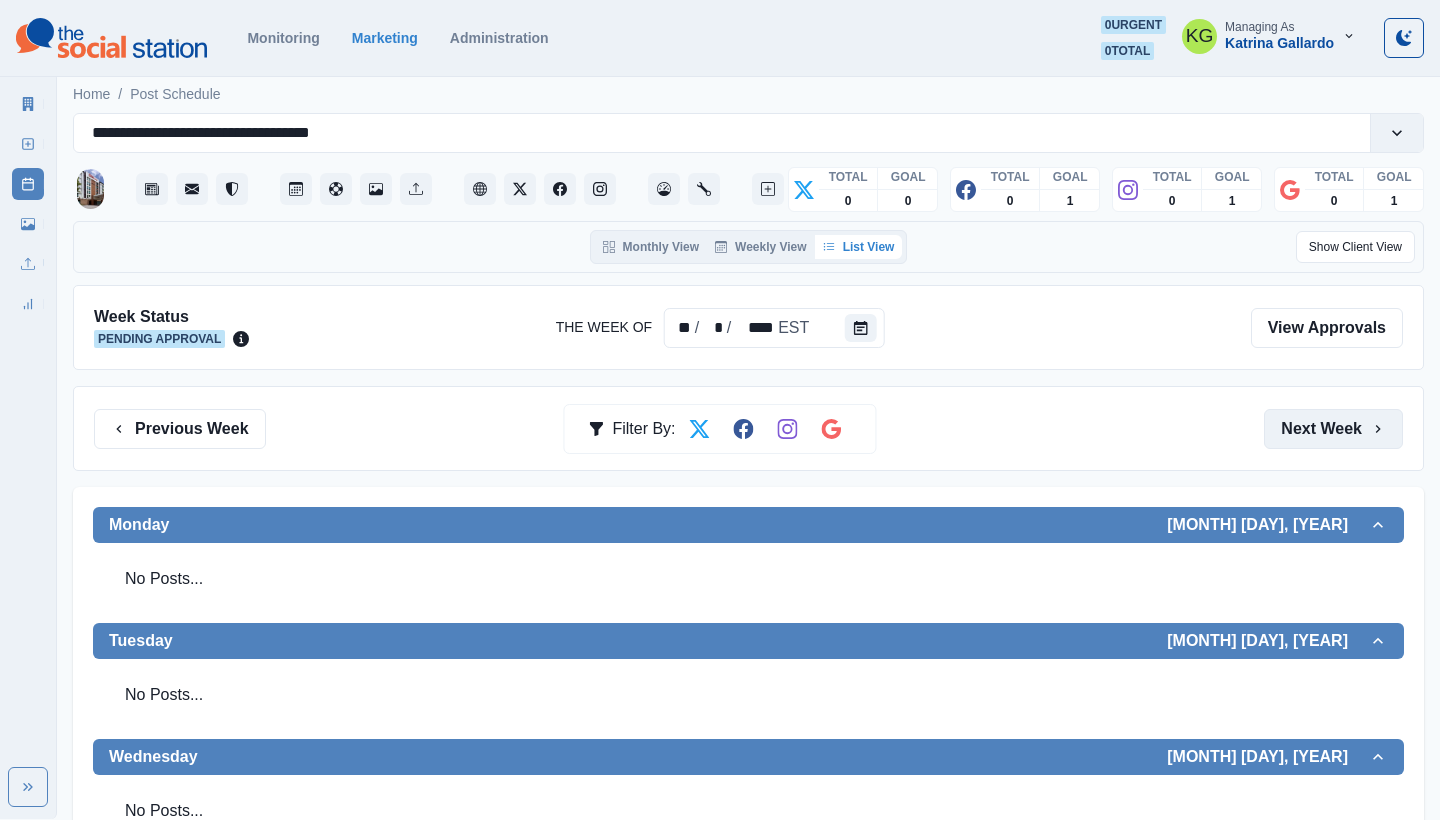 click on "Next Week" at bounding box center (1333, 429) 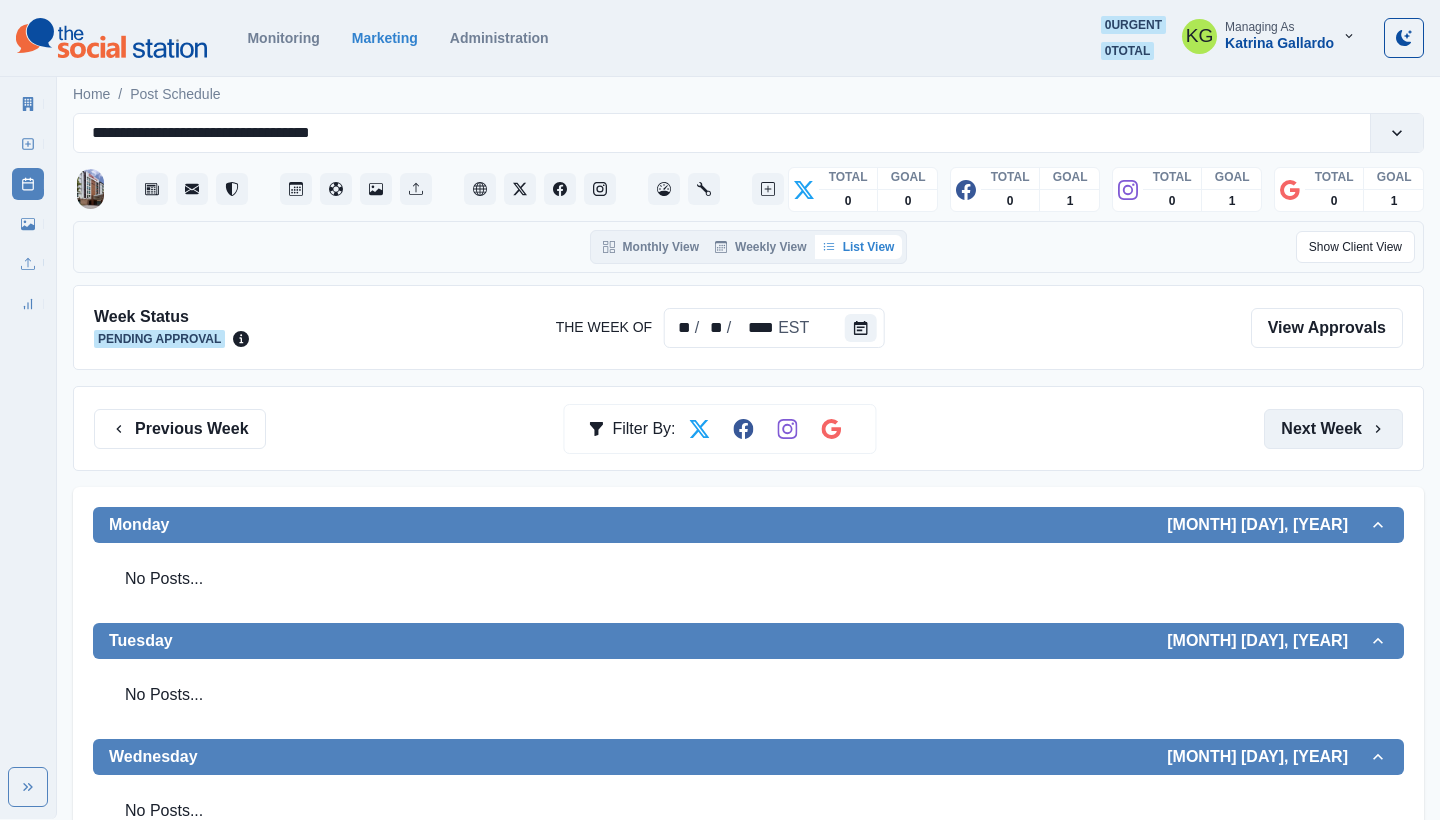 click on "Next Week" at bounding box center (1333, 429) 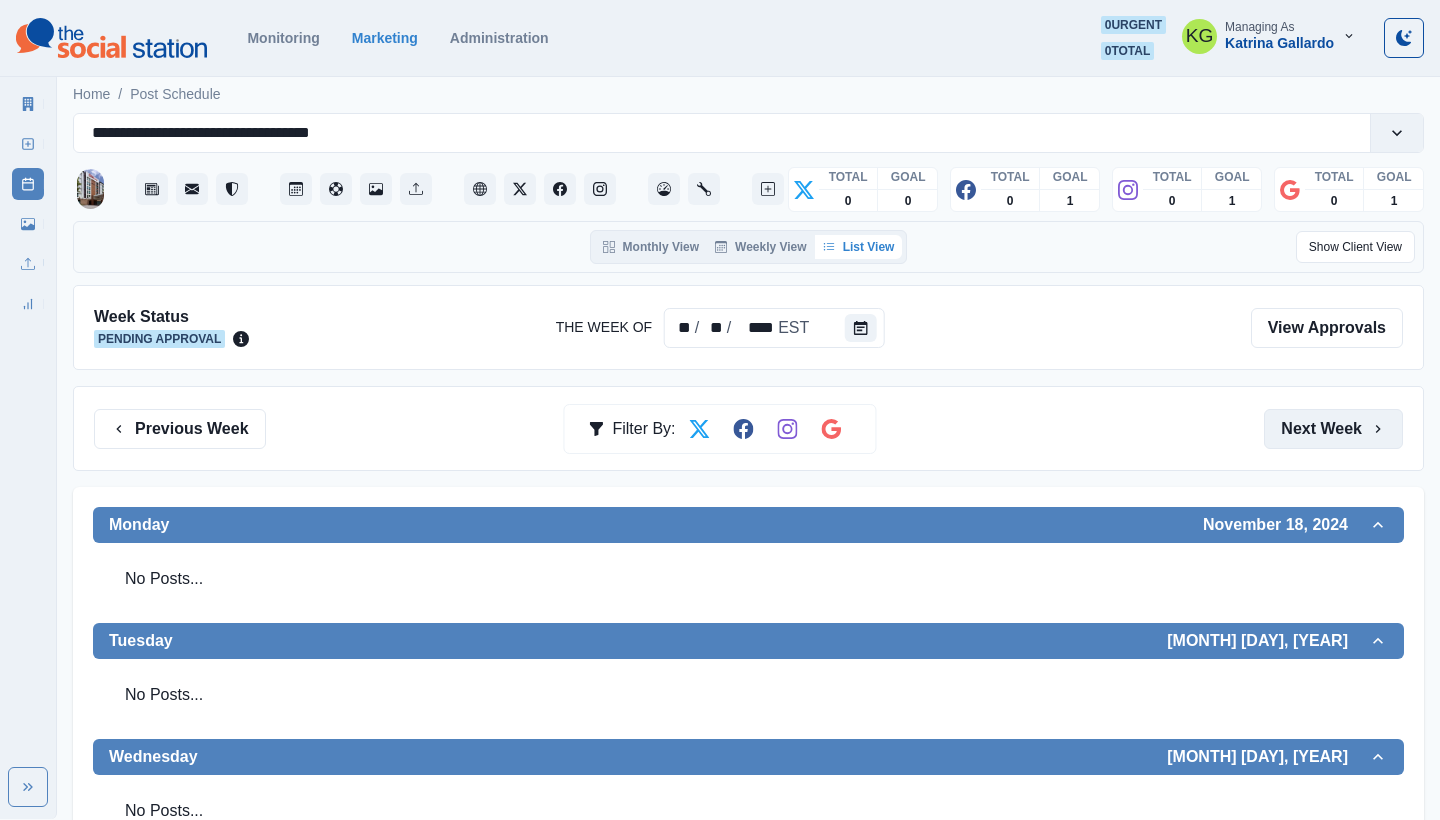 click on "Next Week" at bounding box center [1333, 429] 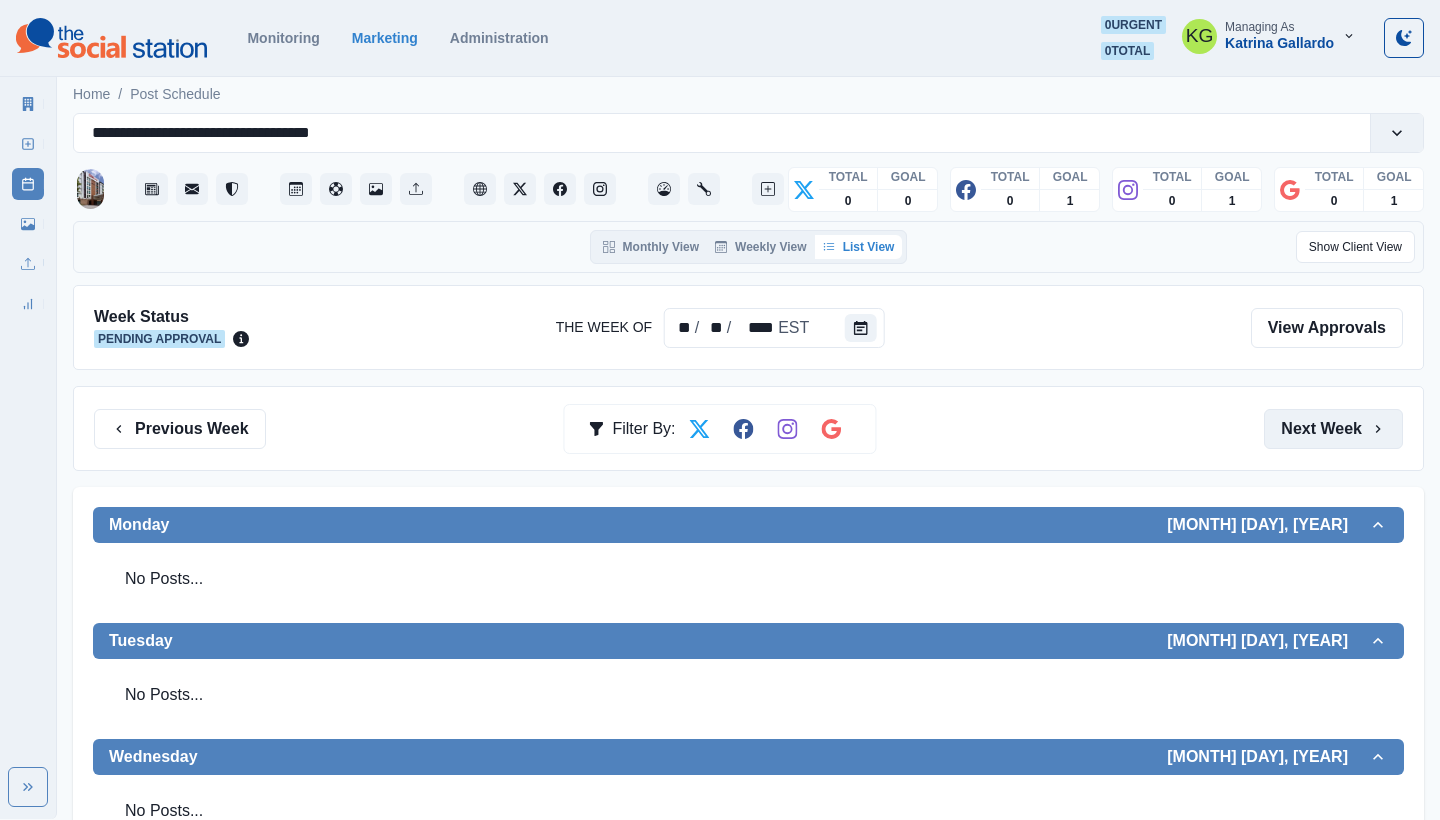 click on "Next Week" at bounding box center [1333, 429] 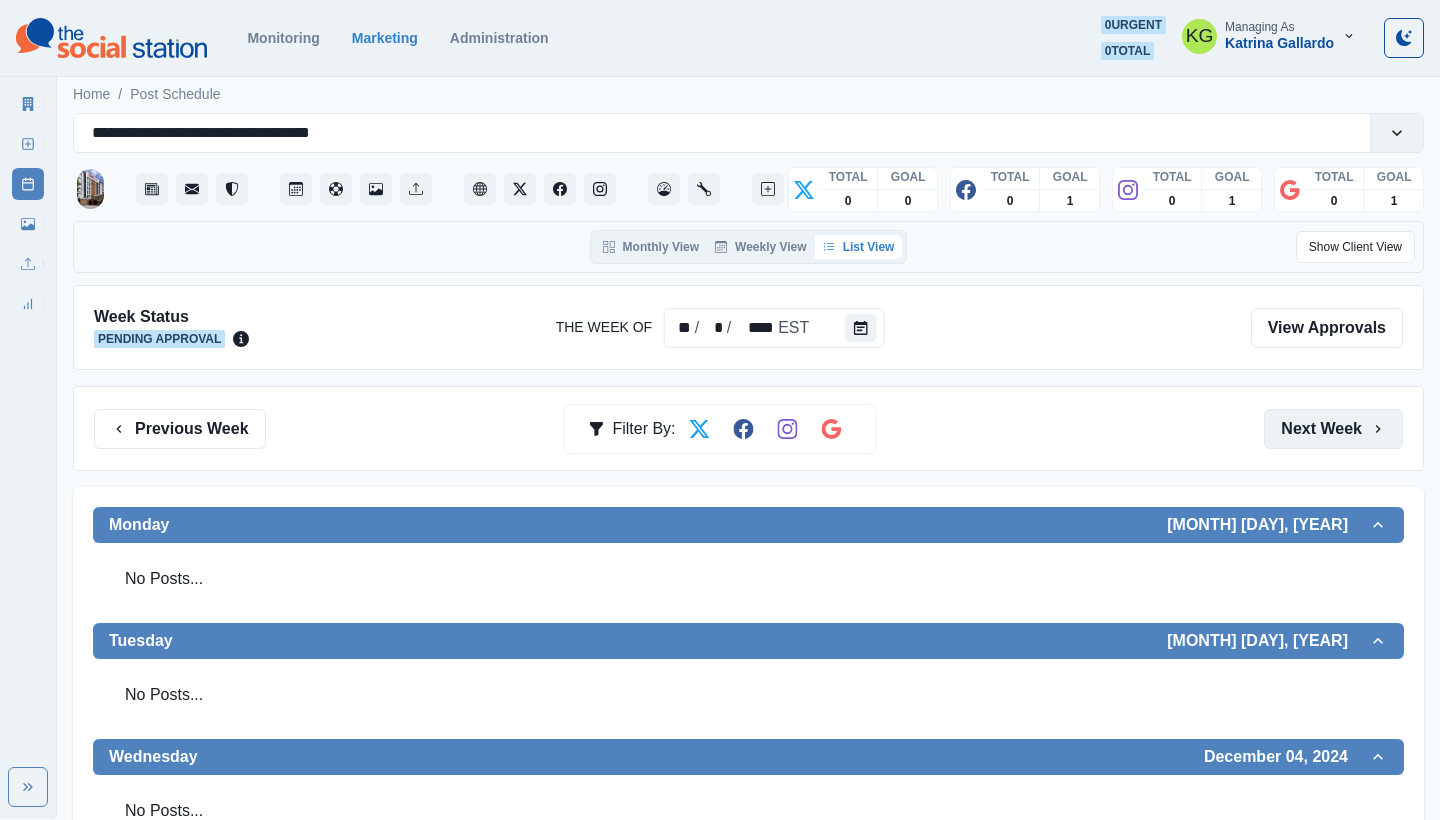 click on "Next Week" at bounding box center [1333, 429] 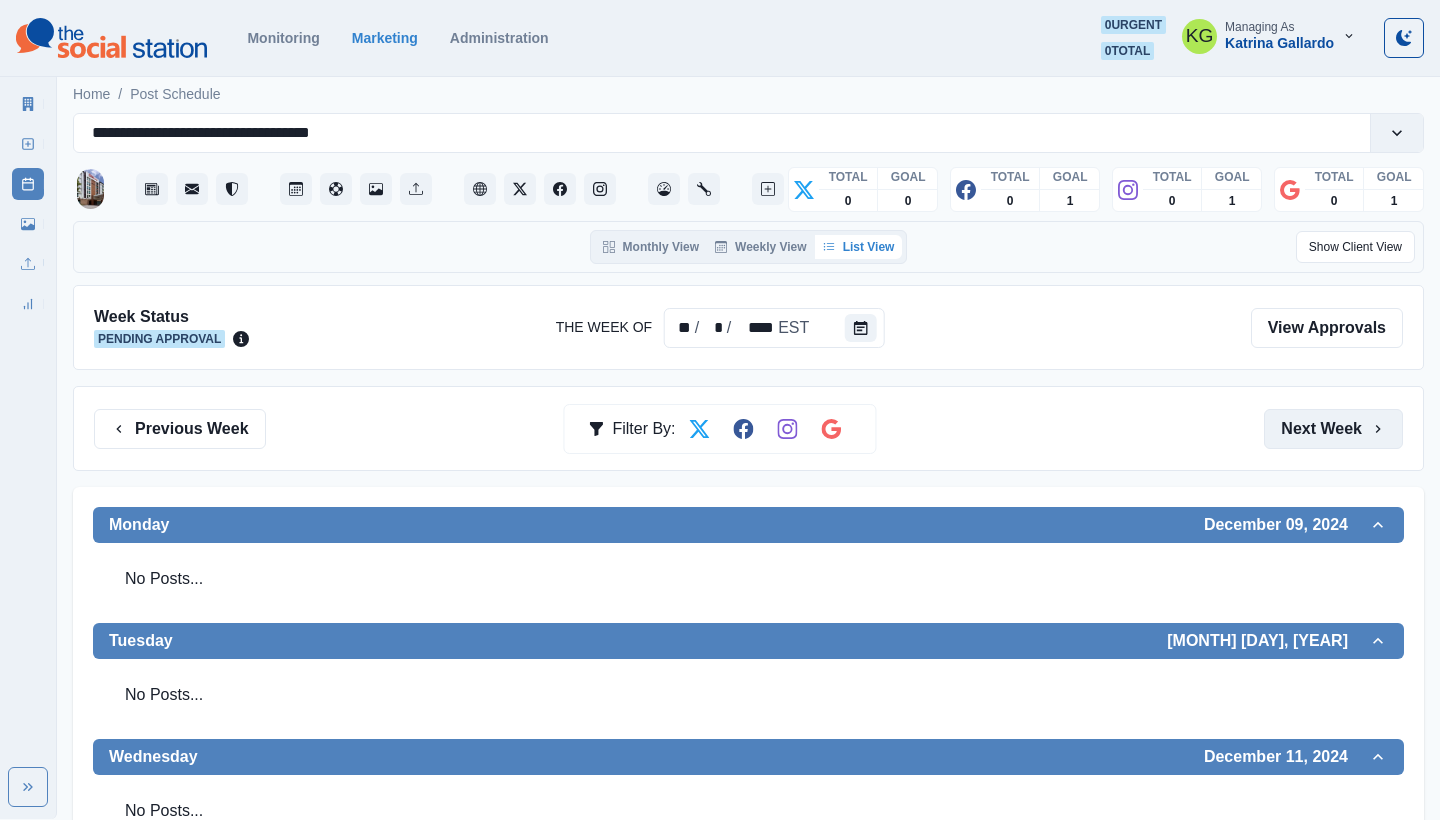 click on "Next Week" at bounding box center (1333, 429) 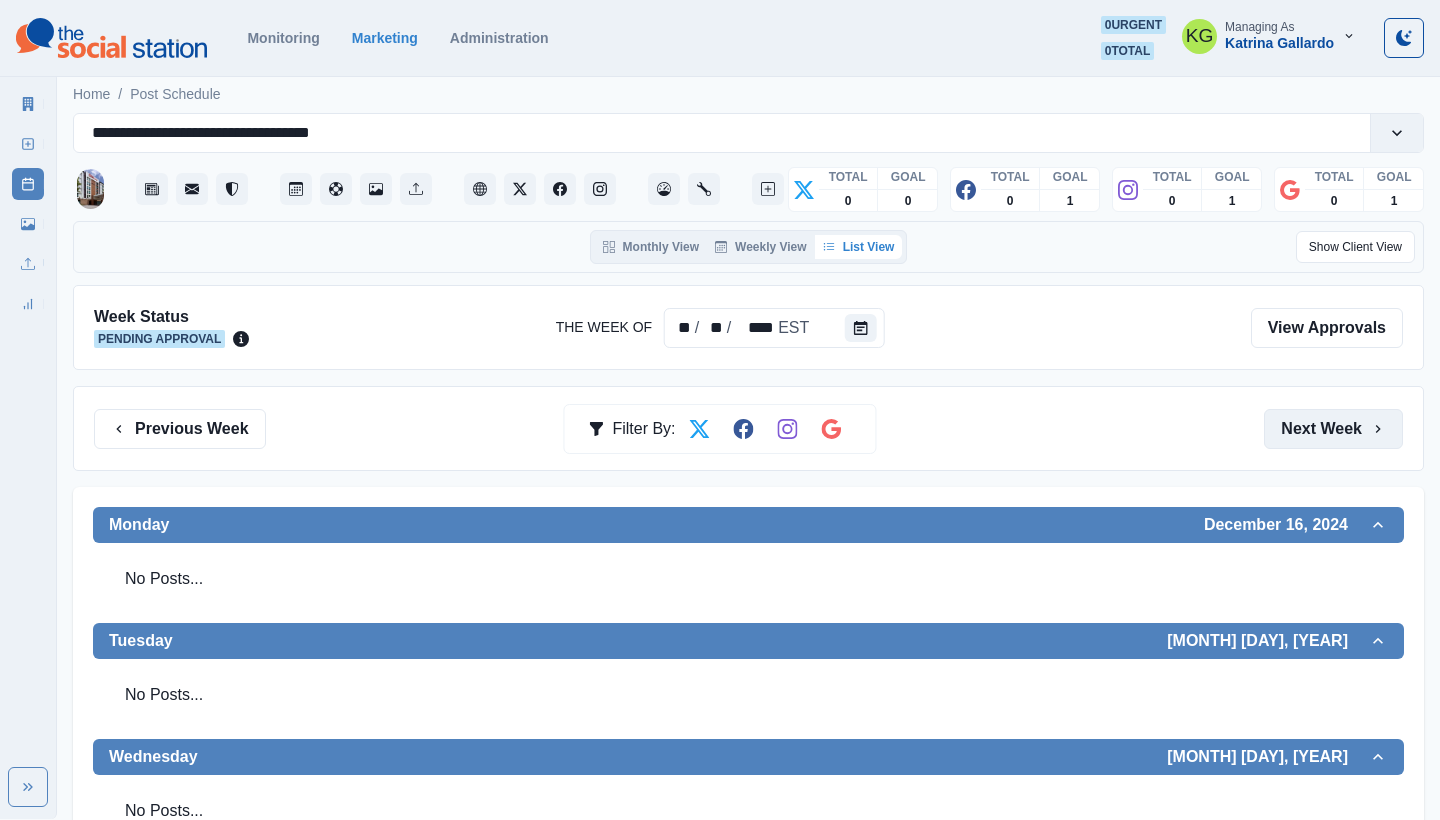 click on "Next Week" at bounding box center (1333, 429) 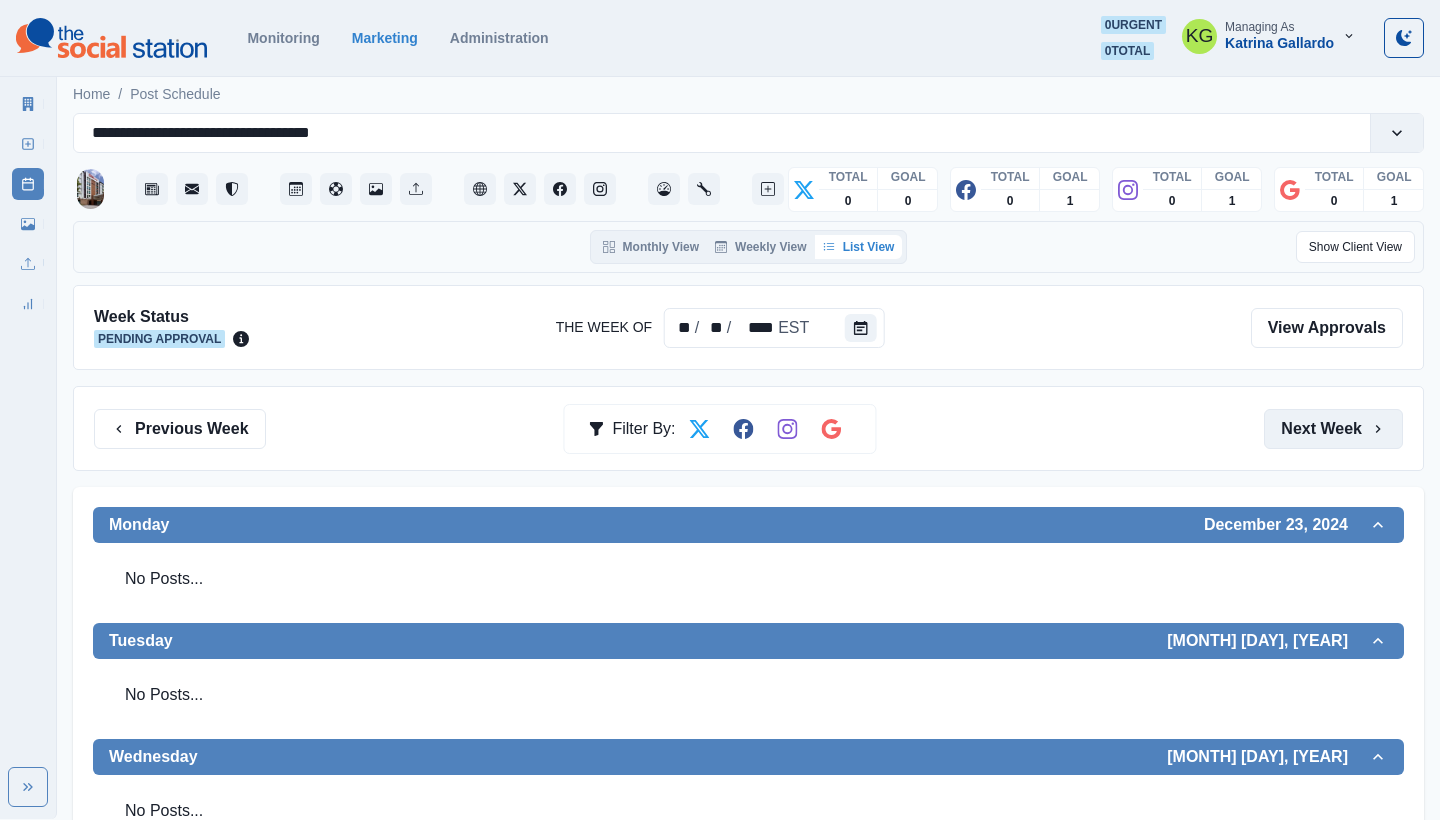 click on "Next Week" at bounding box center (1333, 429) 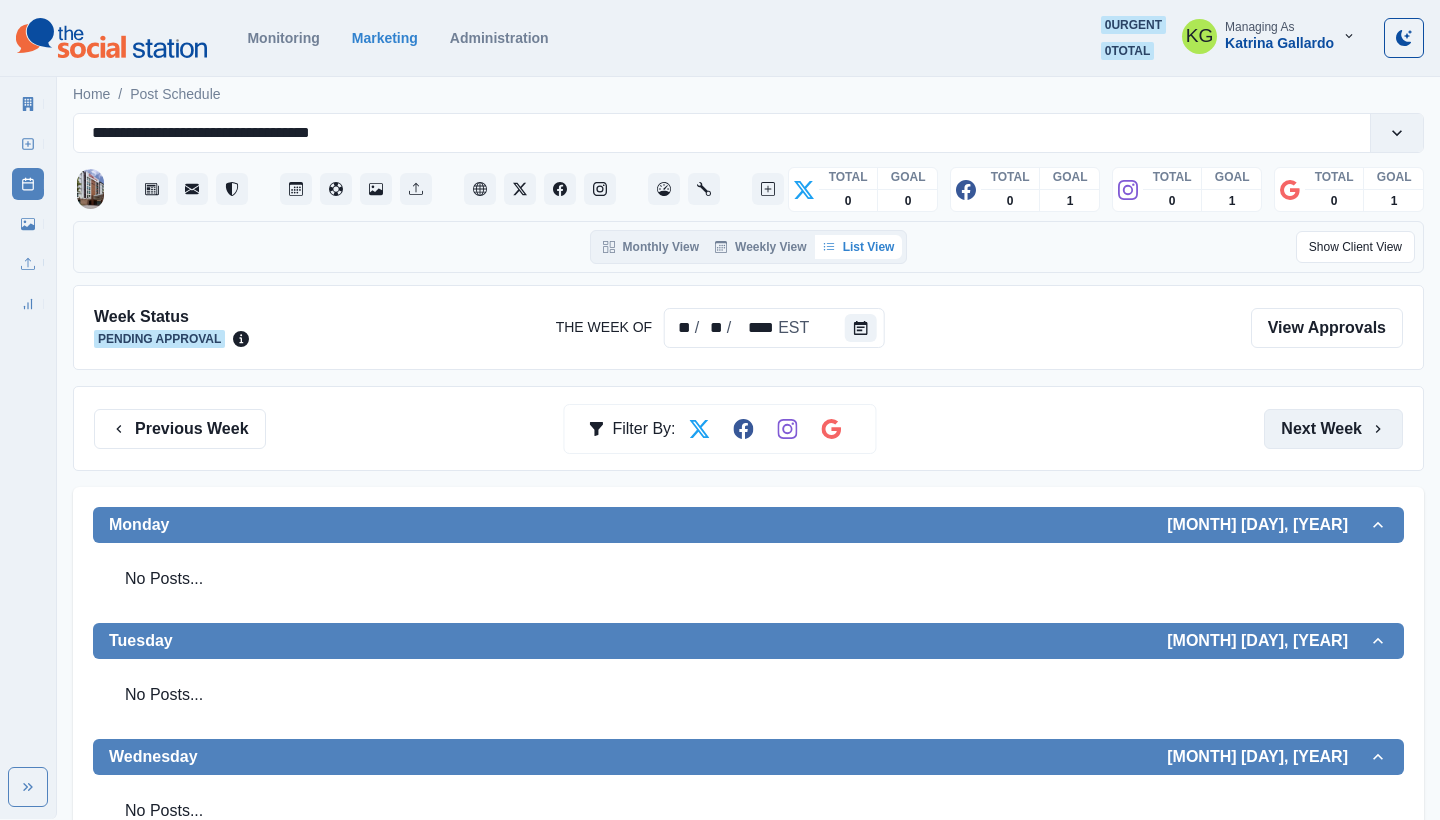 click on "Next Week" at bounding box center (1333, 429) 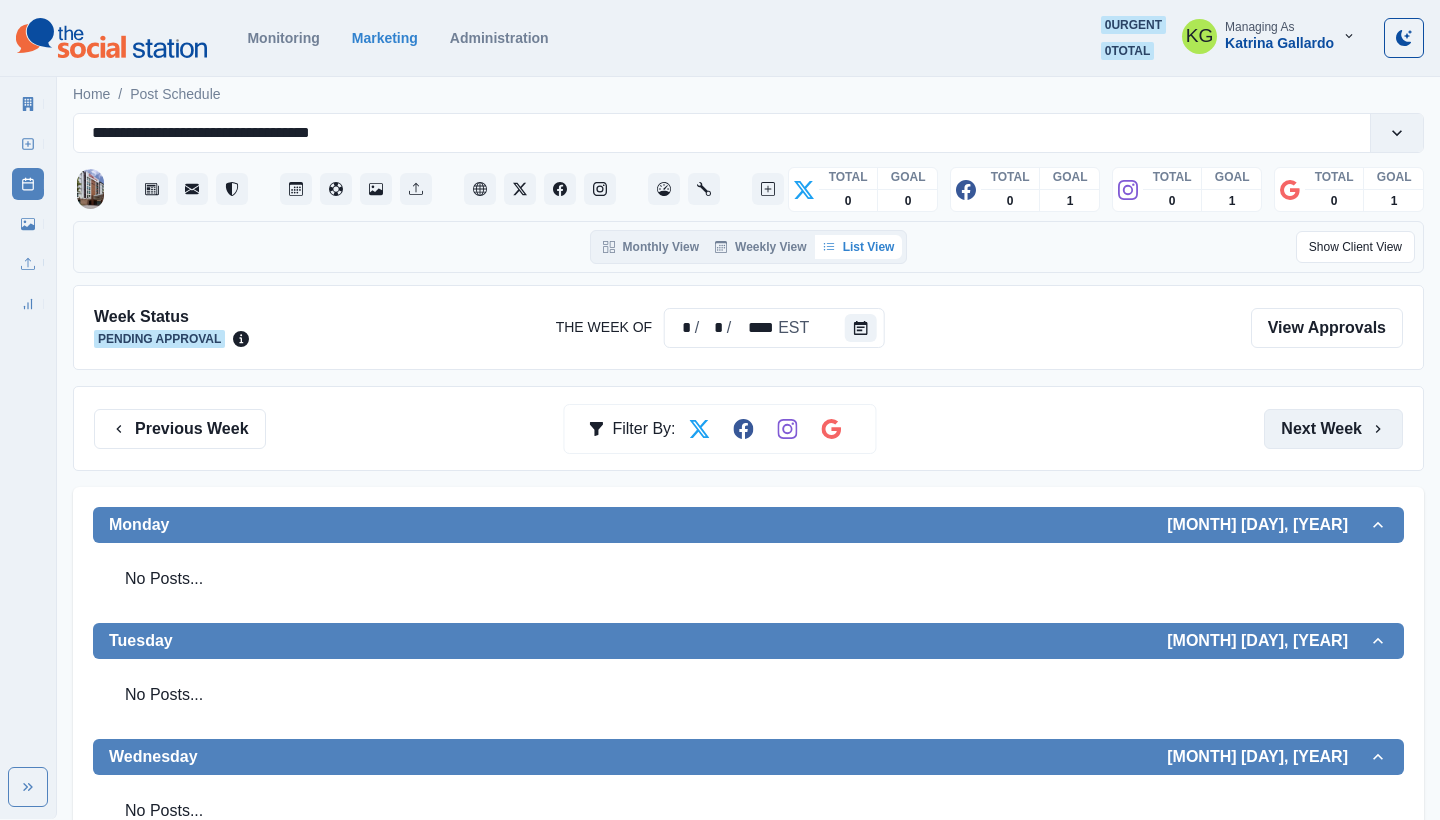 click on "Next Week" at bounding box center (1333, 429) 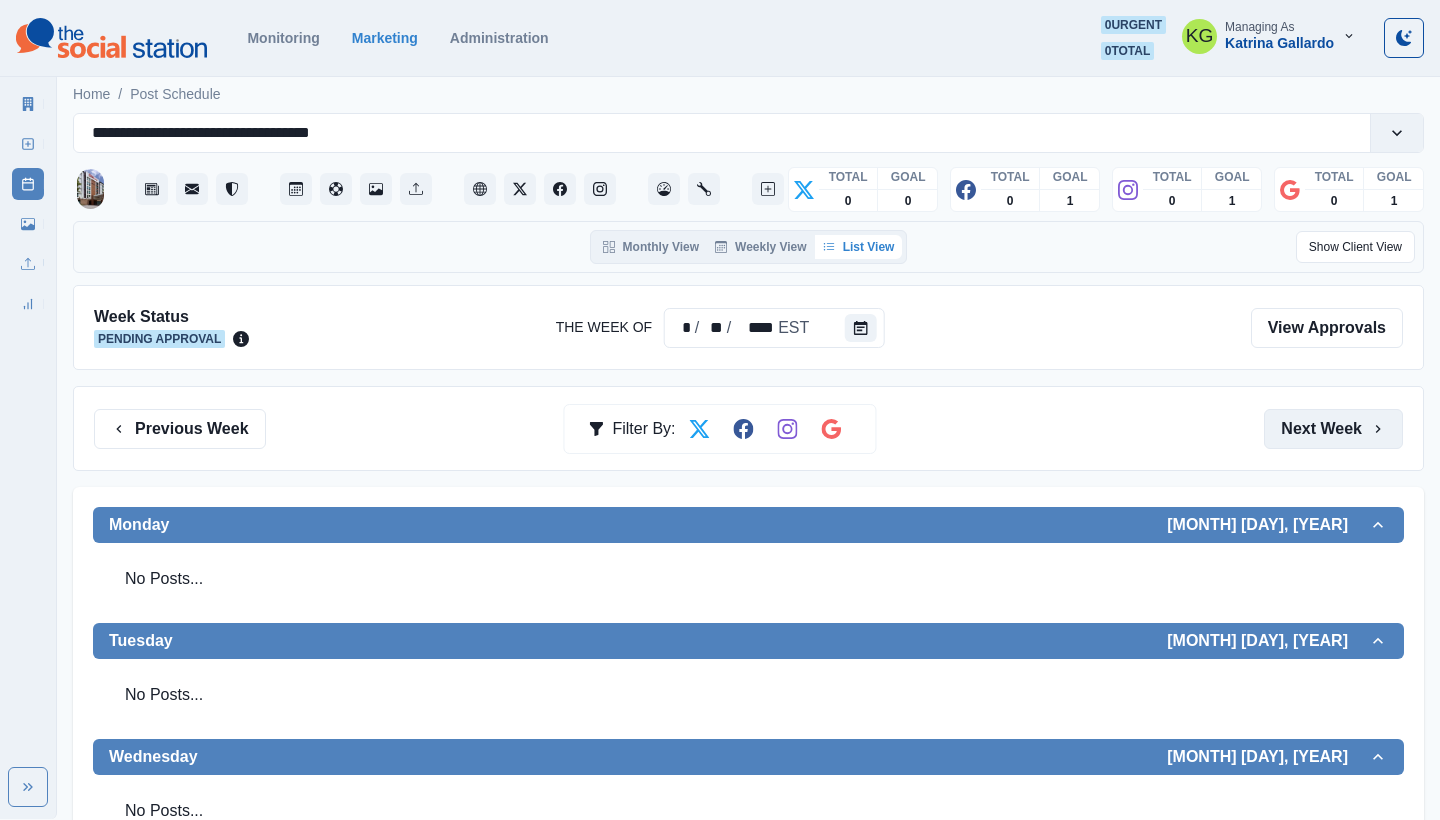 click on "Next Week" at bounding box center (1333, 429) 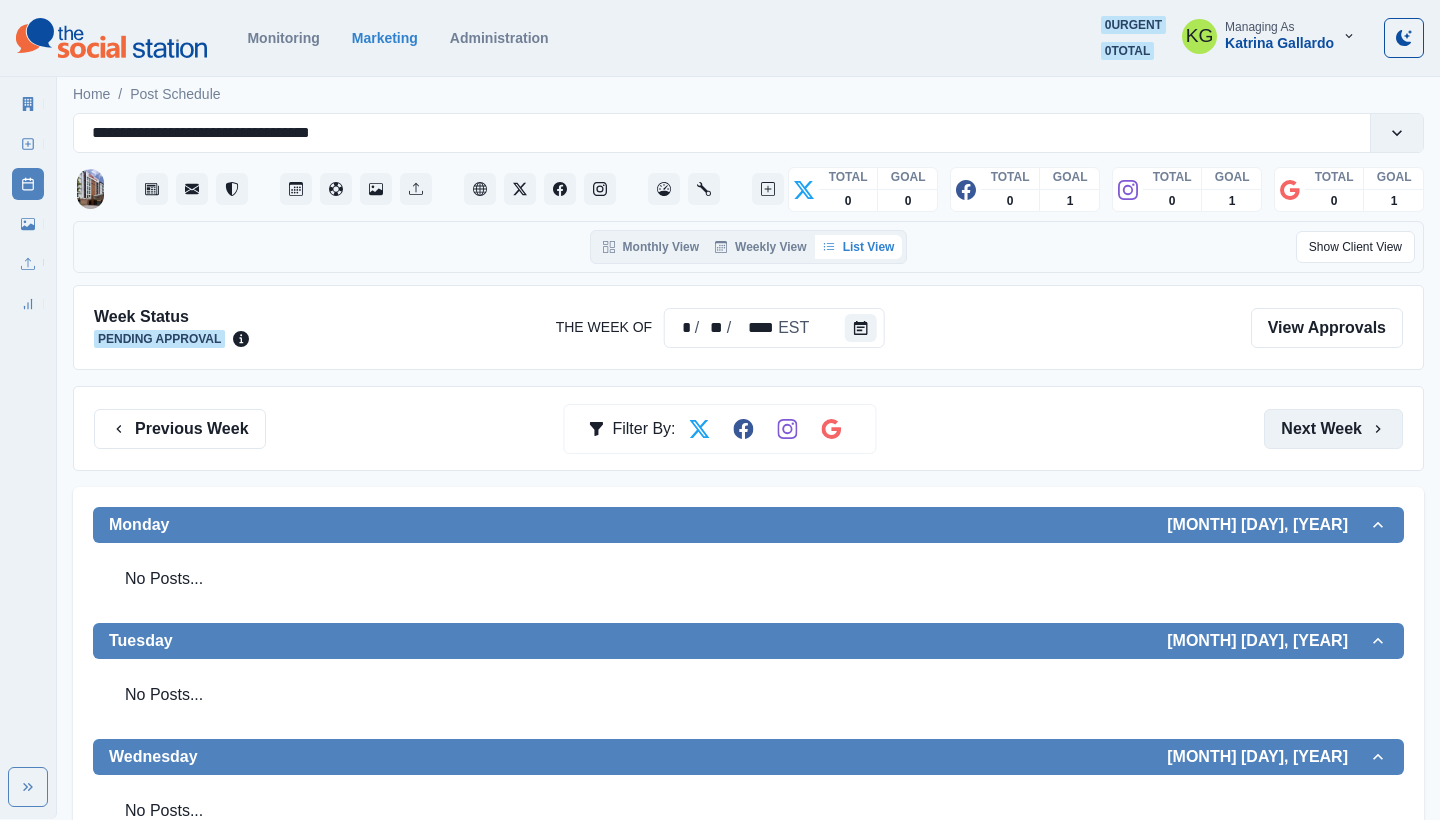 click on "Next Week" at bounding box center [1333, 429] 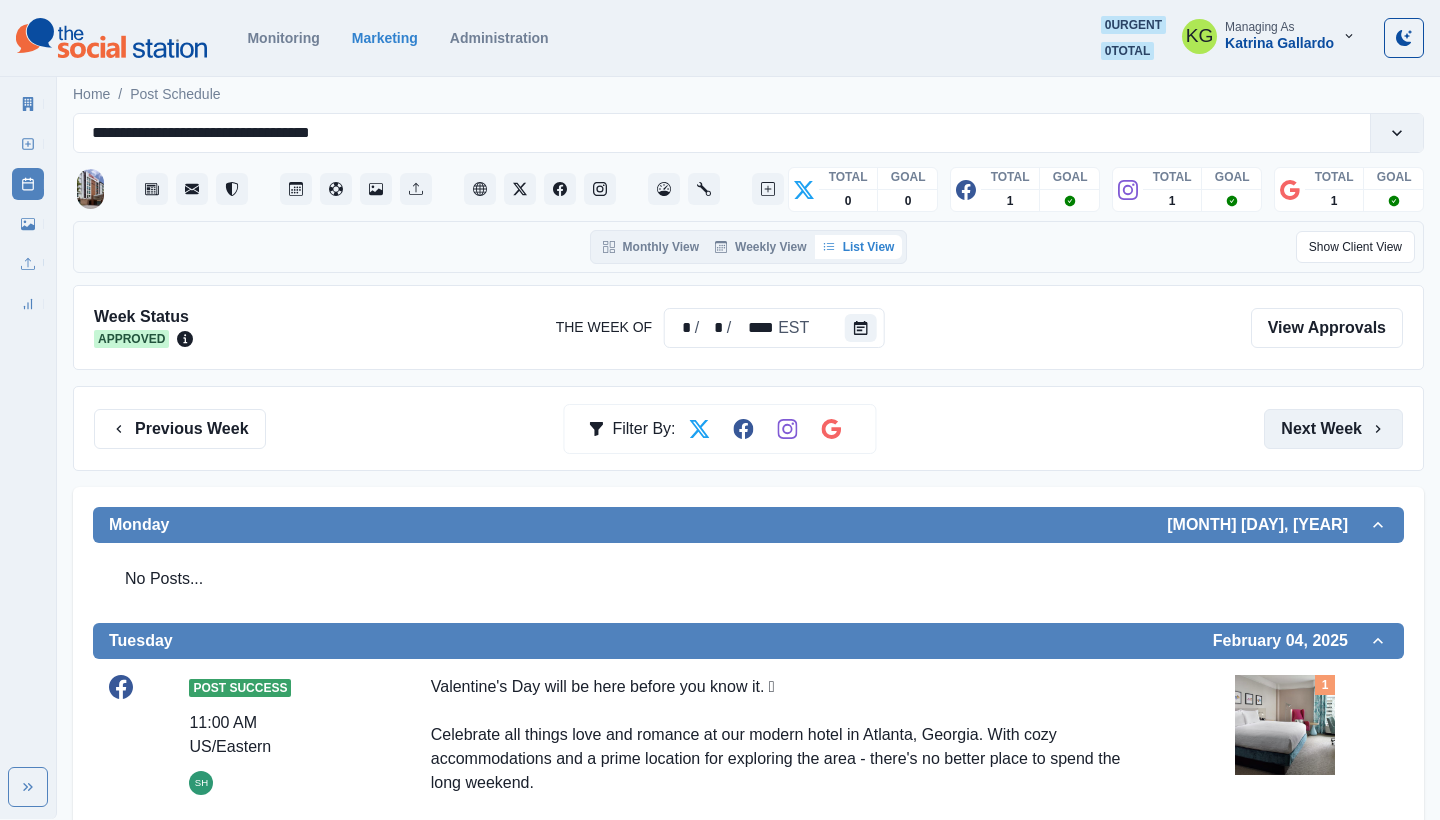 click on "Next Week" at bounding box center (1333, 429) 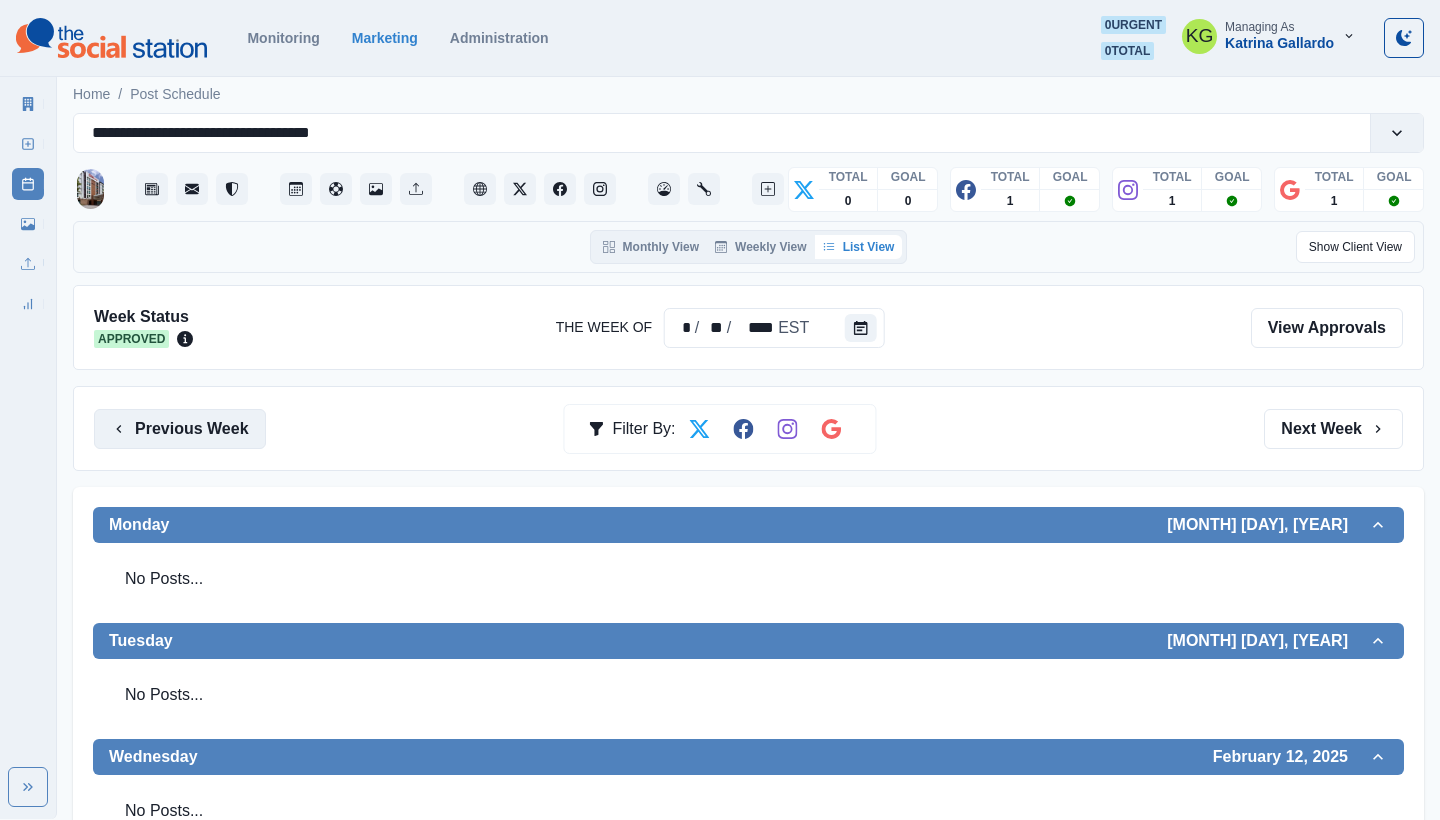 click on "Previous Week" at bounding box center [180, 429] 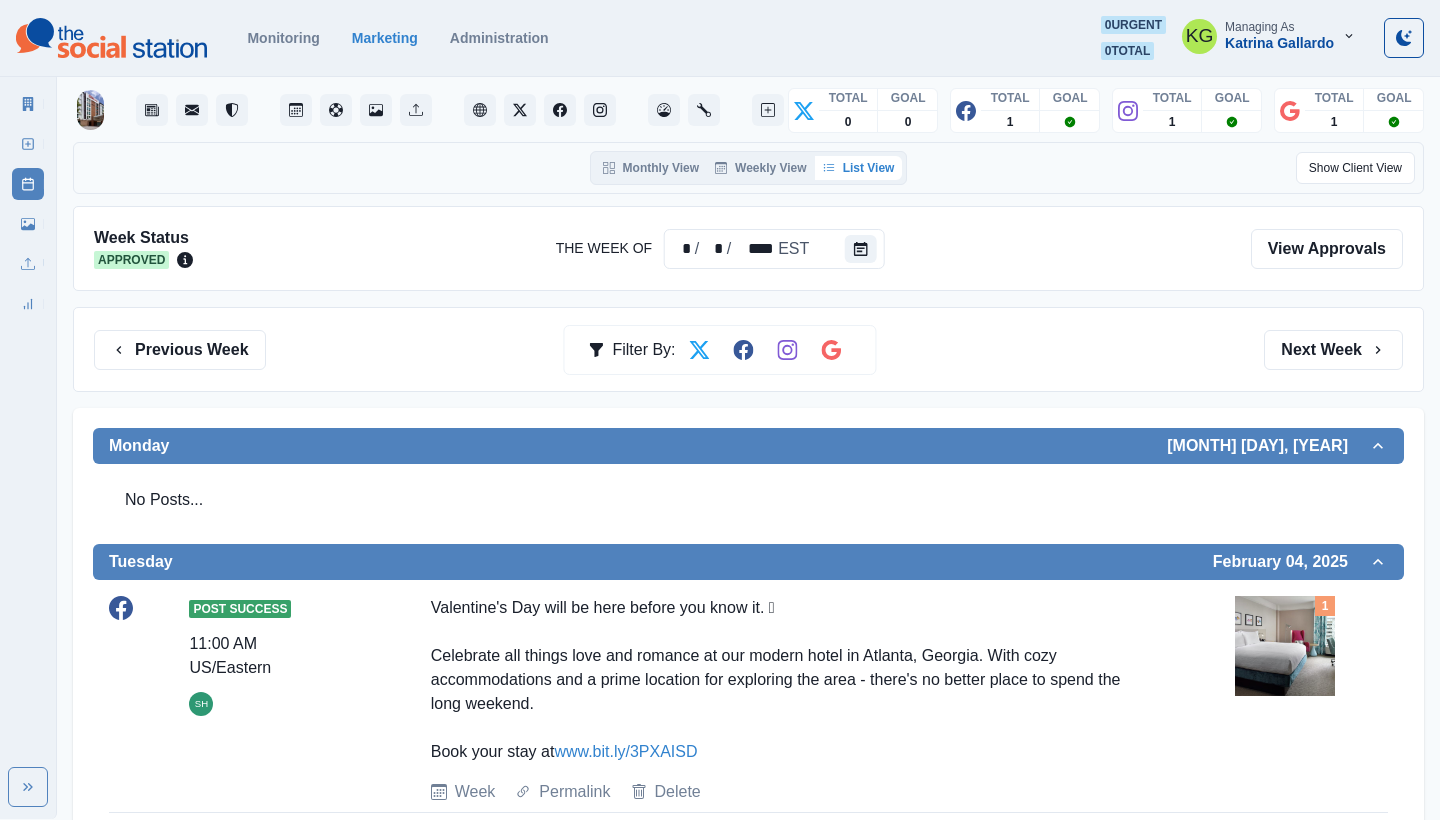 scroll, scrollTop: 86, scrollLeft: 0, axis: vertical 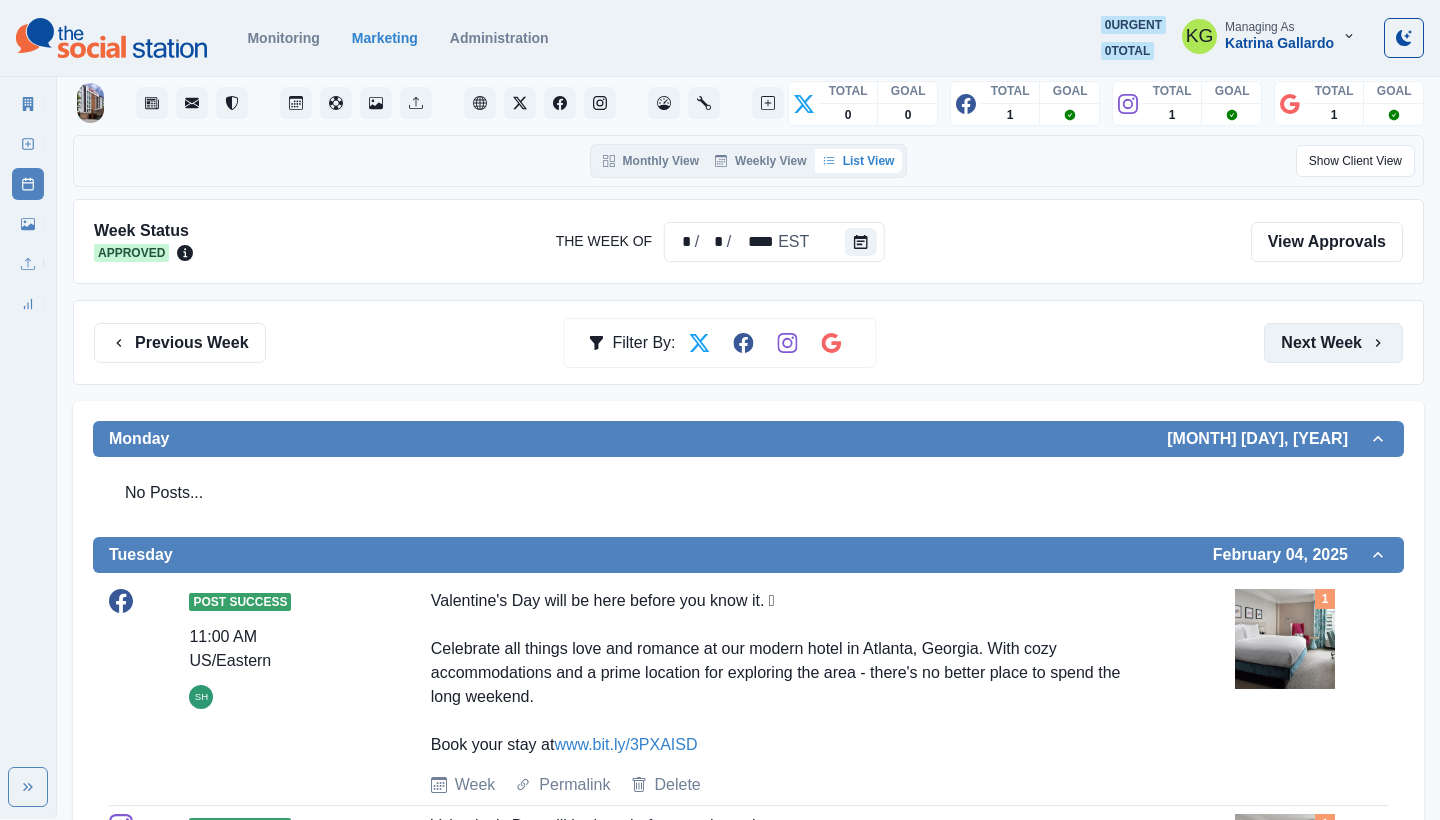 click on "Next Week" at bounding box center [1333, 343] 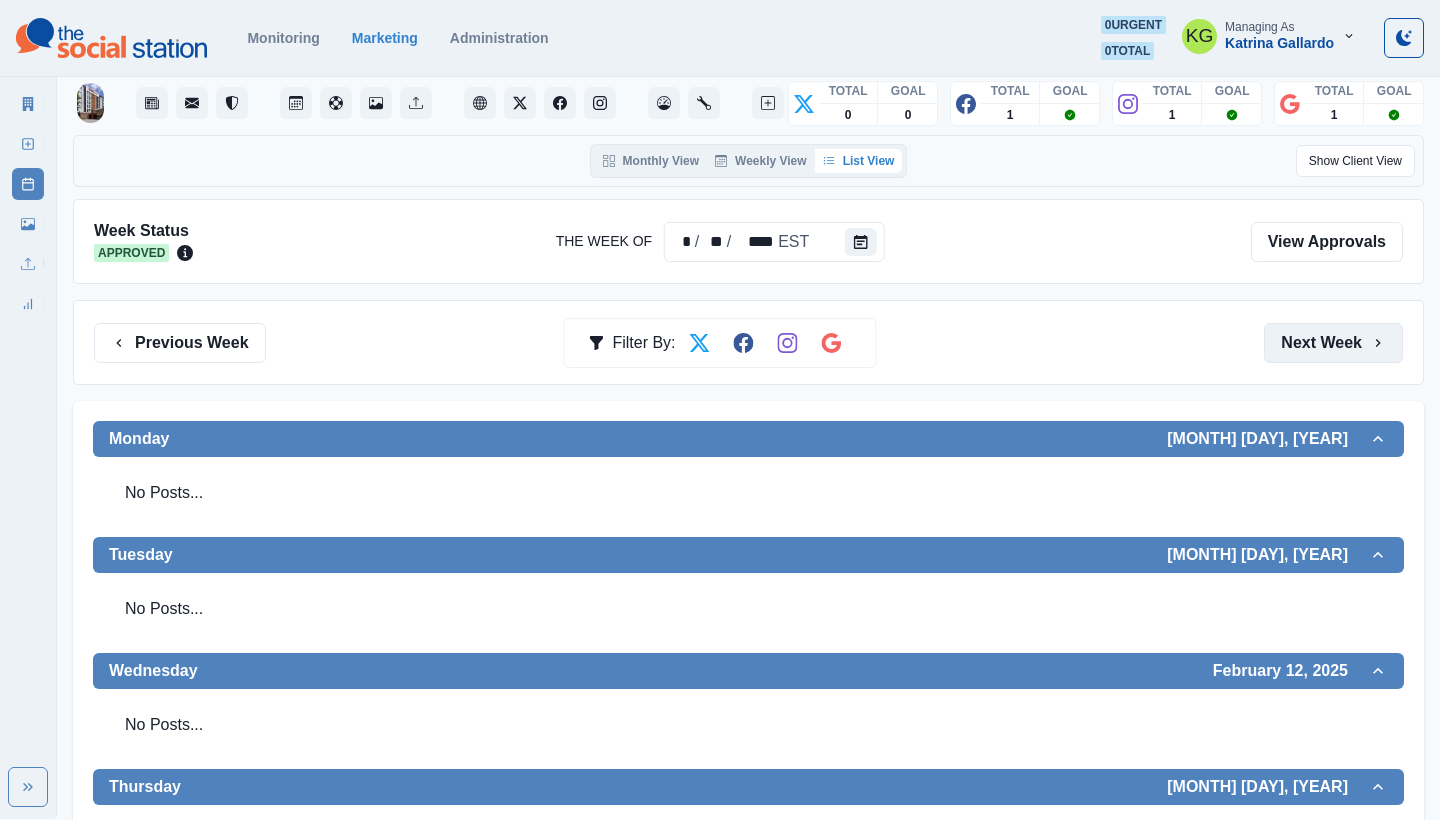 scroll, scrollTop: 895, scrollLeft: 0, axis: vertical 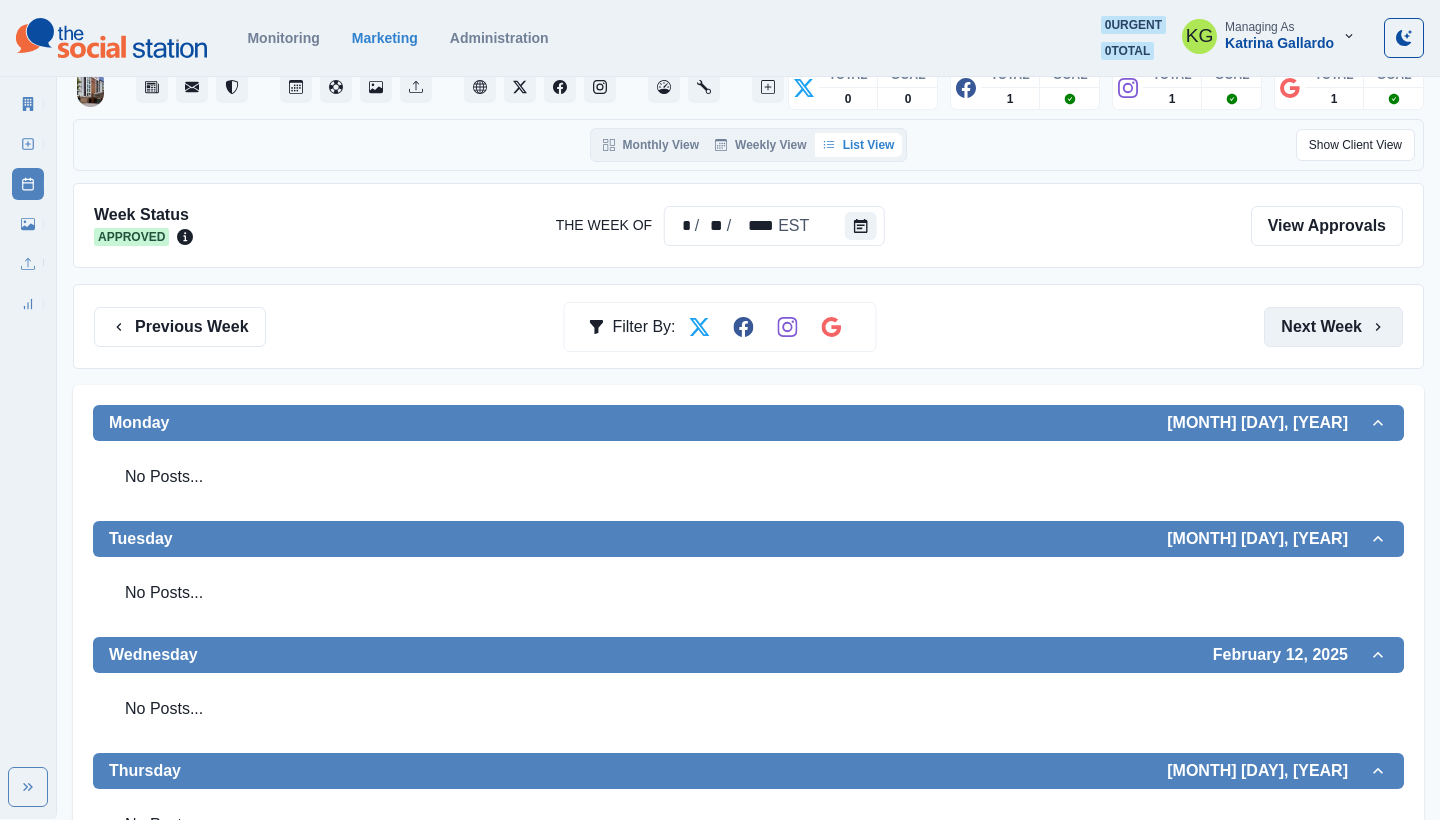 click on "Next Week" at bounding box center (1333, 327) 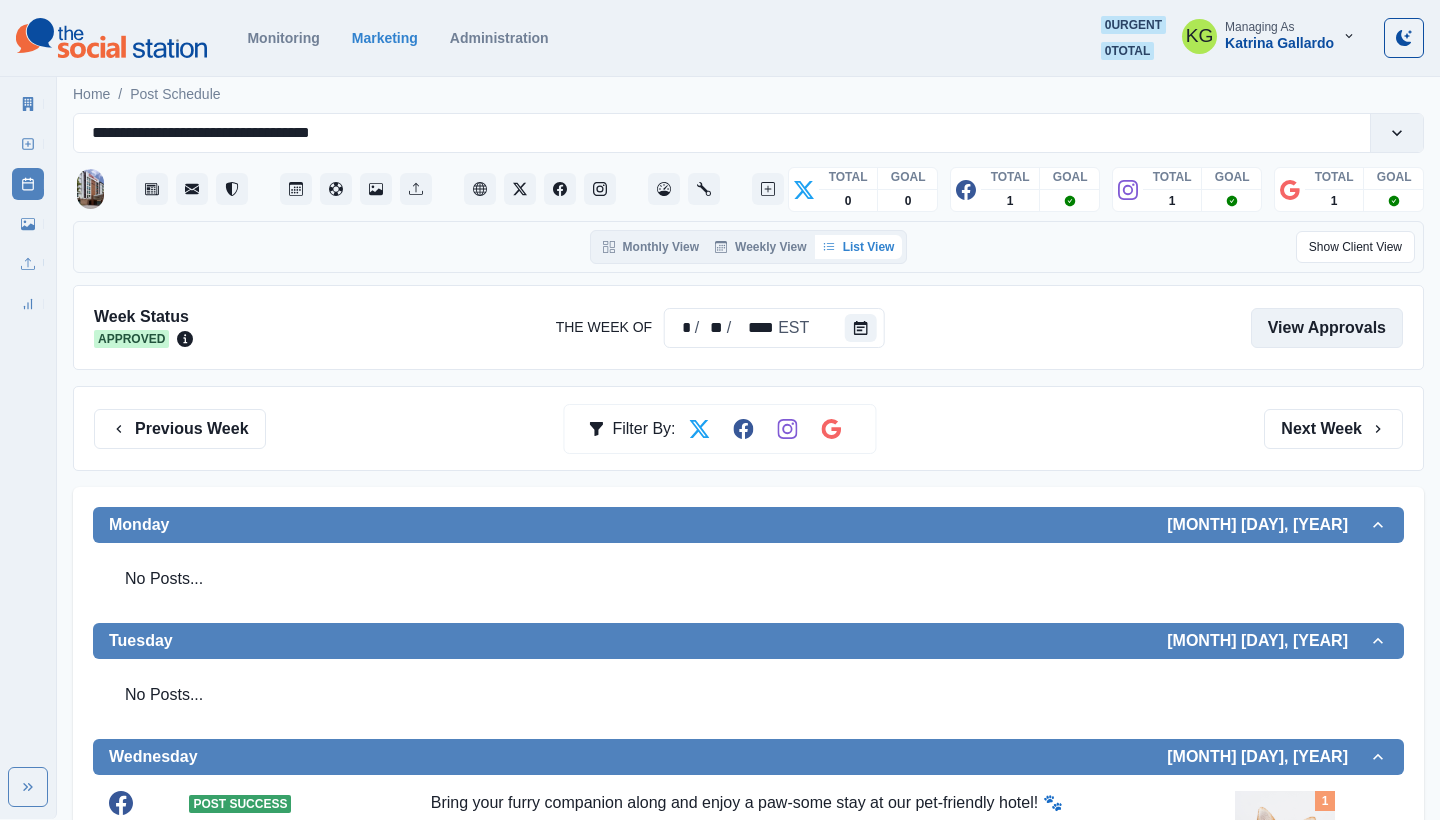 scroll, scrollTop: 373, scrollLeft: 0, axis: vertical 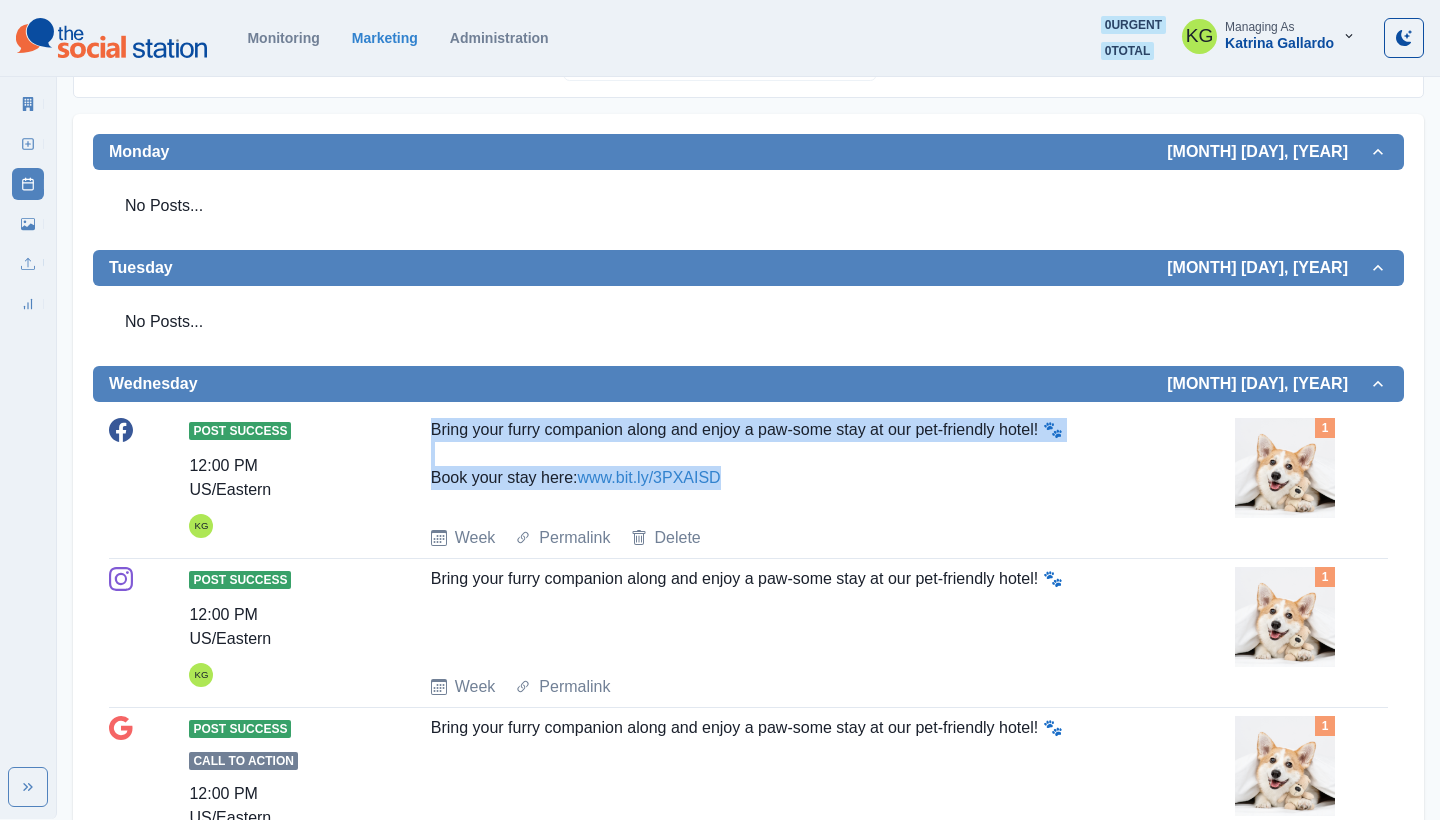 drag, startPoint x: 771, startPoint y: 489, endPoint x: 426, endPoint y: 415, distance: 352.847 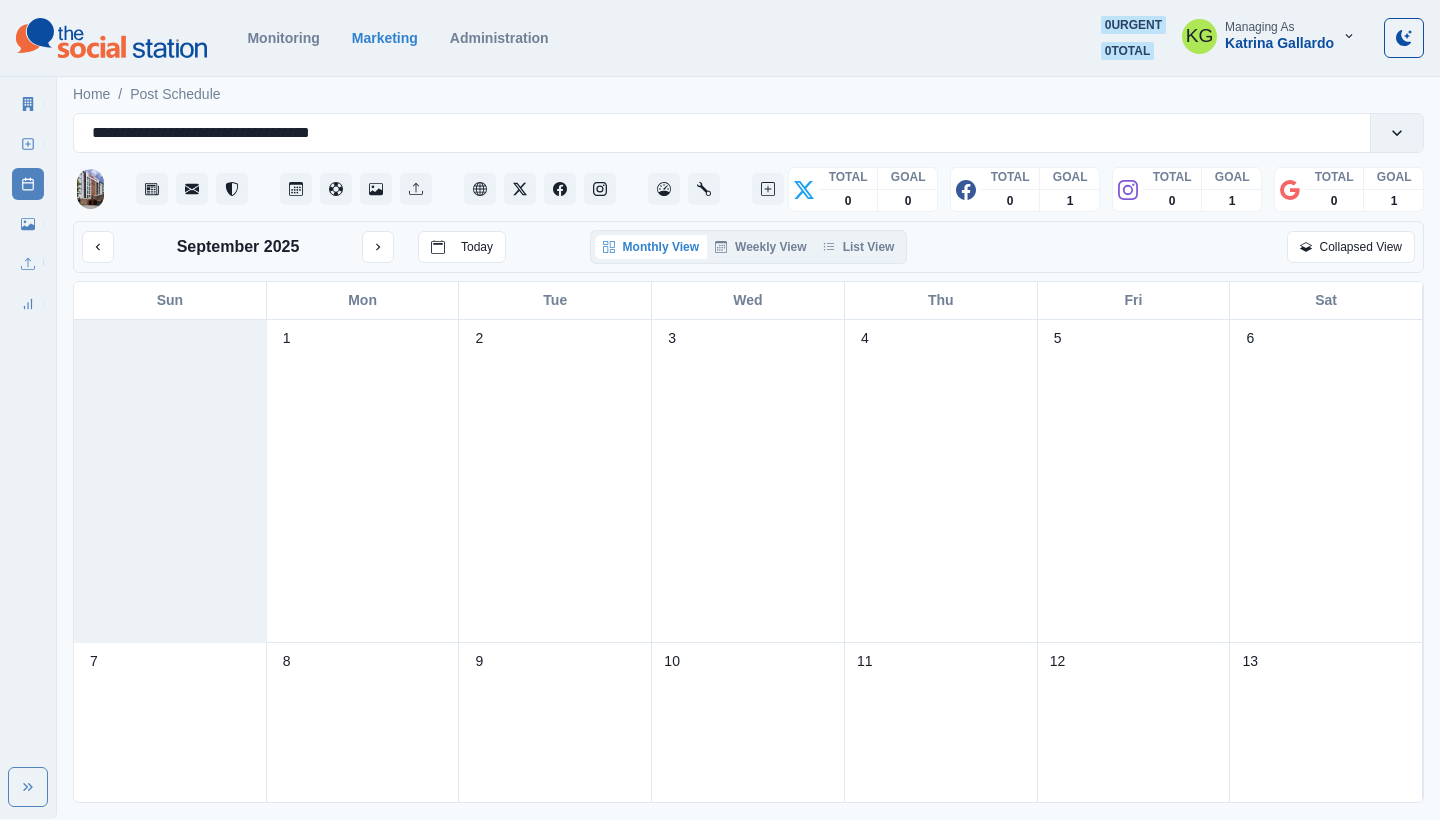 scroll, scrollTop: 0, scrollLeft: 0, axis: both 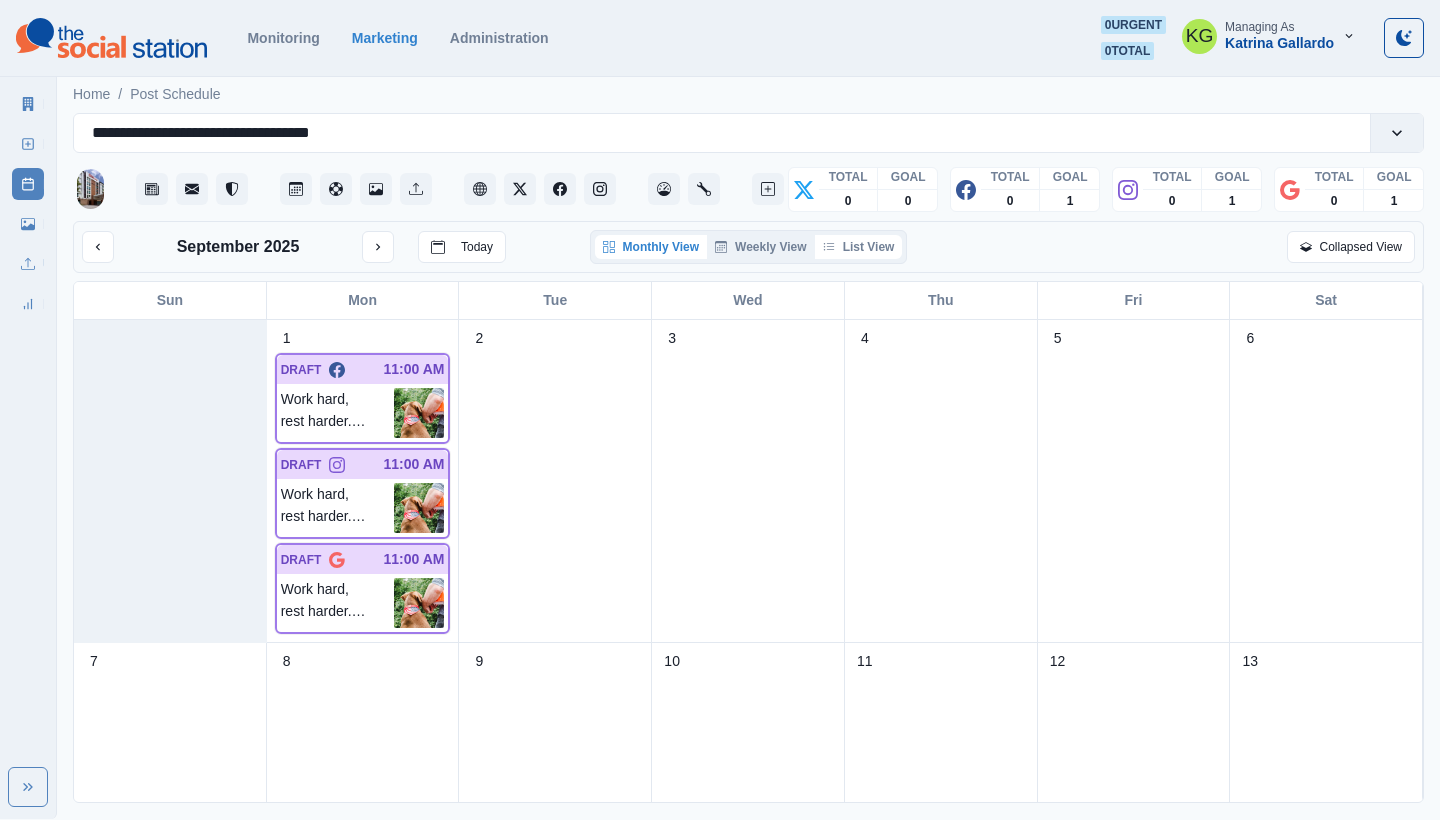 click on "List View" at bounding box center (859, 247) 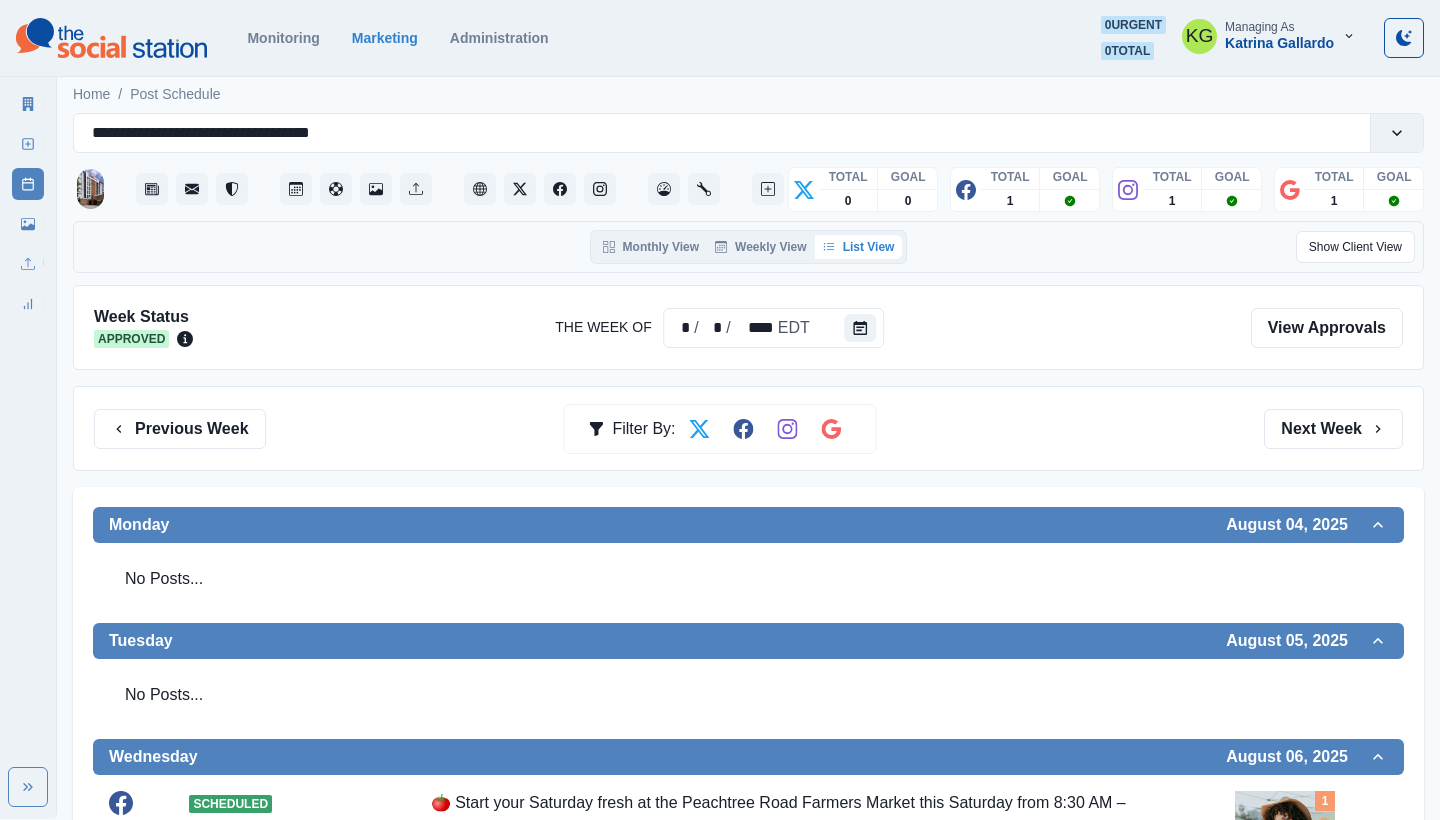 scroll, scrollTop: 0, scrollLeft: 0, axis: both 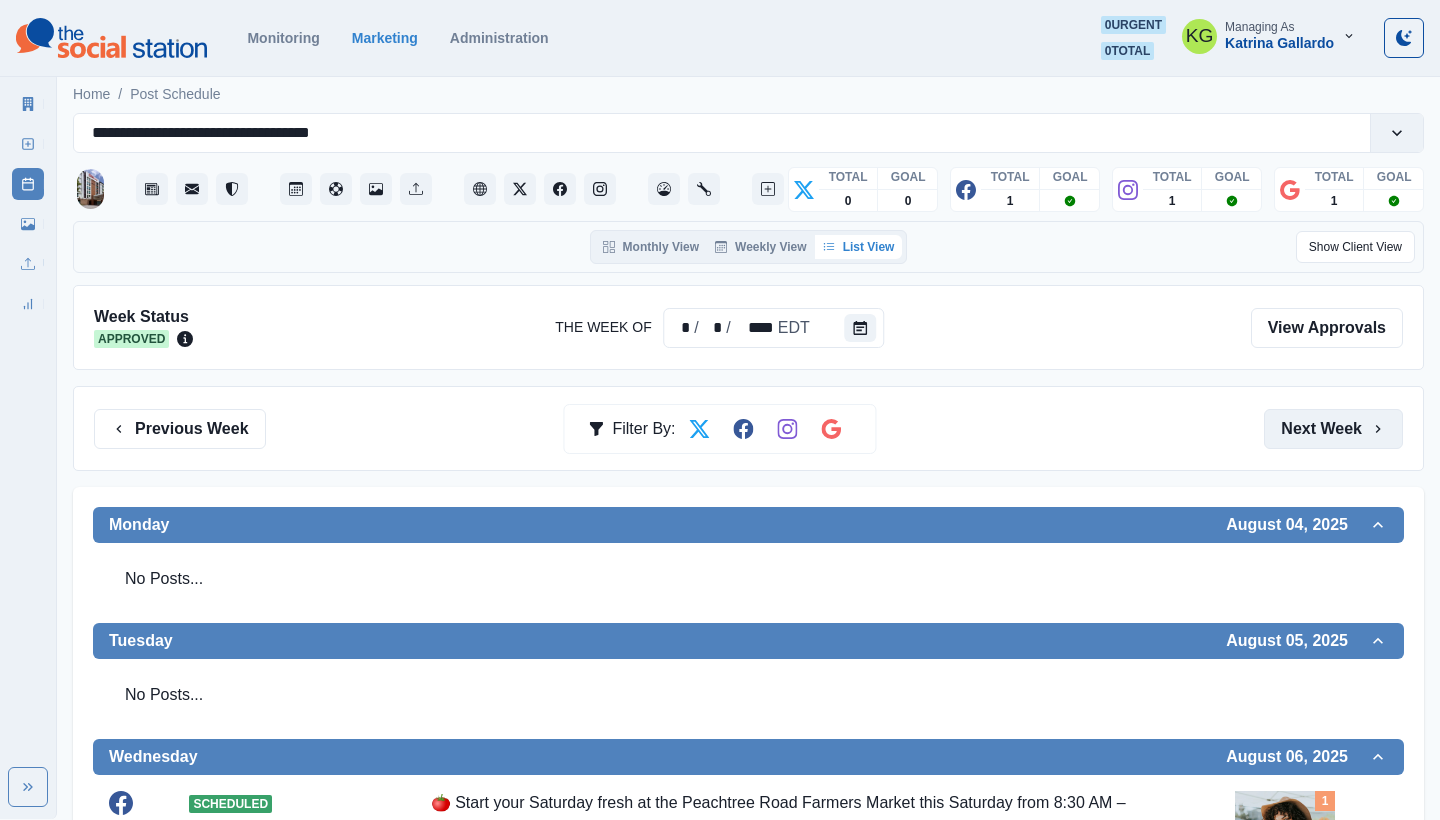 click on "Next Week" at bounding box center [1333, 429] 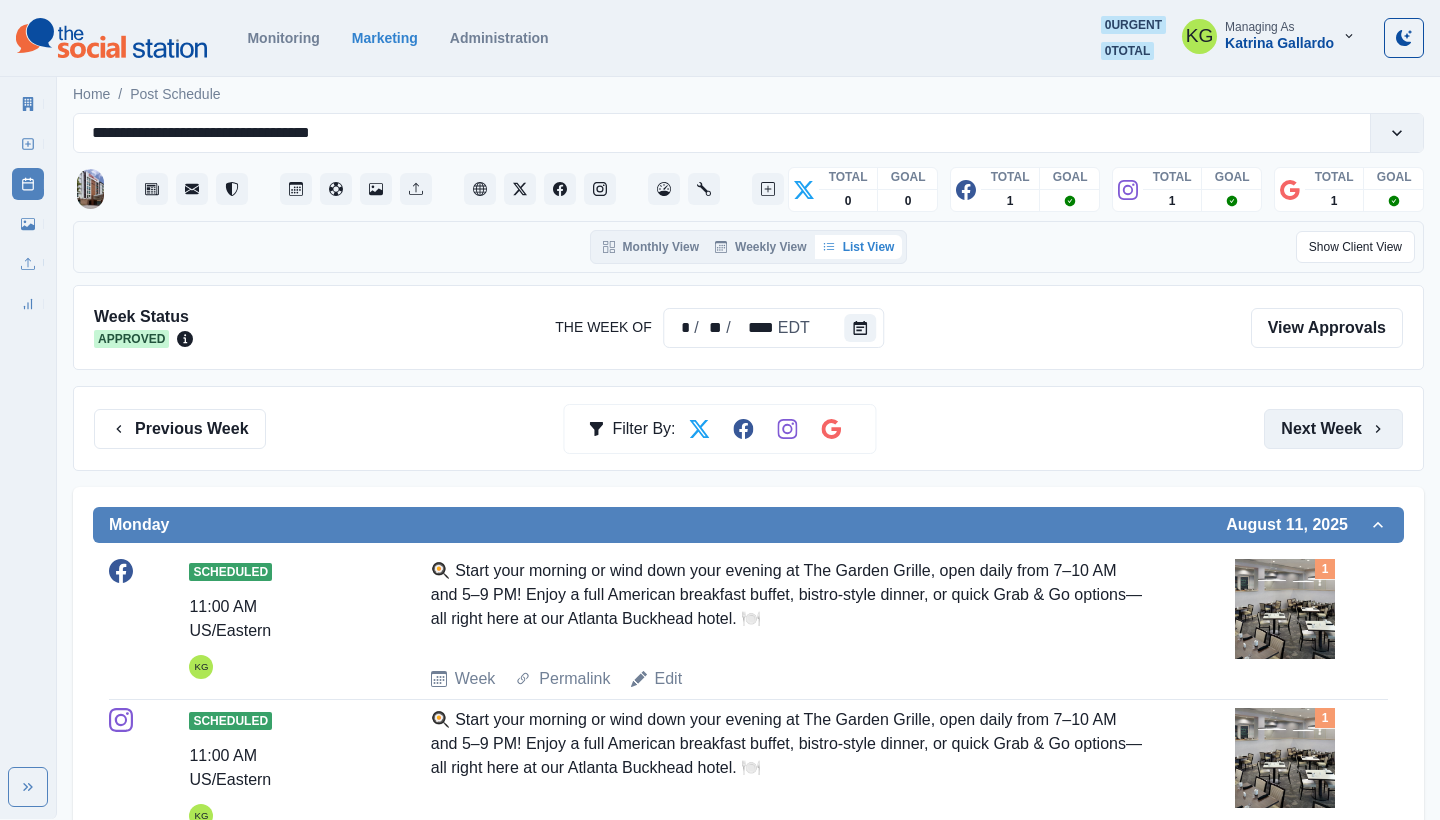 scroll, scrollTop: -1, scrollLeft: 0, axis: vertical 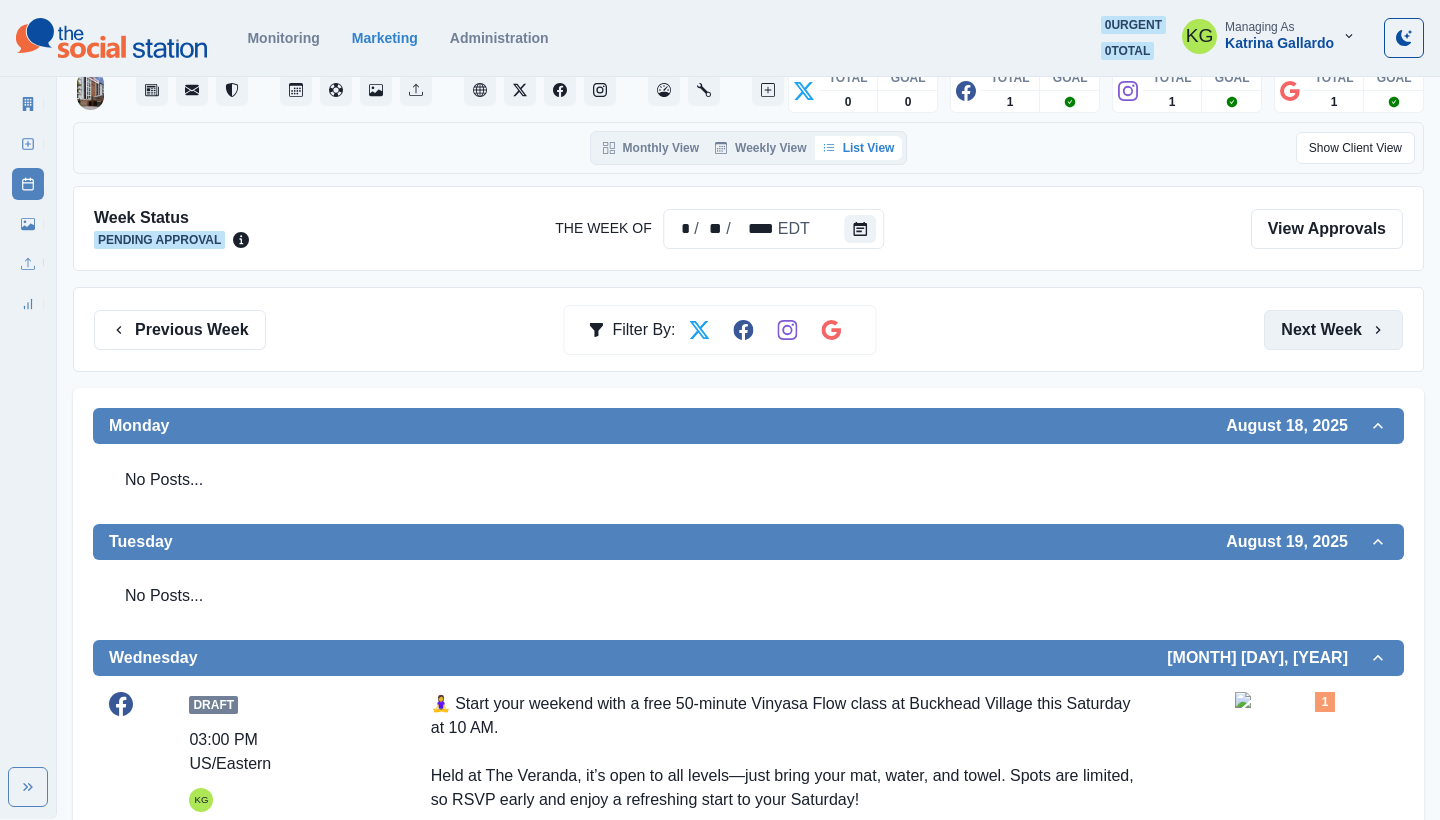 click on "Next Week" at bounding box center (1333, 330) 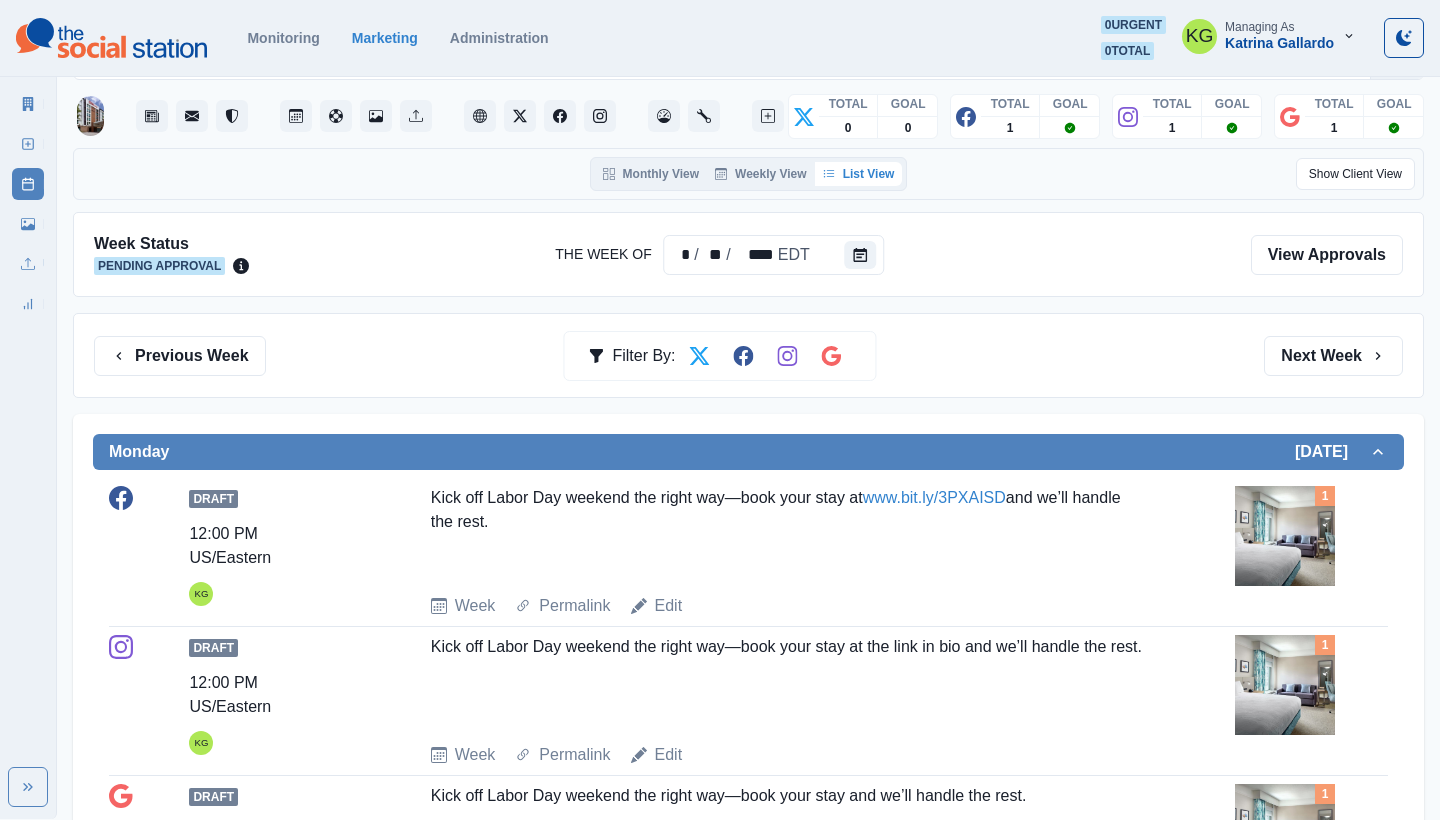 scroll, scrollTop: 80, scrollLeft: 0, axis: vertical 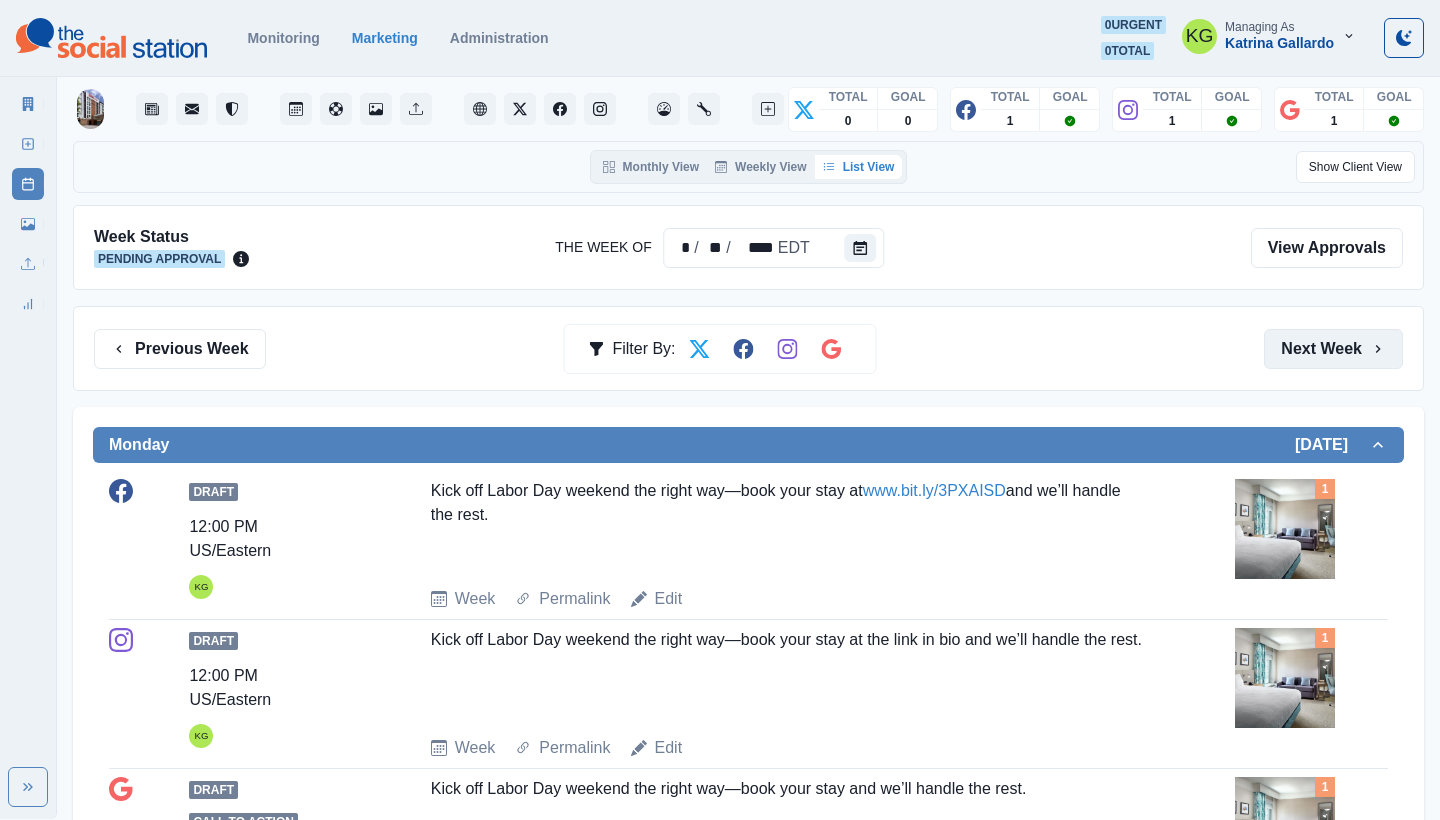 click on "Next Week" at bounding box center [1333, 349] 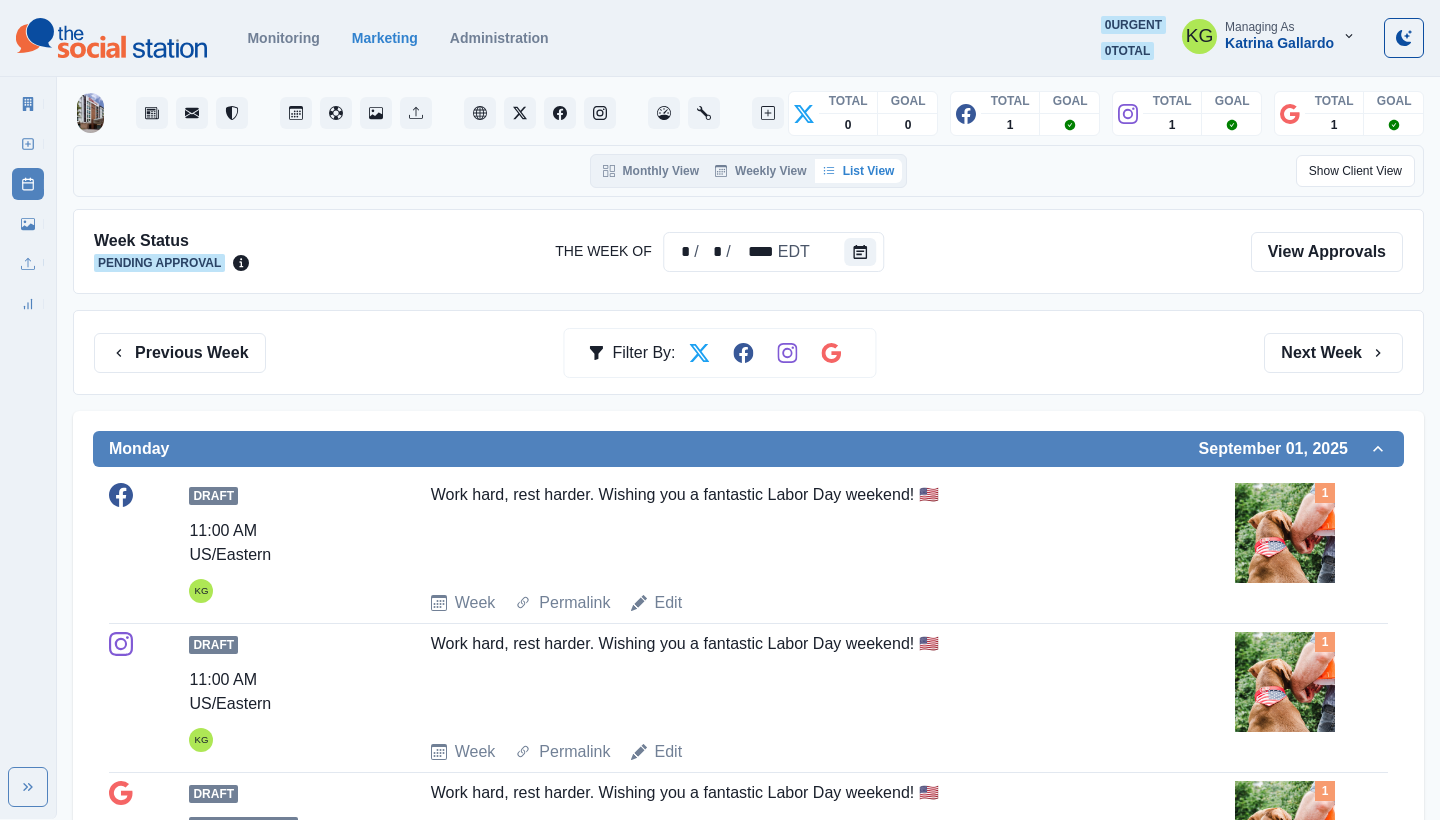 scroll, scrollTop: 84, scrollLeft: 0, axis: vertical 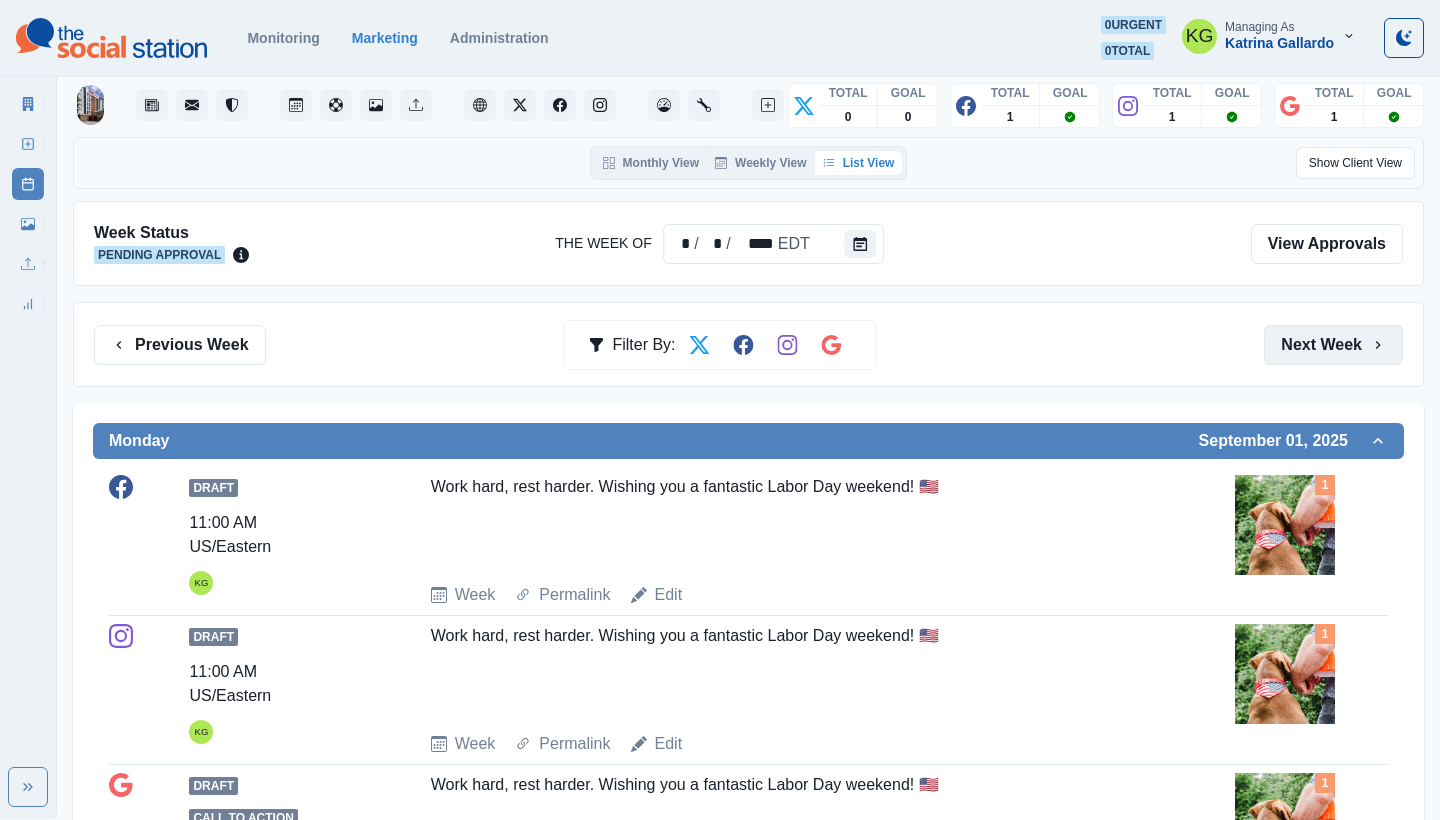 click on "Next Week" at bounding box center [1333, 345] 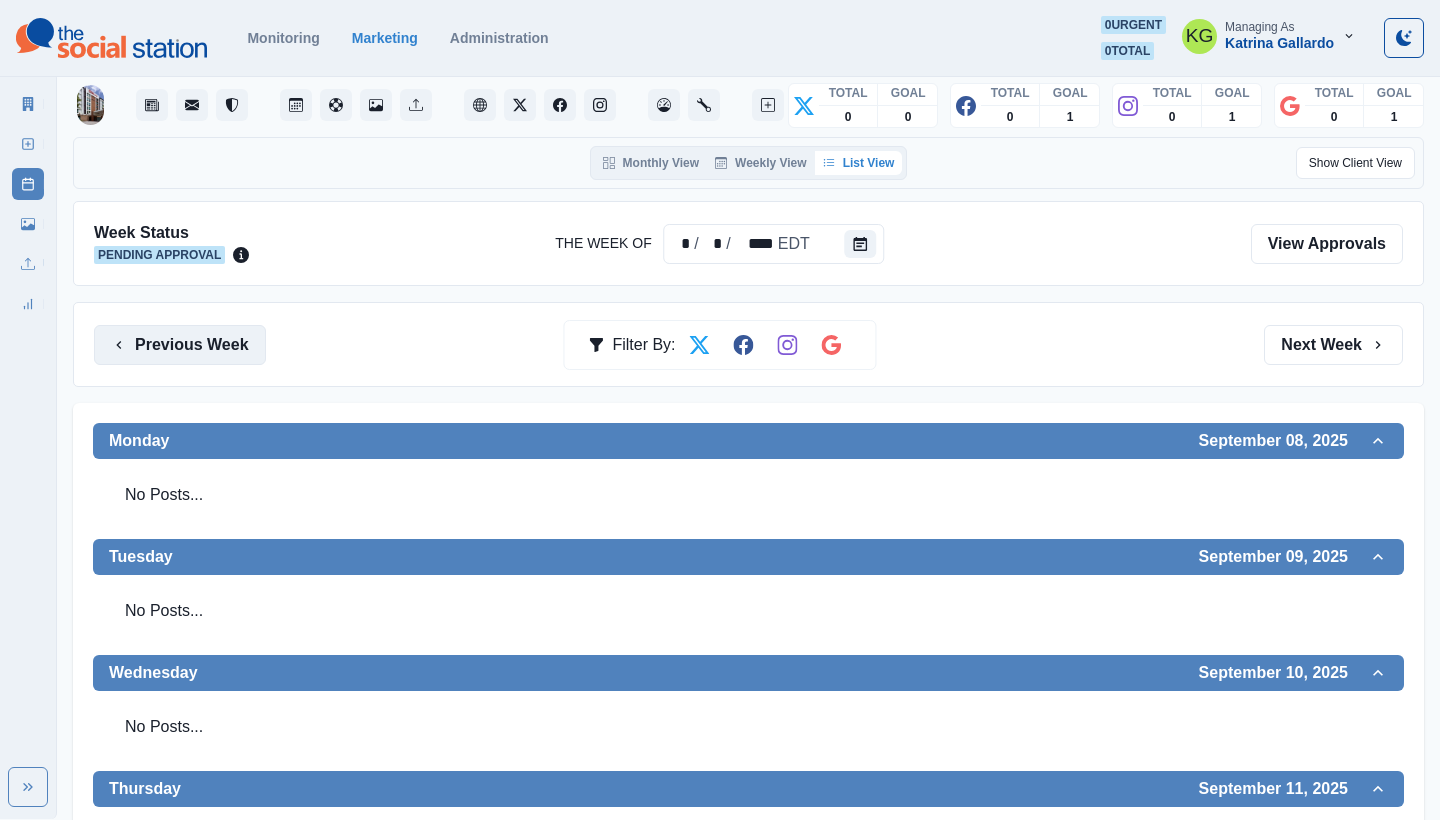 click on "Previous Week" at bounding box center [180, 345] 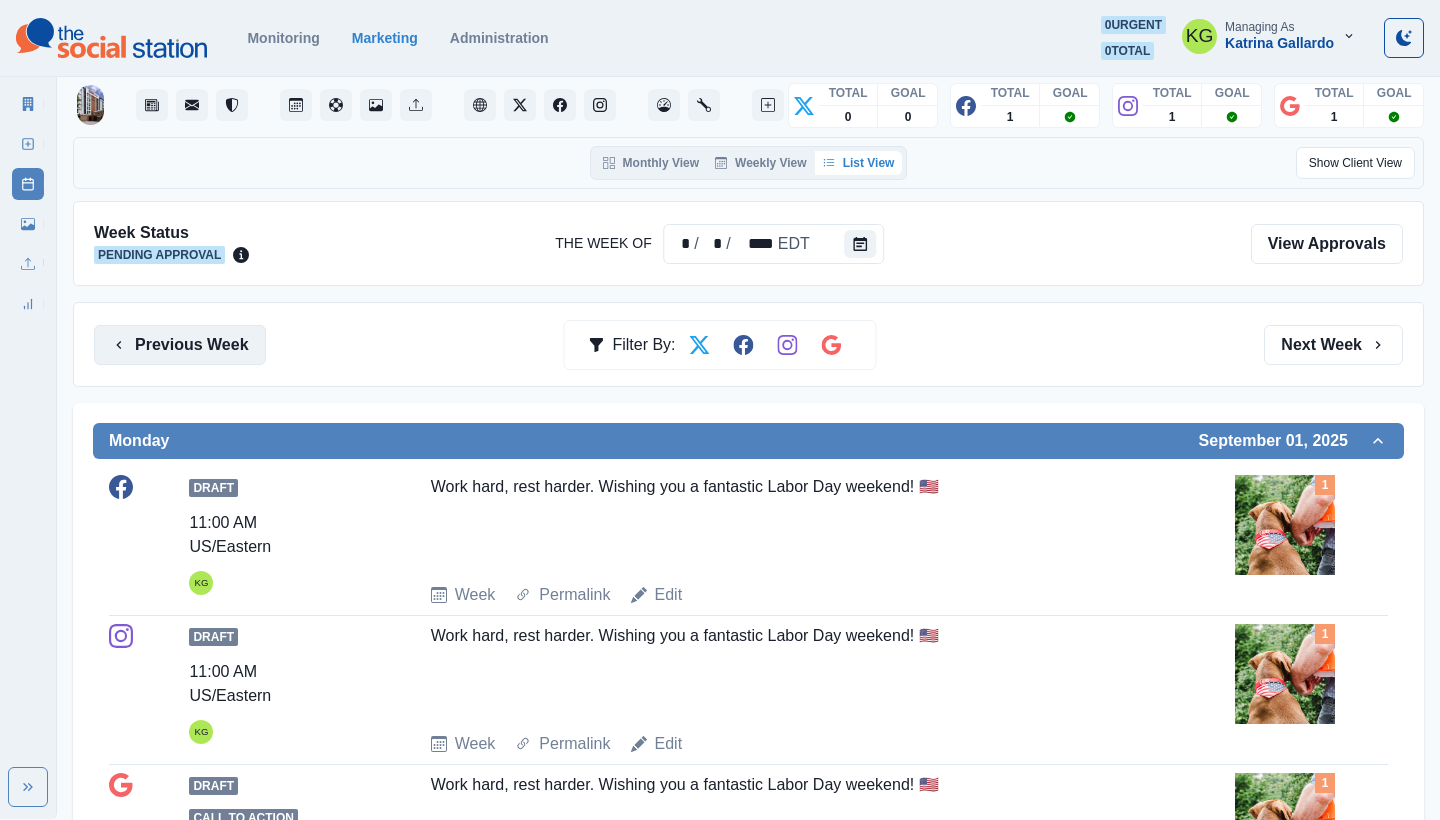click on "Previous Week" at bounding box center (180, 345) 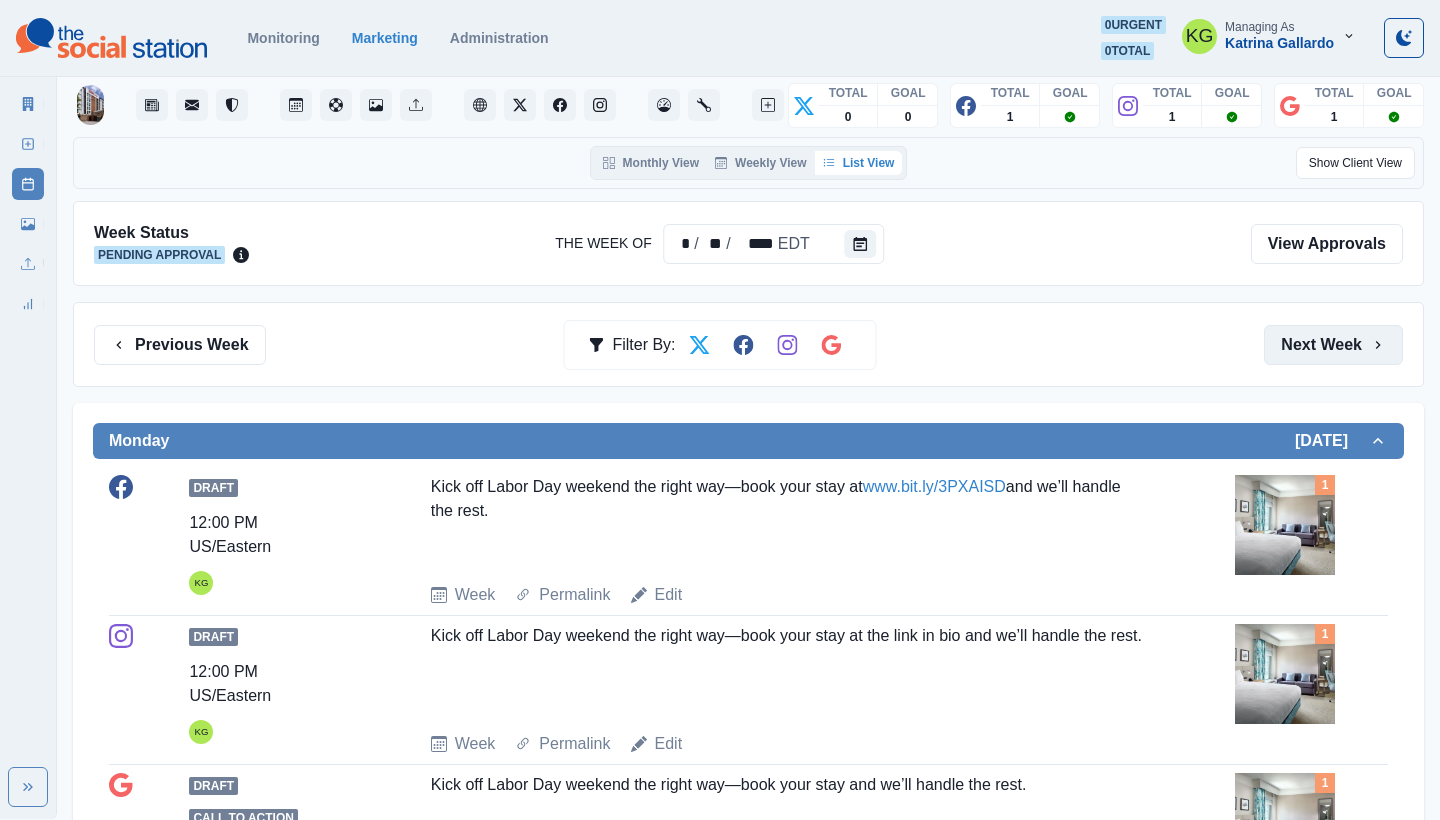 click on "Next Week" at bounding box center [1333, 345] 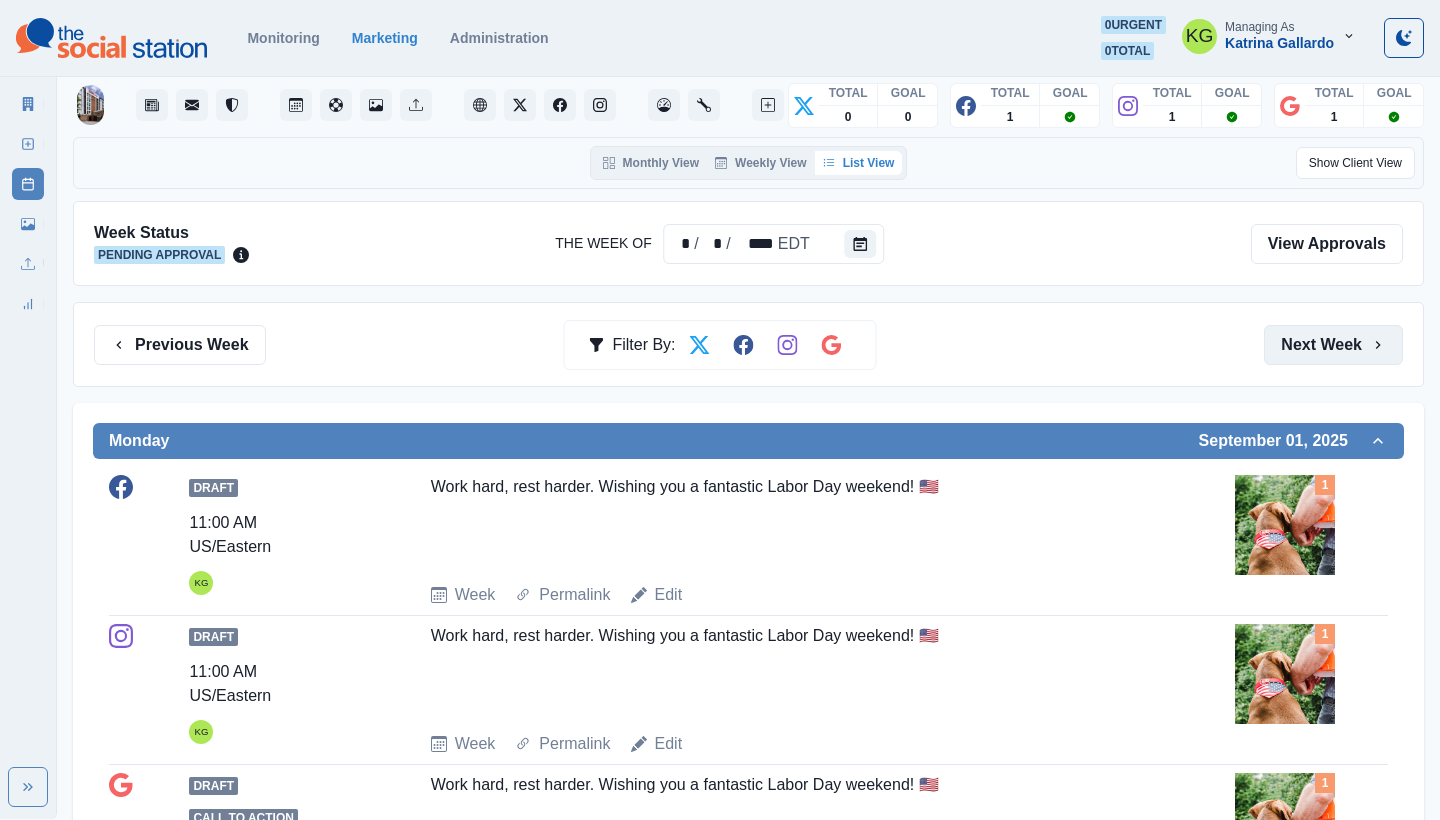 click on "Next Week" at bounding box center (1333, 345) 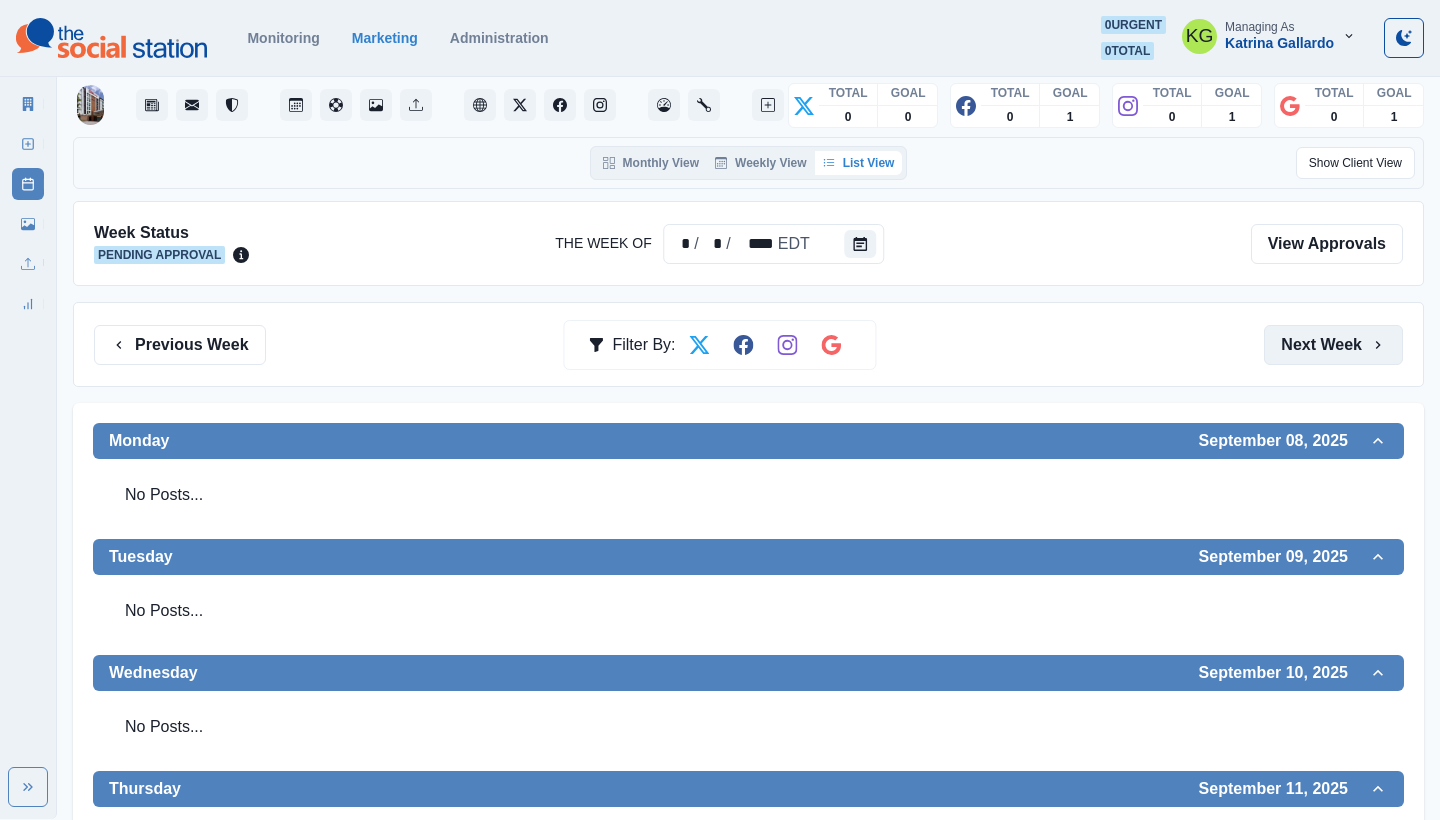 click on "Next Week" at bounding box center [1333, 345] 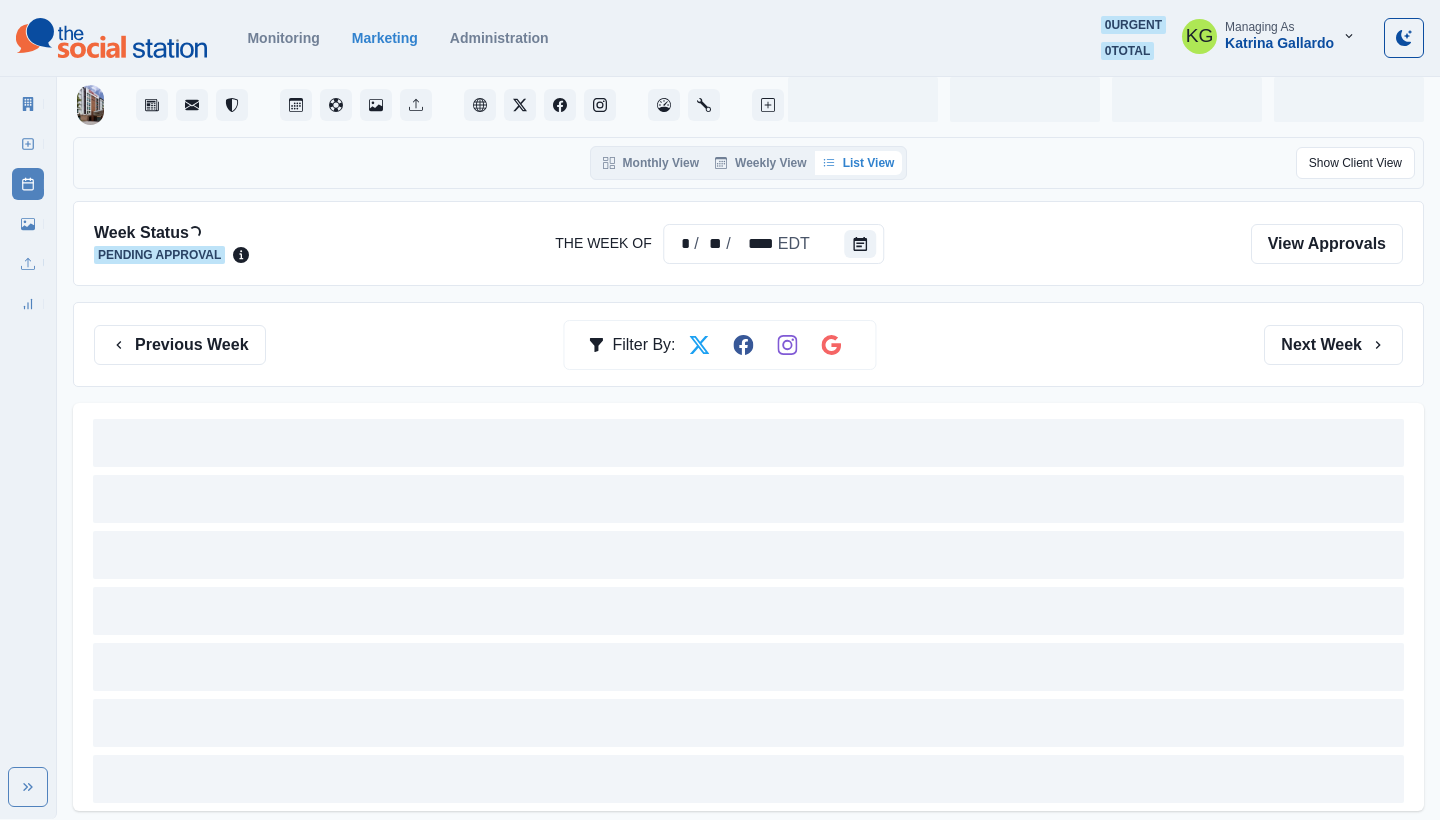 scroll, scrollTop: 0, scrollLeft: 0, axis: both 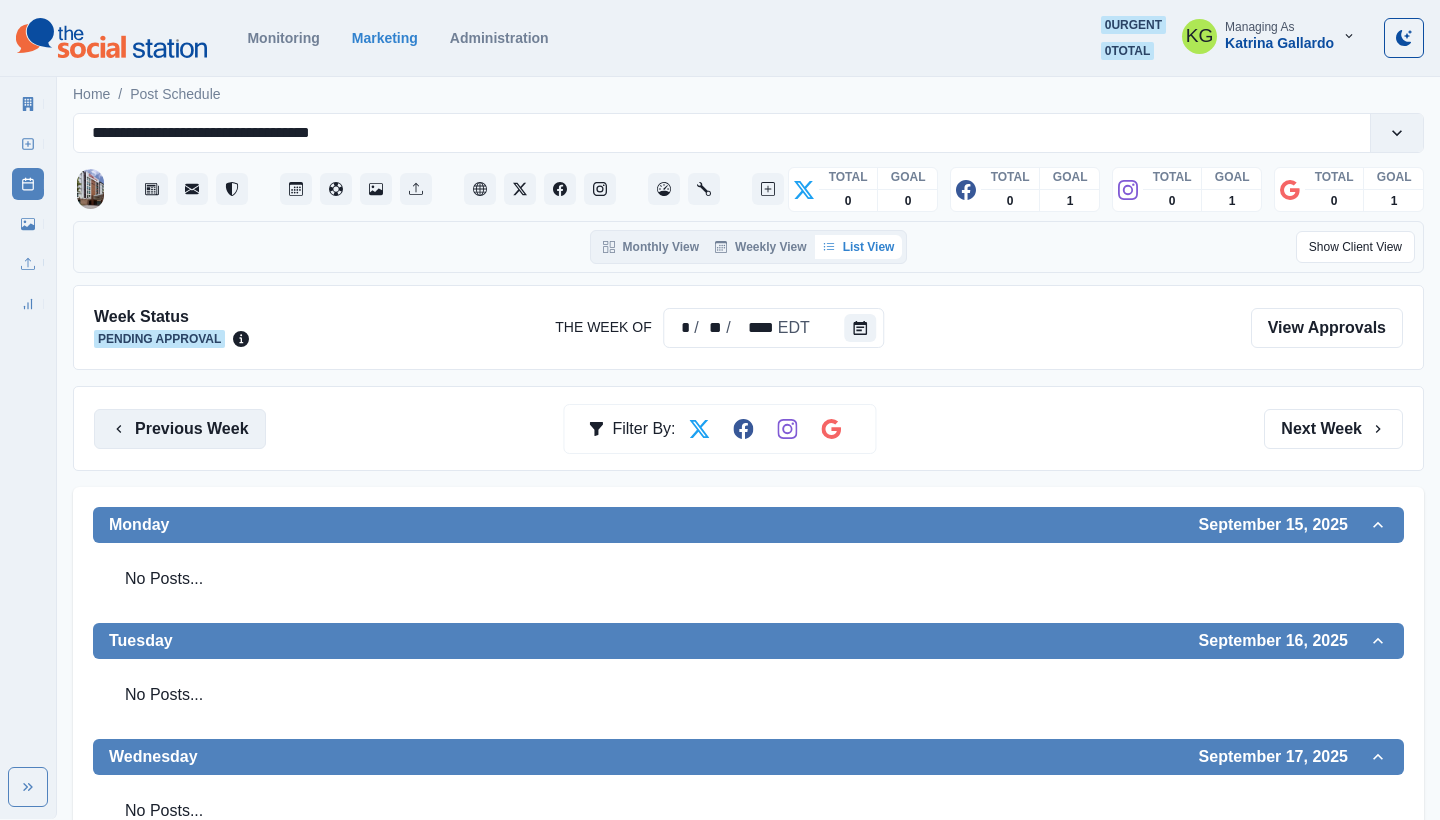 click on "Previous Week" at bounding box center [180, 429] 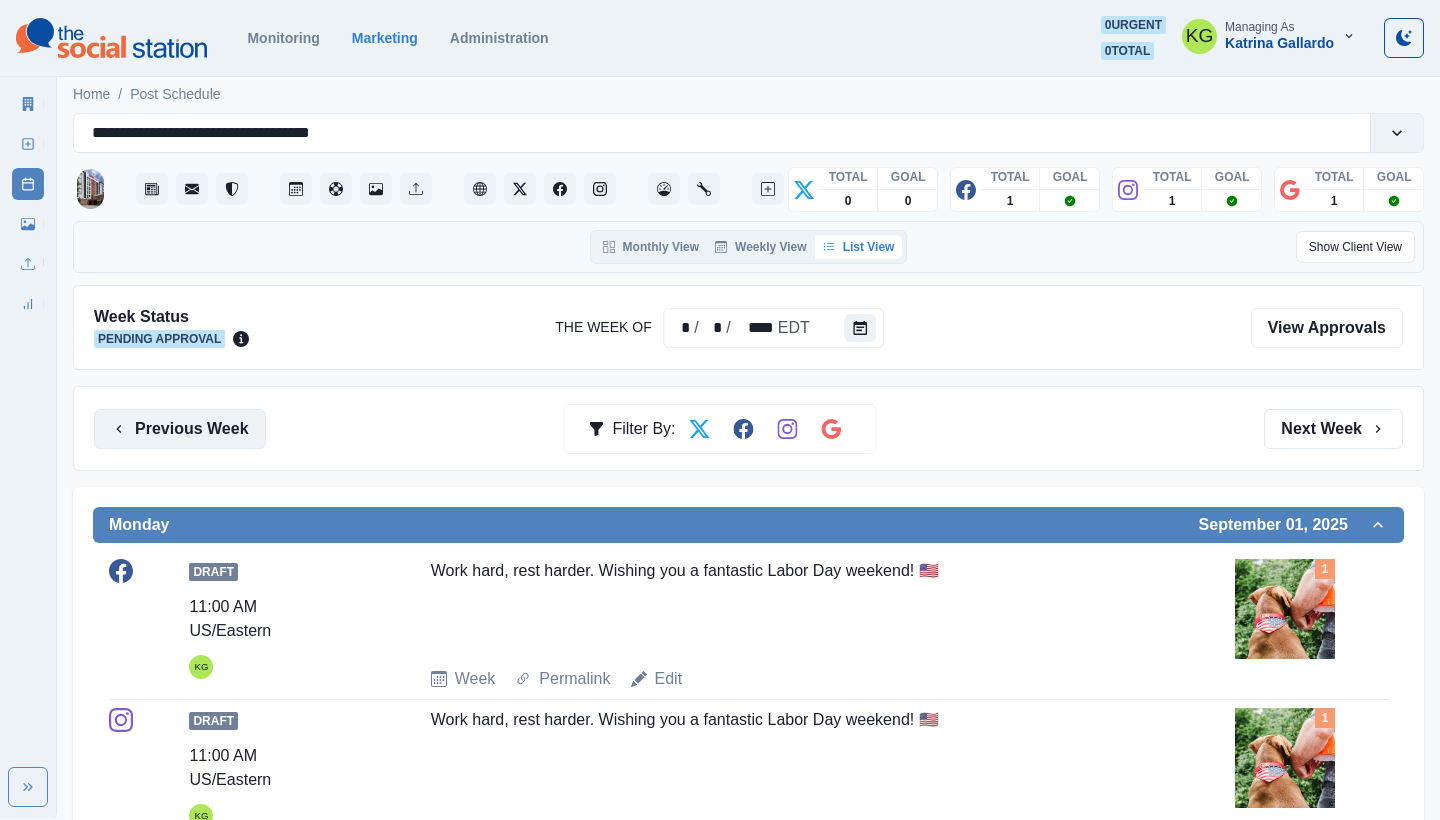 click on "Previous Week" at bounding box center [180, 429] 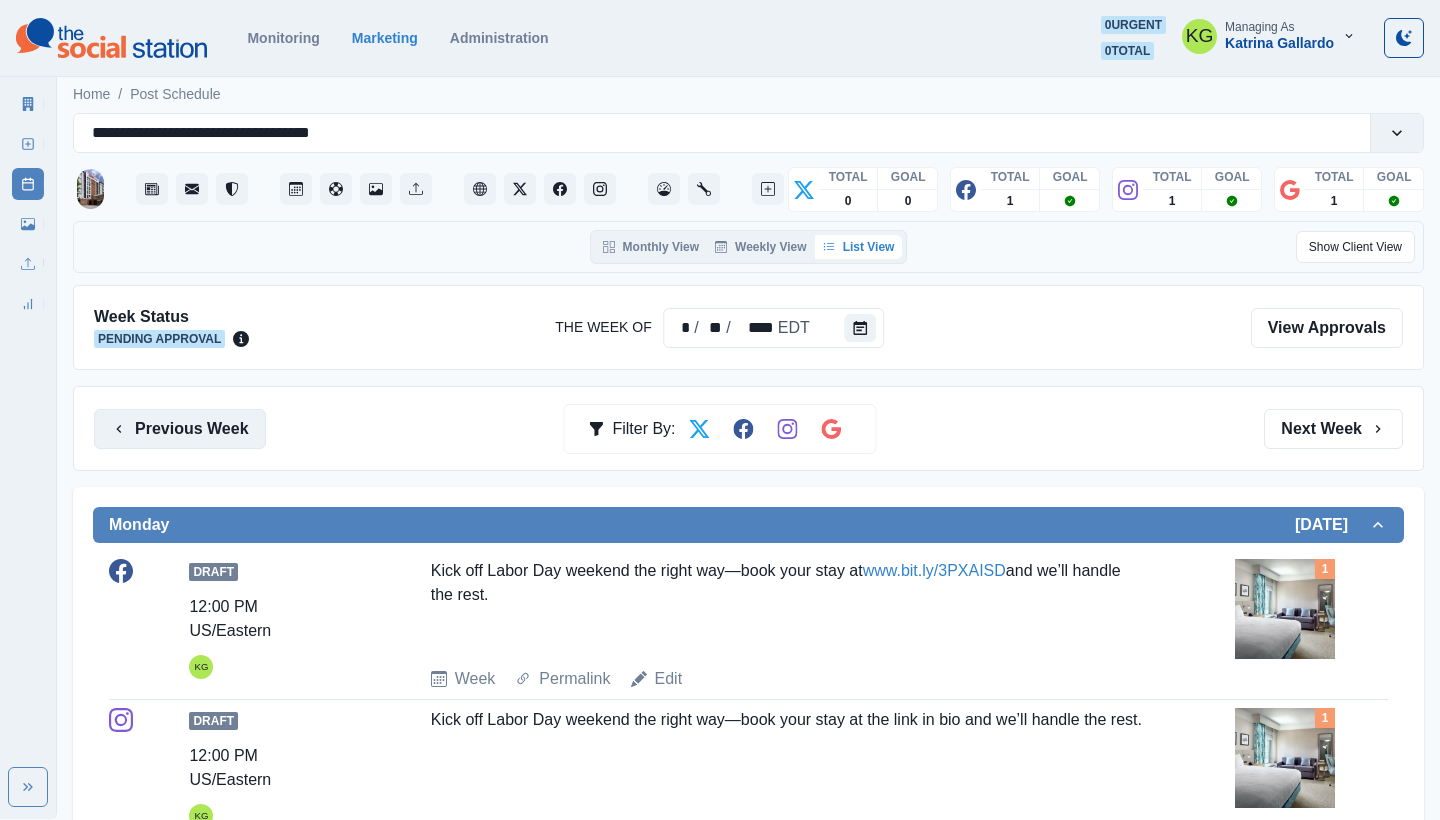 click on "Previous Week" at bounding box center [180, 429] 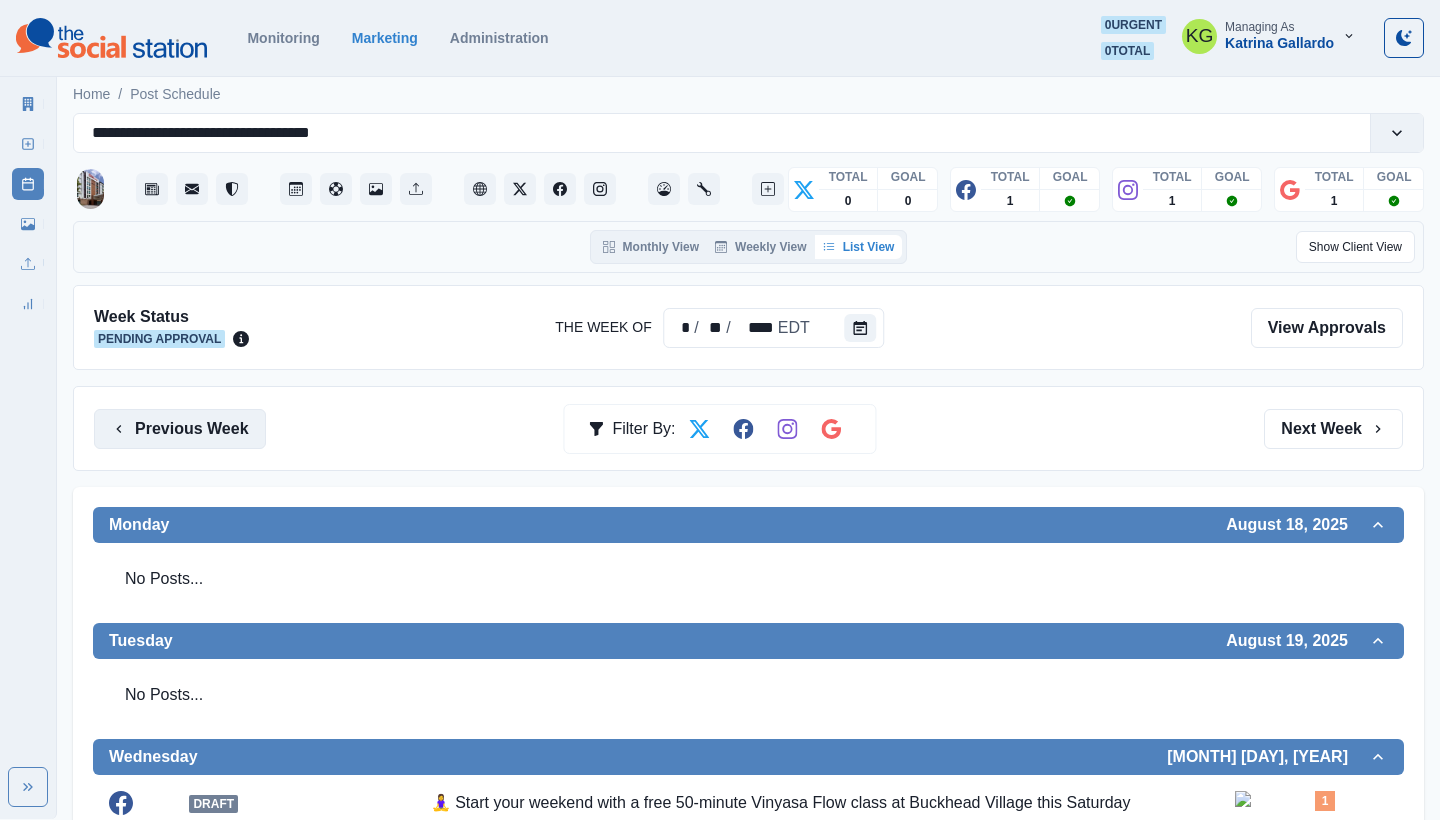 click on "Previous Week" at bounding box center (180, 429) 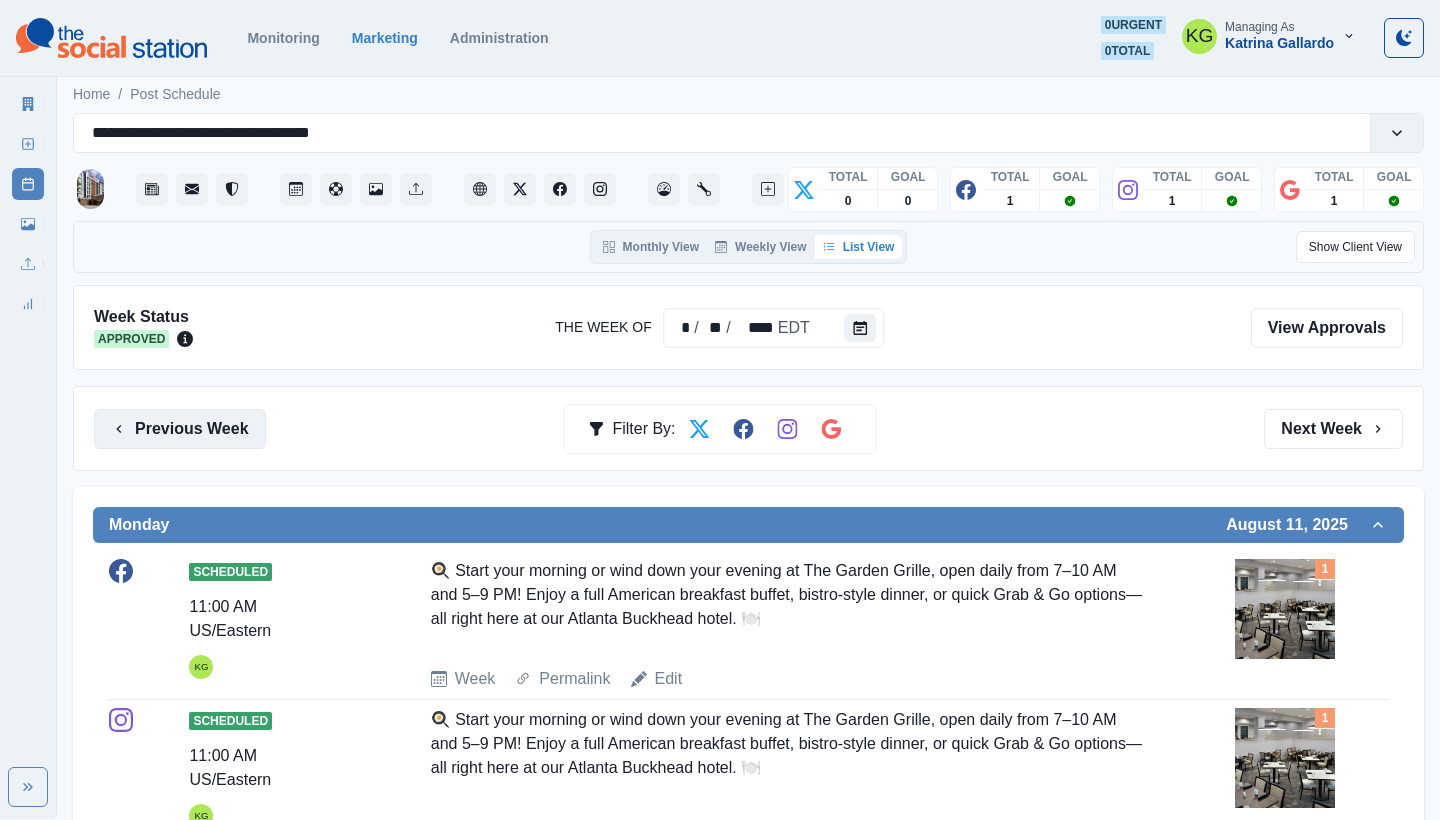 click on "Previous Week" at bounding box center (180, 429) 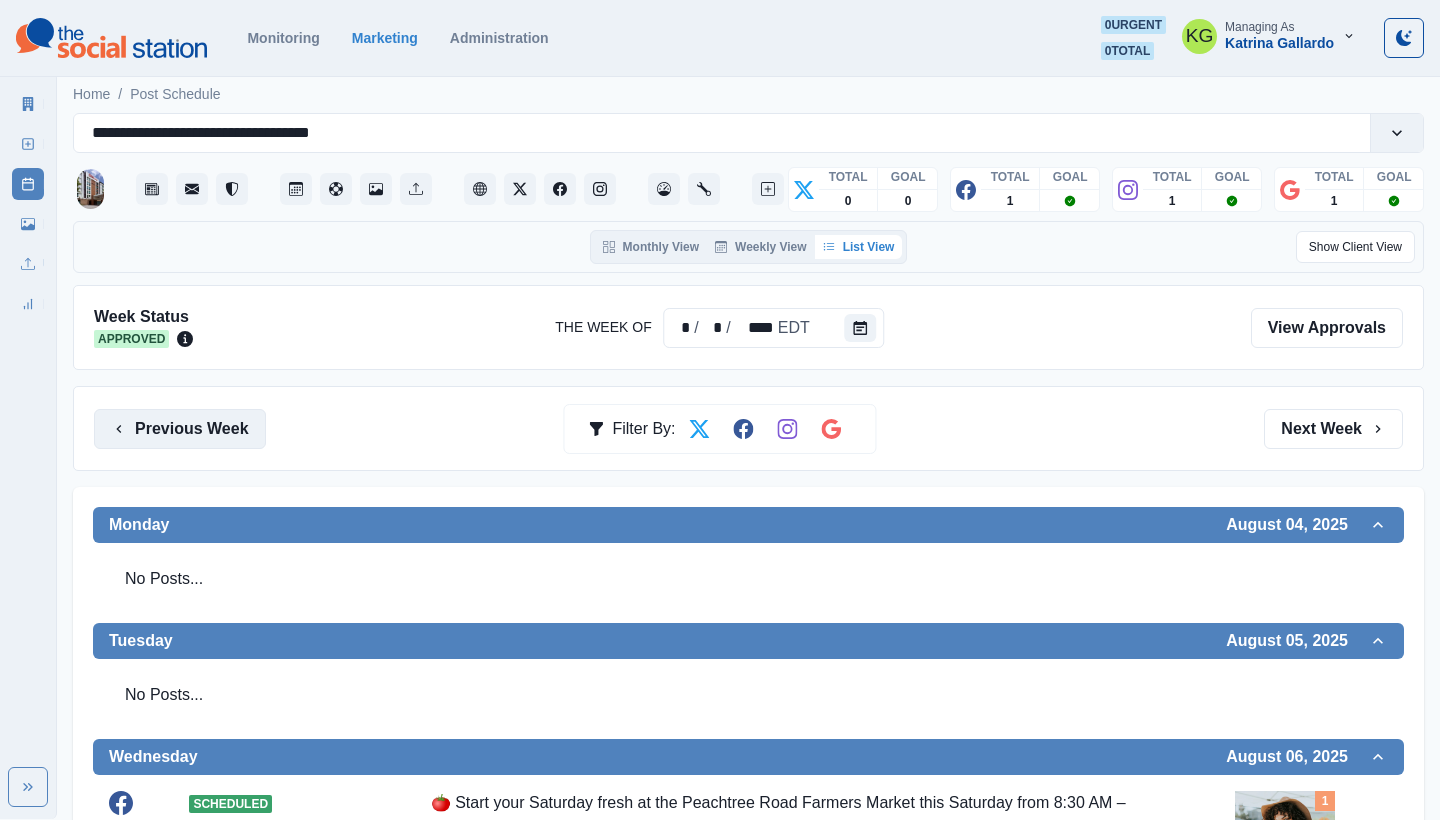 click on "Previous Week" at bounding box center [180, 429] 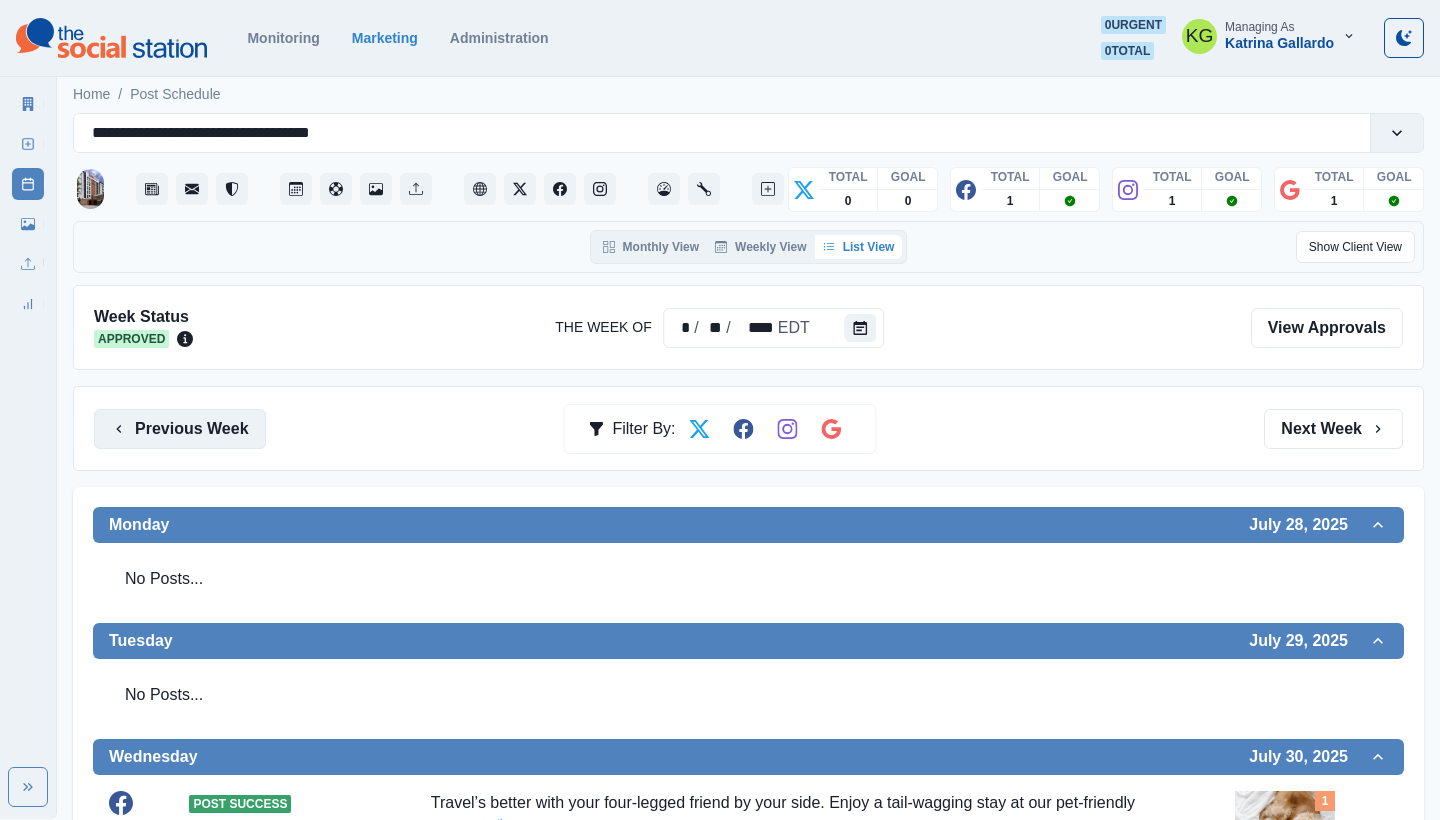 scroll, scrollTop: 279, scrollLeft: 0, axis: vertical 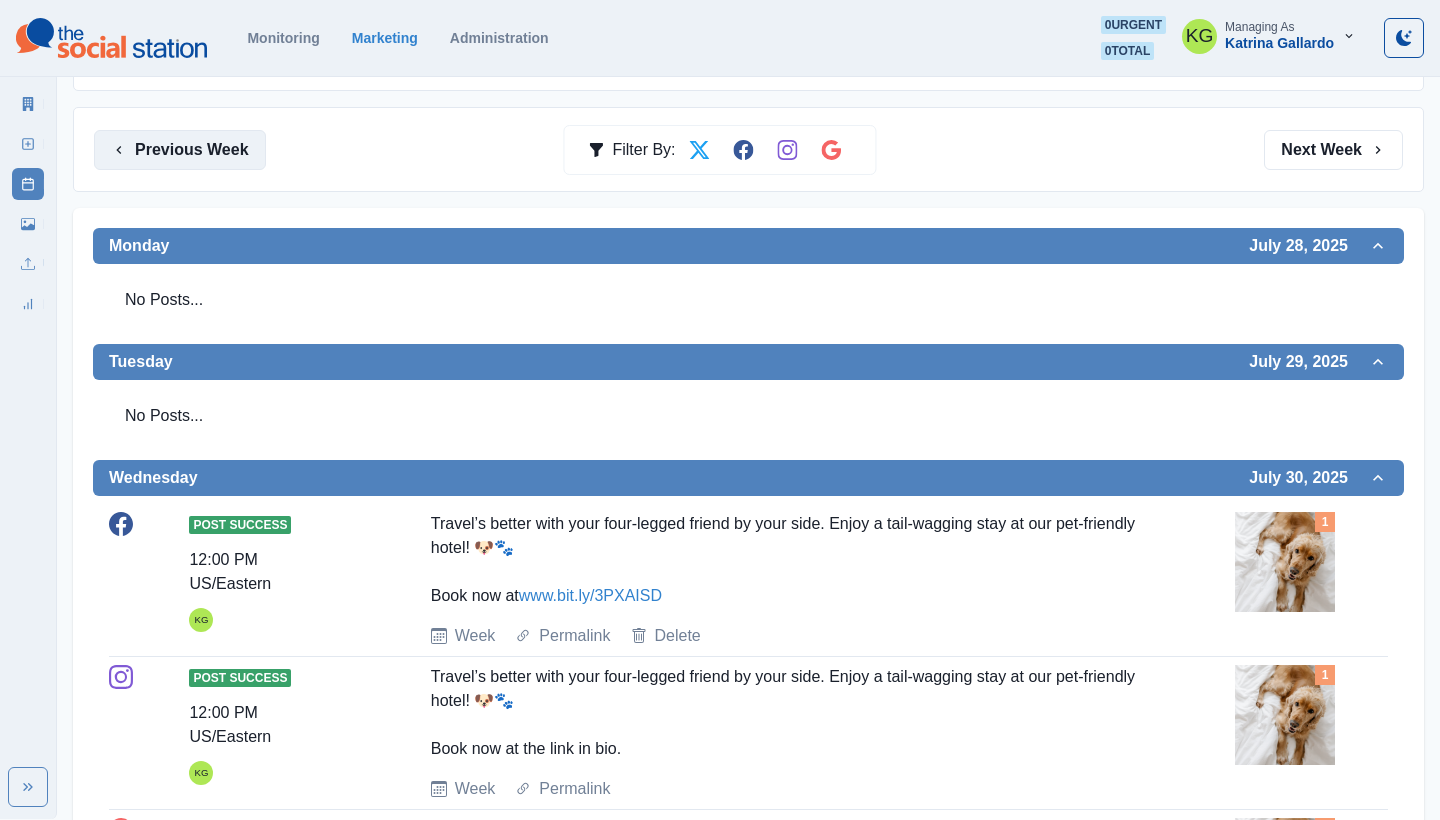 click on "Previous Week" at bounding box center [180, 150] 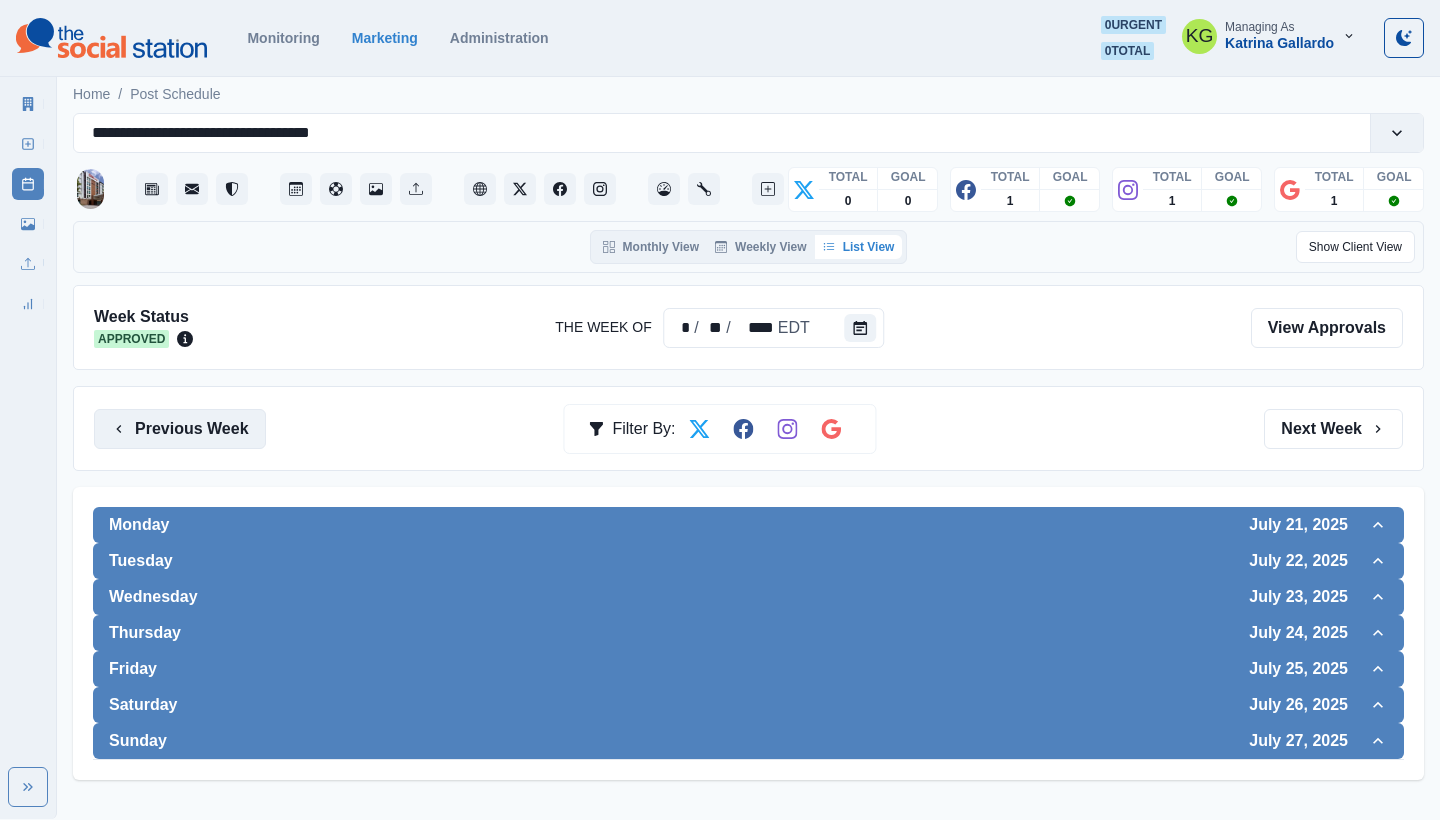 scroll, scrollTop: 0, scrollLeft: 0, axis: both 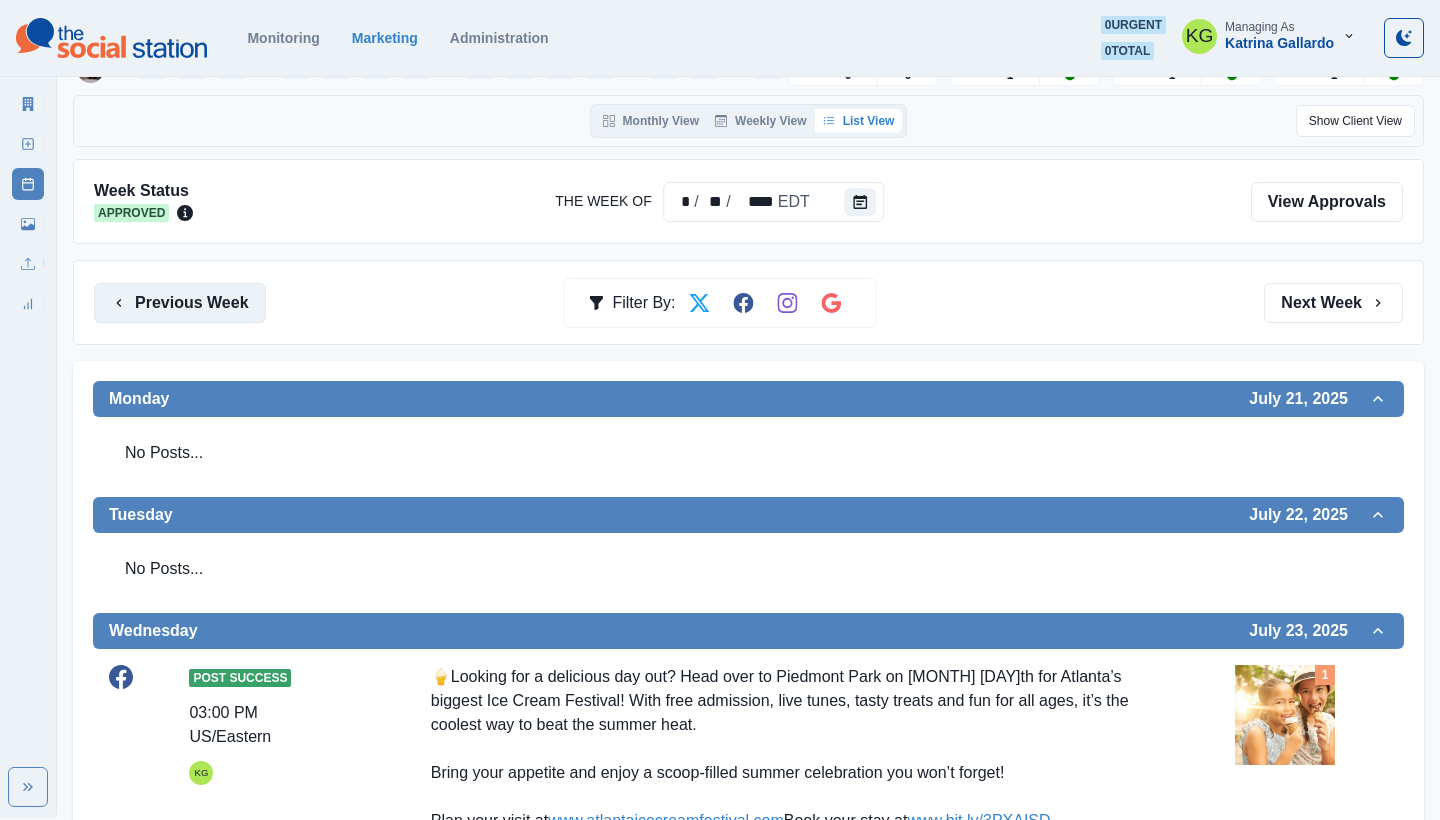 click on "Previous Week" at bounding box center (180, 303) 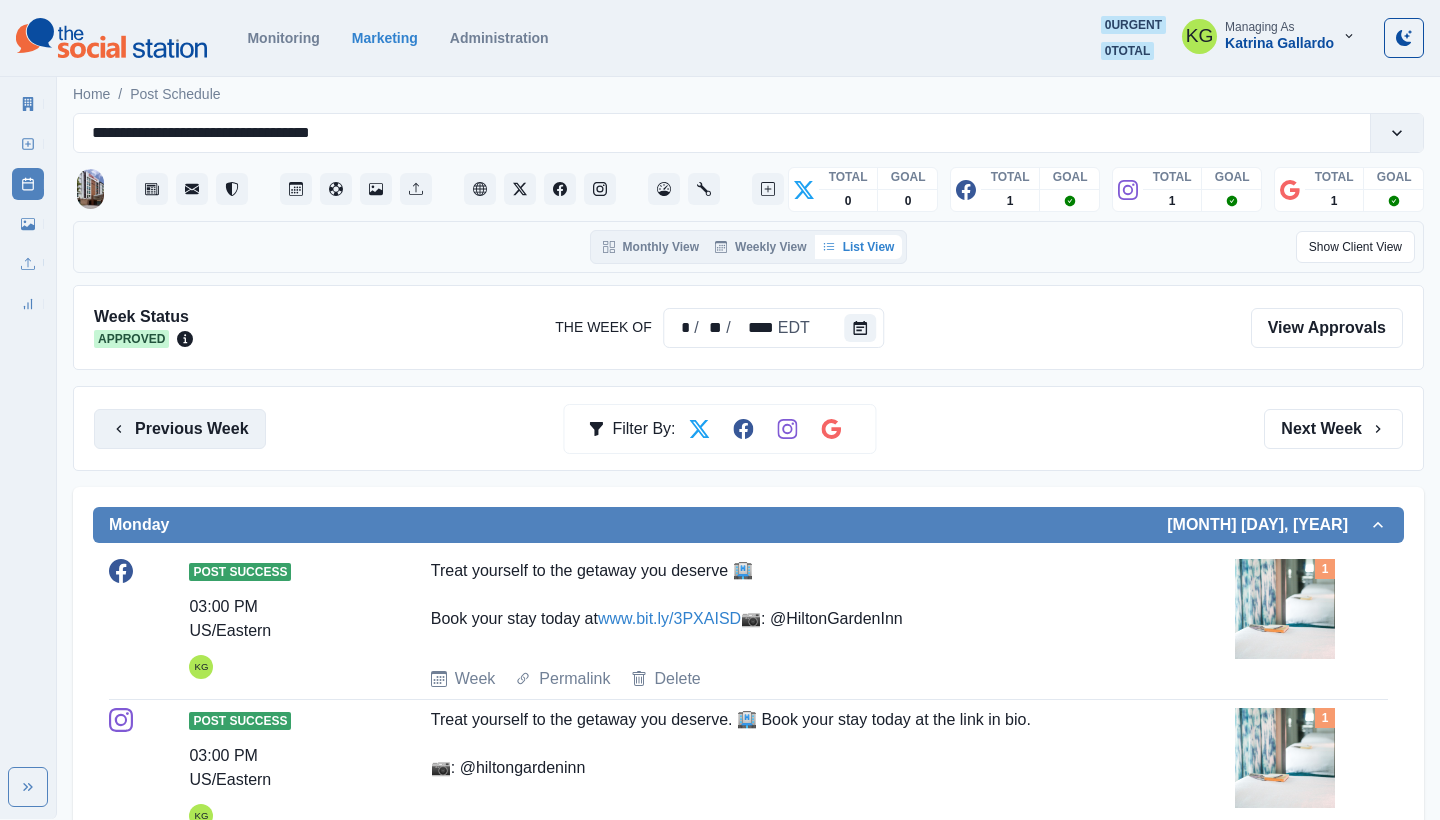 scroll, scrollTop: 17, scrollLeft: 0, axis: vertical 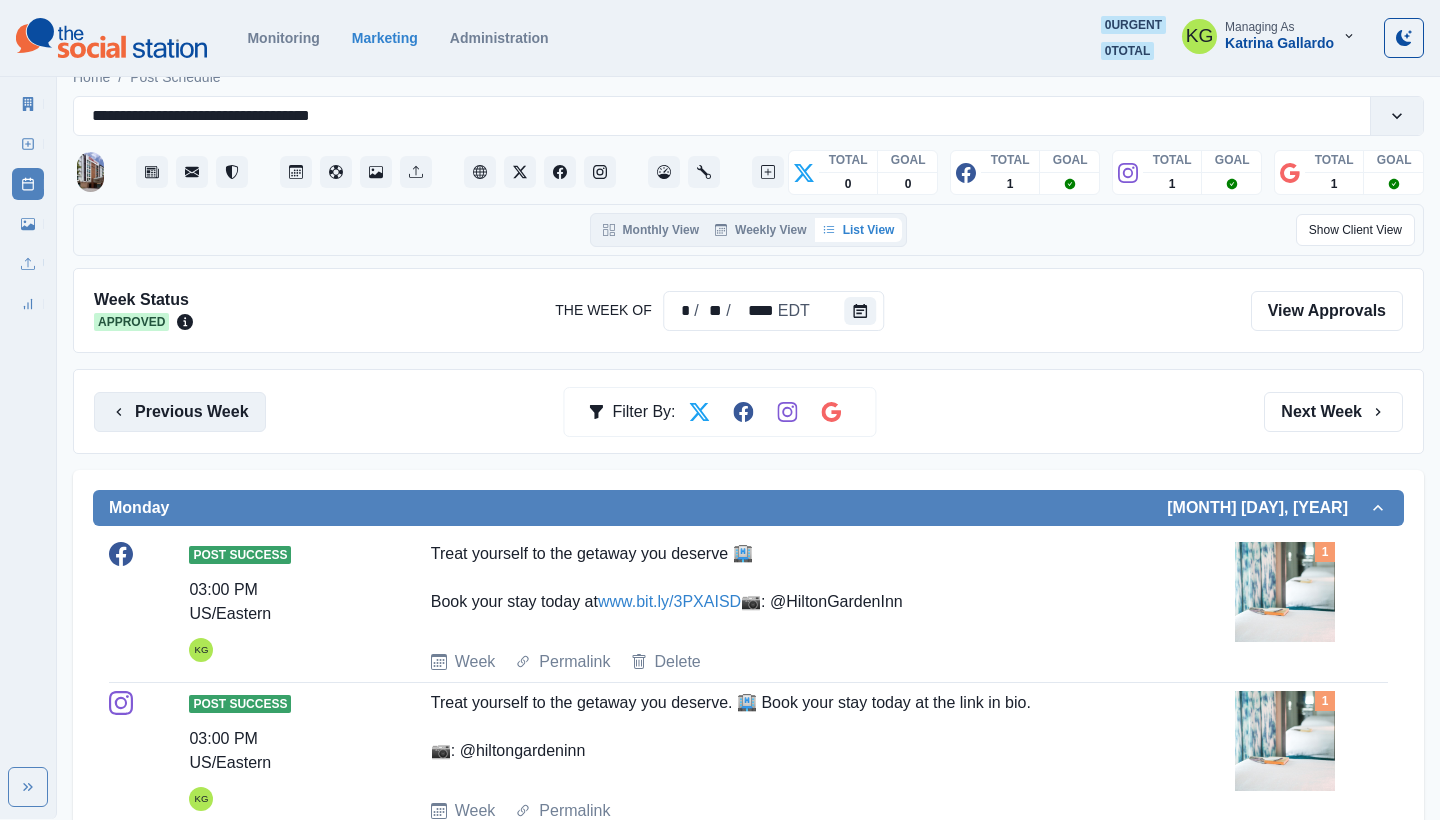 click on "Previous Week" at bounding box center (180, 412) 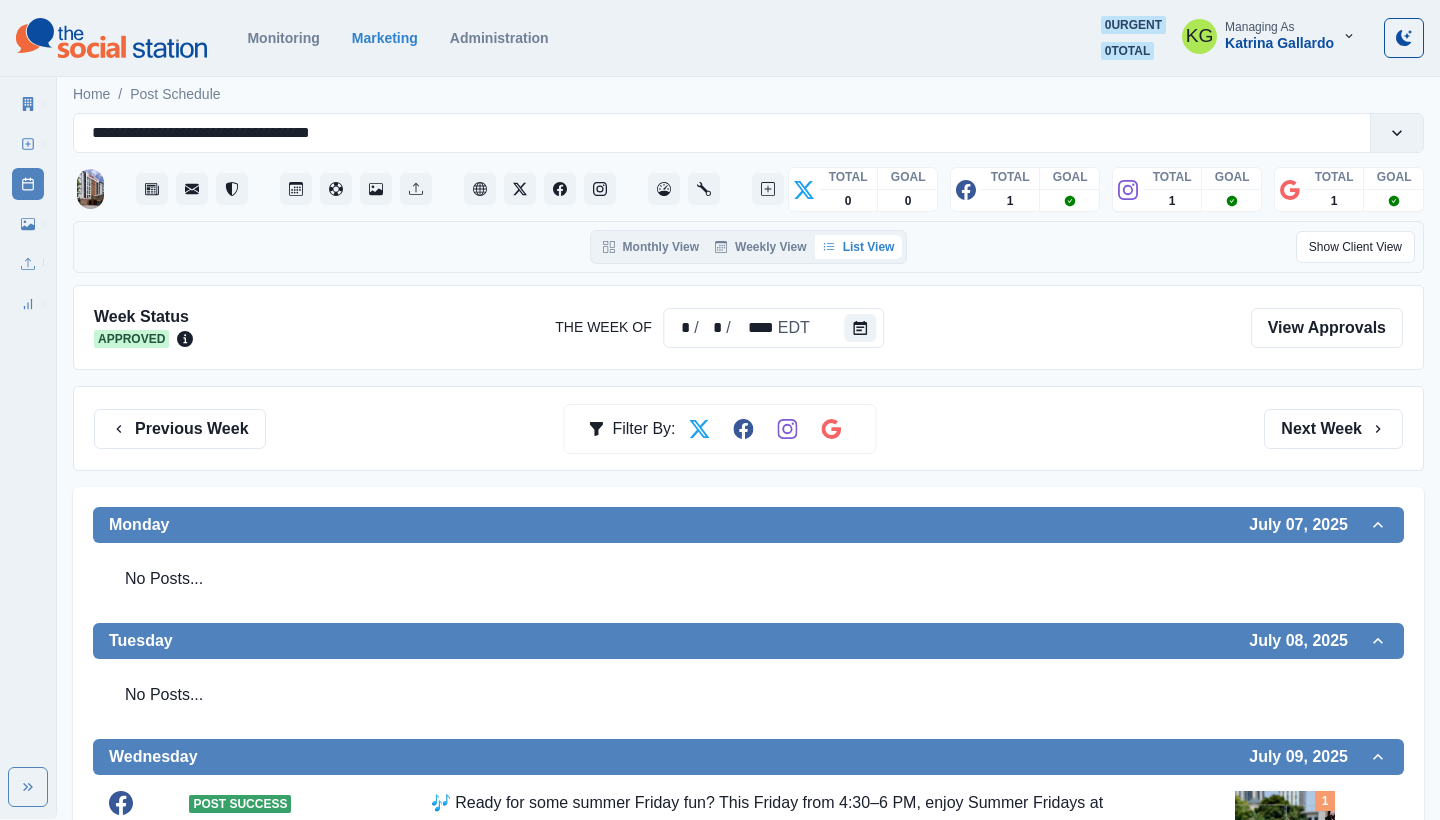 scroll, scrollTop: 0, scrollLeft: 0, axis: both 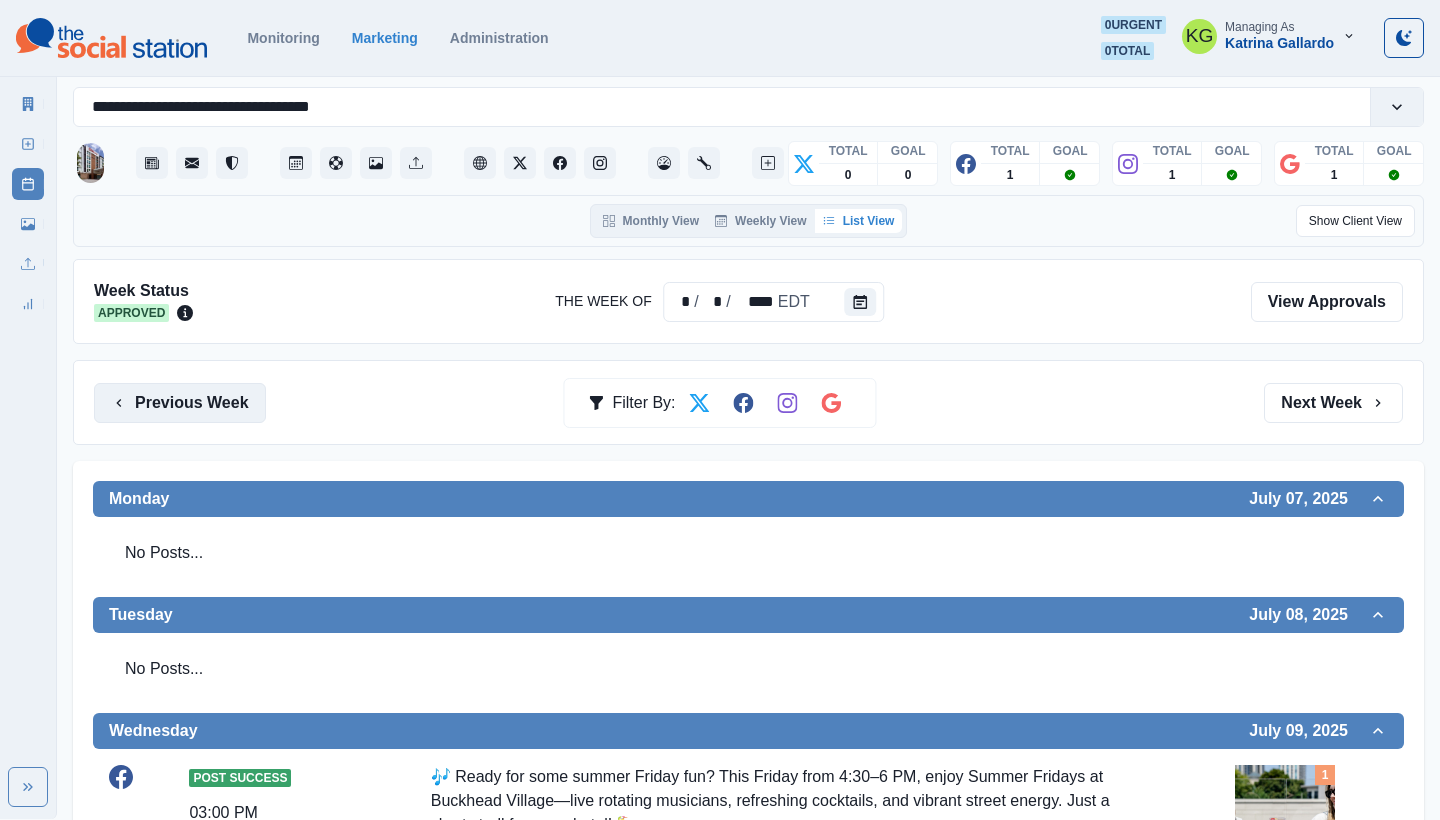click on "Previous Week" at bounding box center (180, 403) 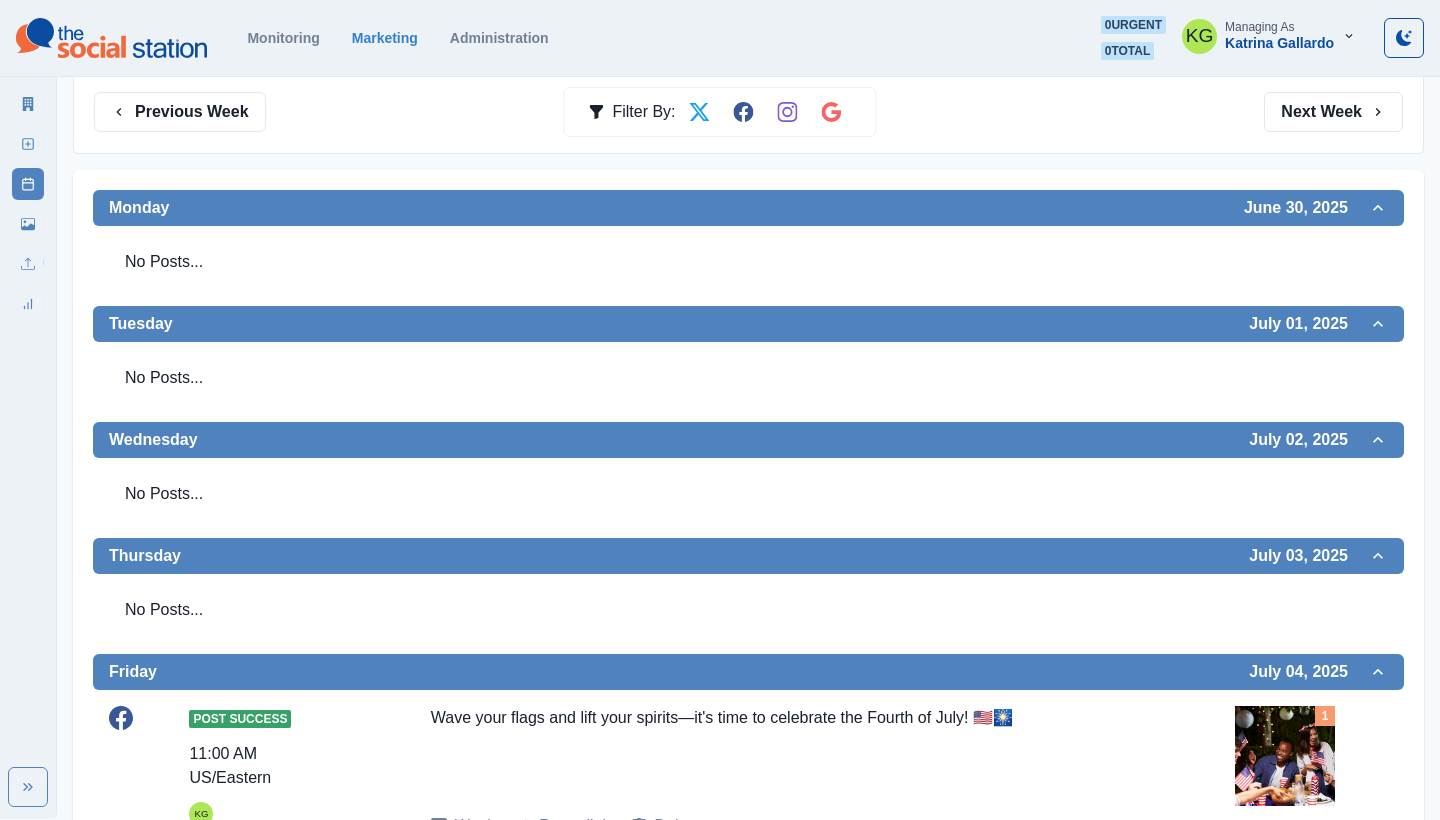 scroll, scrollTop: 197, scrollLeft: 0, axis: vertical 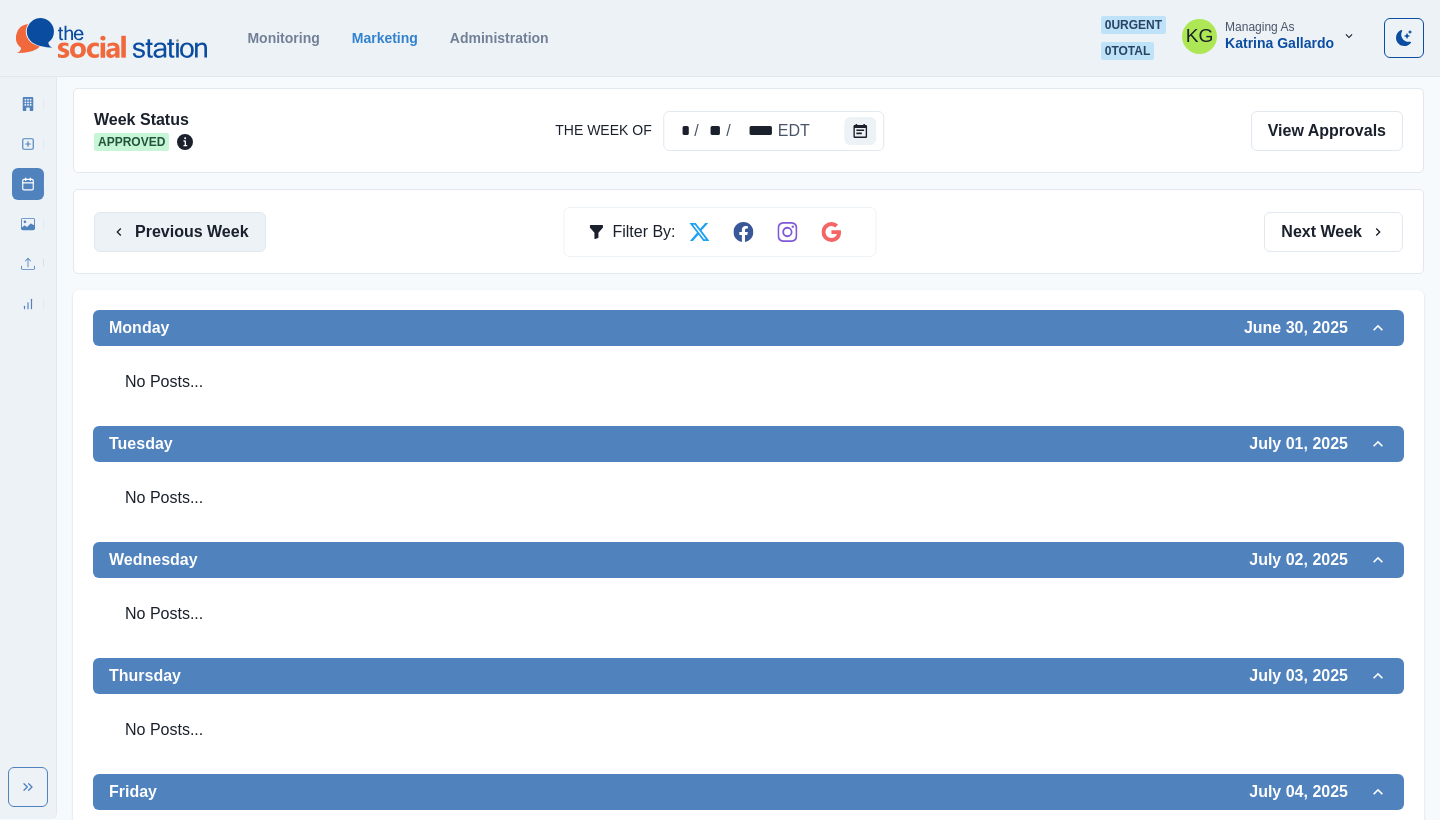 click on "Previous Week" at bounding box center [180, 232] 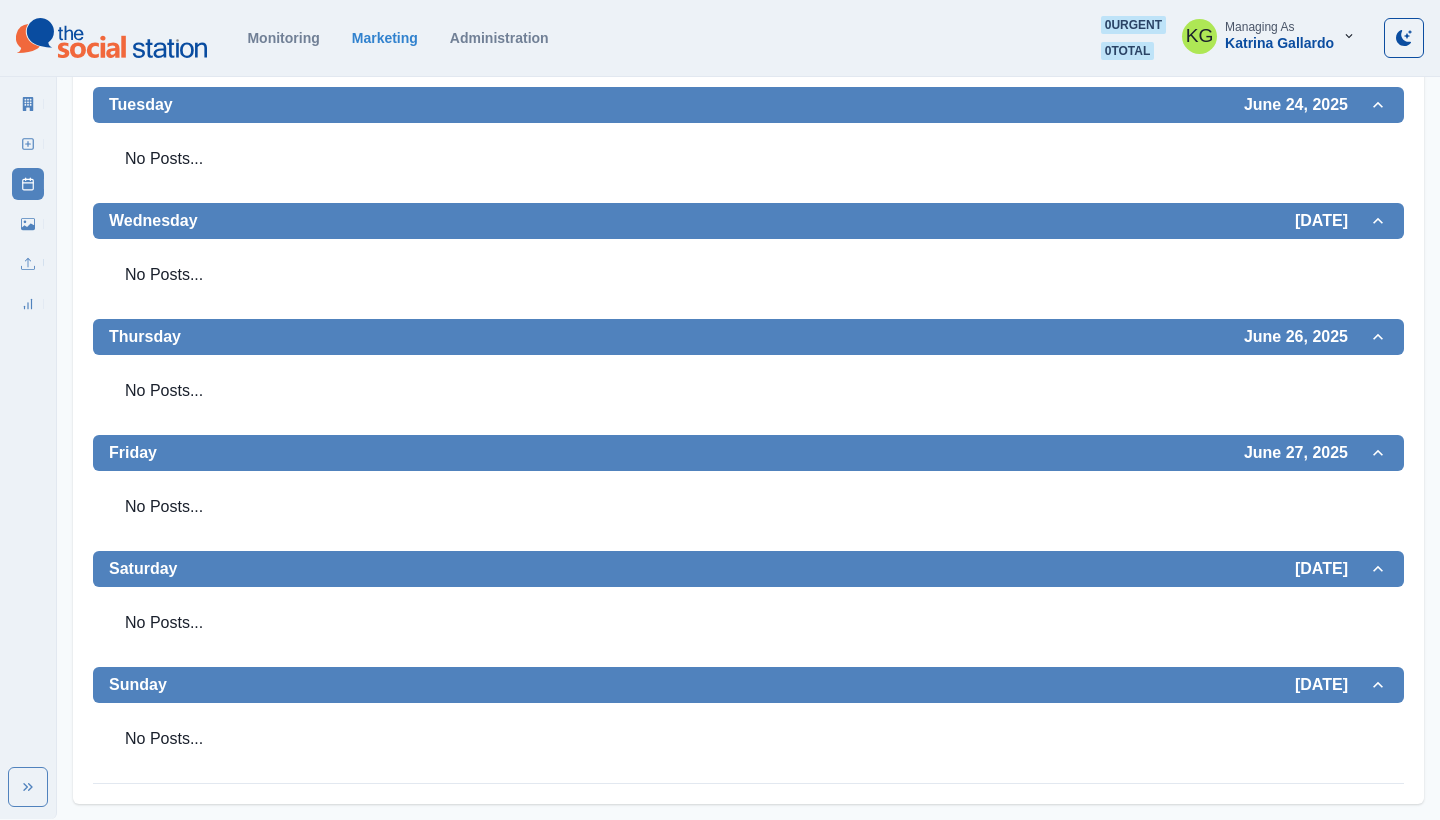 scroll, scrollTop: 241, scrollLeft: 0, axis: vertical 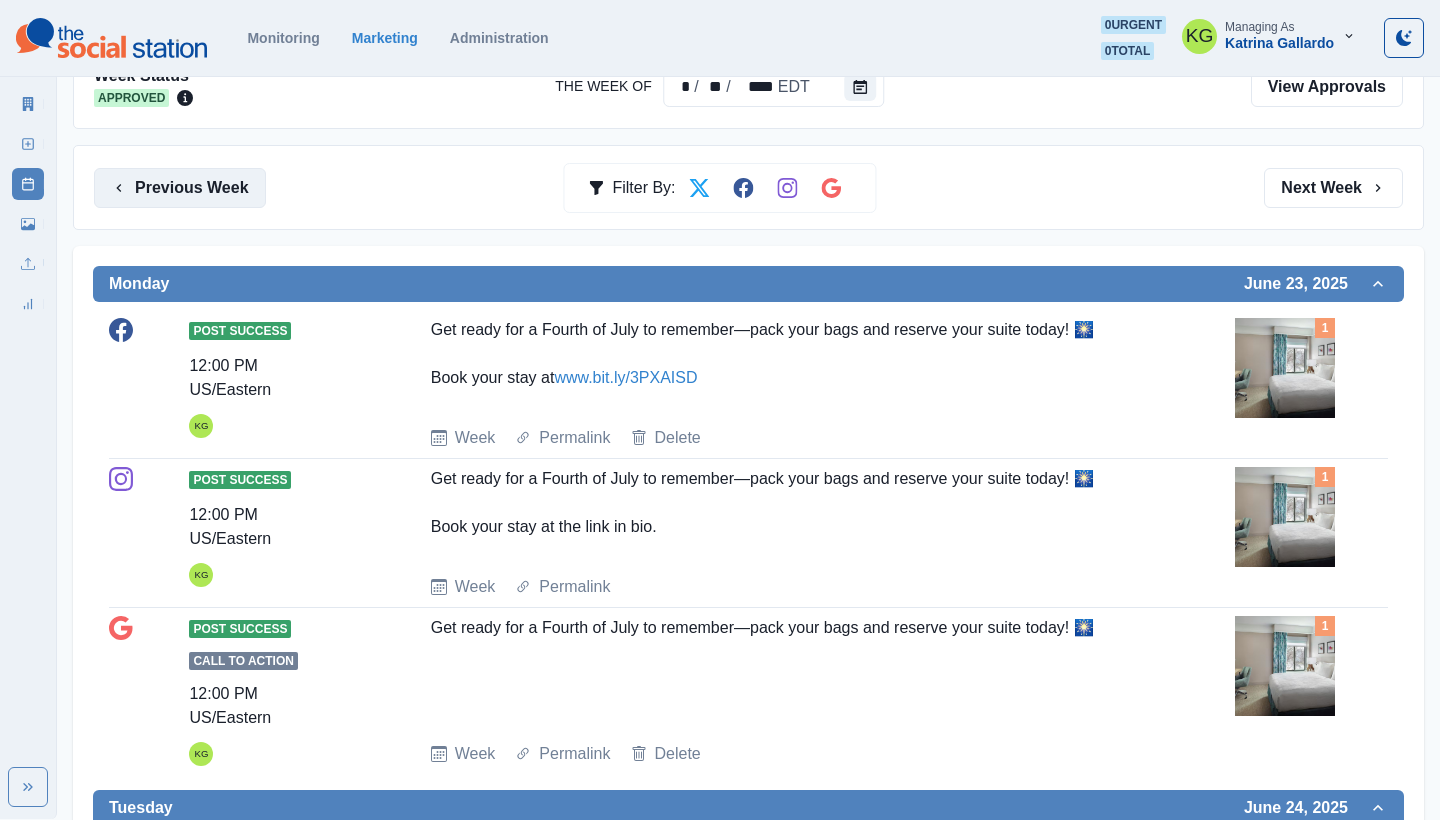 click on "Previous Week" at bounding box center [180, 188] 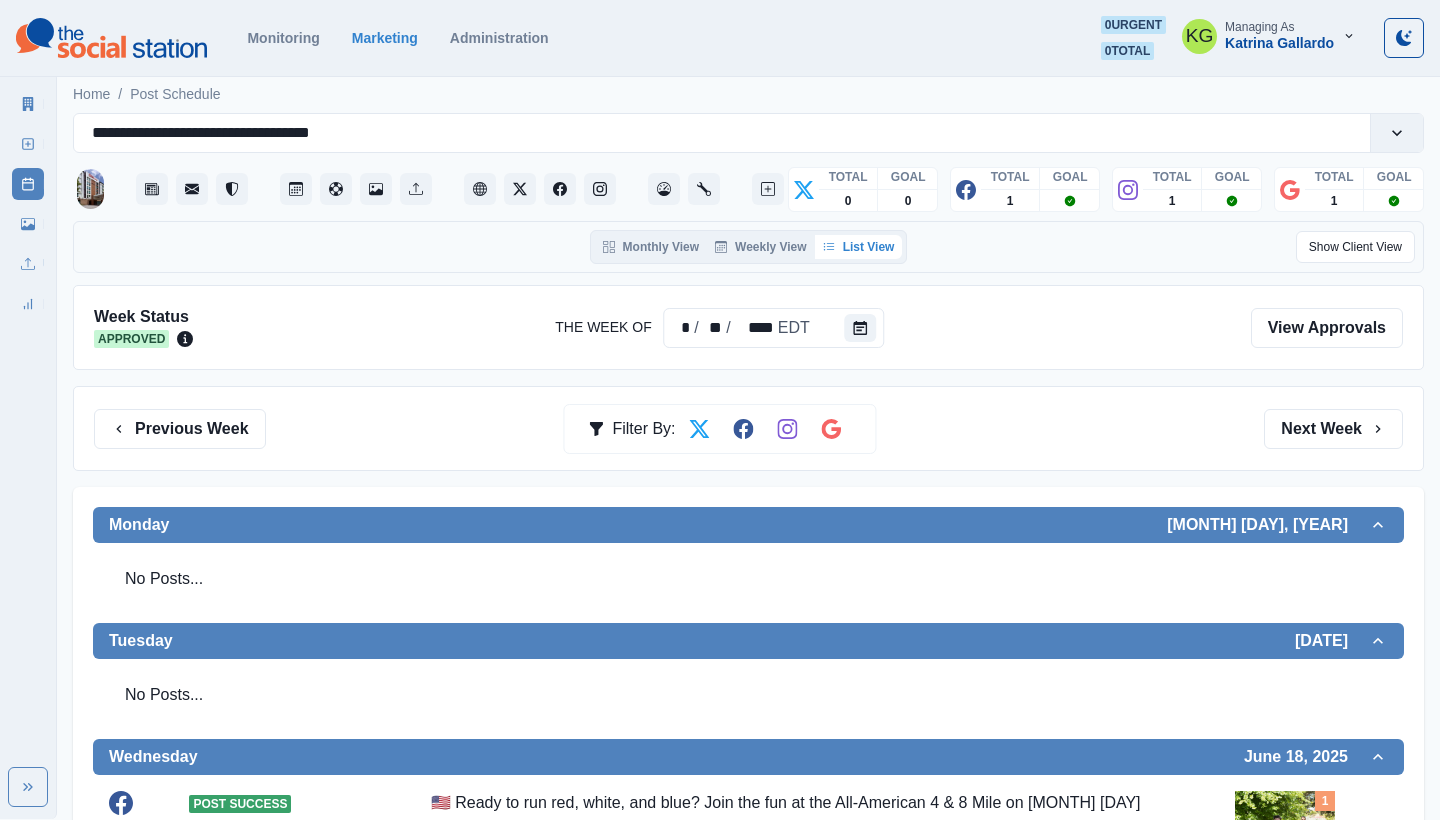 scroll, scrollTop: 0, scrollLeft: 0, axis: both 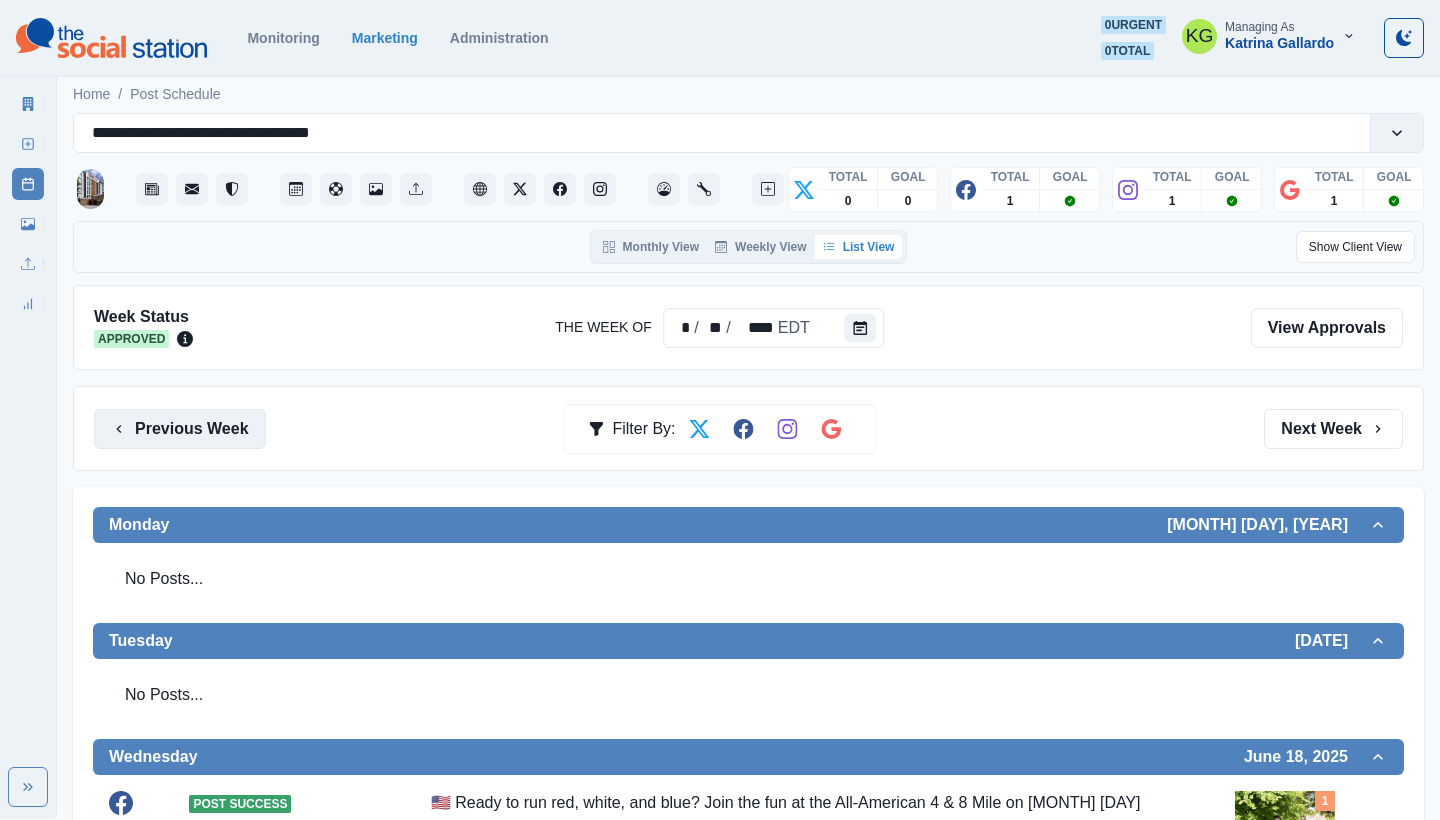 click on "Previous Week" at bounding box center (180, 429) 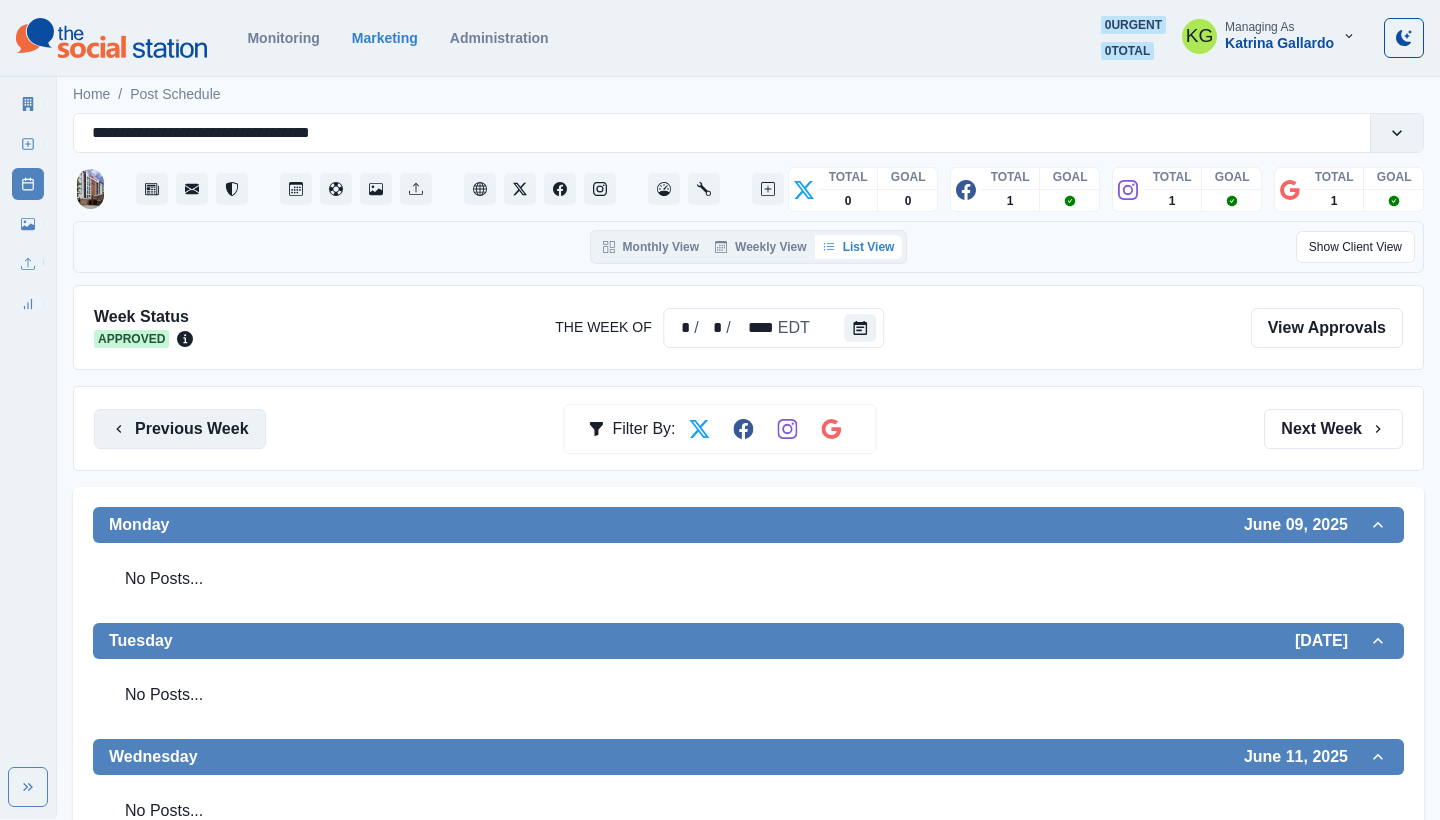scroll, scrollTop: -1, scrollLeft: 0, axis: vertical 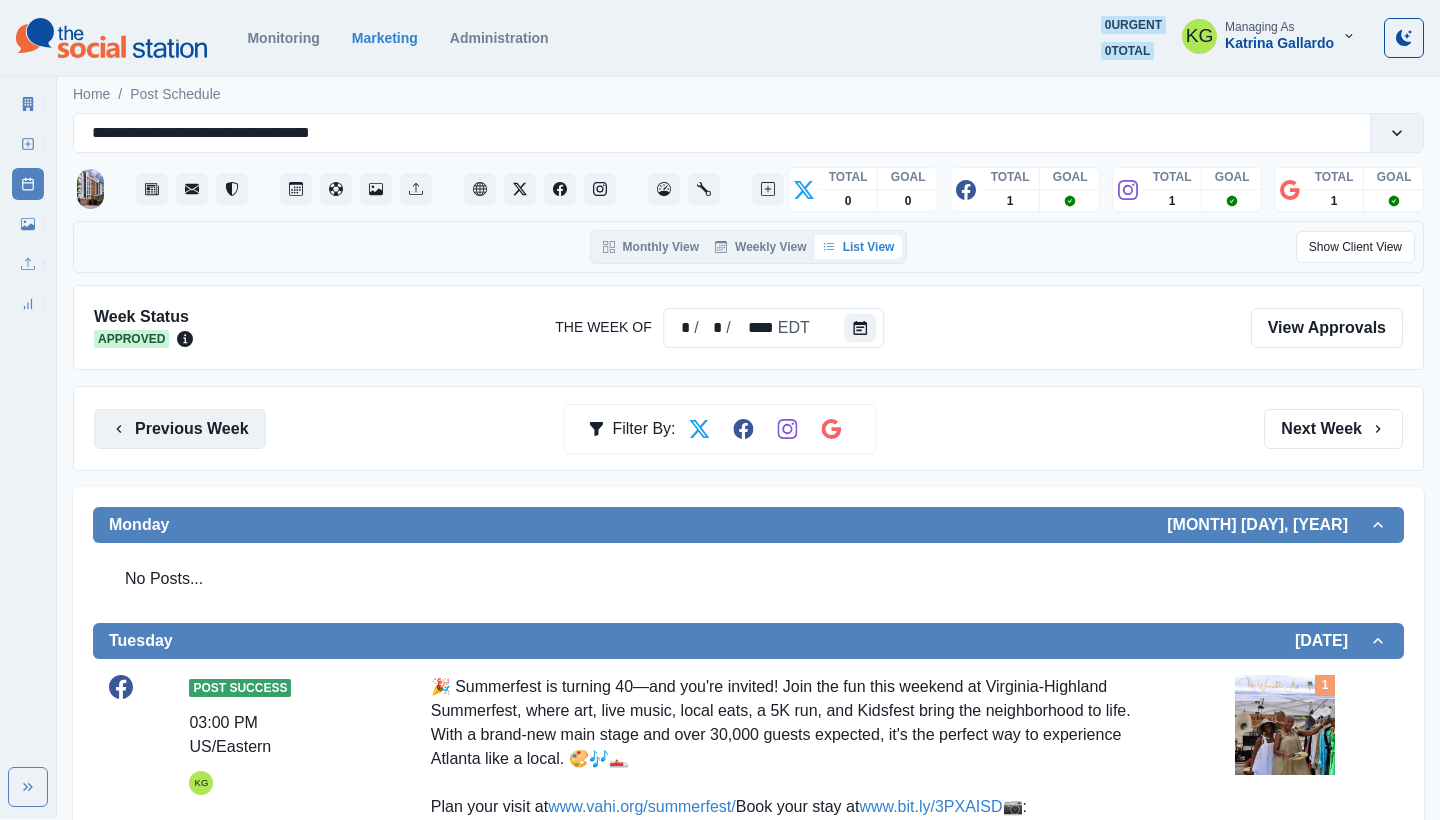 click on "Previous Week" at bounding box center (180, 429) 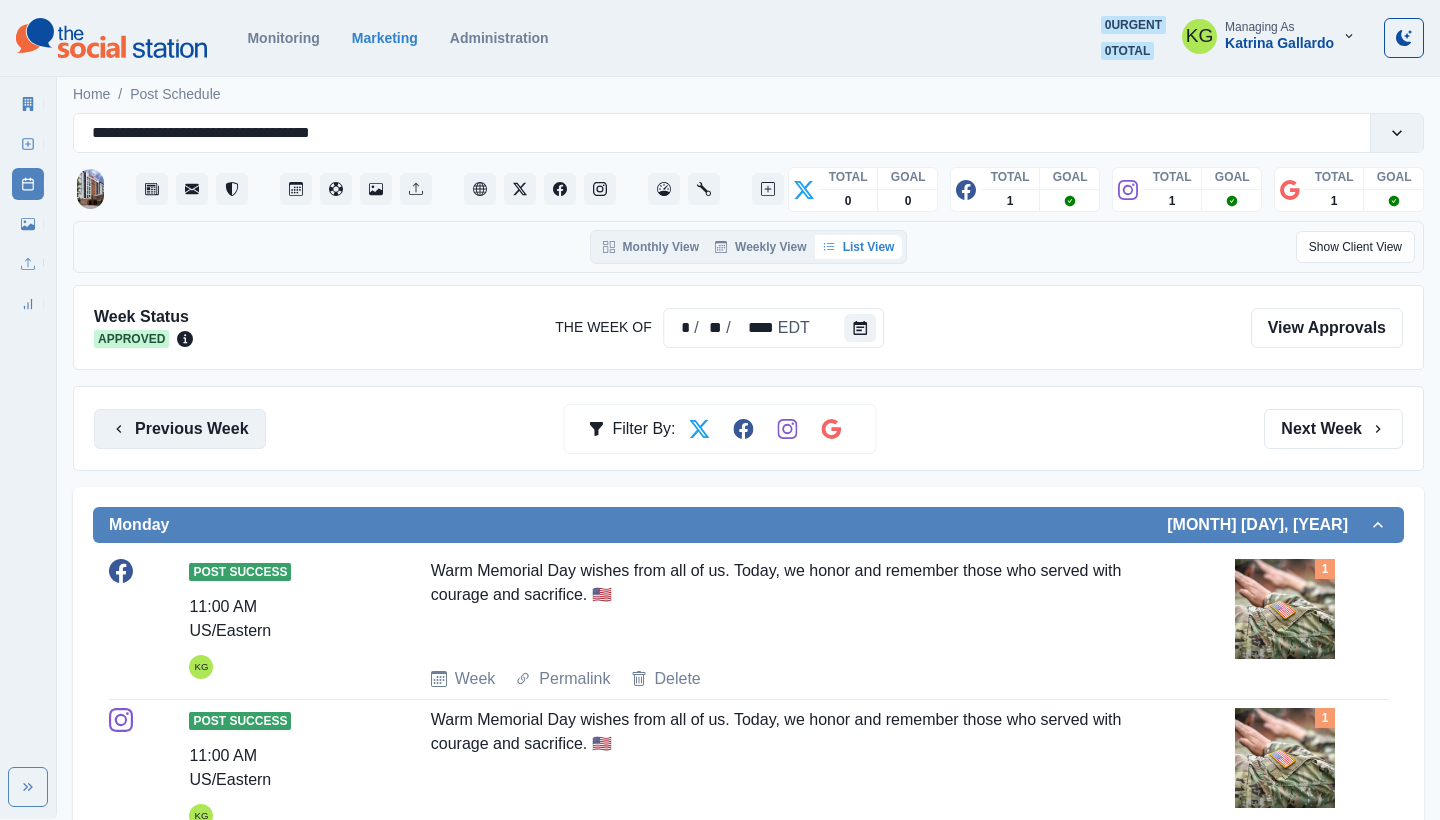 scroll, scrollTop: 0, scrollLeft: 0, axis: both 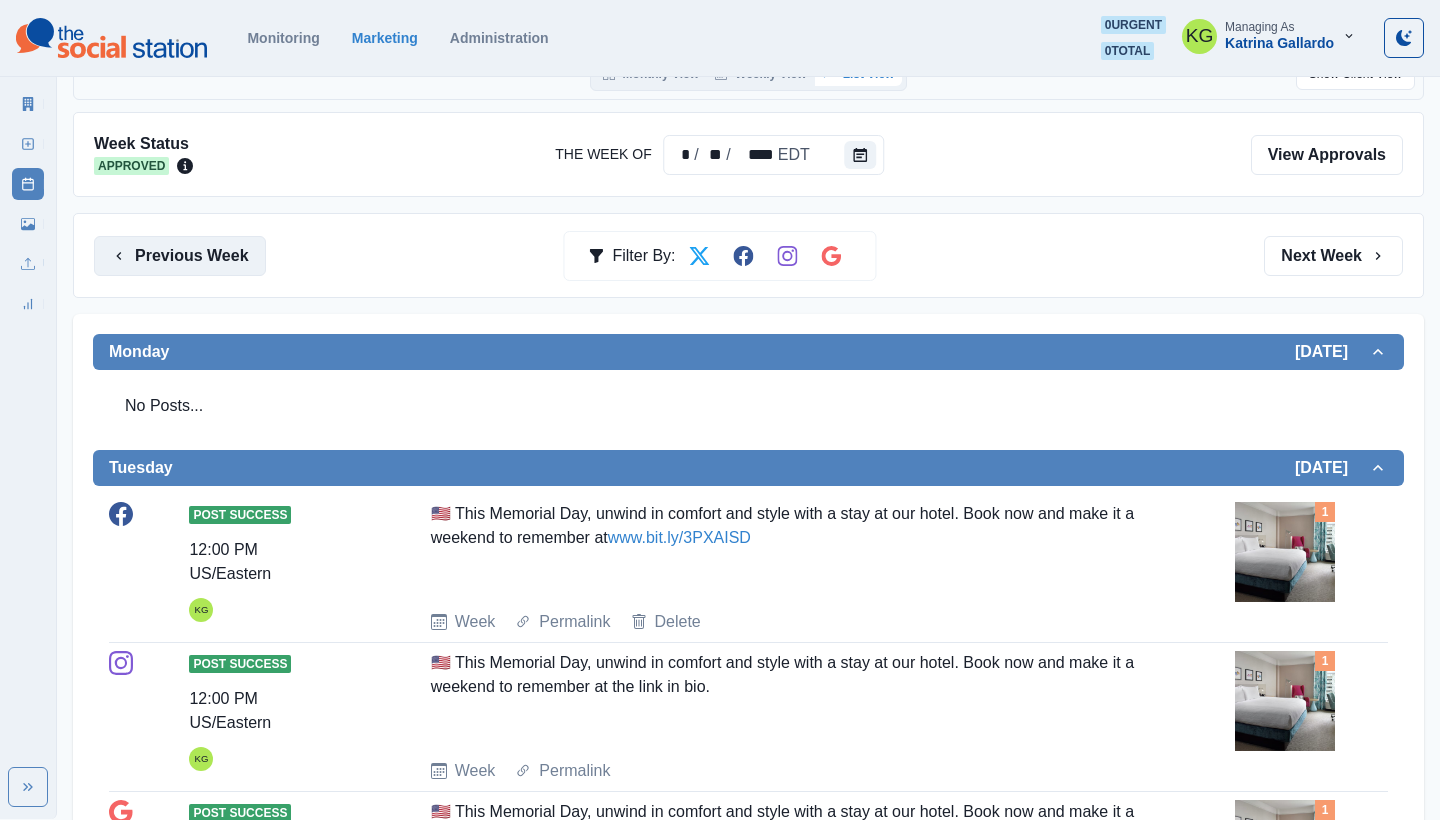 click on "Previous Week" at bounding box center [180, 256] 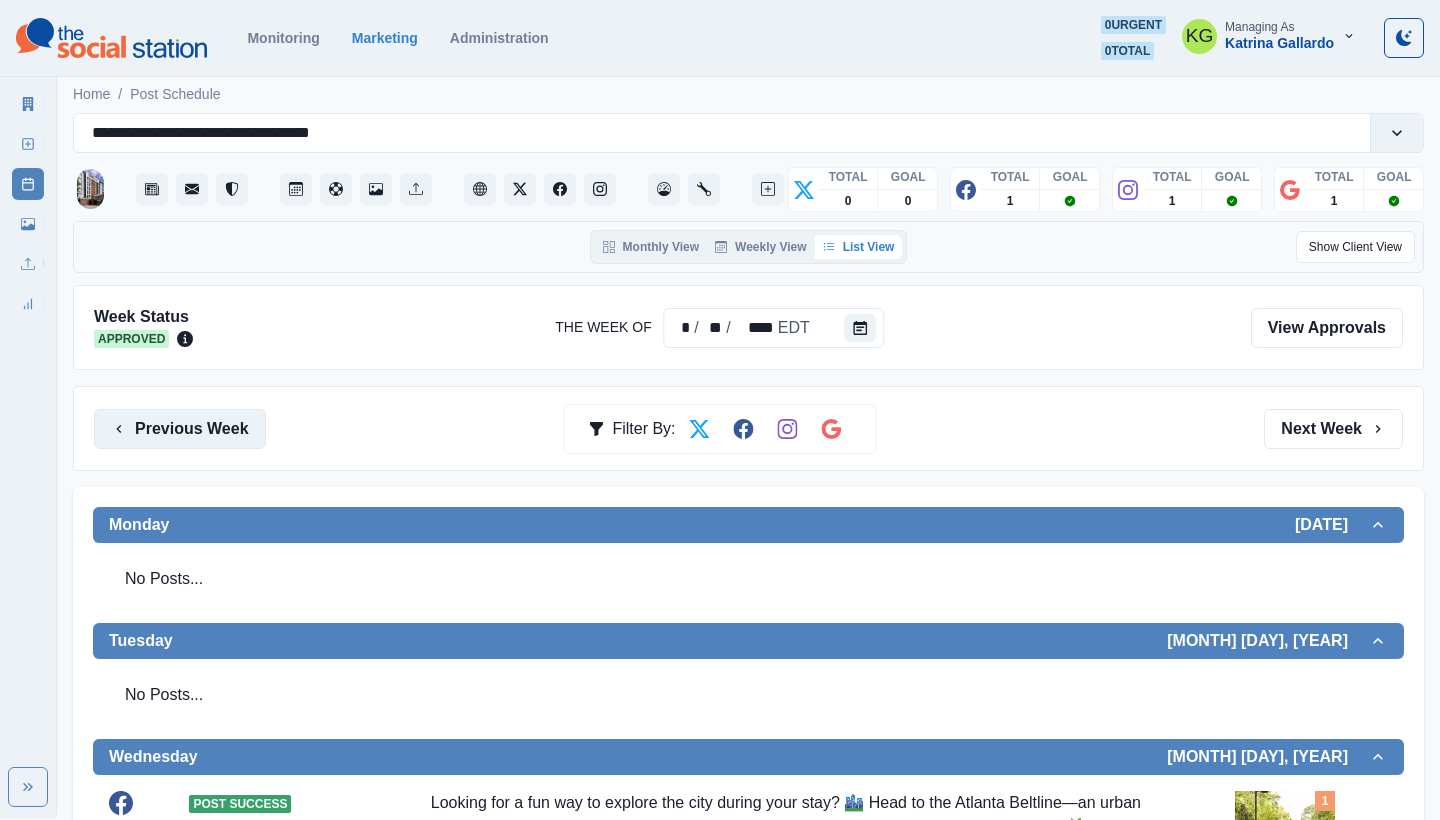 scroll, scrollTop: 0, scrollLeft: 0, axis: both 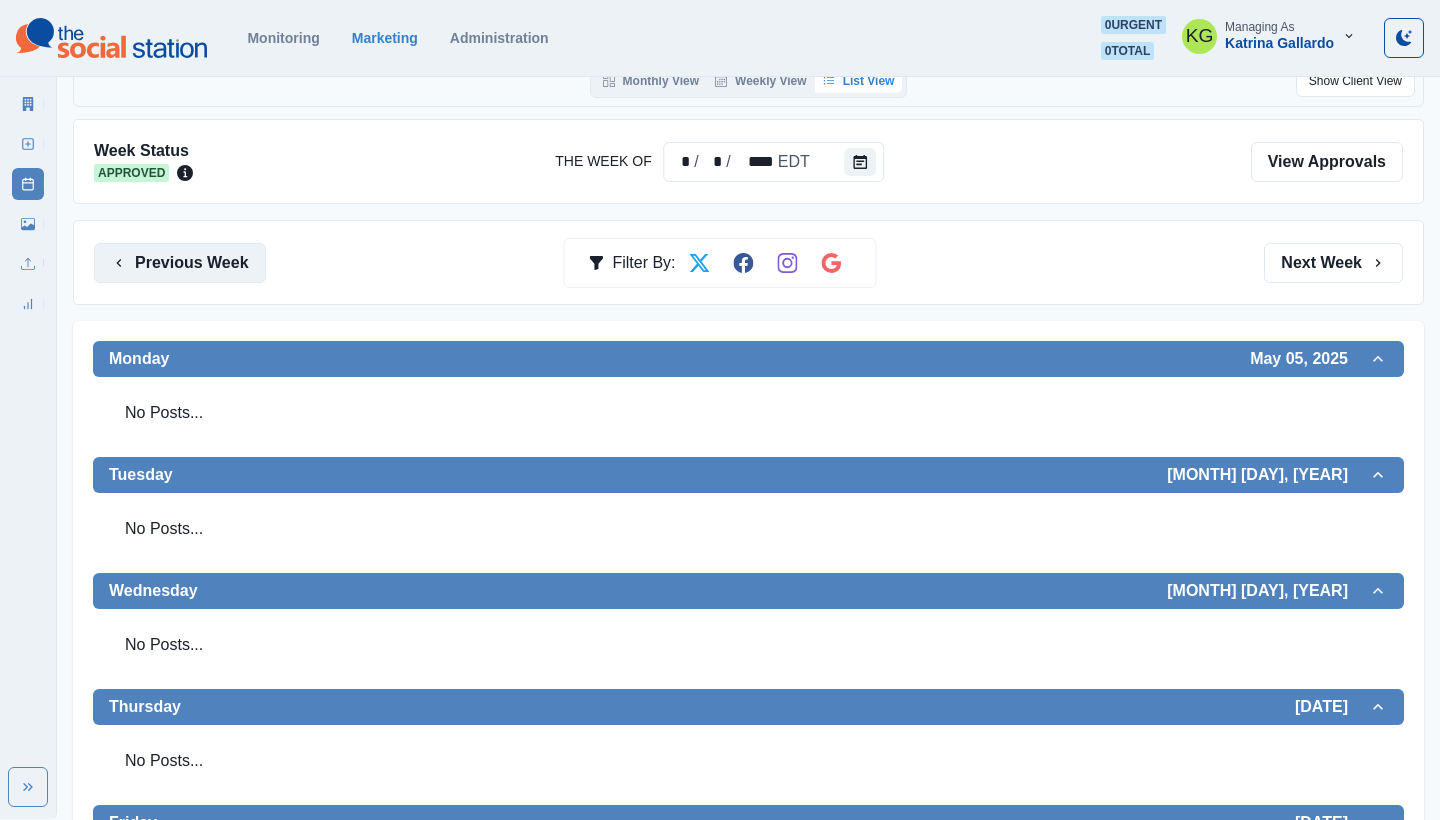 click on "Previous Week" at bounding box center [180, 263] 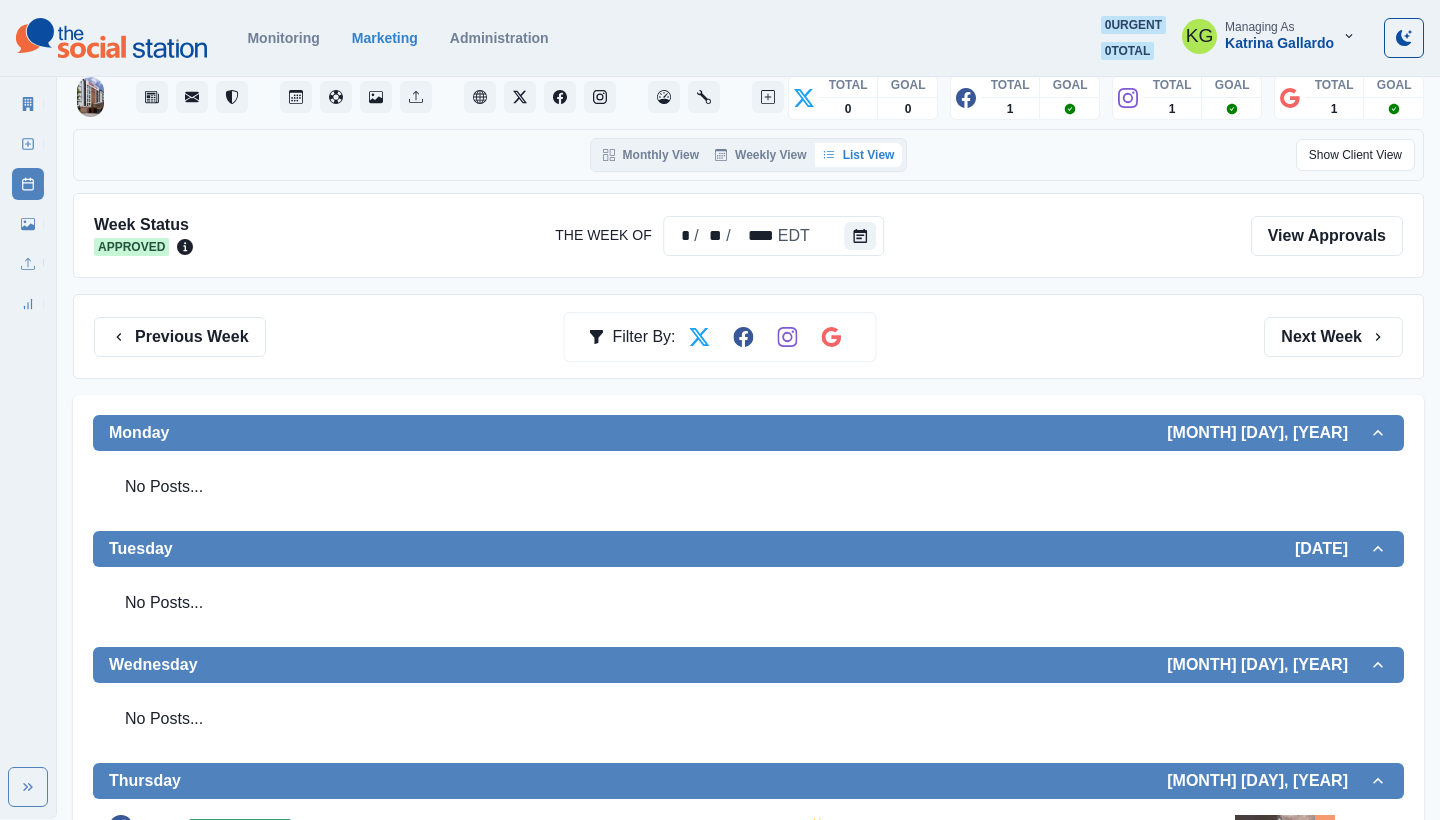 scroll, scrollTop: 43, scrollLeft: 0, axis: vertical 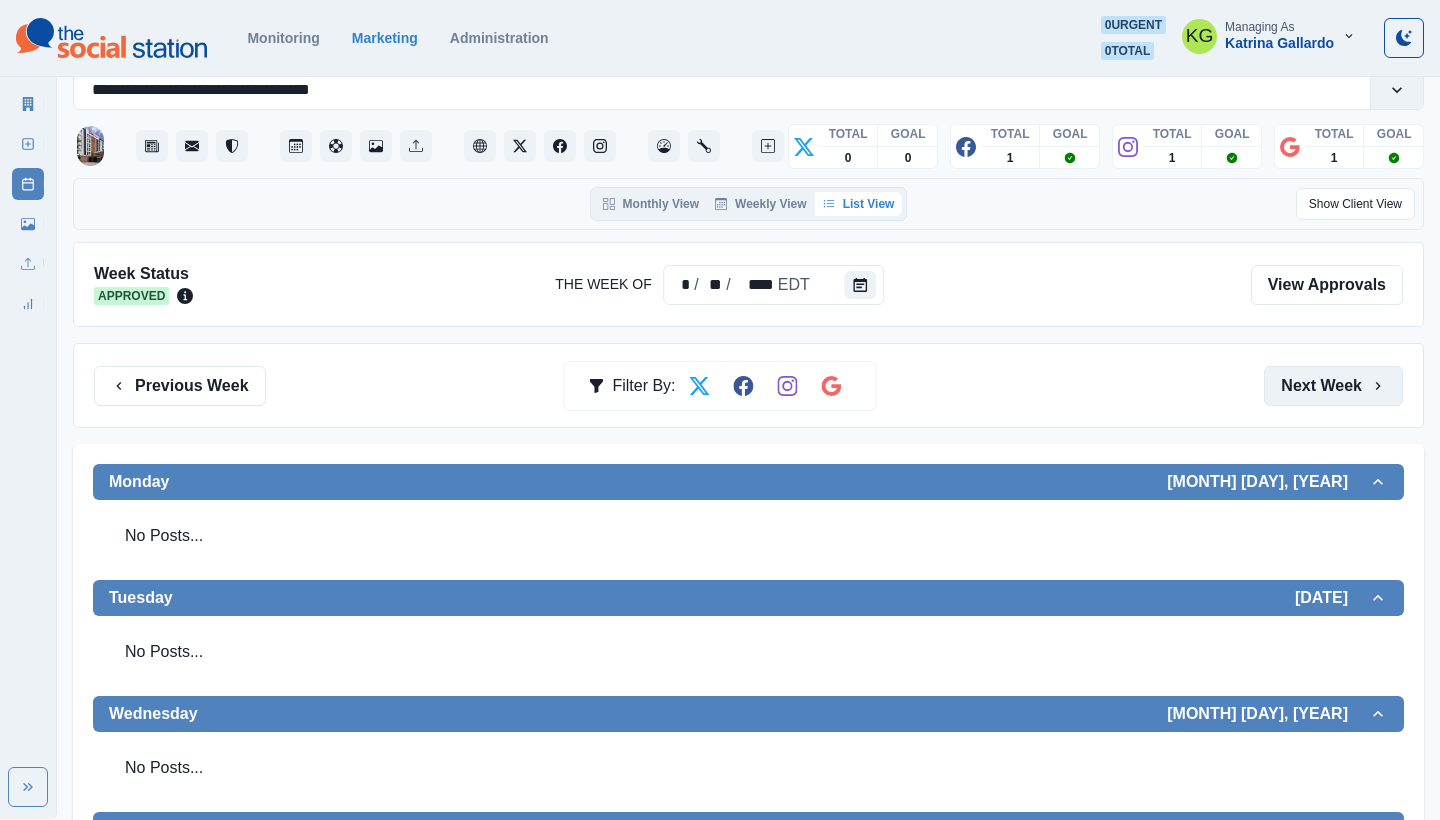 click on "Next Week" at bounding box center (1333, 386) 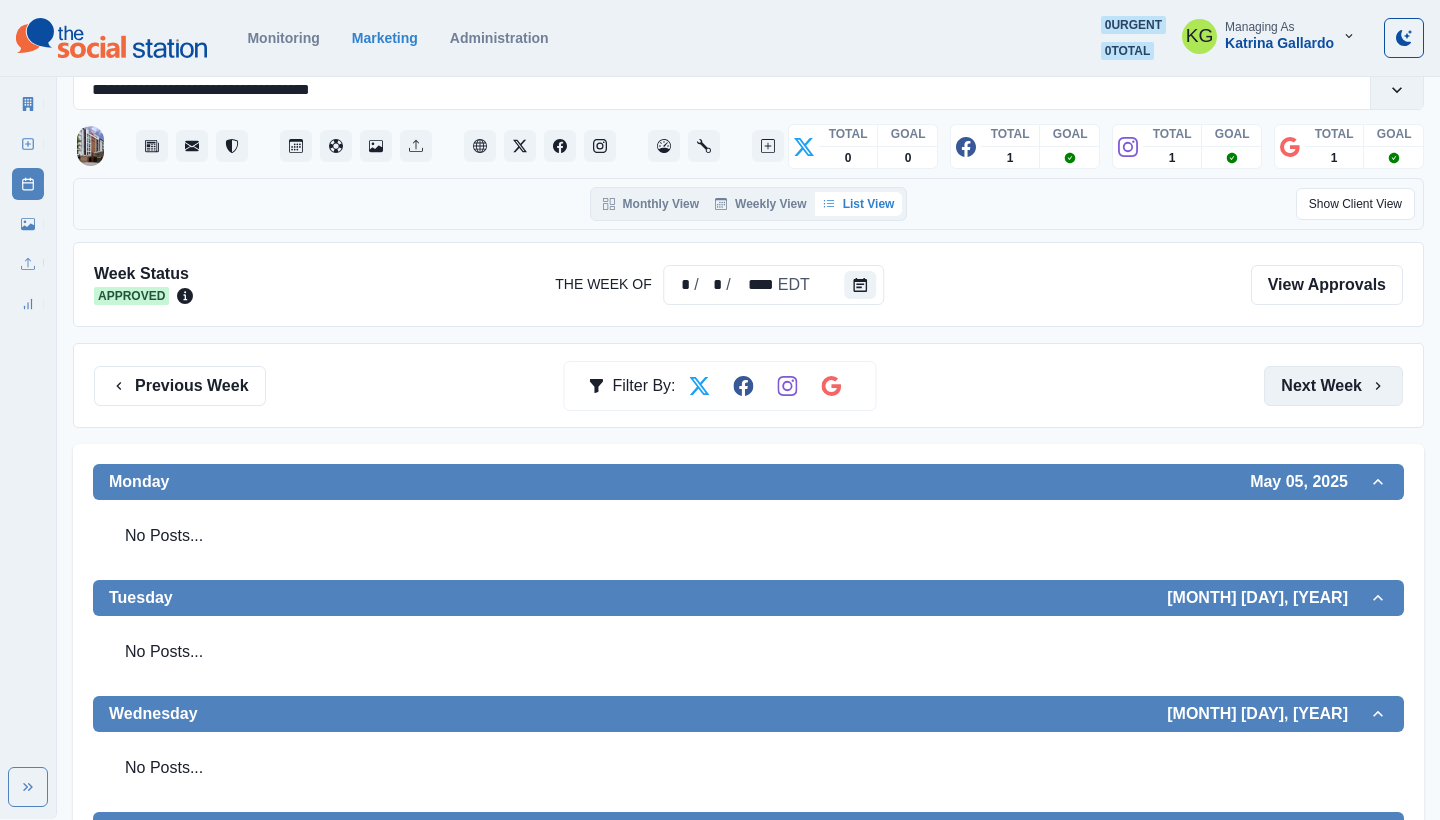 click on "Next Week" at bounding box center [1333, 386] 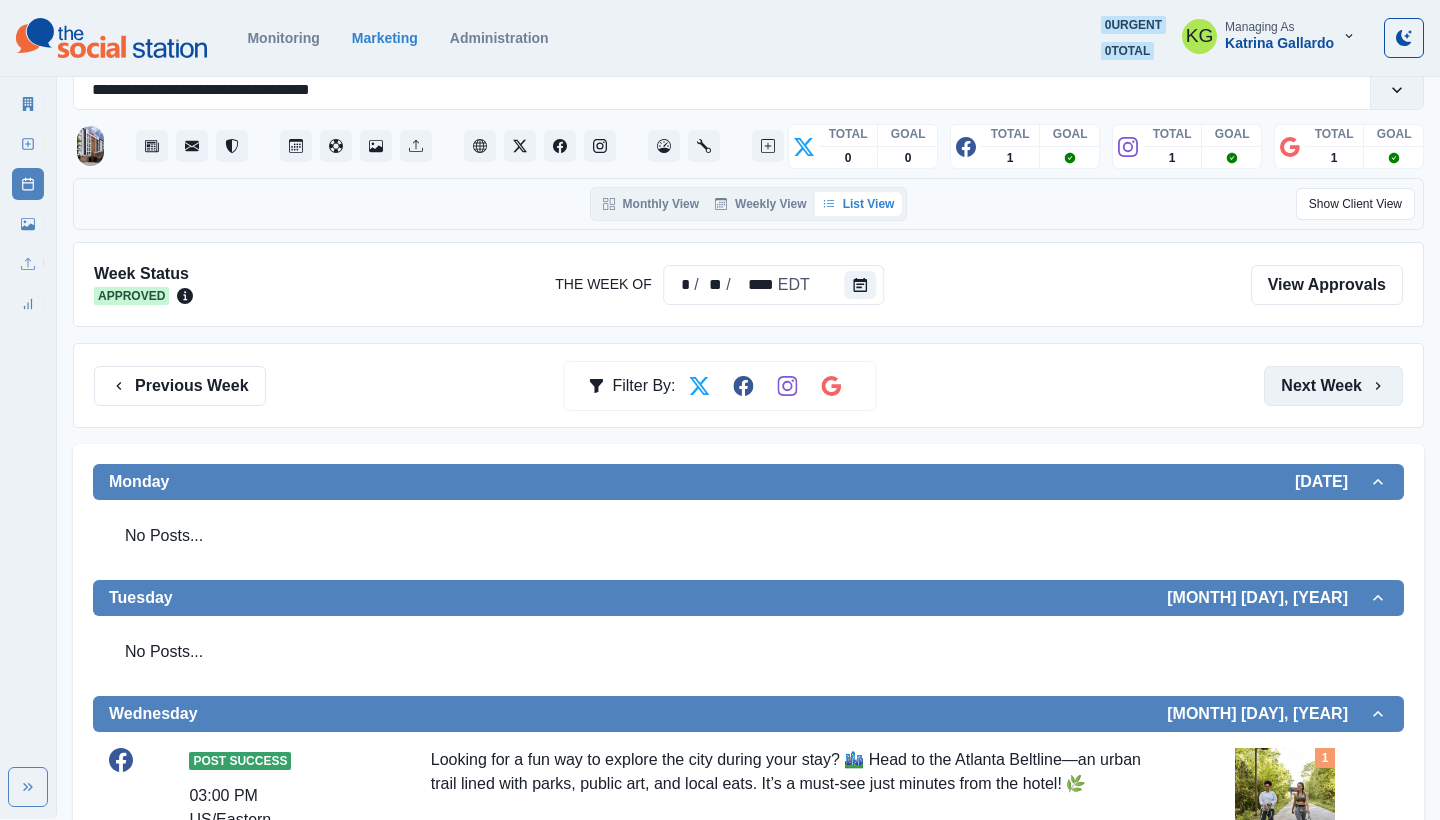 click on "Next Week" at bounding box center [1333, 386] 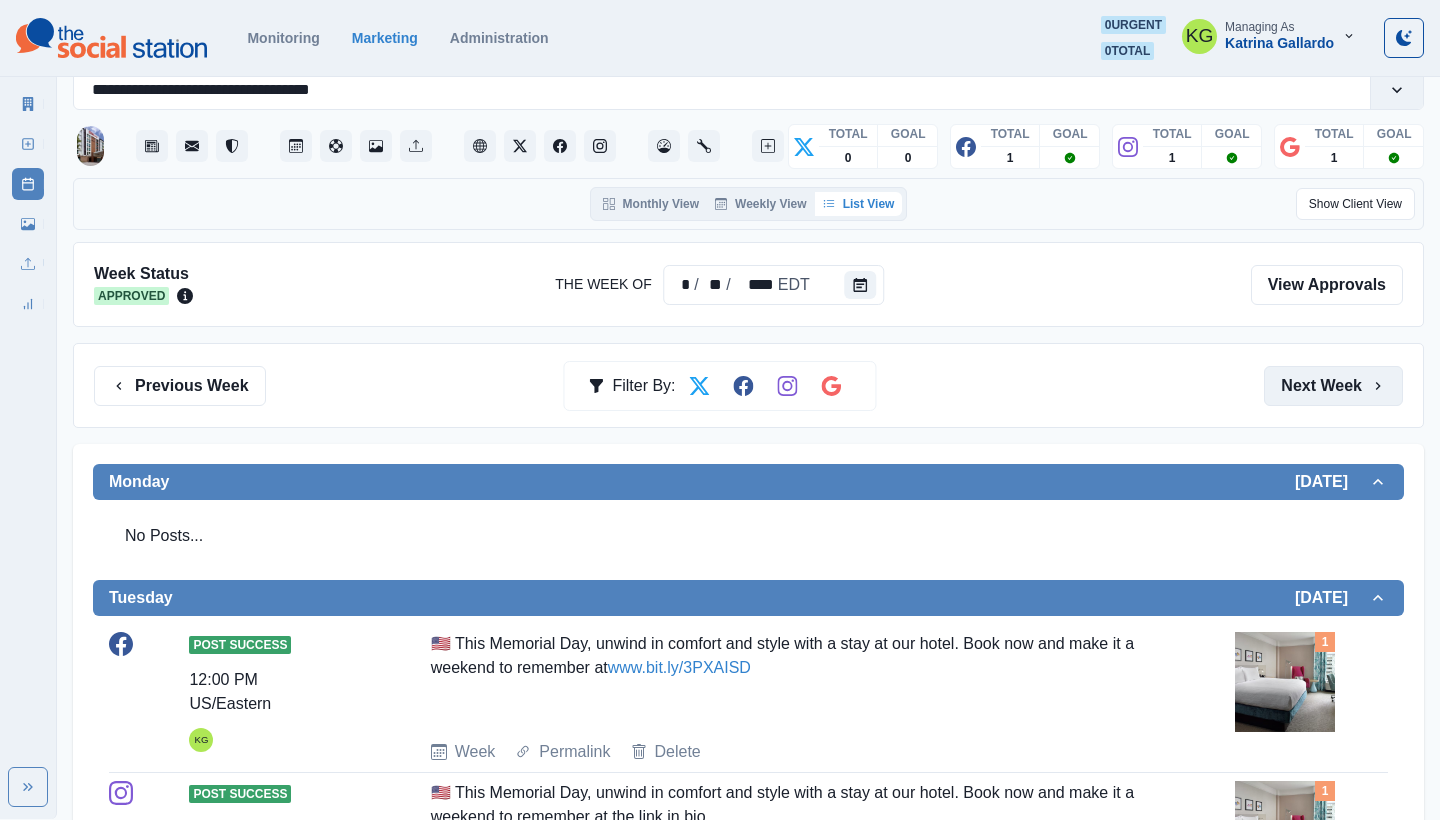 click on "Next Week" at bounding box center (1333, 386) 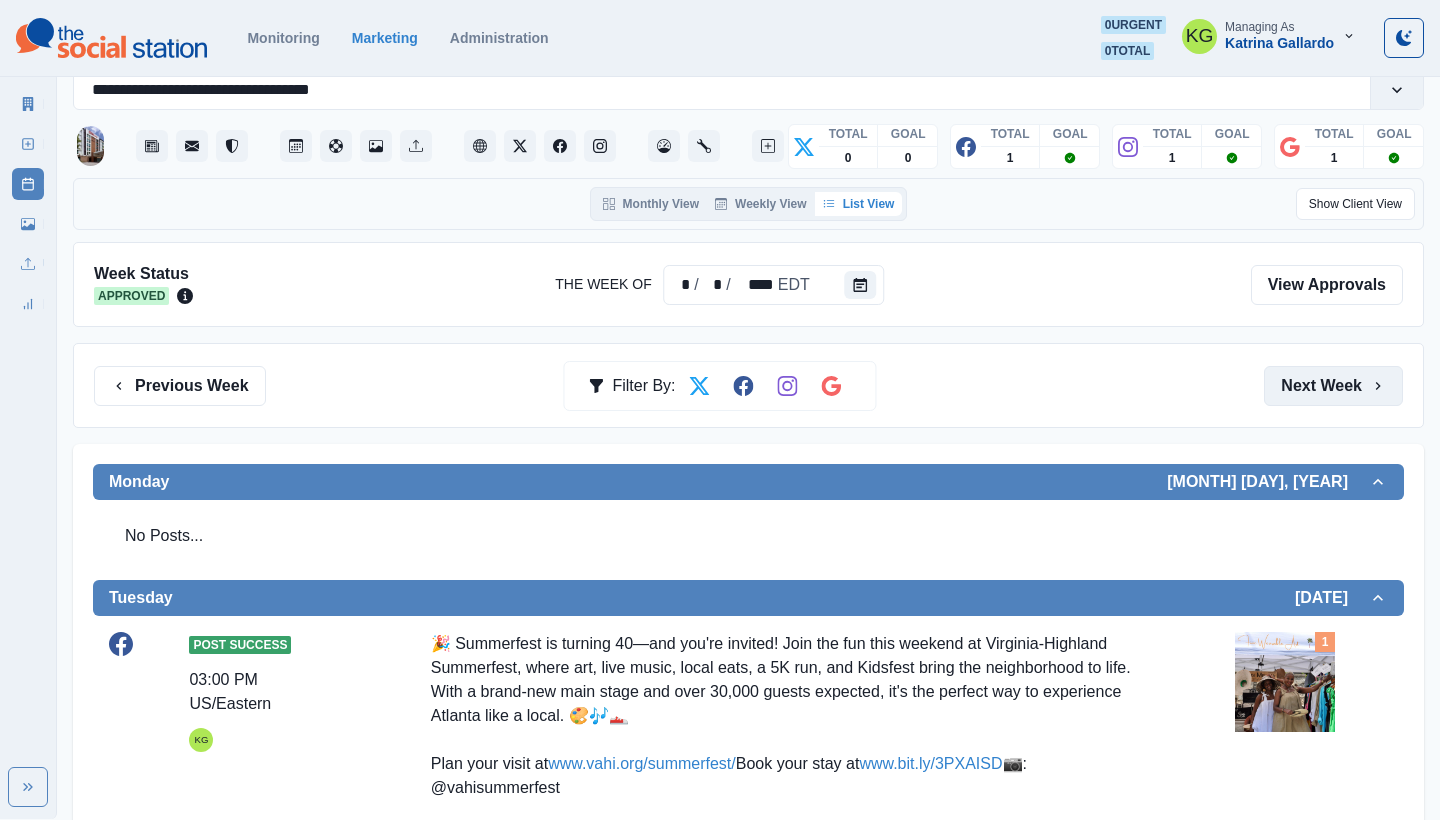 click on "Next Week" at bounding box center [1333, 386] 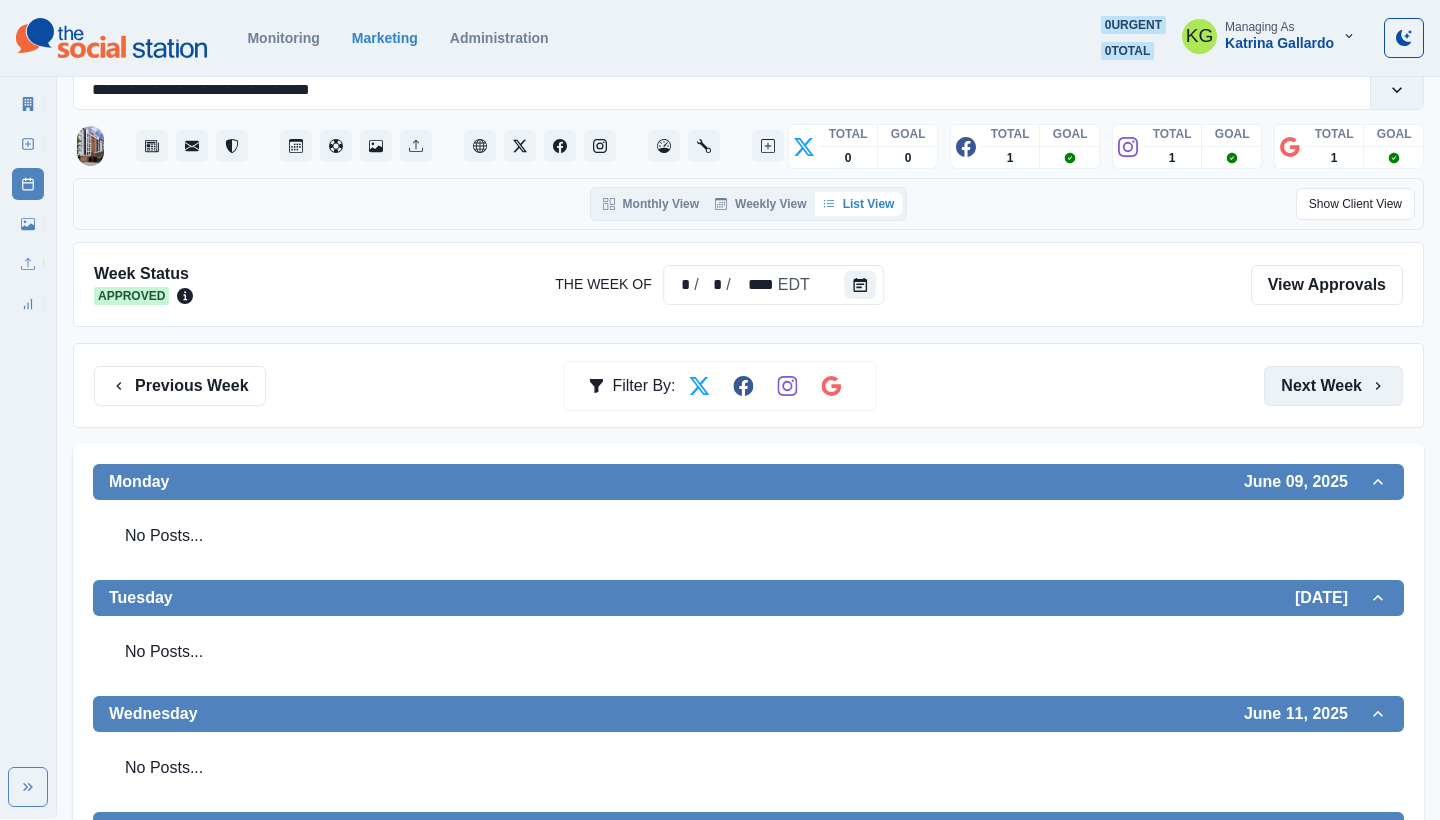 click on "Next Week" at bounding box center (1333, 386) 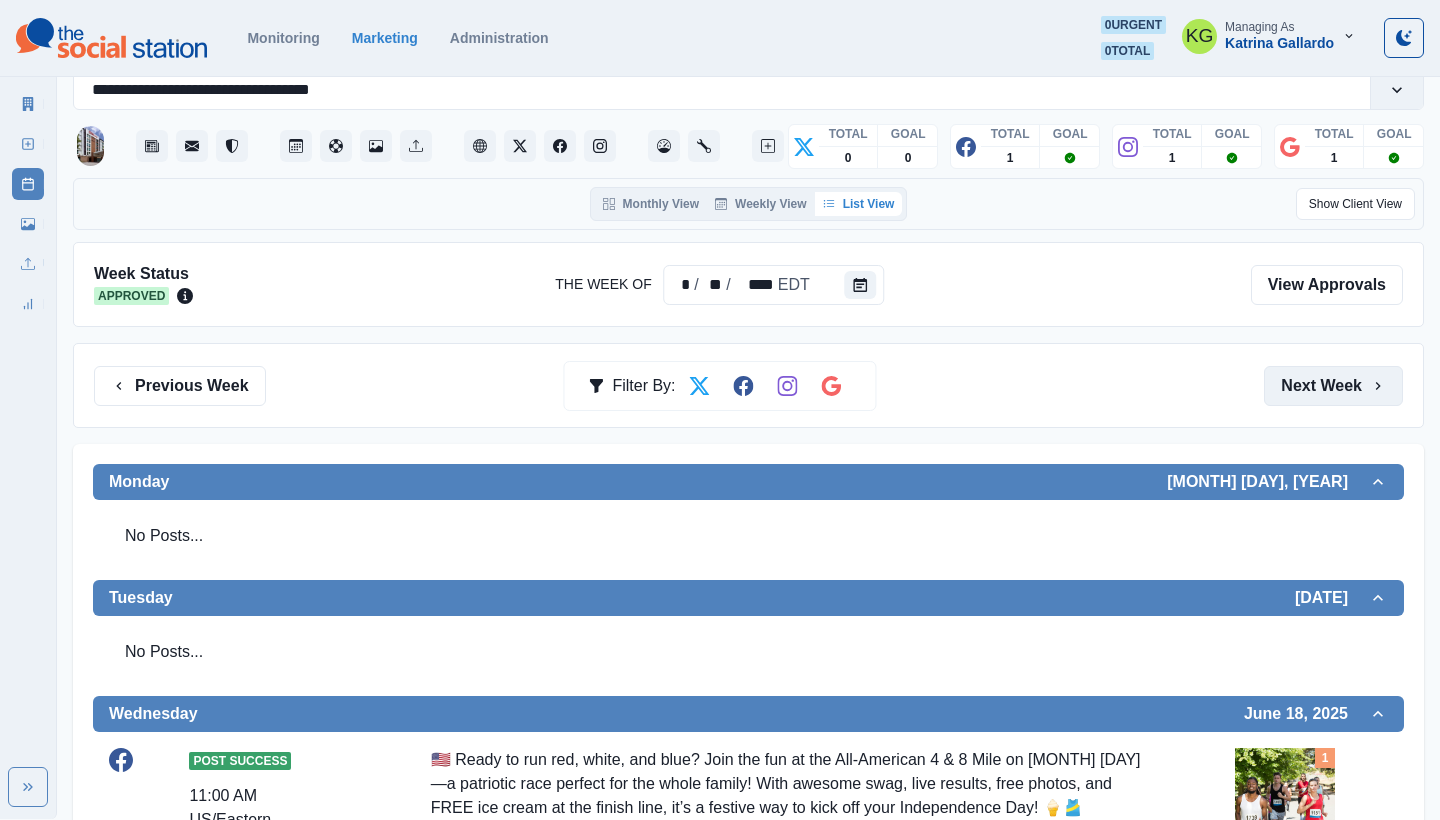 click on "Next Week" at bounding box center (1333, 386) 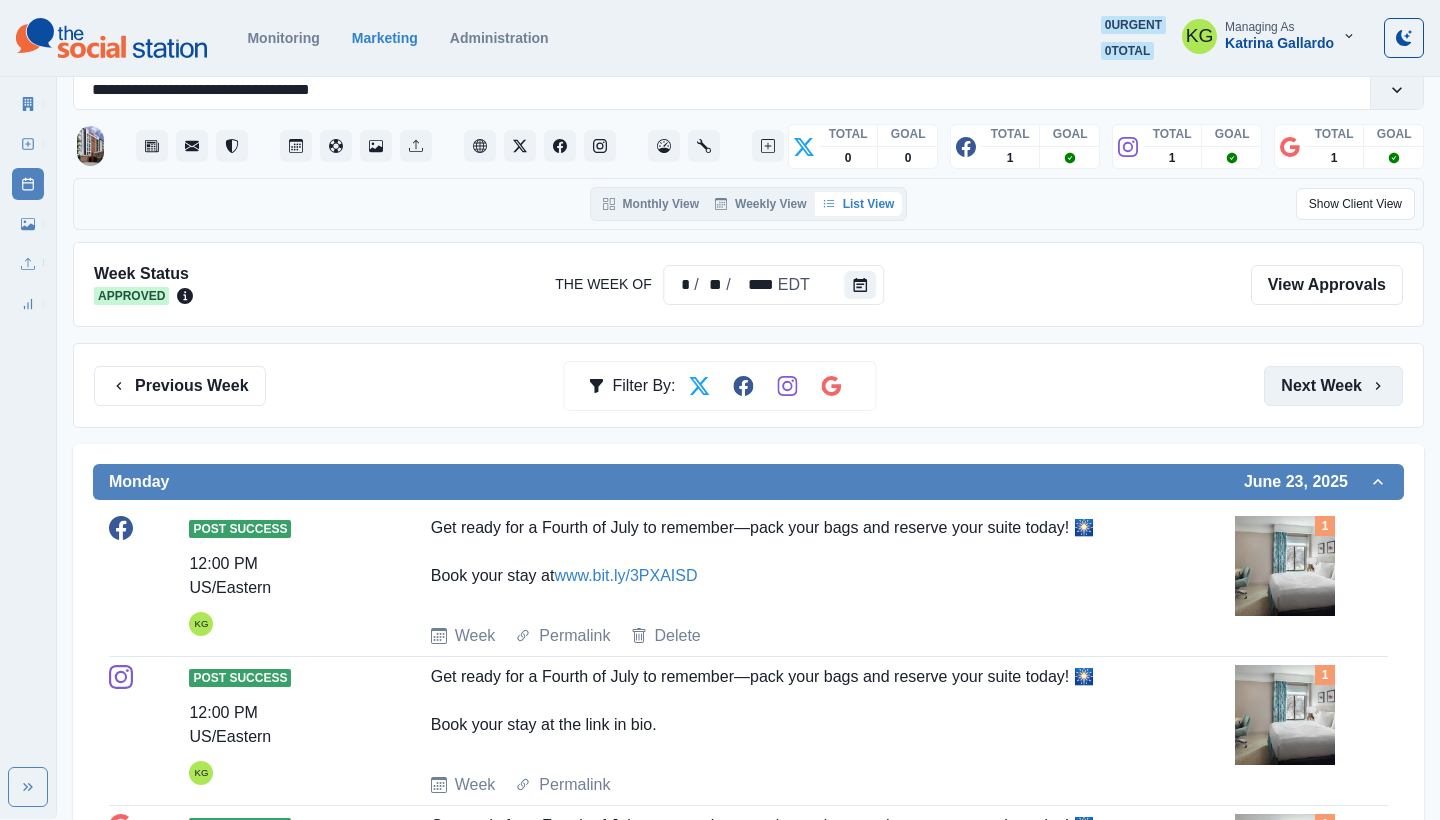 click on "Next Week" at bounding box center (1333, 386) 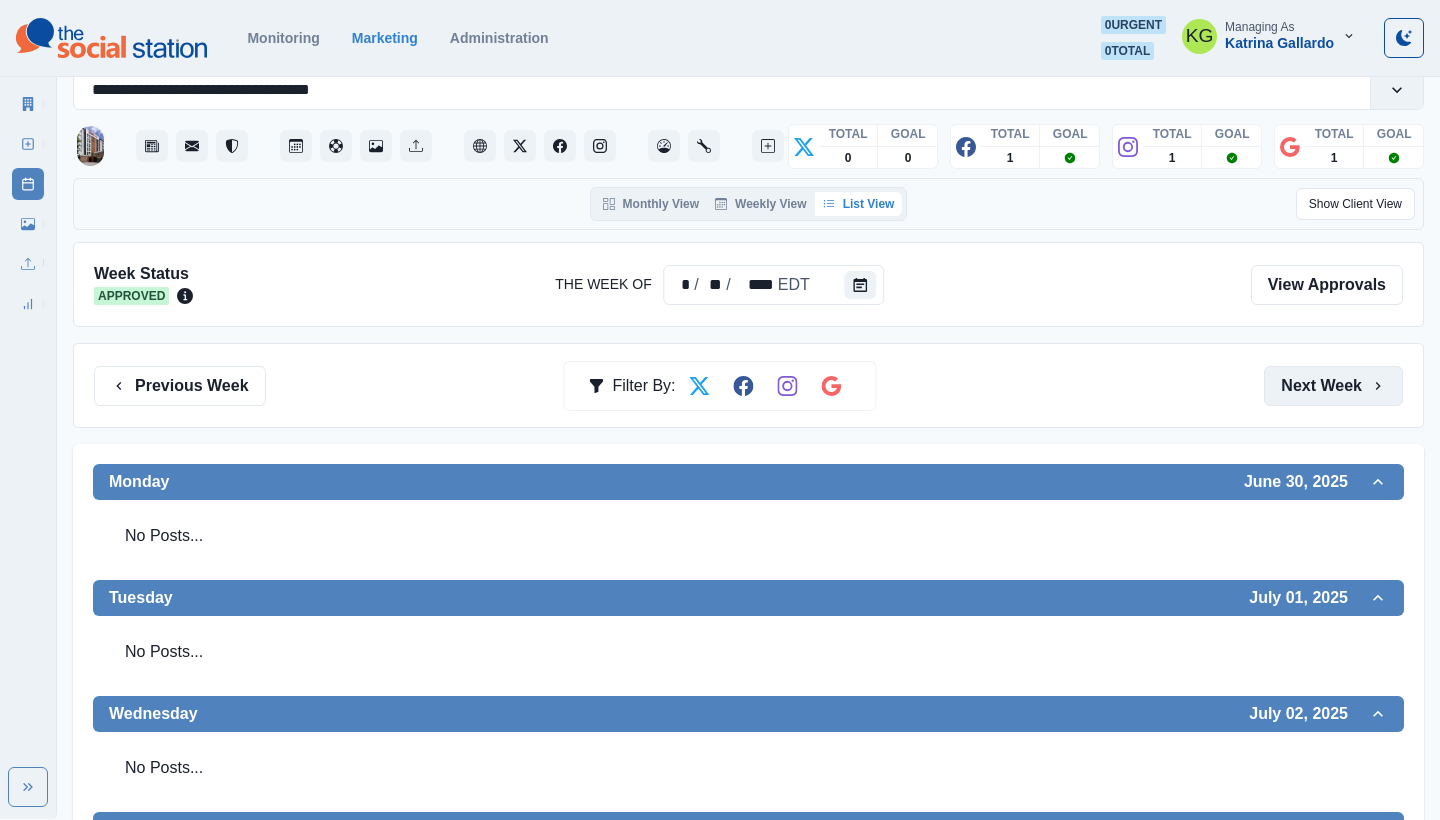 click on "Next Week" at bounding box center (1333, 386) 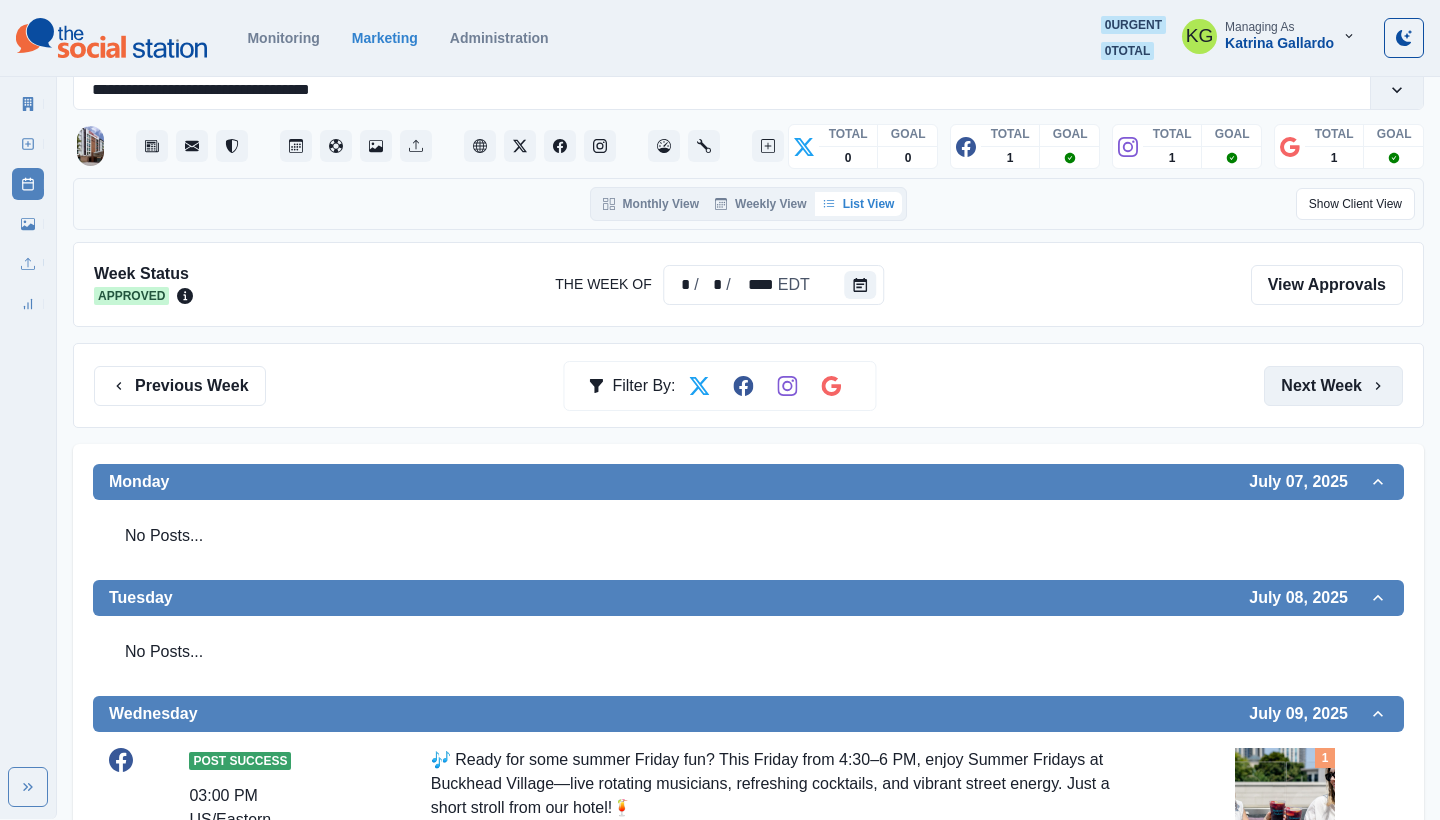 click on "Next Week" at bounding box center (1333, 386) 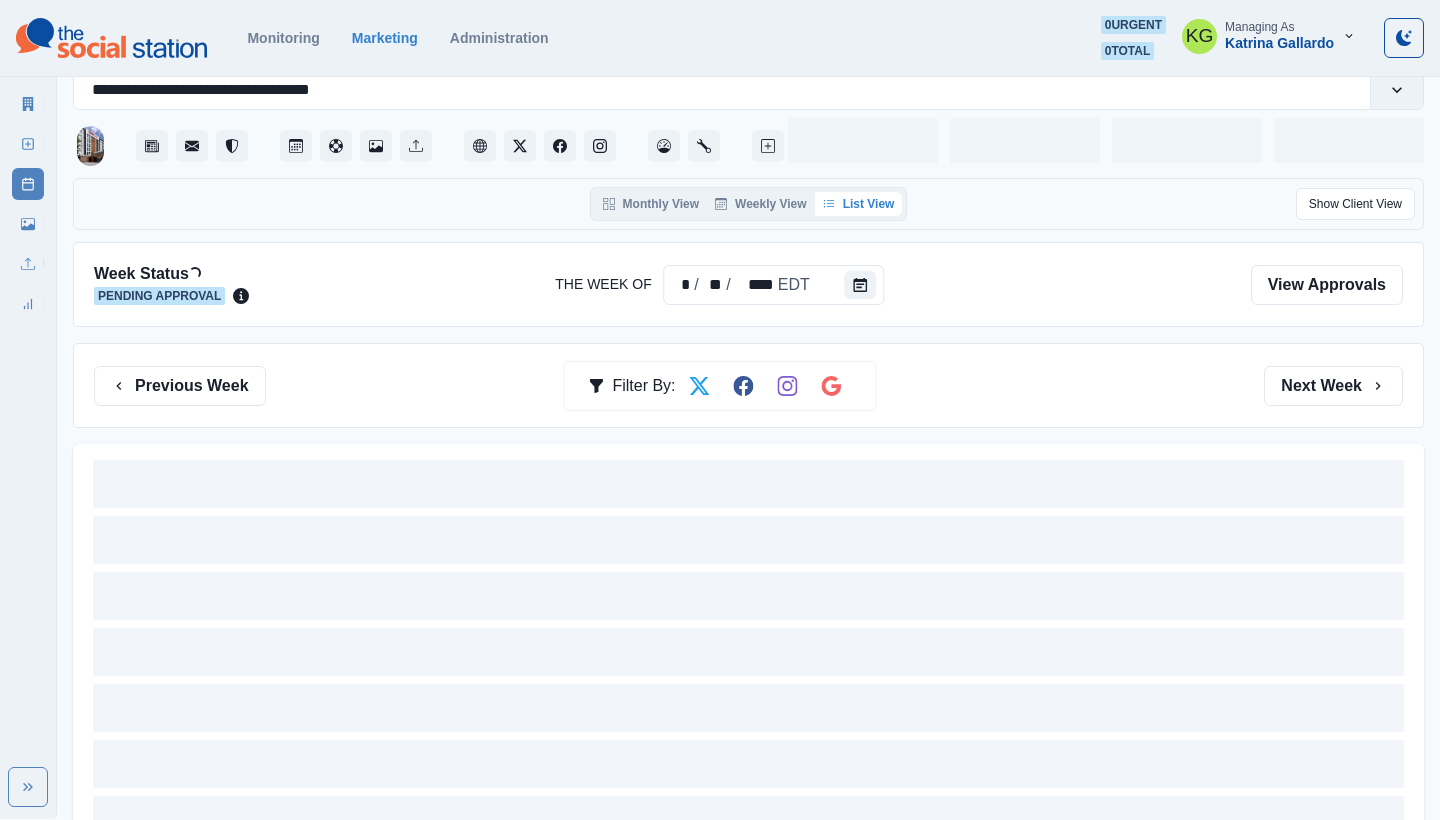scroll, scrollTop: 0, scrollLeft: 0, axis: both 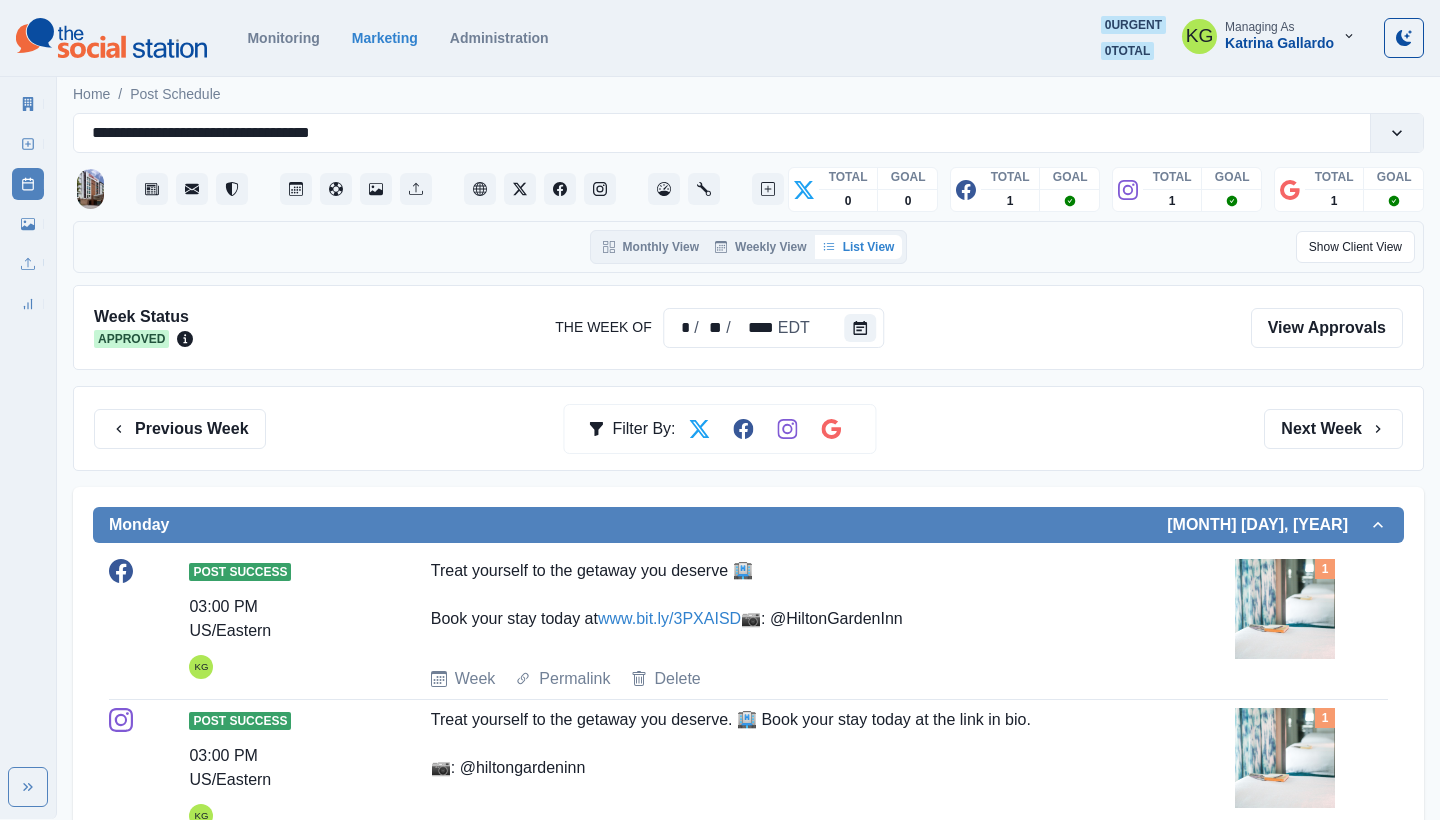 click on "Week Status  Approved The Week Of * / ** / **** EDT View Approvals Previous Week Filter By: Next Week Monday July 14, 2025 Post Success 03:00 PM US/Eastern KG Treat yourself to the getaway you deserve 🏨
Book your stay today at  www.bit.ly/3PXAISD
📷: @HiltonGardenInn Week Permalink Delete 1 Post Success 03:00 PM US/Eastern KG Treat yourself to the getaway you deserve. 🏨 Book your stay today at the link in bio.
📷: @hiltongardeninn Week Permalink 1 Post Success Call to Action 03:00 PM US/Eastern KG 🏨Treat yourself to the getaway you deserve. Book your stay today!
📷: @hiltongardeninn Week Permalink Delete 1 Tuesday July 15, 2025 No Posts... Wednesday July 16, 2025 No Posts... Thursday July 17, 2025 No Posts... Friday July 18, 2025 No Posts... Saturday July 19, 2025 No Posts... Sunday July 20, 2025 No Posts..." at bounding box center (748, 1016) 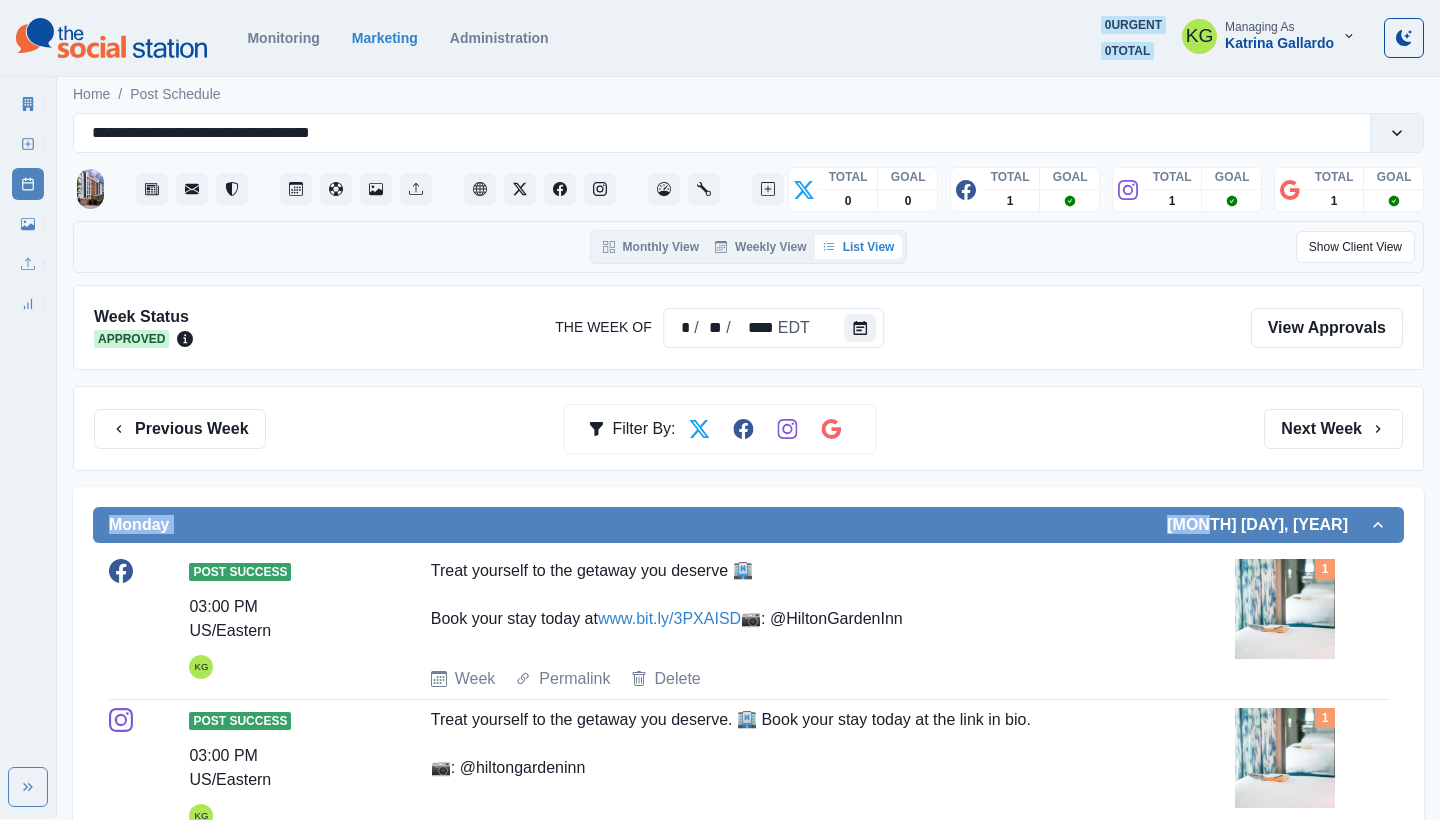 click on "Week Status  Approved The Week Of * / ** / **** EDT View Approvals Previous Week Filter By: Next Week Monday July 14, 2025 Post Success 03:00 PM US/Eastern KG Treat yourself to the getaway you deserve 🏨
Book your stay today at  www.bit.ly/3PXAISD
📷: @HiltonGardenInn Week Permalink Delete 1 Post Success 03:00 PM US/Eastern KG Treat yourself to the getaway you deserve. 🏨 Book your stay today at the link in bio.
📷: @hiltongardeninn Week Permalink 1 Post Success Call to Action 03:00 PM US/Eastern KG 🏨Treat yourself to the getaway you deserve. Book your stay today!
📷: @hiltongardeninn Week Permalink Delete 1 Tuesday July 15, 2025 No Posts... Wednesday July 16, 2025 No Posts... Thursday July 17, 2025 No Posts... Friday July 18, 2025 No Posts... Saturday July 19, 2025 No Posts... Sunday July 20, 2025 No Posts..." at bounding box center (748, 1016) 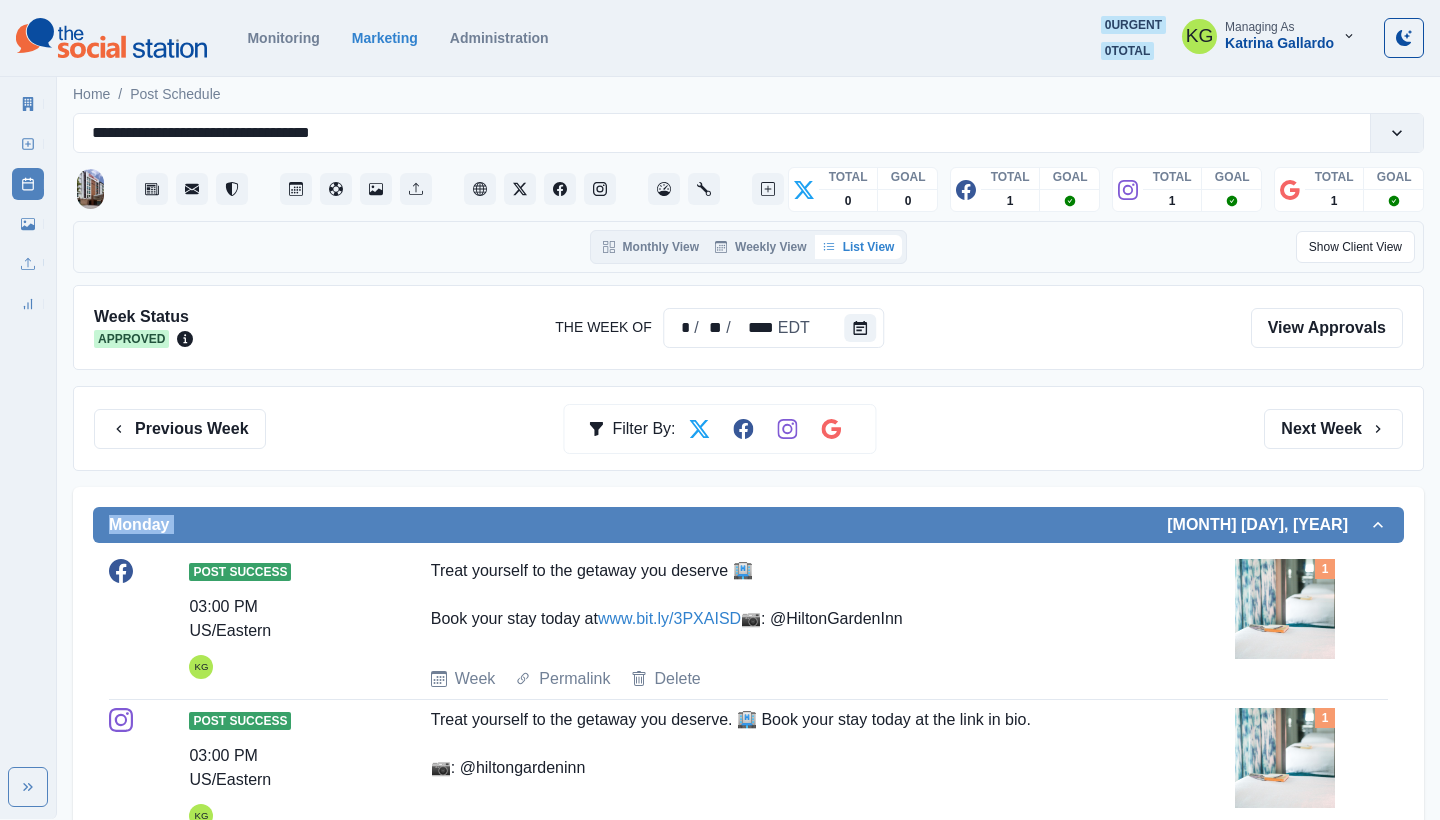 click on "Week Status  Approved The Week Of * / ** / **** EDT View Approvals Previous Week Filter By: Next Week Monday July 14, 2025 Post Success 03:00 PM US/Eastern KG Treat yourself to the getaway you deserve 🏨
Book your stay today at  www.bit.ly/3PXAISD
📷: @HiltonGardenInn Week Permalink Delete 1 Post Success 03:00 PM US/Eastern KG Treat yourself to the getaway you deserve. 🏨 Book your stay today at the link in bio.
📷: @hiltongardeninn Week Permalink 1 Post Success Call to Action 03:00 PM US/Eastern KG 🏨Treat yourself to the getaway you deserve. Book your stay today!
📷: @hiltongardeninn Week Permalink Delete 1 Tuesday July 15, 2025 No Posts... Wednesday July 16, 2025 No Posts... Thursday July 17, 2025 No Posts... Friday July 18, 2025 No Posts... Saturday July 19, 2025 No Posts... Sunday July 20, 2025 No Posts..." at bounding box center (748, 1016) 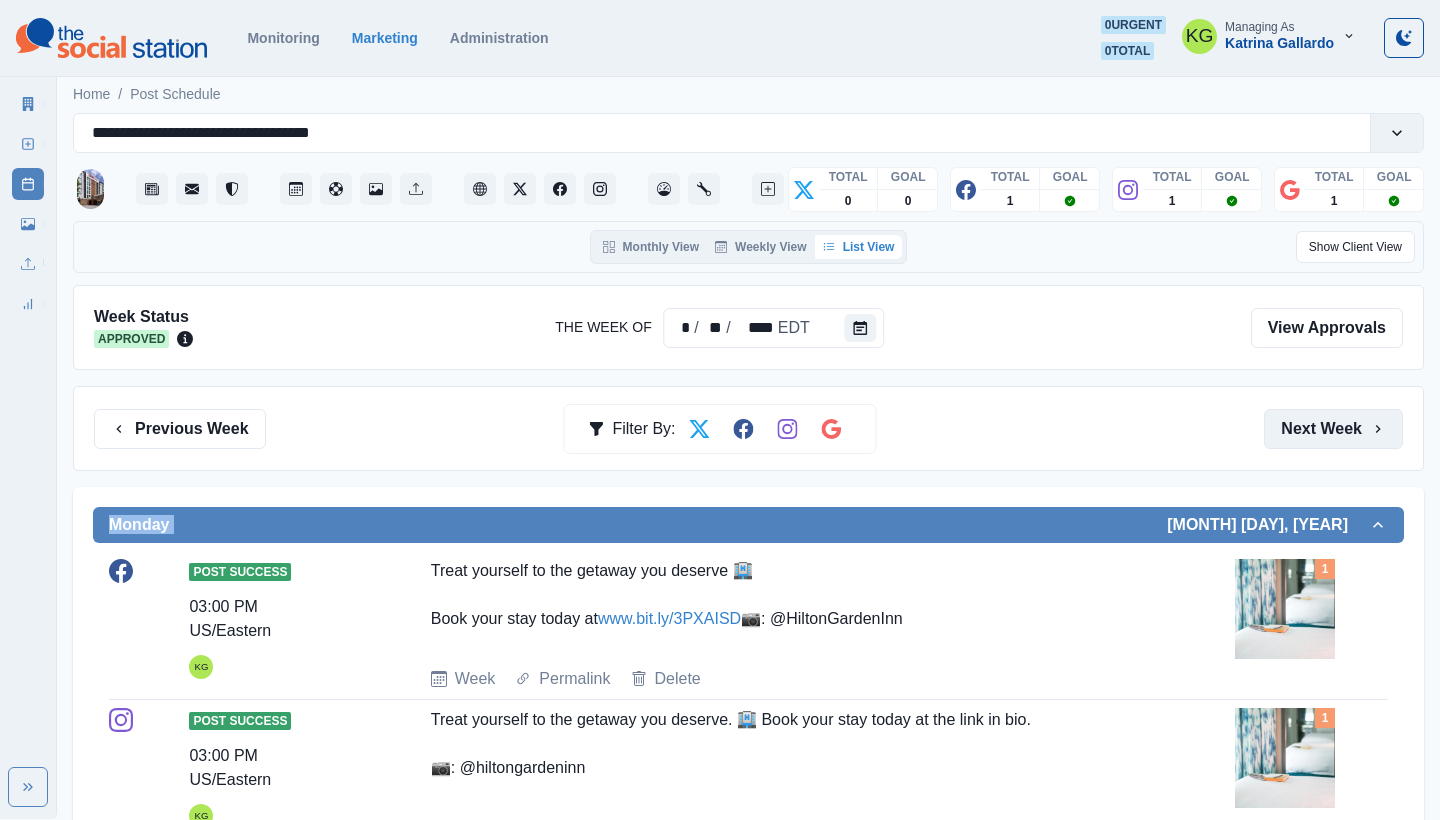 click on "Next Week" at bounding box center (1333, 429) 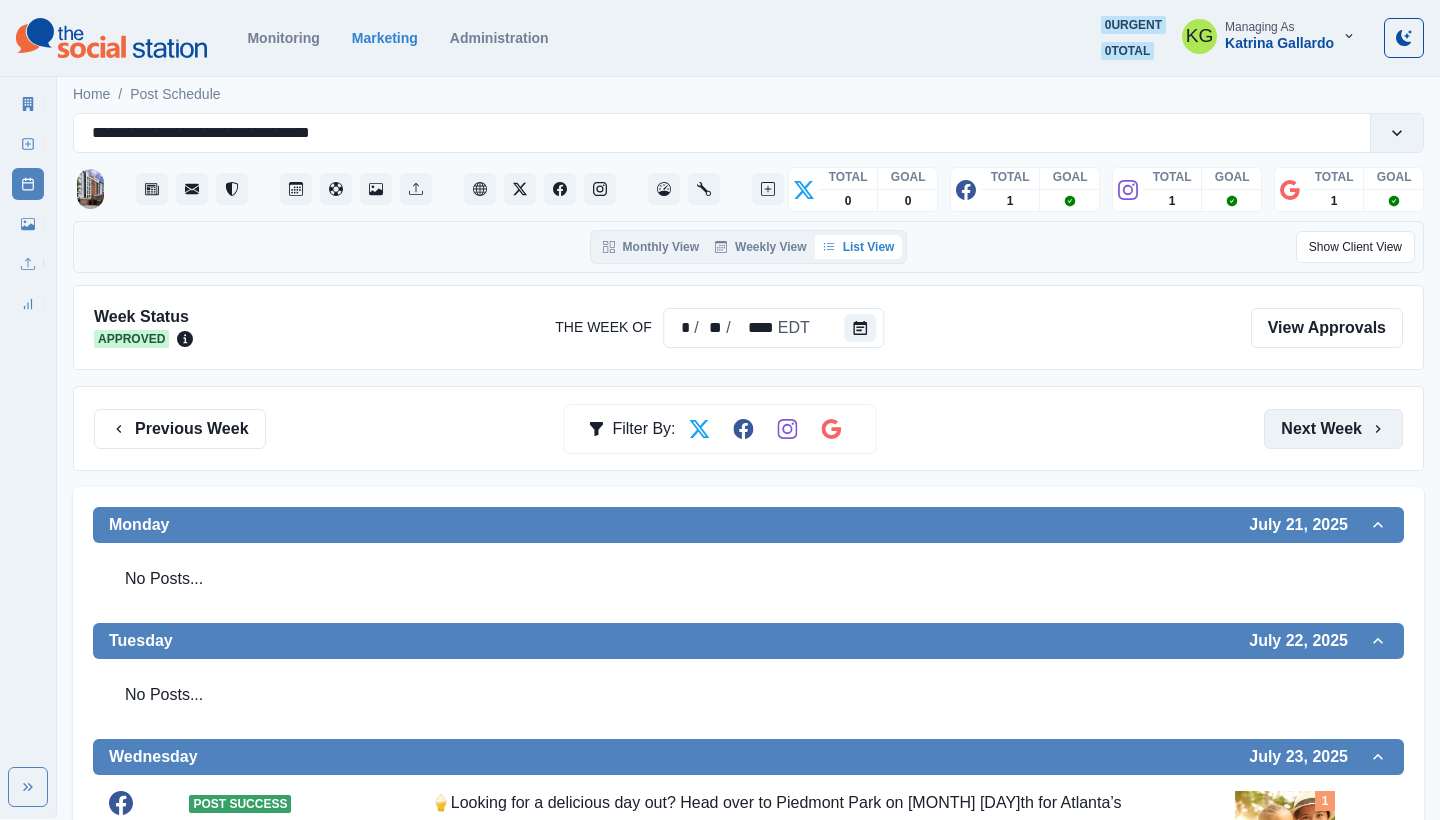 click on "Next Week" at bounding box center (1333, 429) 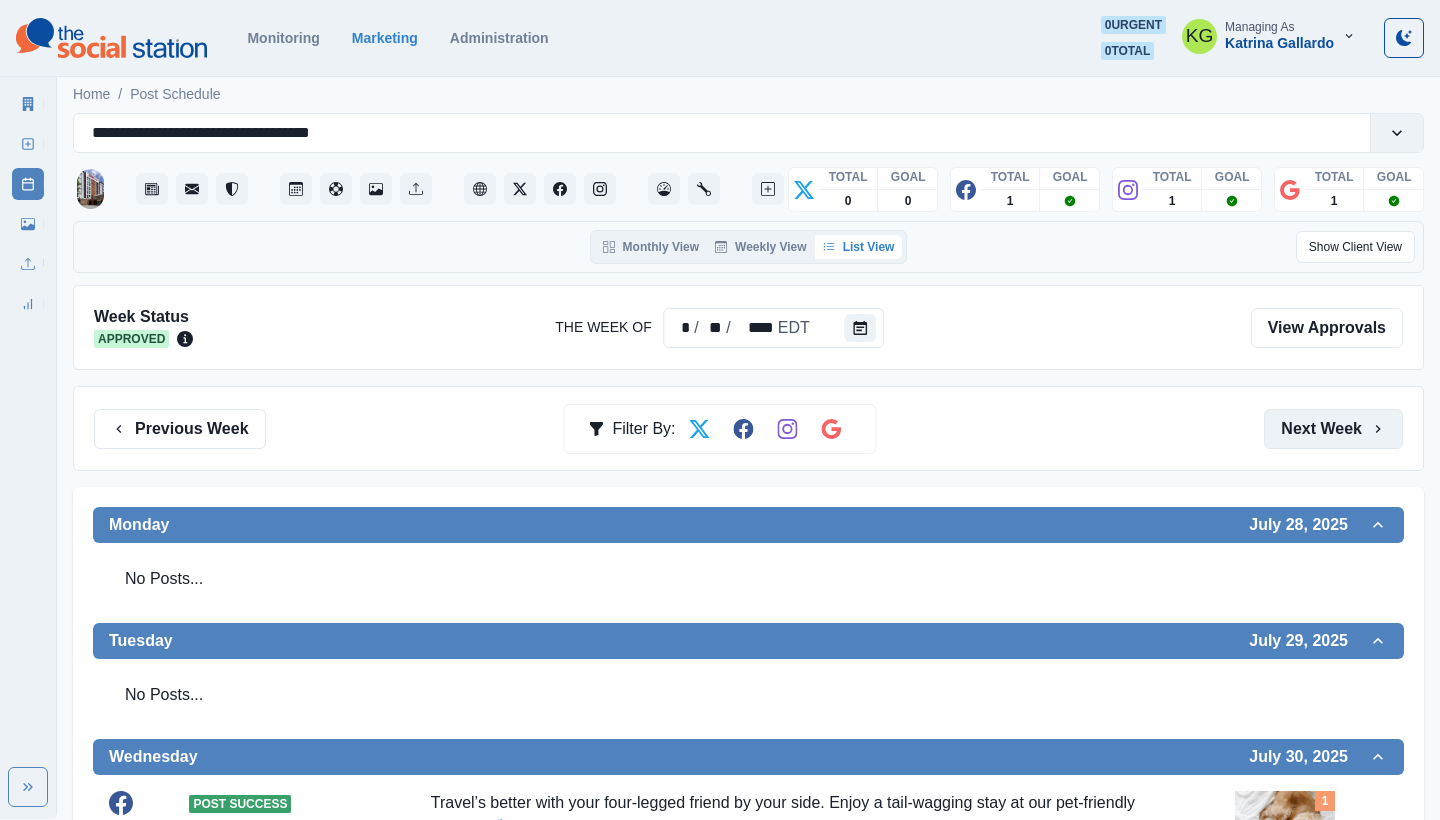 click on "Next Week" at bounding box center [1333, 429] 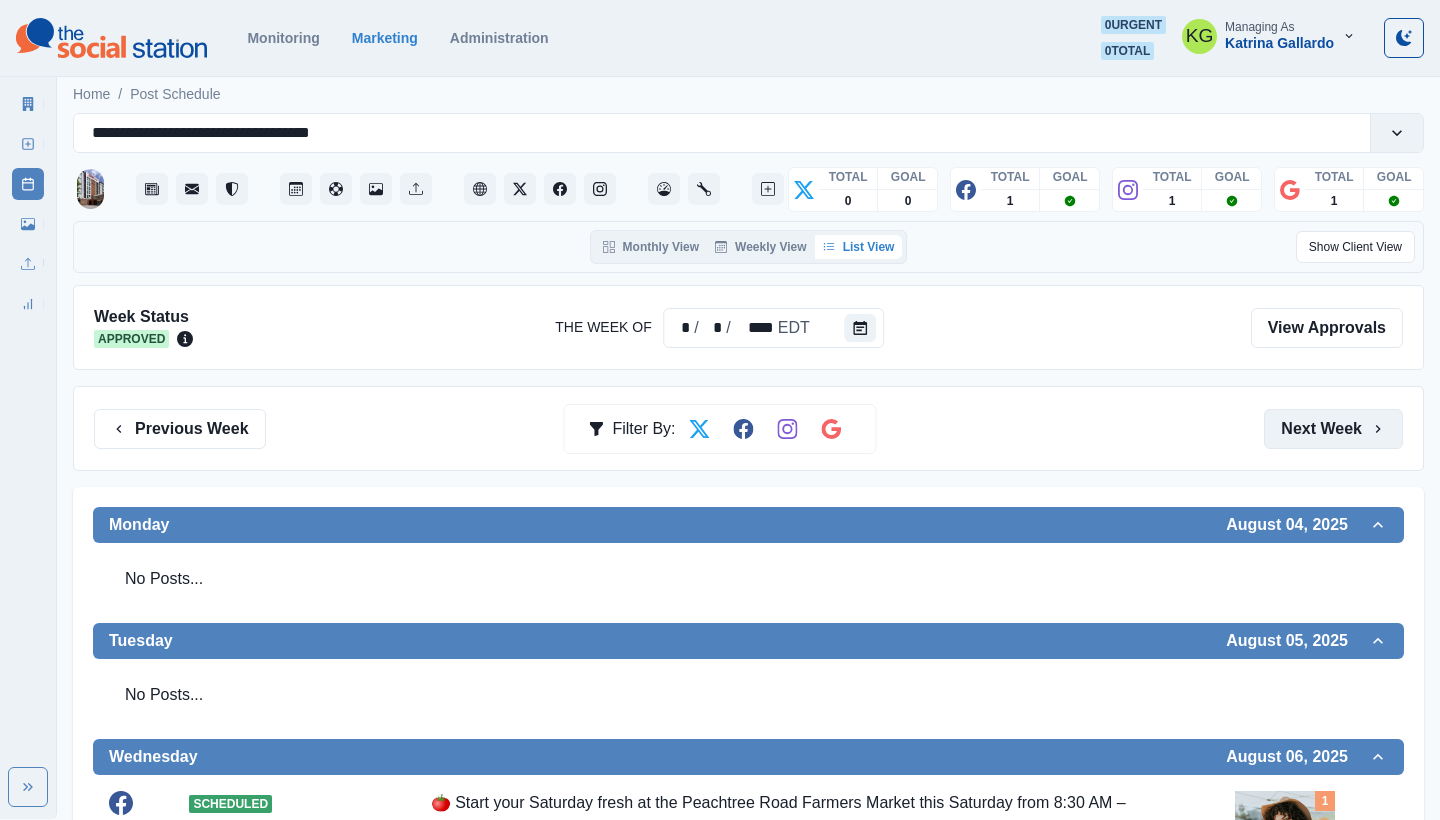 click on "Next Week" at bounding box center [1333, 429] 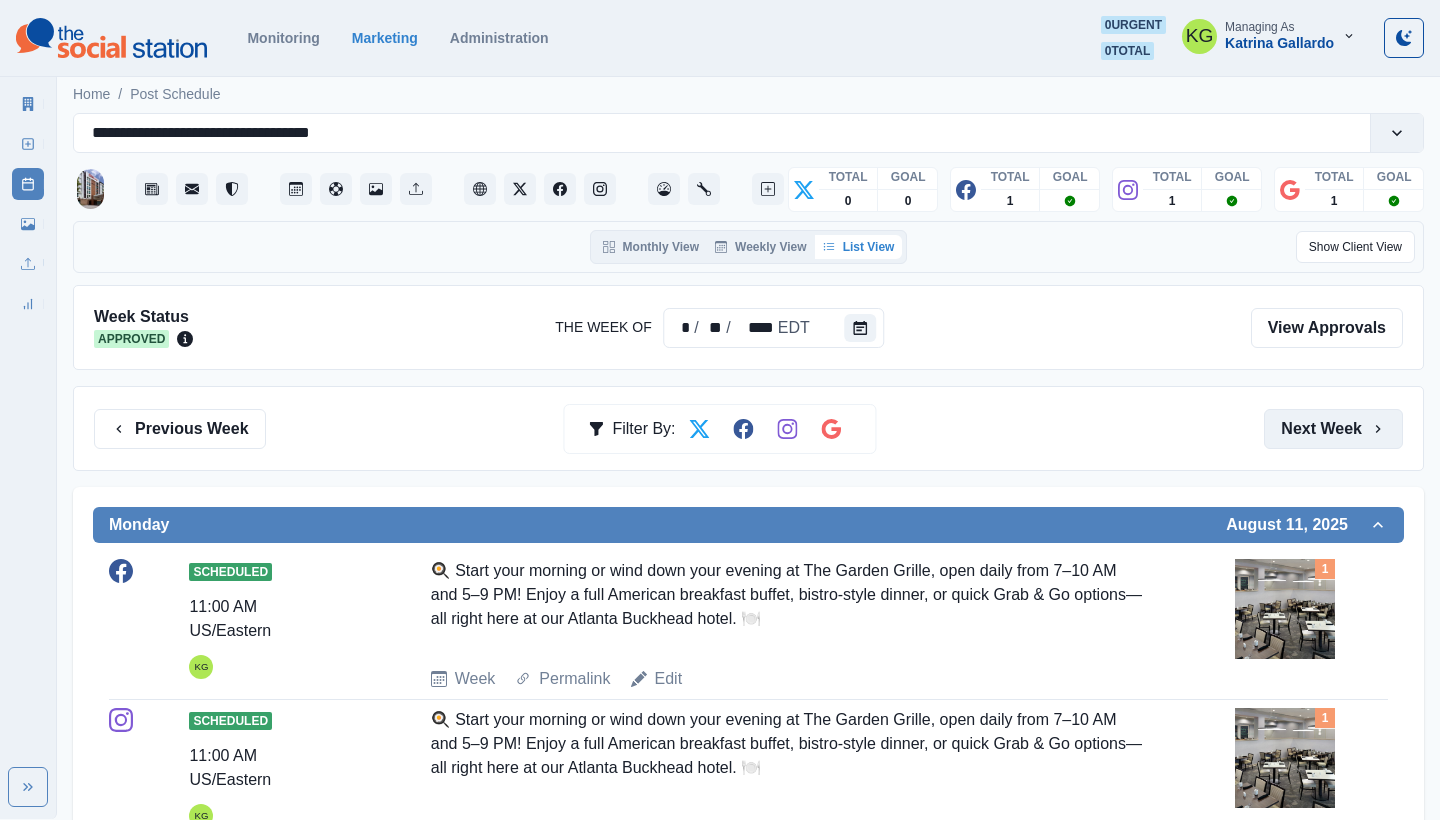 click on "Next Week" at bounding box center [1333, 429] 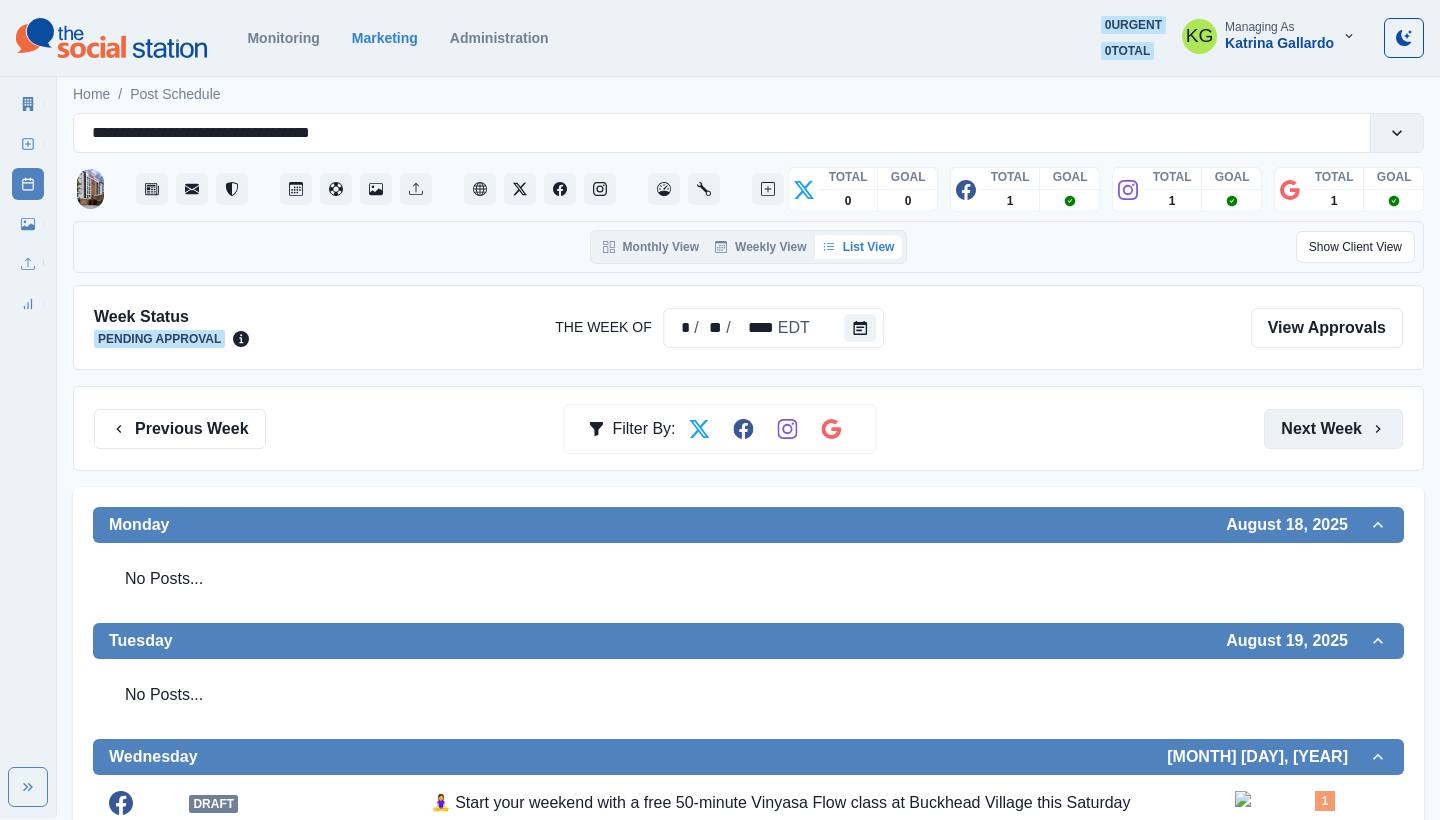 click on "Next Week" at bounding box center (1333, 429) 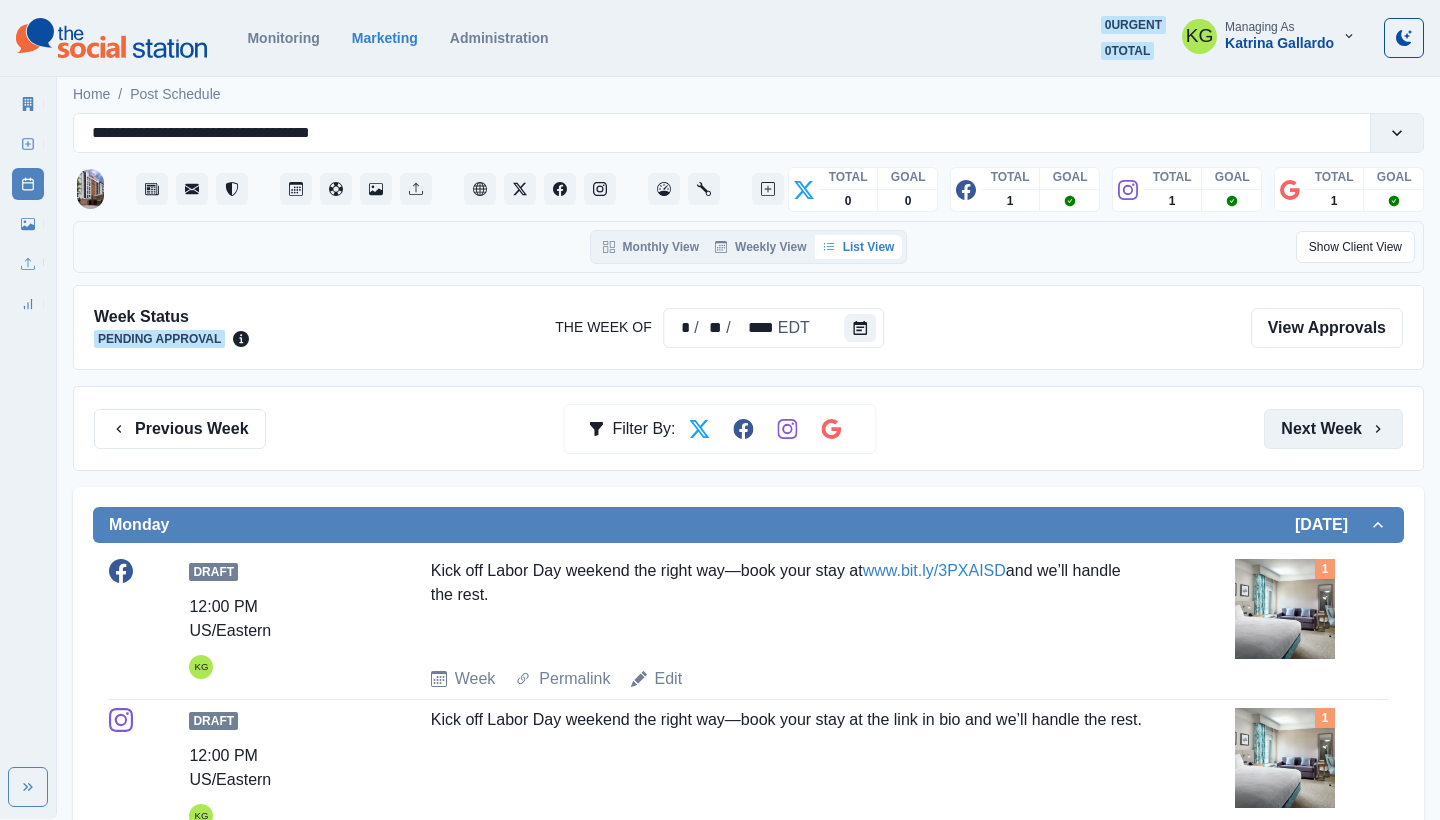 click on "Next Week" at bounding box center (1333, 429) 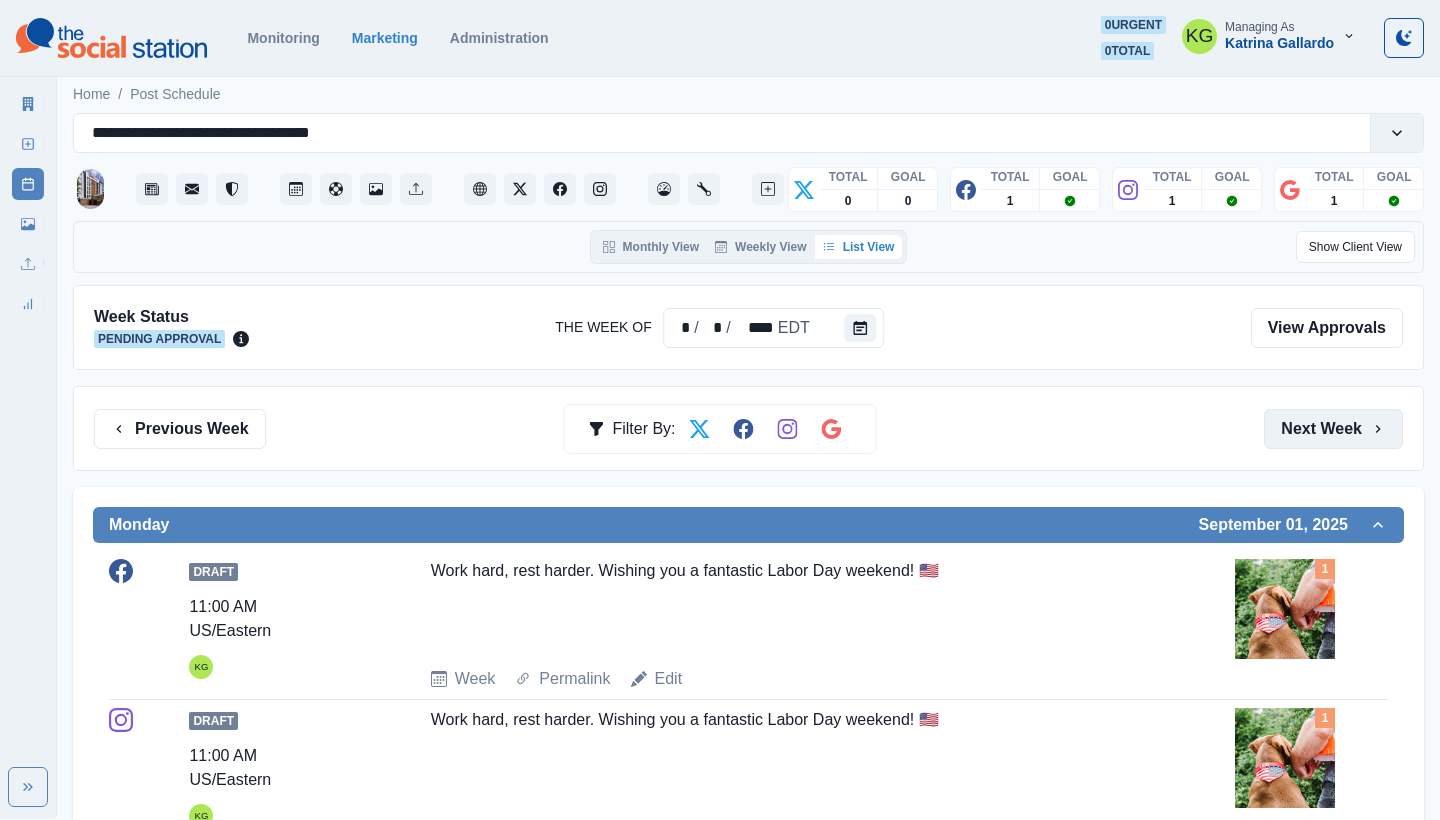 click on "Next Week" at bounding box center [1333, 429] 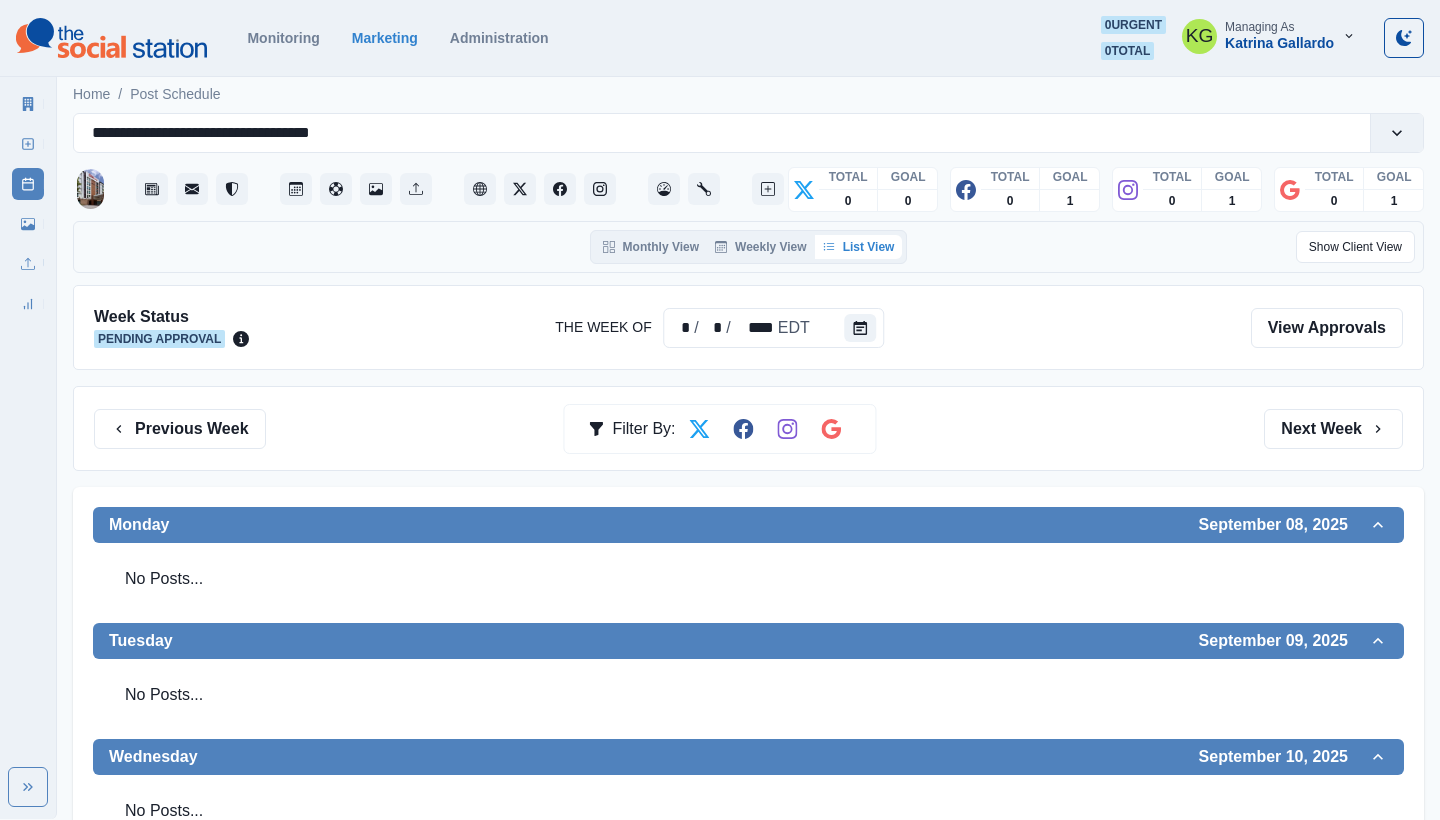 scroll, scrollTop: 0, scrollLeft: 0, axis: both 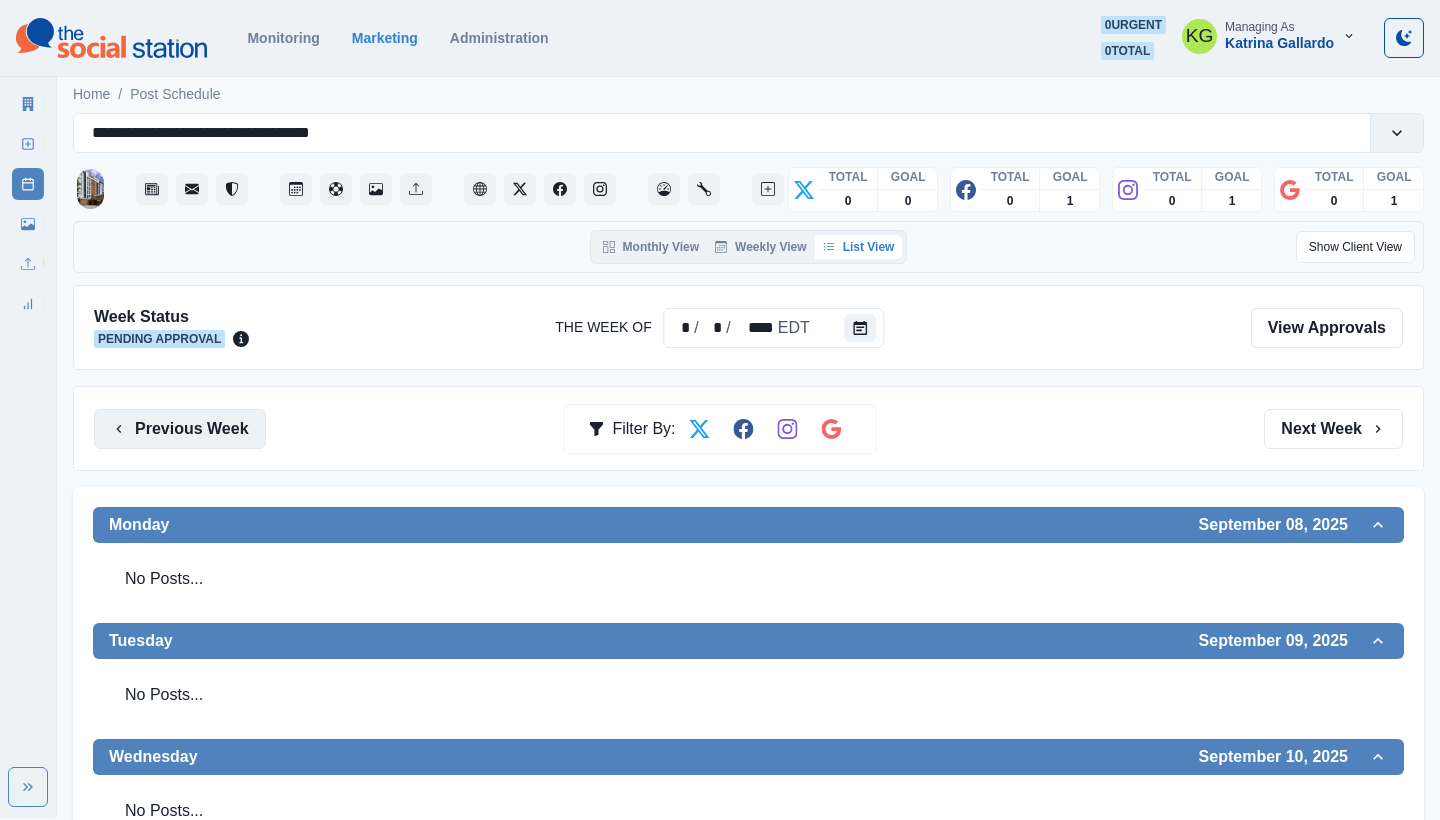 click on "Previous Week" at bounding box center (180, 429) 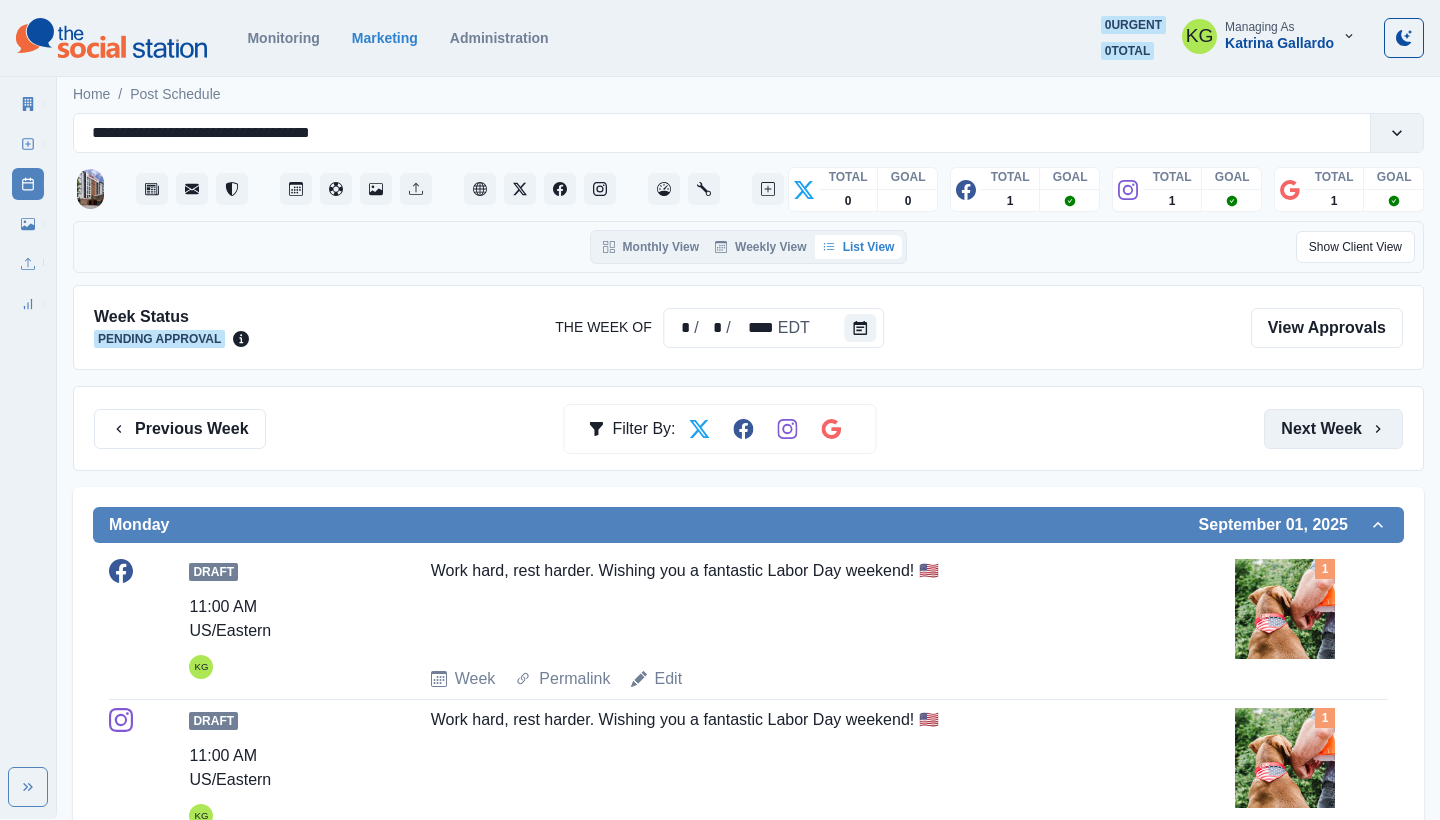 click on "Next Week" at bounding box center (1333, 429) 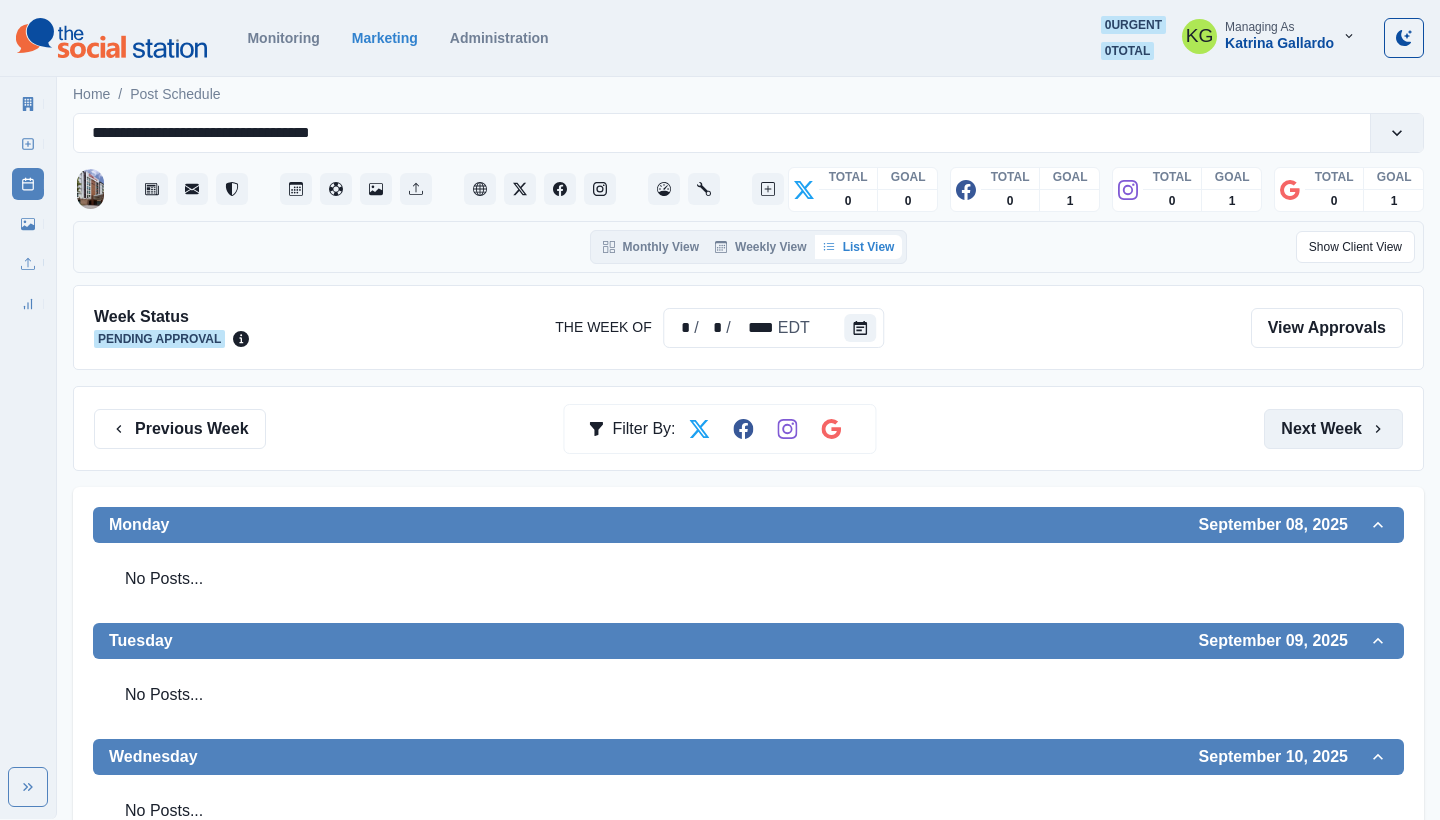 click on "Next Week" at bounding box center [1333, 429] 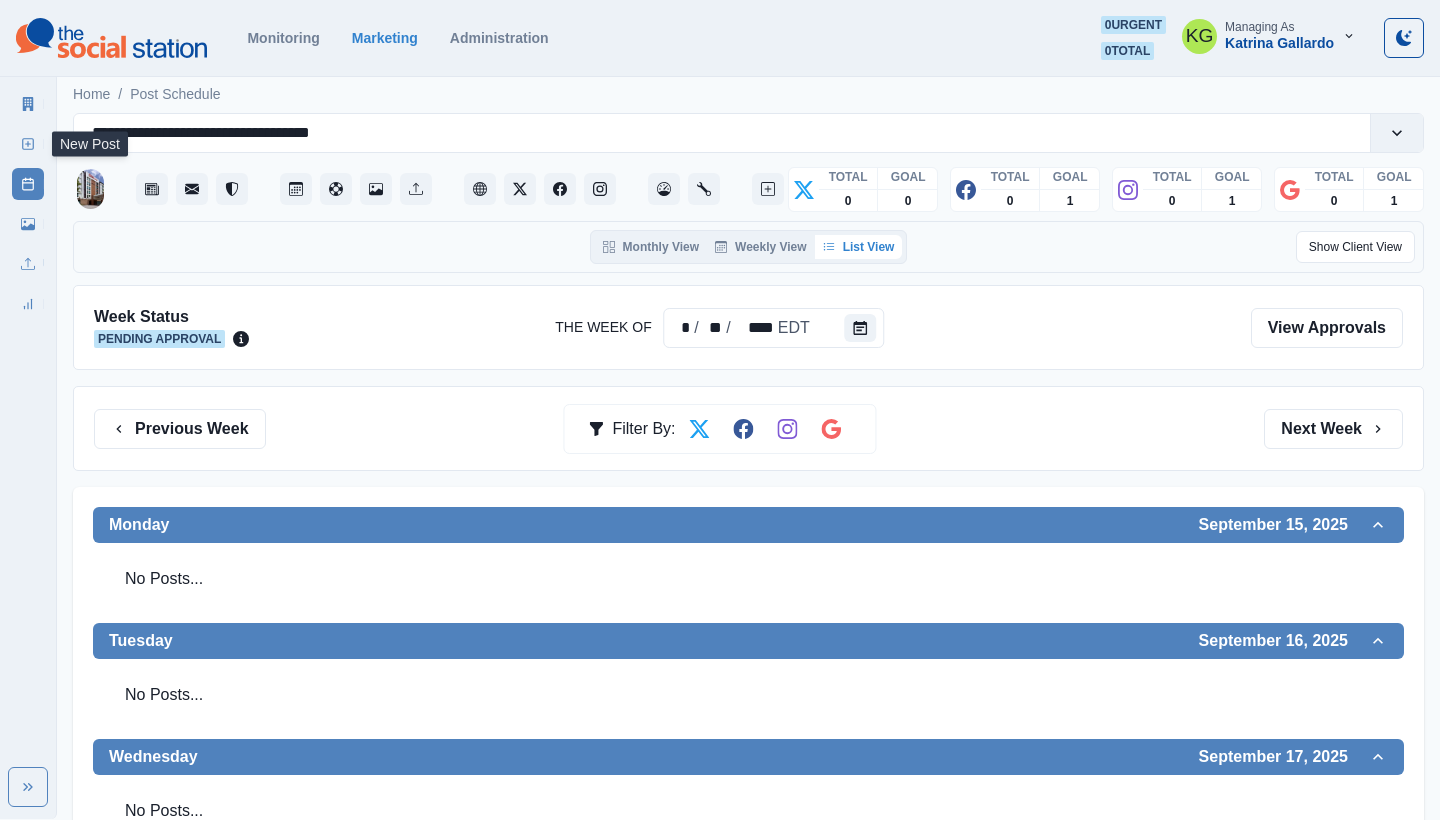click 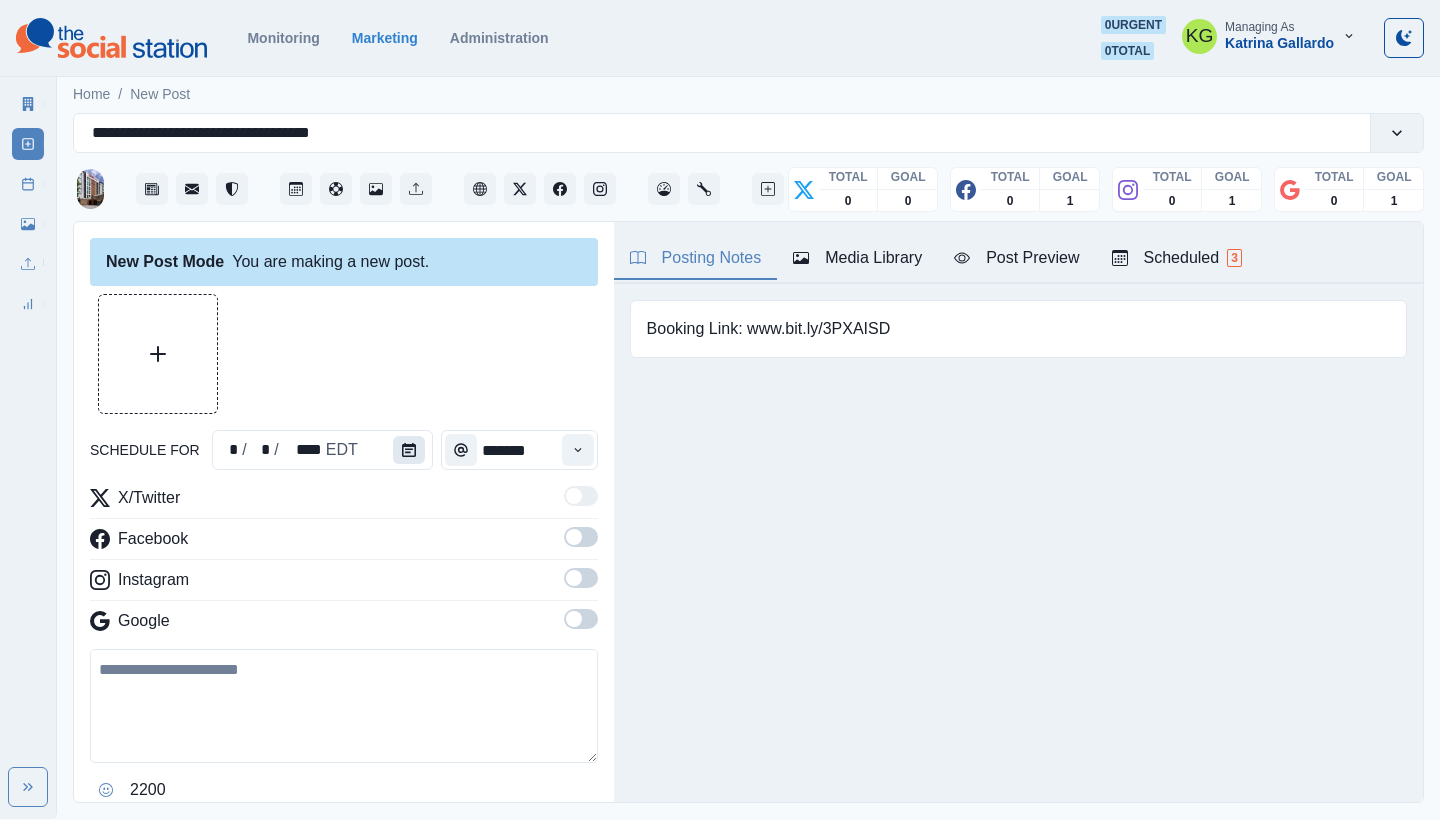 click 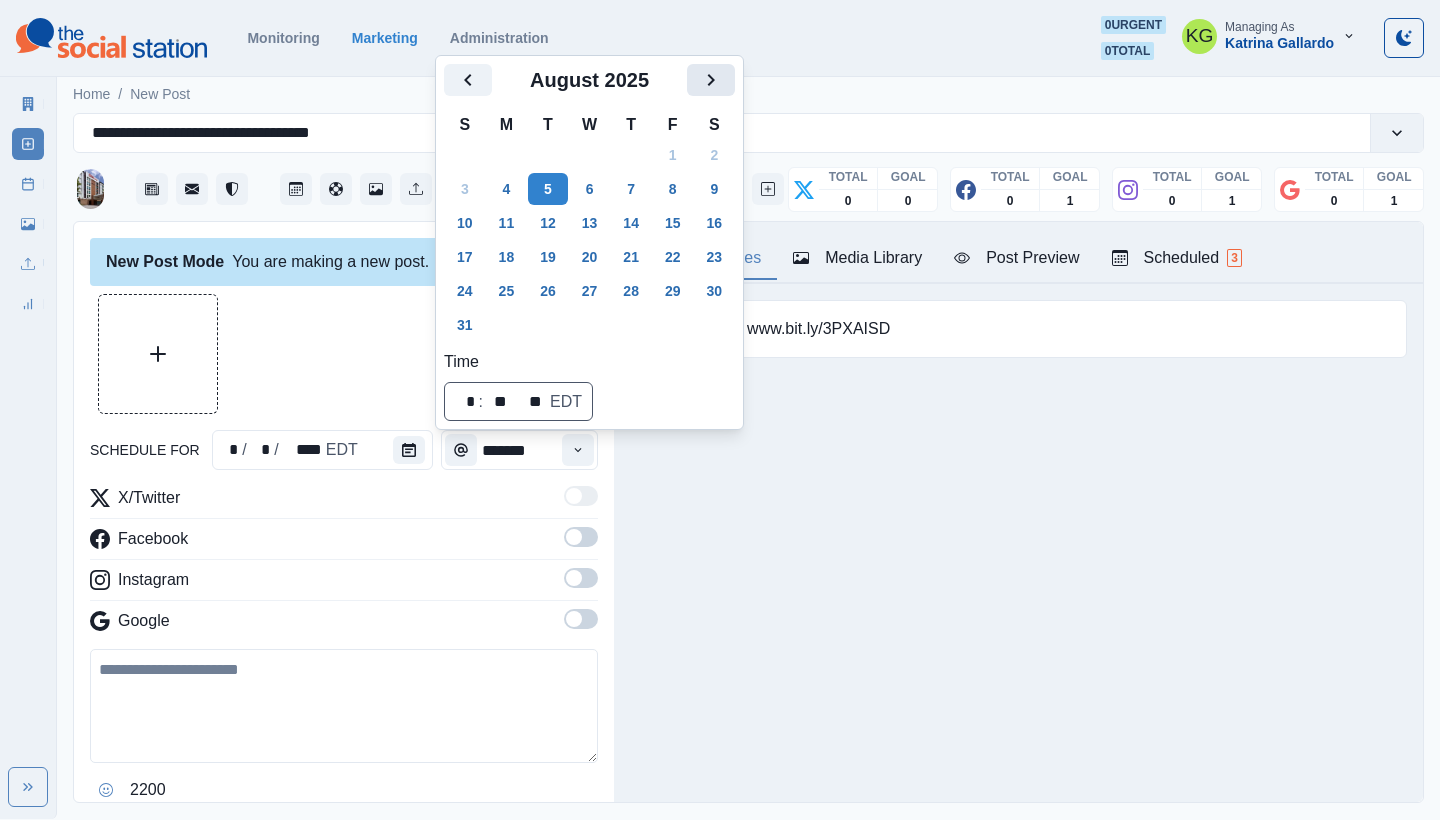 click 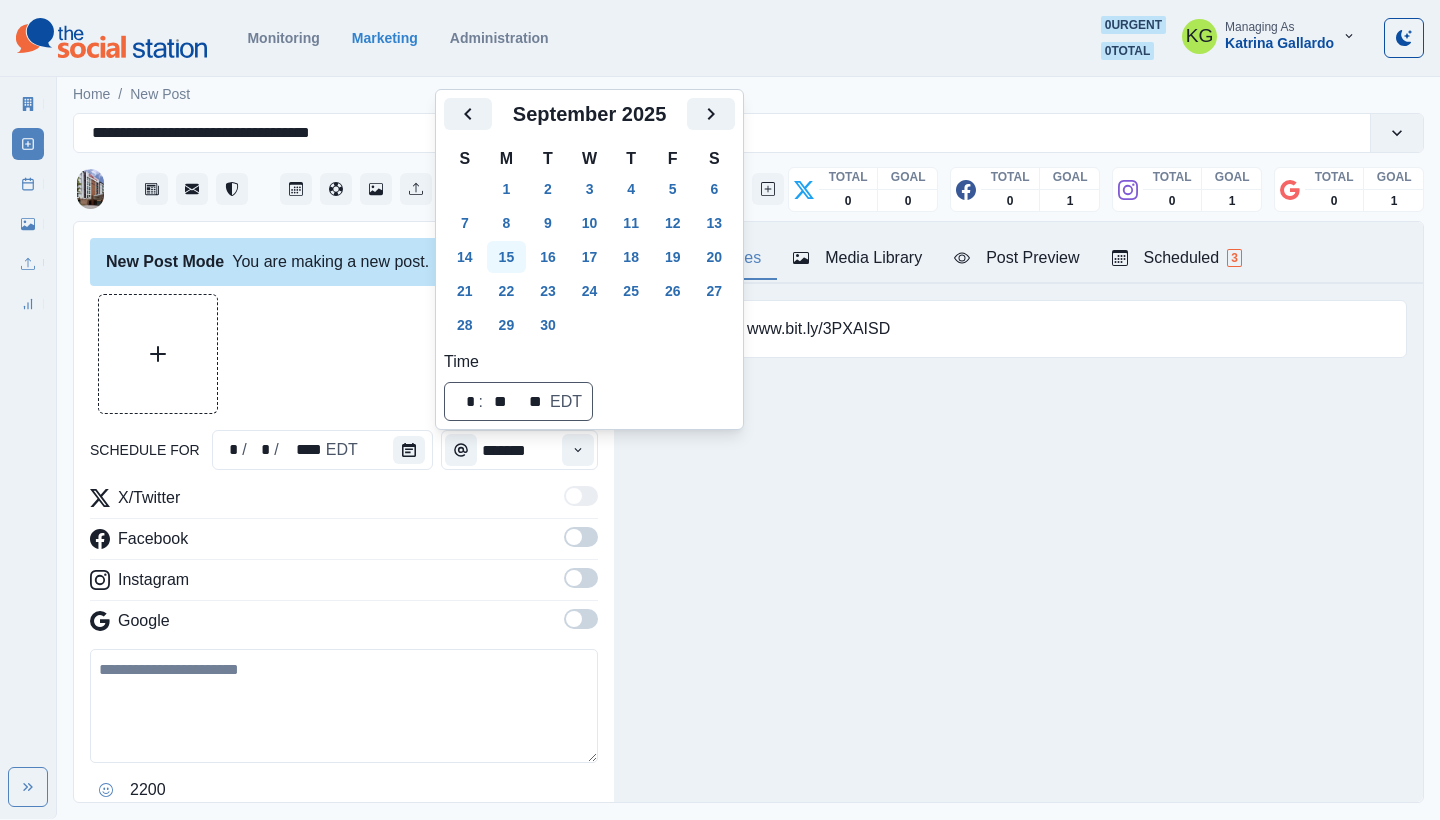 click on "15" at bounding box center (507, 257) 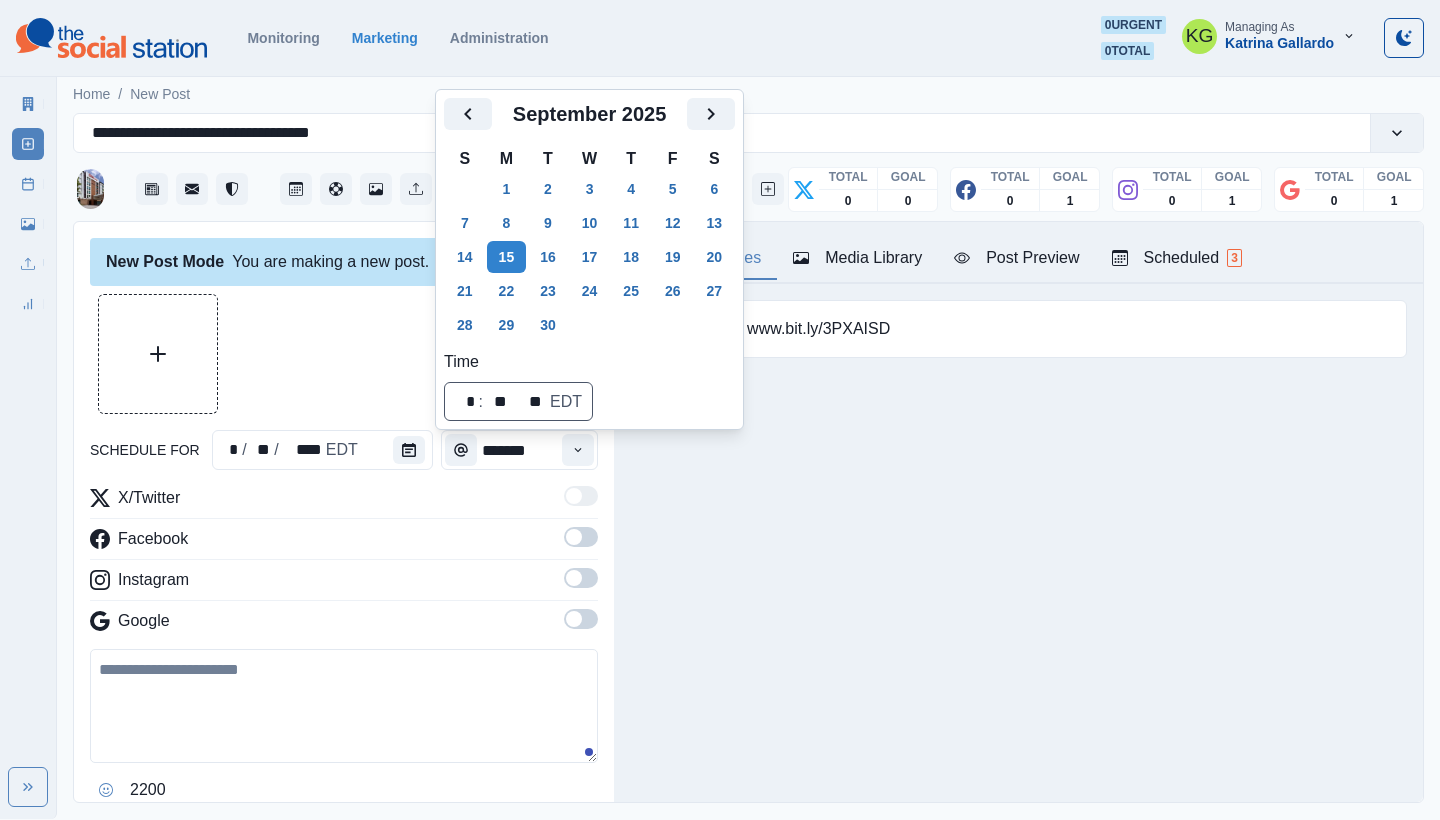 click at bounding box center [344, 354] 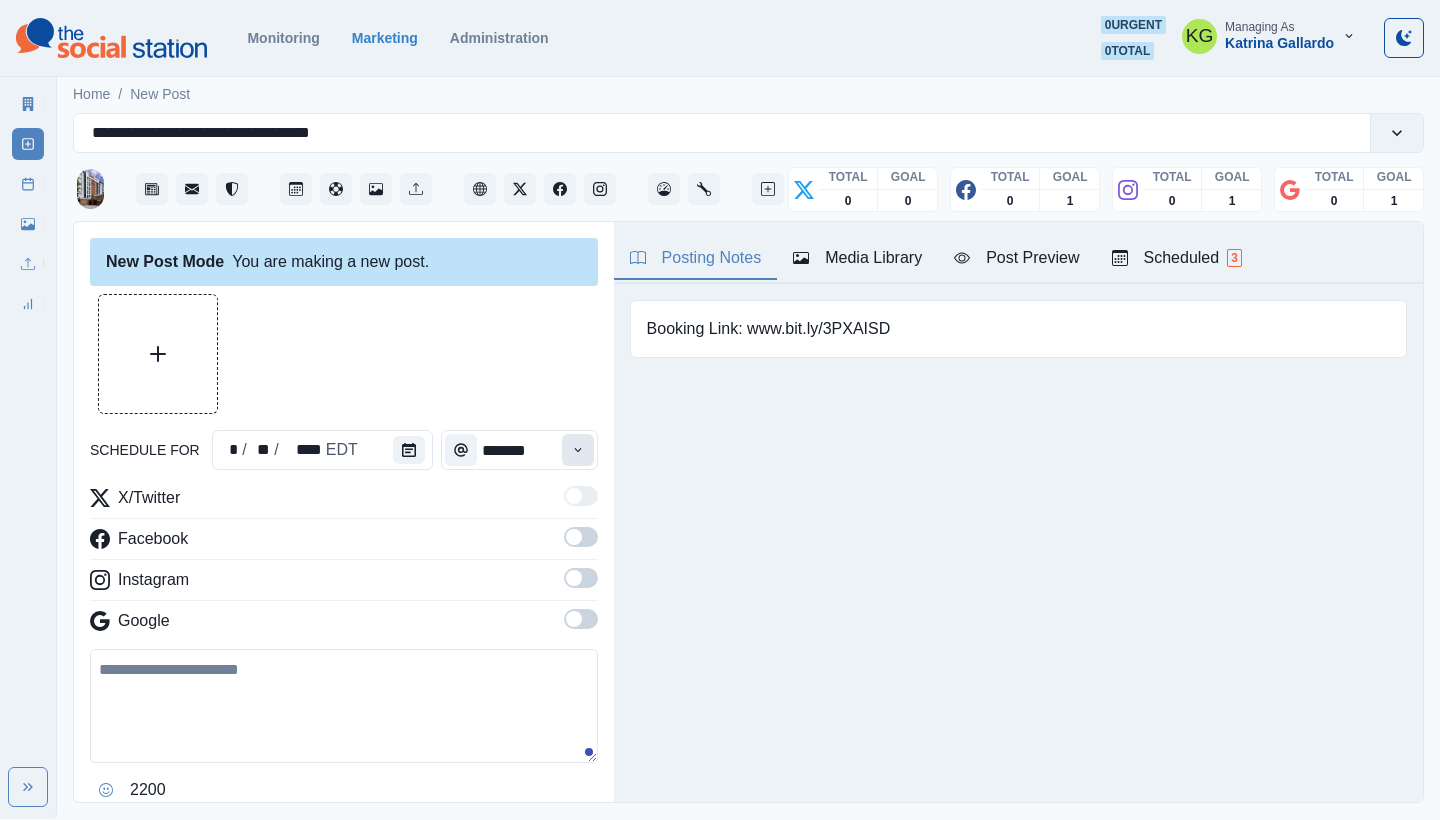 click 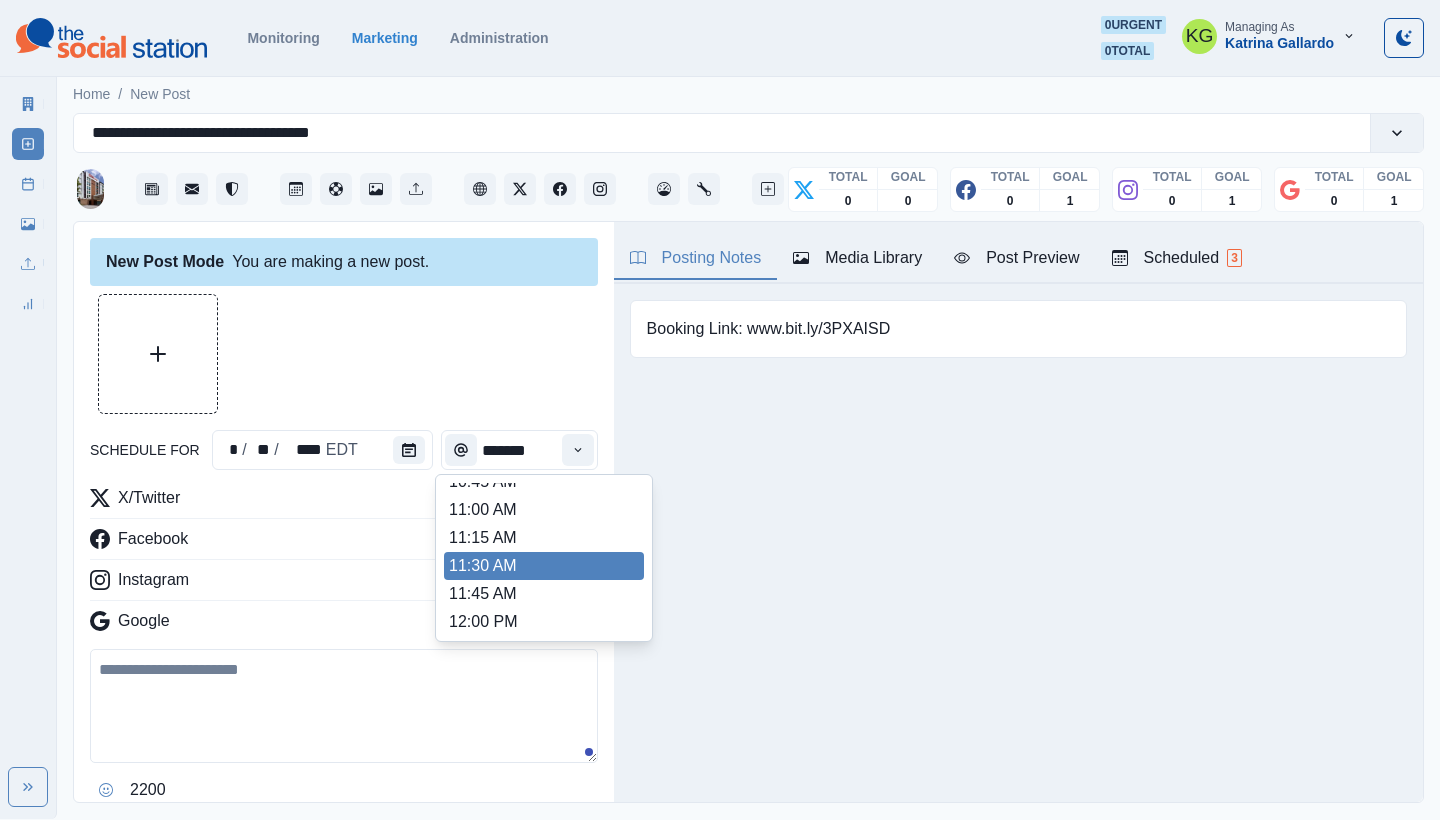 scroll, scrollTop: 341, scrollLeft: 0, axis: vertical 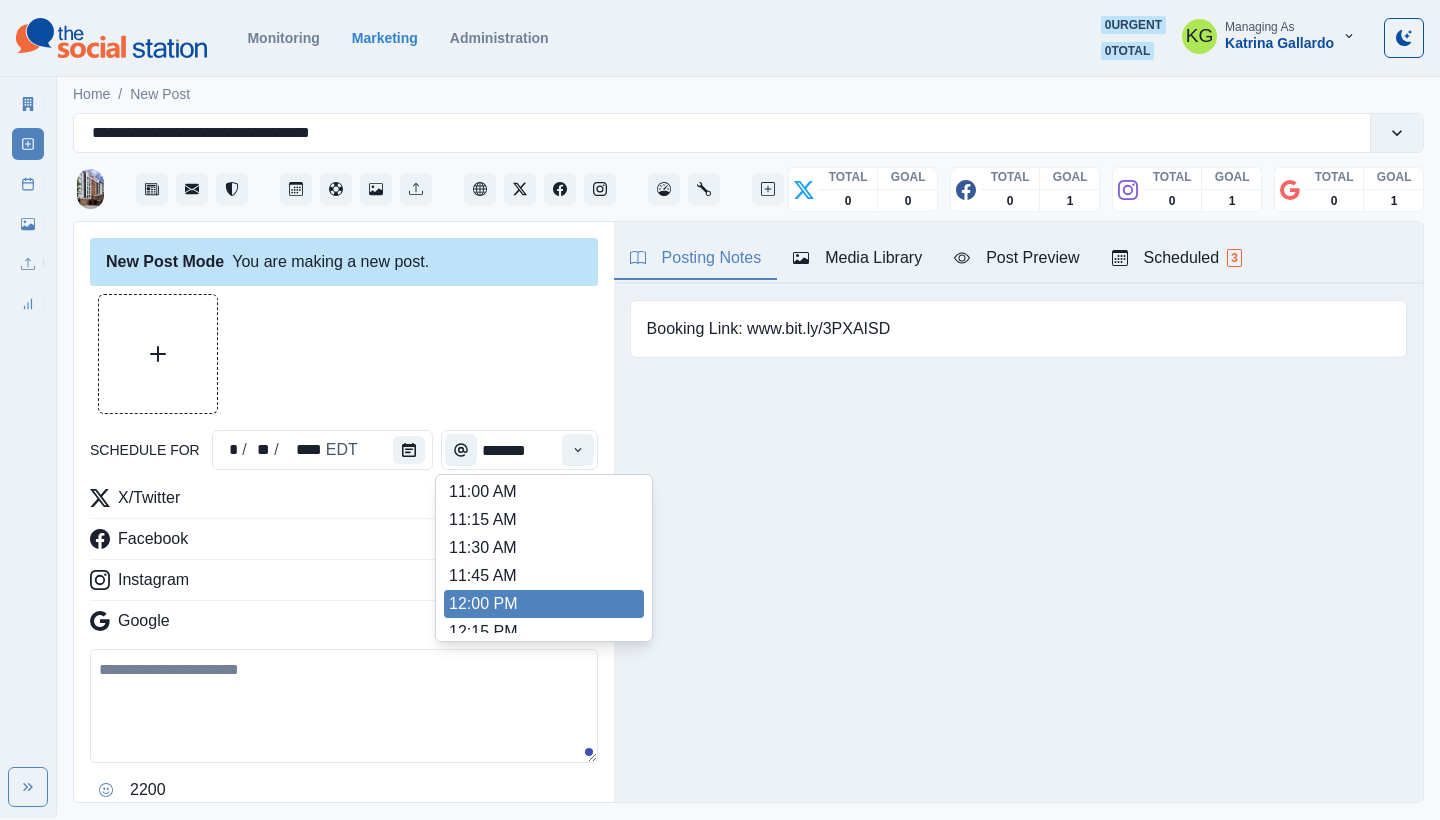 click on "12:00 PM" at bounding box center [544, 604] 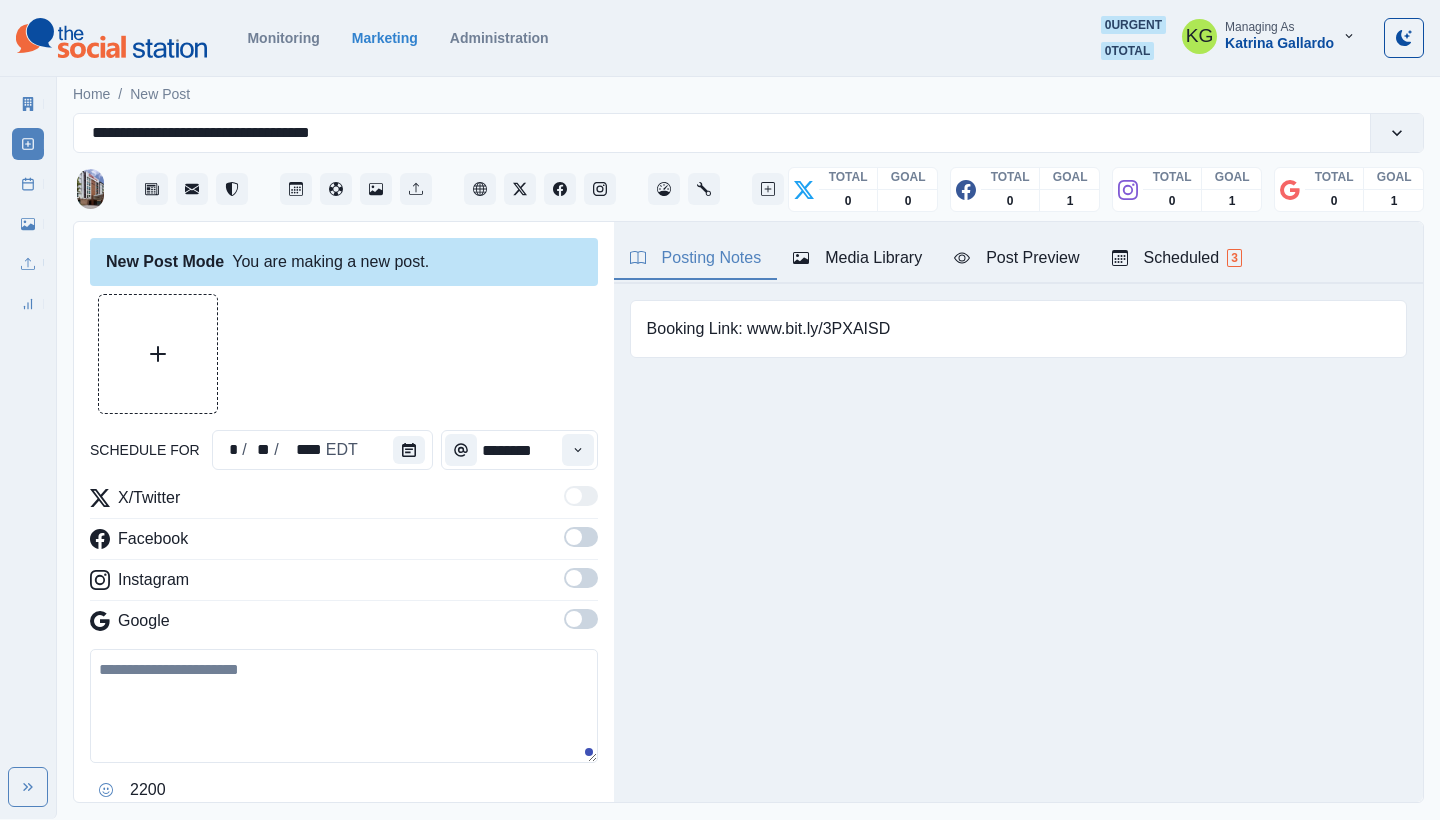 click at bounding box center (581, 619) 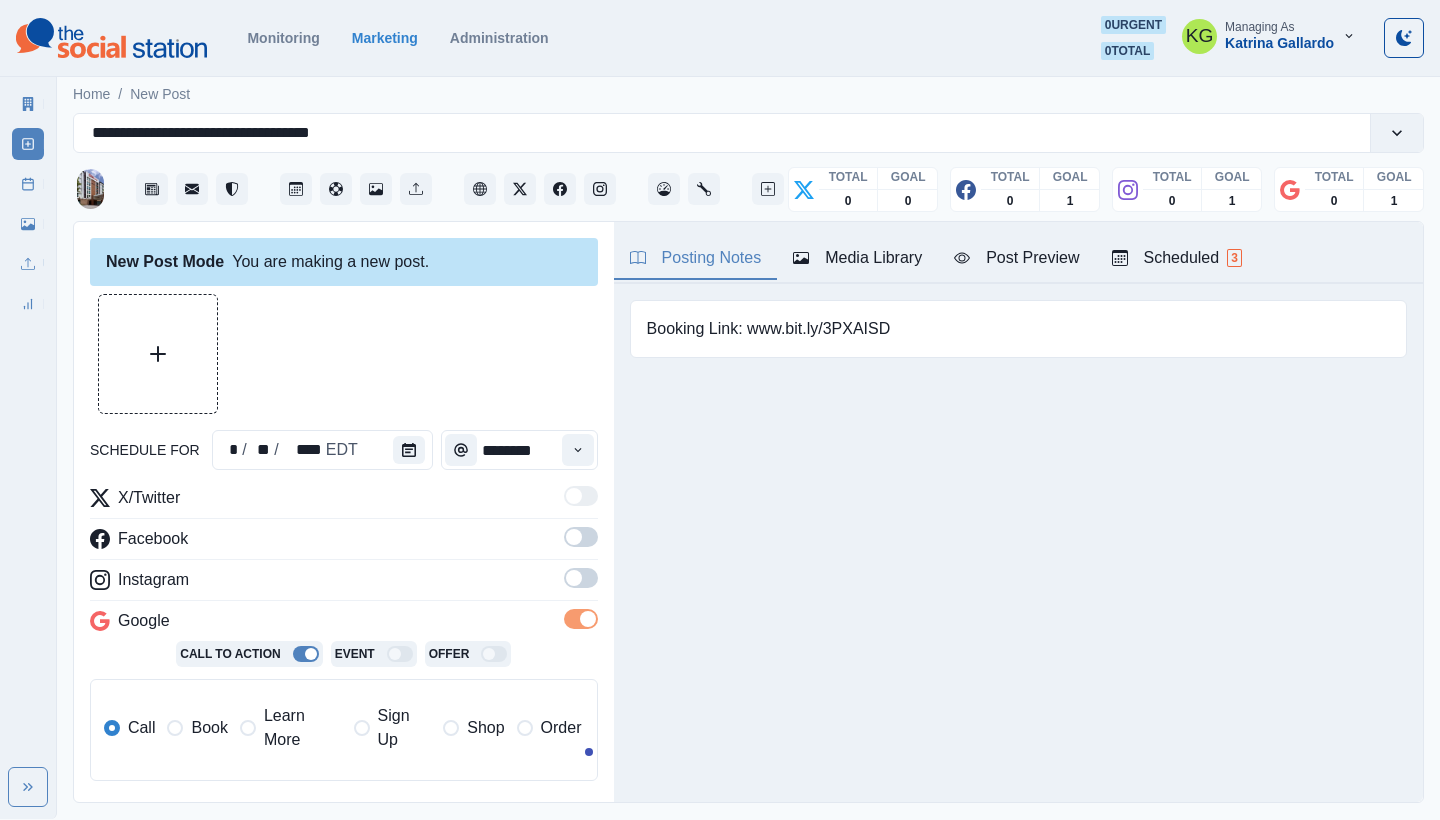 click at bounding box center (581, 578) 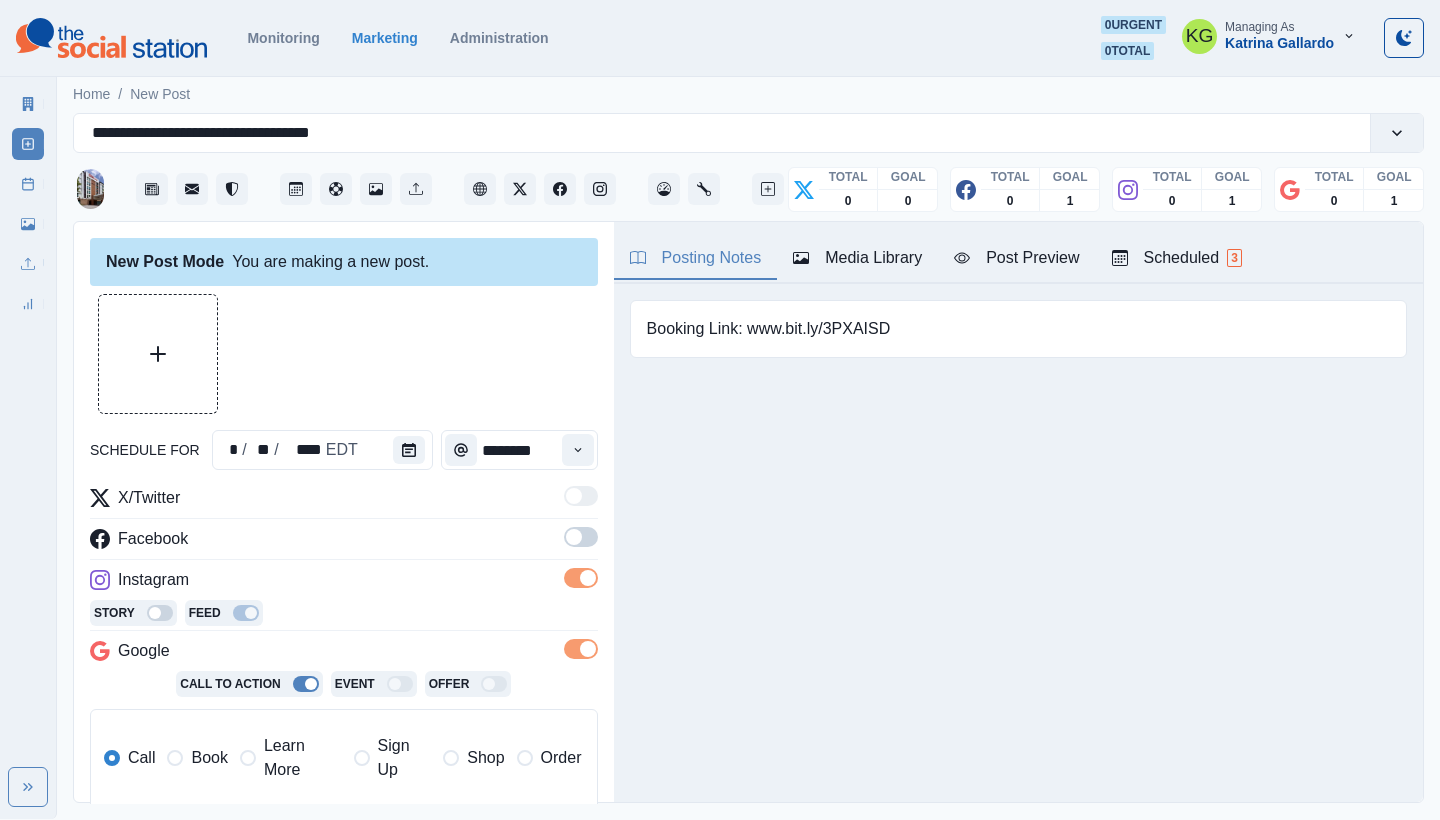 click at bounding box center [574, 537] 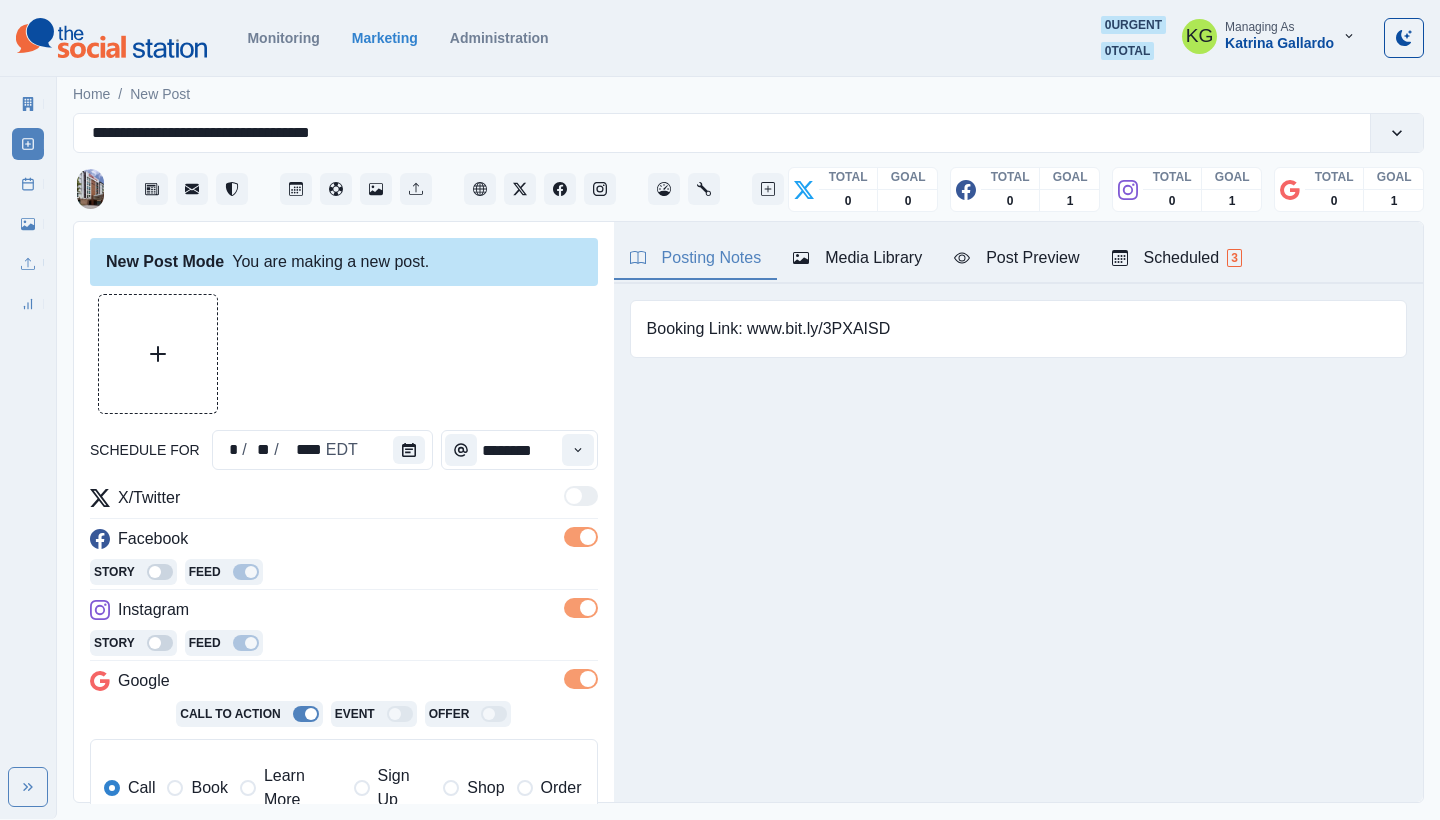 click on "Book" at bounding box center (197, 788) 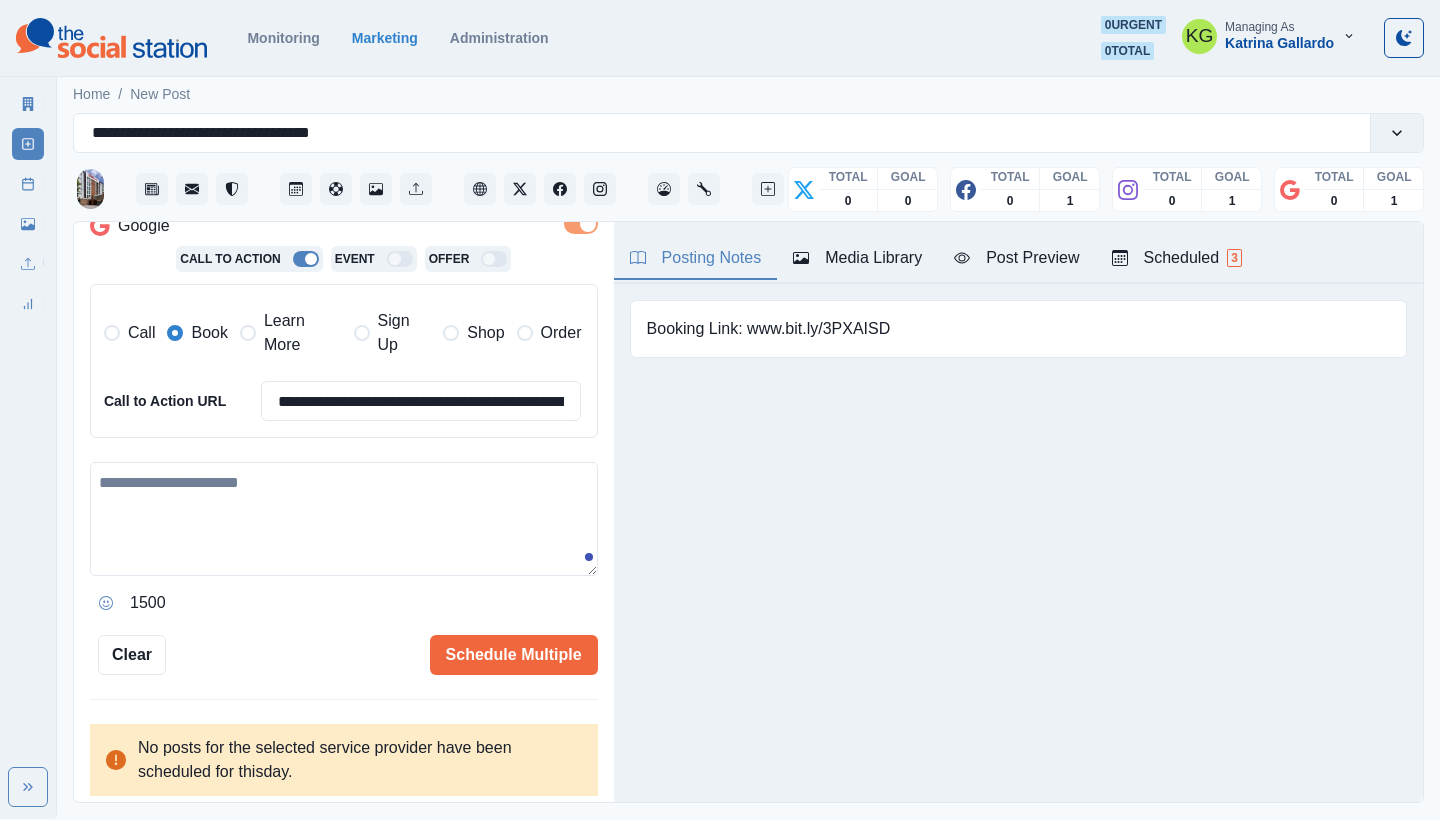 scroll, scrollTop: 454, scrollLeft: 0, axis: vertical 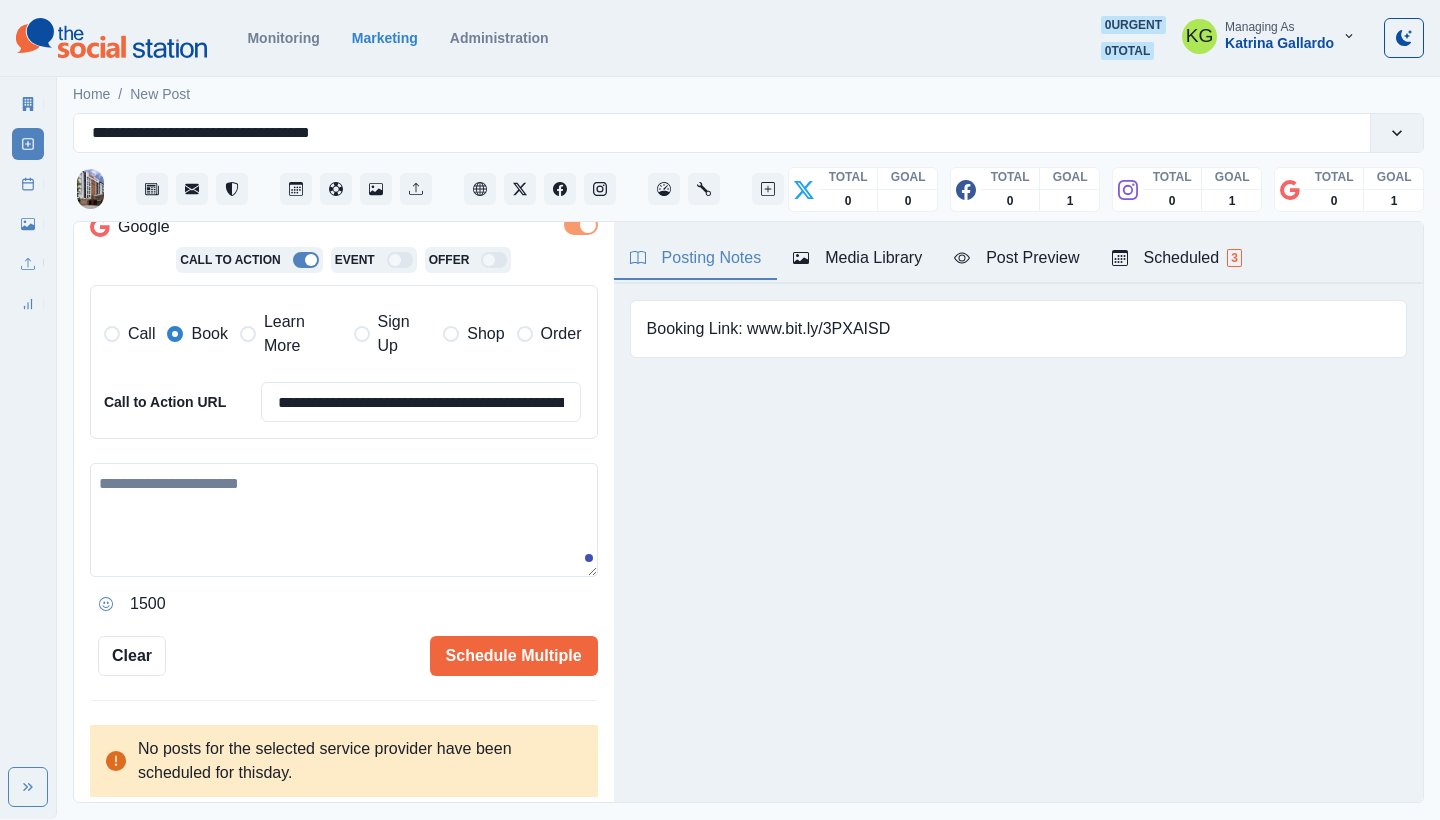 click at bounding box center (344, 520) 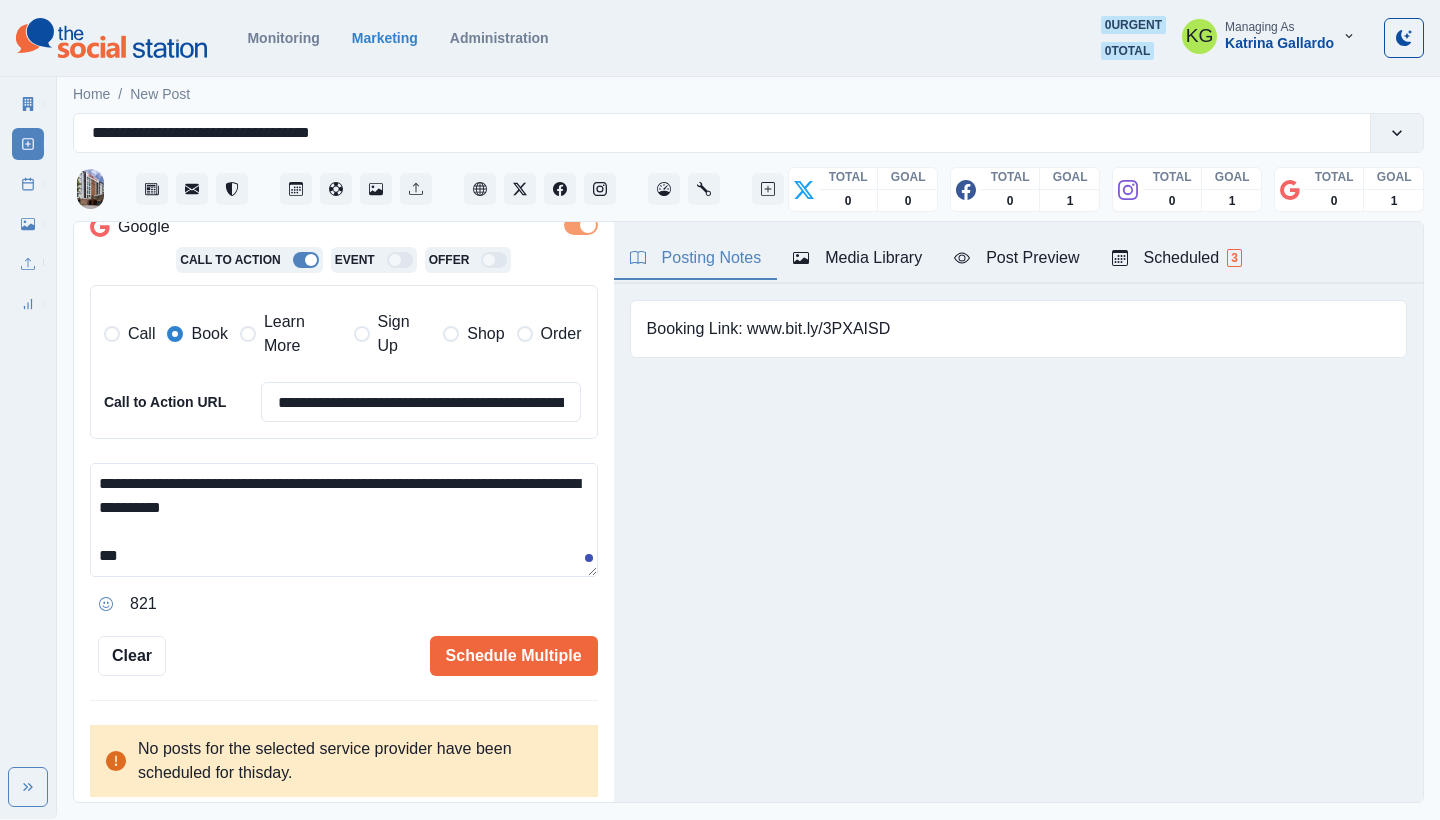 scroll, scrollTop: 408, scrollLeft: 0, axis: vertical 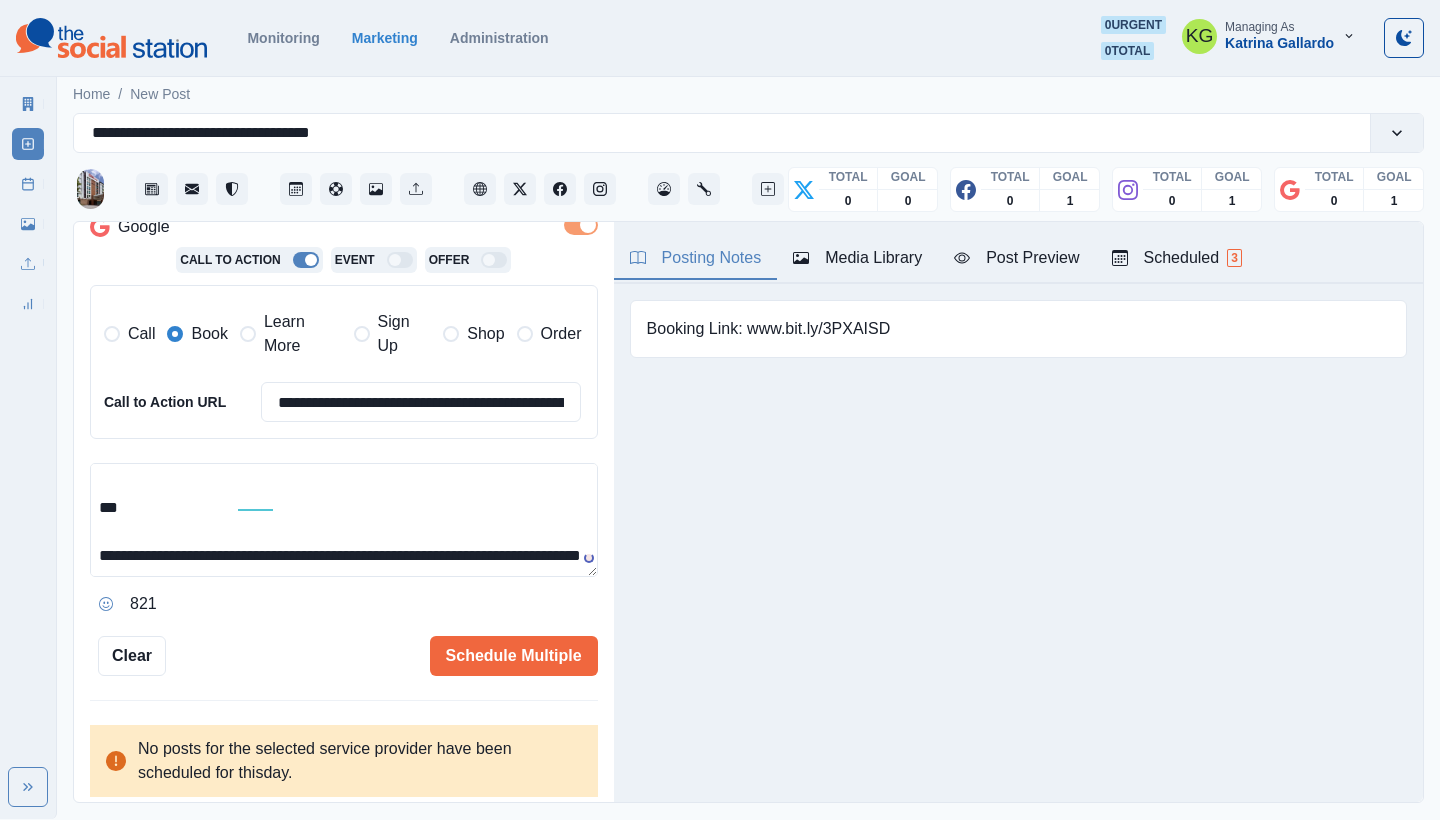 drag, startPoint x: 237, startPoint y: 524, endPoint x: 79, endPoint y: 504, distance: 159.26079 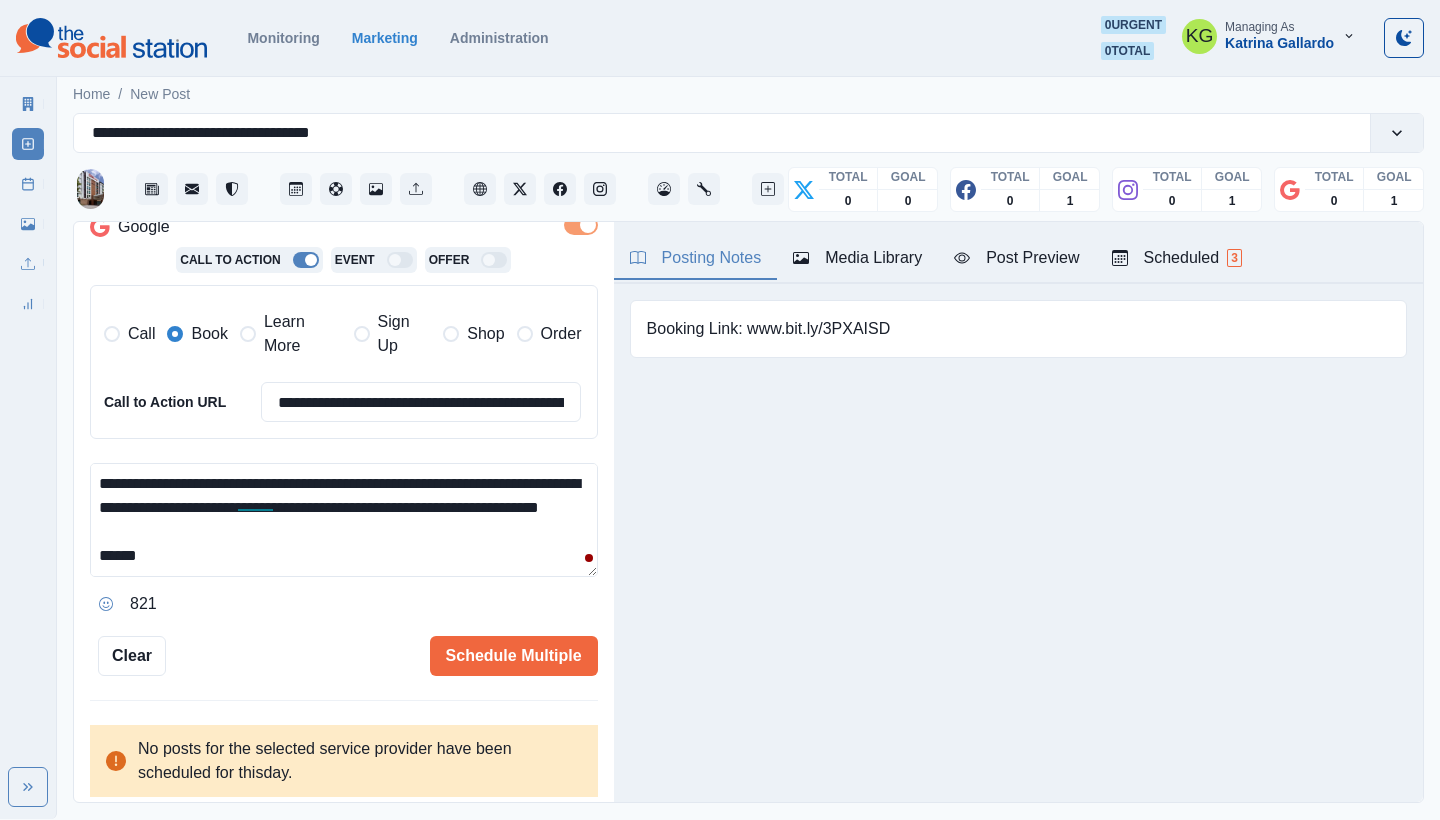 scroll, scrollTop: 384, scrollLeft: 0, axis: vertical 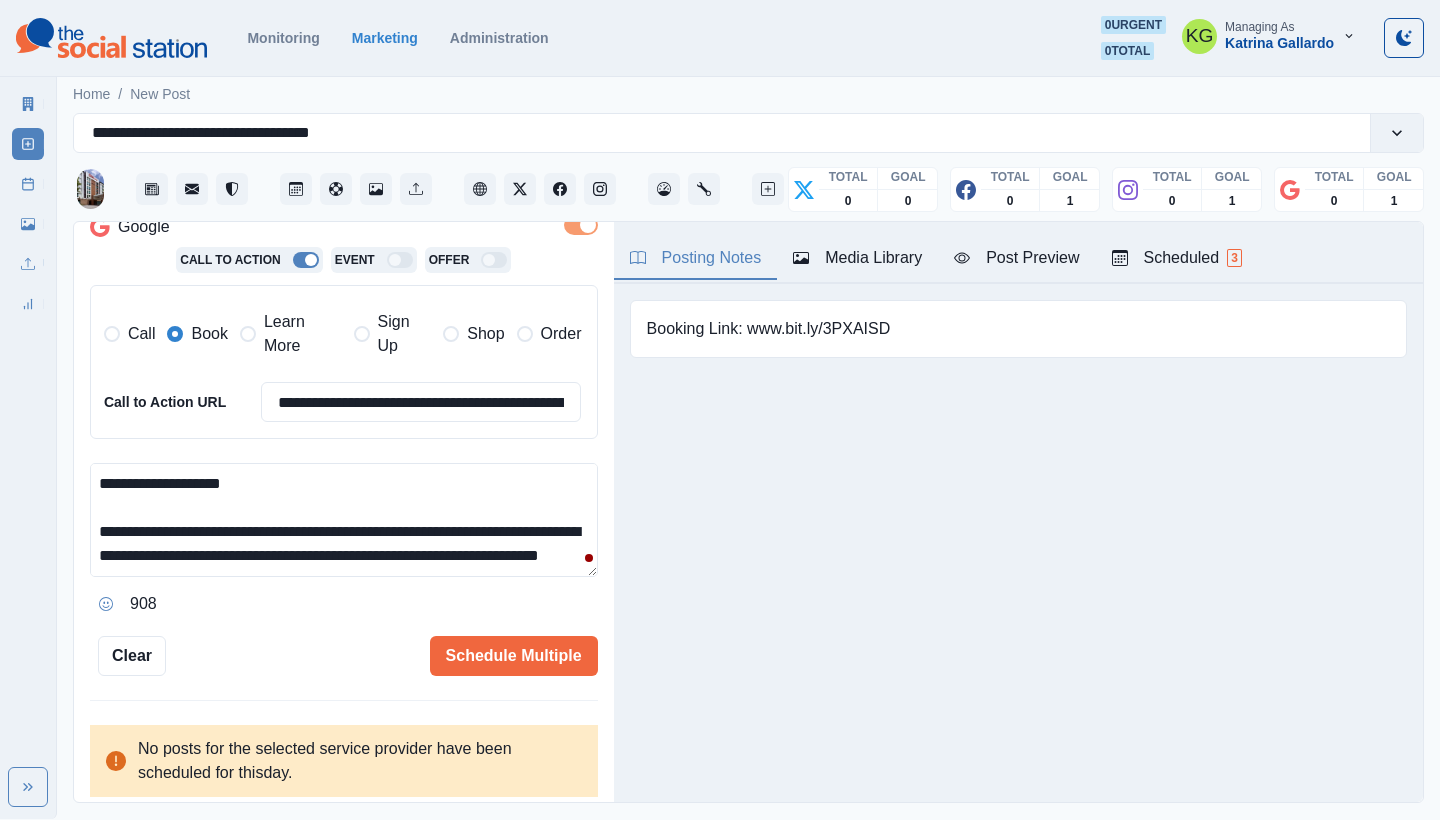 drag, startPoint x: 272, startPoint y: 479, endPoint x: 353, endPoint y: 548, distance: 106.404884 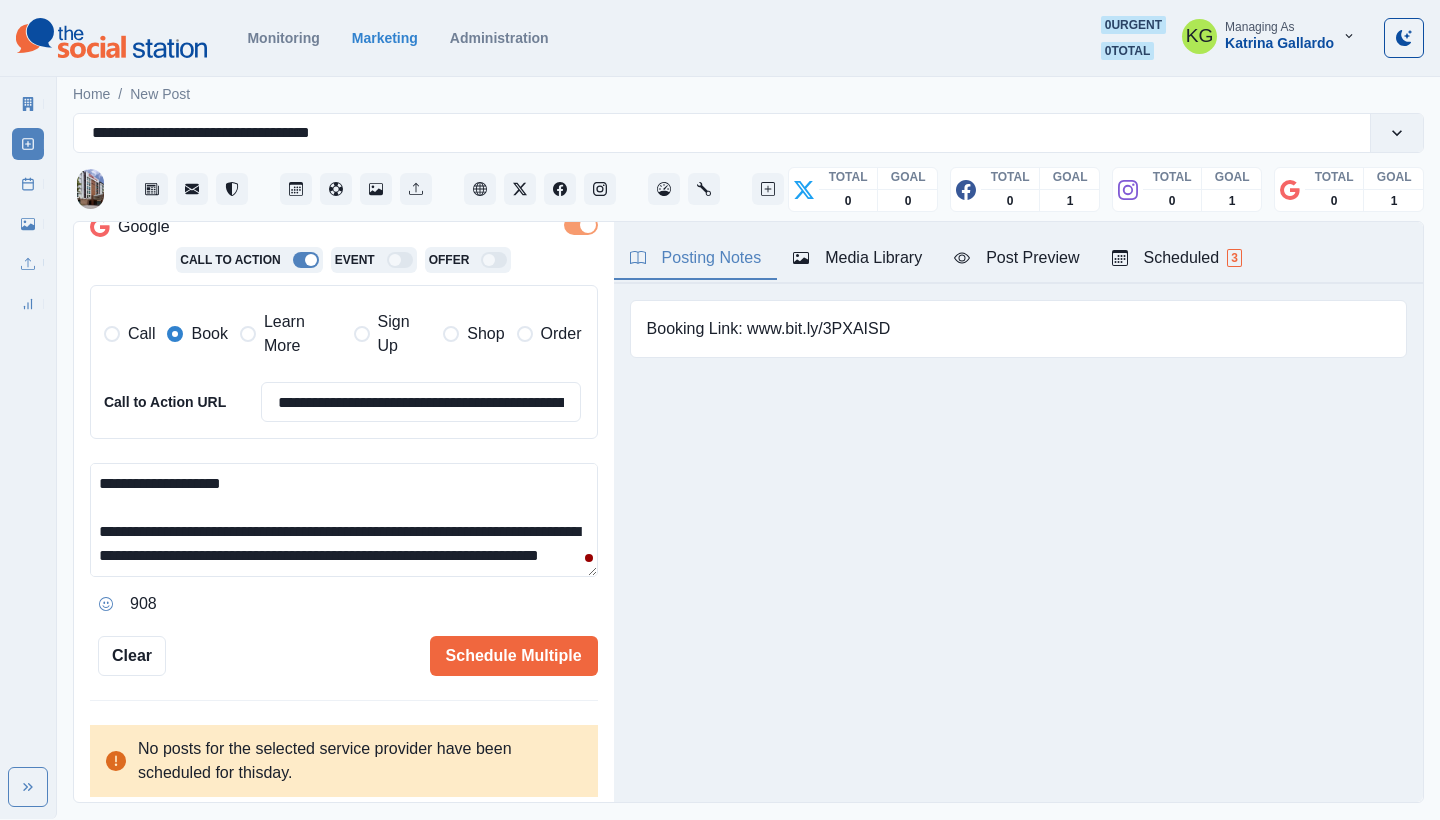 click on "**********" at bounding box center [344, 520] 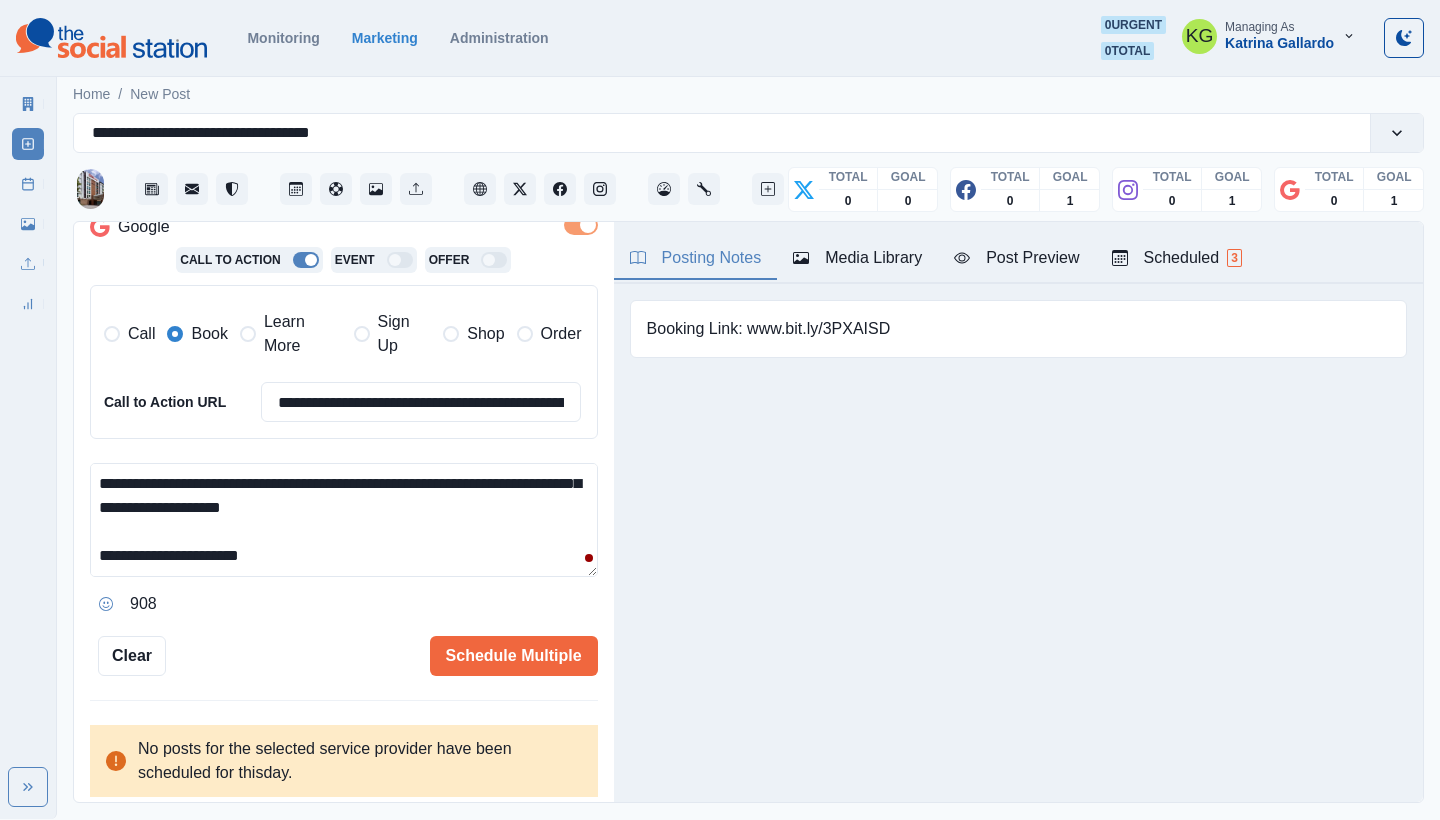 scroll, scrollTop: 216, scrollLeft: 0, axis: vertical 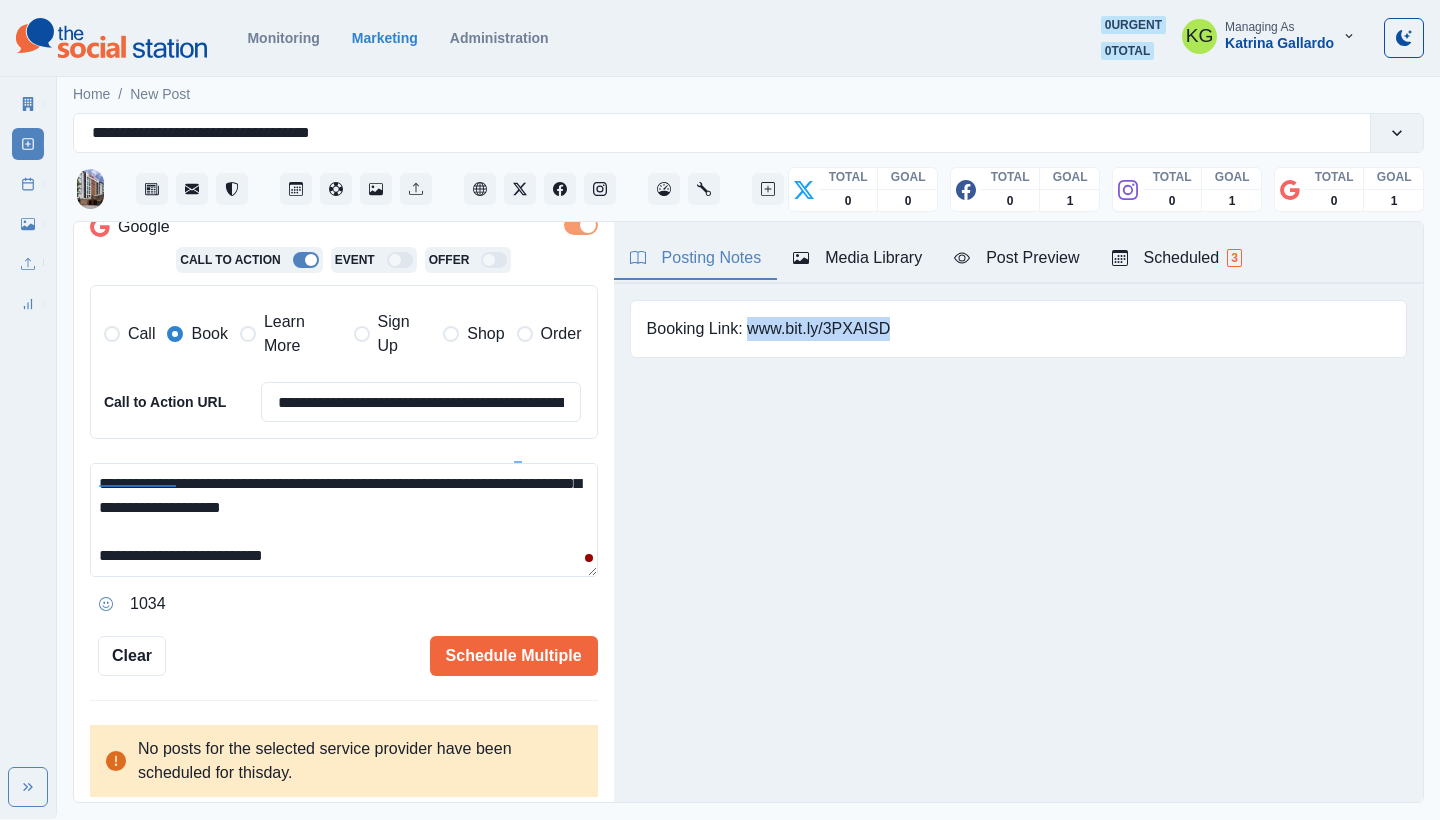 drag, startPoint x: 916, startPoint y: 333, endPoint x: 751, endPoint y: 337, distance: 165.04848 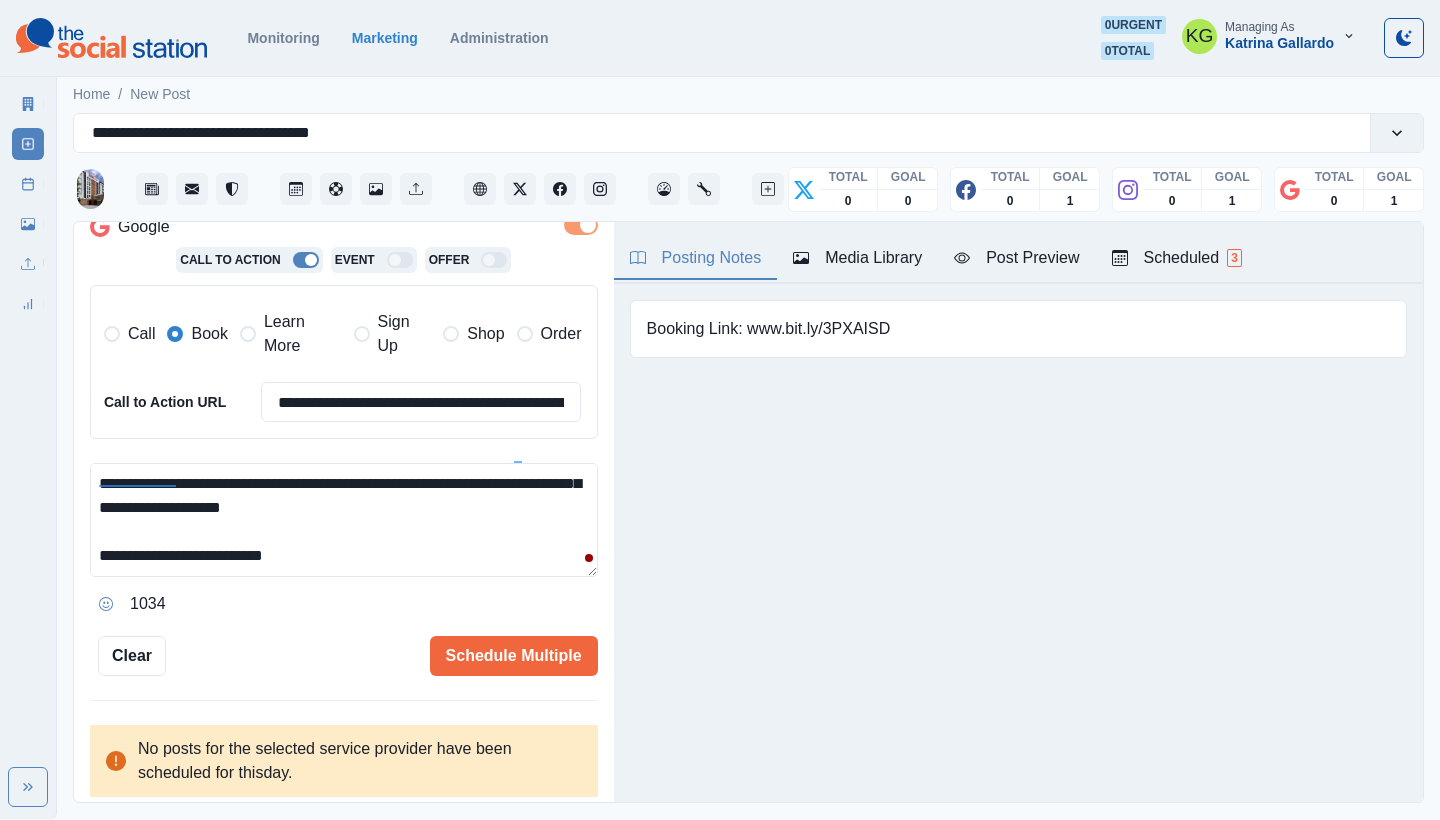 click on "**********" at bounding box center [344, 520] 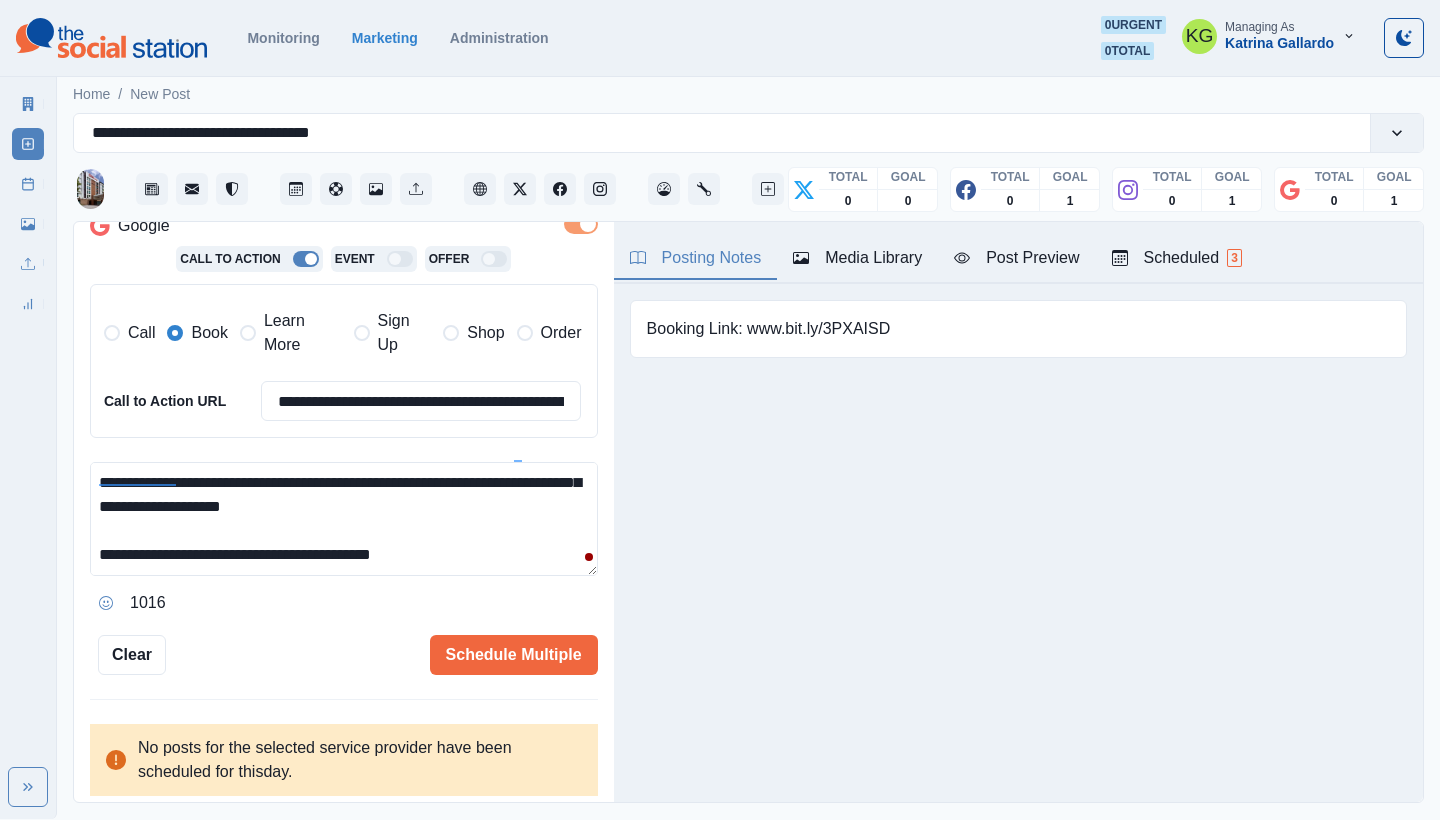 scroll, scrollTop: 454, scrollLeft: 0, axis: vertical 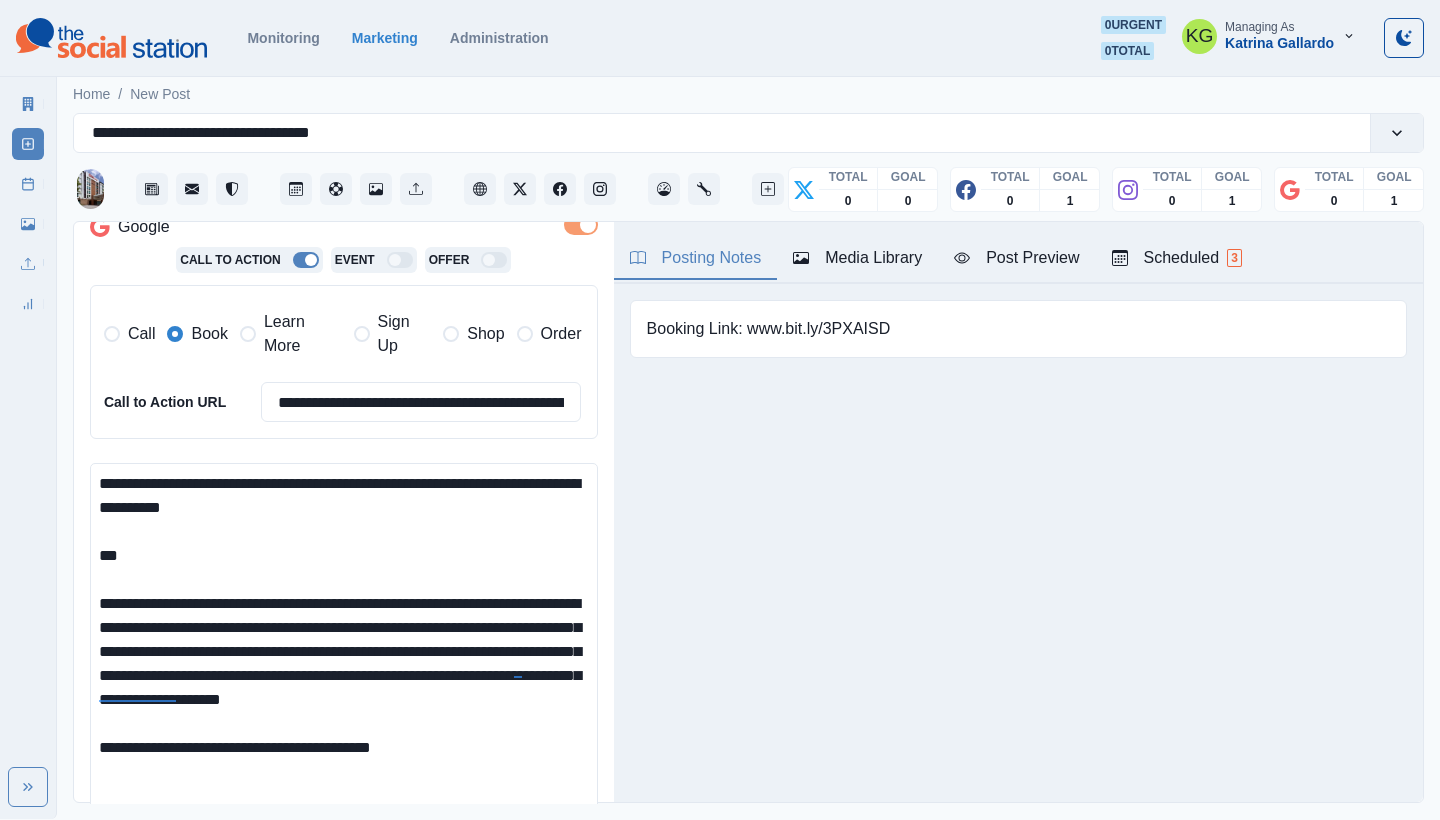 click on "**********" at bounding box center [720, 409] 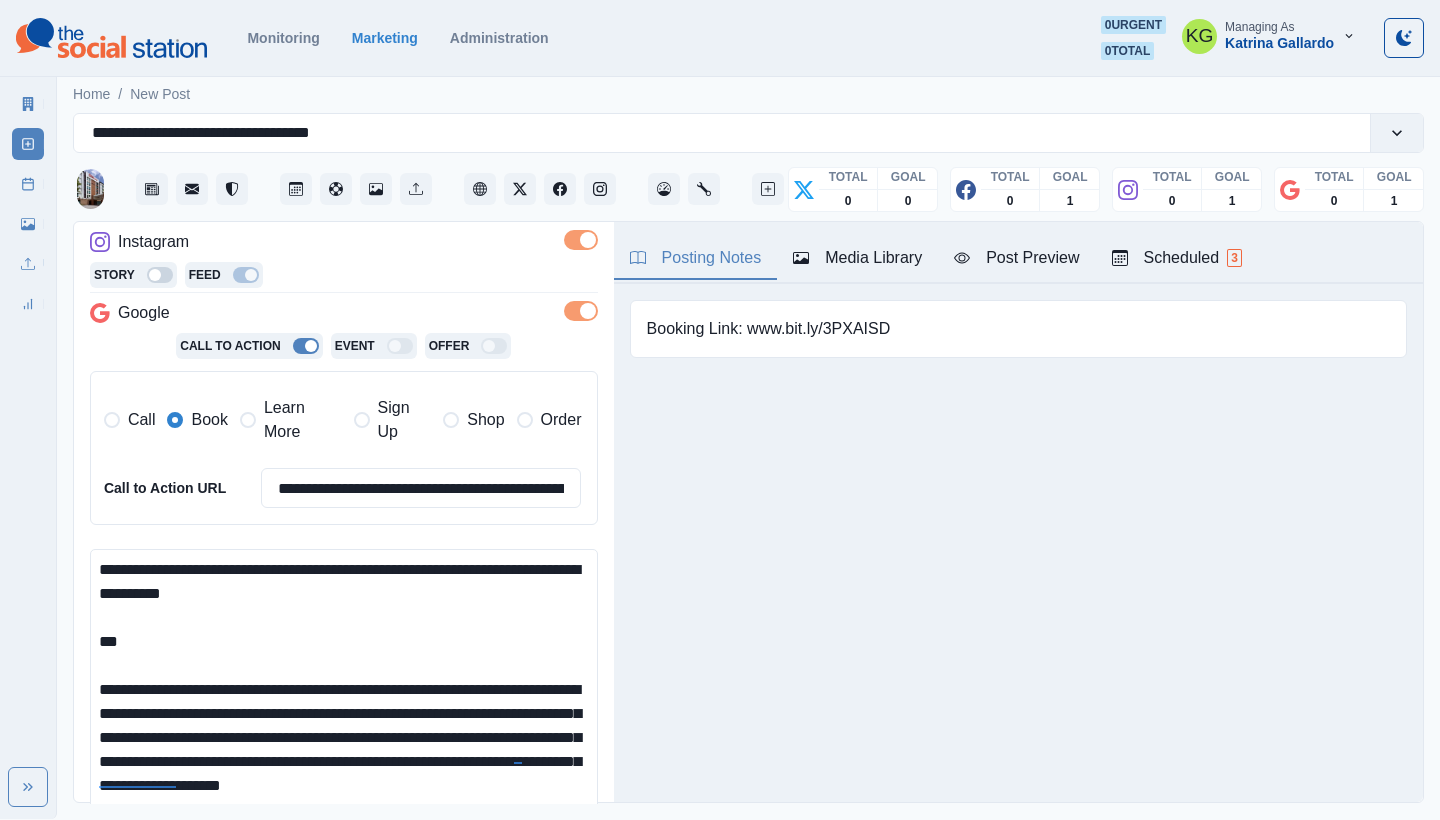 scroll, scrollTop: 575, scrollLeft: 0, axis: vertical 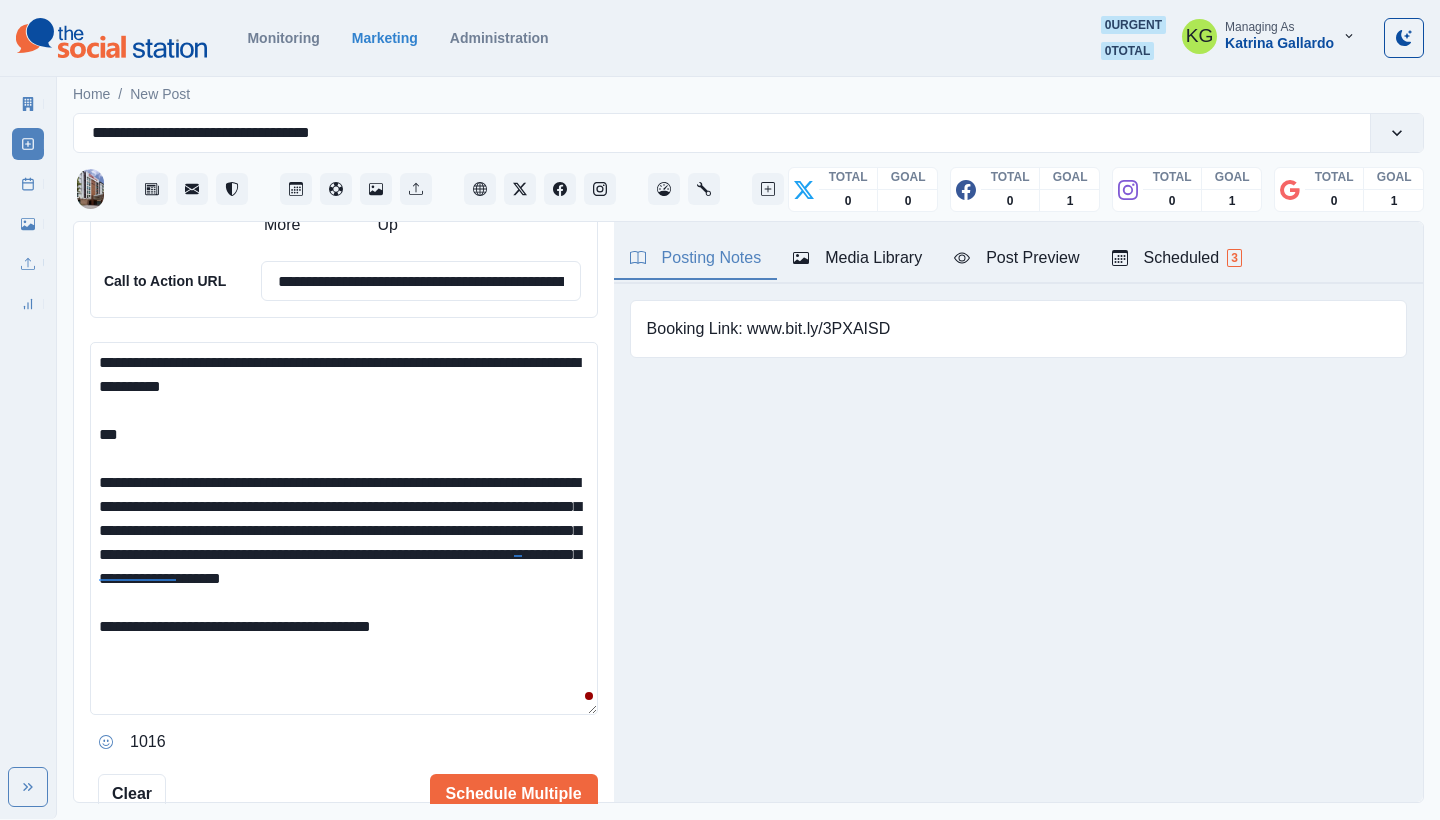 click on "**********" at bounding box center (344, 528) 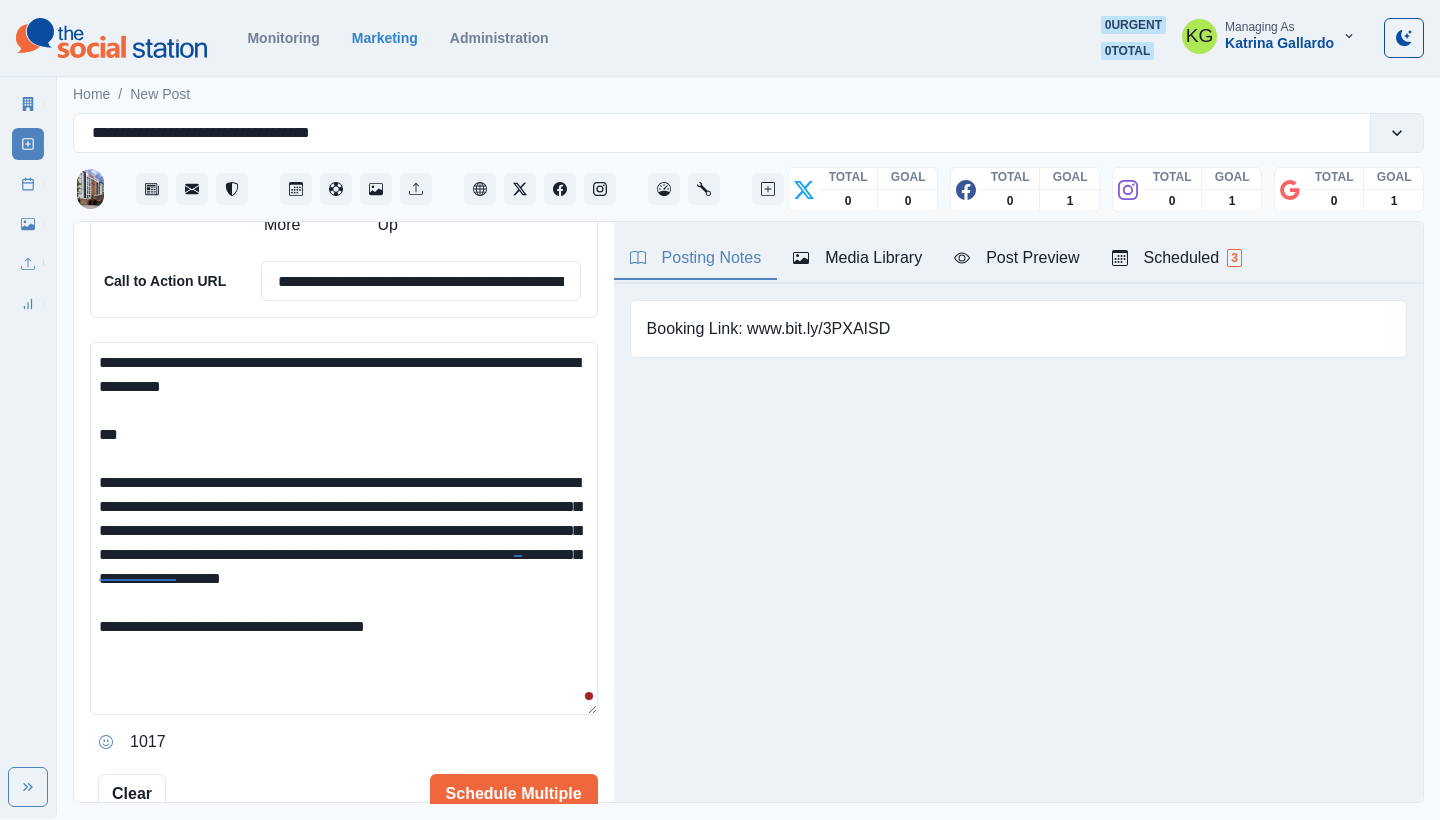 scroll, scrollTop: 0, scrollLeft: 0, axis: both 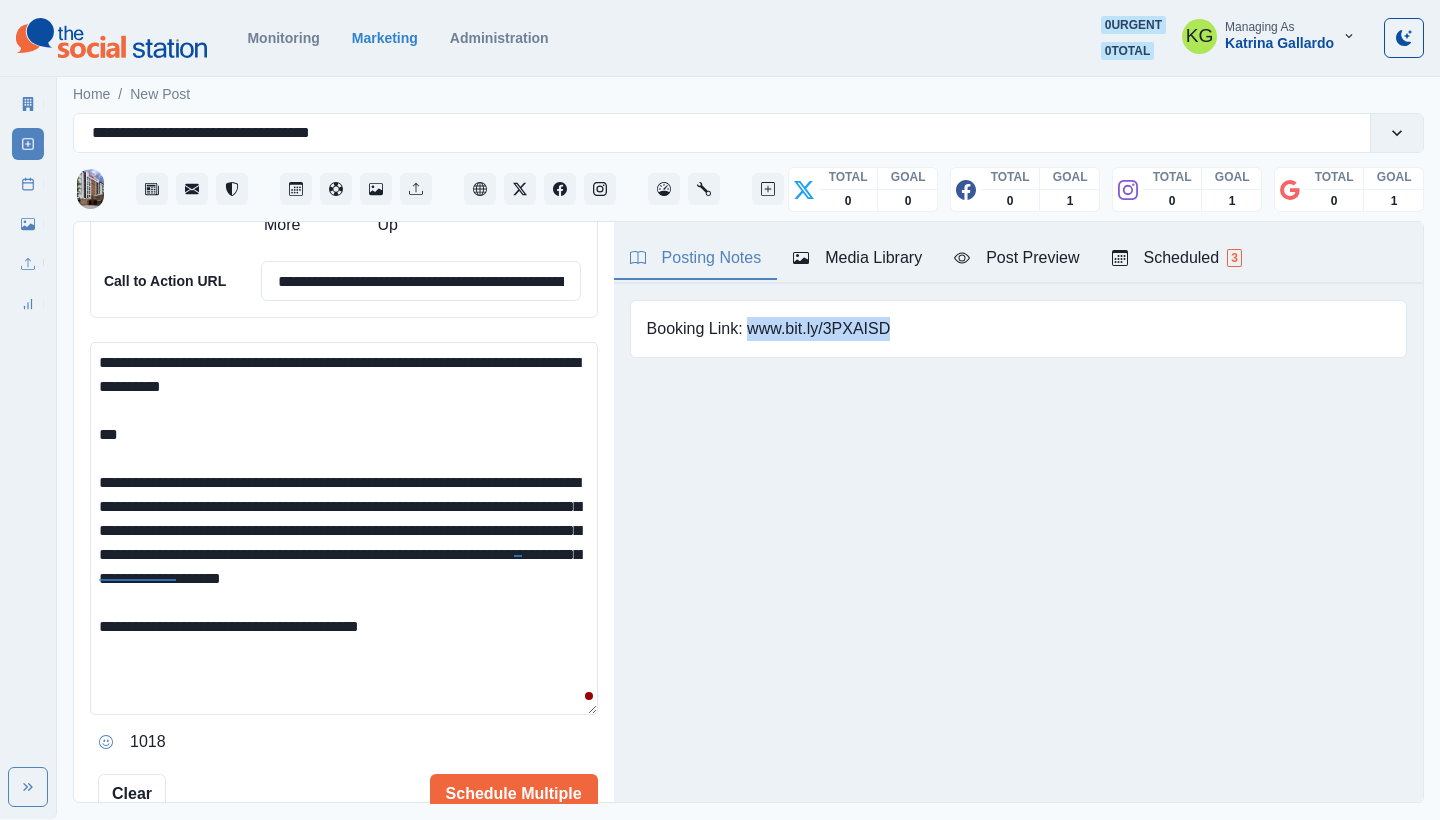drag, startPoint x: 894, startPoint y: 330, endPoint x: 748, endPoint y: 331, distance: 146.00342 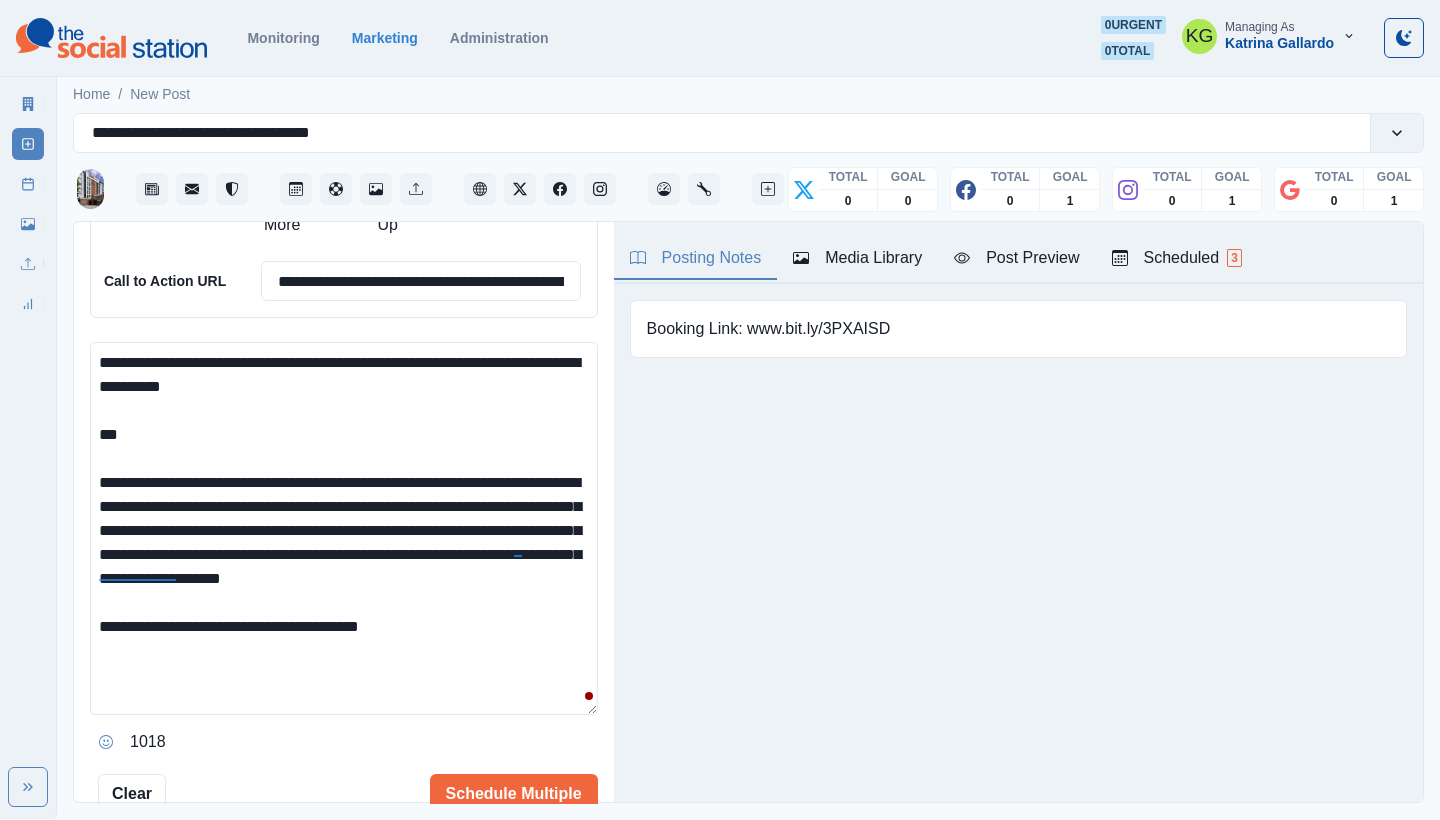 drag, startPoint x: 420, startPoint y: 645, endPoint x: 297, endPoint y: 642, distance: 123.03658 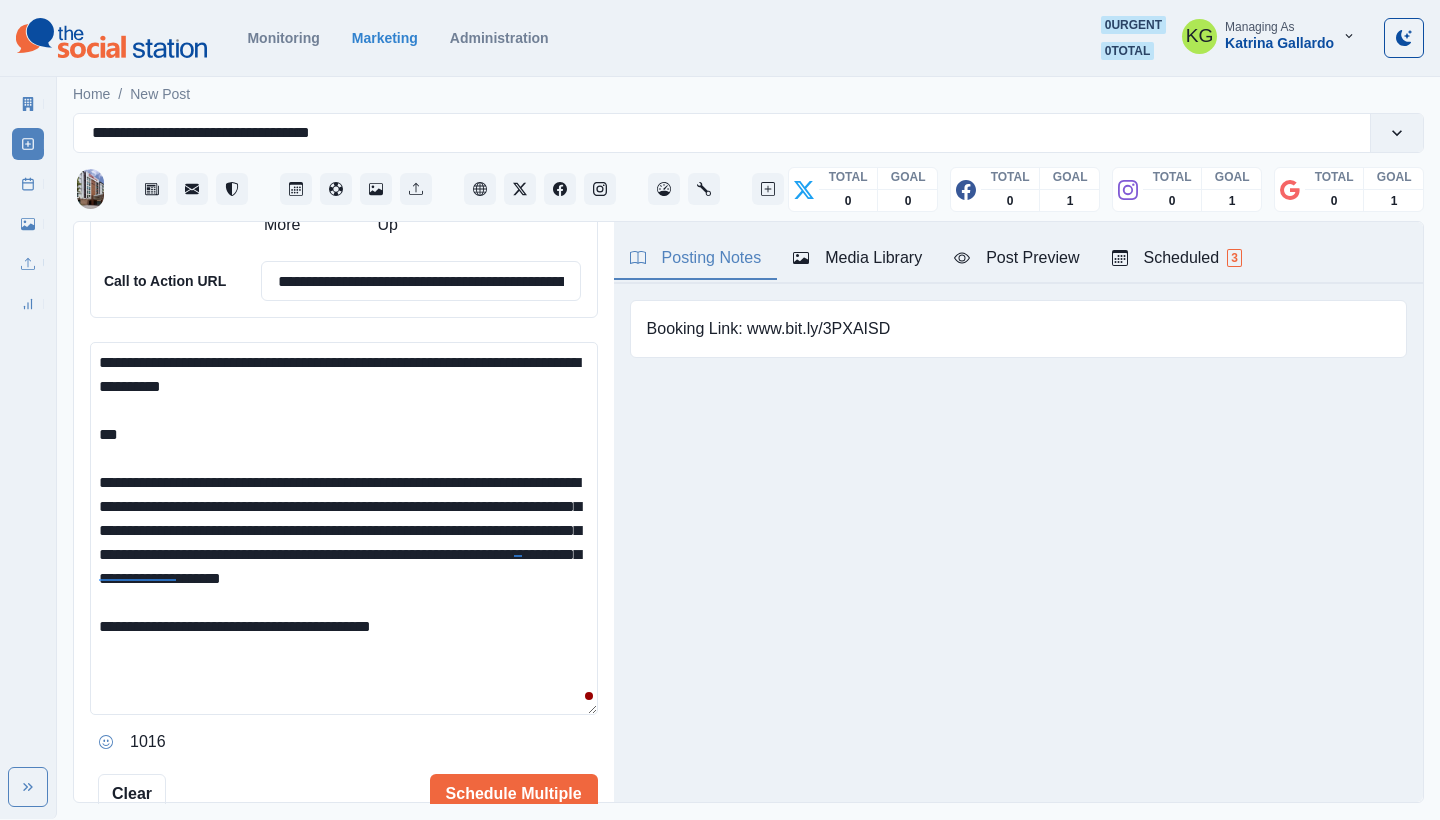 drag, startPoint x: 160, startPoint y: 424, endPoint x: 88, endPoint y: 349, distance: 103.96634 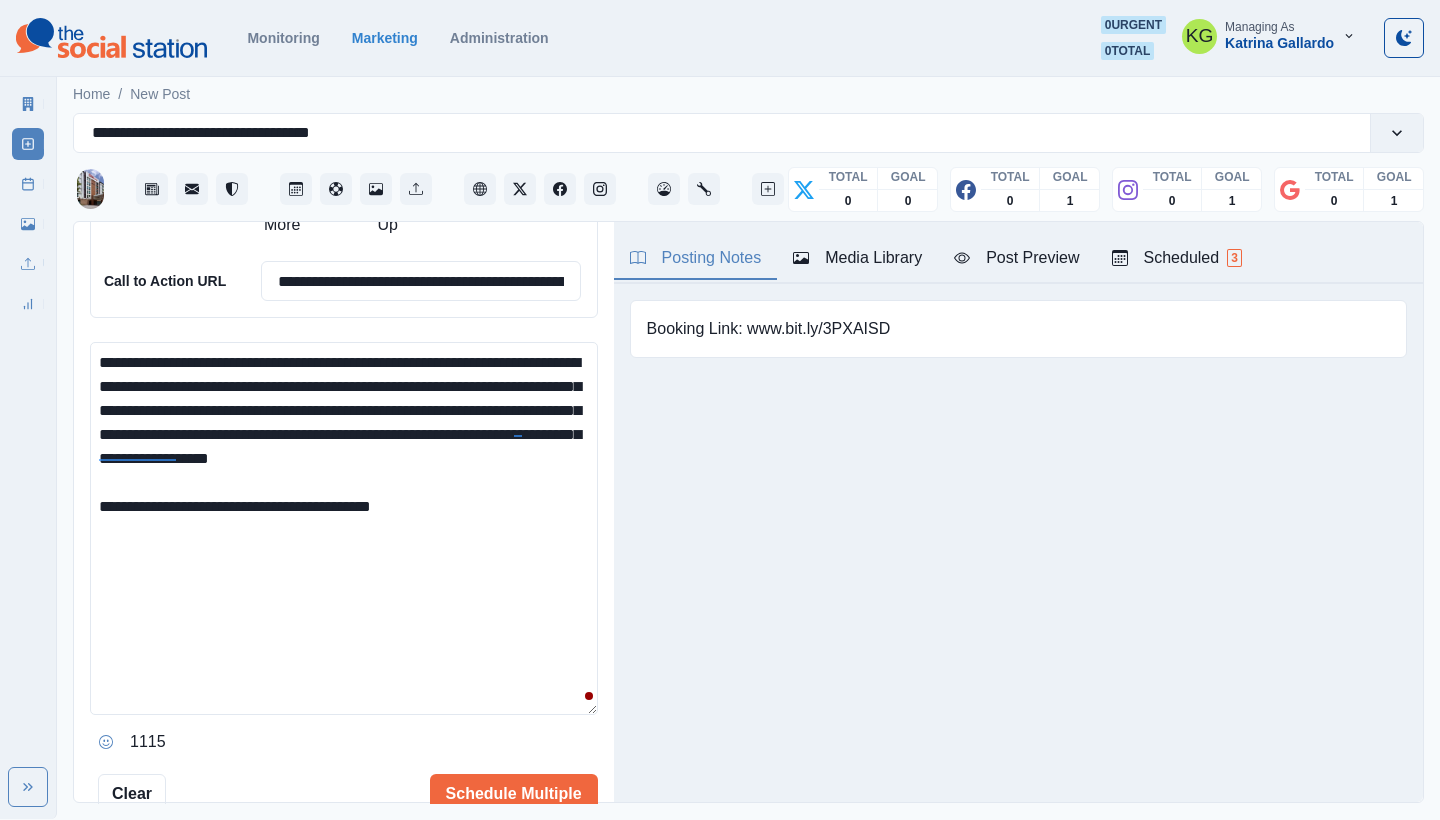 drag, startPoint x: 564, startPoint y: 380, endPoint x: 249, endPoint y: 378, distance: 315.00635 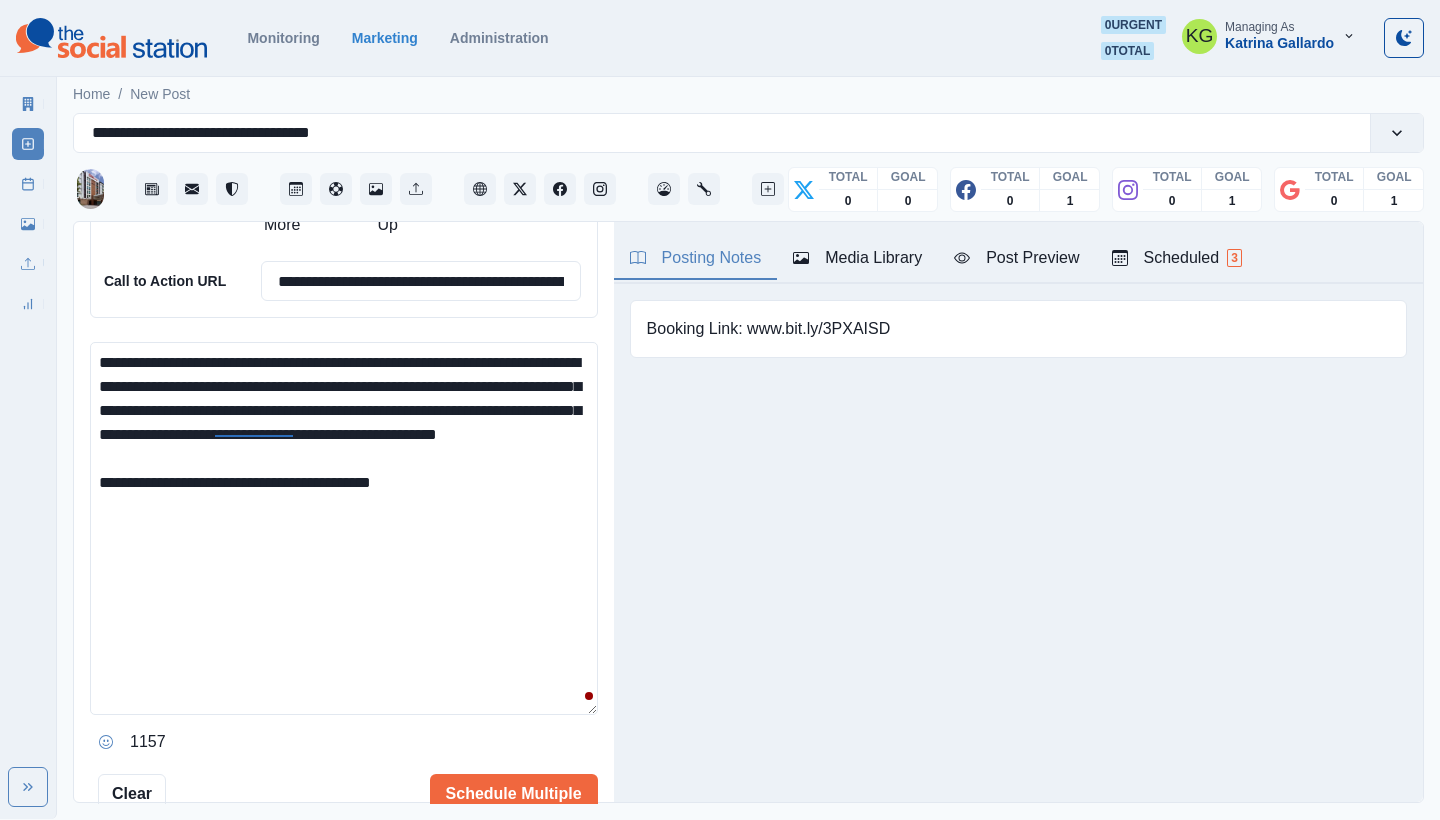 click on "**********" at bounding box center [344, 528] 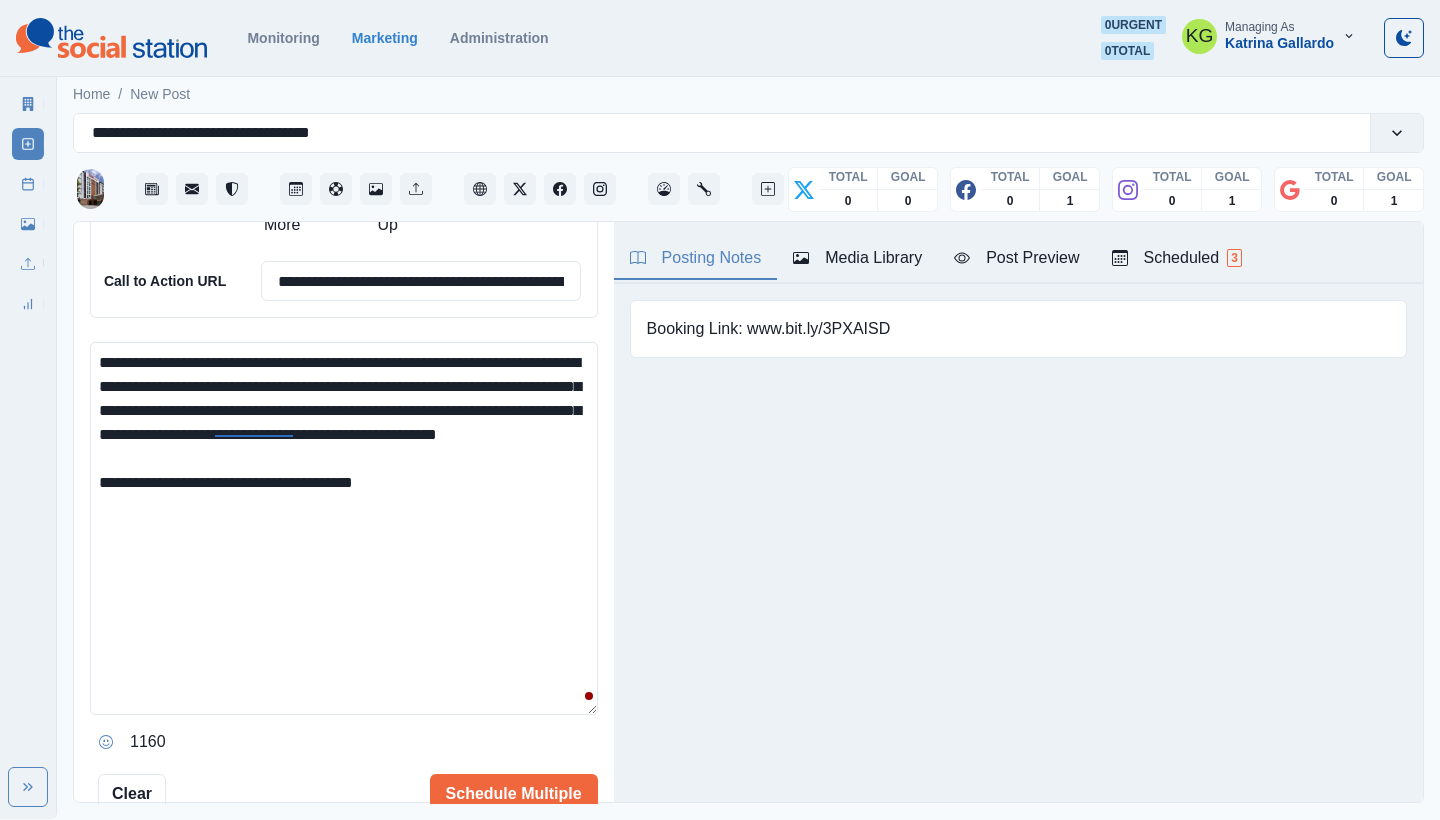 type on "**********" 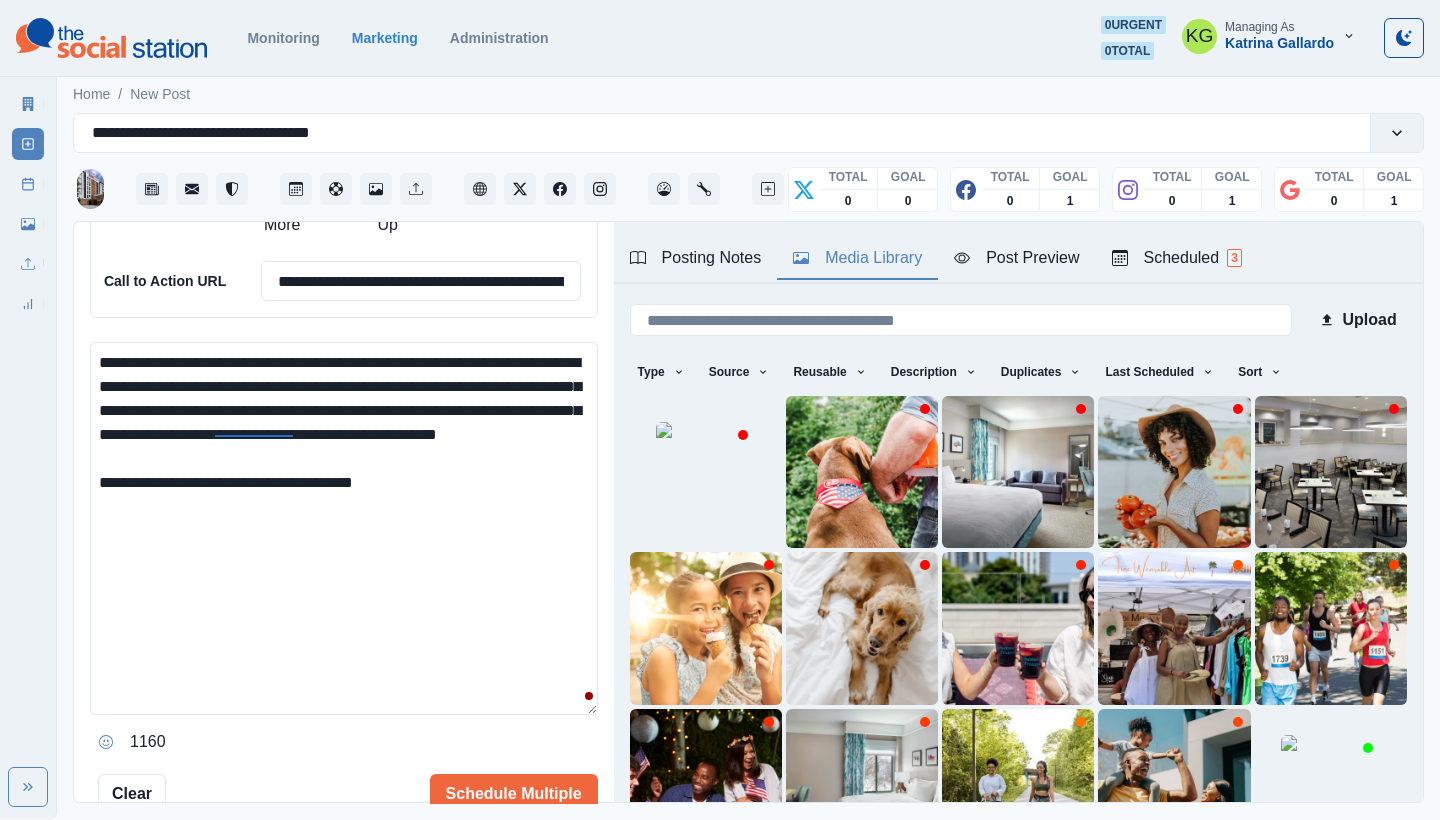 click on "Media Library" at bounding box center [857, 258] 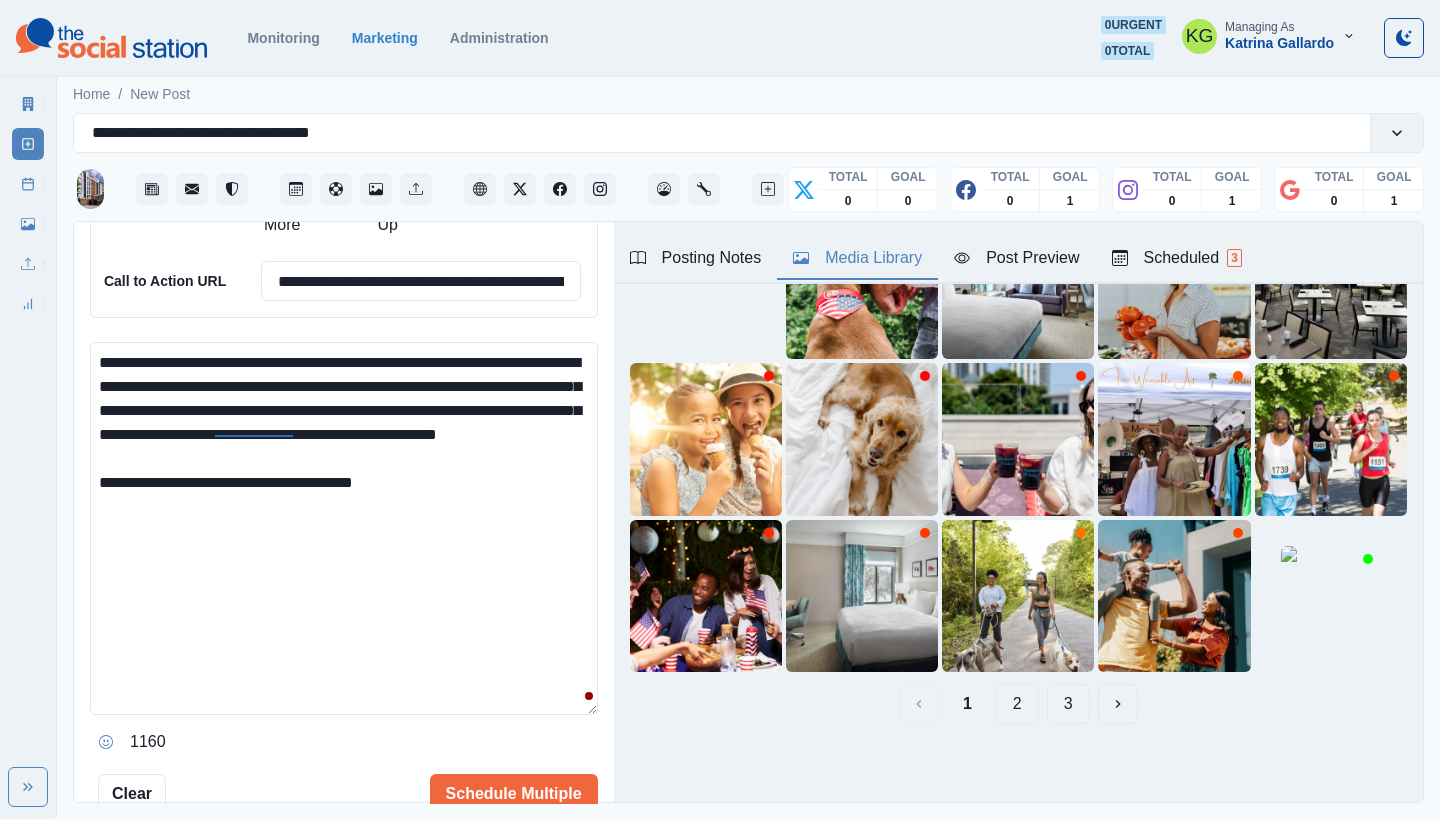 scroll, scrollTop: 189, scrollLeft: 0, axis: vertical 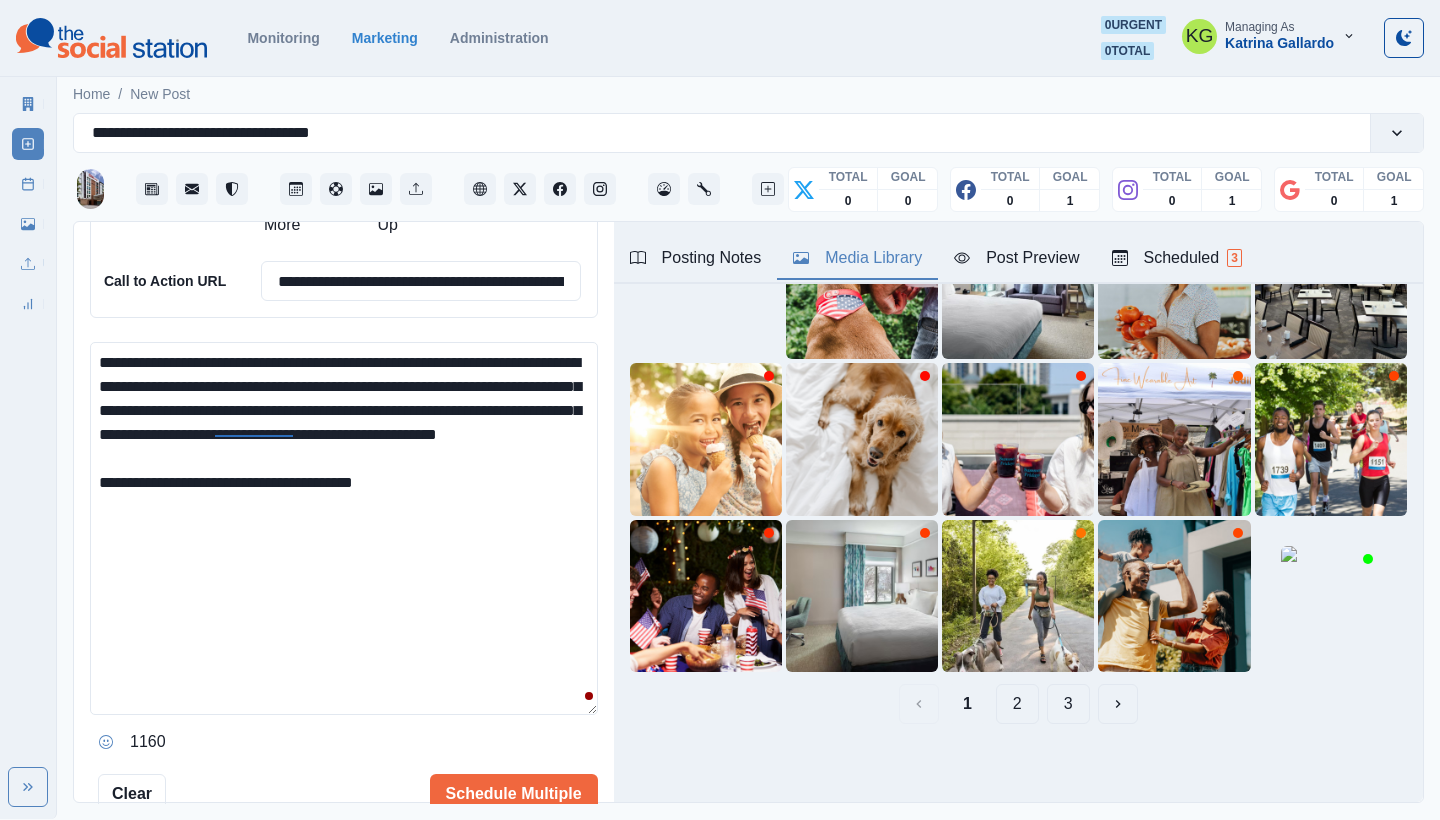 click on "3" at bounding box center [1068, 704] 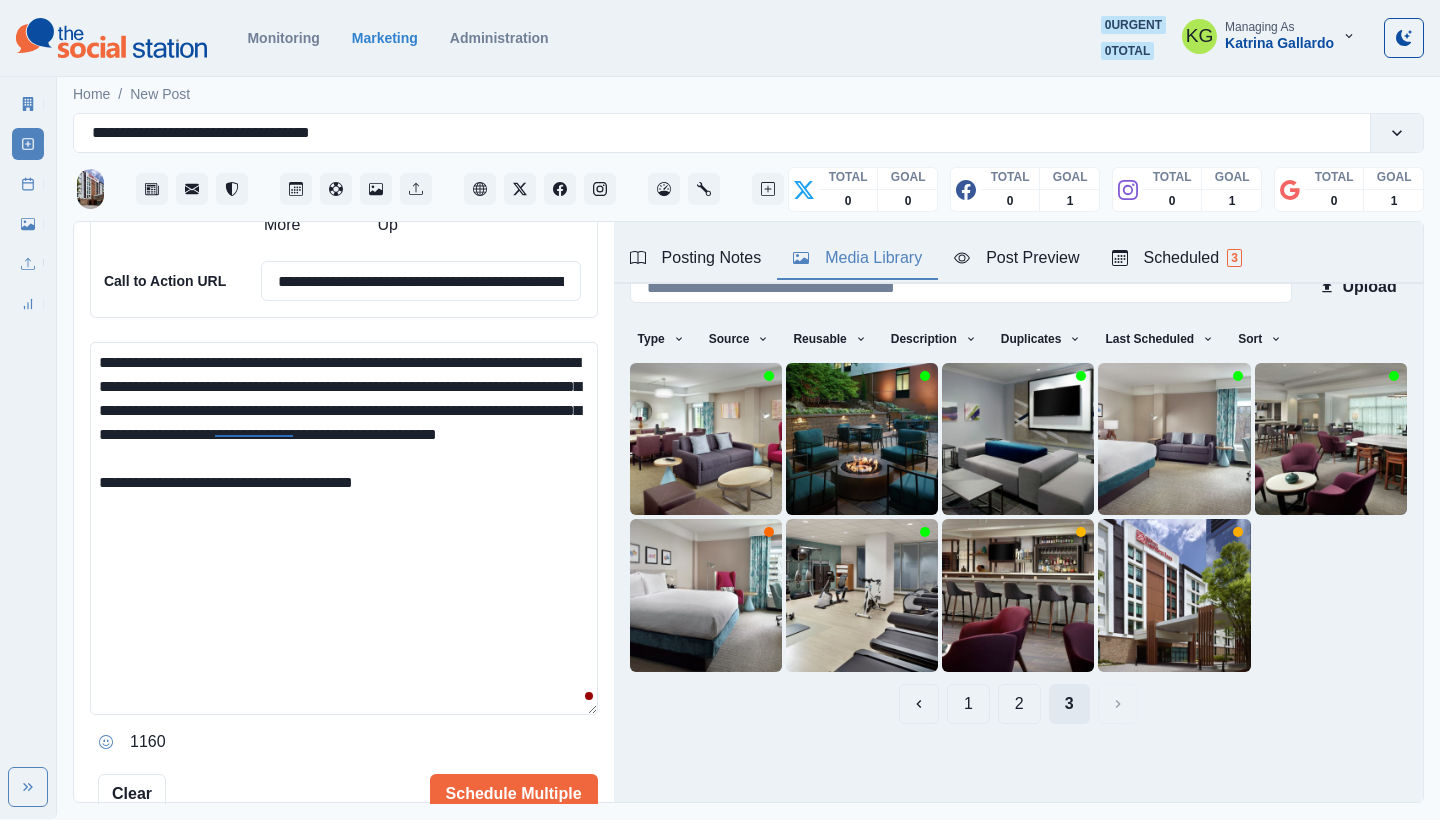 scroll, scrollTop: 0, scrollLeft: 0, axis: both 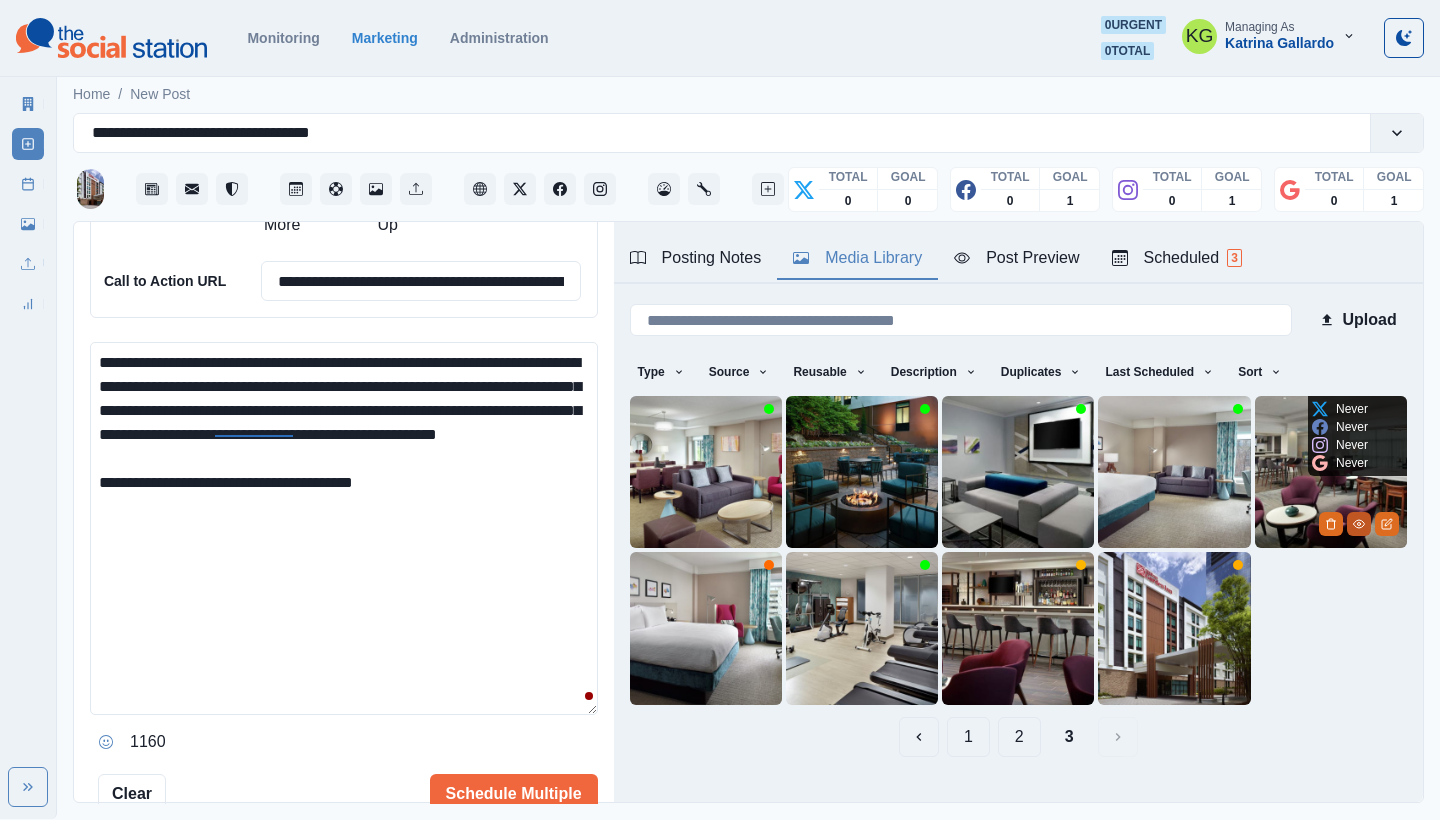 click 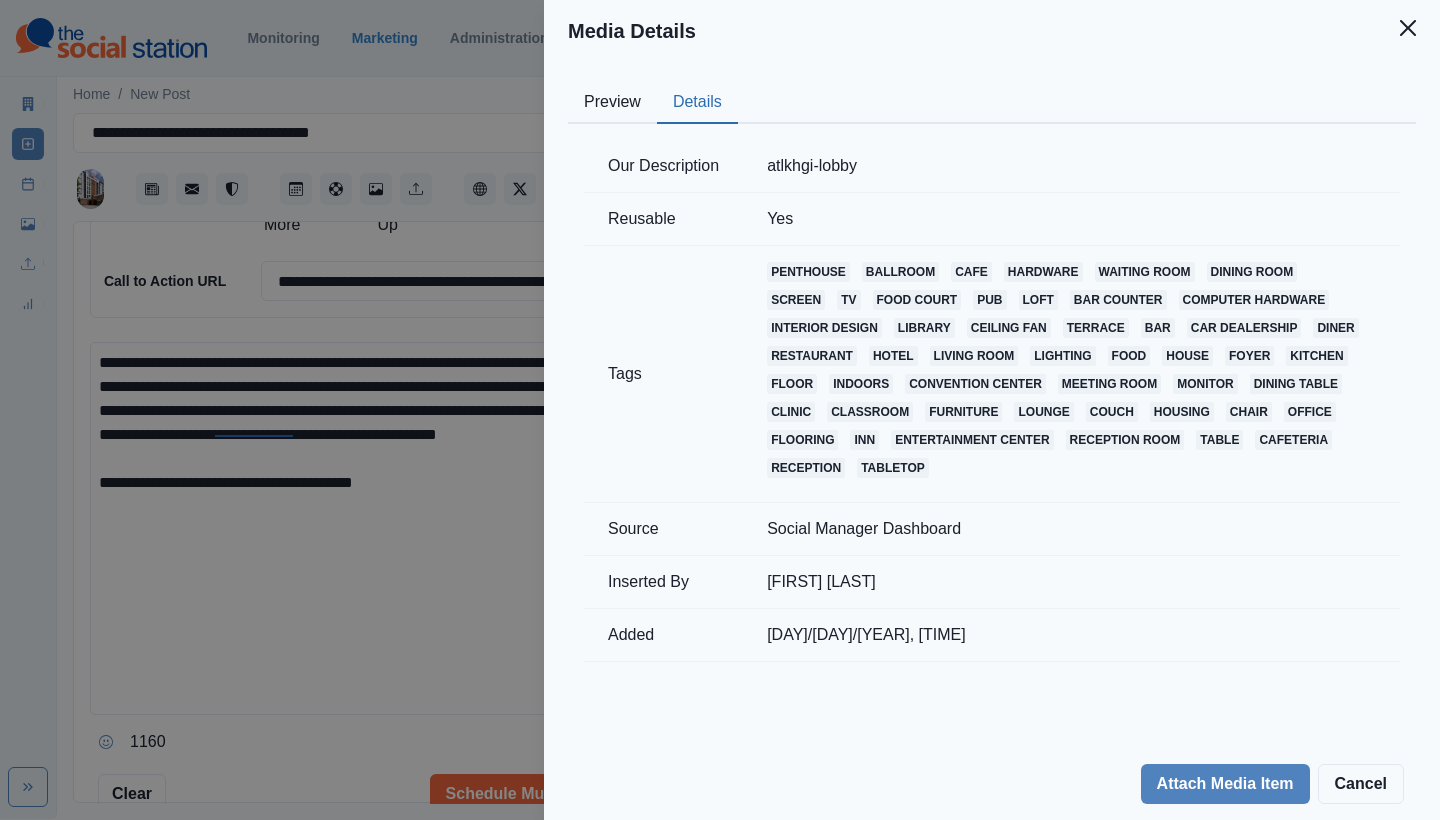 click on "Details" at bounding box center (697, 103) 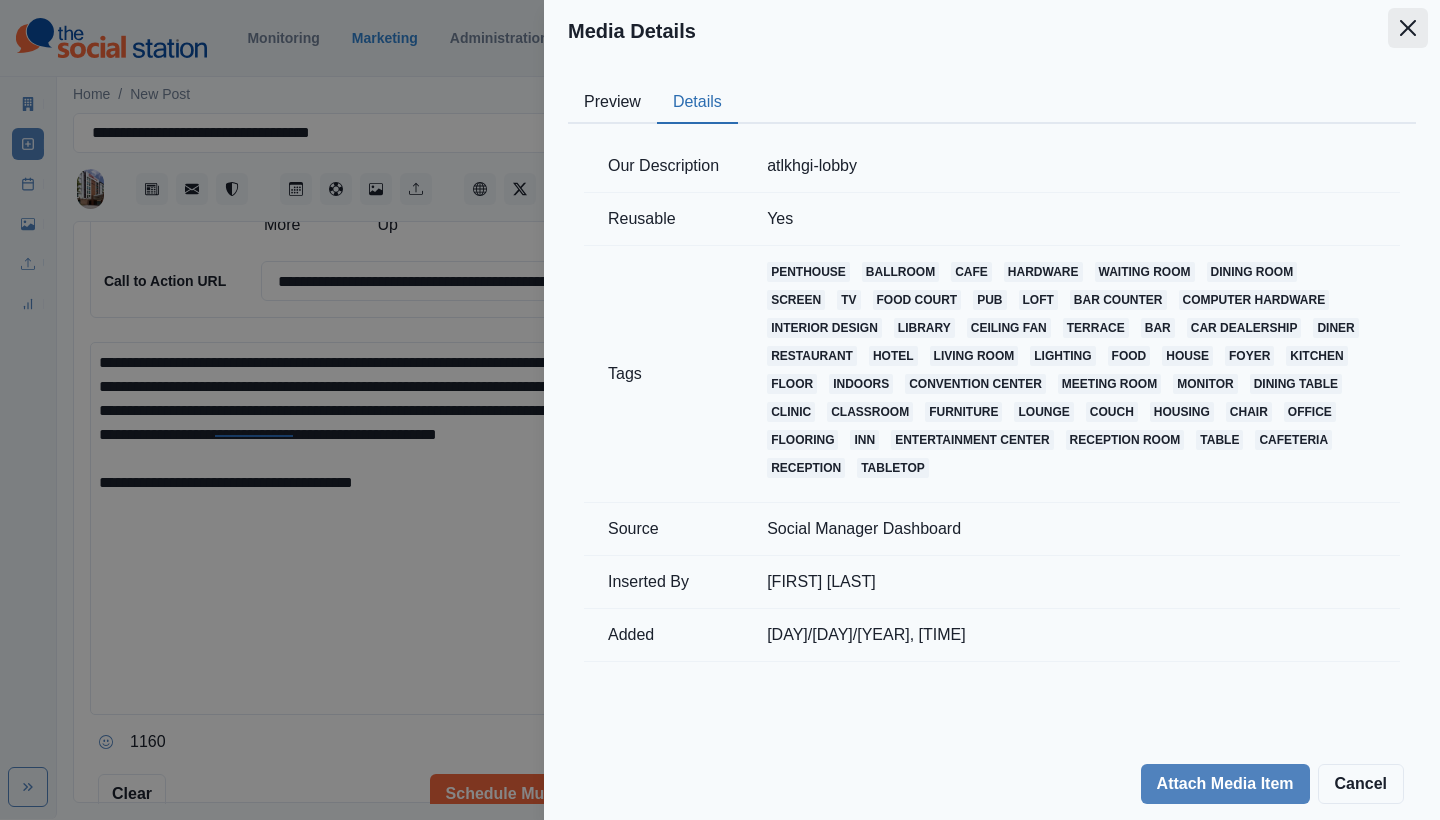 click at bounding box center (1408, 28) 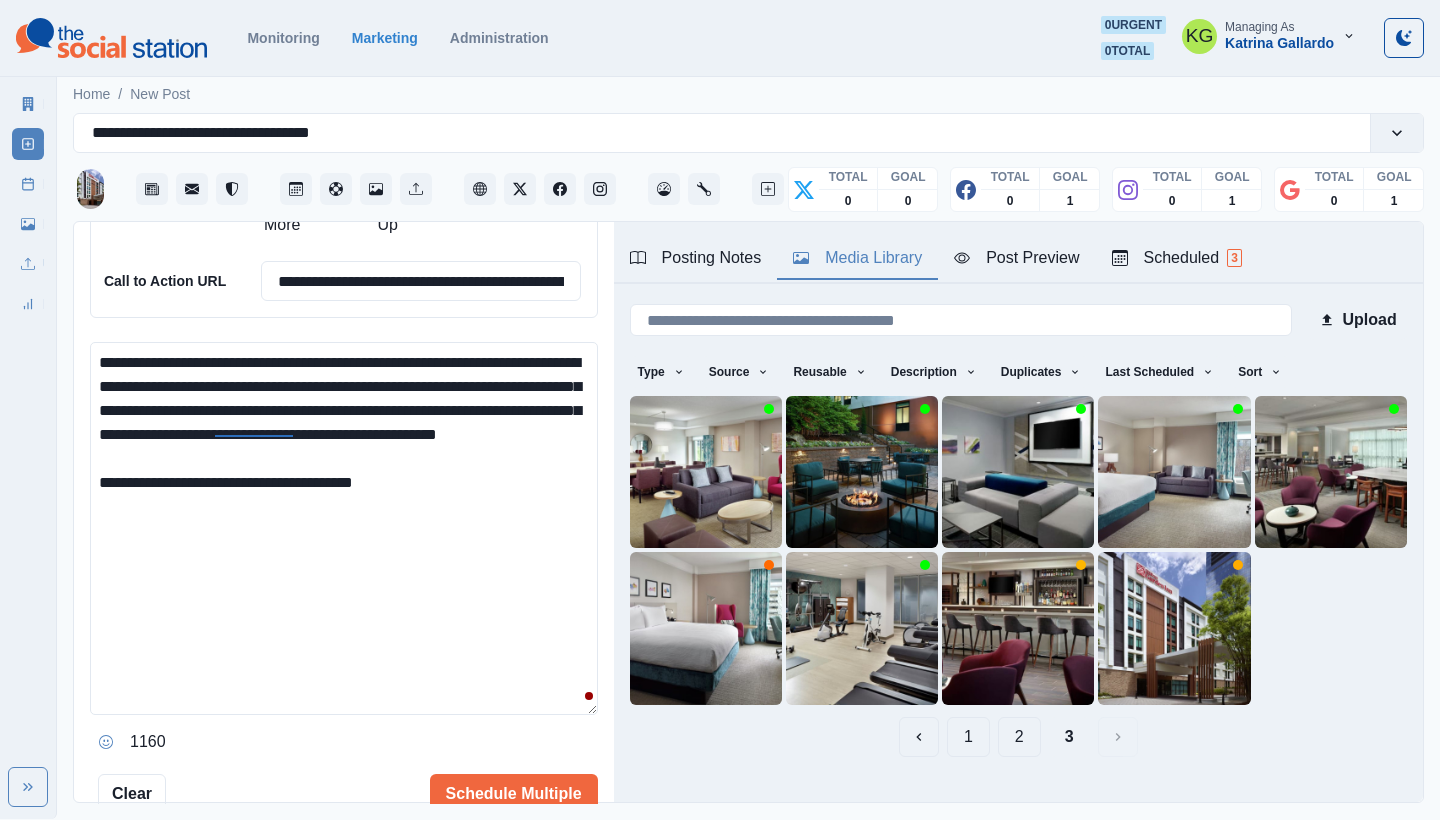 click on "2" at bounding box center [1019, 737] 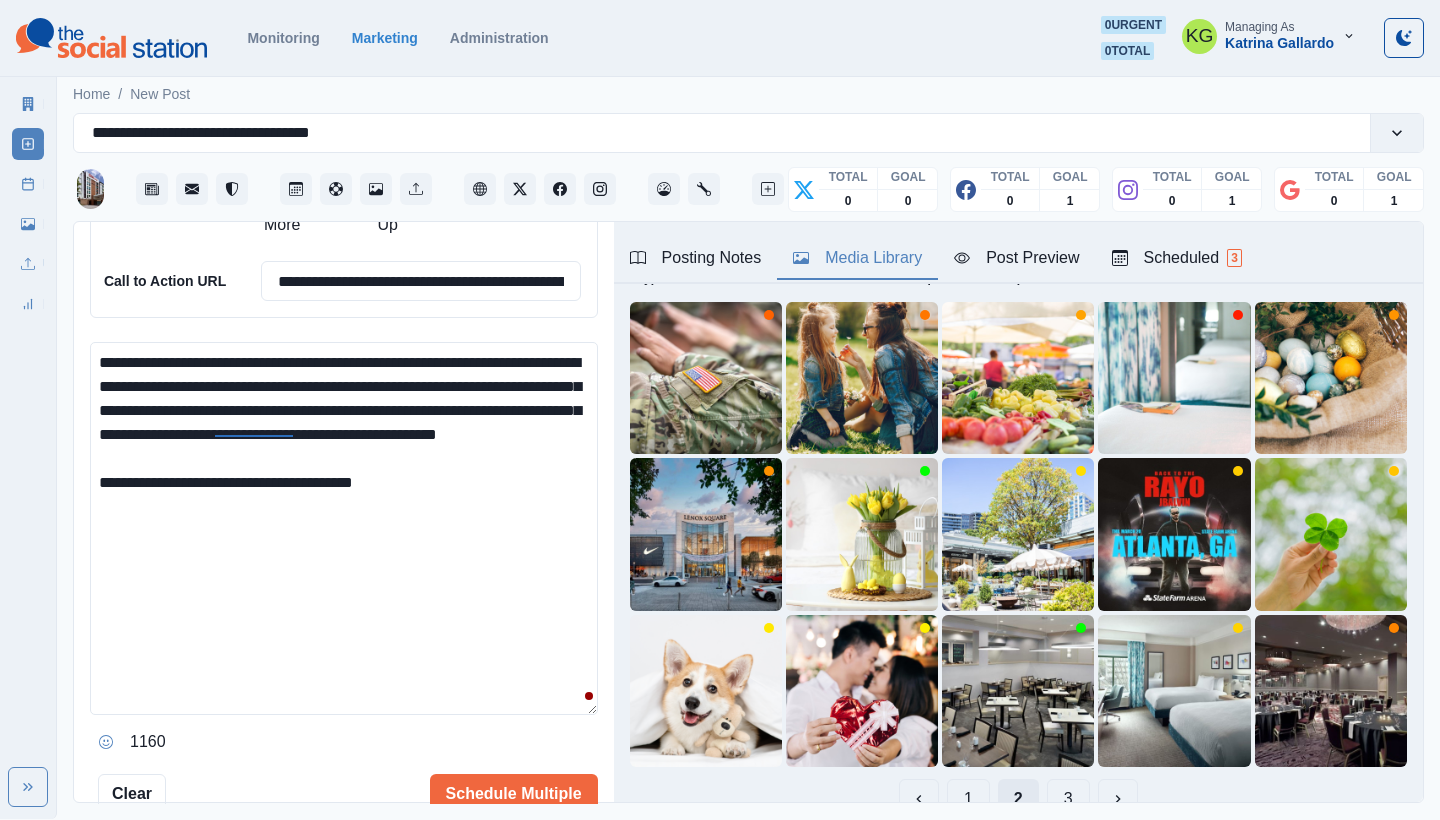 scroll, scrollTop: 122, scrollLeft: 0, axis: vertical 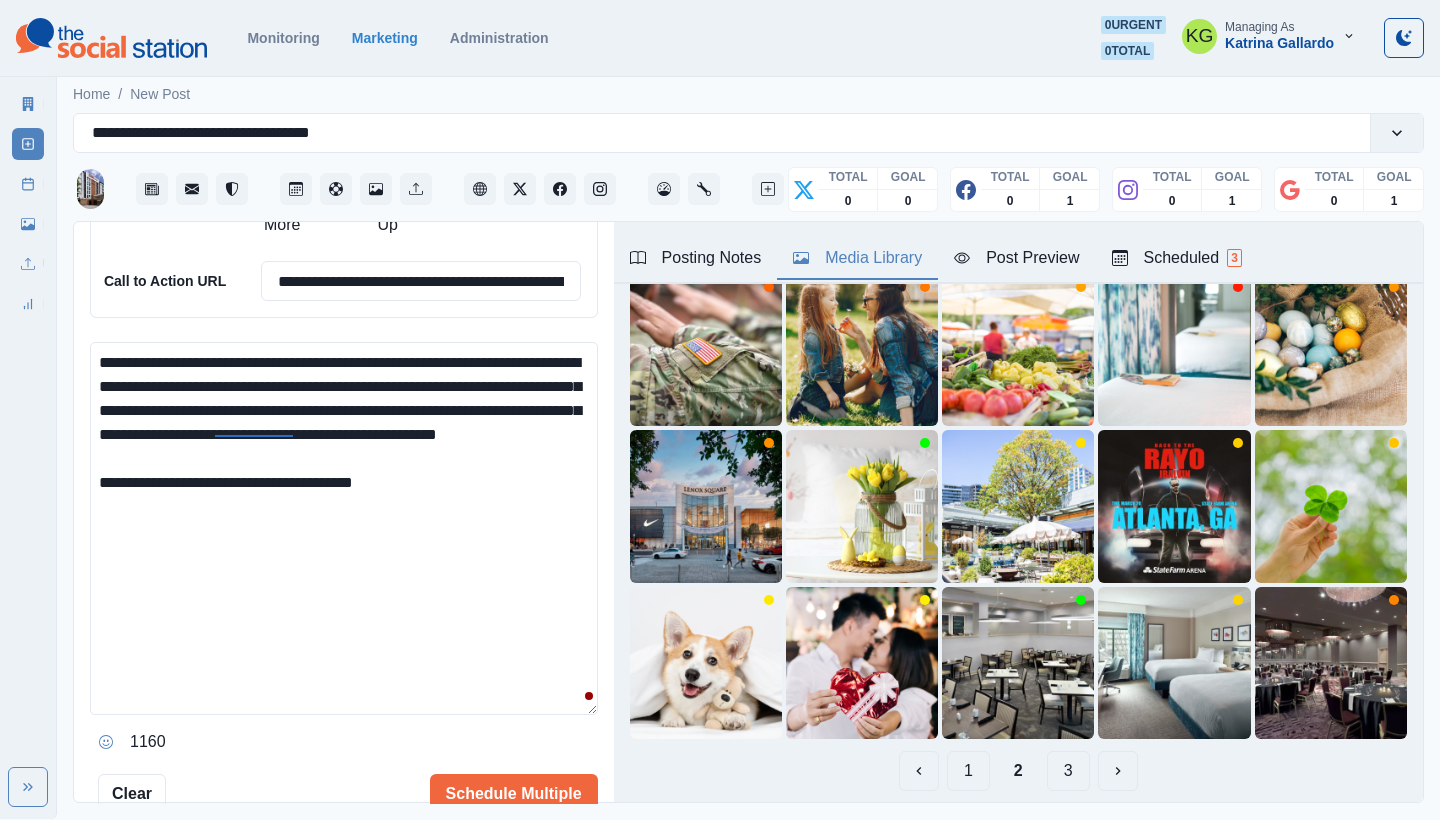 click on "**********" at bounding box center (344, 528) 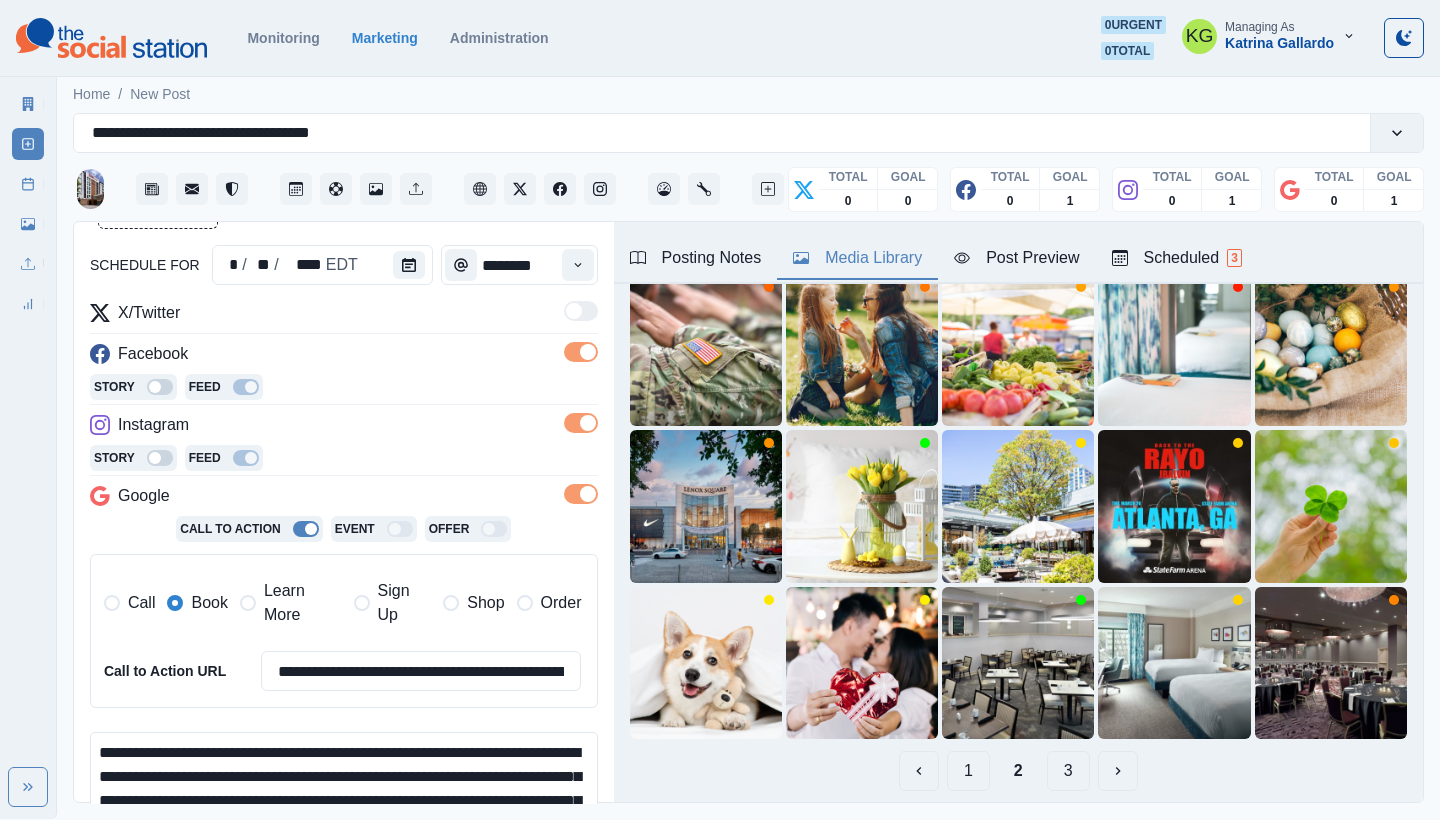 scroll, scrollTop: 33, scrollLeft: 0, axis: vertical 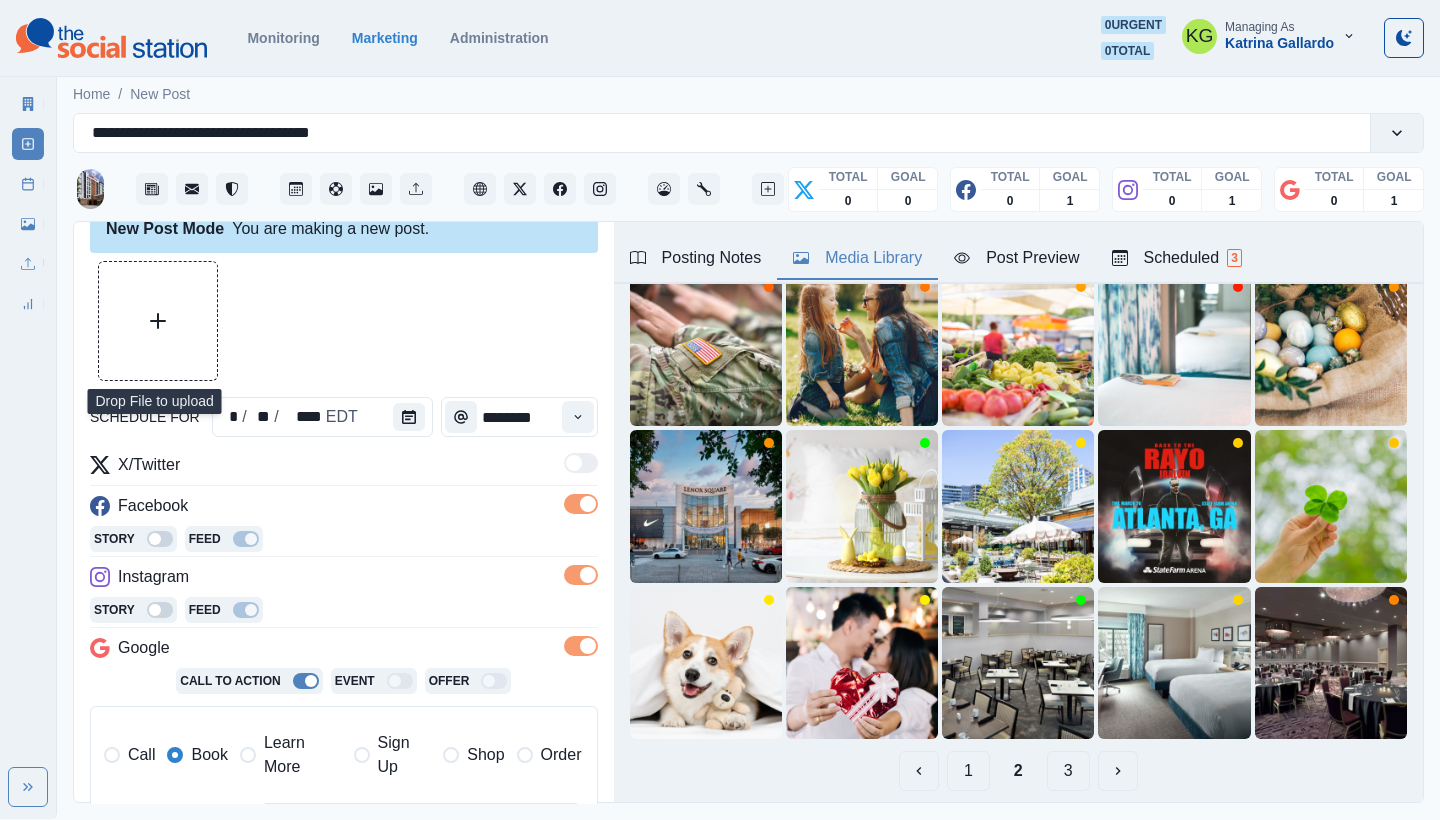 click at bounding box center (158, 321) 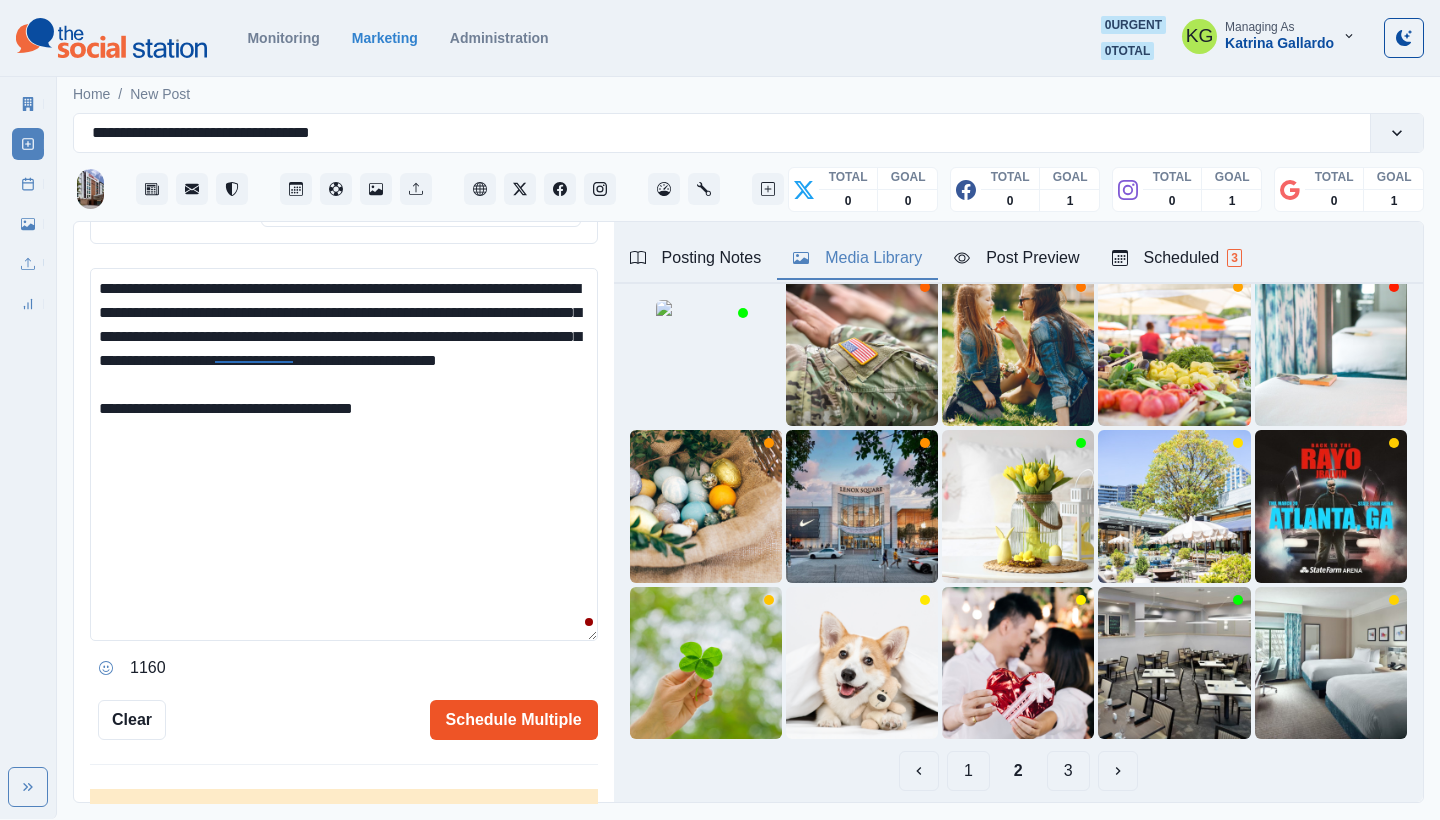 scroll, scrollTop: 713, scrollLeft: 0, axis: vertical 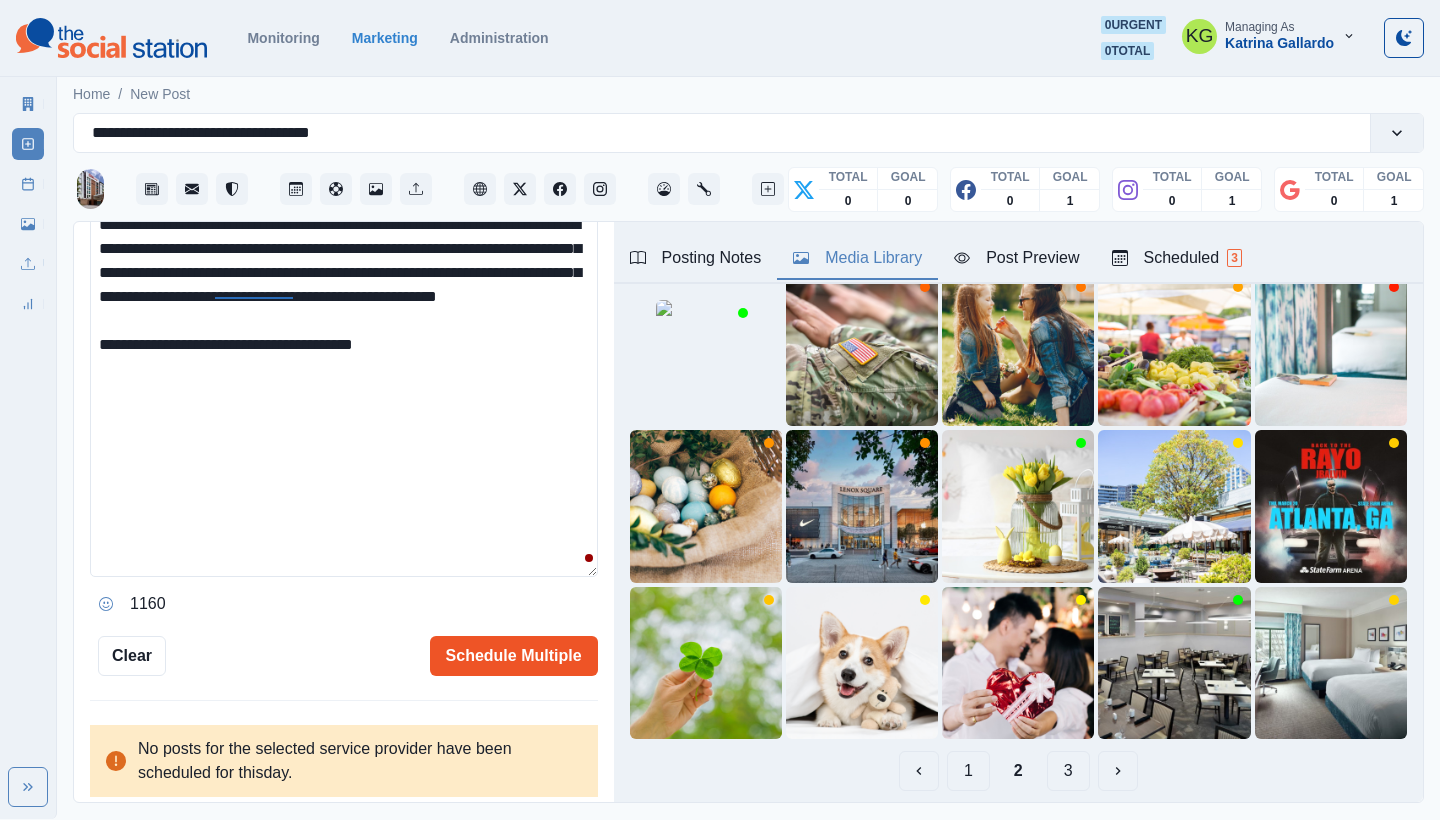 click on "Schedule Multiple" at bounding box center (514, 656) 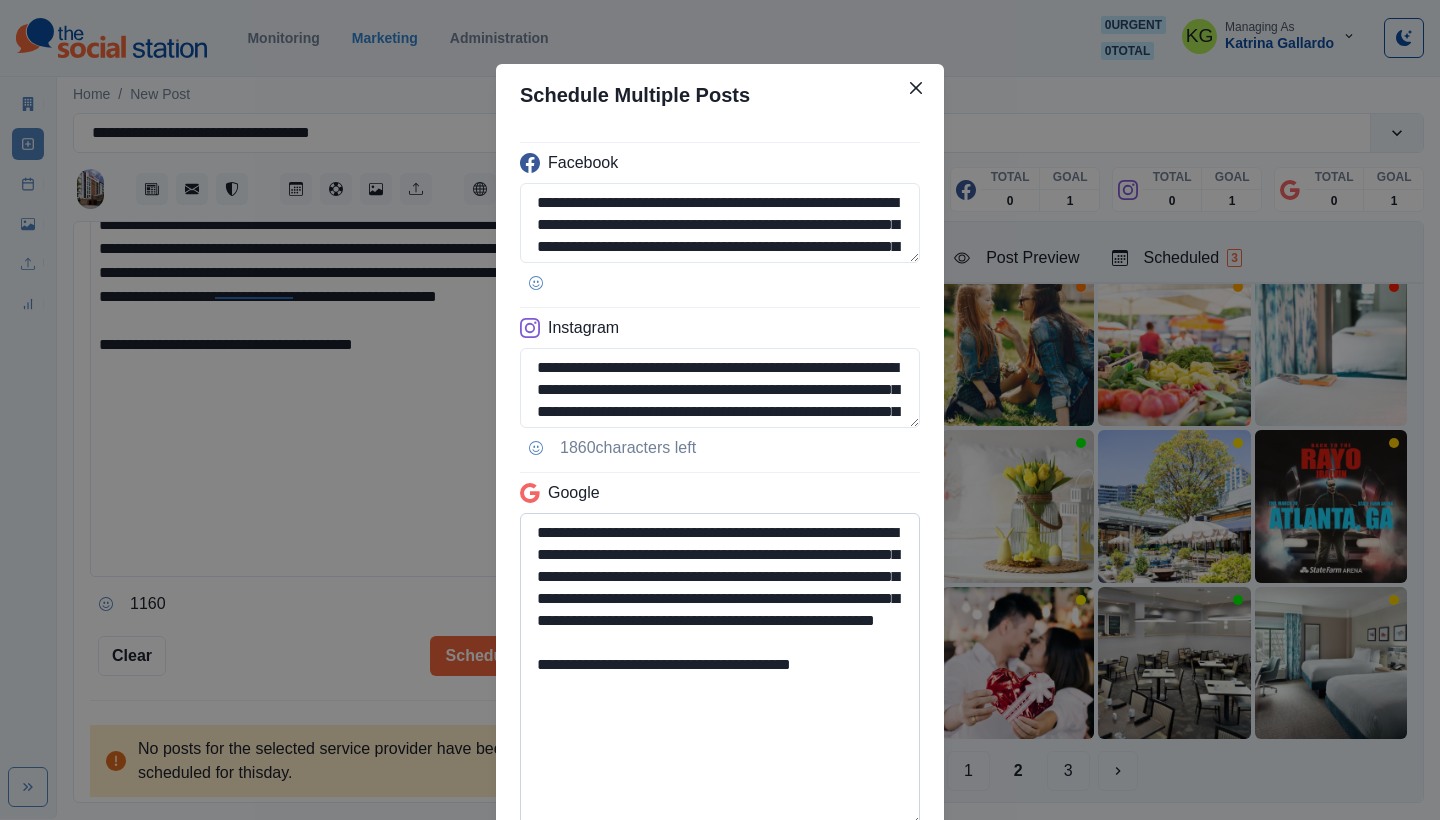 click on "**********" at bounding box center [720, 670] 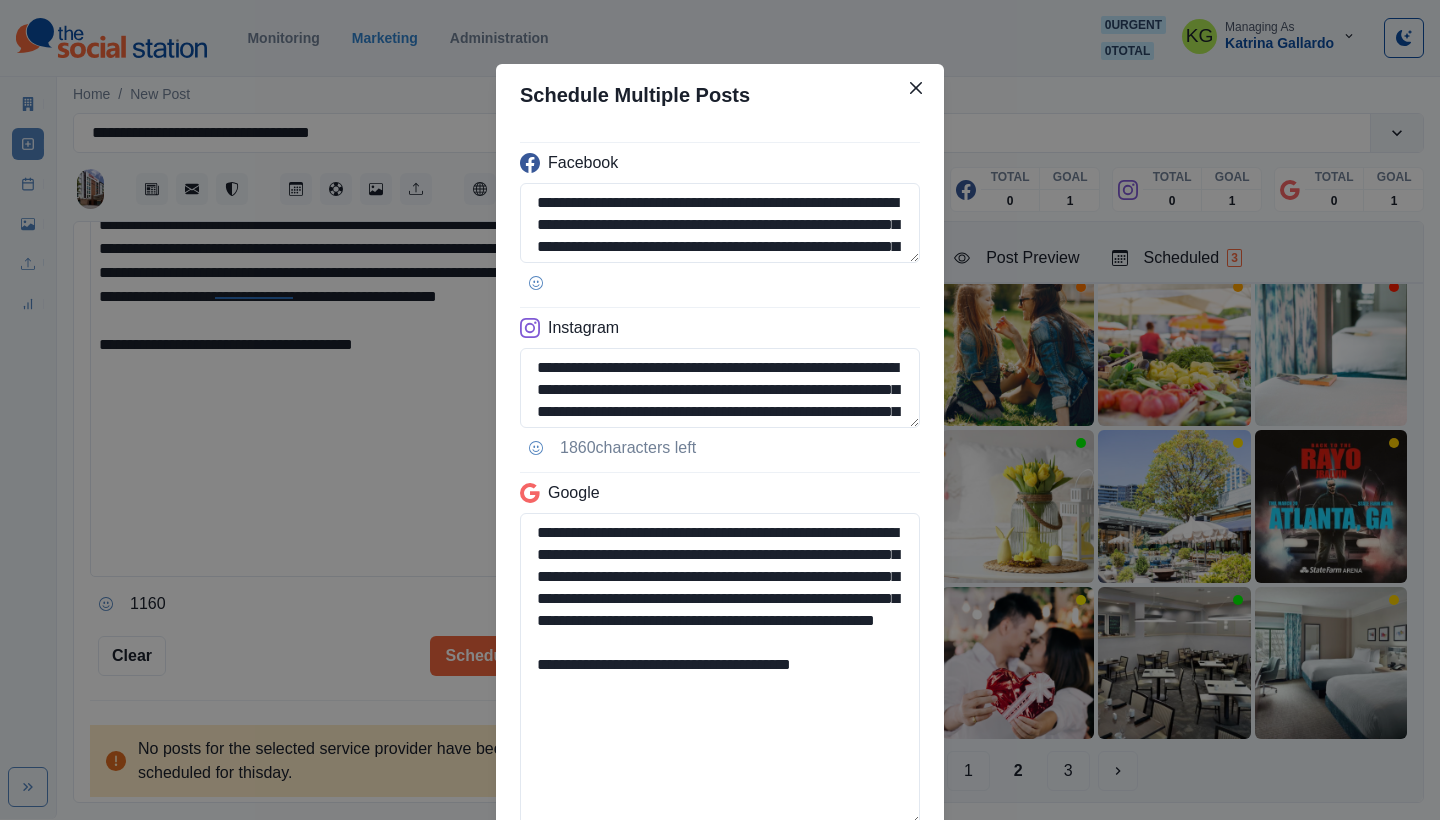 drag, startPoint x: 863, startPoint y: 705, endPoint x: 503, endPoint y: 706, distance: 360.0014 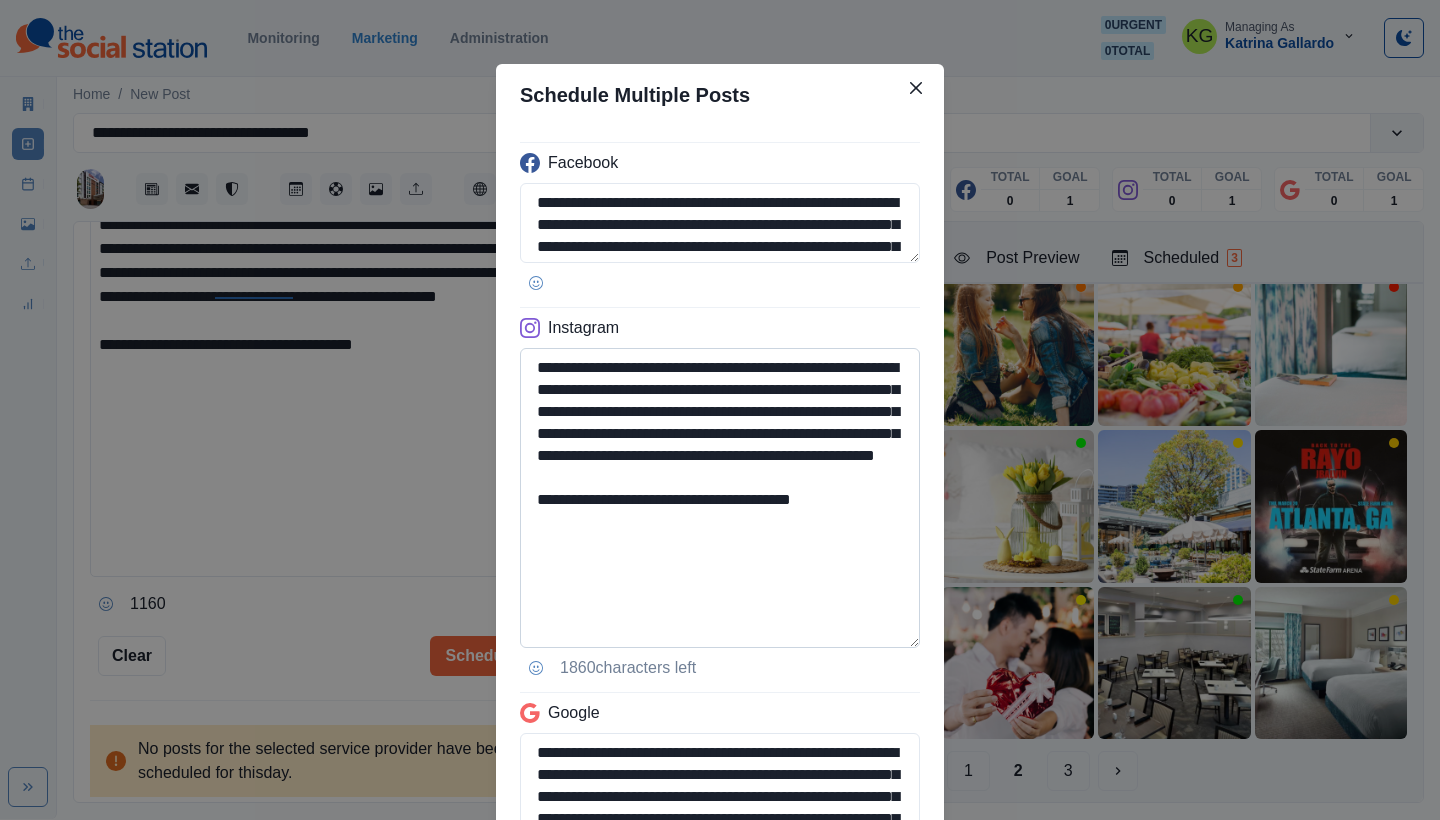 click on "**********" at bounding box center (720, 498) 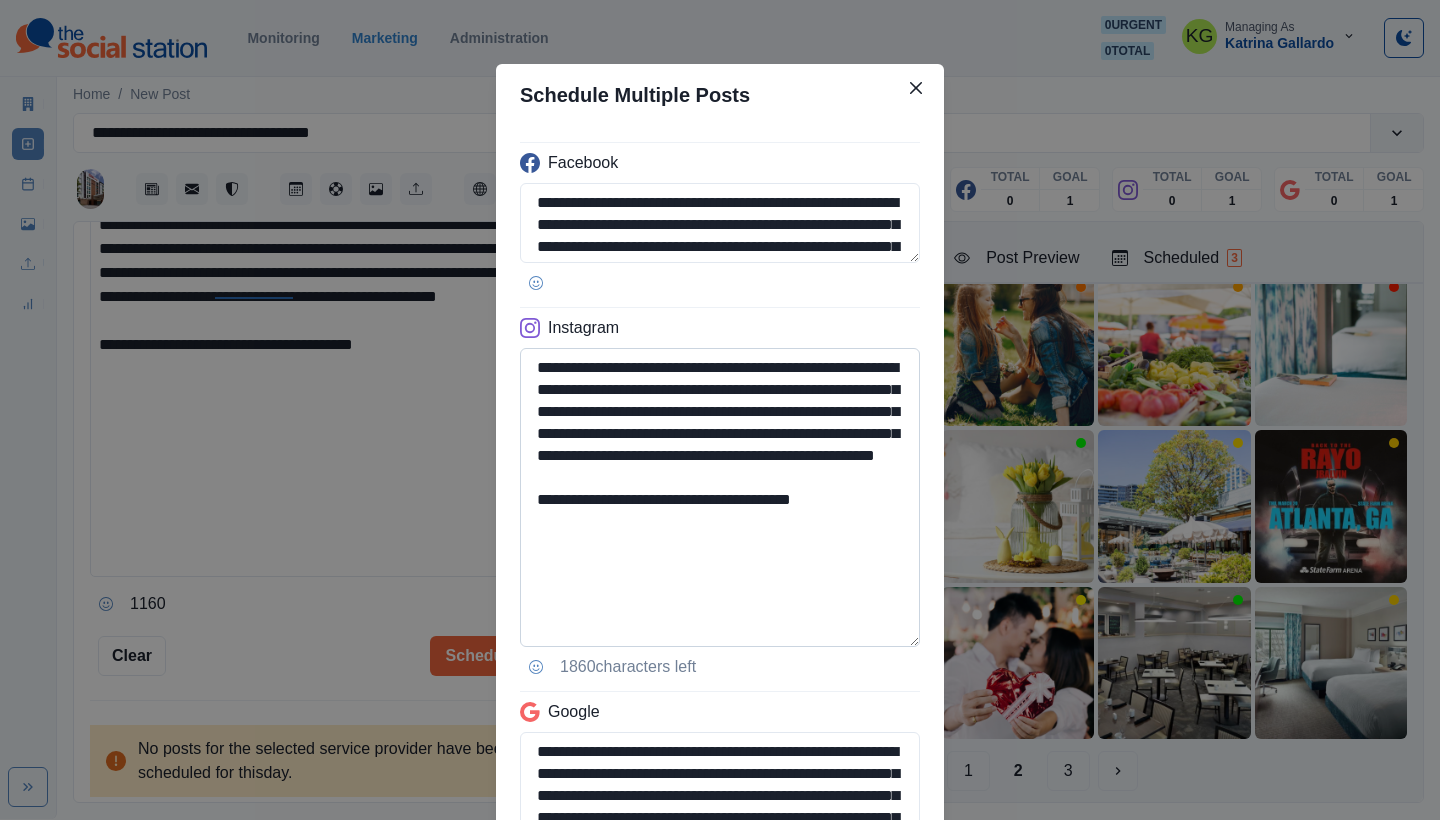 type on "**********" 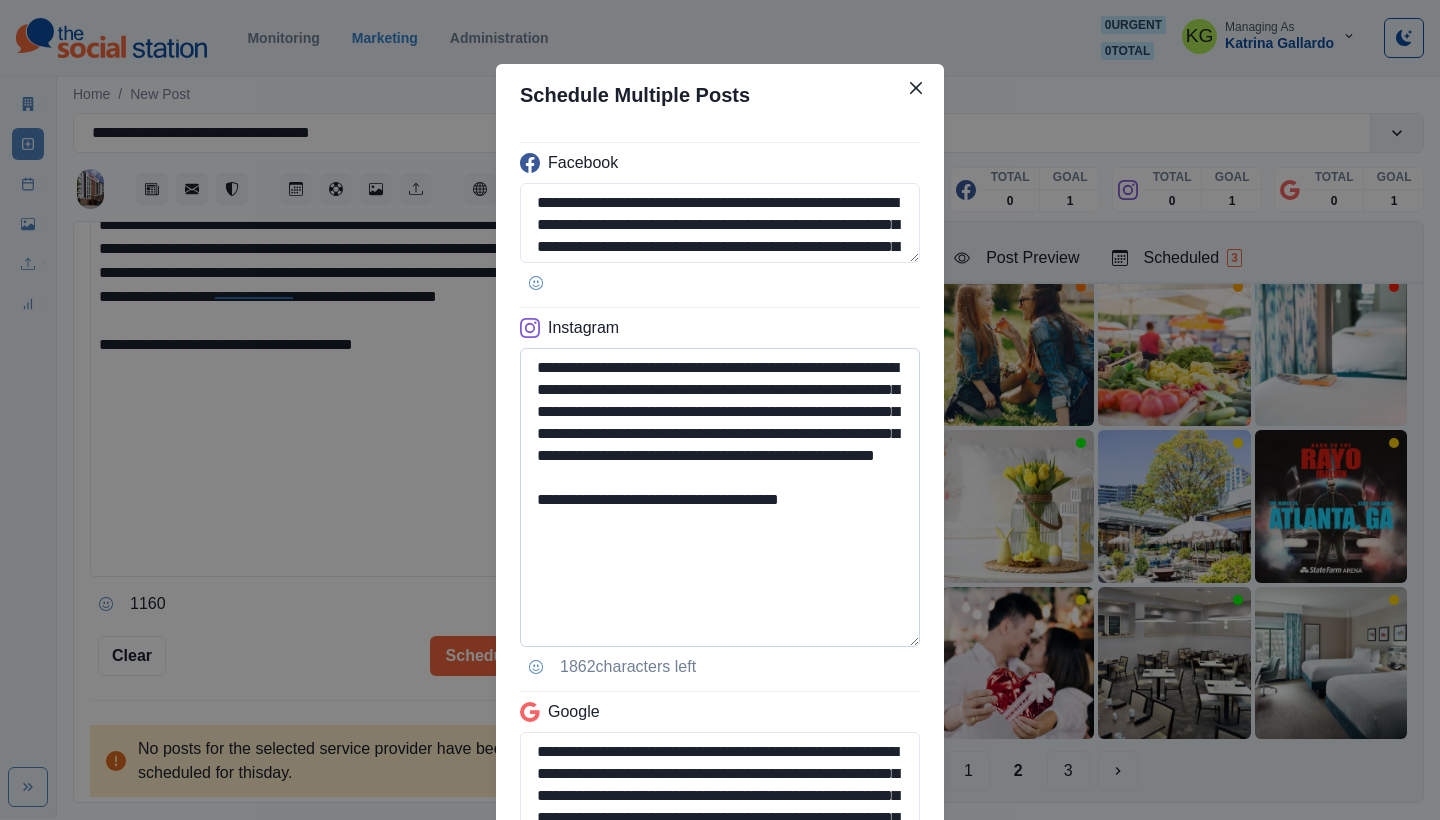 scroll, scrollTop: 405, scrollLeft: 0, axis: vertical 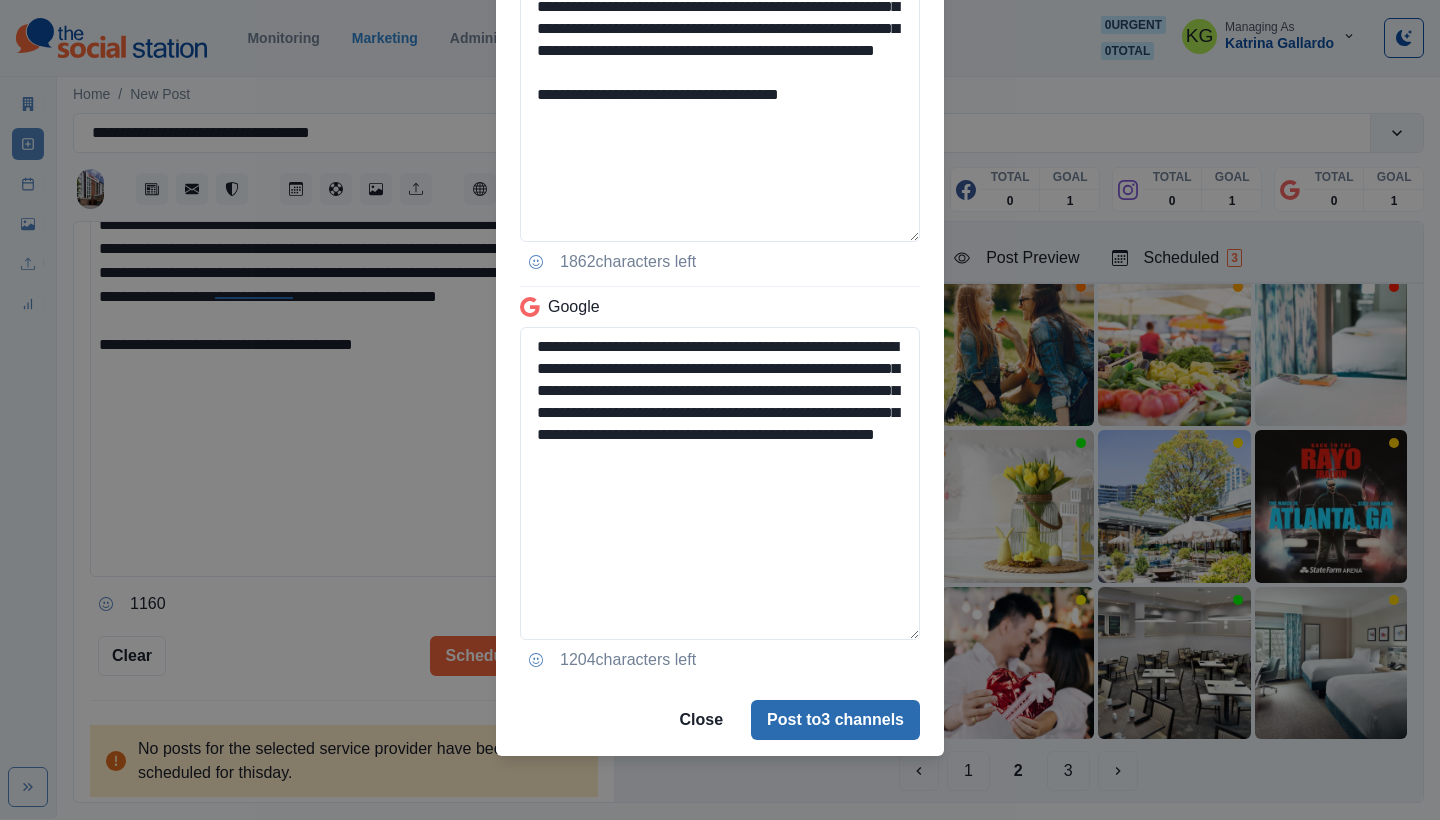 type on "**********" 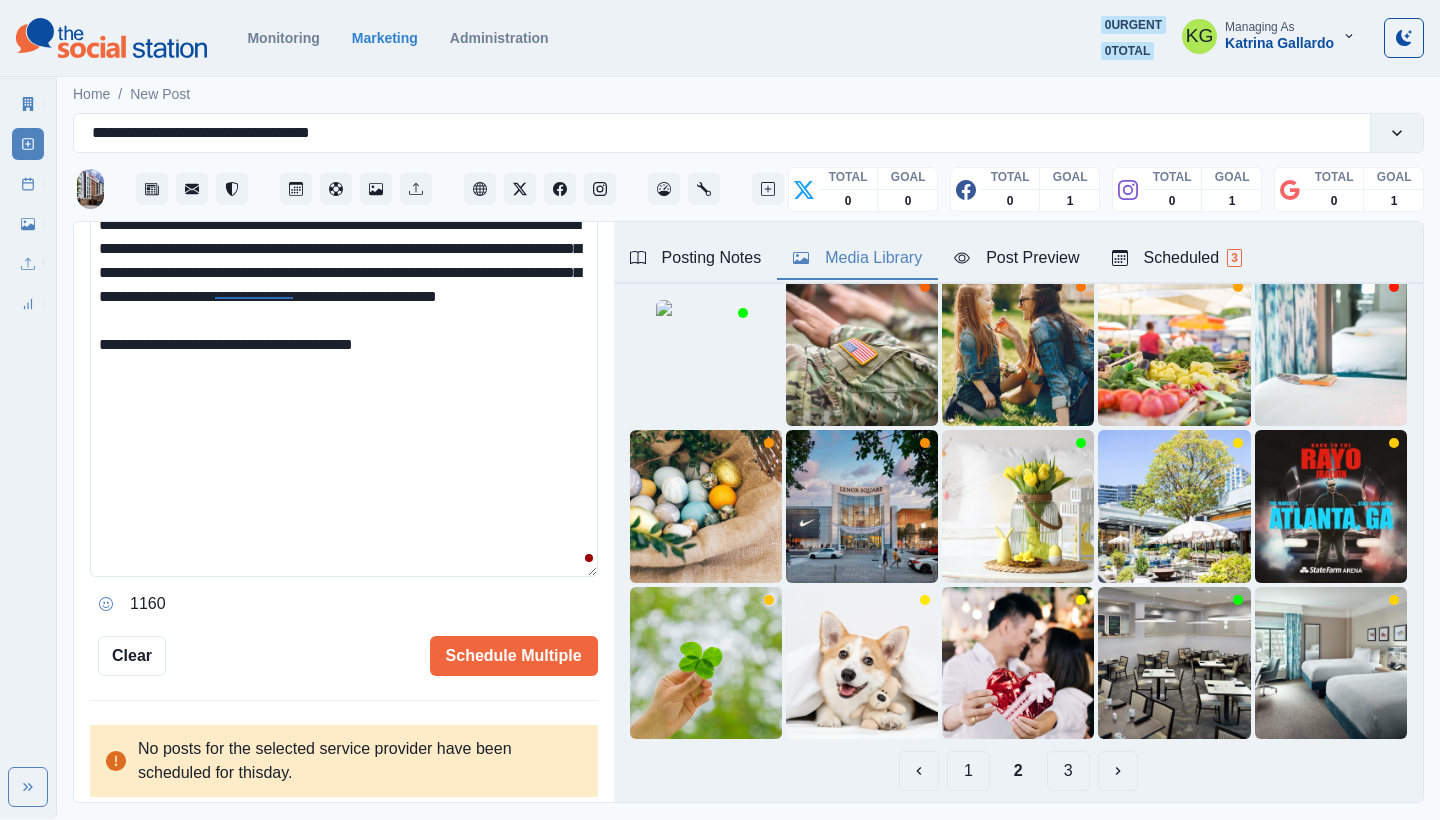 type 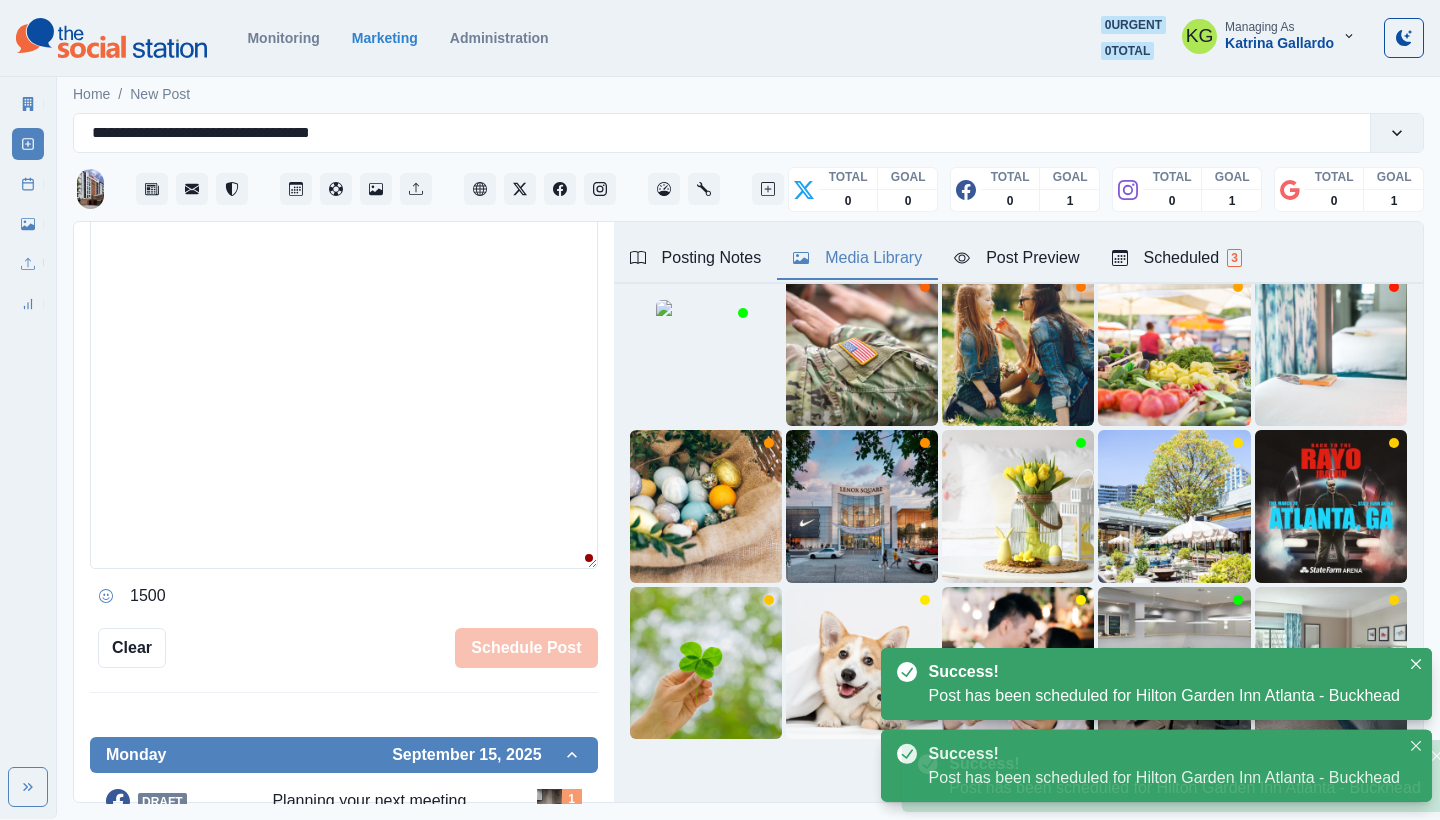 scroll, scrollTop: 381, scrollLeft: 0, axis: vertical 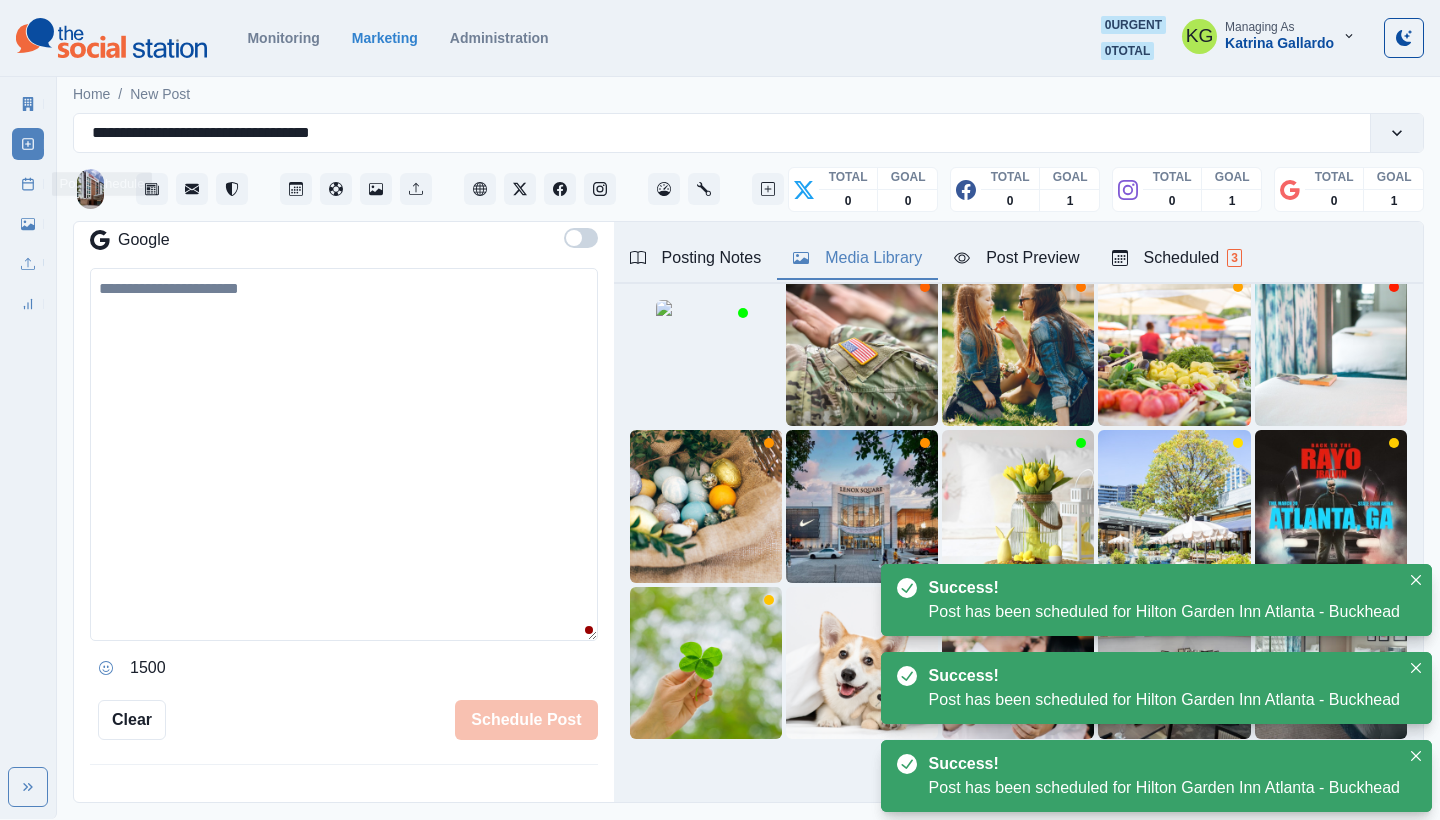 click 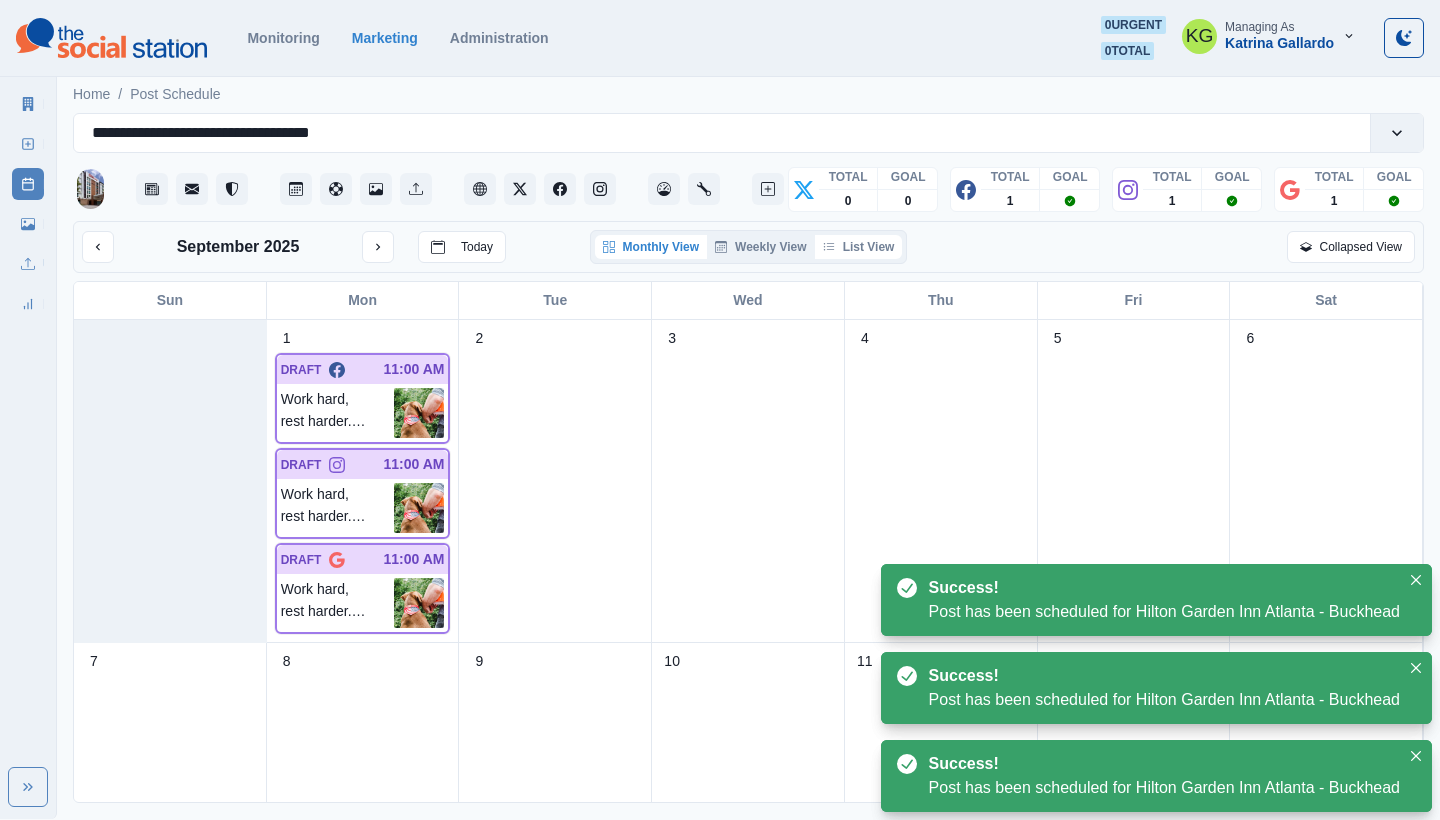 click on "List View" at bounding box center (859, 247) 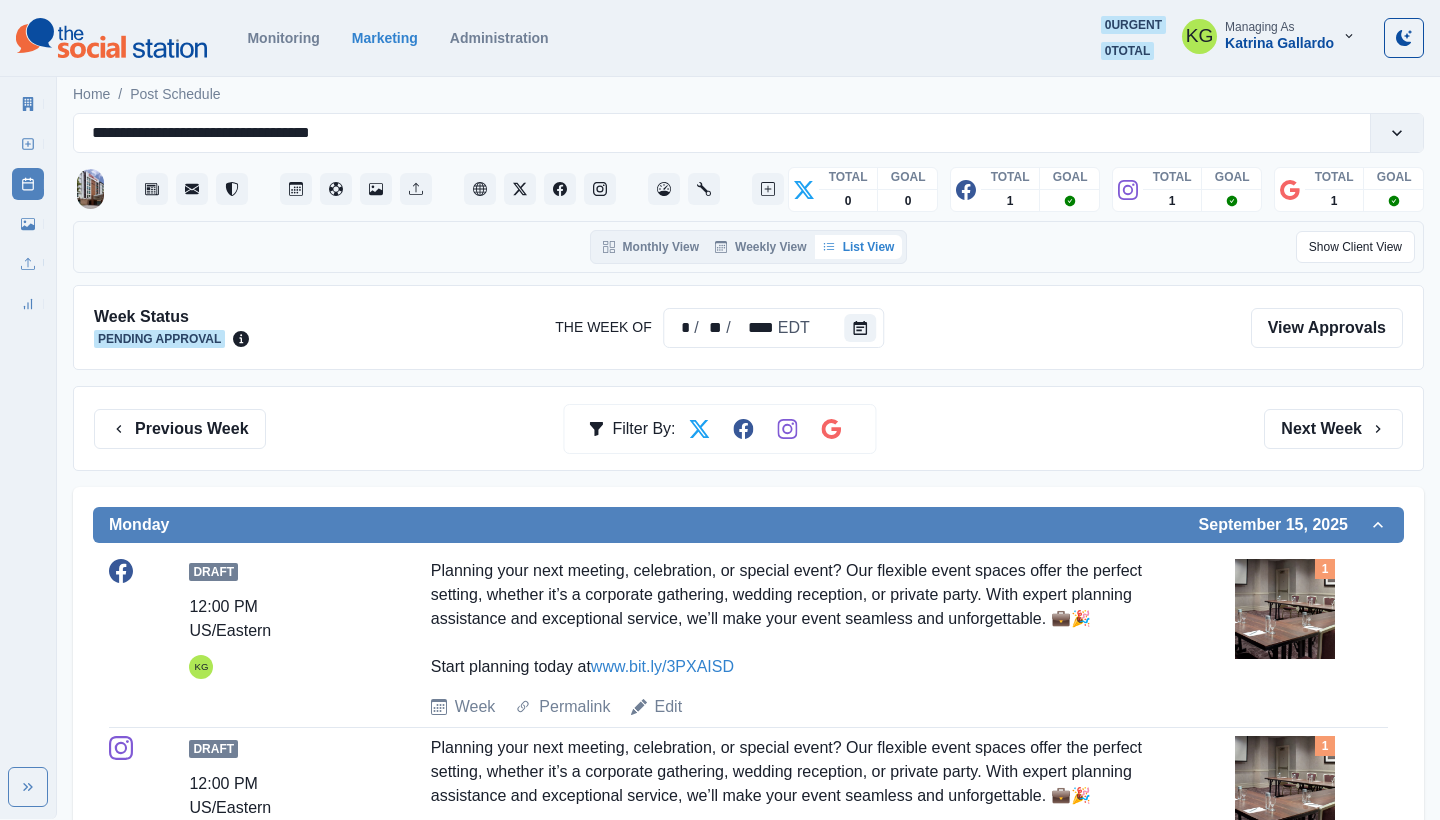 scroll, scrollTop: 0, scrollLeft: 0, axis: both 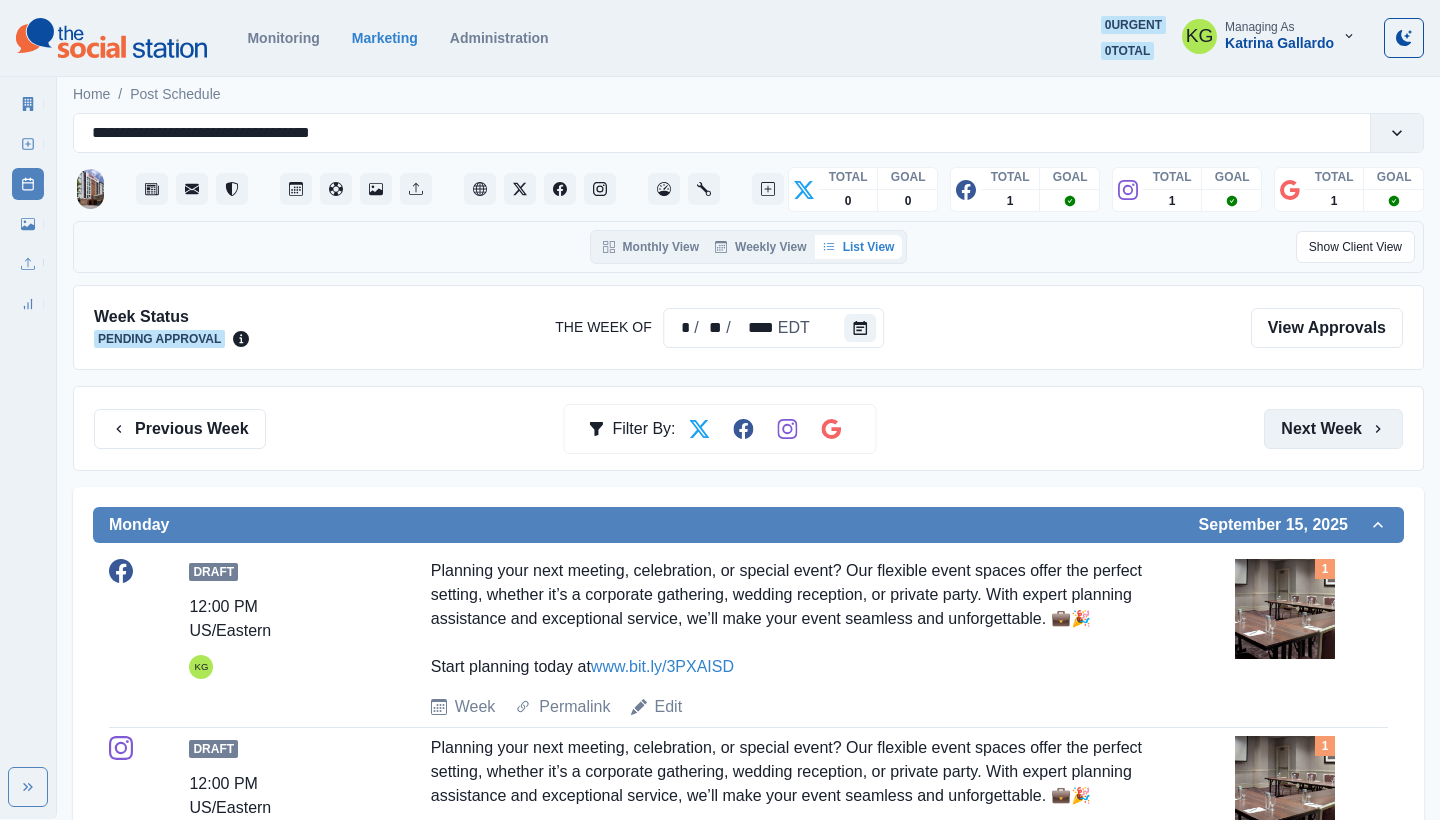 click on "Next Week" at bounding box center (1333, 429) 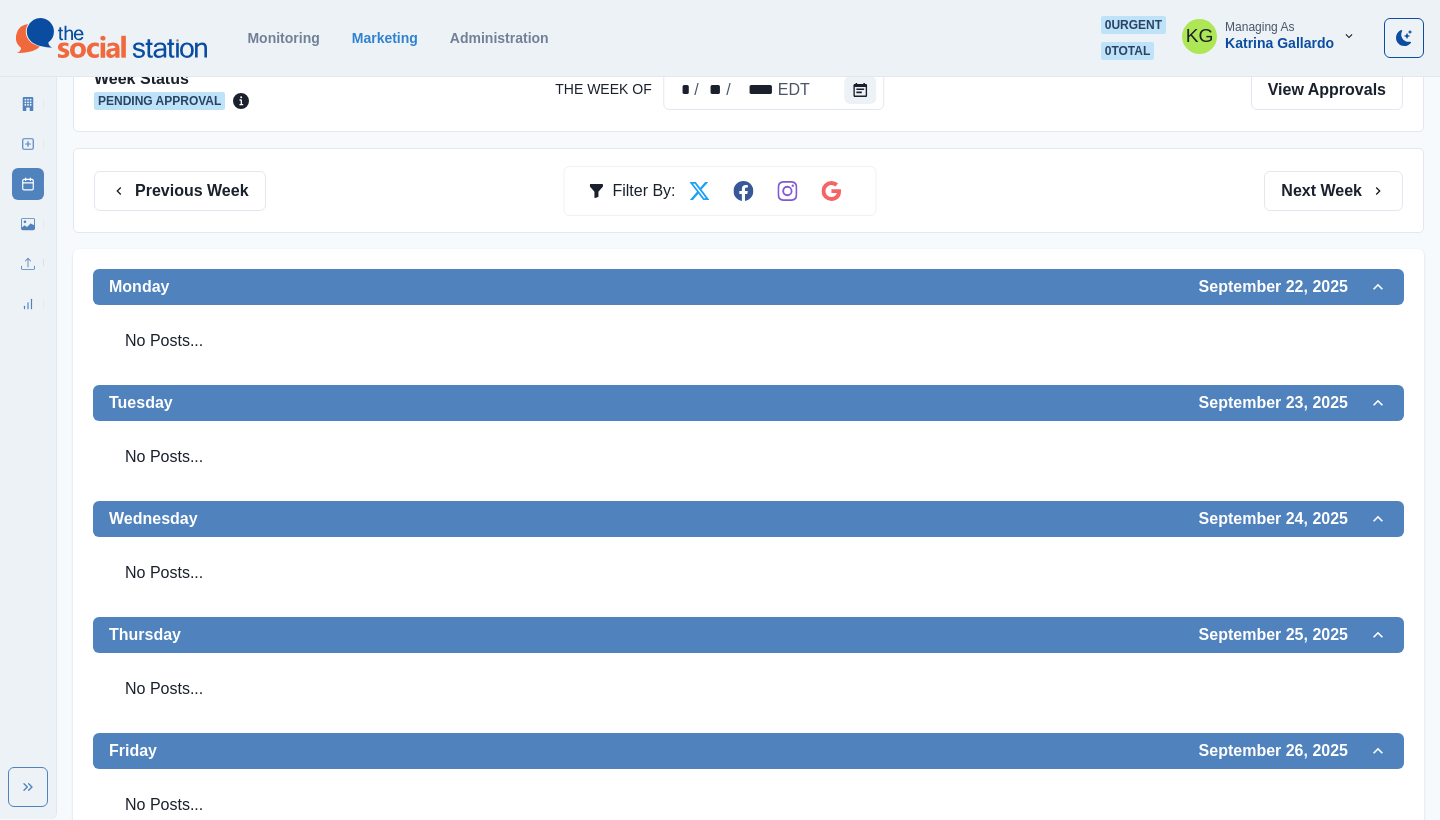 scroll, scrollTop: 193, scrollLeft: 0, axis: vertical 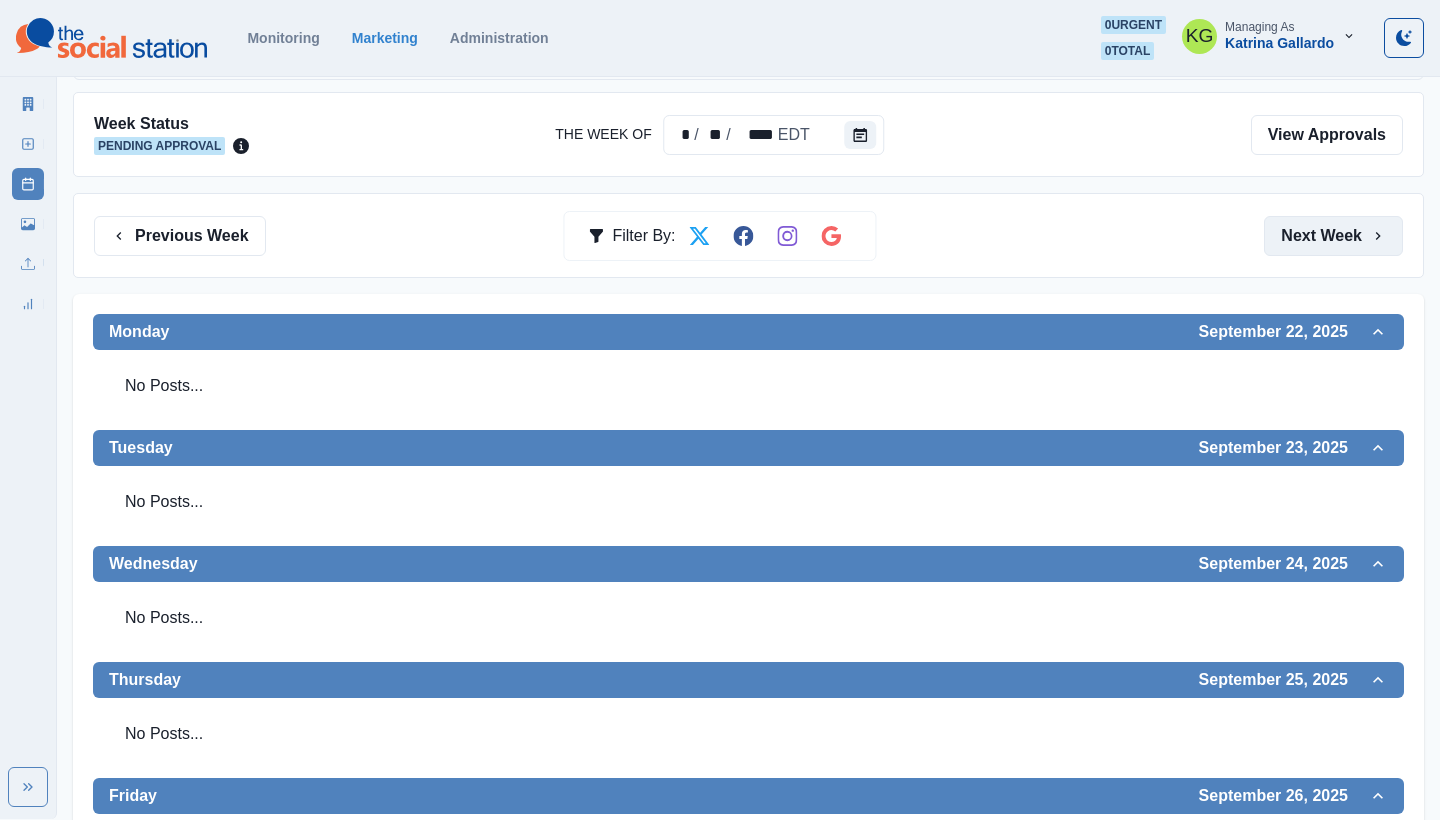 click on "Next Week" at bounding box center [1333, 236] 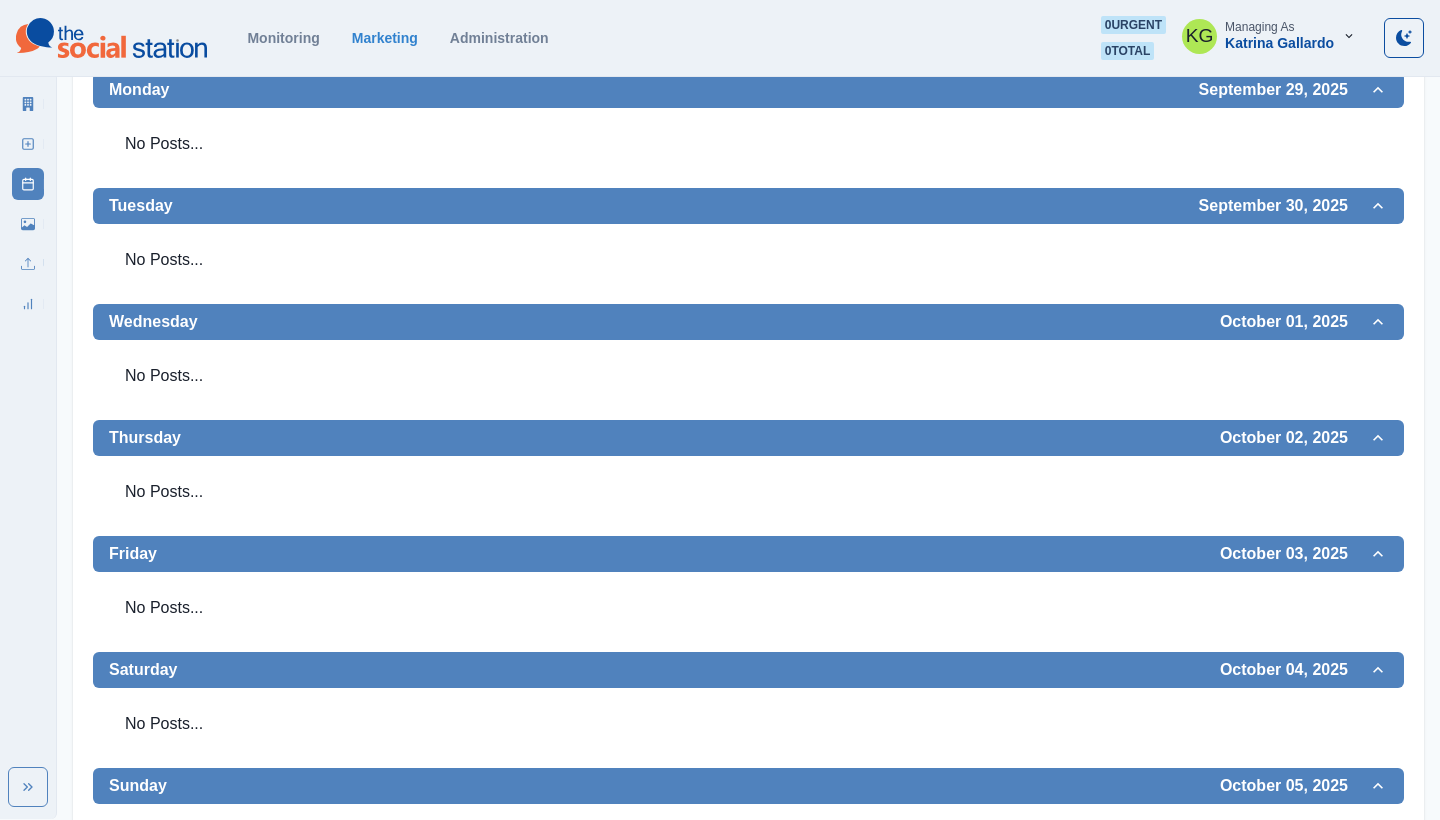 scroll, scrollTop: 426, scrollLeft: 0, axis: vertical 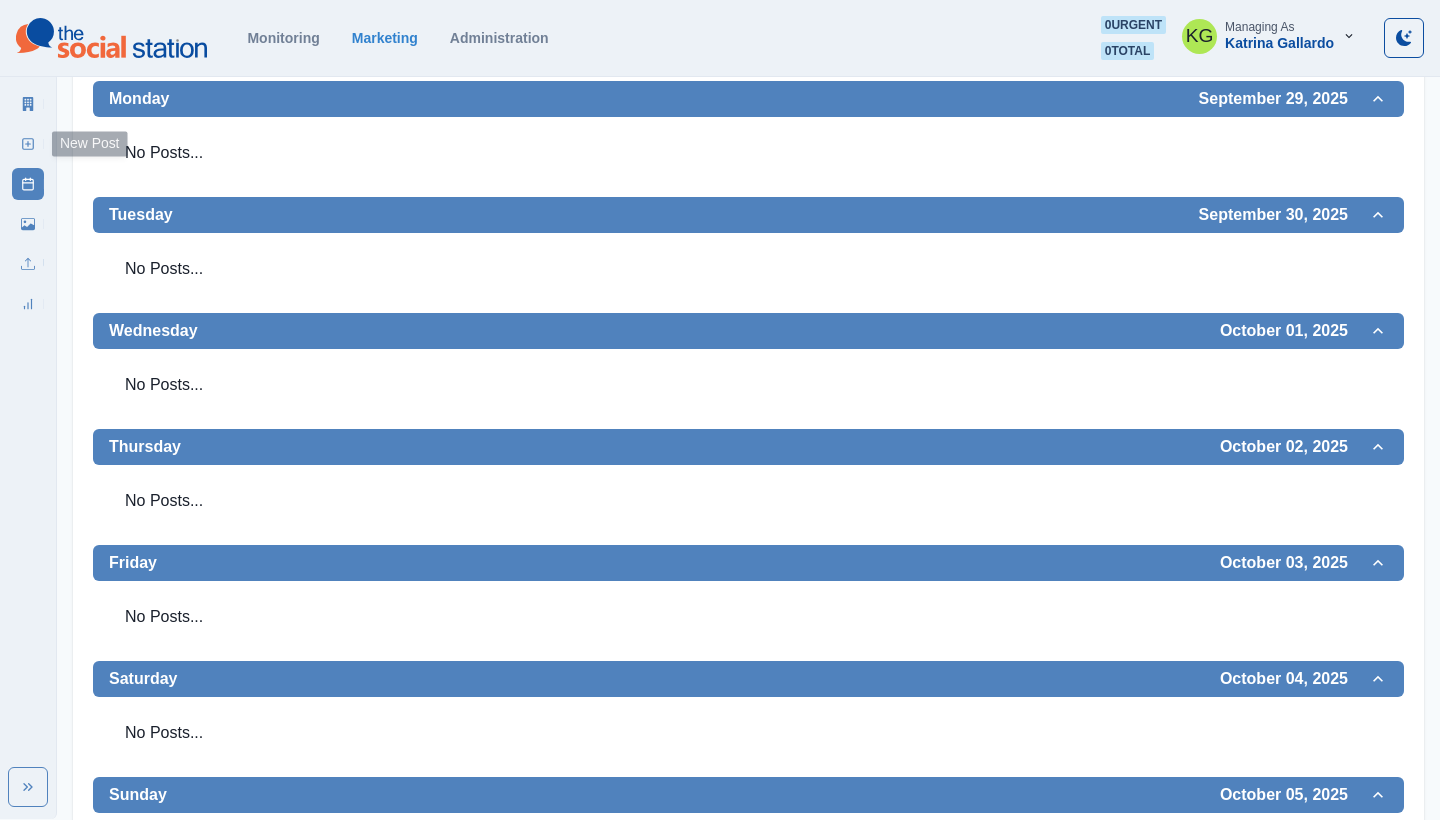 click on "New Post" at bounding box center (28, 144) 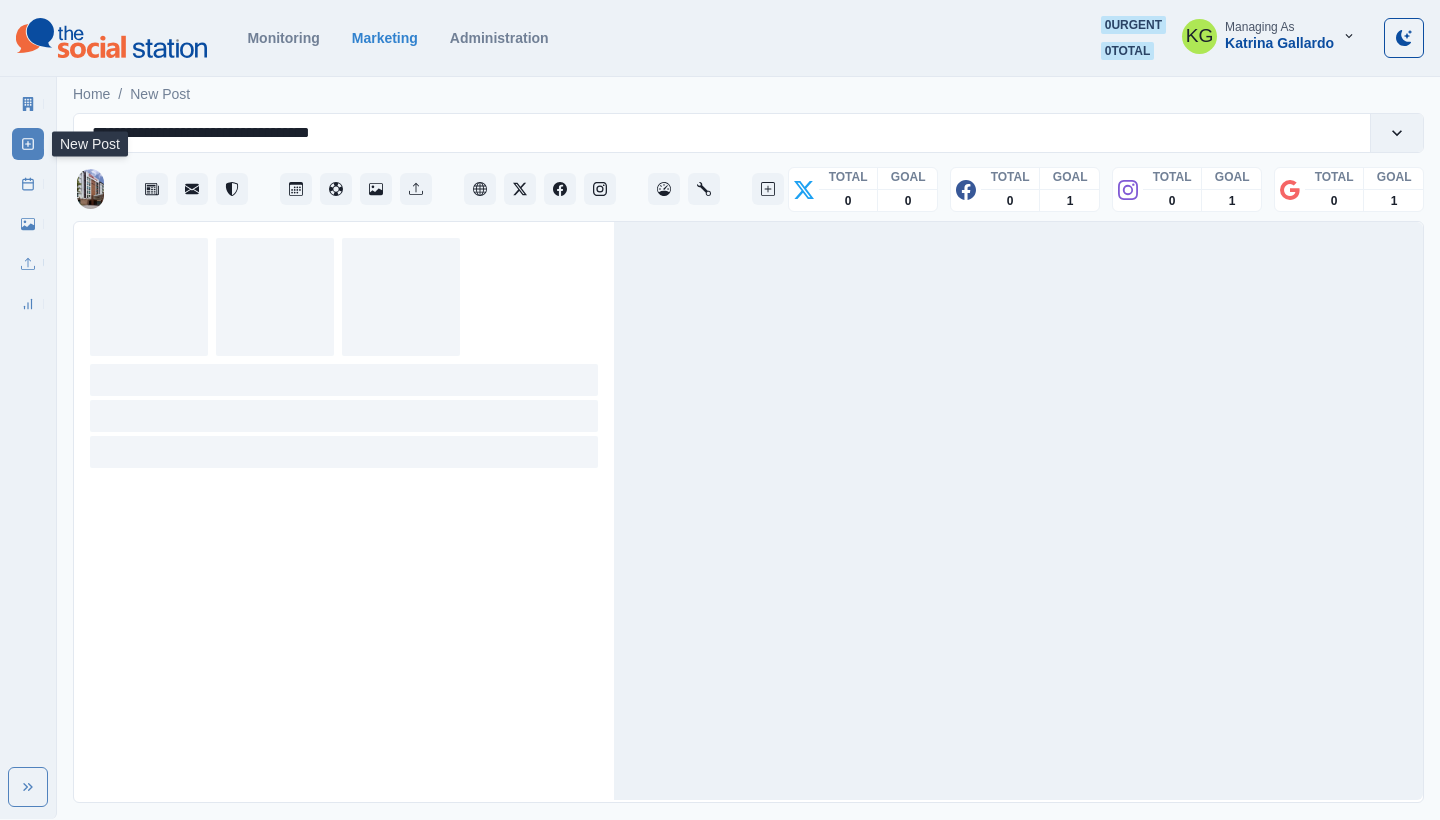 scroll, scrollTop: 0, scrollLeft: 0, axis: both 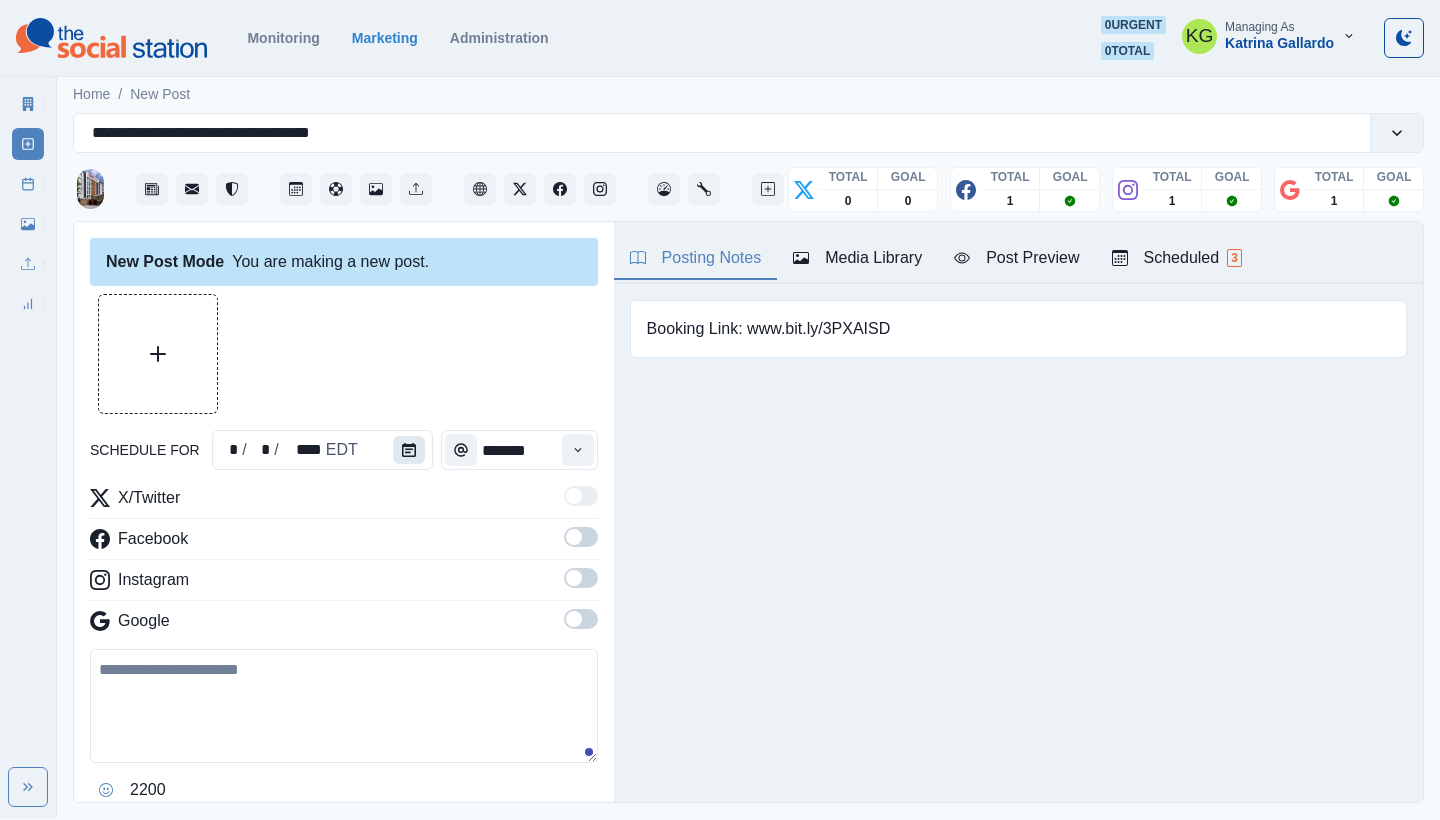 click 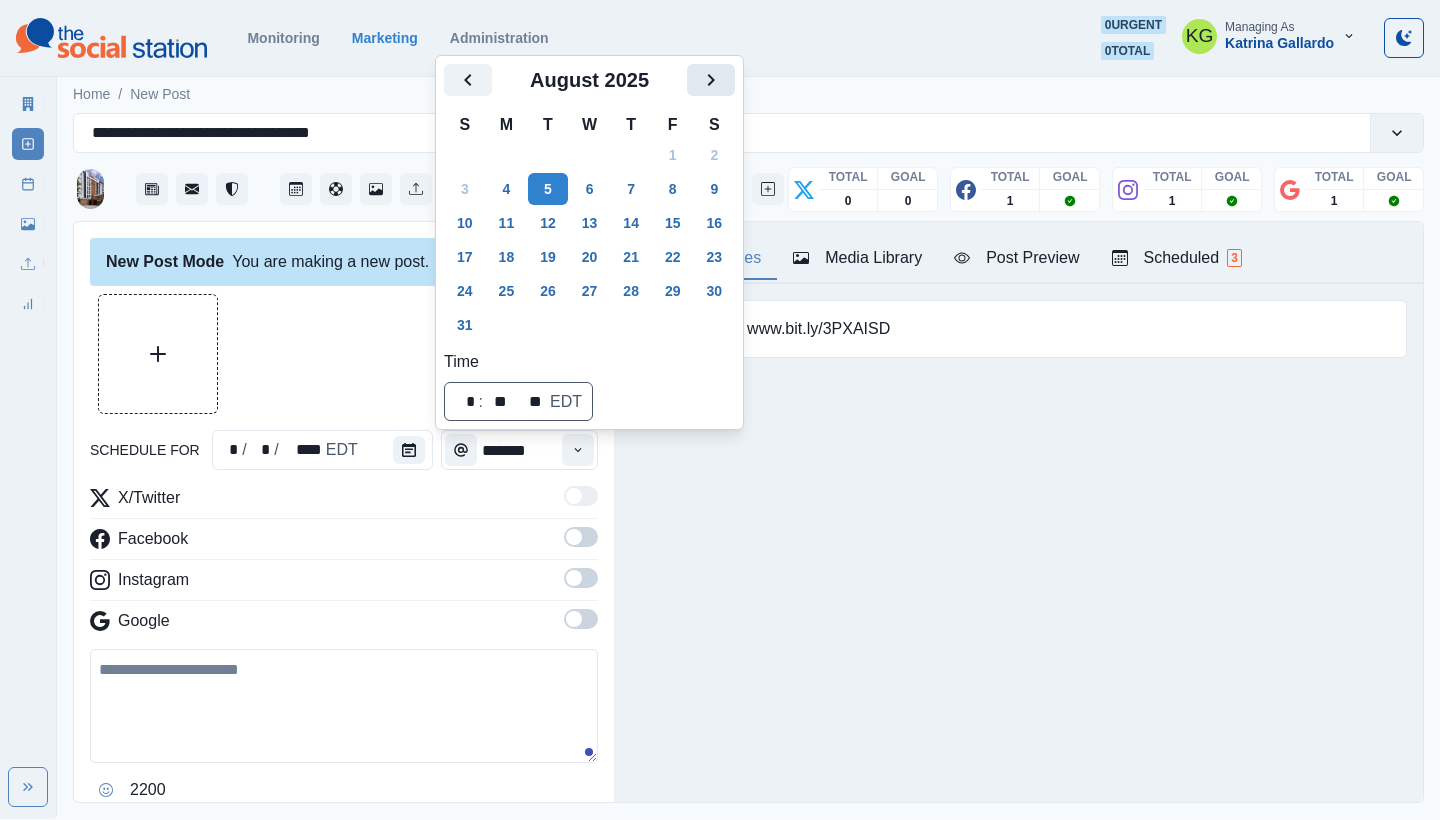 click 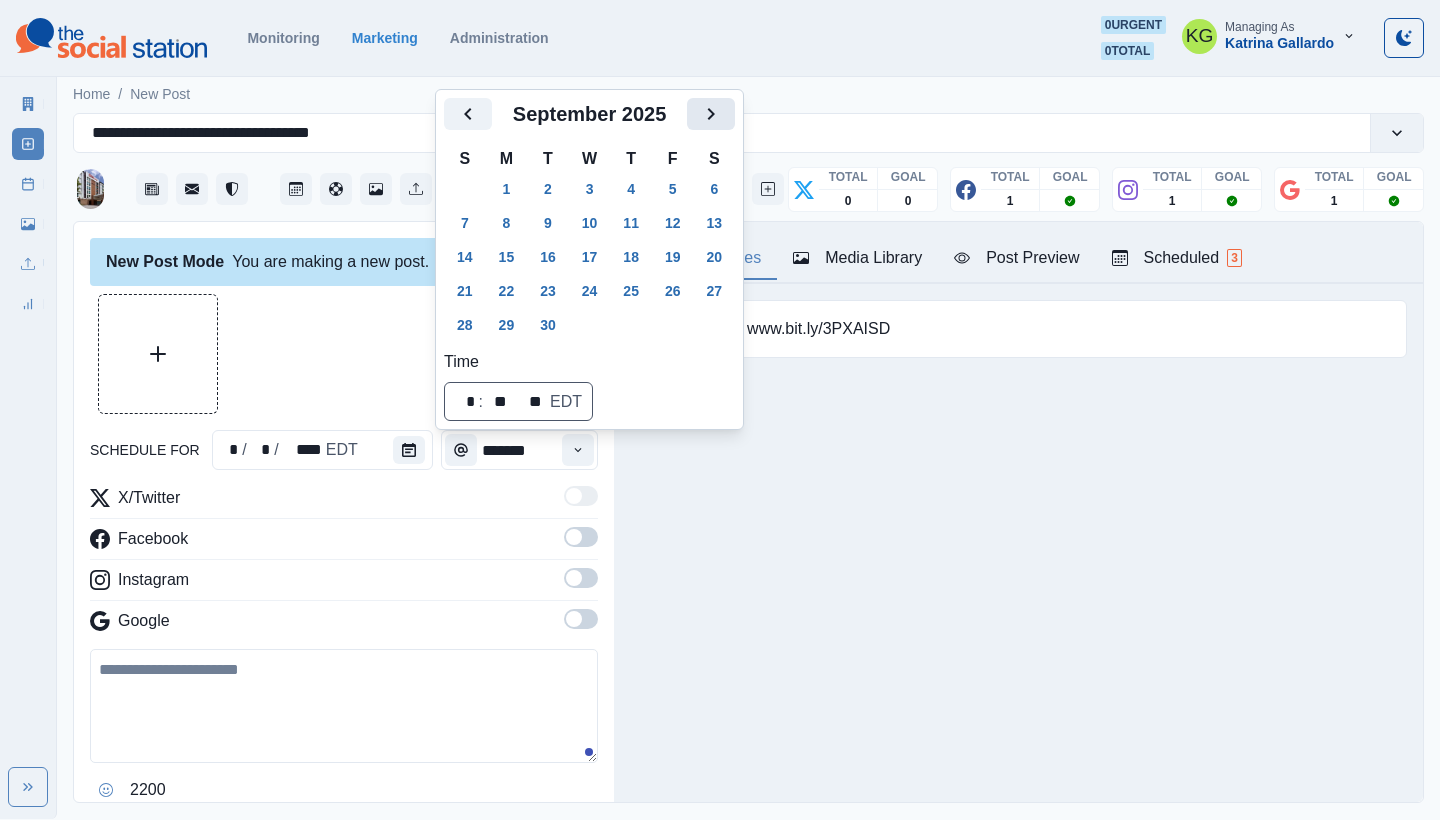 click 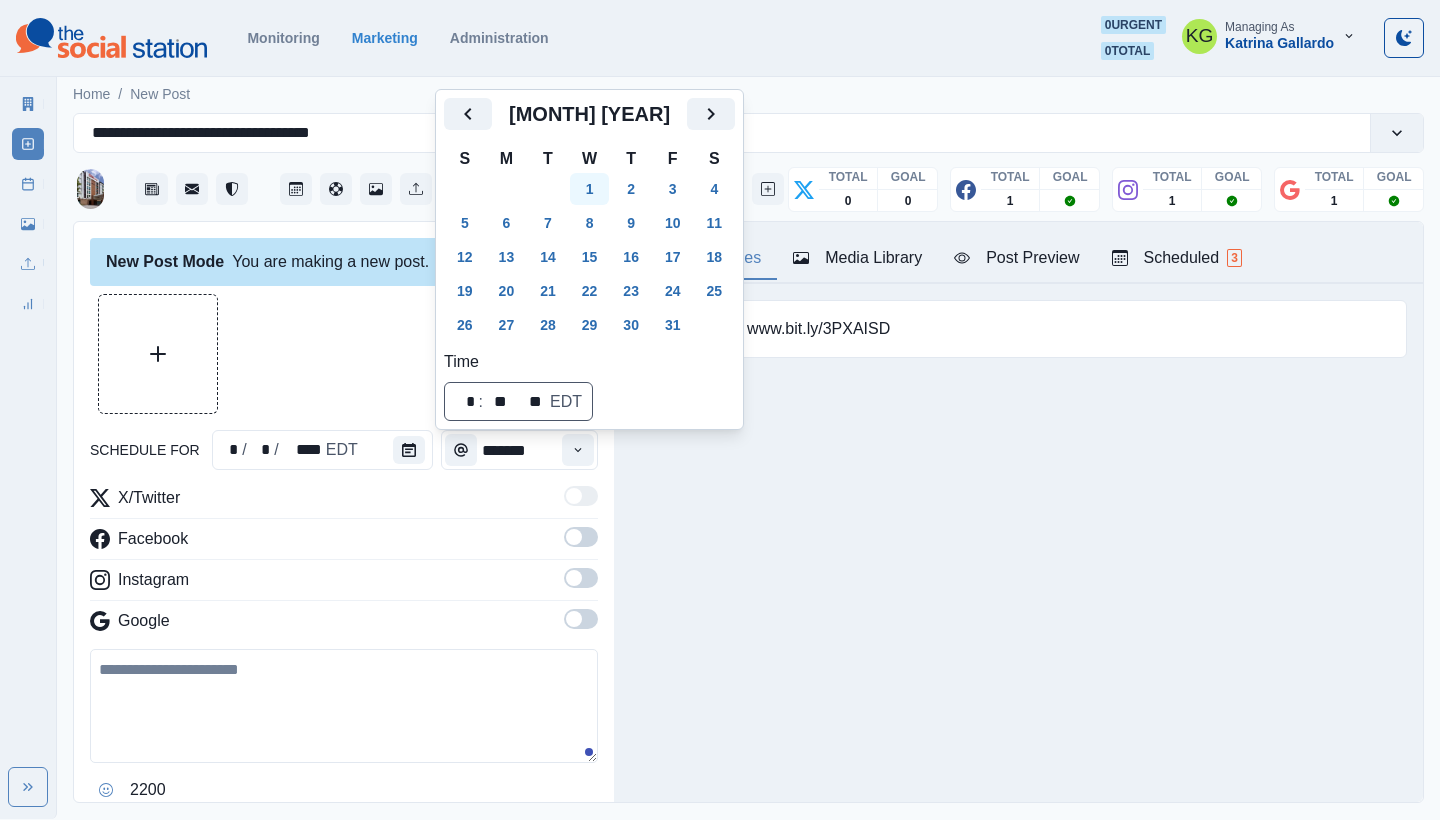 click on "1" at bounding box center [590, 189] 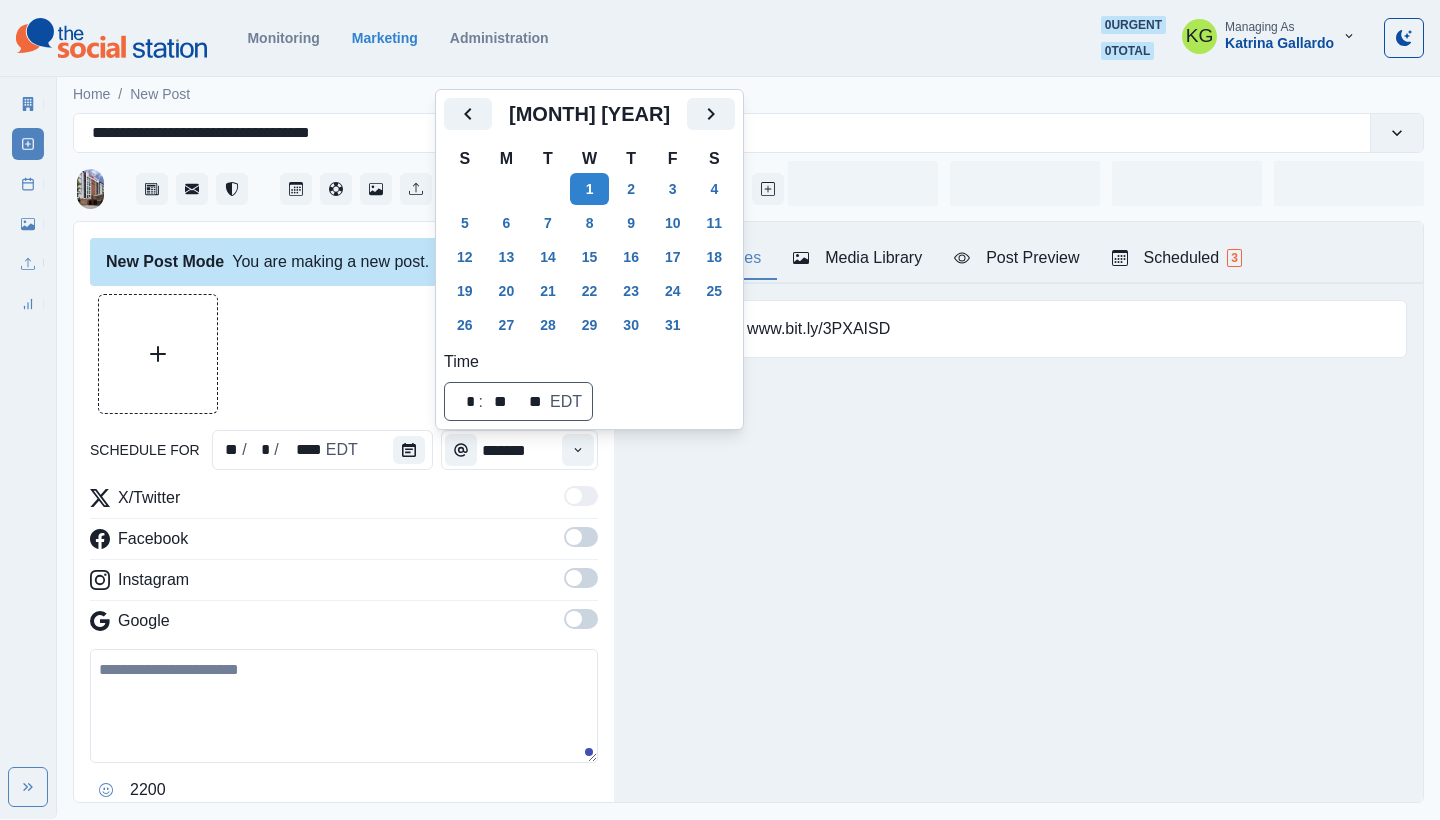 click on "Posting Notes Media Library Post Preview Scheduled 3 Booking Link: www.bit.ly/3PXAISD Upload Type Any Image Video Source Any Upload Social Manager Found: Instagram Found: Google Customer Photo Found: TripAdvisor Review Found: Yelp Review Reusable Any Yes No Description Any Missing Description Duplicates Any Show Duplicated Media Last Scheduled Any Over A Month Ago Over 3 Months Ago Over 6 Months Ago Never Scheduled Sort Newest Media Oldest Media Most Recently Scheduled Least Recently Scheduled 1 2 3 Please select a service provider to see a post preview. Week Of * / * / **** GMT+7 Wednesday August 06, 2025 Scheduled 11:00 AM US/Eastern KG 🍅 Start your Saturday fresh at the Peachtree Road Farmers Market this Saturday from 8:30 AM – 12 PM! Shop 60+ local farmers, artisans, and food vendors, enjoy live music, a kids' play area, and catch the weekly Chef Pop-Up.
Plan your visit at  www.peachtreeroadfarmersmarket.com Week Permalink Edit 1 Scheduled 11:00 AM US/Eastern KG www.peachtreeroadfarmersmarket.com 1" at bounding box center (1018, 512) 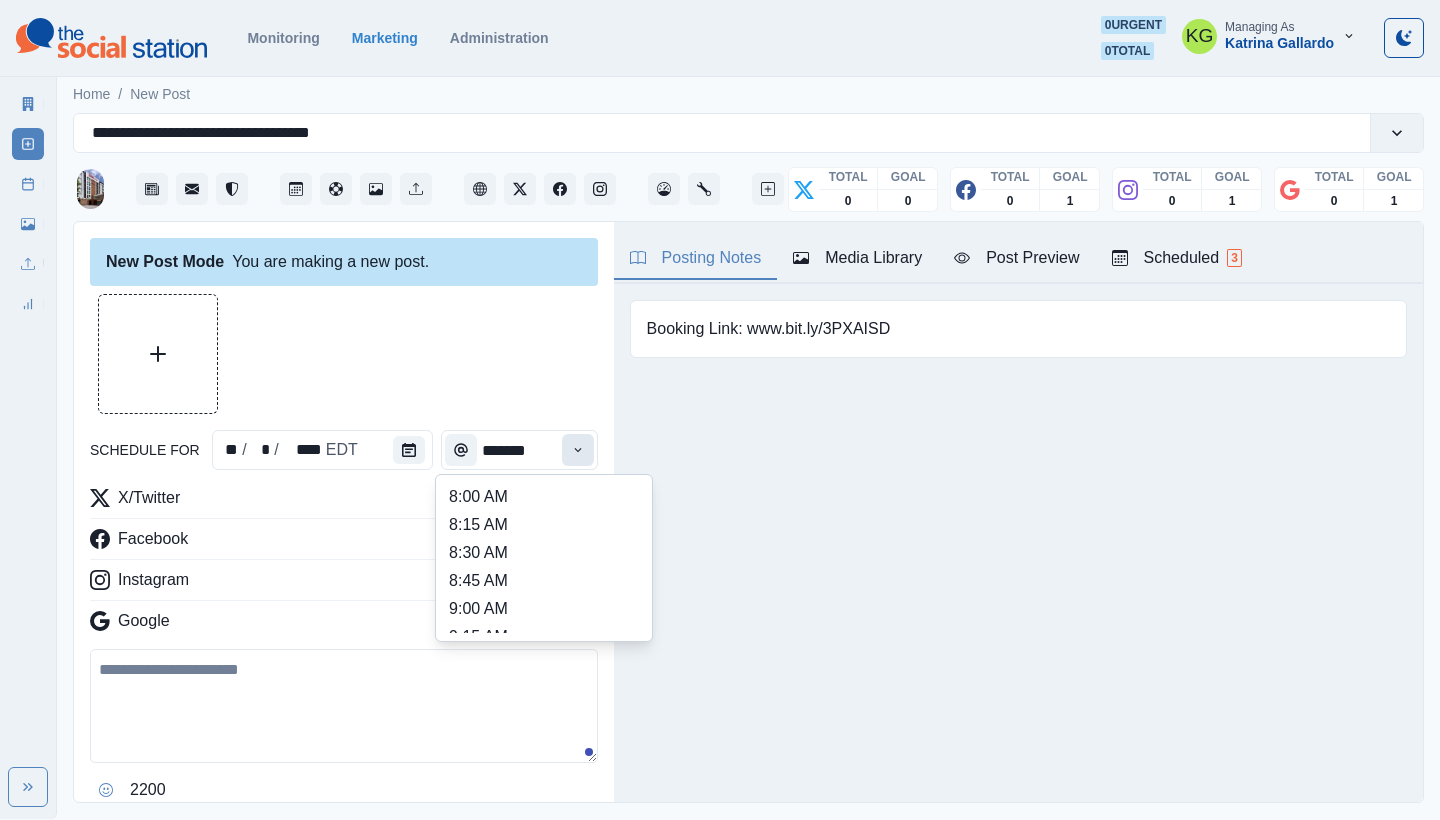 click at bounding box center [578, 450] 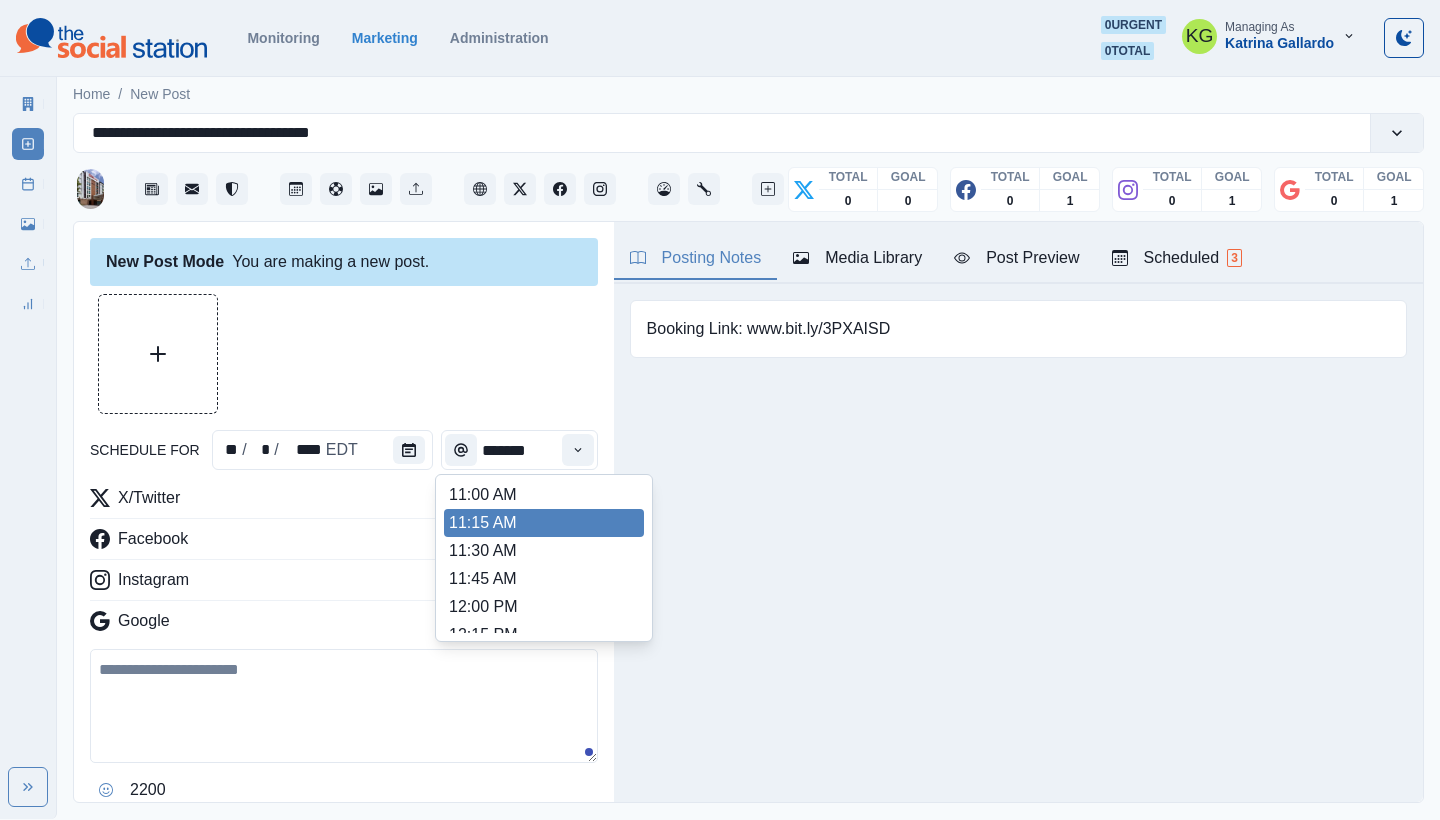 scroll, scrollTop: 360, scrollLeft: 0, axis: vertical 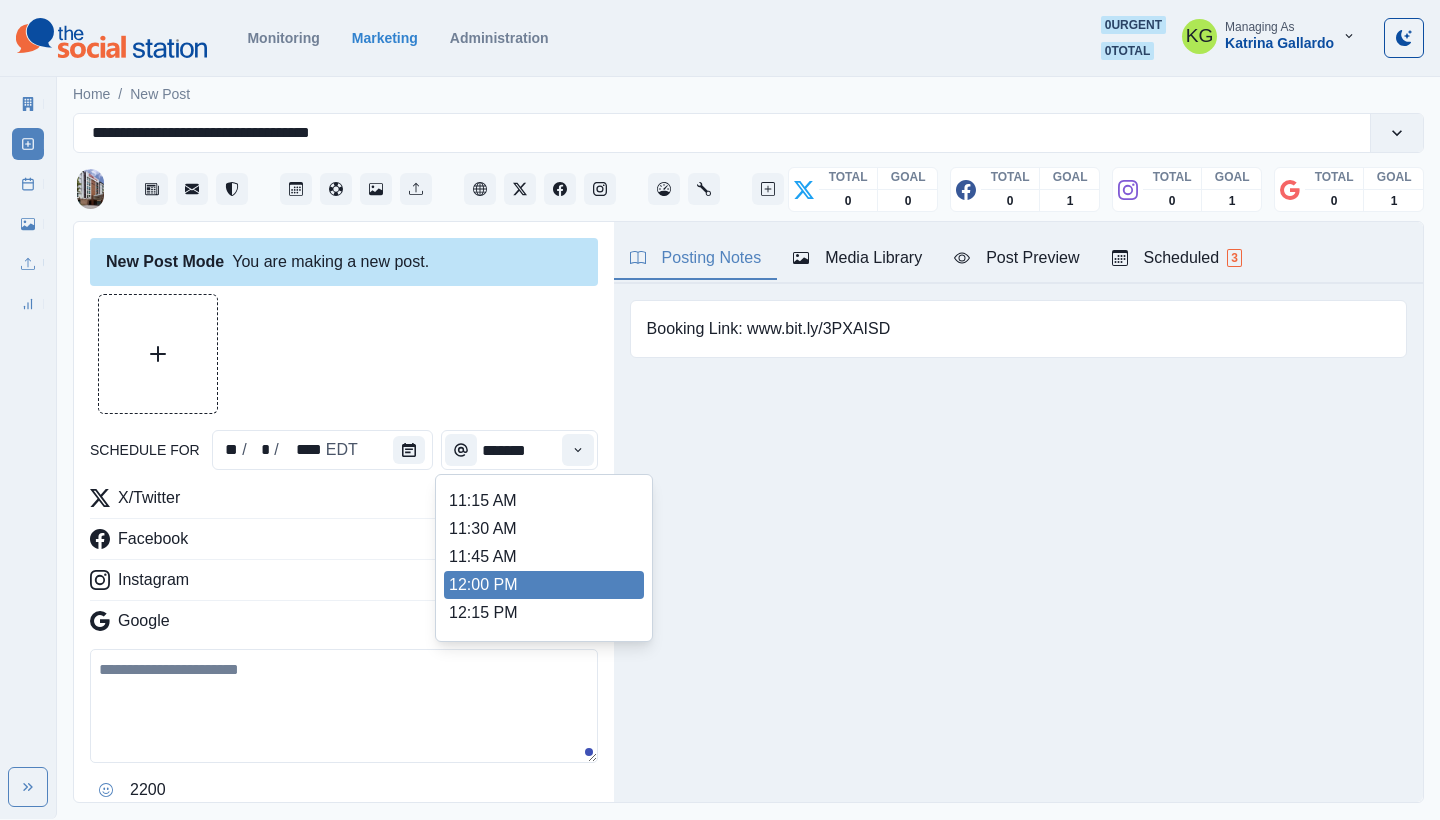 click on "12:00 PM" at bounding box center [544, 585] 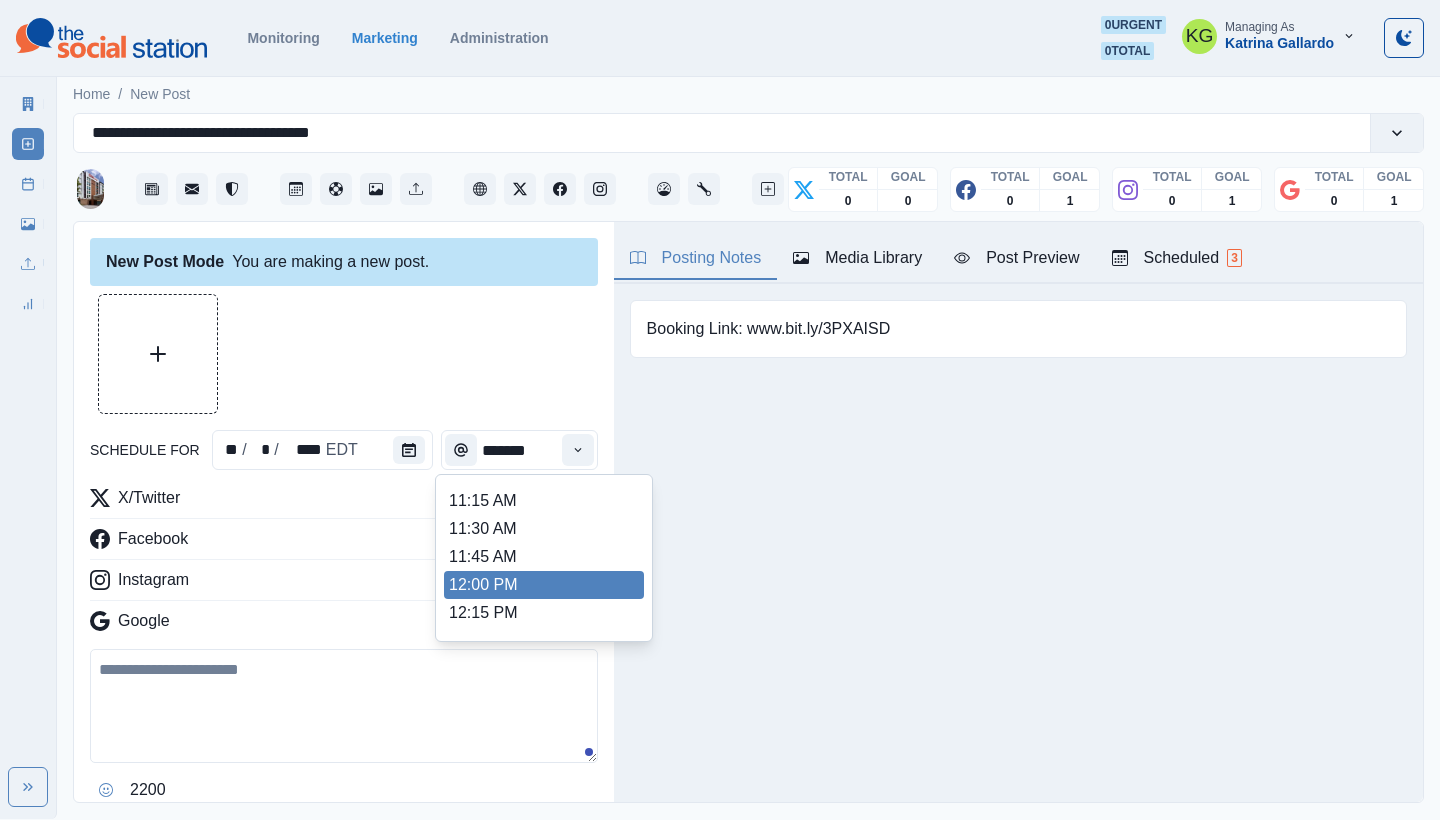 type on "********" 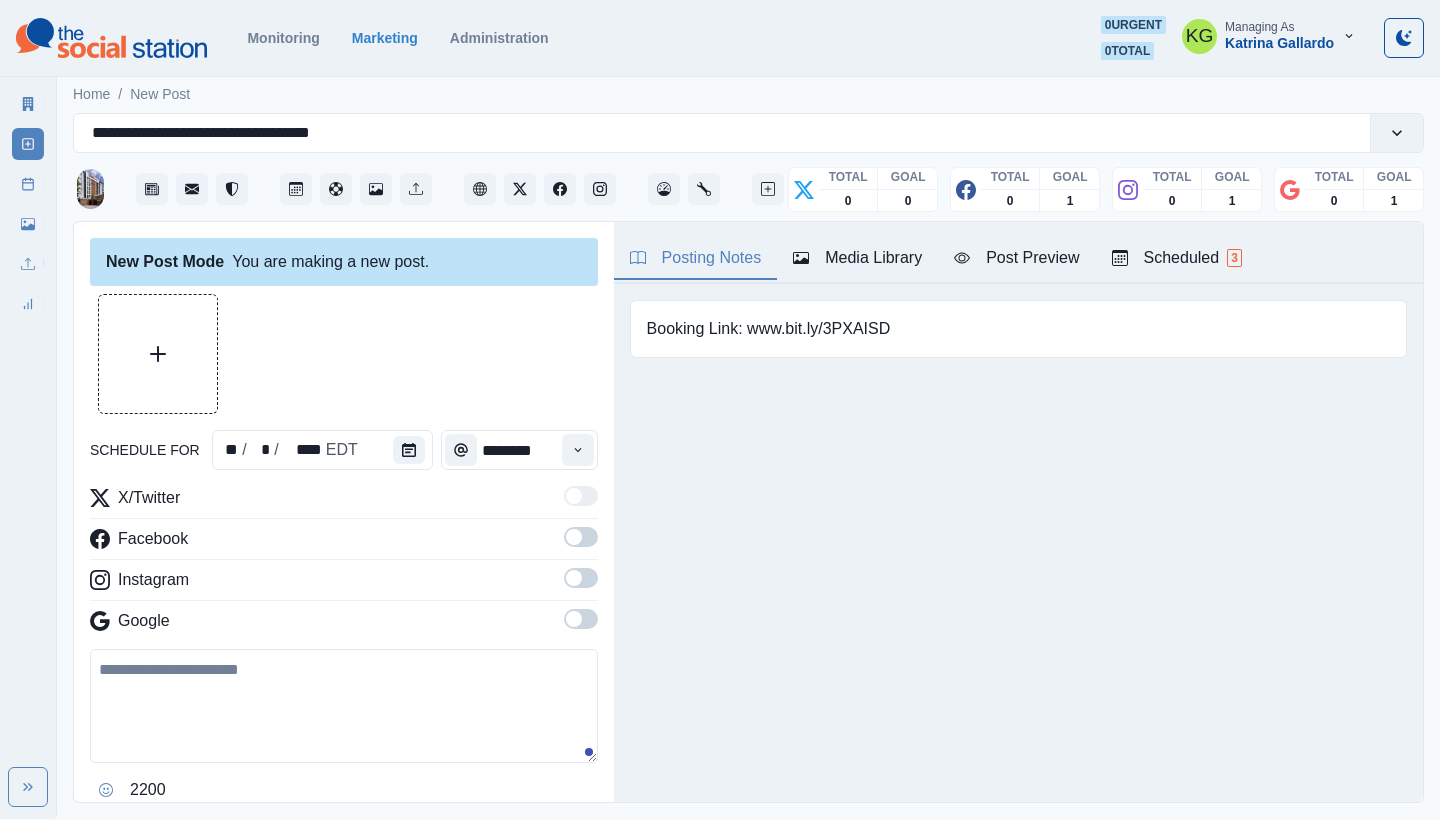 click at bounding box center (574, 619) 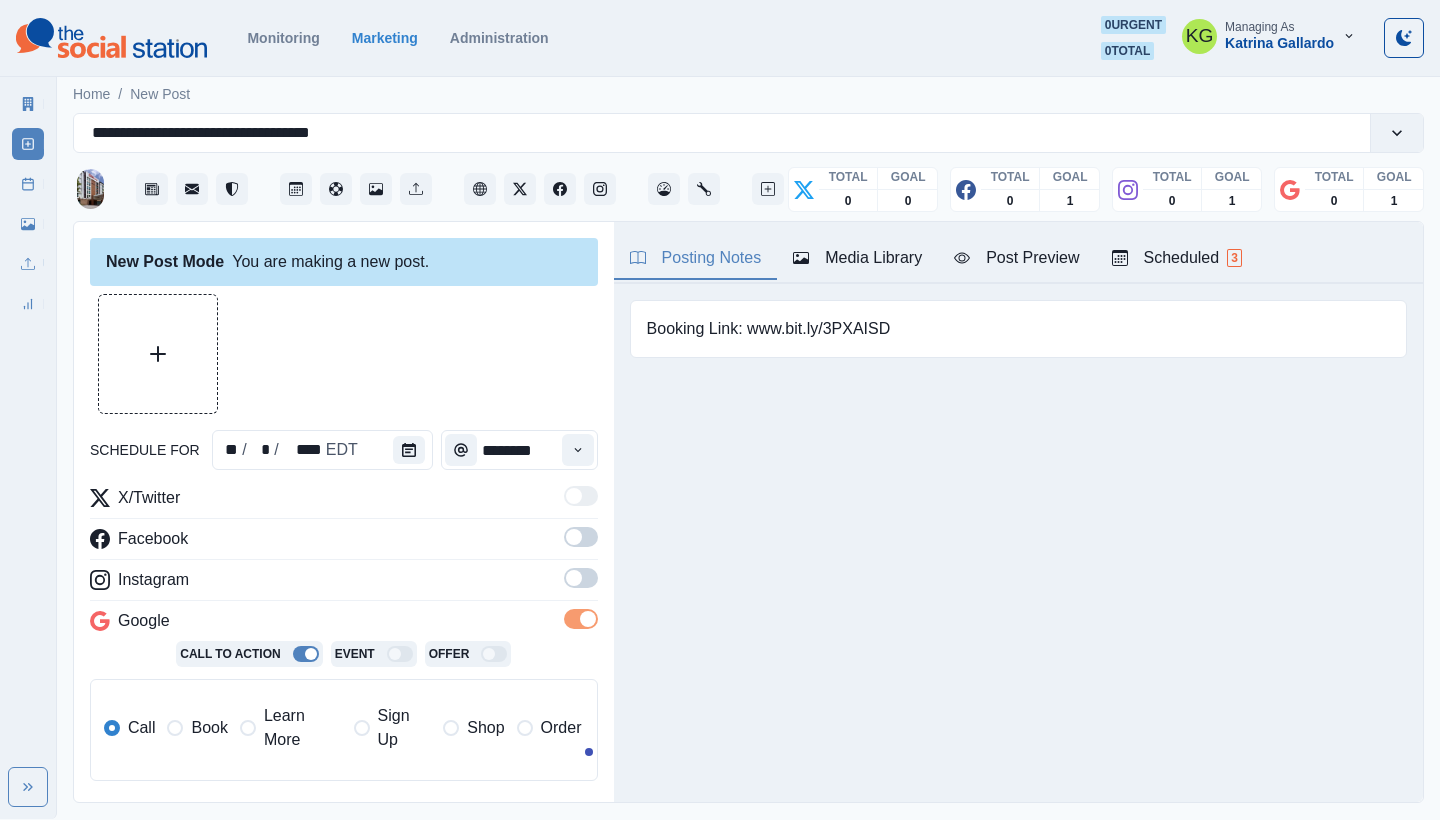 click at bounding box center [574, 578] 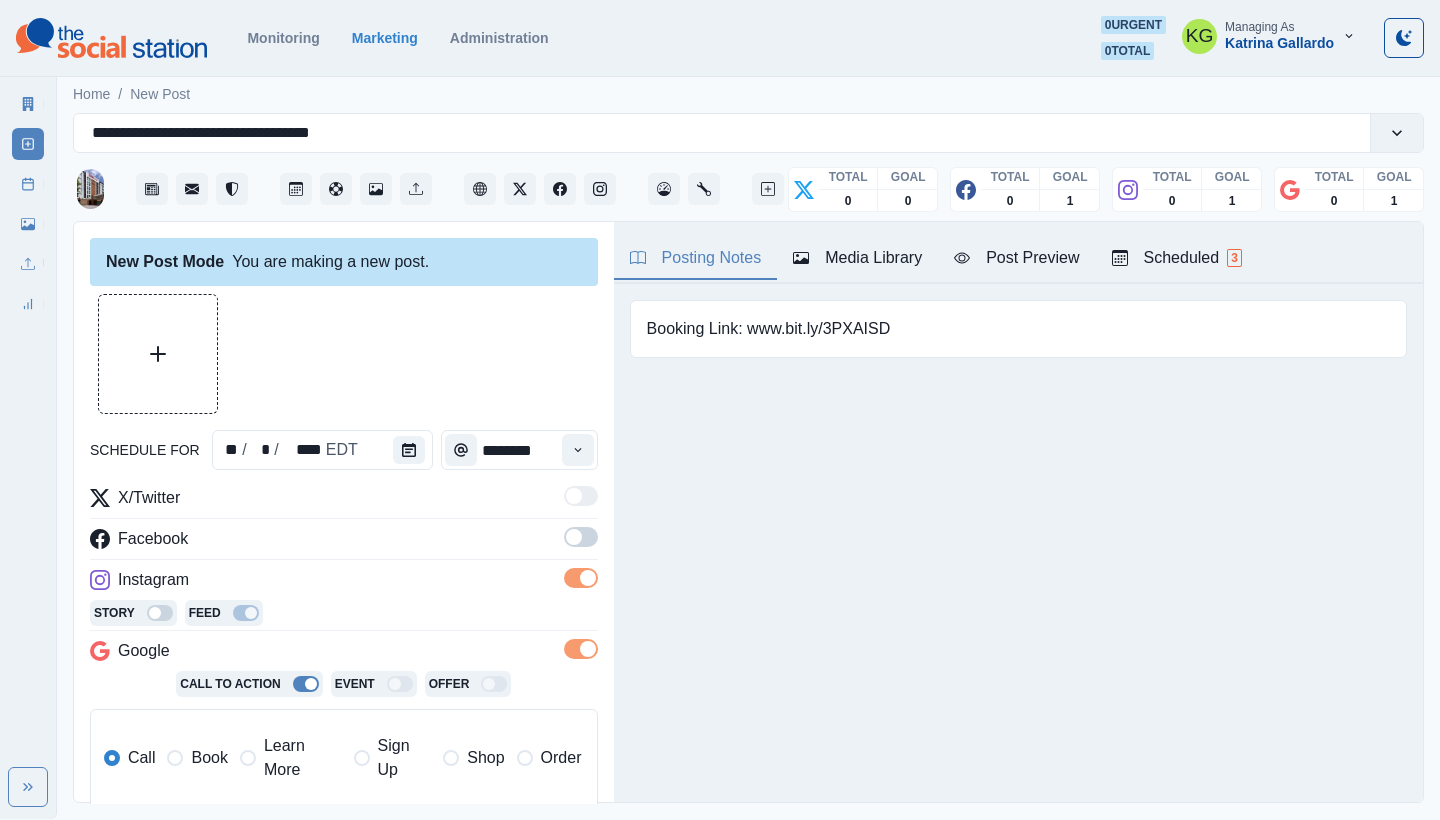 click at bounding box center [574, 537] 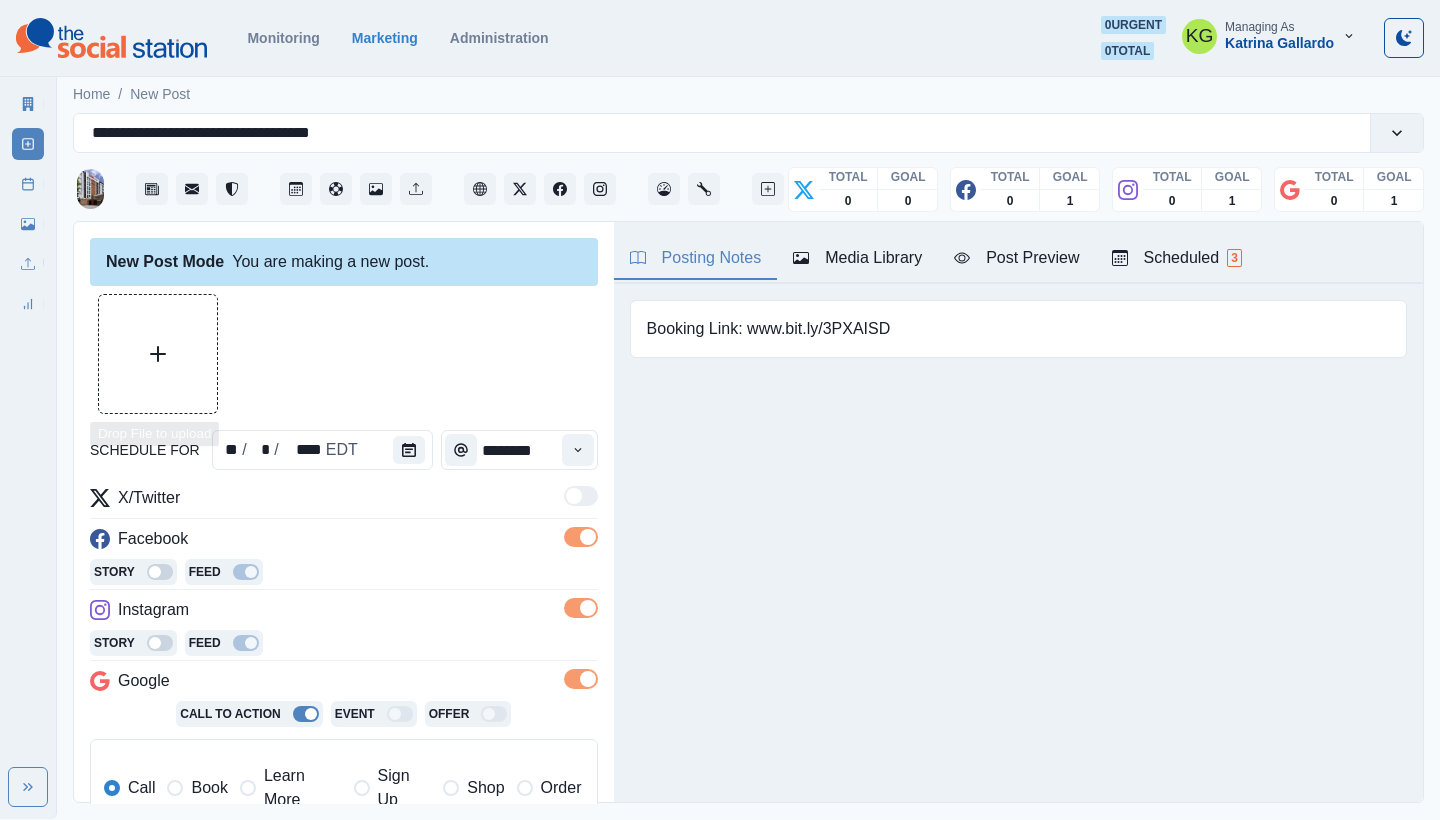 click at bounding box center [158, 354] 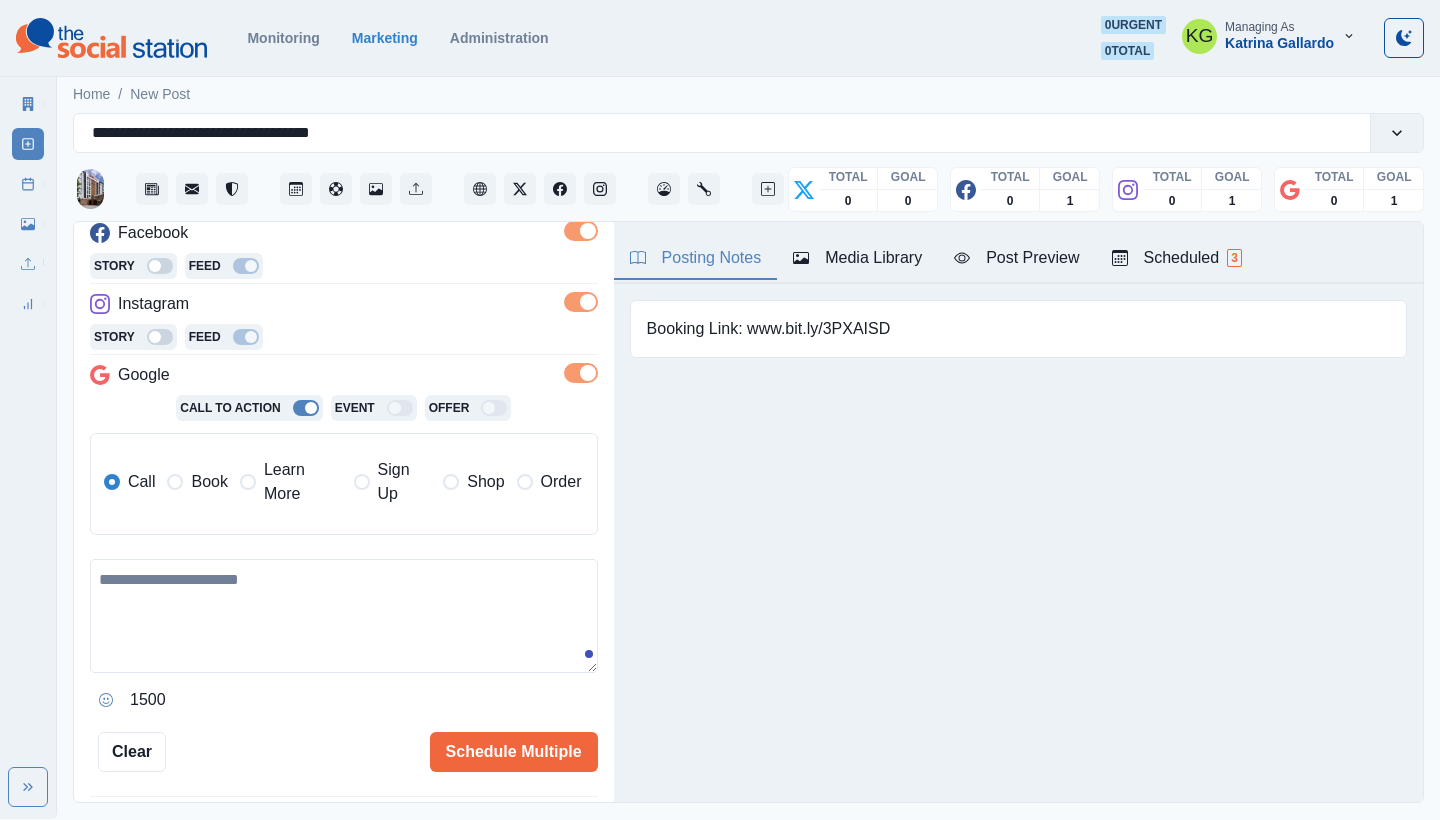 scroll, scrollTop: 306, scrollLeft: 0, axis: vertical 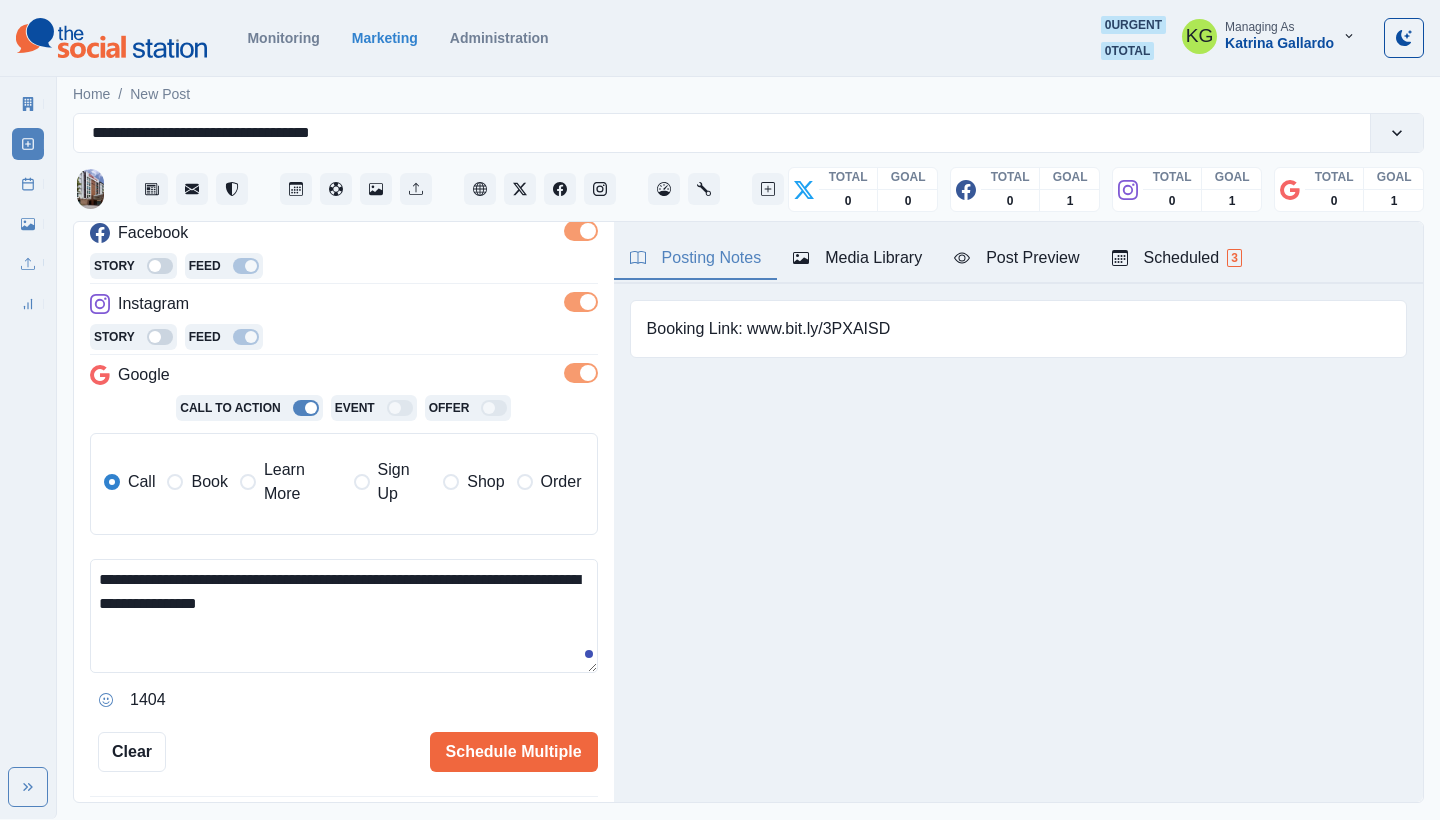 click on "Book" at bounding box center [209, 482] 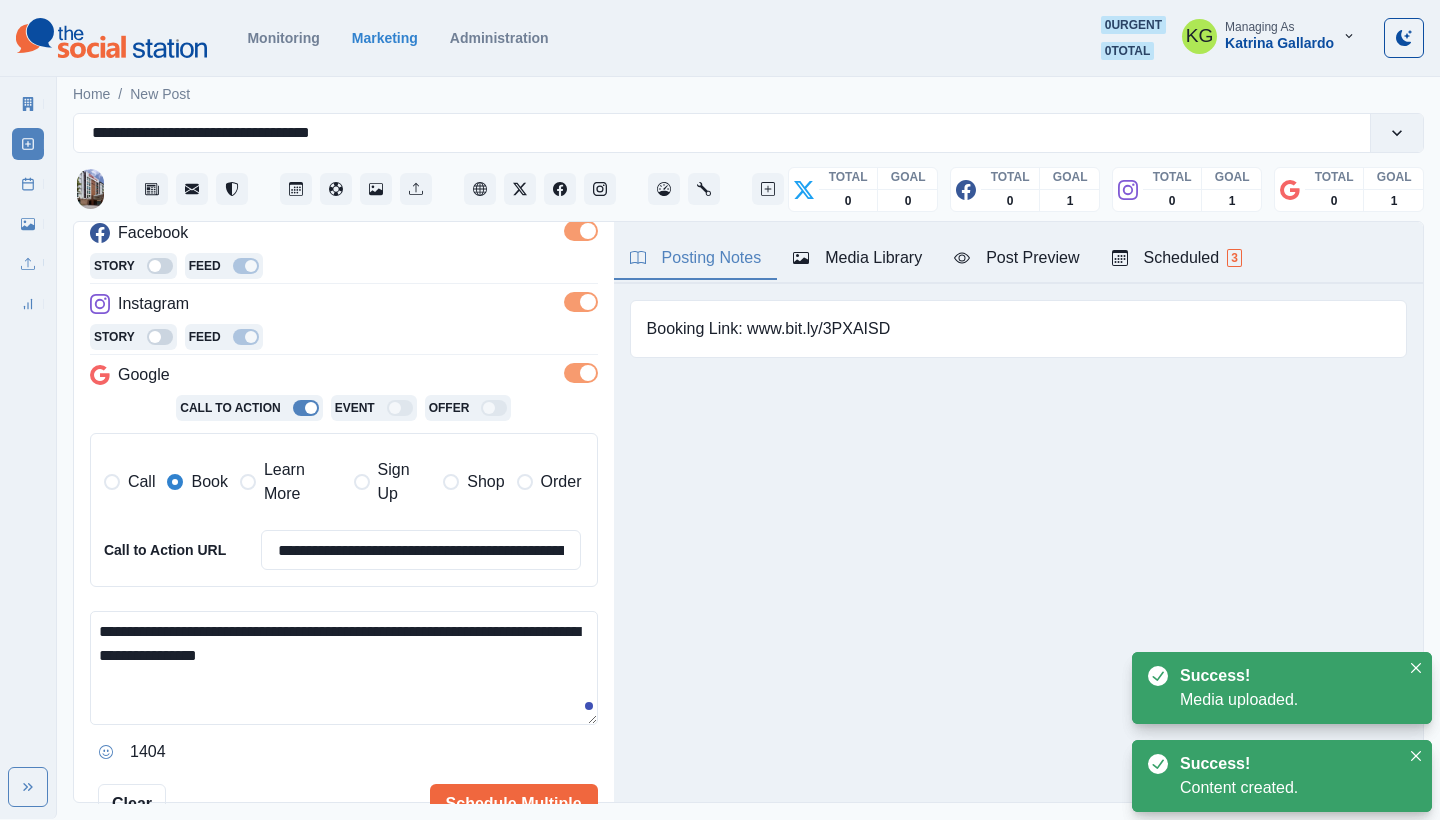 click on "**********" at bounding box center (344, 668) 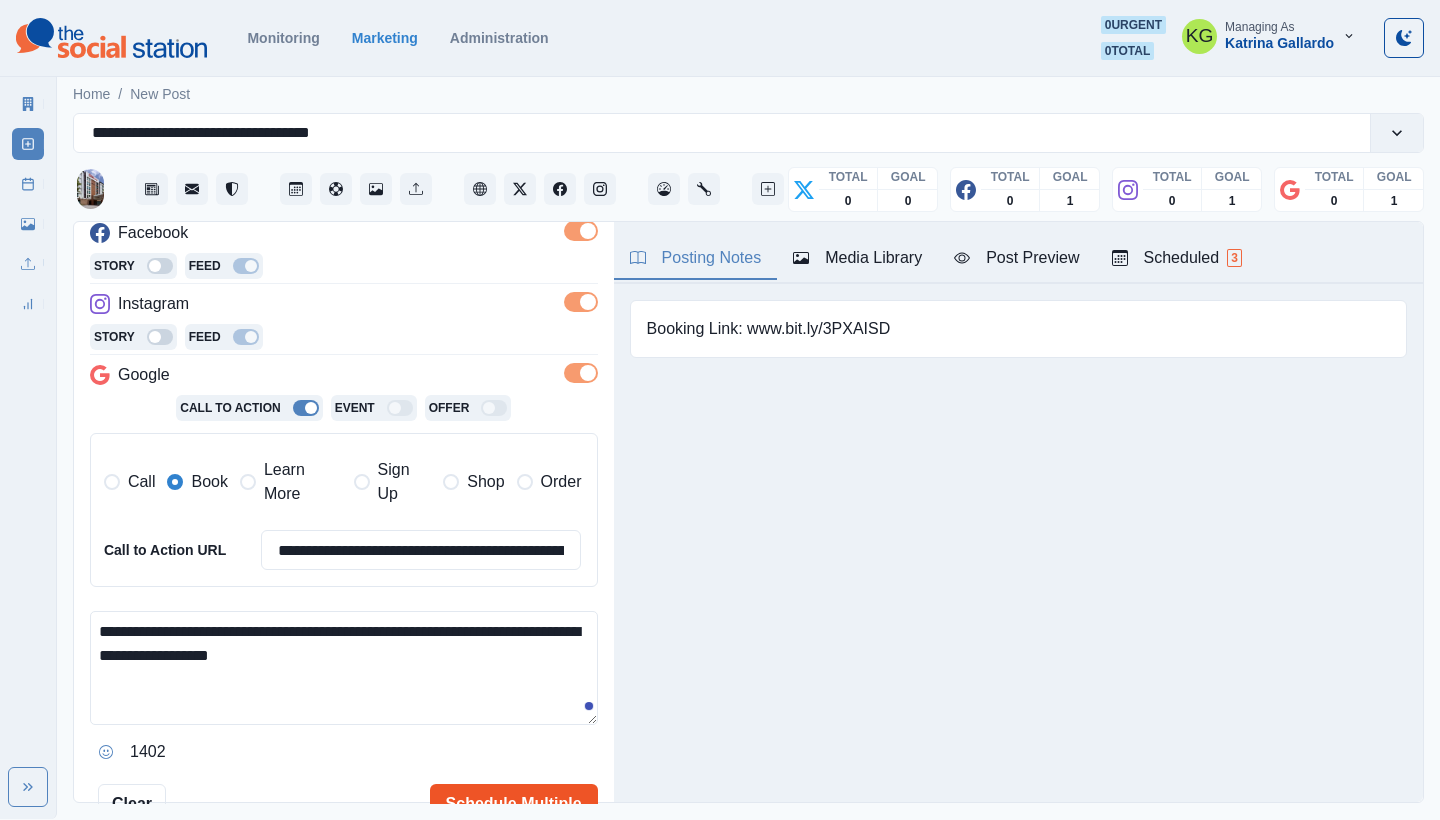type on "**********" 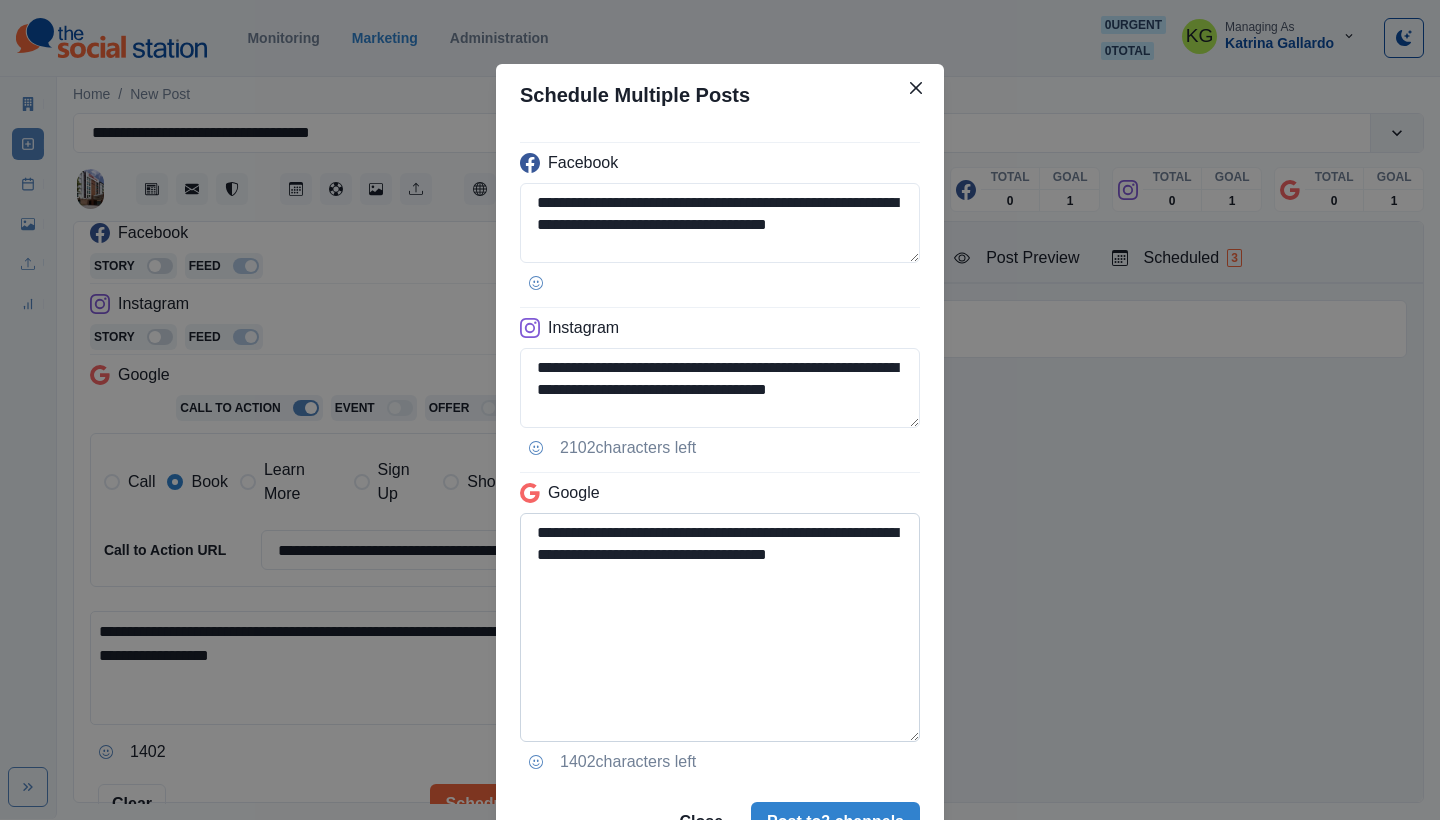 click on "**********" at bounding box center (720, 627) 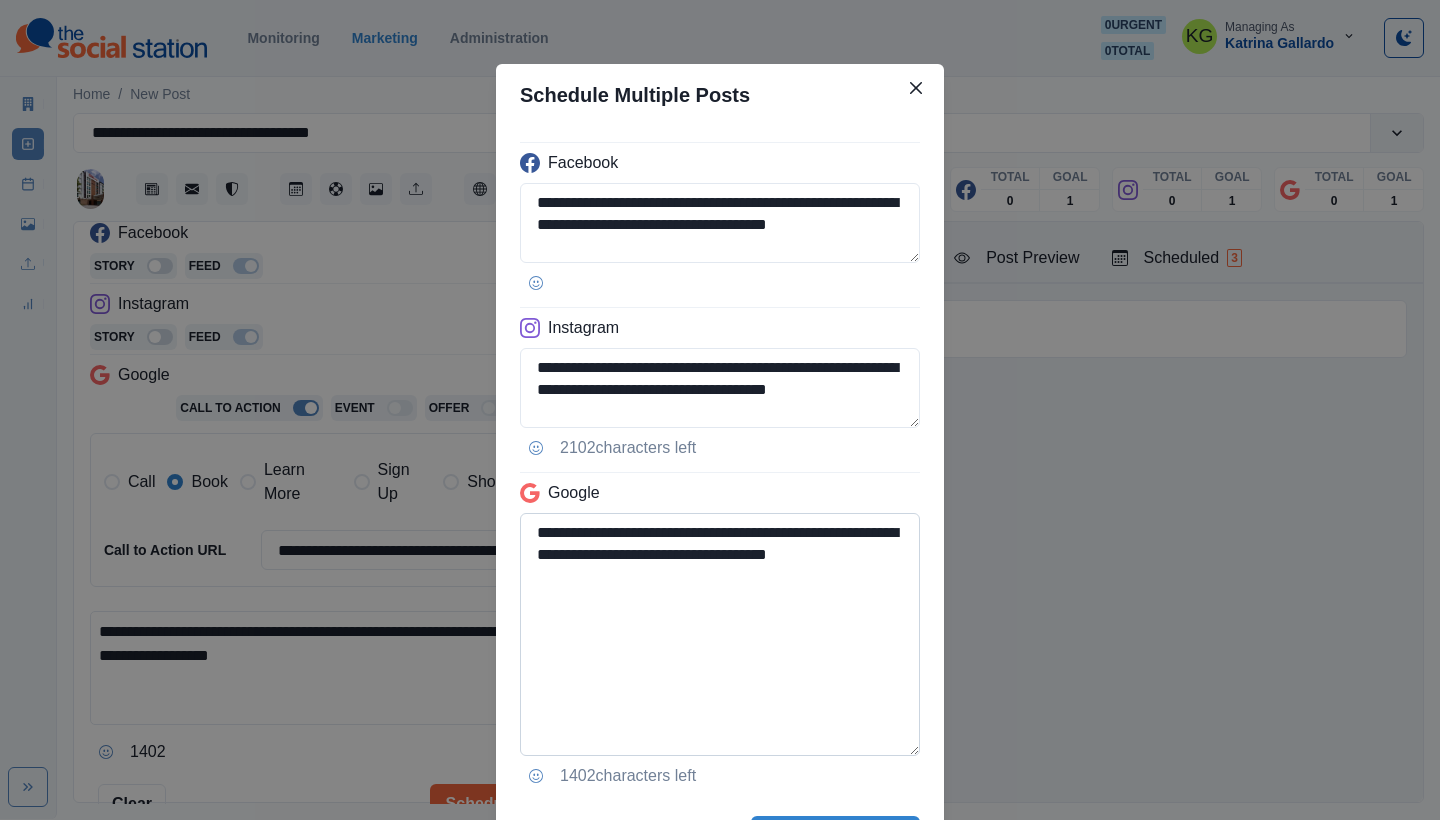 drag, startPoint x: 699, startPoint y: 594, endPoint x: 766, endPoint y: 552, distance: 79.07591 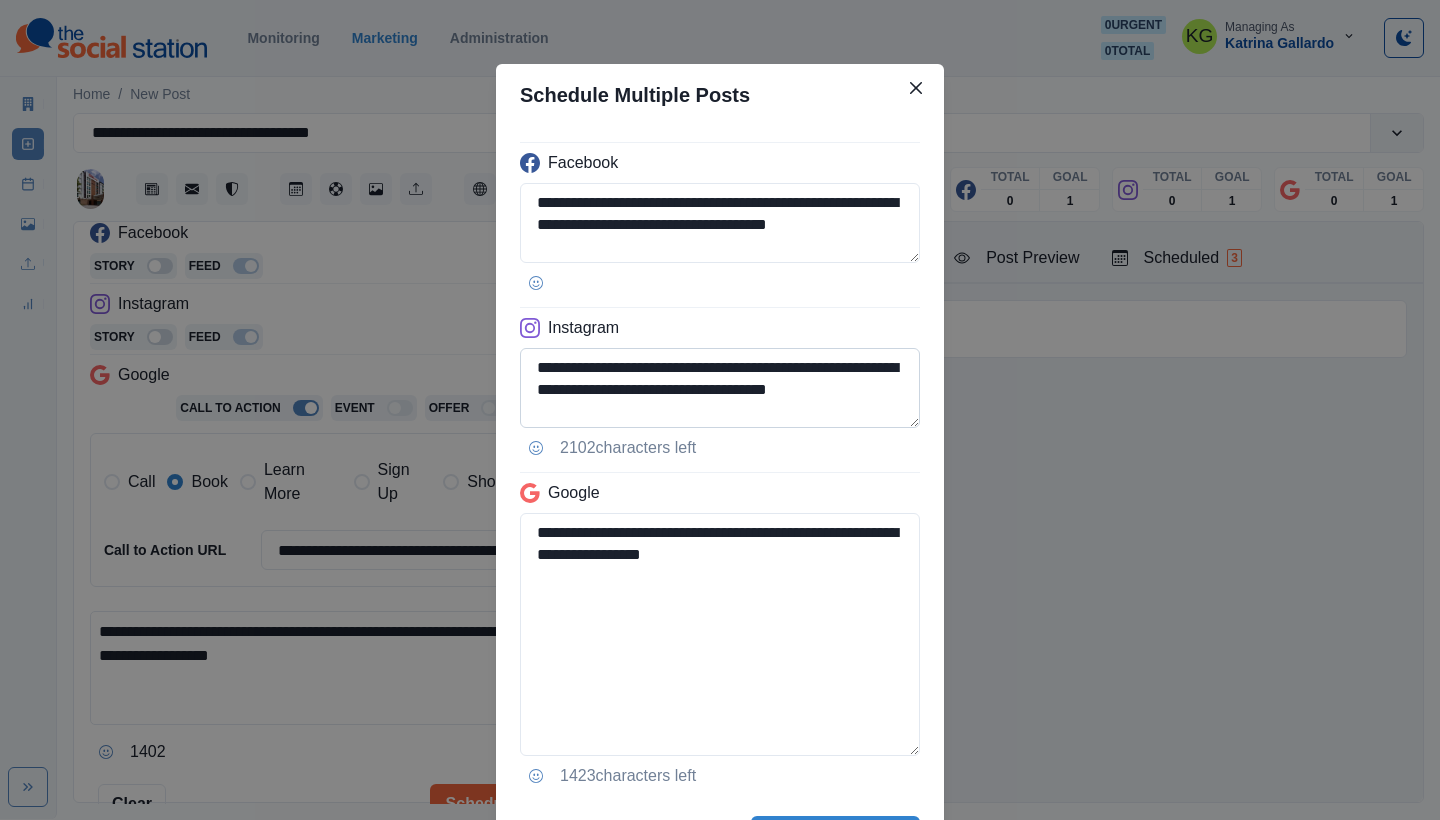 type on "**********" 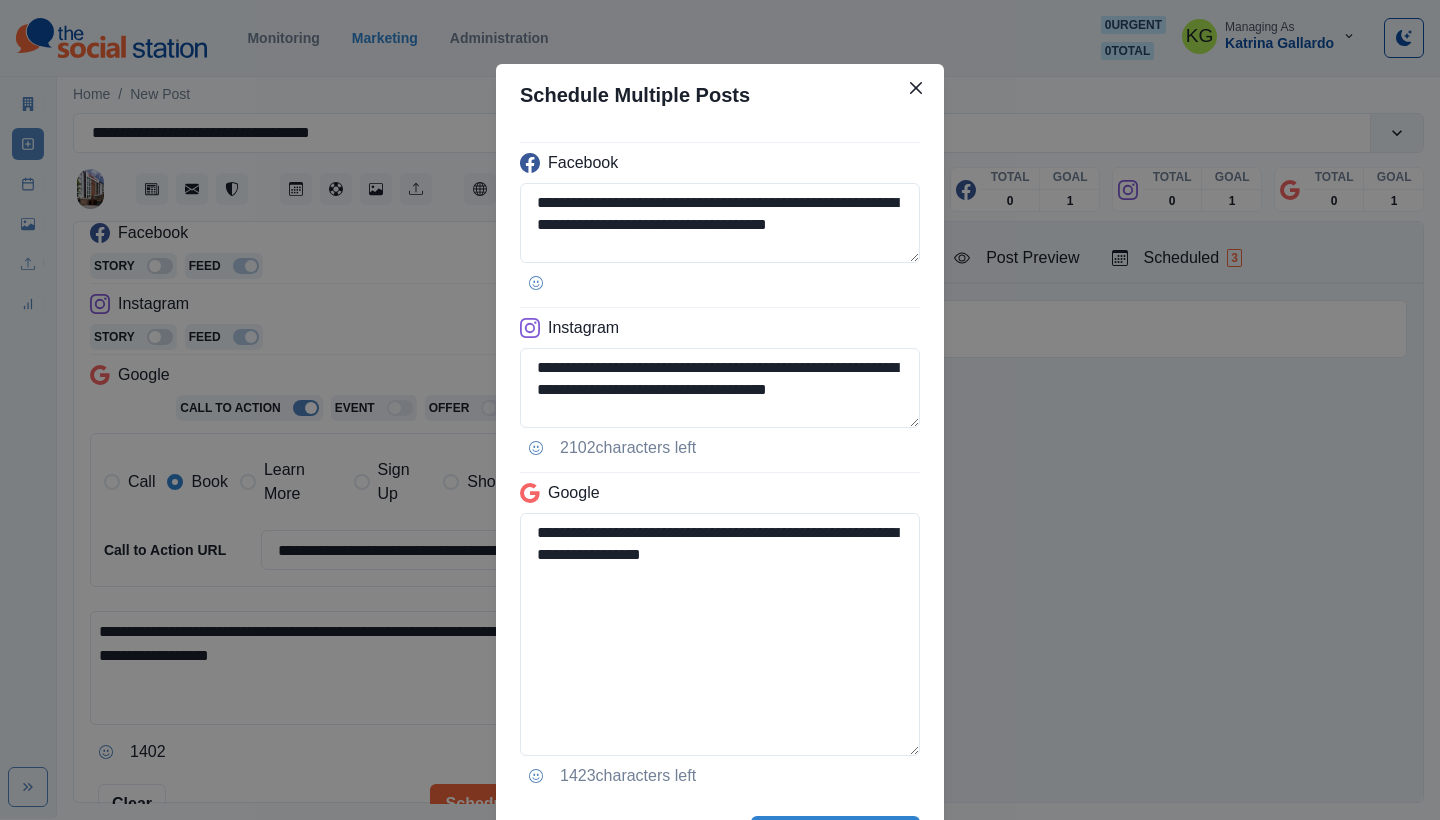 drag, startPoint x: 712, startPoint y: 420, endPoint x: 519, endPoint y: 415, distance: 193.06476 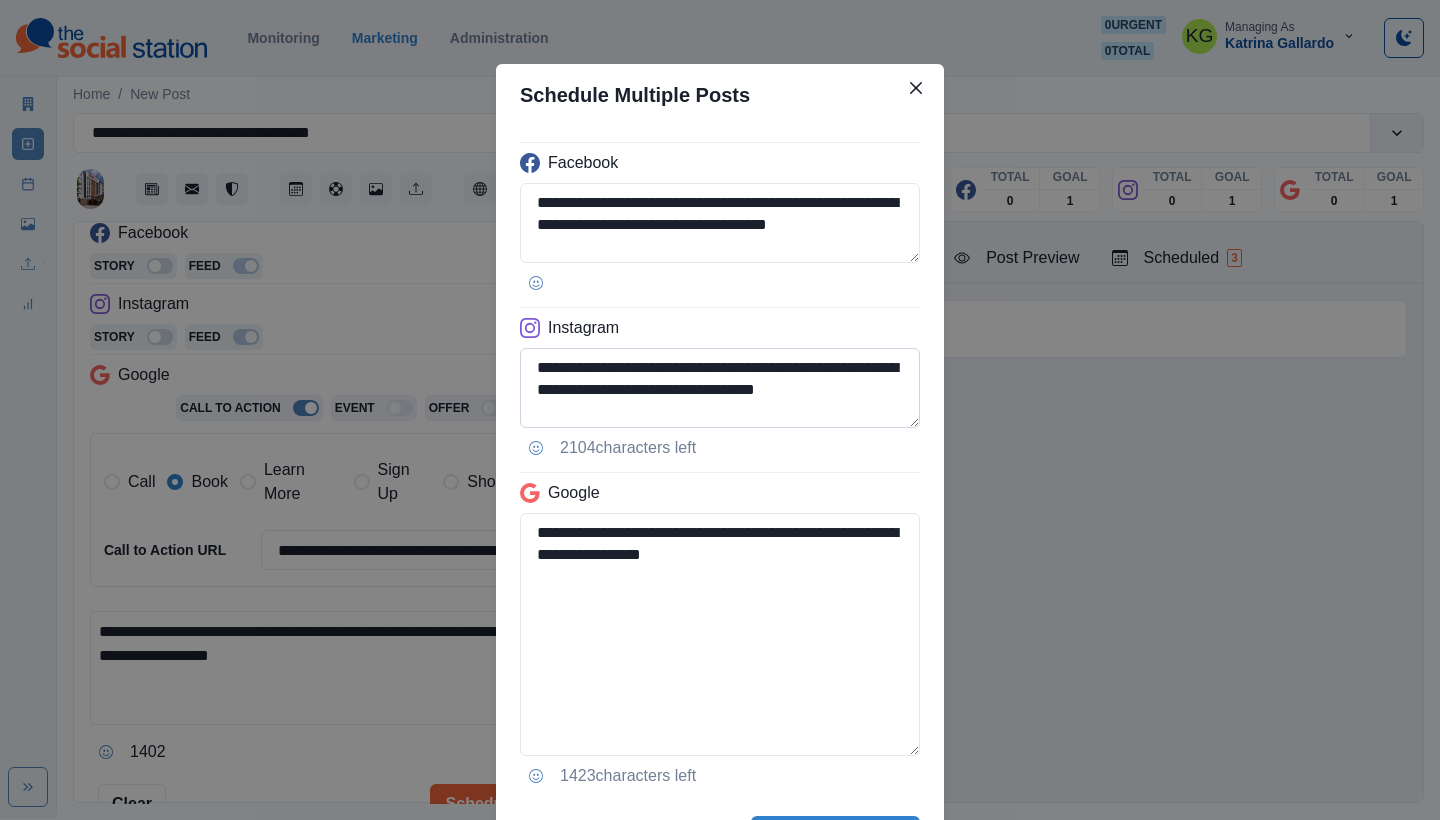 scroll, scrollTop: 116, scrollLeft: 0, axis: vertical 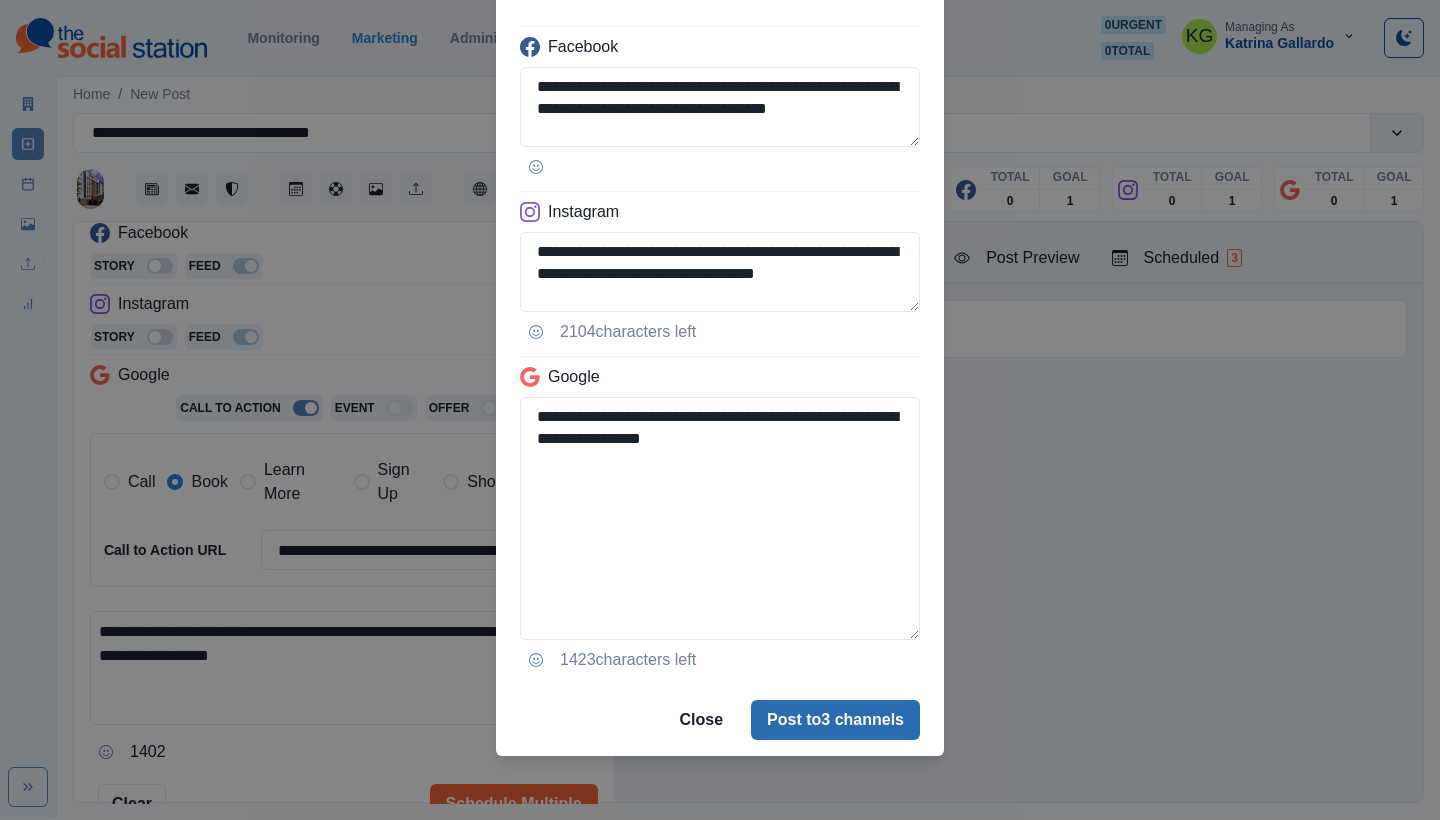 type on "**********" 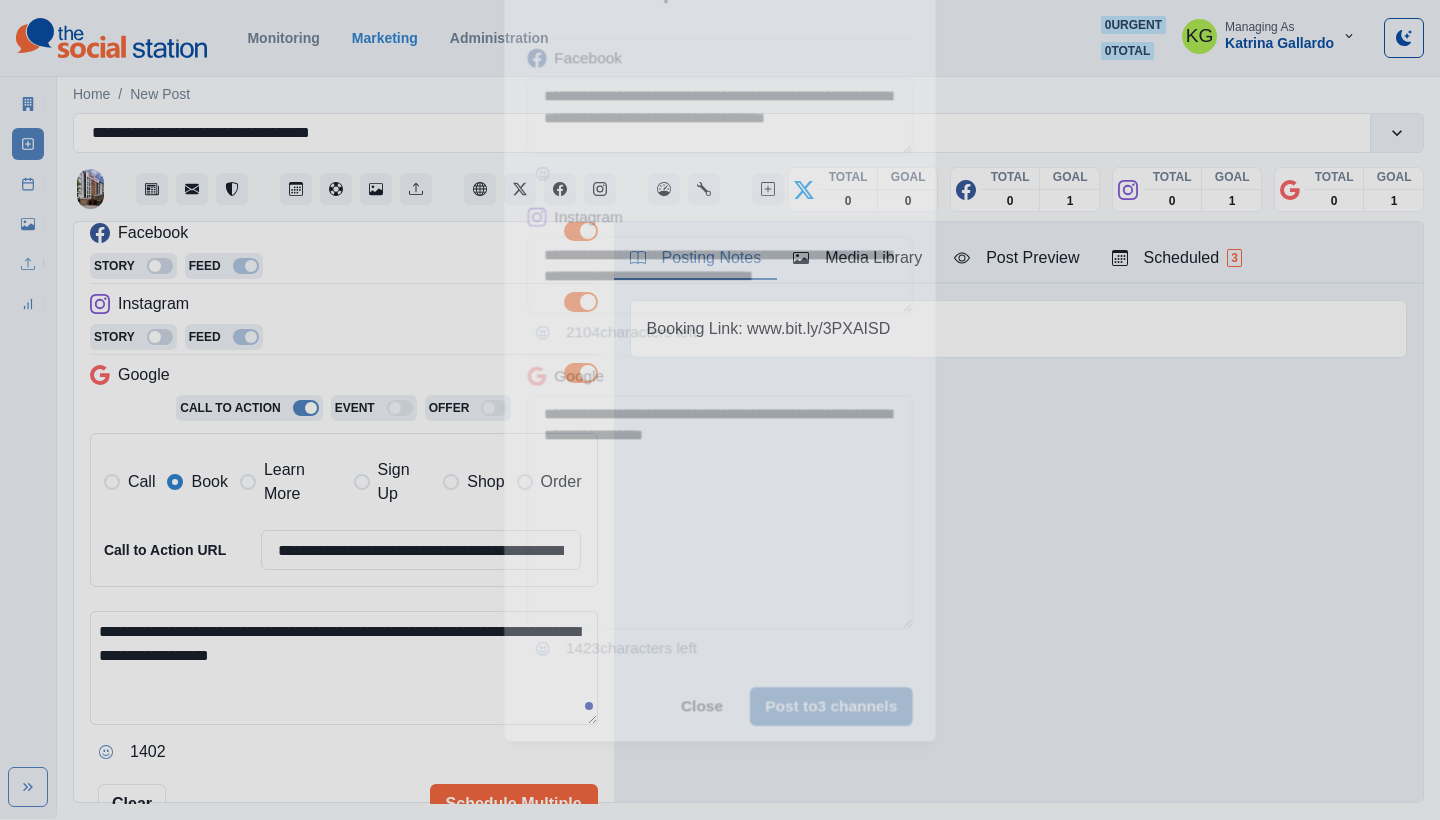 type 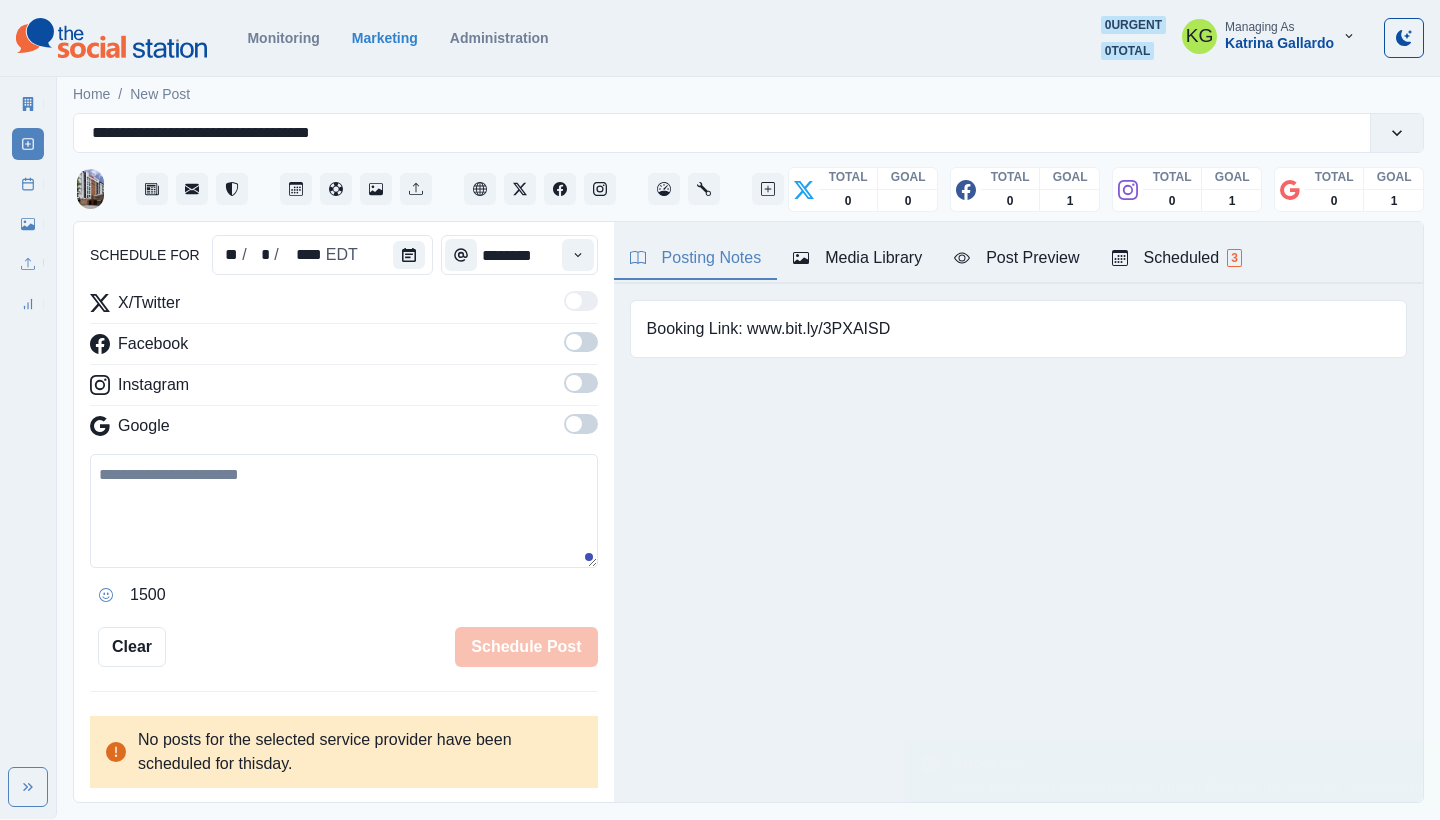 scroll, scrollTop: 194, scrollLeft: 0, axis: vertical 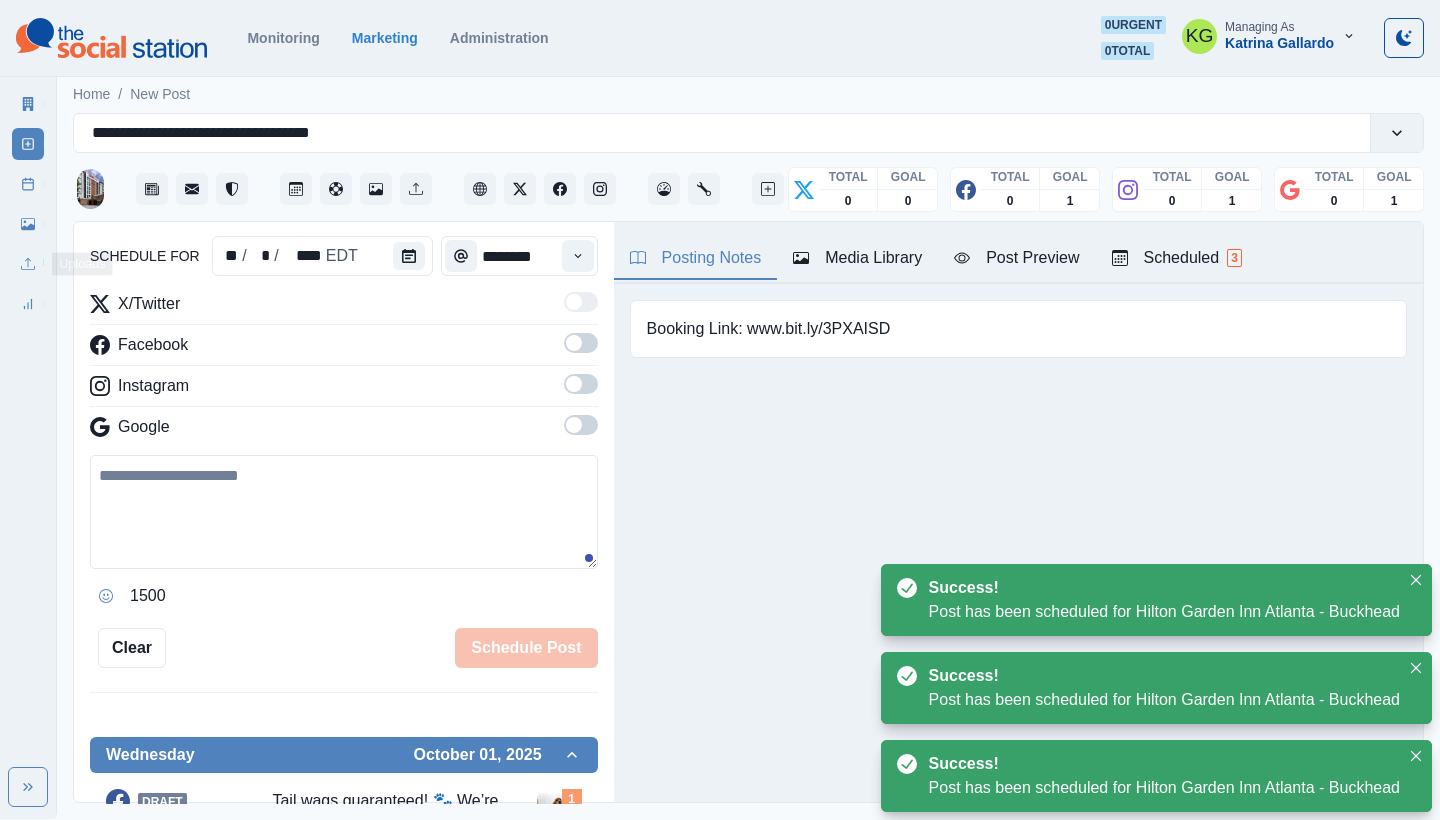 click 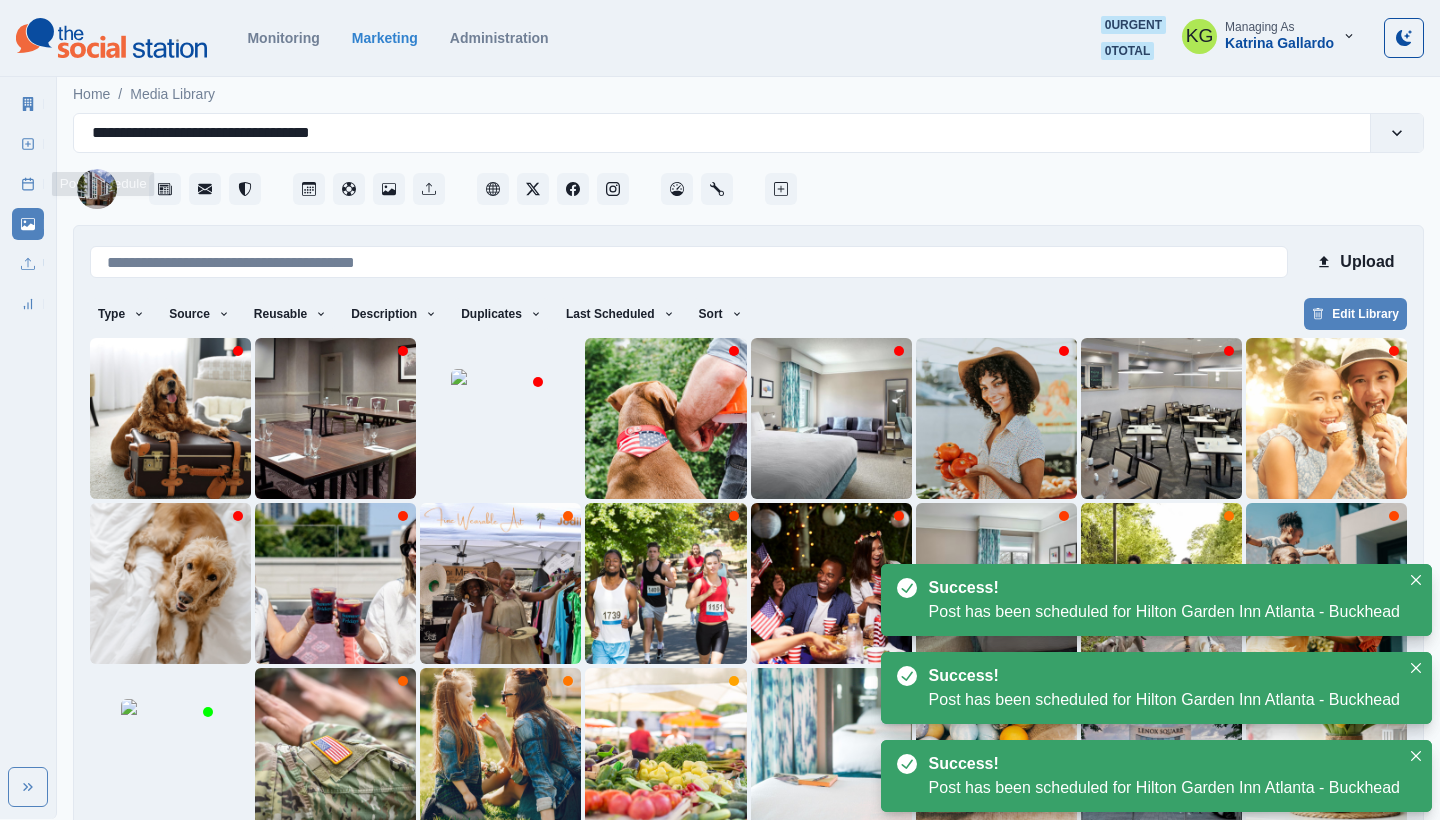 click 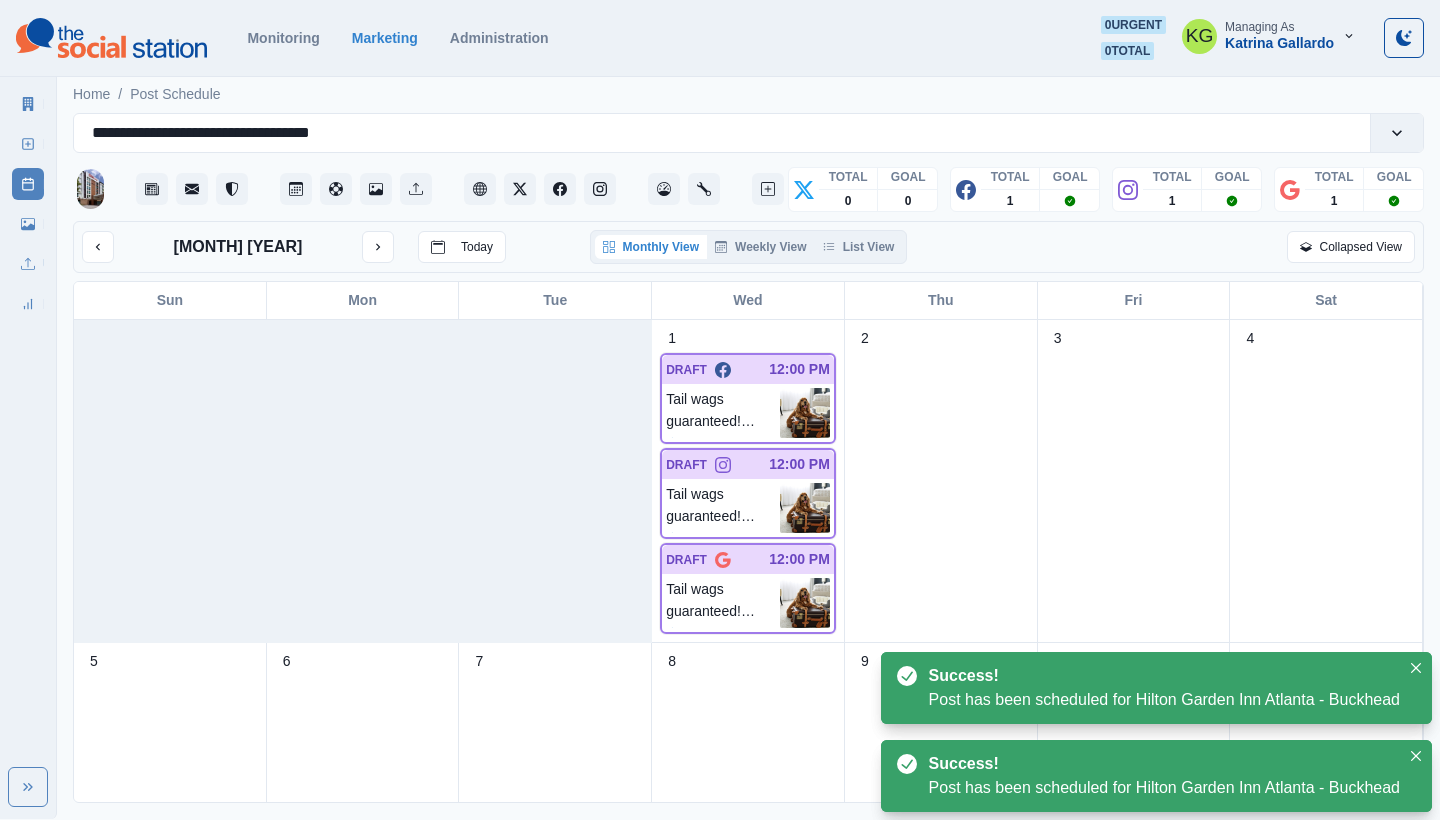 click on "October 2025 Today Monthly View Weekly View List View Collapsed View" at bounding box center (748, 247) 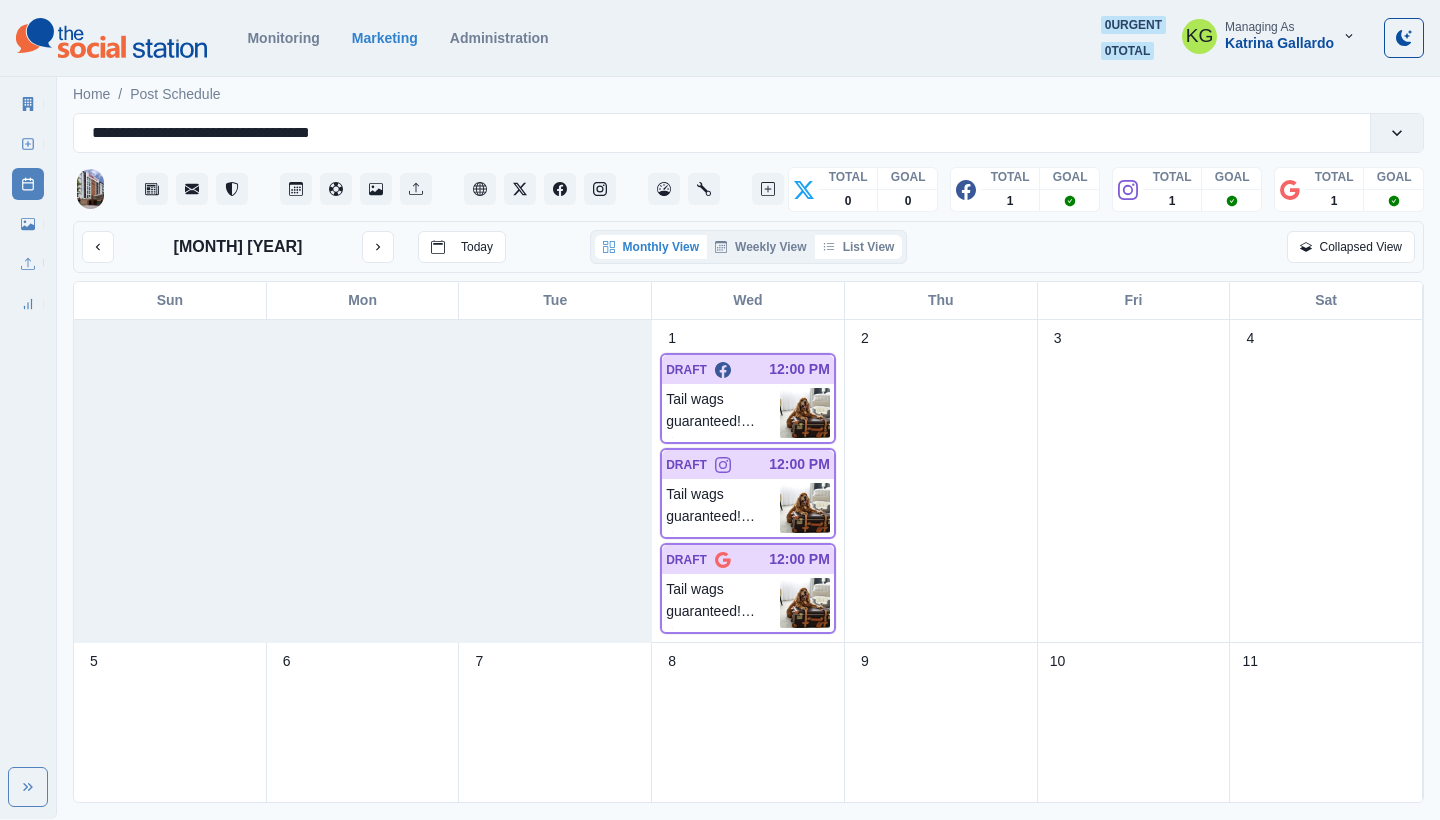 click on "List View" at bounding box center (859, 247) 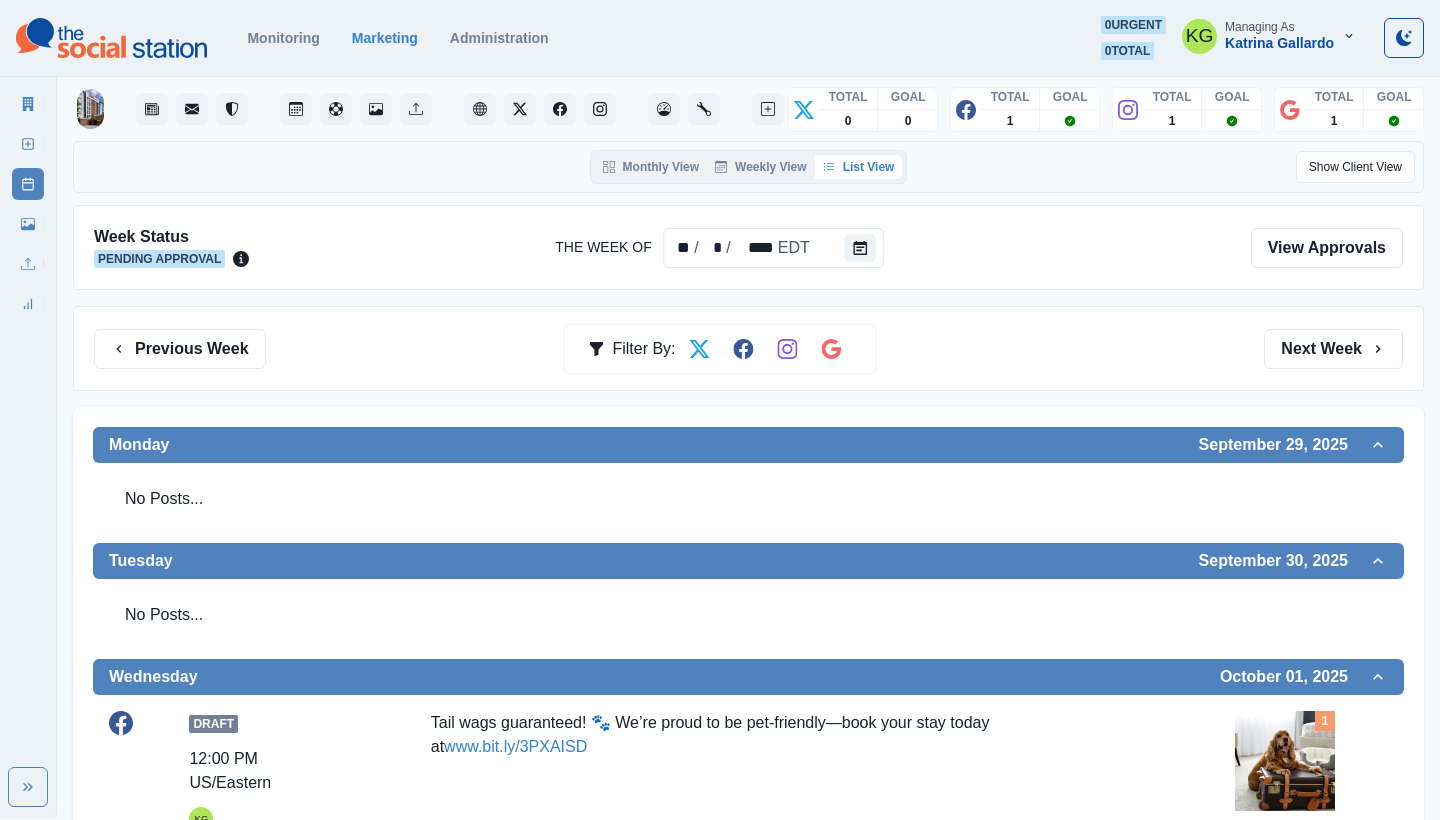 scroll, scrollTop: 74, scrollLeft: 0, axis: vertical 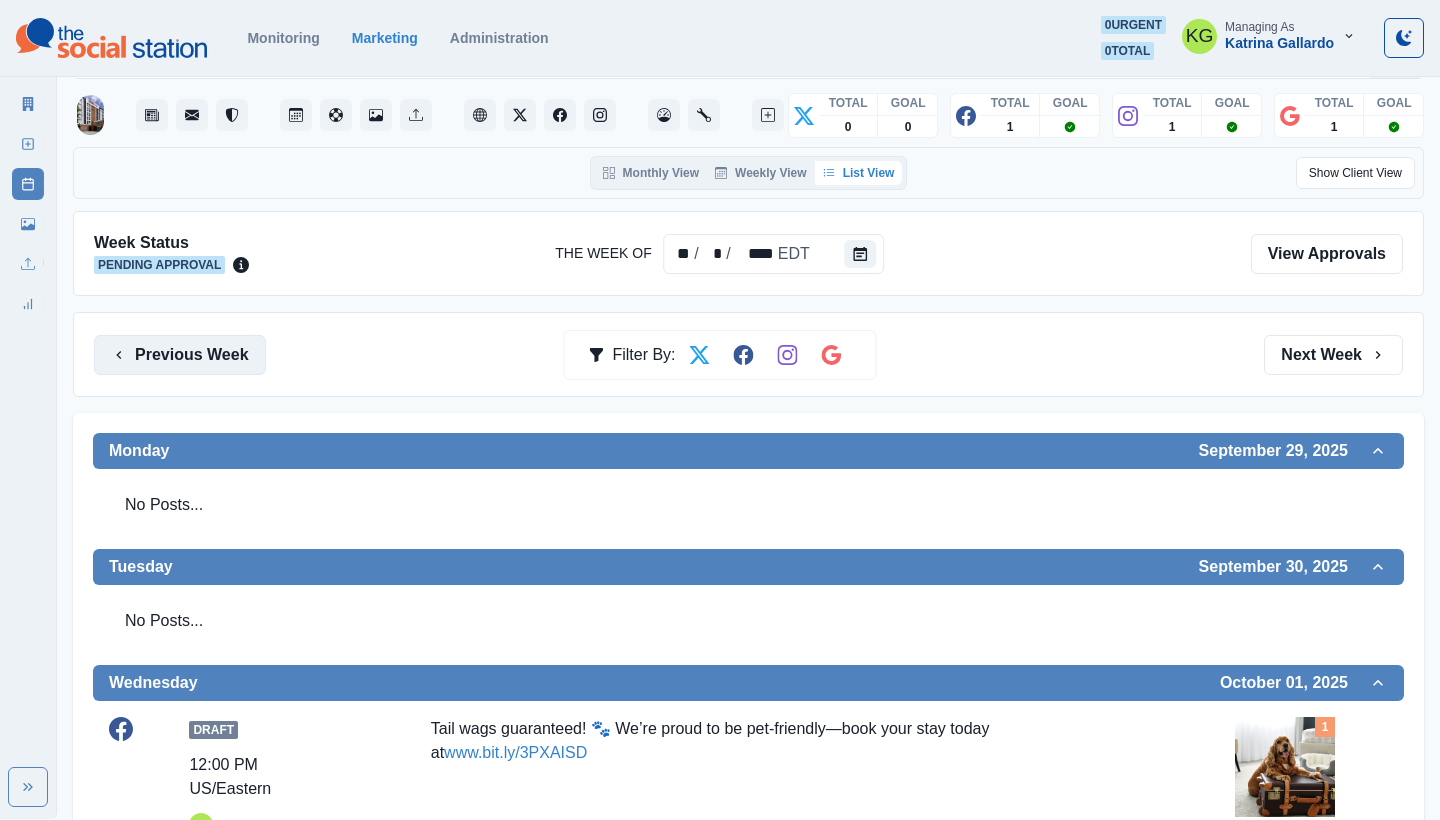 click on "Previous Week" at bounding box center [180, 355] 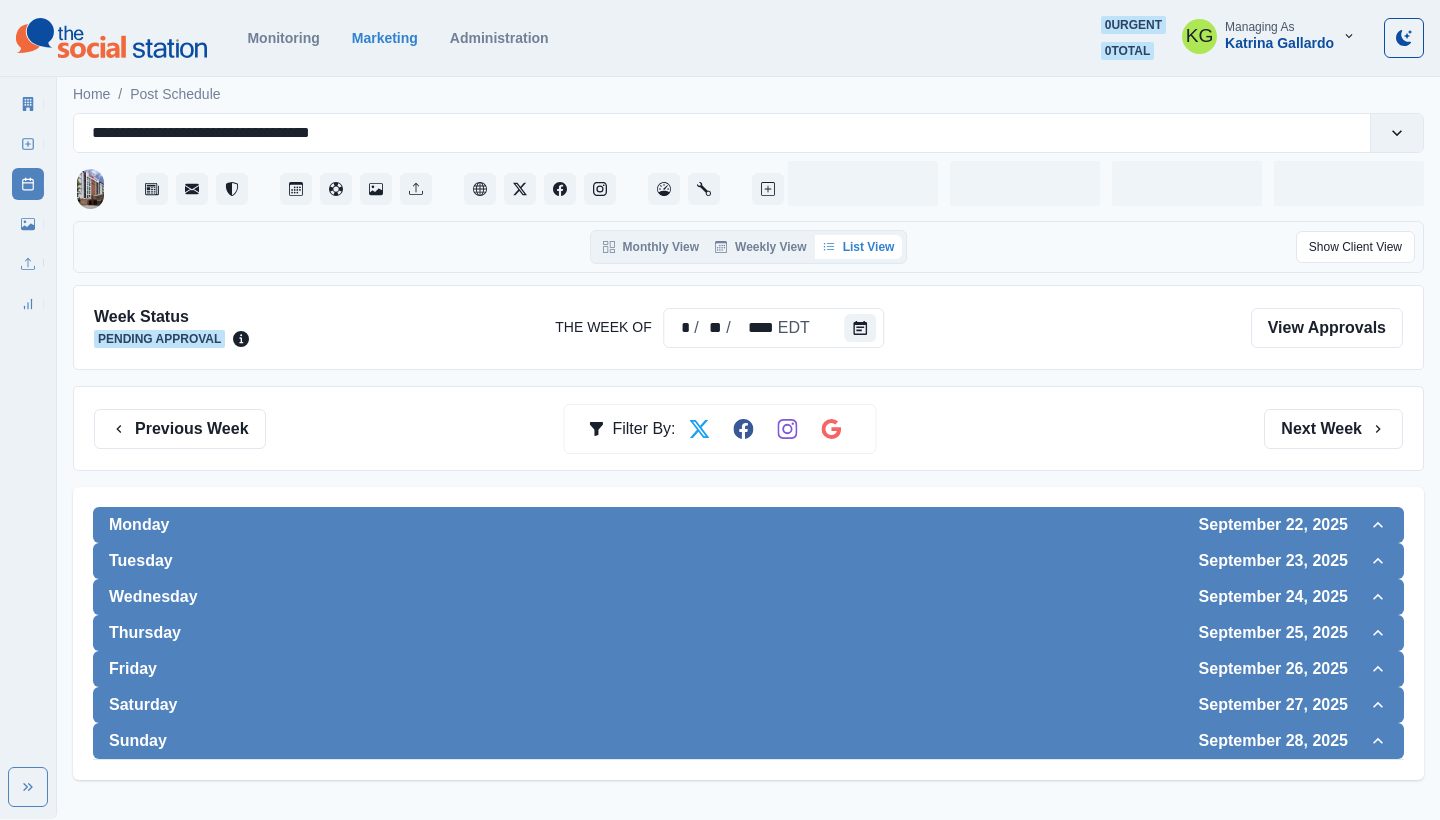 scroll, scrollTop: 0, scrollLeft: 0, axis: both 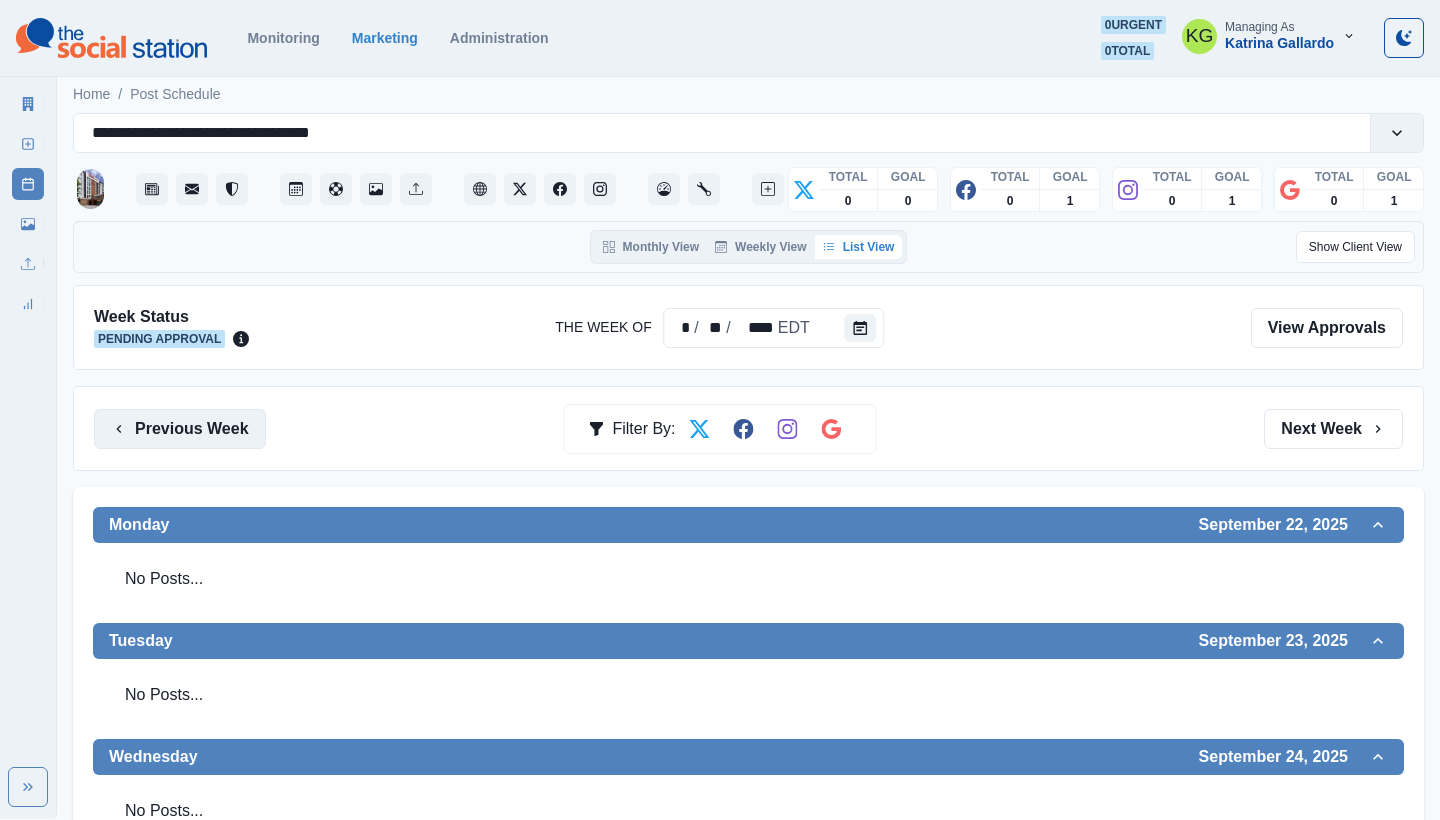 click on "Previous Week" at bounding box center (180, 429) 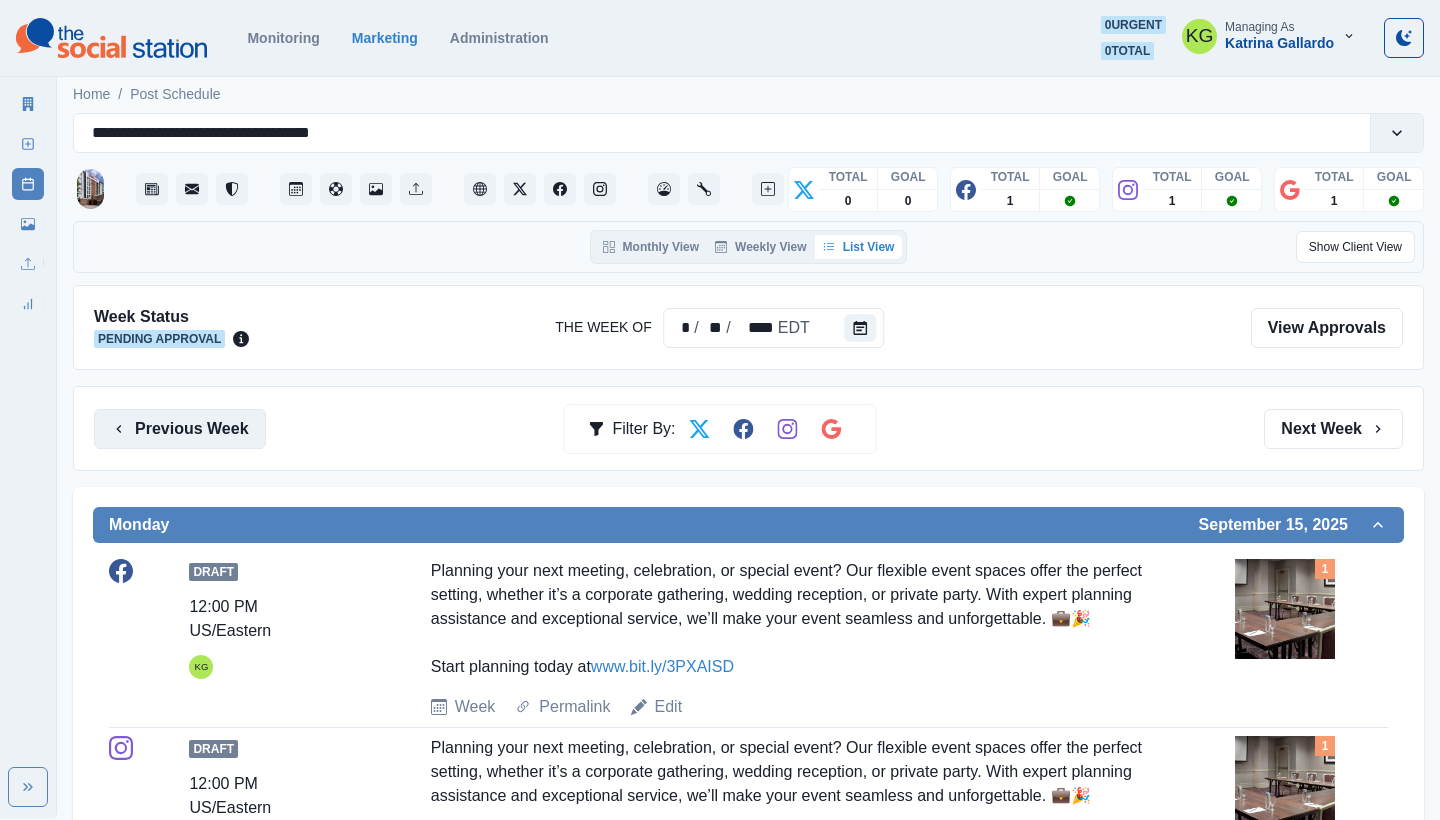 click on "Previous Week" at bounding box center [180, 429] 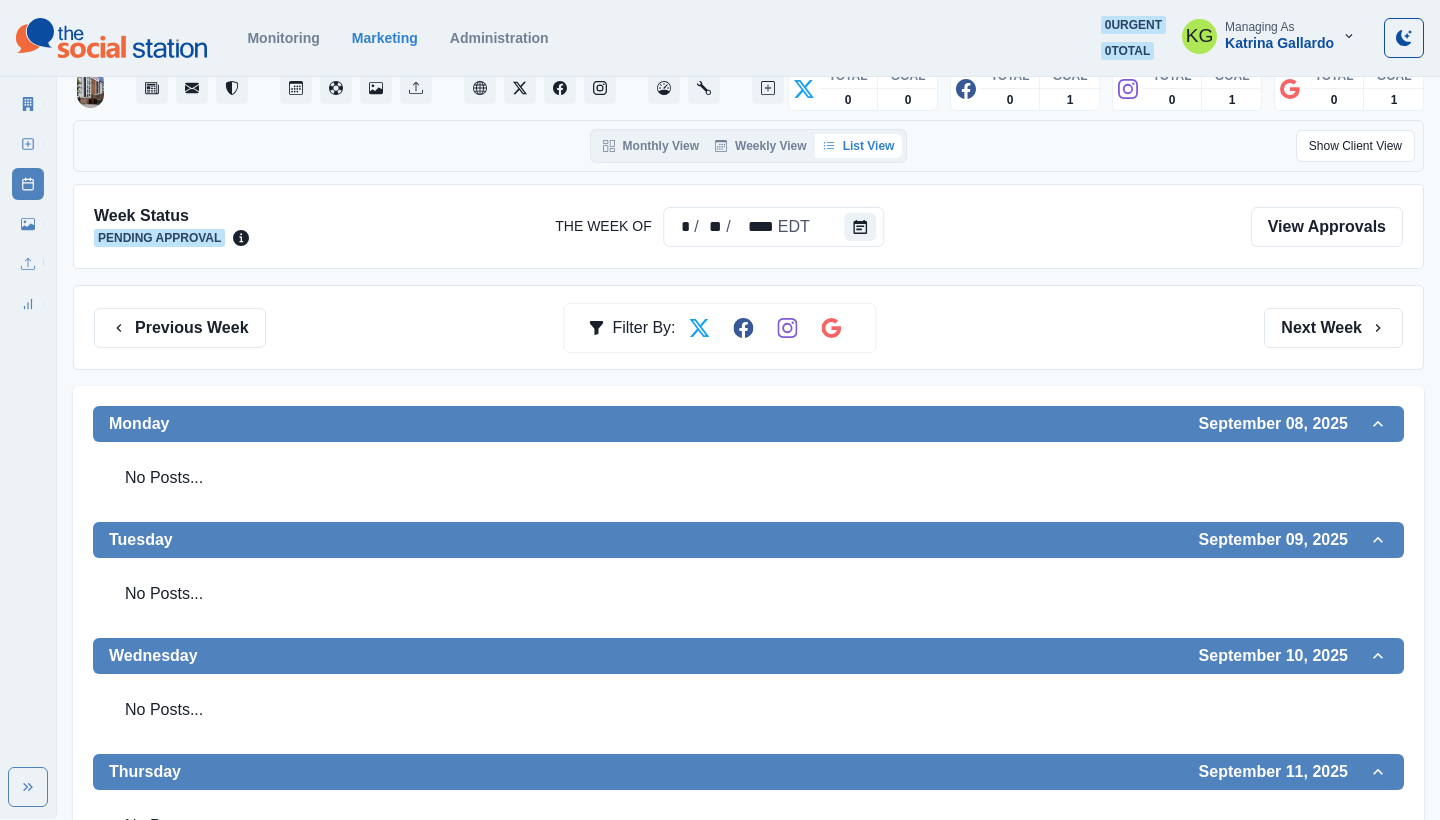 scroll, scrollTop: 511, scrollLeft: 0, axis: vertical 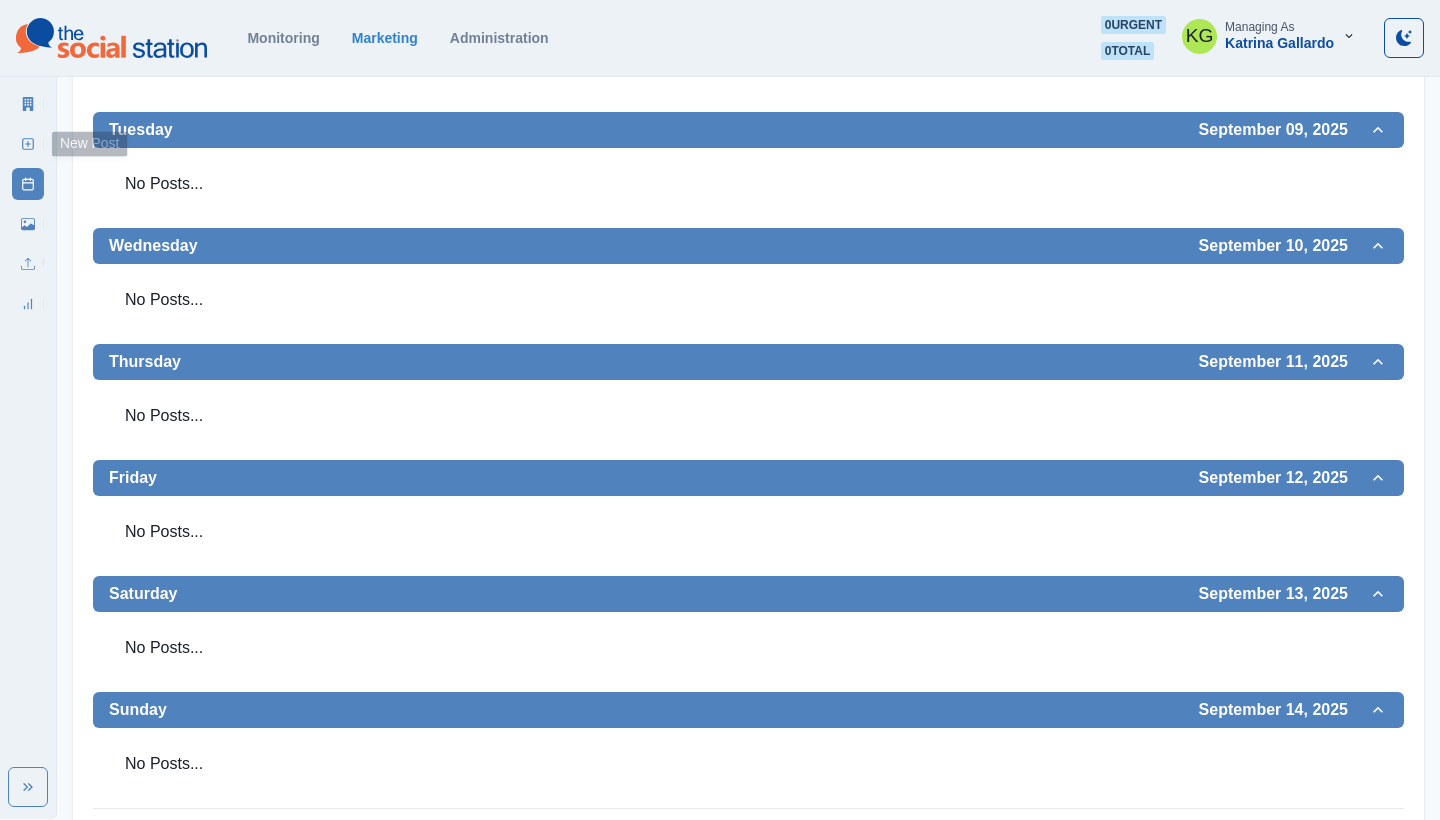 click on "New Post" at bounding box center (28, 144) 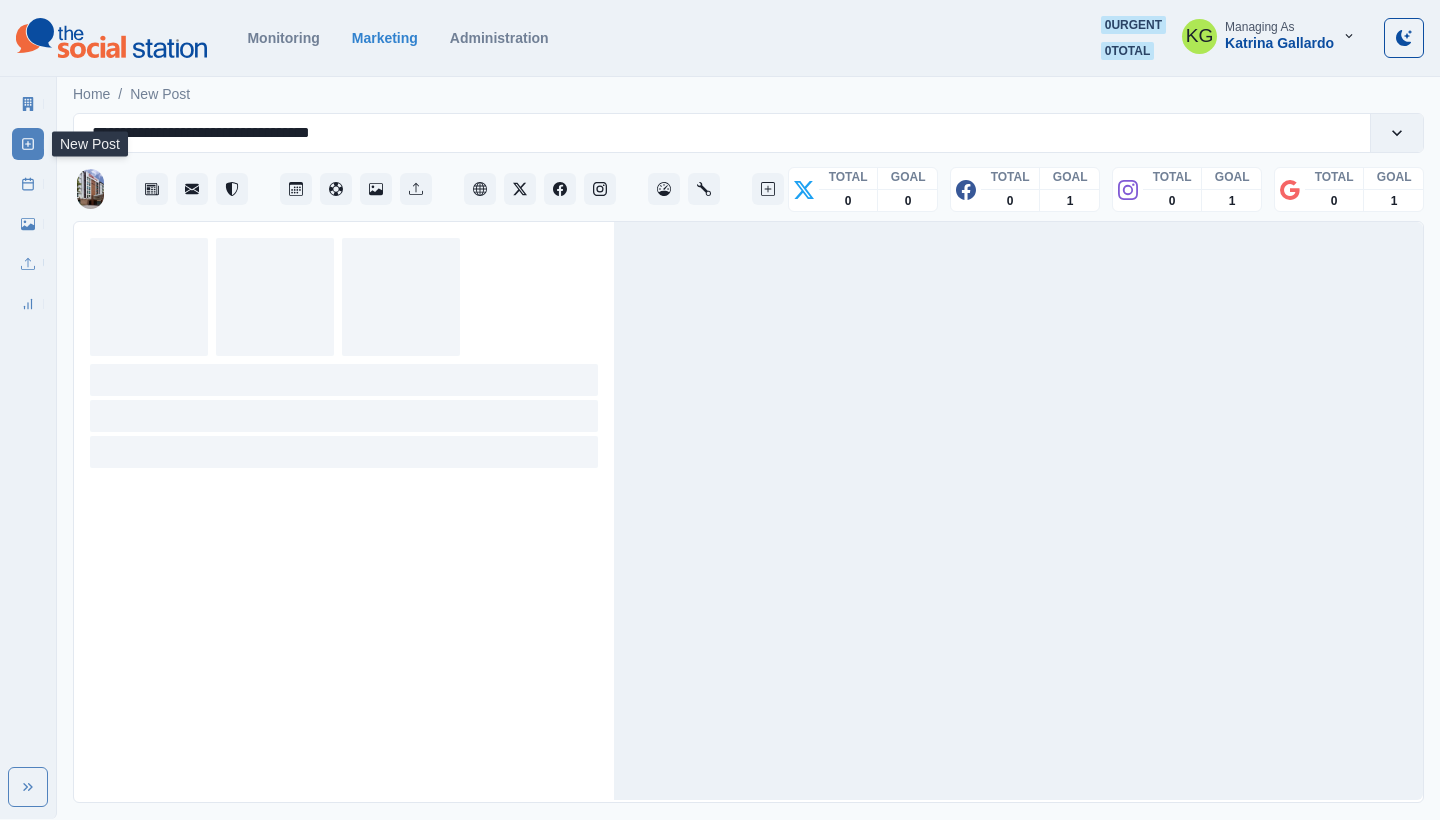 scroll, scrollTop: 0, scrollLeft: 0, axis: both 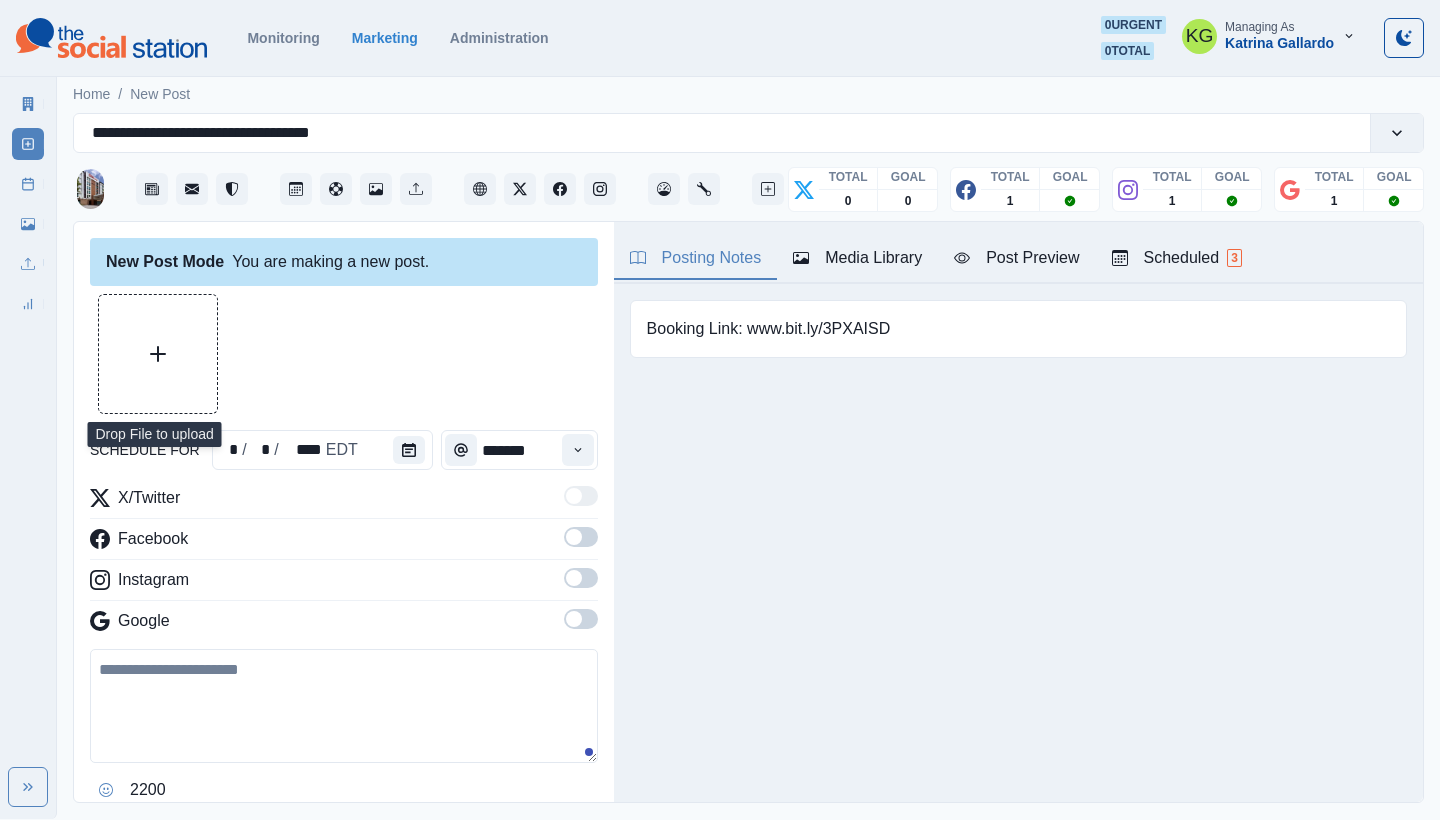 click at bounding box center [158, 354] 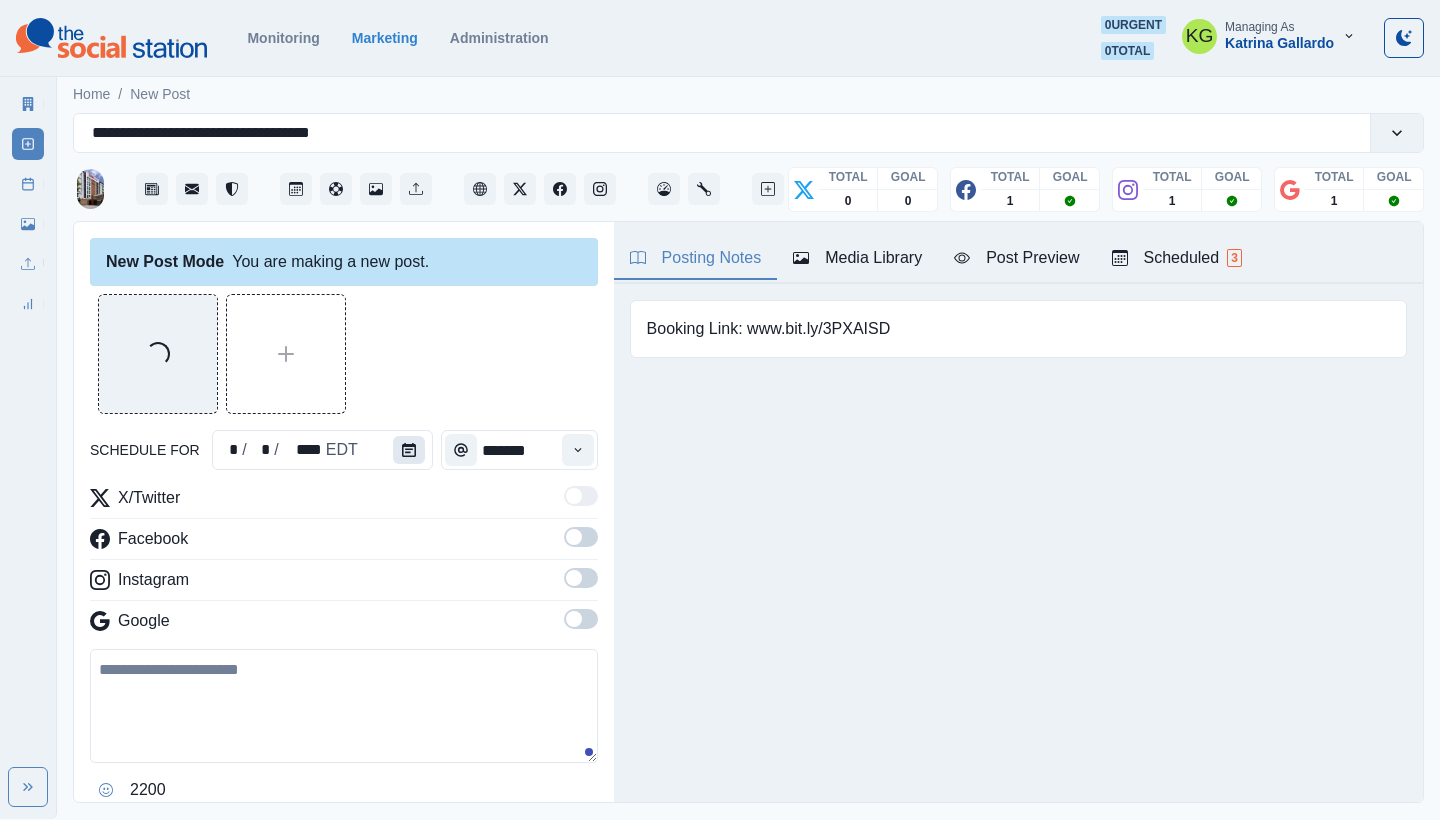 click at bounding box center [409, 450] 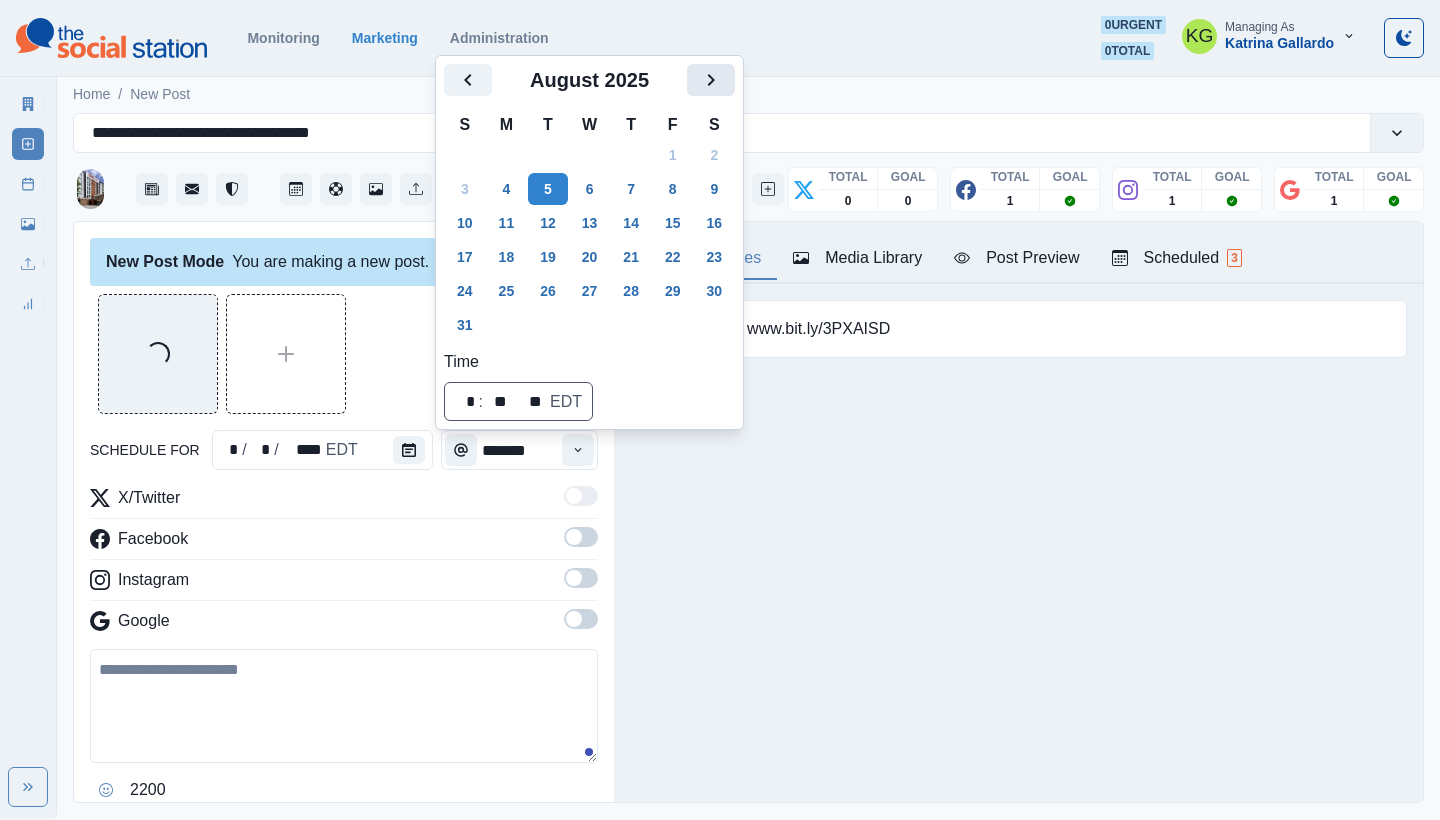 click 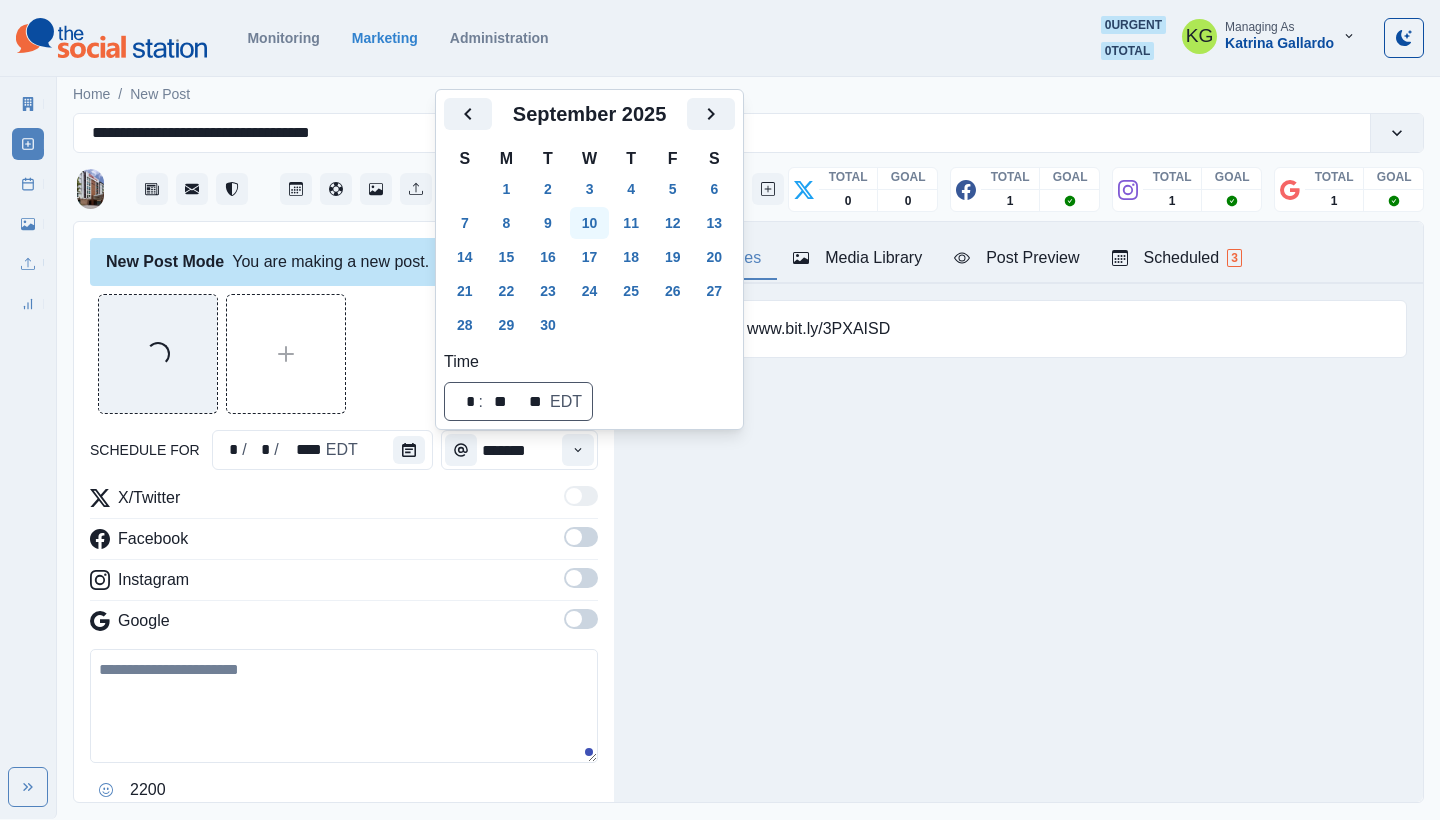 click on "10" at bounding box center [590, 223] 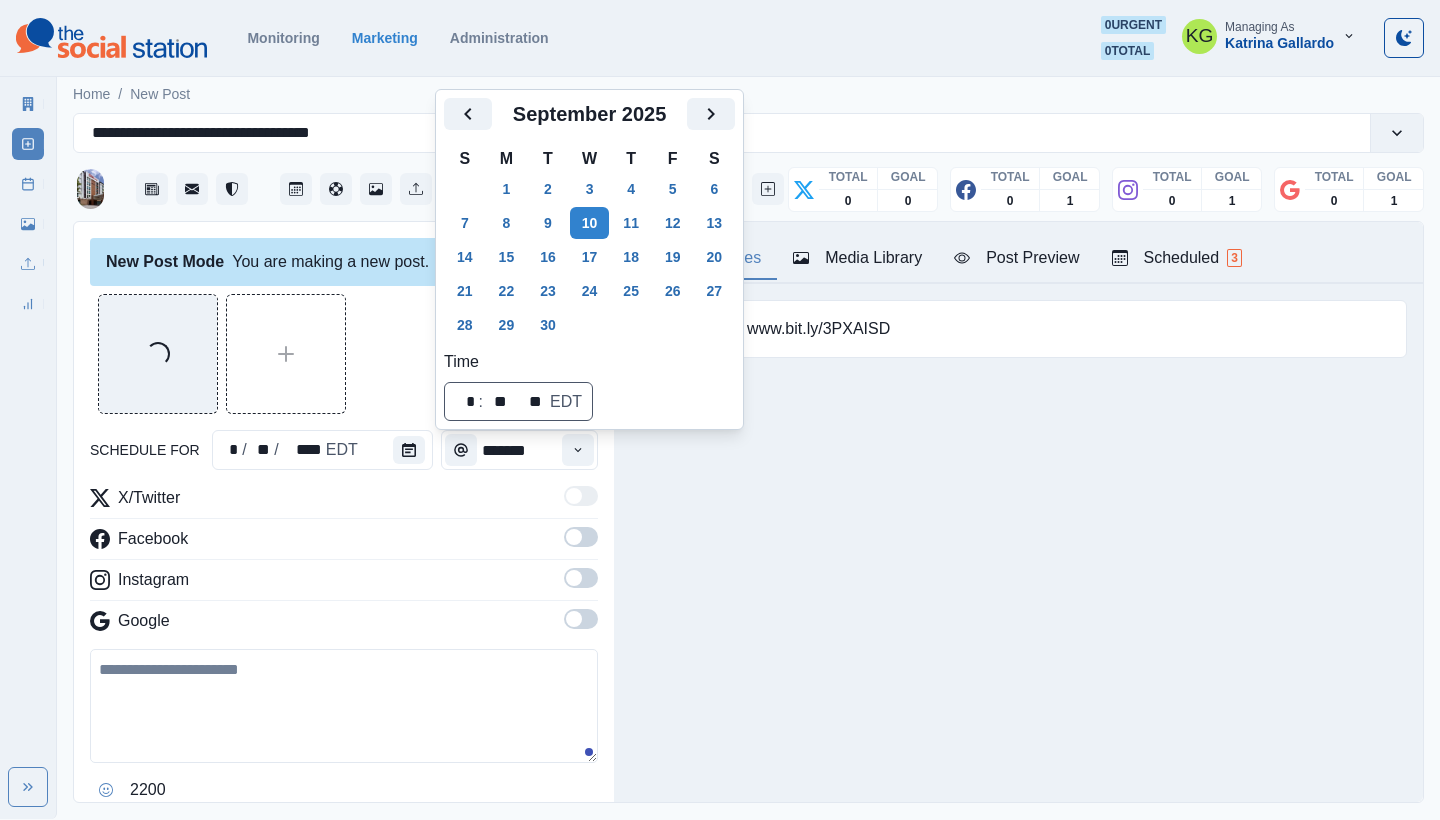 click on "Loading... schedule for  * / ** / **** EDT ******* X/Twitter Facebook Instagram Google
2200 Clear Schedule Post" at bounding box center [344, 578] 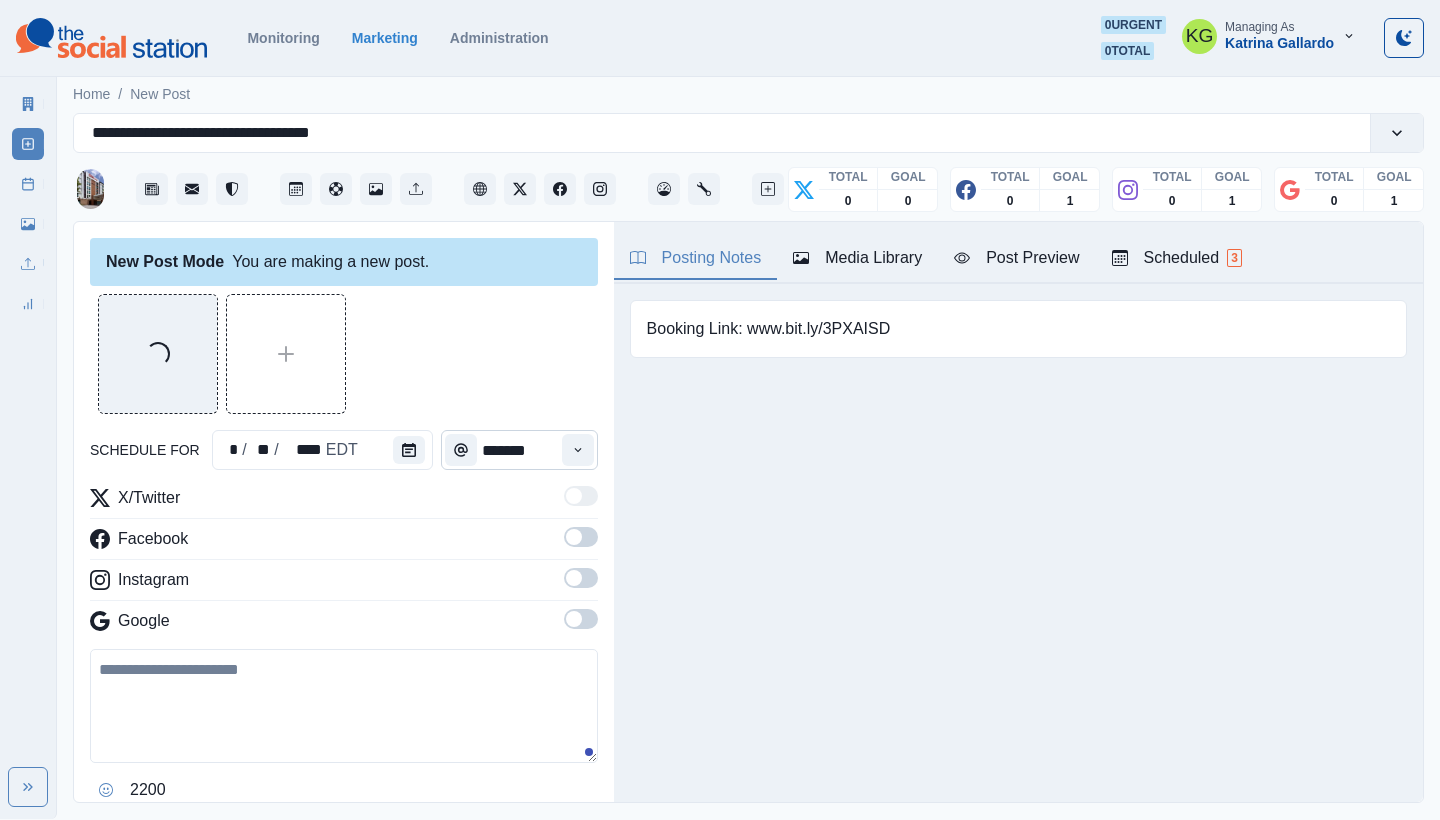 click on "*******" at bounding box center (519, 450) 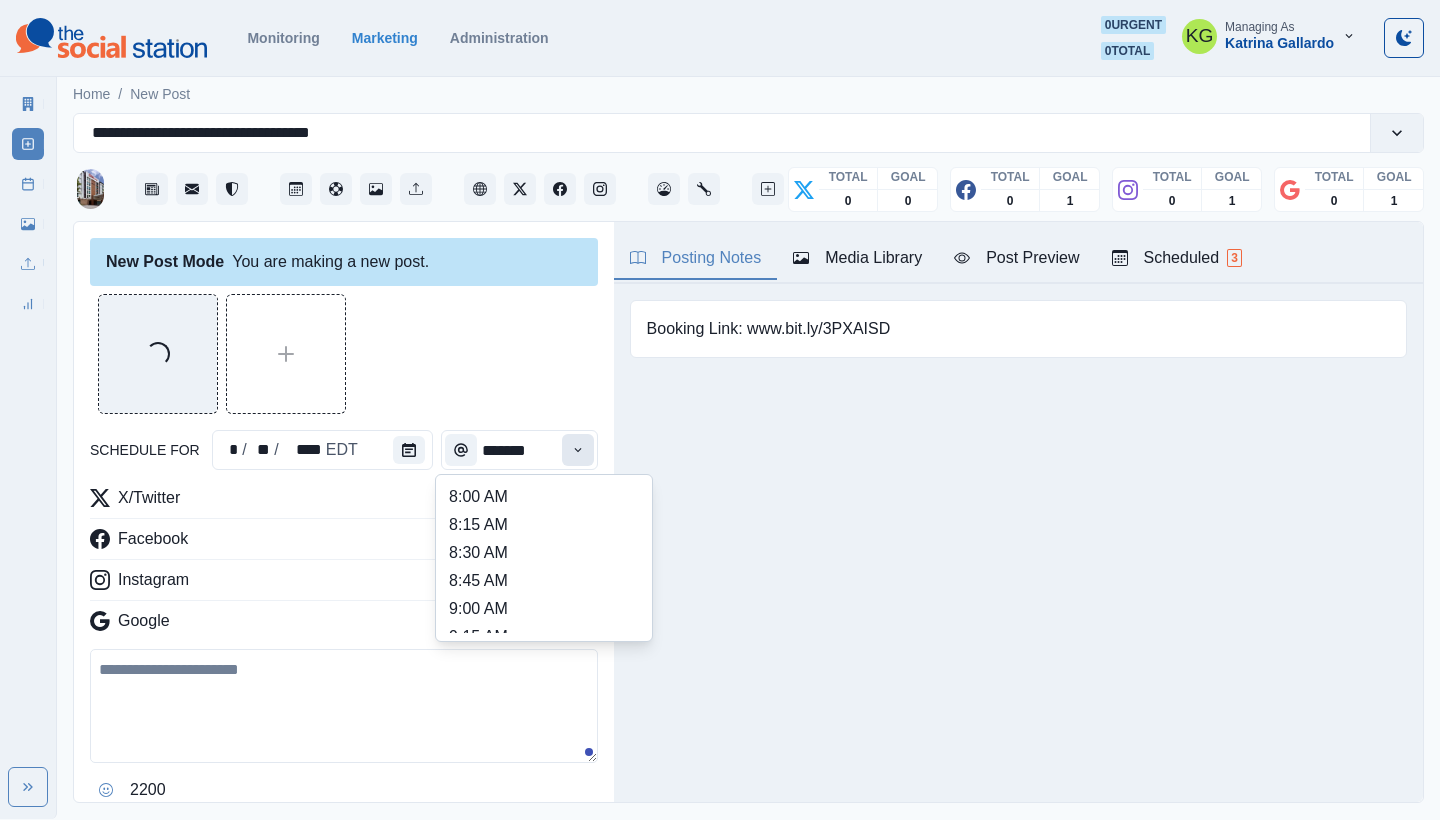 click 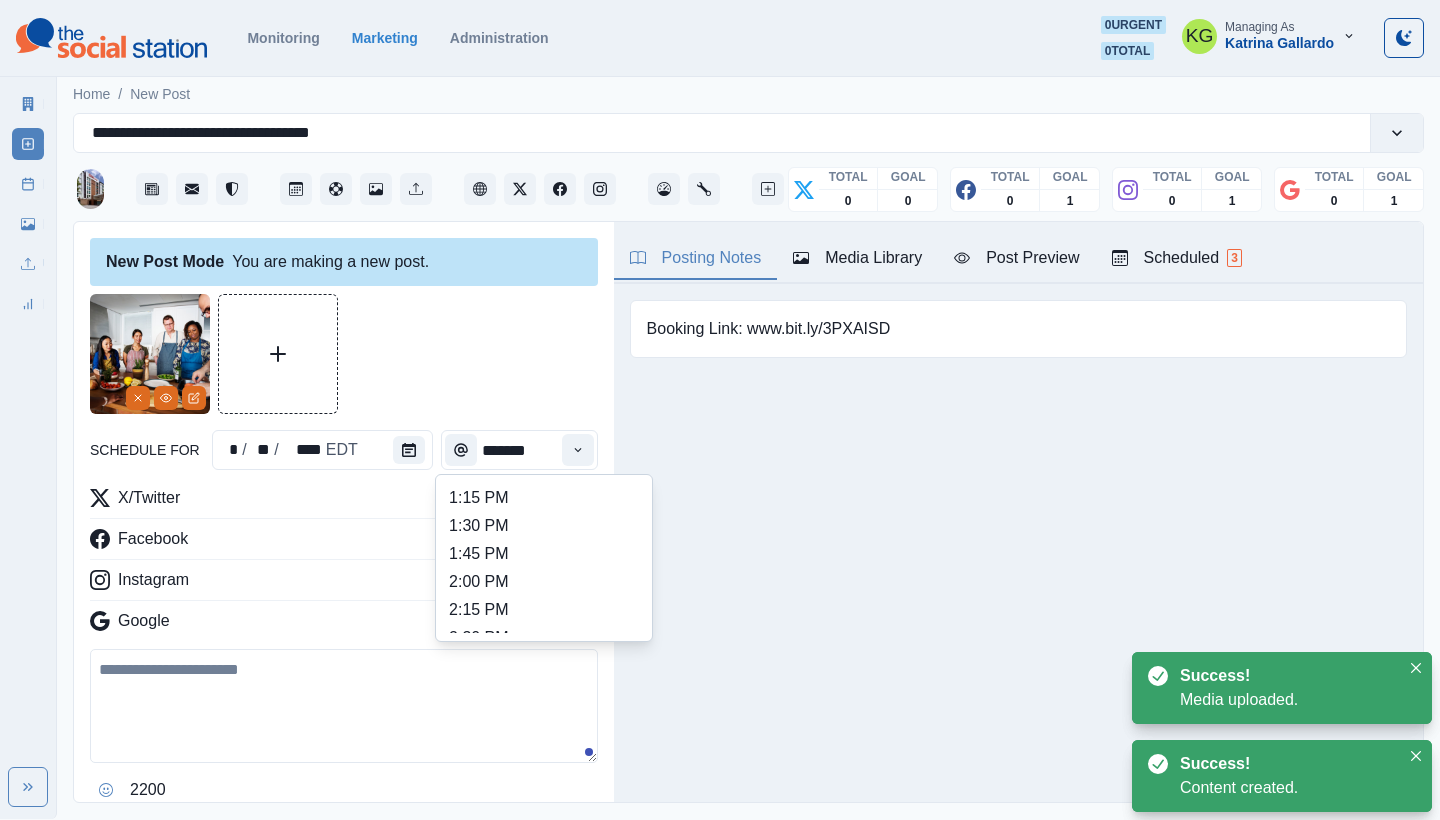 scroll, scrollTop: 685, scrollLeft: 0, axis: vertical 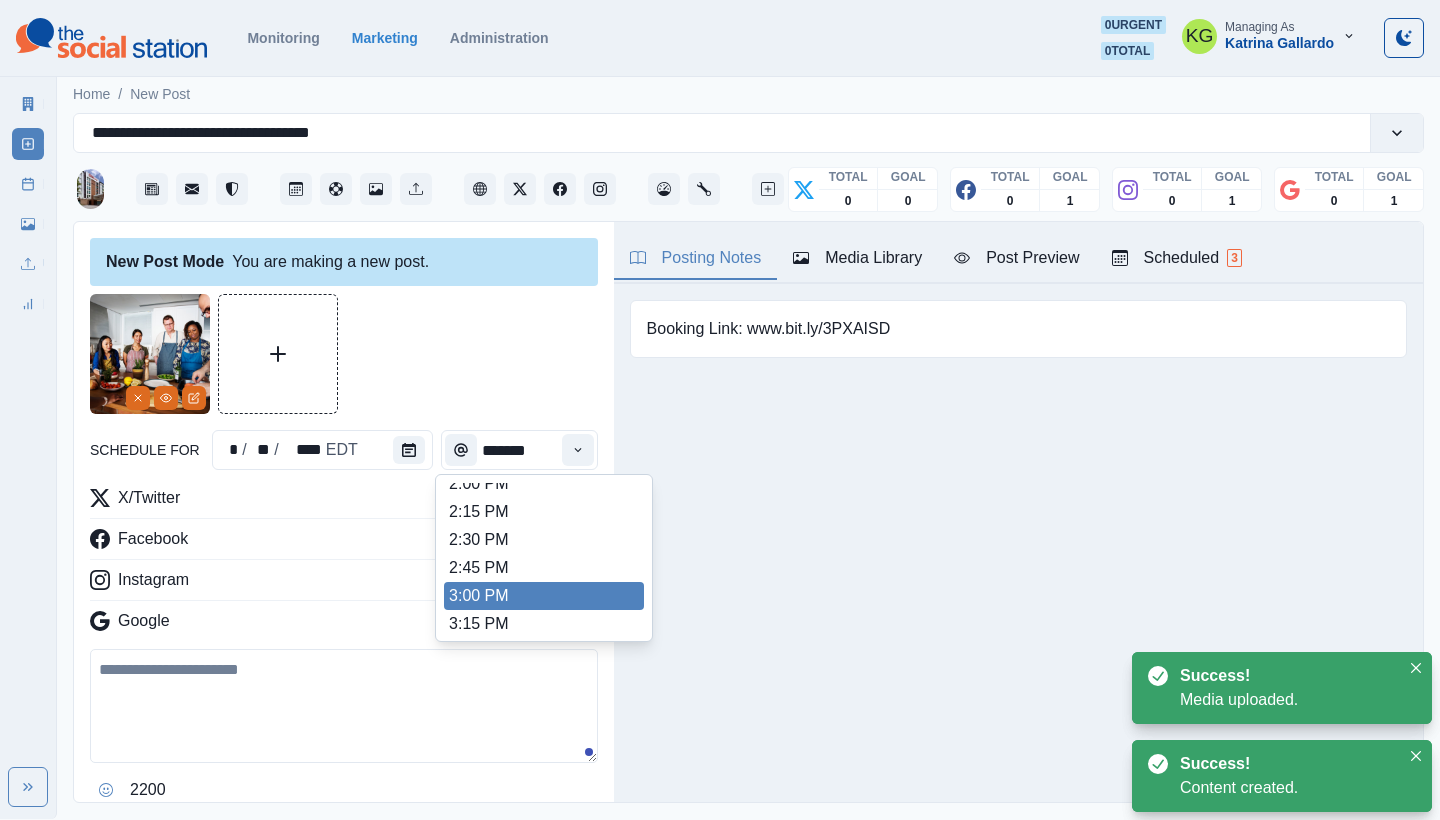 click on "3:00 PM" at bounding box center [544, 596] 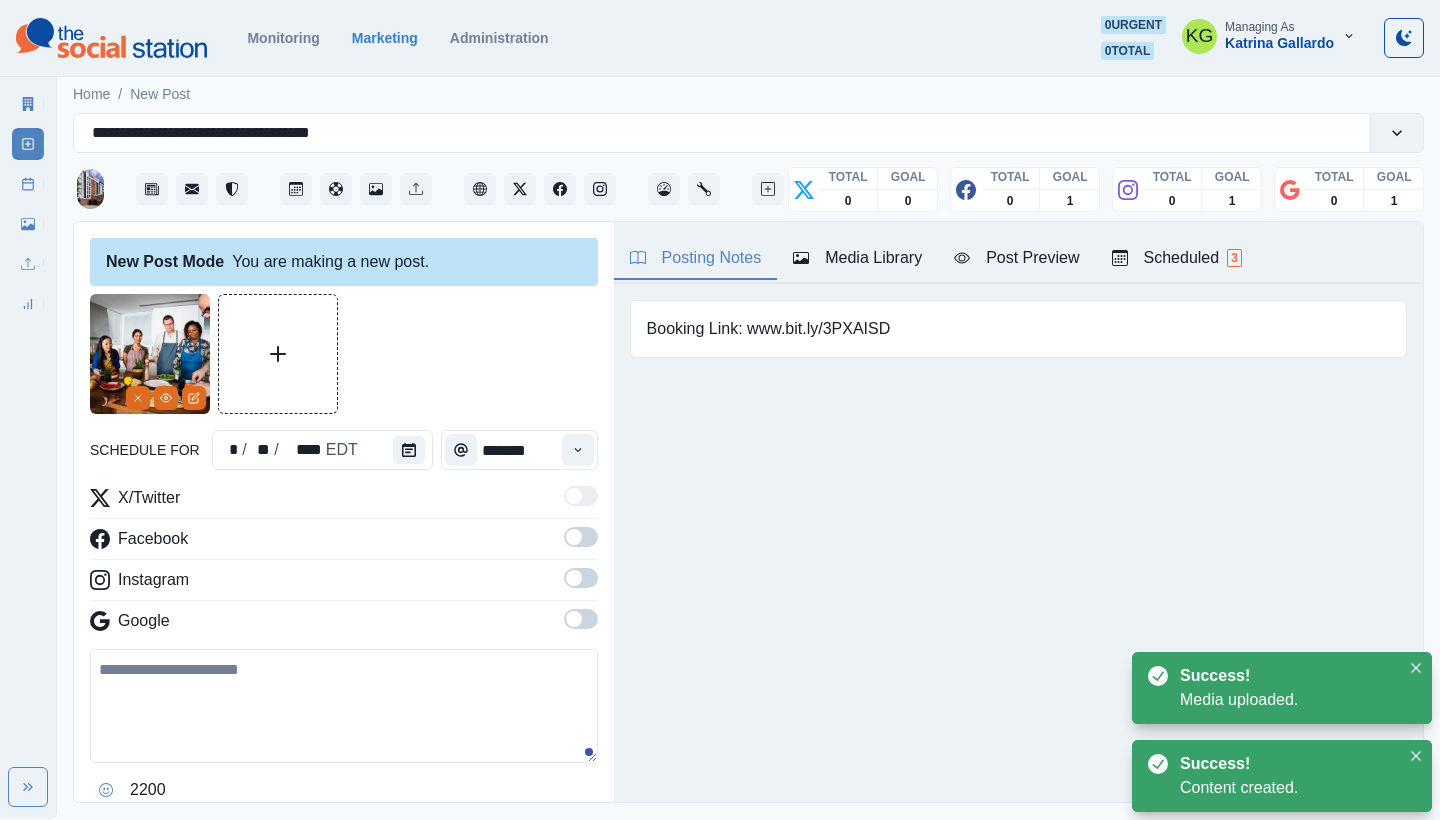 click at bounding box center (574, 619) 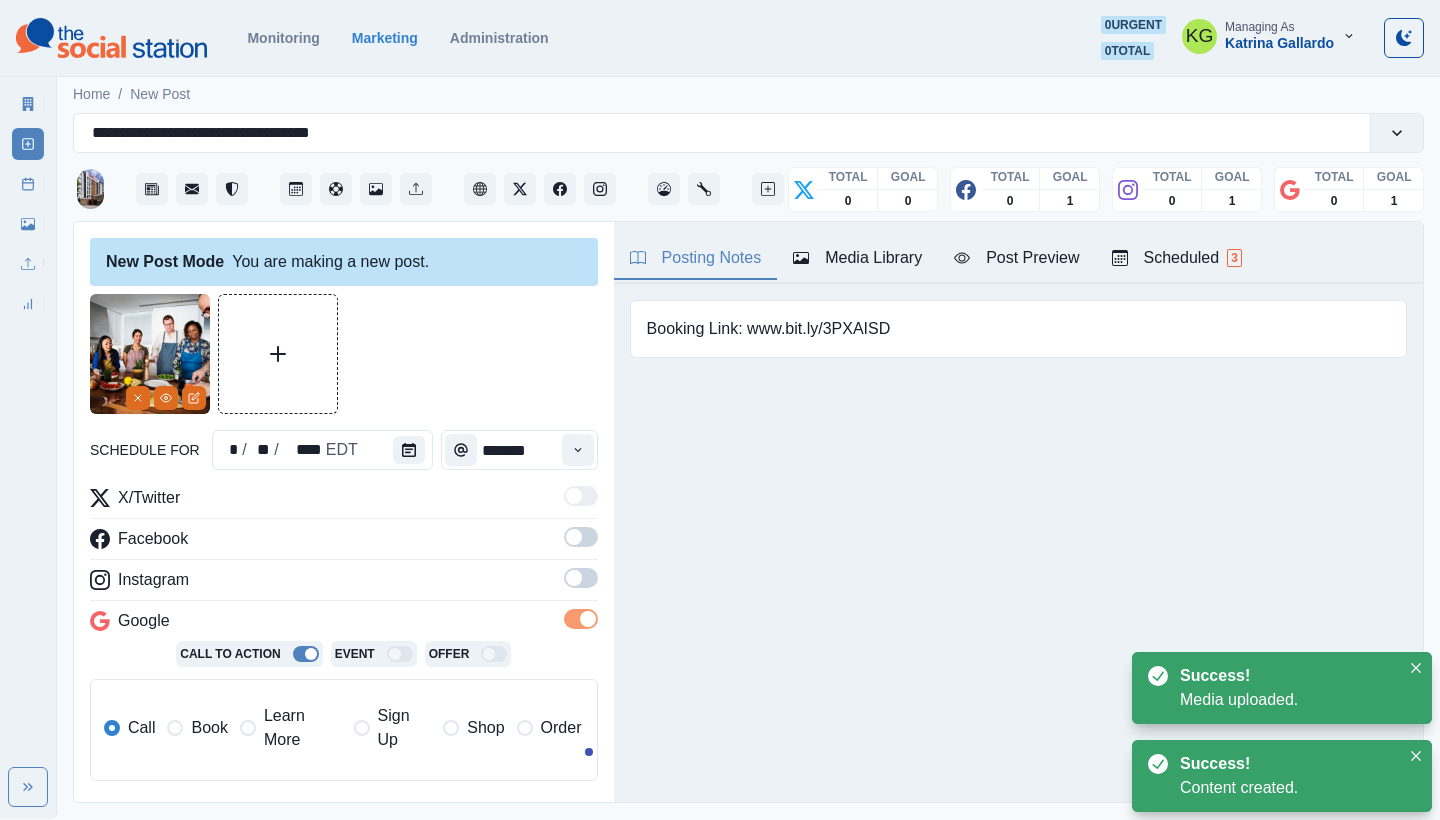 click at bounding box center (574, 578) 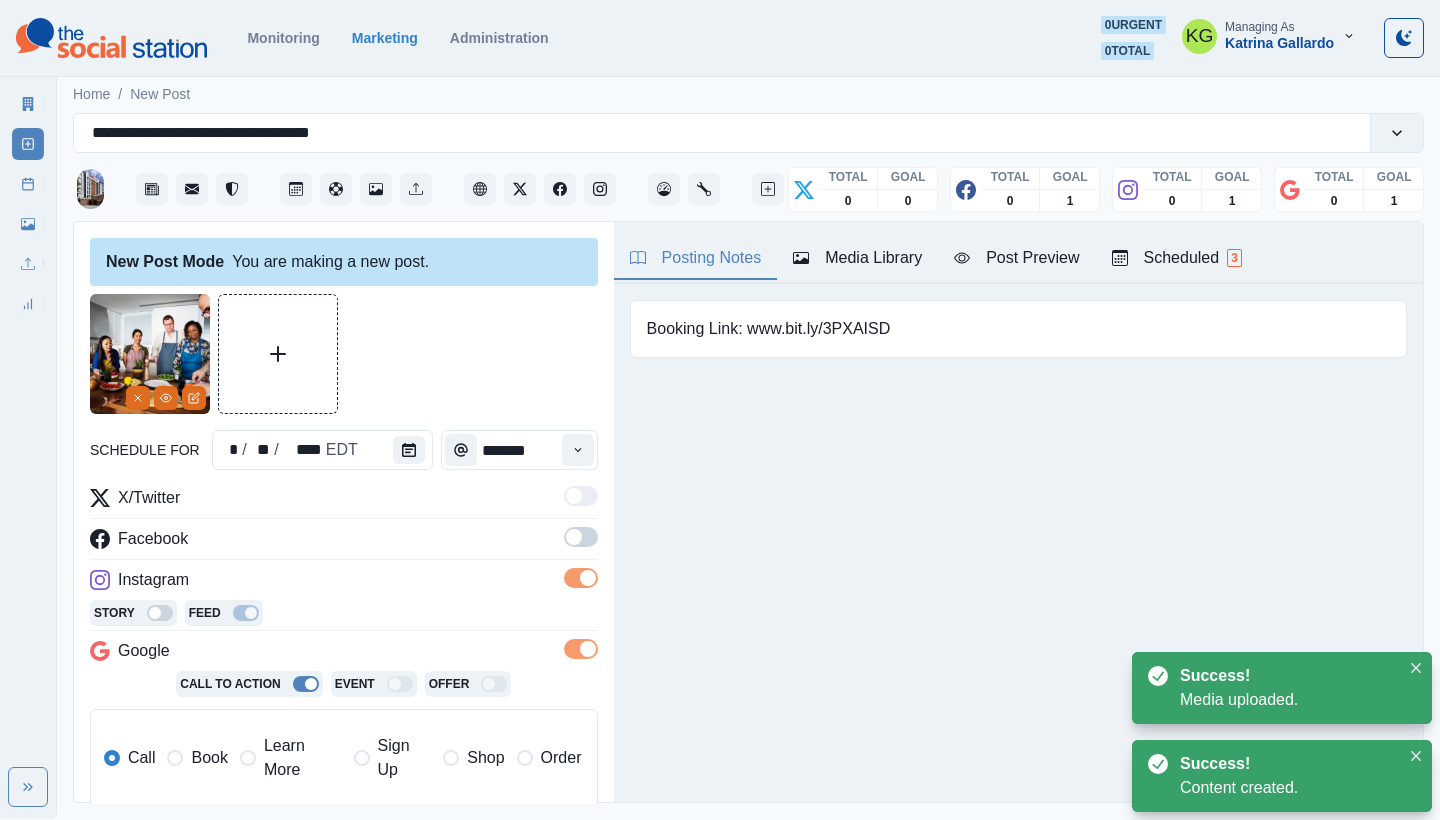 click at bounding box center (581, 537) 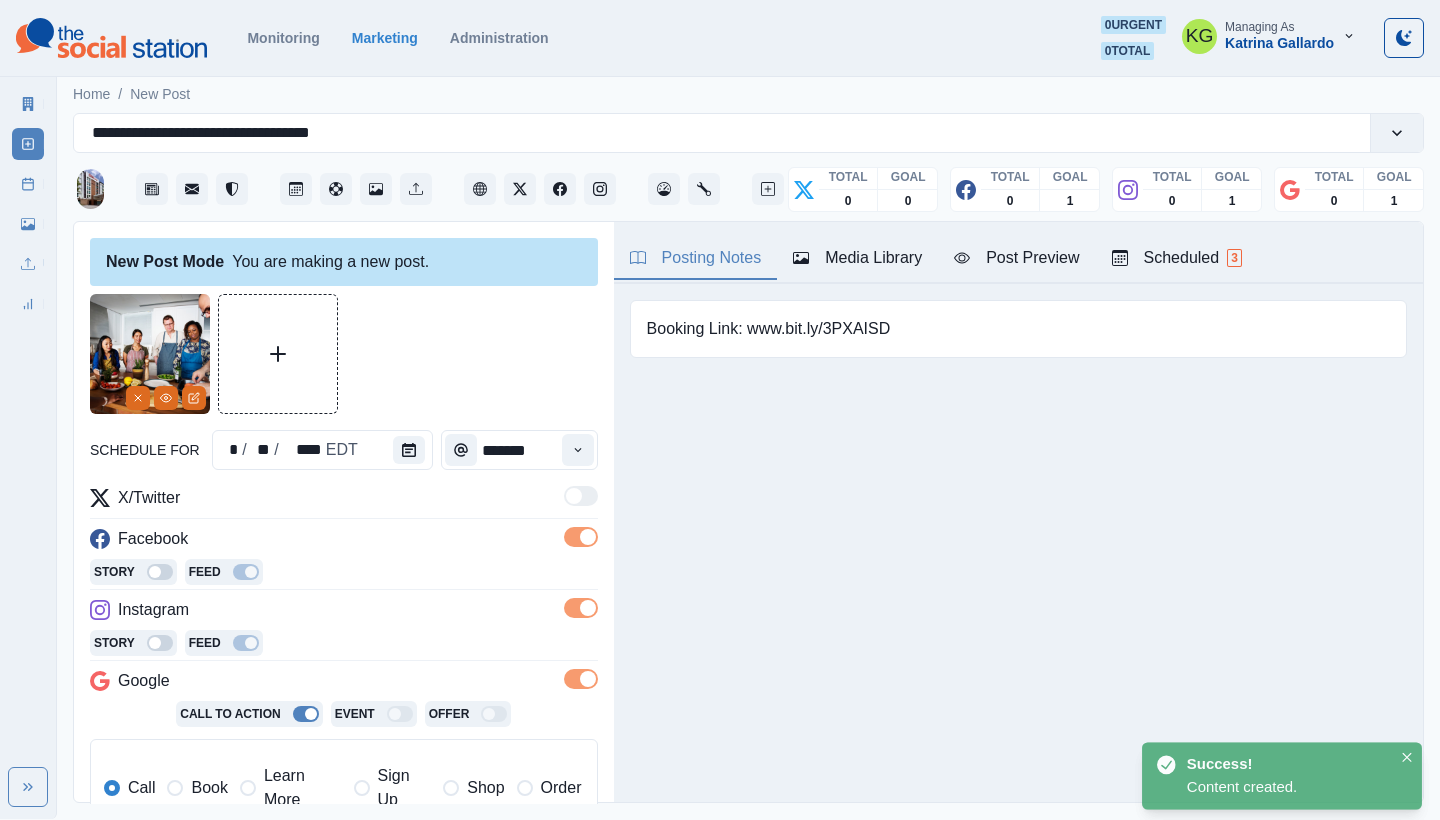 scroll, scrollTop: 81, scrollLeft: 0, axis: vertical 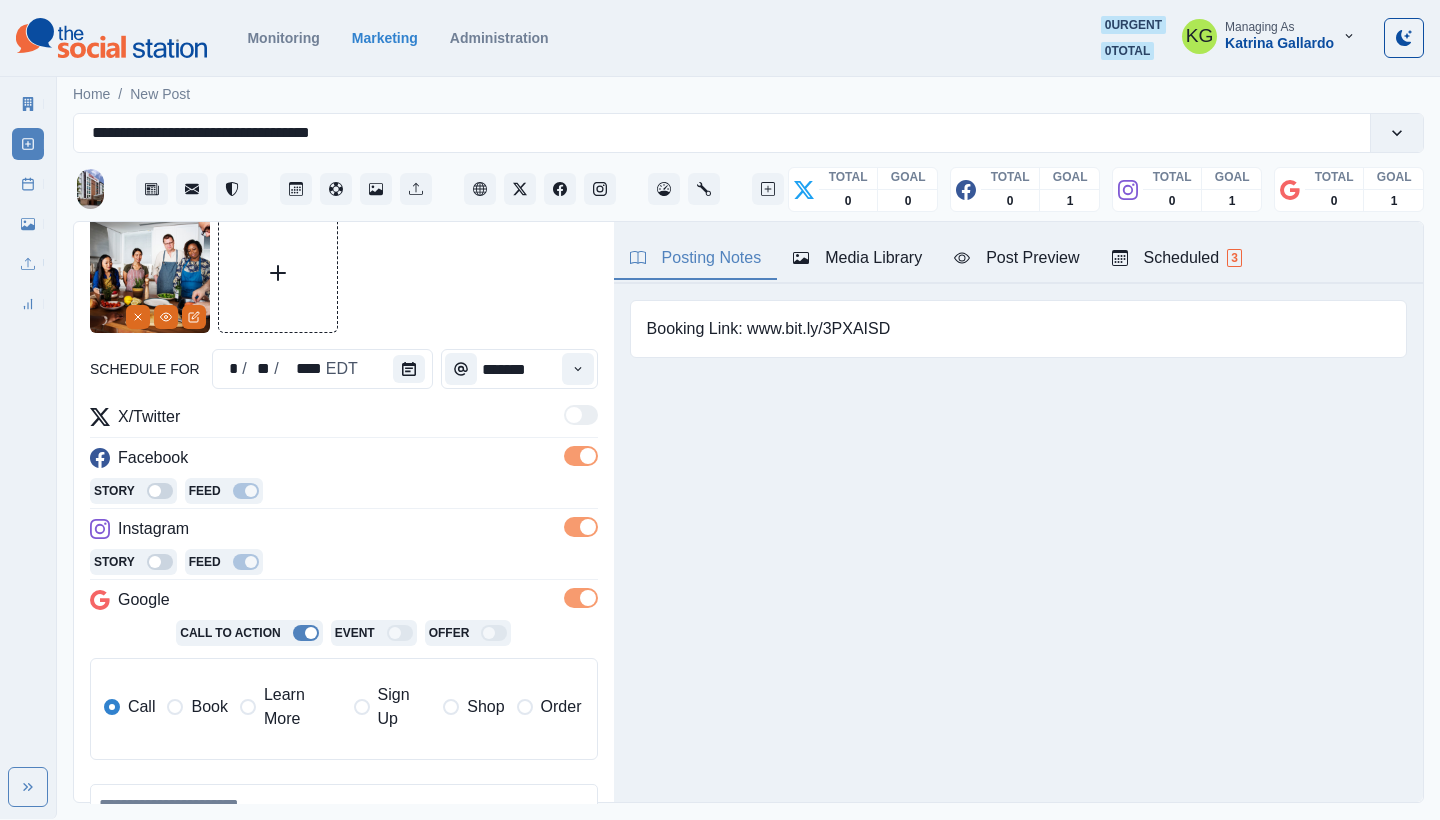 click on "Learn More" at bounding box center [303, 707] 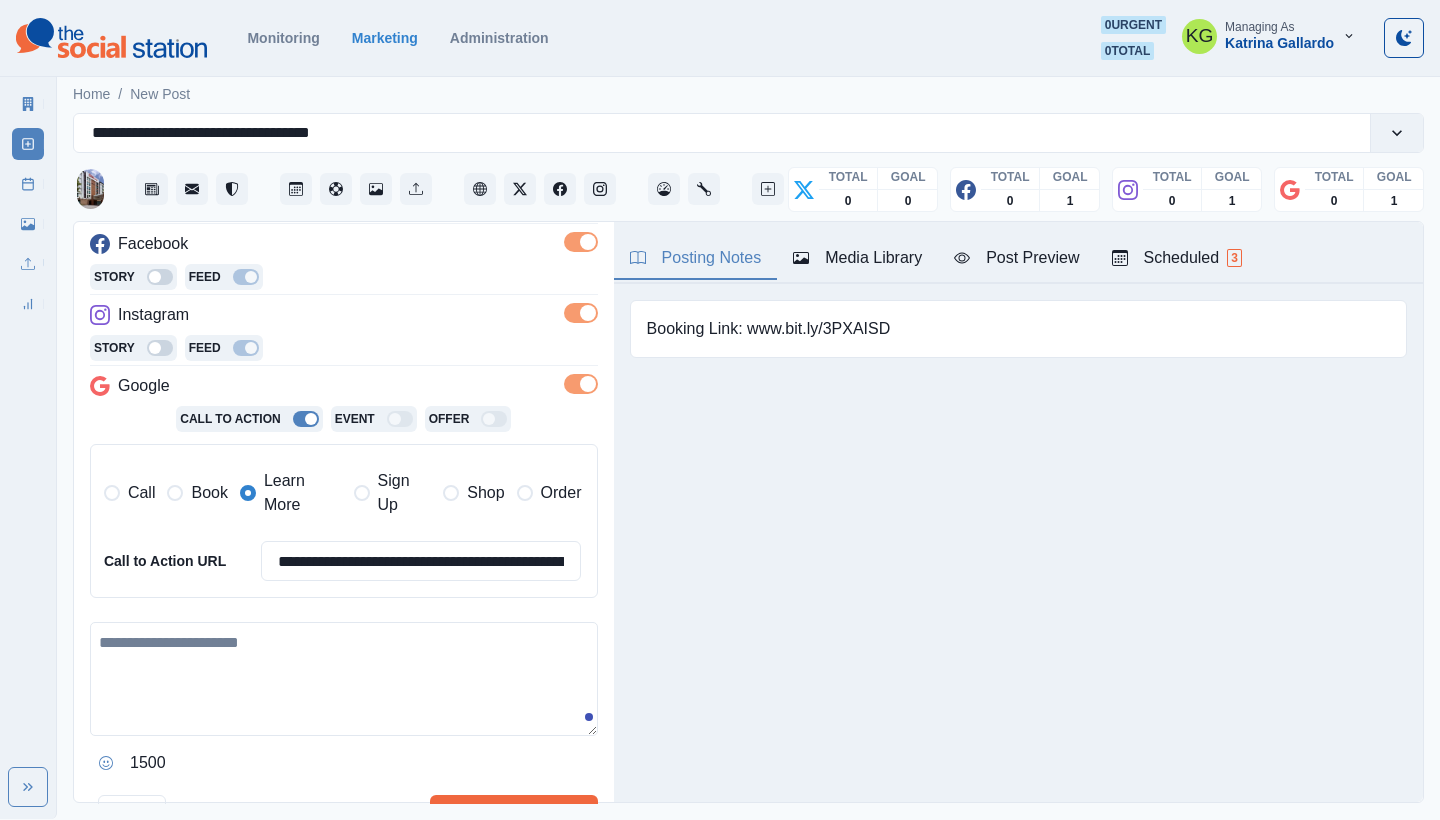 scroll, scrollTop: 398, scrollLeft: 0, axis: vertical 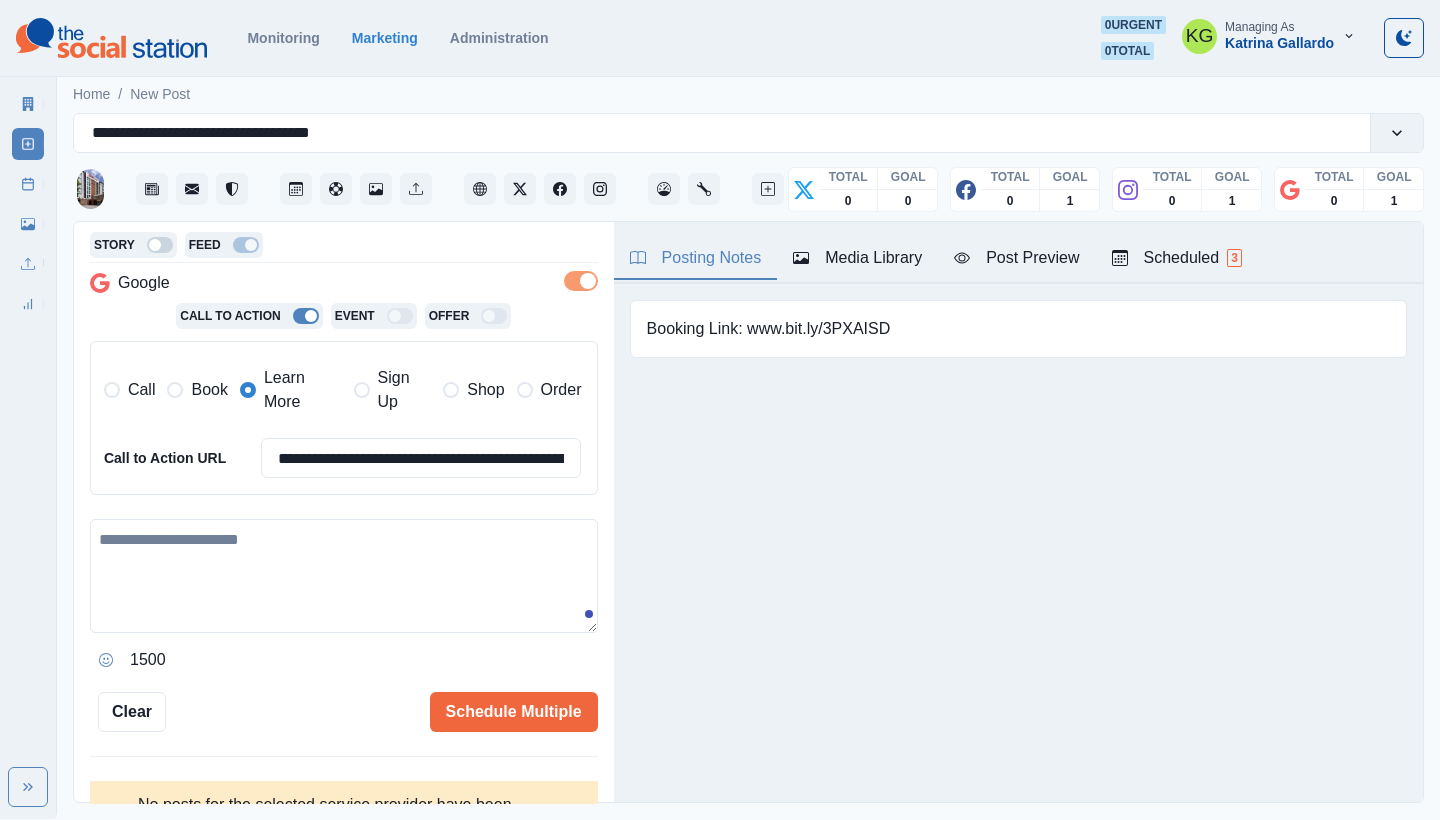 click at bounding box center [344, 576] 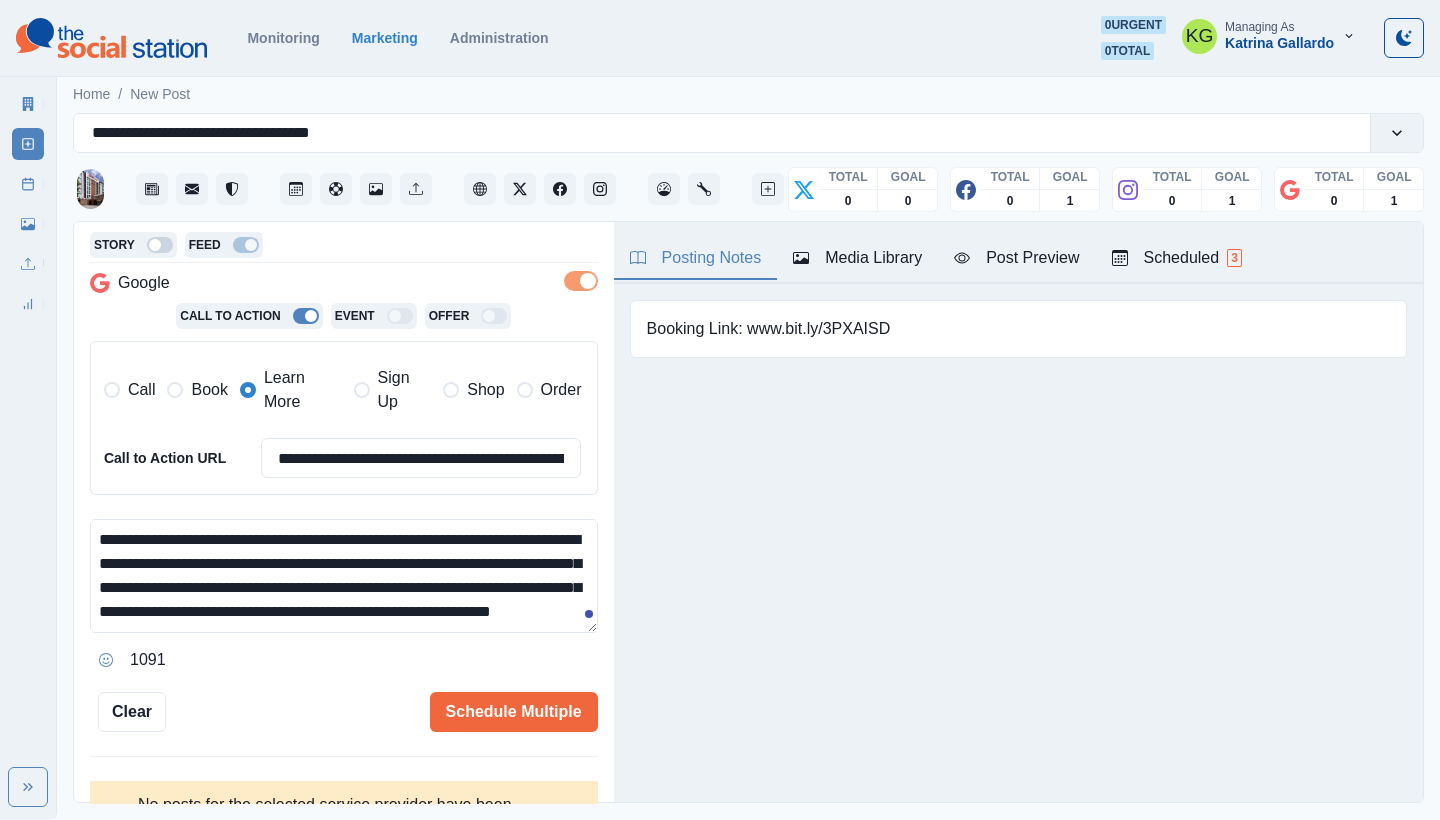scroll, scrollTop: 96, scrollLeft: 0, axis: vertical 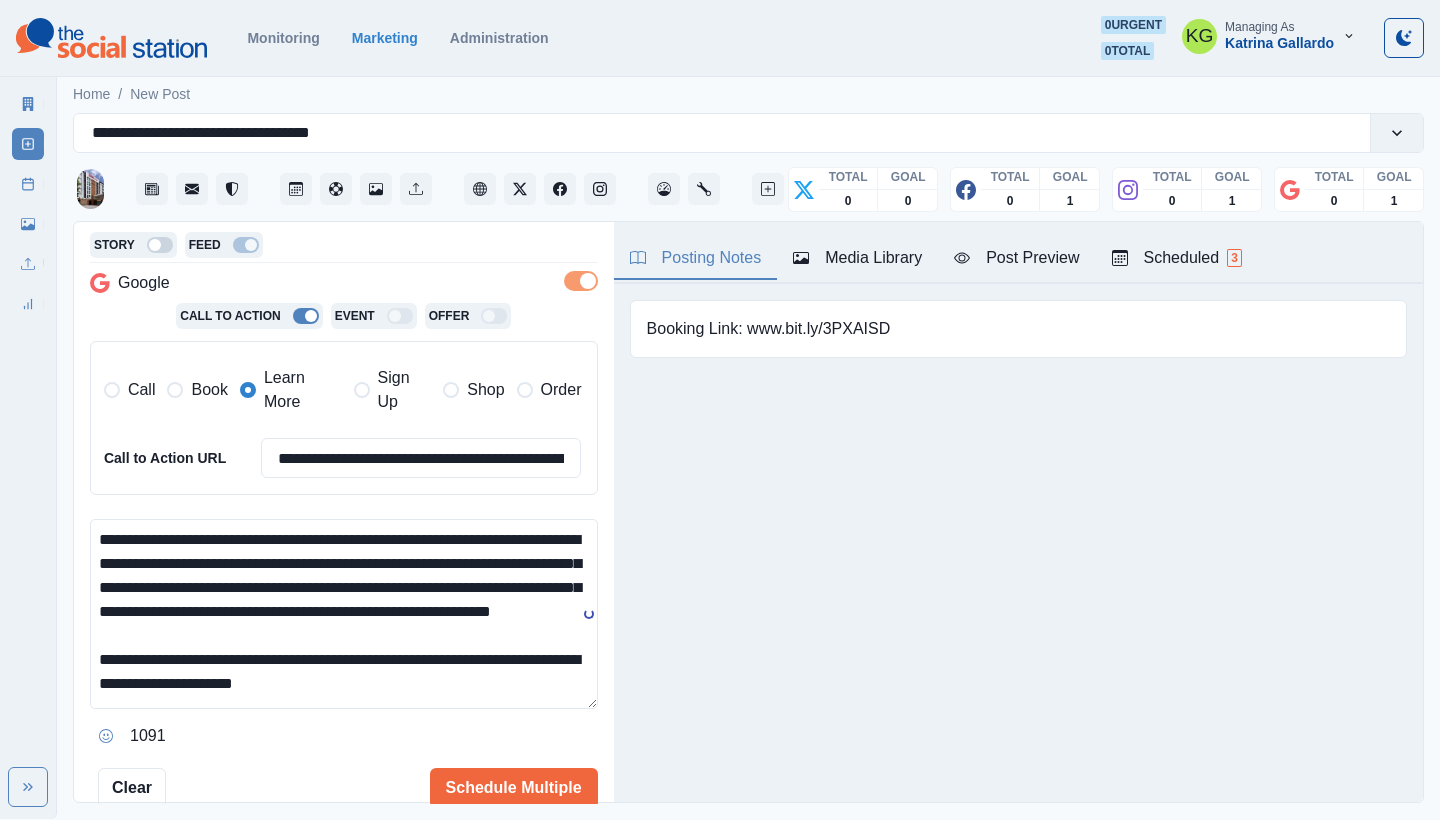 click on "**********" at bounding box center (720, 409) 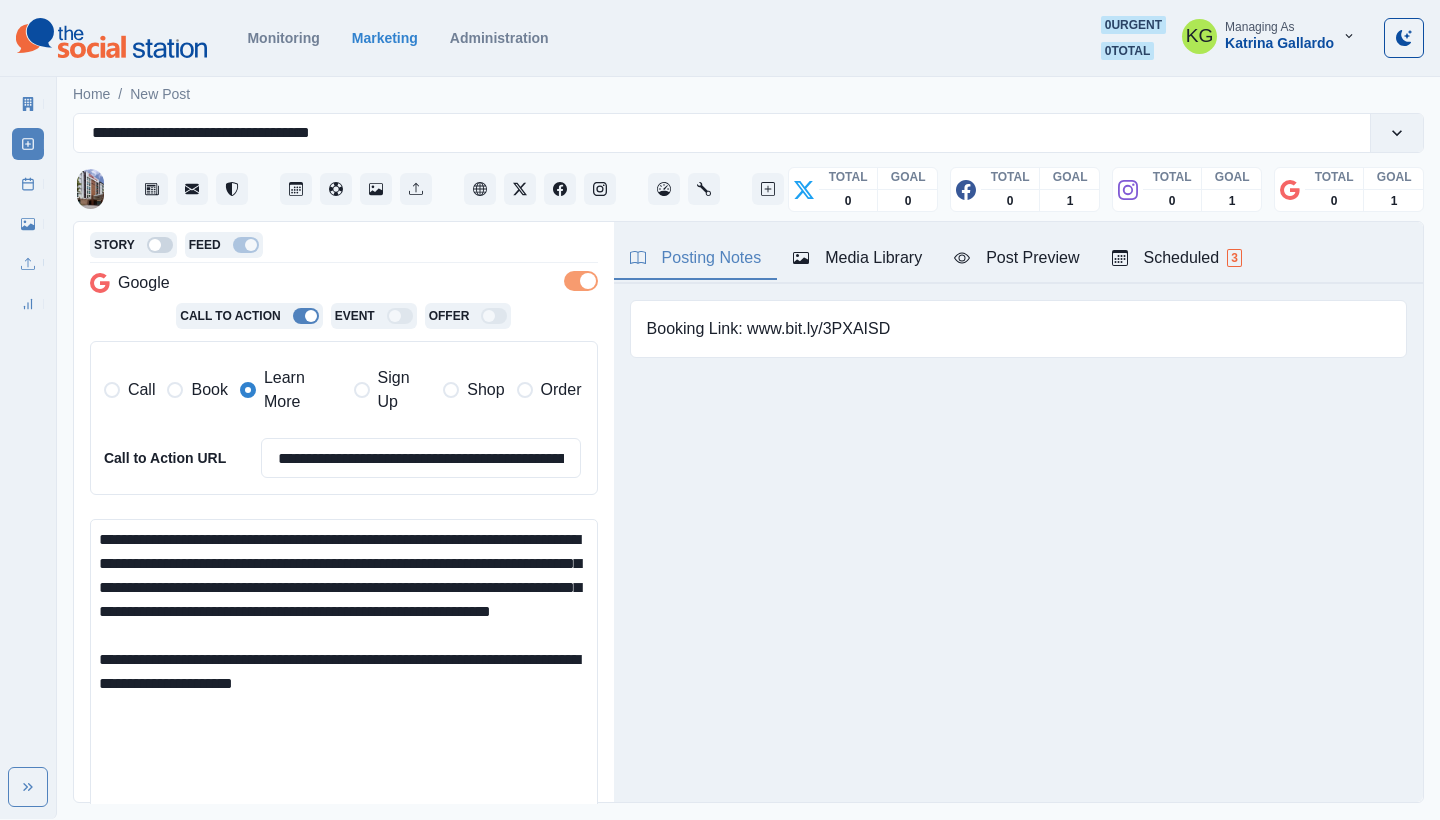 click on "**********" at bounding box center (344, 676) 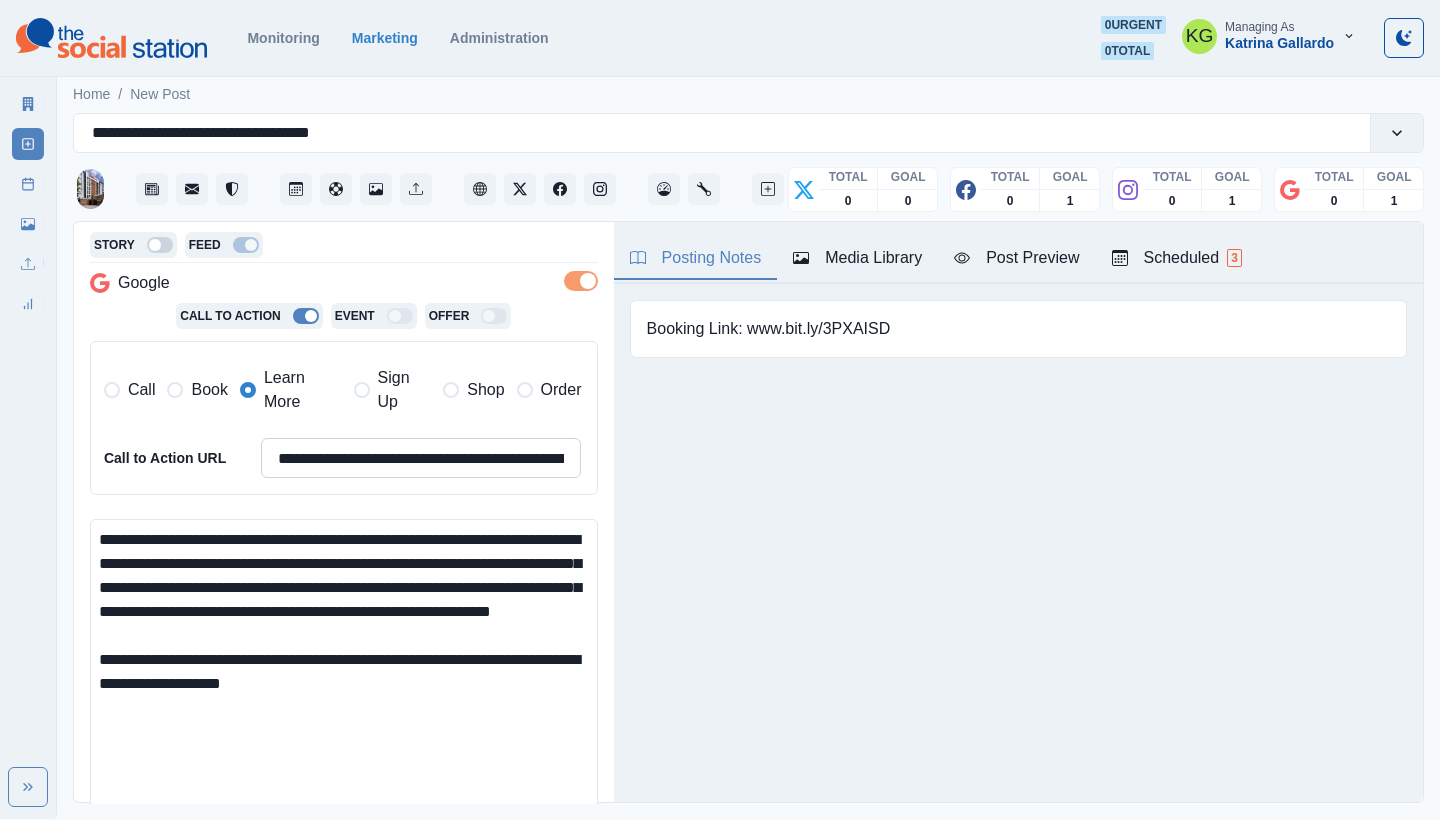 type on "**********" 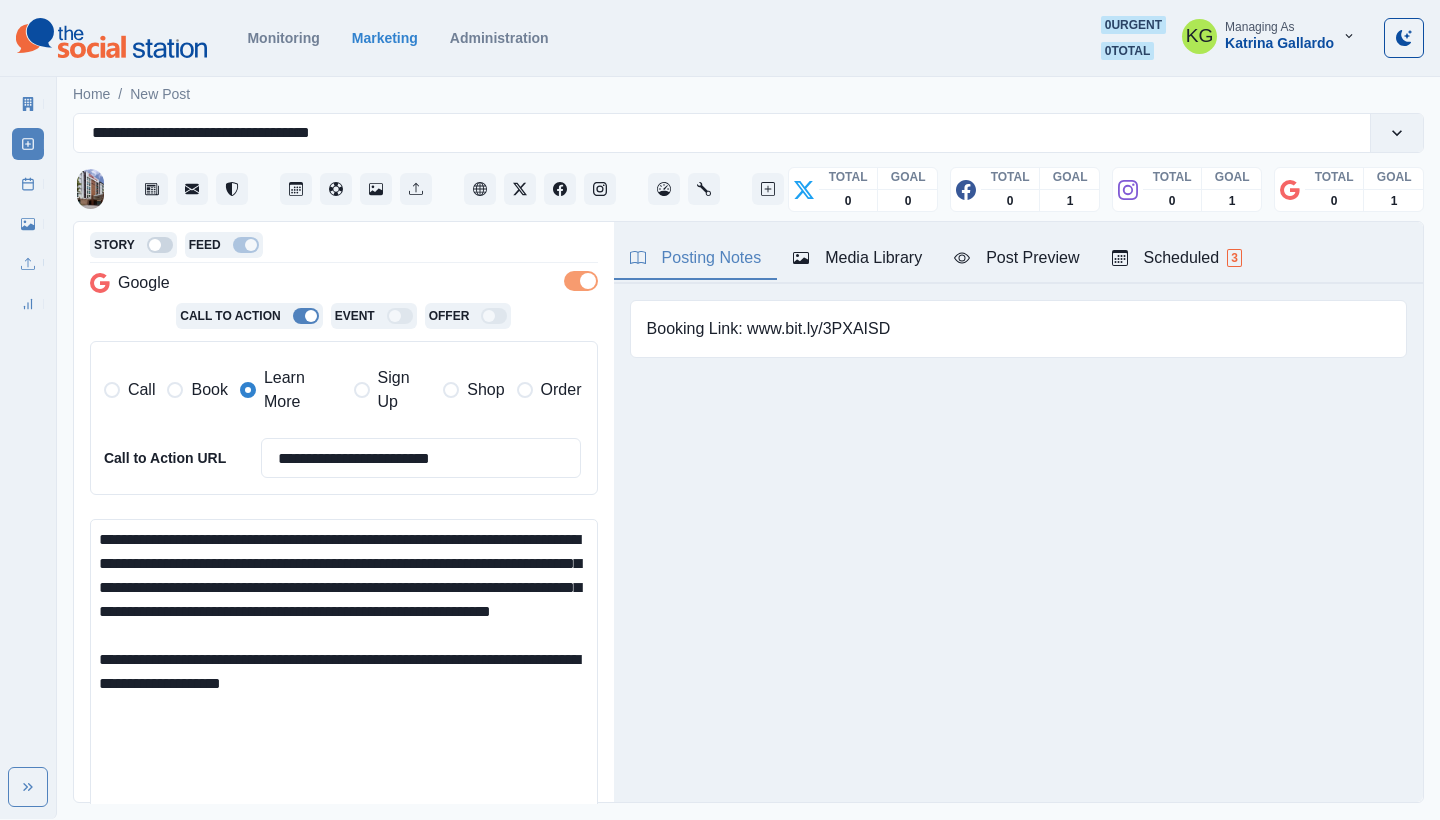 type on "**********" 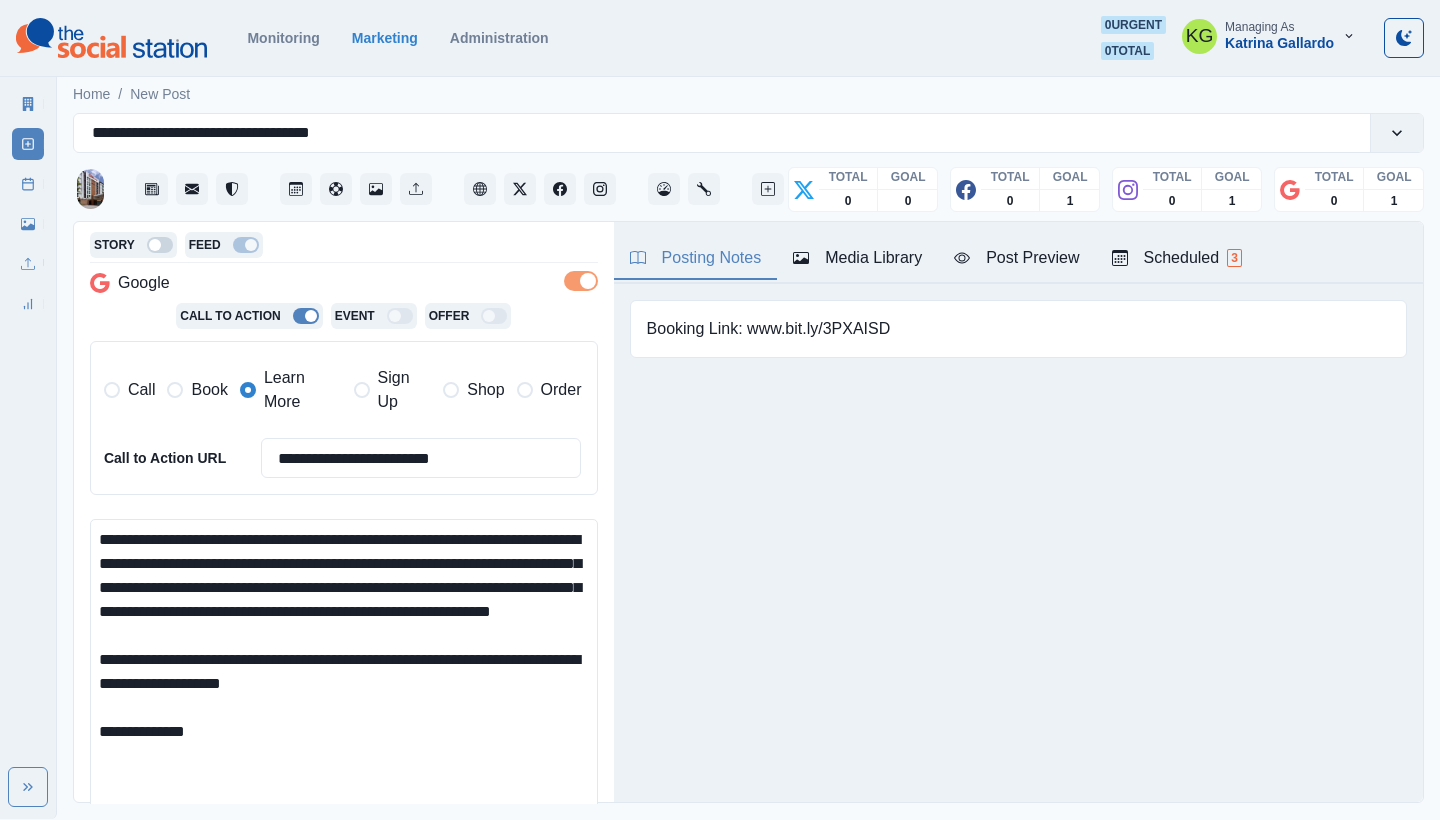 paste on "**********" 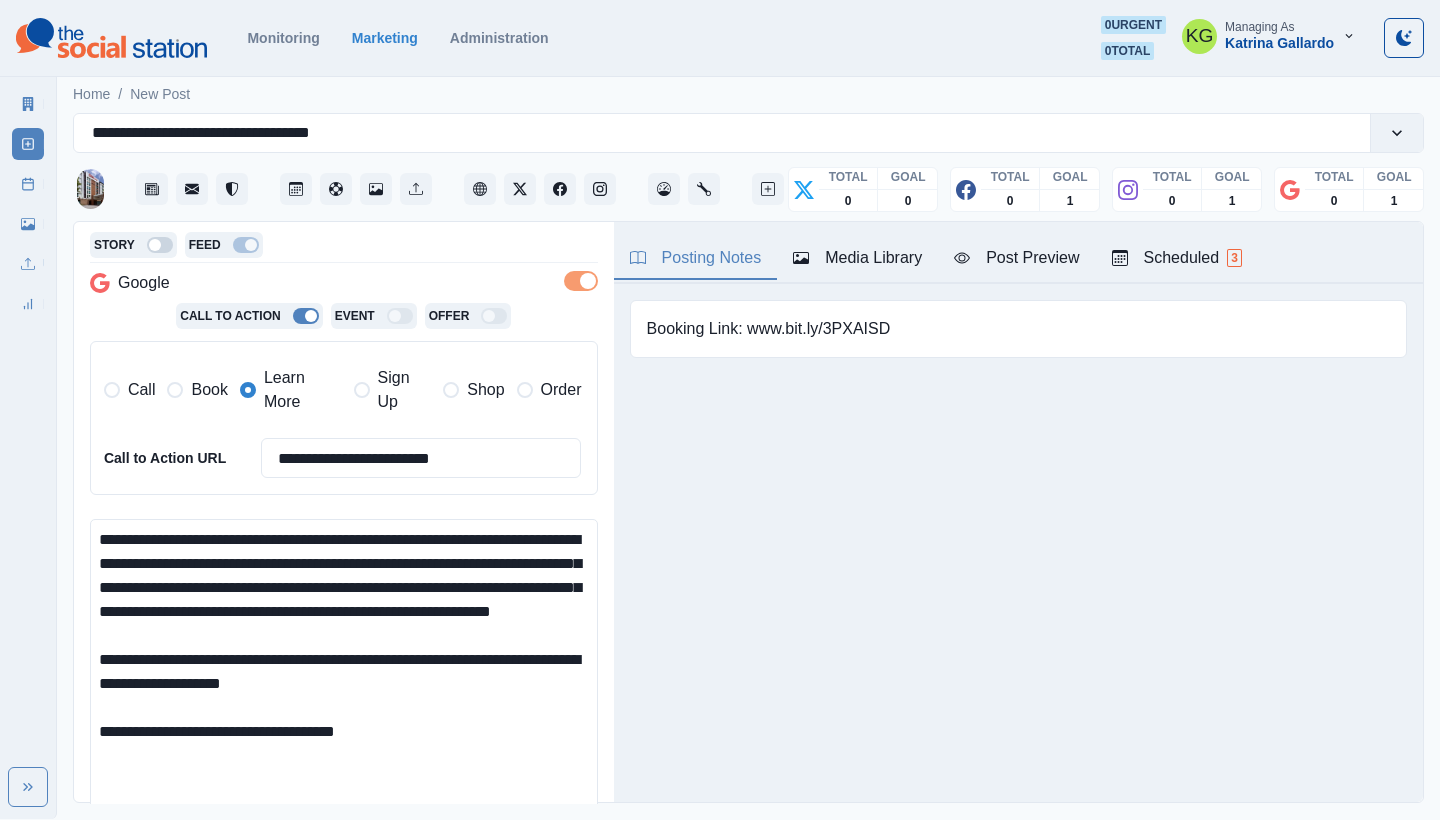 drag, startPoint x: 259, startPoint y: 741, endPoint x: 206, endPoint y: 743, distance: 53.037724 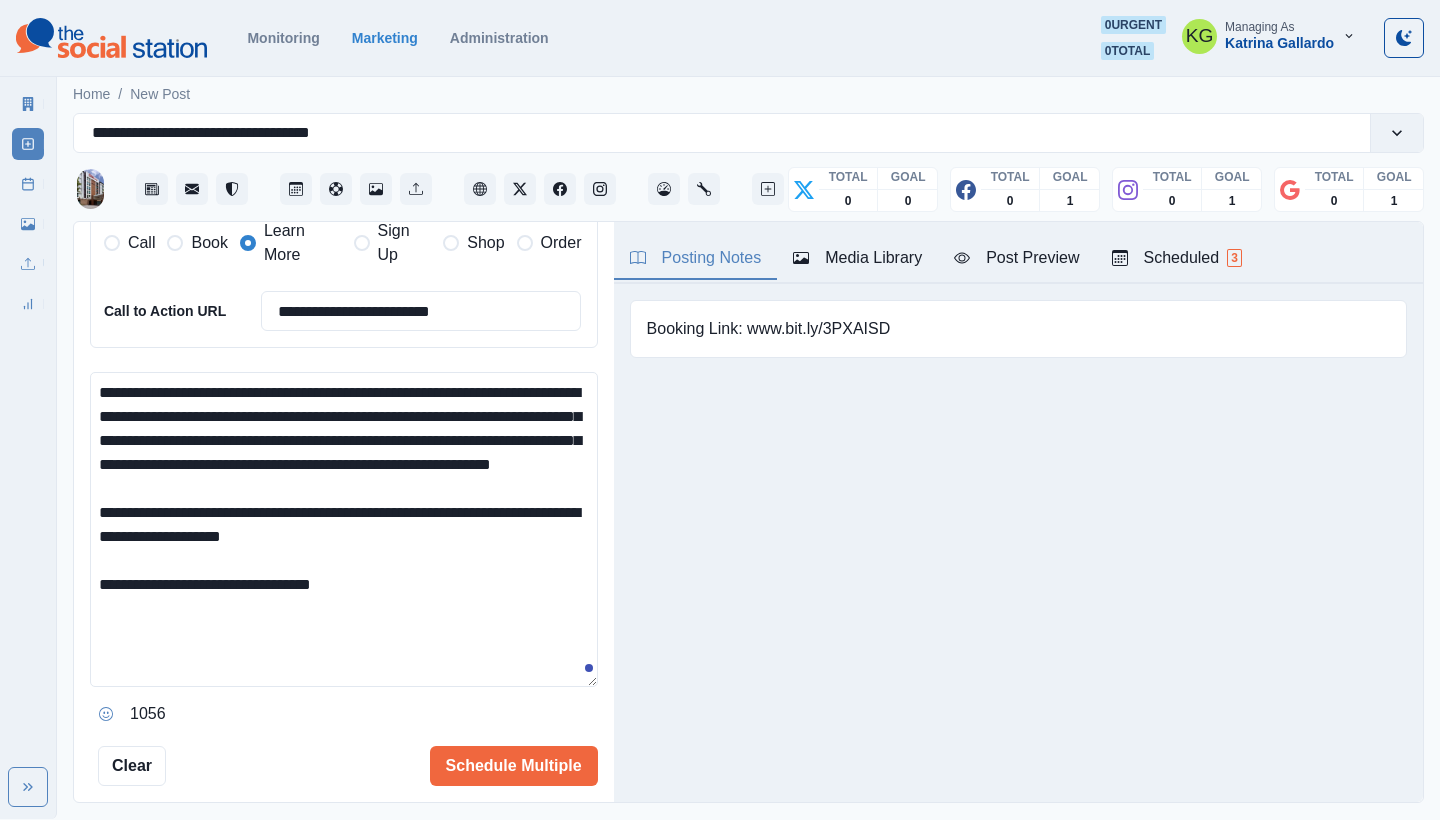 scroll, scrollTop: 547, scrollLeft: 0, axis: vertical 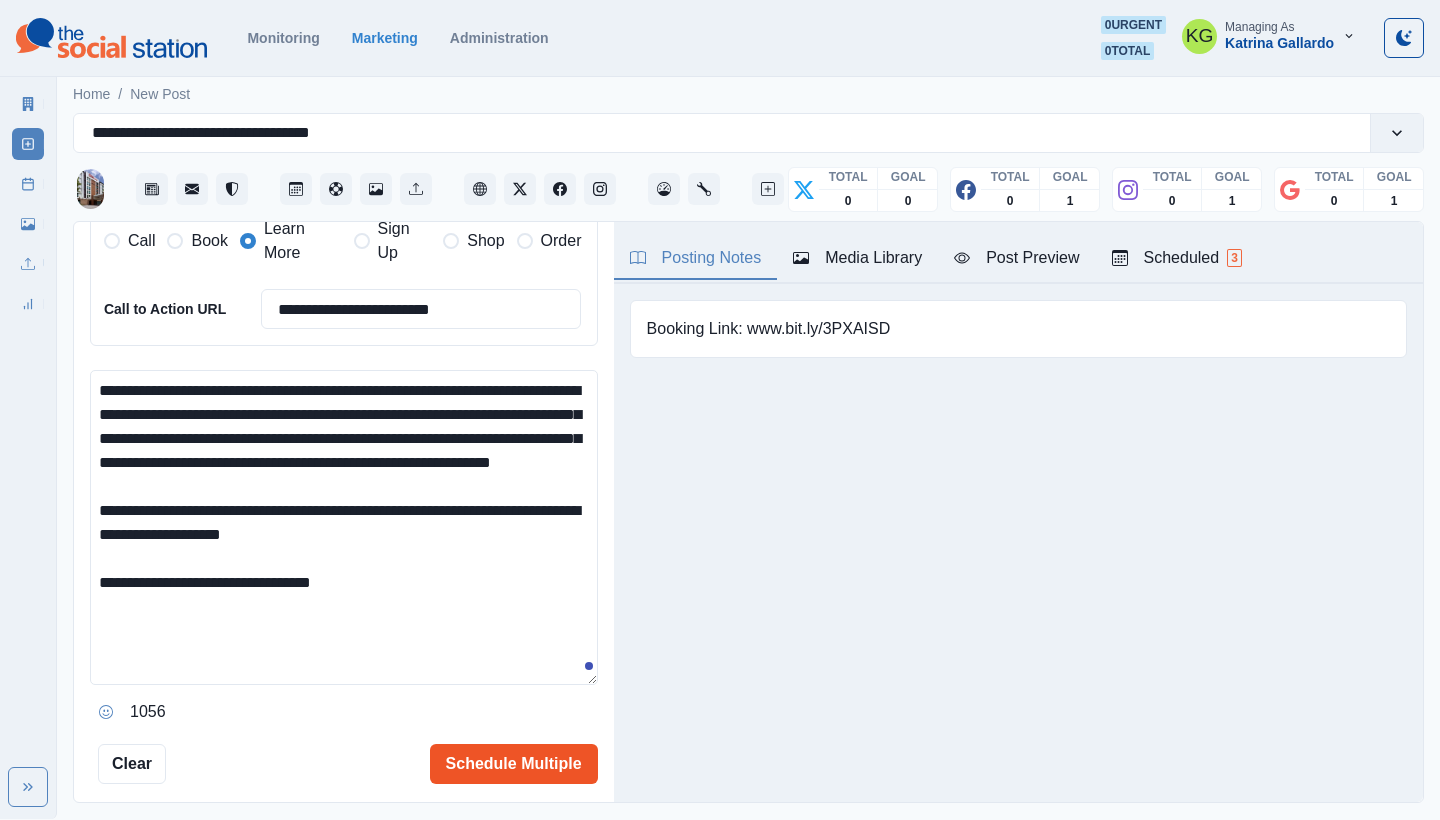type on "**********" 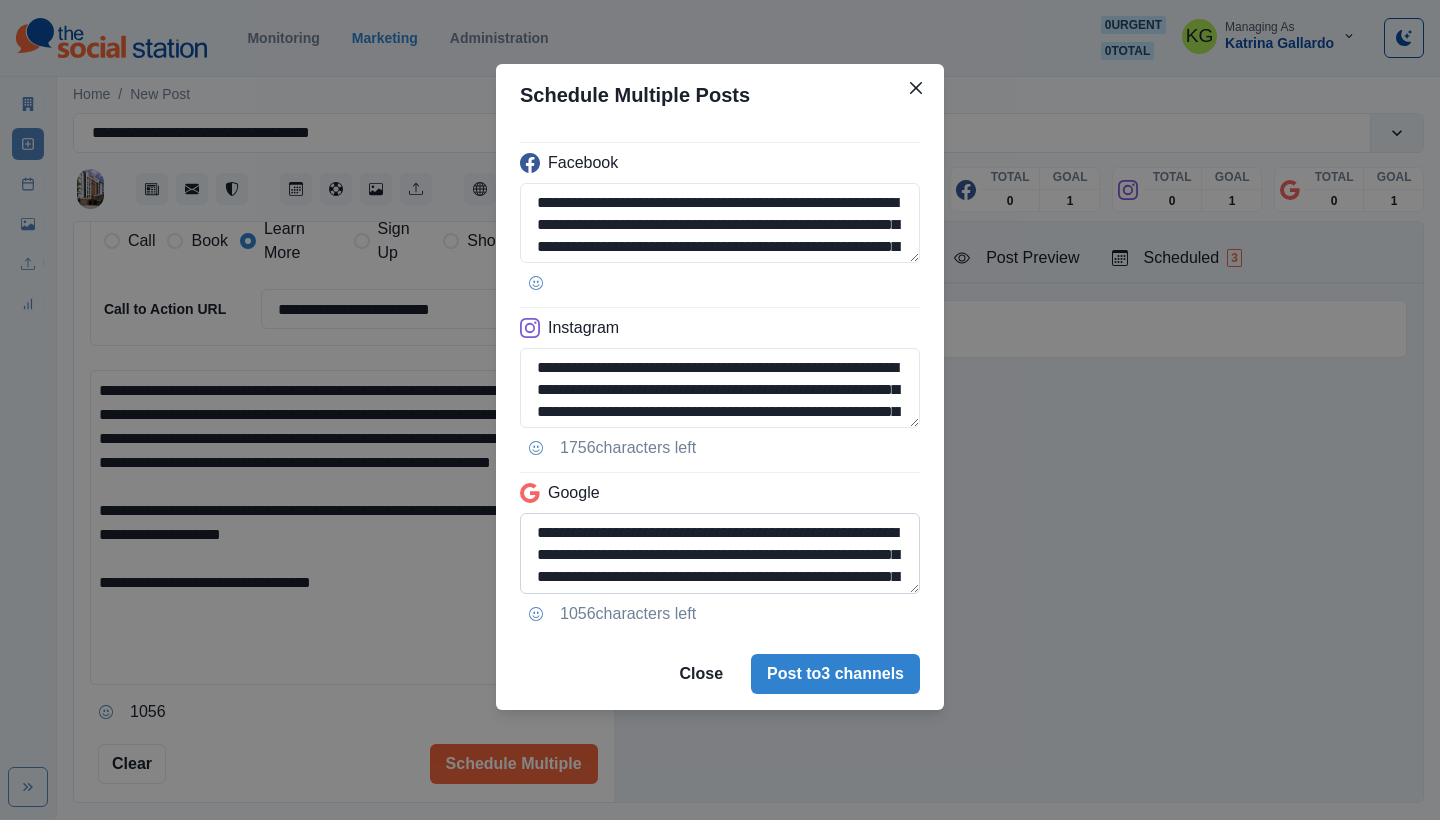 click on "**********" at bounding box center (720, 553) 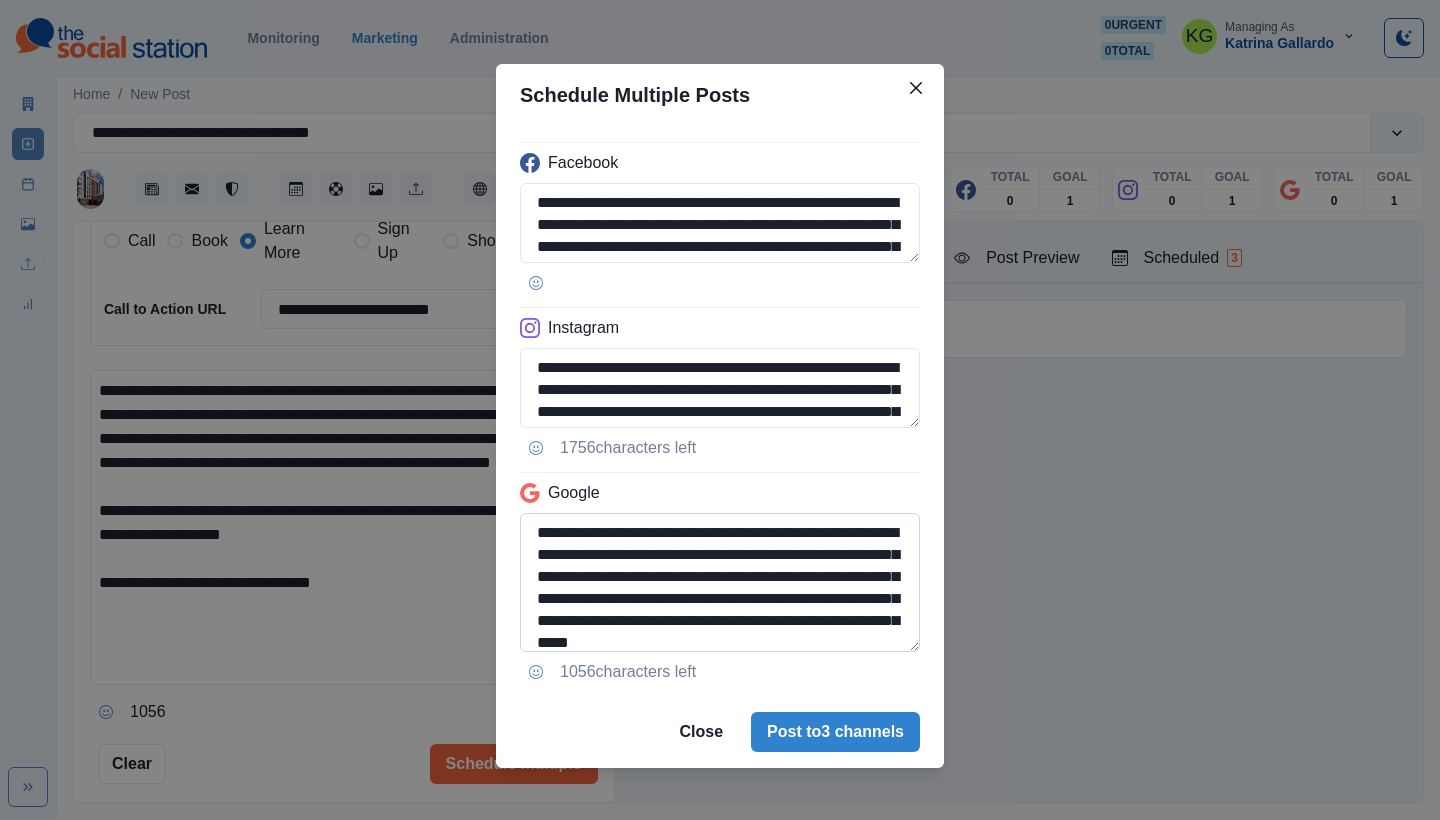 click on "**********" at bounding box center [720, 582] 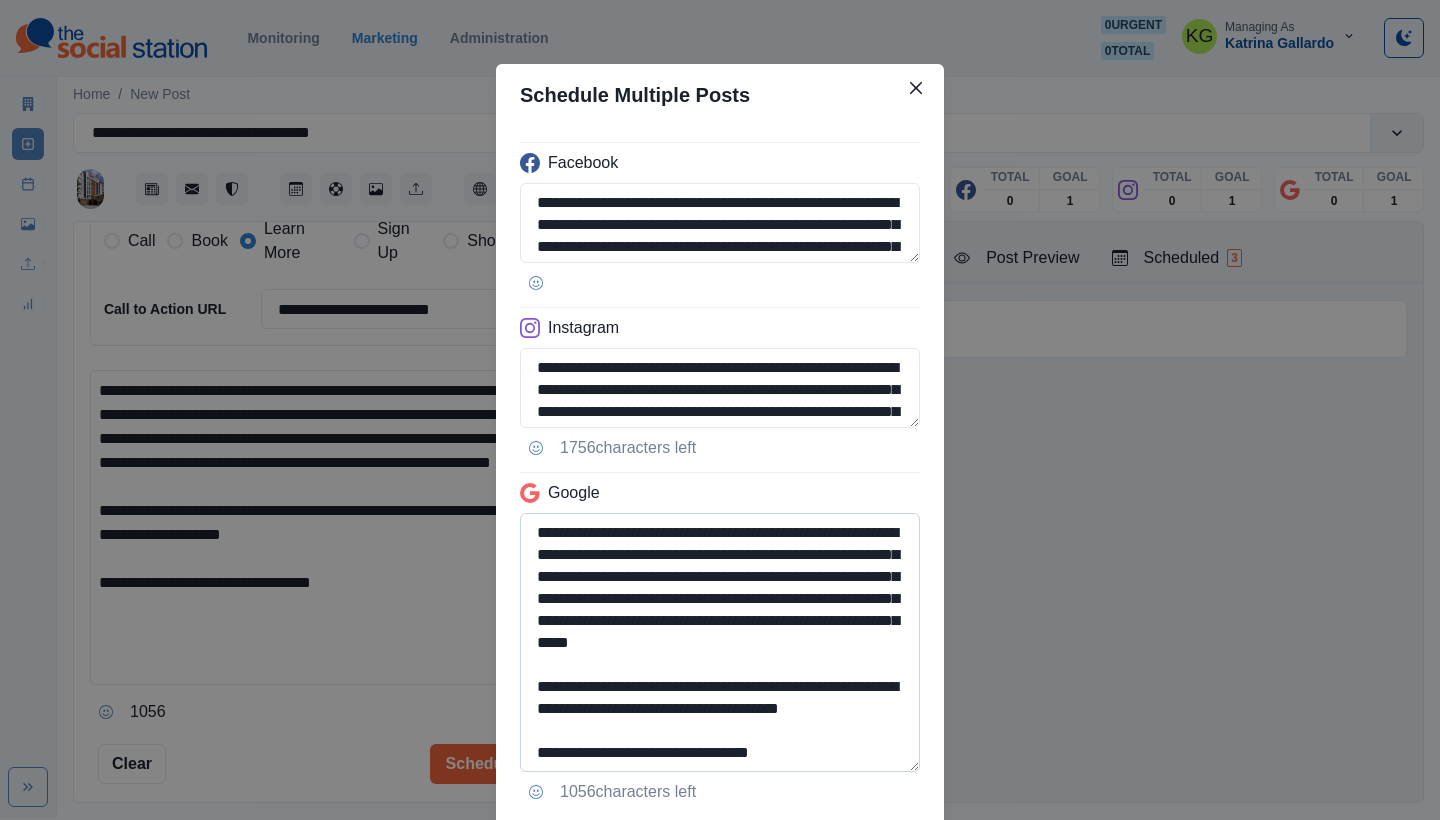 scroll, scrollTop: 23, scrollLeft: 0, axis: vertical 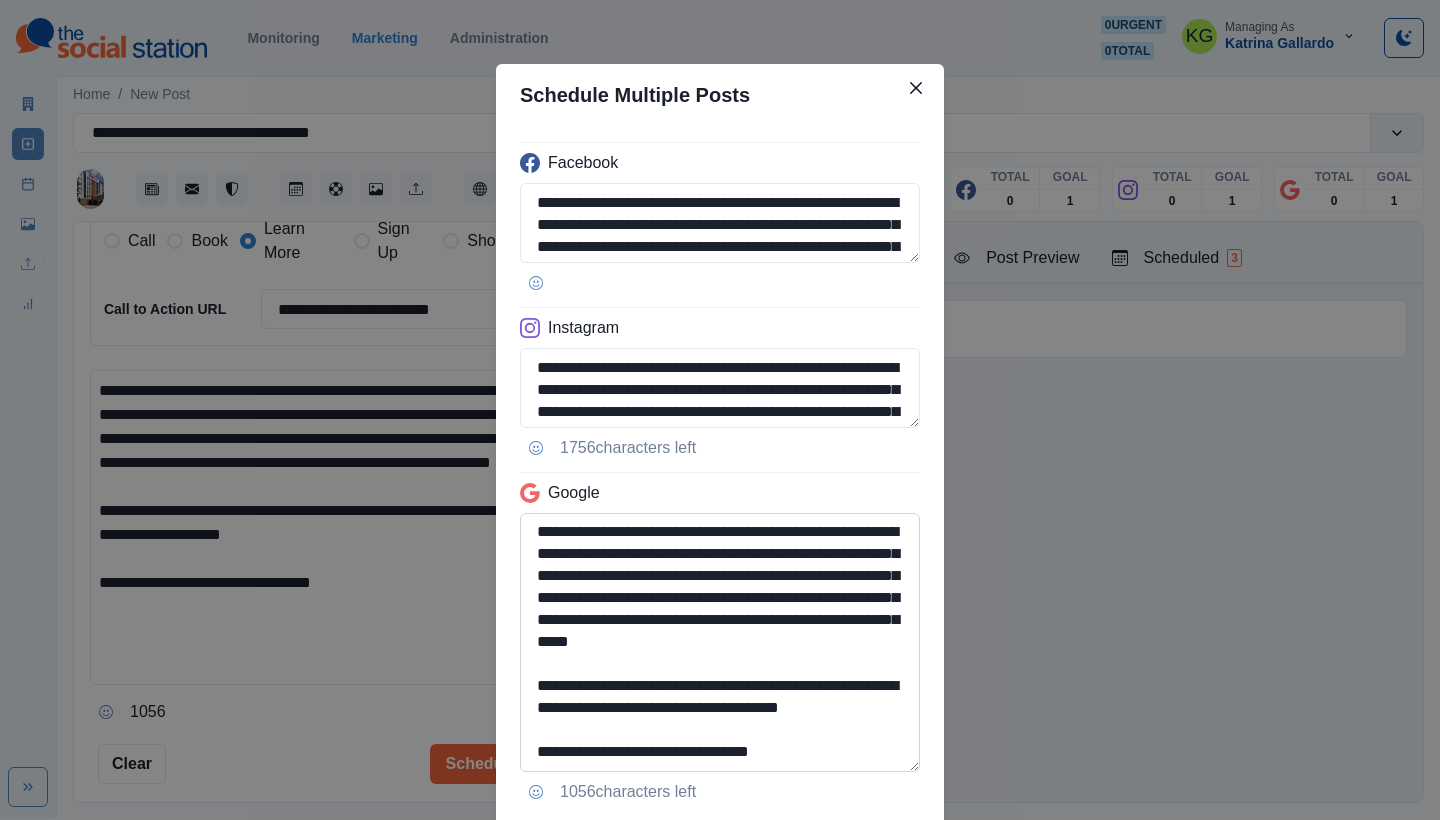 drag, startPoint x: 818, startPoint y: 748, endPoint x: 523, endPoint y: 749, distance: 295.0017 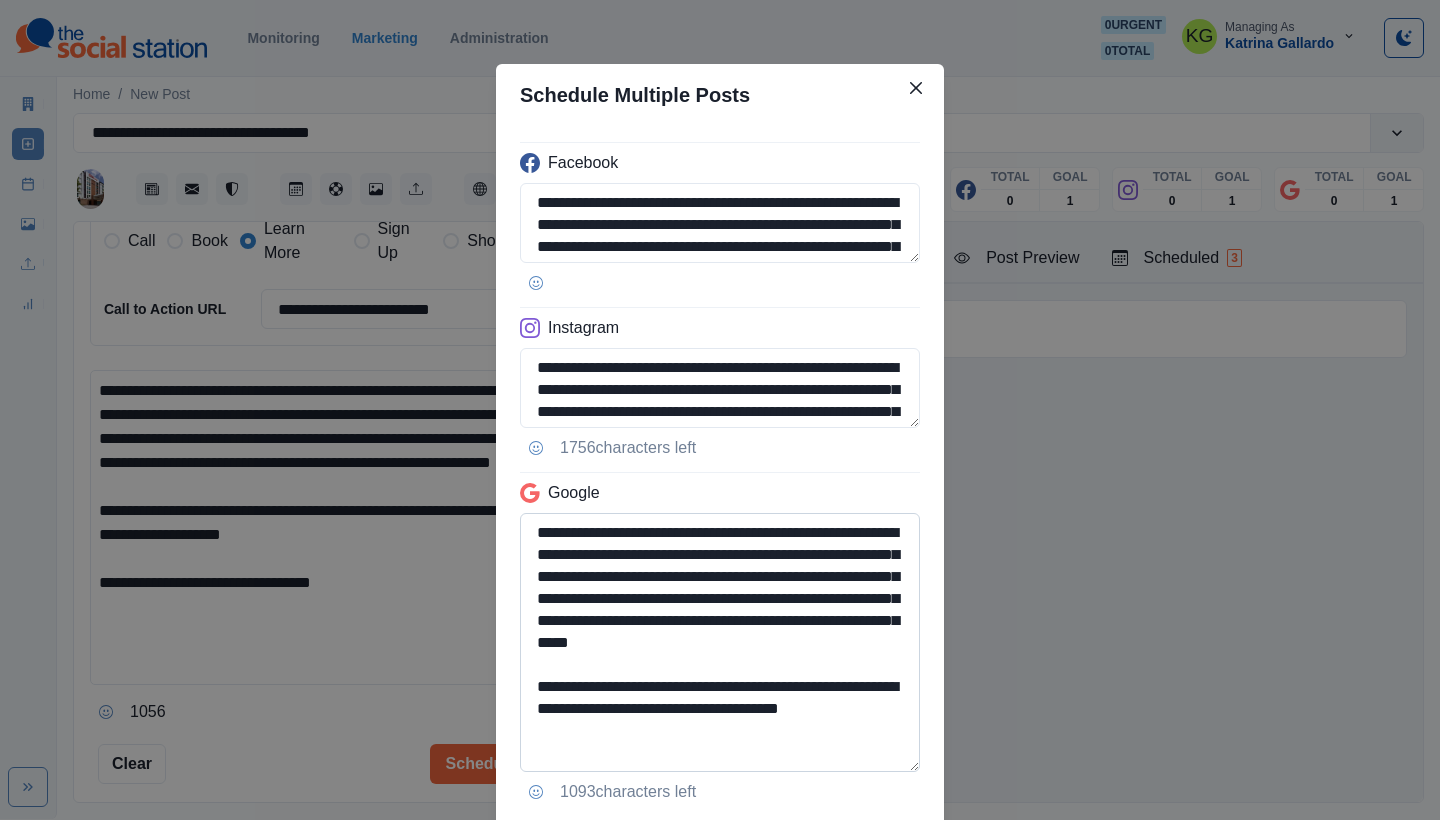 scroll, scrollTop: 0, scrollLeft: 0, axis: both 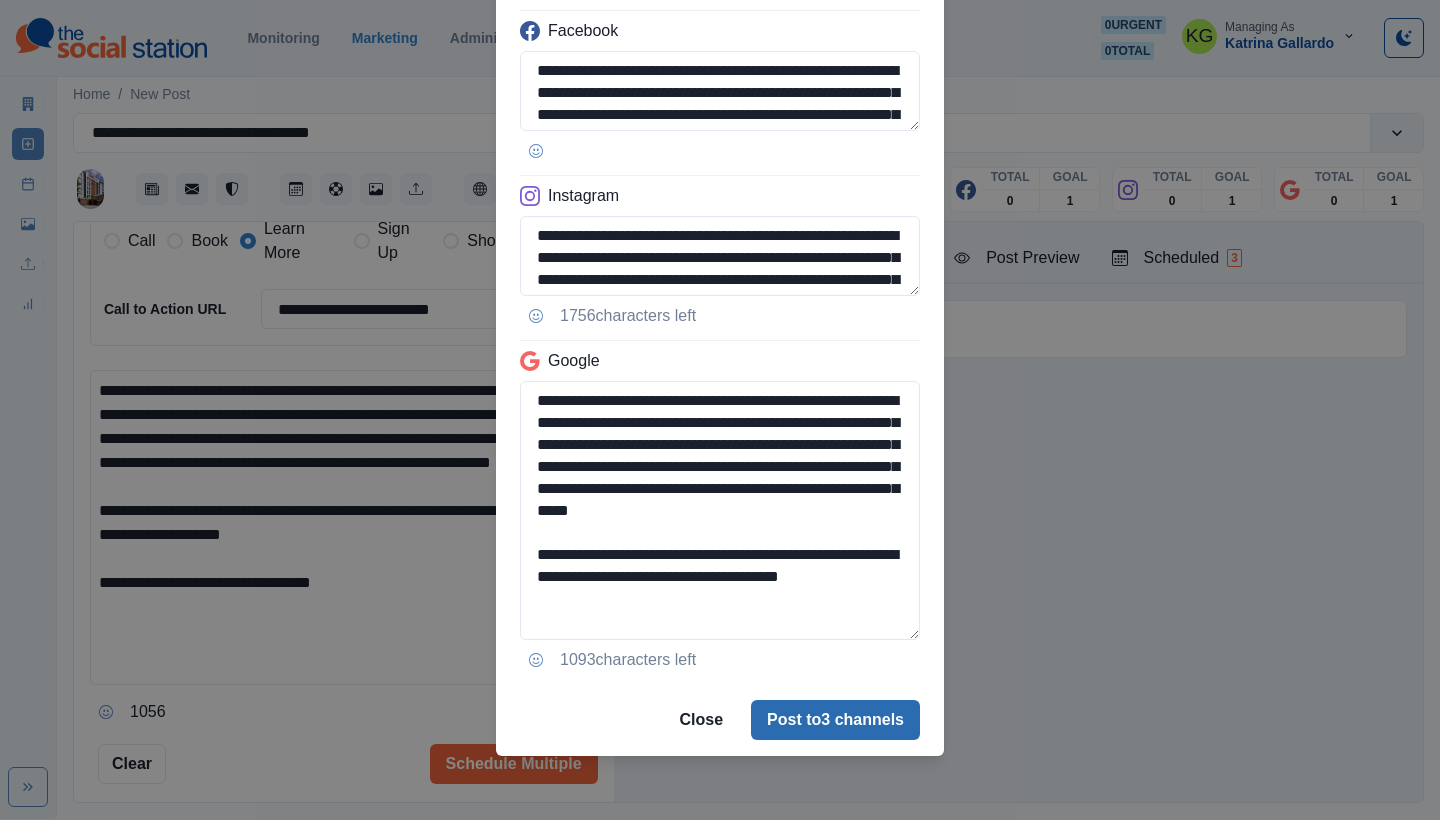 type on "**********" 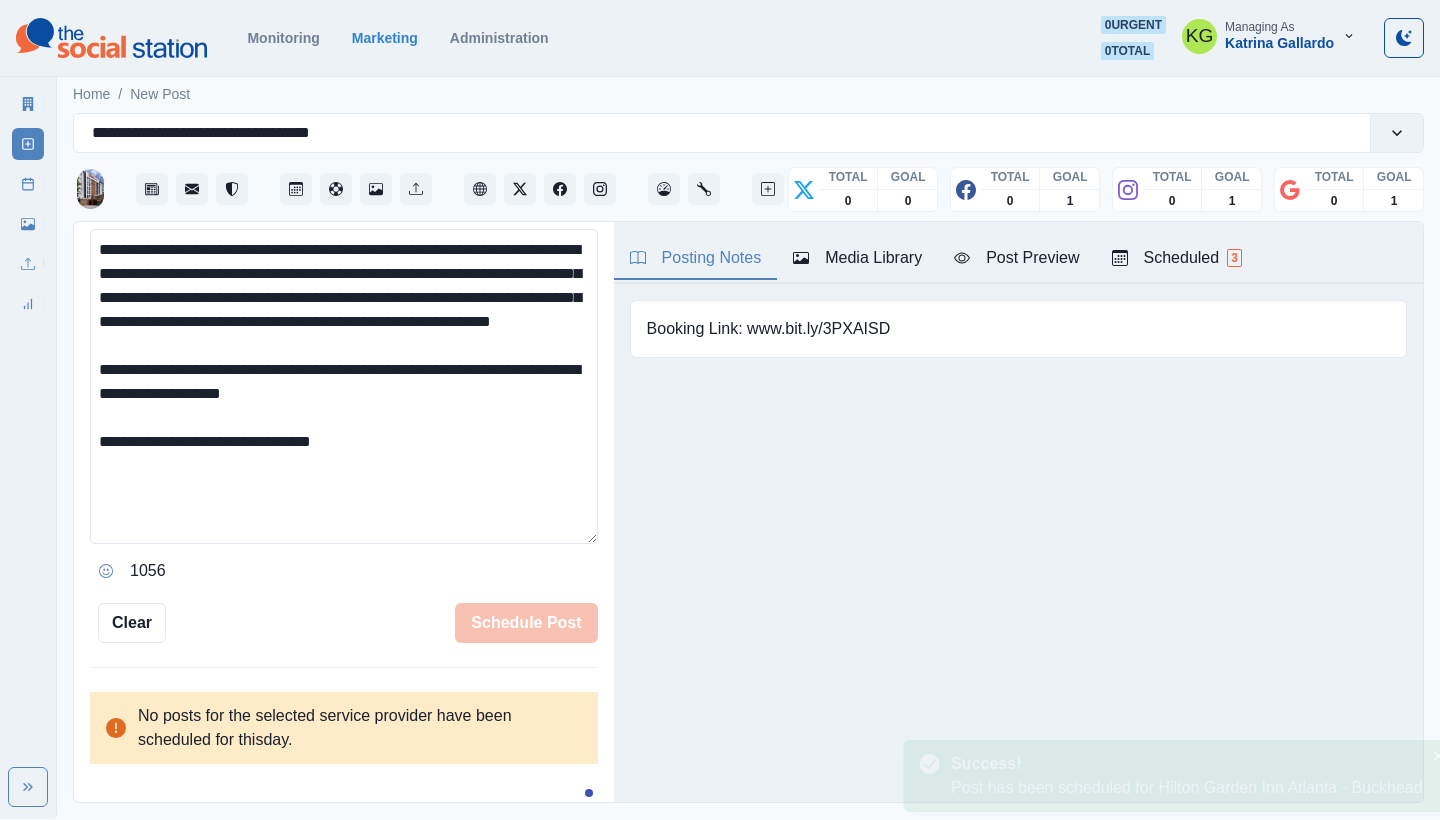 type 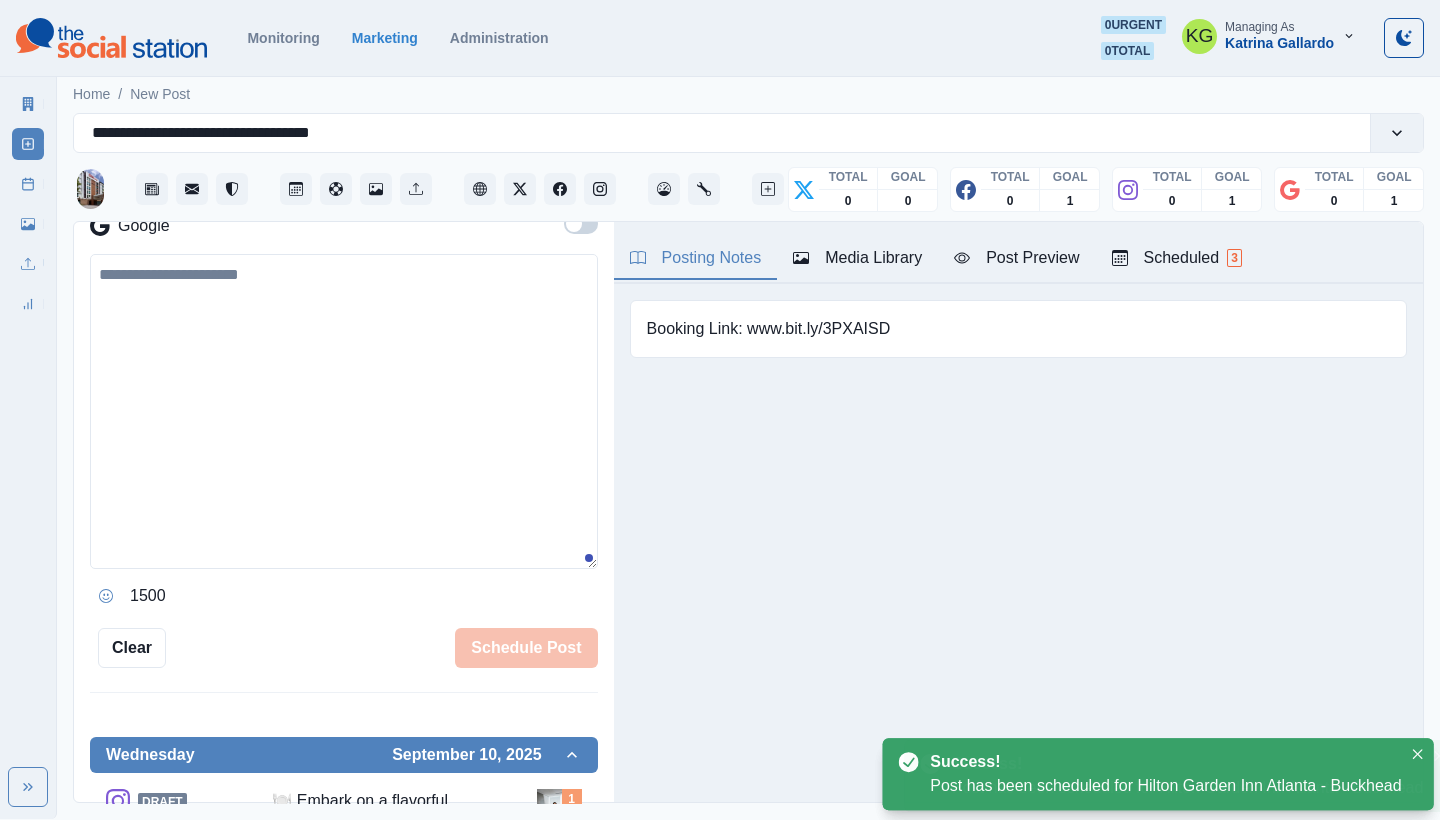 scroll, scrollTop: 323, scrollLeft: 0, axis: vertical 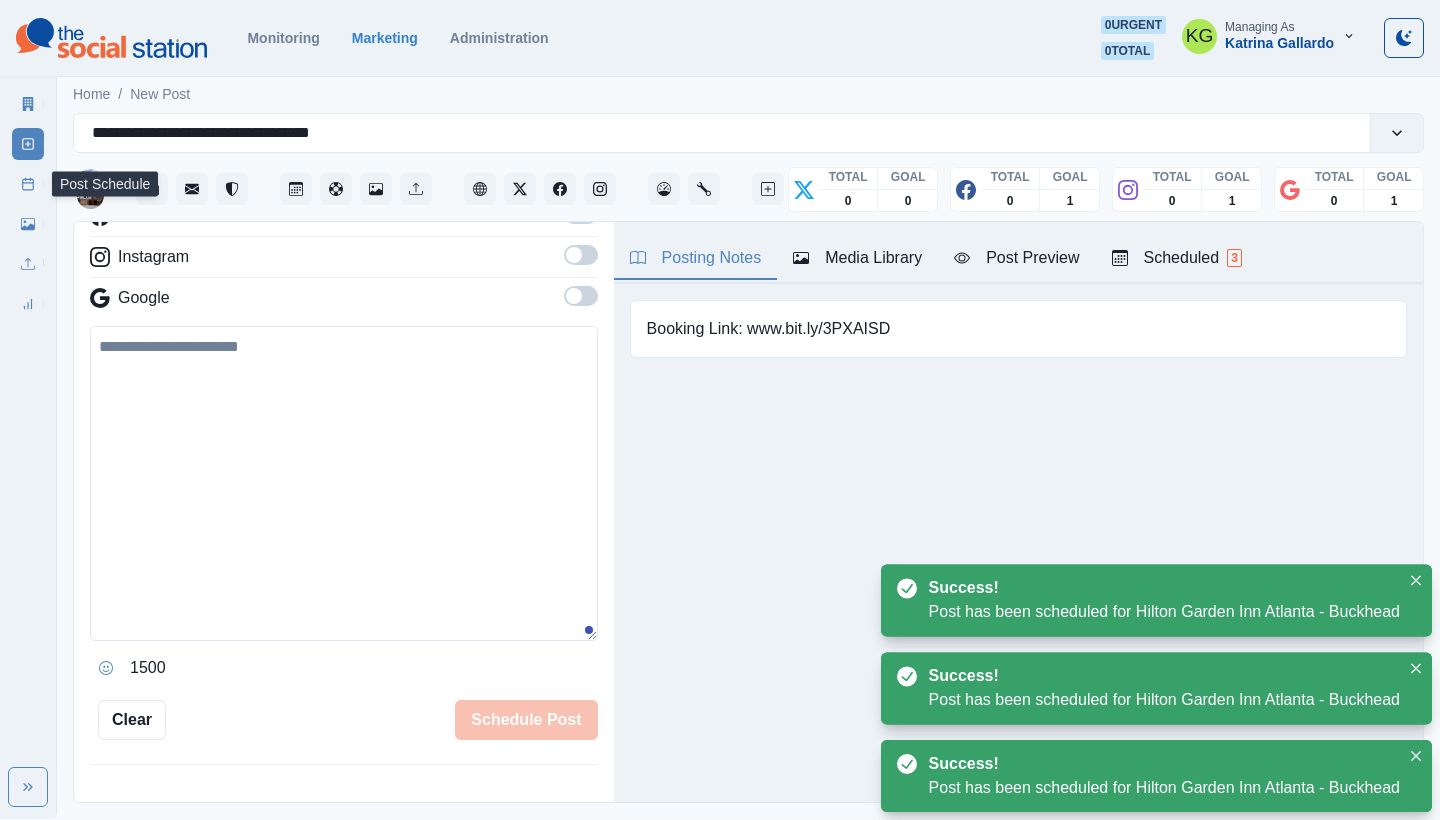 click on "Post Schedule" at bounding box center [28, 184] 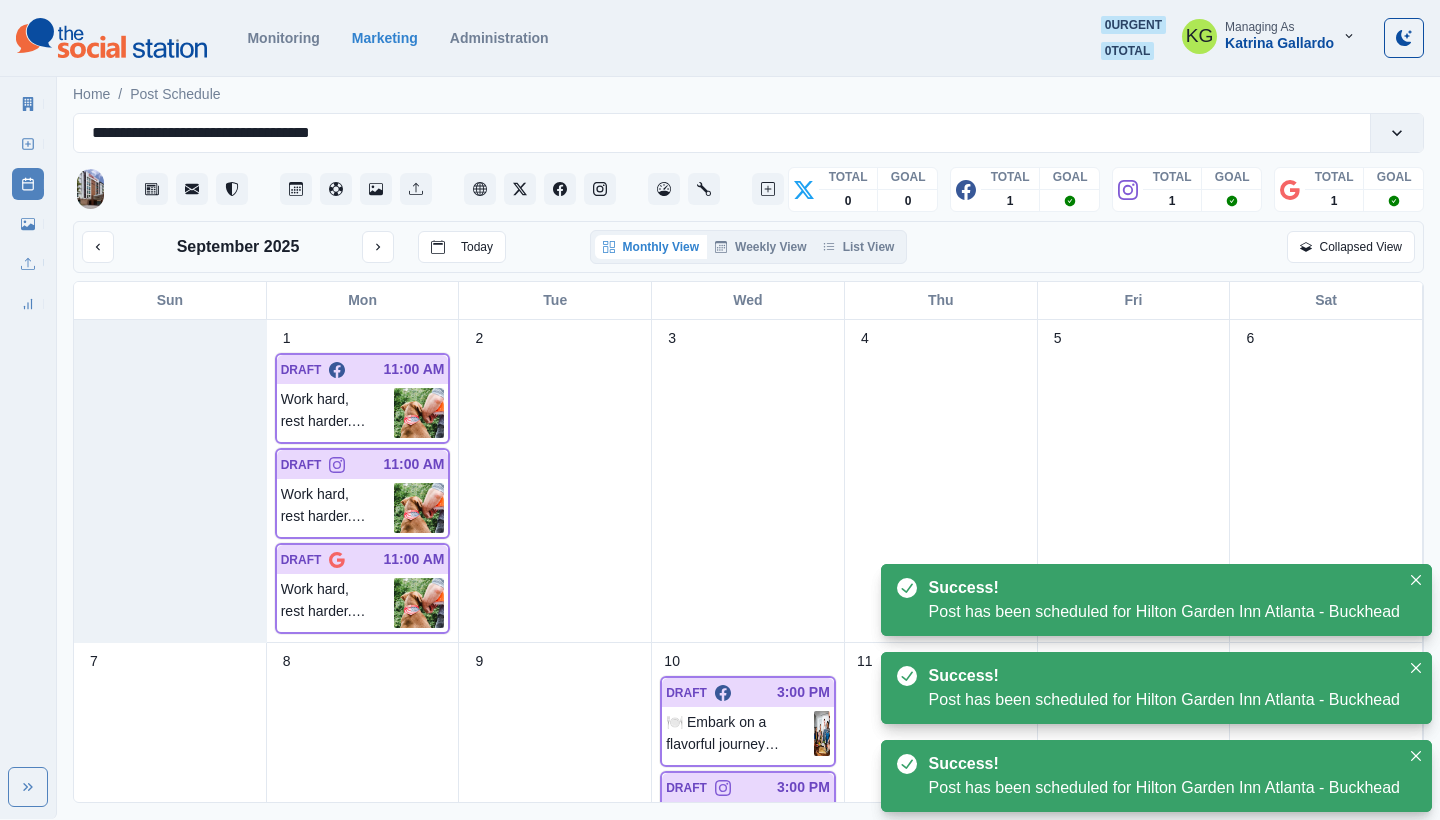 click on "September 2025 Today Monthly View Weekly View List View Collapsed View" at bounding box center [748, 247] 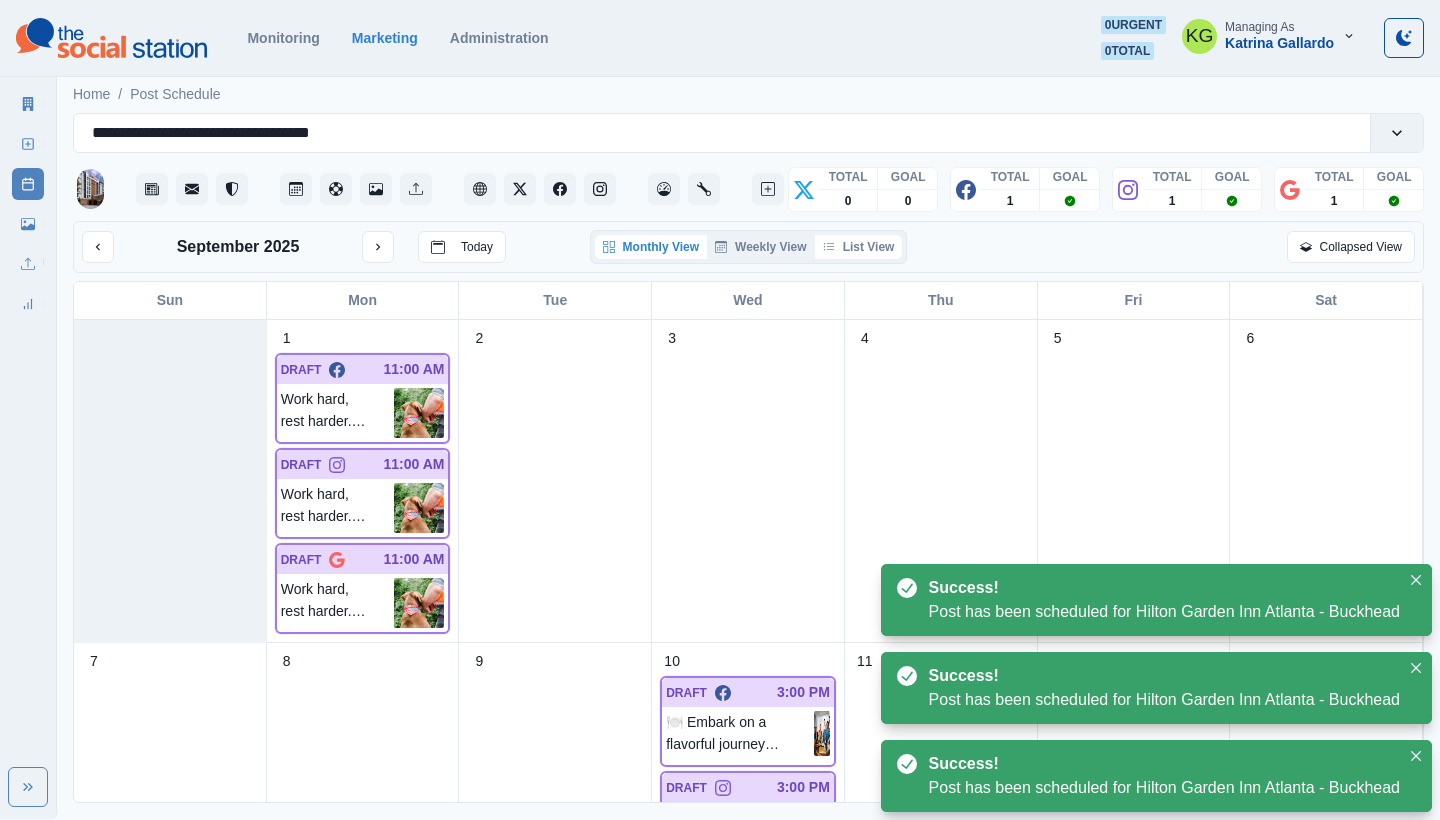 click on "List View" at bounding box center [859, 247] 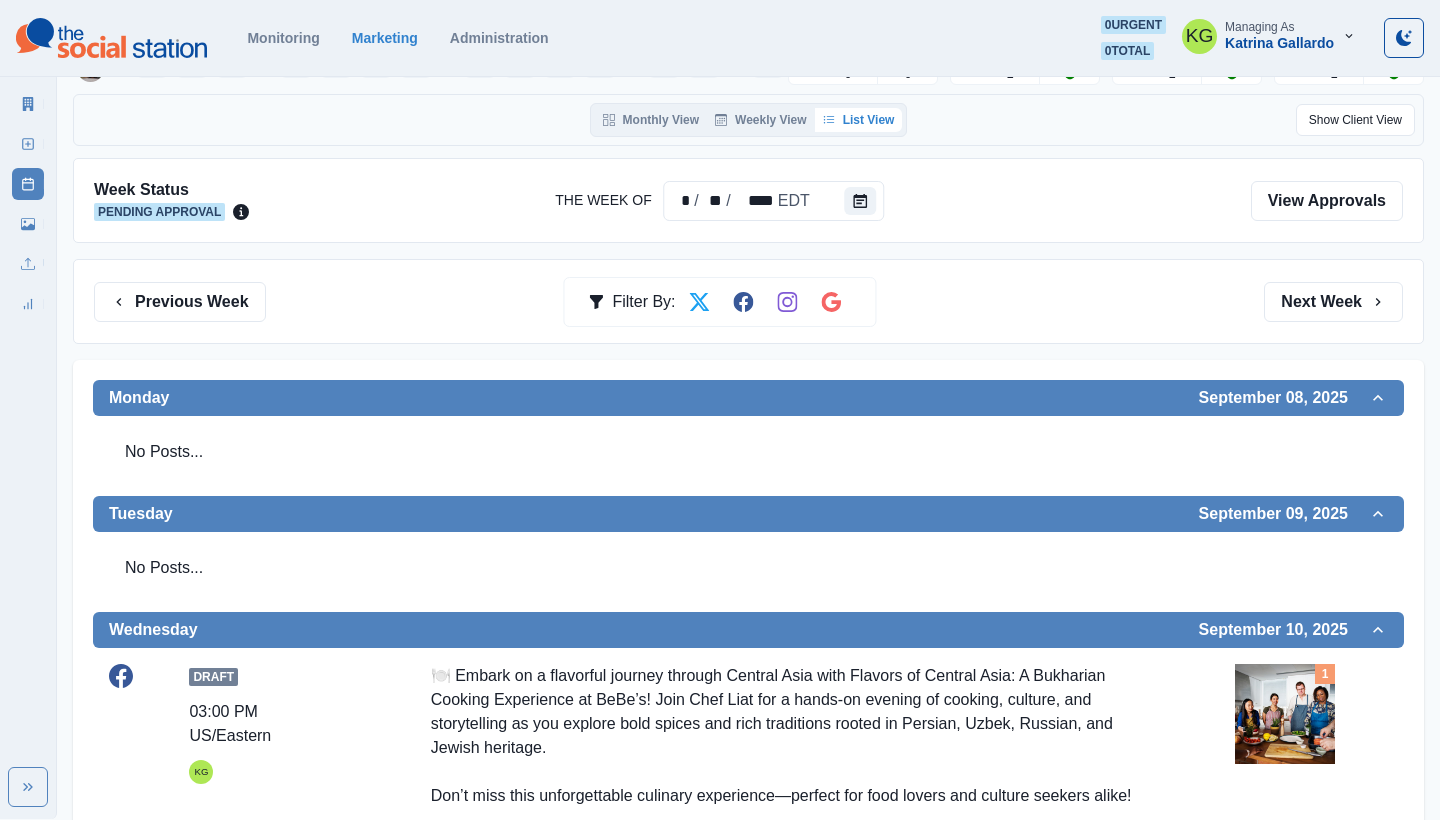 scroll, scrollTop: 60, scrollLeft: 0, axis: vertical 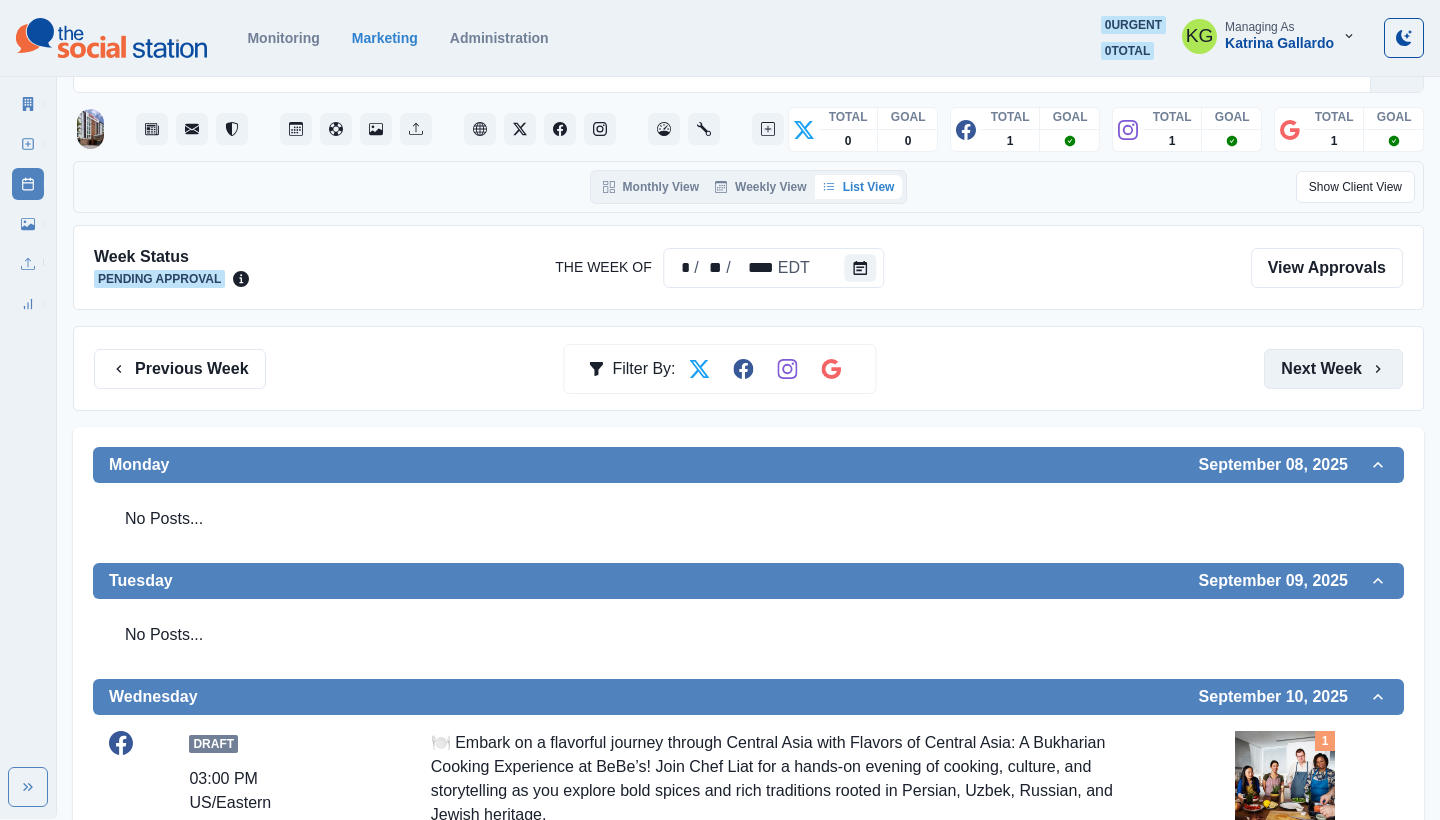 click on "Next Week" at bounding box center [1333, 369] 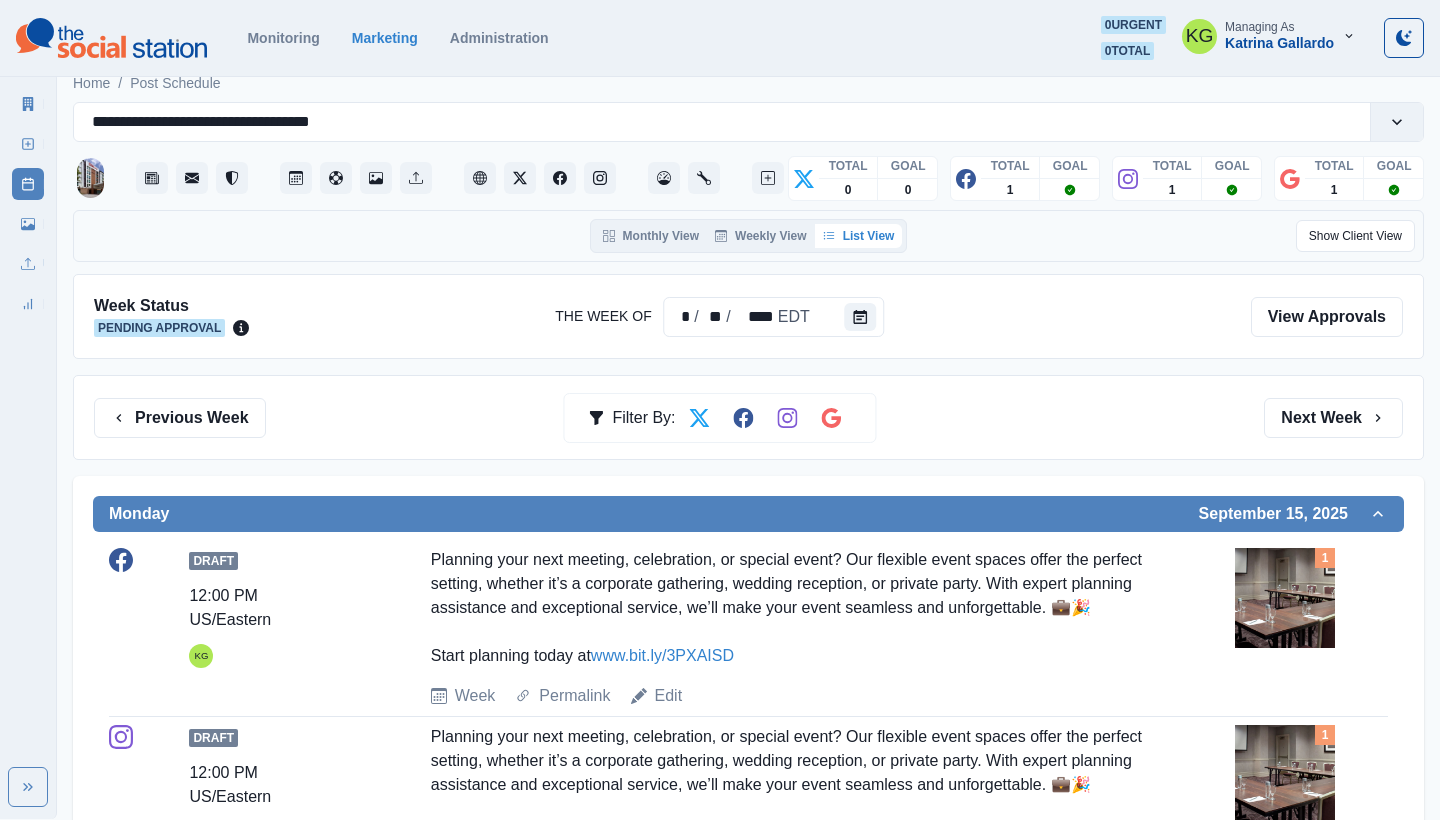 scroll, scrollTop: 0, scrollLeft: 0, axis: both 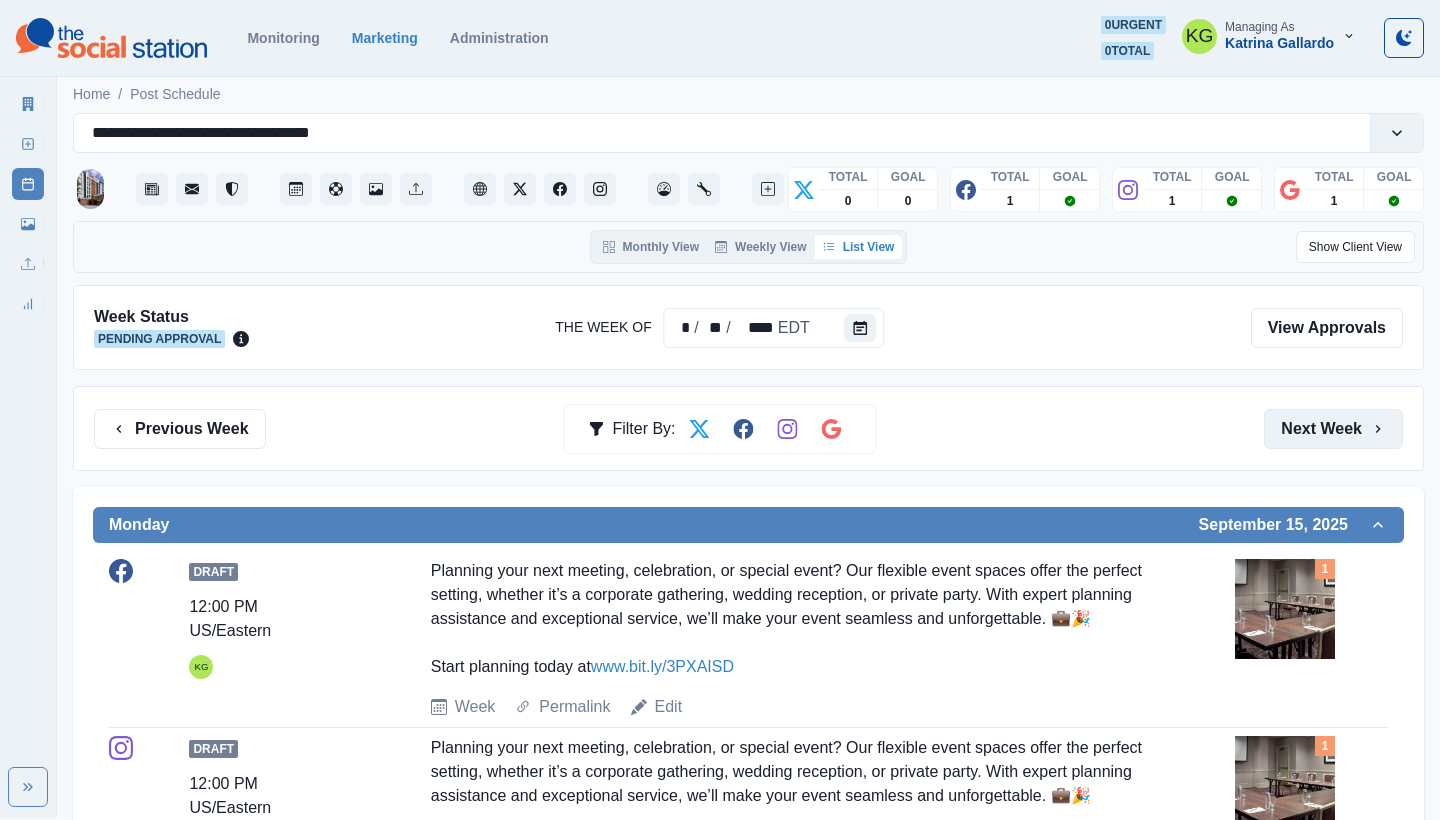 click on "Next Week" at bounding box center (1333, 429) 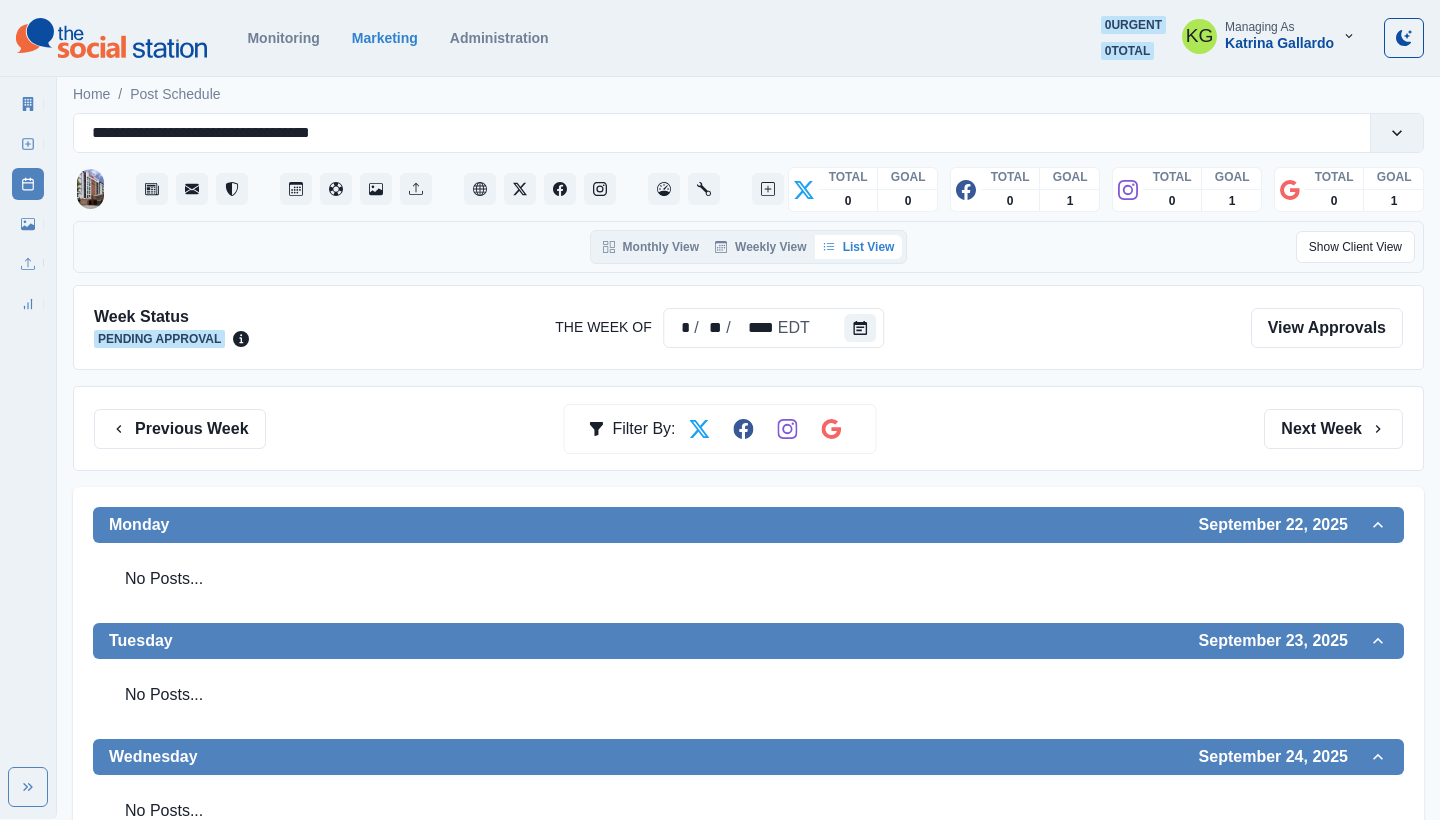 scroll, scrollTop: 0, scrollLeft: 0, axis: both 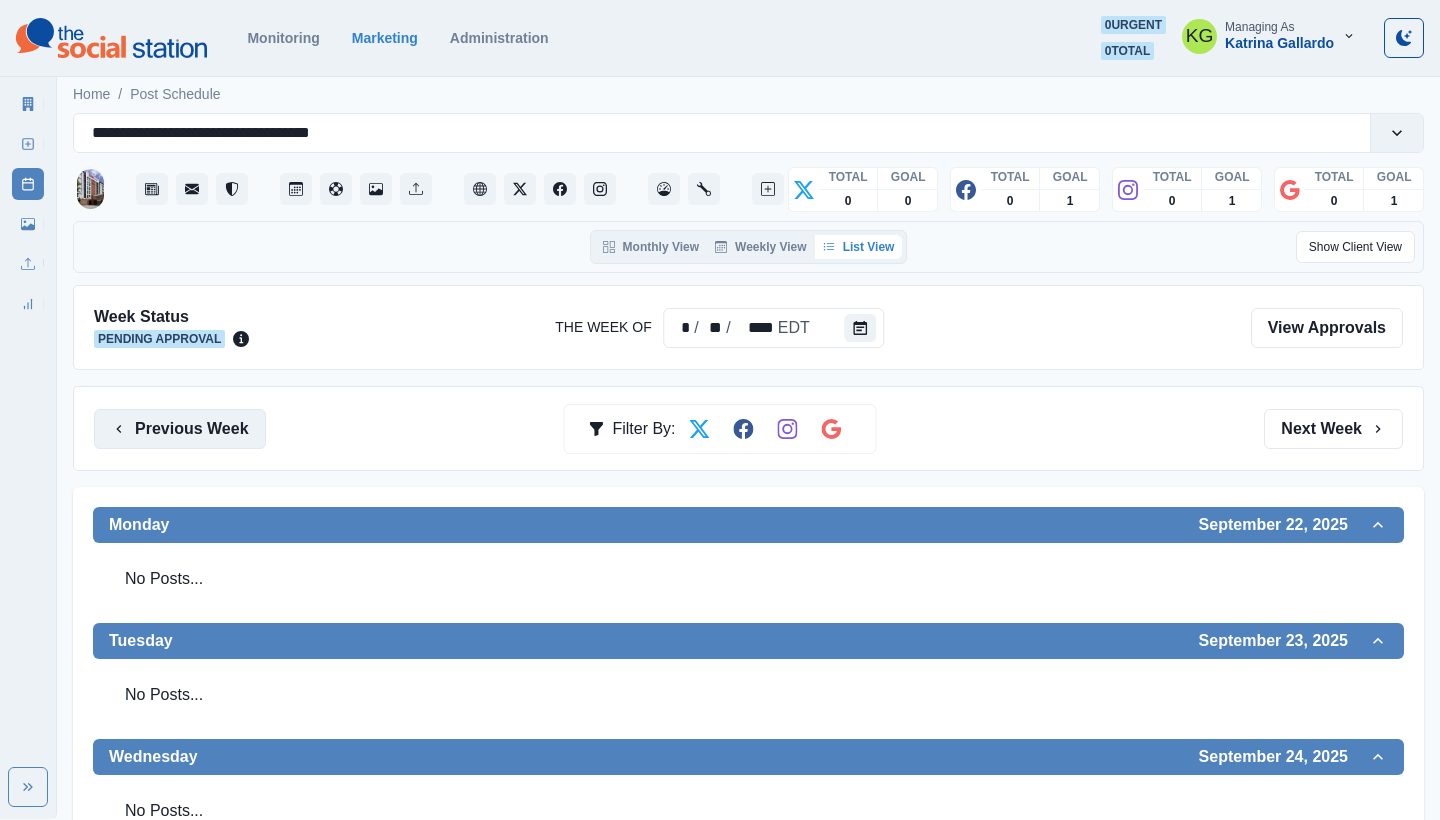 click on "Previous Week" at bounding box center [180, 429] 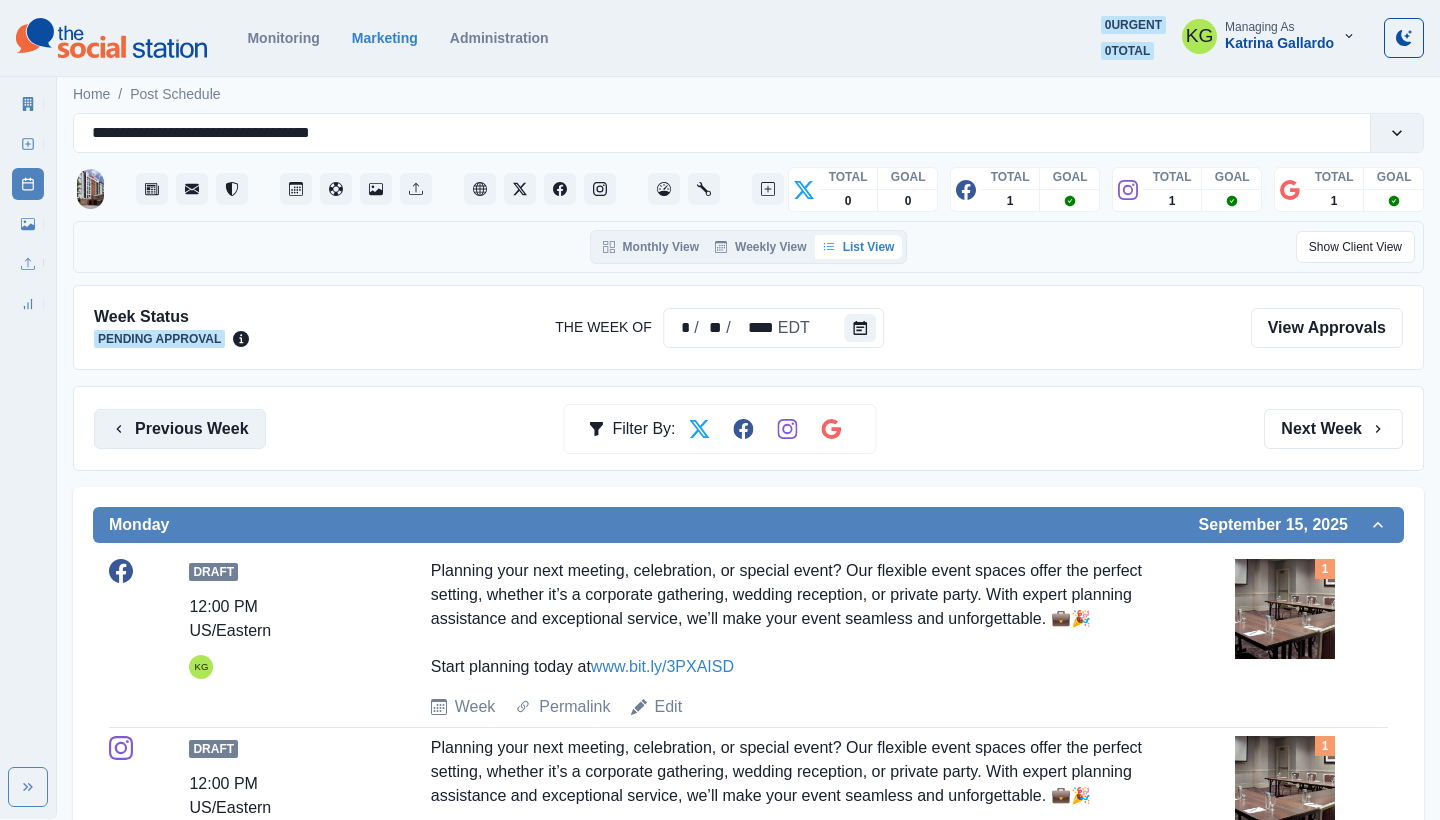 click on "Previous Week" at bounding box center [180, 429] 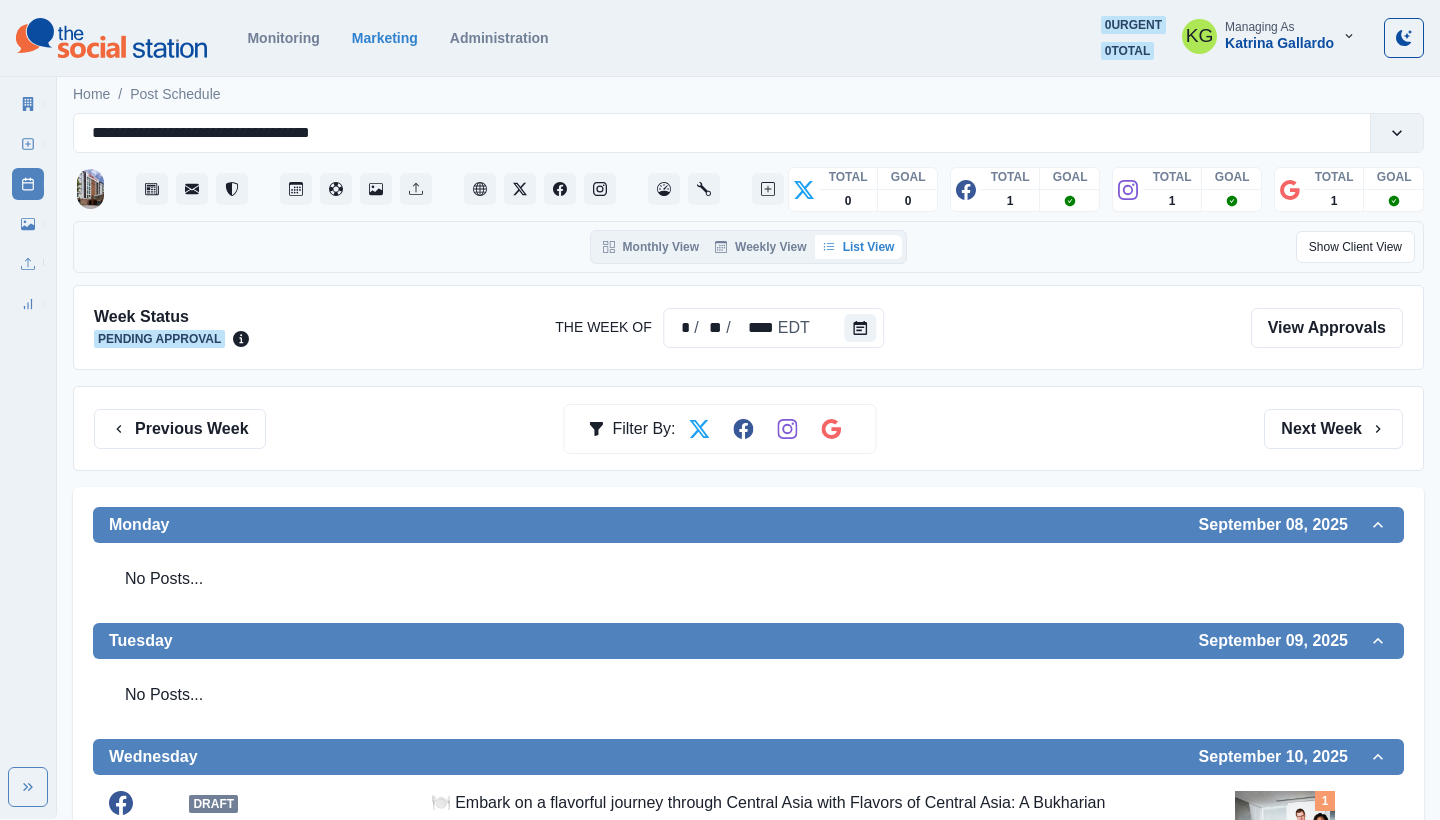 scroll, scrollTop: 0, scrollLeft: 0, axis: both 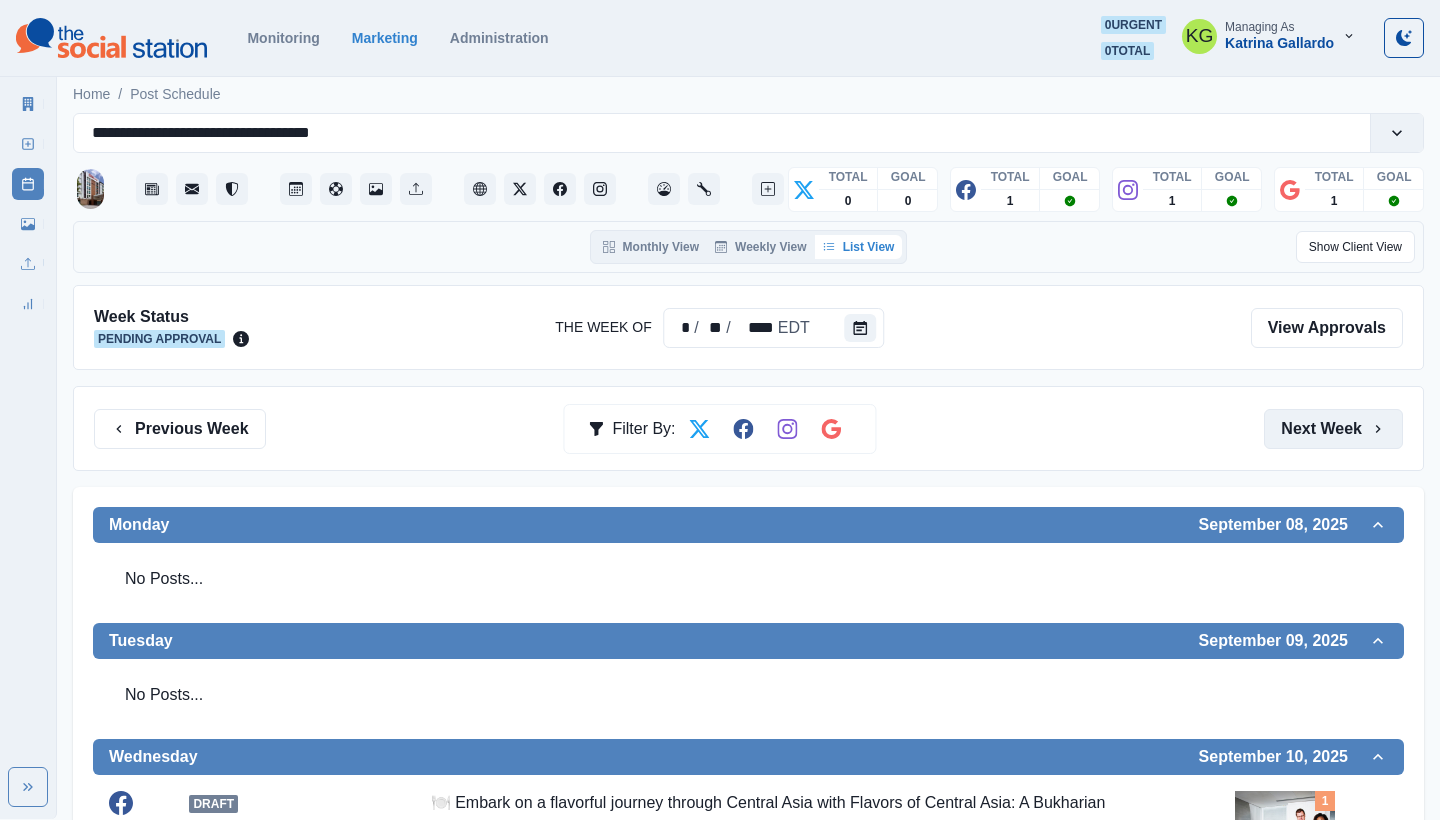 click on "Next Week" at bounding box center [1333, 429] 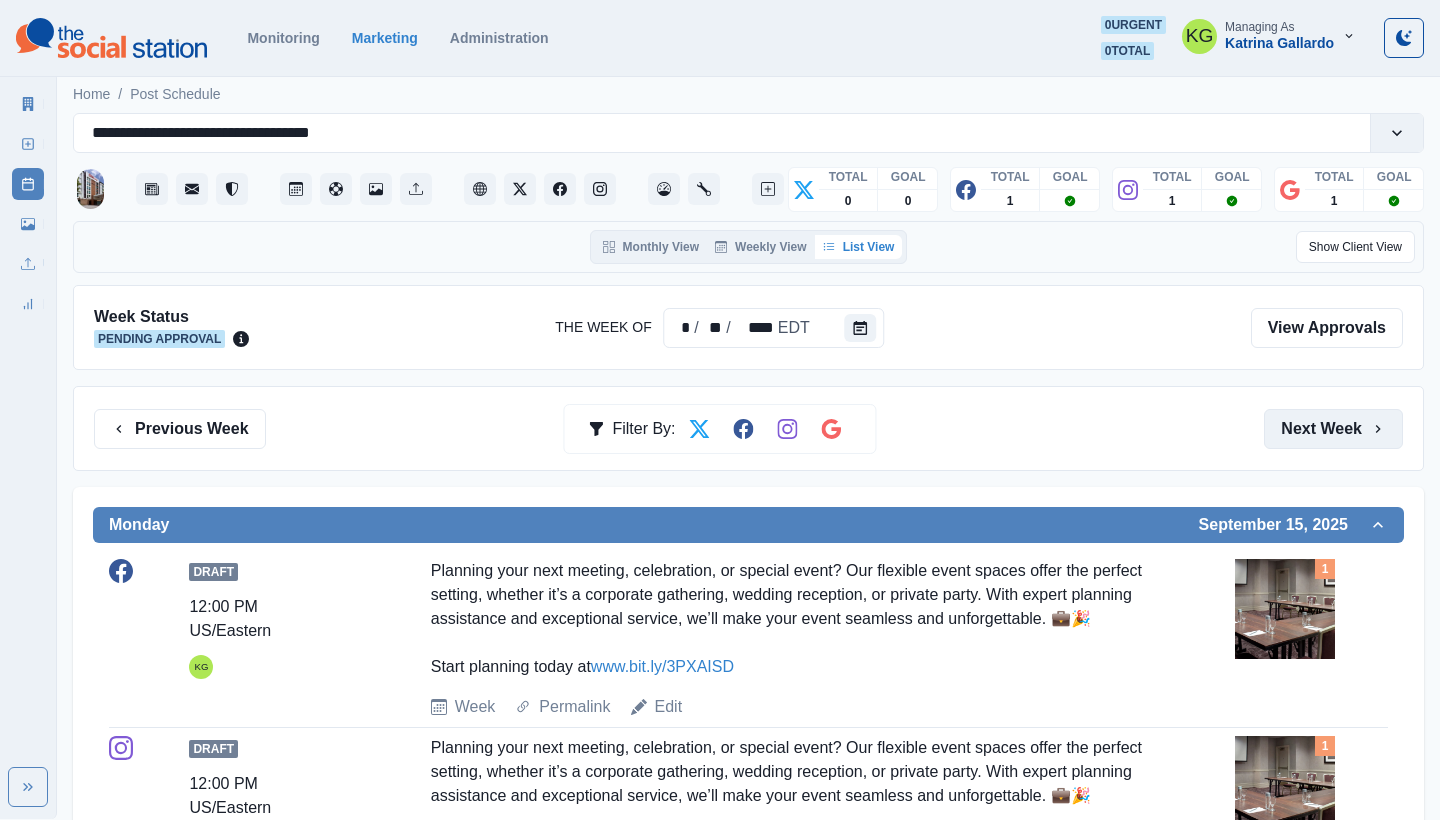 click on "Next Week" at bounding box center [1333, 429] 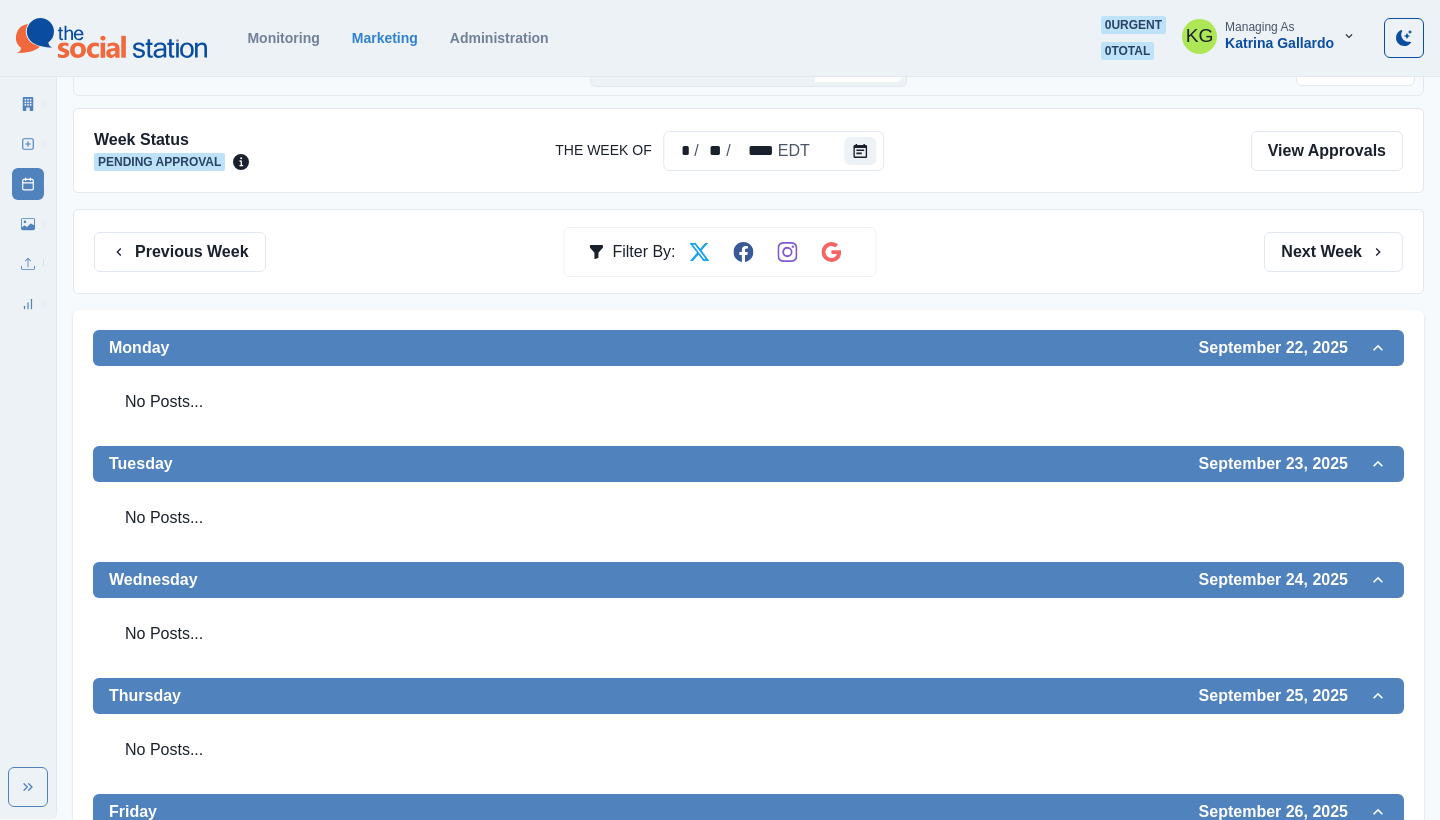 scroll, scrollTop: 177, scrollLeft: 0, axis: vertical 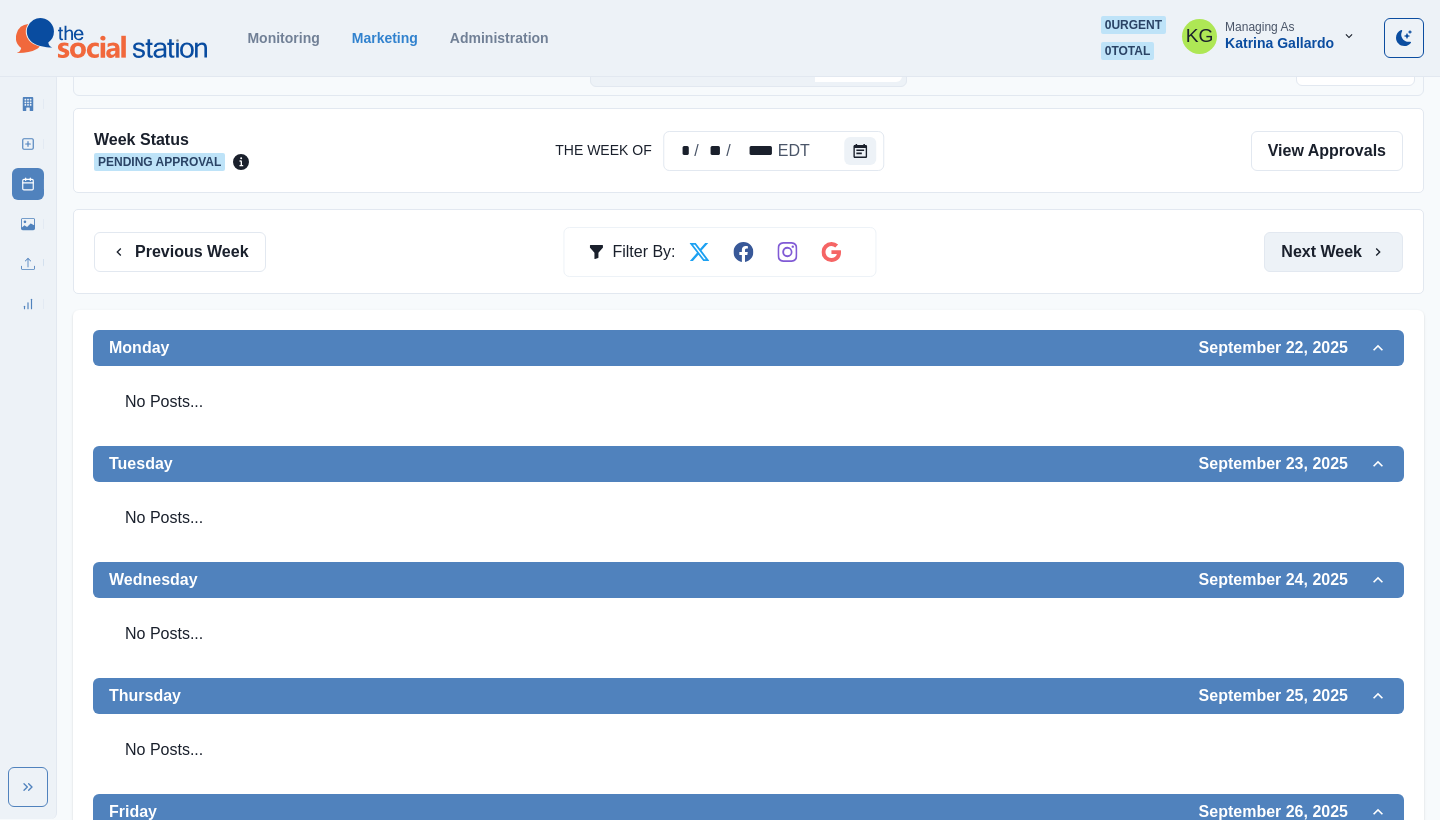click on "Next Week" at bounding box center (1333, 252) 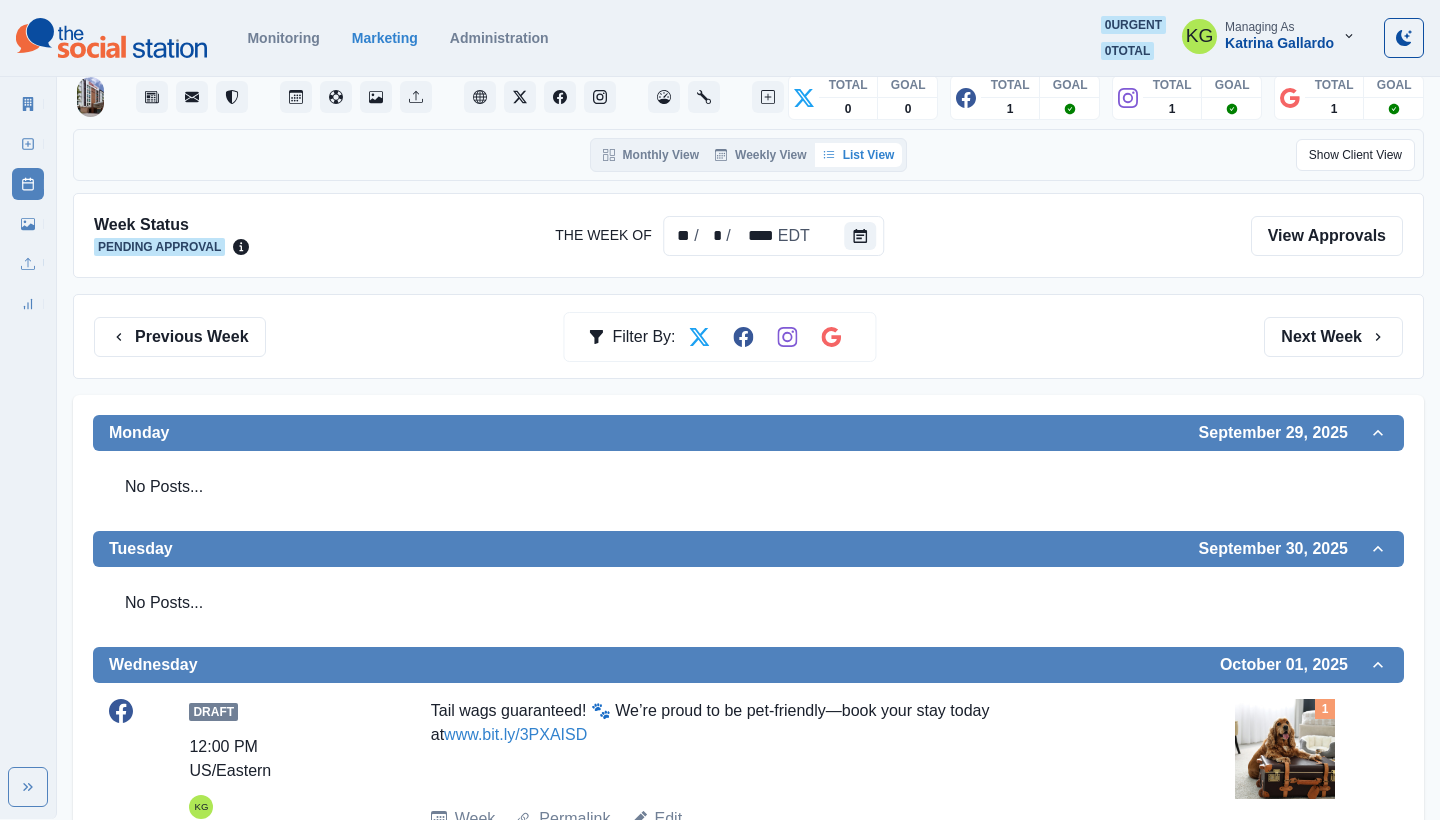 scroll, scrollTop: 91, scrollLeft: 0, axis: vertical 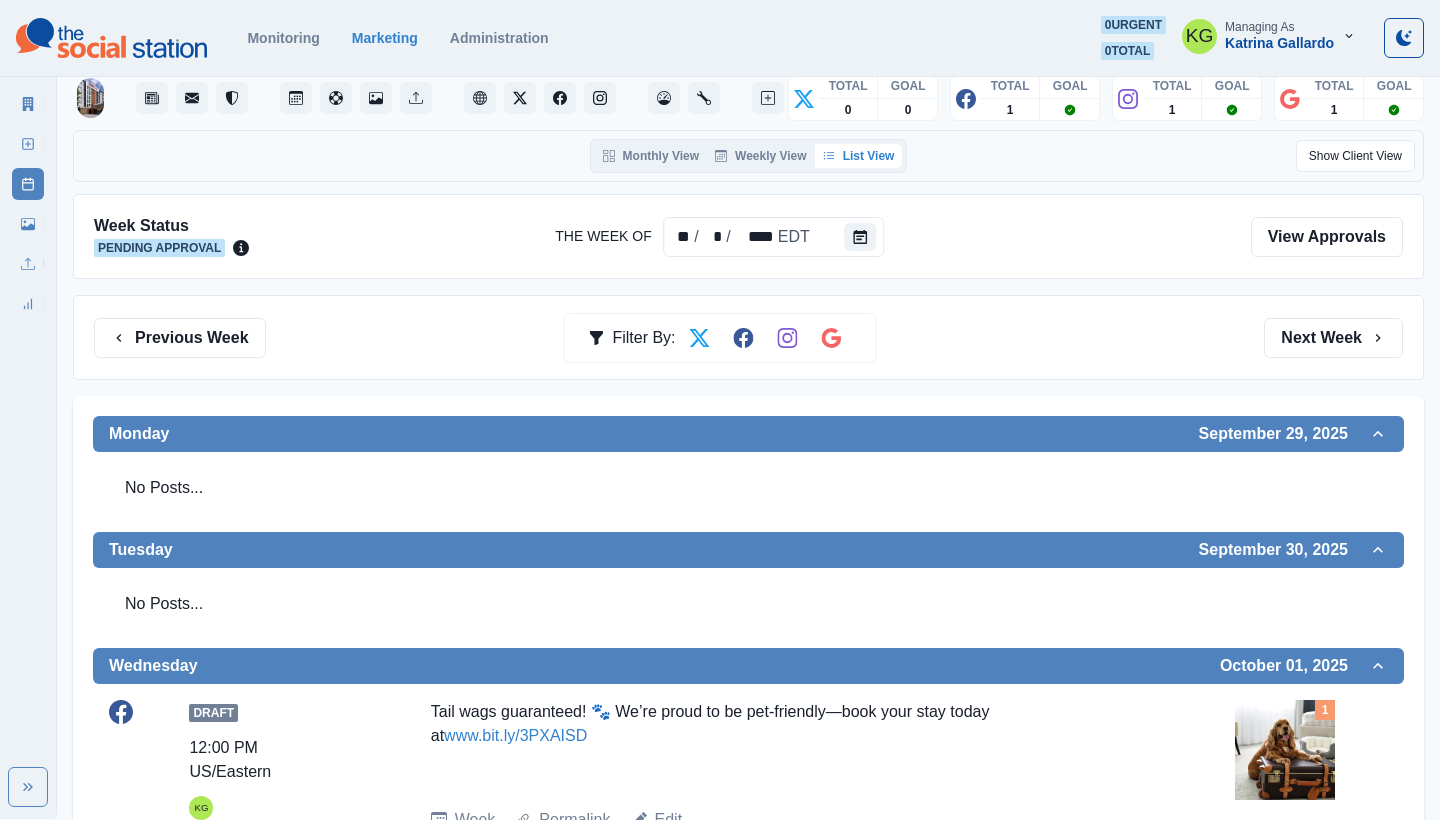 click on "Previous Week Filter By: Next Week" at bounding box center (748, 337) 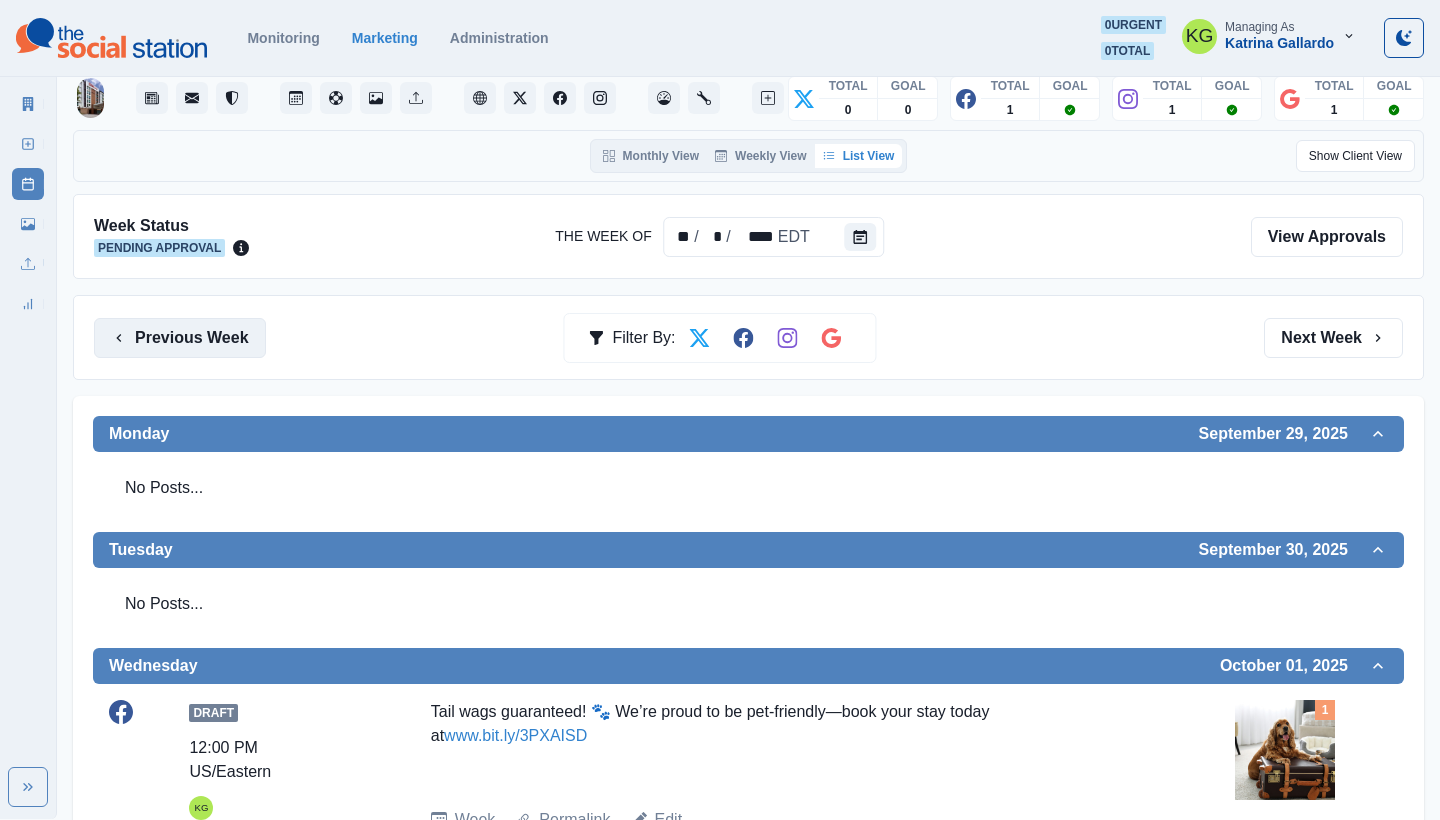 click on "Previous Week" at bounding box center (180, 338) 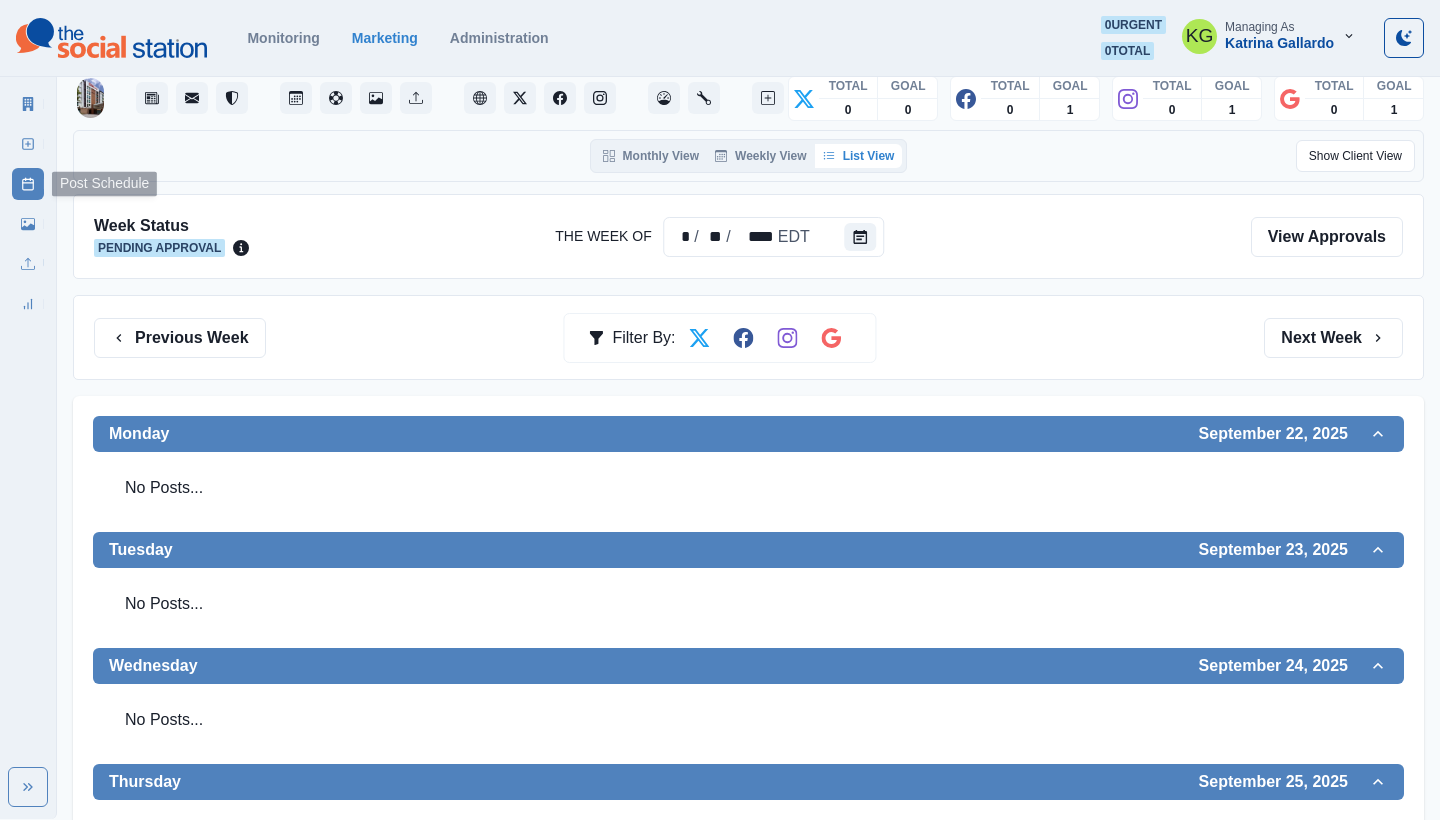 click 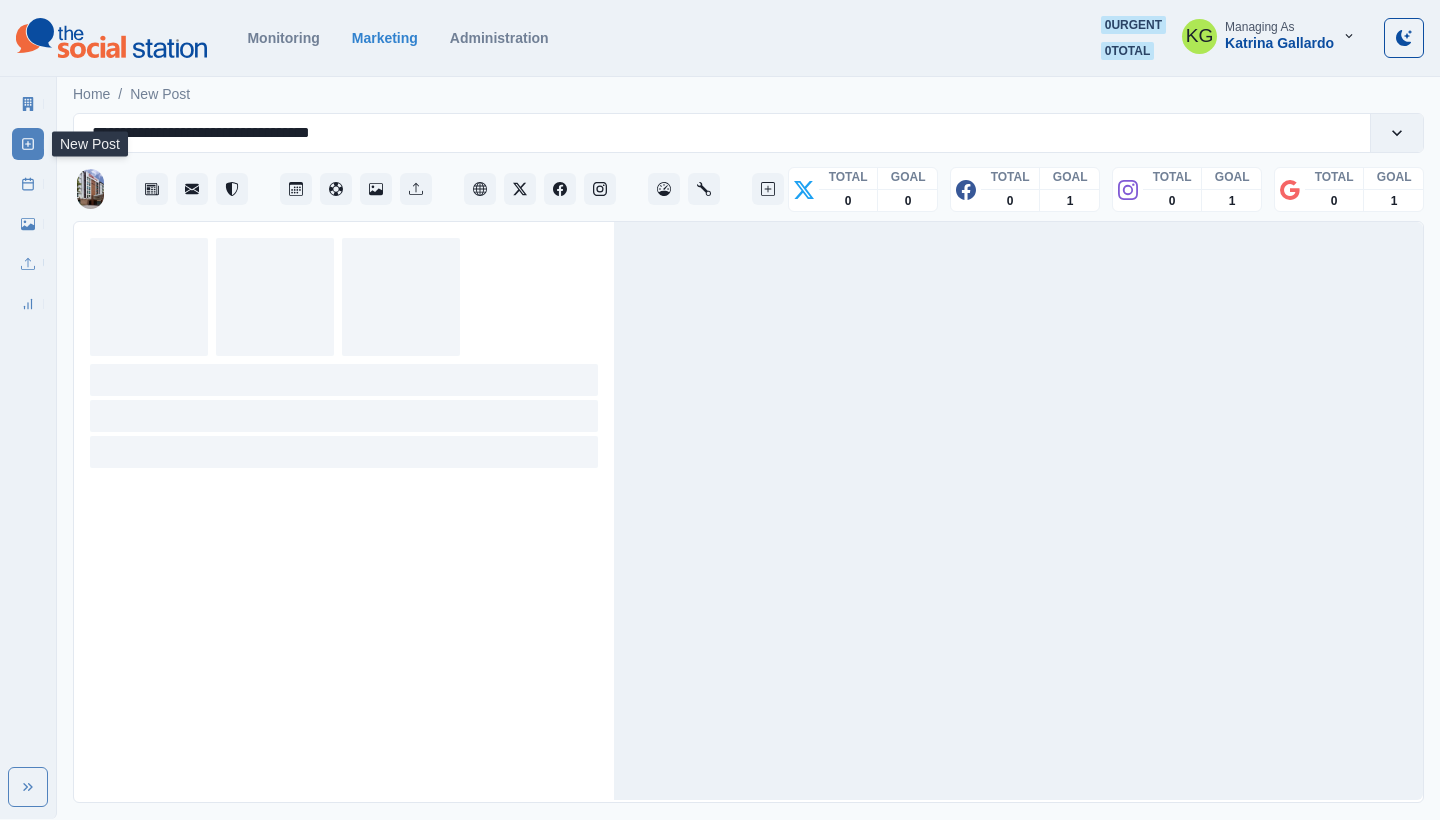 scroll, scrollTop: 0, scrollLeft: 0, axis: both 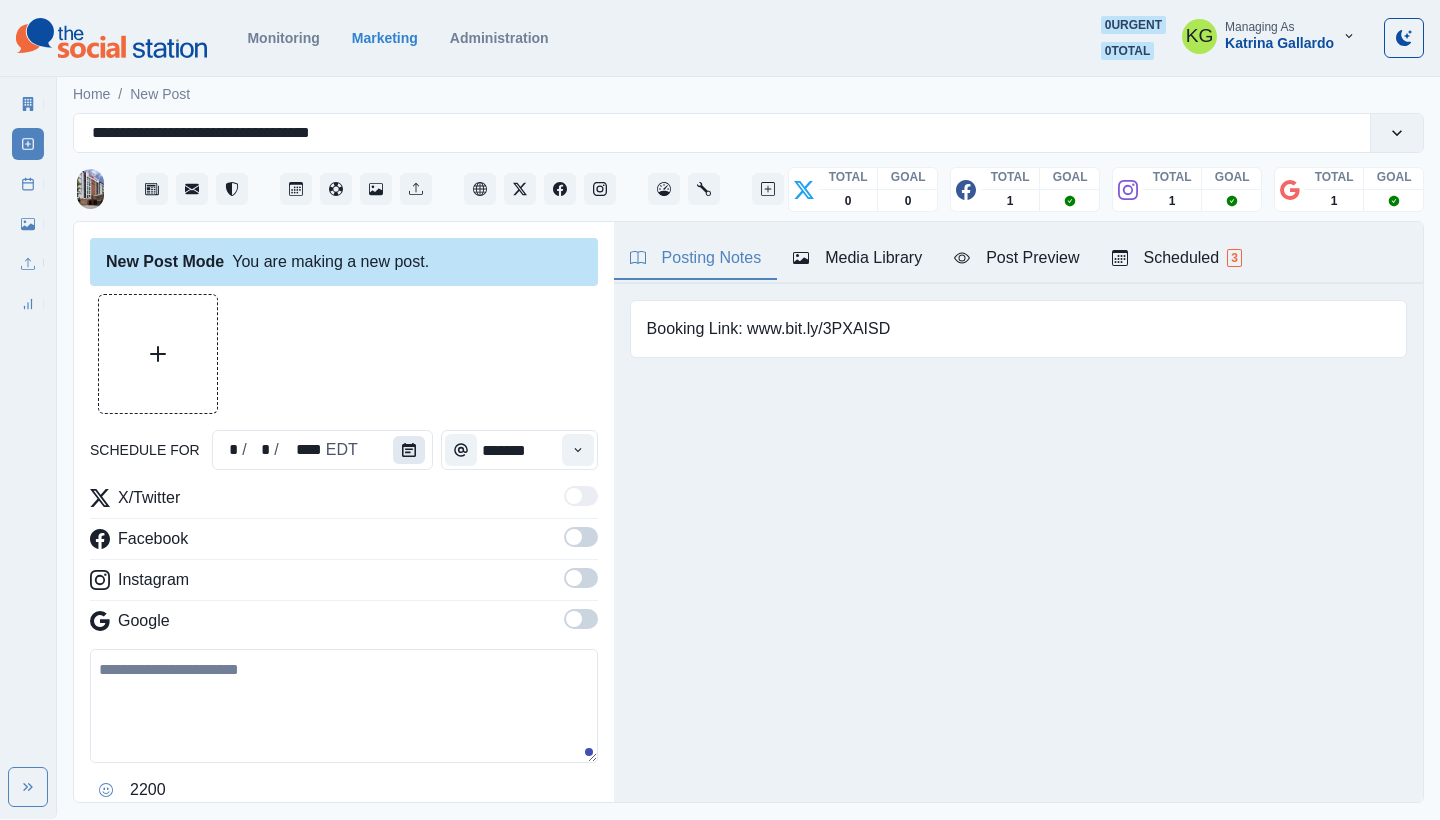 click 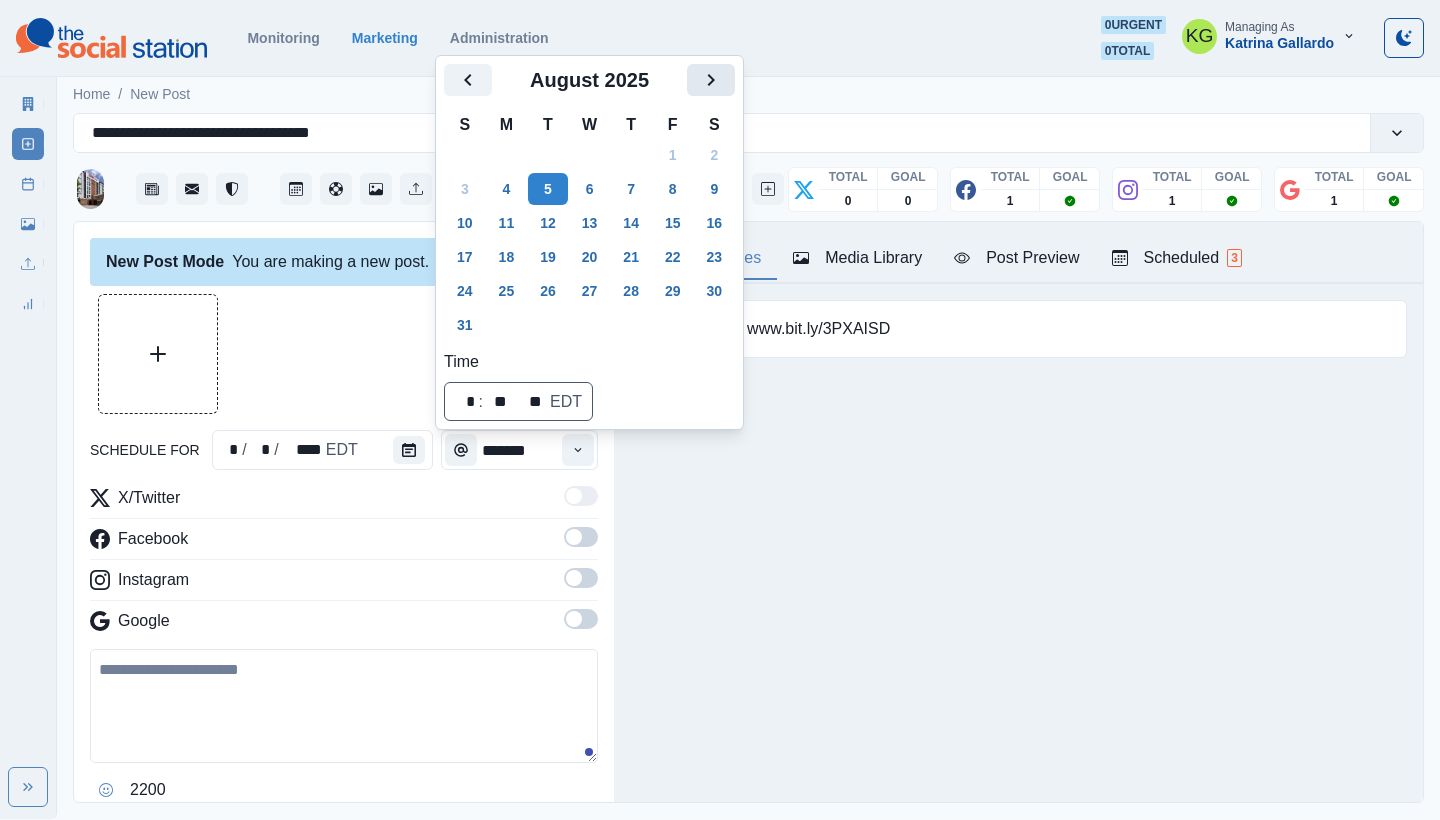 click 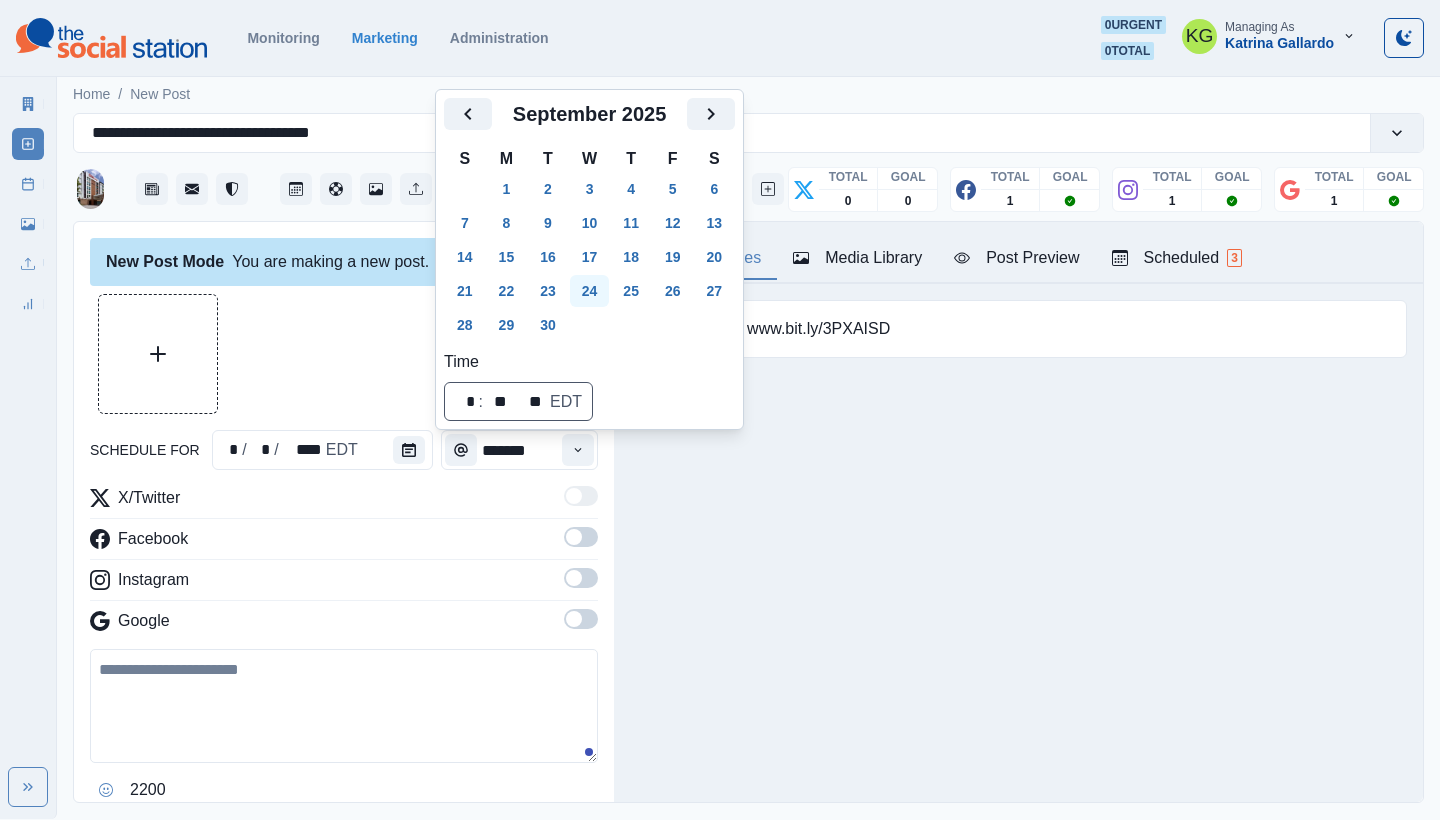 click on "24" at bounding box center (590, 291) 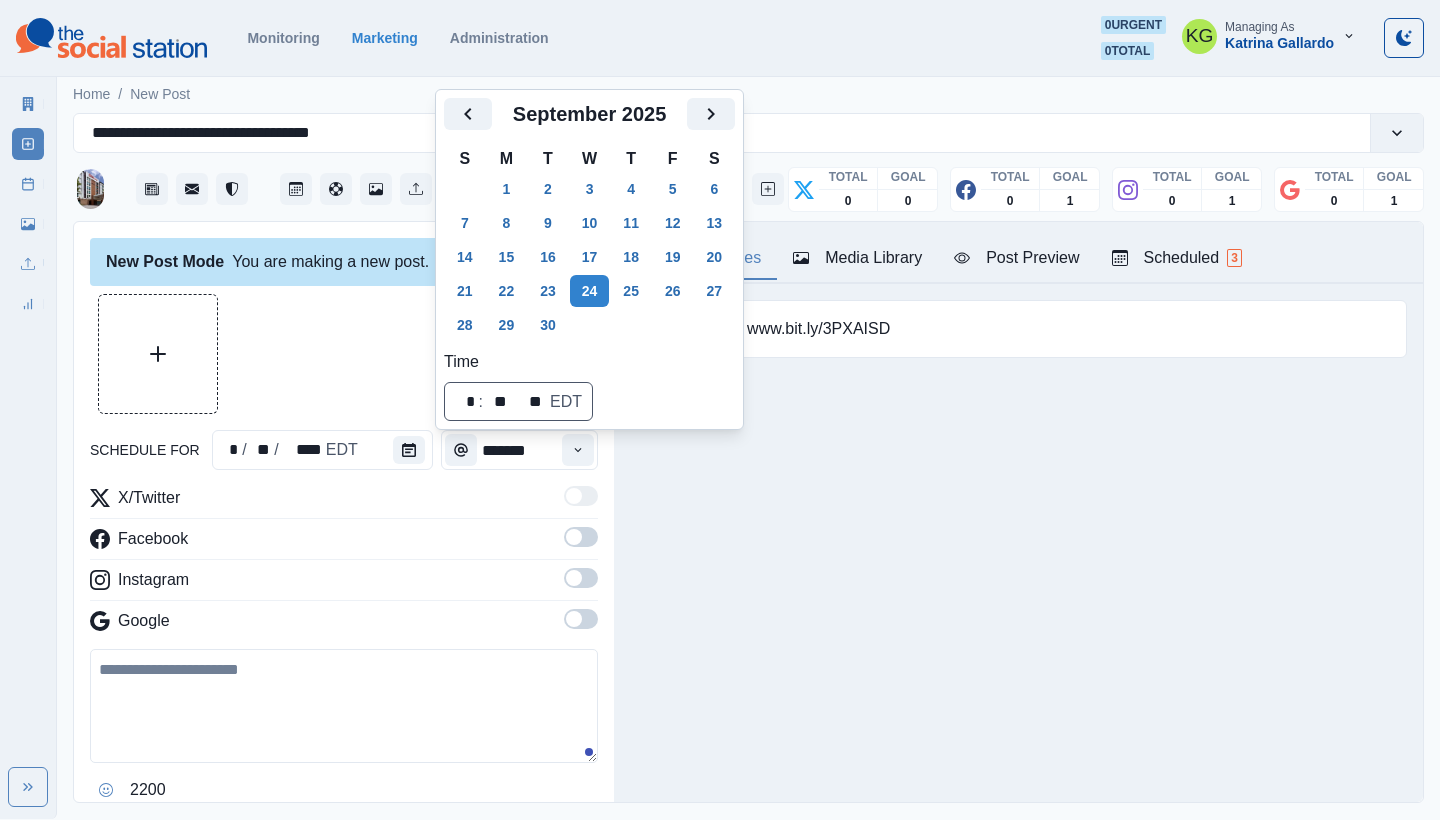 click on "Posting Notes Media Library Post Preview Scheduled 3 Booking Link: www.bit.ly/3PXAISD Upload Type Any Image Video Source Any Upload Social Manager Found: Instagram Found: Google Customer Photo Found: TripAdvisor Review Found: Yelp Review Reusable Any Yes No Description Any Missing Description Duplicates Any Show Duplicated Media Last Scheduled Any Over A Month Ago Over 3 Months Ago Over 6 Months Ago Never Scheduled Sort Newest Media Oldest Media Most Recently Scheduled Least Recently Scheduled 1 2 3 Please select a service provider to see a post preview. Week Of * / * / **** GMT+7 Wednesday August 06, 2025 Scheduled 11:00 AM US/Eastern KG 🍅 Start your Saturday fresh at the Peachtree Road Farmers Market this Saturday from 8:30 AM – 12 PM! Shop 60+ local farmers, artisans, and food vendors, enjoy live music, a kids' play area, and catch the weekly Chef Pop-Up.
Plan your visit at  www.peachtreeroadfarmersmarket.com Week Permalink Edit 1 Scheduled 11:00 AM US/Eastern KG www.peachtreeroadfarmersmarket.com 1" at bounding box center (1018, 512) 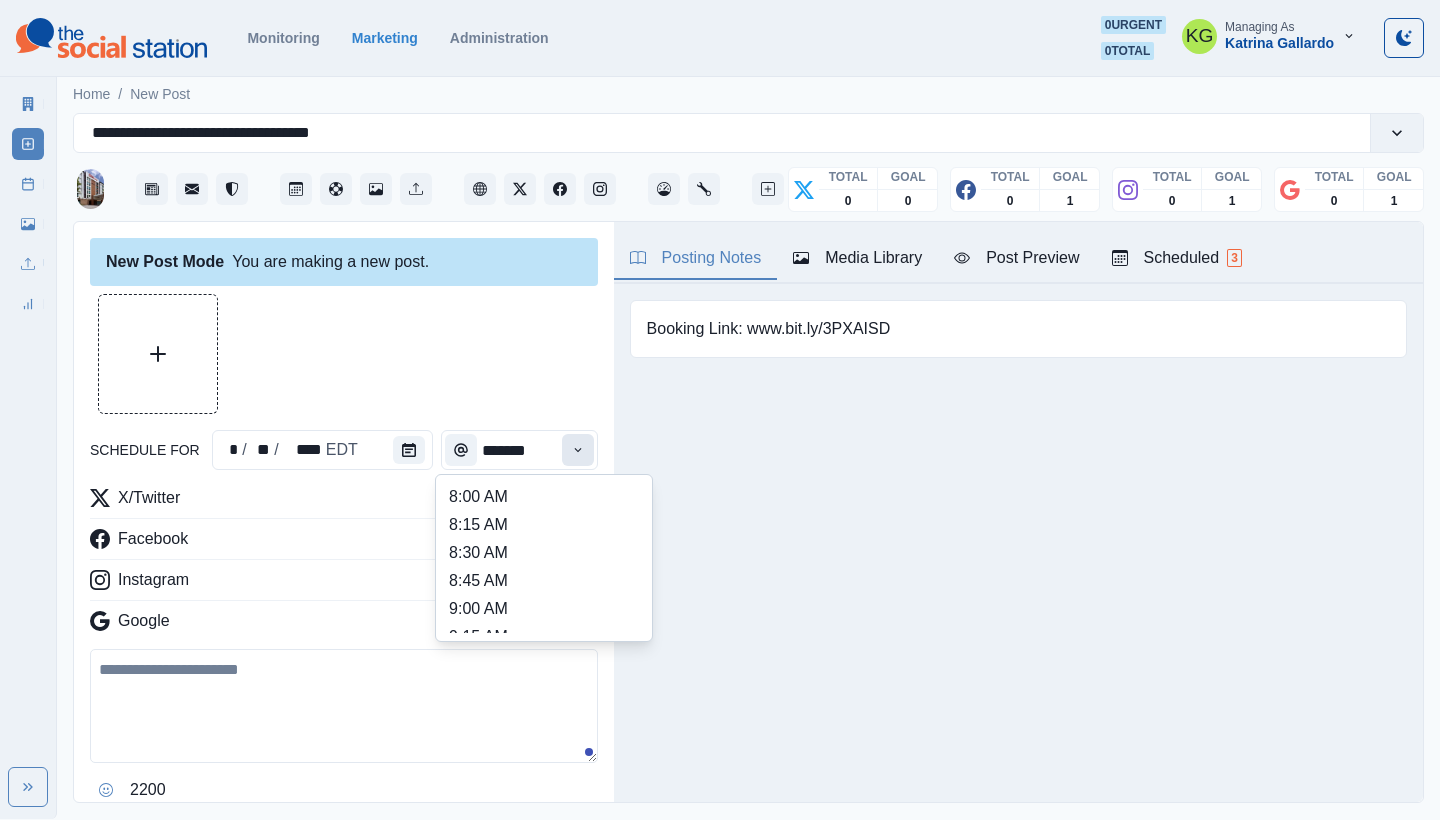 click 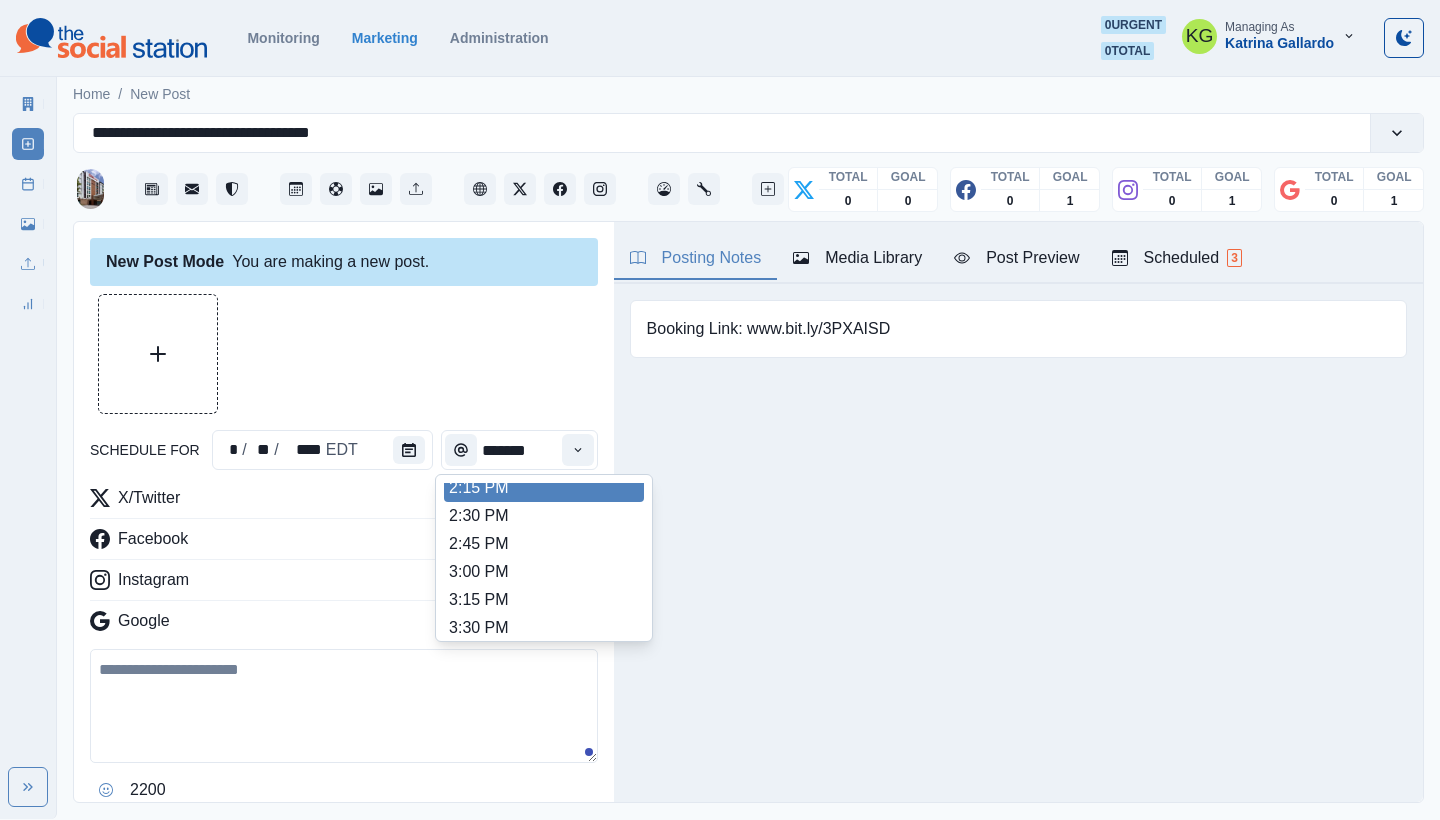 scroll, scrollTop: 710, scrollLeft: 0, axis: vertical 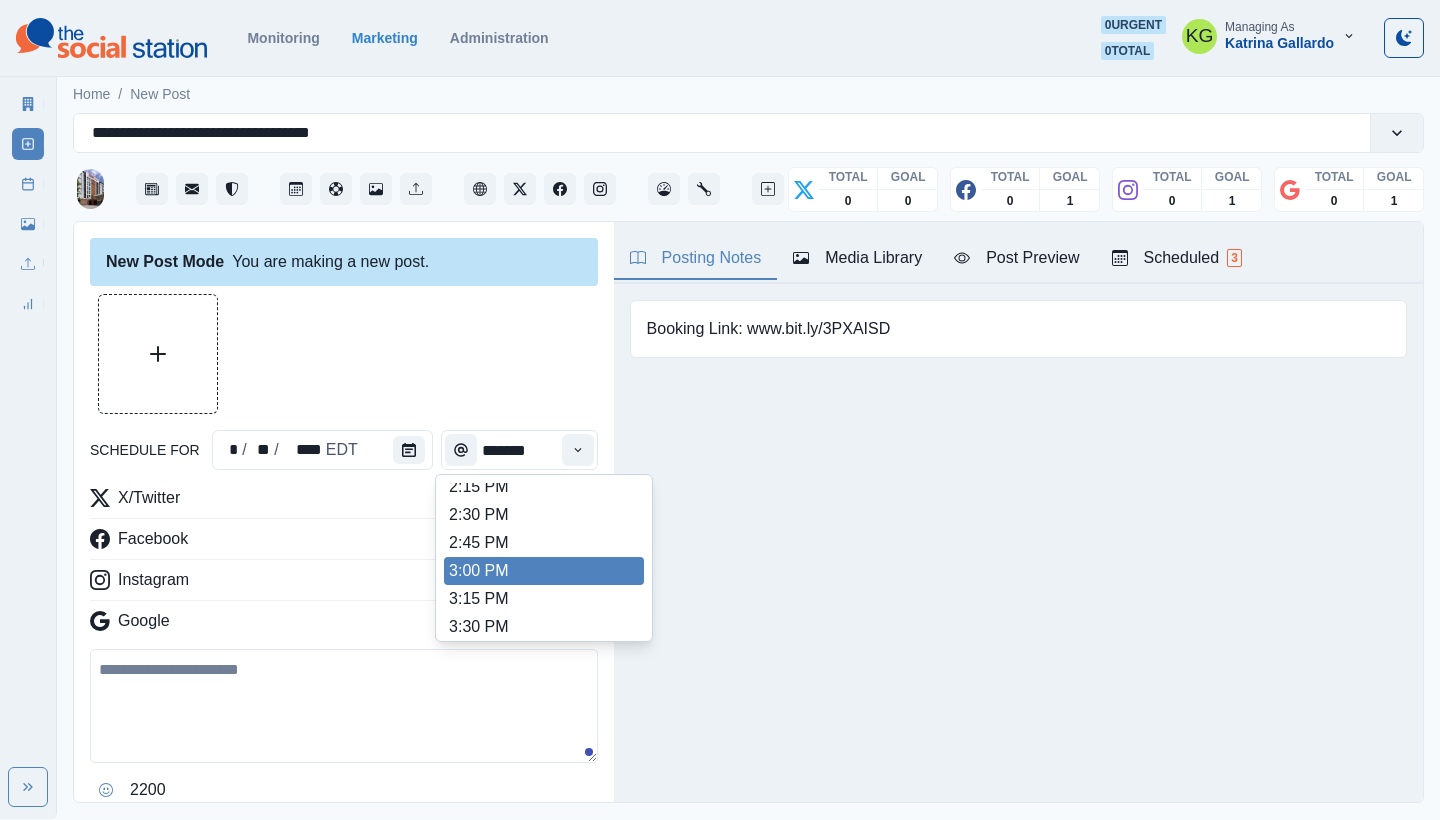 click on "3:00 PM" at bounding box center (544, 571) 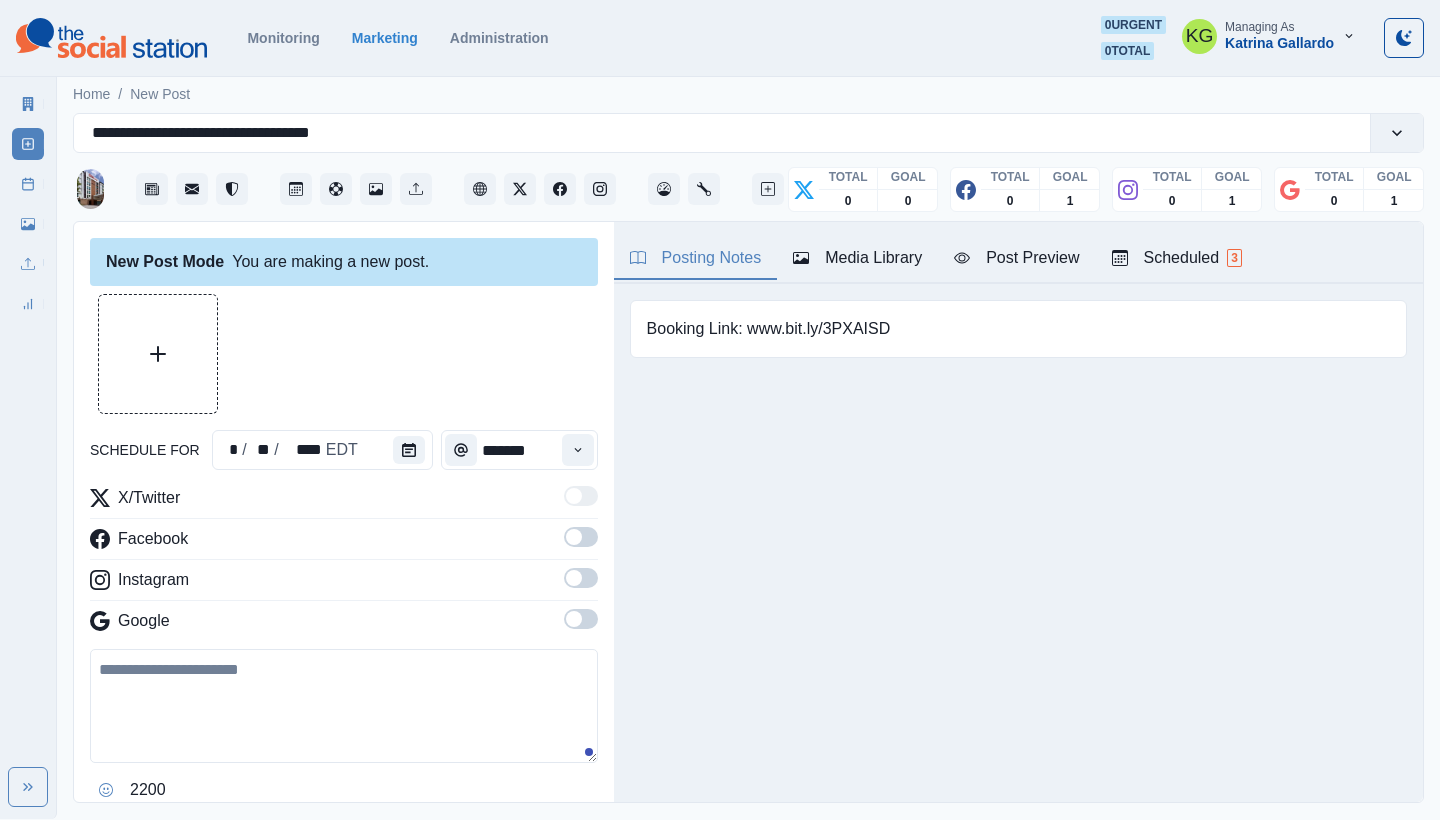 click at bounding box center [581, 619] 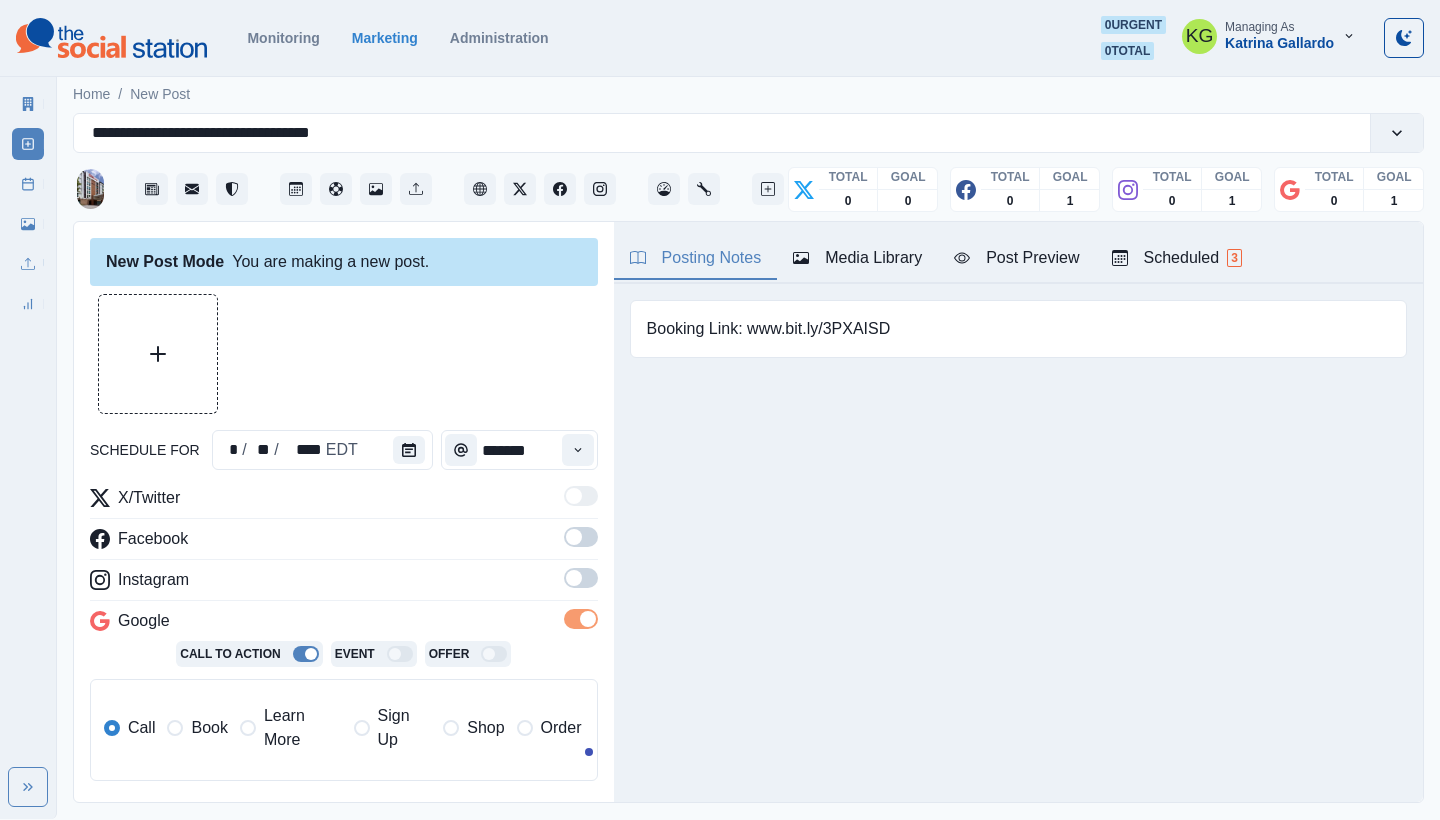 click at bounding box center [574, 578] 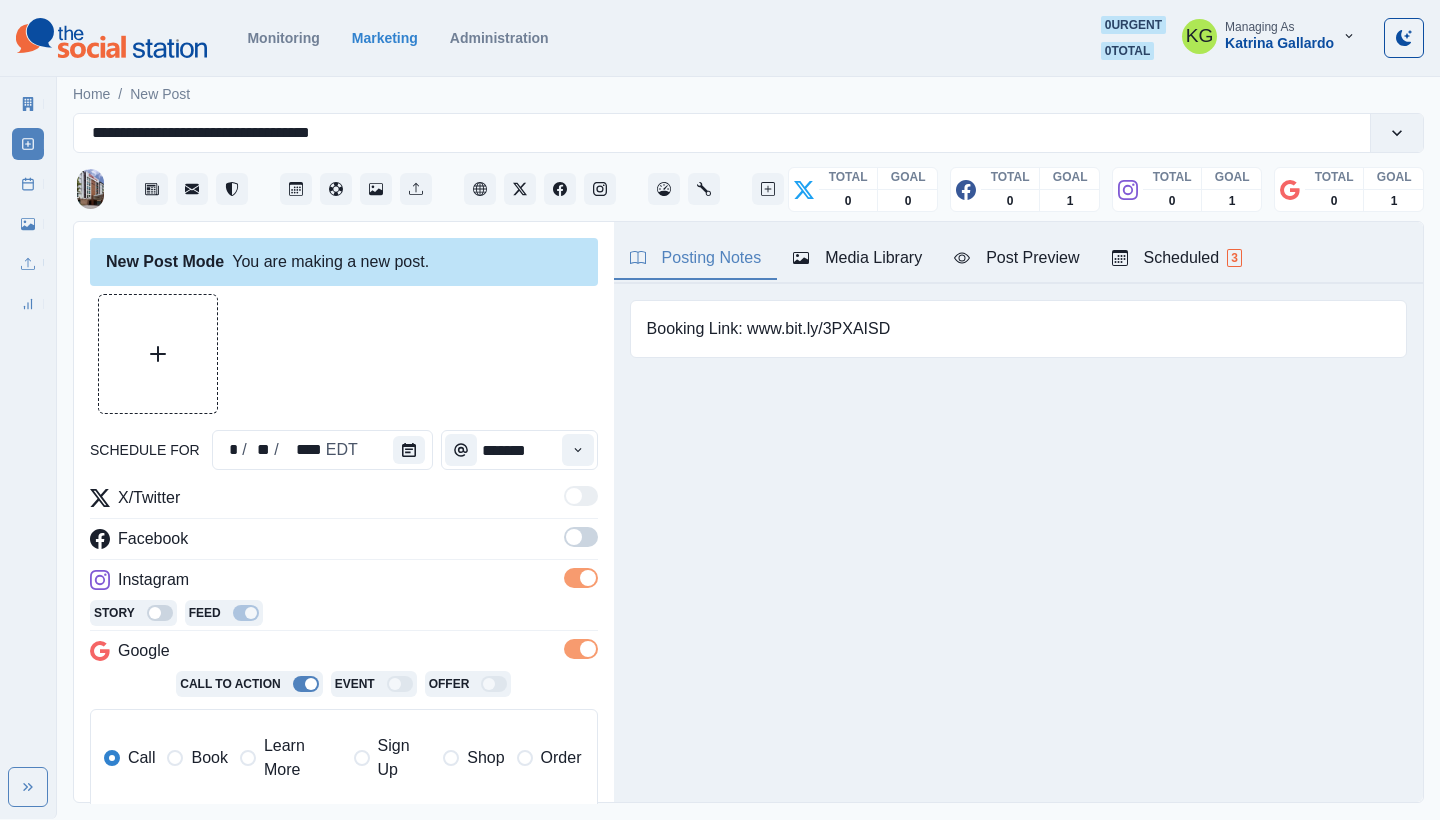 click at bounding box center (574, 537) 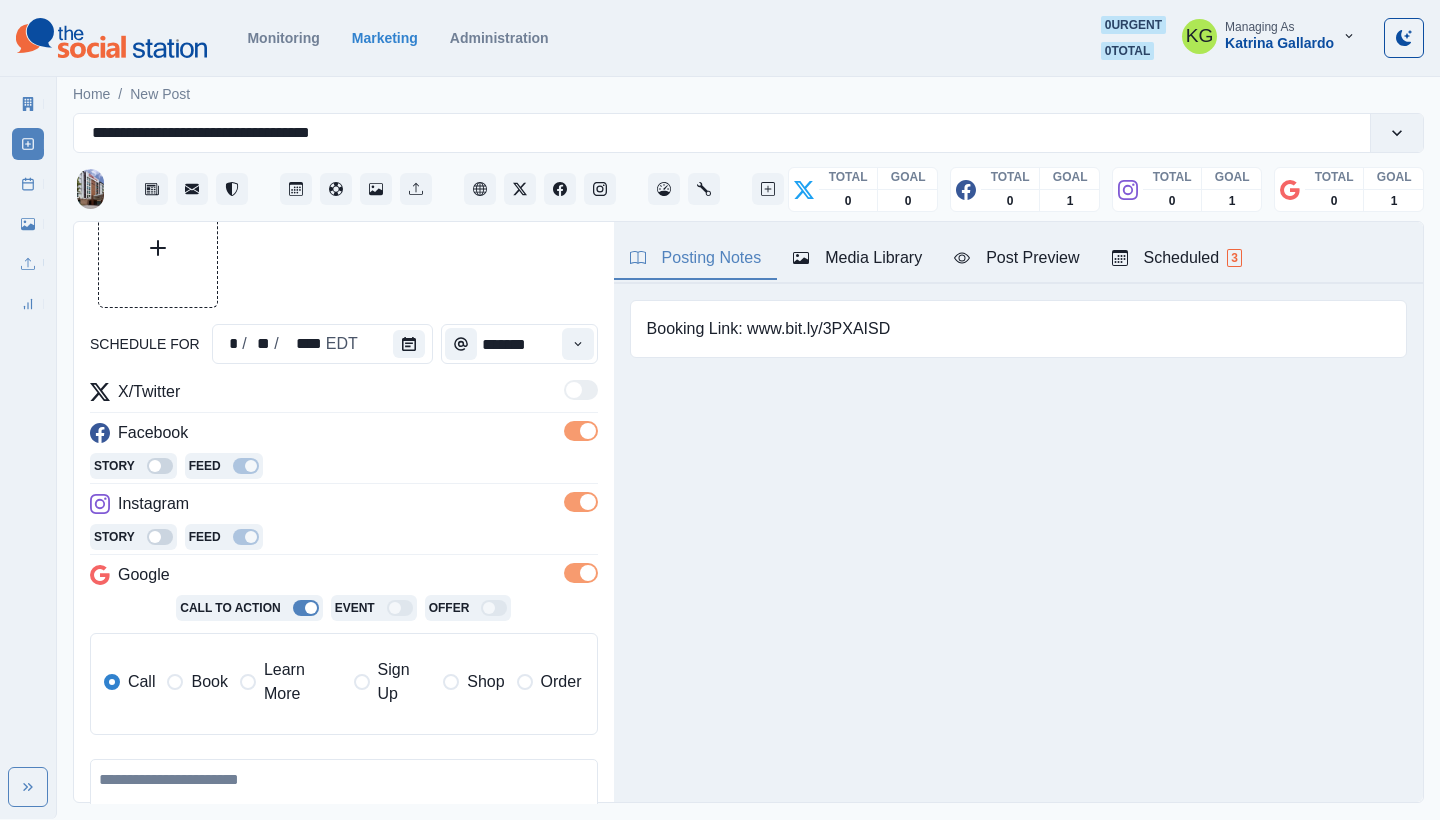 scroll, scrollTop: 157, scrollLeft: 0, axis: vertical 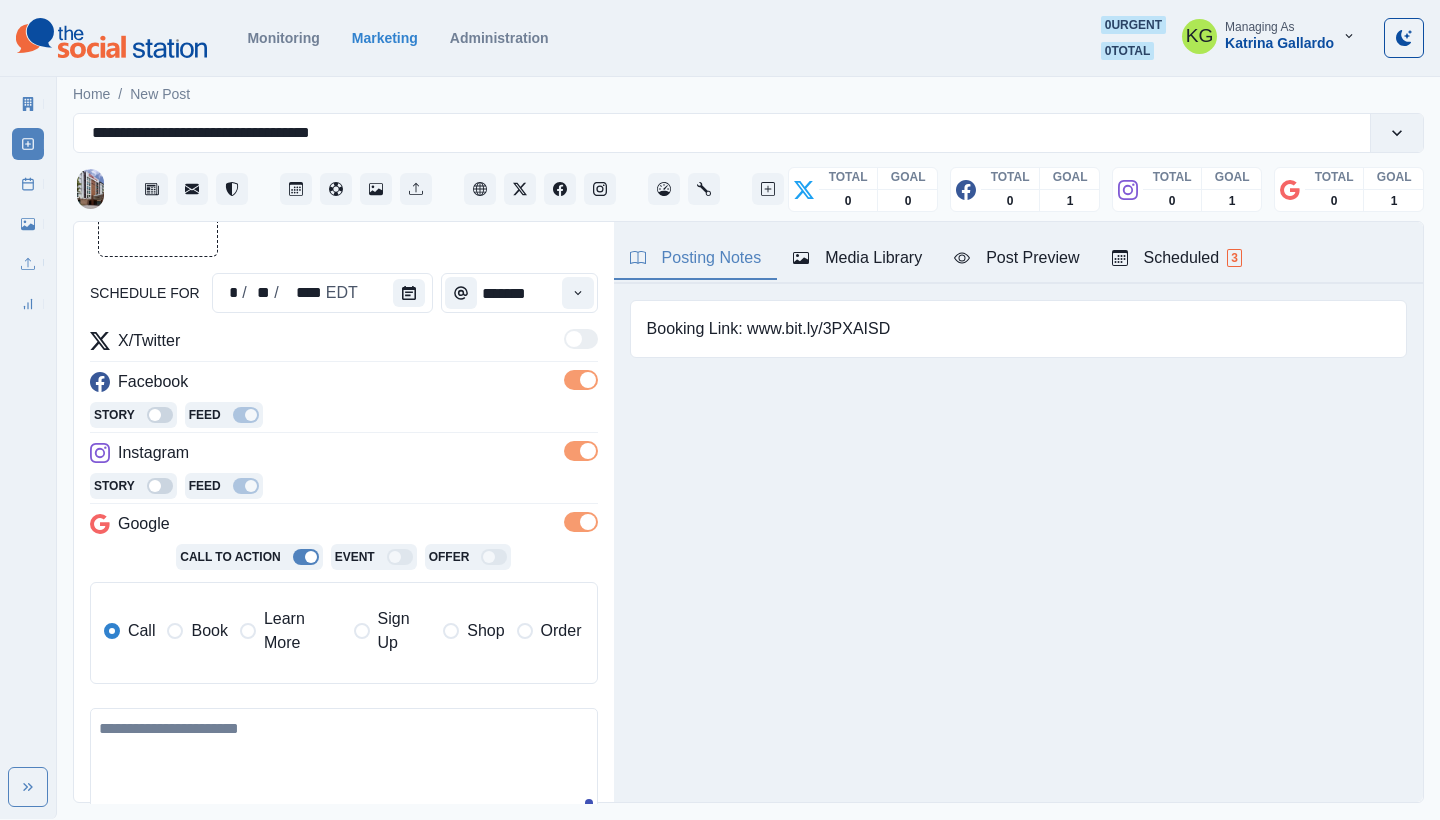 click on "Learn More" at bounding box center (303, 631) 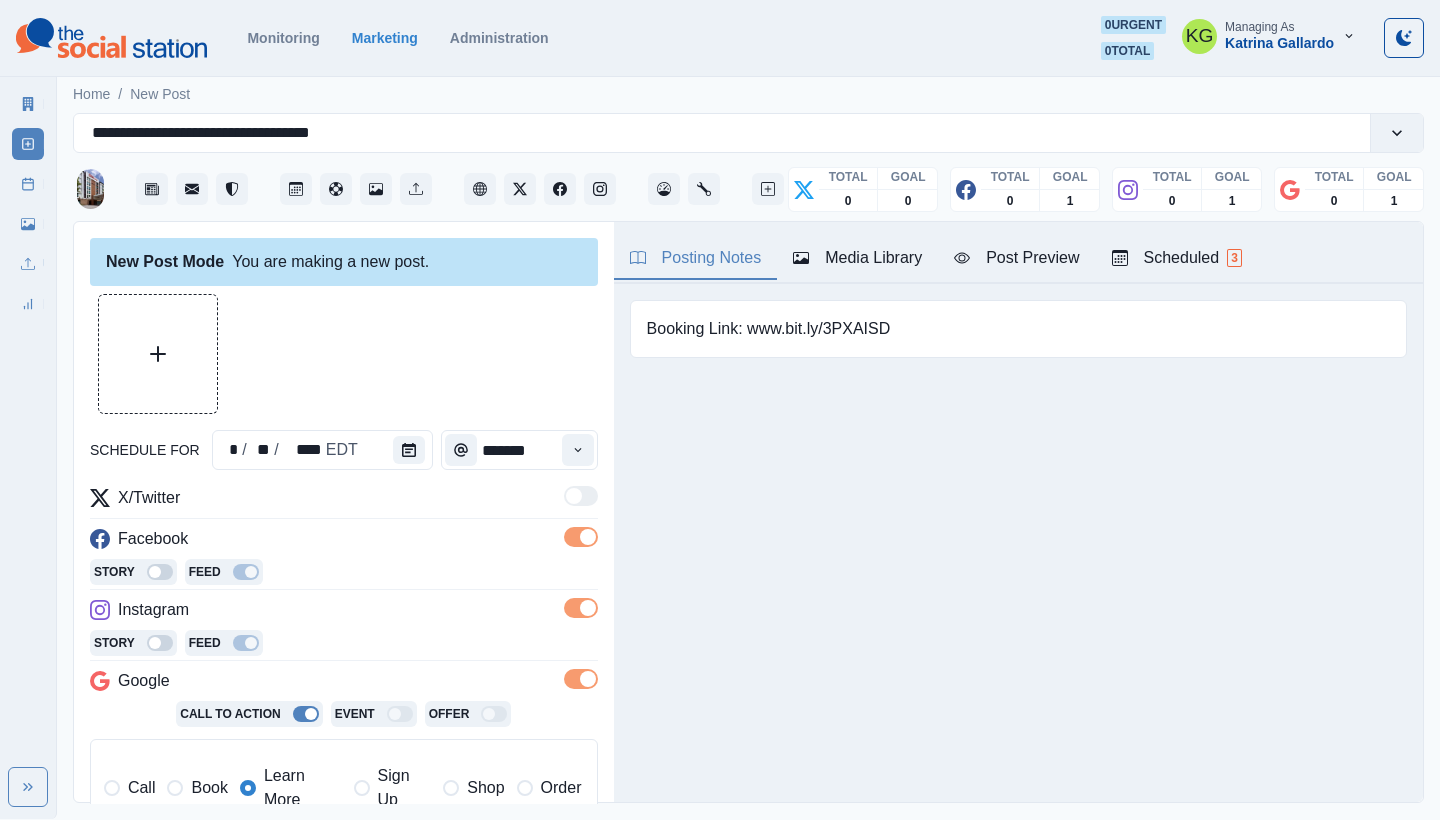 scroll, scrollTop: -2, scrollLeft: 0, axis: vertical 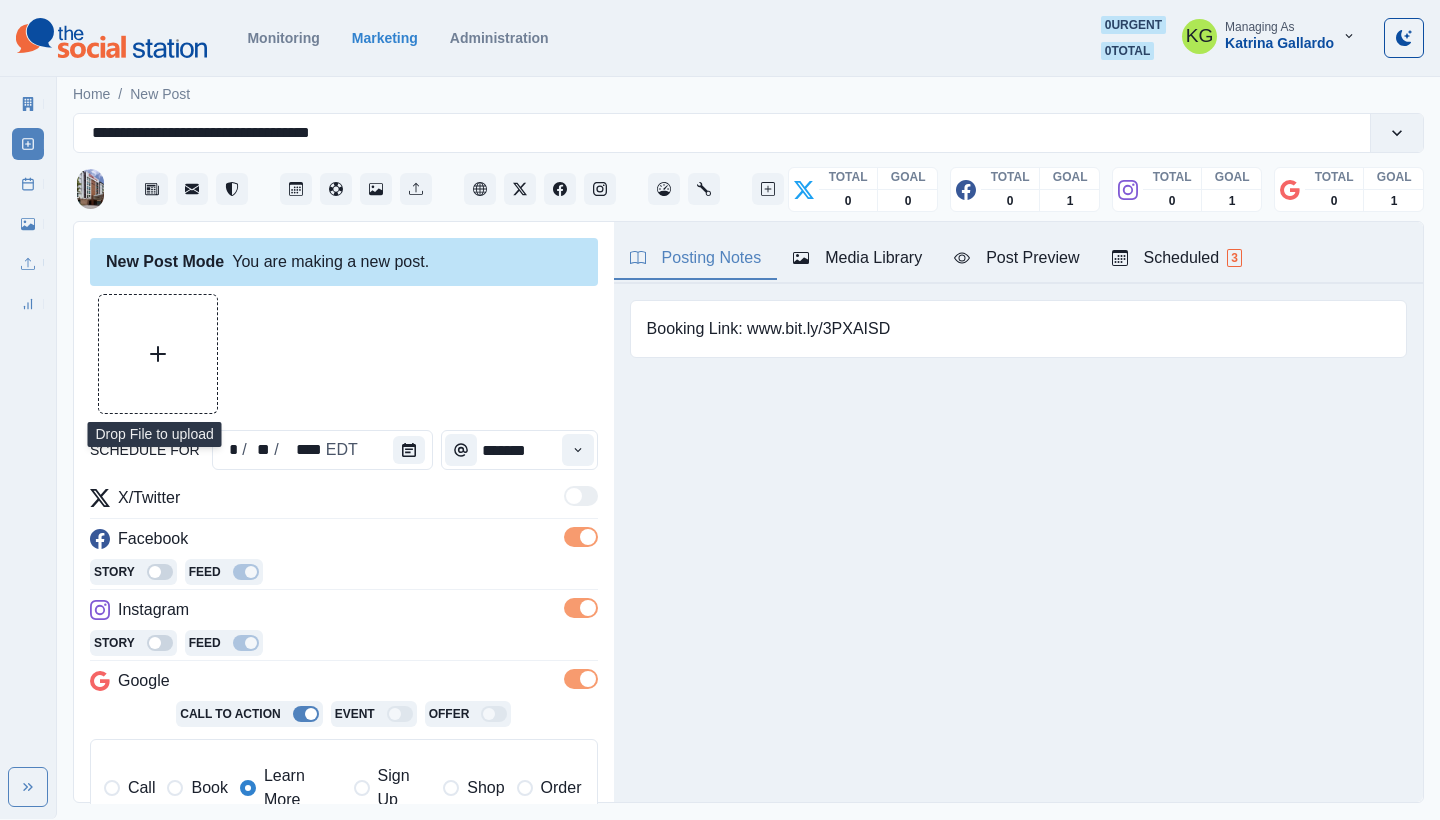 click at bounding box center (158, 354) 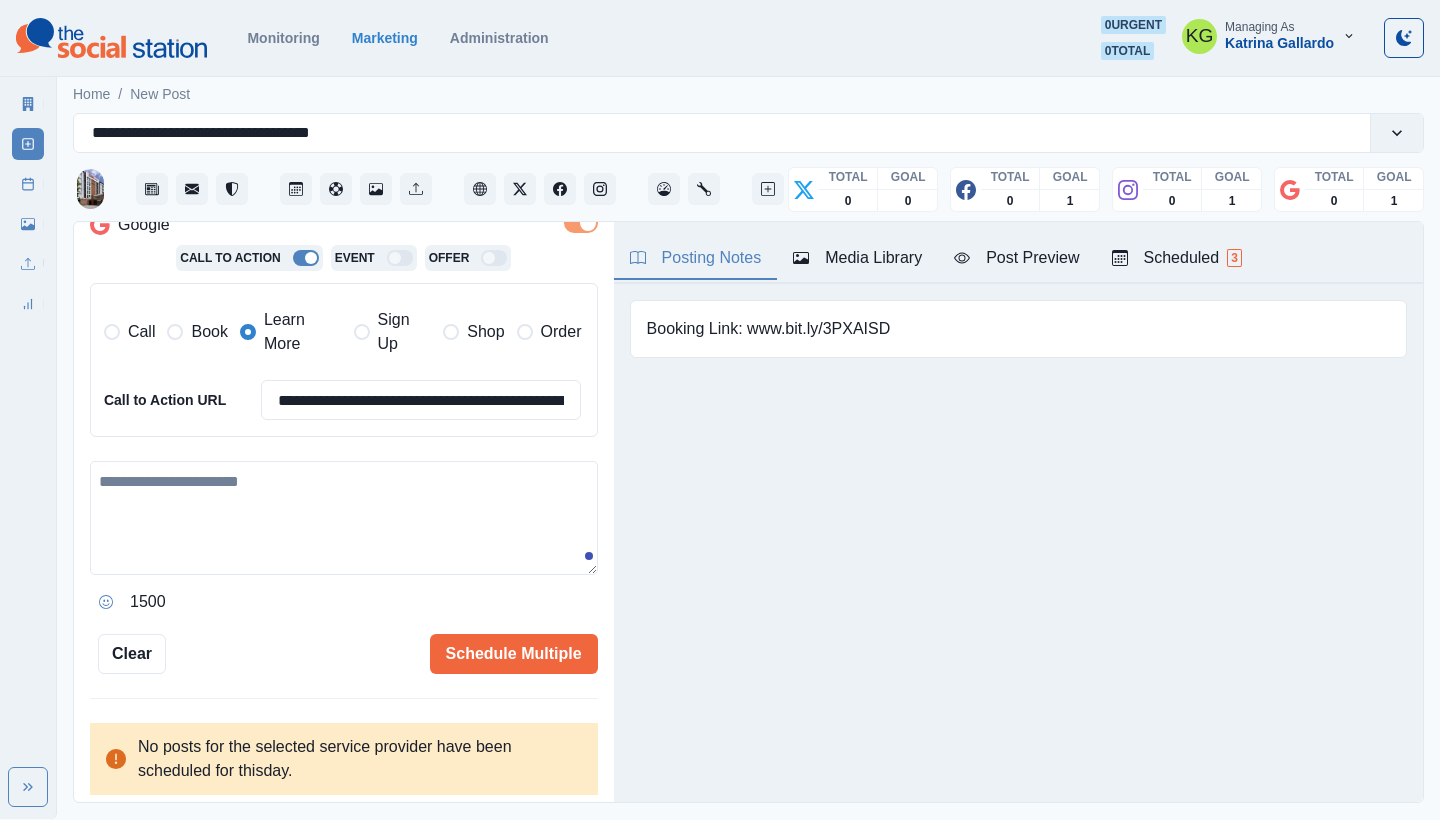 click at bounding box center [344, 518] 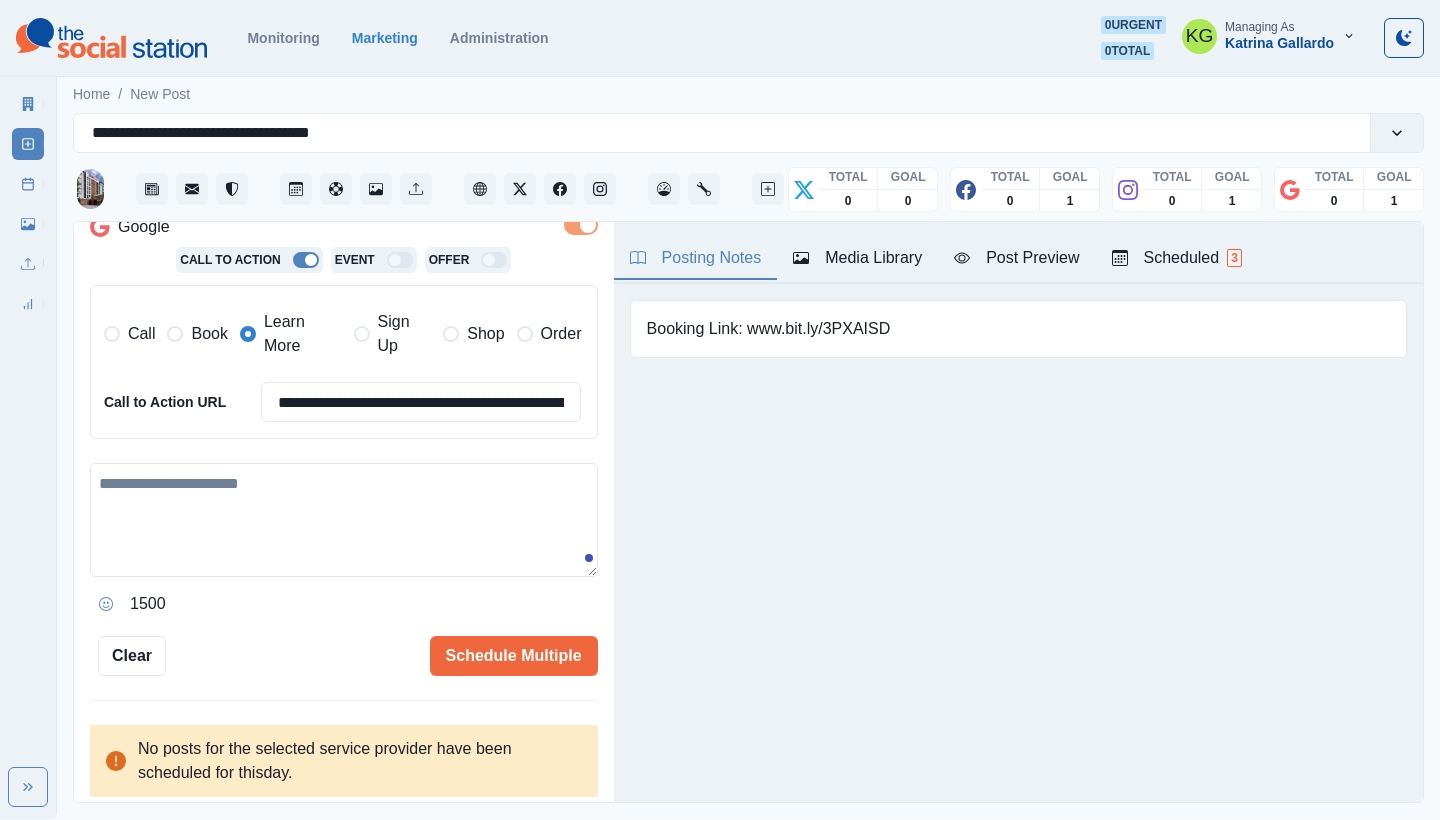 paste on "**********" 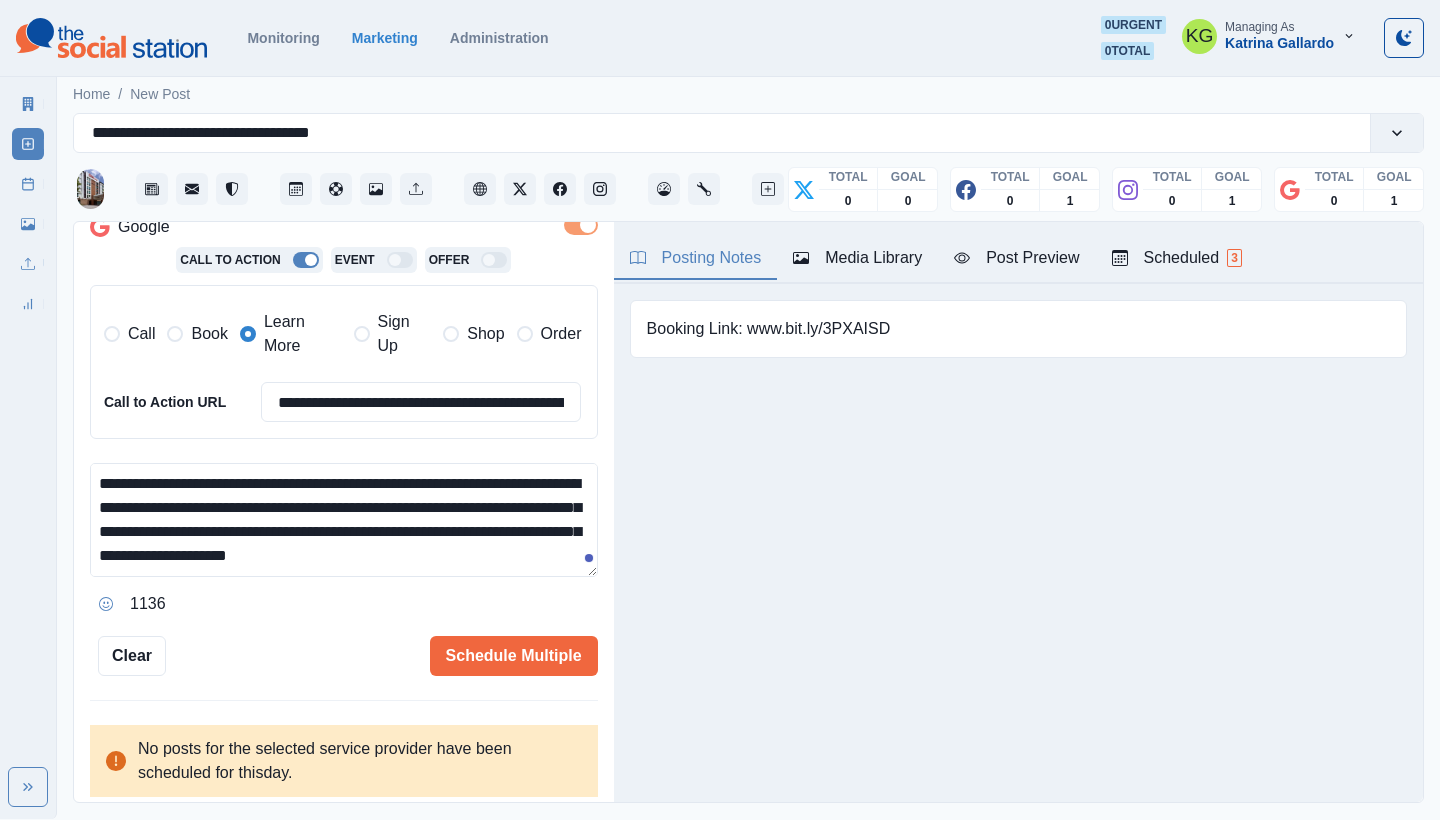 scroll, scrollTop: 72, scrollLeft: 0, axis: vertical 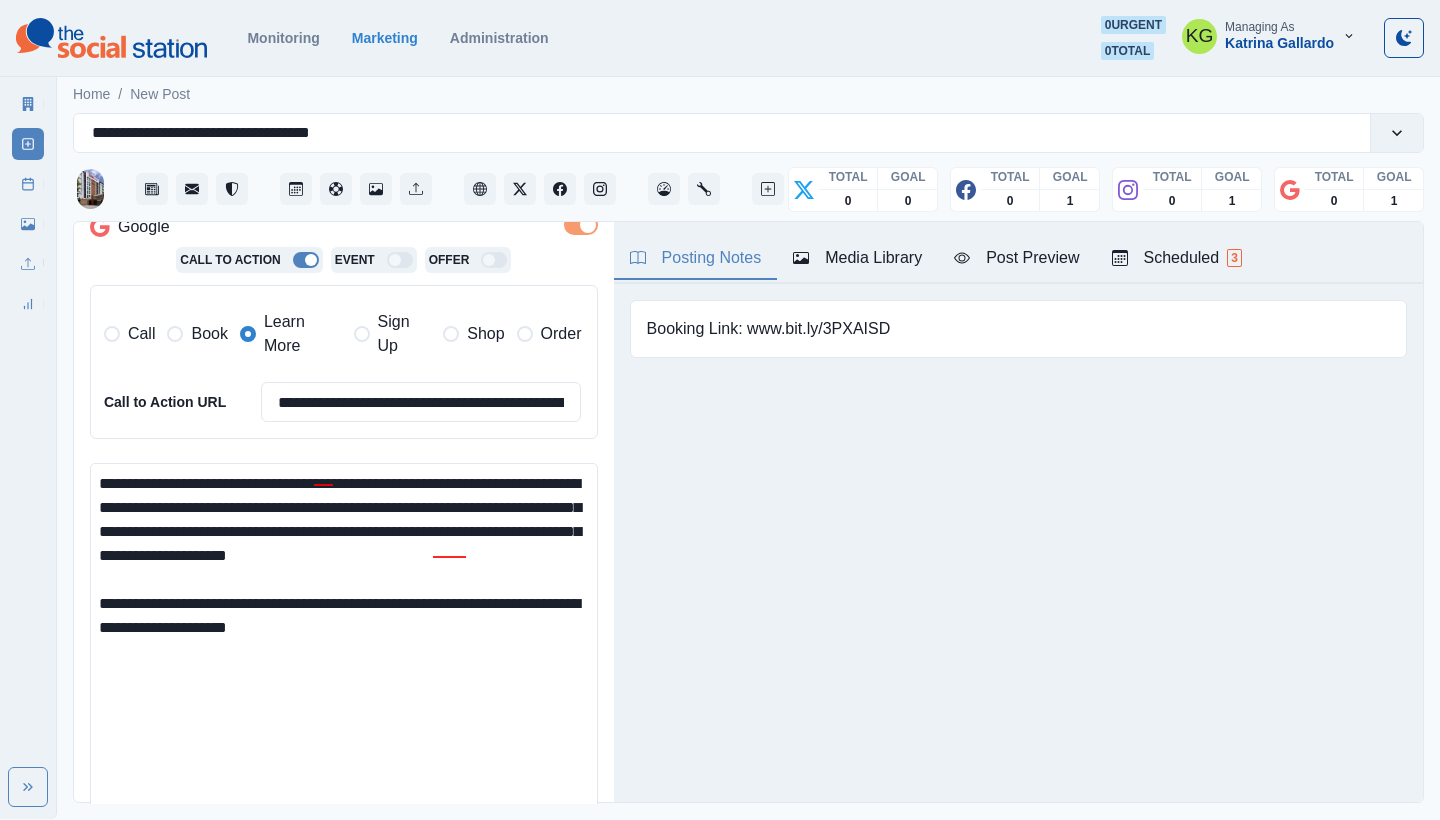click on "**********" at bounding box center (720, 409) 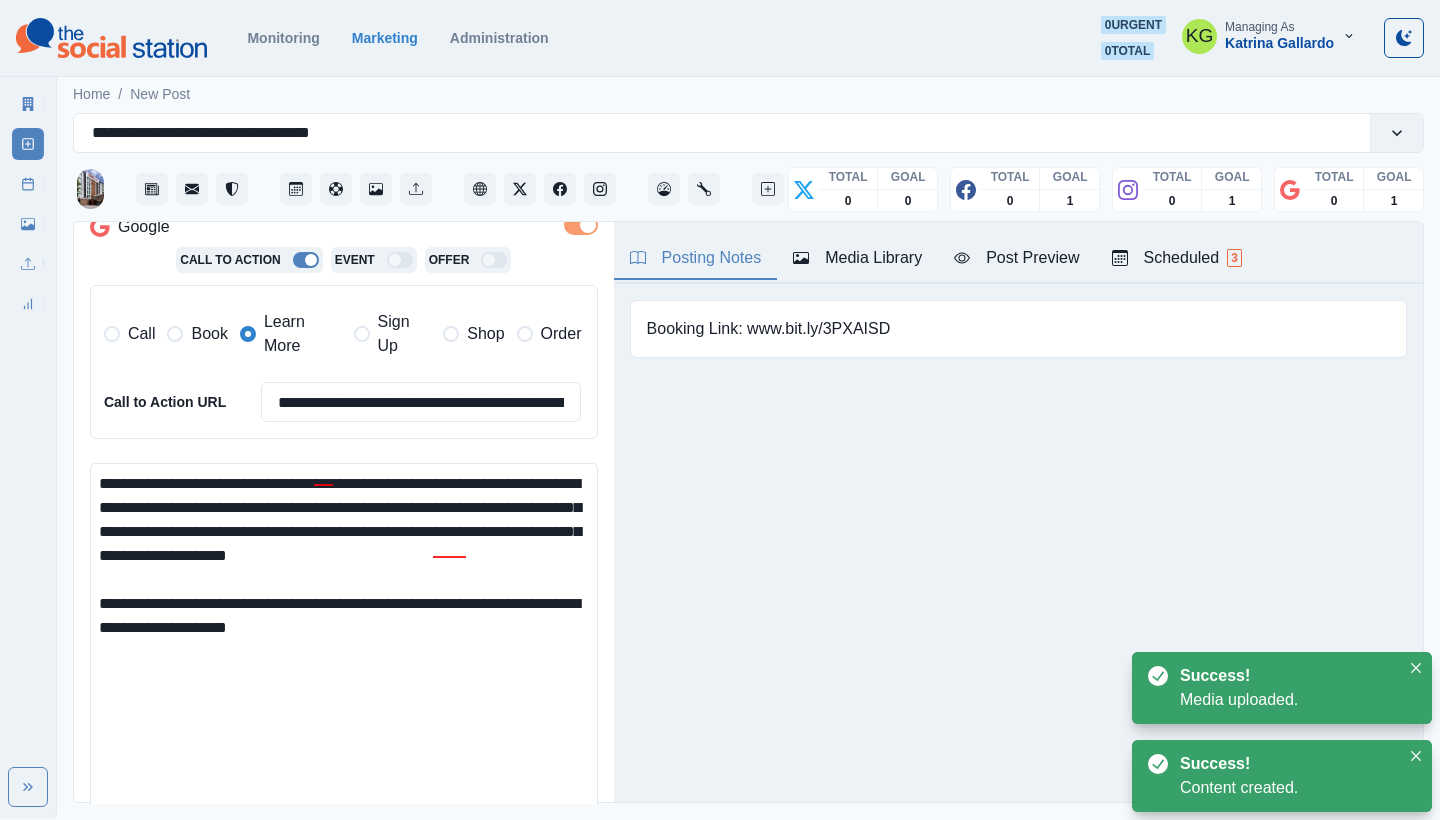 click on "**********" at bounding box center (344, 650) 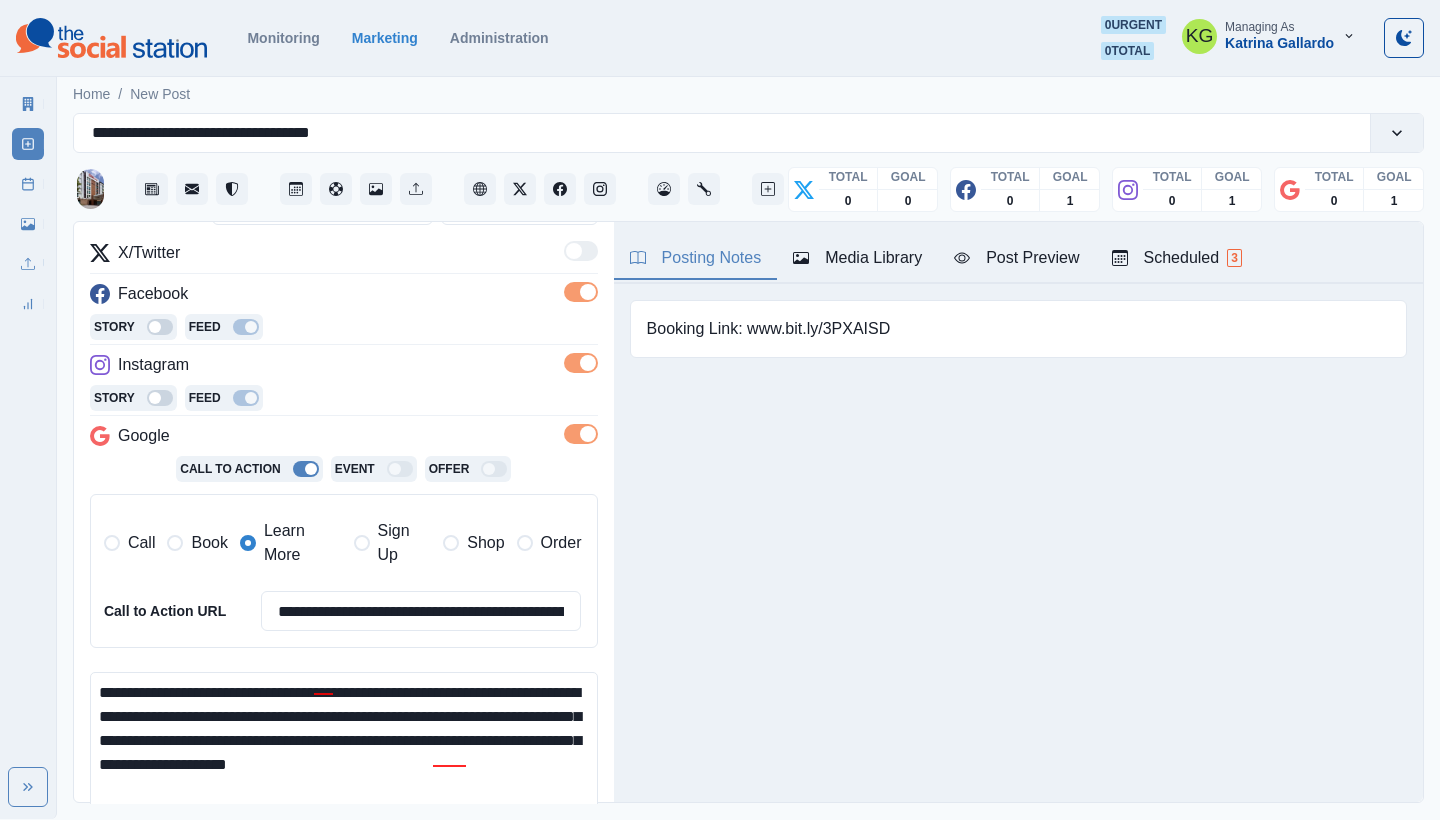 scroll, scrollTop: 503, scrollLeft: 0, axis: vertical 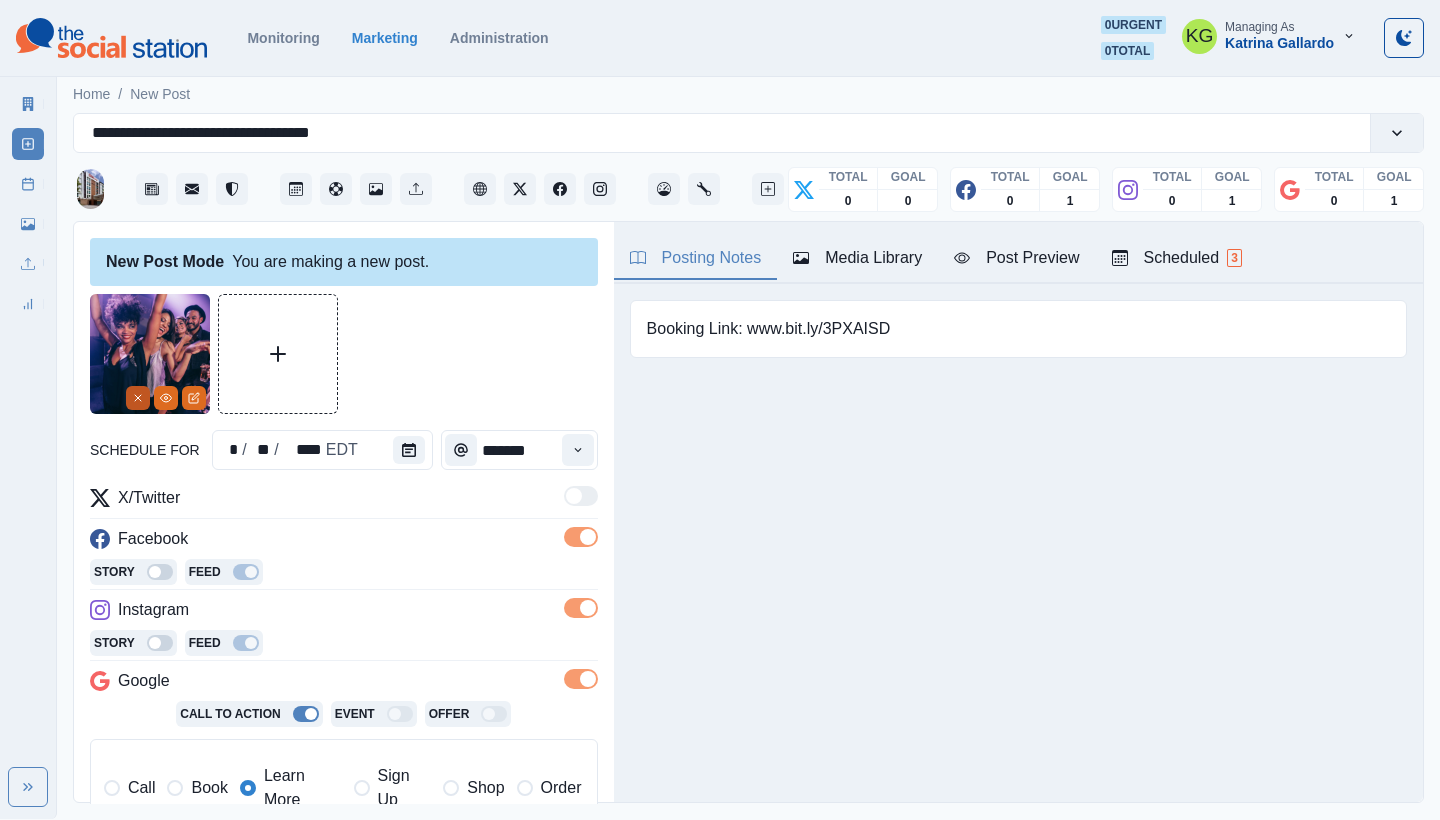 click 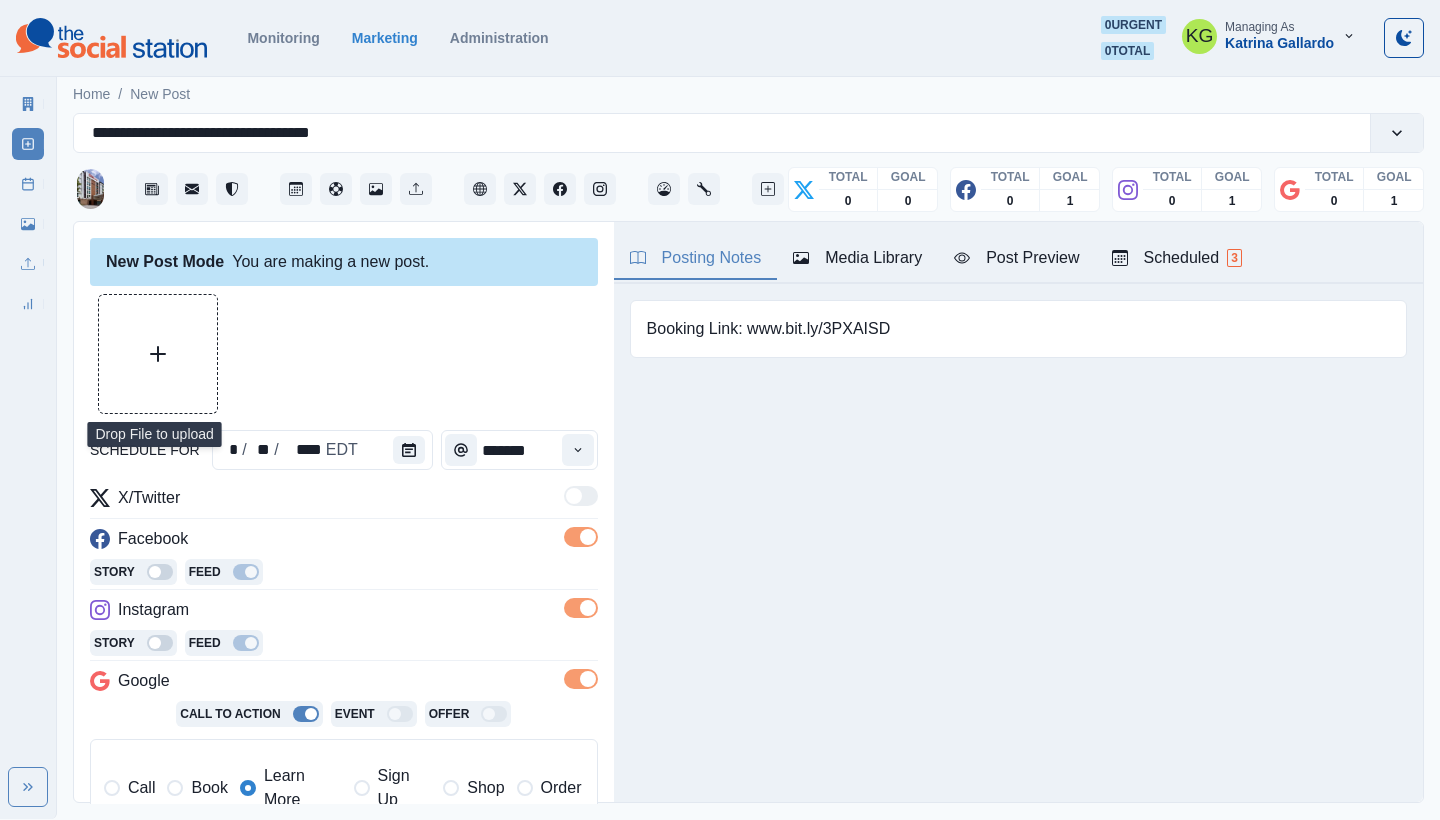 click at bounding box center [158, 354] 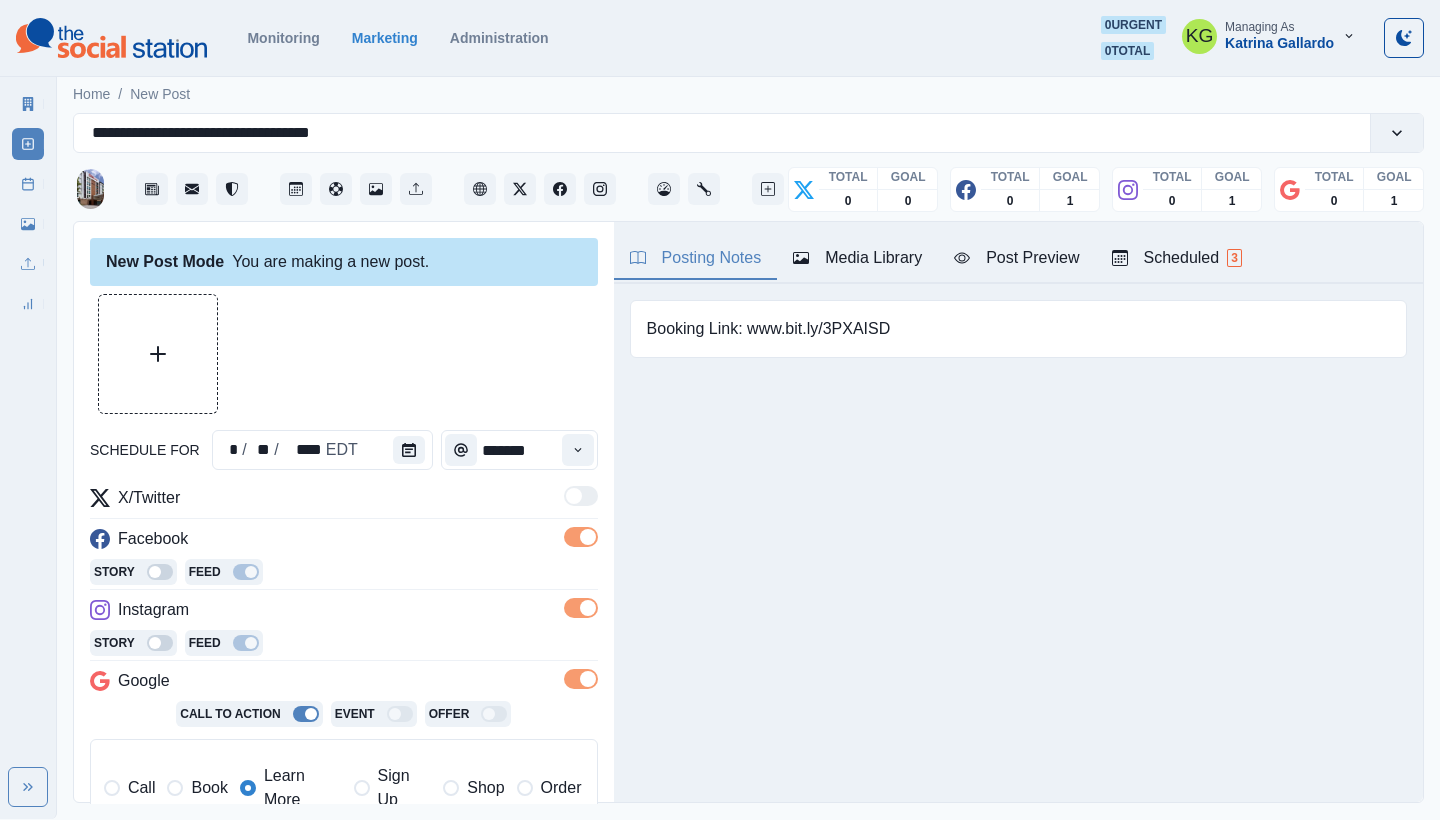 click at bounding box center (158, 354) 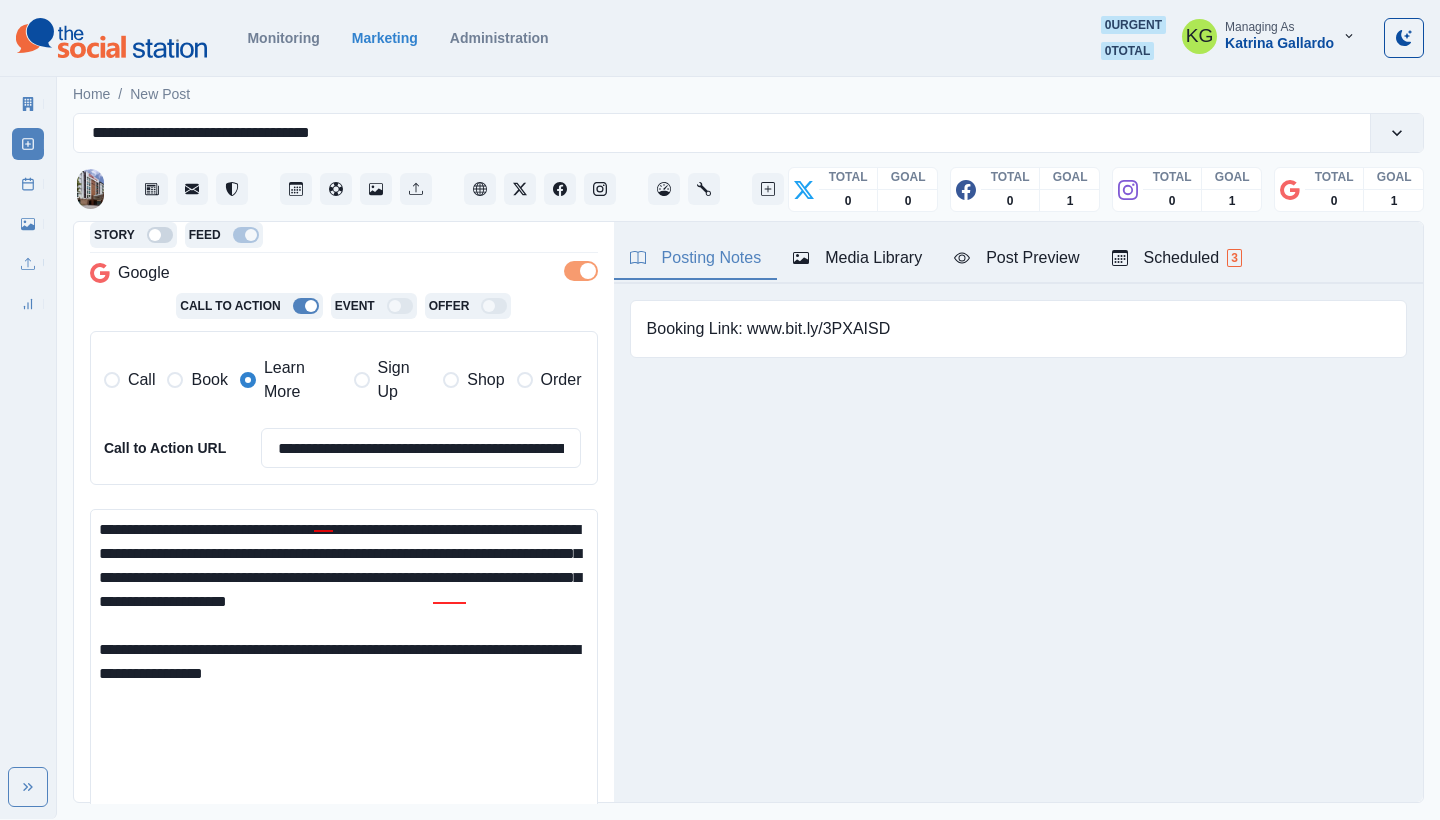 scroll, scrollTop: 441, scrollLeft: 0, axis: vertical 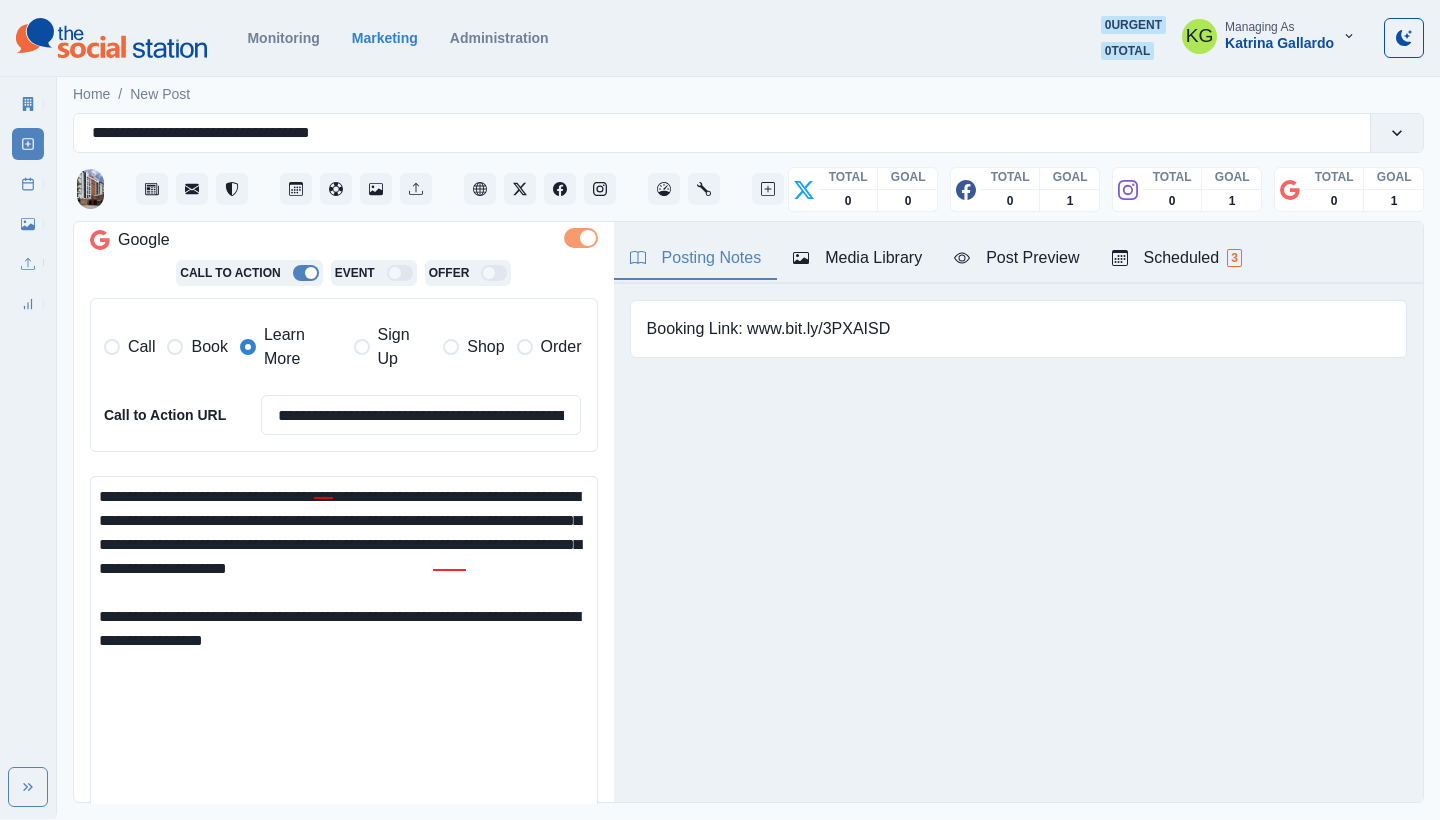 click on "**********" at bounding box center [344, 663] 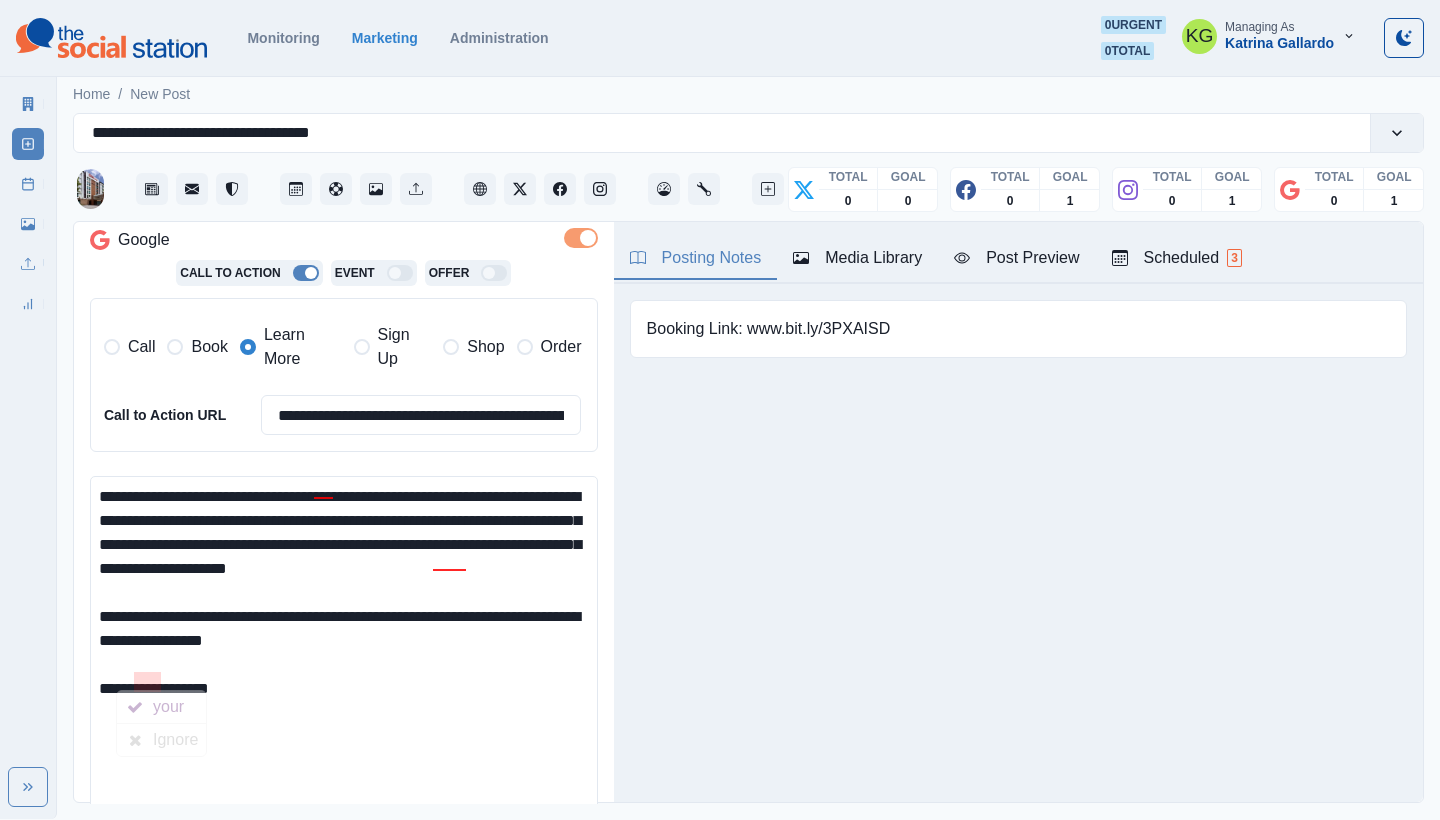 click on "**********" at bounding box center [720, 409] 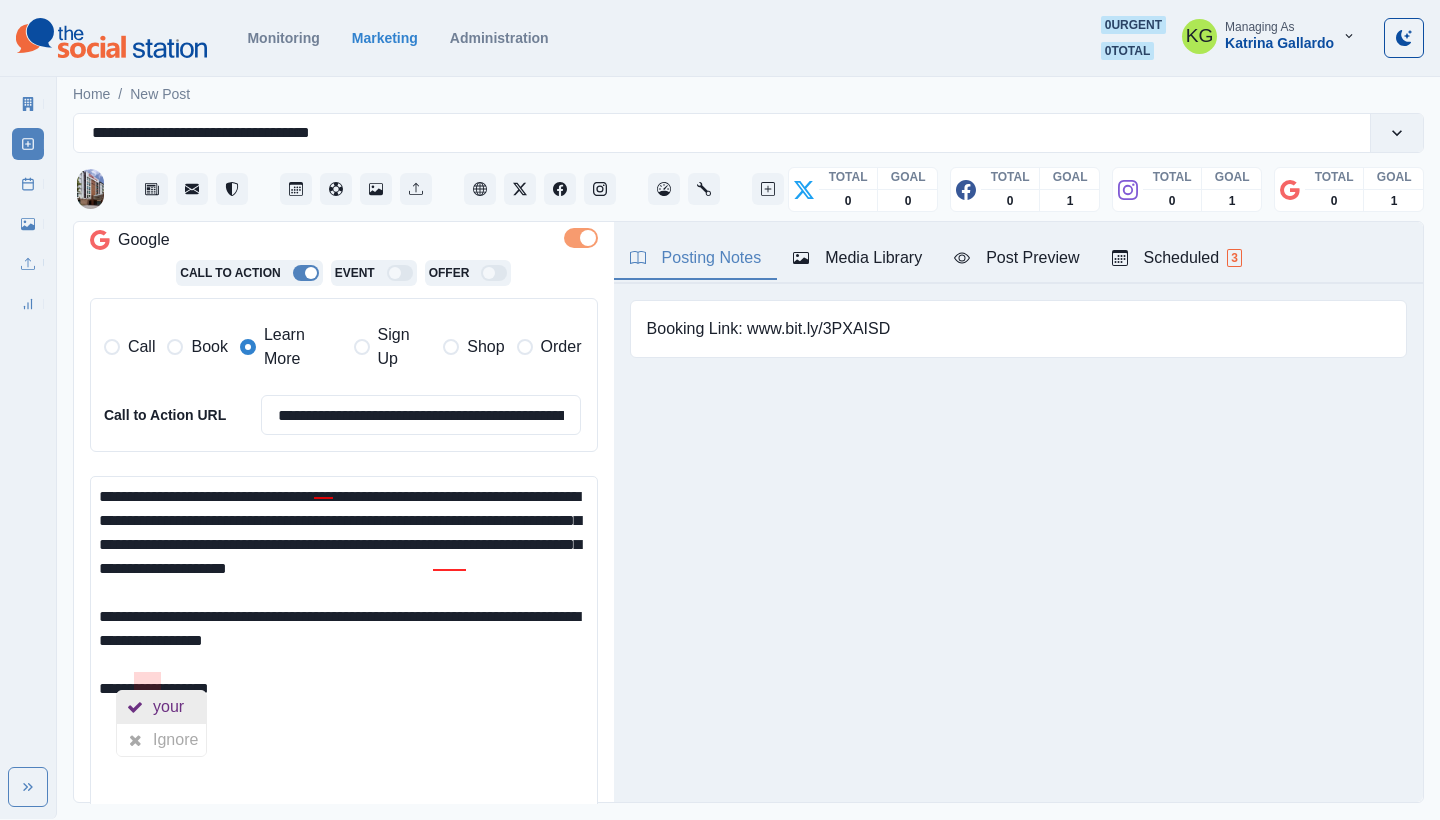 click on "your" at bounding box center (172, 707) 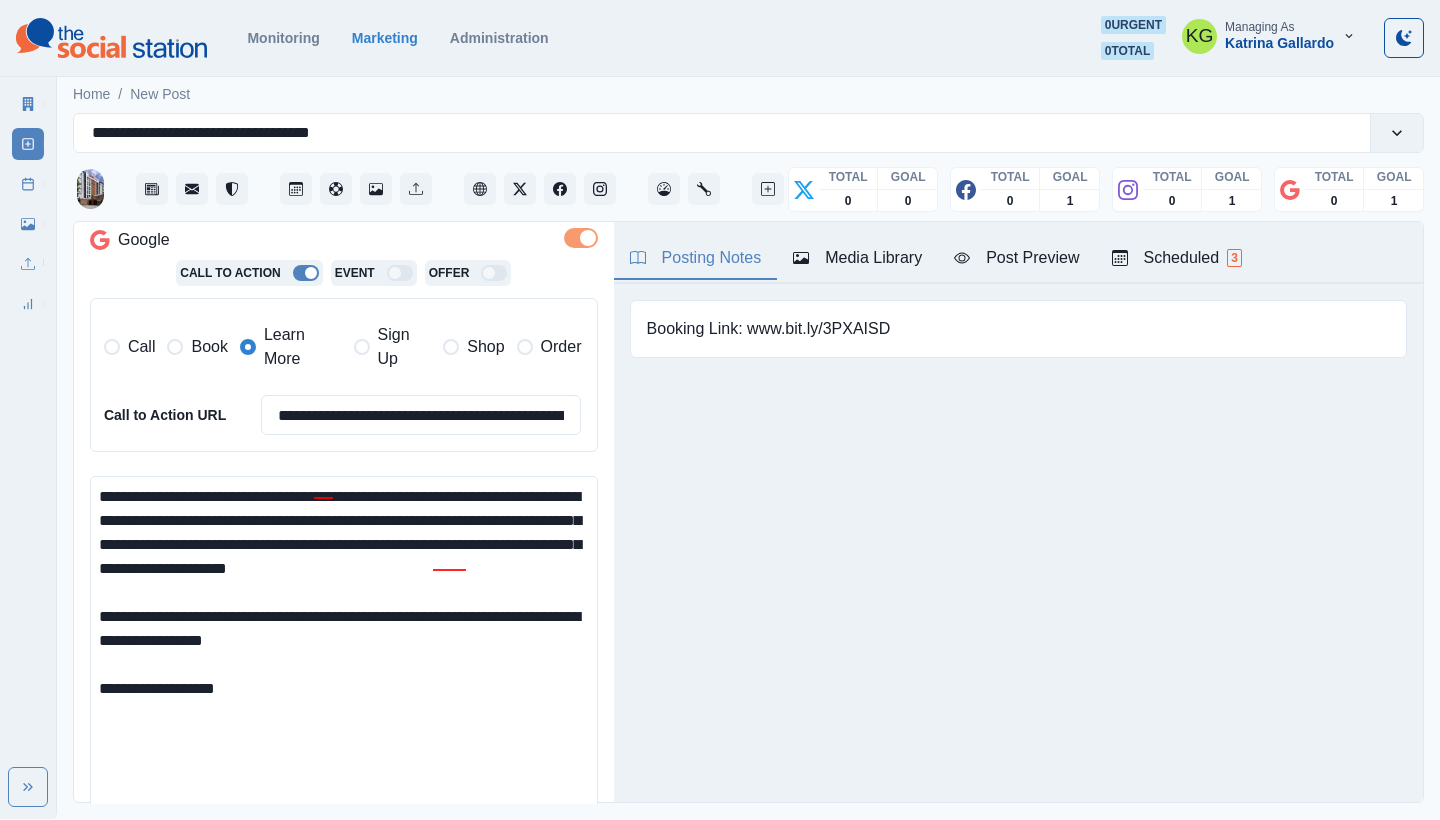 click on "**********" at bounding box center (344, 663) 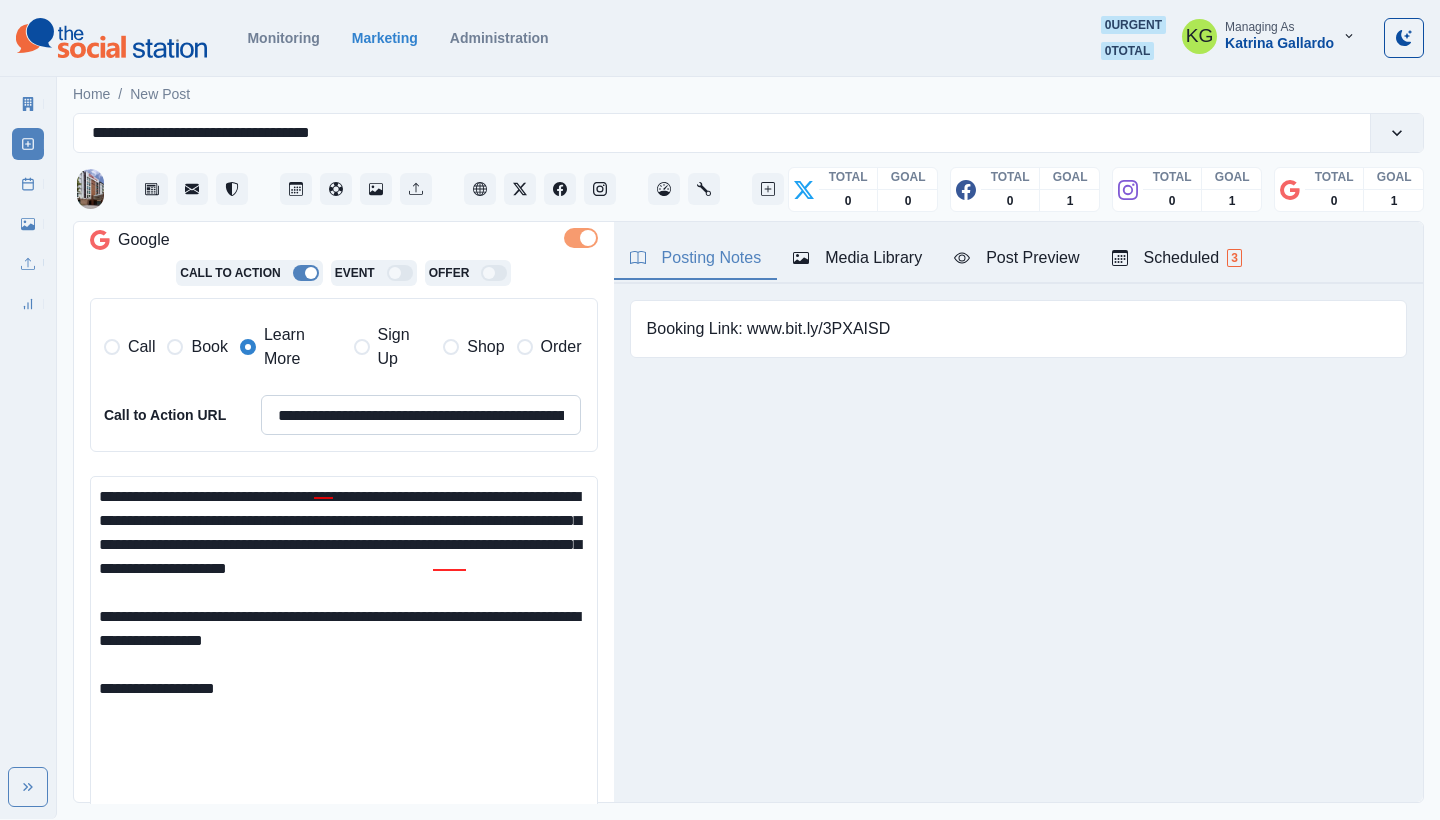type on "**********" 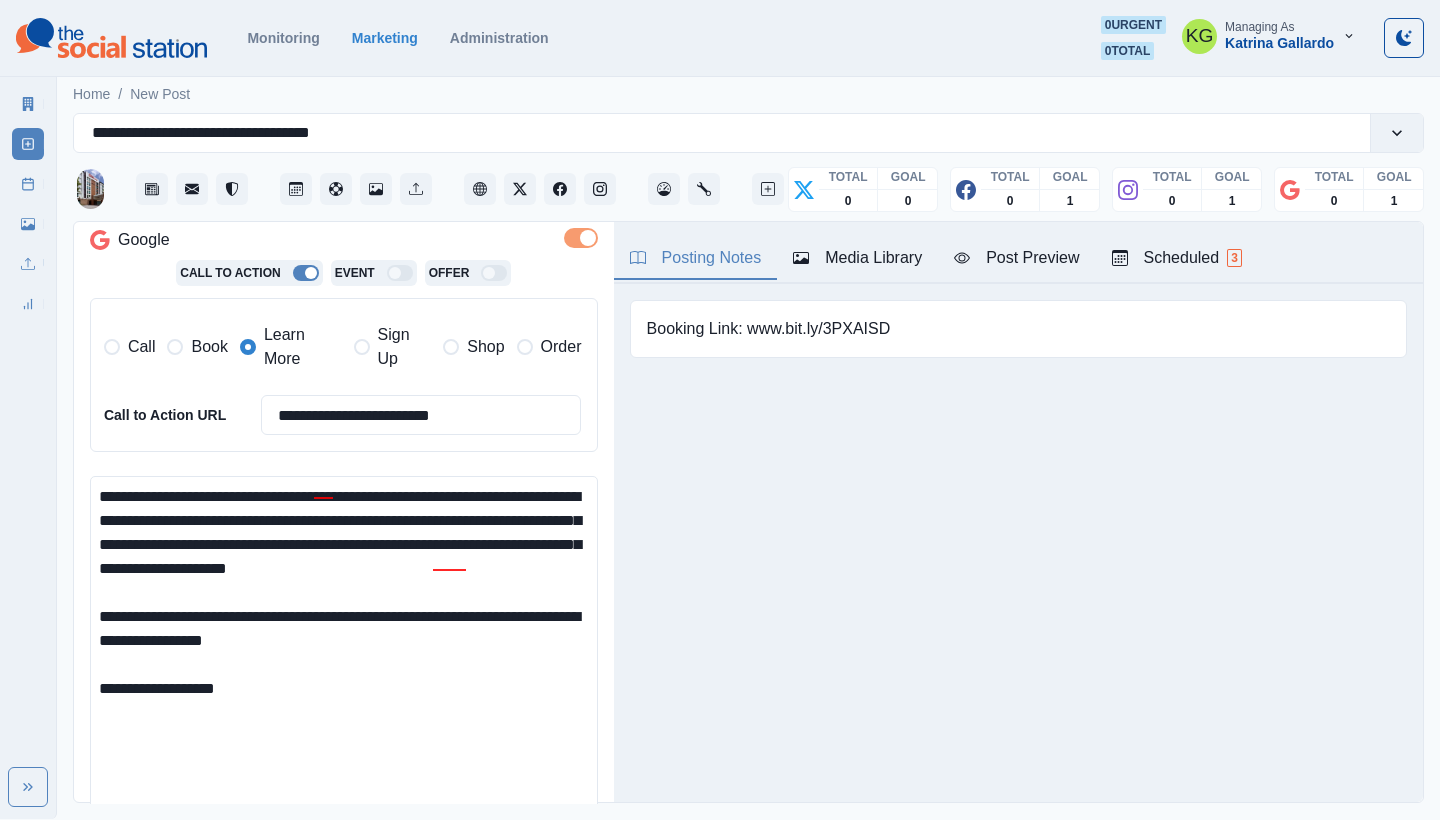 type on "**********" 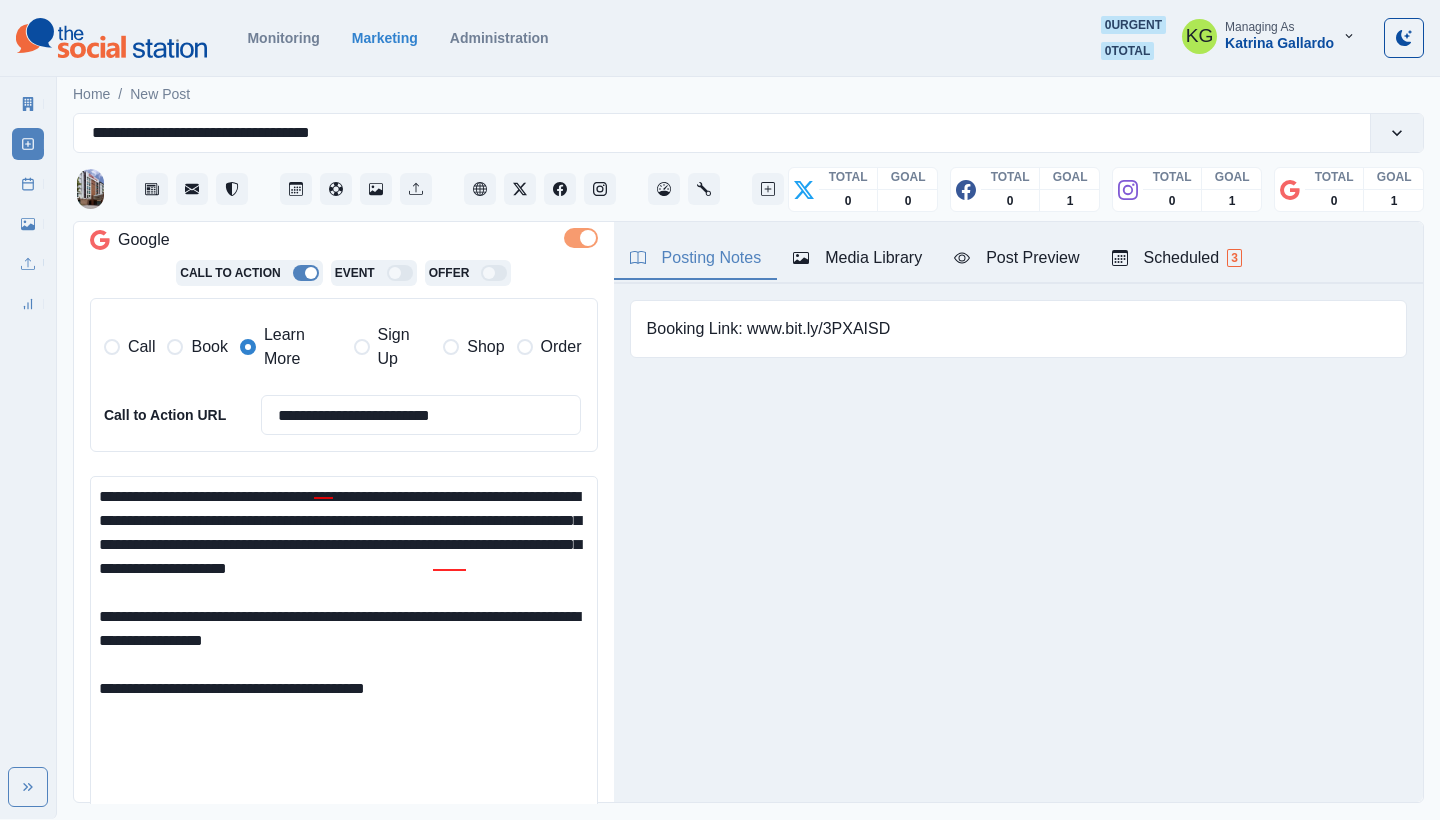 click on "**********" at bounding box center [344, 663] 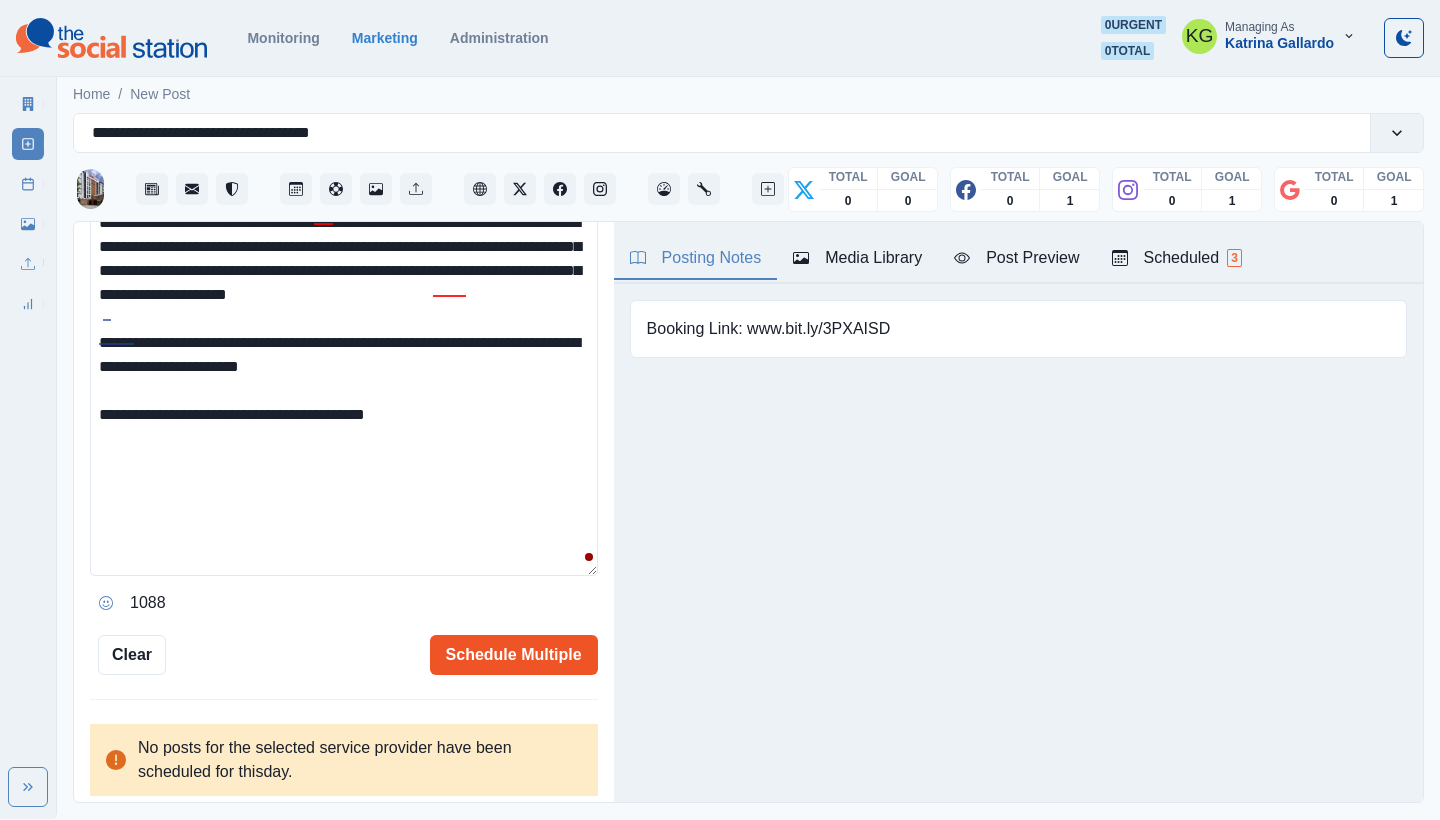 scroll, scrollTop: 714, scrollLeft: 0, axis: vertical 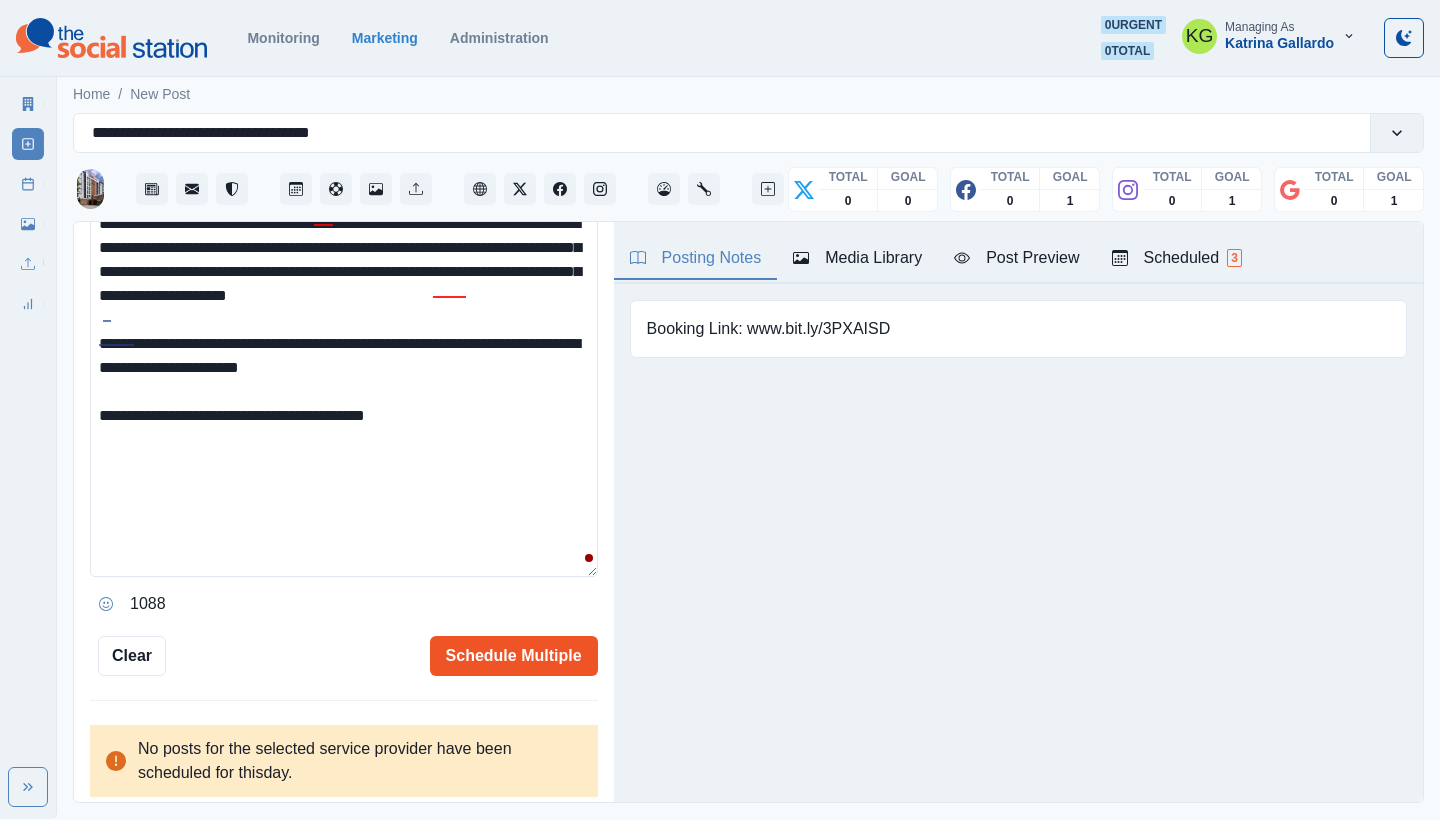 type on "**********" 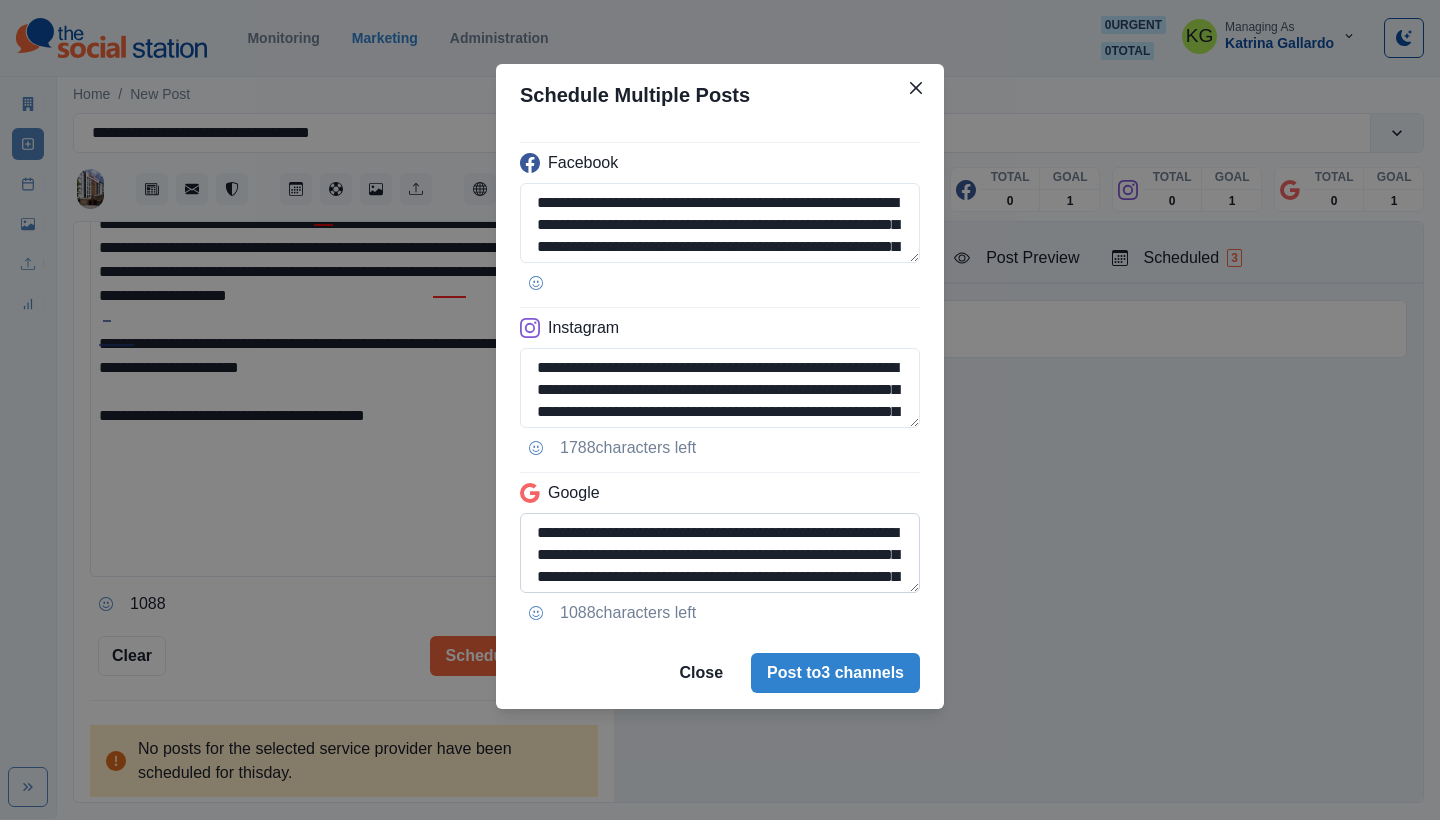click on "**********" at bounding box center [720, 553] 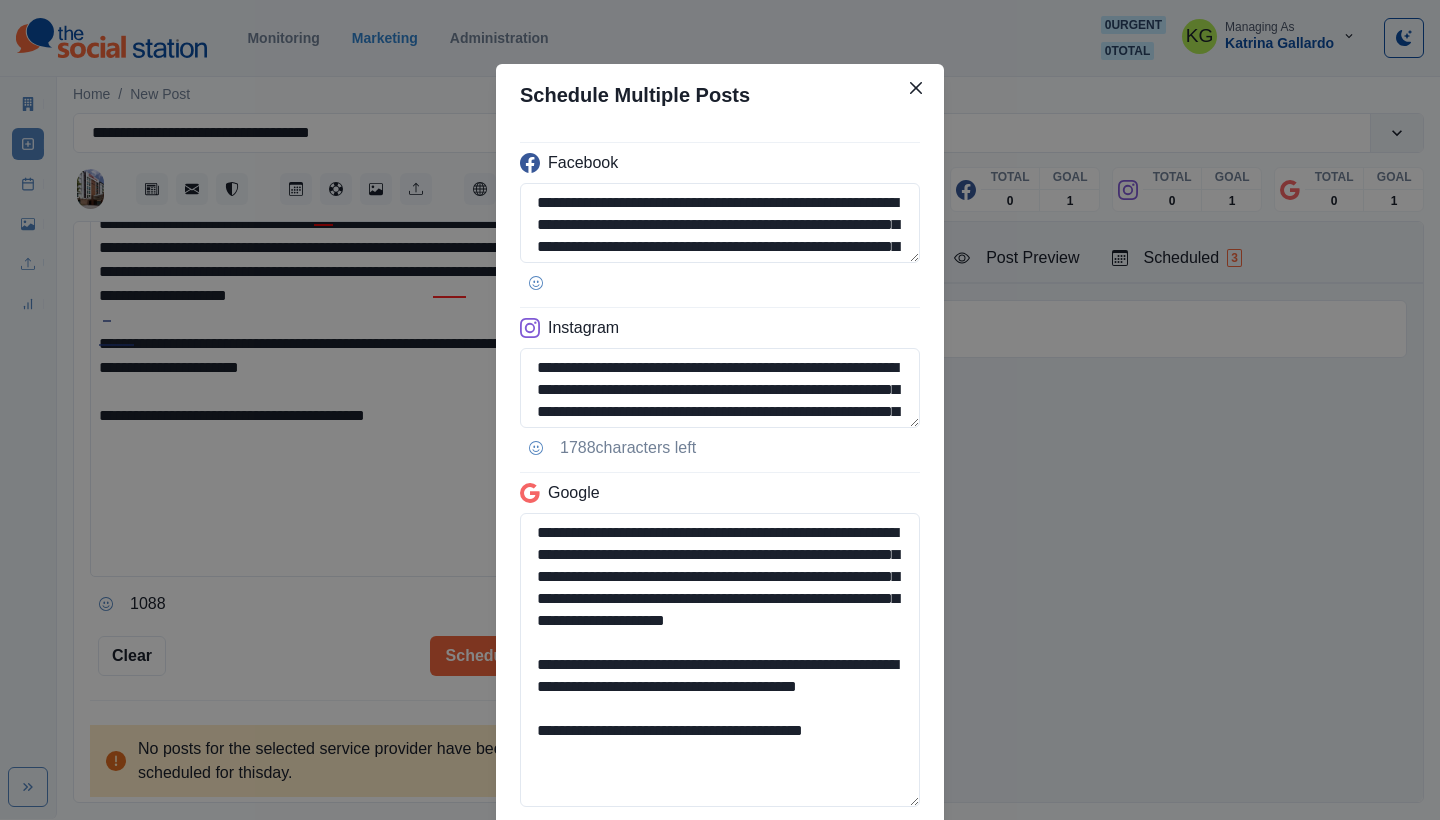 drag, startPoint x: 844, startPoint y: 773, endPoint x: 405, endPoint y: 772, distance: 439.00113 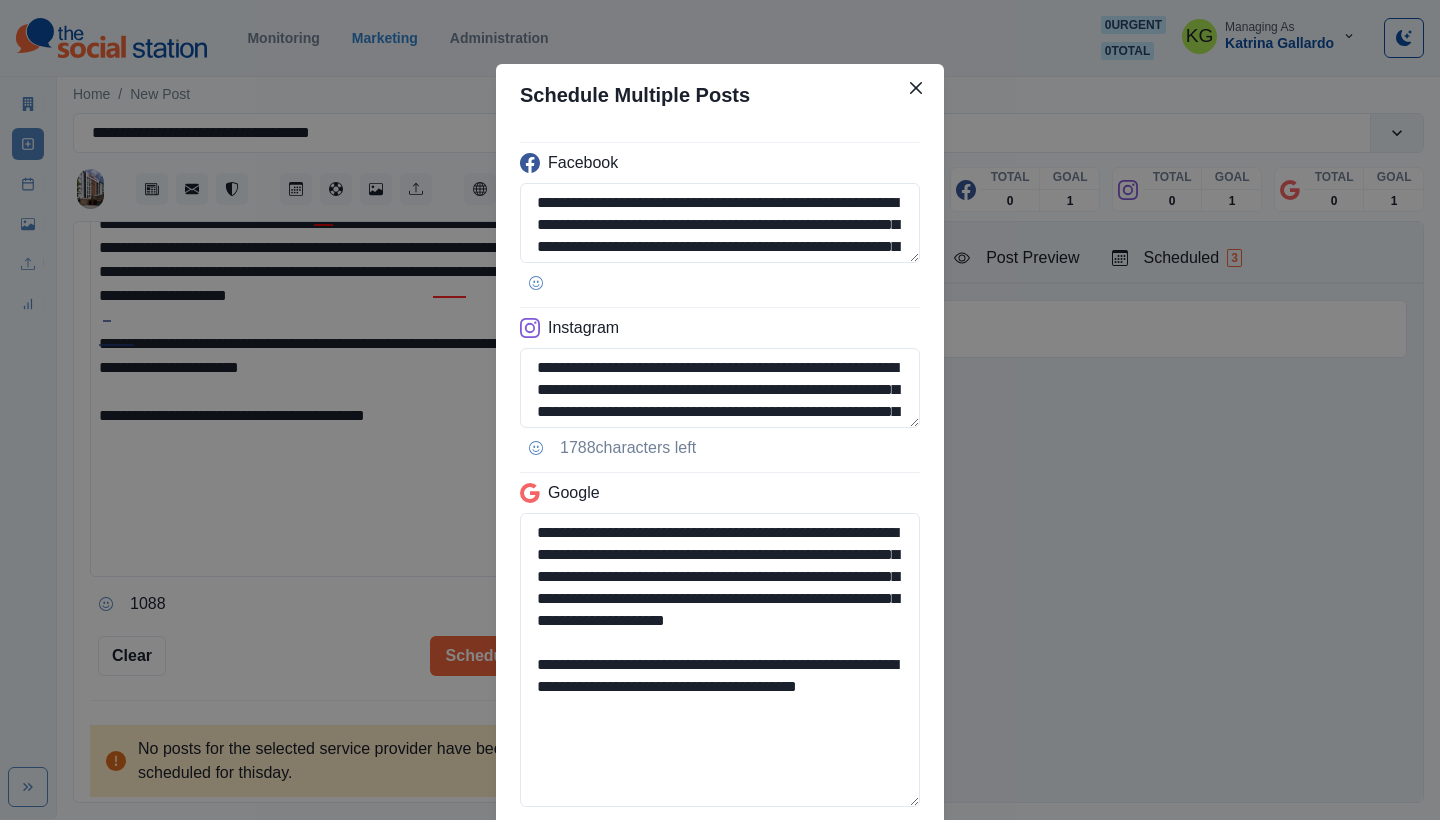 scroll, scrollTop: 167, scrollLeft: 0, axis: vertical 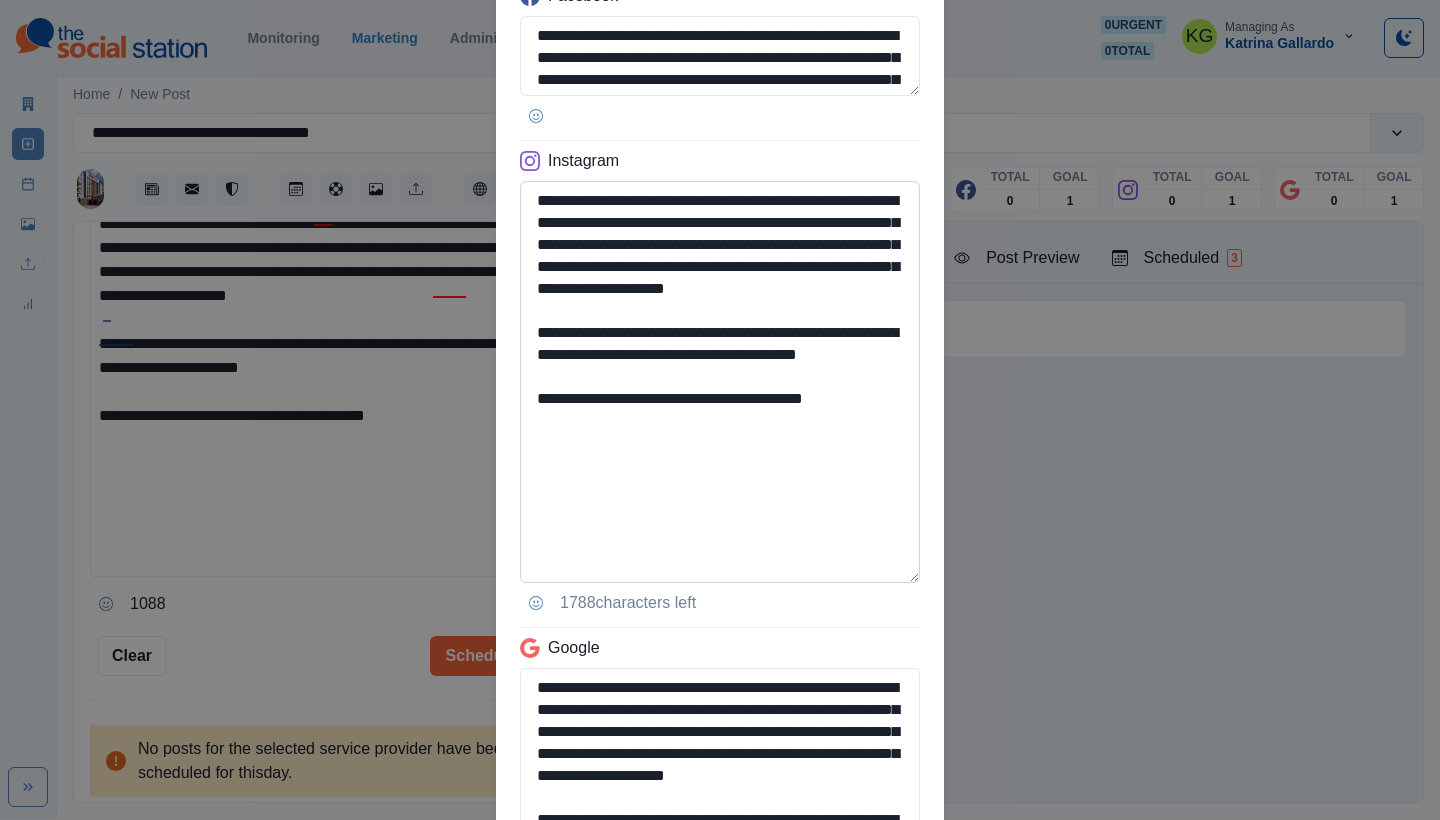 click on "**********" at bounding box center (720, 382) 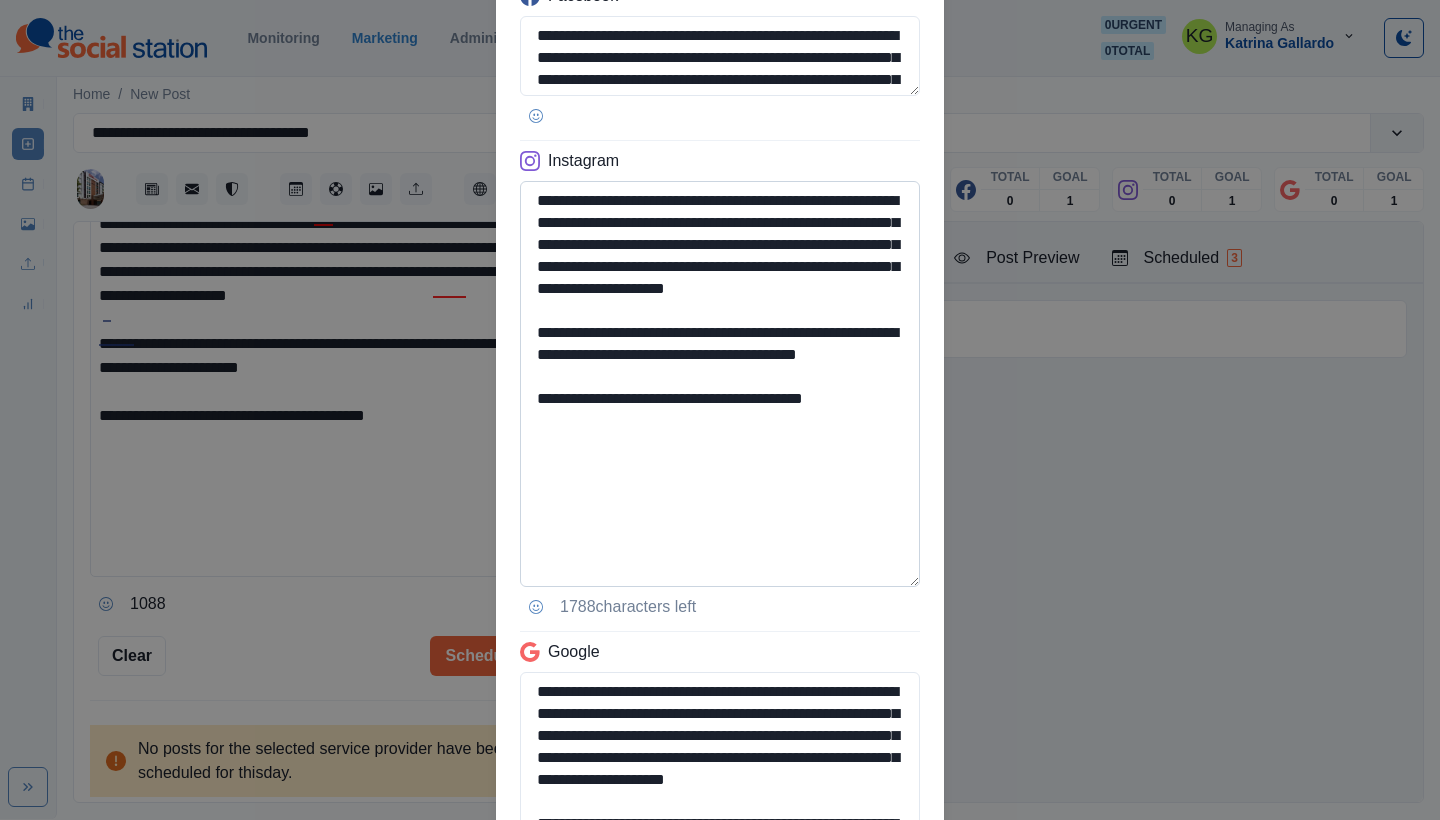 type on "**********" 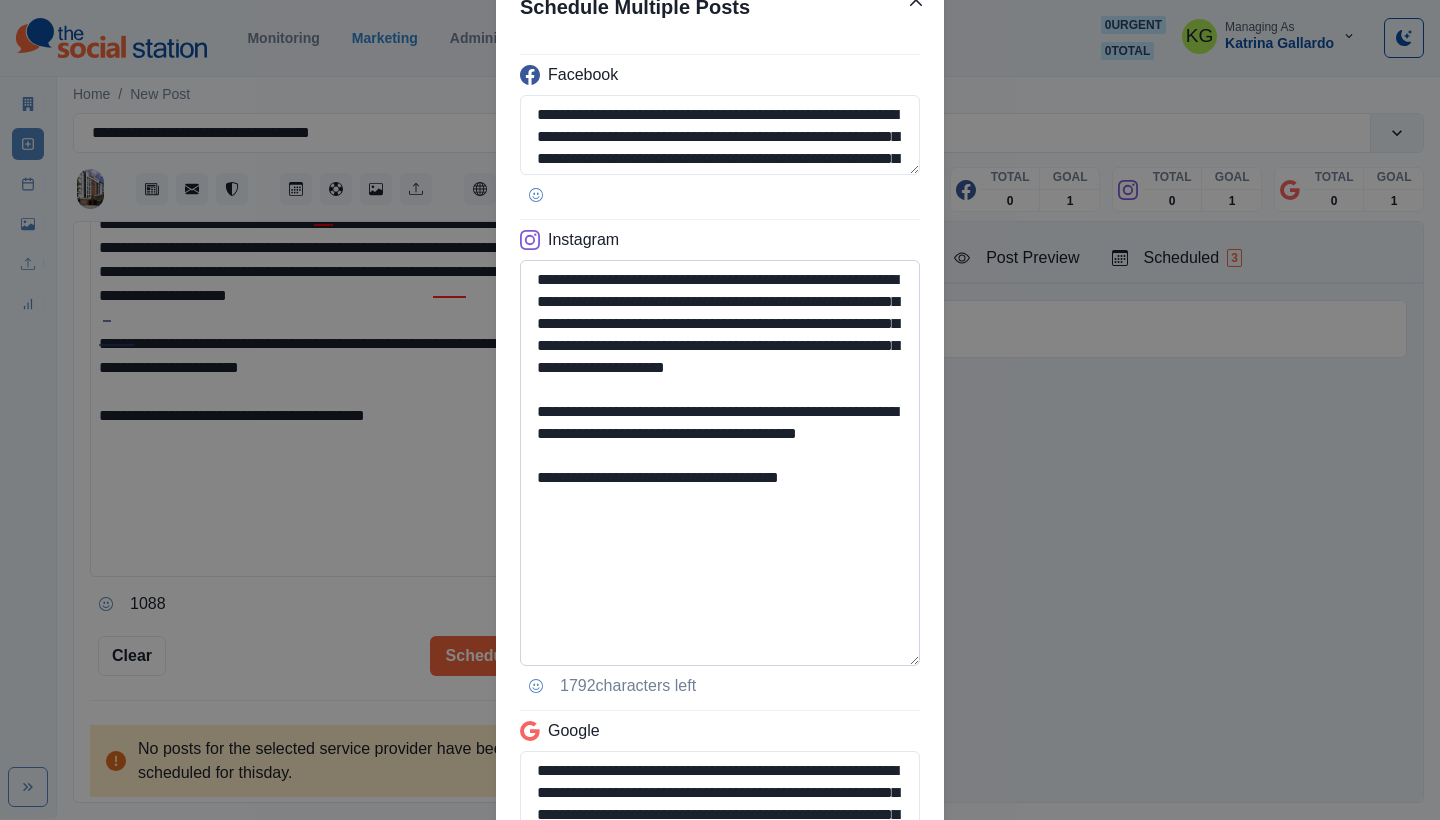 scroll, scrollTop: 0, scrollLeft: 0, axis: both 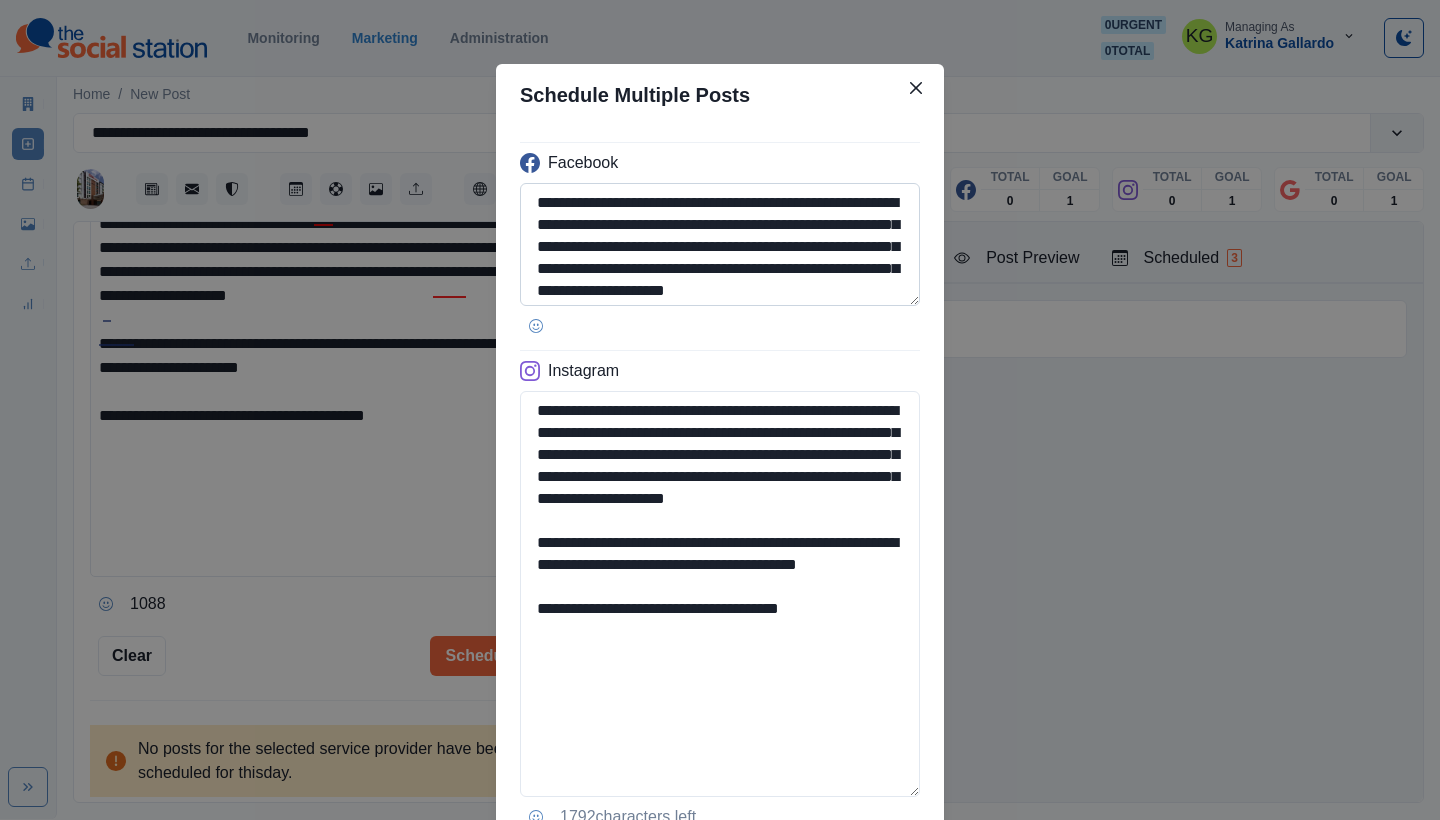 click on "**********" at bounding box center [720, 244] 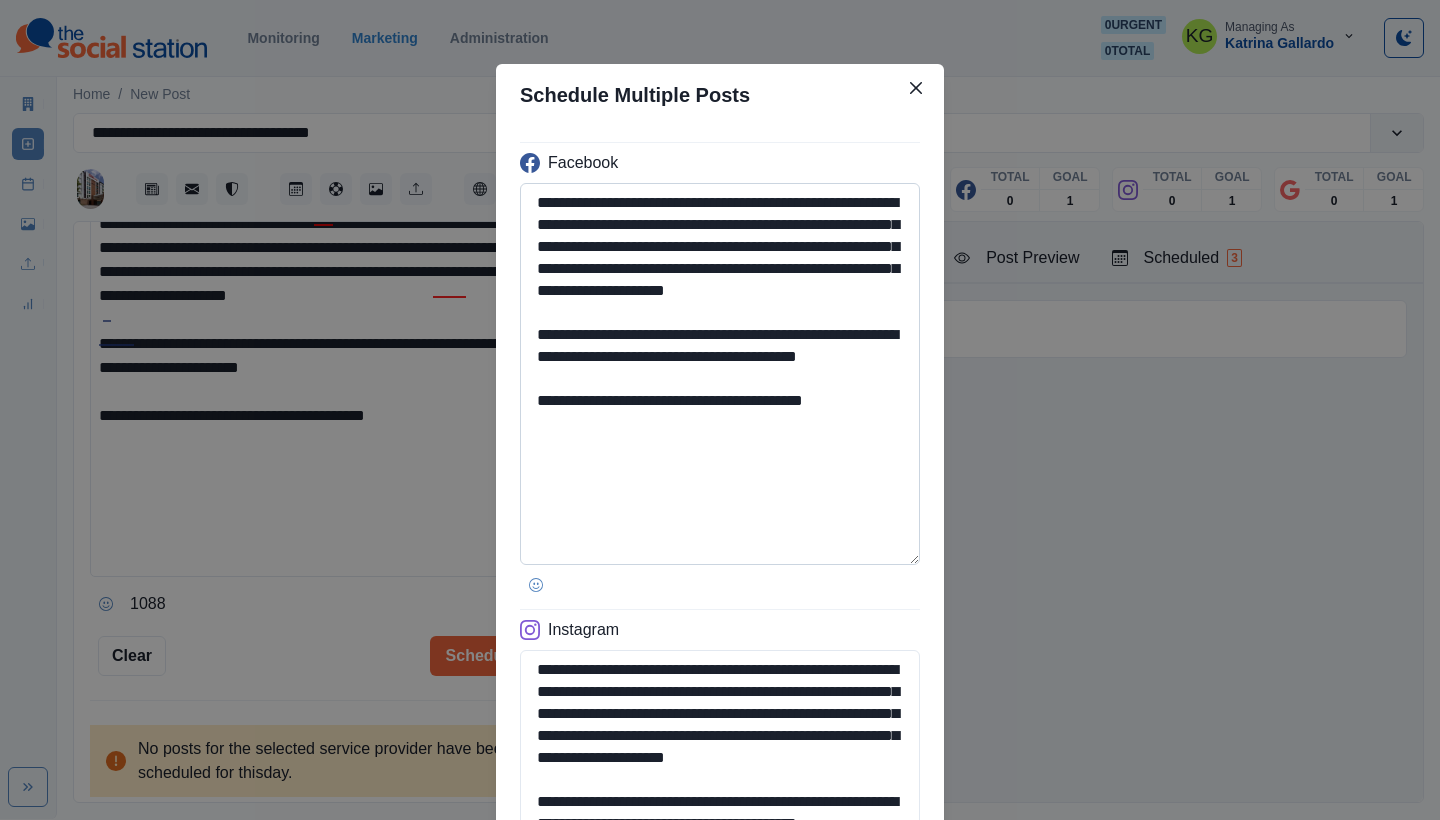 type on "**********" 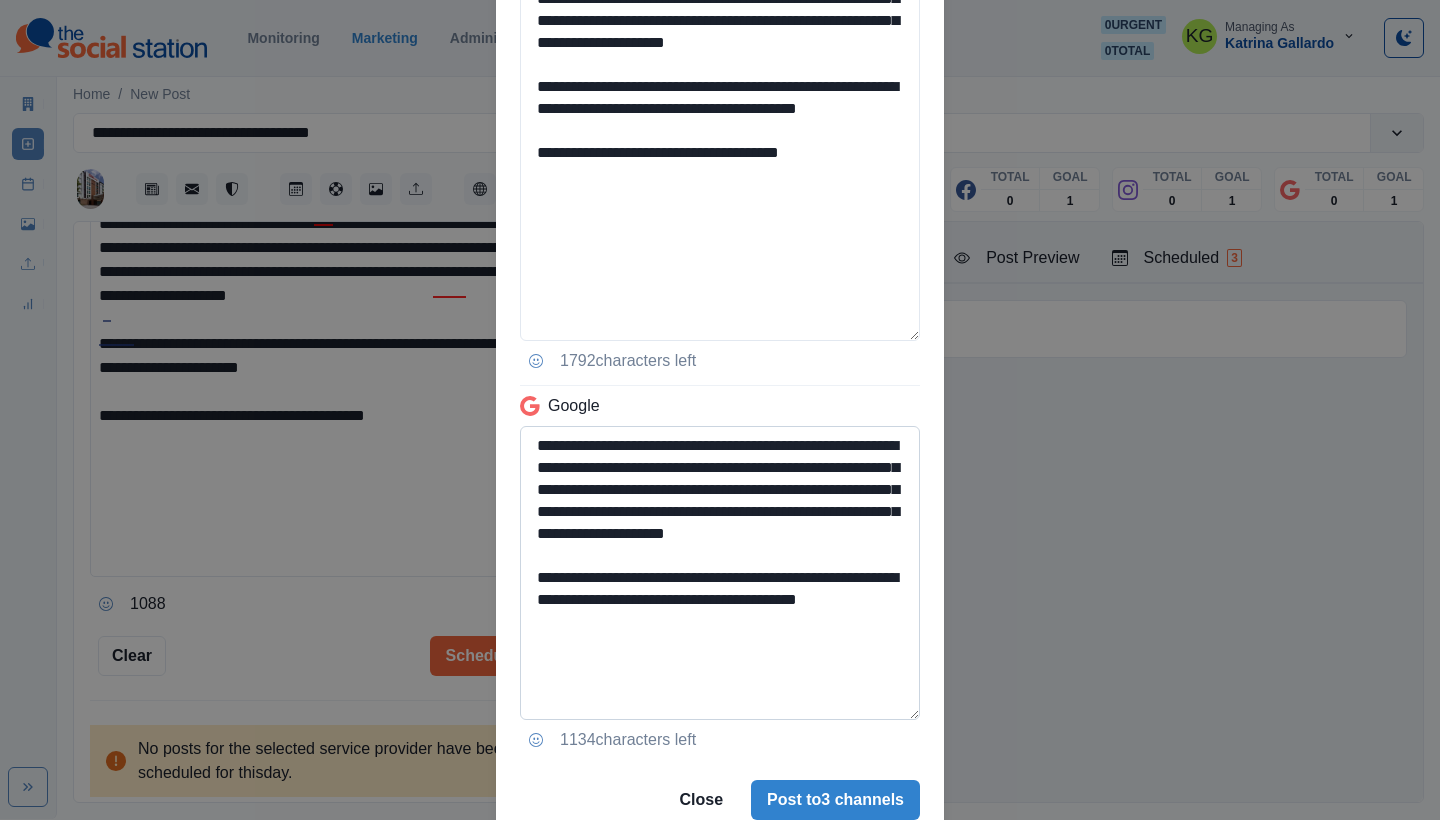 scroll, scrollTop: 780, scrollLeft: 0, axis: vertical 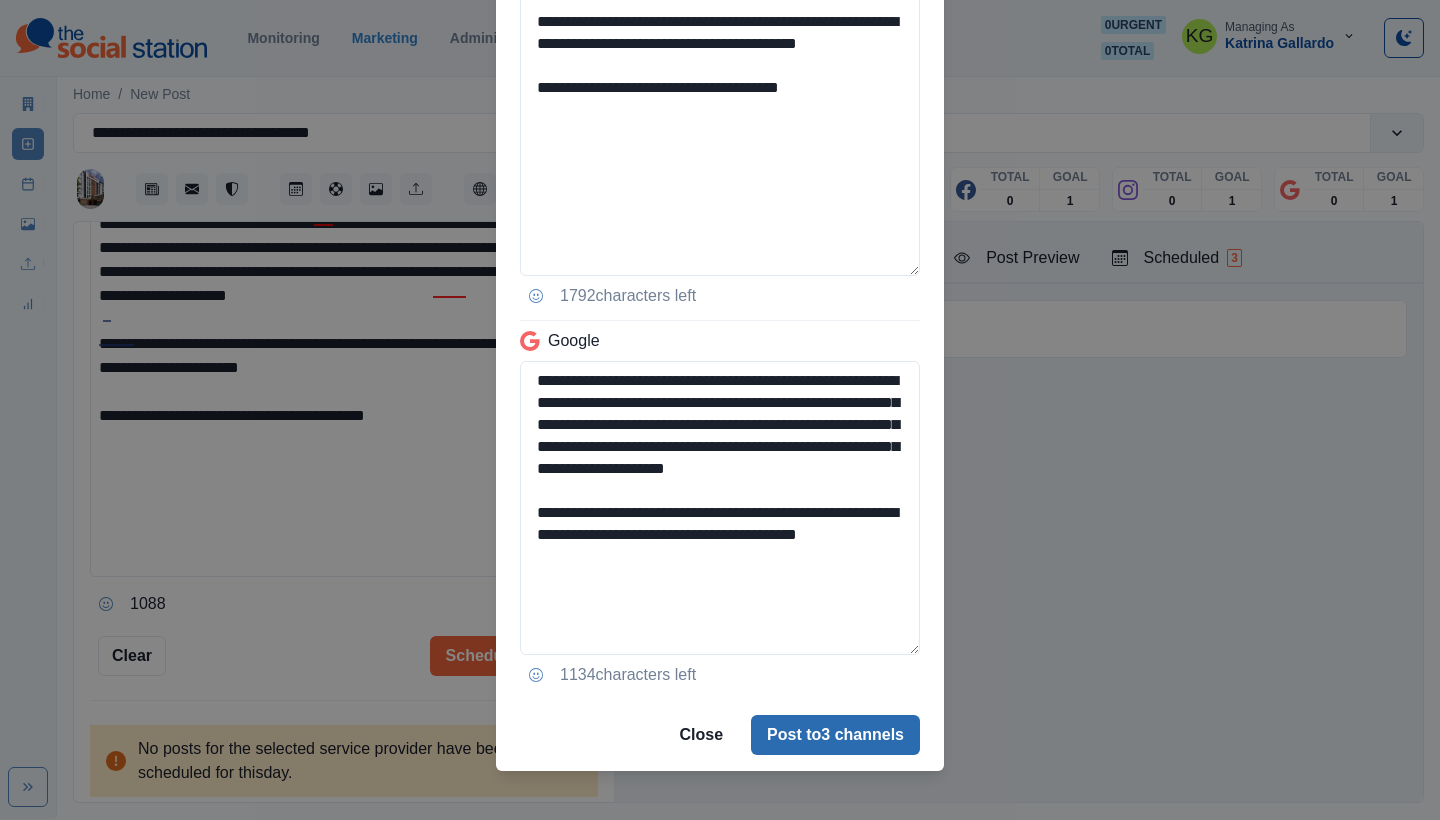 type on "**********" 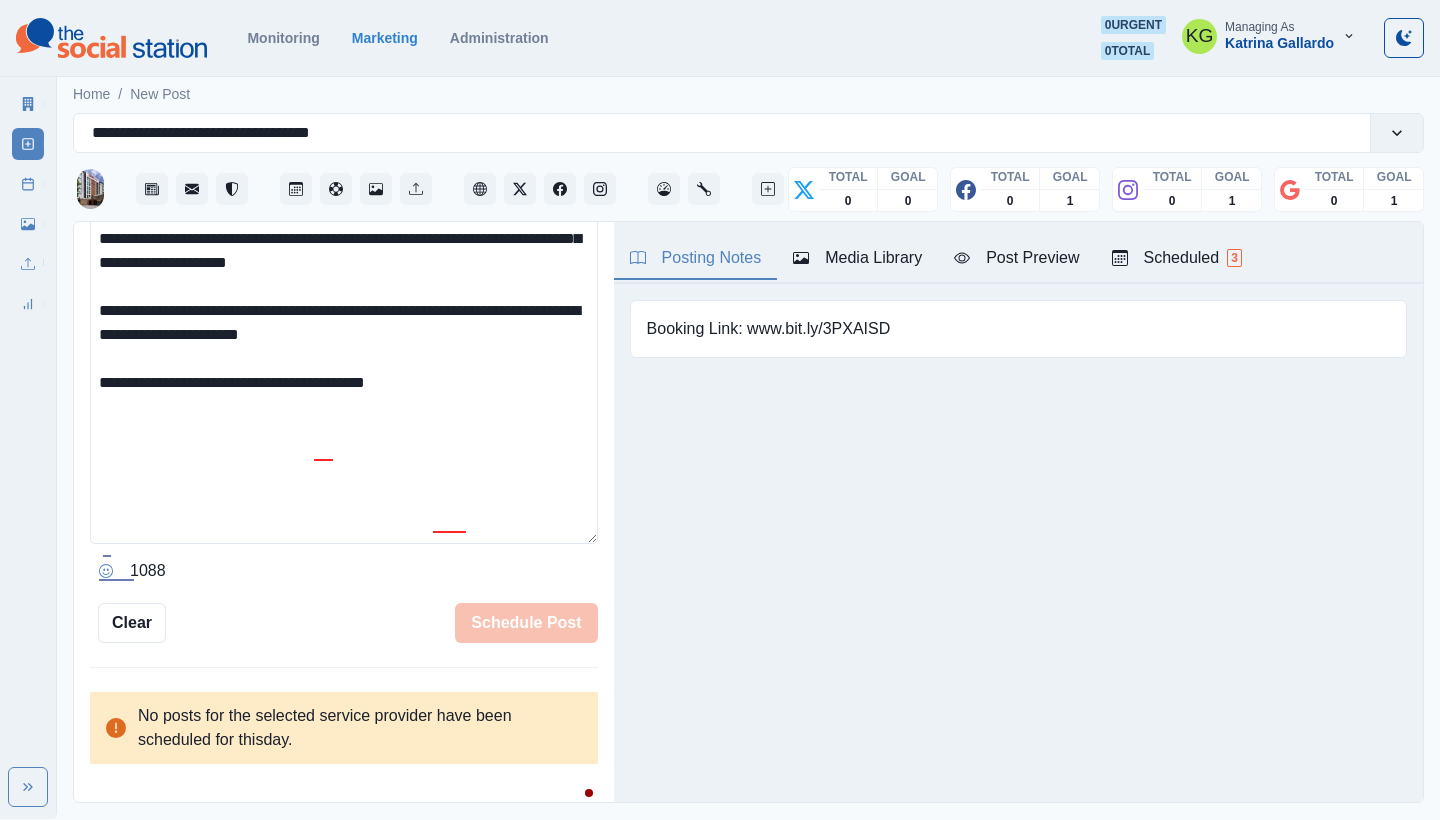 type 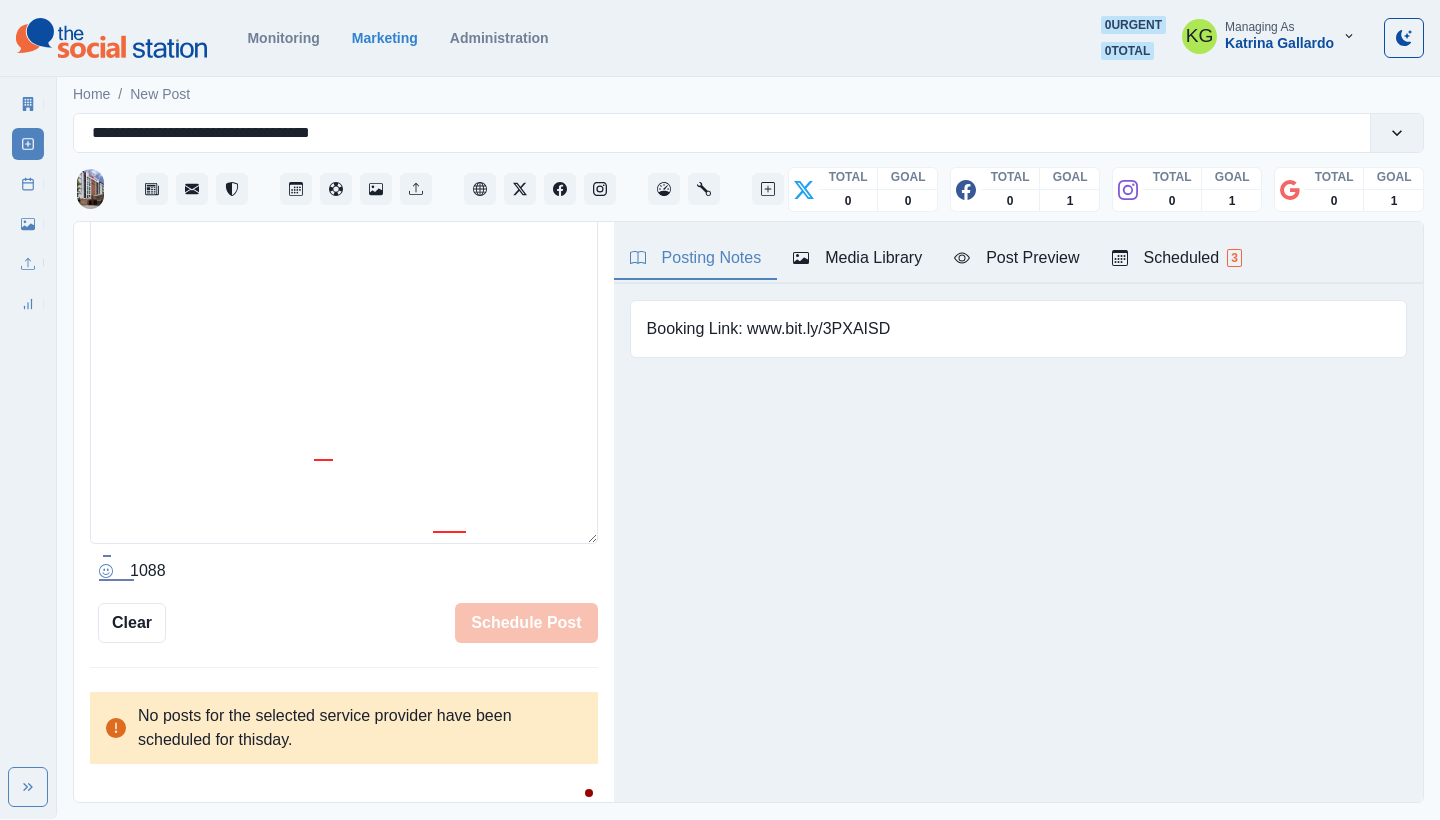 scroll, scrollTop: 454, scrollLeft: 0, axis: vertical 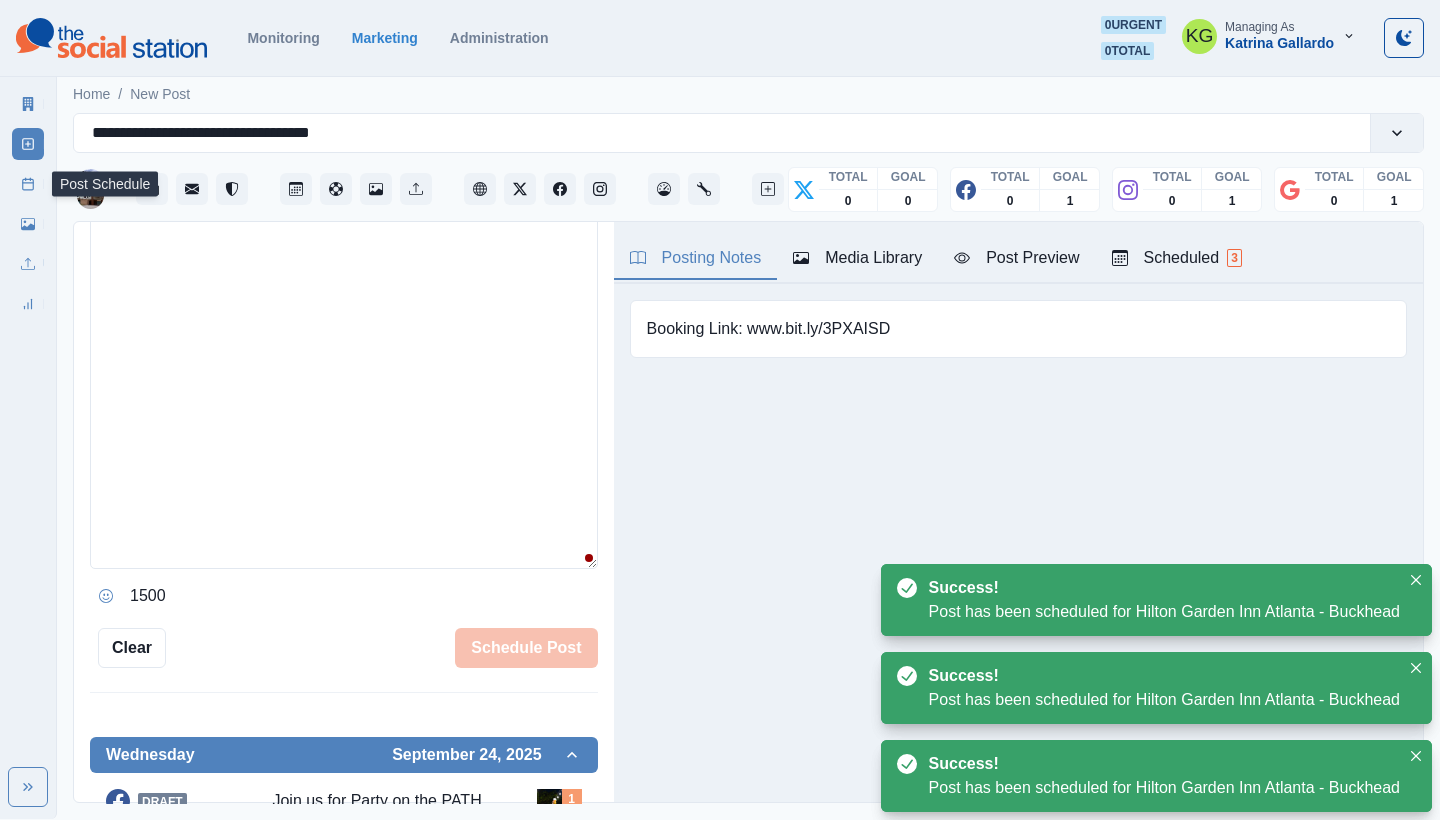 click 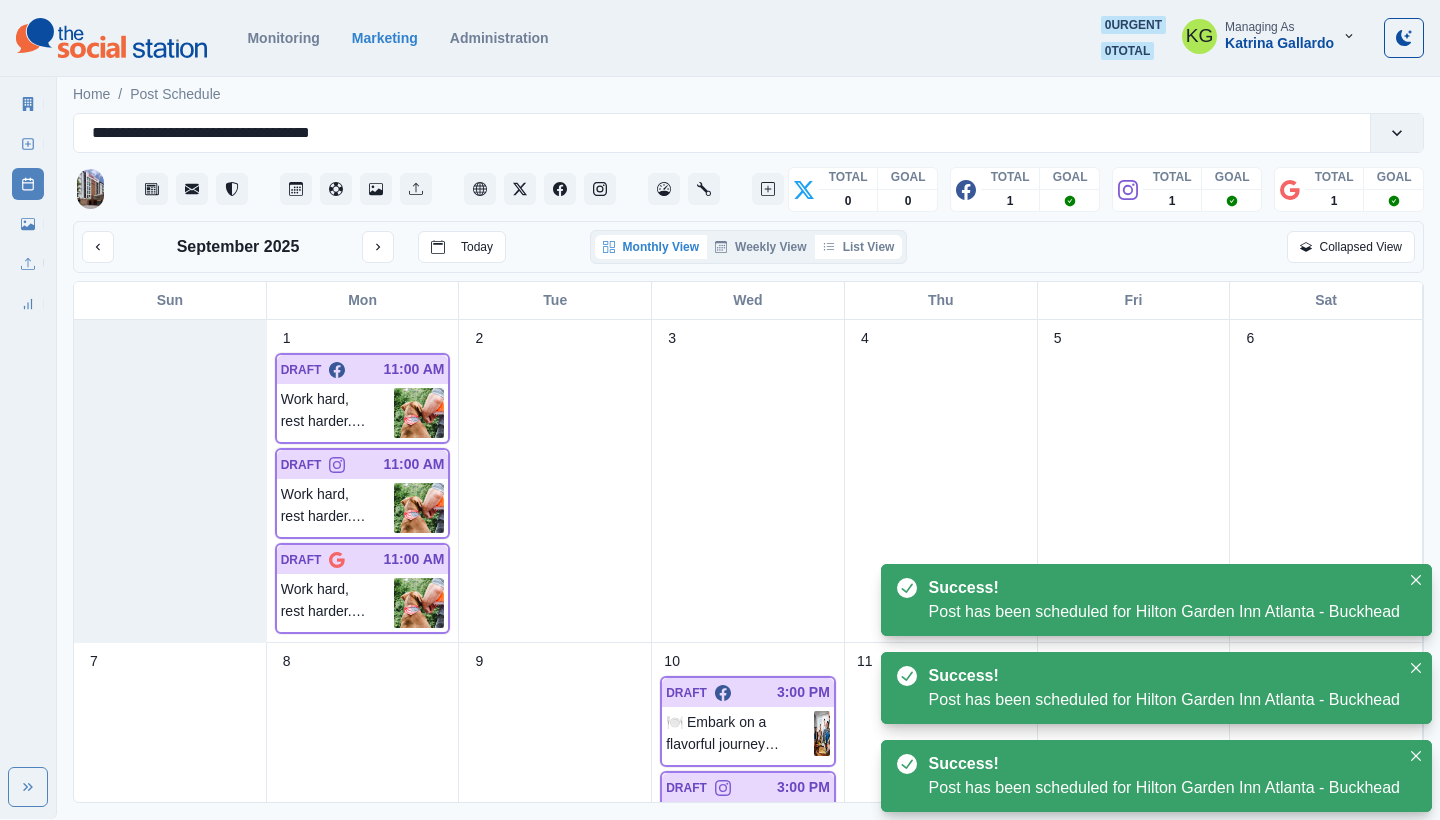 click on "List View" at bounding box center (859, 247) 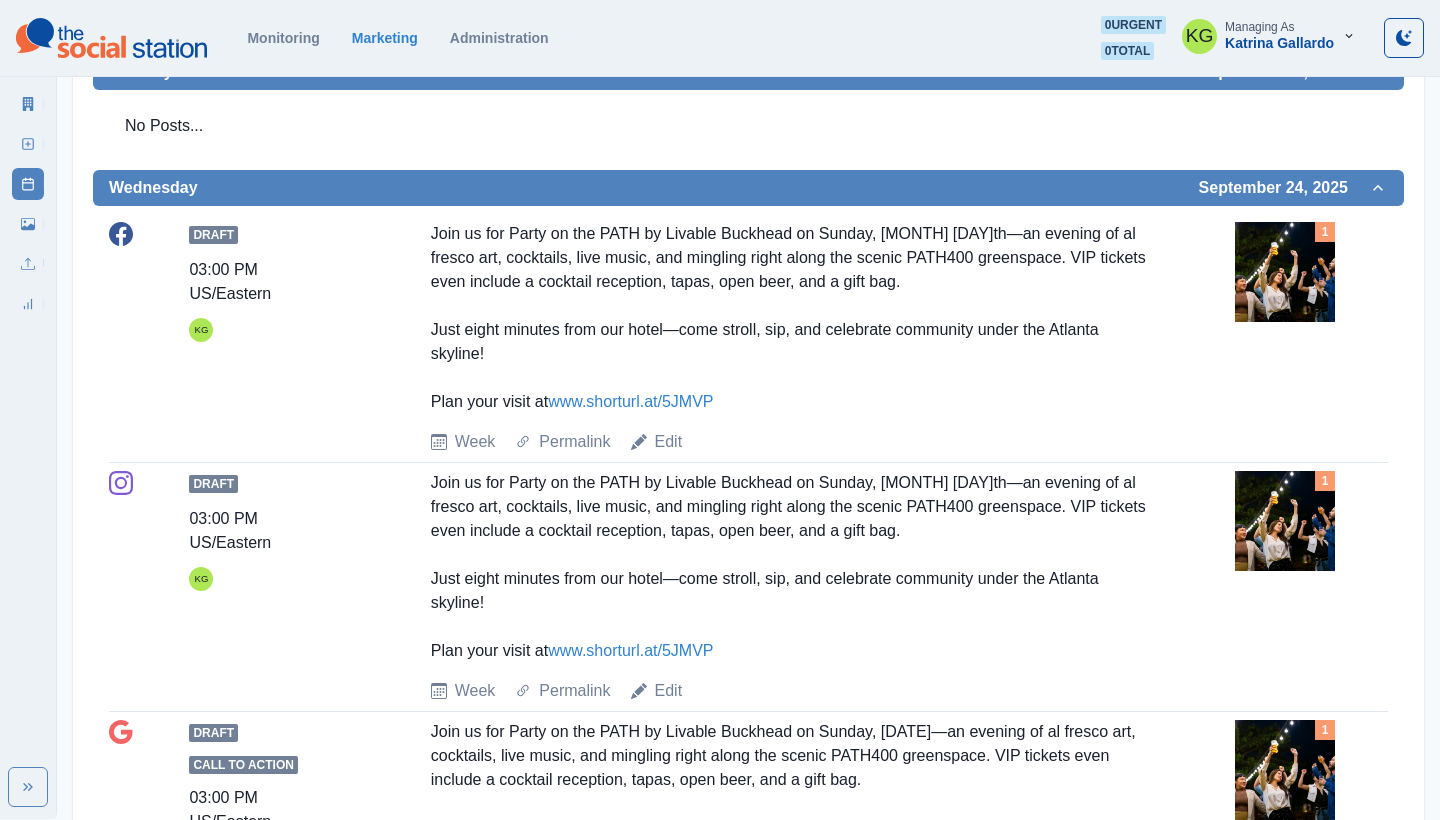 scroll, scrollTop: 184, scrollLeft: 0, axis: vertical 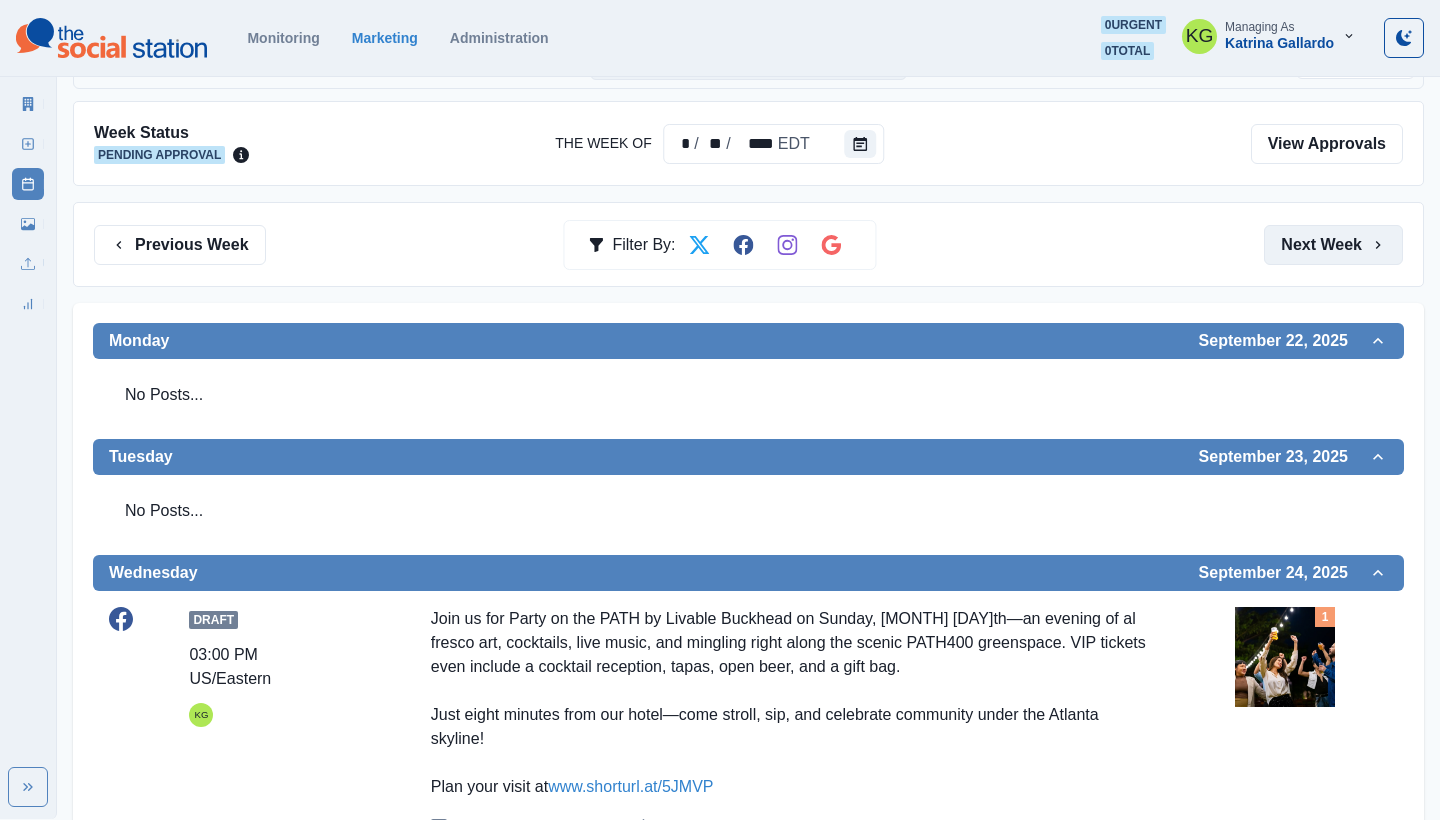 click on "Next Week" at bounding box center (1333, 245) 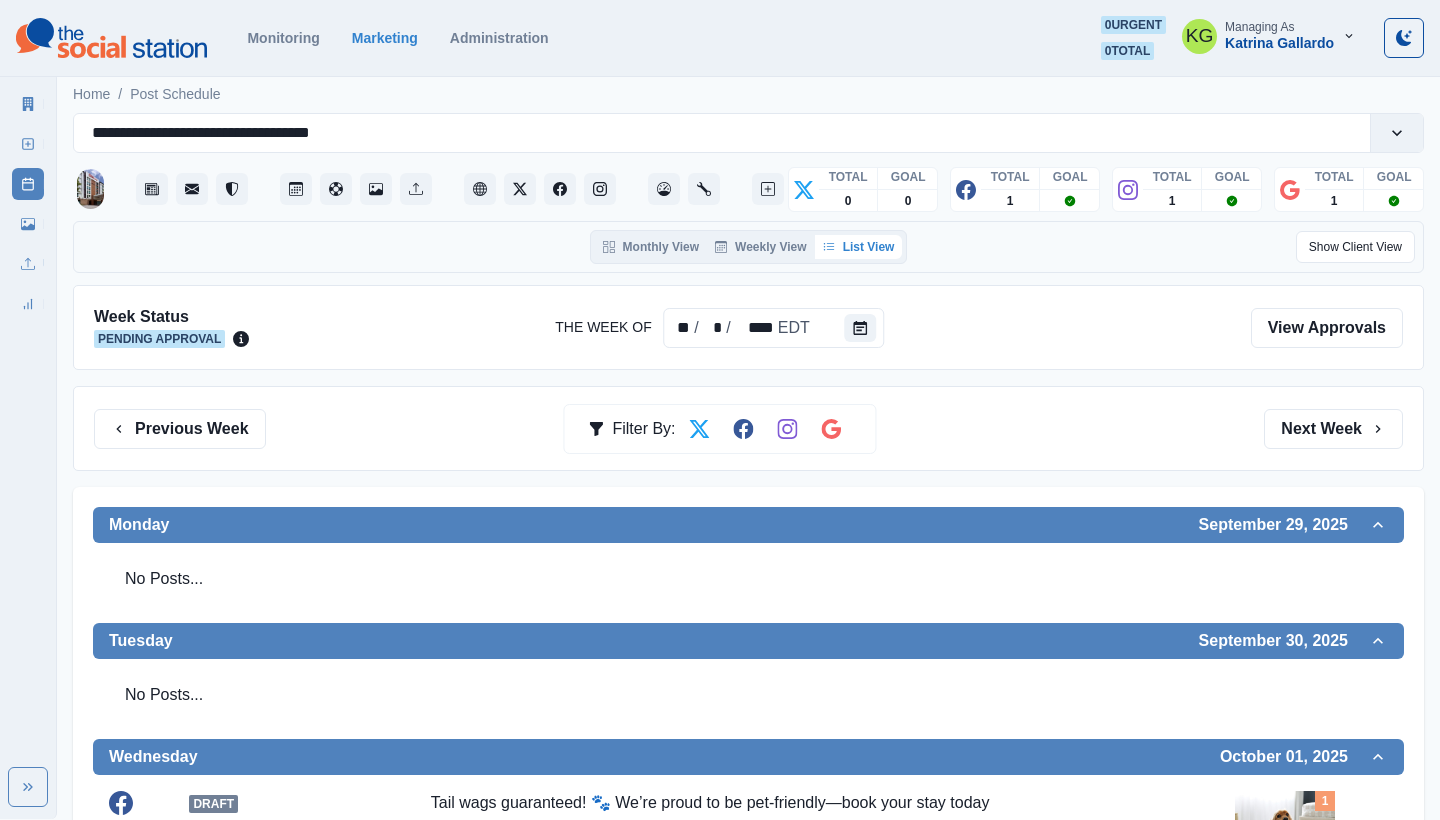 scroll, scrollTop: 0, scrollLeft: 0, axis: both 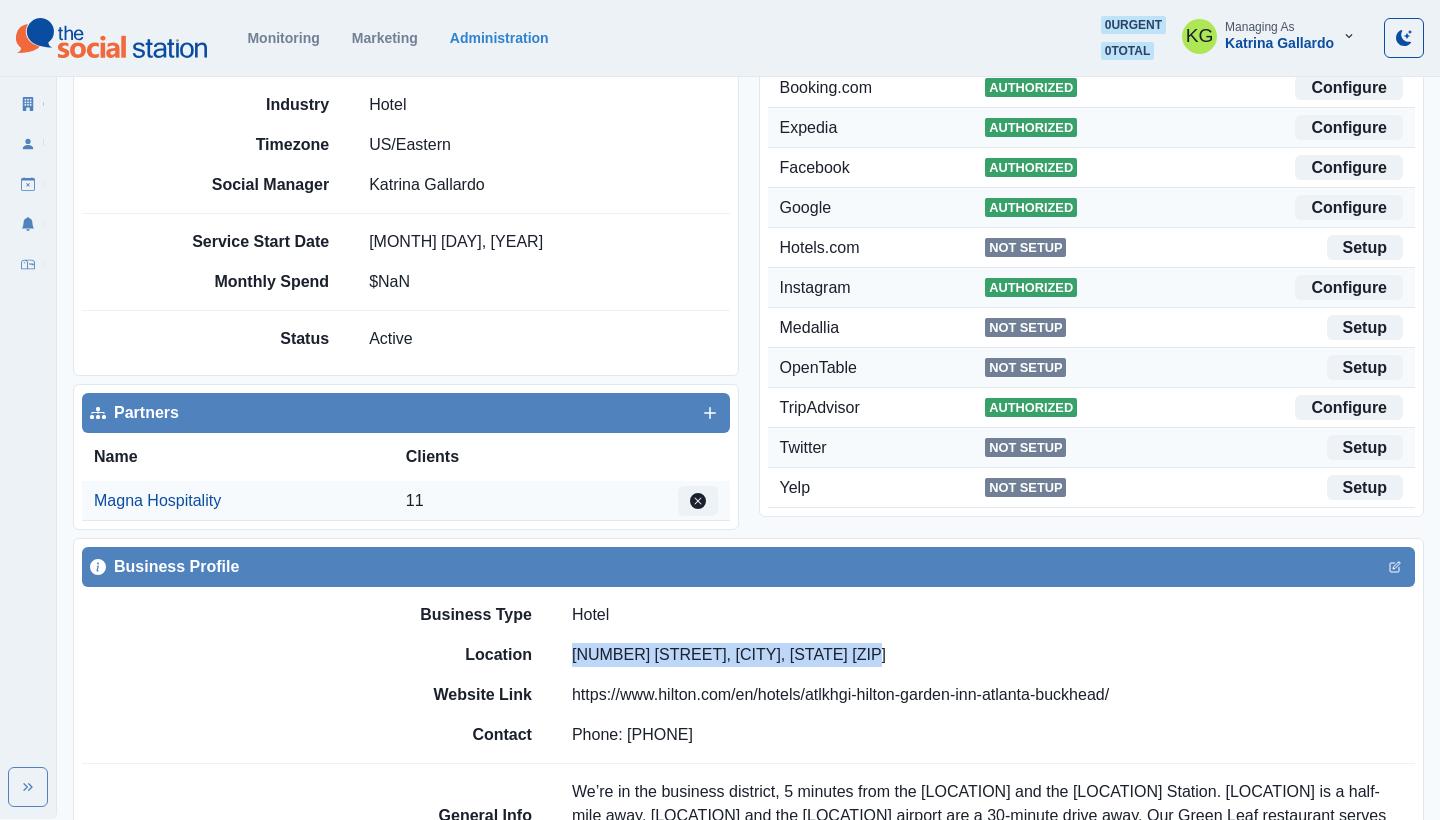 drag, startPoint x: 877, startPoint y: 651, endPoint x: 572, endPoint y: 651, distance: 305 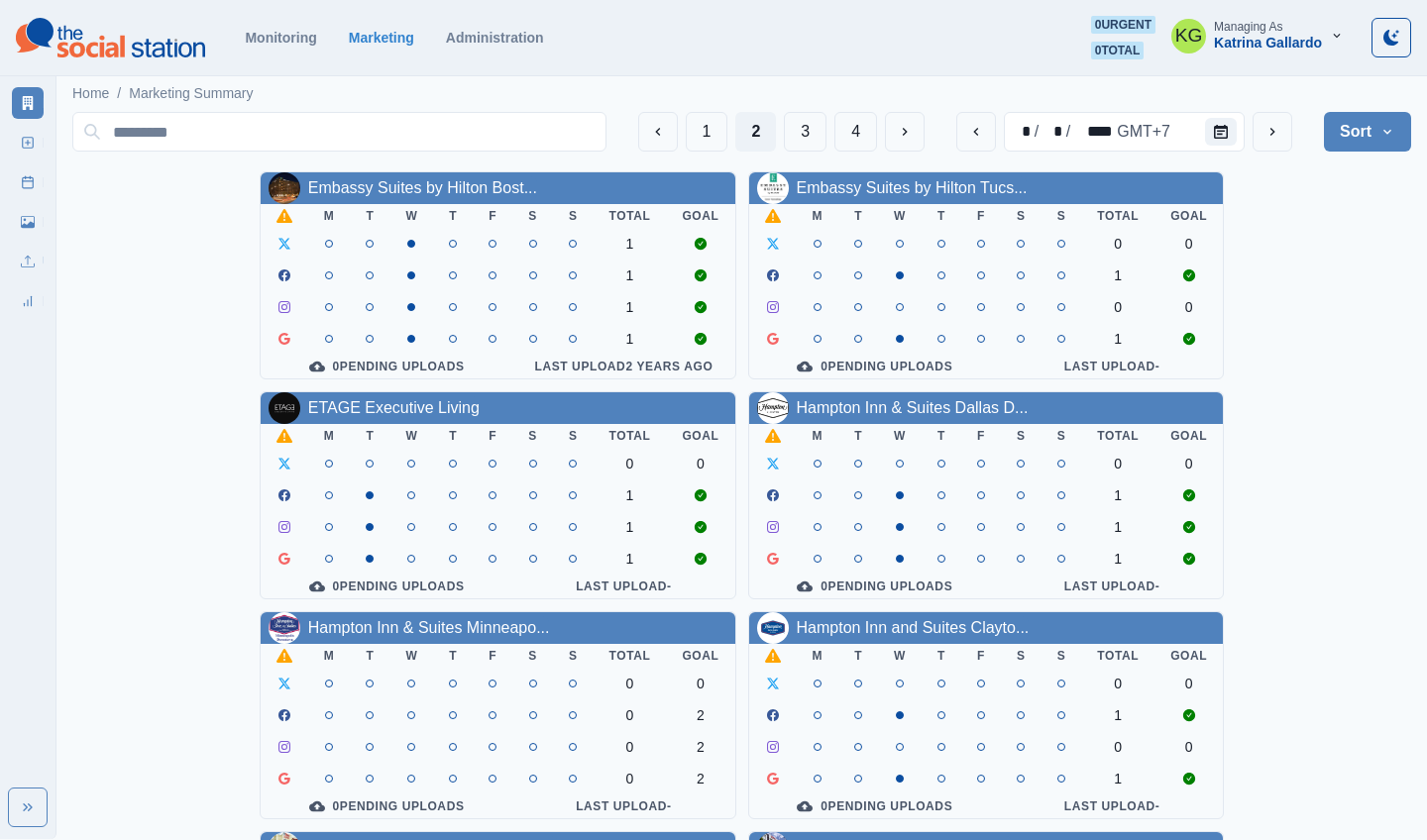 scroll, scrollTop: 684, scrollLeft: 0, axis: vertical 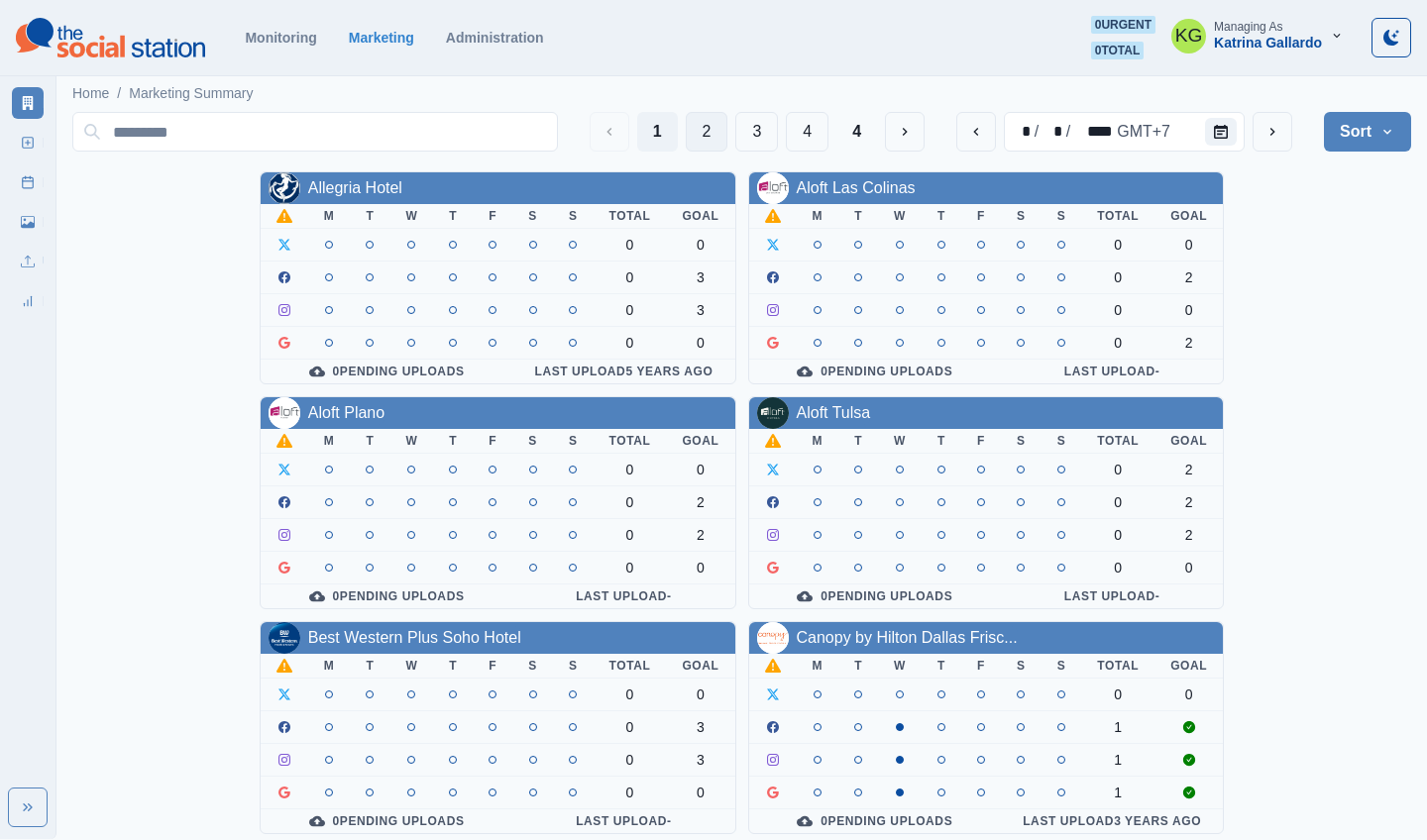click on "2" at bounding box center [707, 132] 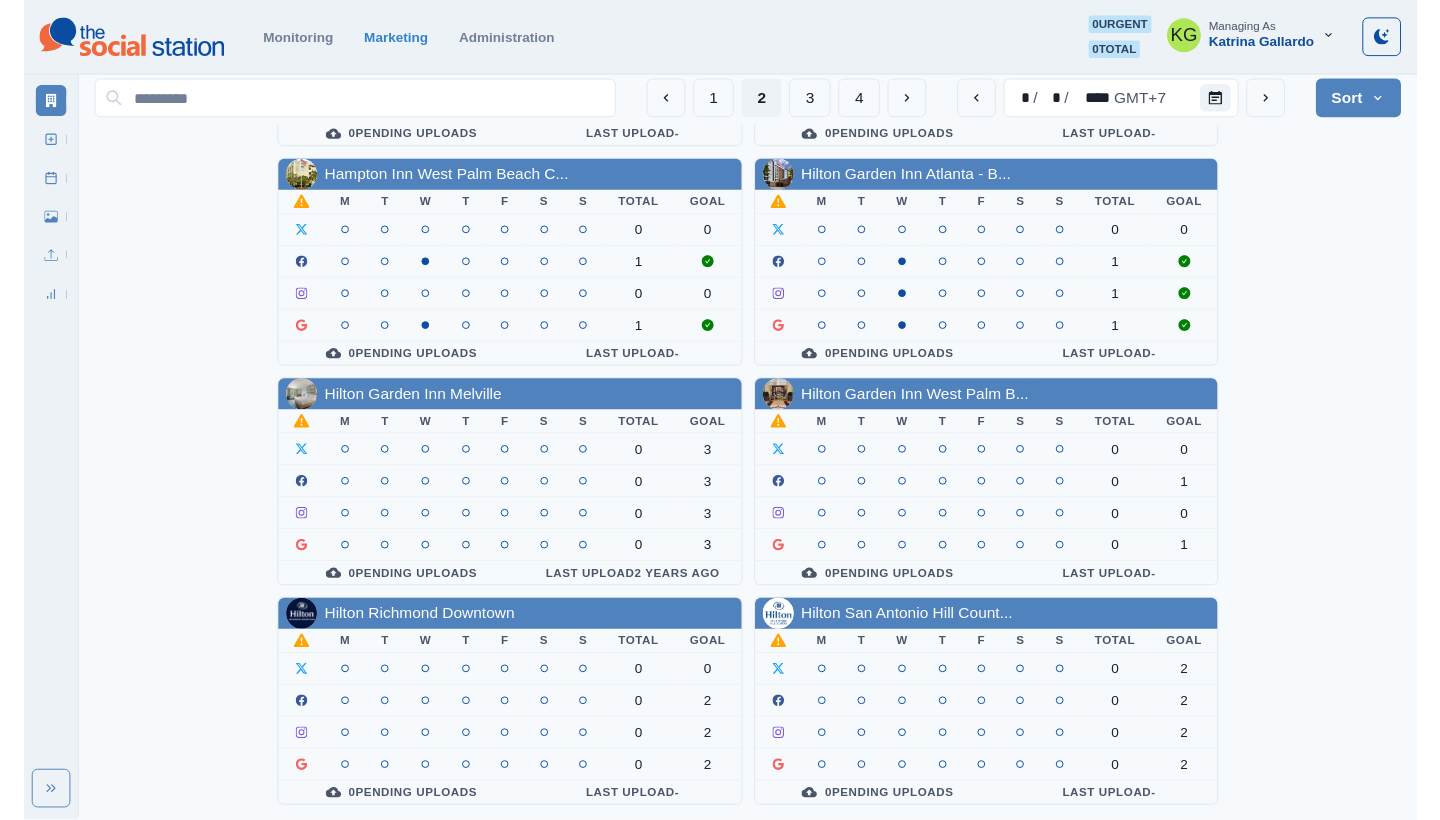 scroll, scrollTop: 691, scrollLeft: 0, axis: vertical 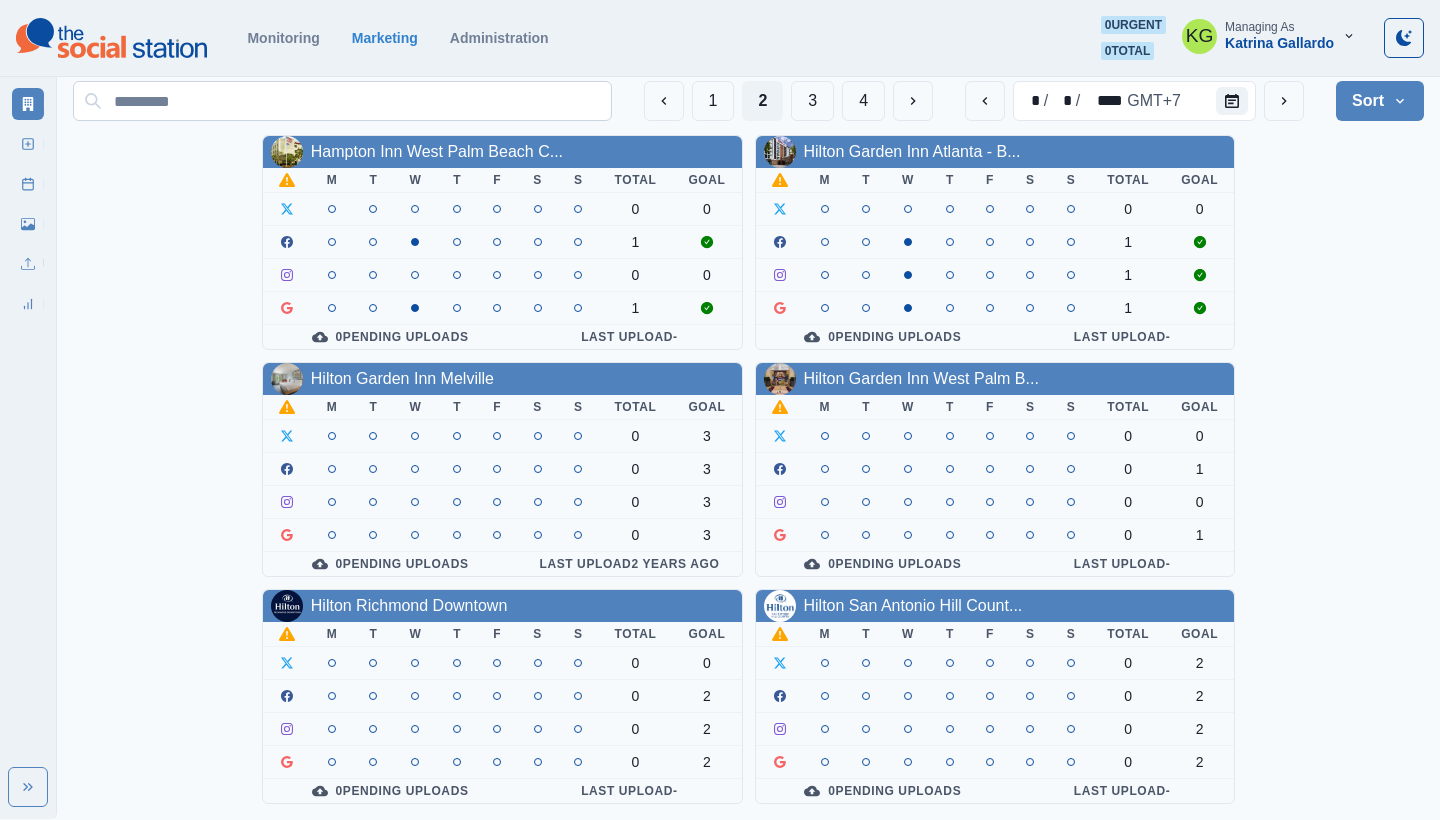 click at bounding box center [342, 101] 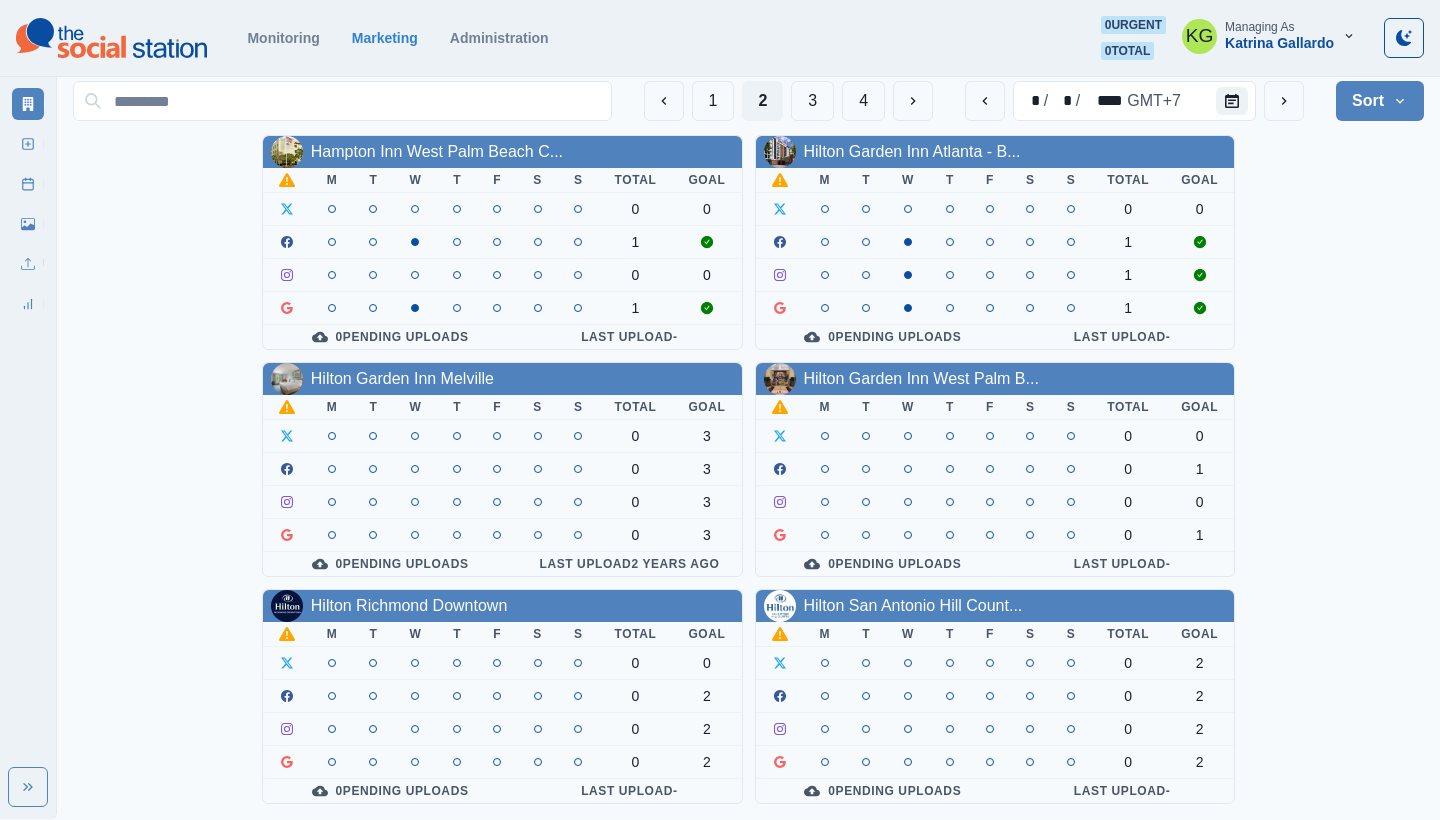 click on "Katrina Gallardo" at bounding box center (1279, 43) 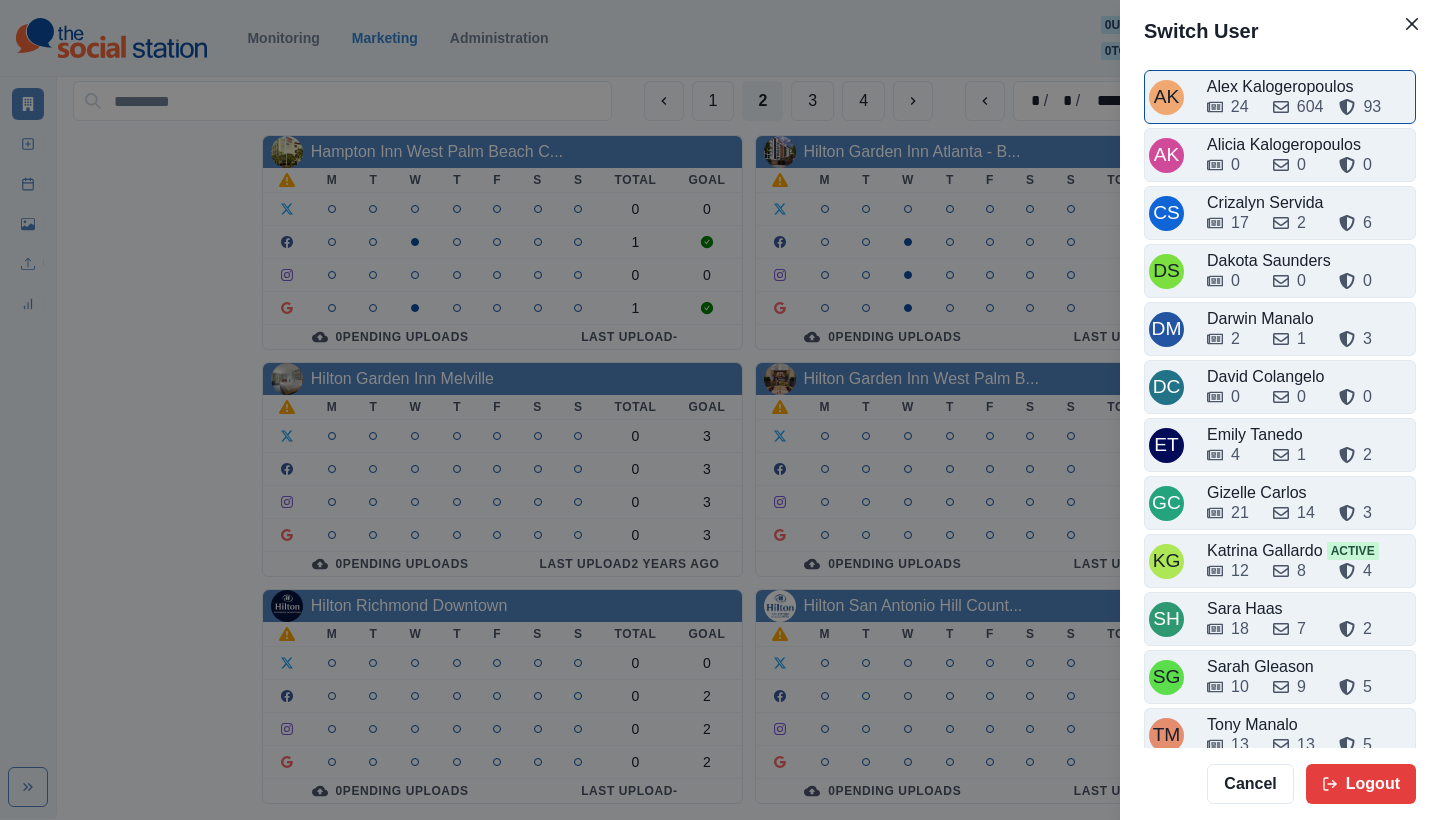 click 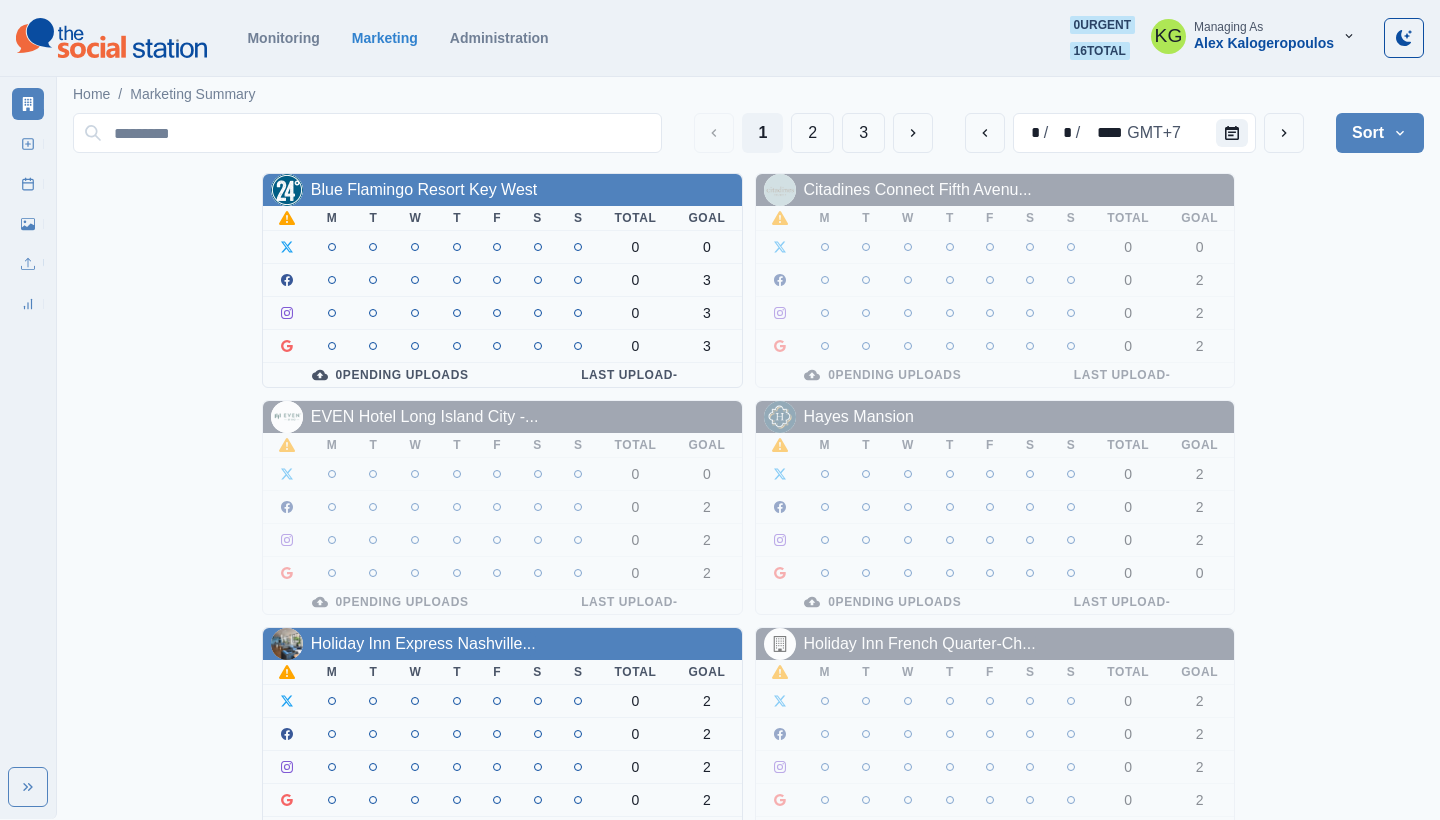 scroll, scrollTop: 0, scrollLeft: 0, axis: both 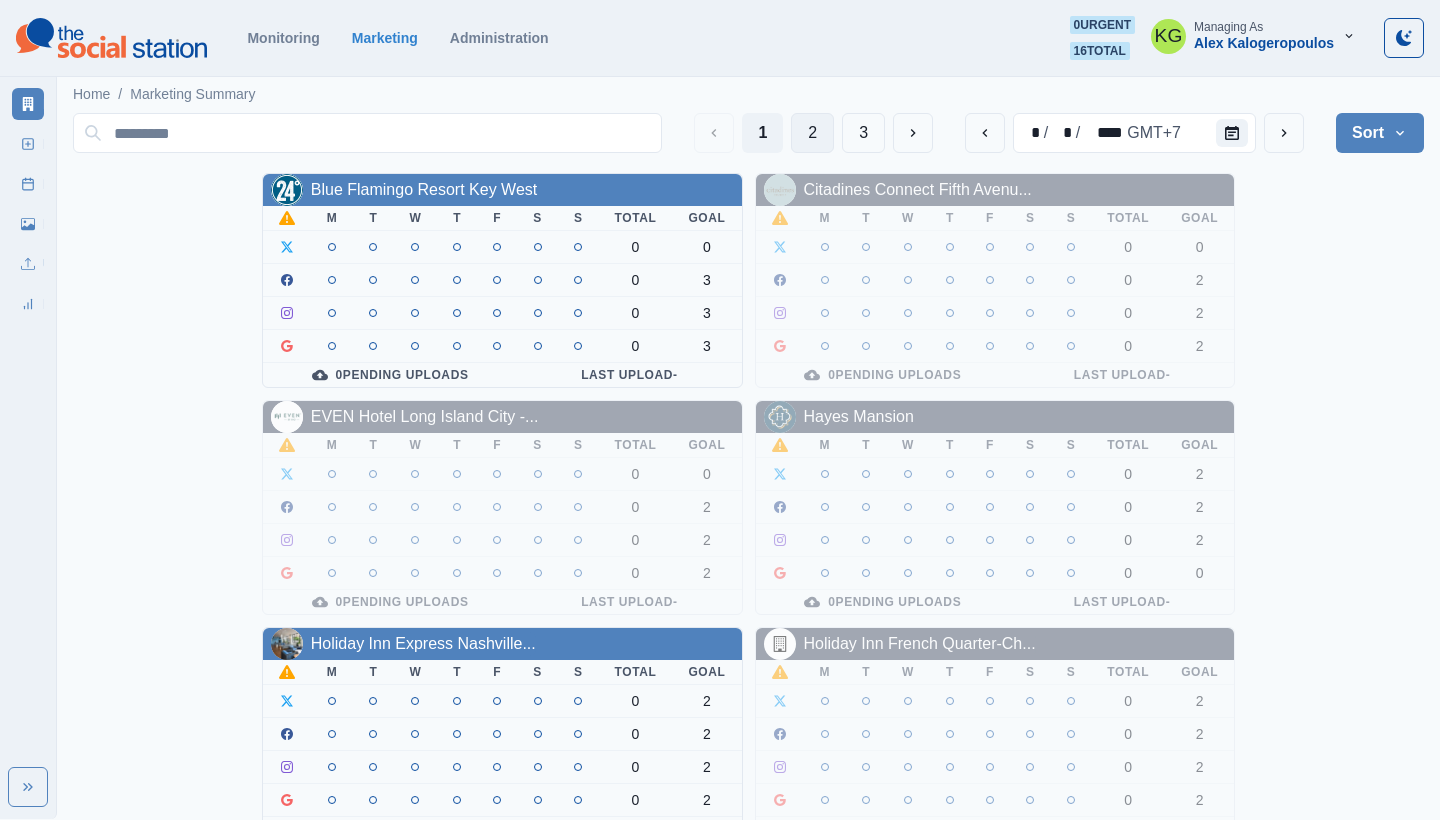 click on "2" at bounding box center [812, 133] 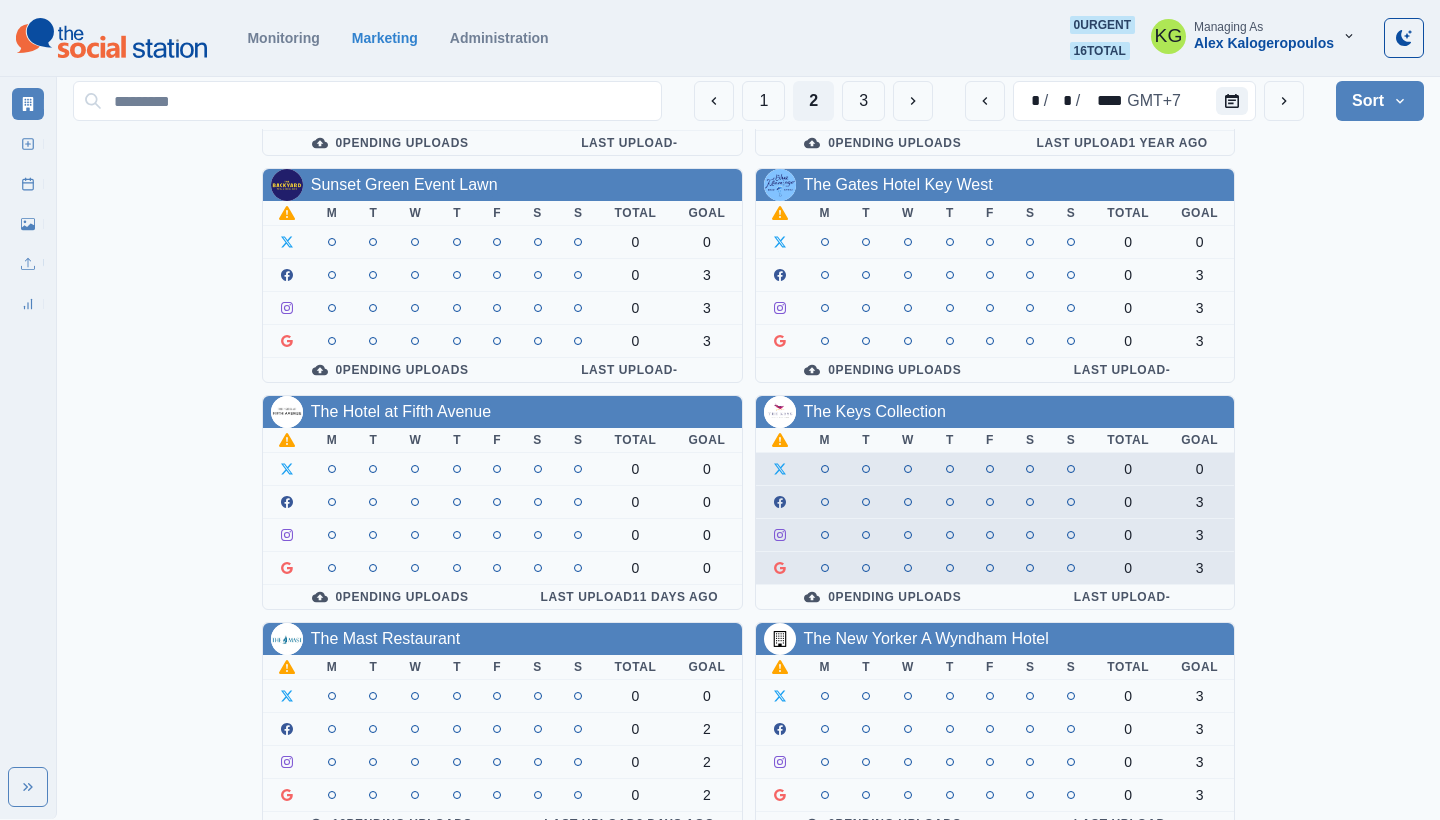 scroll, scrollTop: 282, scrollLeft: 0, axis: vertical 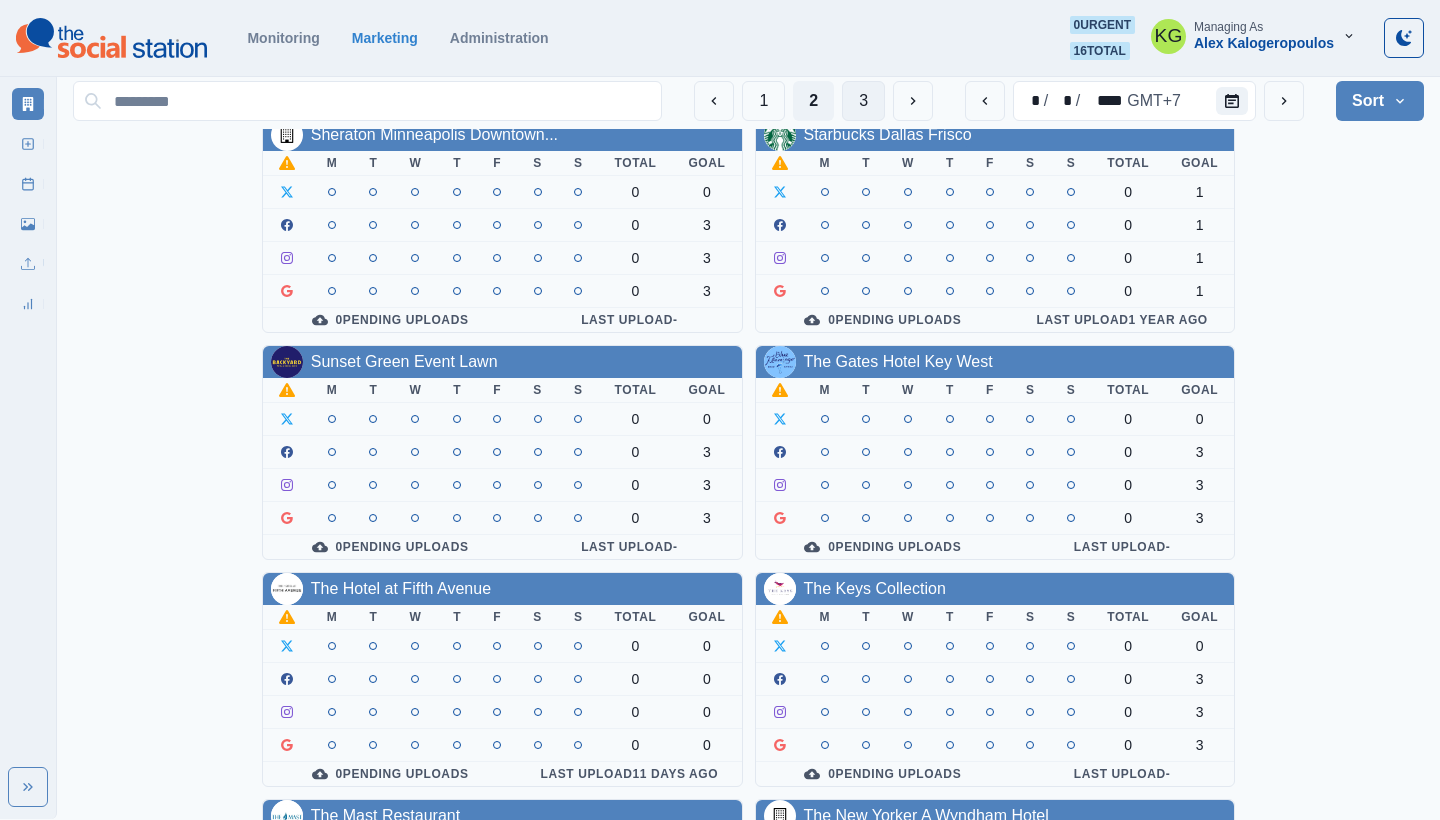 click on "3" at bounding box center [863, 101] 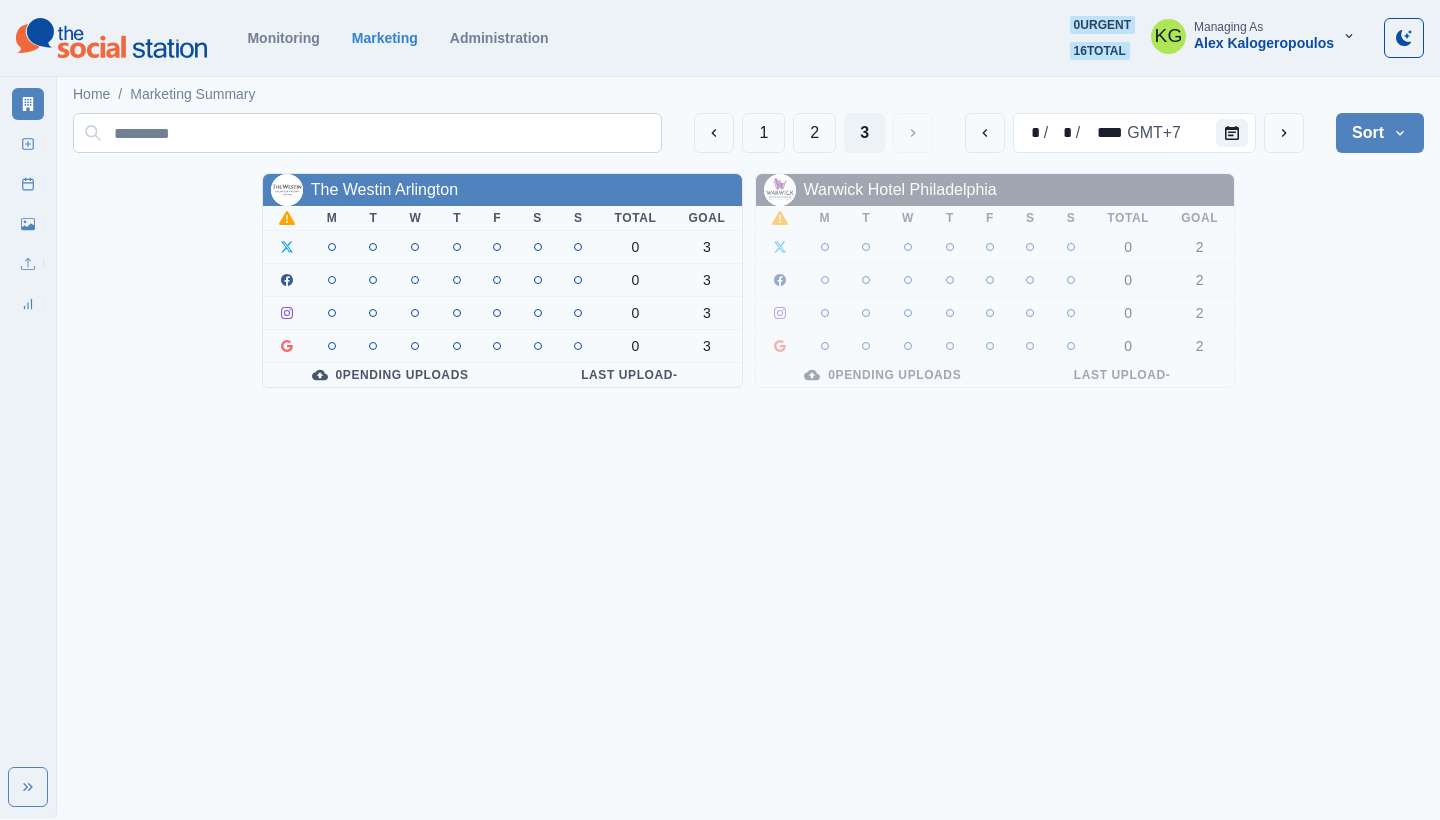 click at bounding box center [367, 133] 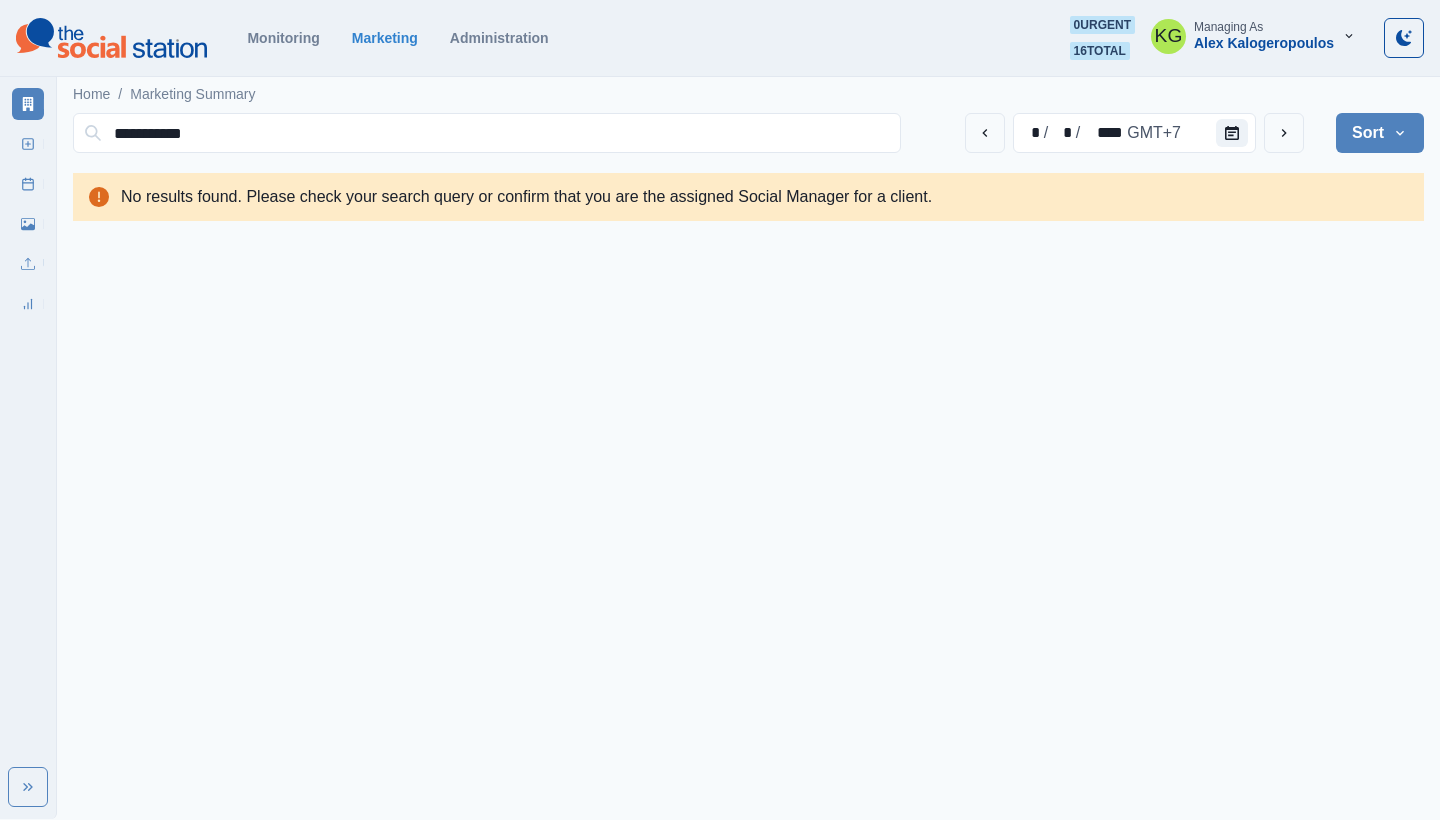 type on "**********" 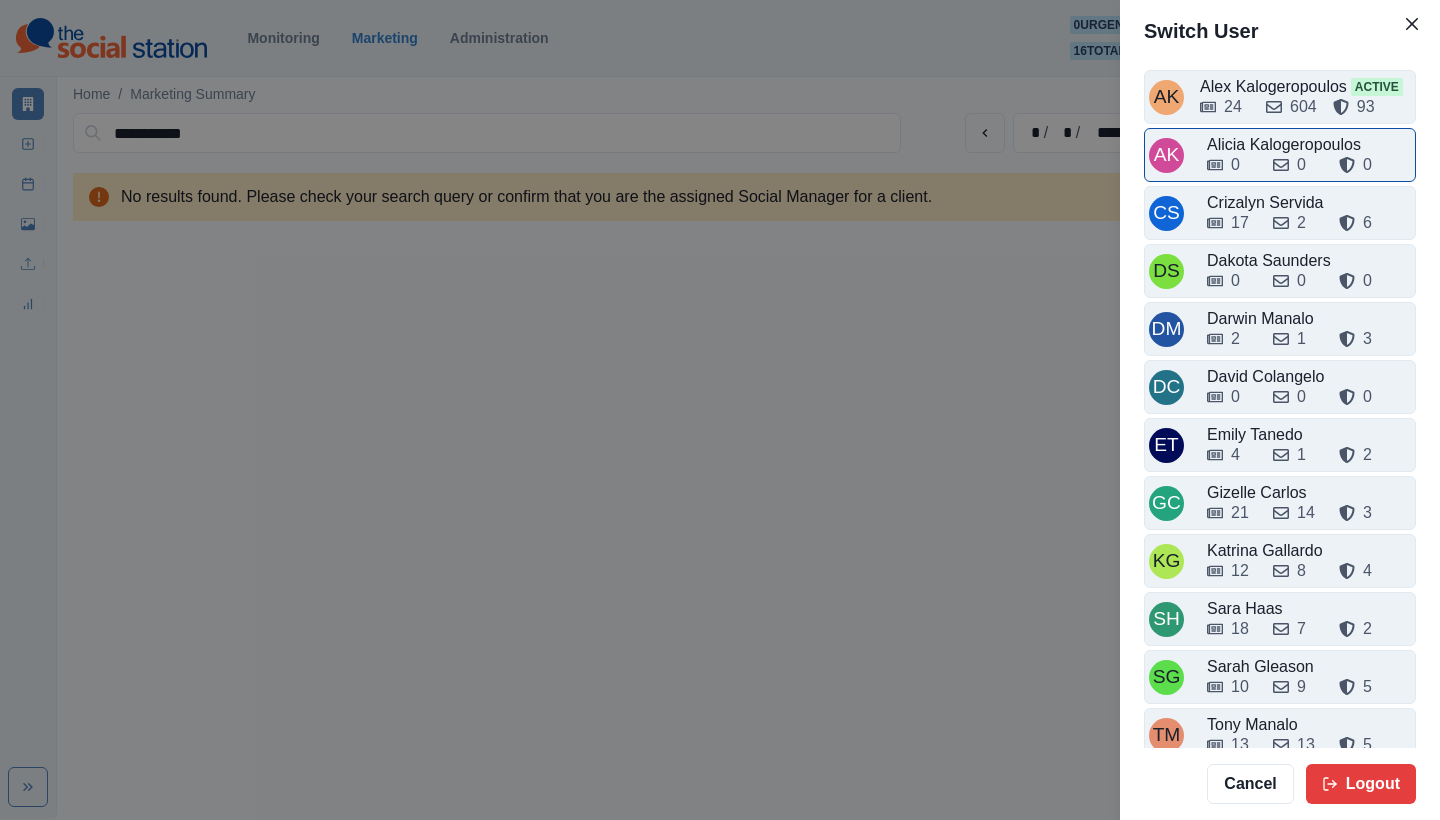 click on "AK" at bounding box center [1172, 155] 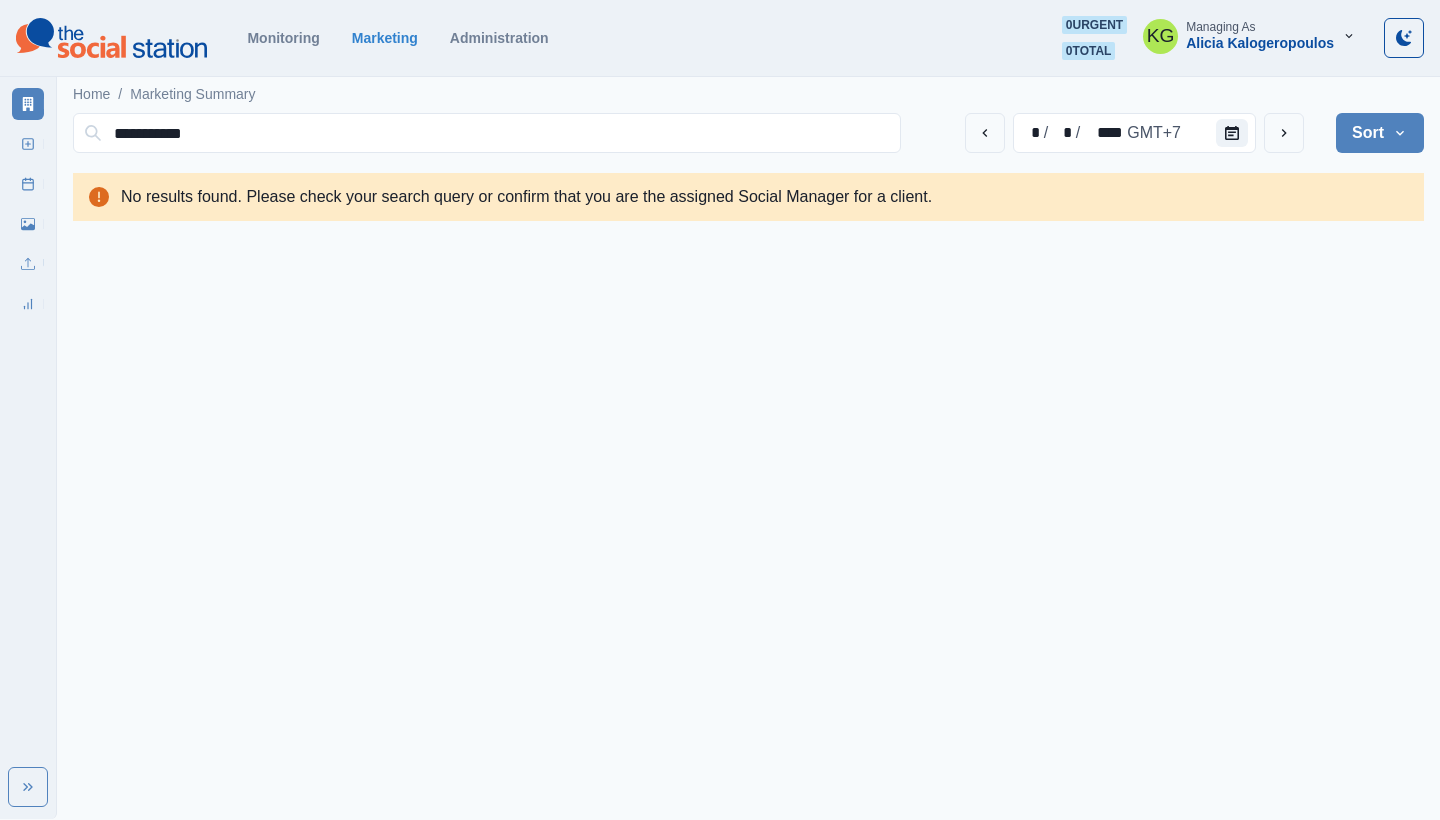 click on "Alicia Kalogeropoulos" at bounding box center [1260, 43] 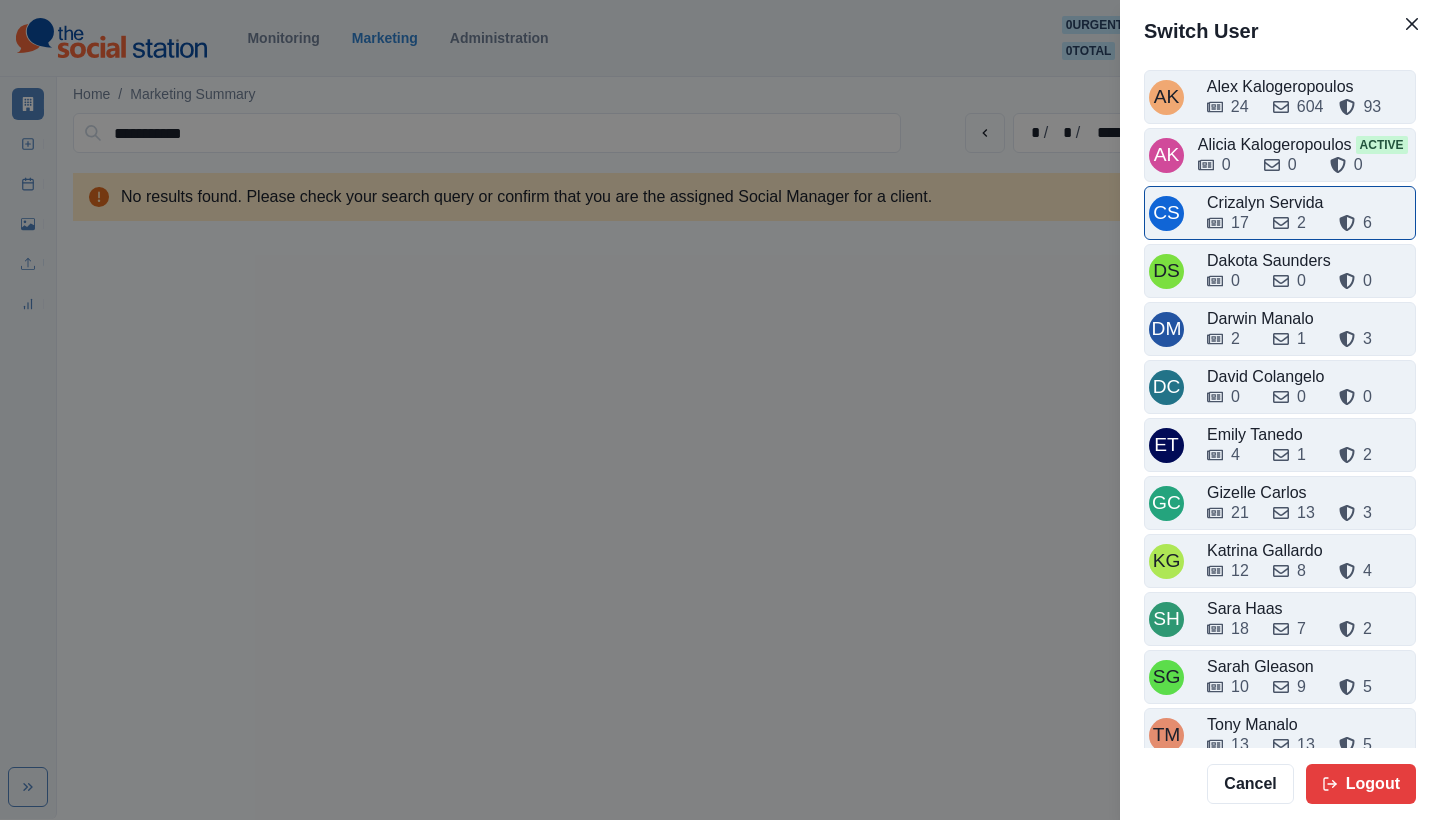 click on "17" at bounding box center (1240, 223) 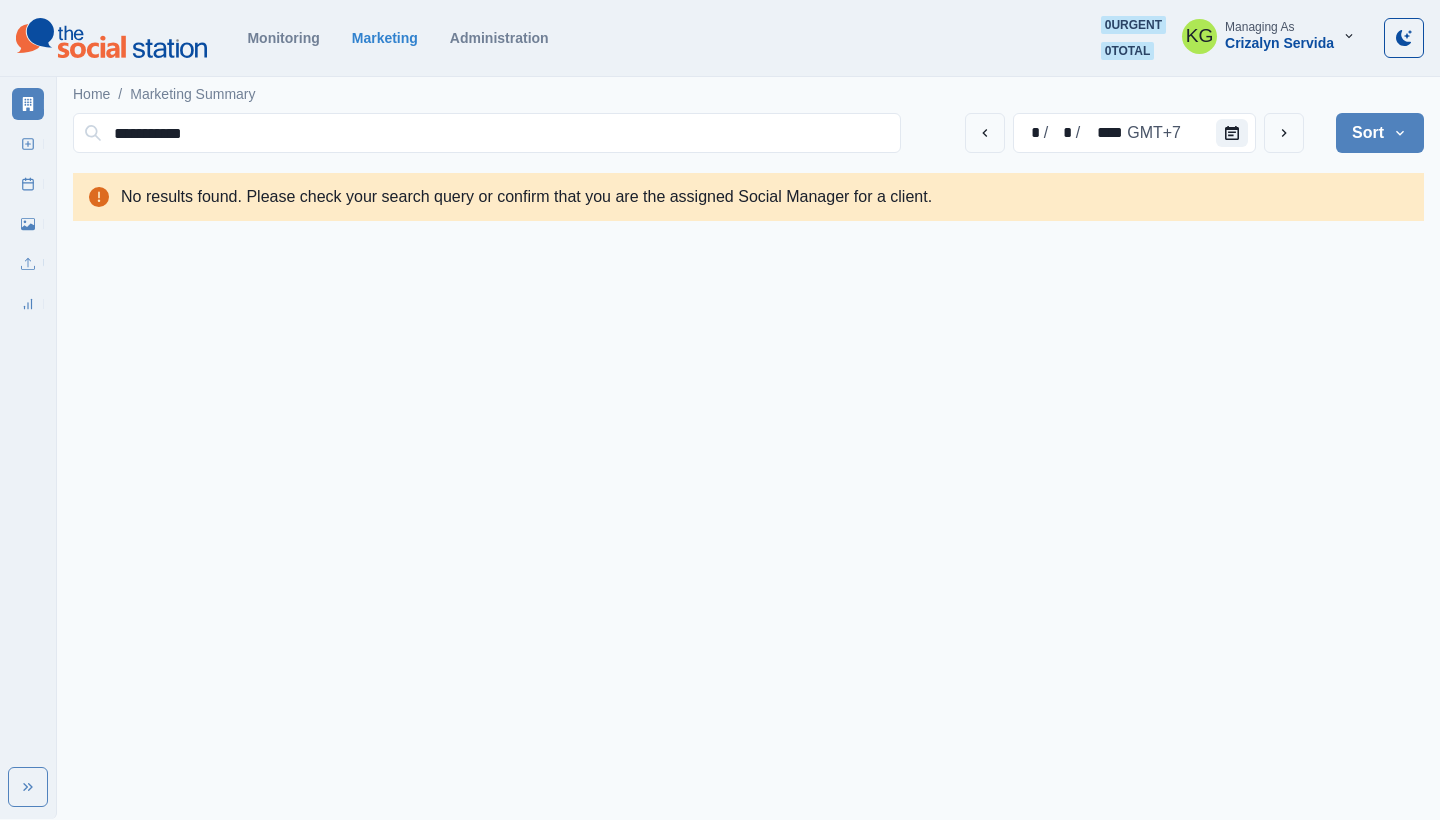 click on "Managing As" at bounding box center (1259, 27) 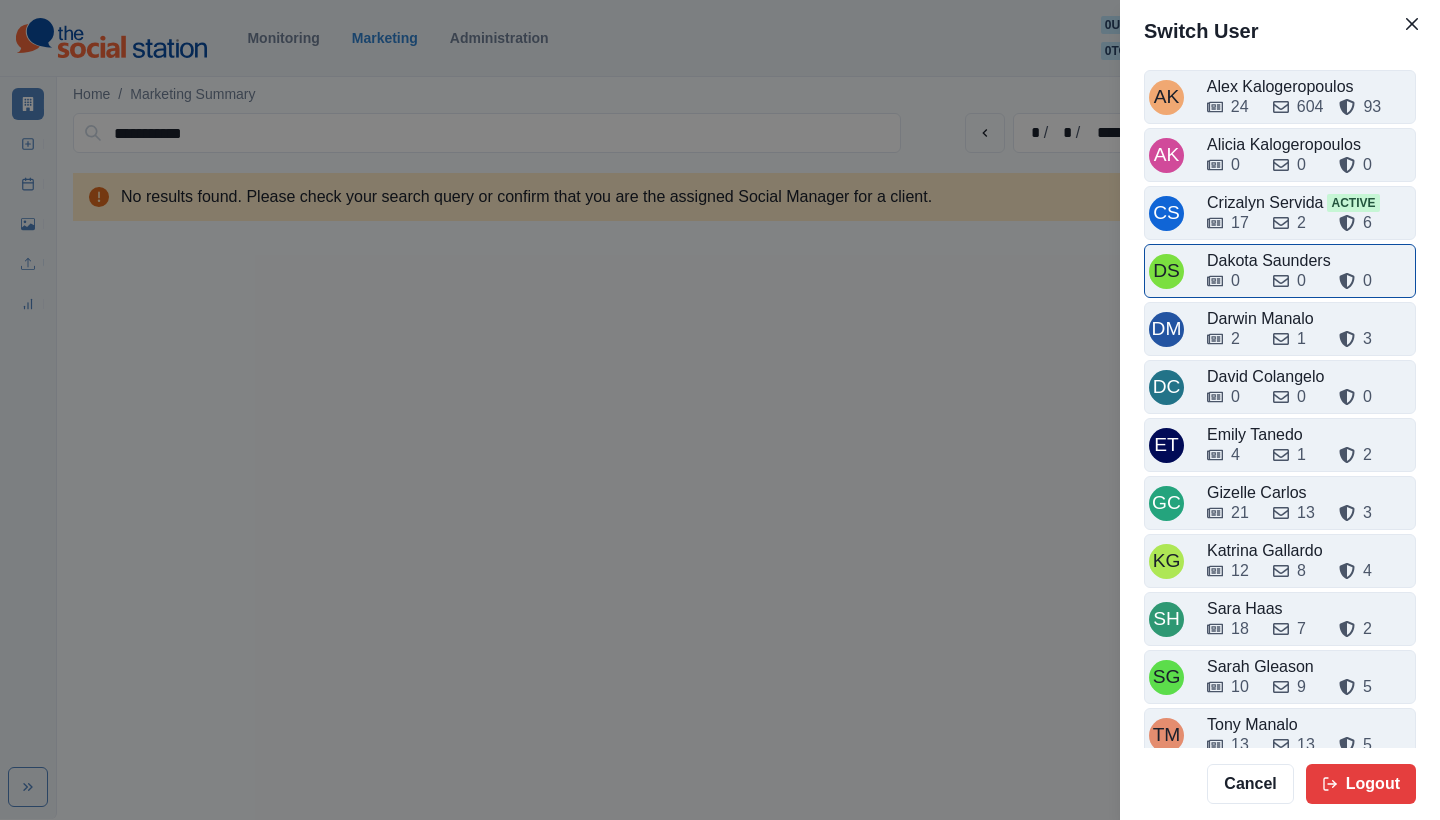 click on "0" at bounding box center [1298, 281] 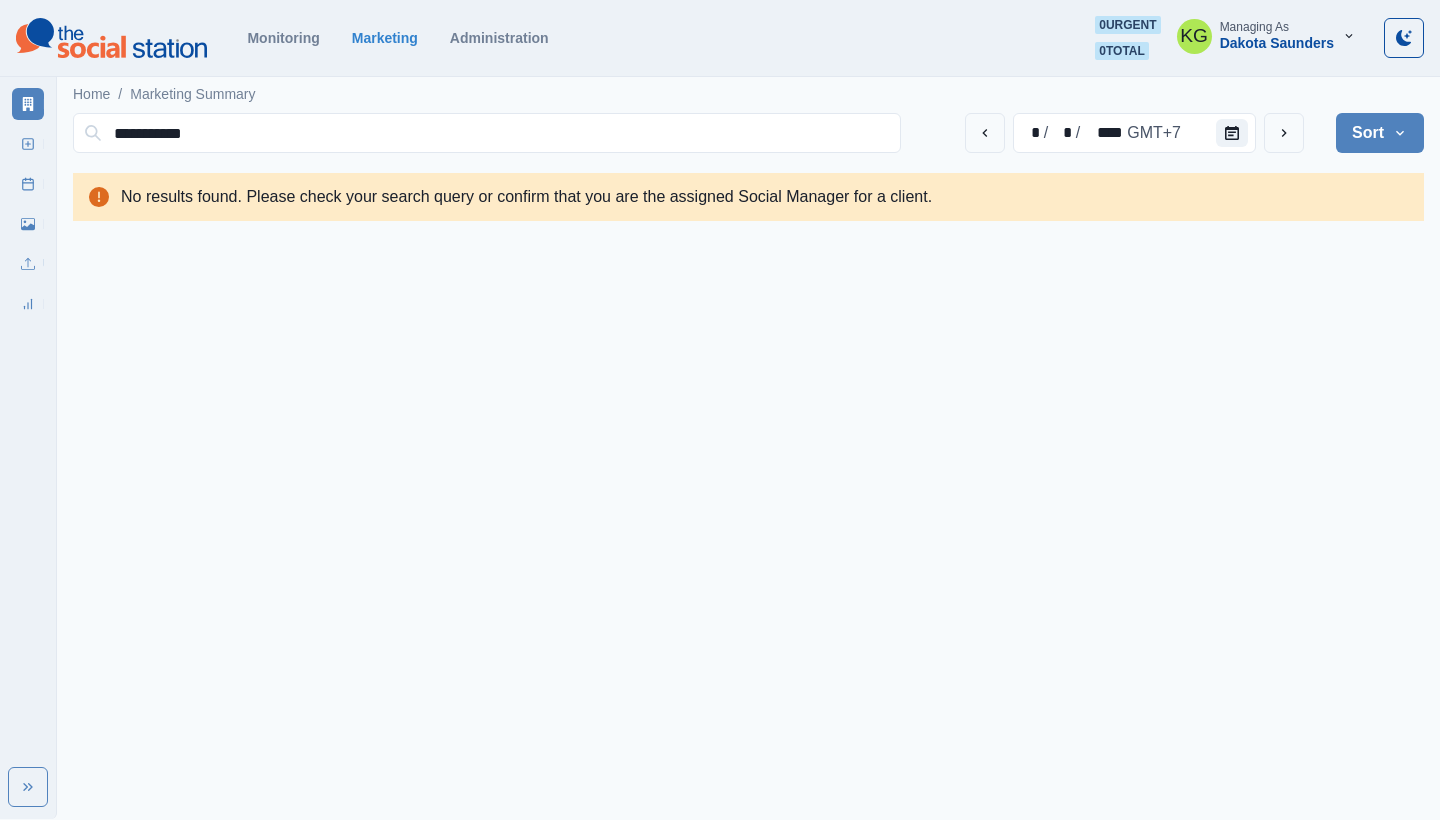 click on "Dakota Saunders" at bounding box center [1277, 43] 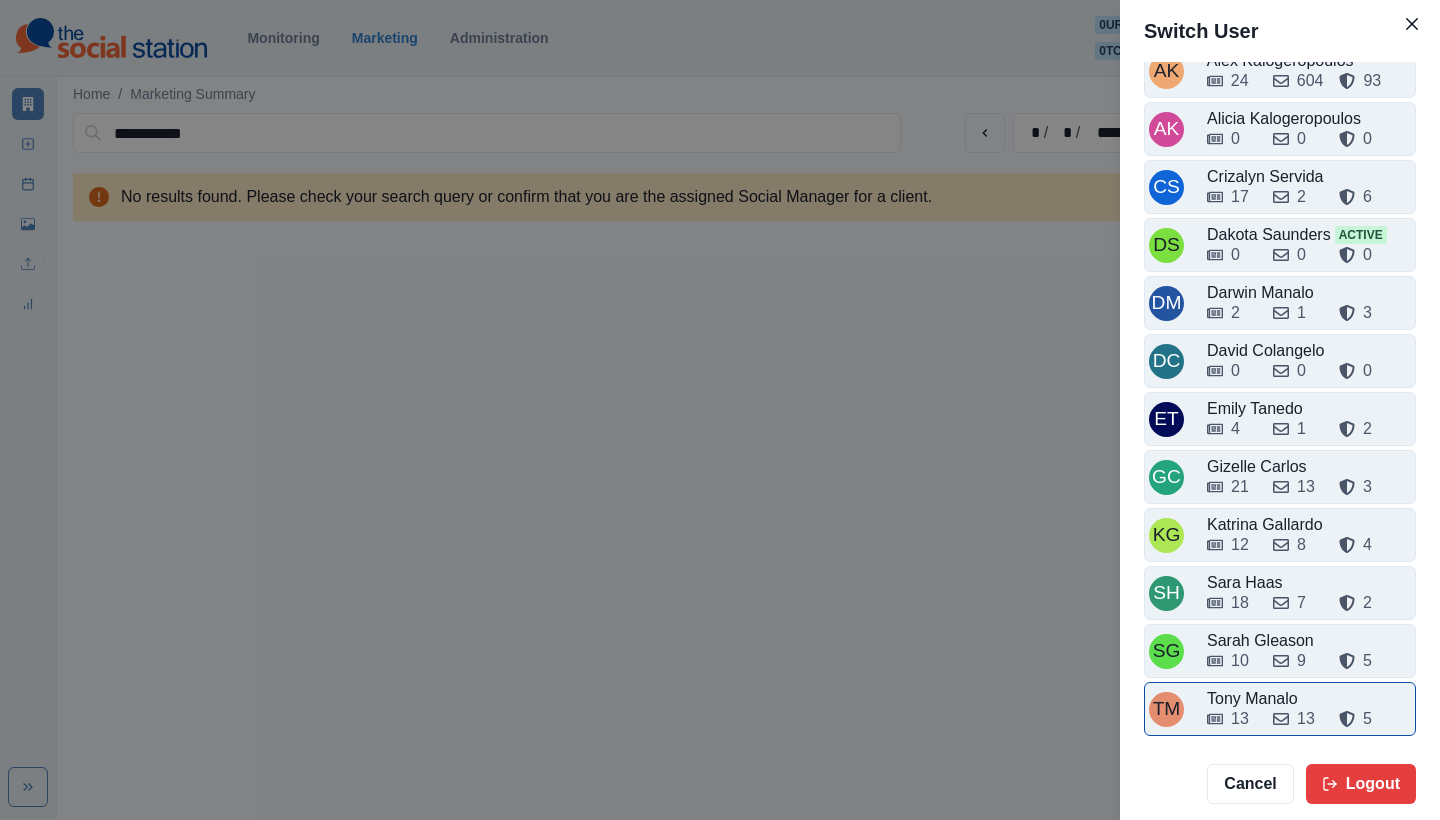 scroll, scrollTop: 26, scrollLeft: 0, axis: vertical 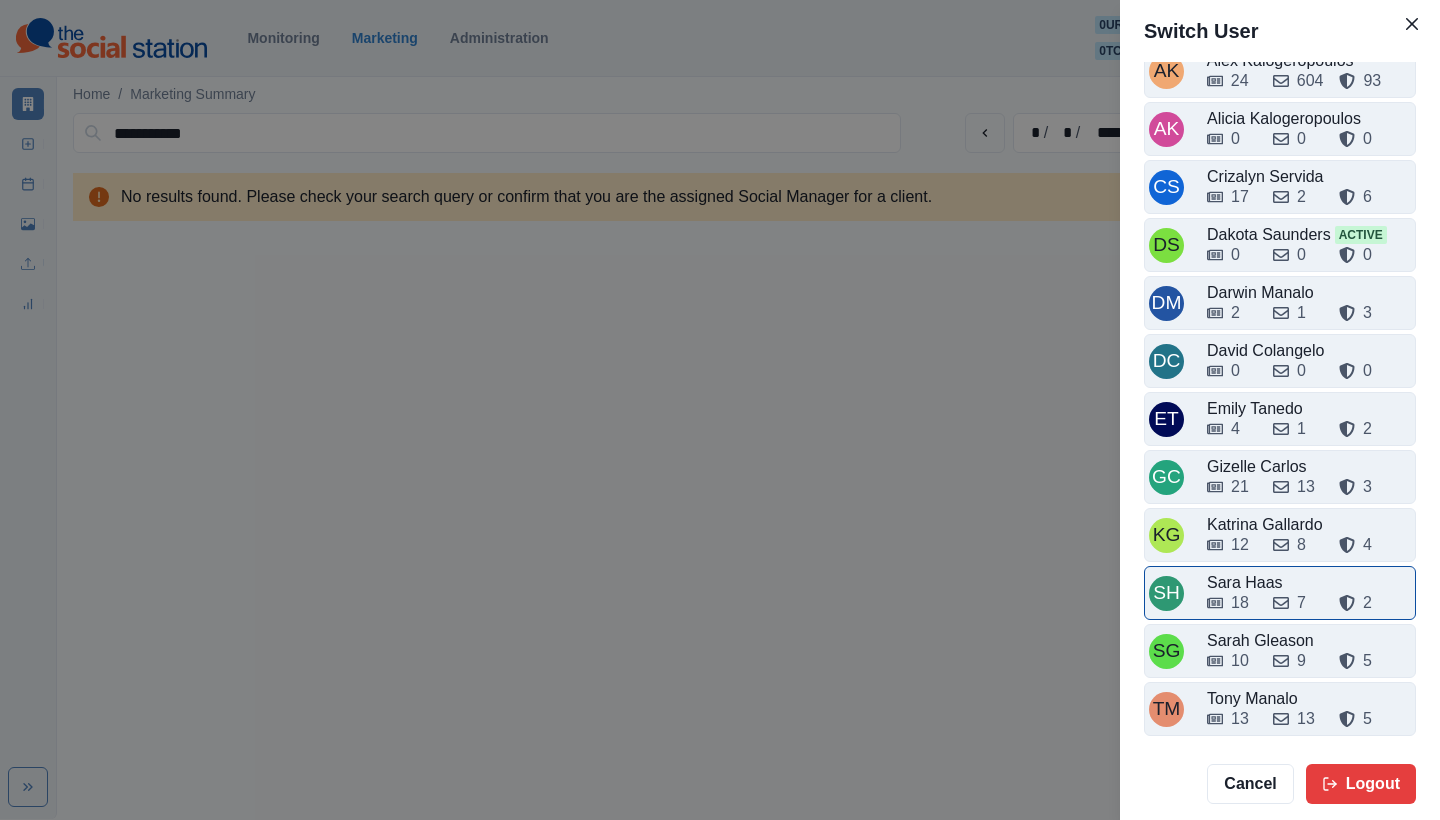 click 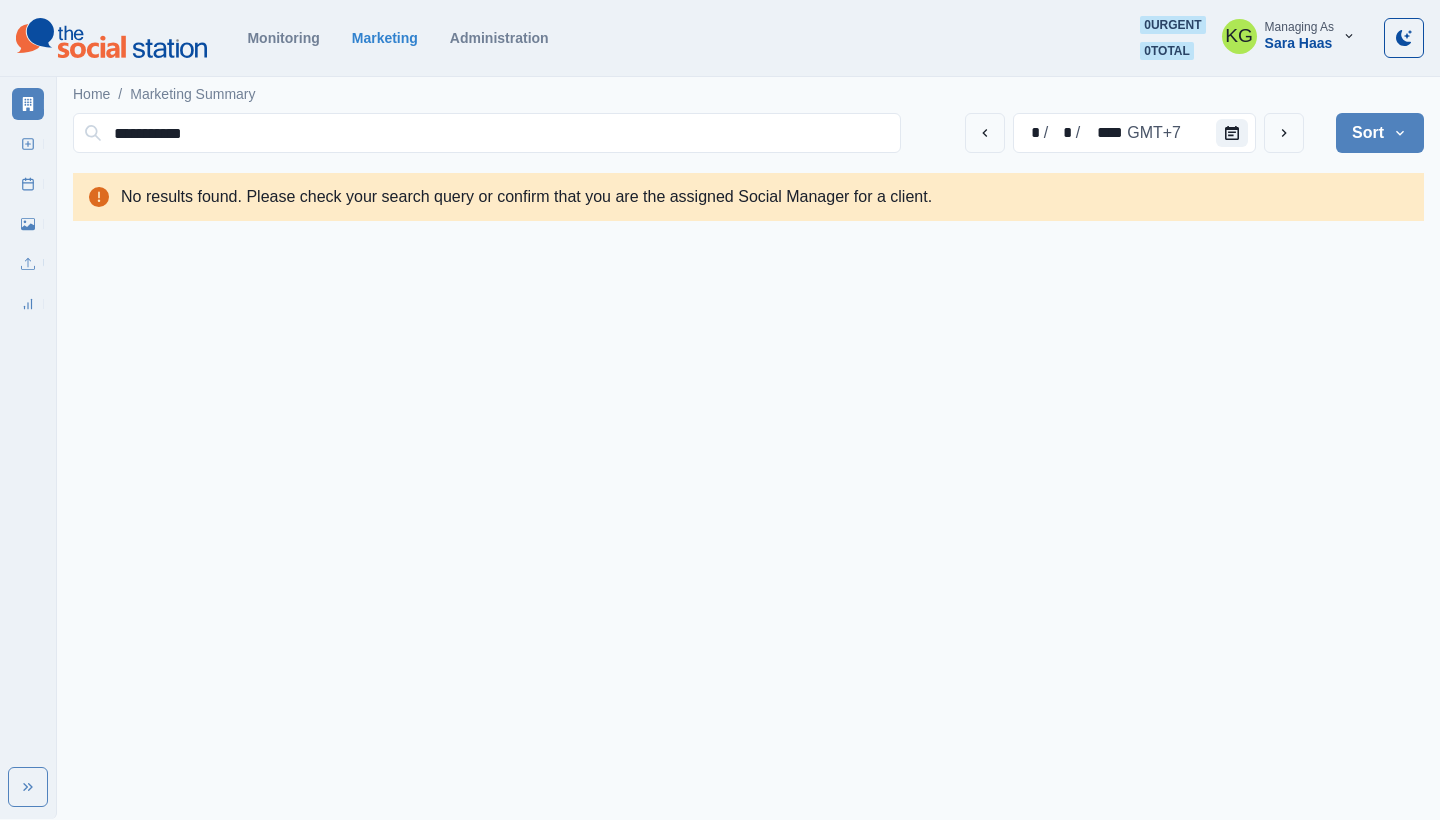 click on "**********" at bounding box center (720, 118) 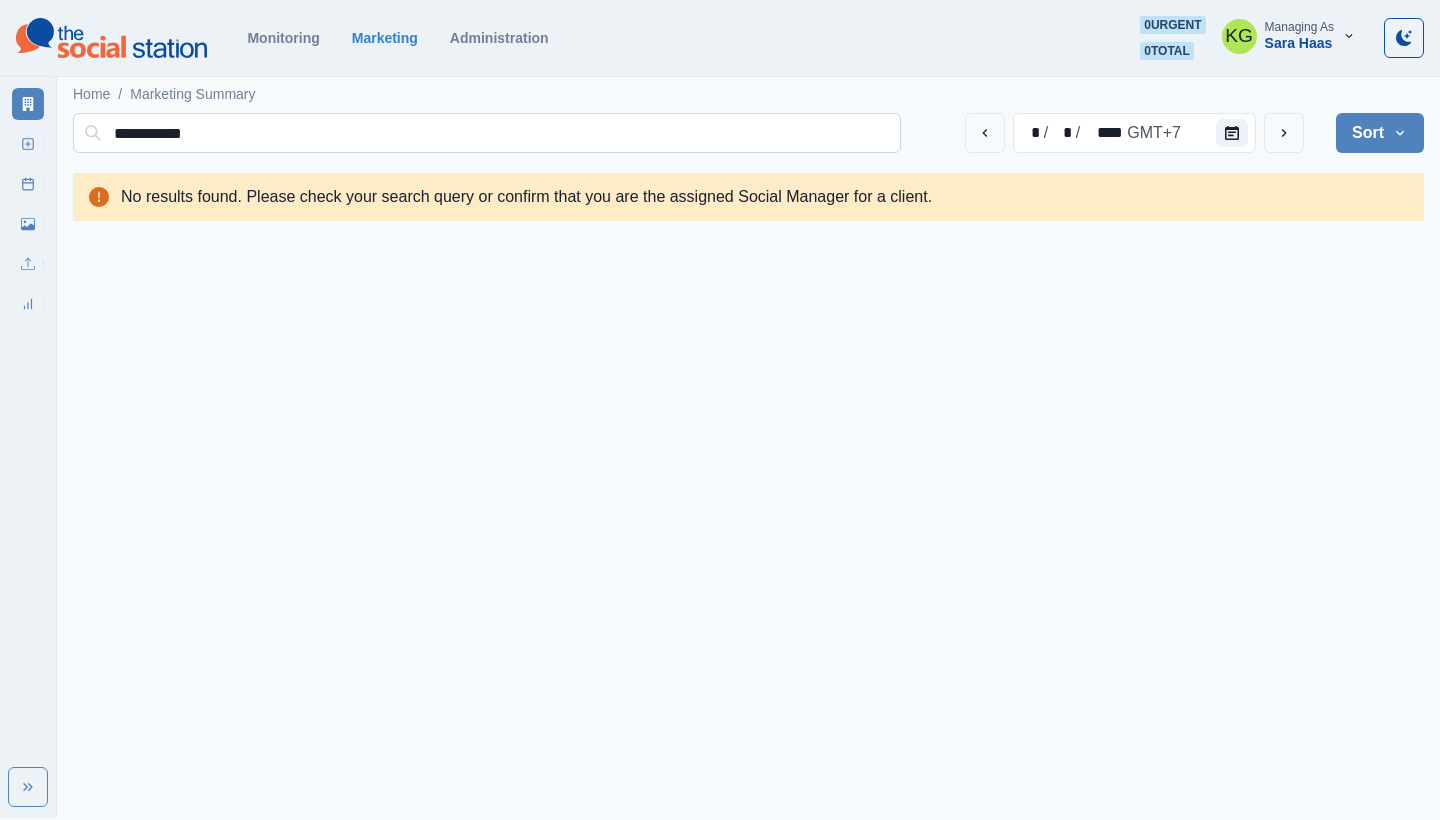 click on "**********" at bounding box center [487, 133] 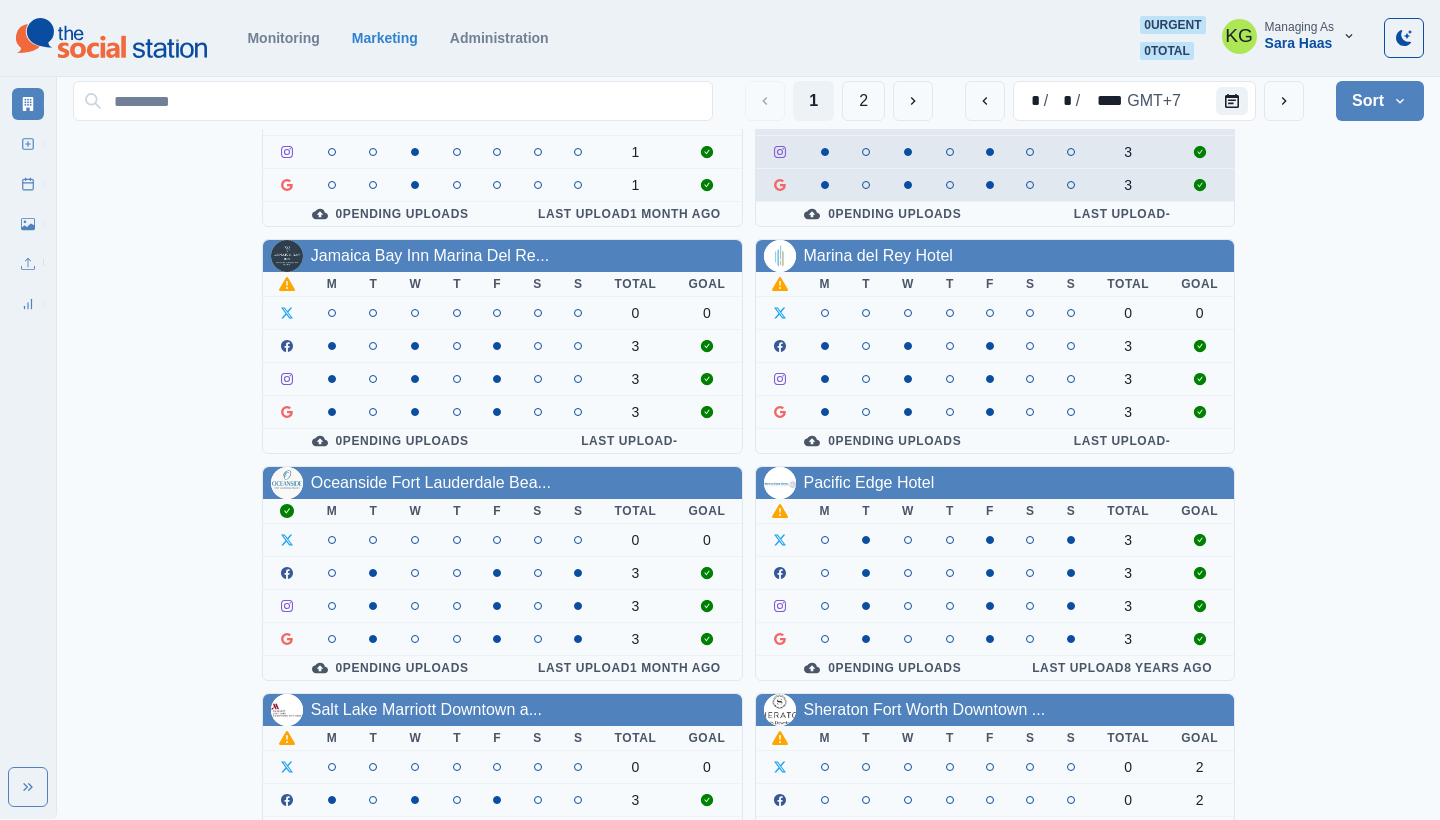 scroll, scrollTop: 362, scrollLeft: 0, axis: vertical 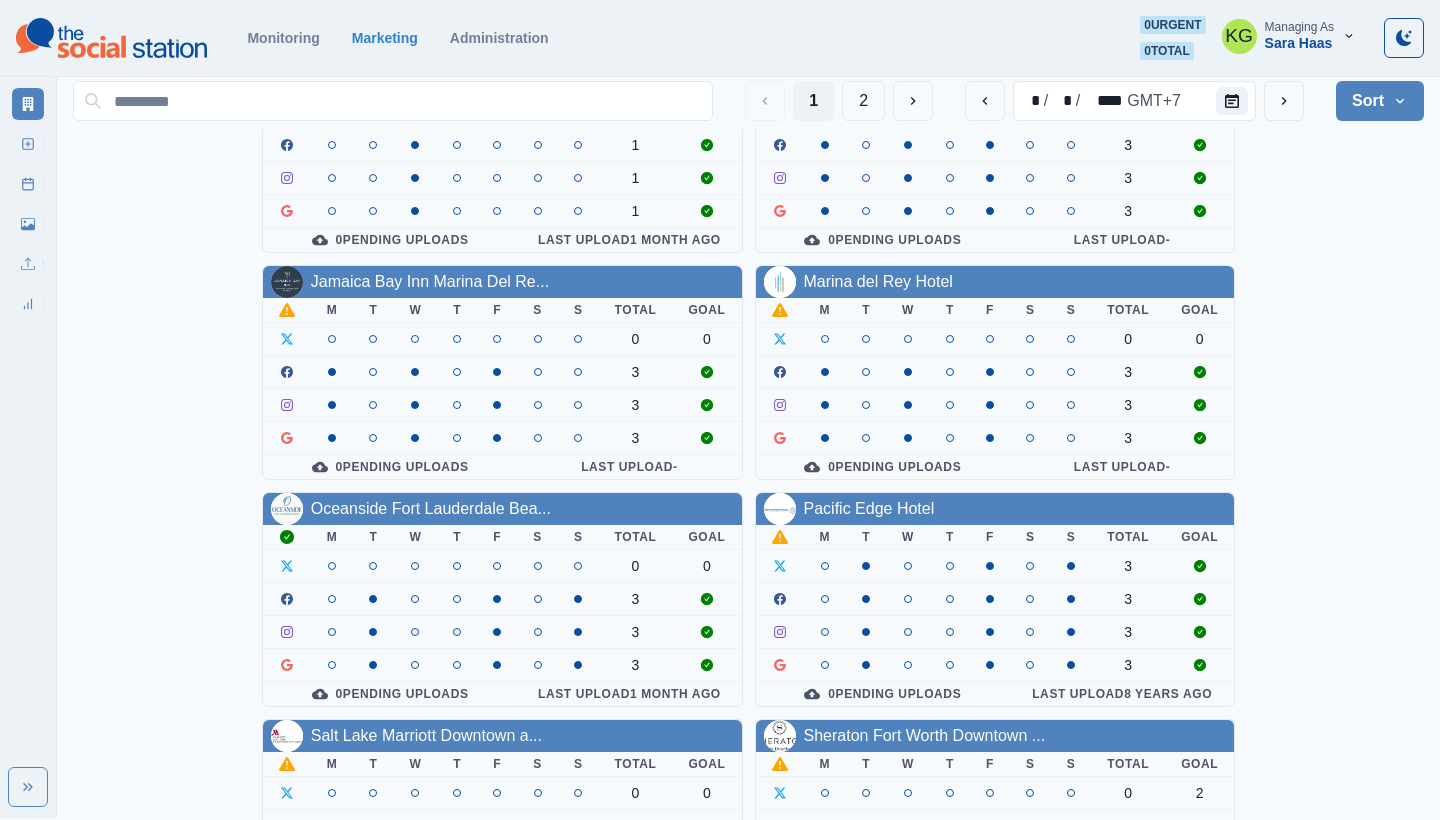 click on "Sara Haas" at bounding box center [1299, 43] 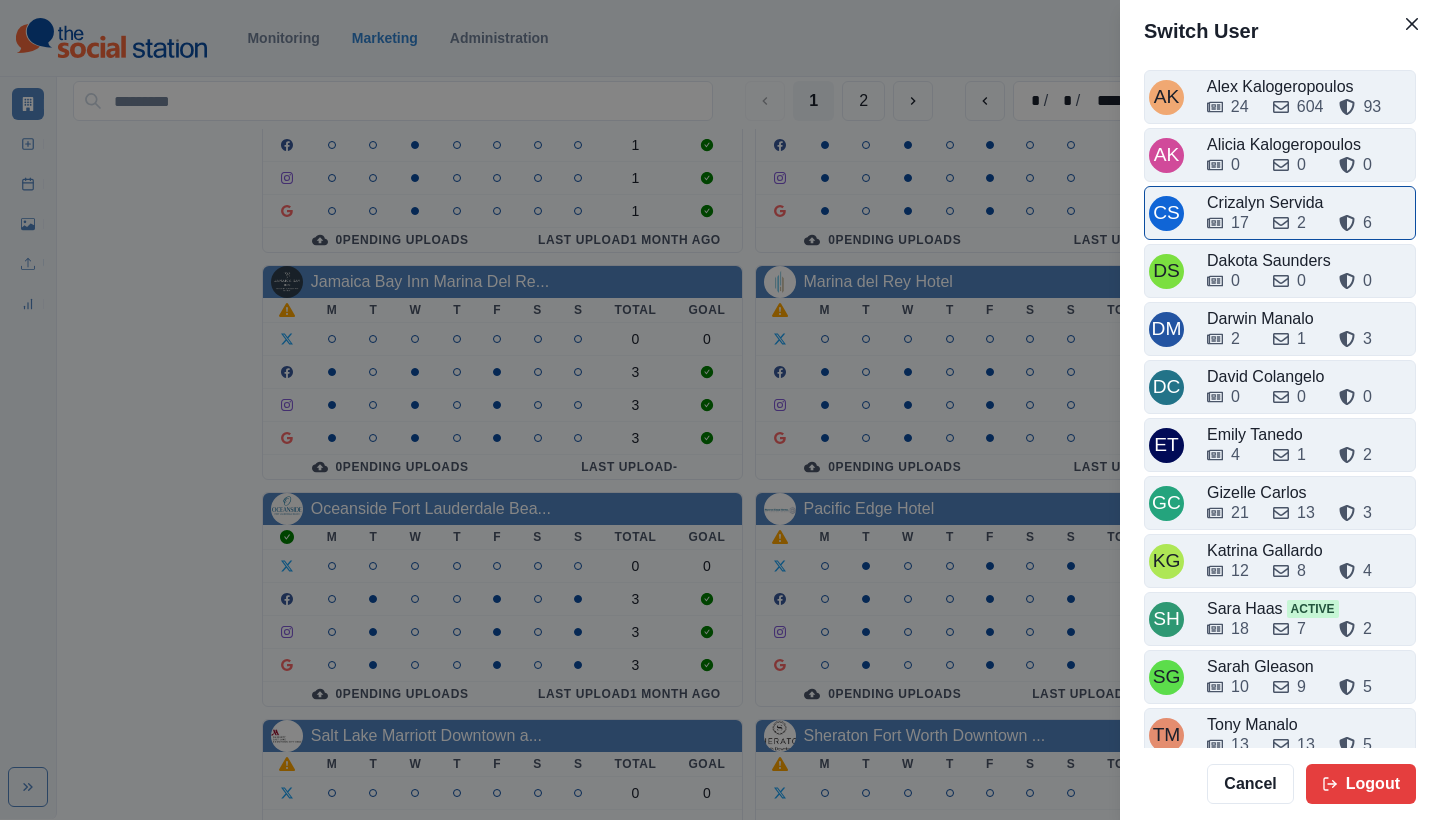 scroll, scrollTop: 0, scrollLeft: 0, axis: both 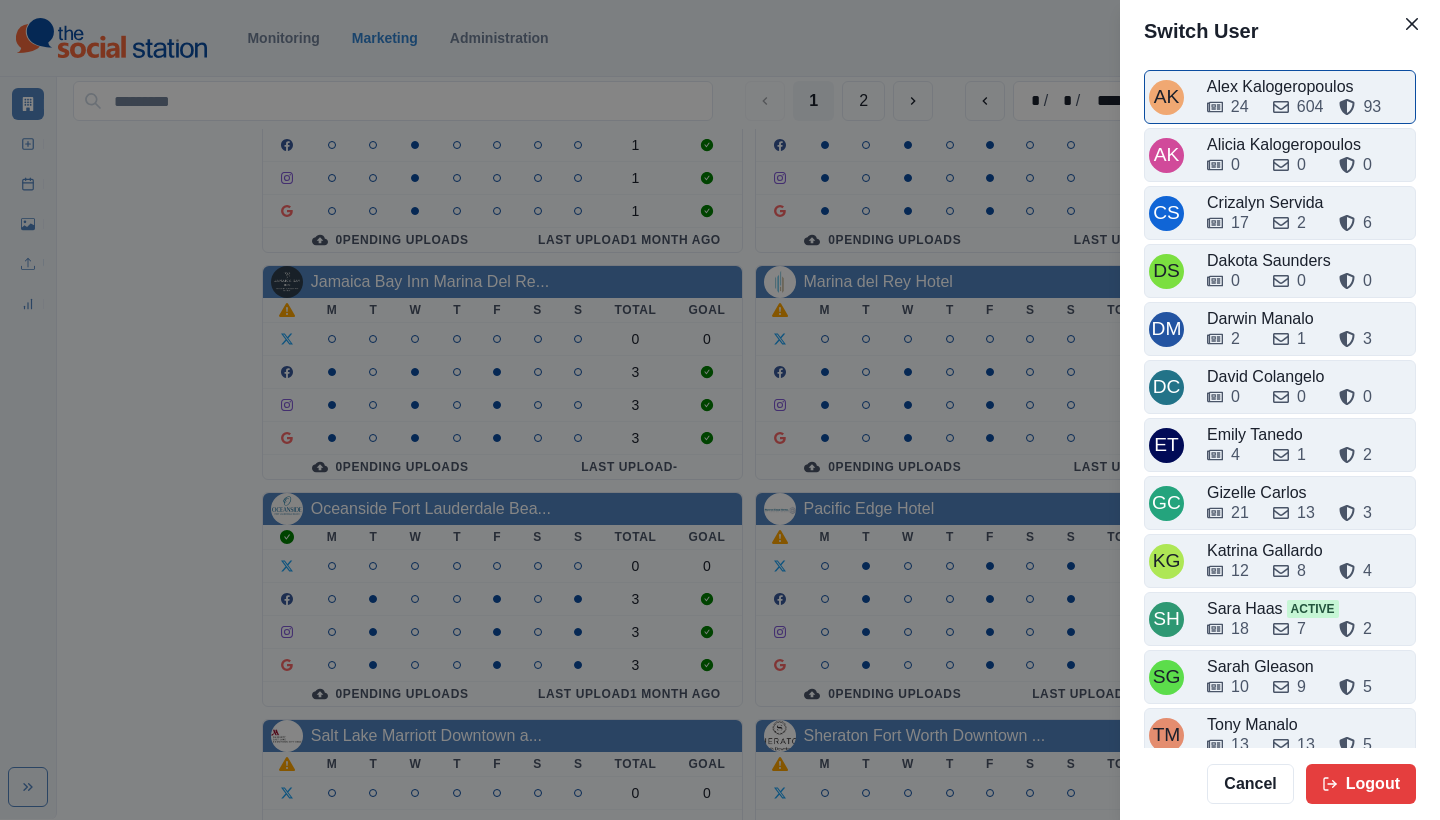 click on "Alex Kalogeropoulos" at bounding box center (1309, 87) 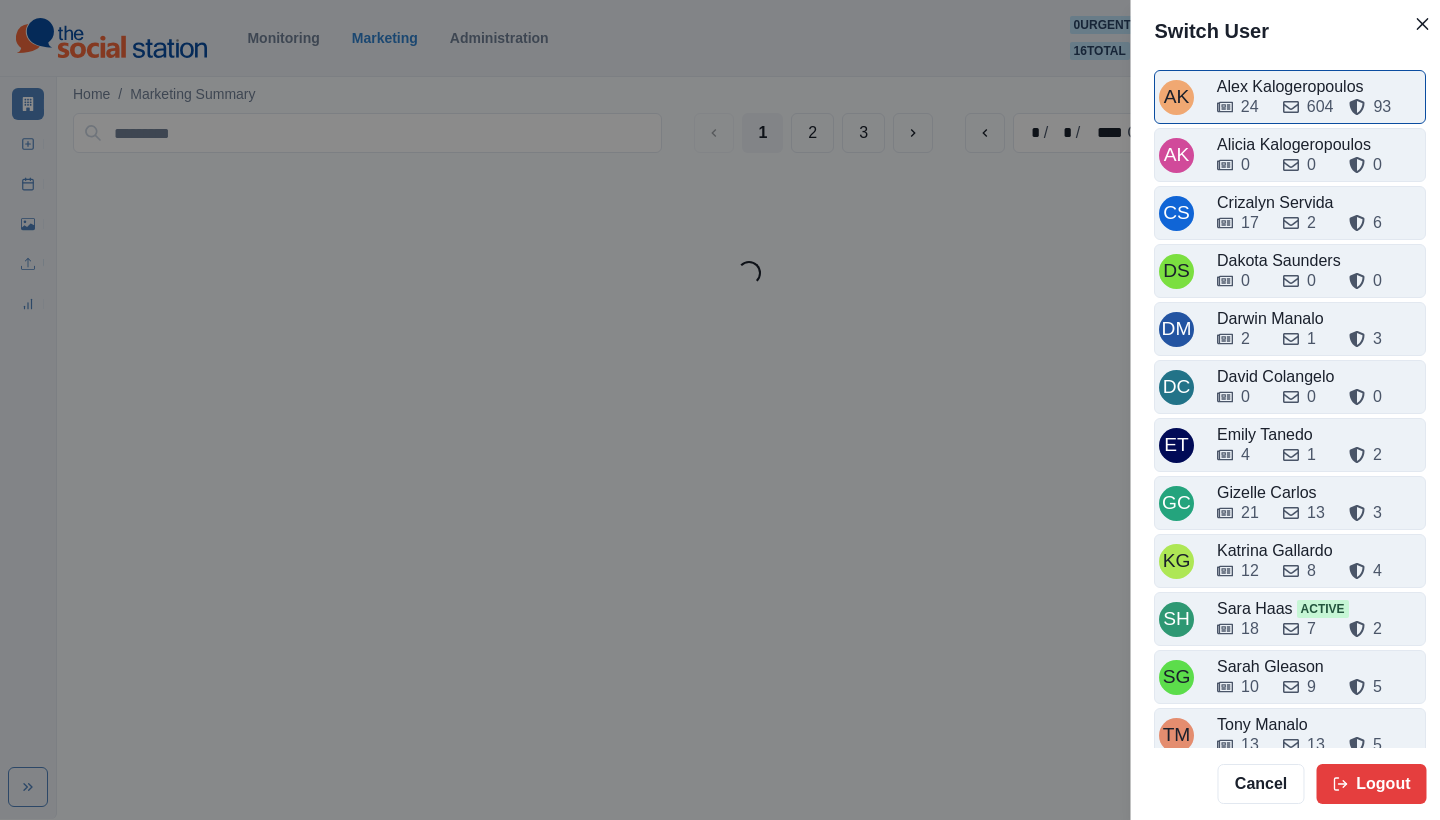 scroll, scrollTop: 0, scrollLeft: 0, axis: both 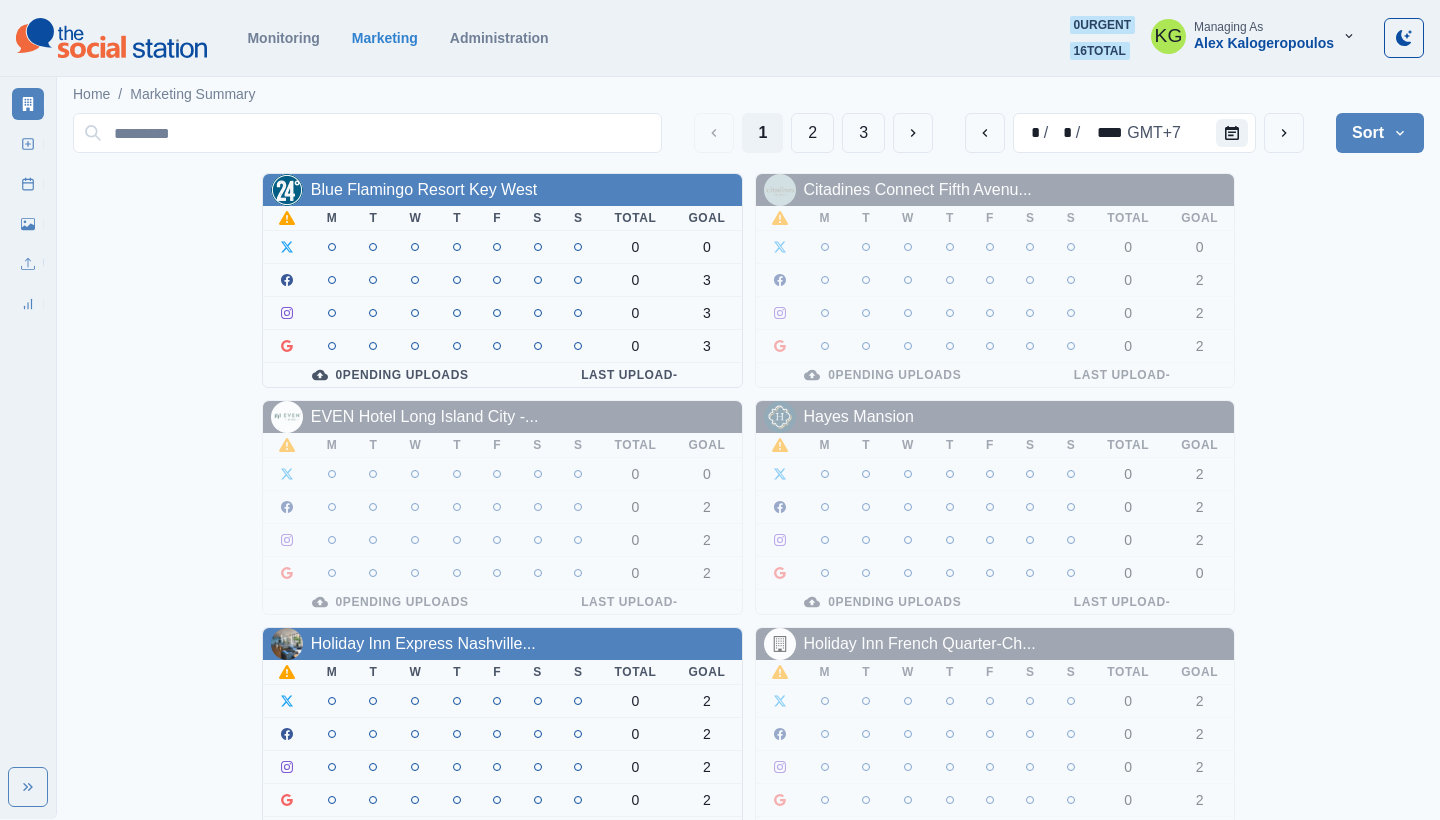click on "Alex Kalogeropoulos" at bounding box center [1264, 43] 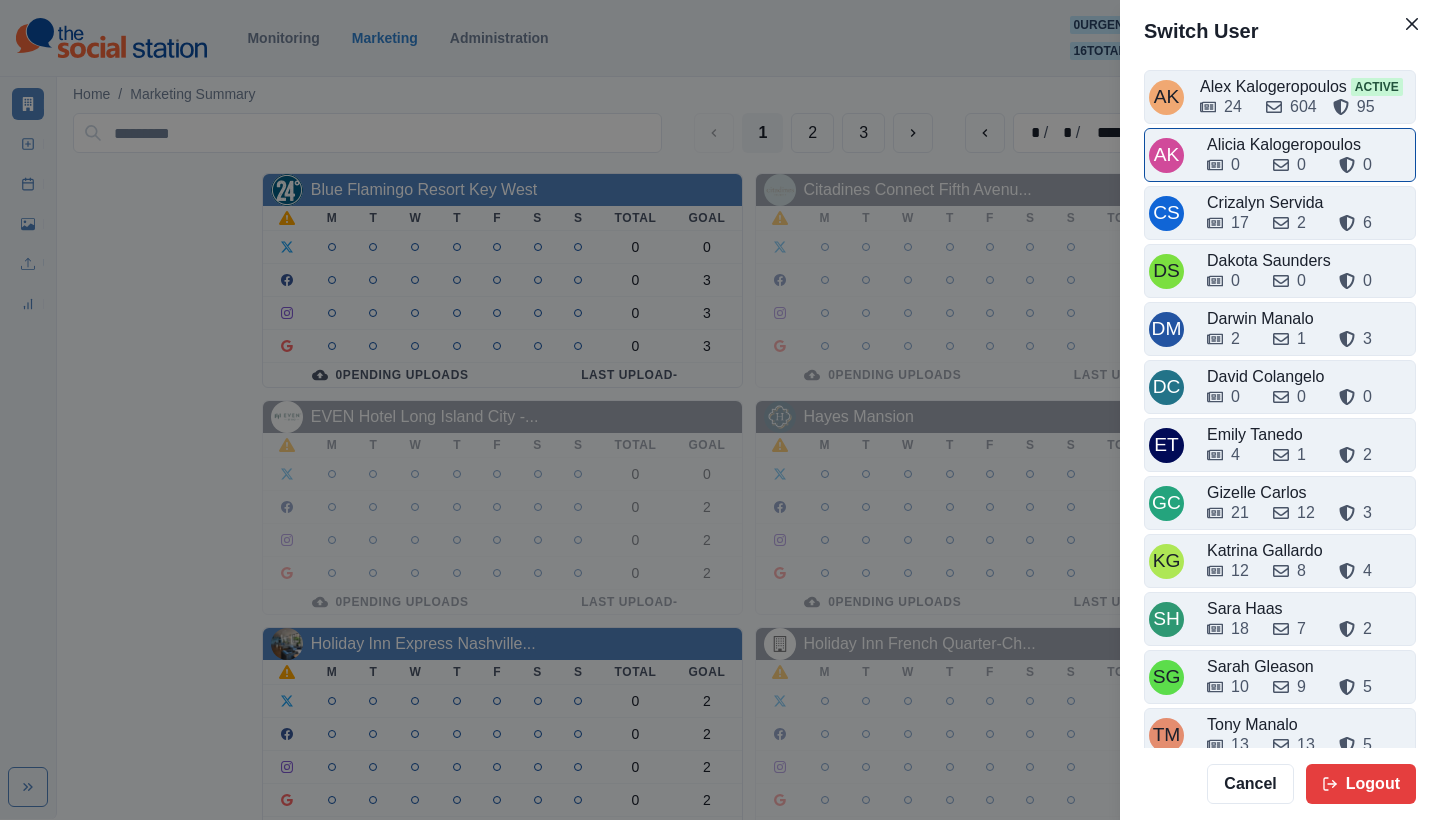 click on "0" at bounding box center [1232, 165] 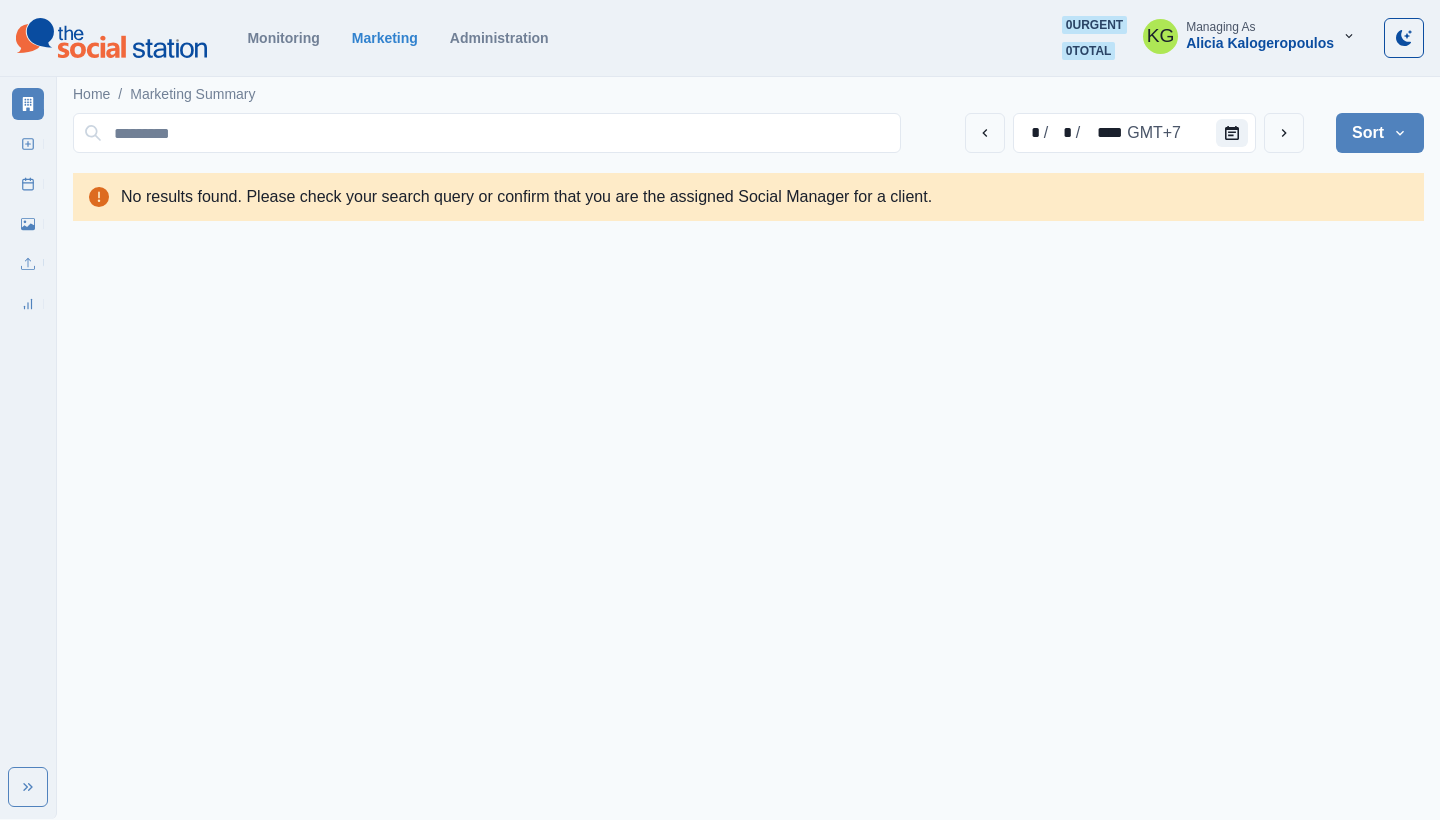 click on "Alicia Kalogeropoulos" at bounding box center [1260, 43] 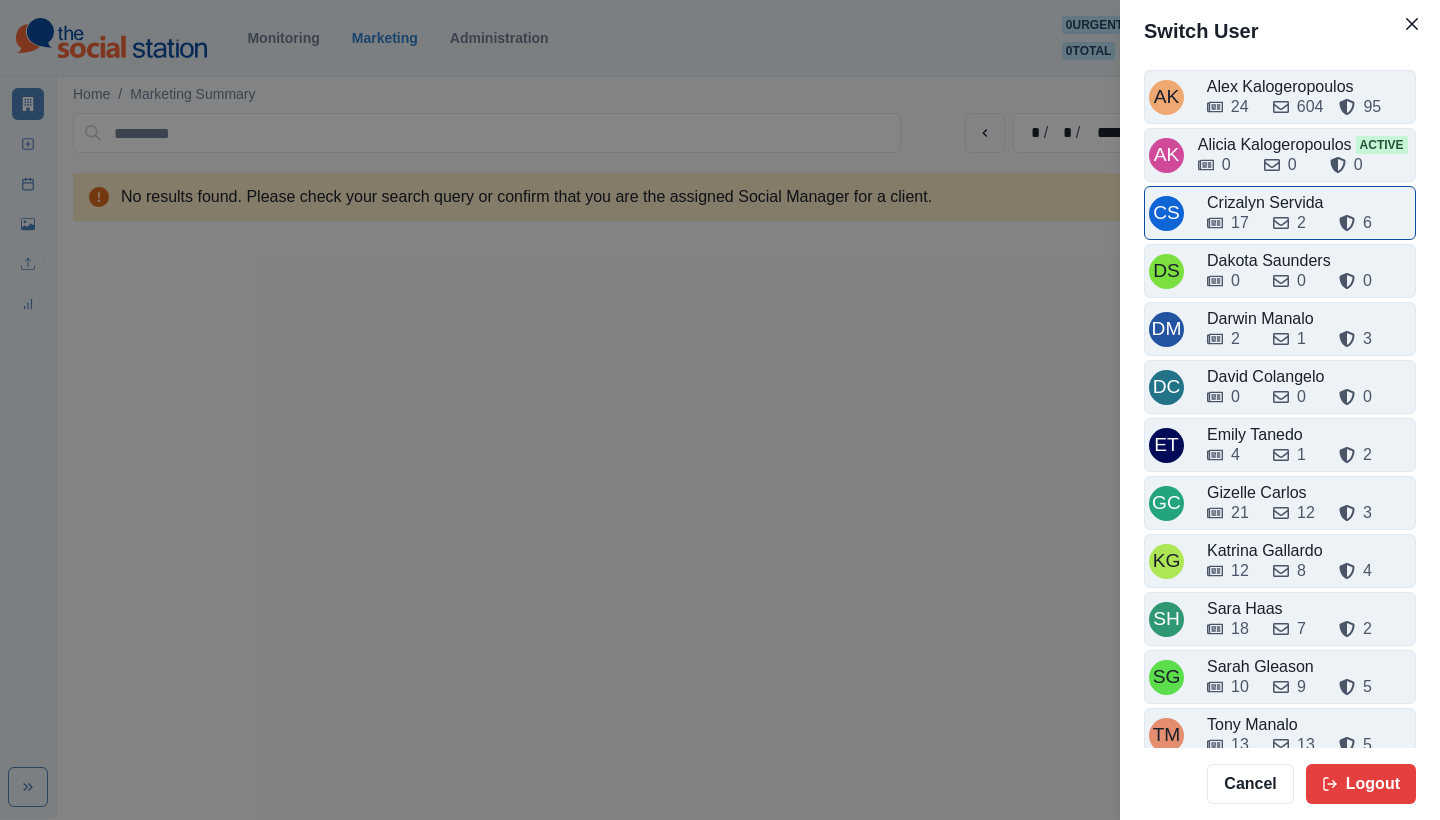 click on "17" at bounding box center [1232, 223] 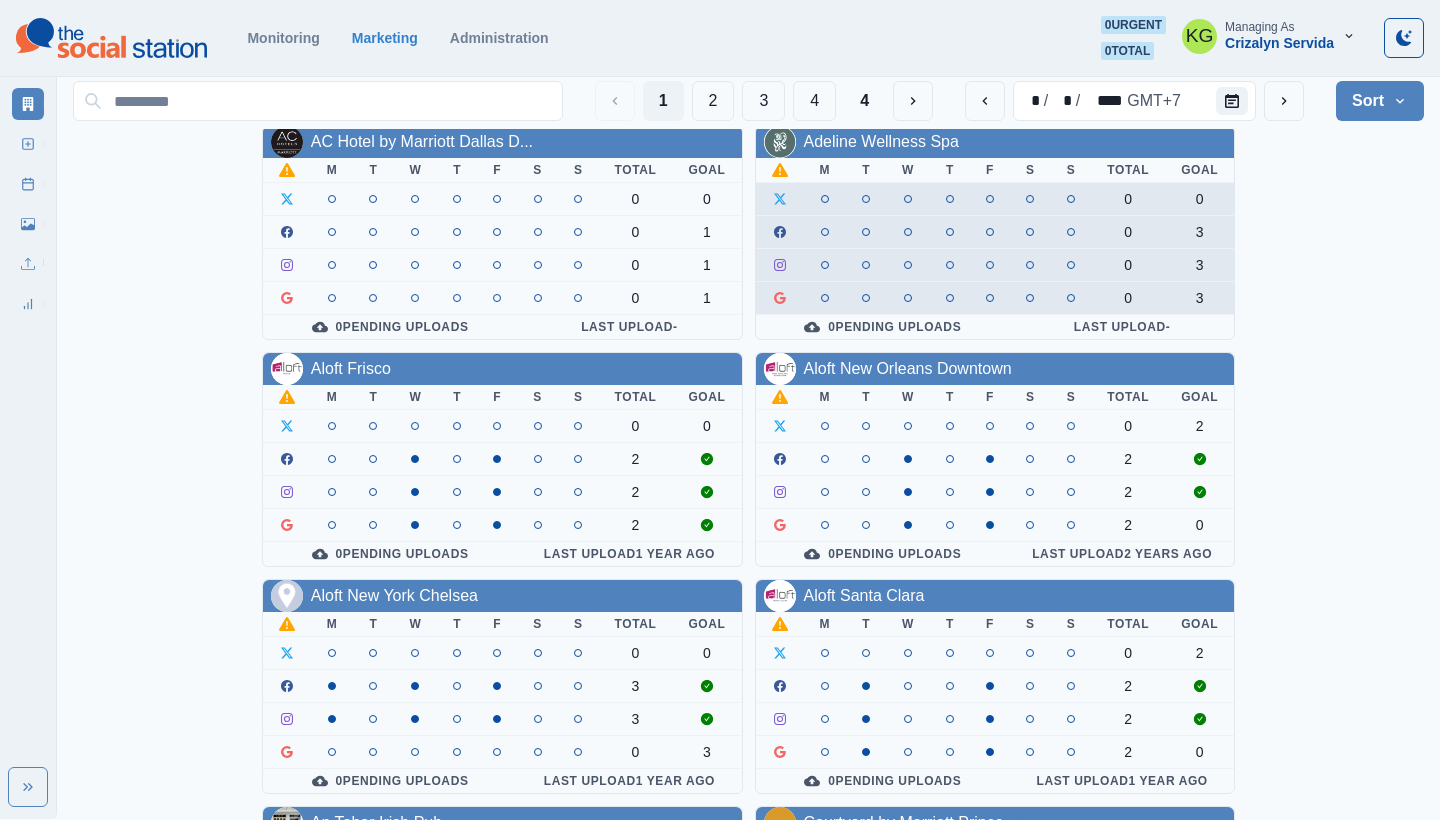 scroll, scrollTop: 712, scrollLeft: 0, axis: vertical 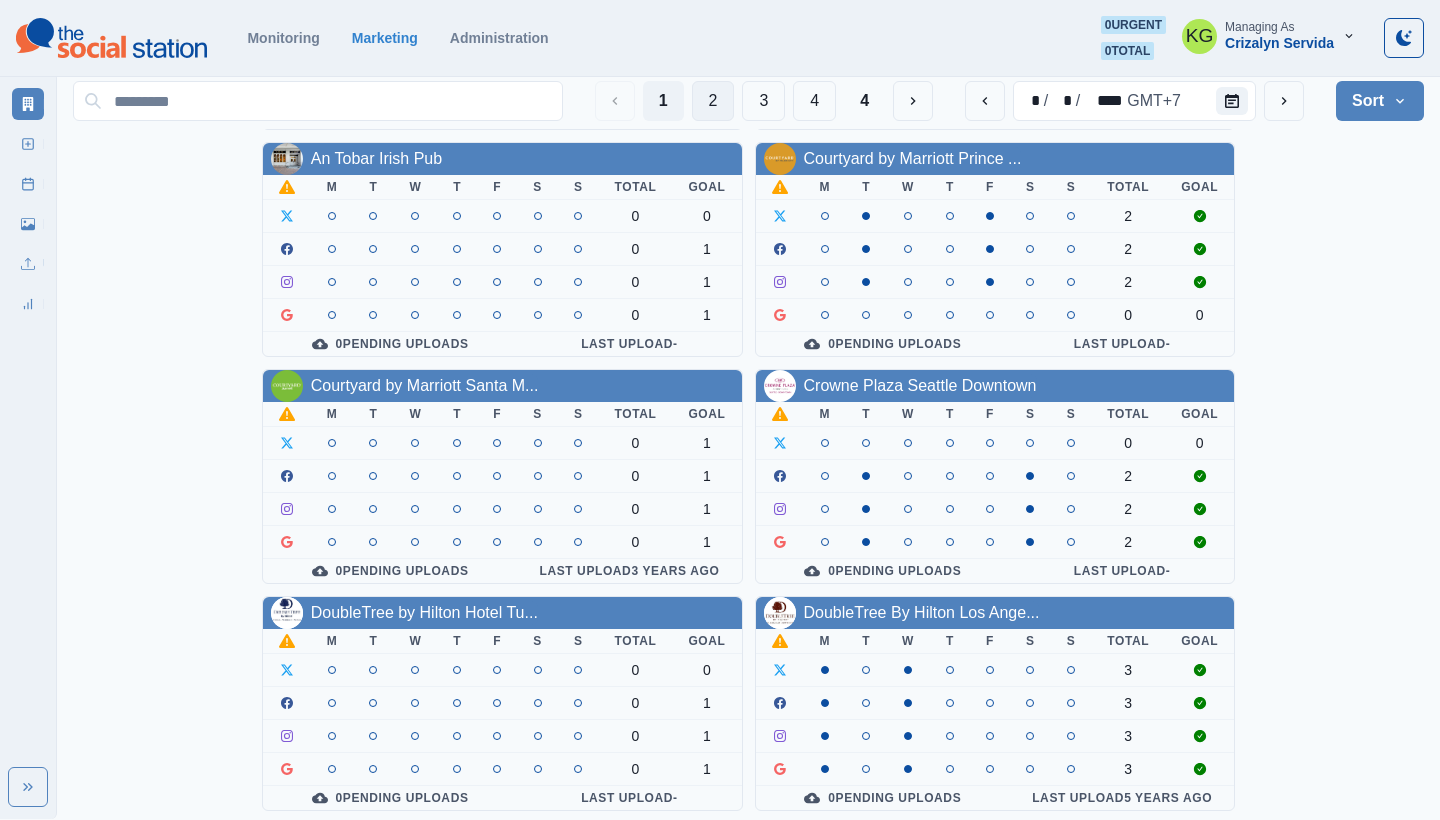 click on "2" at bounding box center (713, 101) 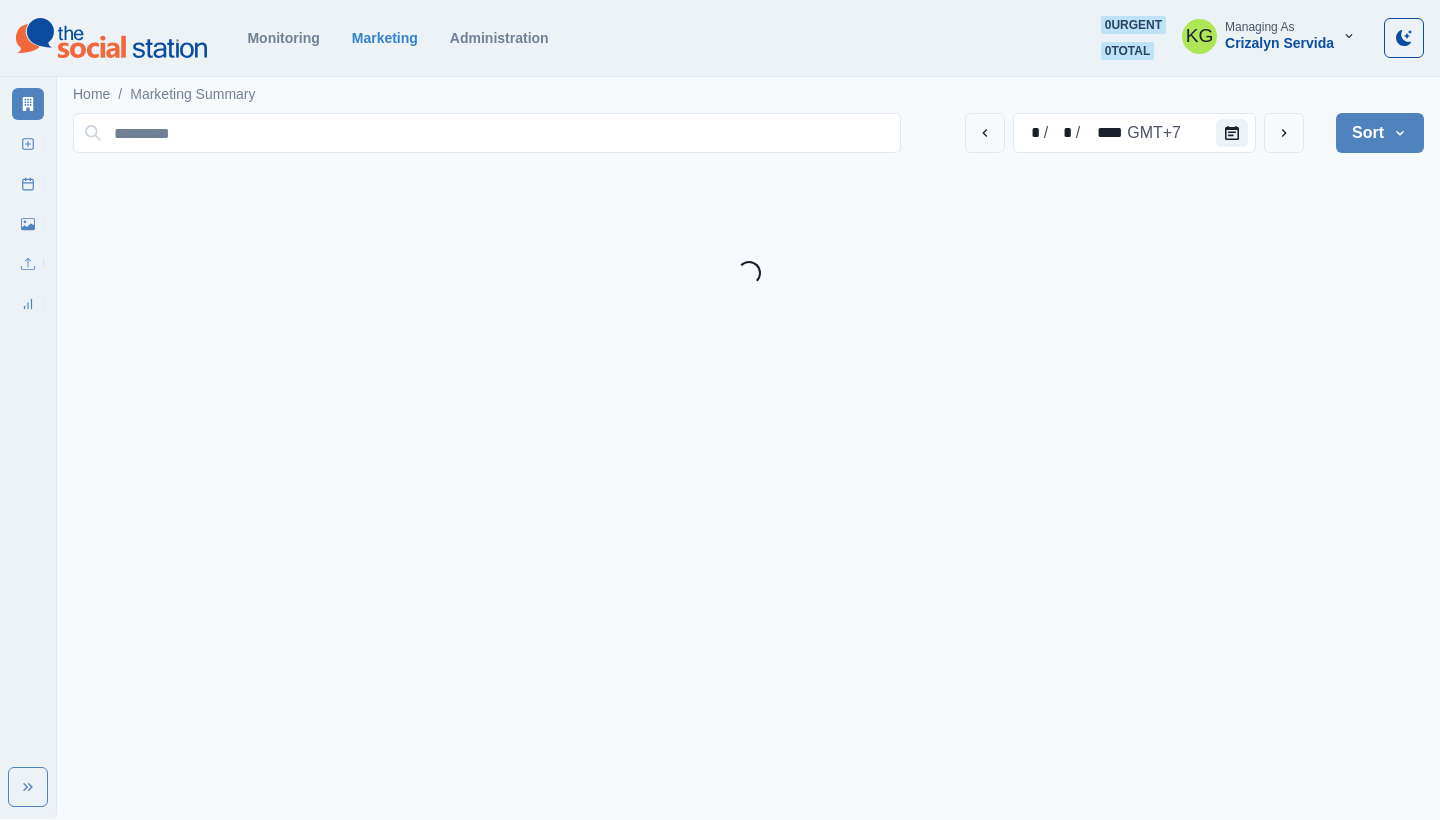 scroll, scrollTop: 0, scrollLeft: 0, axis: both 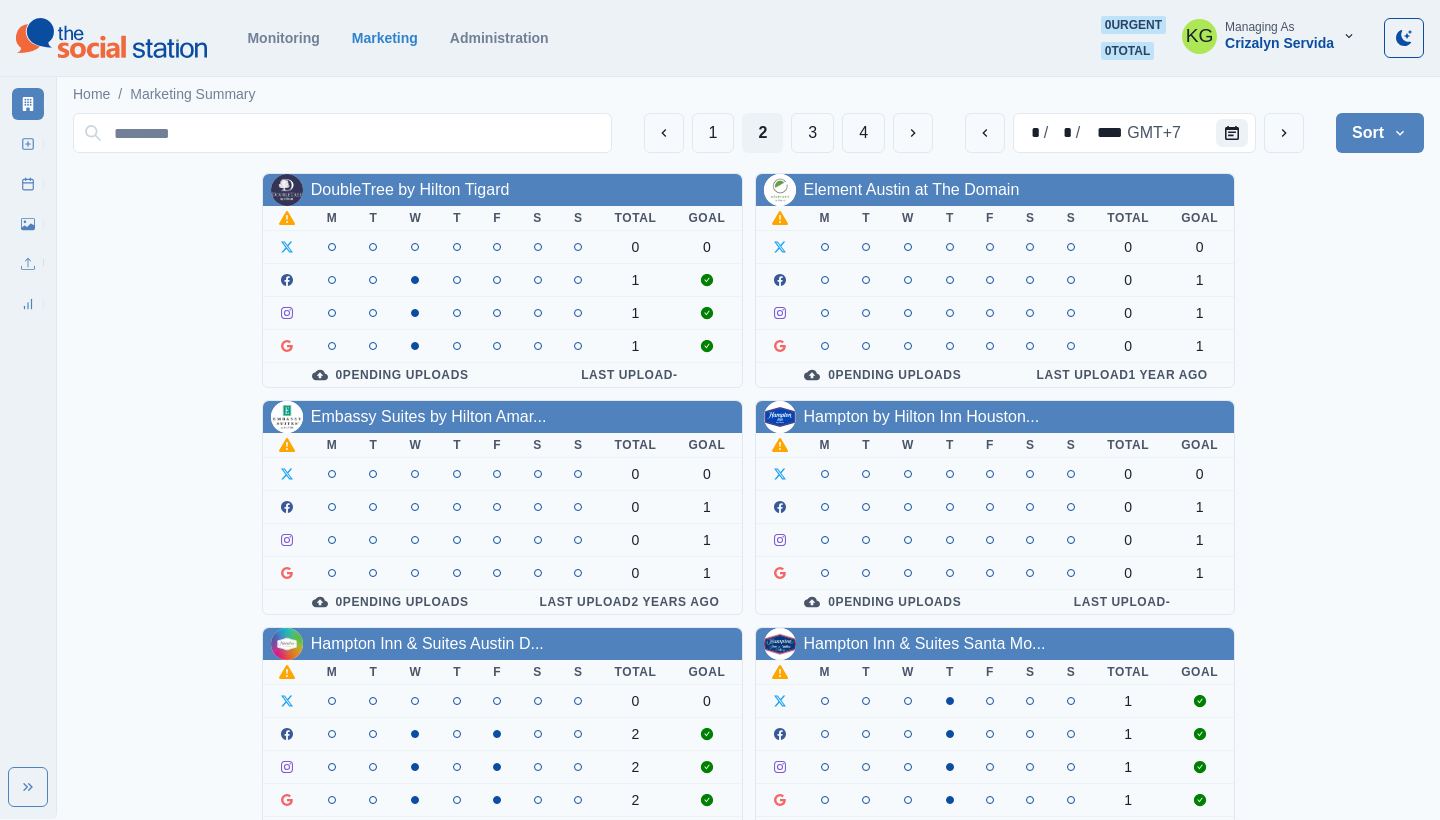 click on "Crizalyn Servida" at bounding box center (1279, 43) 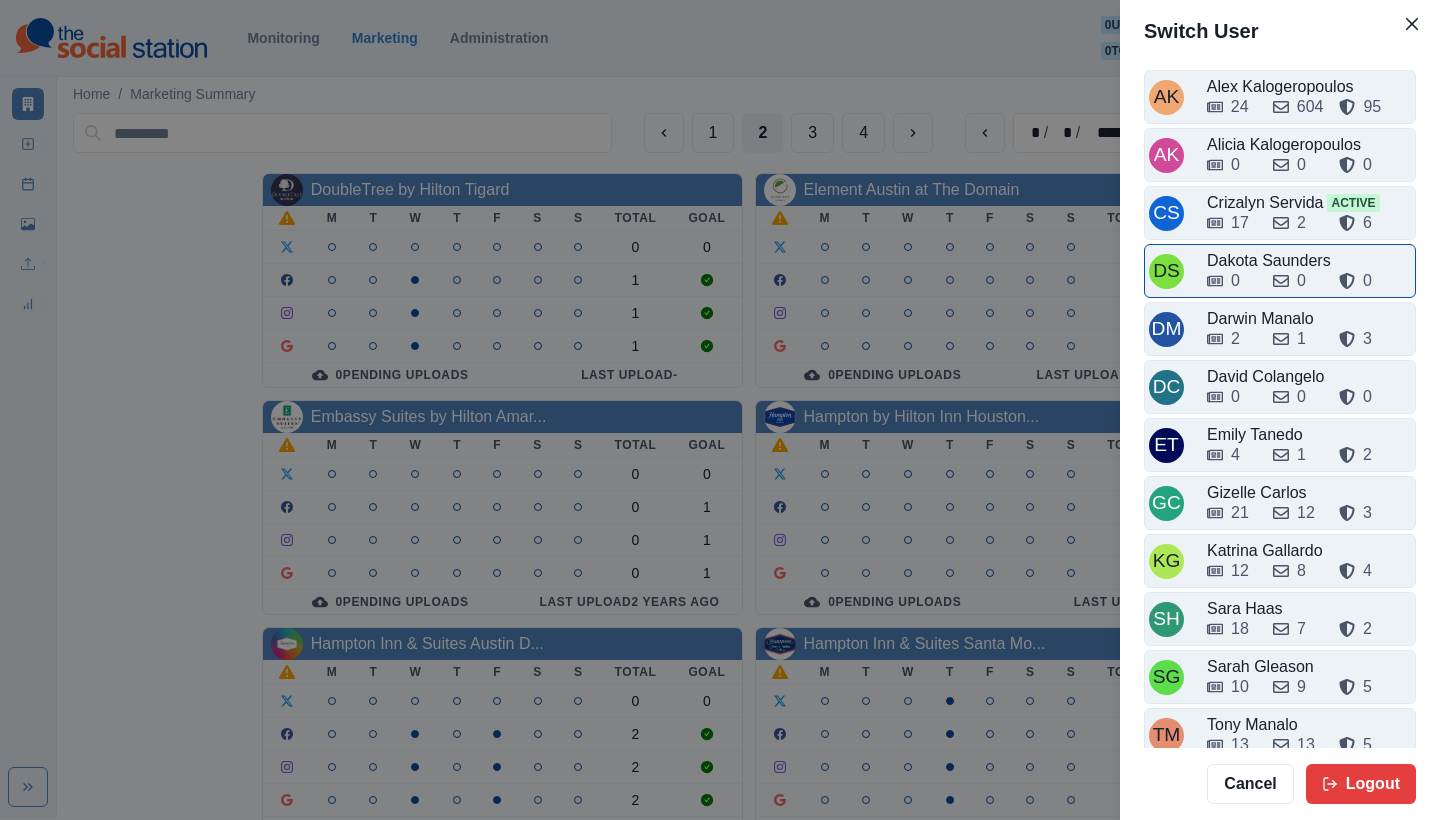 click 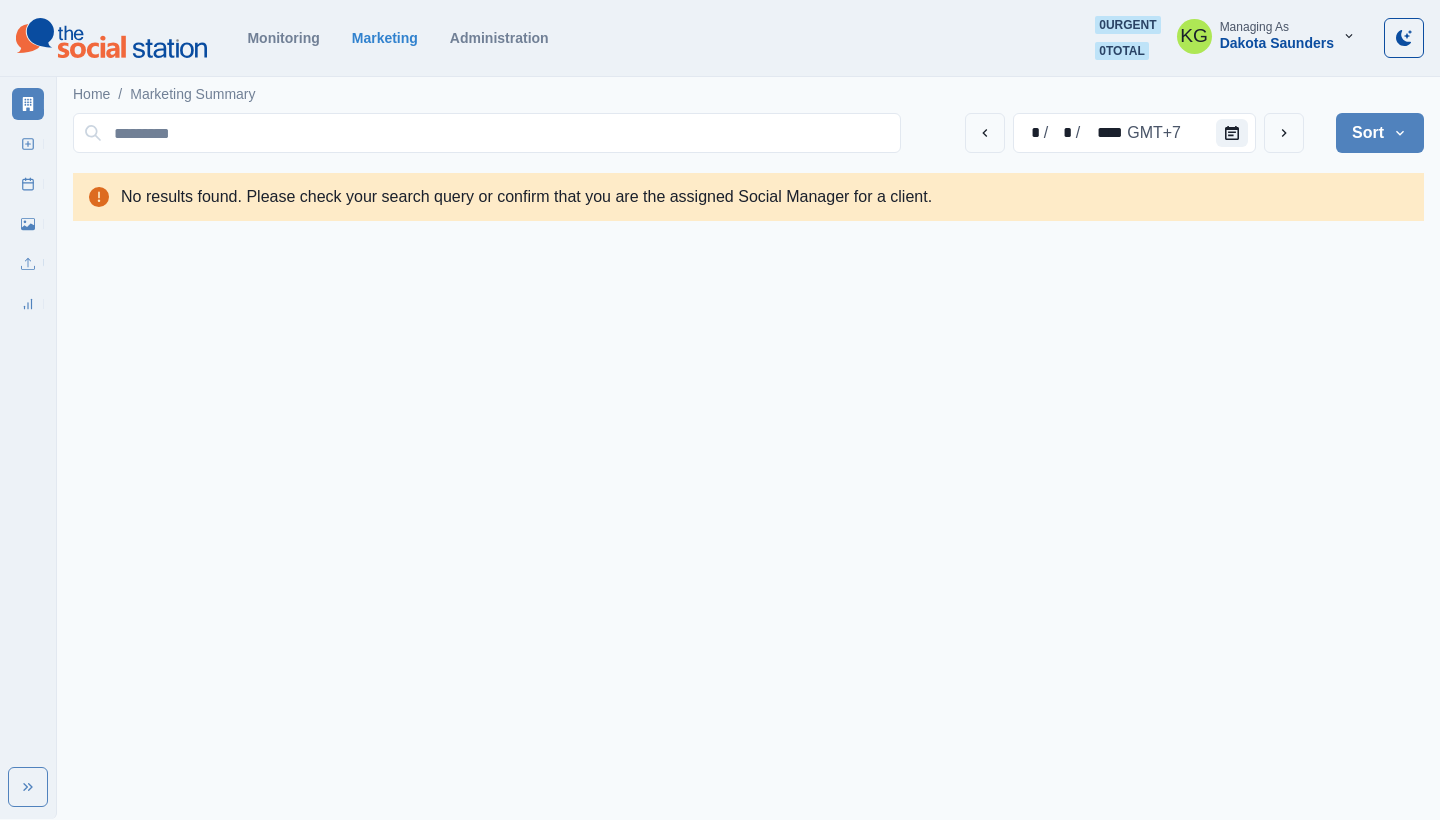 click on "Dakota Saunders" at bounding box center [1277, 43] 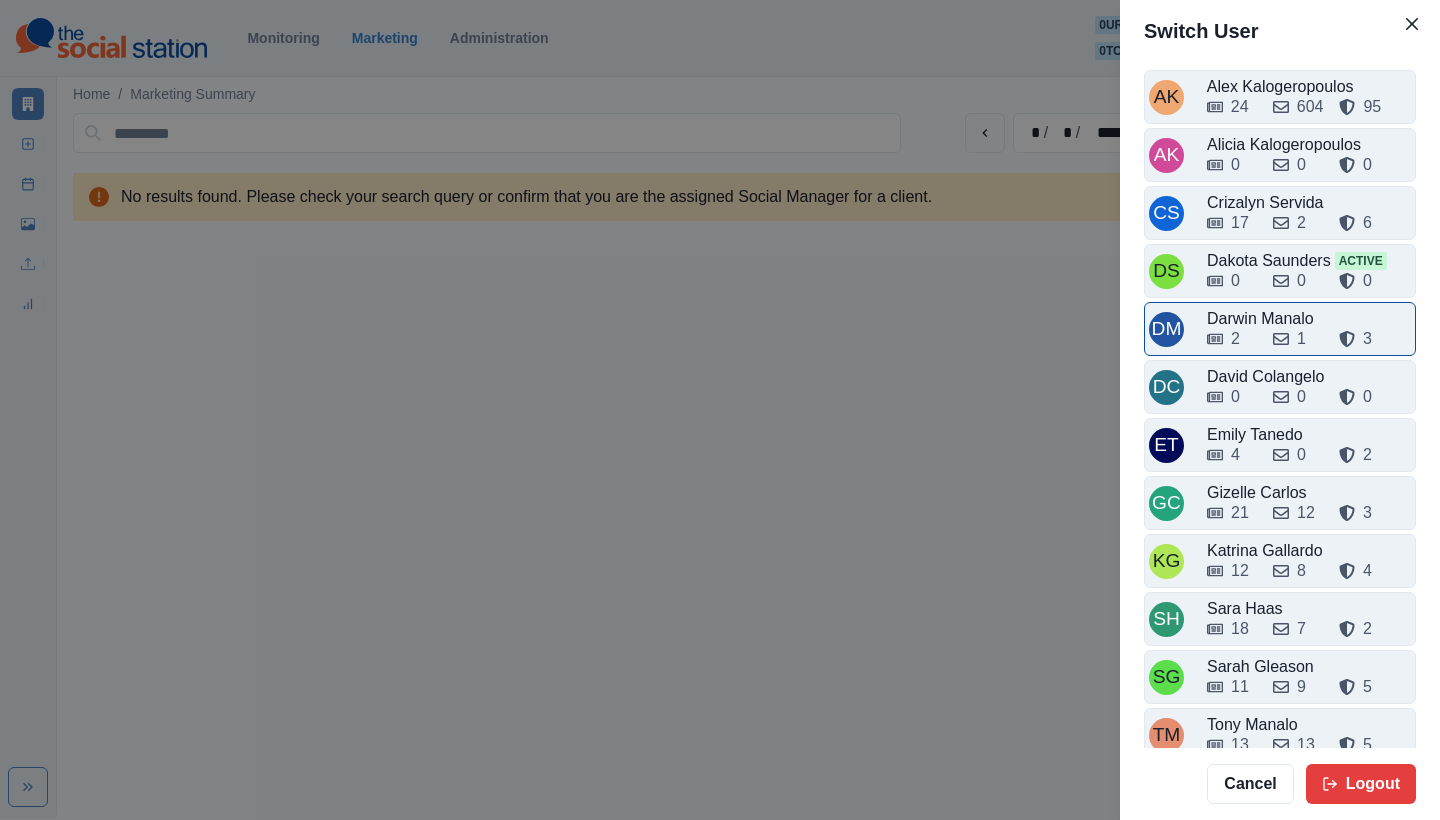 click 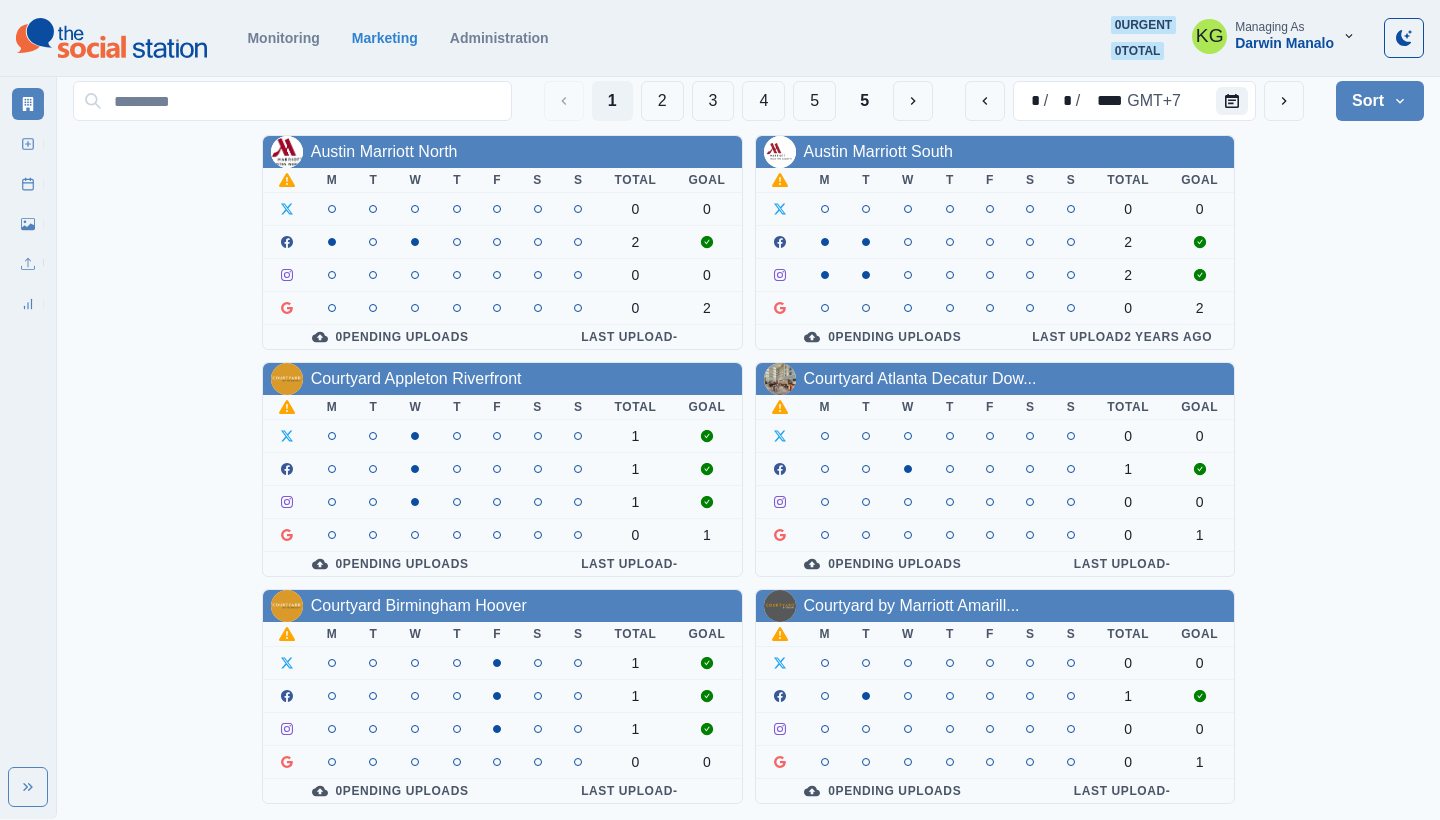 scroll, scrollTop: 719, scrollLeft: 0, axis: vertical 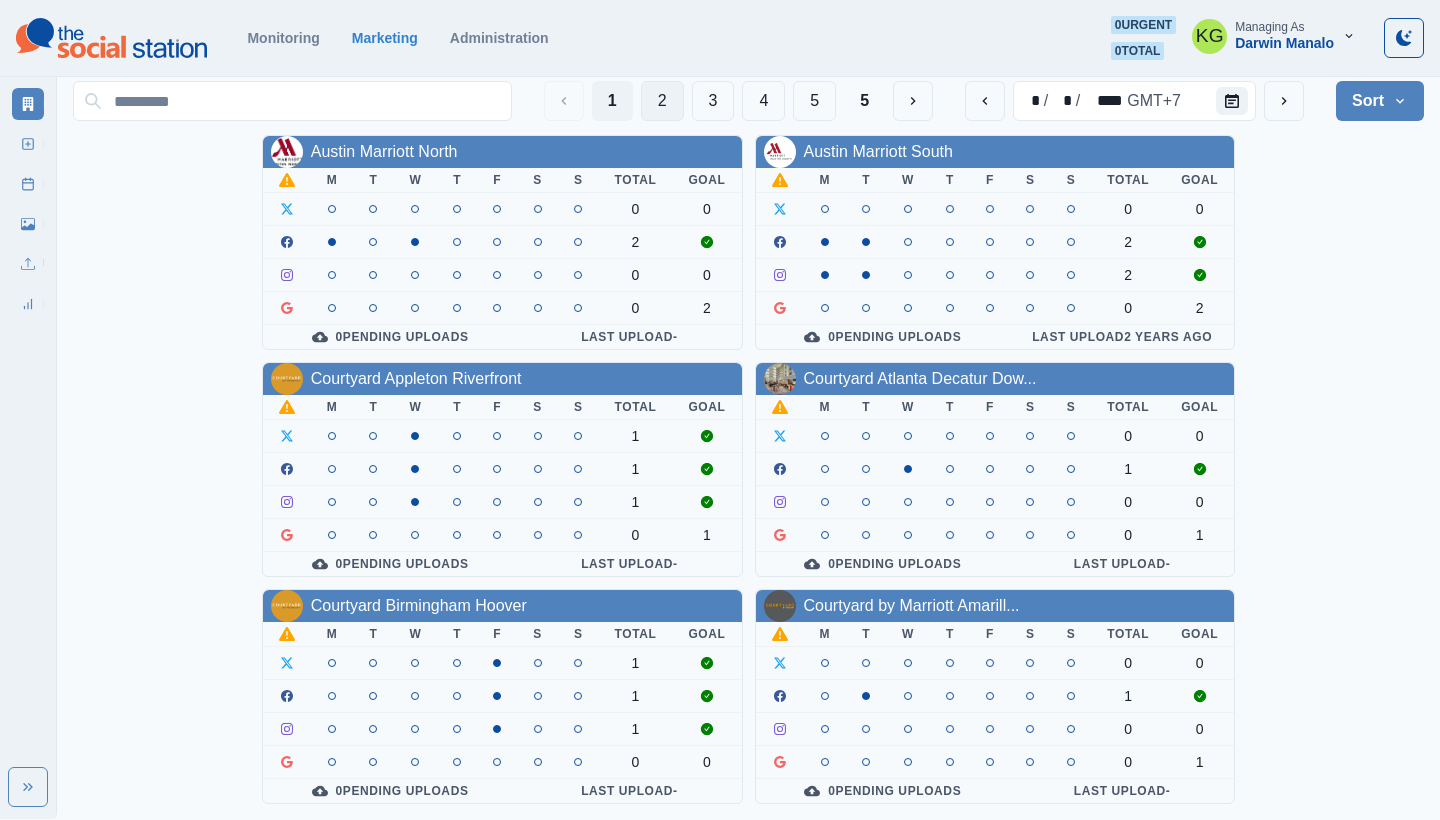 click on "2" at bounding box center (662, 101) 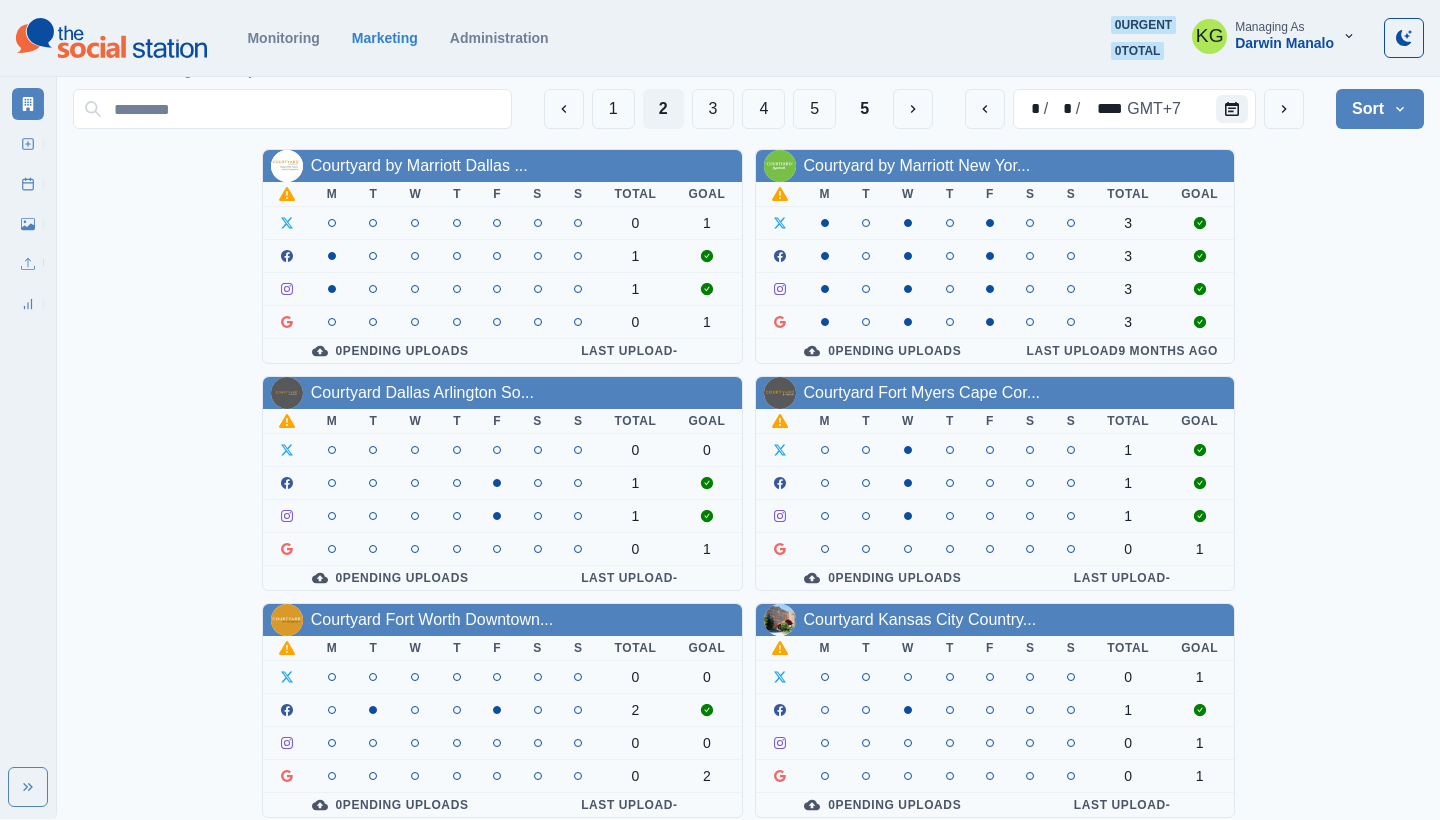 scroll, scrollTop: 0, scrollLeft: 0, axis: both 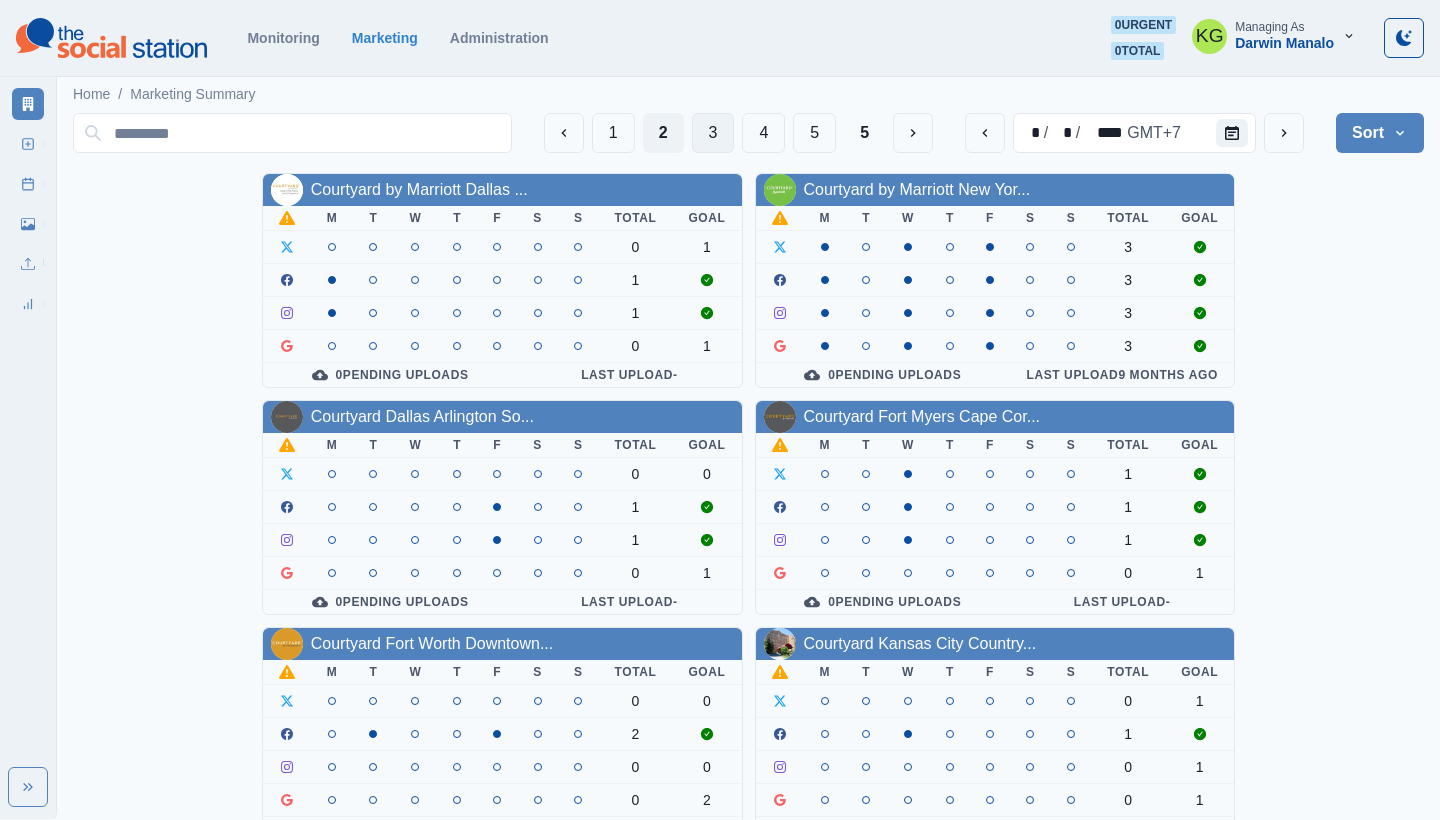 click on "3" at bounding box center (713, 133) 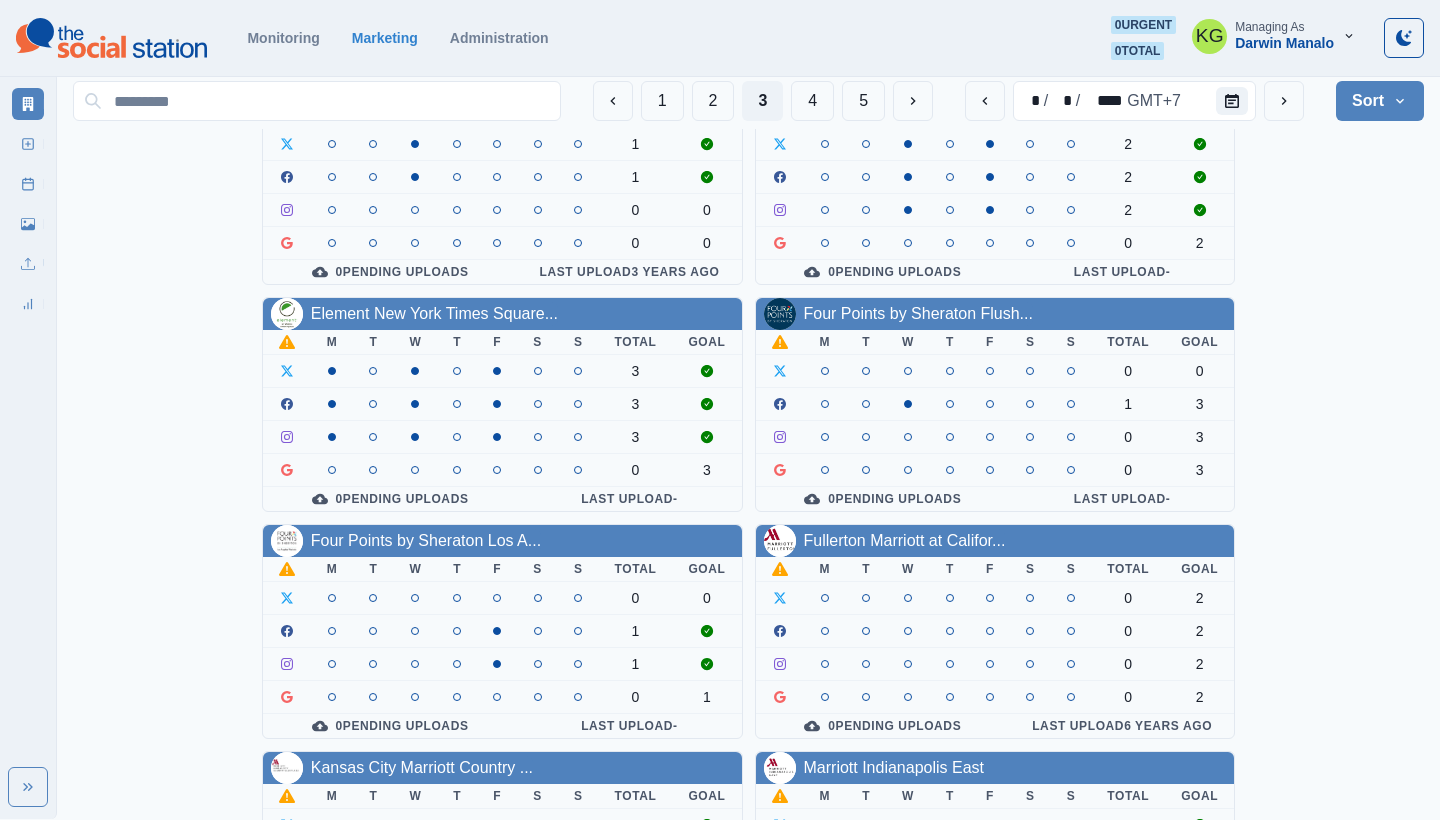 scroll, scrollTop: 54, scrollLeft: 0, axis: vertical 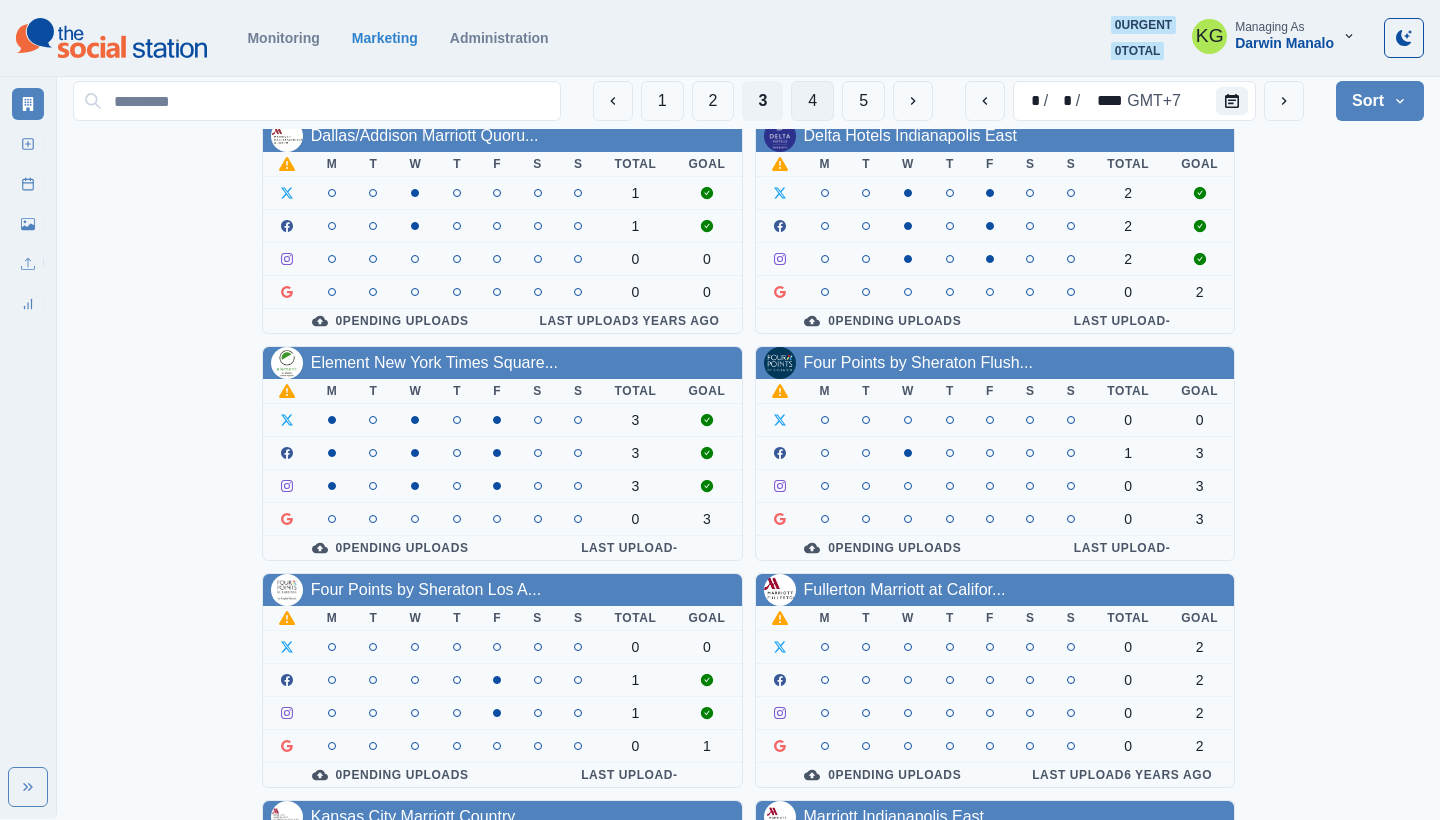 click on "4" at bounding box center (812, 101) 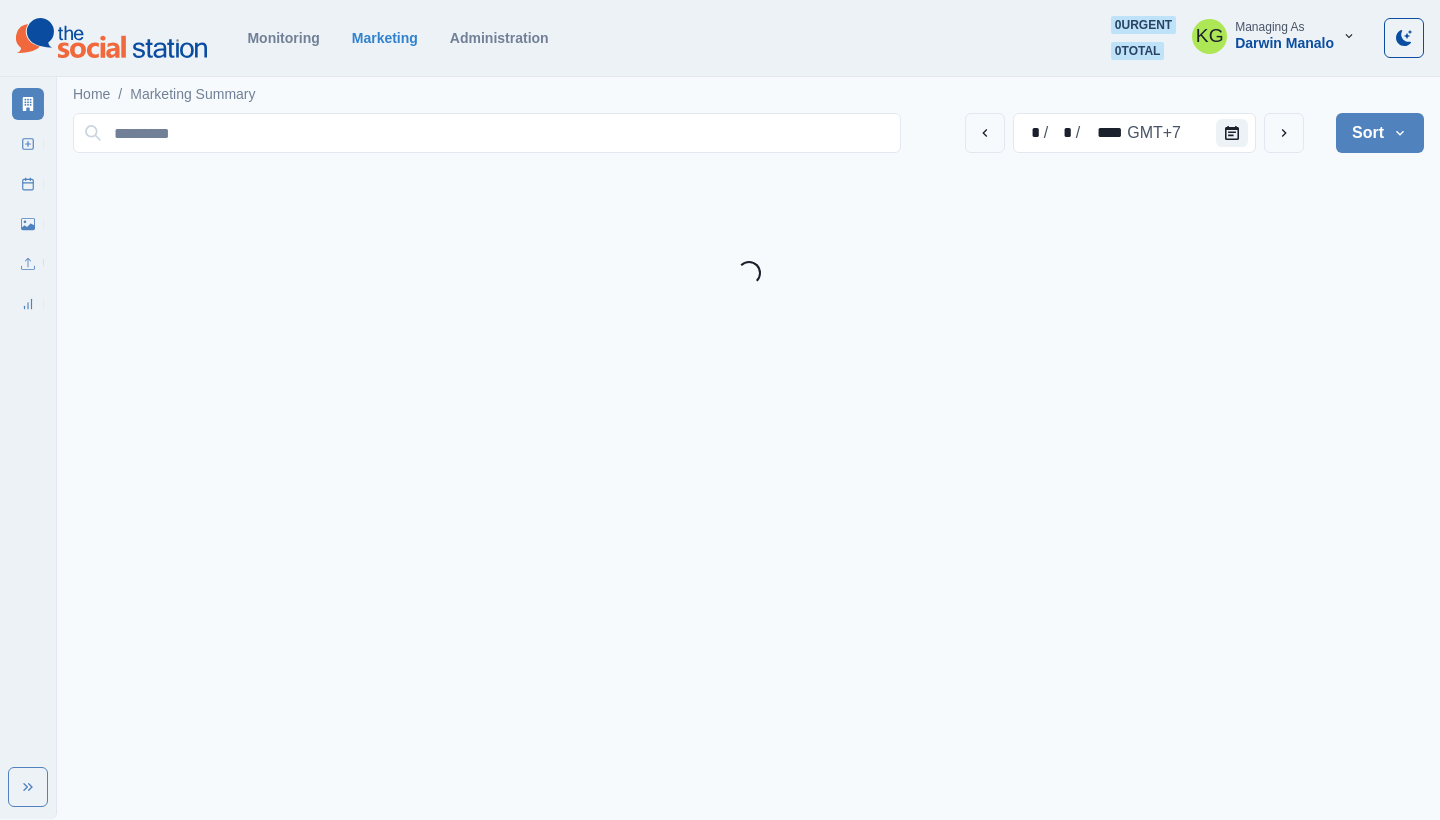 scroll, scrollTop: 0, scrollLeft: 0, axis: both 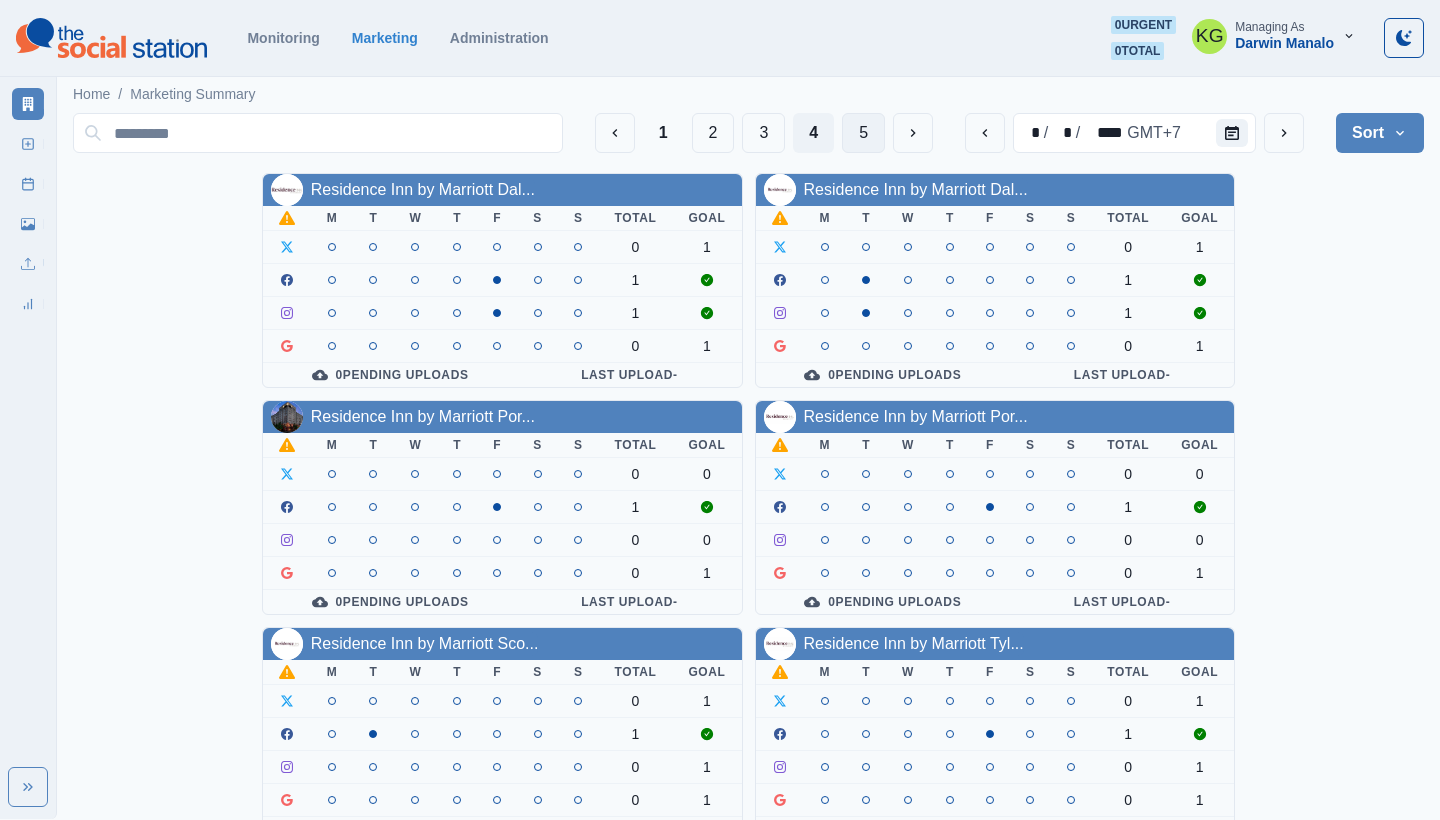 click on "5" at bounding box center (863, 133) 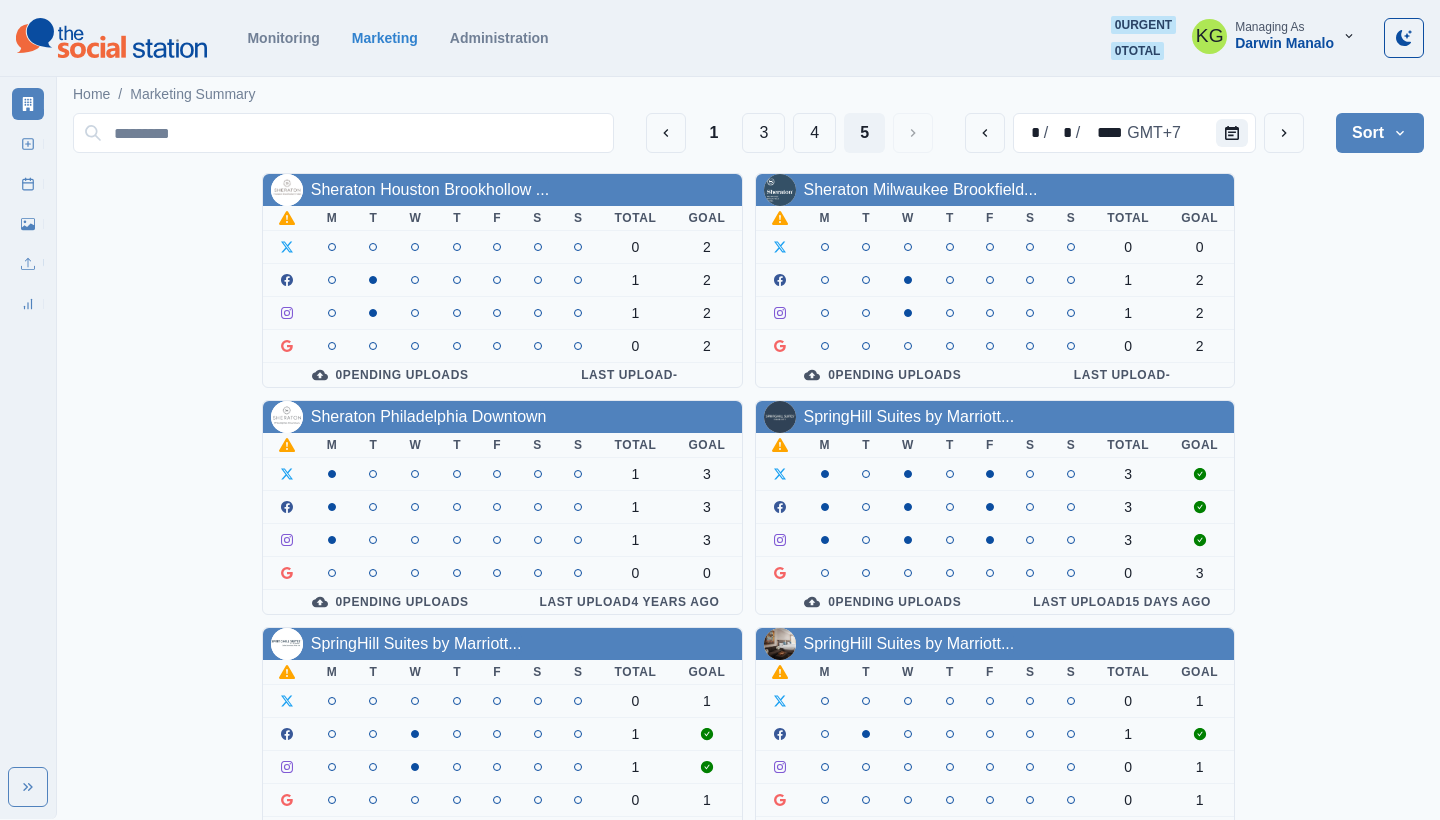 click on "Darwin Manalo" at bounding box center (1284, 43) 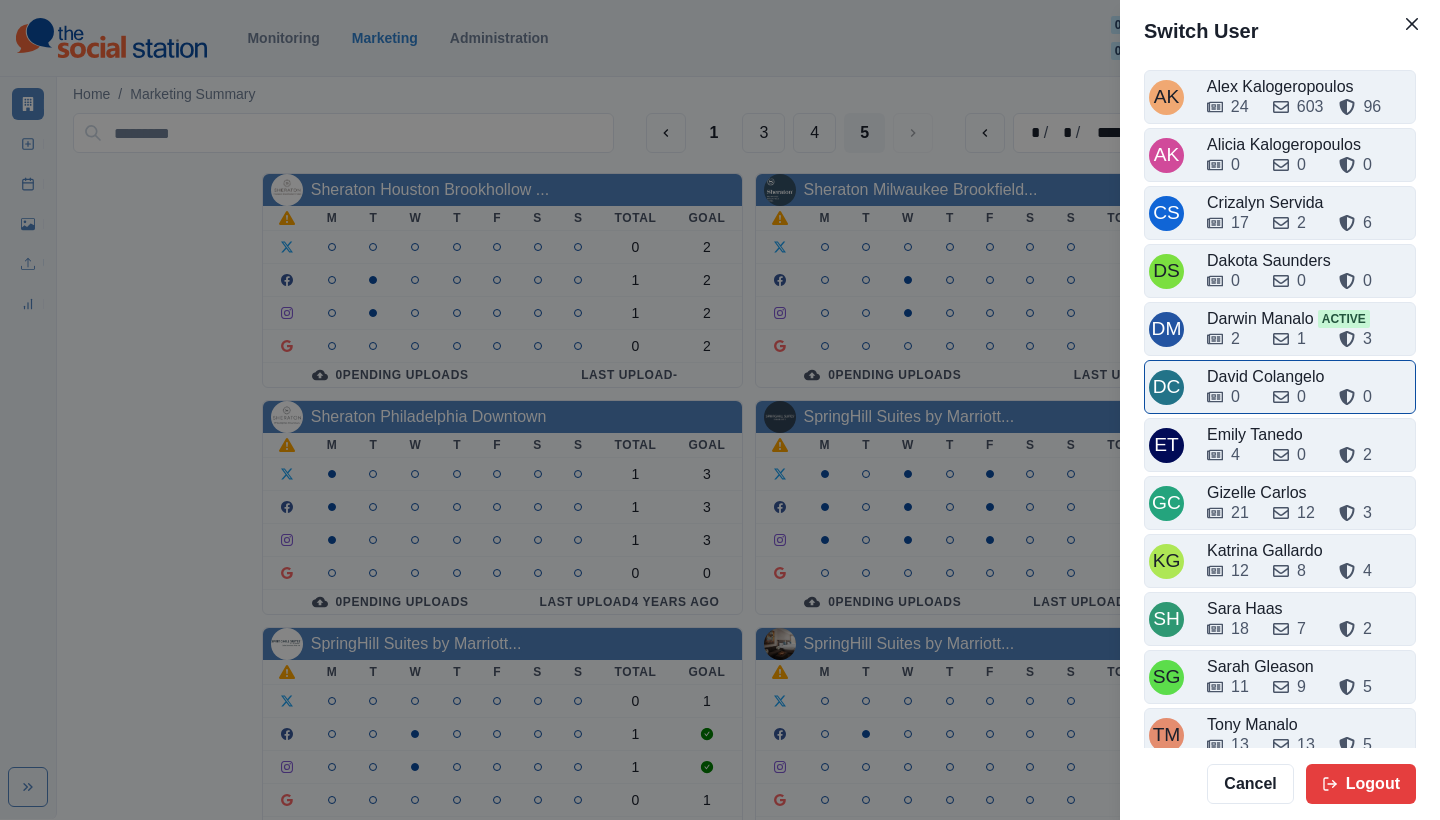 click on "0" at bounding box center [1235, 397] 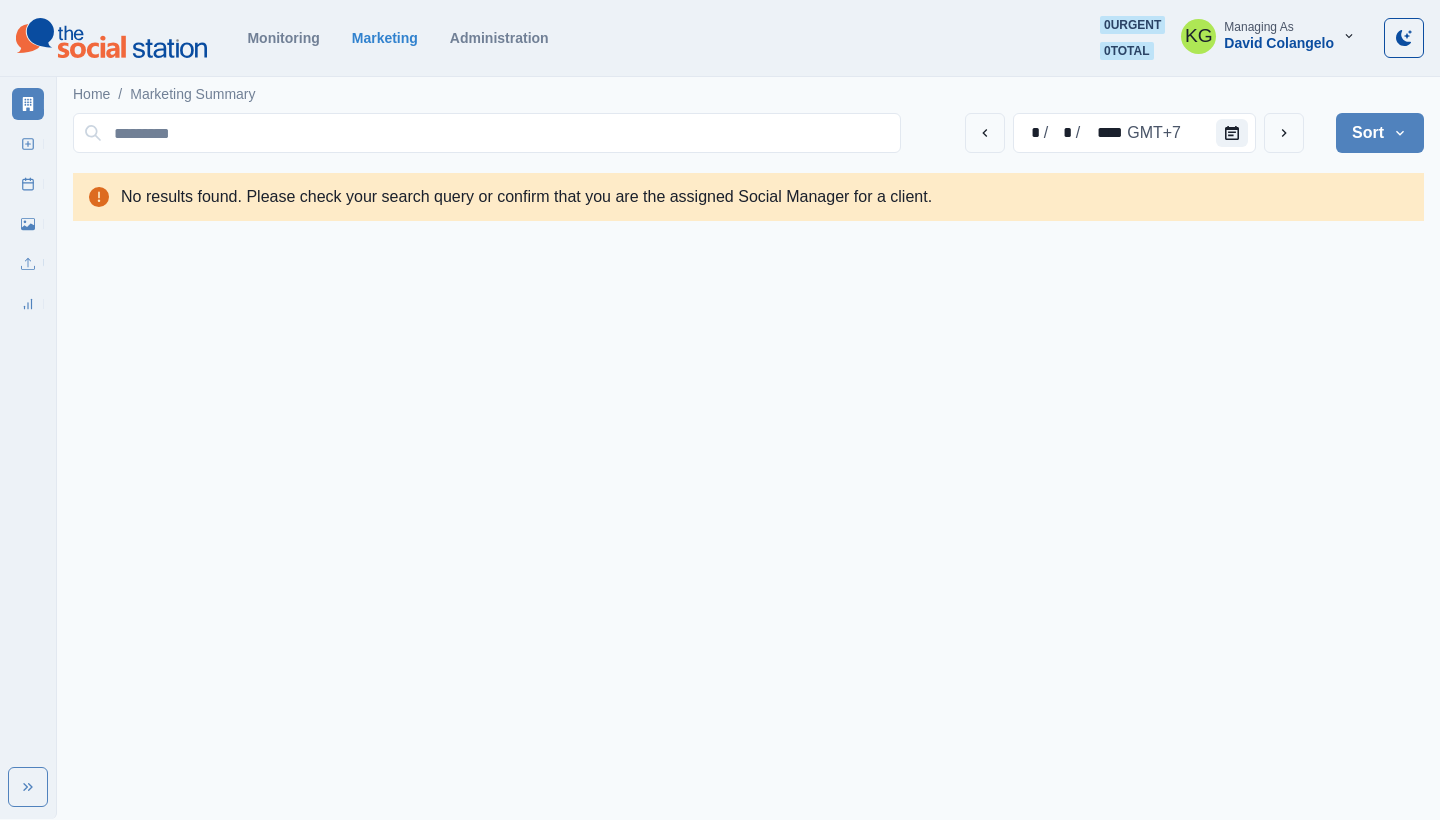 click on "David Colangelo" at bounding box center [1279, 43] 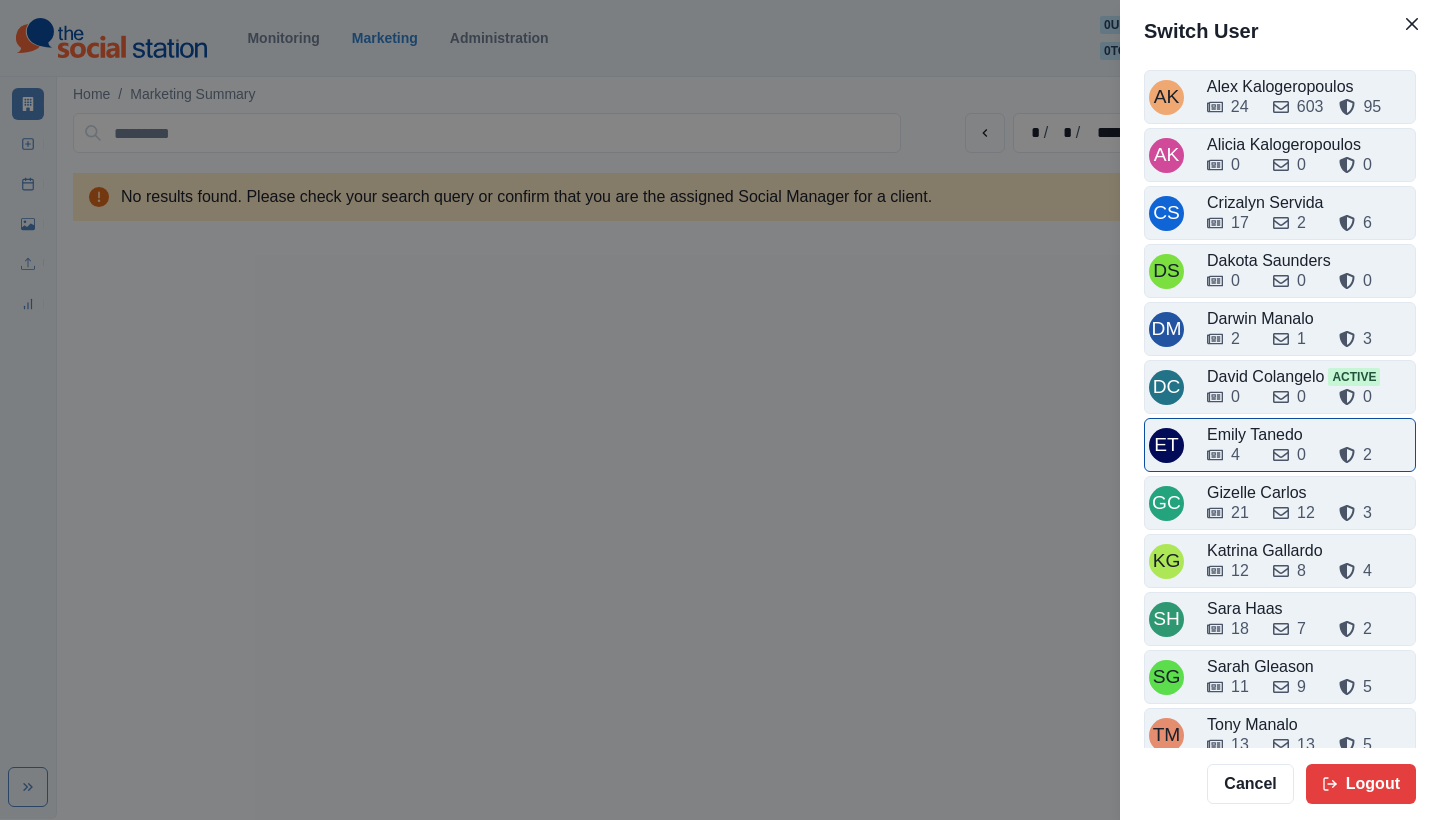 click on "4 0 2" at bounding box center [1309, 455] 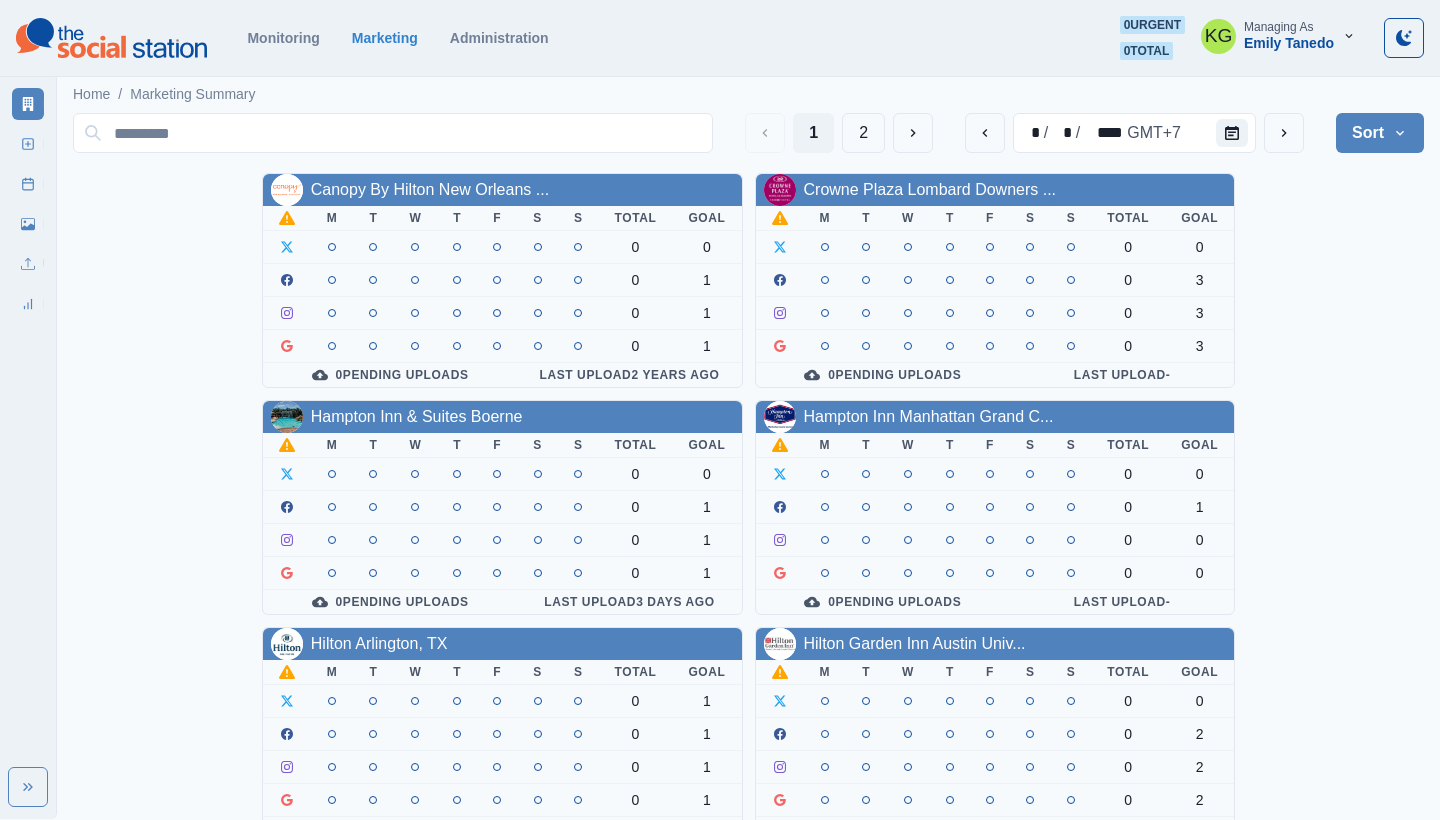 click on "KG Managing As Emily Tanedo" at bounding box center (1278, 36) 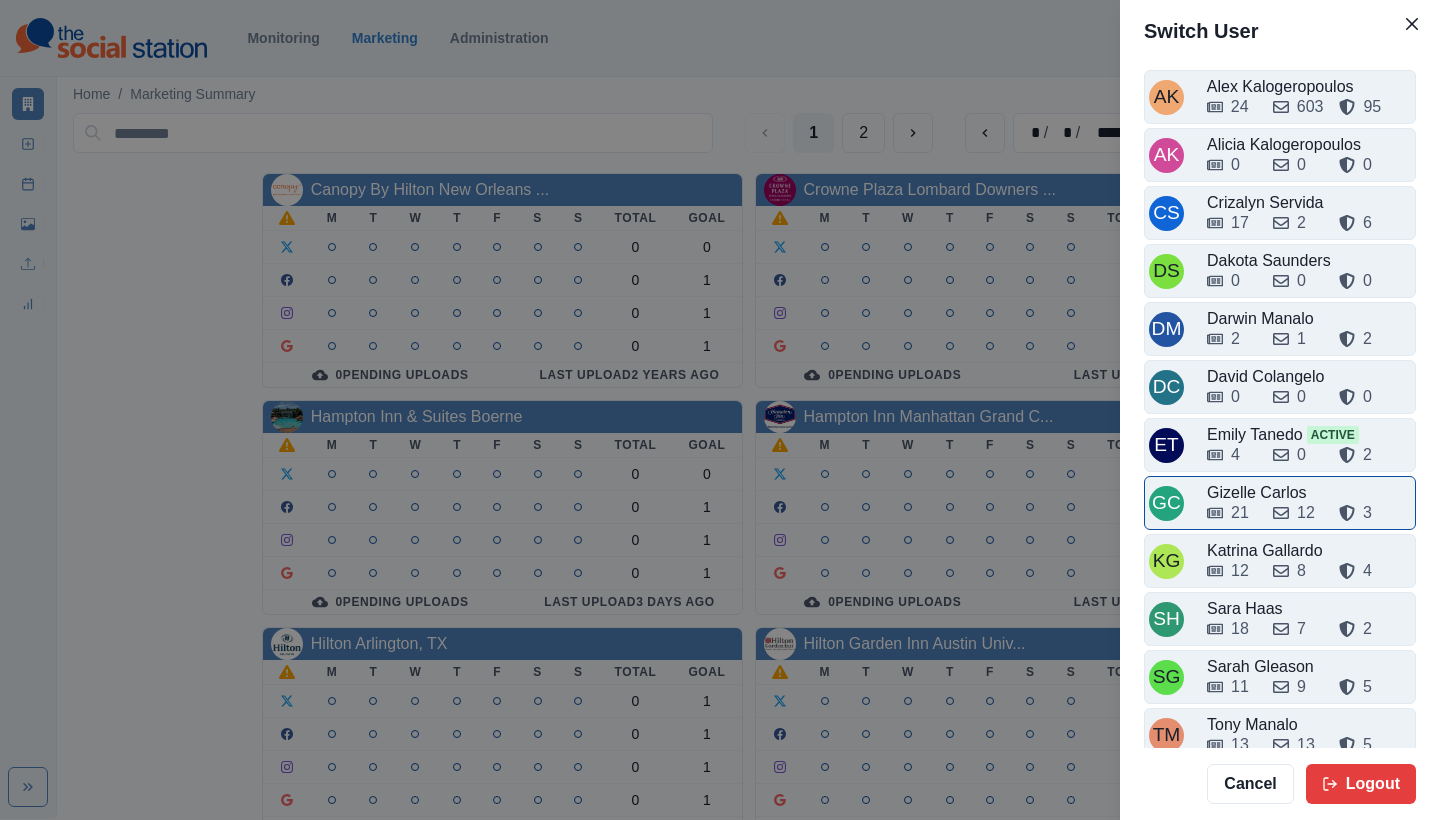 click on "21" at bounding box center [1240, 513] 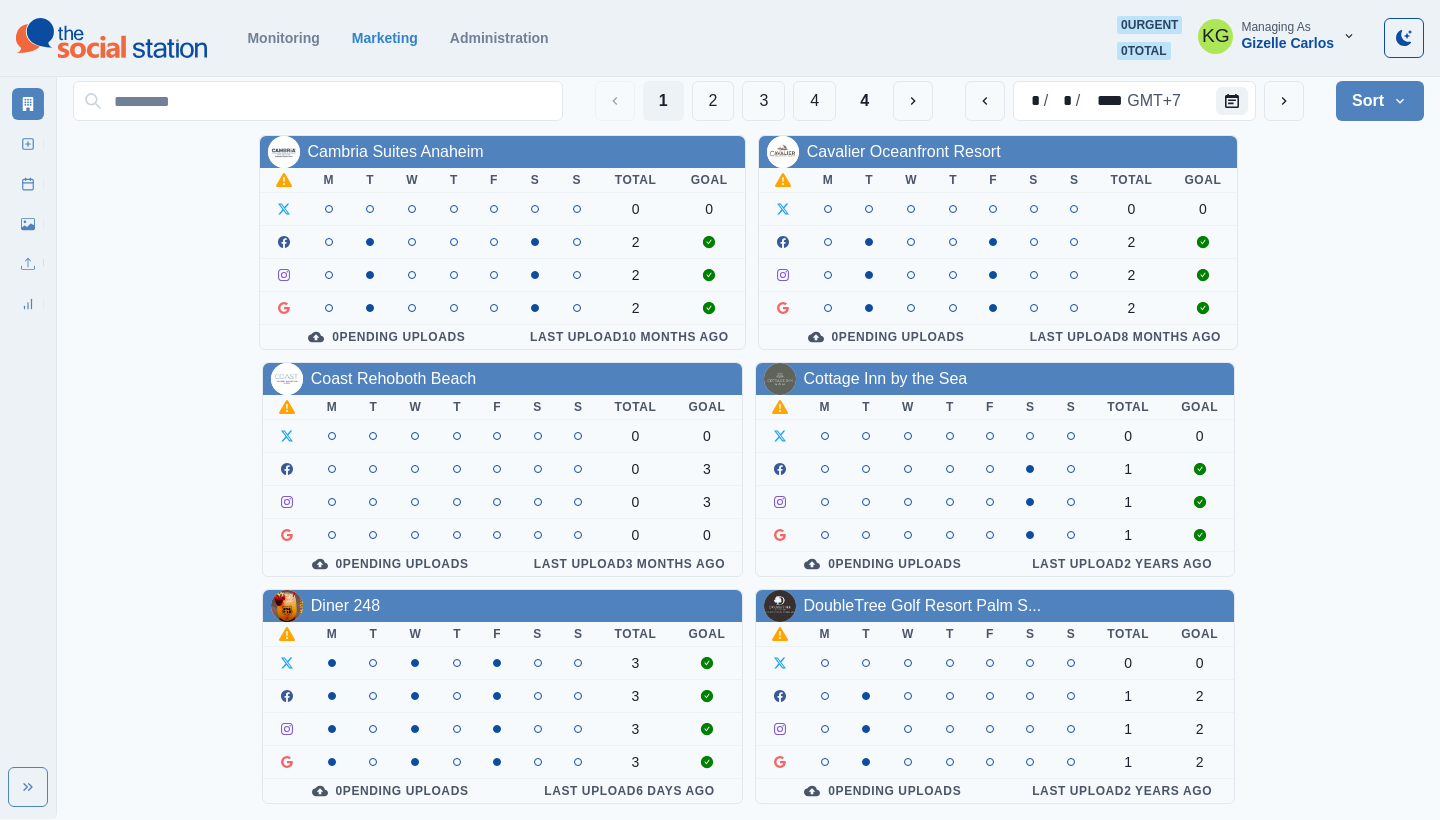 scroll, scrollTop: 719, scrollLeft: 0, axis: vertical 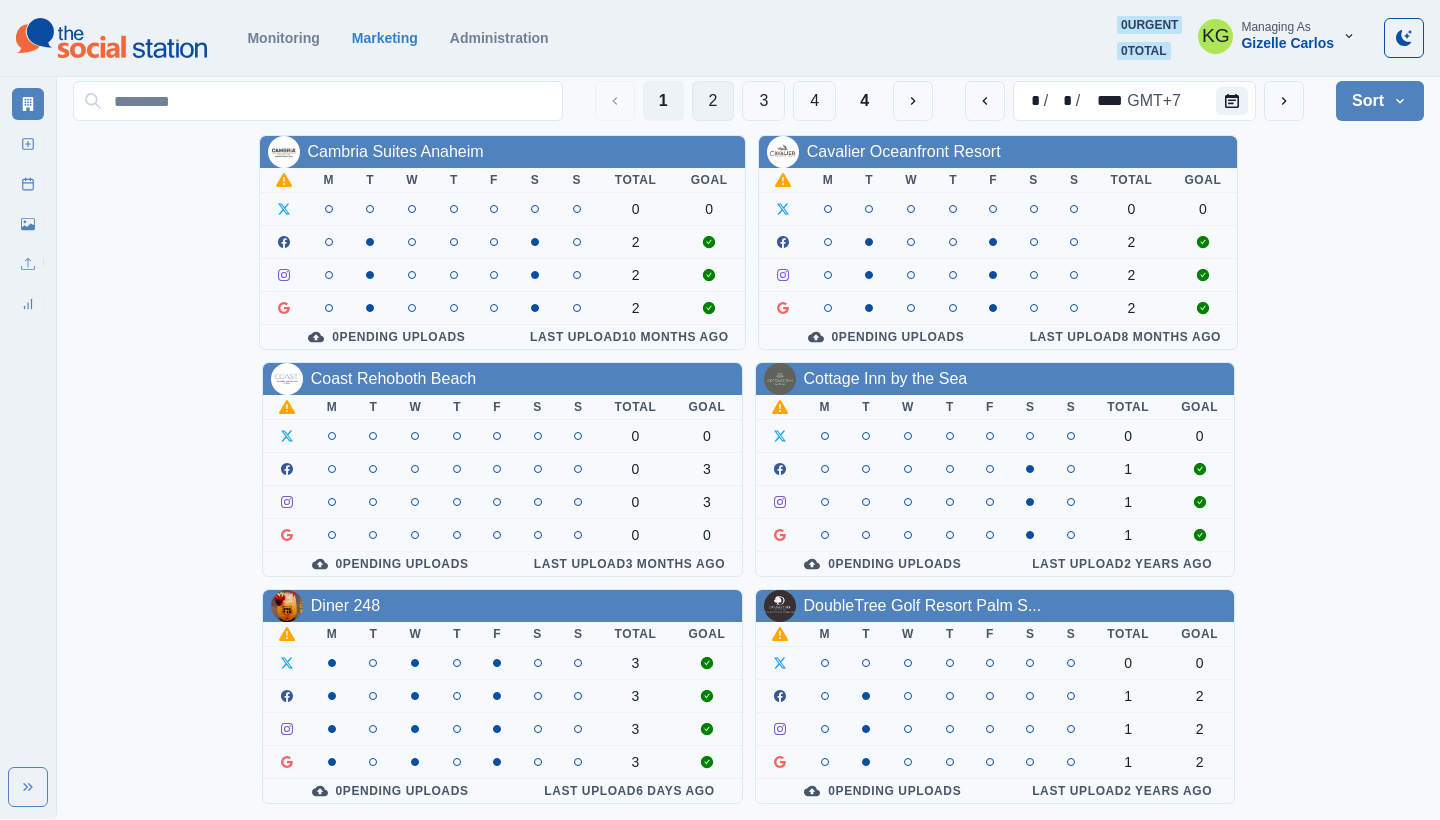 click on "2" at bounding box center (713, 101) 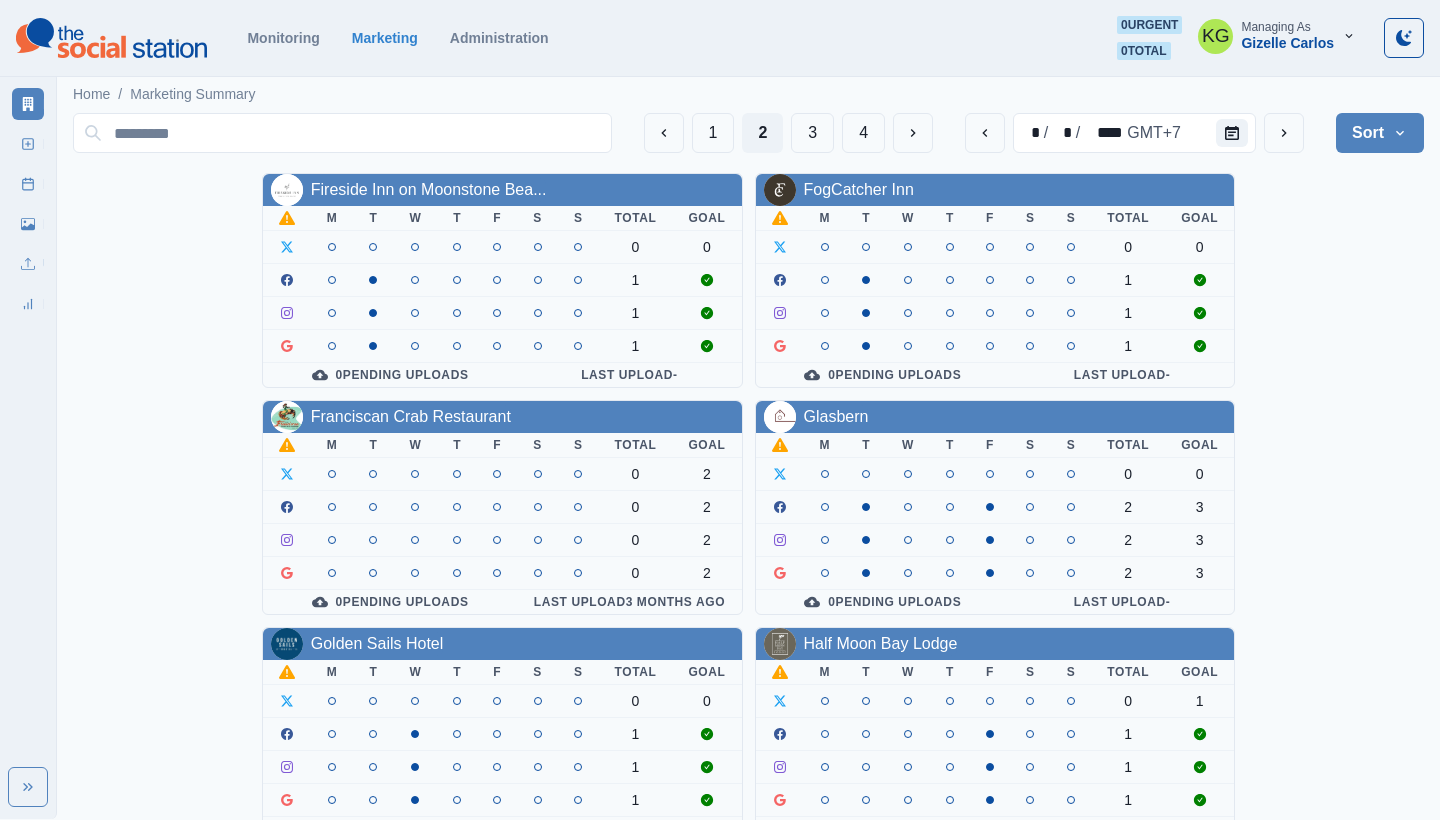 click on "Gizelle Carlos" at bounding box center [1287, 43] 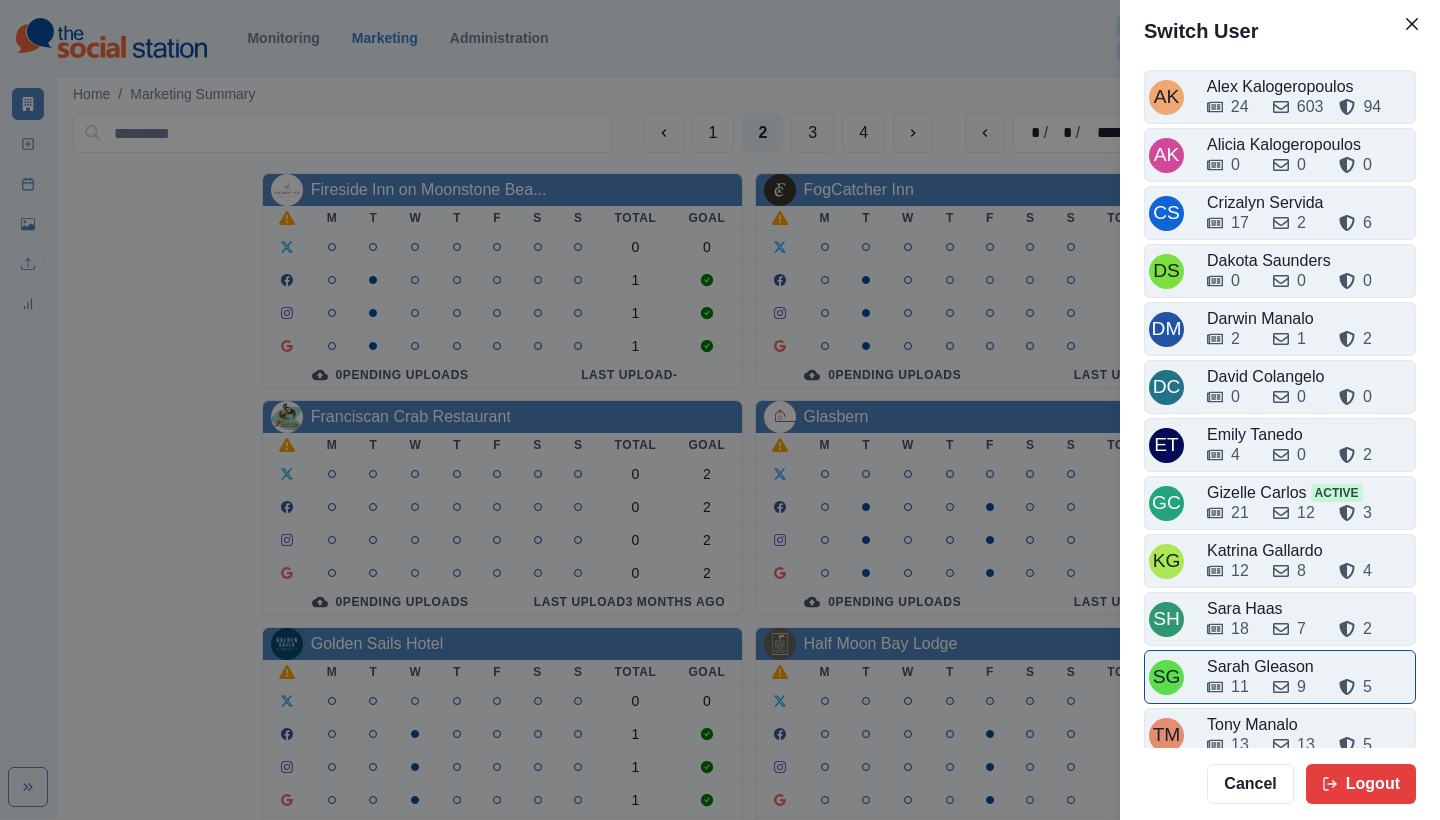 click on "SG Sarah Gleason 11 9 5" at bounding box center [1280, 677] 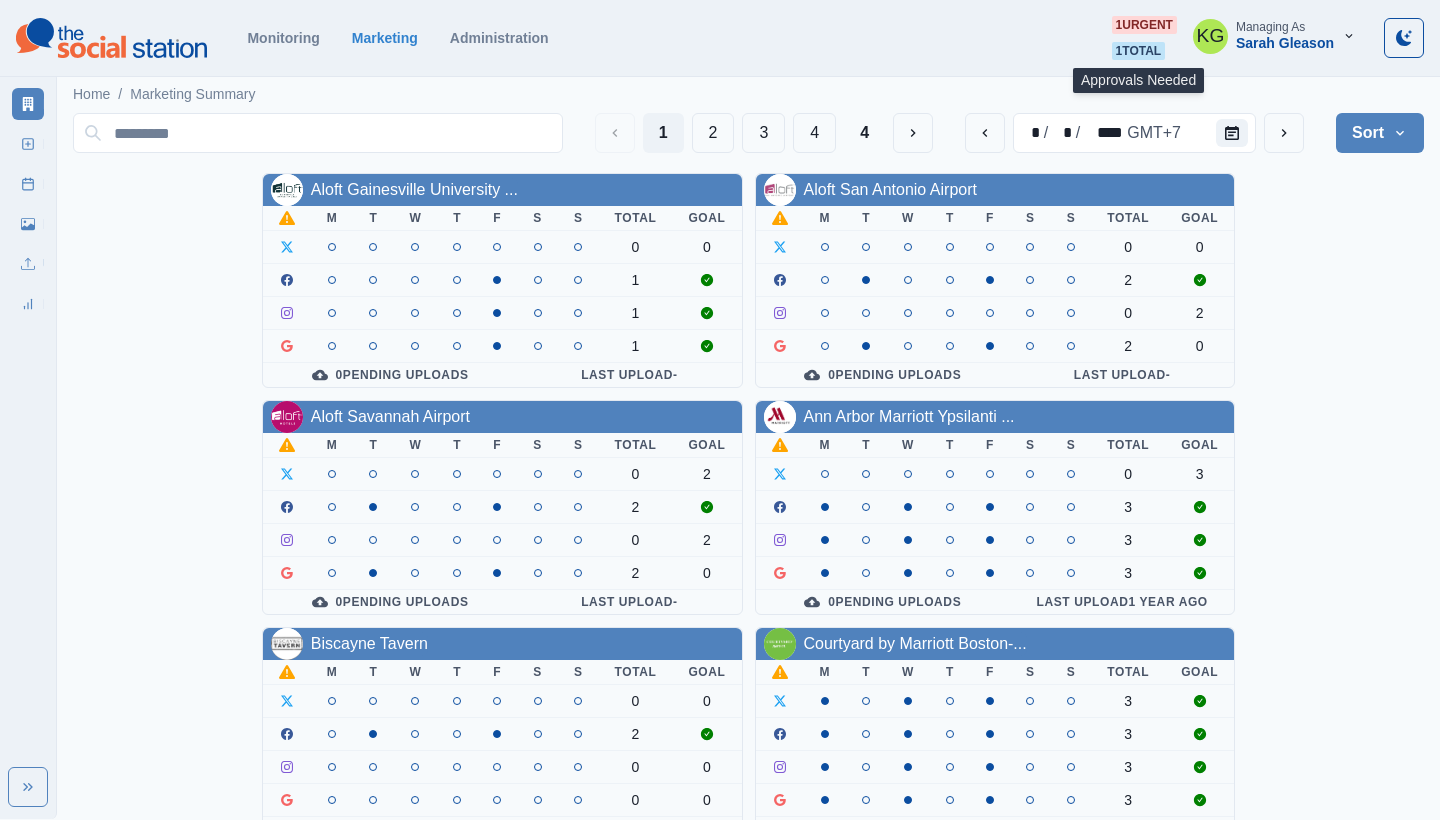 click on "1  urgent" at bounding box center (1144, 25) 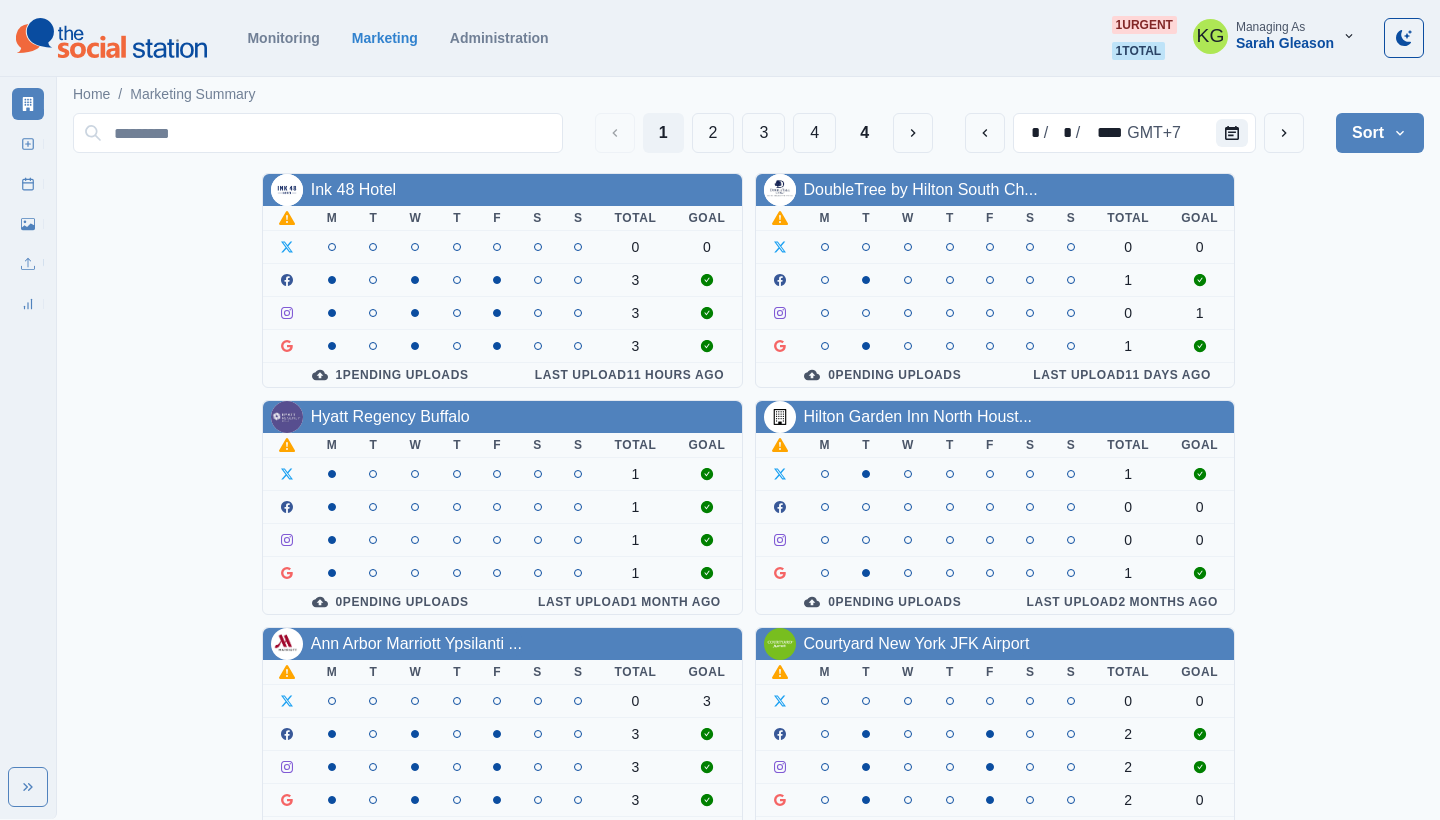 click on "Sarah Gleason" at bounding box center [1285, 43] 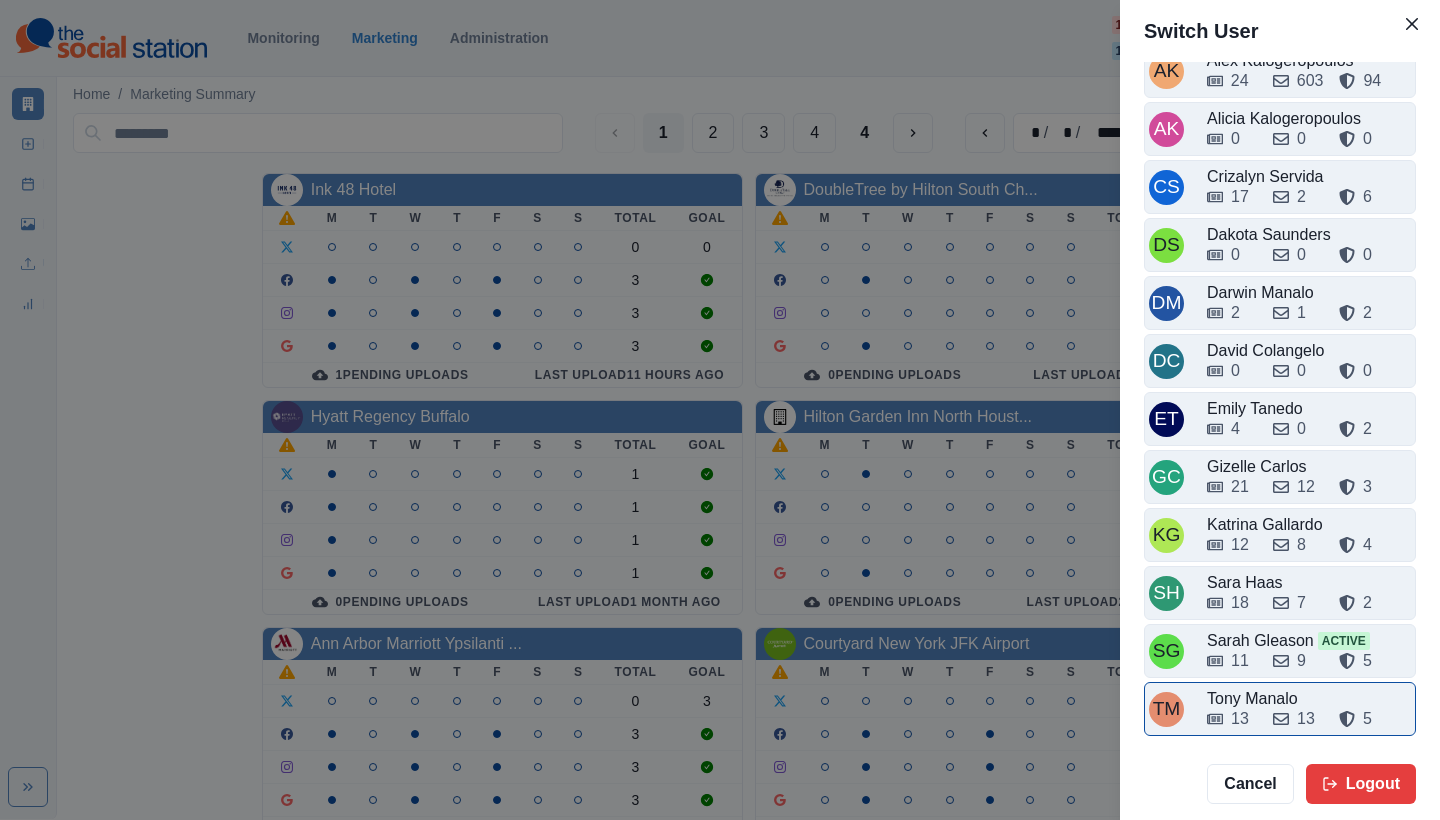 scroll, scrollTop: 26, scrollLeft: 0, axis: vertical 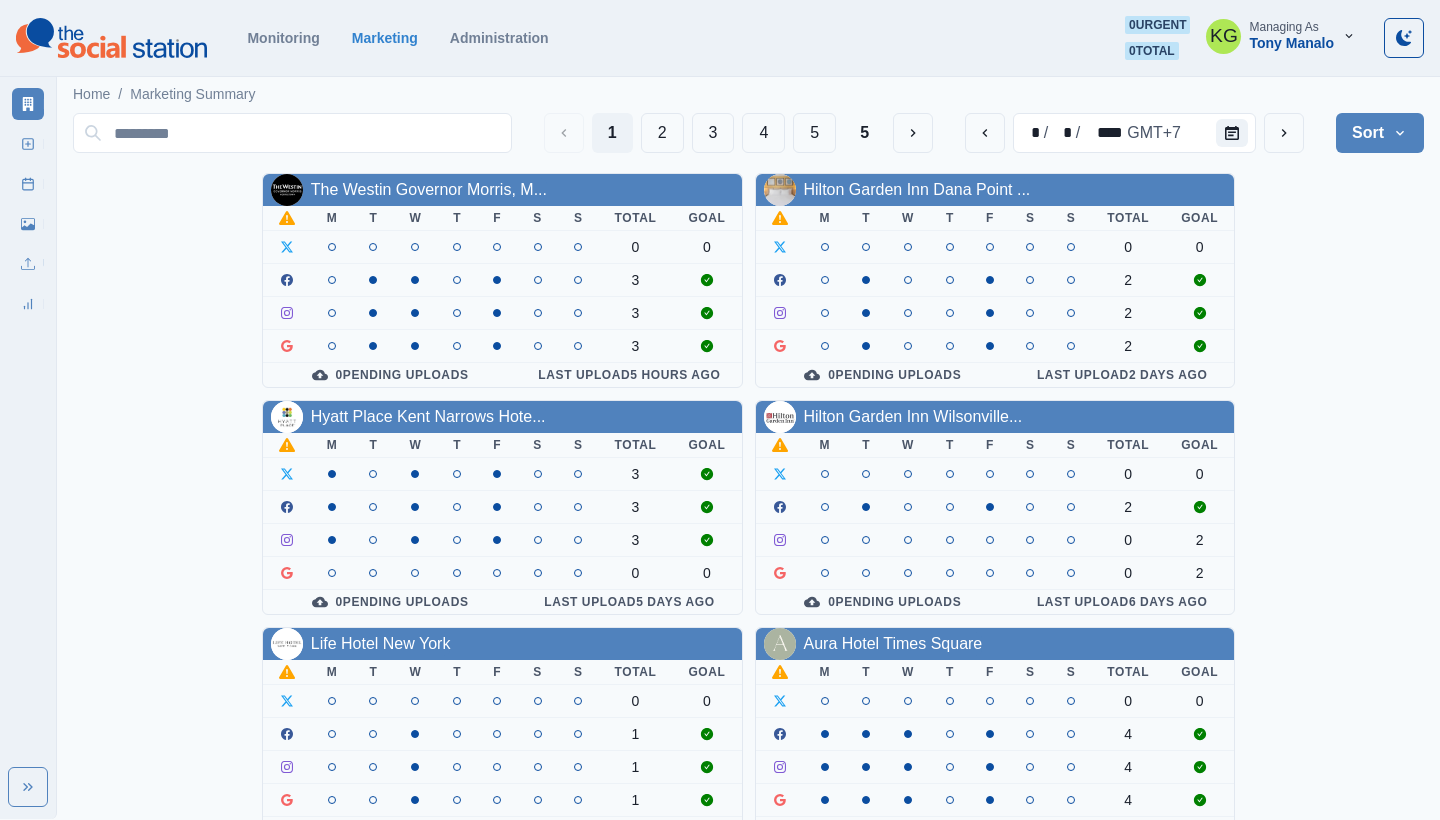 click on "KG Managing As Tony Manalo" at bounding box center [1281, 36] 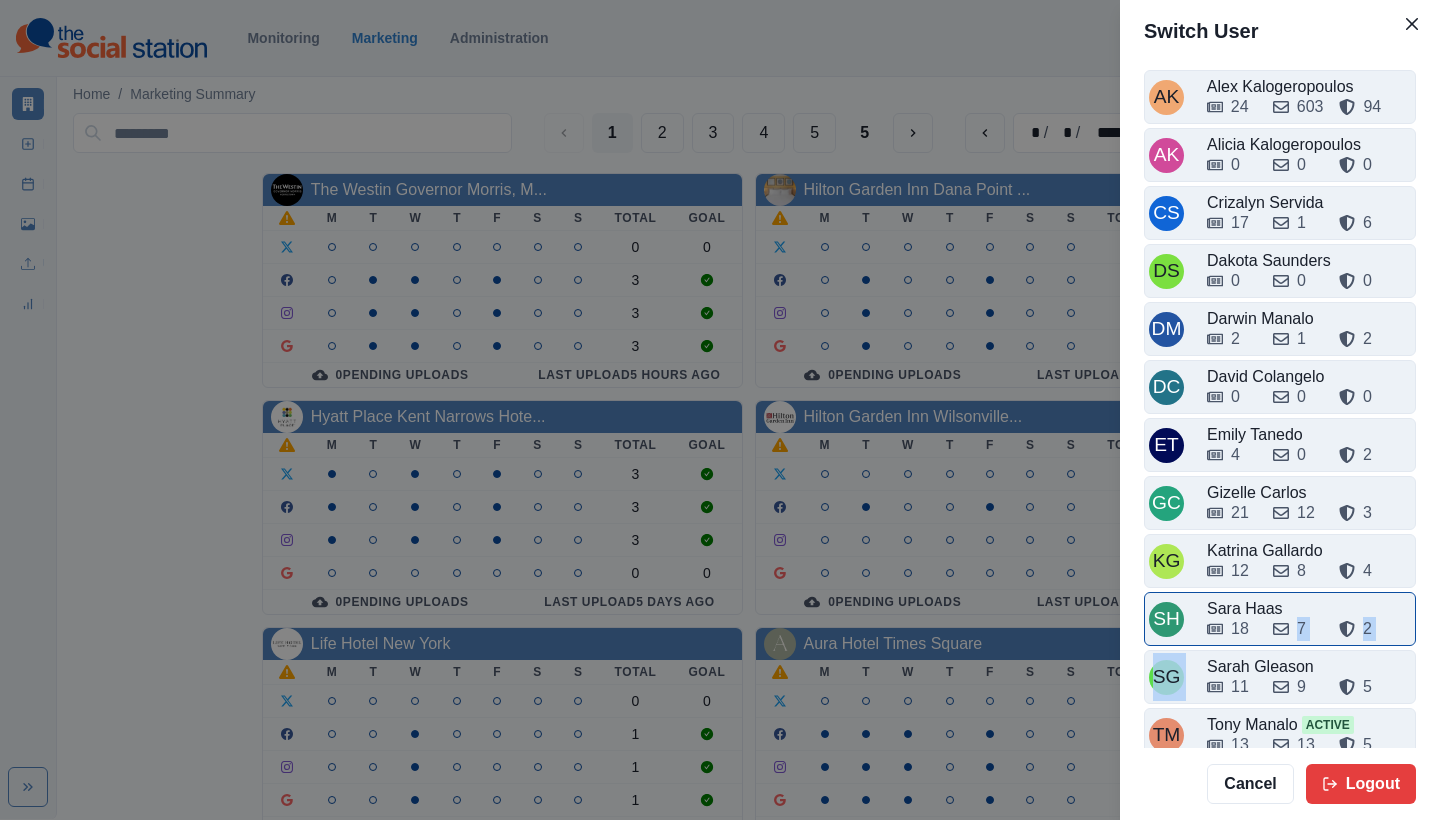 drag, startPoint x: 1256, startPoint y: 652, endPoint x: 1246, endPoint y: 619, distance: 34.48188 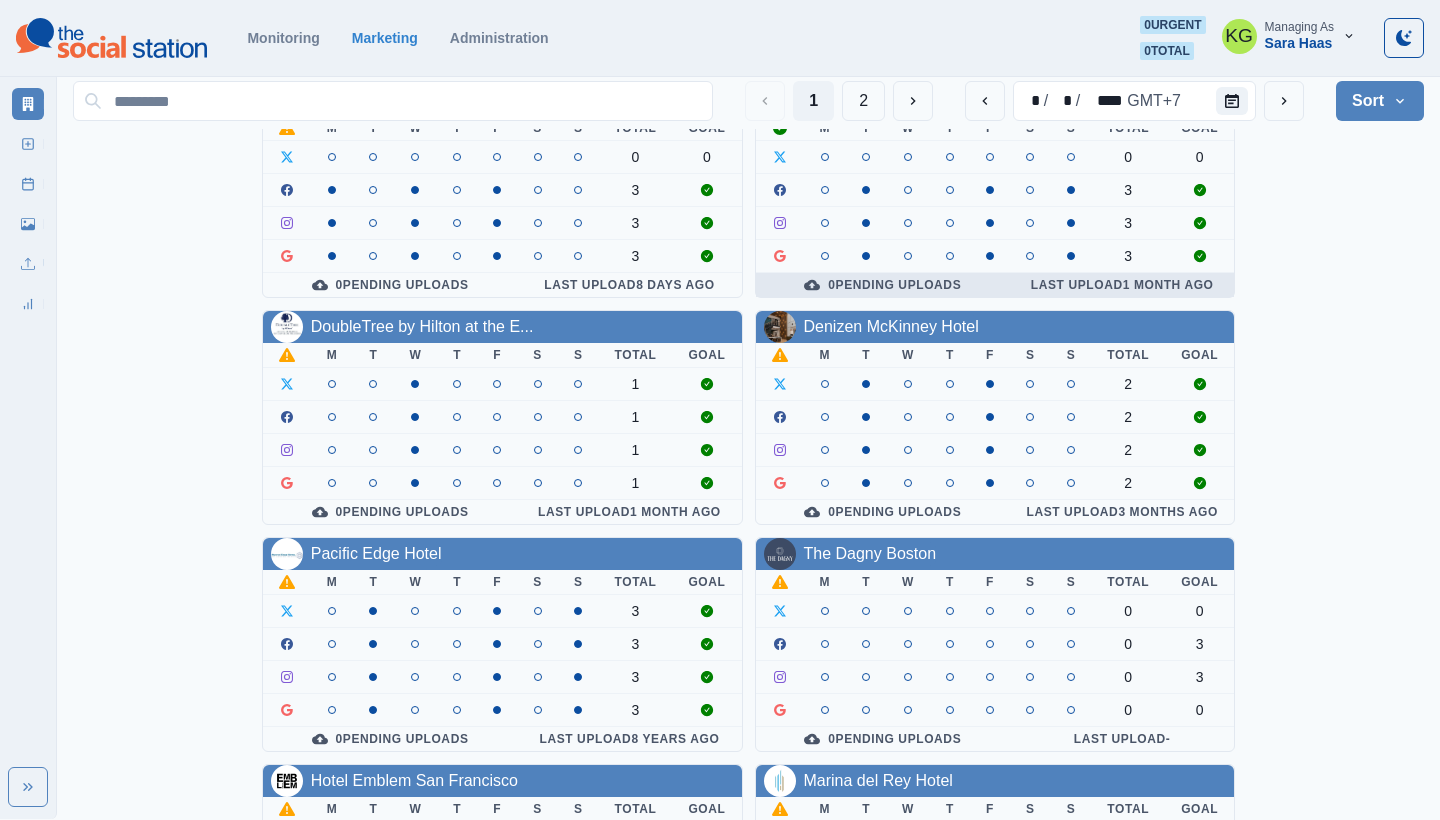scroll, scrollTop: 518, scrollLeft: 0, axis: vertical 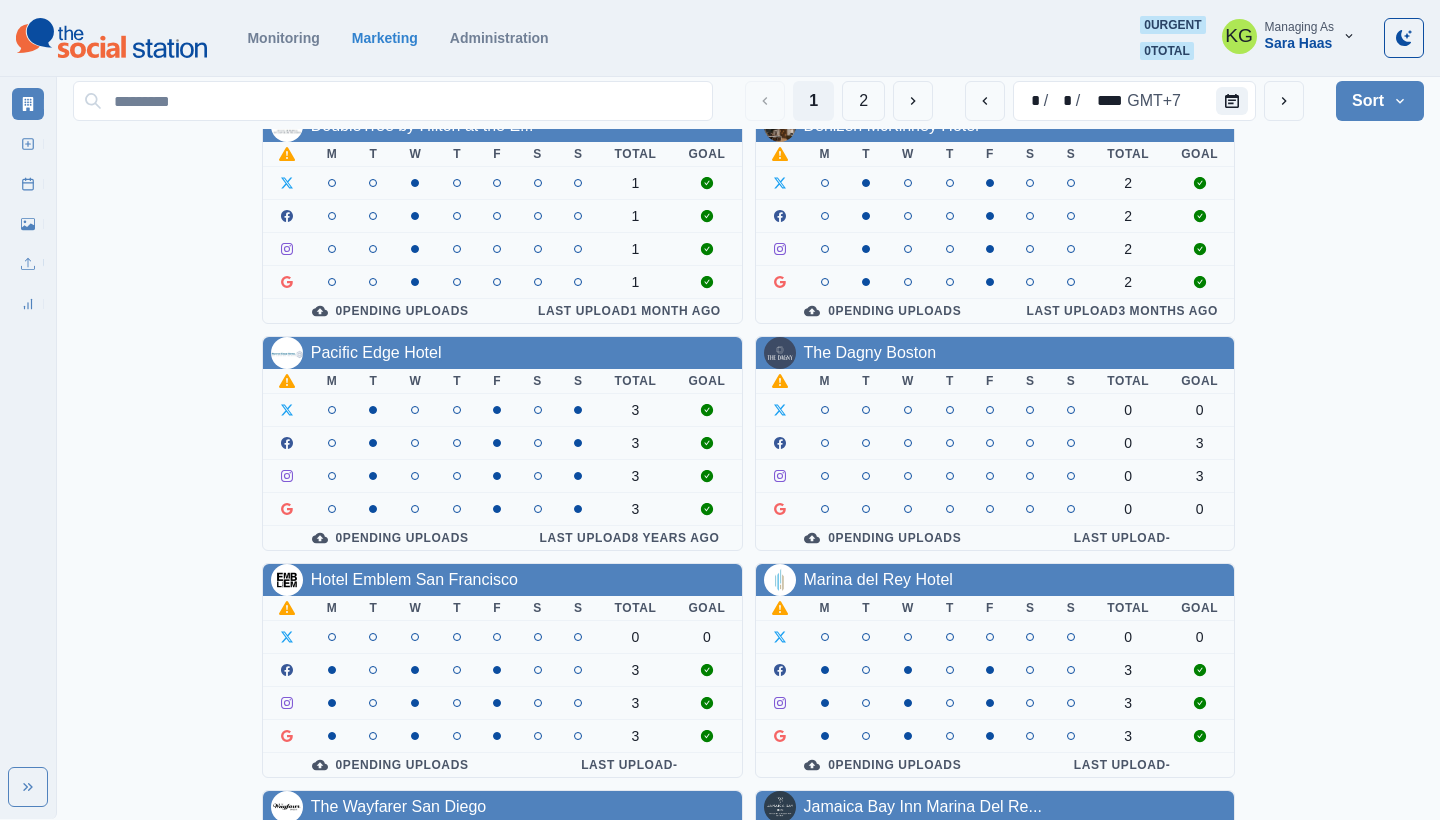 click on "KG Managing As Sara Haas" at bounding box center [1289, 36] 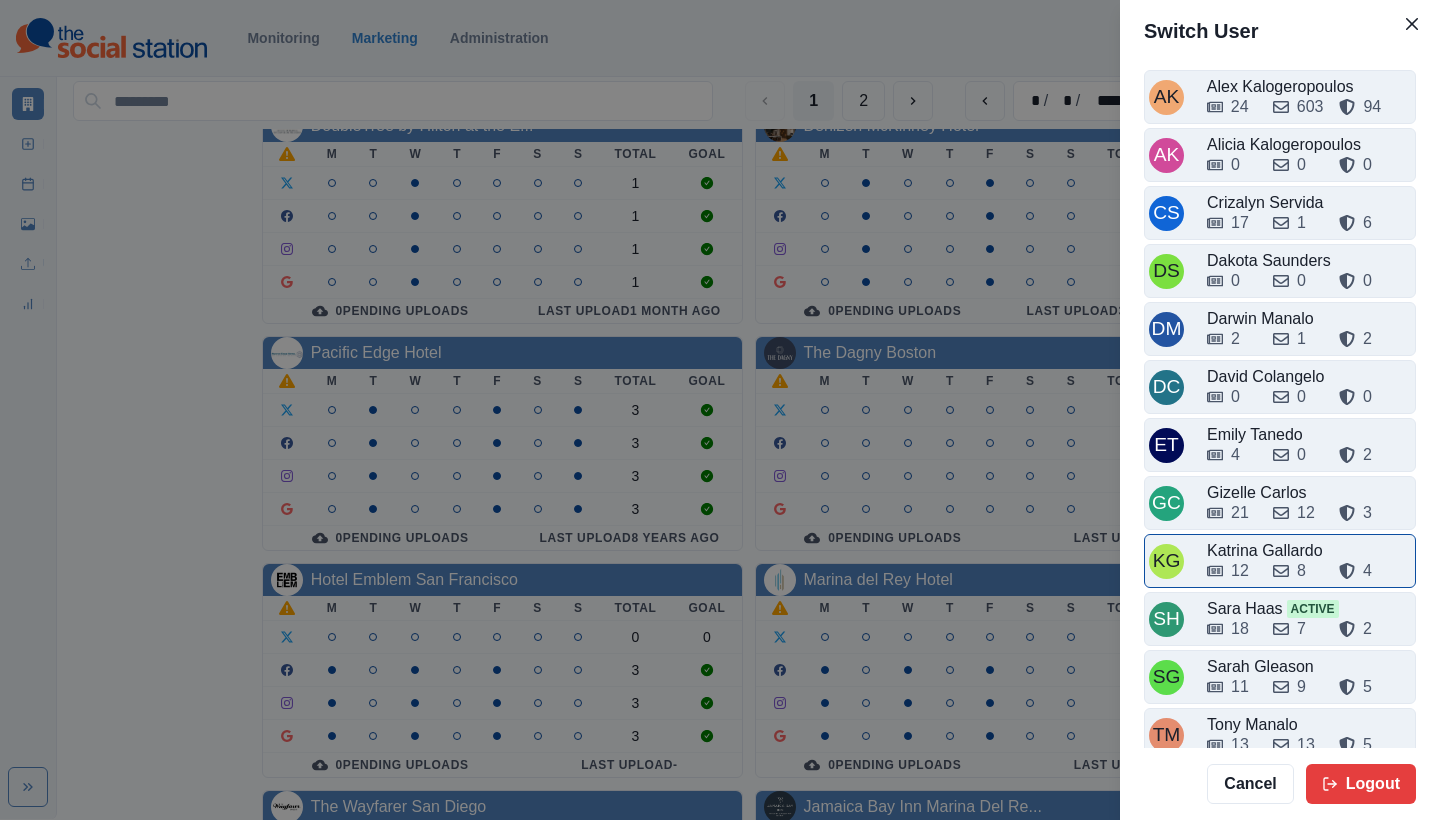 click on "KG" at bounding box center [1167, 561] 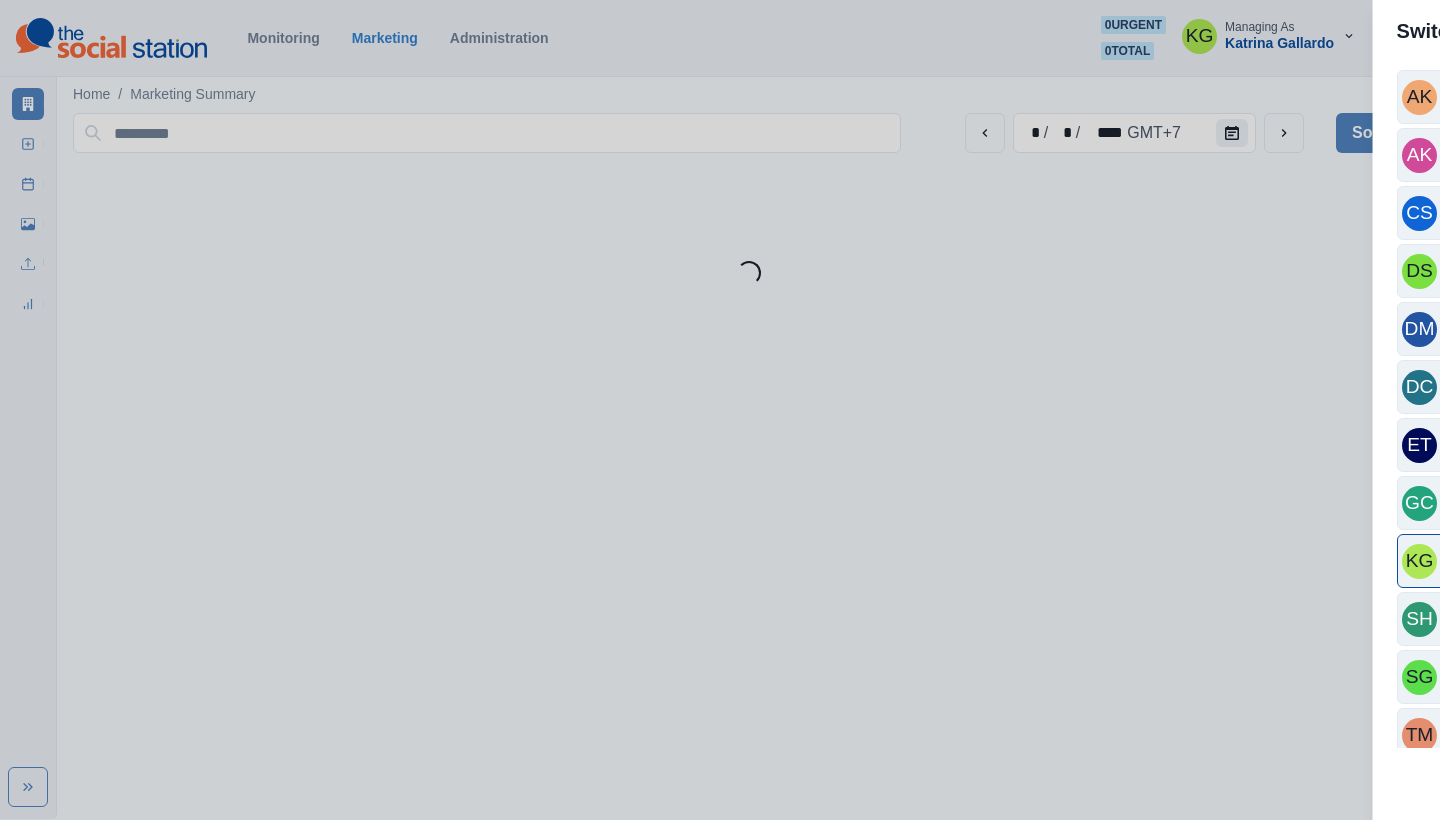 scroll, scrollTop: 0, scrollLeft: 0, axis: both 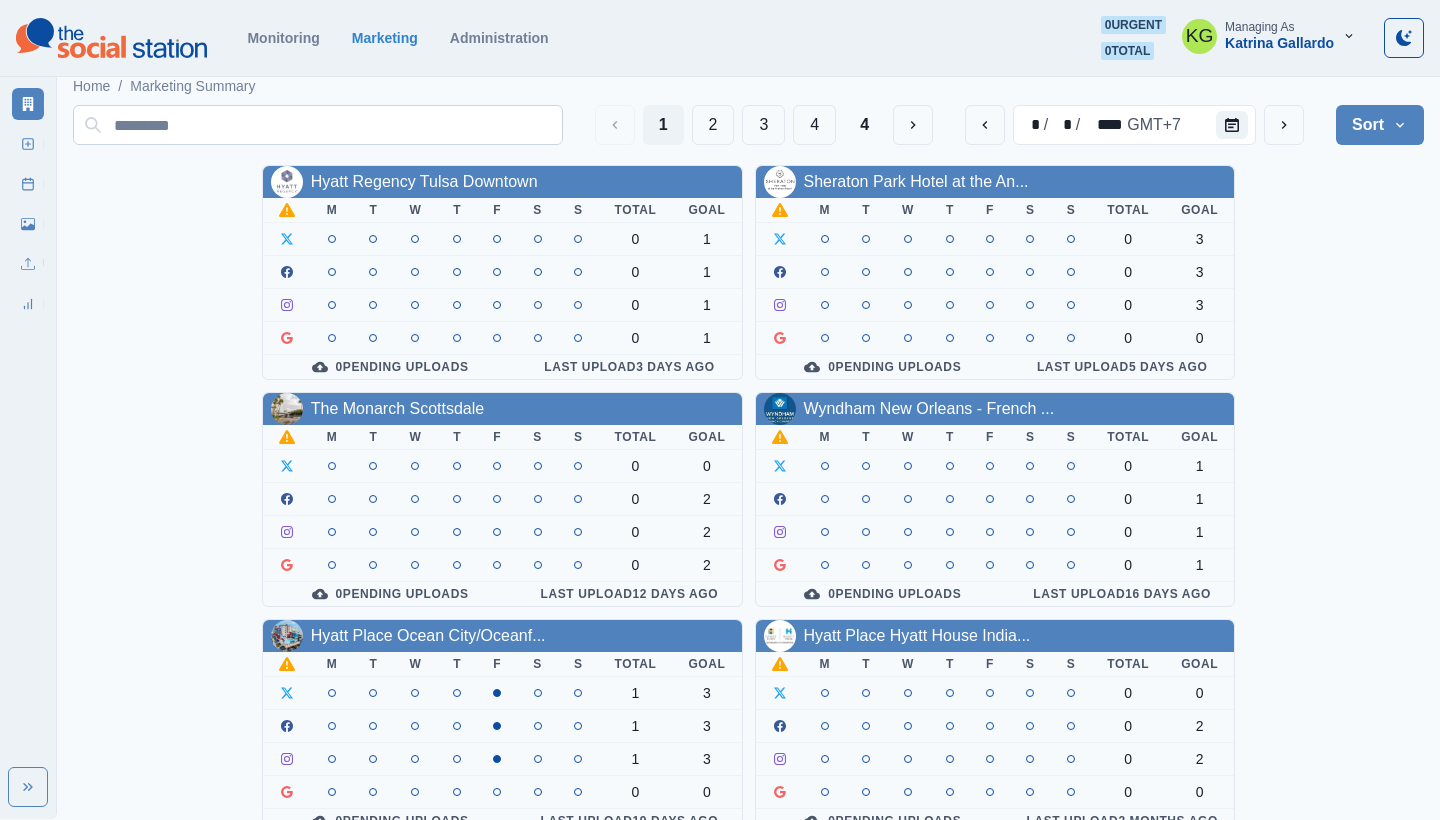 click at bounding box center [318, 125] 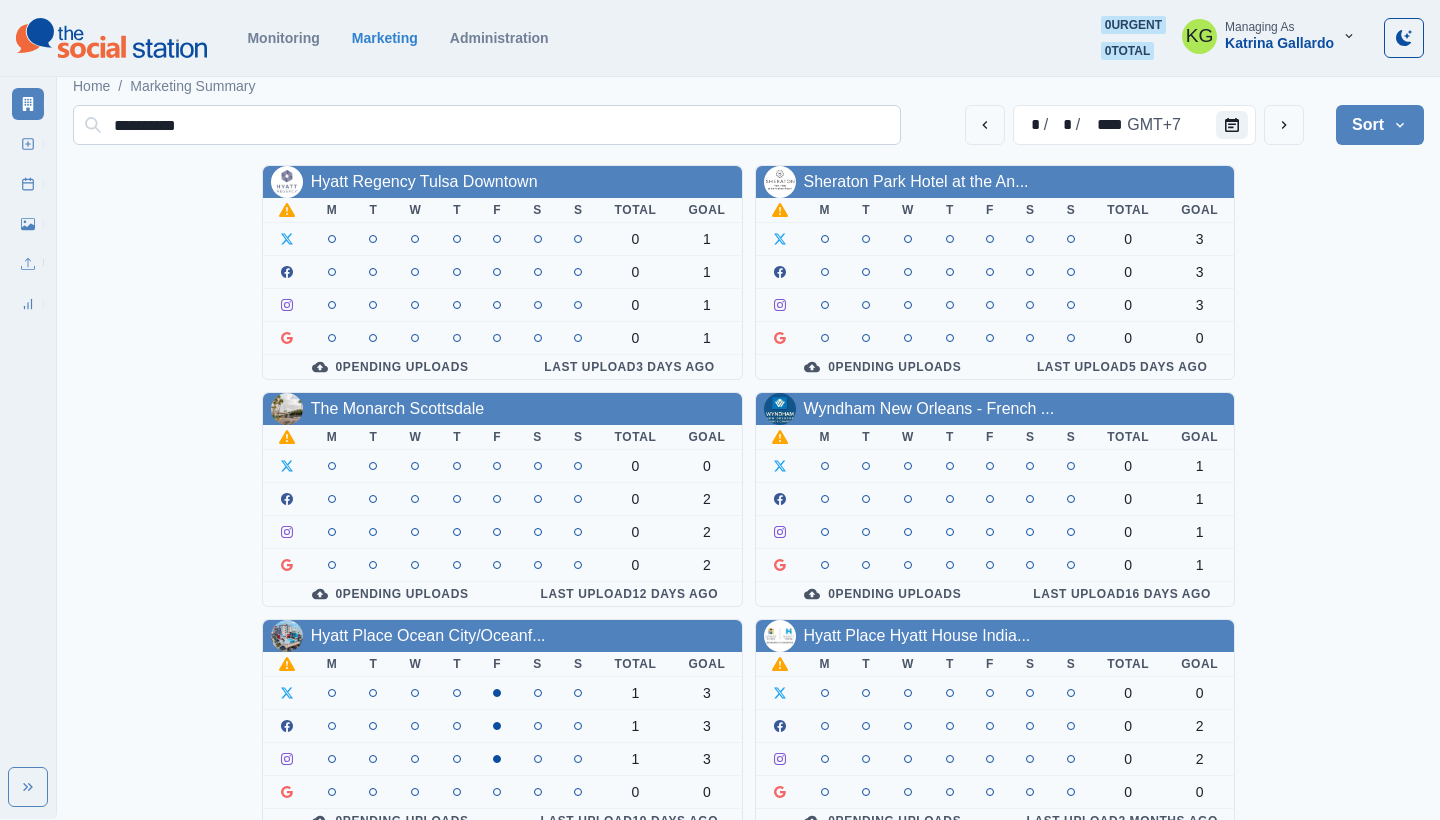 type on "**********" 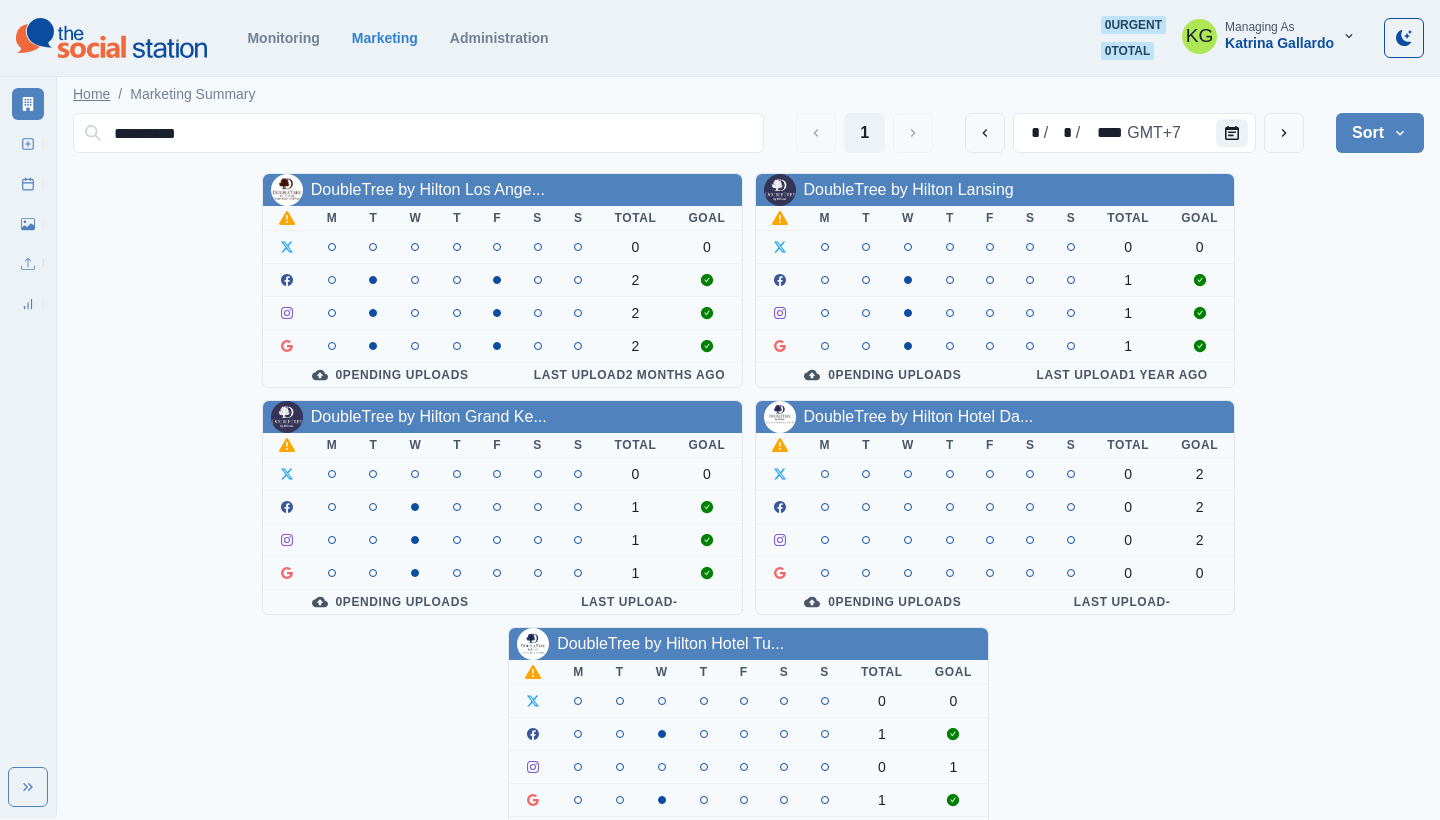 click on "Home" at bounding box center (91, 94) 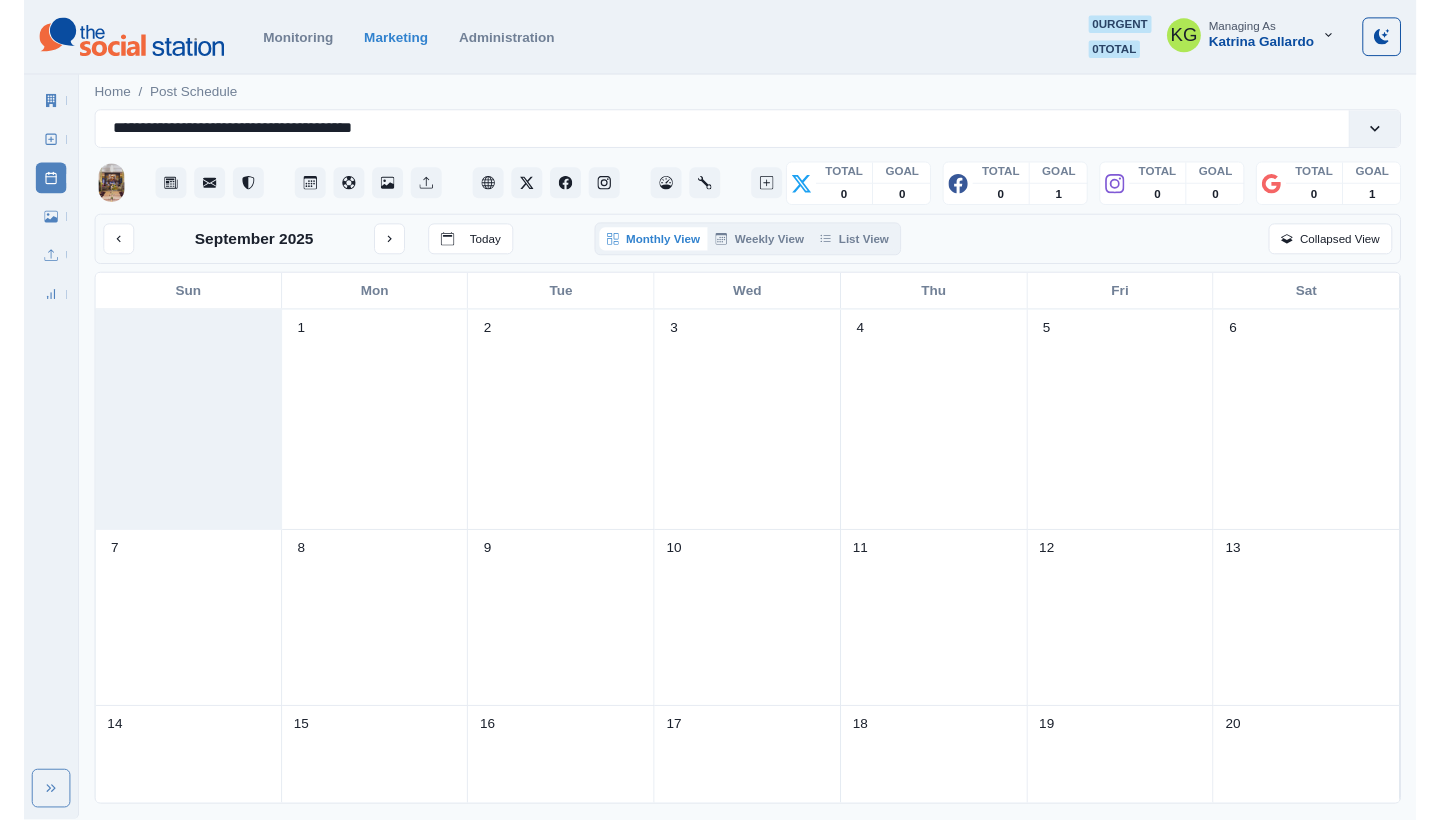 scroll, scrollTop: 0, scrollLeft: 0, axis: both 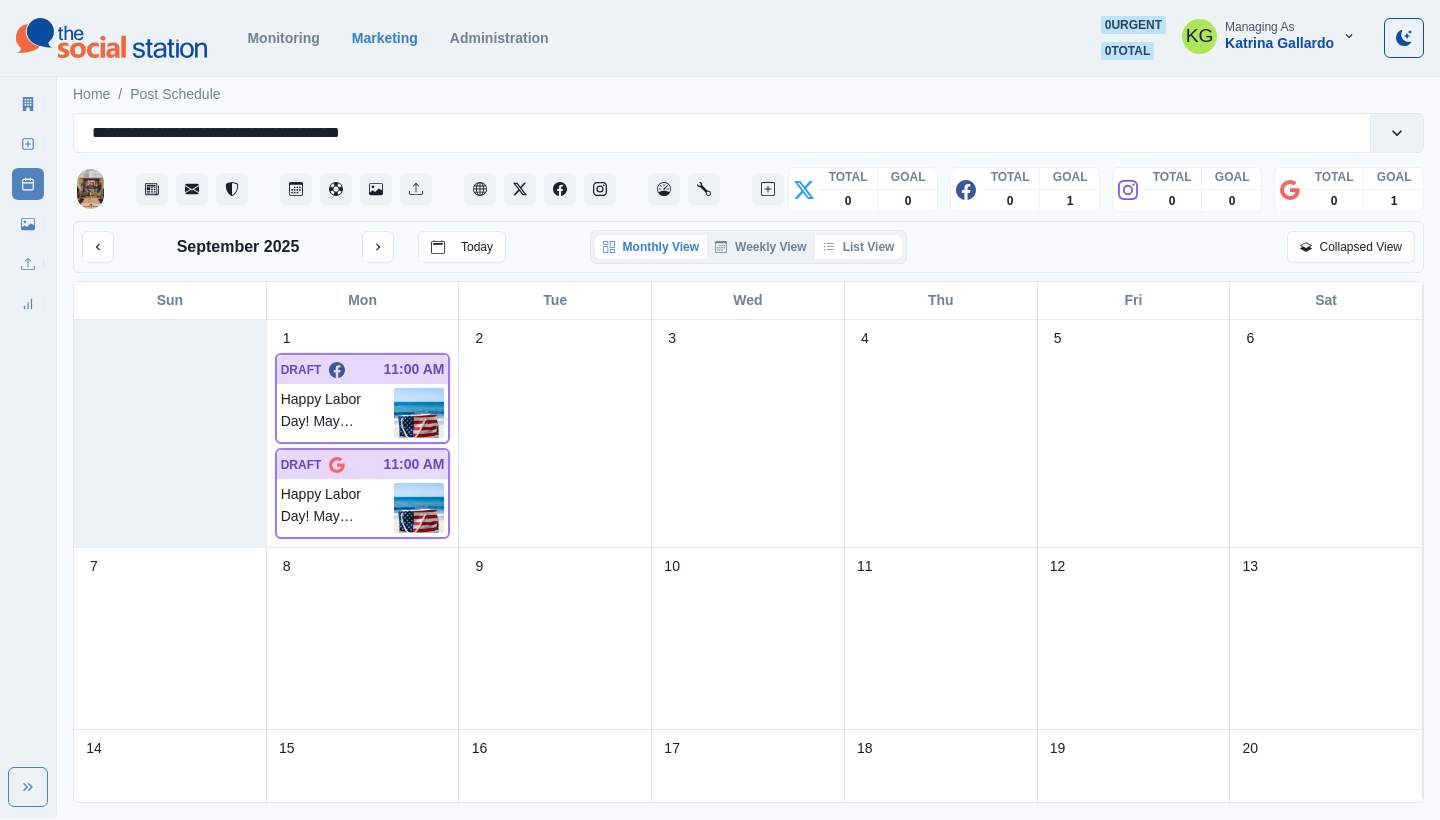 click on "List View" at bounding box center [859, 247] 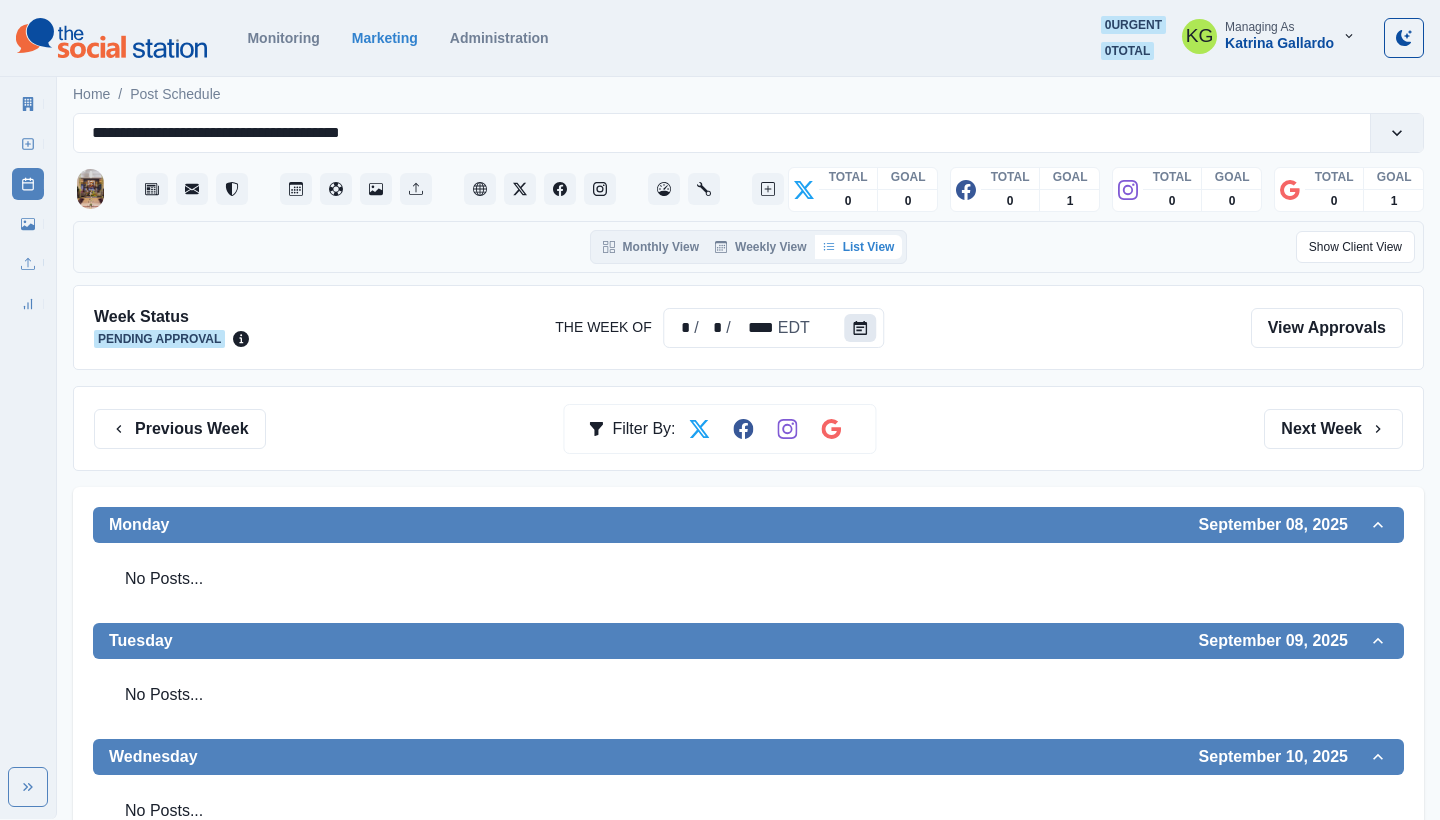 click at bounding box center [861, 328] 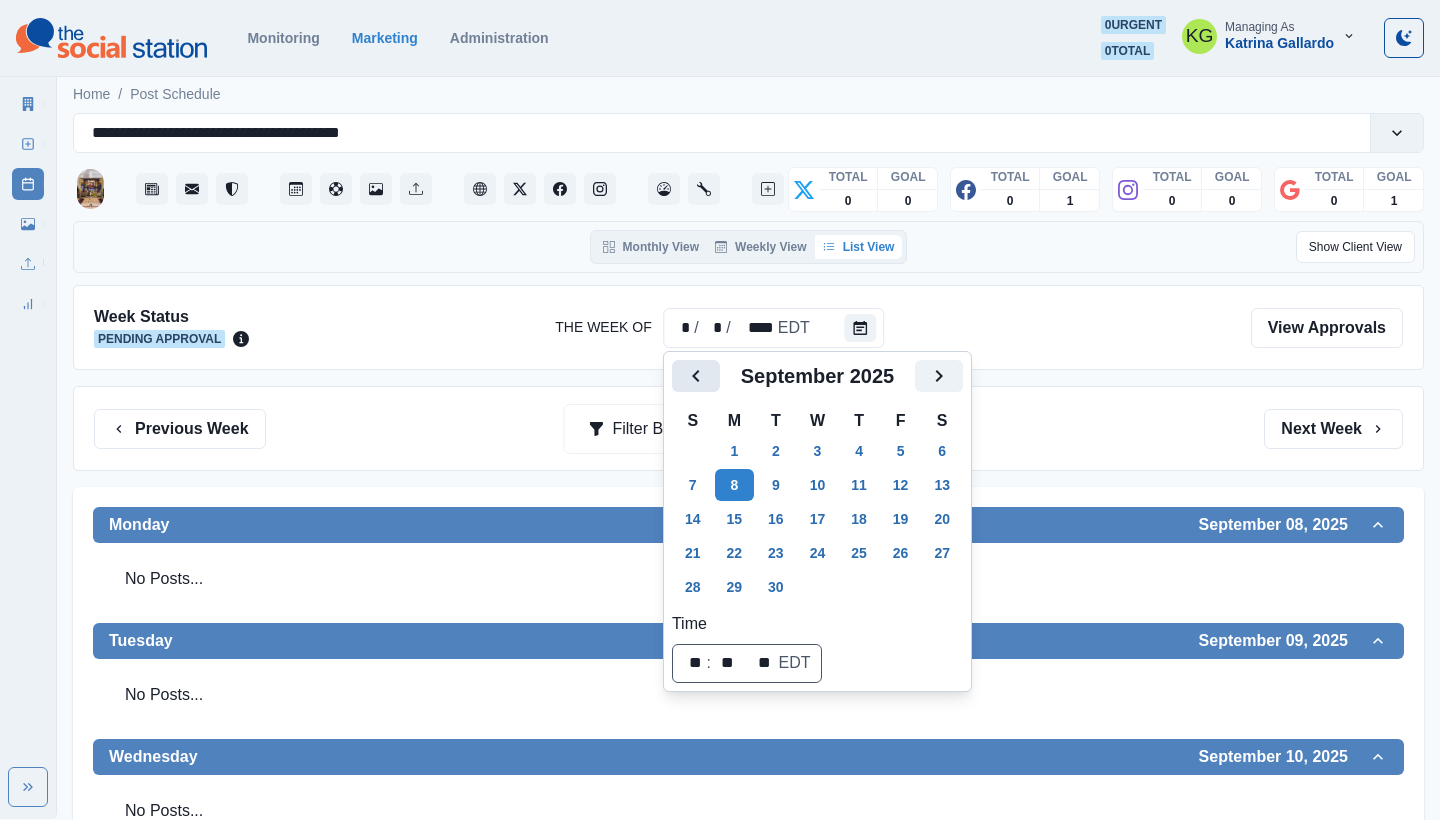 click 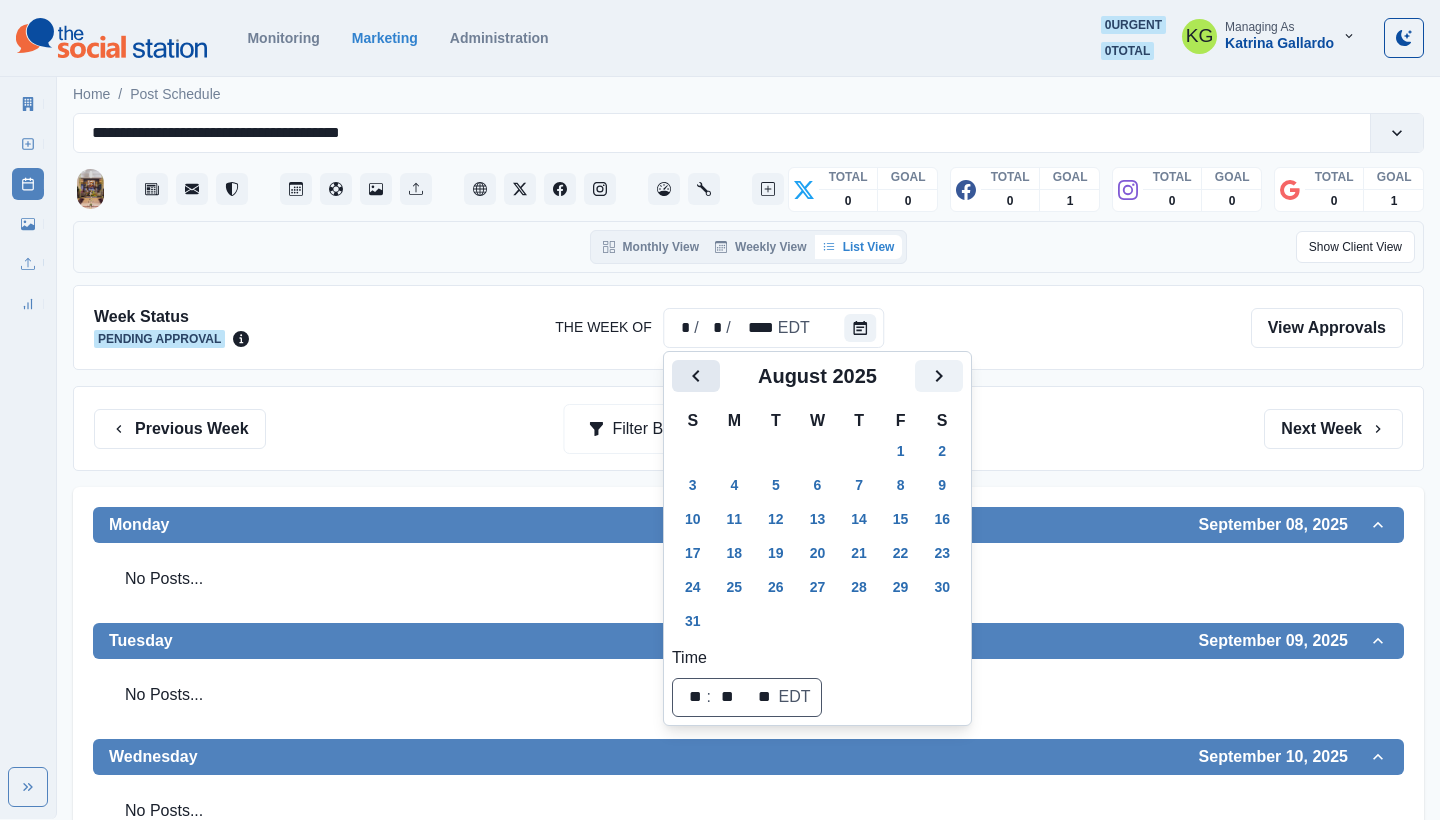 click 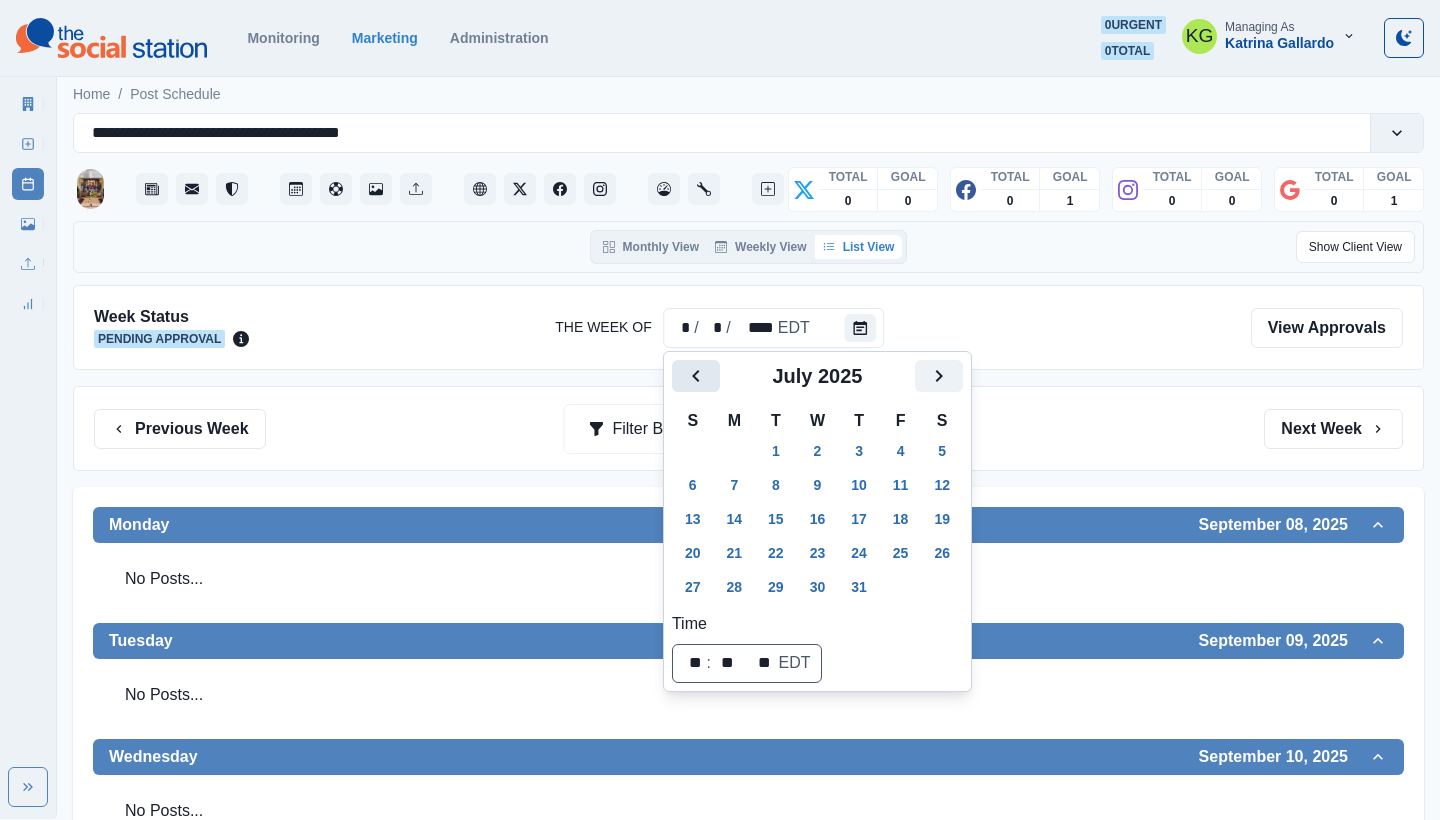 click 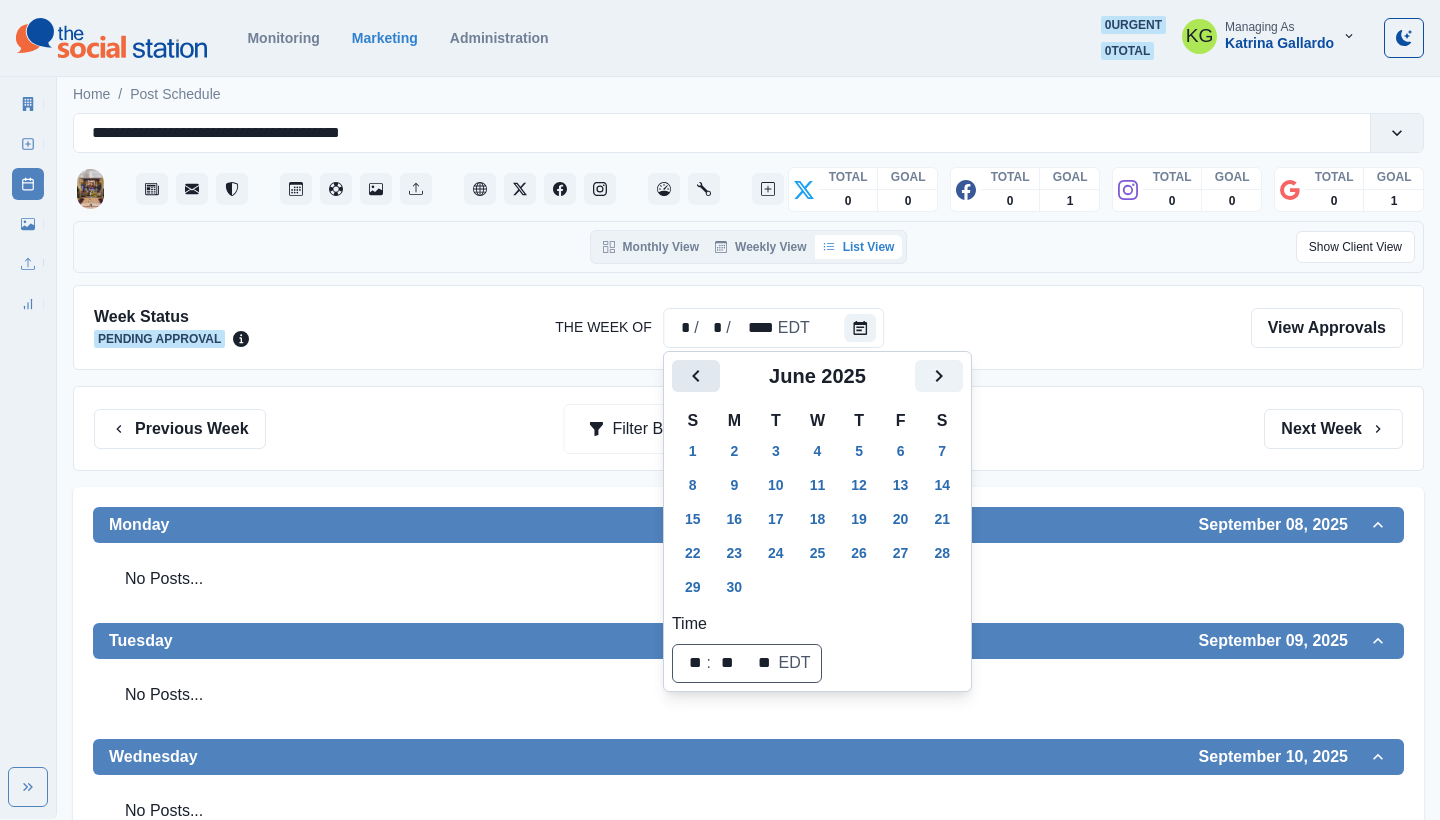 click 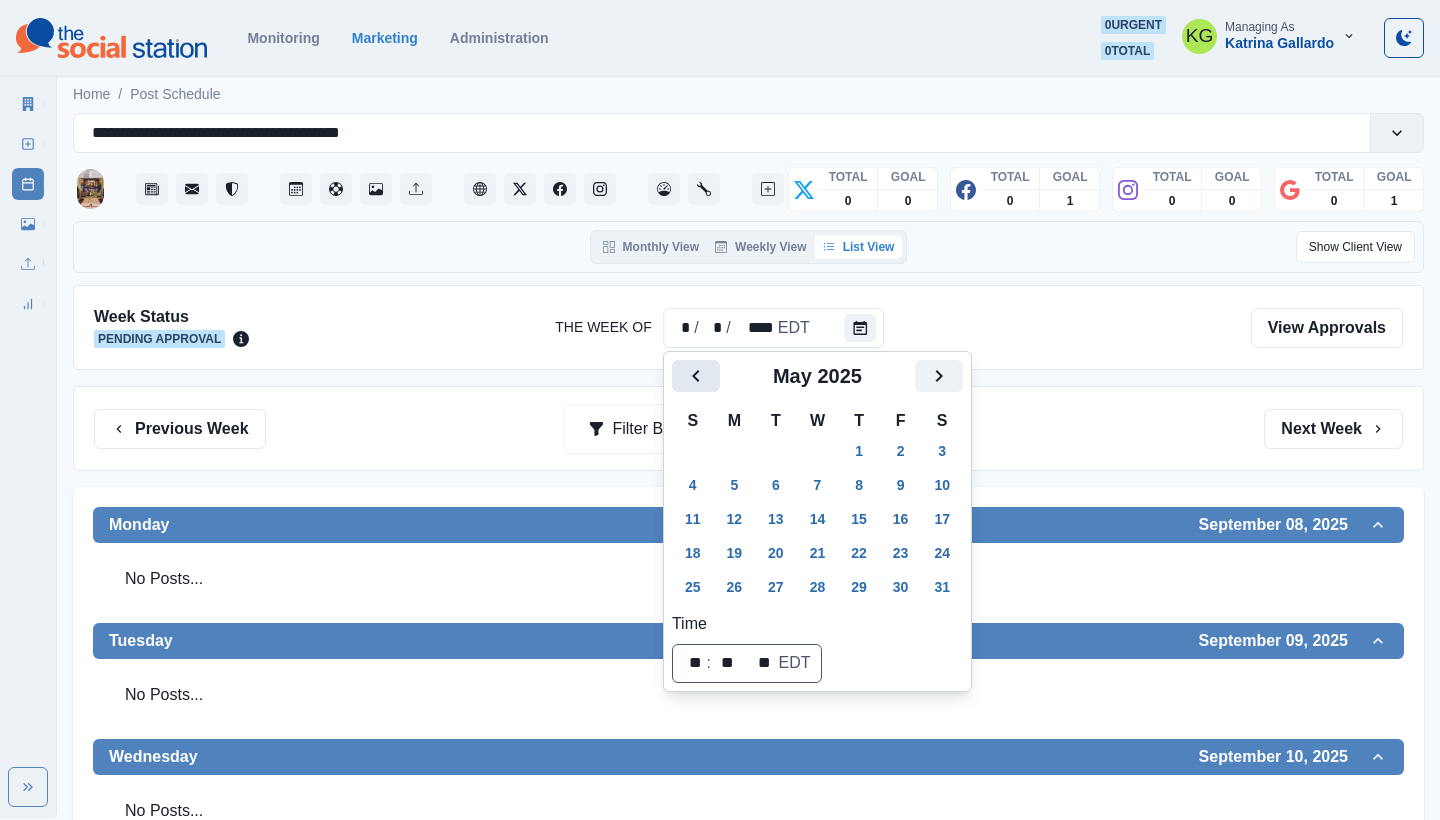 click 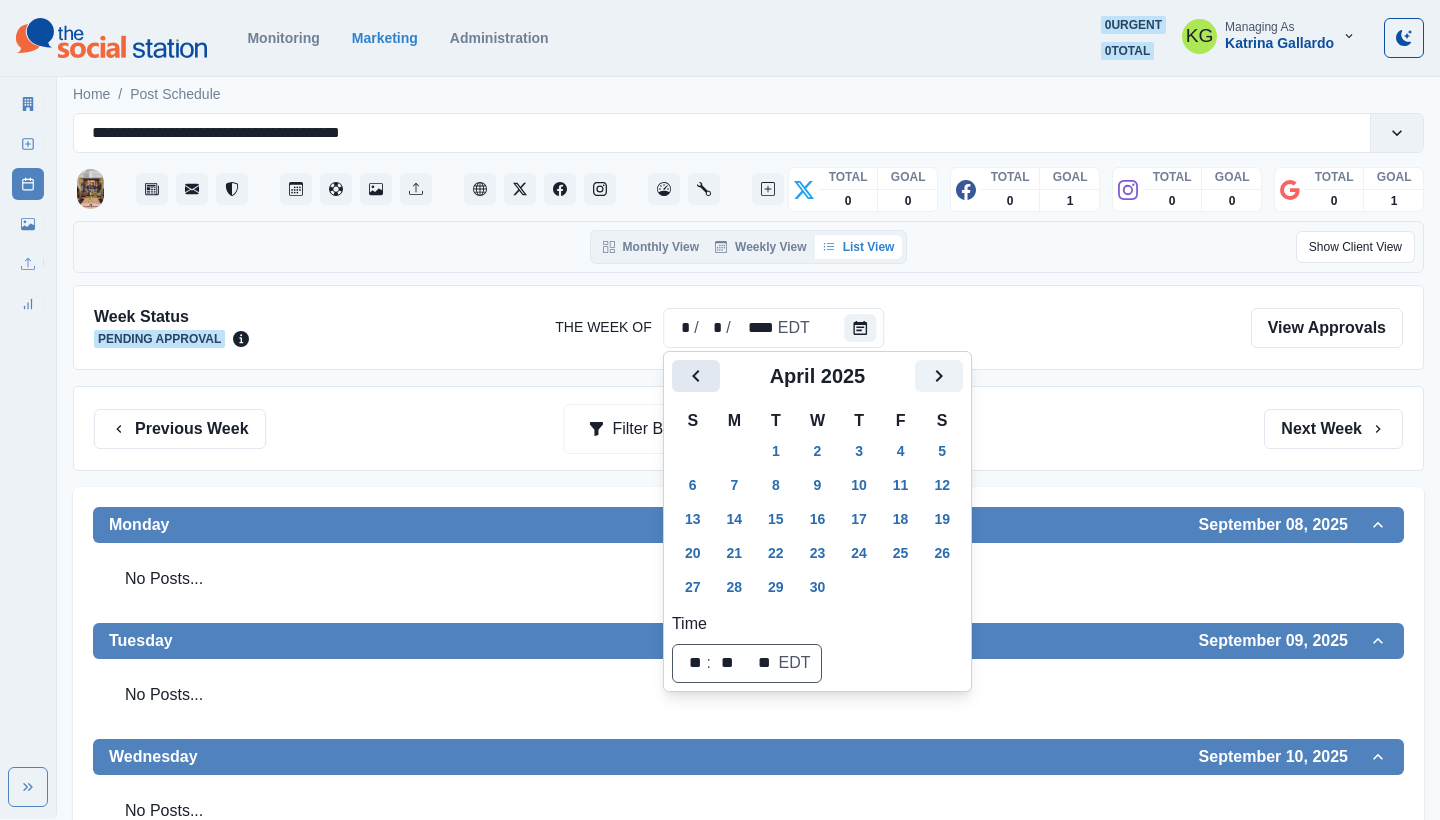 click 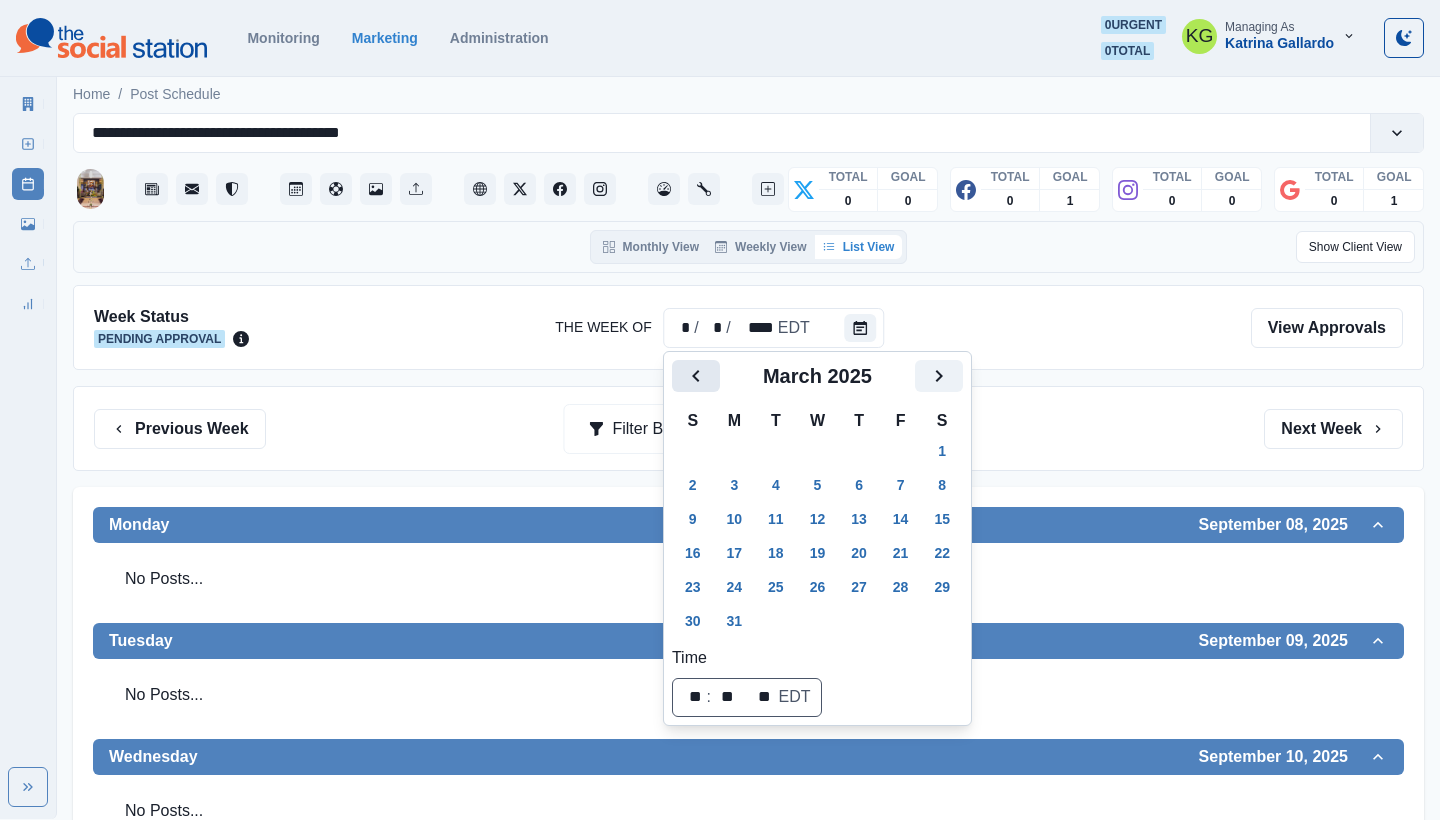 click 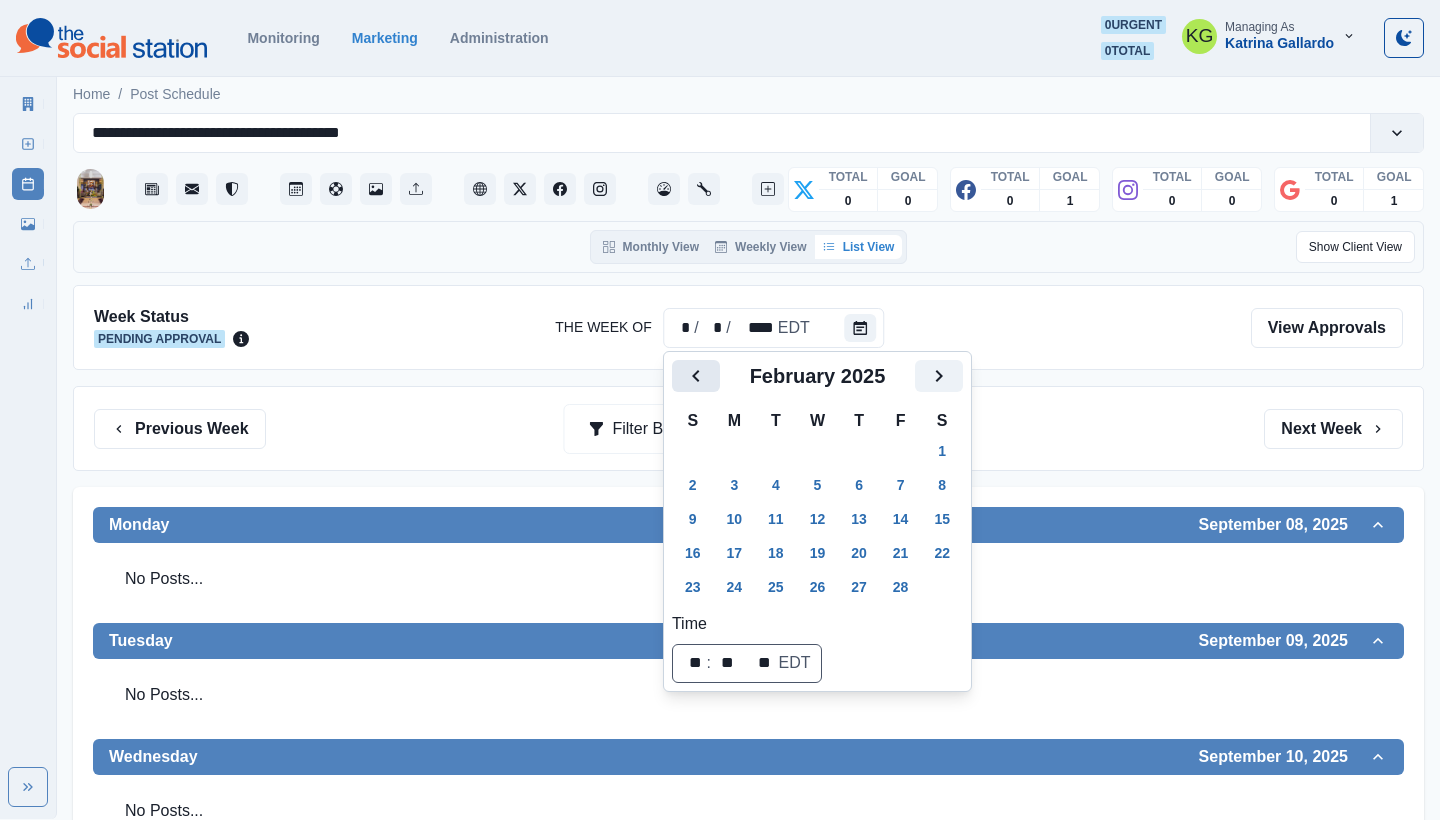 click 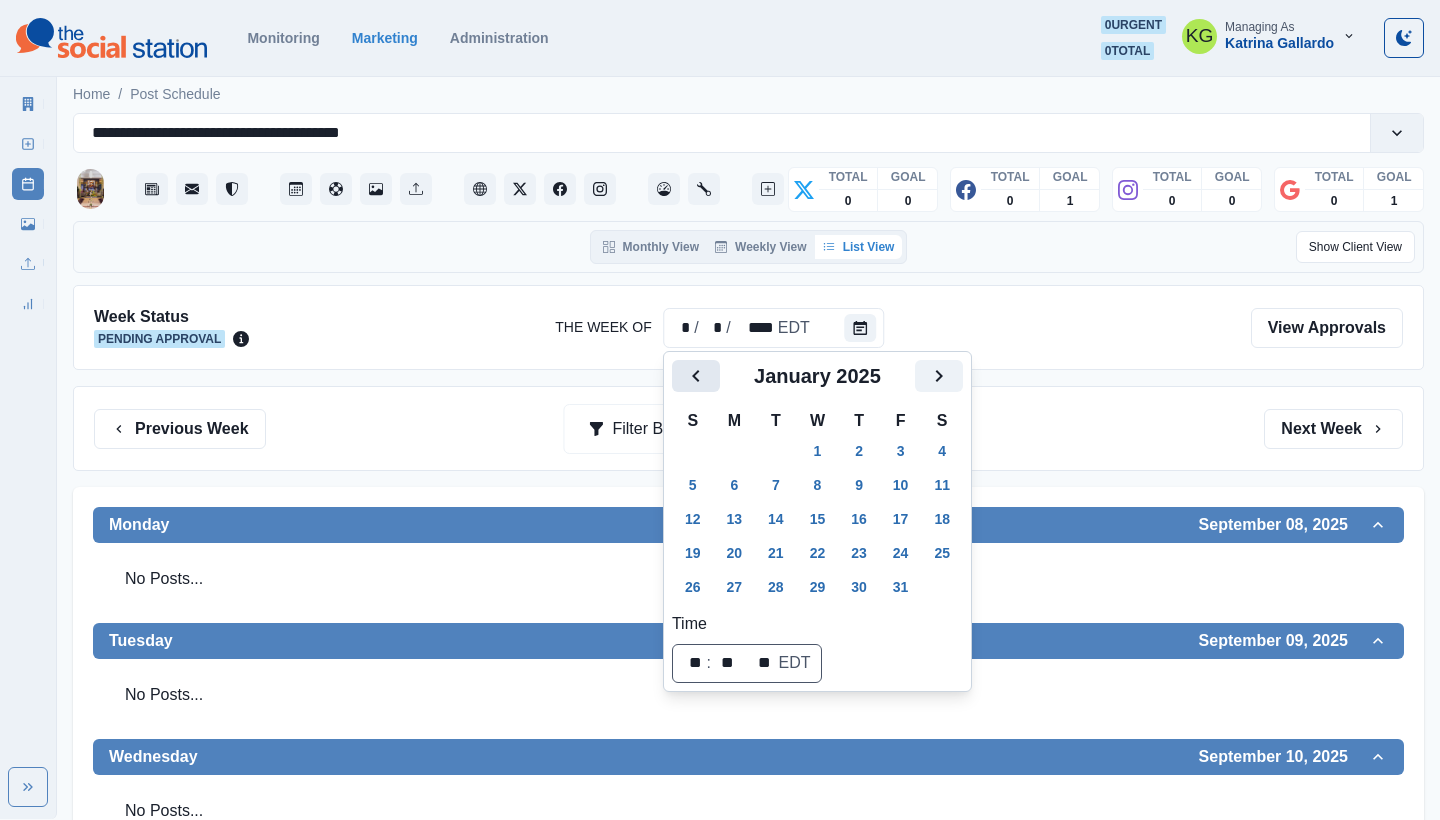 click 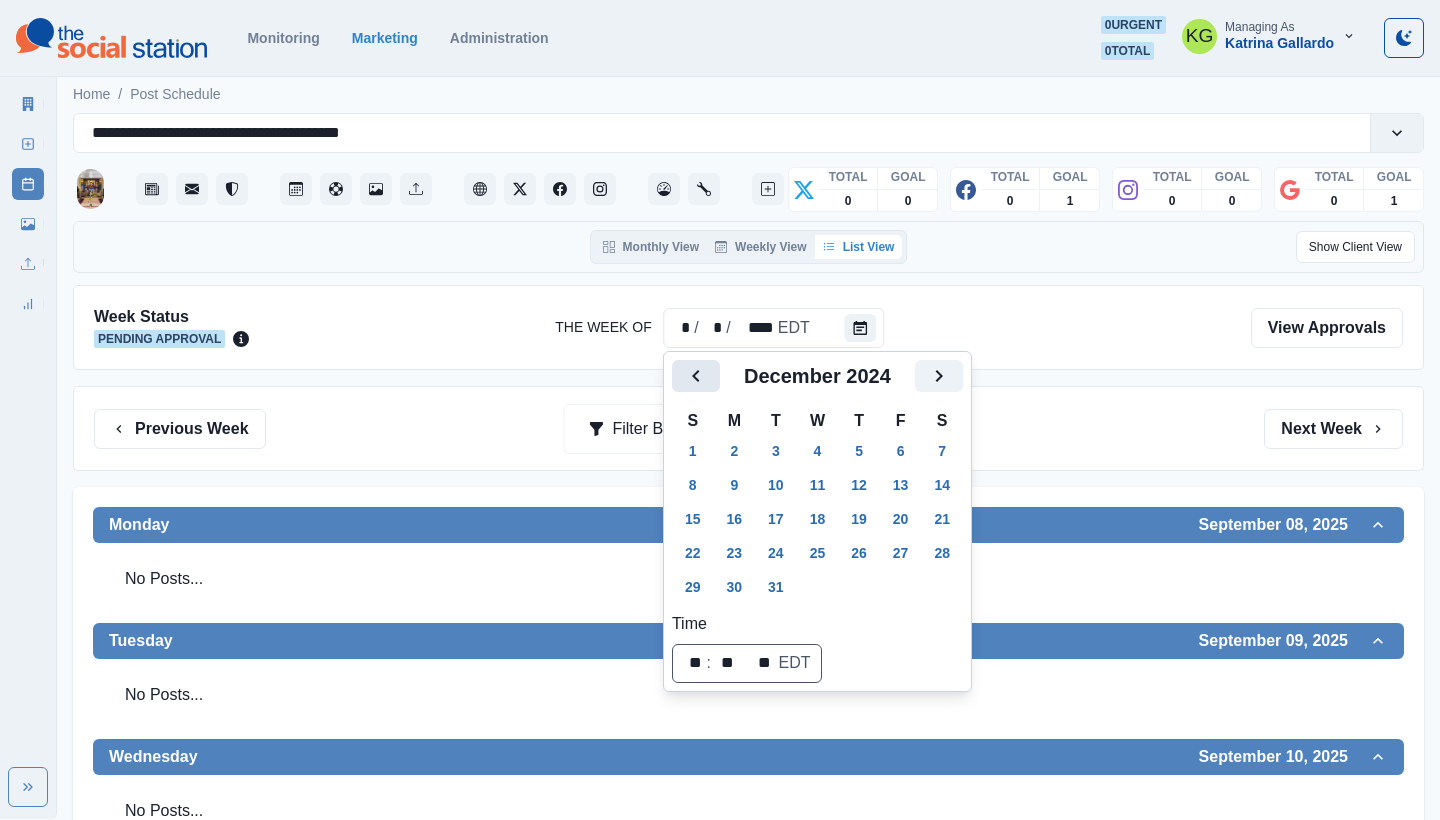 click 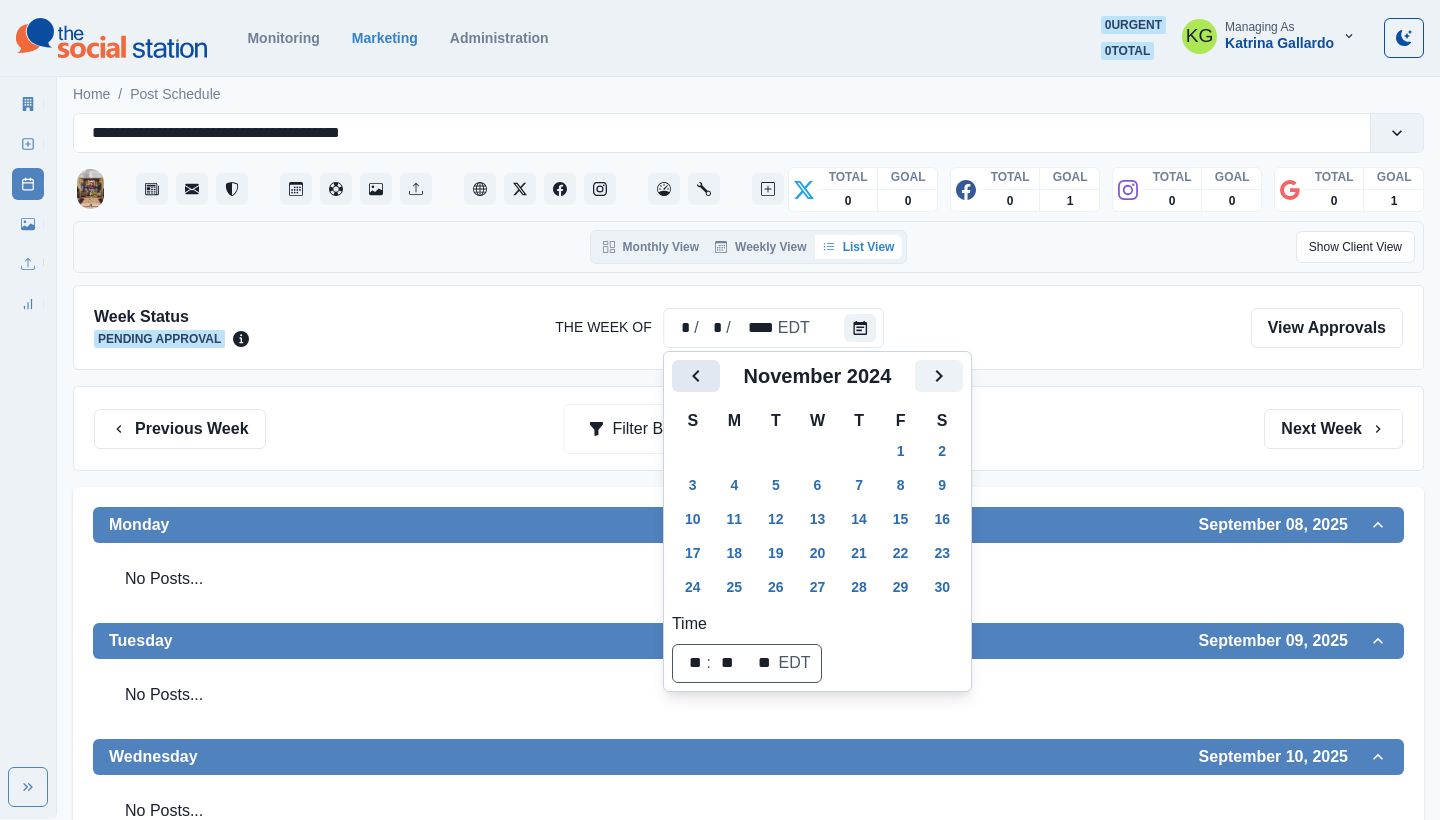 click 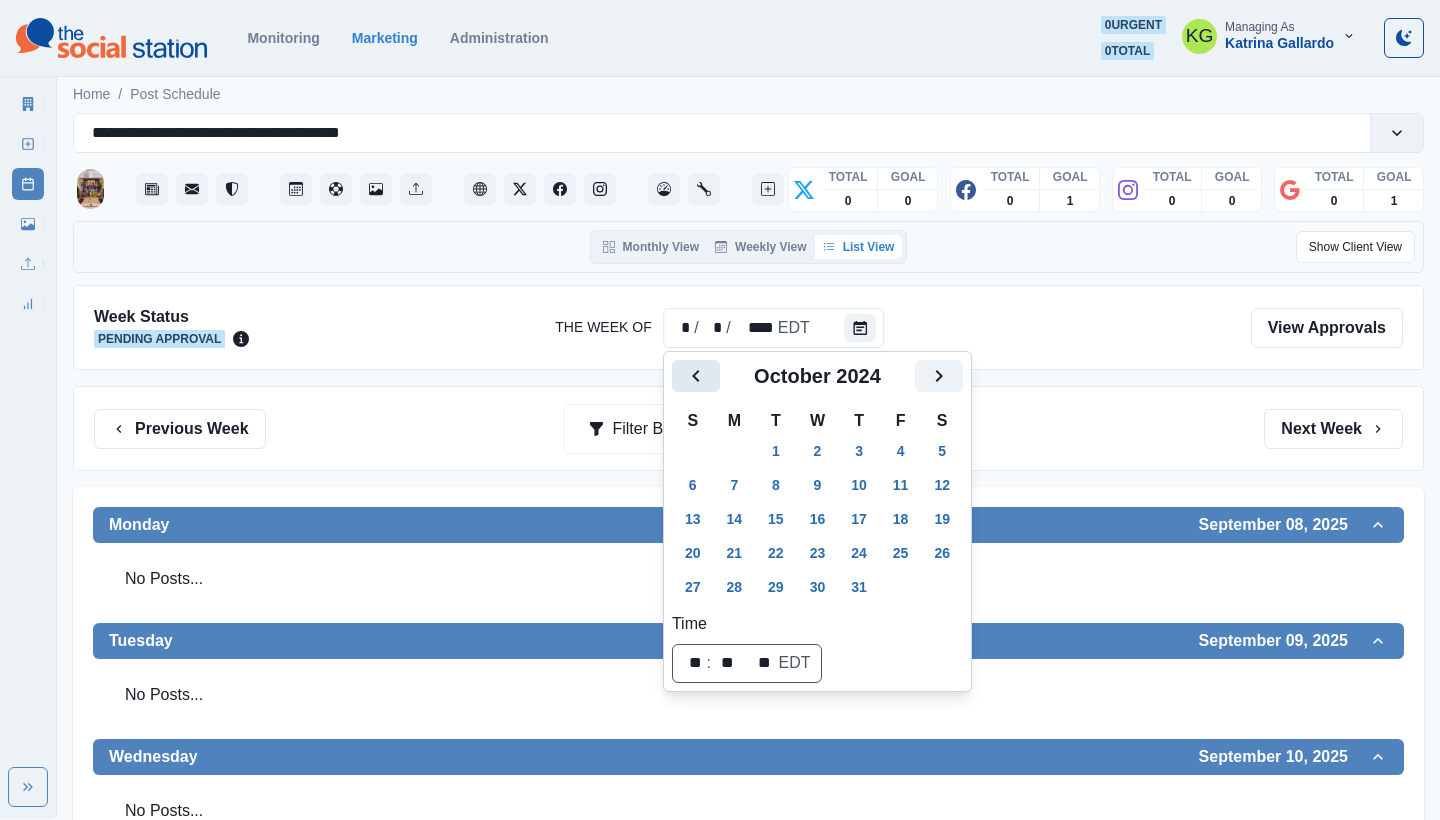 click 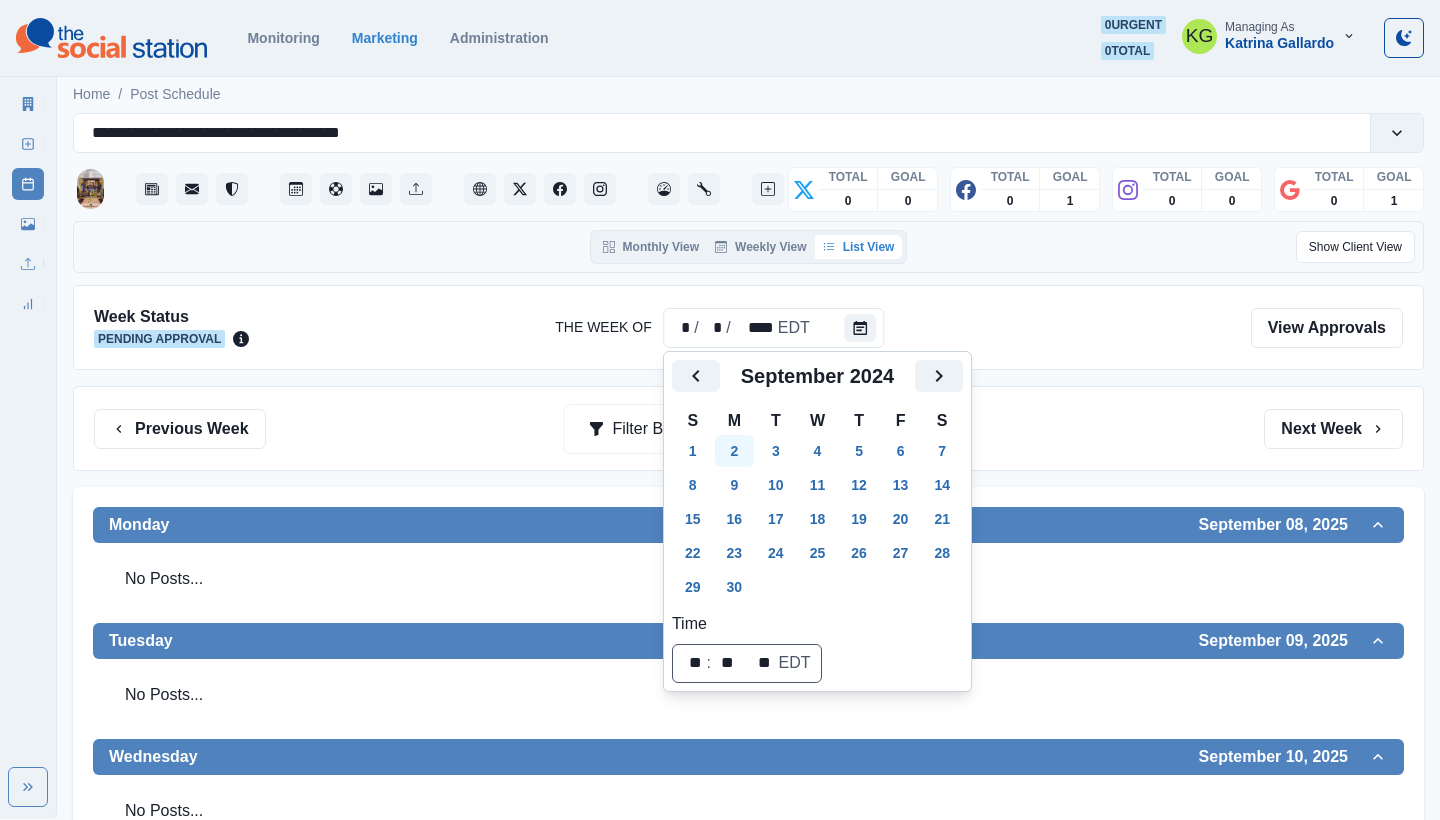 click on "2" at bounding box center [735, 451] 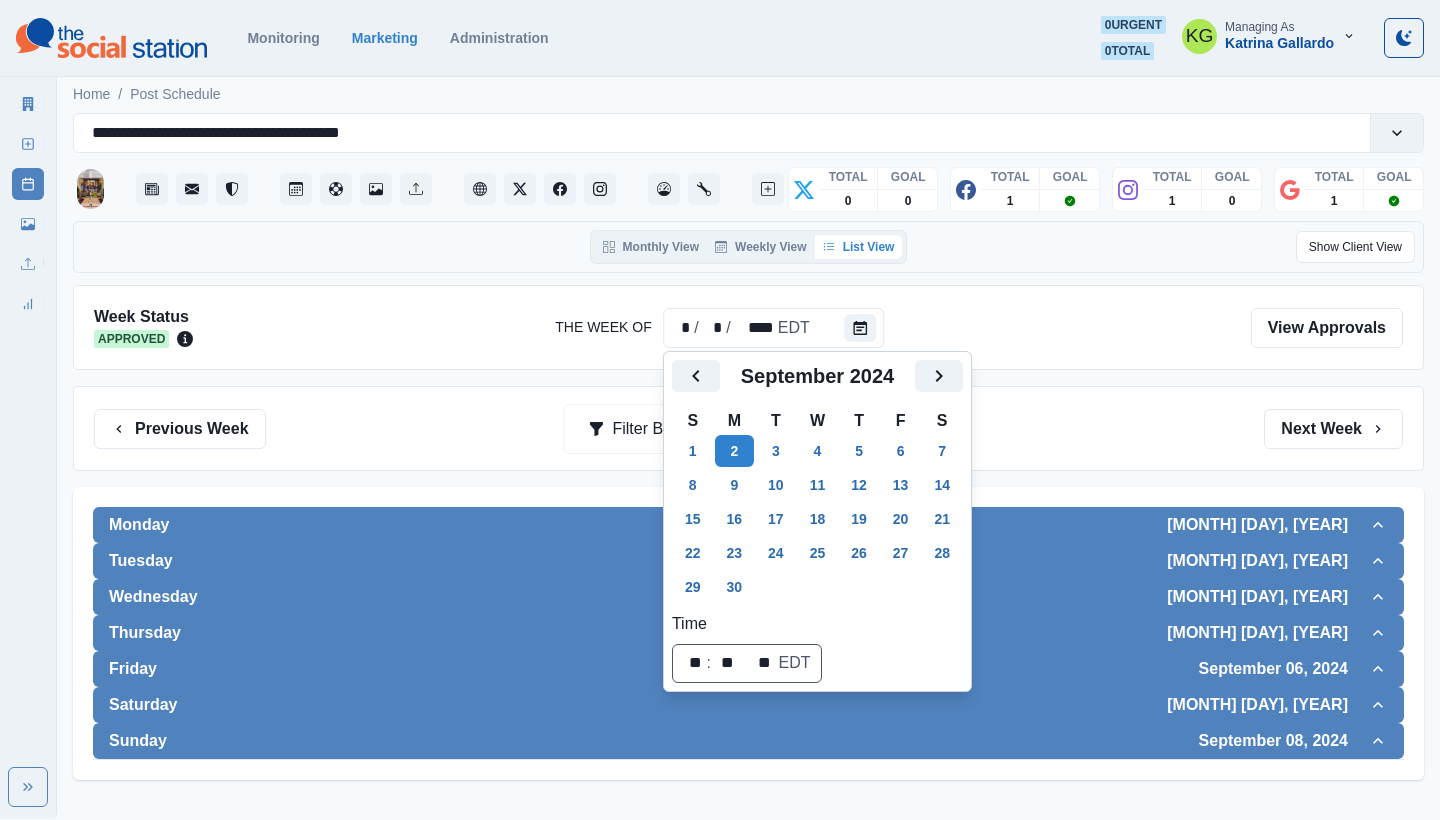 click on "Previous Week Filter By: Next Week" at bounding box center [748, 429] 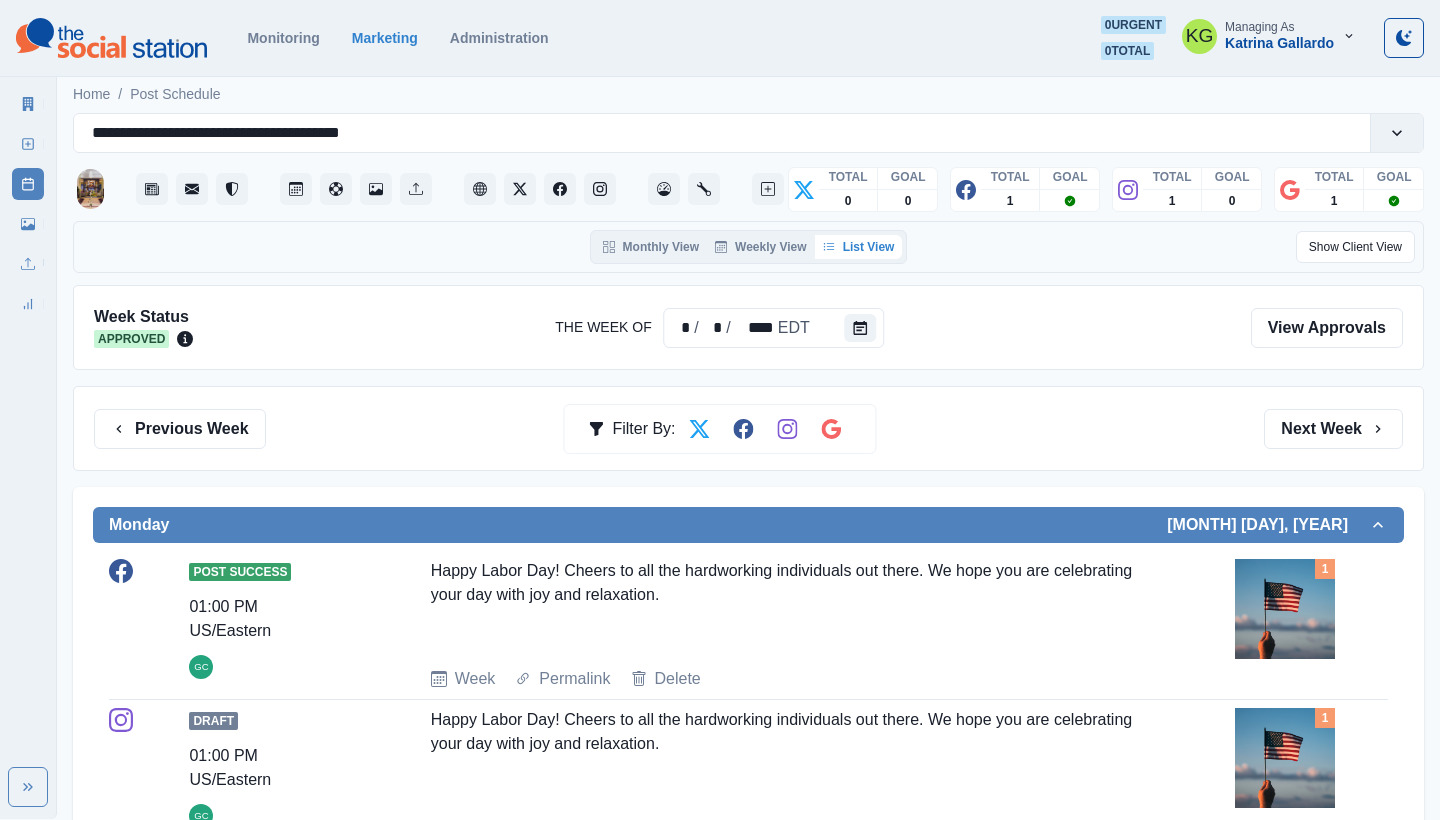 scroll, scrollTop: 0, scrollLeft: 0, axis: both 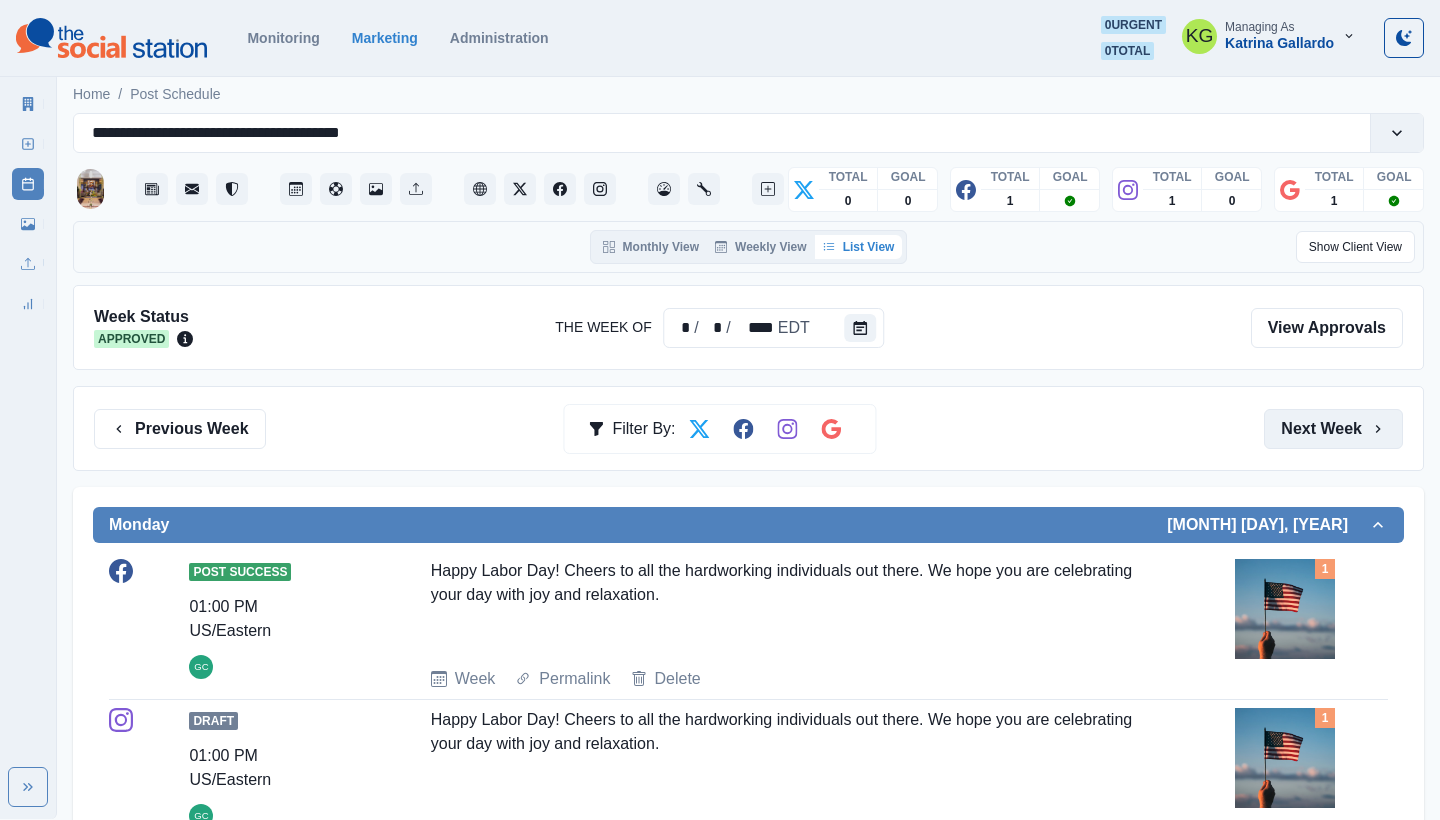 click on "Next Week" at bounding box center (1333, 429) 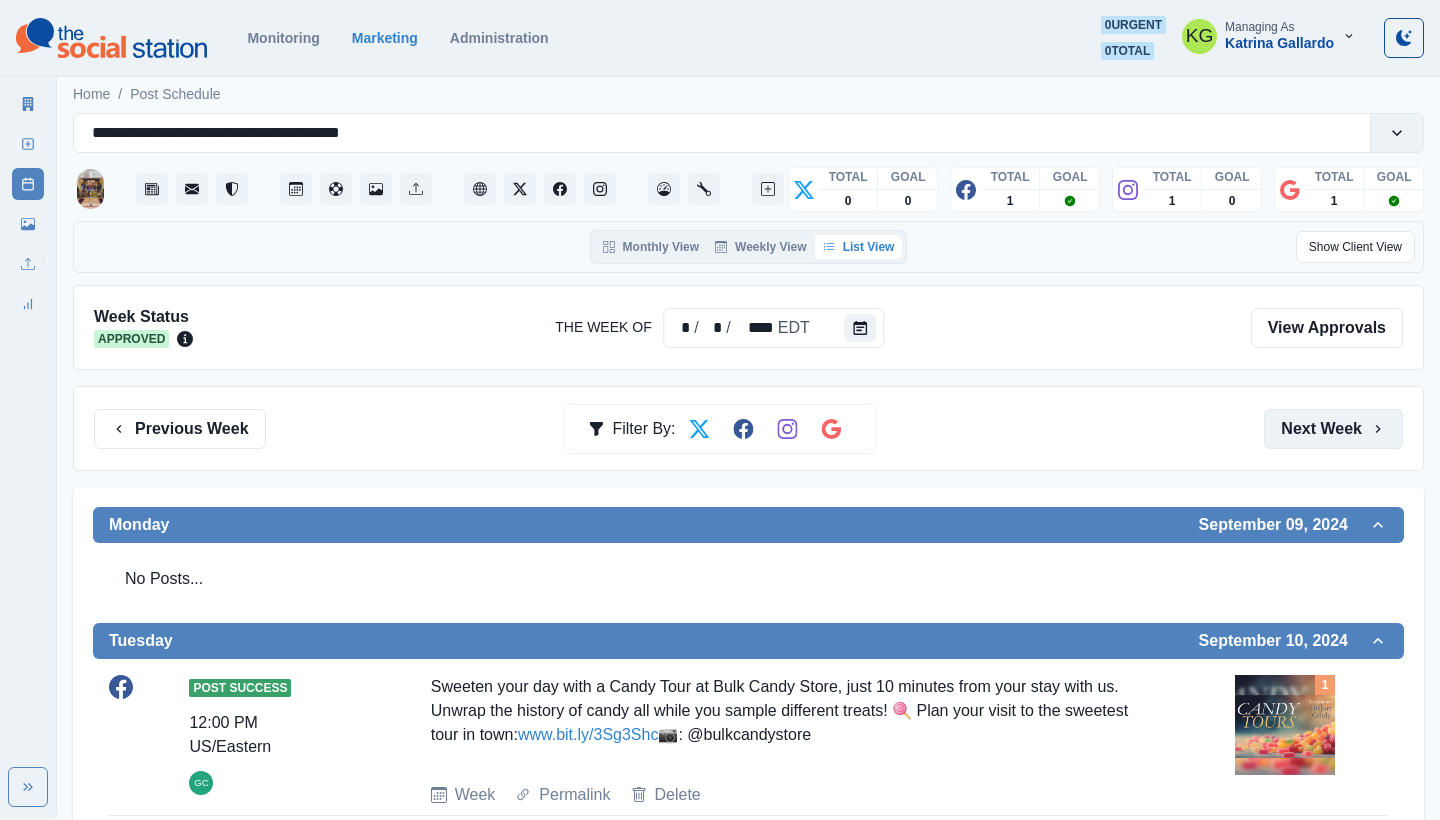 click on "Next Week" at bounding box center [1333, 429] 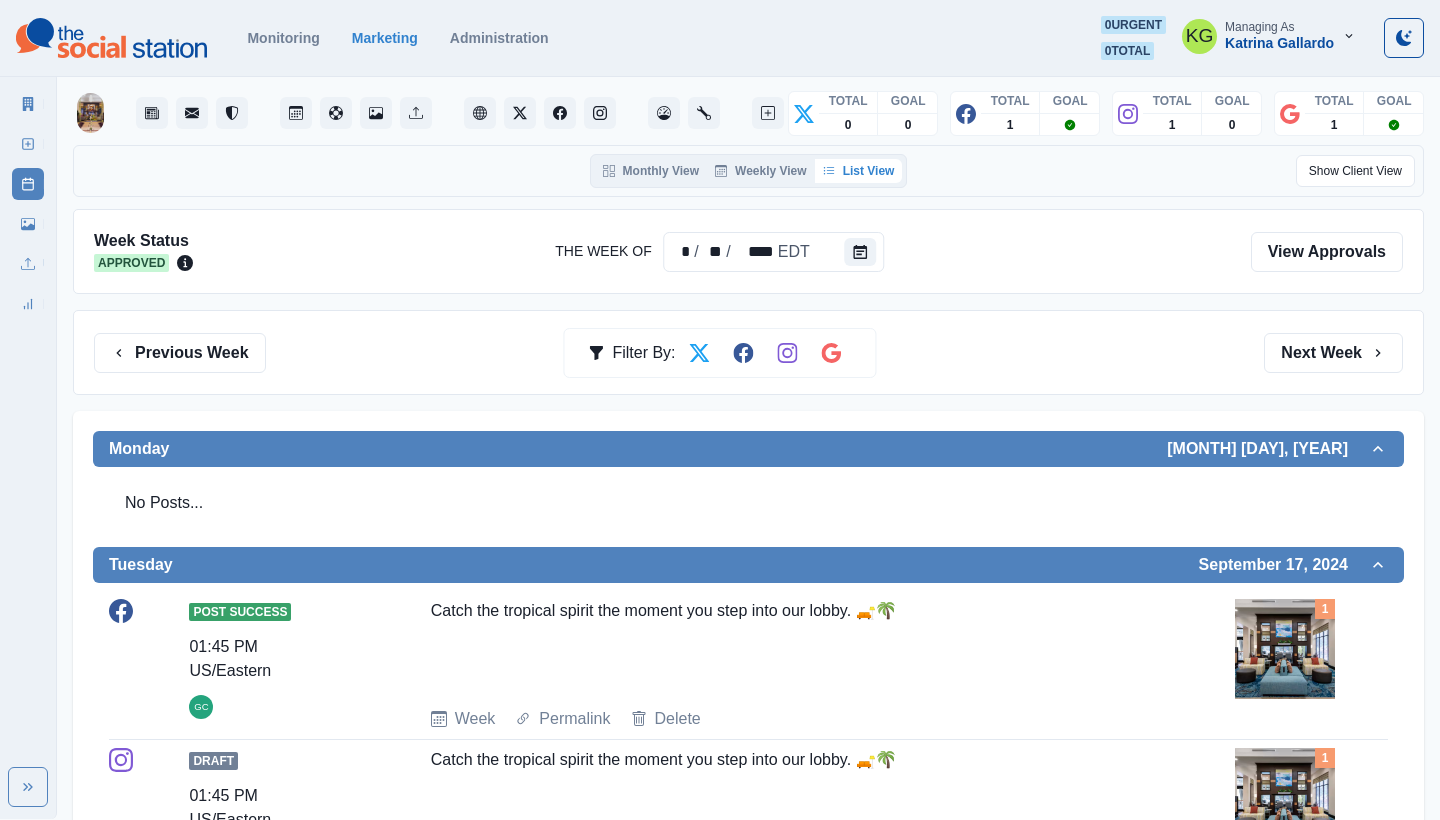 scroll, scrollTop: 529, scrollLeft: 0, axis: vertical 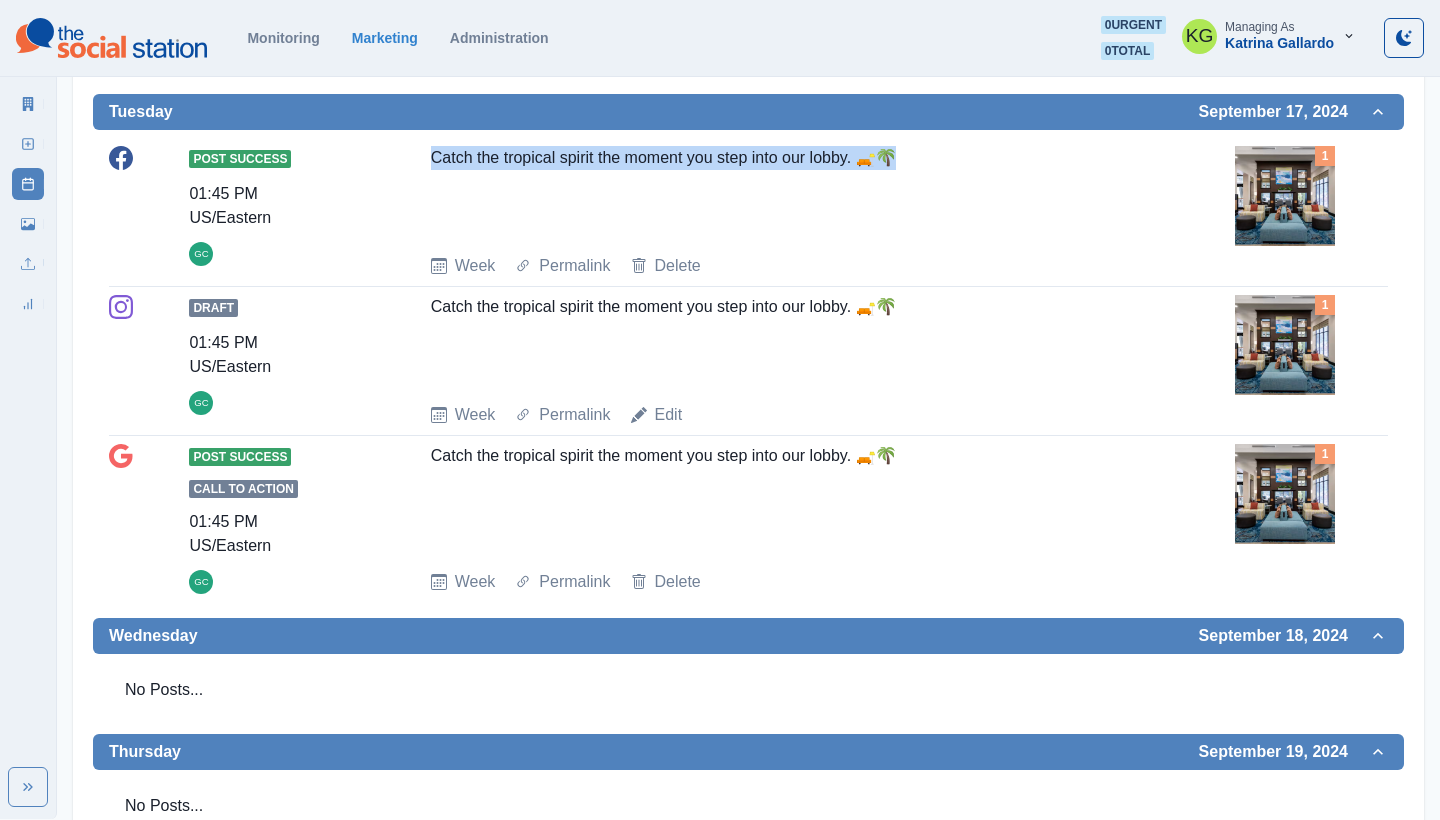 drag, startPoint x: 924, startPoint y: 164, endPoint x: 428, endPoint y: 152, distance: 496.14514 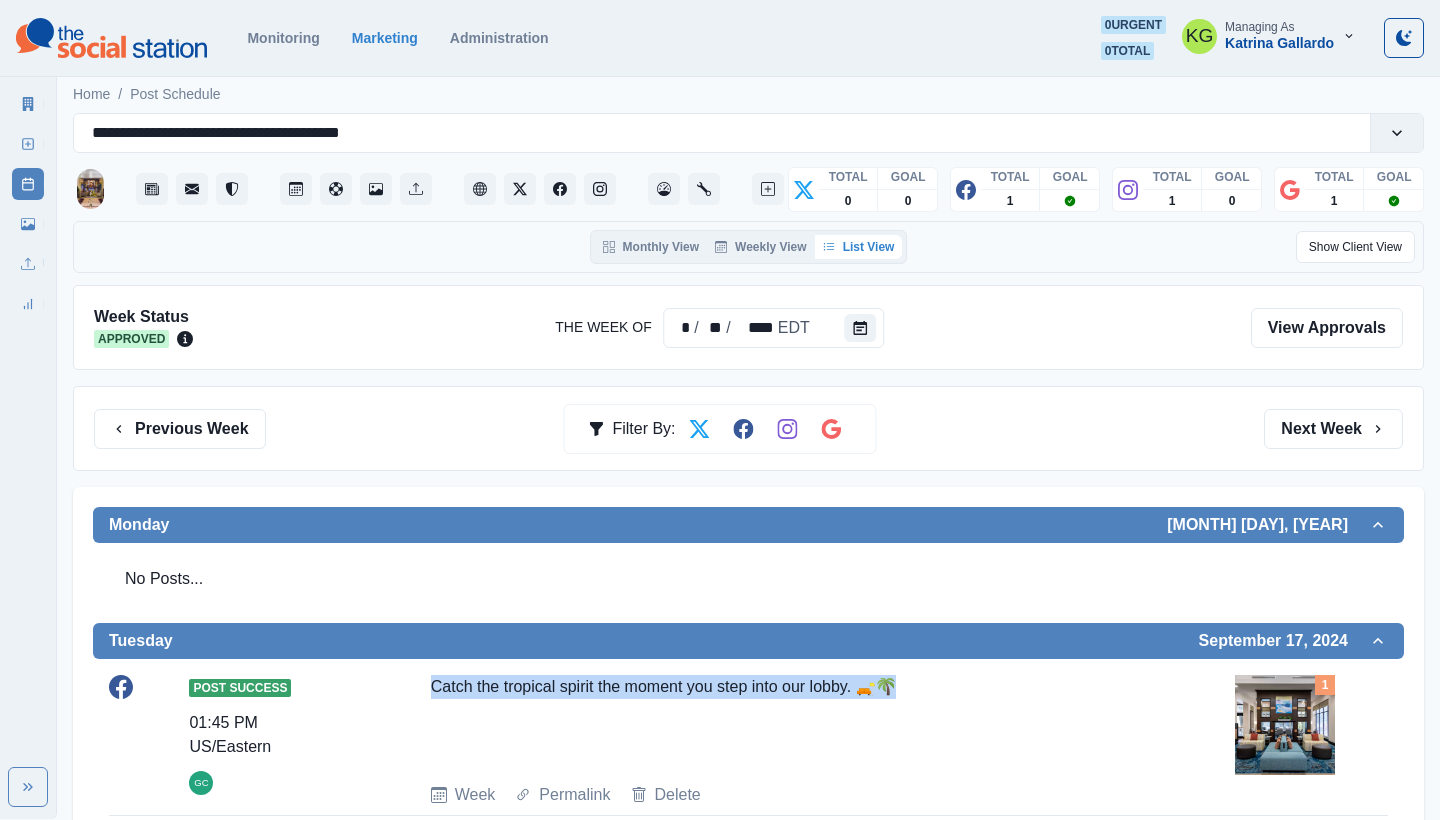 scroll, scrollTop: 0, scrollLeft: 0, axis: both 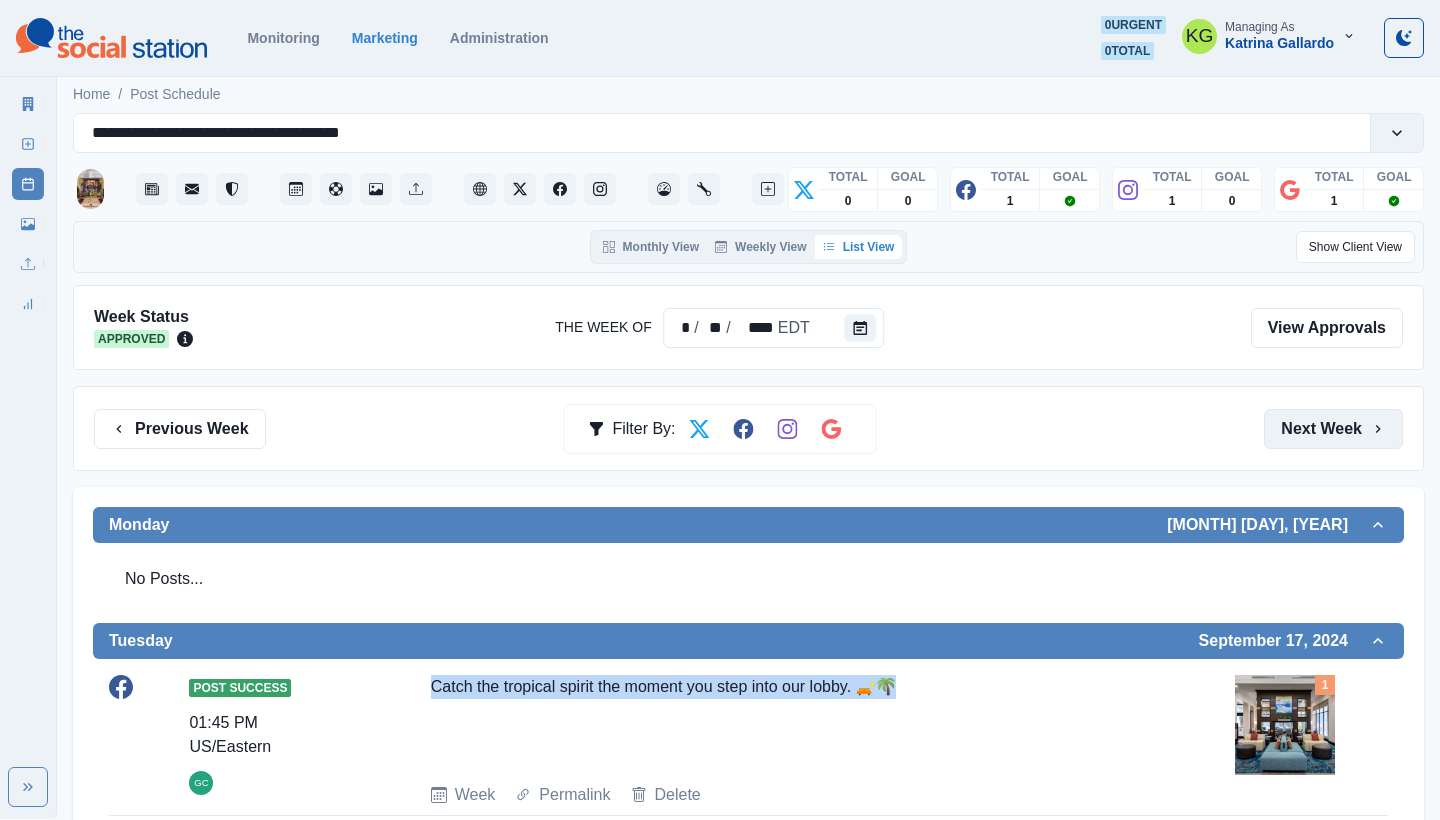 click on "Next Week" at bounding box center [1333, 429] 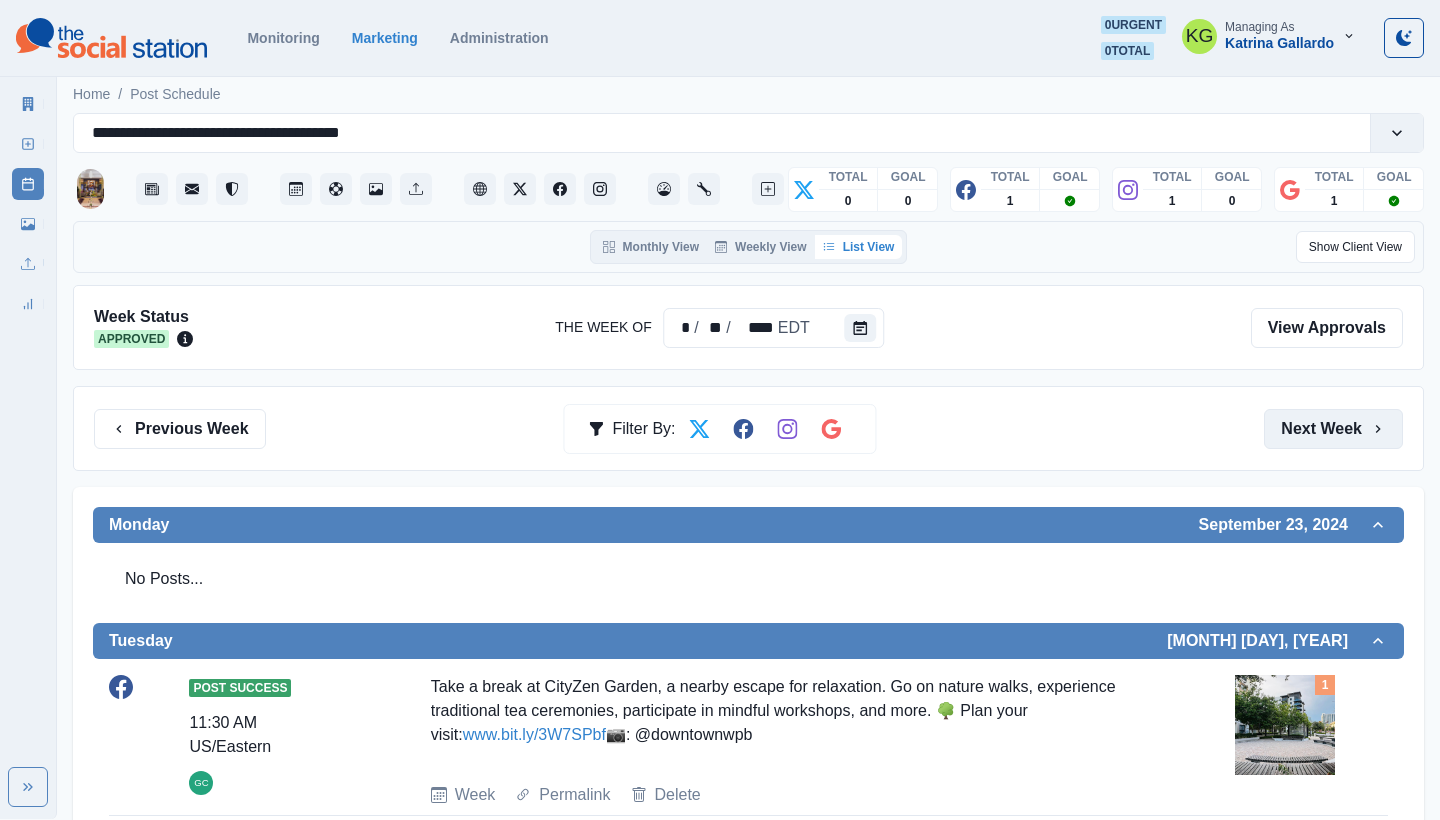 click on "Next Week" at bounding box center [1333, 429] 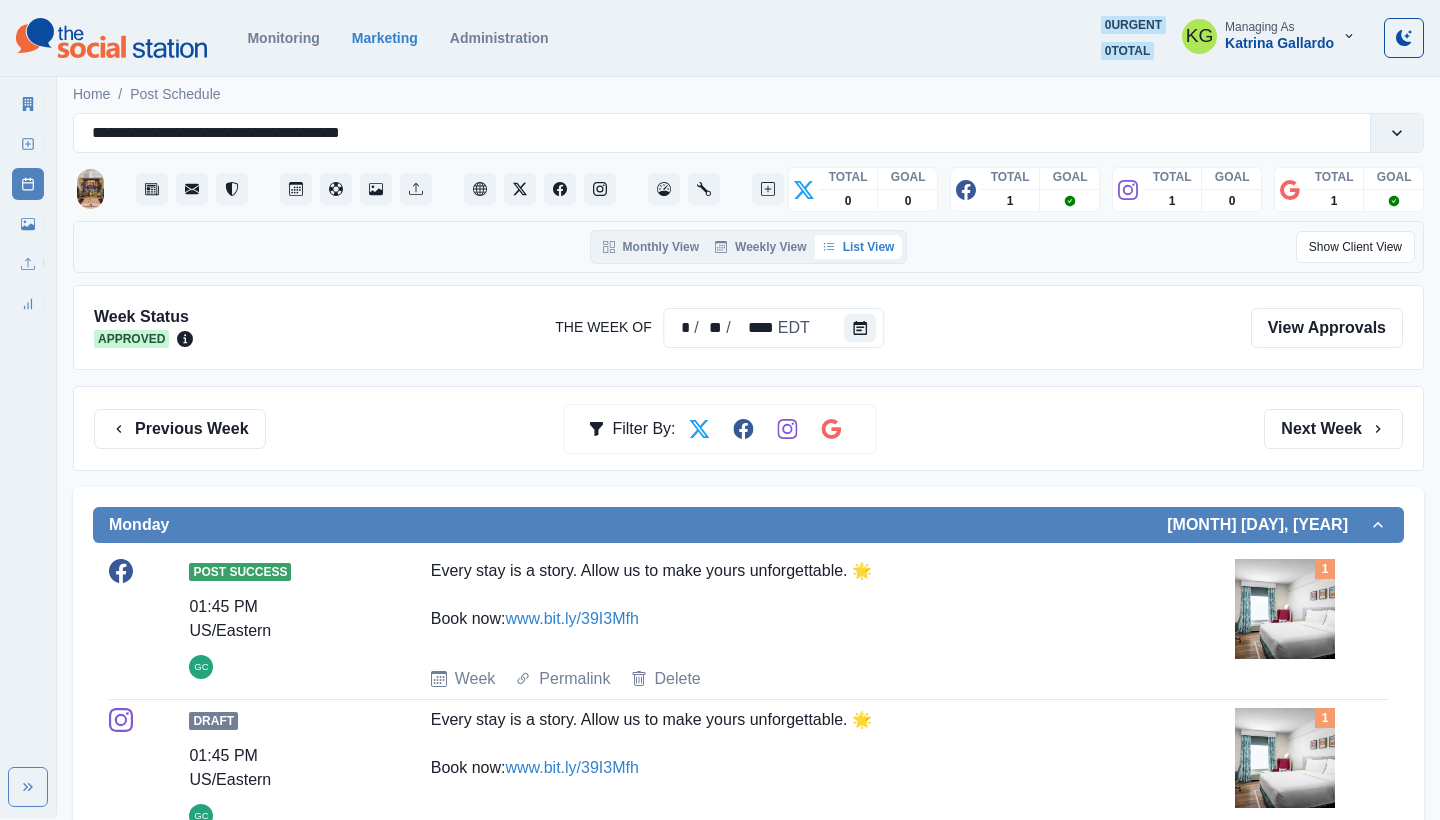 click on "Monitoring Marketing Administration 0  urgent 0  total KG Managing As Katrina Gallardo" at bounding box center (720, 38) 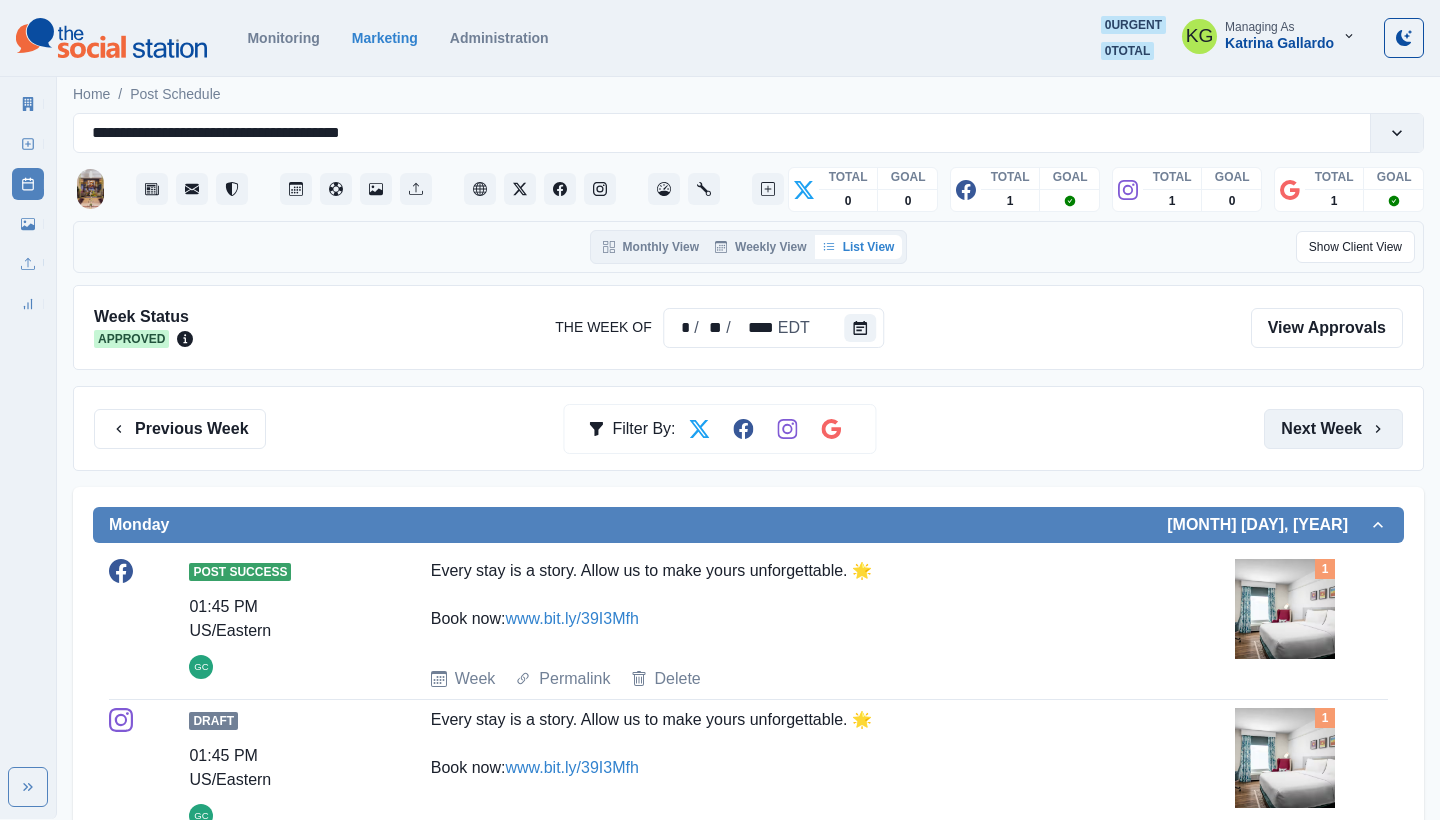 click on "Next Week" at bounding box center [1333, 429] 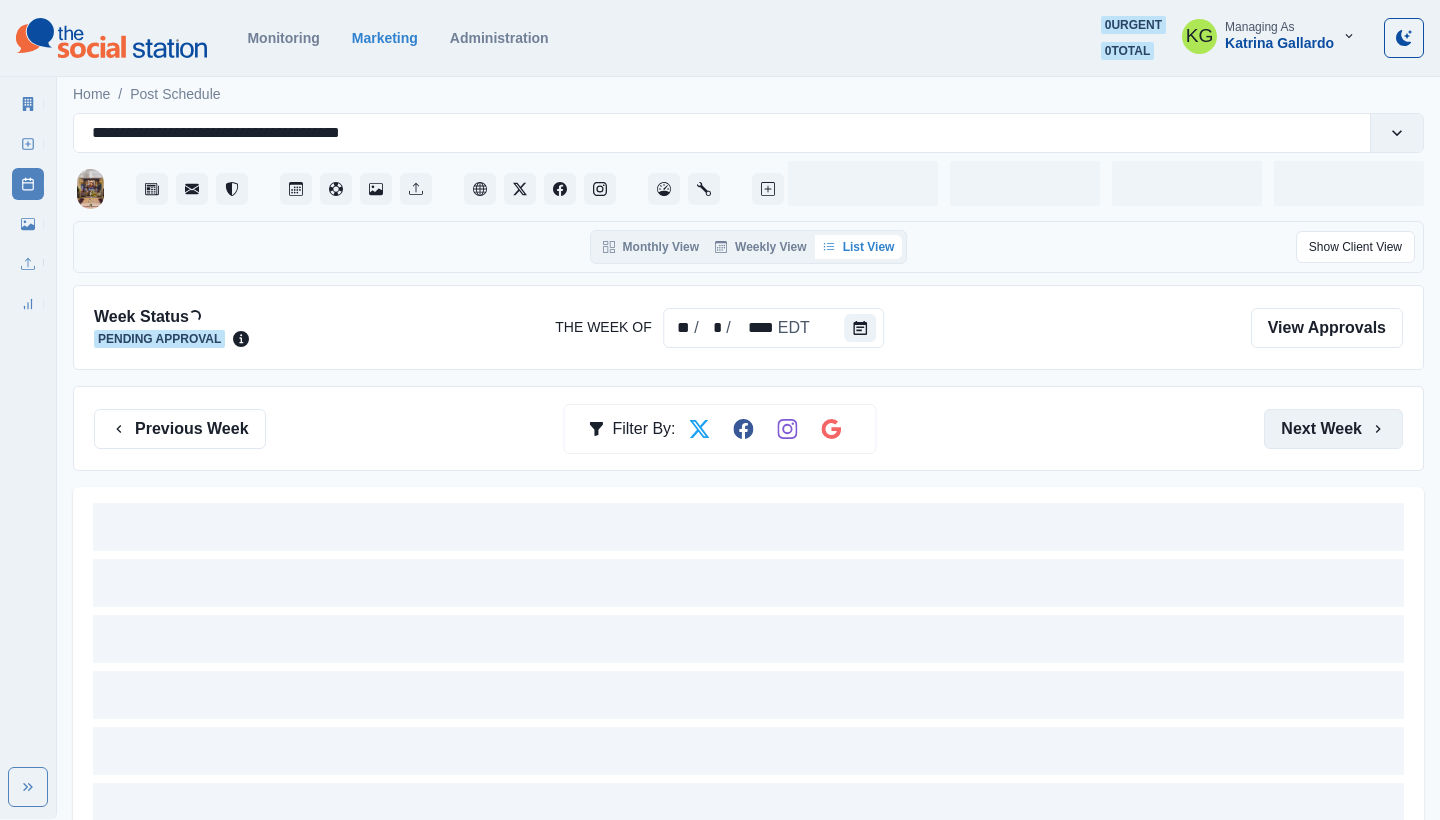 click on "Next Week" at bounding box center (1333, 429) 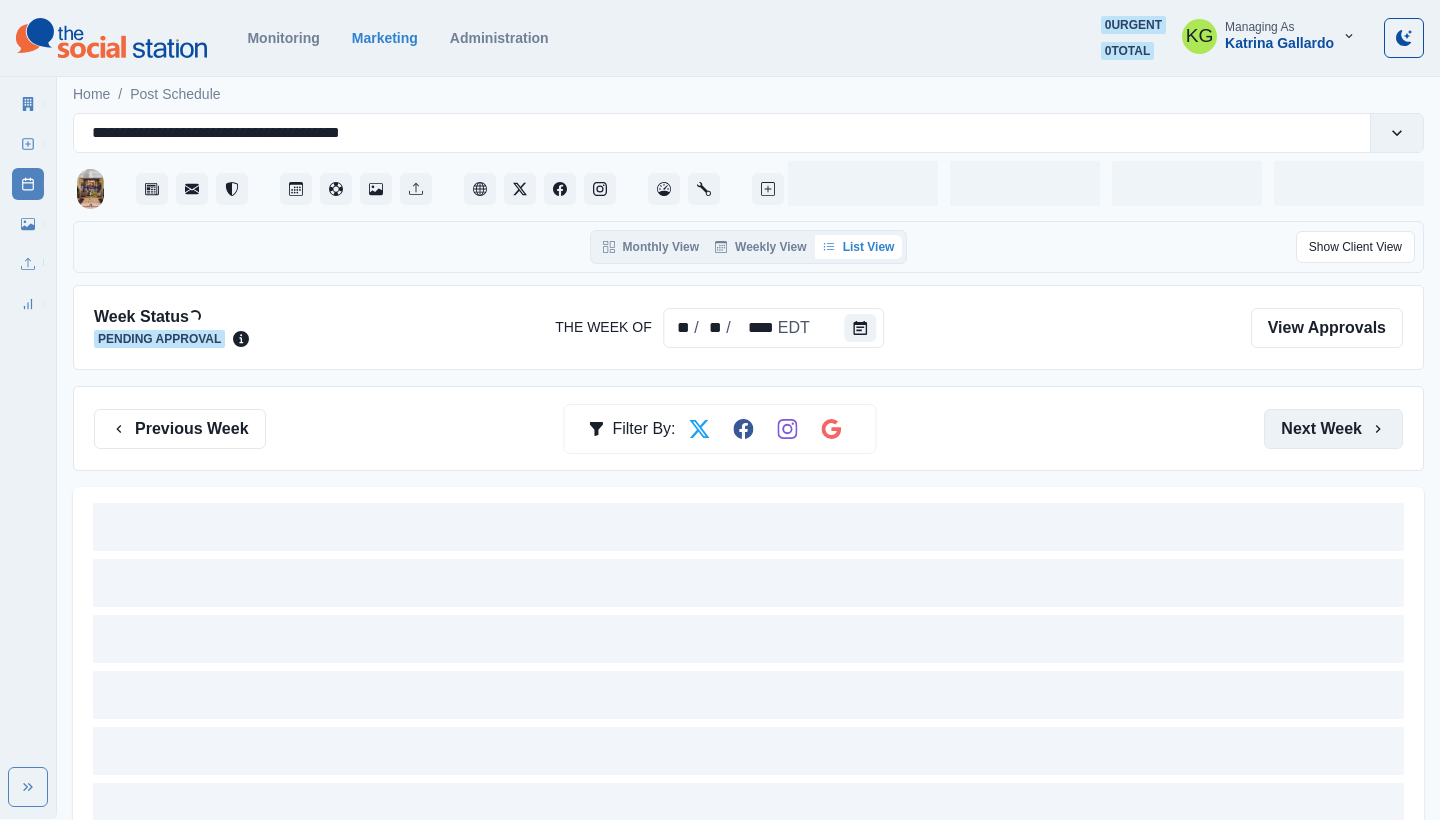 click on "Next Week" at bounding box center [1333, 429] 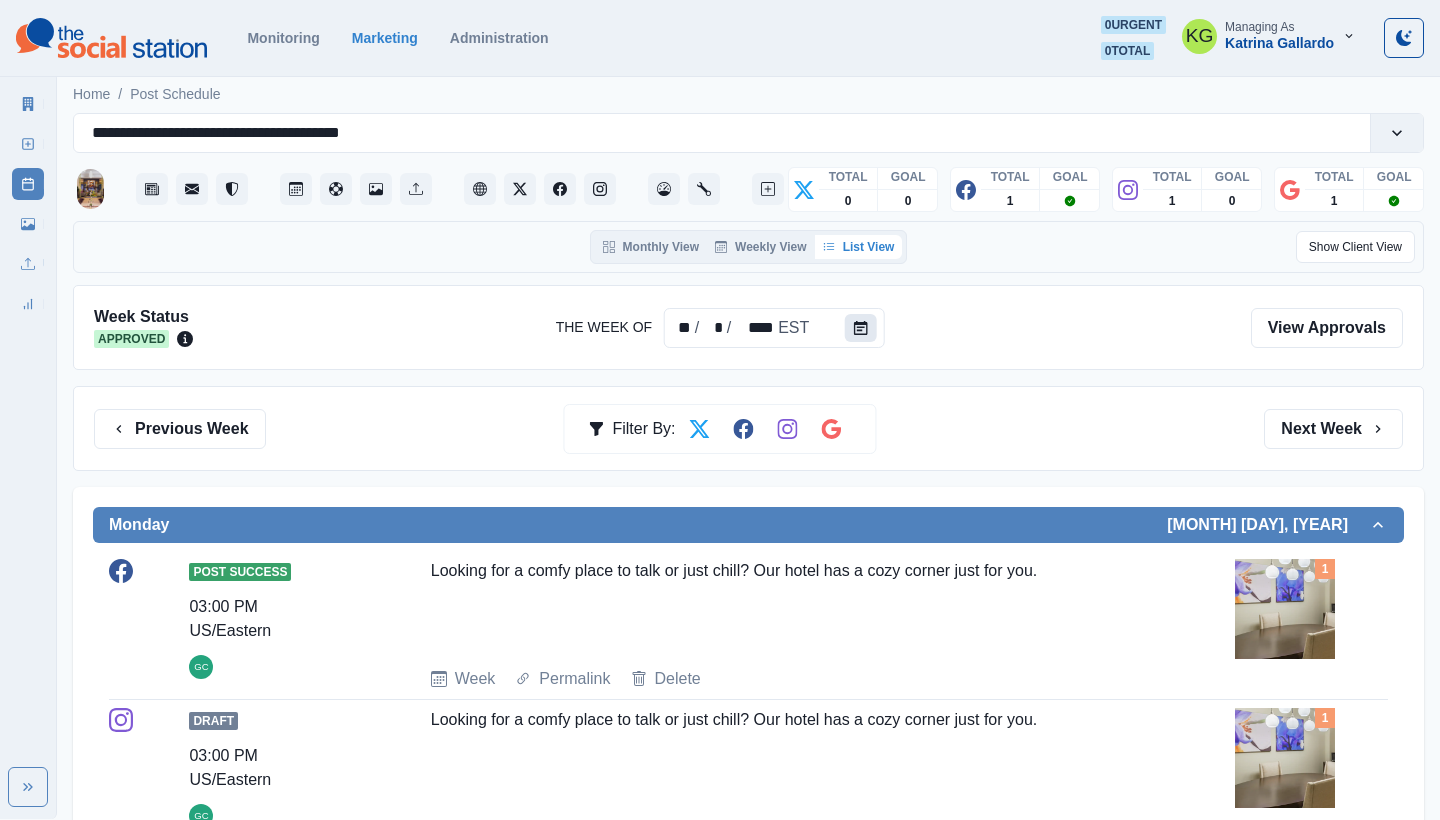 click at bounding box center [860, 328] 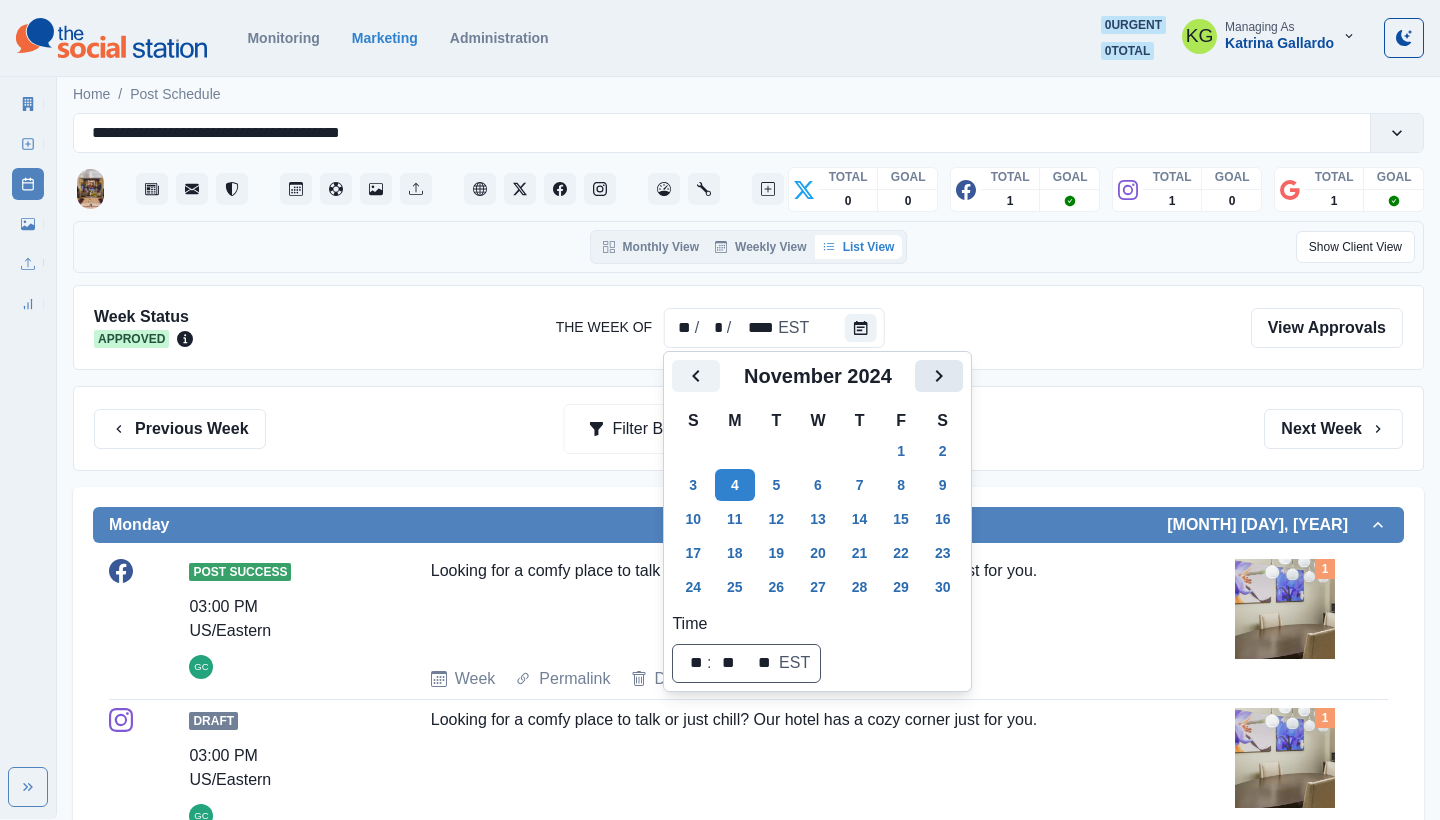 click 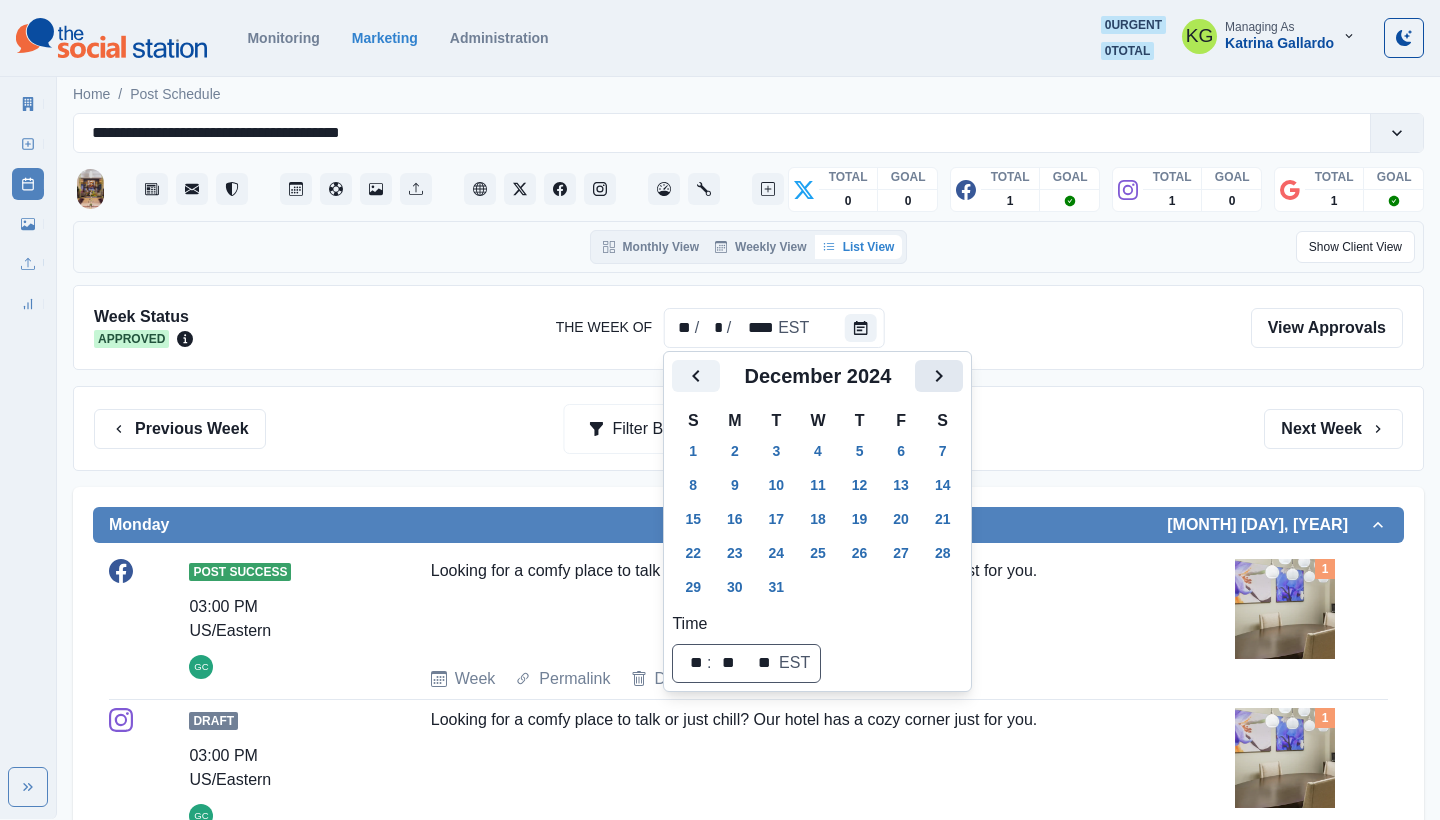 click 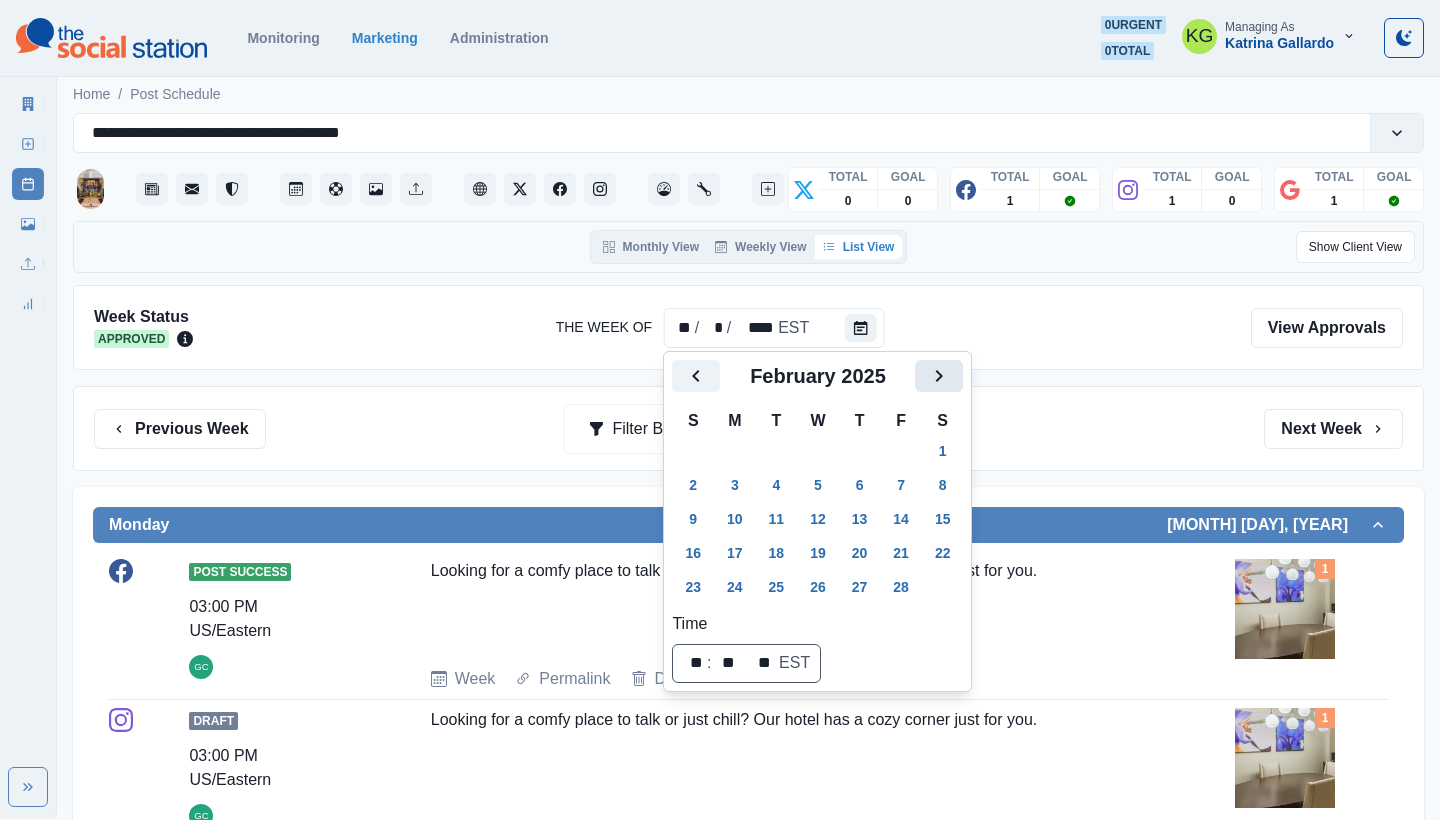 click 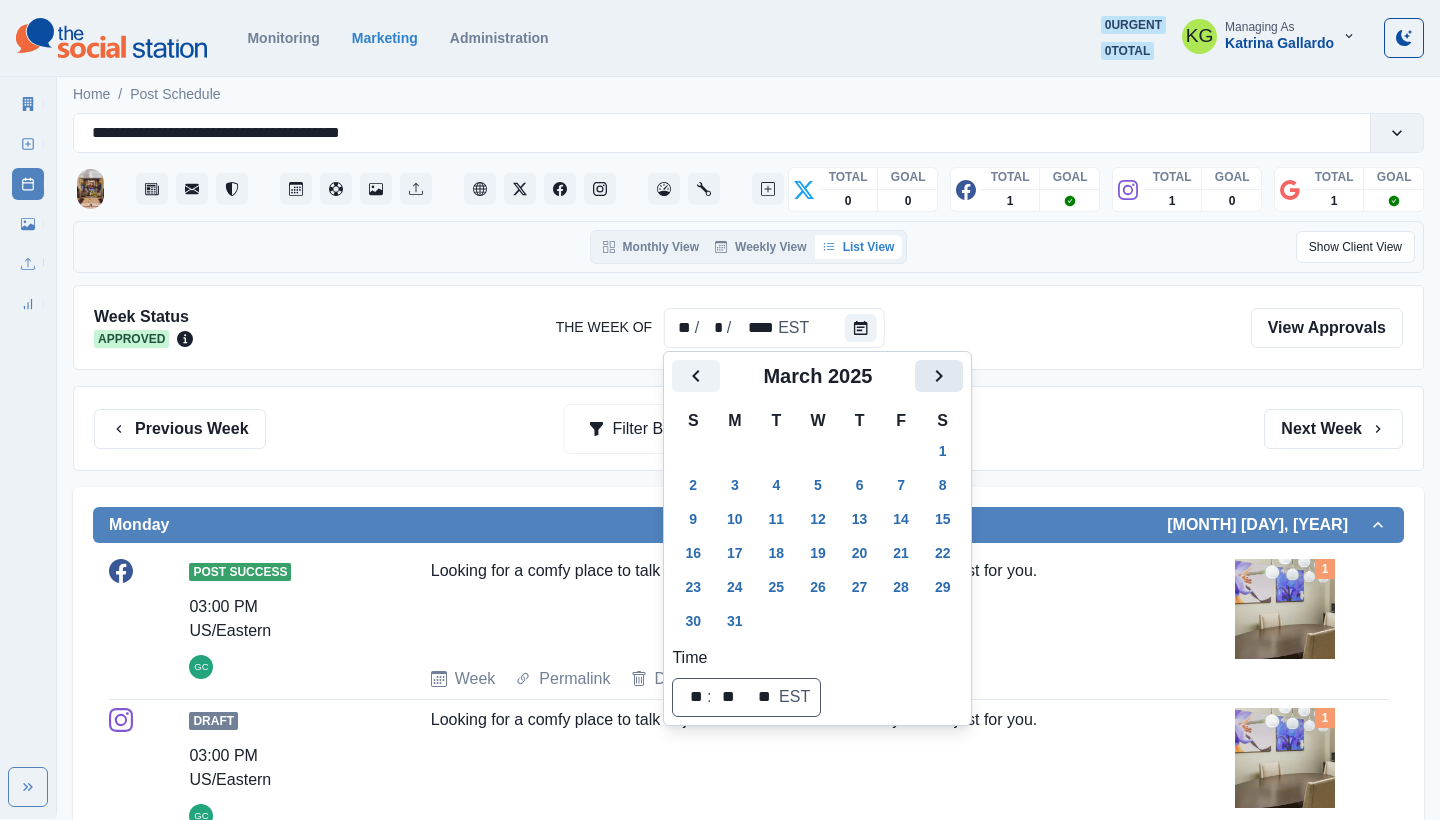 click 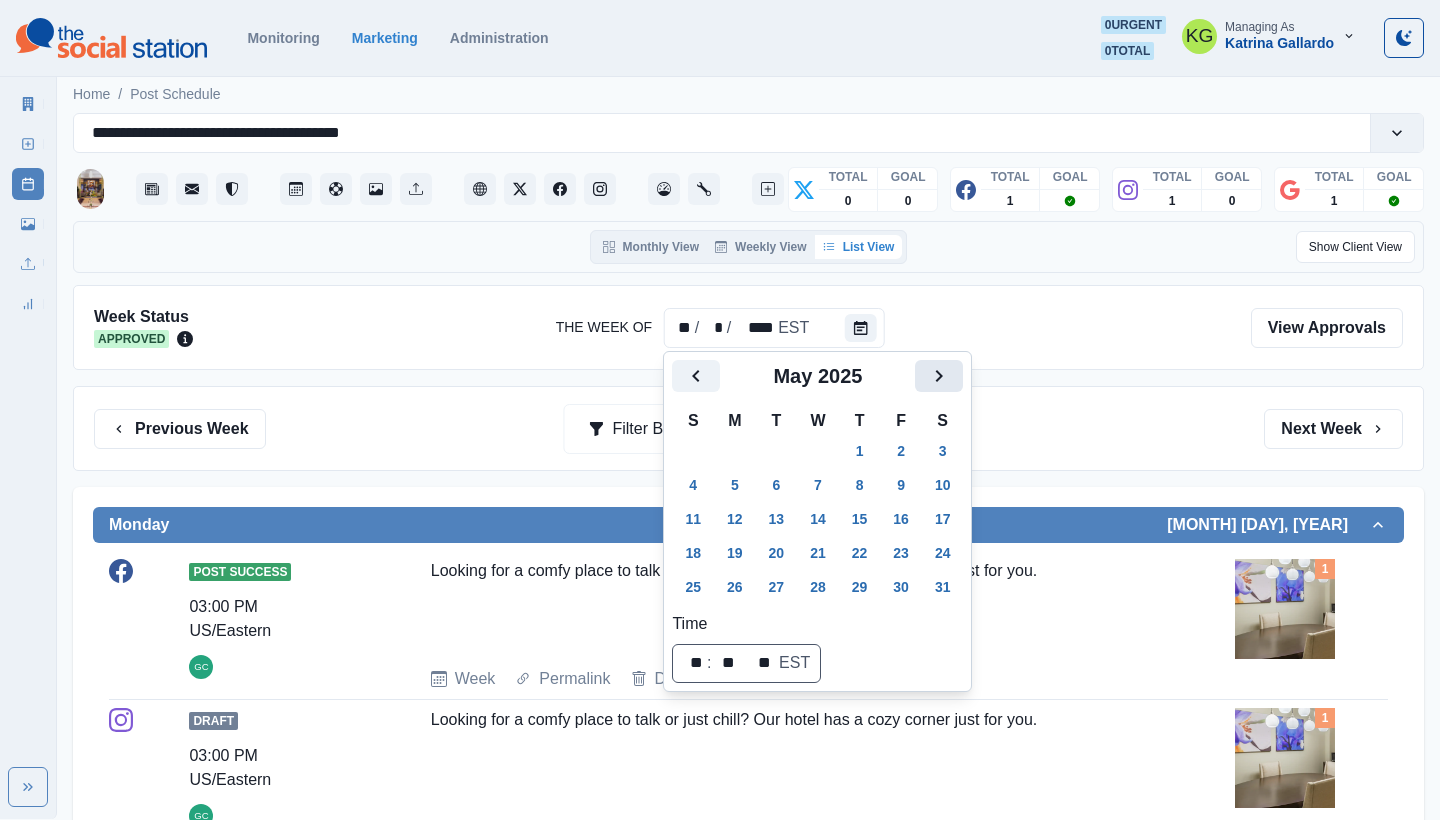 click 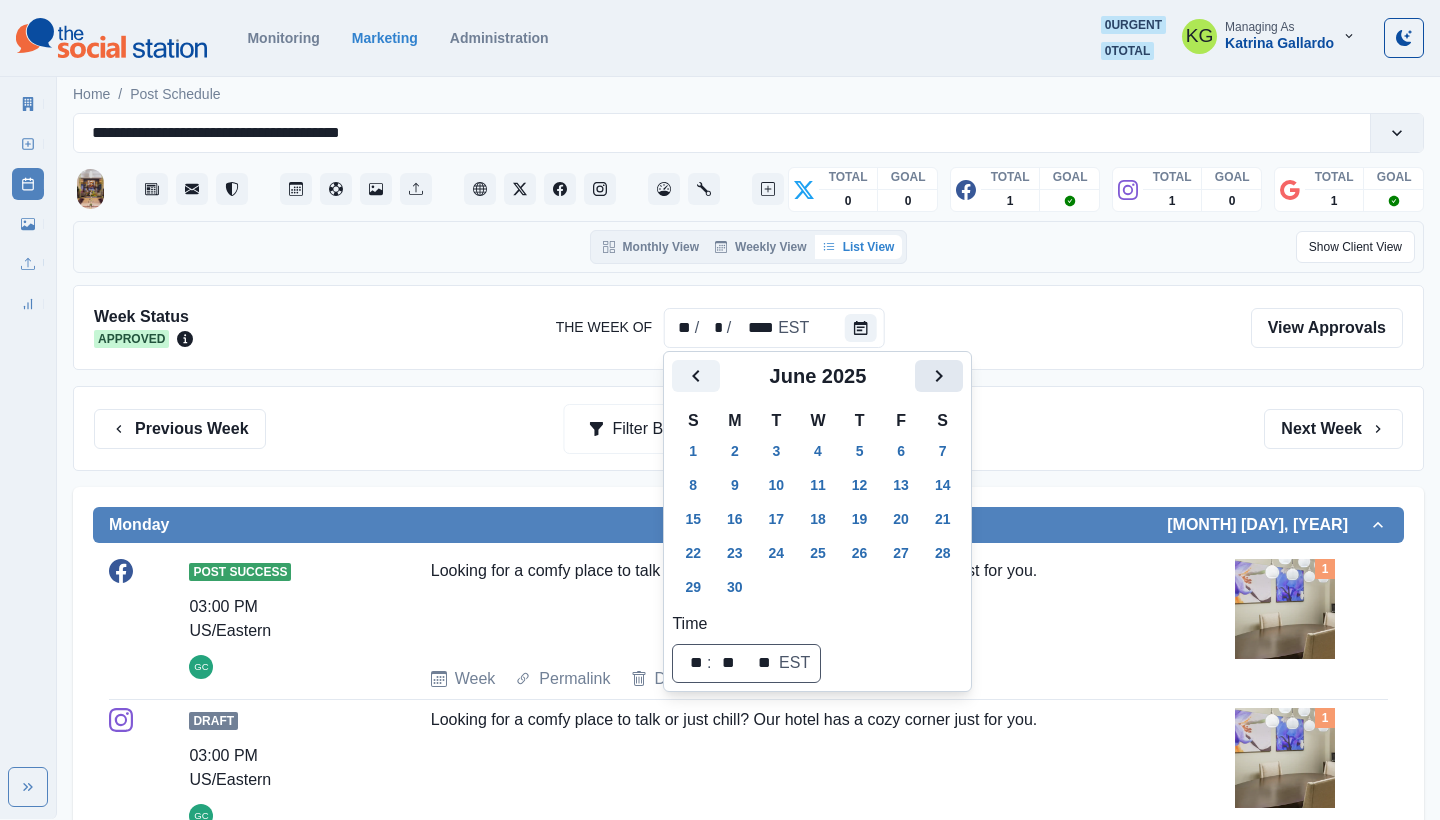 click 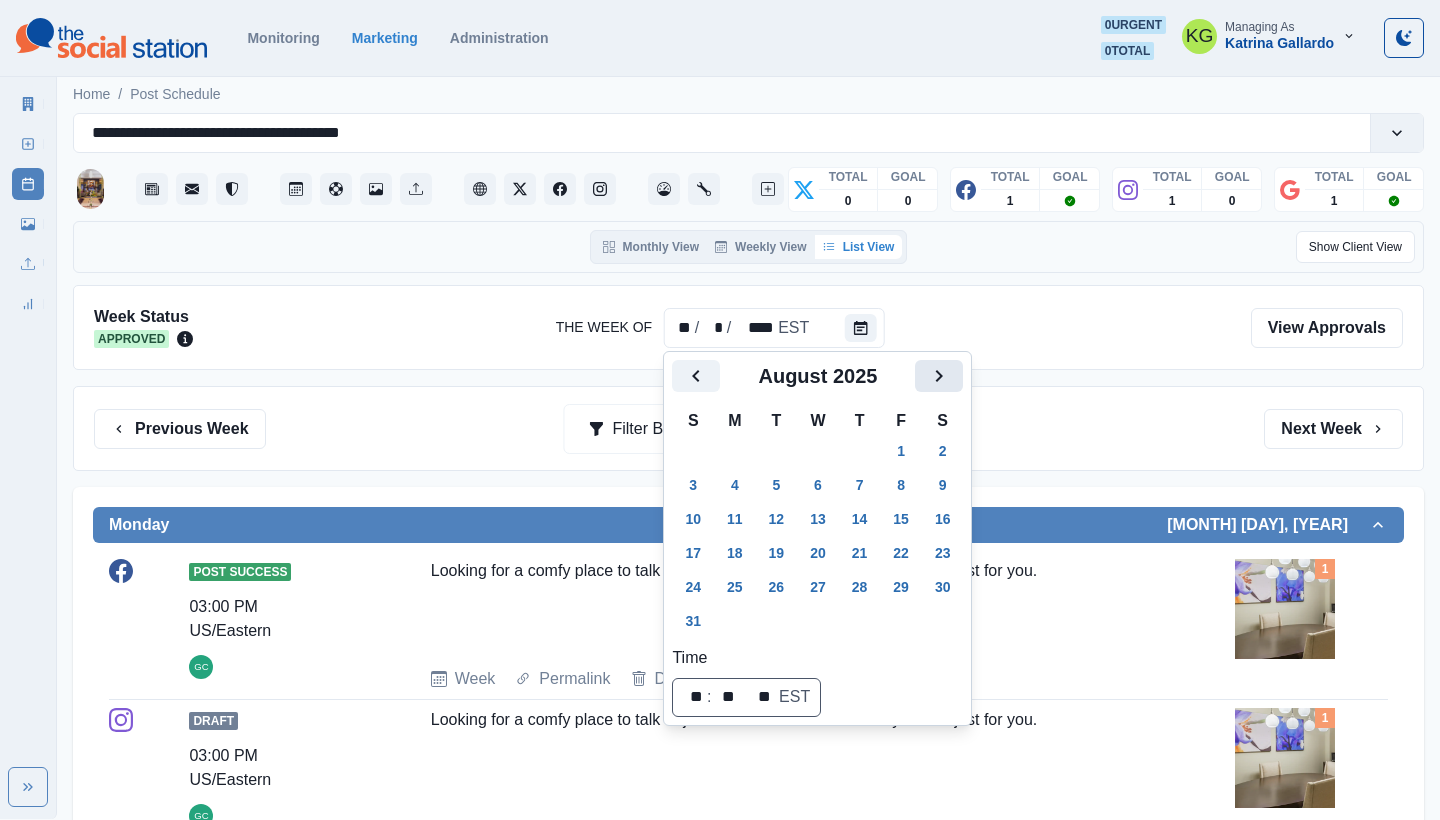 click 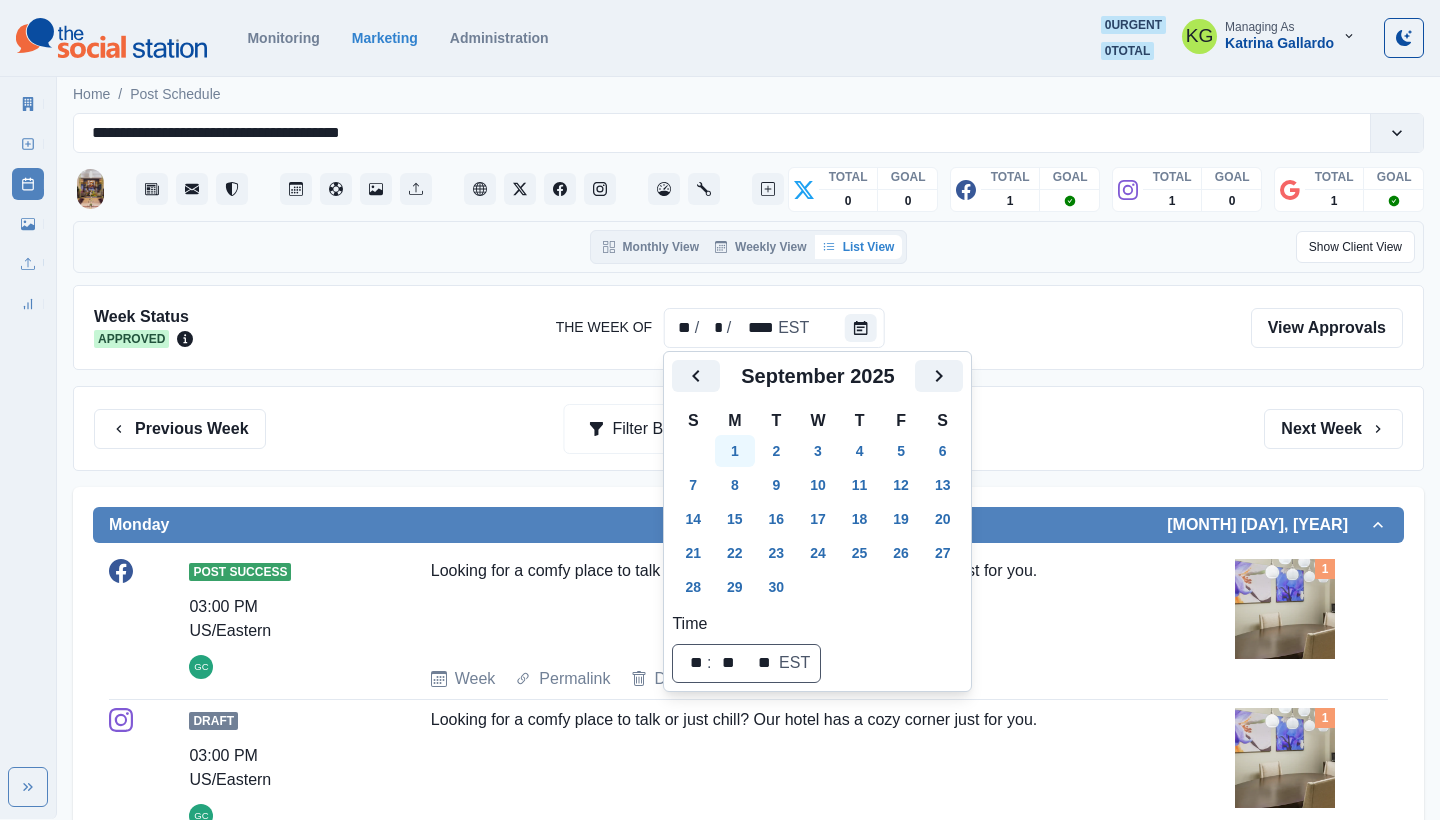 click on "1" at bounding box center [735, 451] 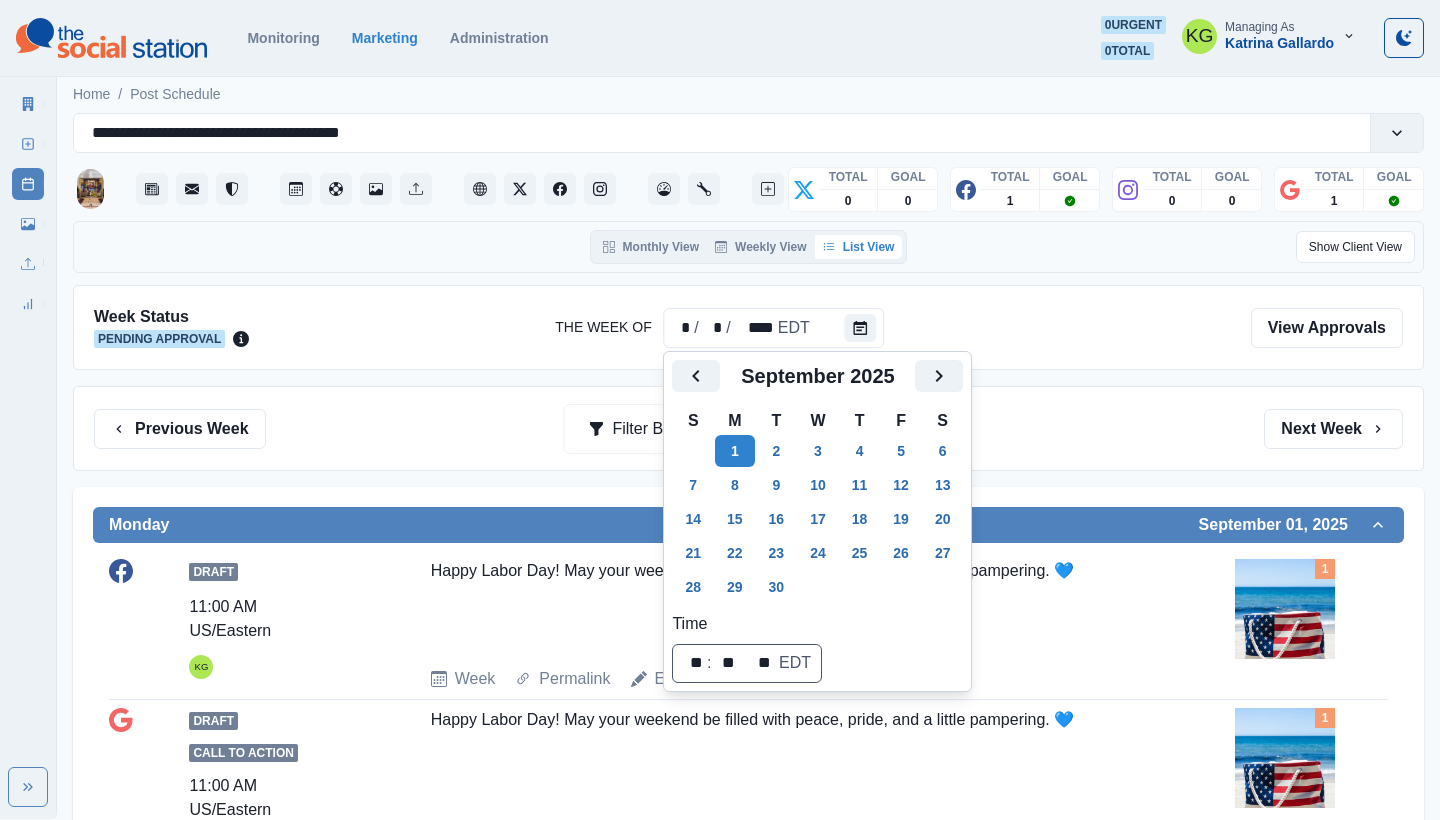 click on "Previous Week Filter By: Next Week" at bounding box center [748, 428] 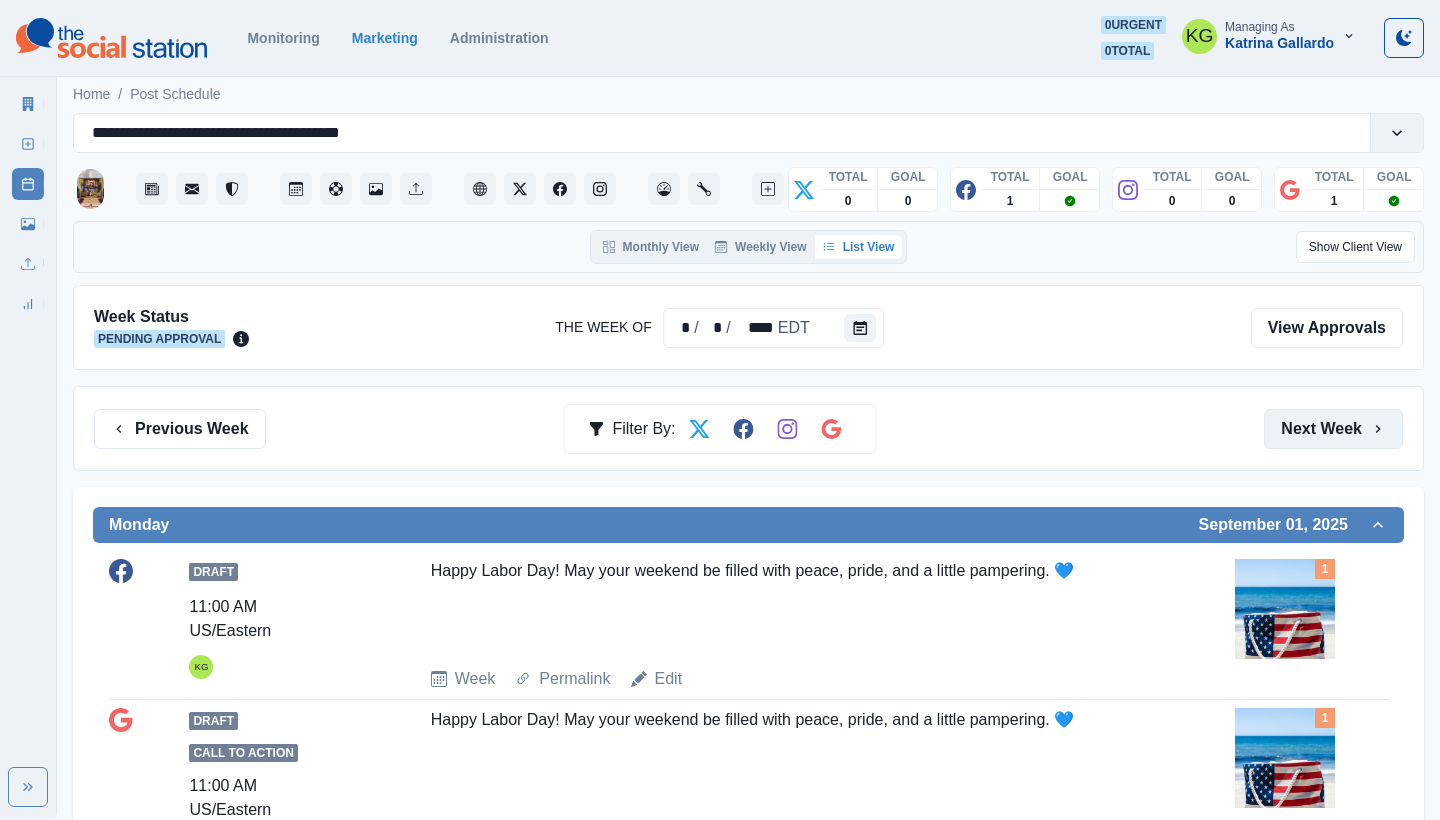 click on "Next Week" at bounding box center (1333, 429) 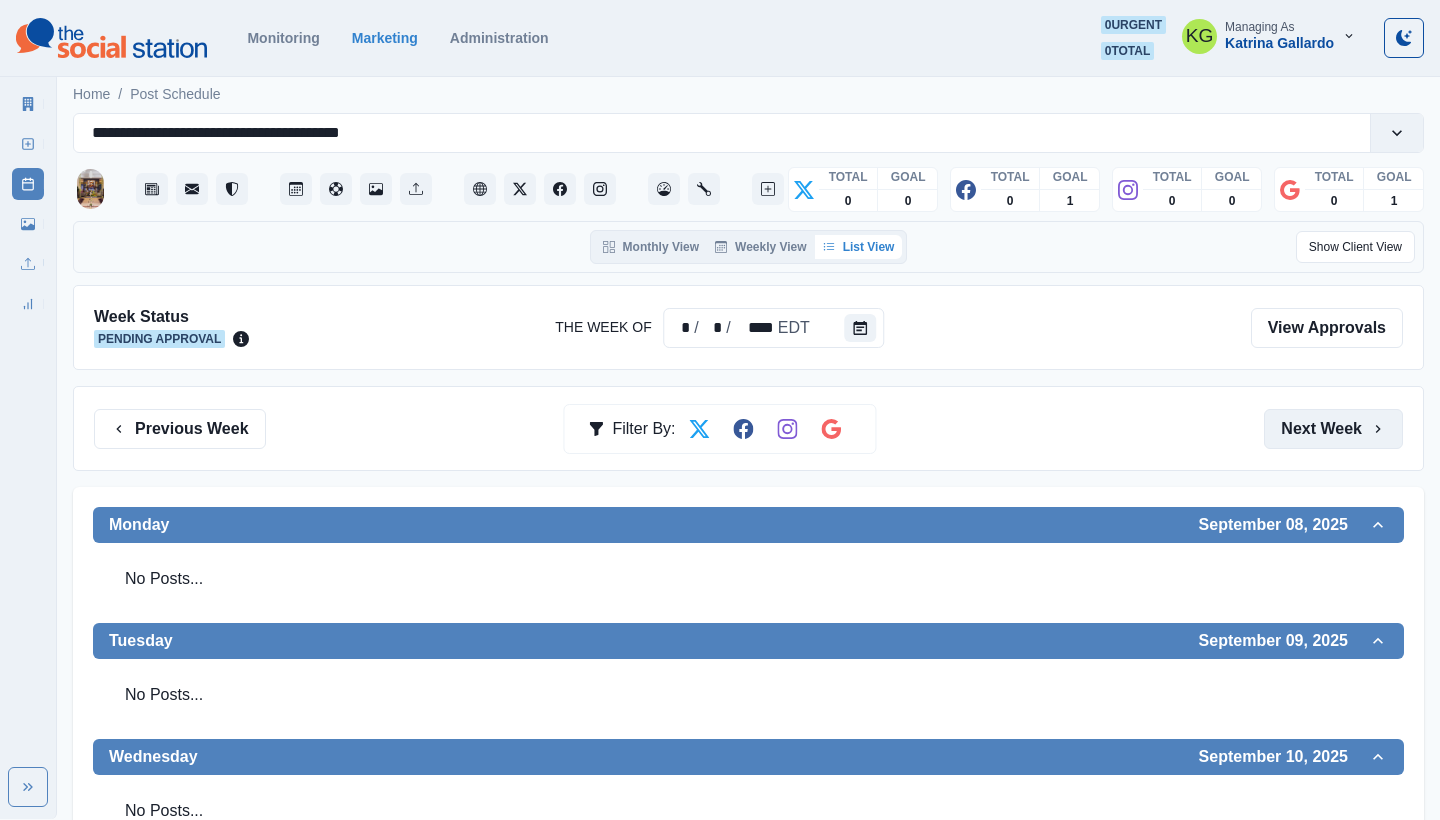 scroll, scrollTop: -1, scrollLeft: 0, axis: vertical 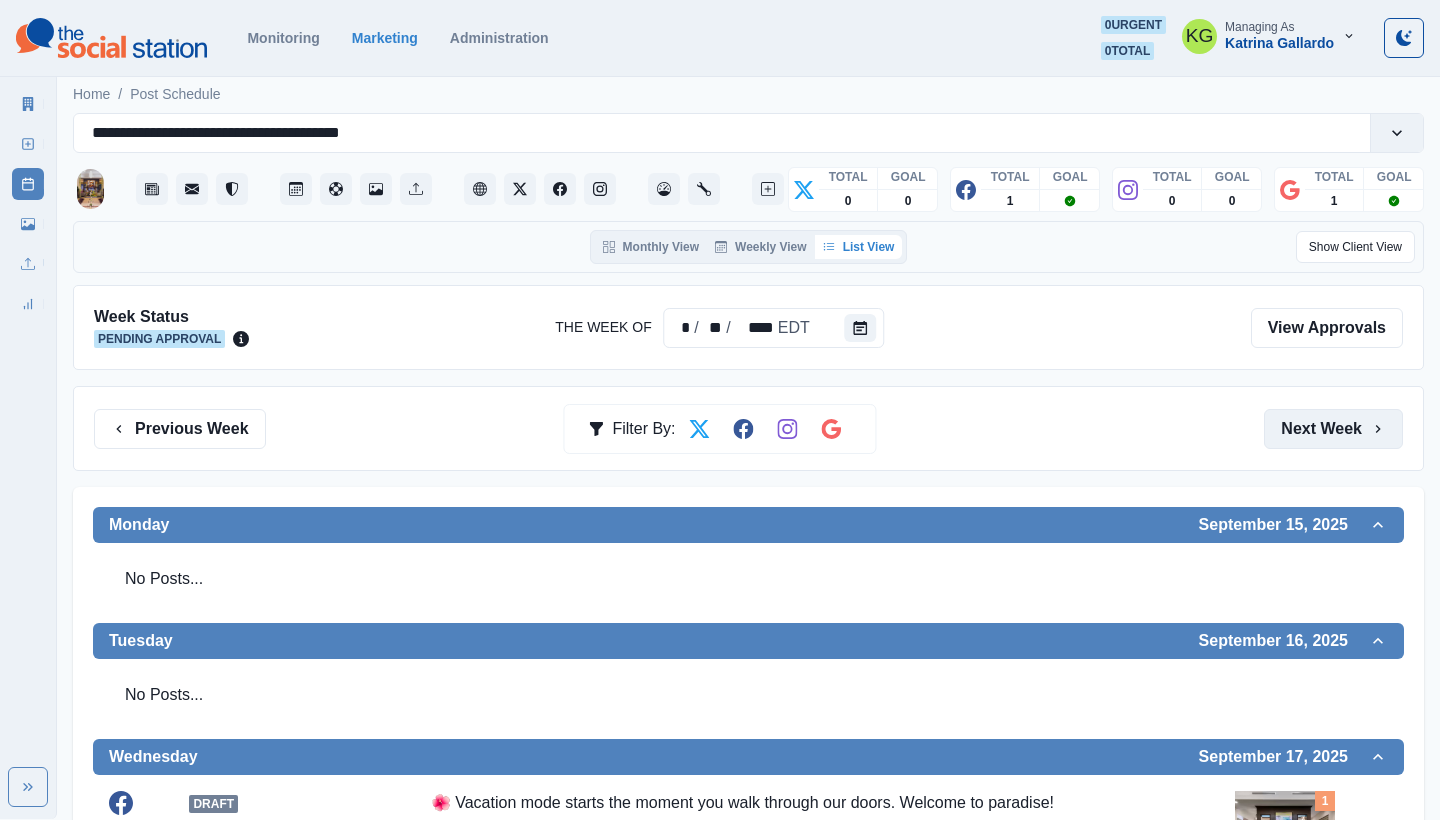 click on "Next Week" at bounding box center [1333, 429] 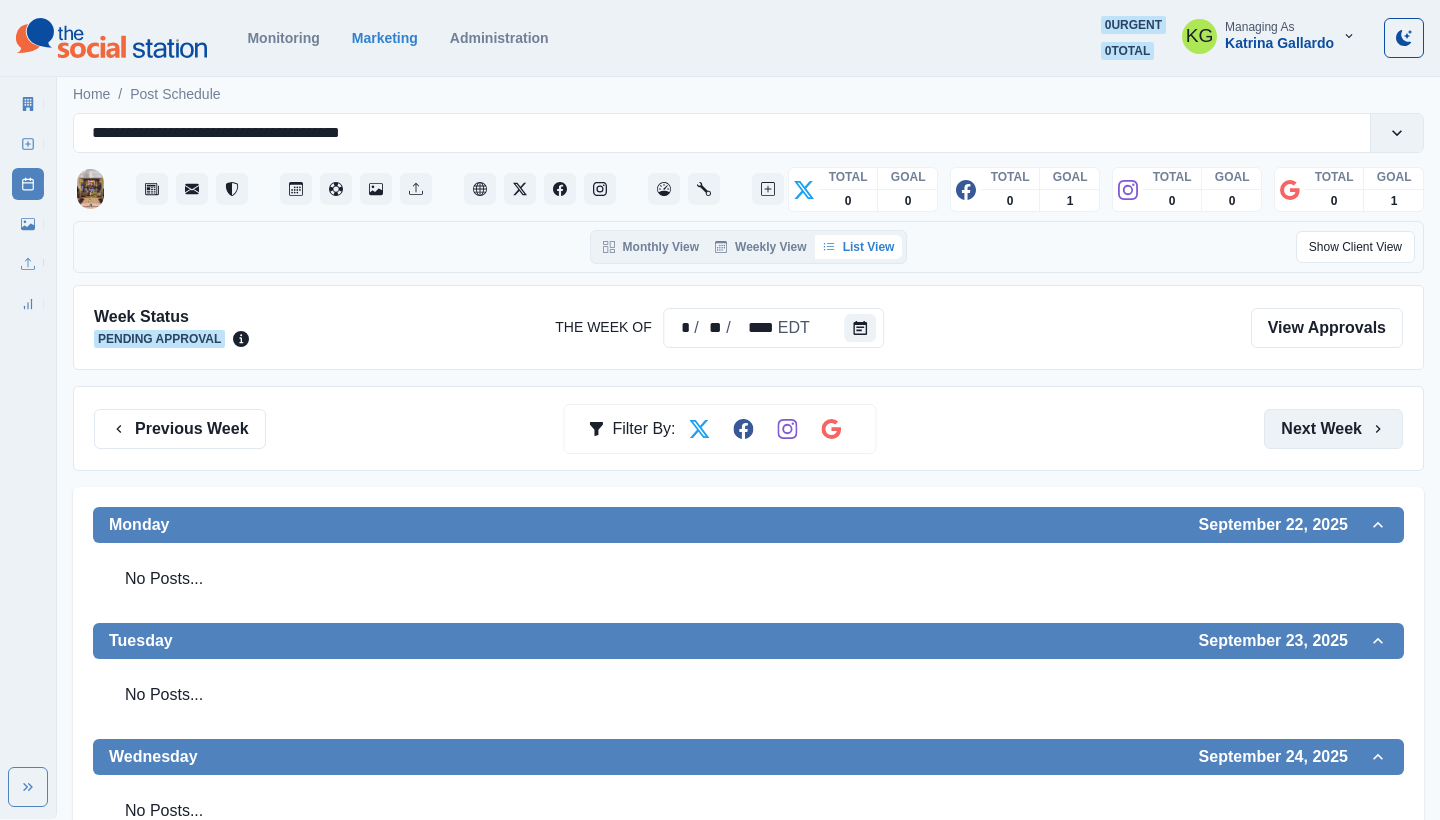 click on "Next Week" at bounding box center (1333, 429) 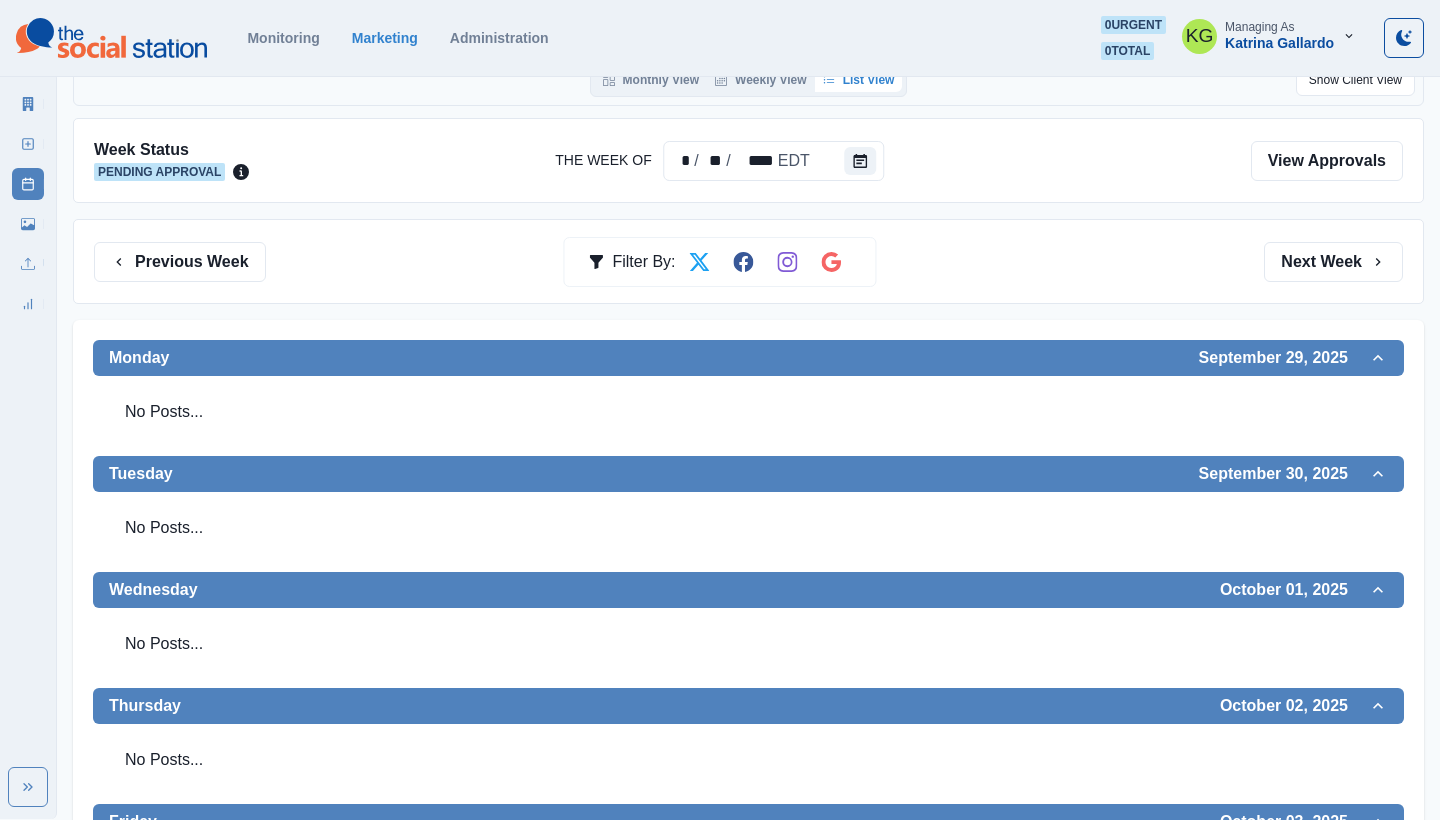 scroll, scrollTop: 310, scrollLeft: 0, axis: vertical 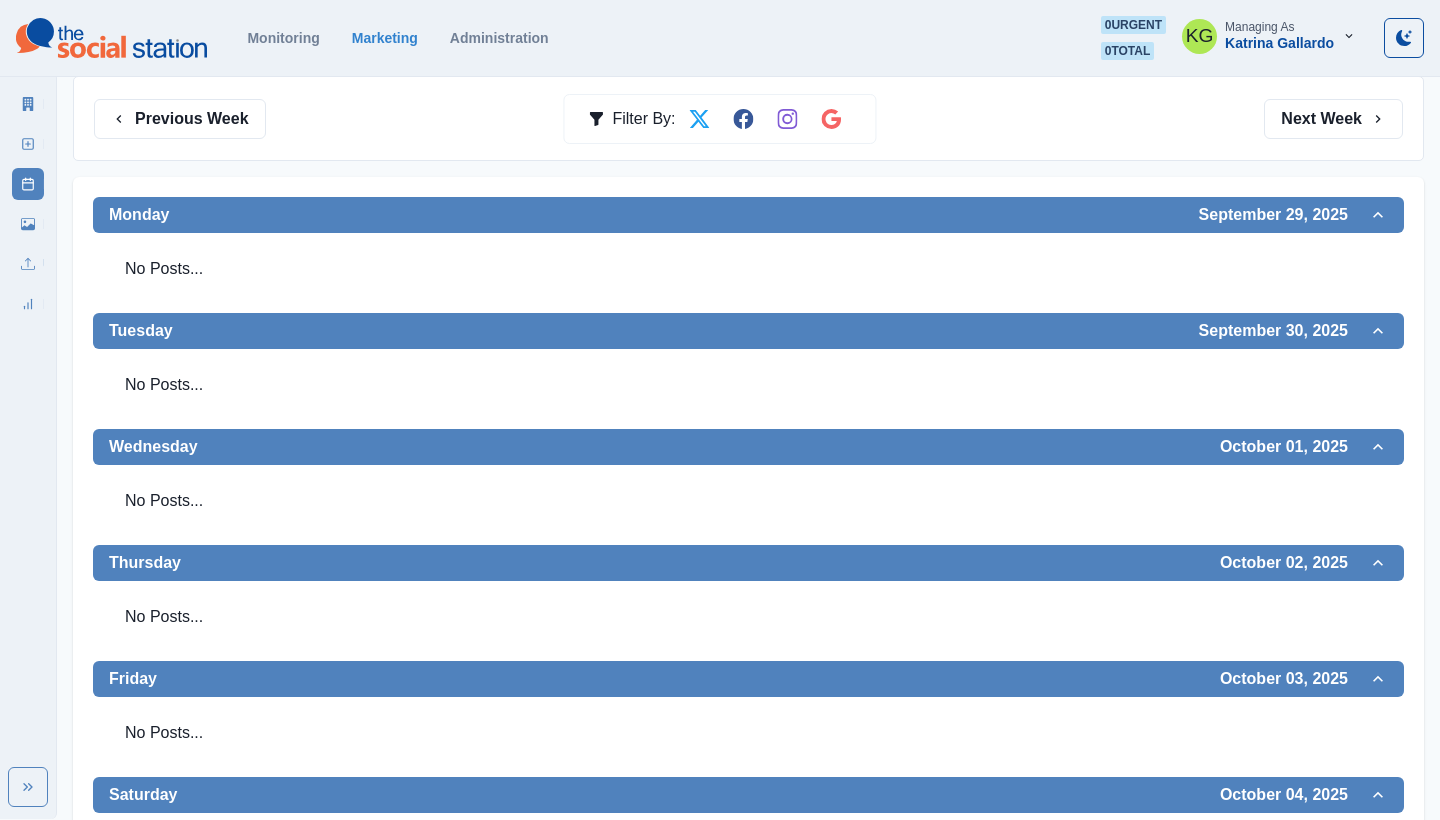 click 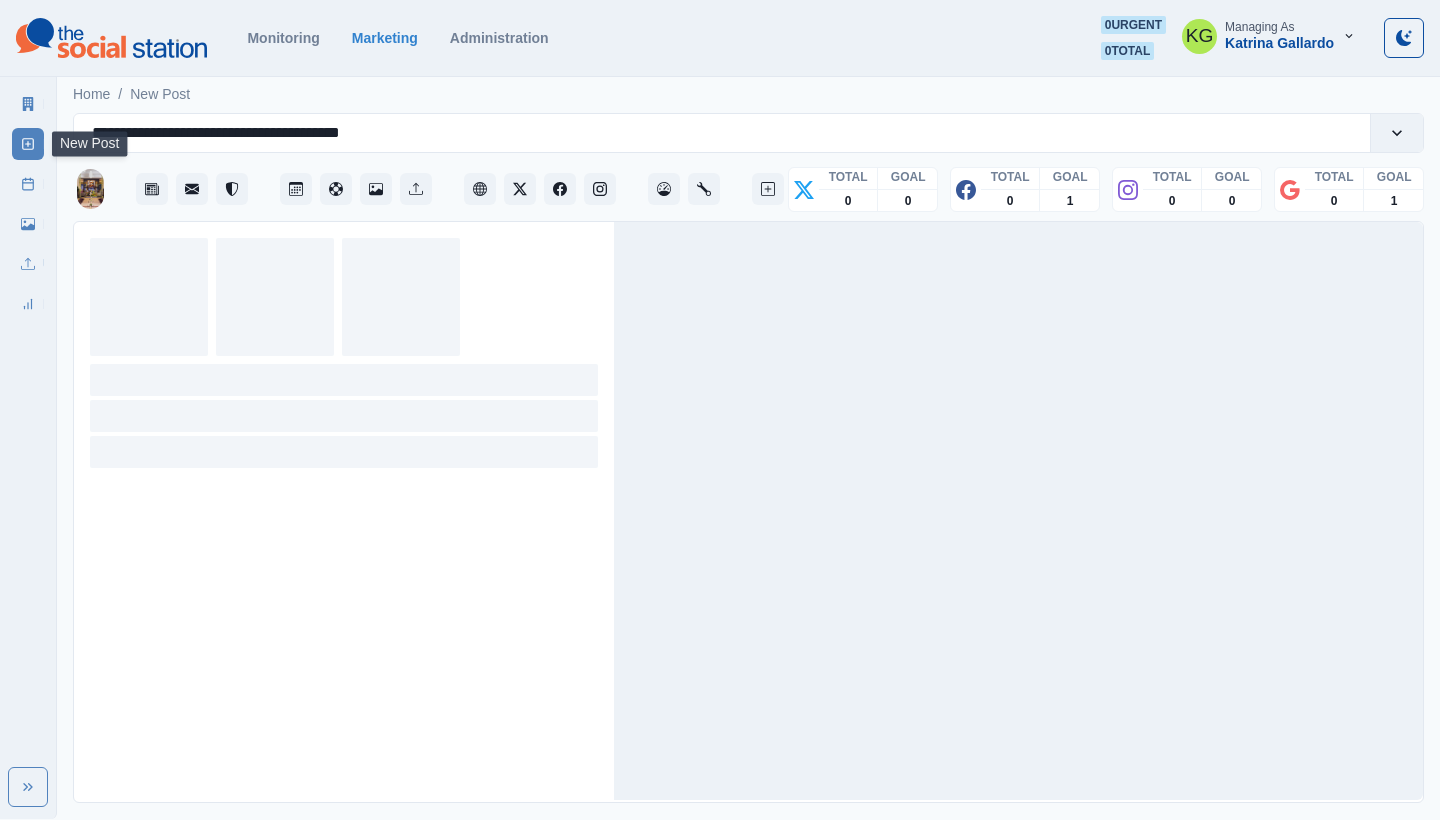 scroll, scrollTop: 0, scrollLeft: 0, axis: both 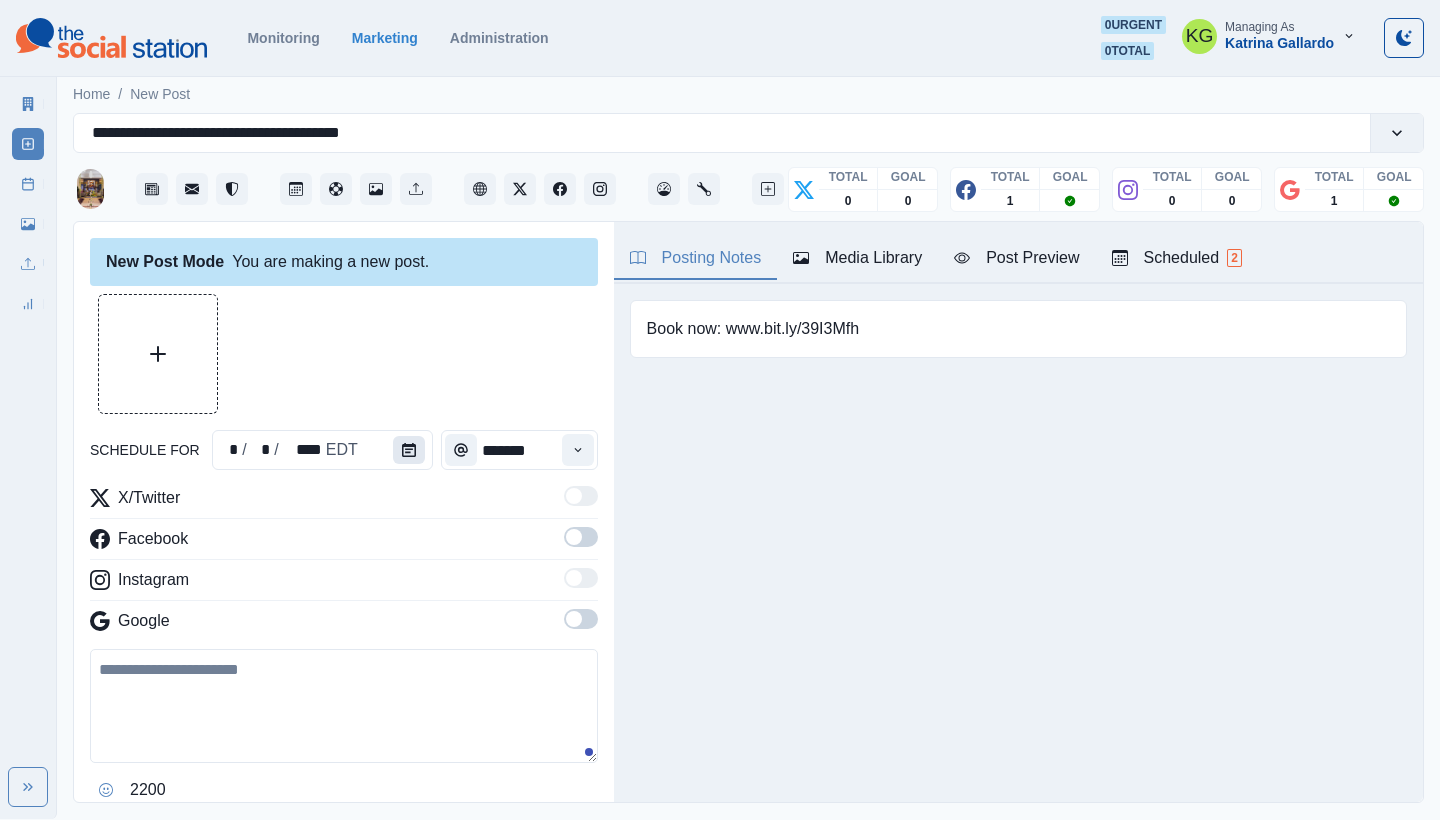 click at bounding box center [409, 450] 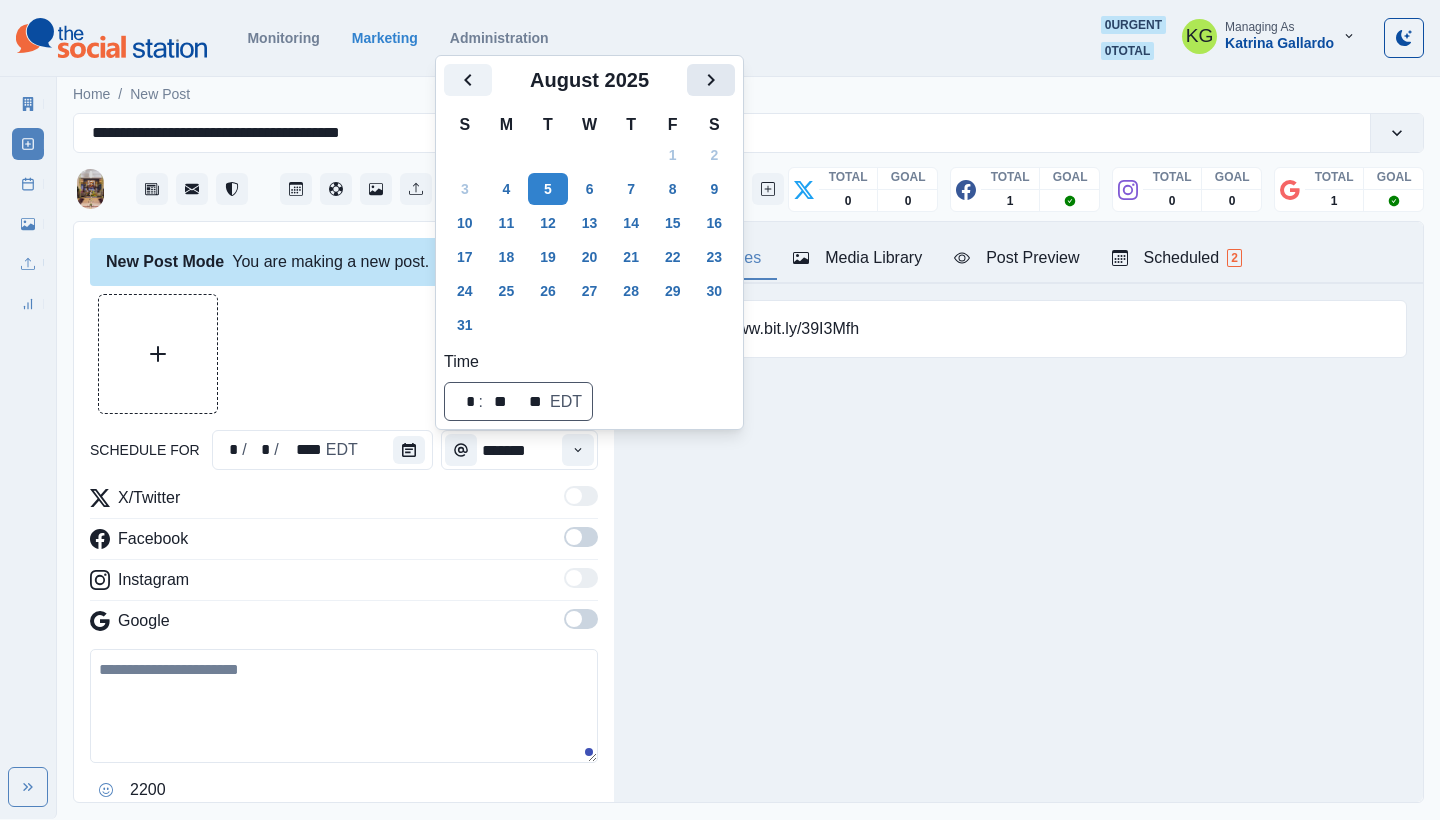 click at bounding box center (711, 80) 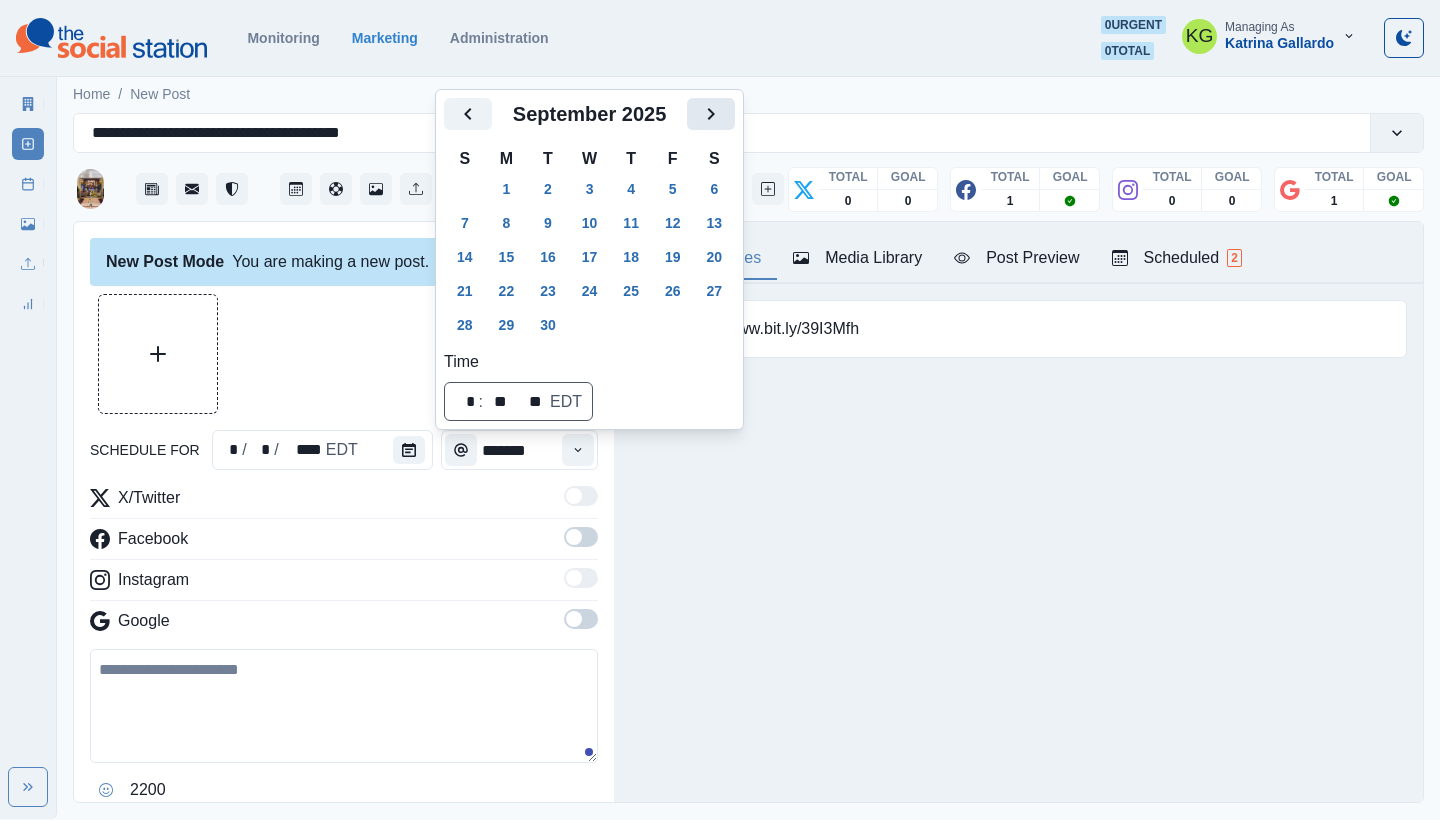 click 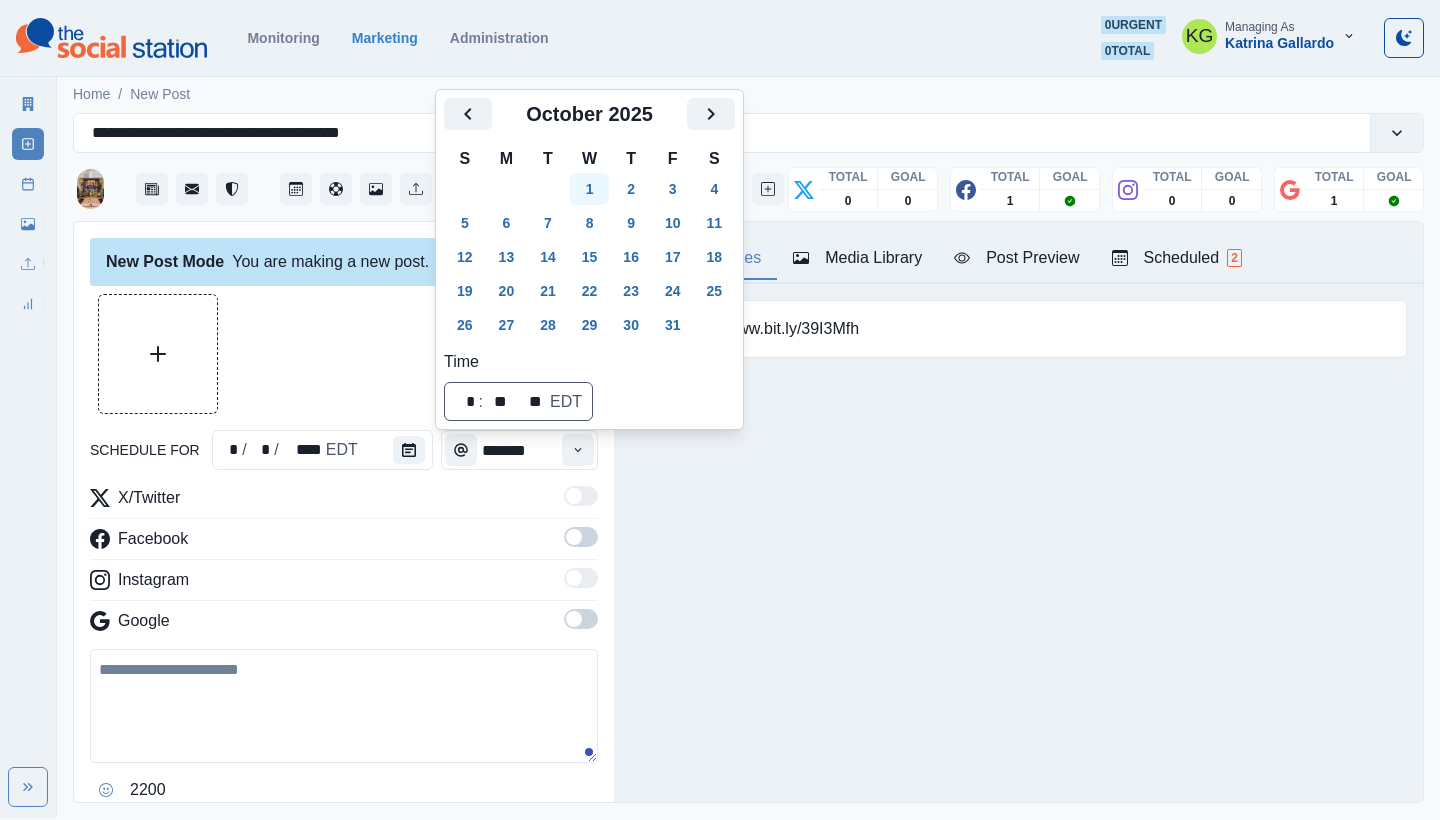 click on "1" at bounding box center [590, 189] 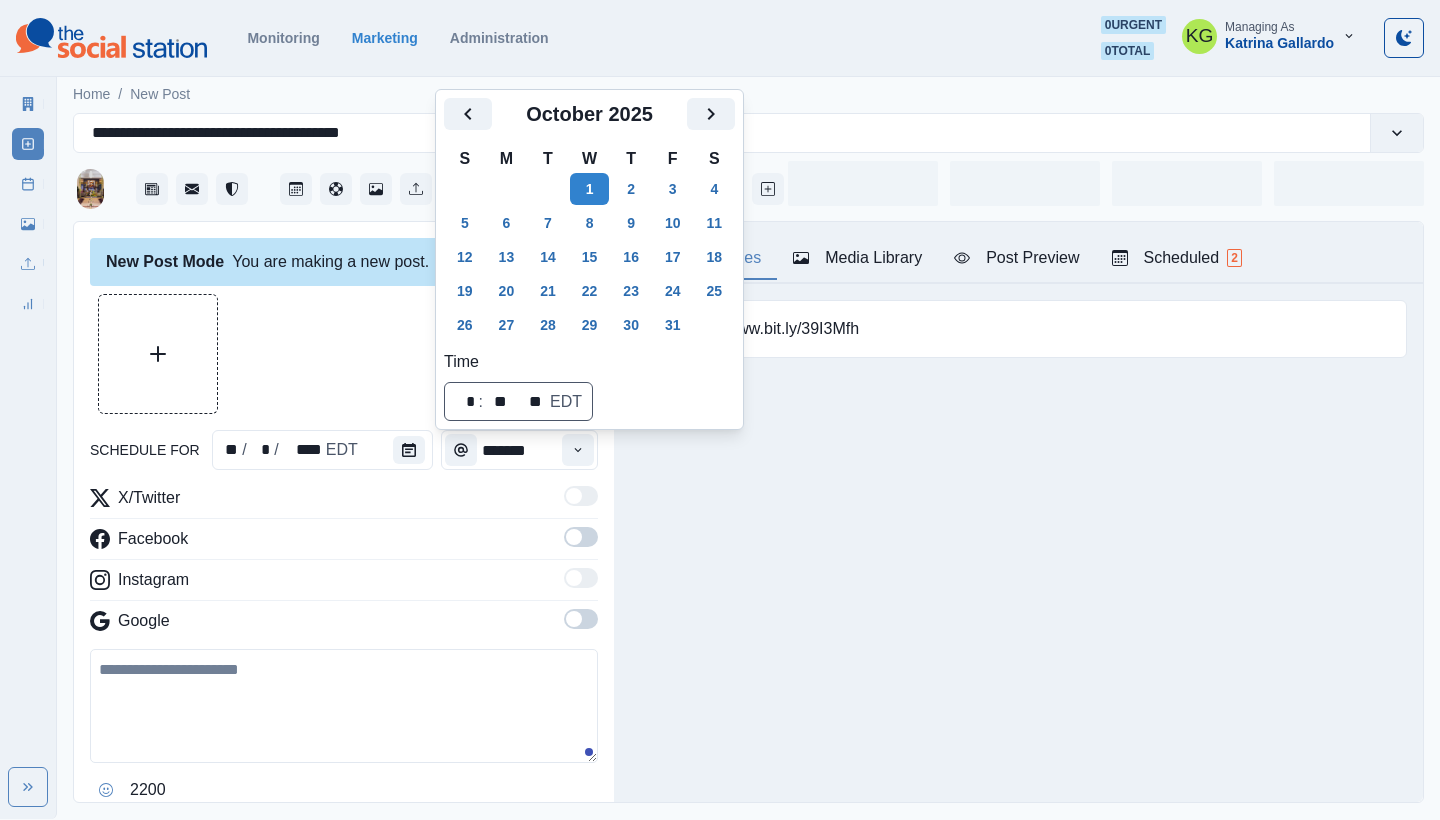 click at bounding box center [344, 354] 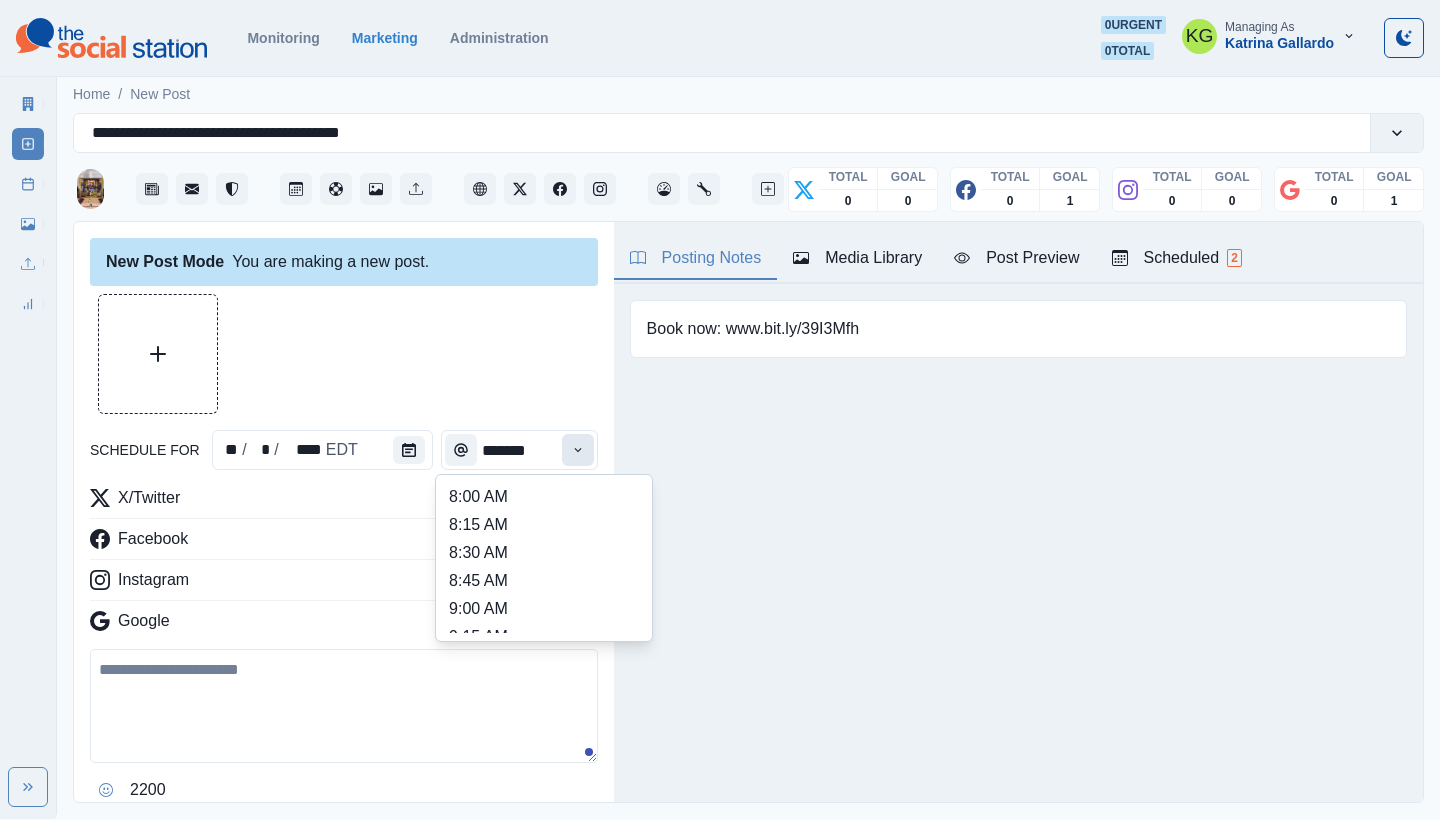 click at bounding box center [578, 450] 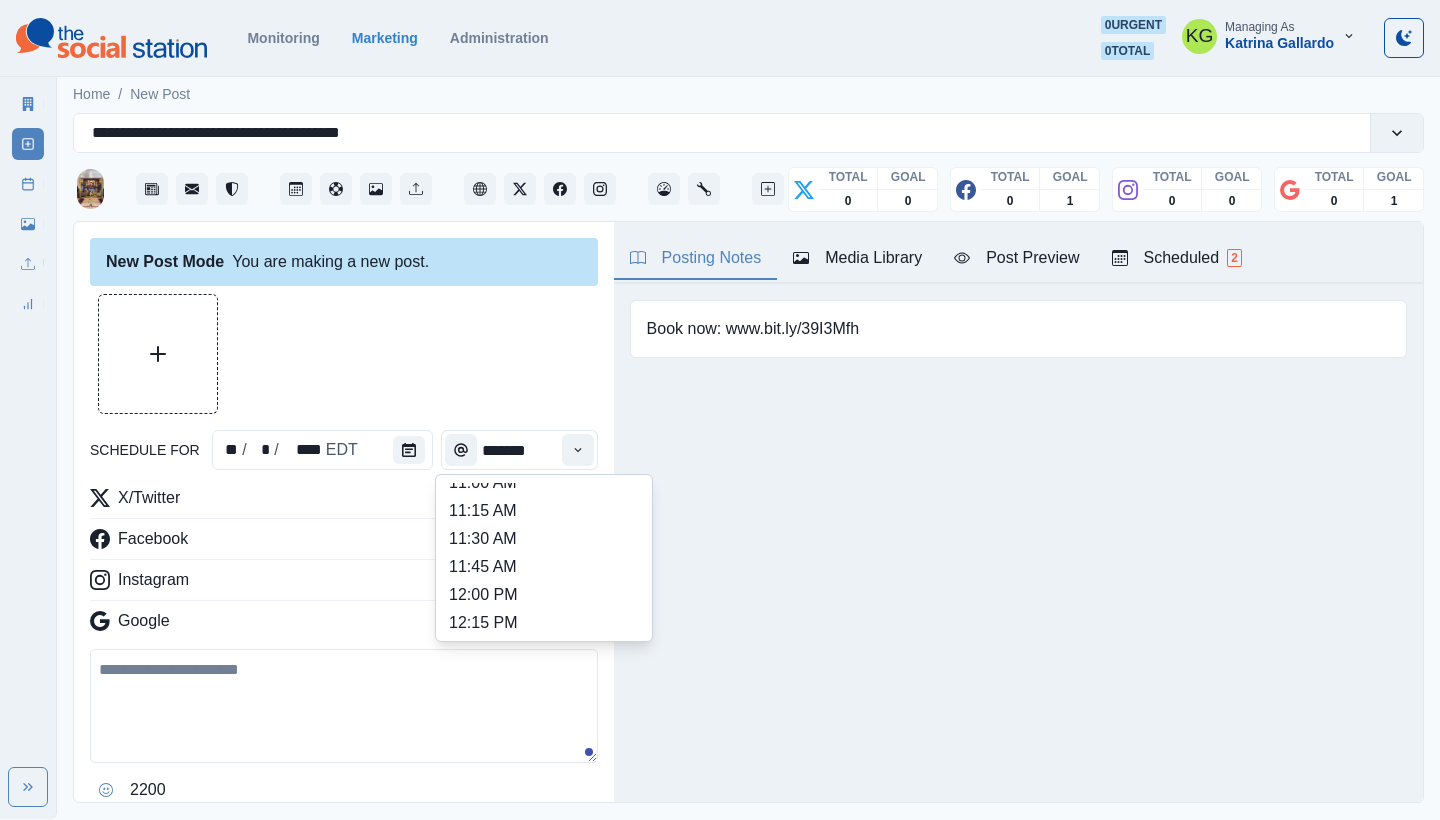 scroll, scrollTop: 364, scrollLeft: 0, axis: vertical 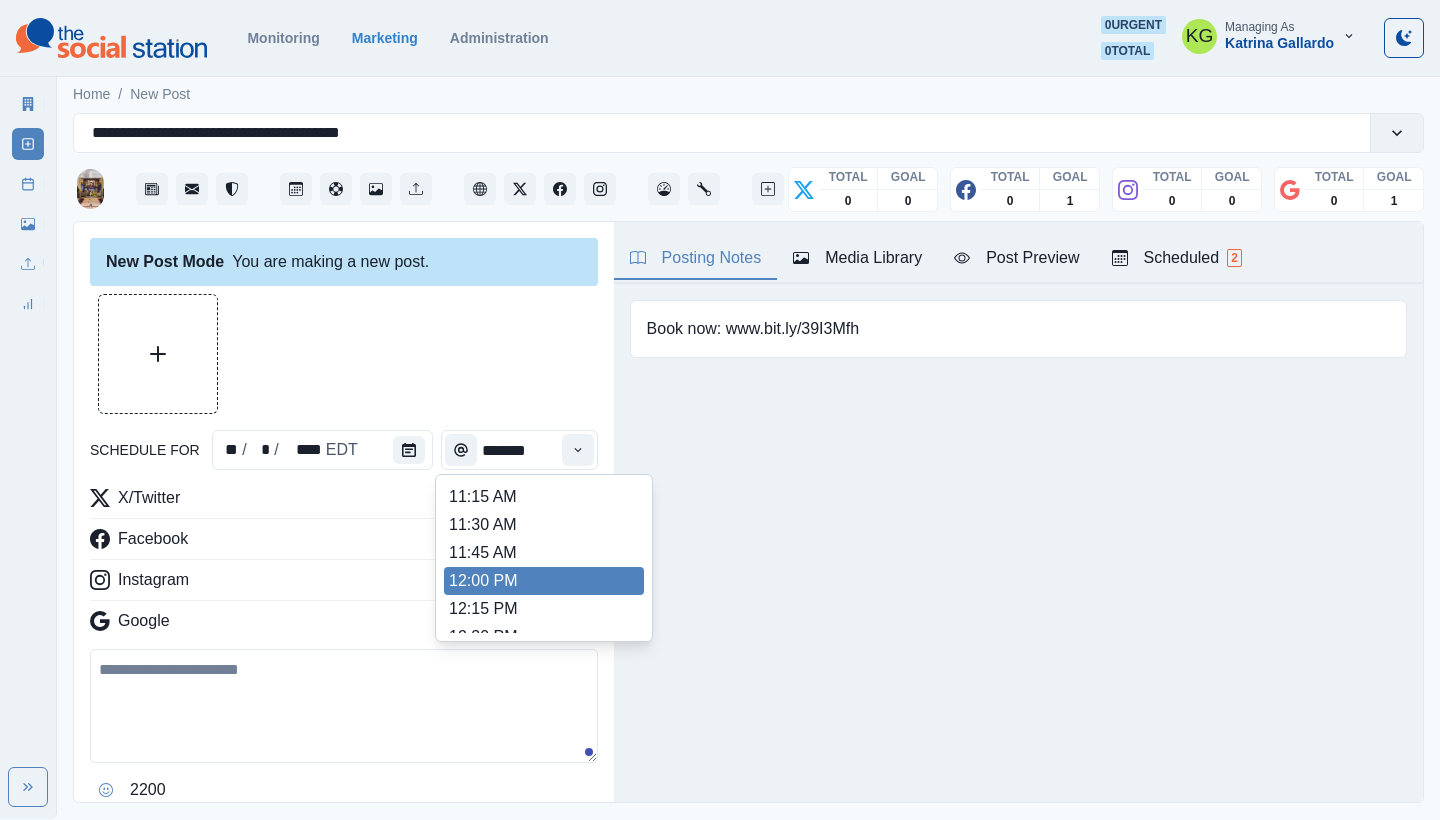 click on "12:00 PM" at bounding box center [544, 581] 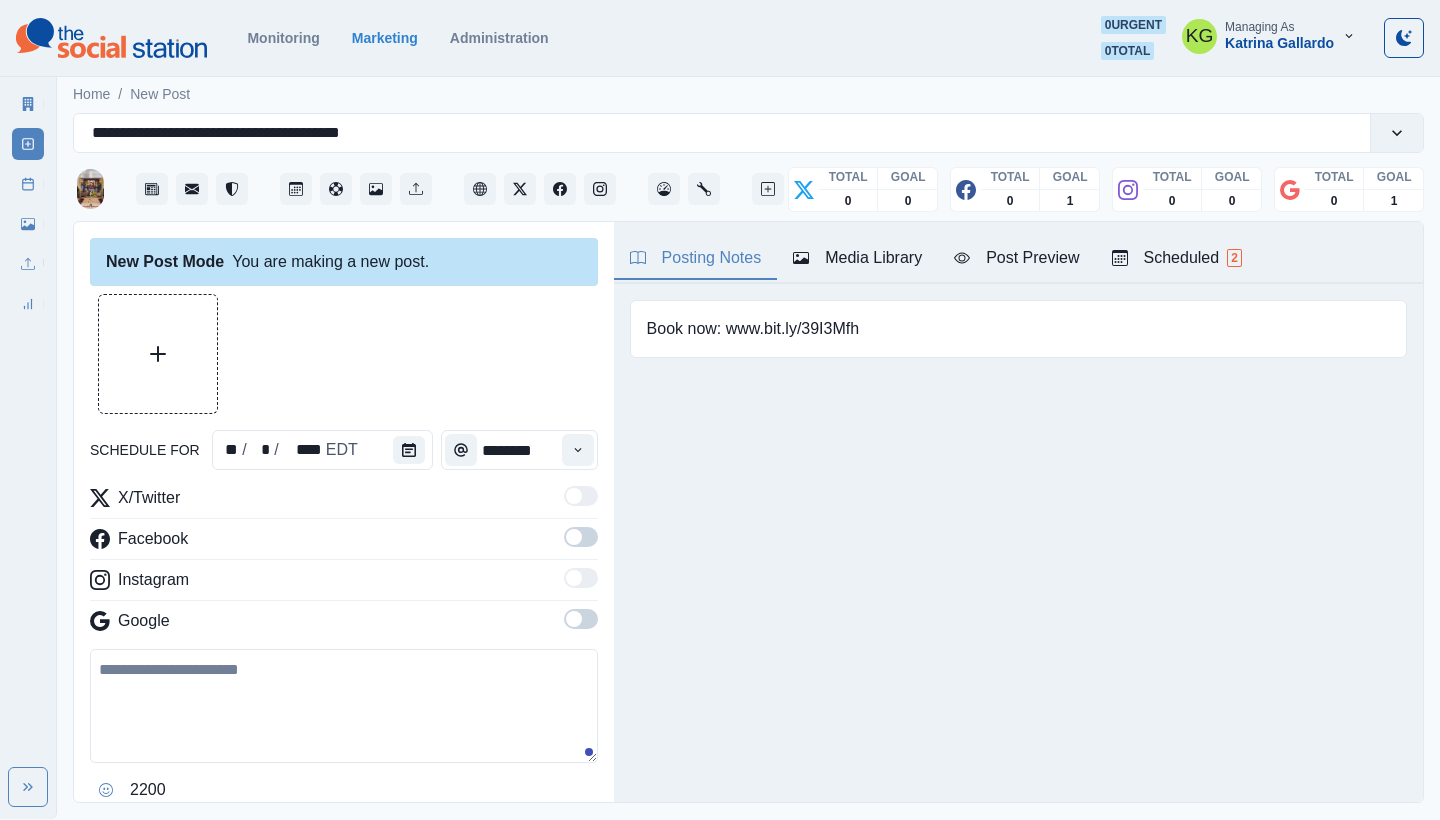click at bounding box center (581, 619) 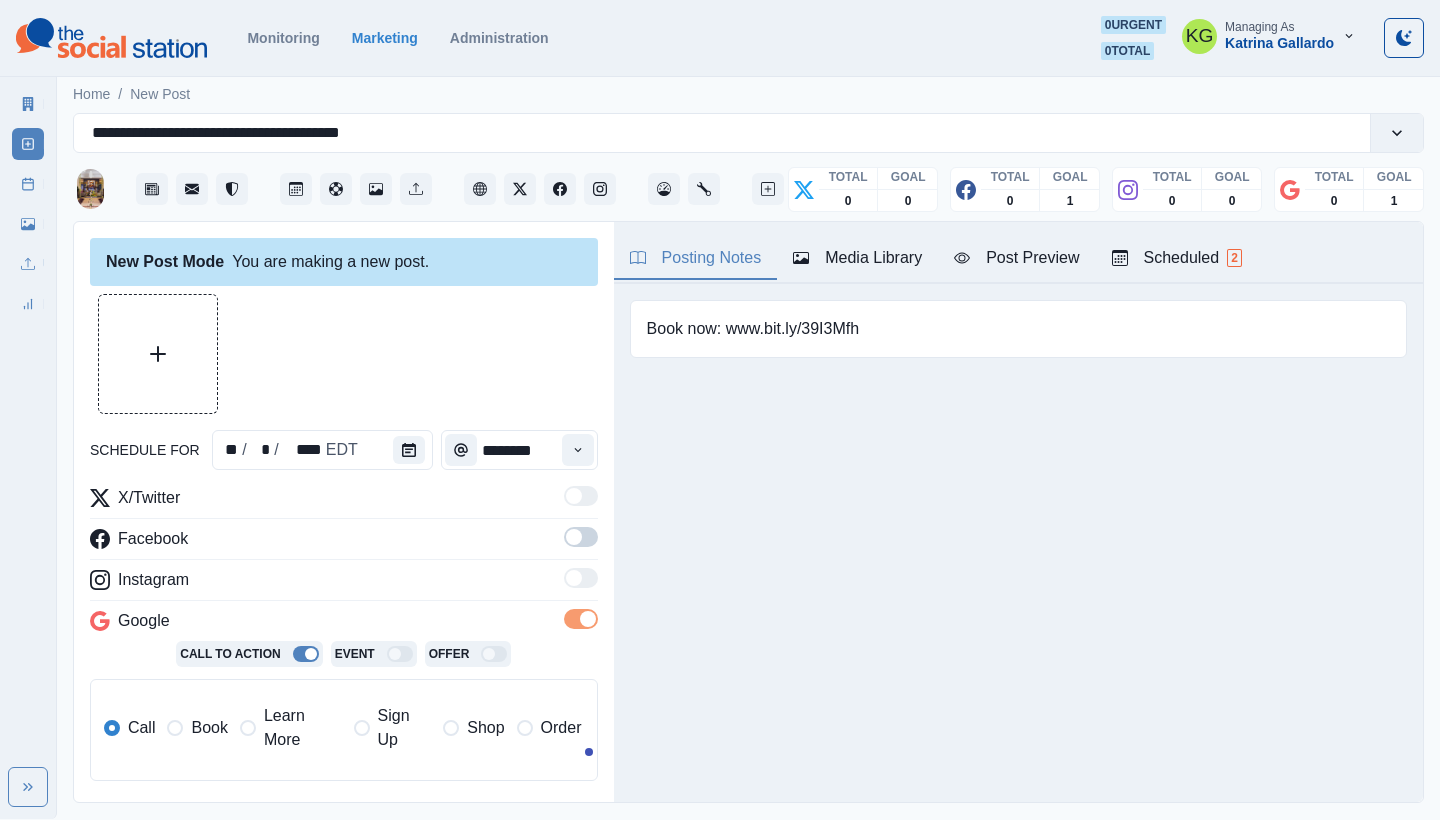 click on "X/Twitter Facebook Instagram Google Call To Action Event Offer Call Book Learn More Sign Up Shop Order" at bounding box center (344, 641) 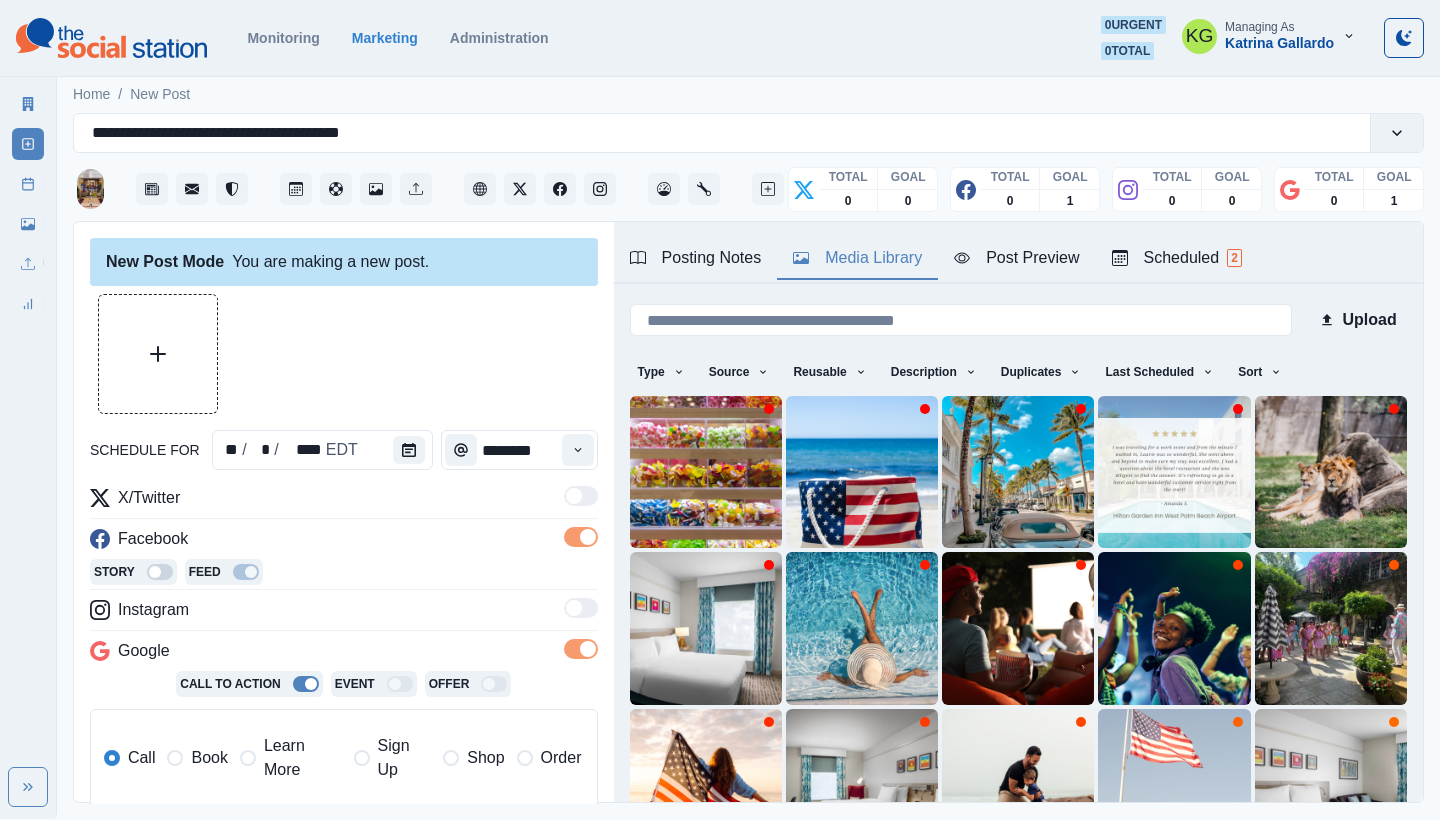 click on "Media Library" at bounding box center (857, 259) 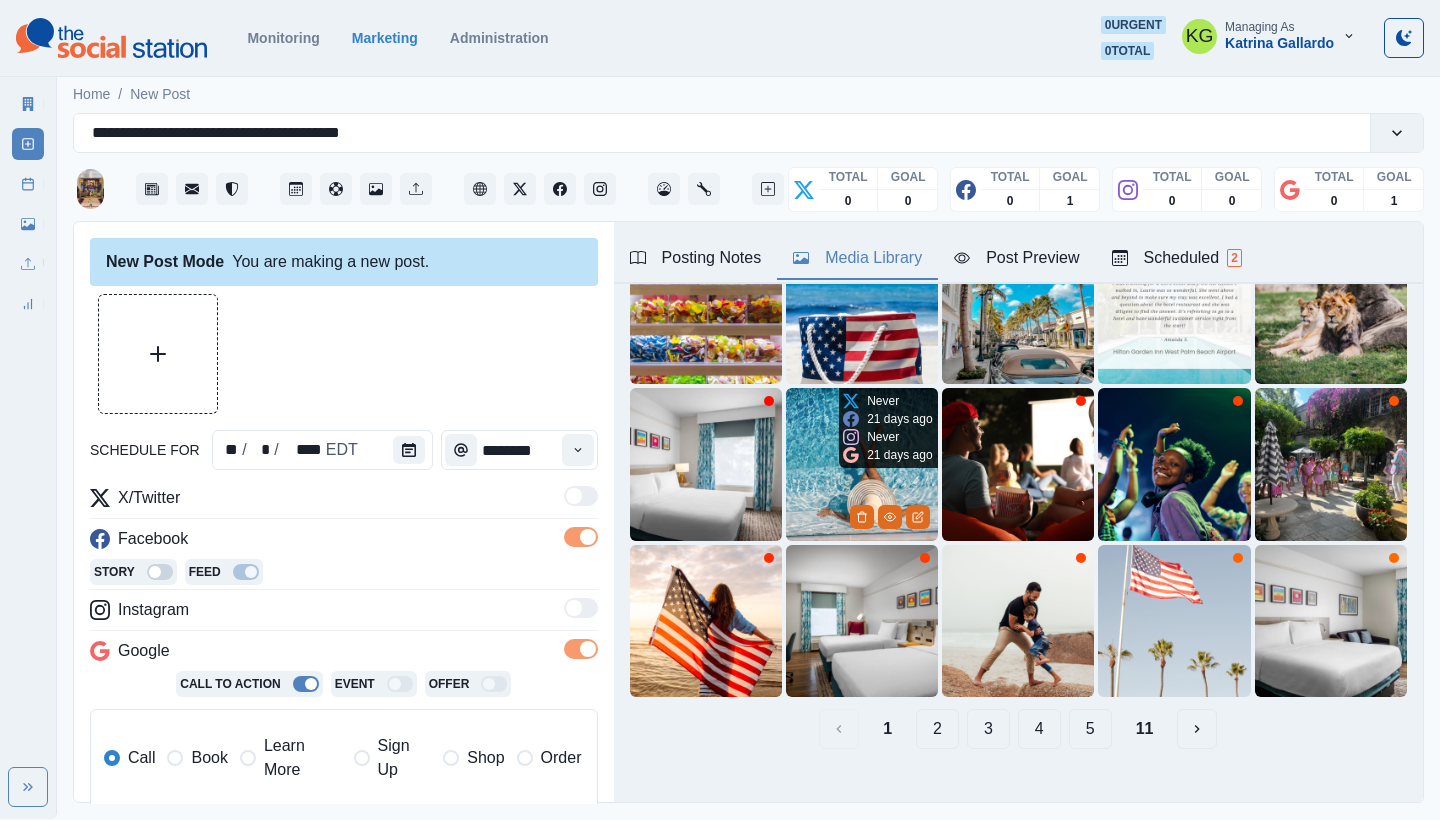 scroll, scrollTop: 164, scrollLeft: 0, axis: vertical 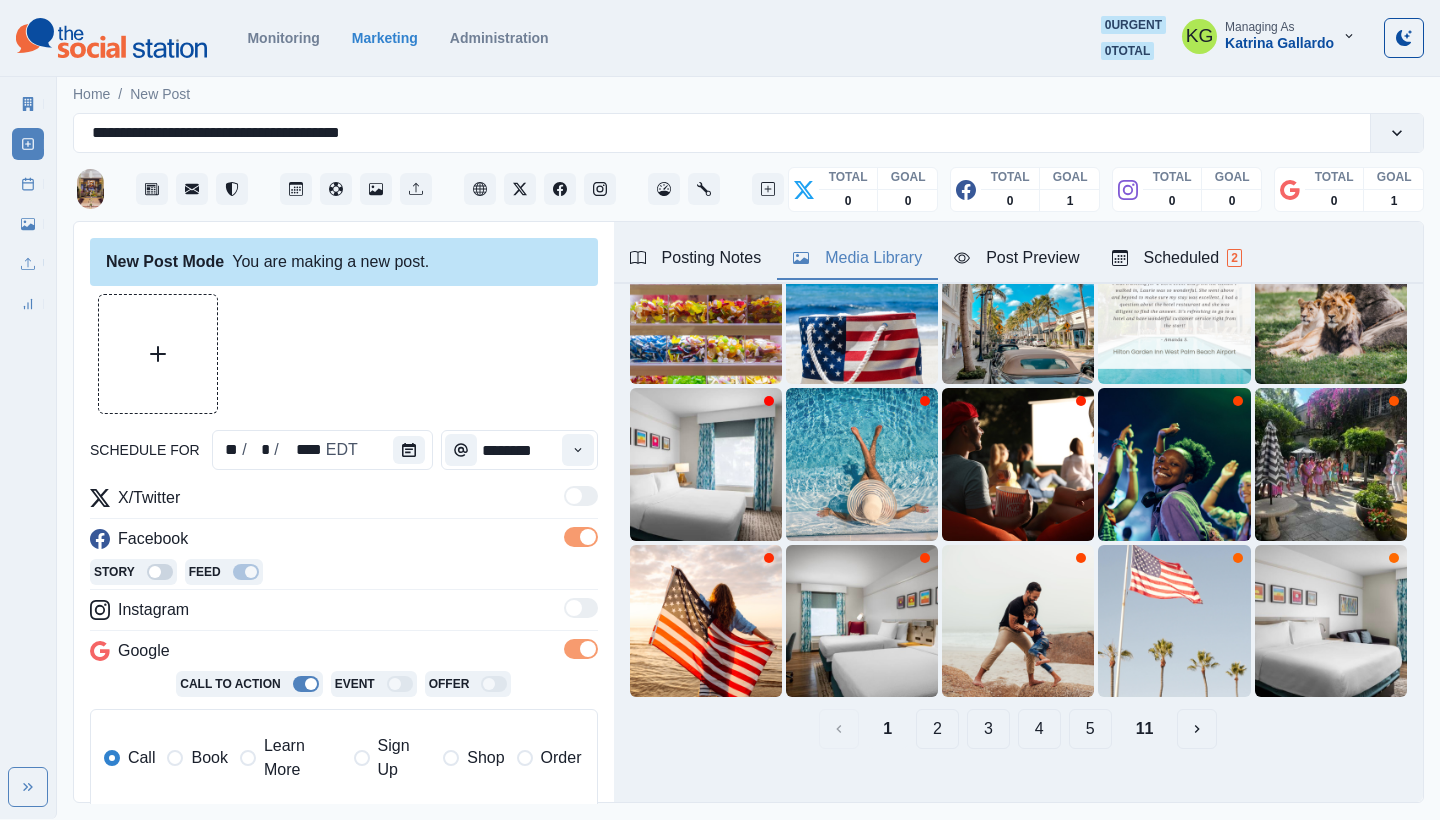 click on "Upload Type Any Image Video Source Any Upload Social Manager Found: Instagram Found: Google Customer Photo Found: TripAdvisor Review Found: Yelp Review Reusable Any Yes No Description Any Missing Description Duplicates Any Show Duplicated Media Last Scheduled Any Over A Month Ago Over 3 Months Ago Over 6 Months Ago Never Scheduled Sort Newest Media Oldest Media Most Recently Scheduled Least Recently Scheduled 1 2 3 4 5 11" at bounding box center (1018, 442) 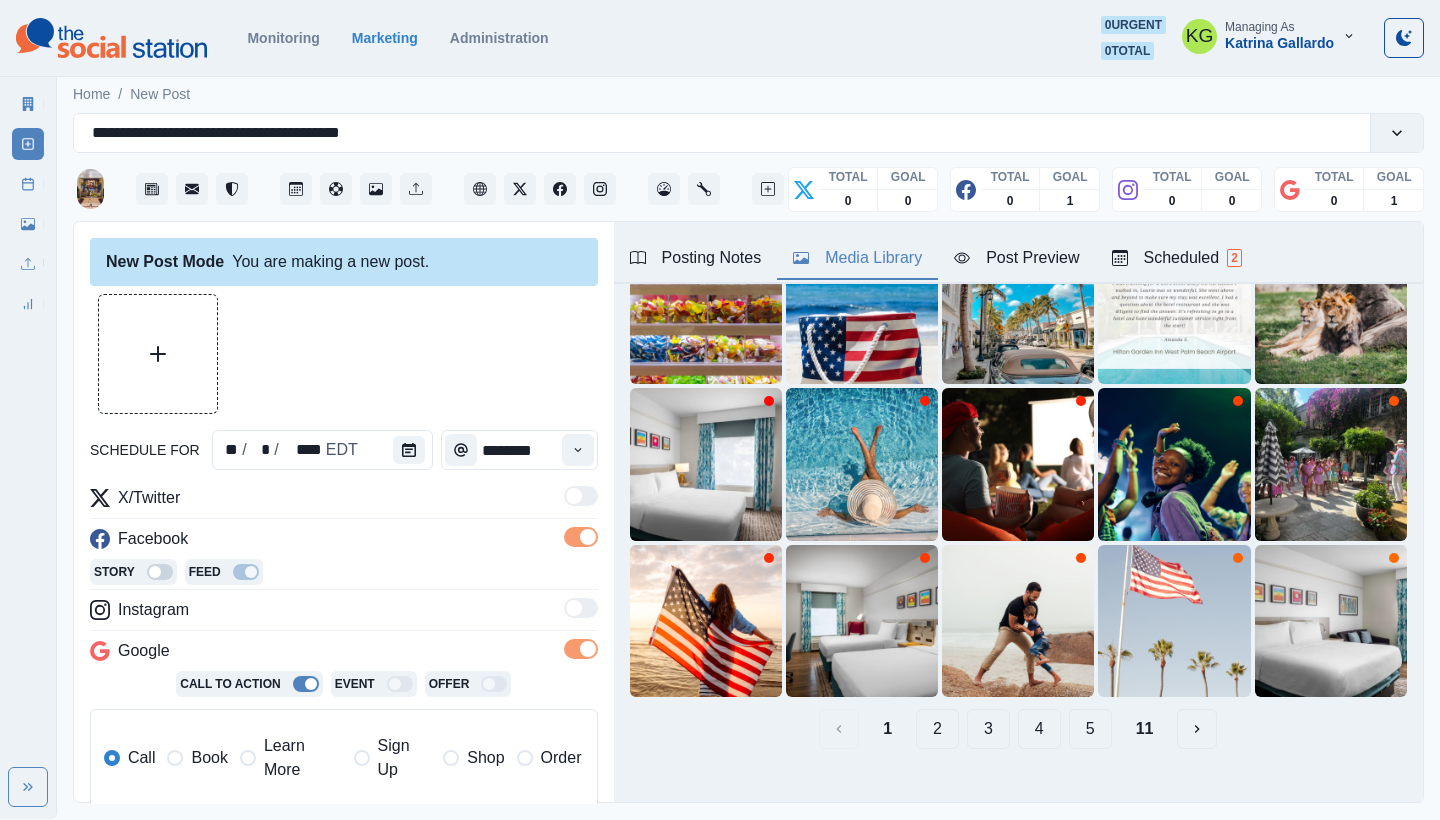 click on "11" at bounding box center [1145, 729] 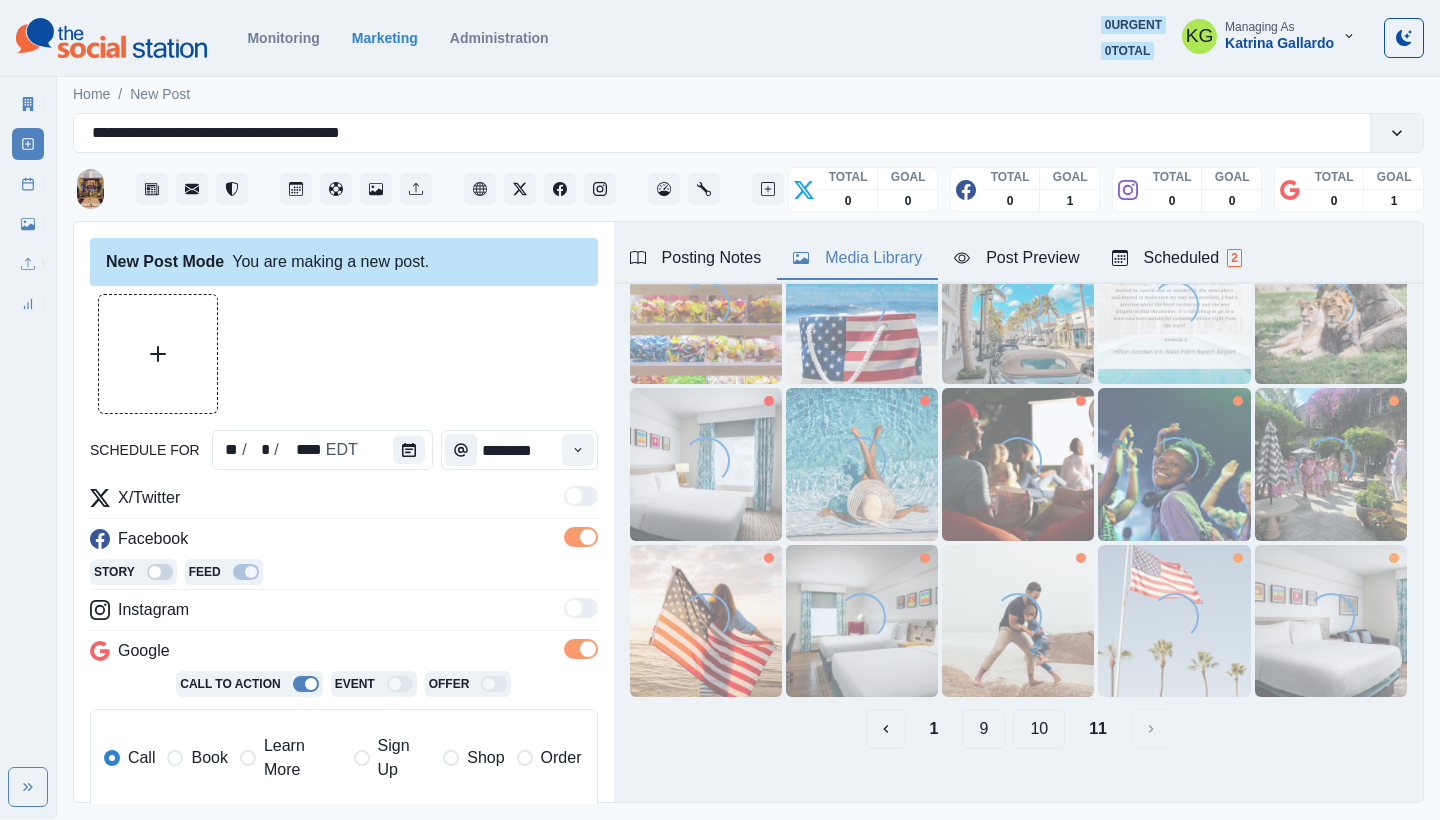 scroll, scrollTop: 0, scrollLeft: 0, axis: both 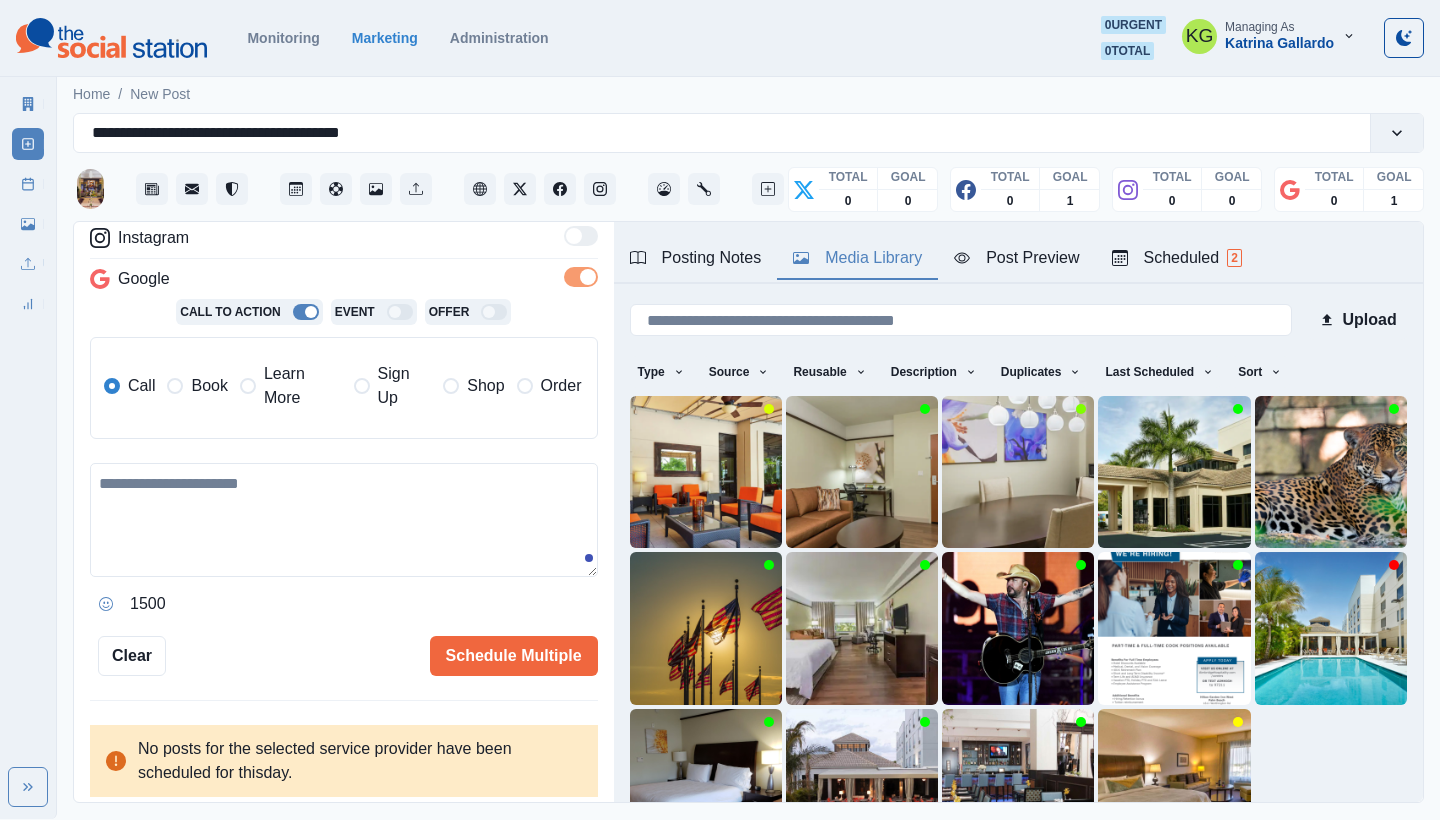 click on "Book" at bounding box center (197, 386) 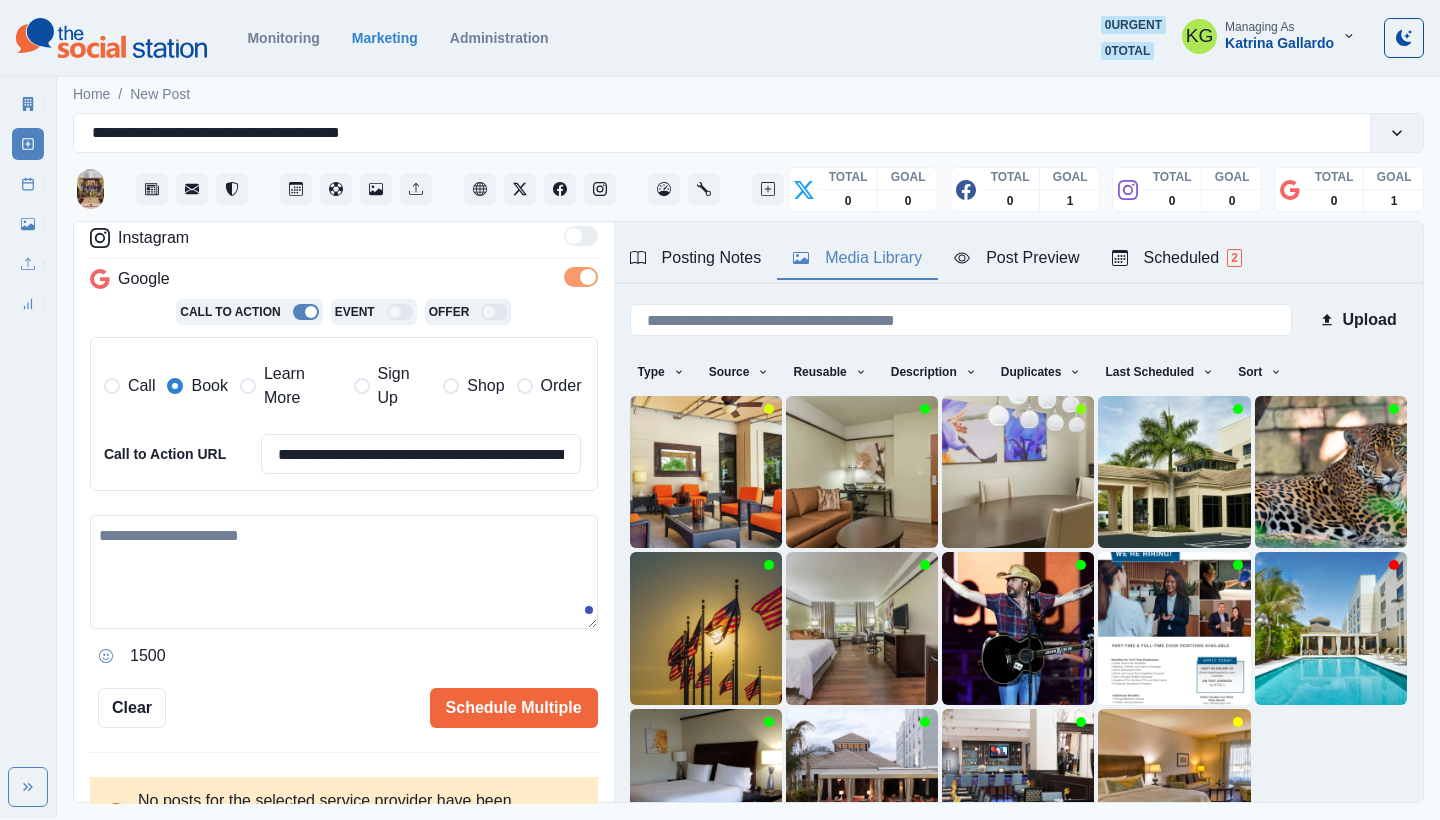 click at bounding box center [344, 572] 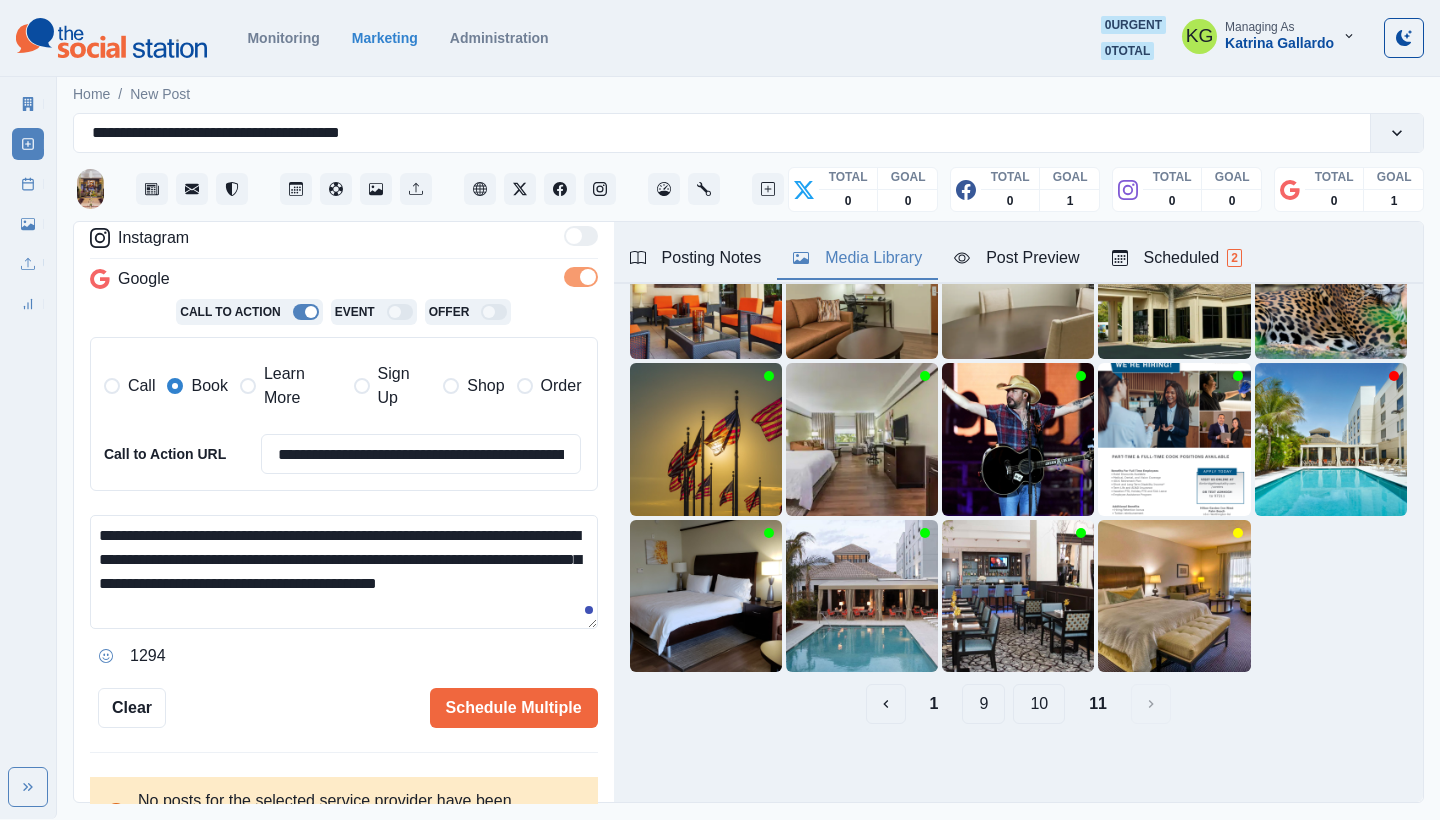 scroll, scrollTop: 189, scrollLeft: 0, axis: vertical 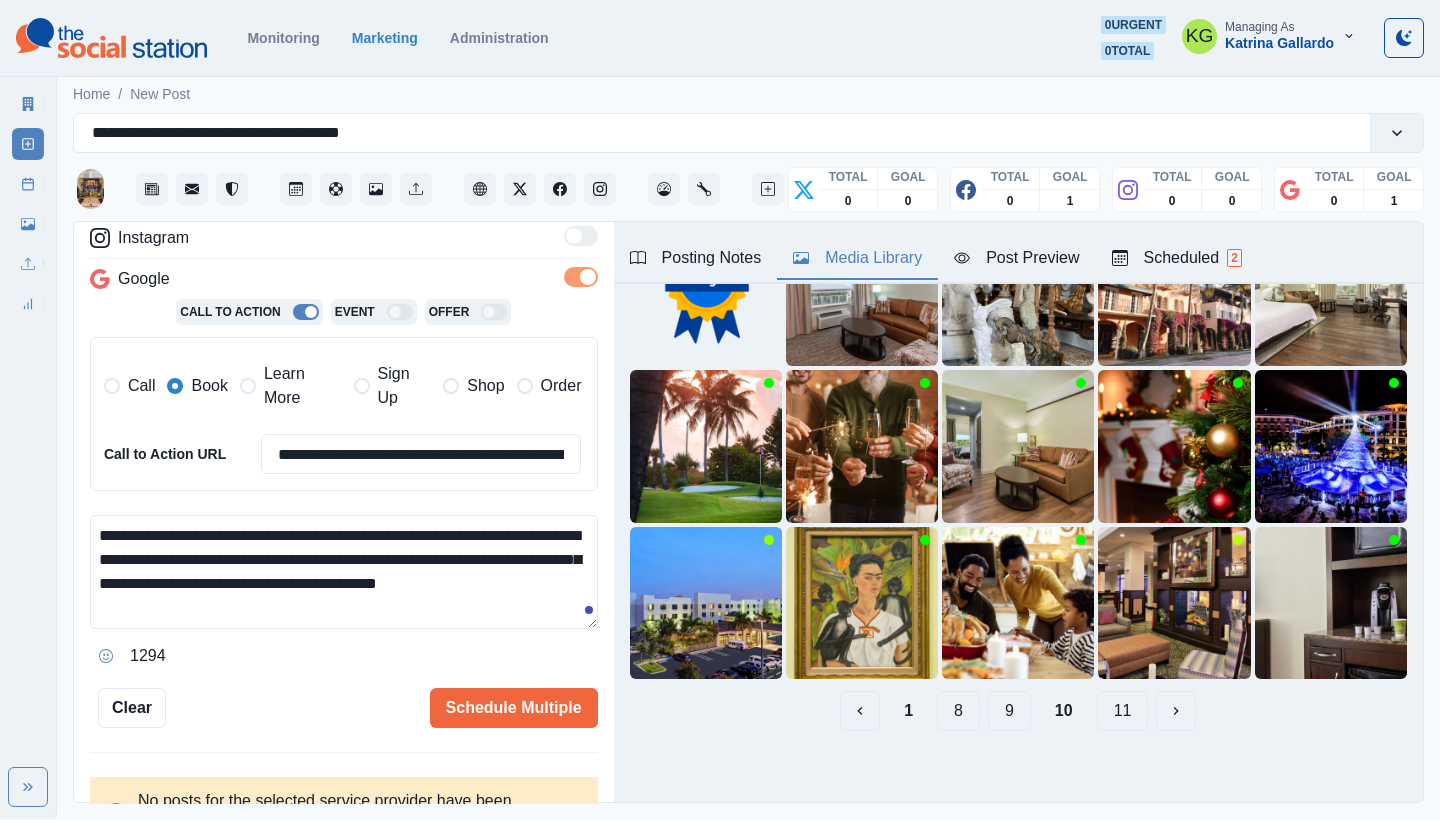 click on "9" at bounding box center [1009, 711] 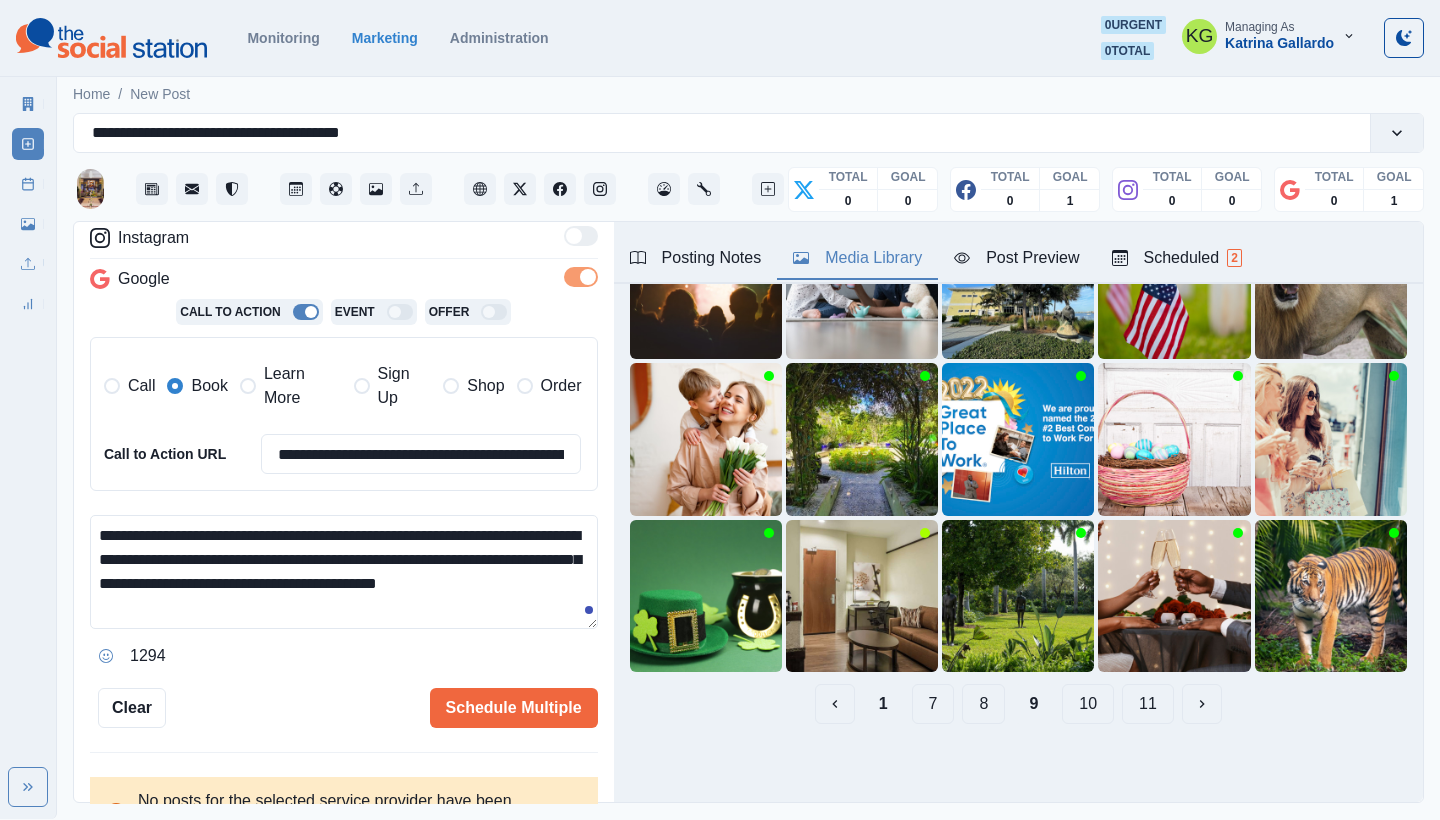 click on "8" at bounding box center (983, 704) 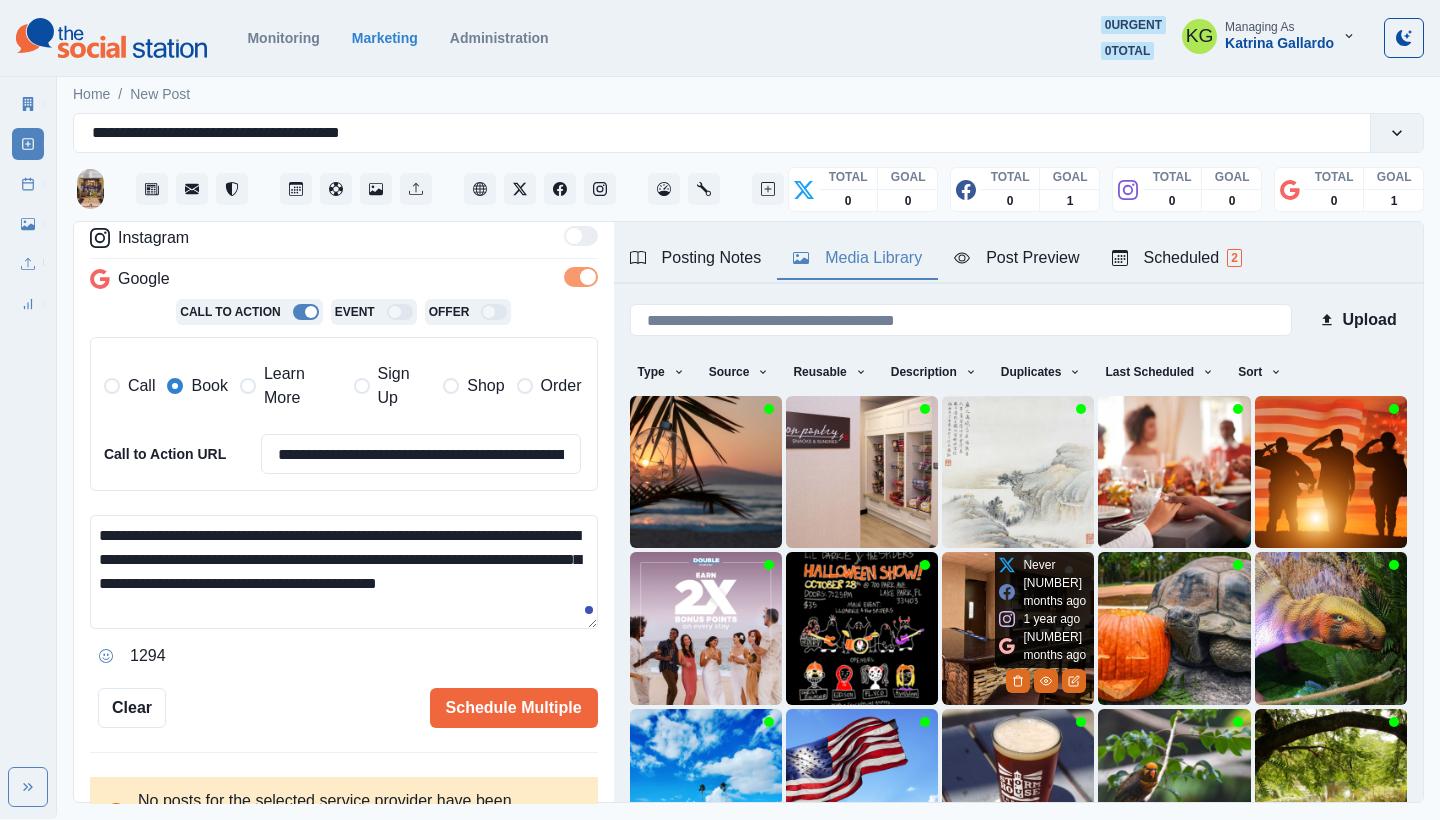 scroll, scrollTop: 0, scrollLeft: 0, axis: both 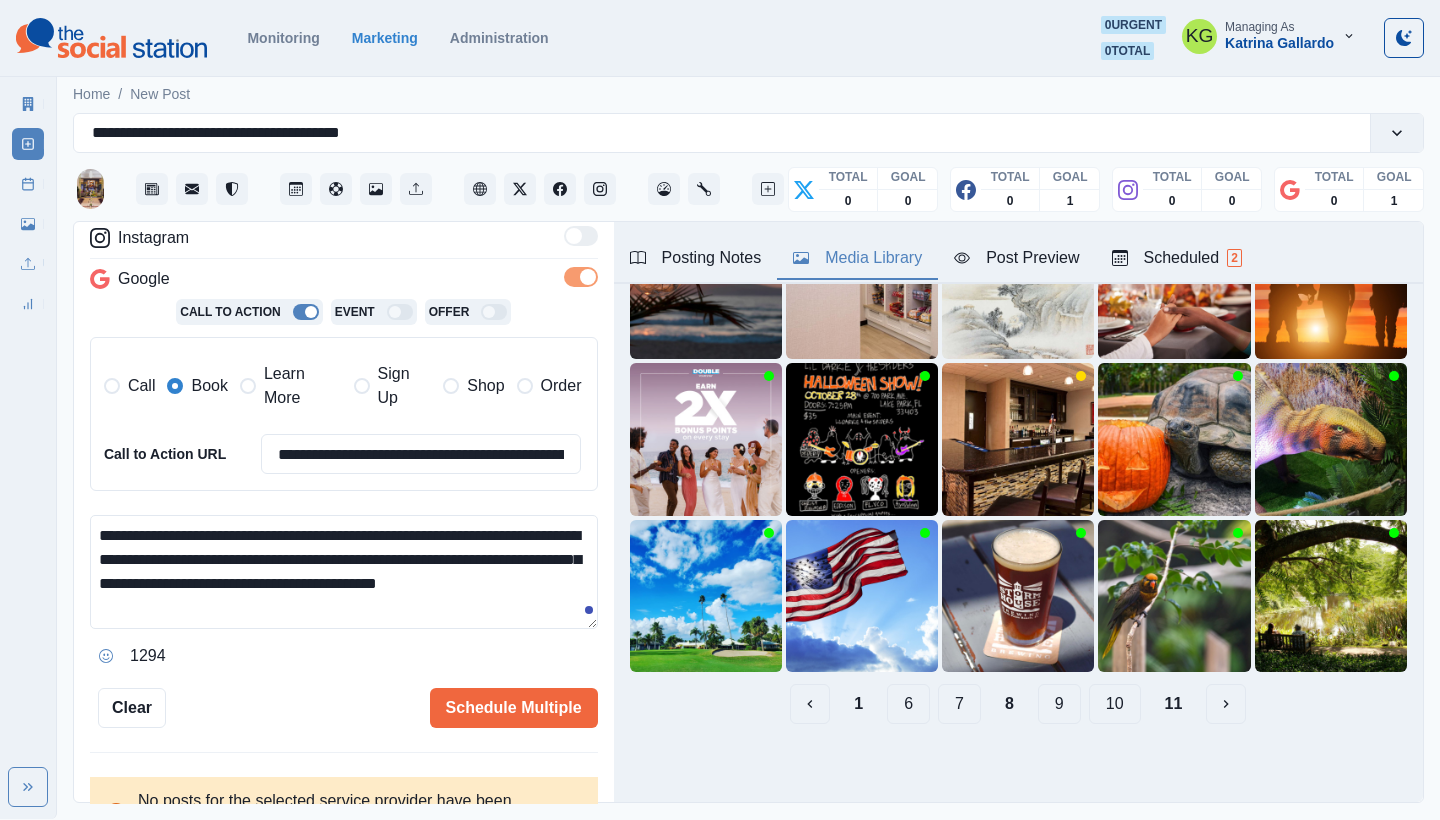 click on "7" at bounding box center (959, 704) 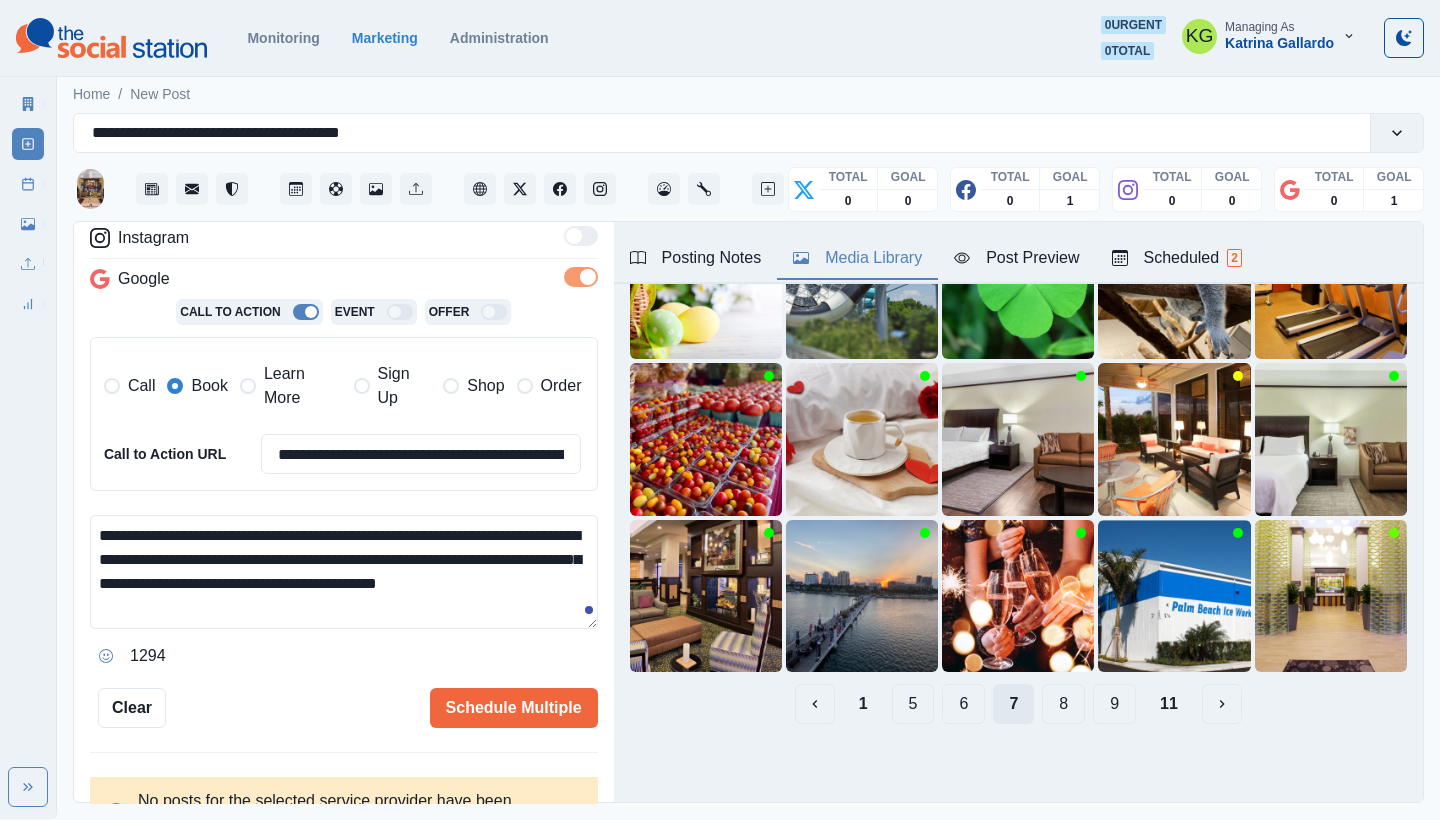 scroll, scrollTop: 189, scrollLeft: 0, axis: vertical 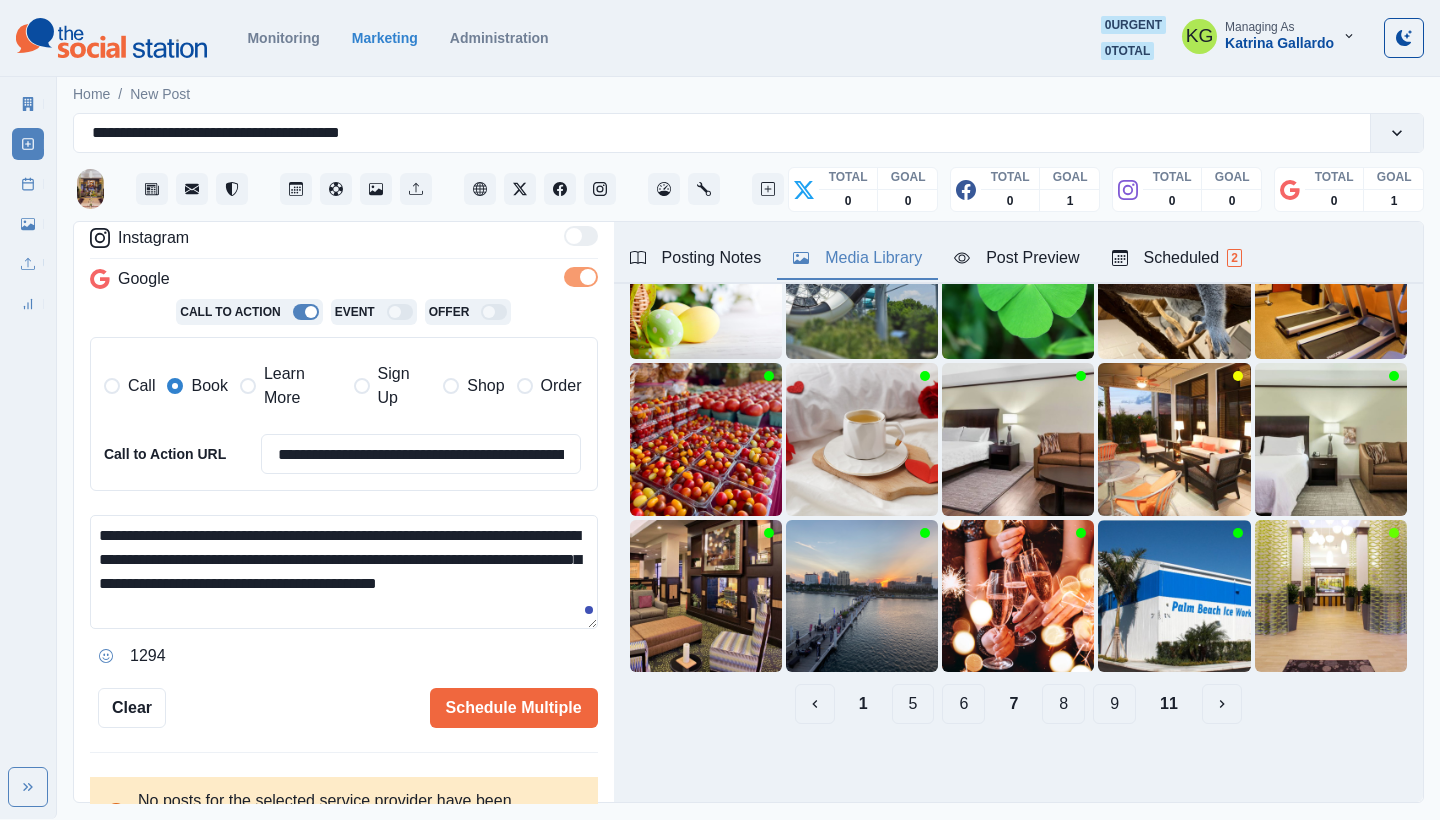 click on "6" at bounding box center [963, 704] 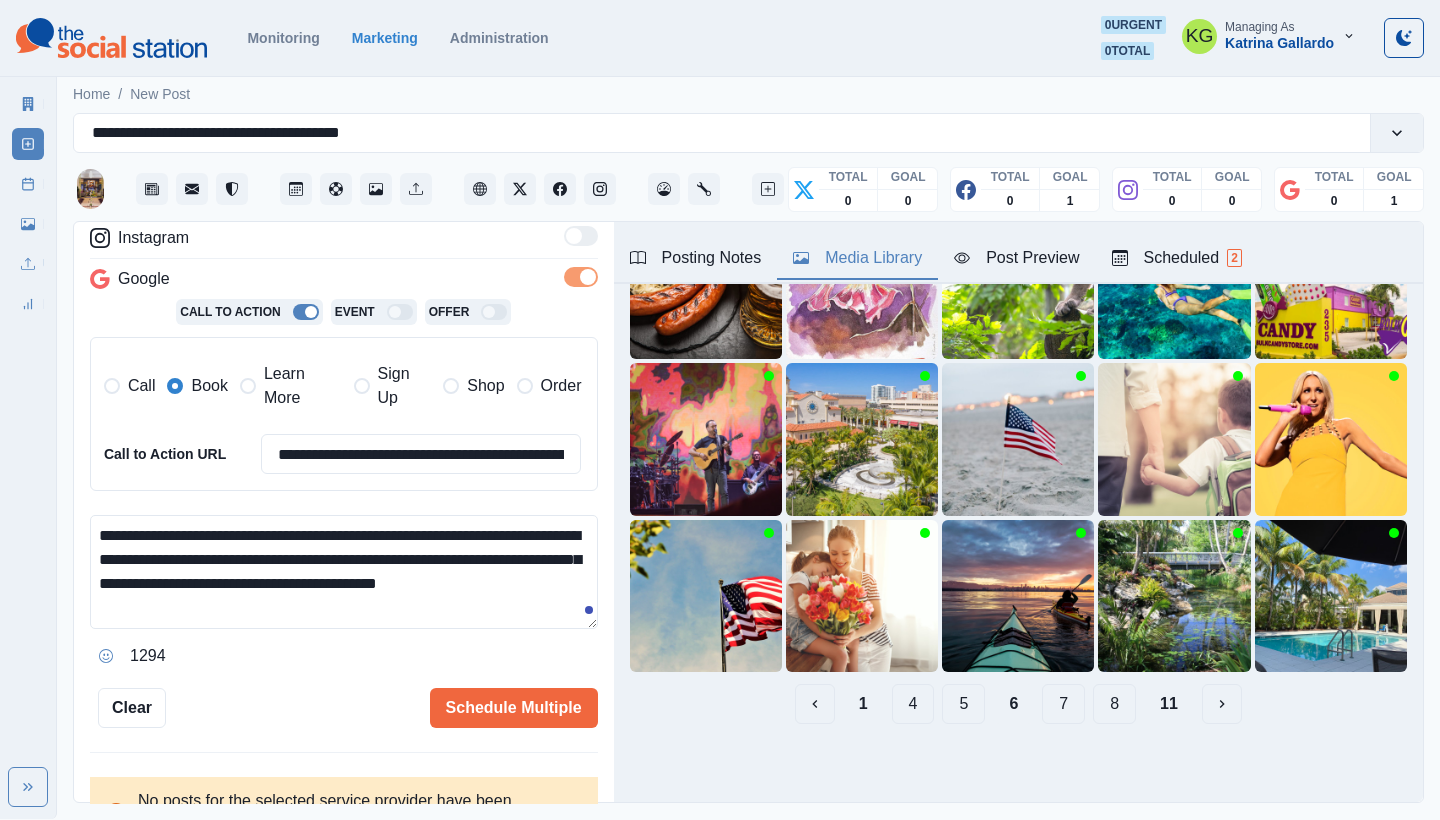 scroll, scrollTop: 189, scrollLeft: 0, axis: vertical 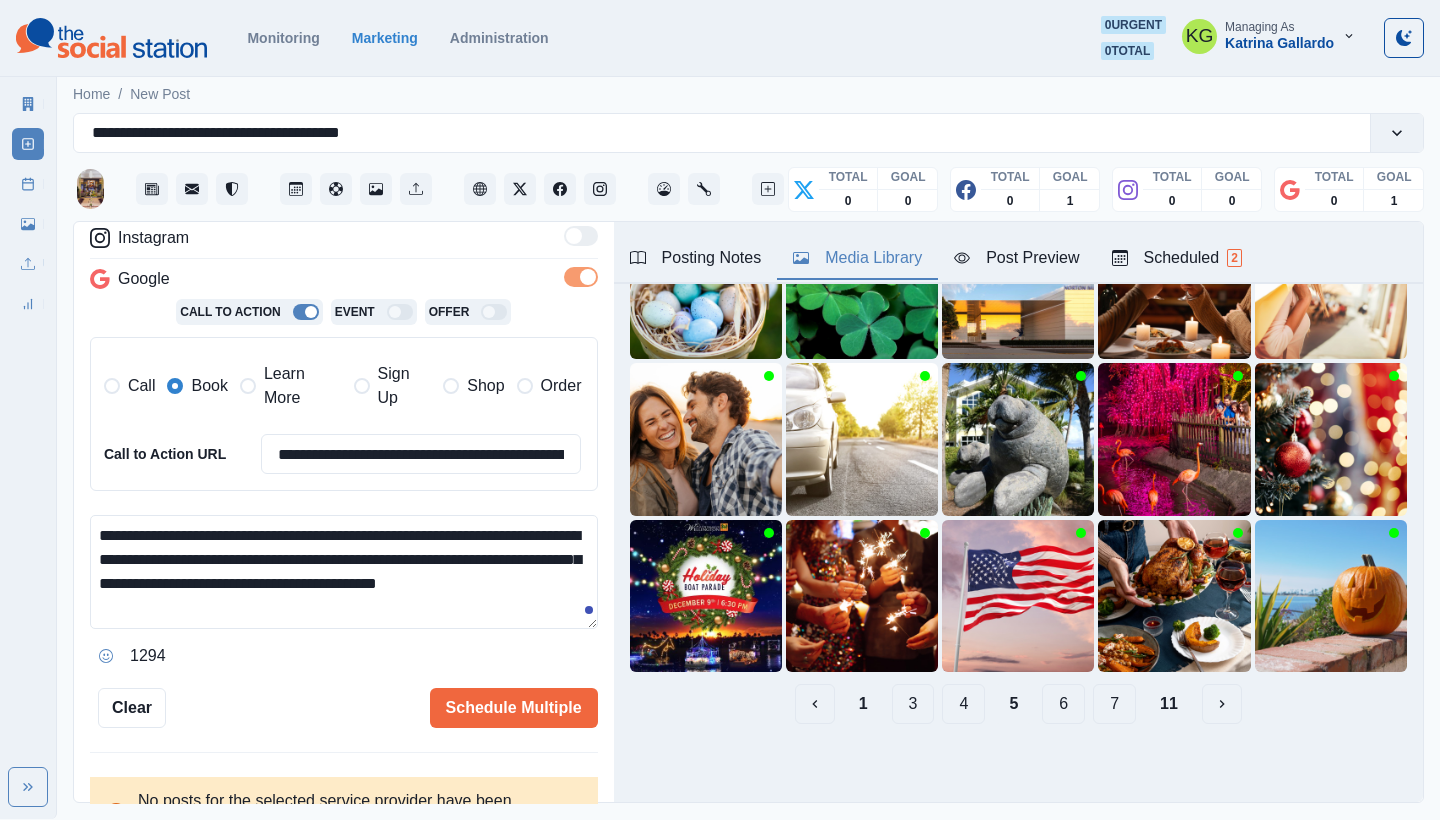 click on "4" at bounding box center [963, 704] 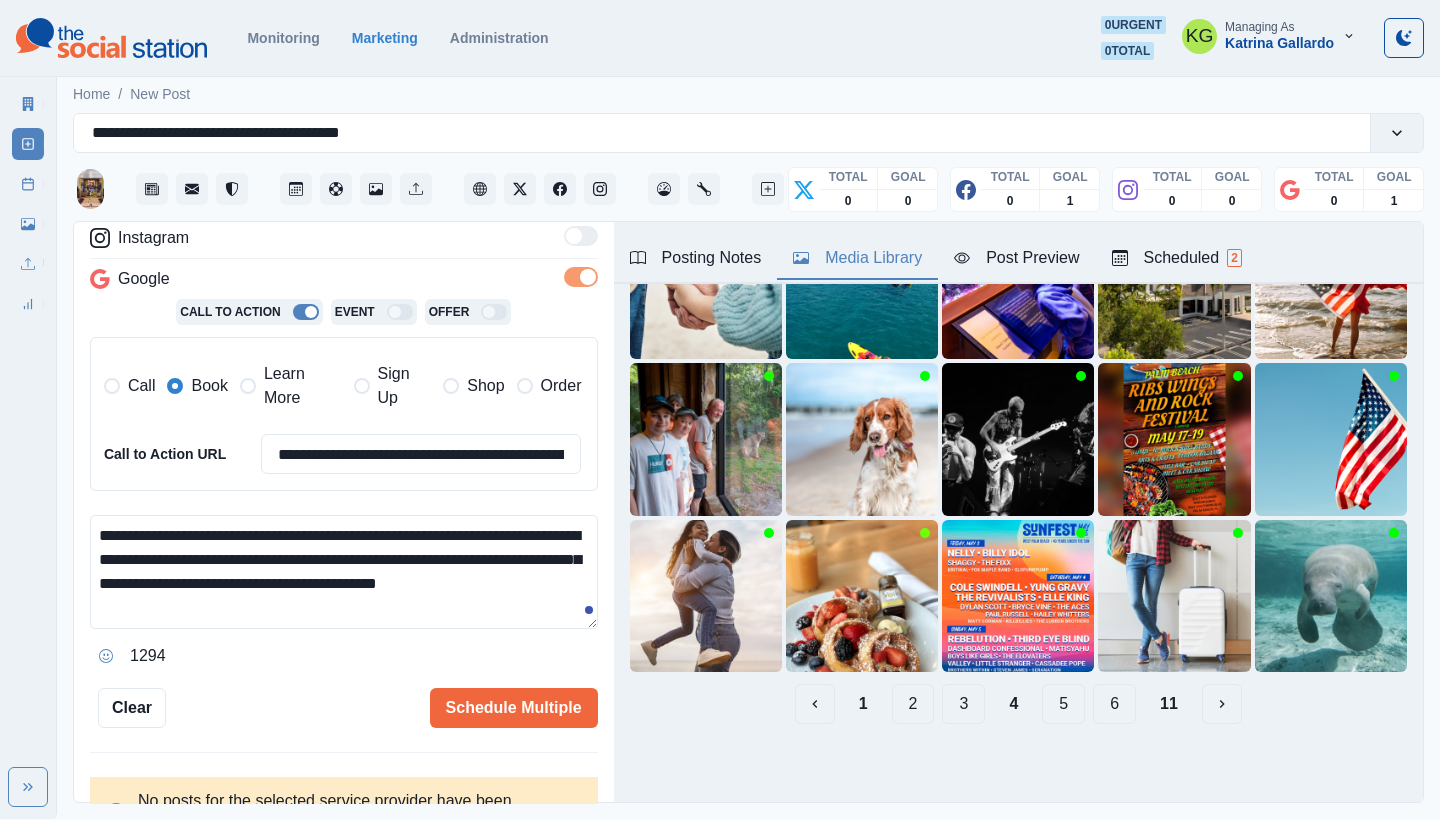 scroll, scrollTop: 189, scrollLeft: 0, axis: vertical 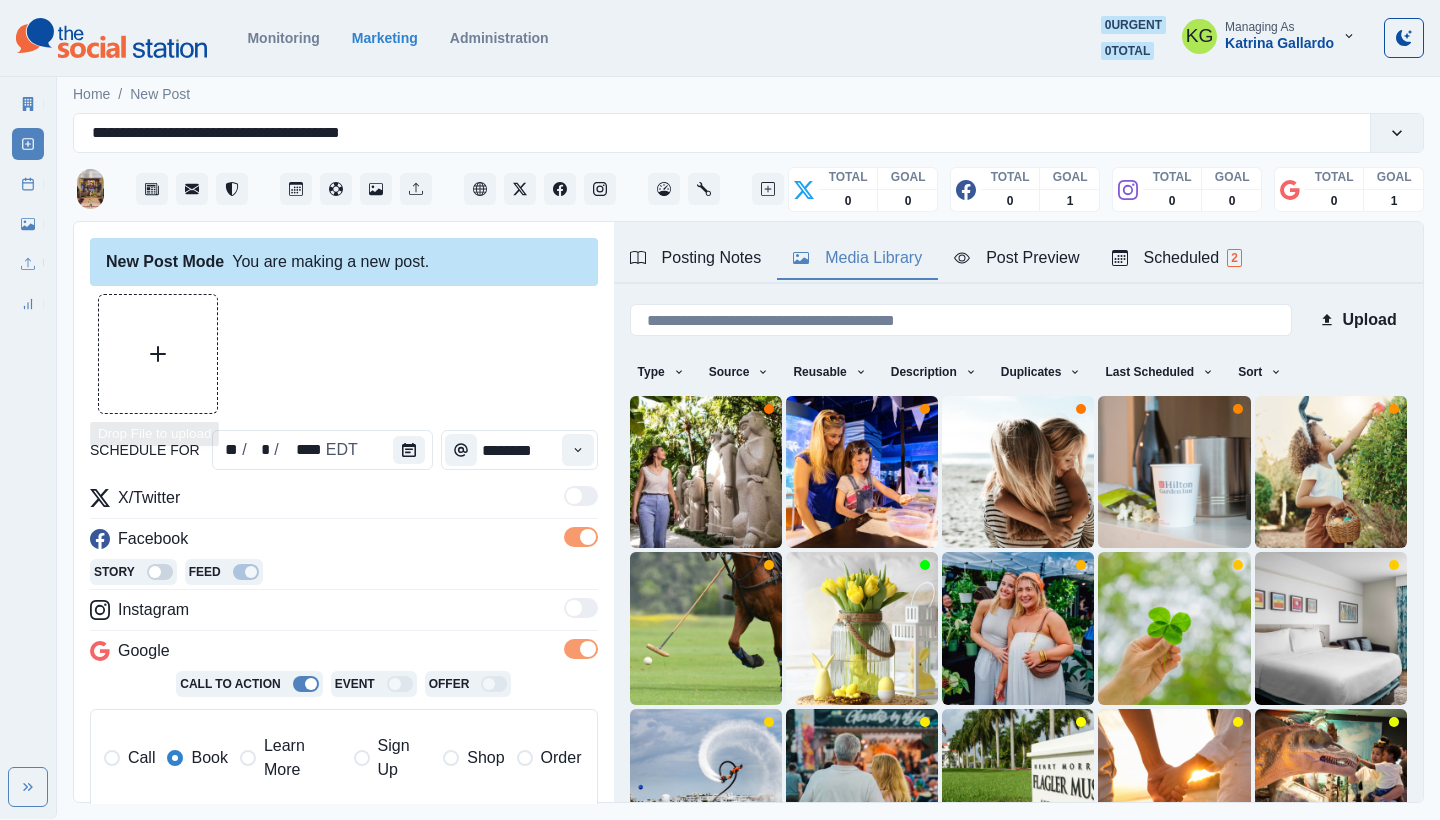 click at bounding box center (158, 354) 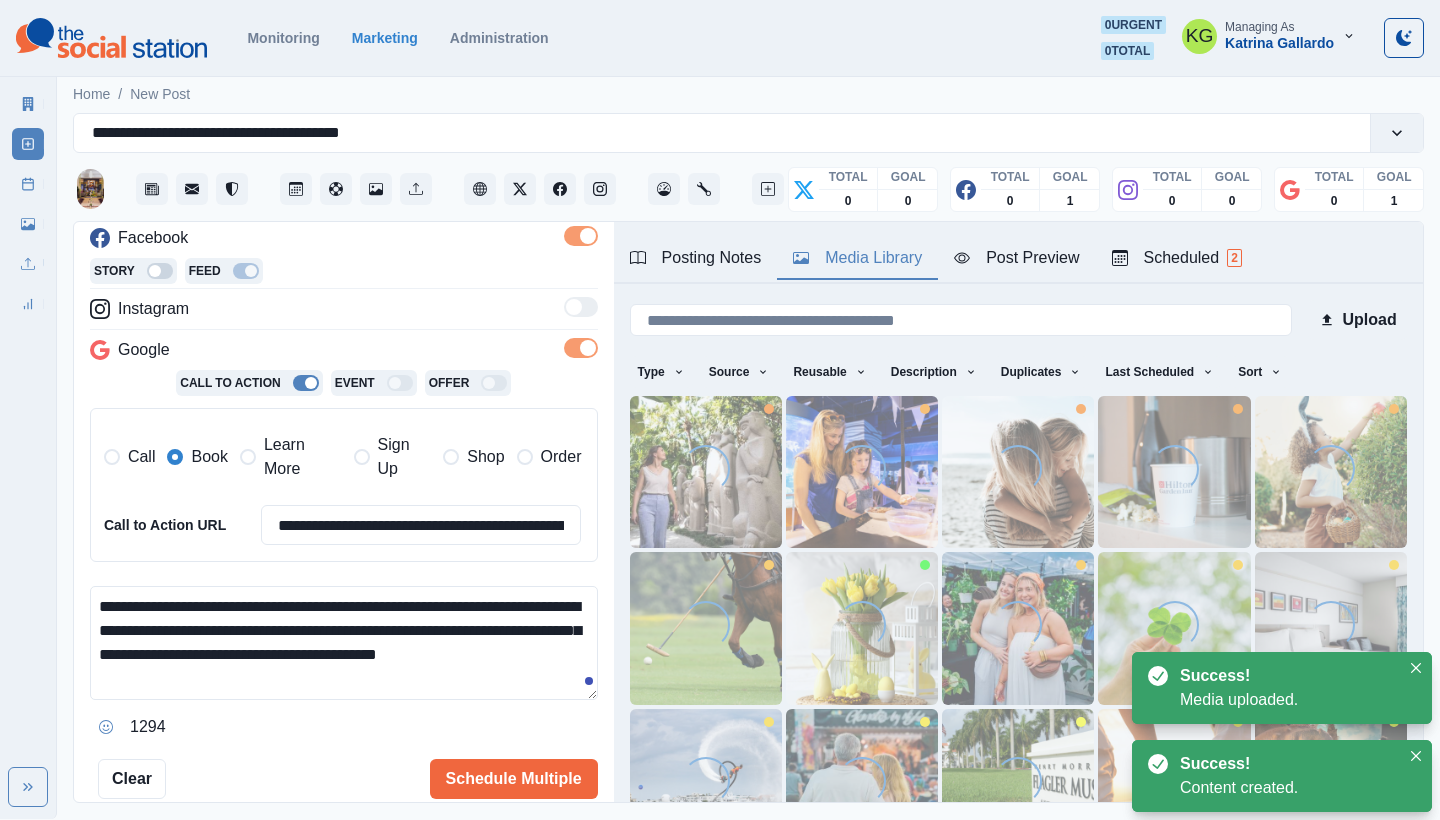 scroll, scrollTop: 424, scrollLeft: 0, axis: vertical 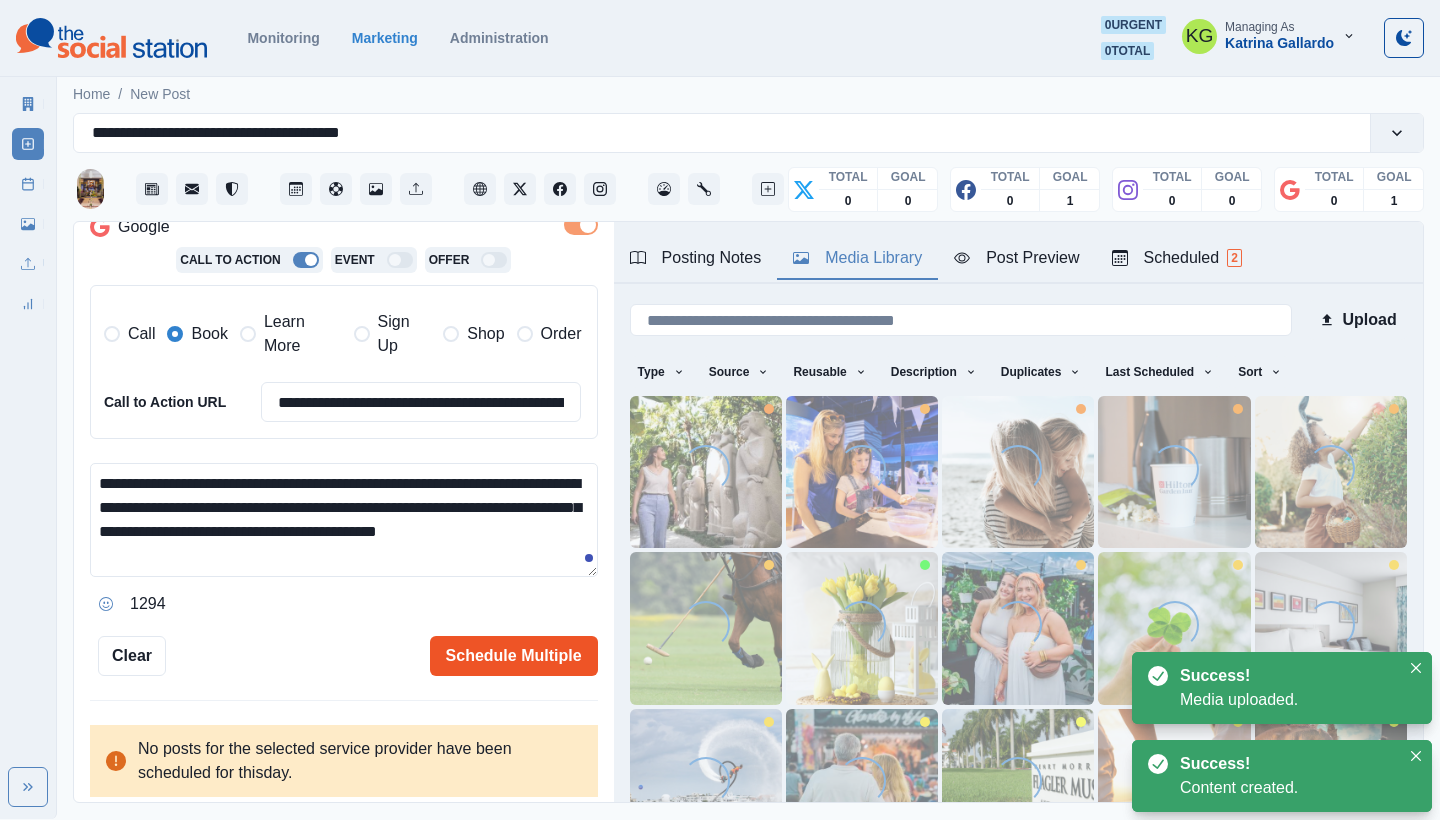 click on "Schedule Multiple" at bounding box center [514, 656] 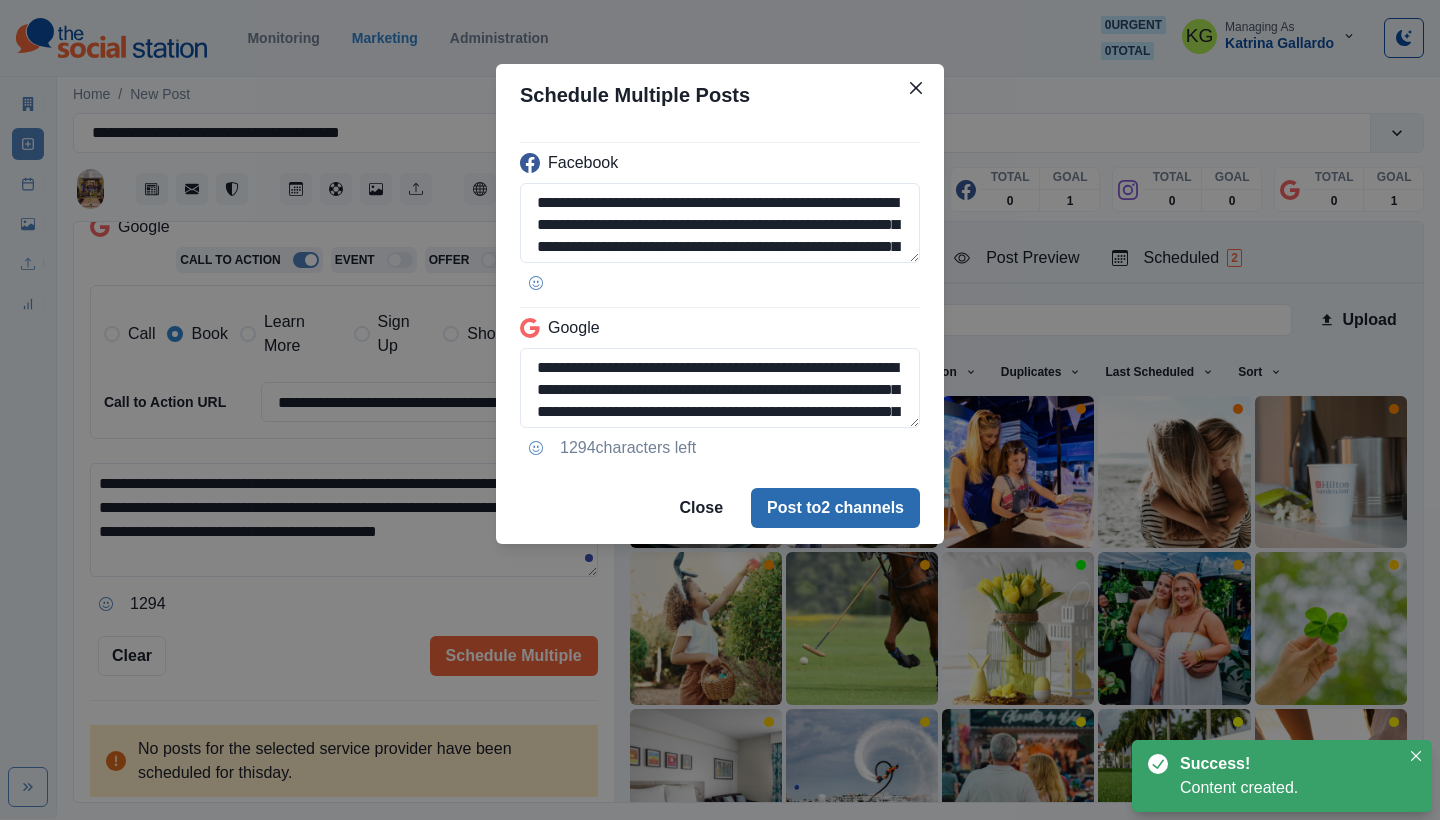 click on "Post to  2   channels" at bounding box center (835, 508) 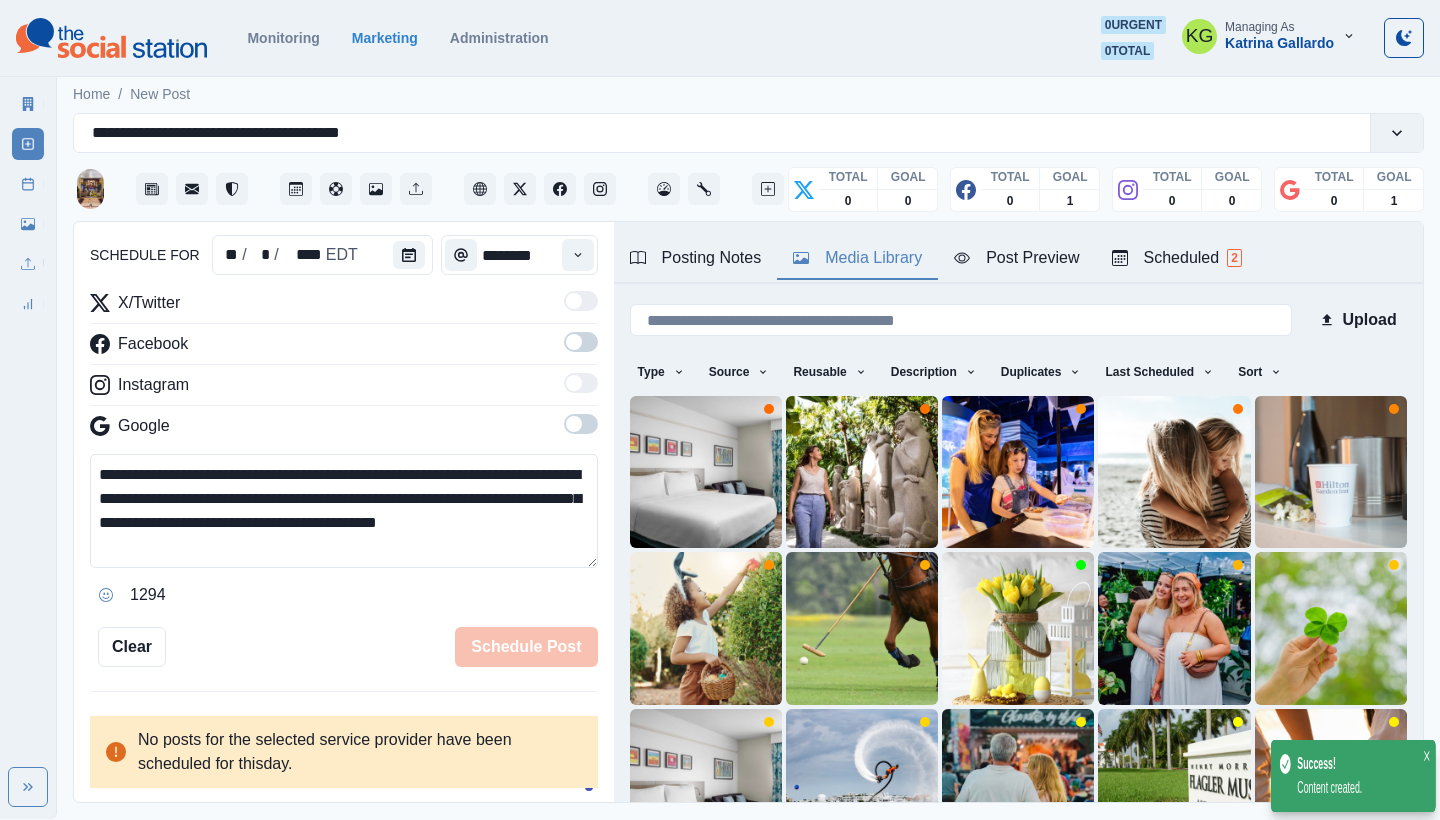type 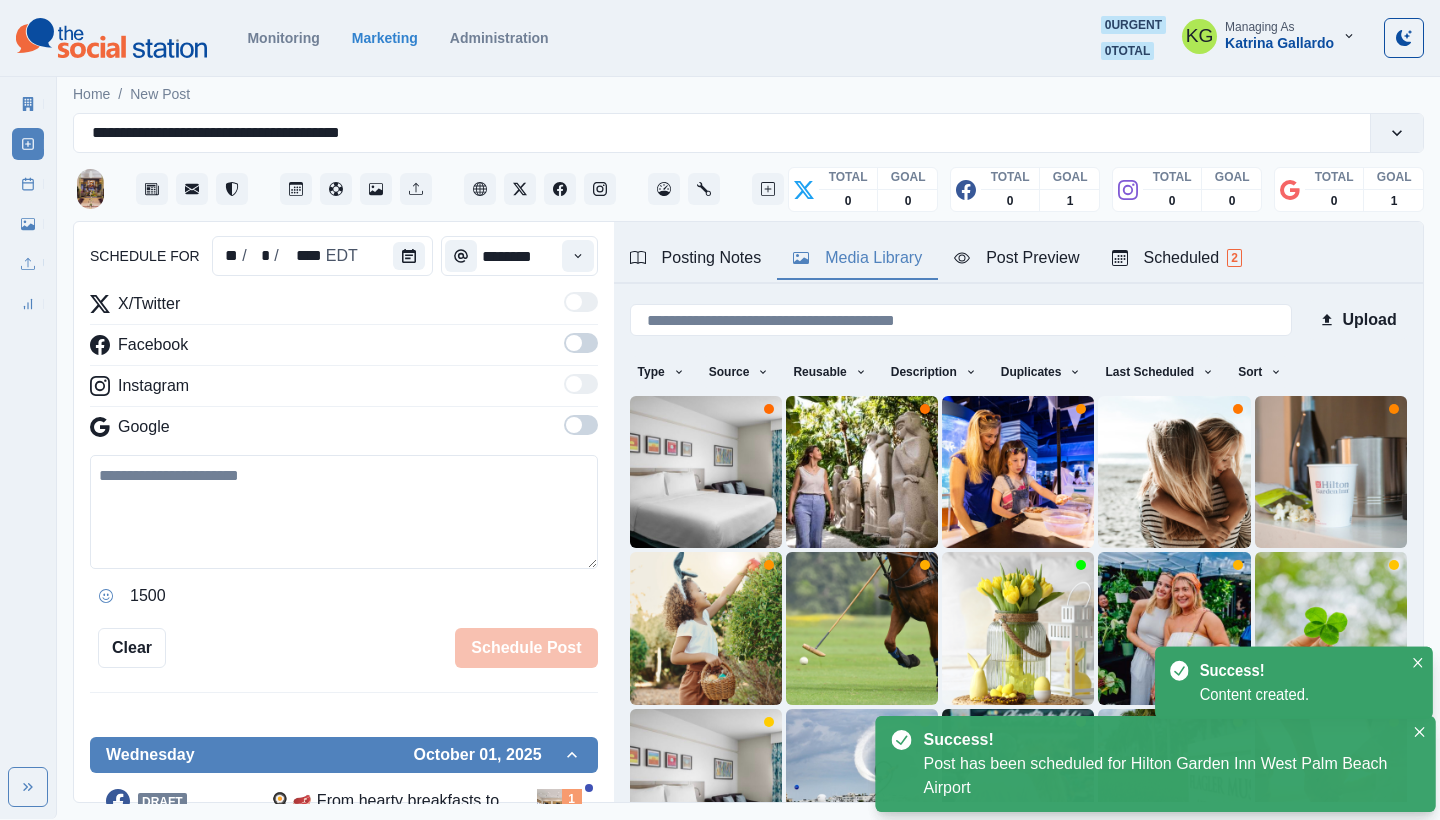 scroll, scrollTop: 189, scrollLeft: 0, axis: vertical 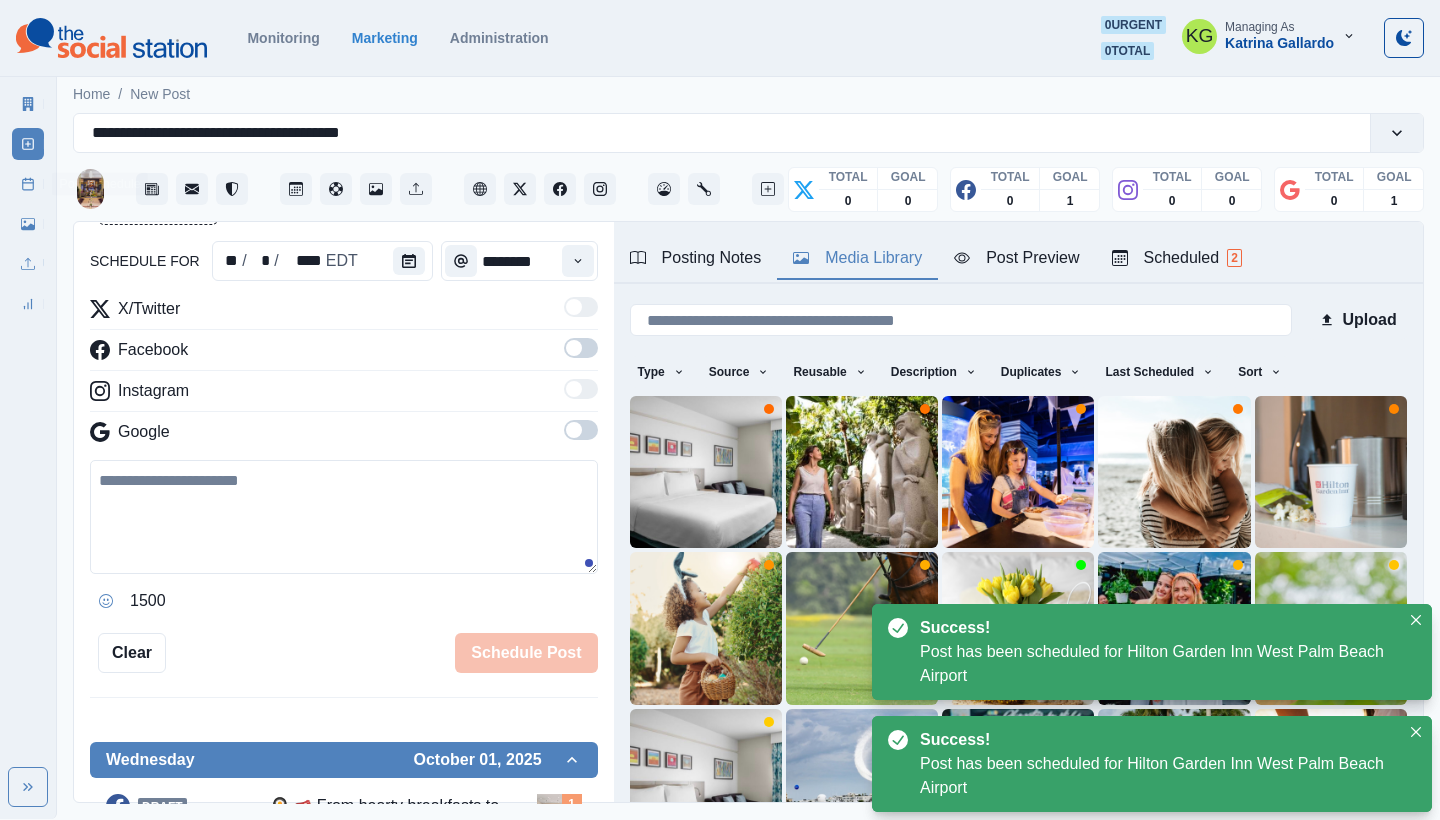 click 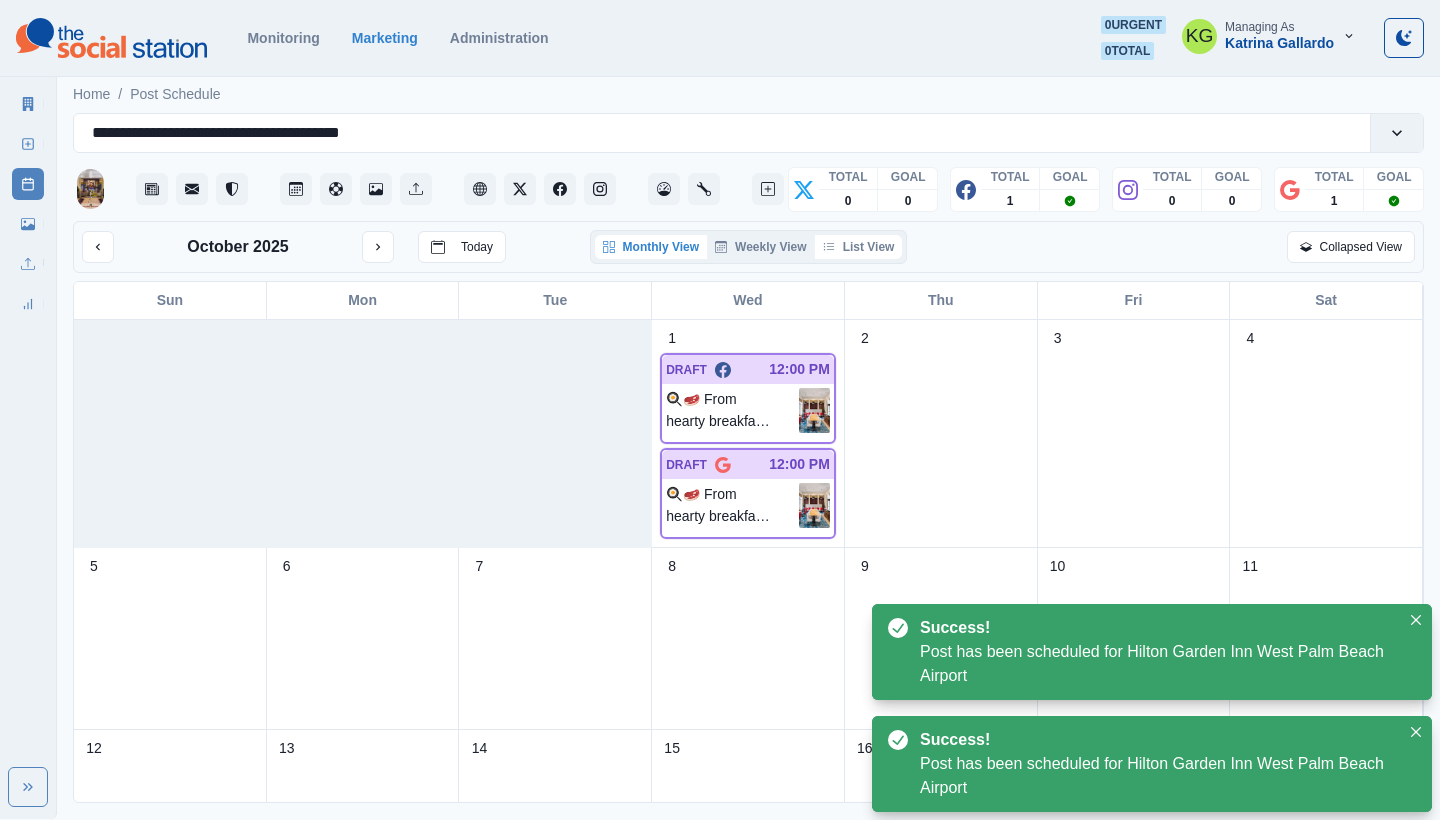 click on "List View" at bounding box center (859, 247) 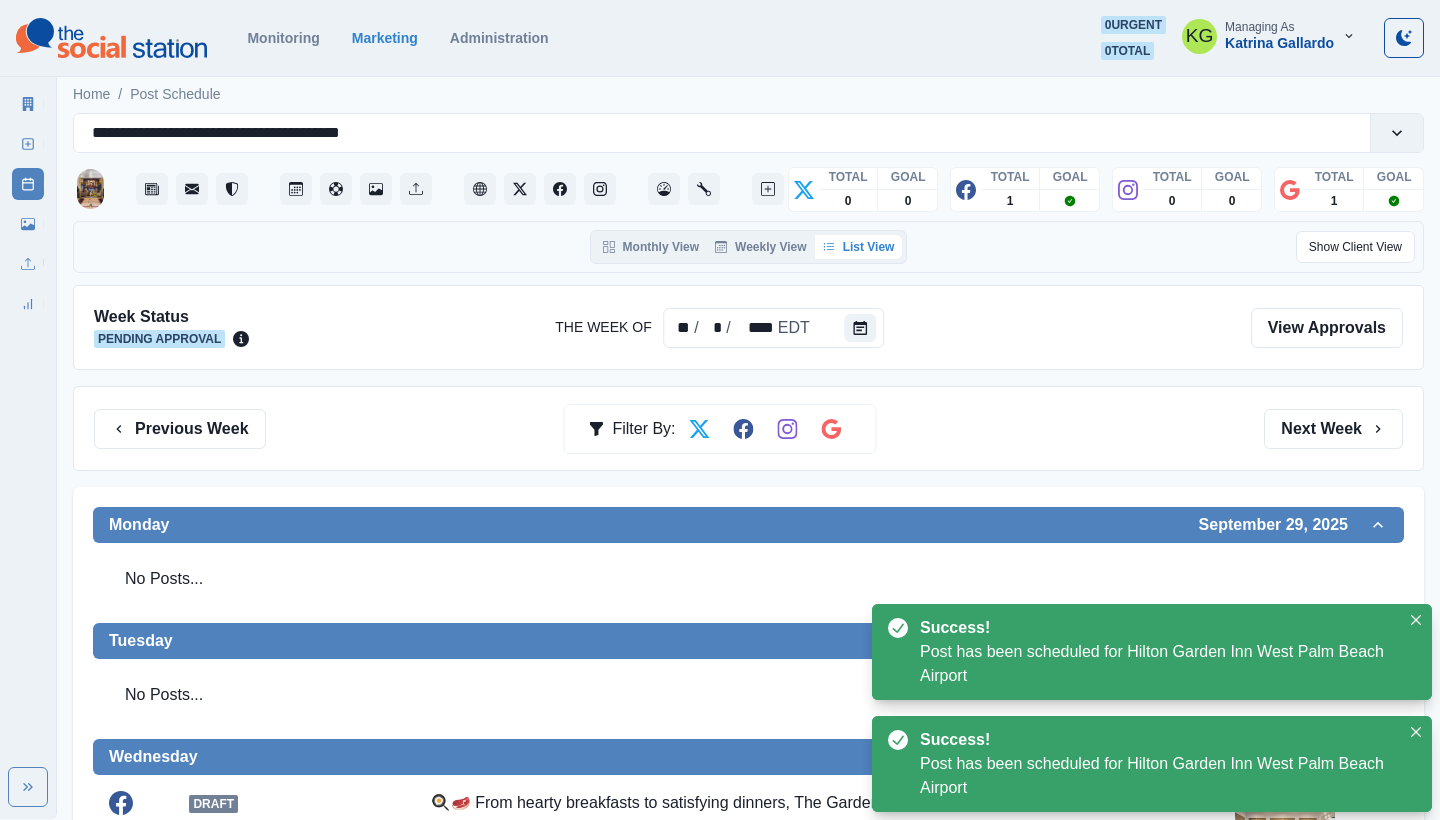scroll, scrollTop: 4, scrollLeft: 0, axis: vertical 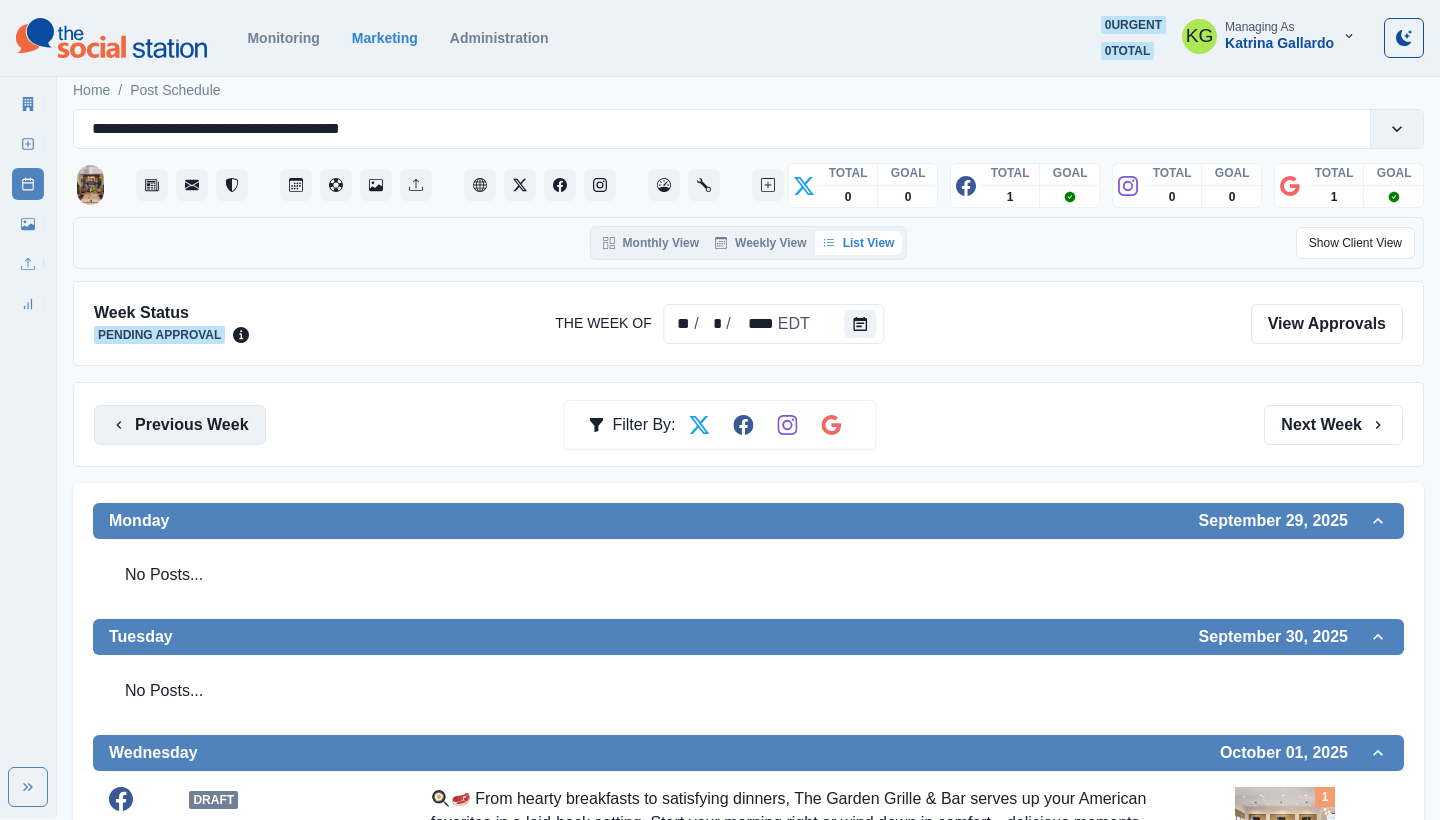 click on "Previous Week" at bounding box center (180, 425) 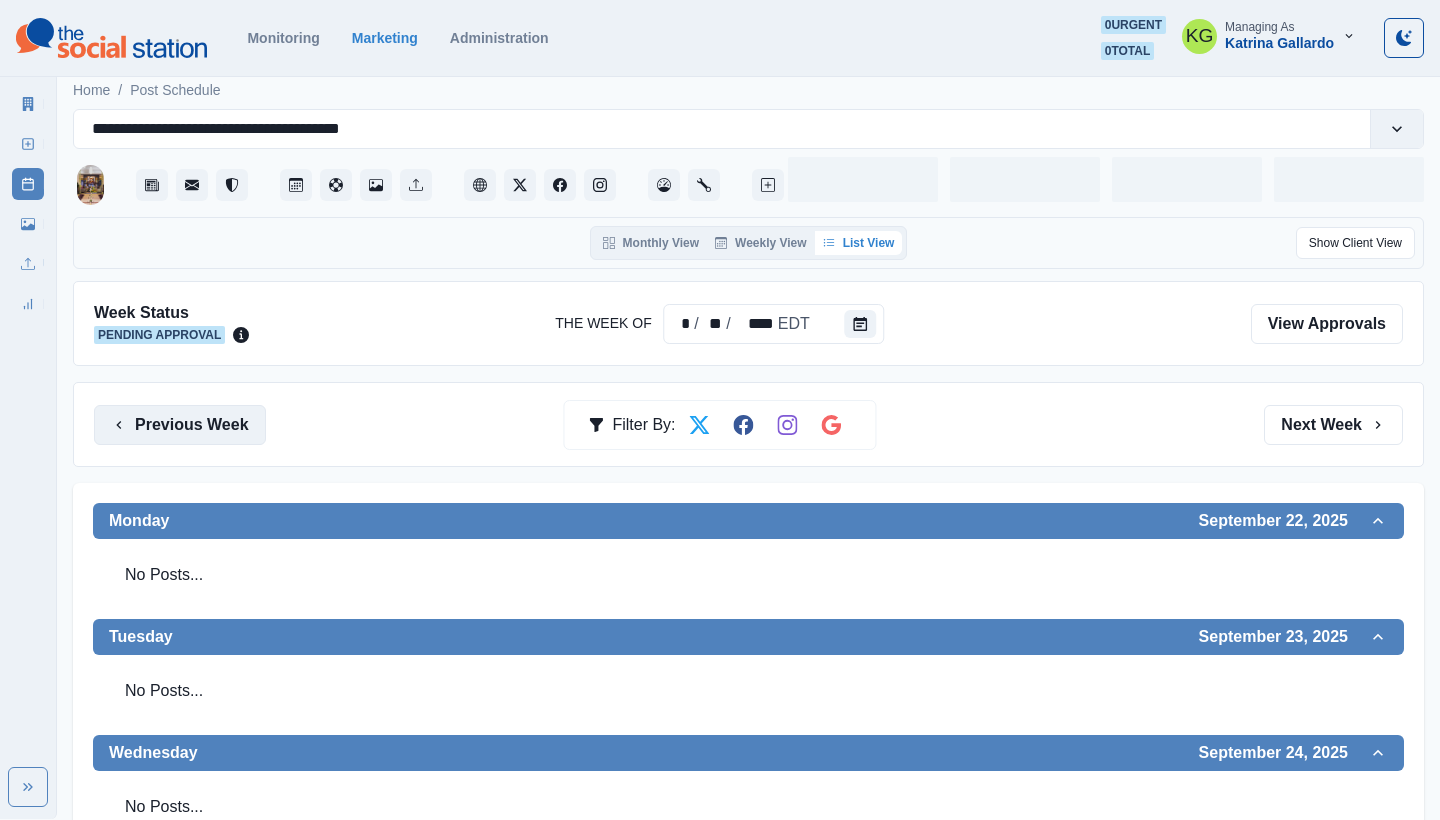 scroll, scrollTop: 0, scrollLeft: 0, axis: both 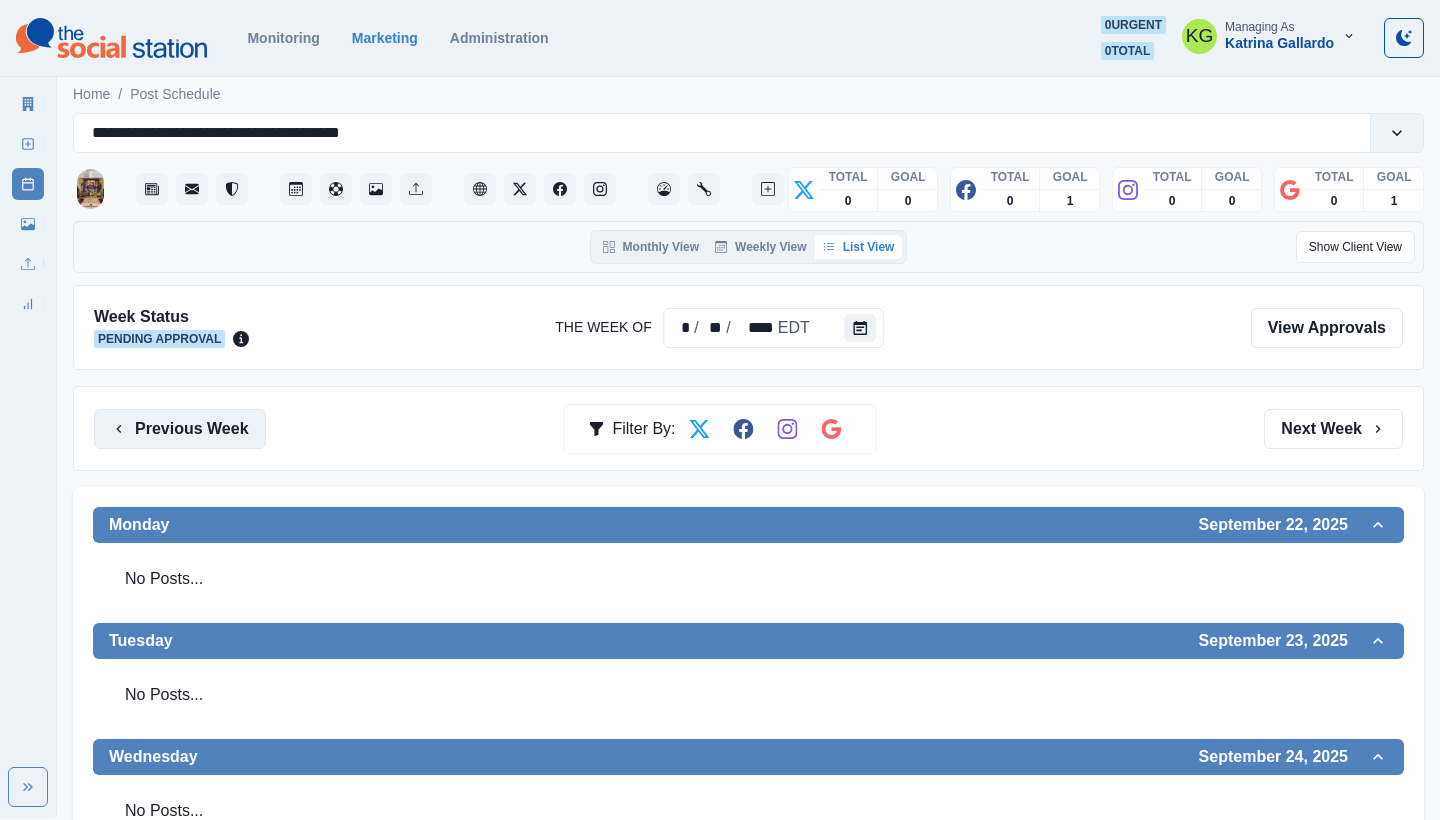 click on "Previous Week" at bounding box center [180, 429] 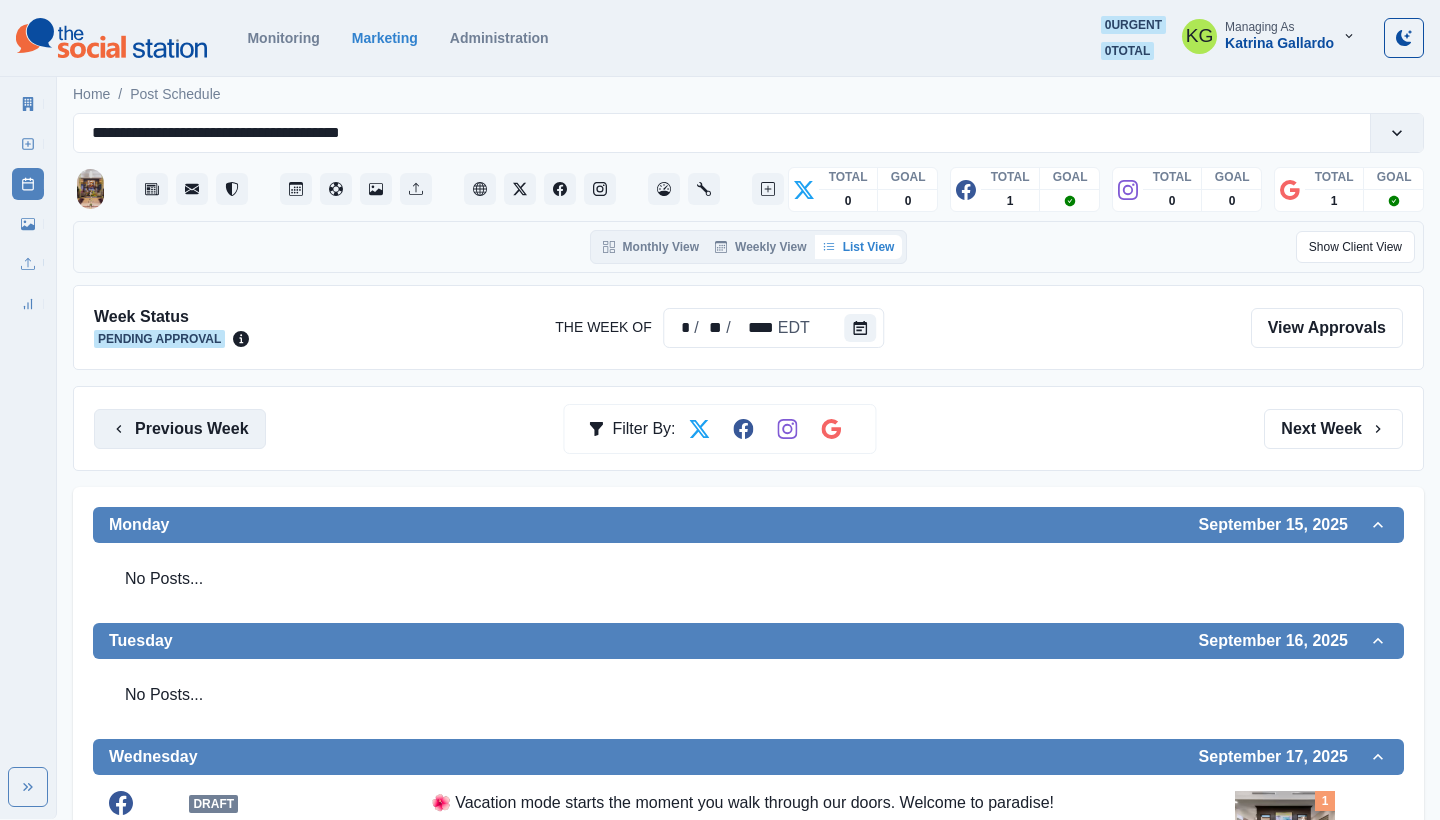 click on "Previous Week" at bounding box center (180, 429) 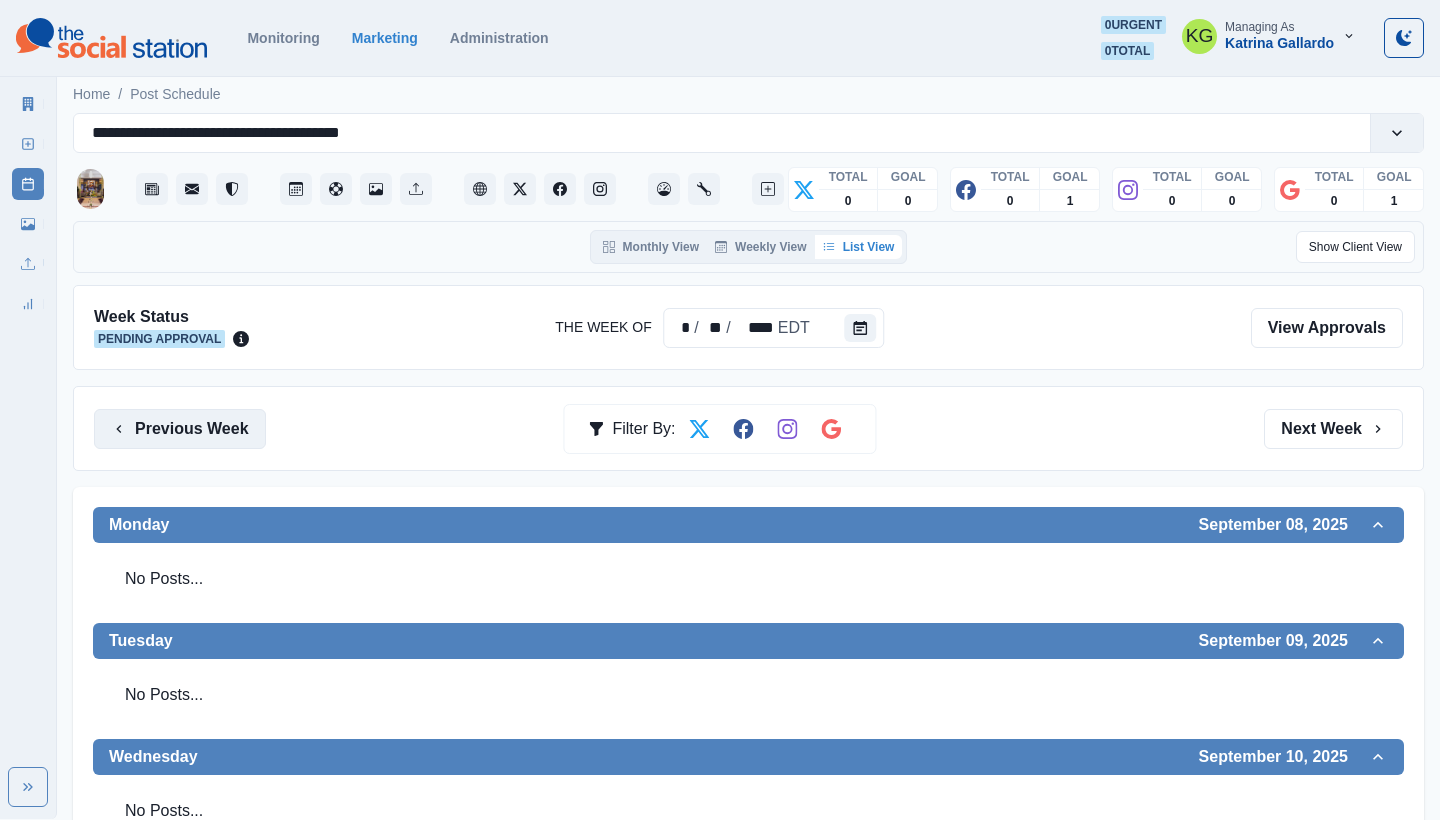 scroll, scrollTop: -1, scrollLeft: 0, axis: vertical 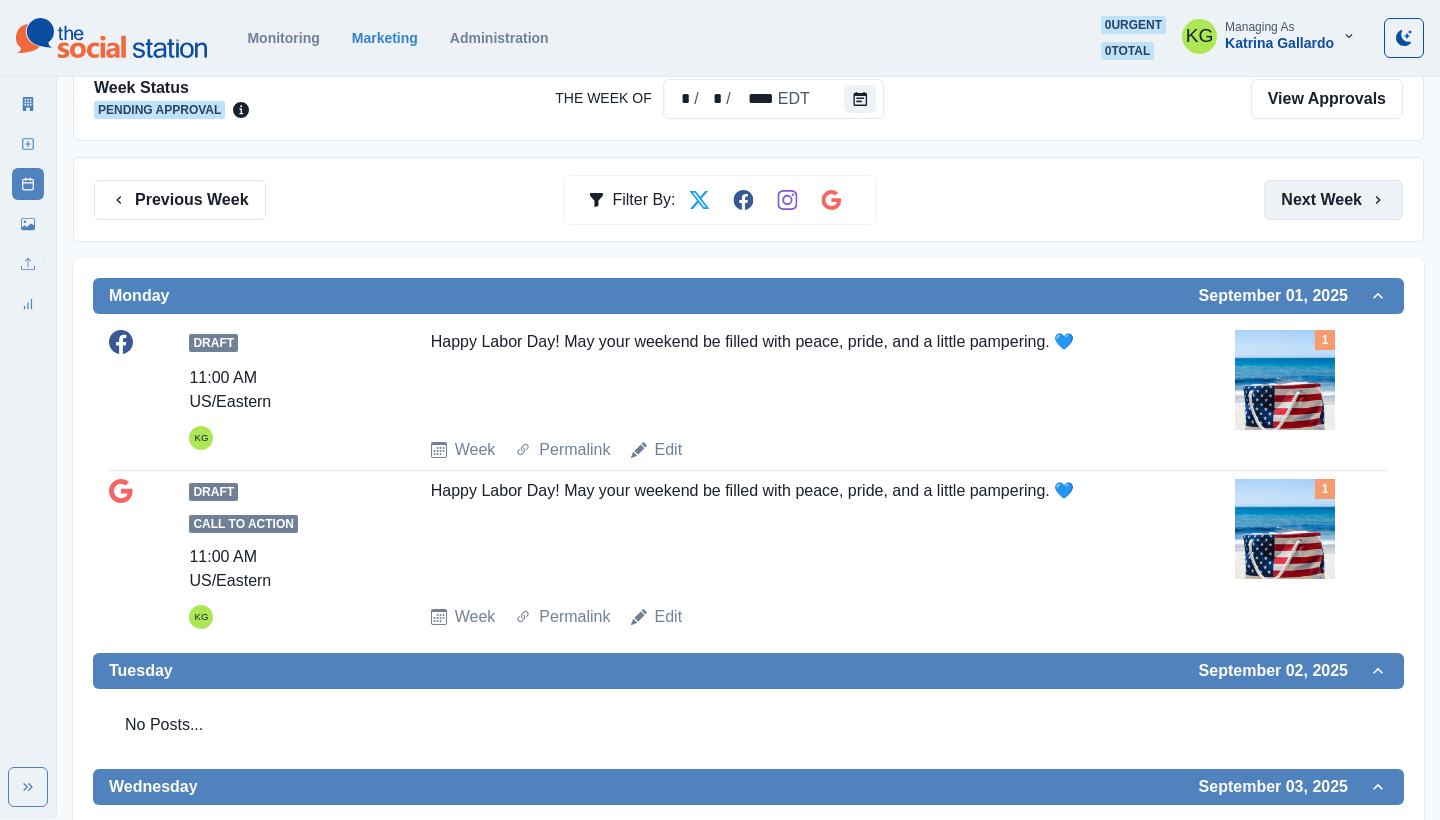 click on "Next Week" at bounding box center [1333, 200] 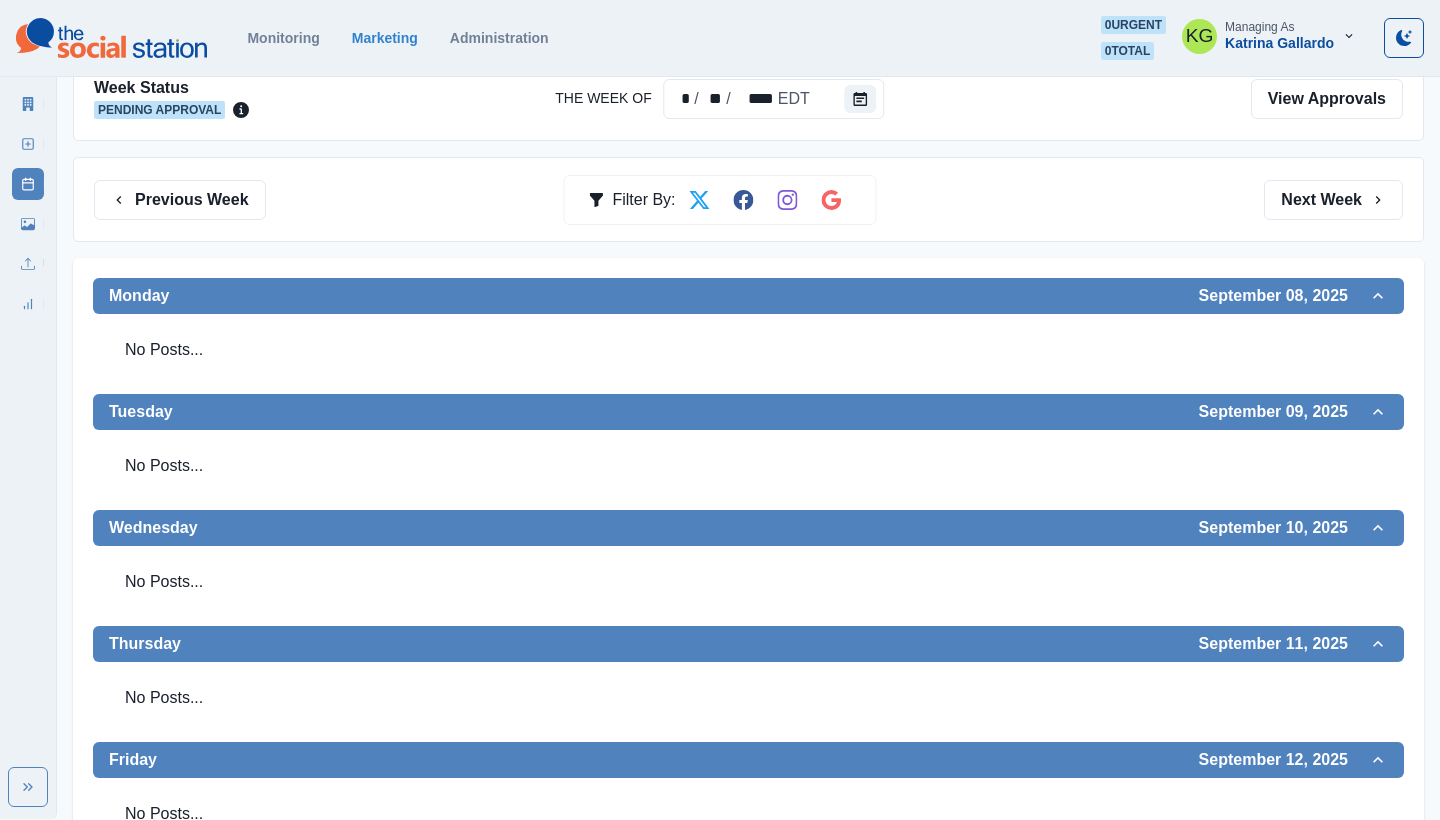 click on "Monitoring Marketing Administration 0  urgent 0  total KG Managing As Katrina Gallardo" at bounding box center (720, 38) 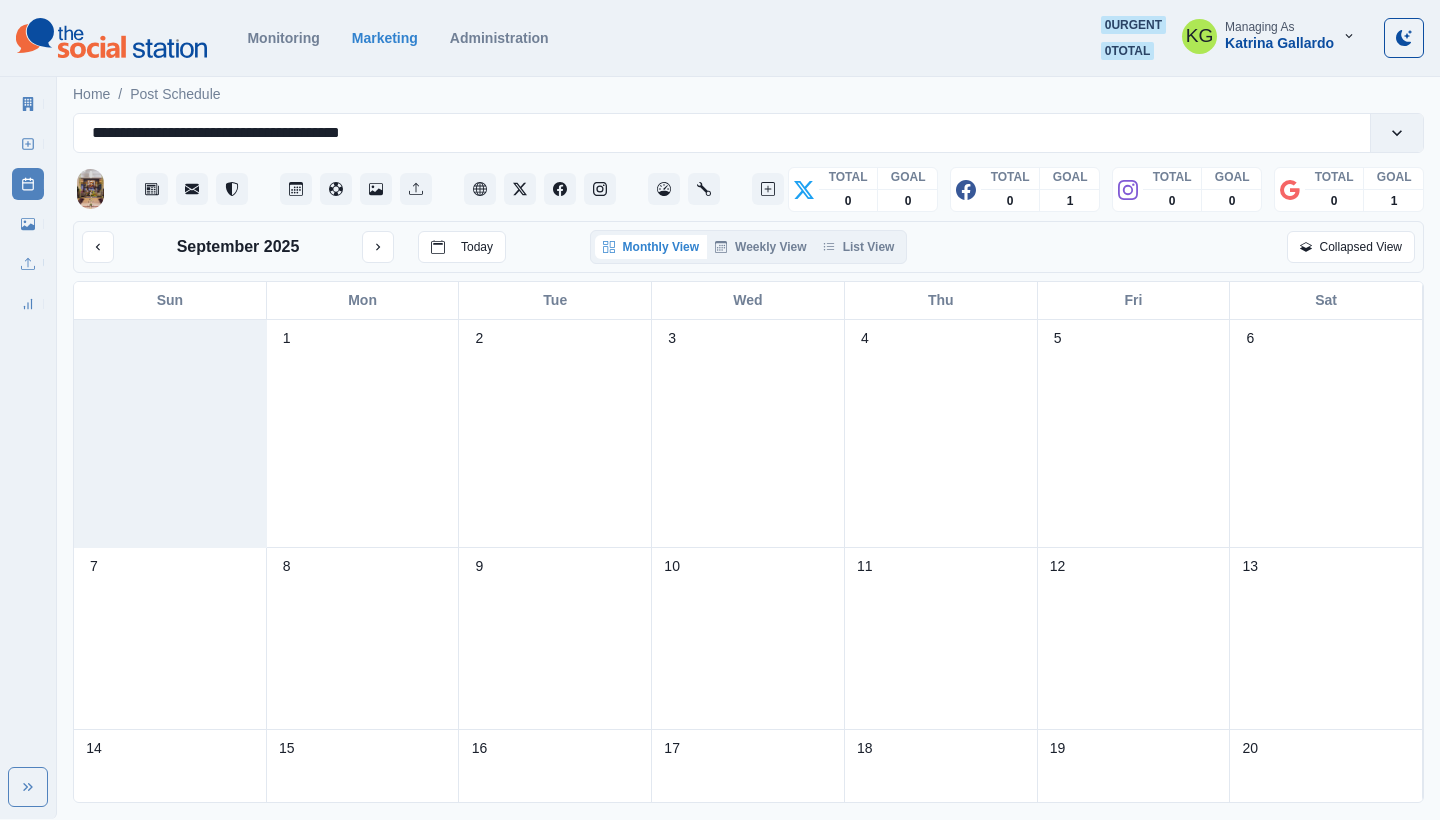 scroll, scrollTop: 0, scrollLeft: 0, axis: both 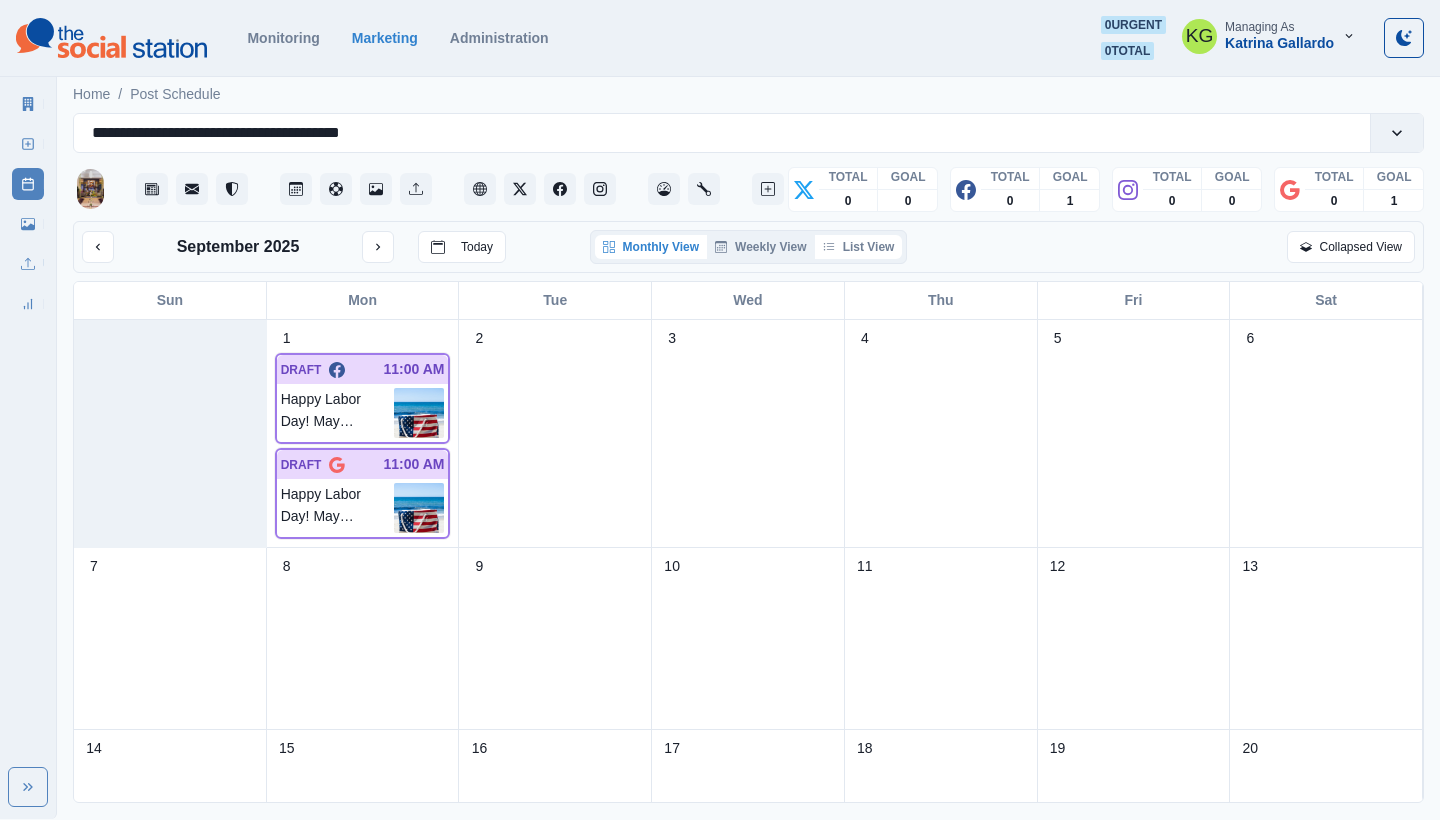 click on "List View" at bounding box center (859, 247) 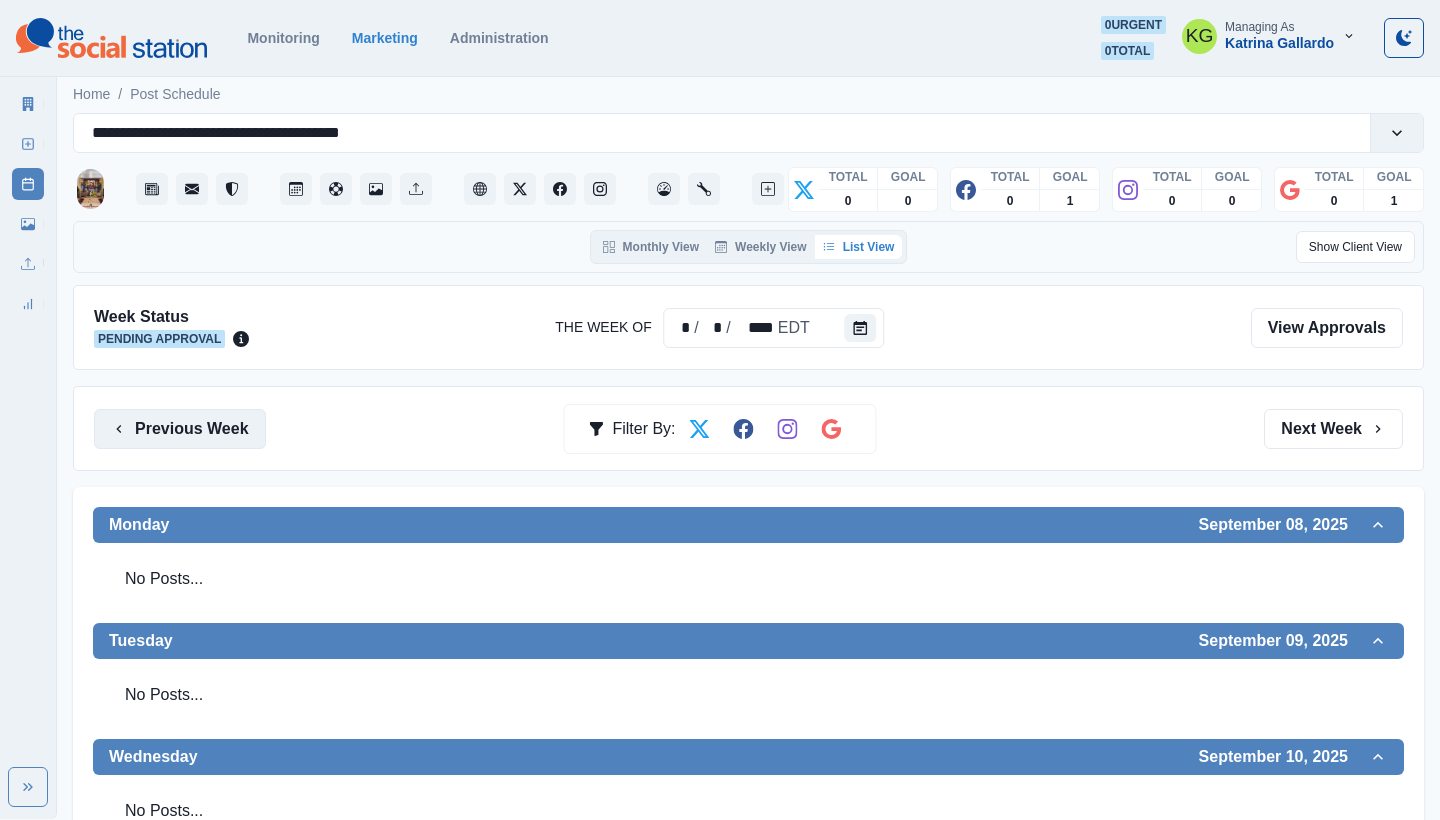 scroll, scrollTop: 0, scrollLeft: 0, axis: both 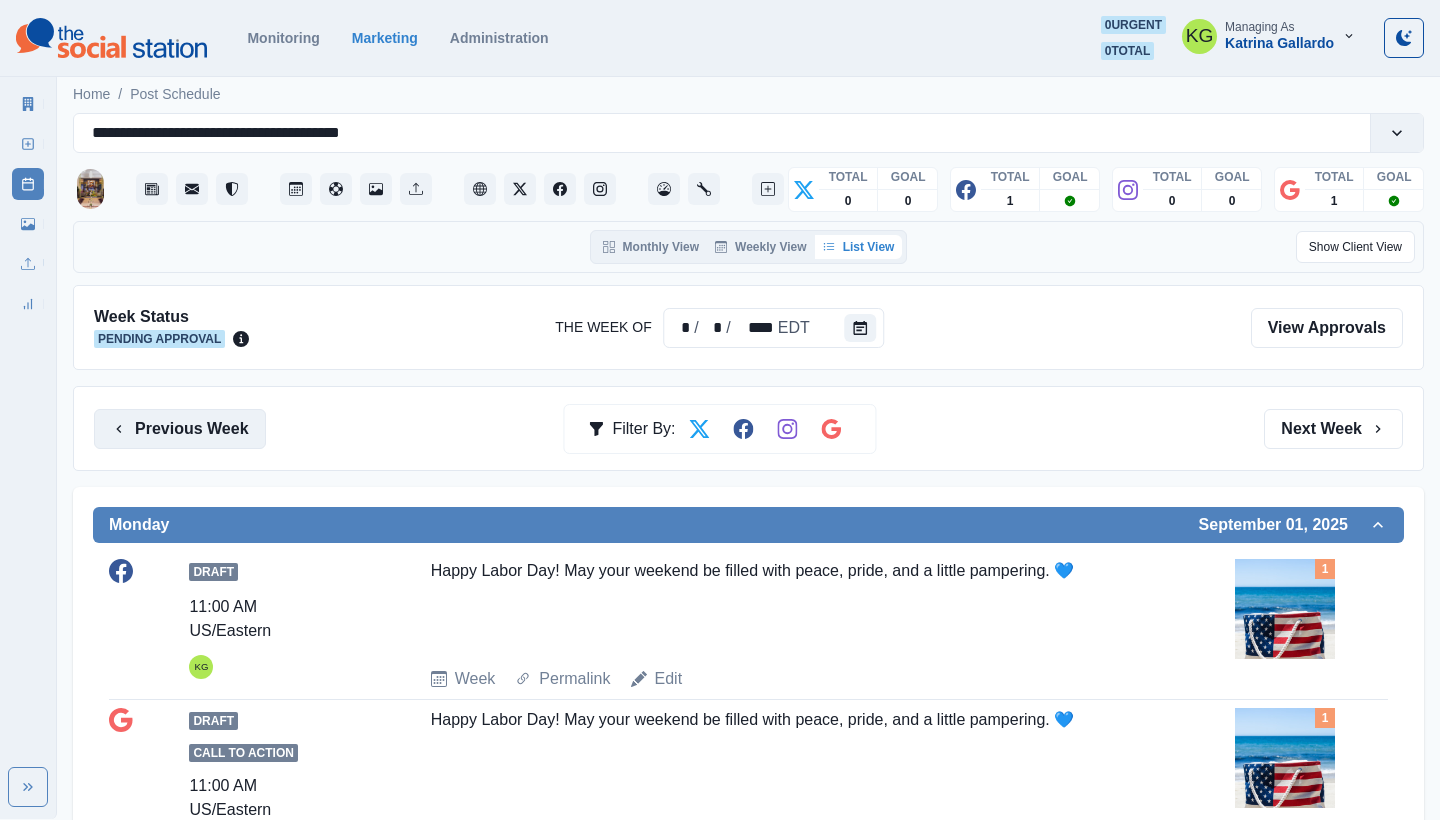click on "Previous Week" at bounding box center (180, 429) 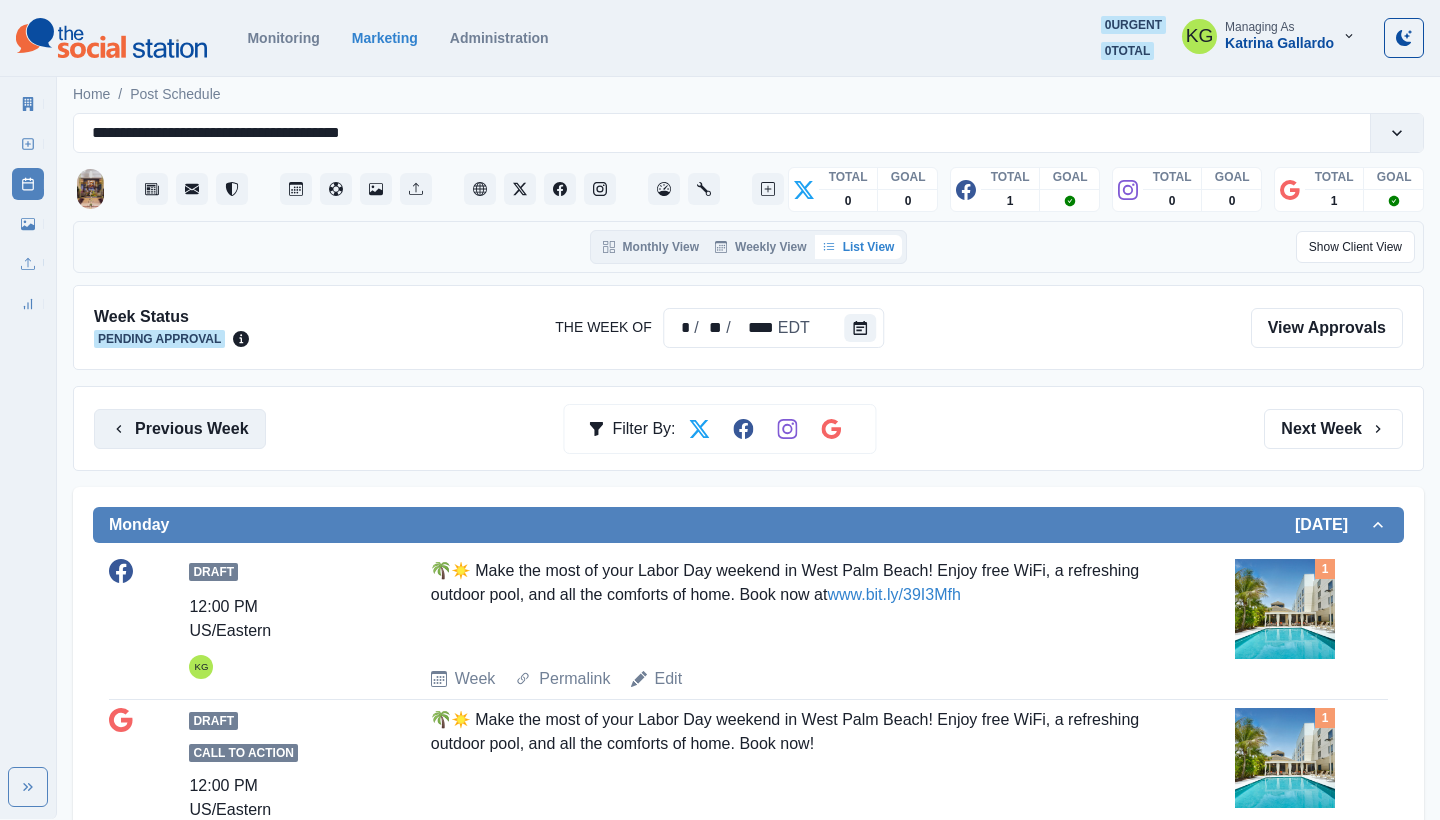 click on "Previous Week" at bounding box center (180, 429) 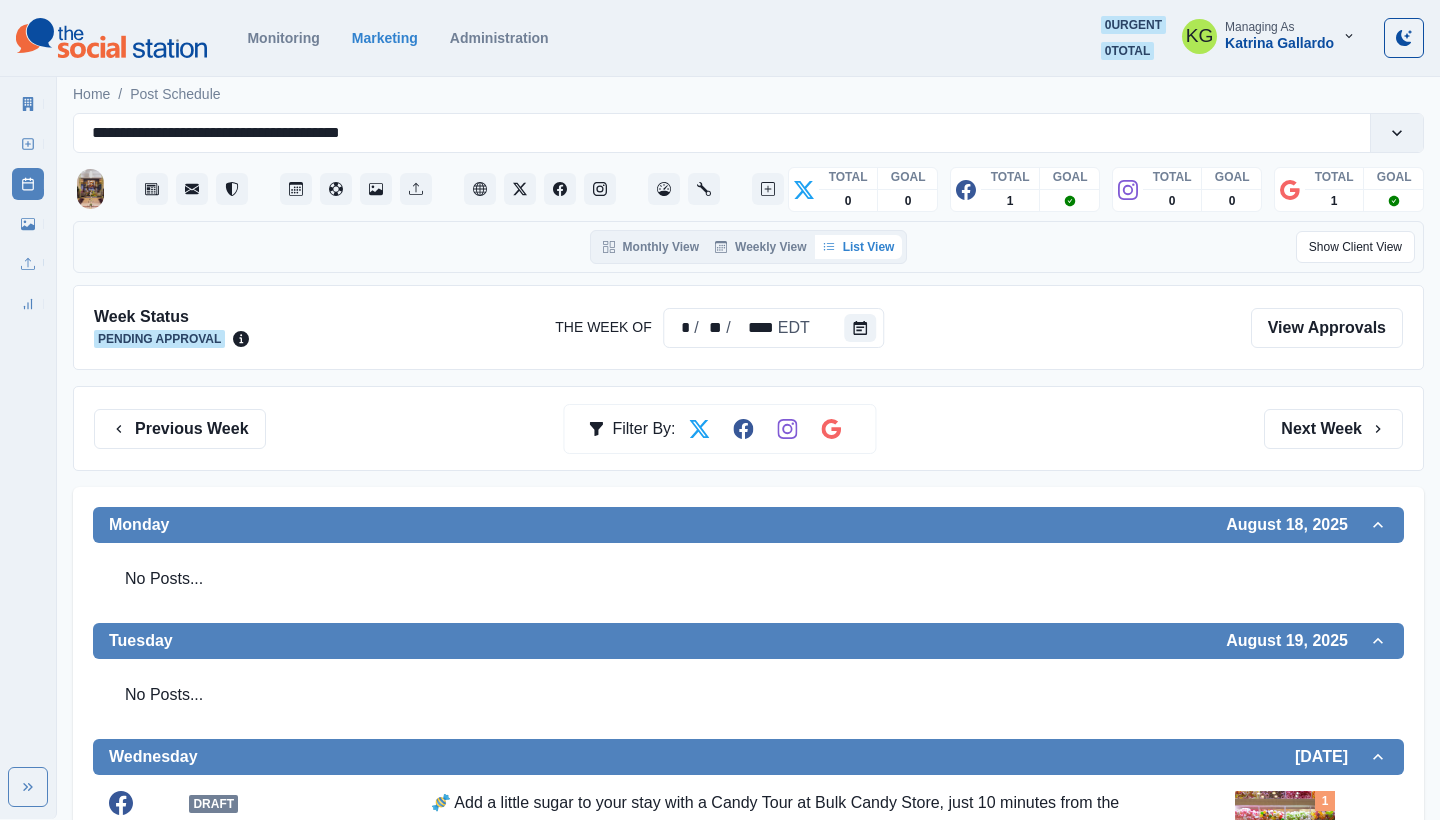 scroll, scrollTop: -1, scrollLeft: 0, axis: vertical 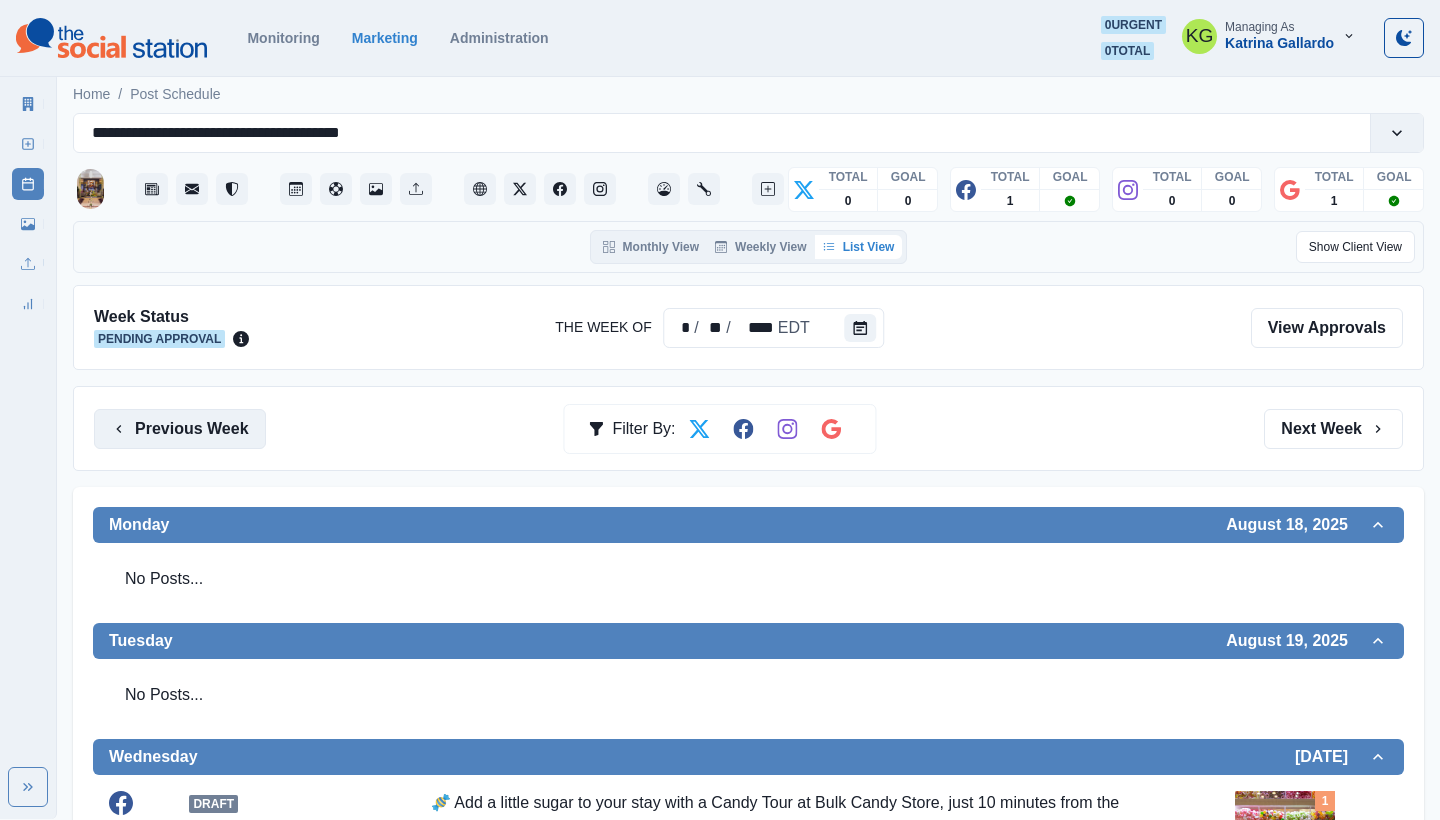 click on "Previous Week" at bounding box center (180, 429) 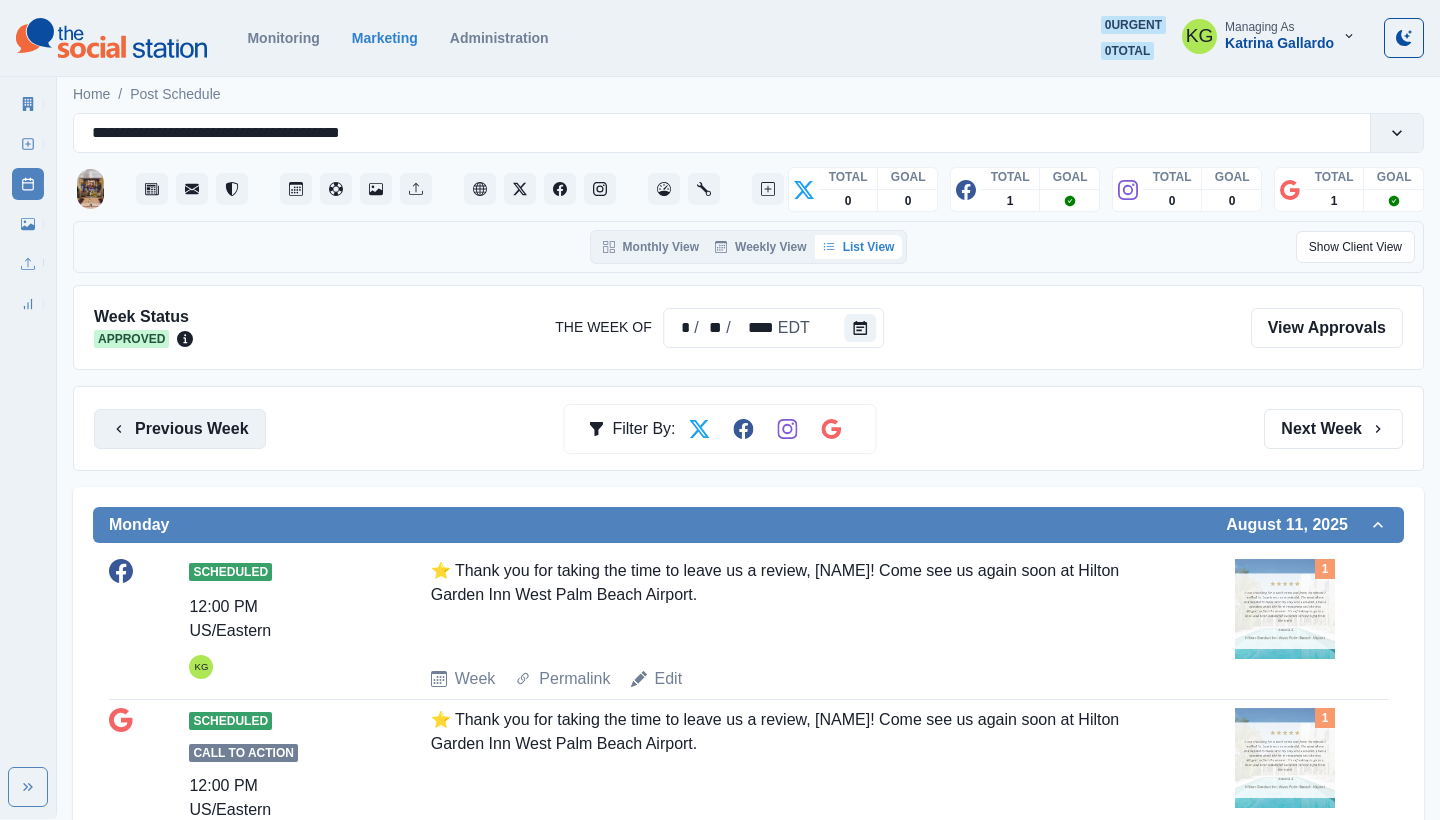 click on "Previous Week" at bounding box center [180, 429] 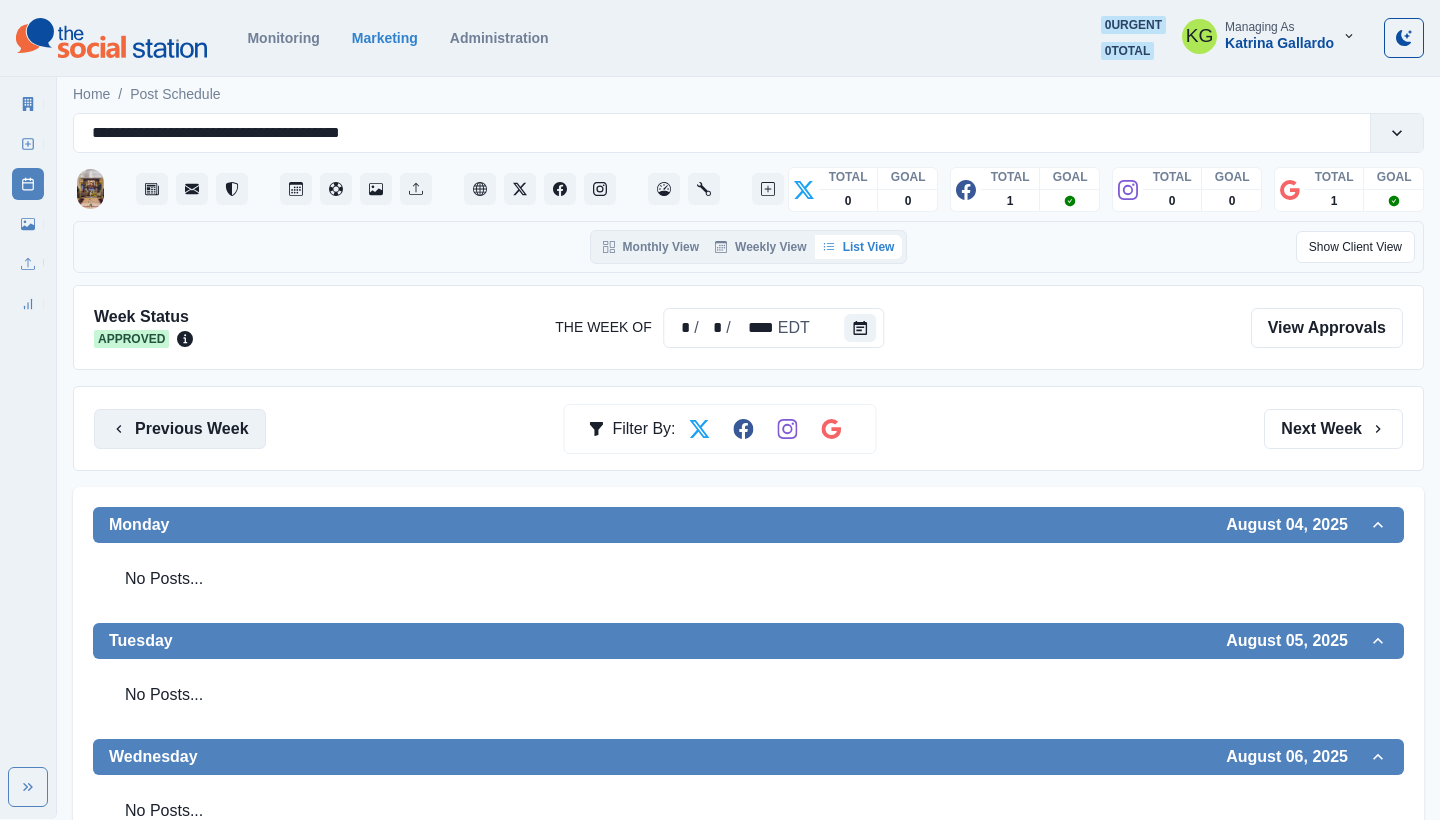 scroll, scrollTop: -1, scrollLeft: 0, axis: vertical 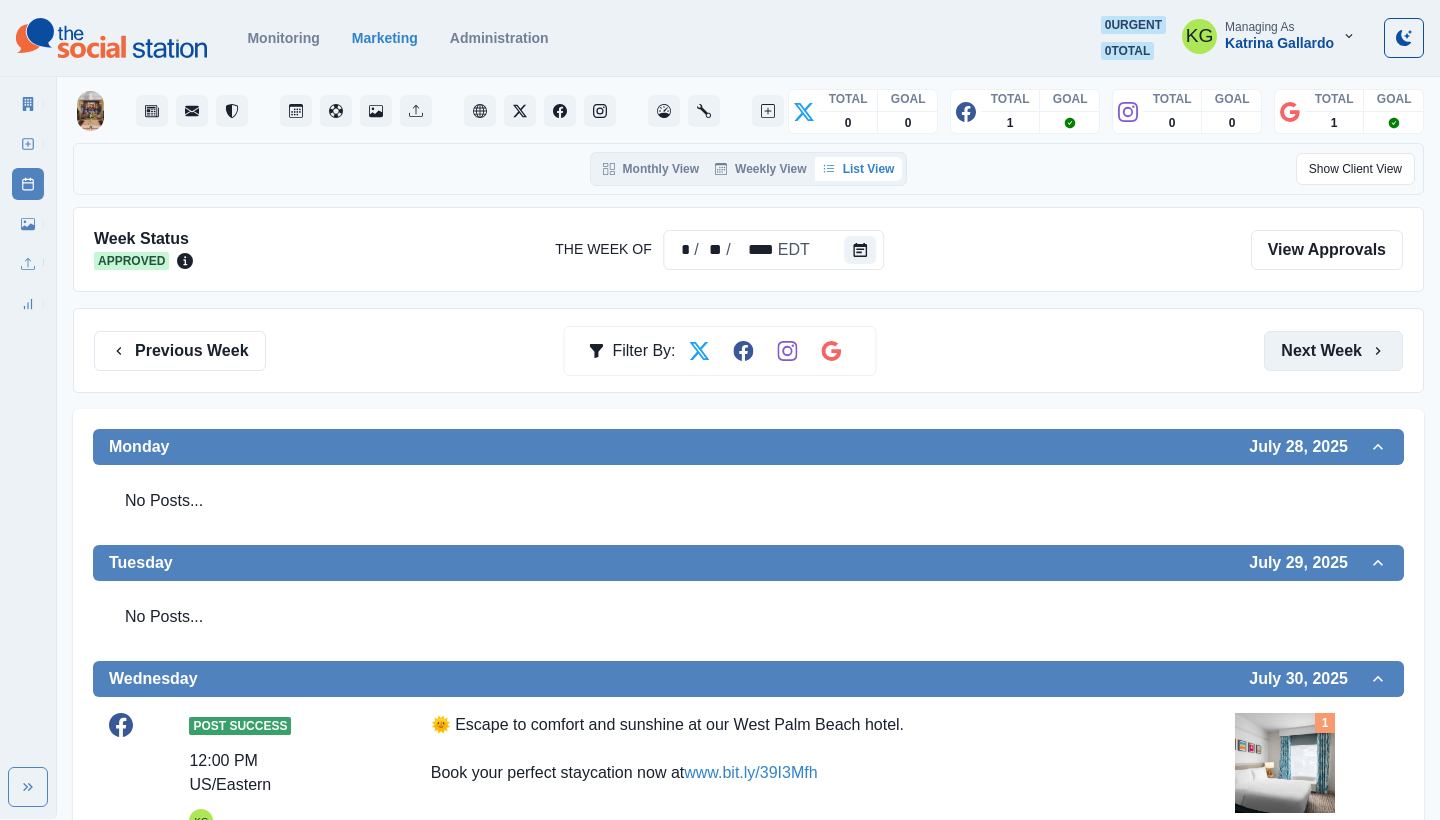 click on "Next Week" at bounding box center [1333, 351] 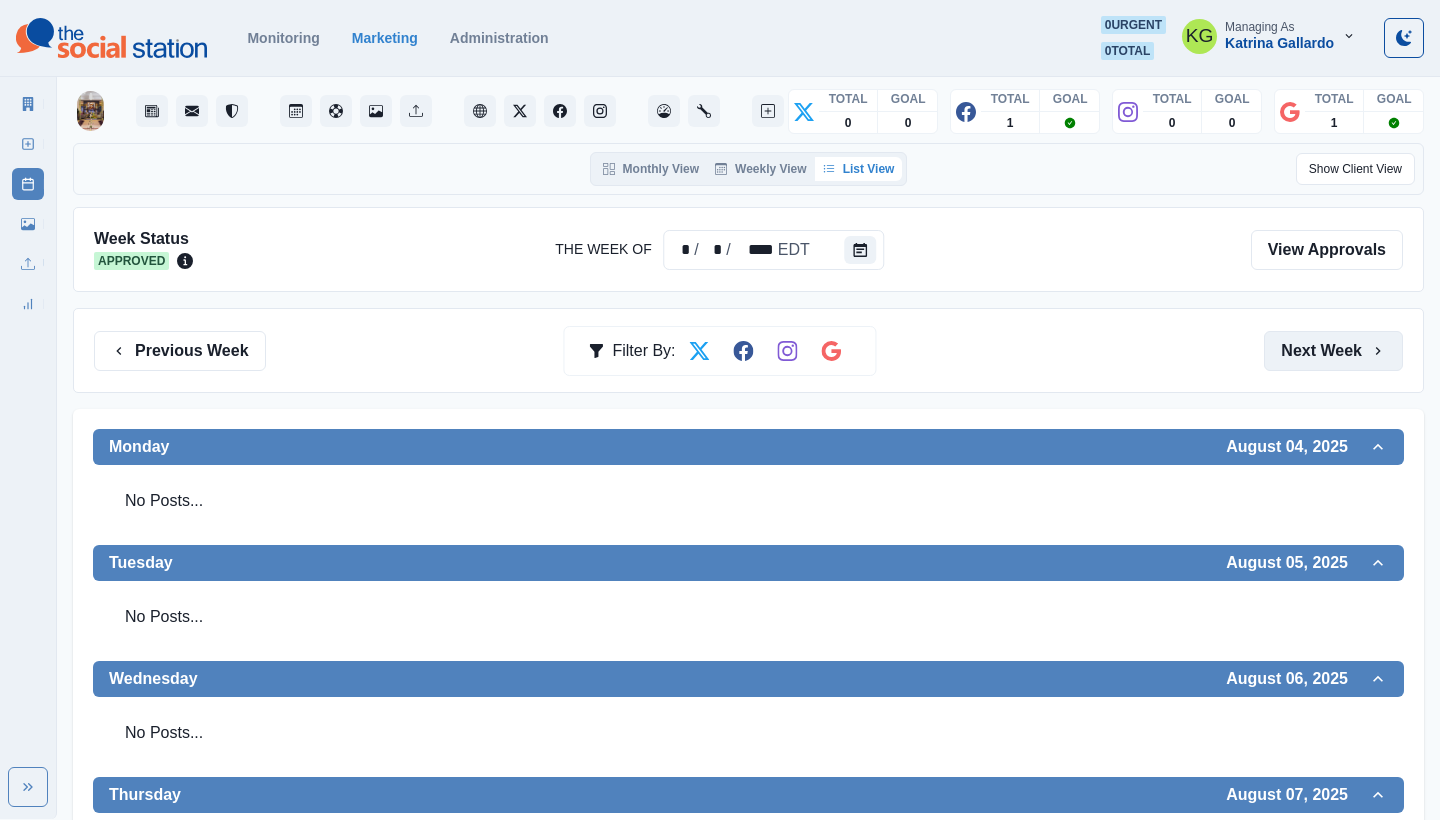 click on "Next Week" at bounding box center [1333, 351] 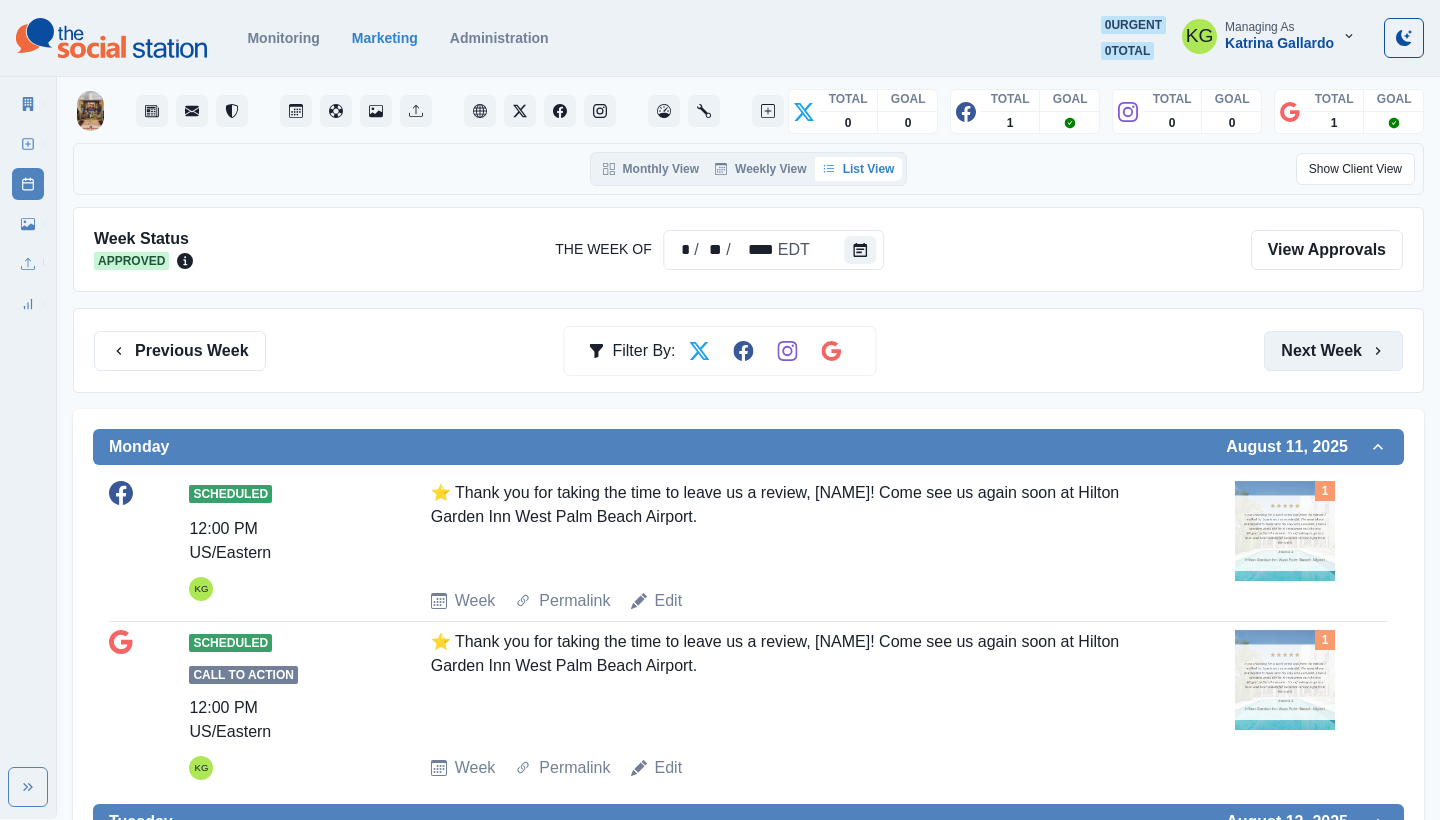 click on "Next Week" at bounding box center (1333, 351) 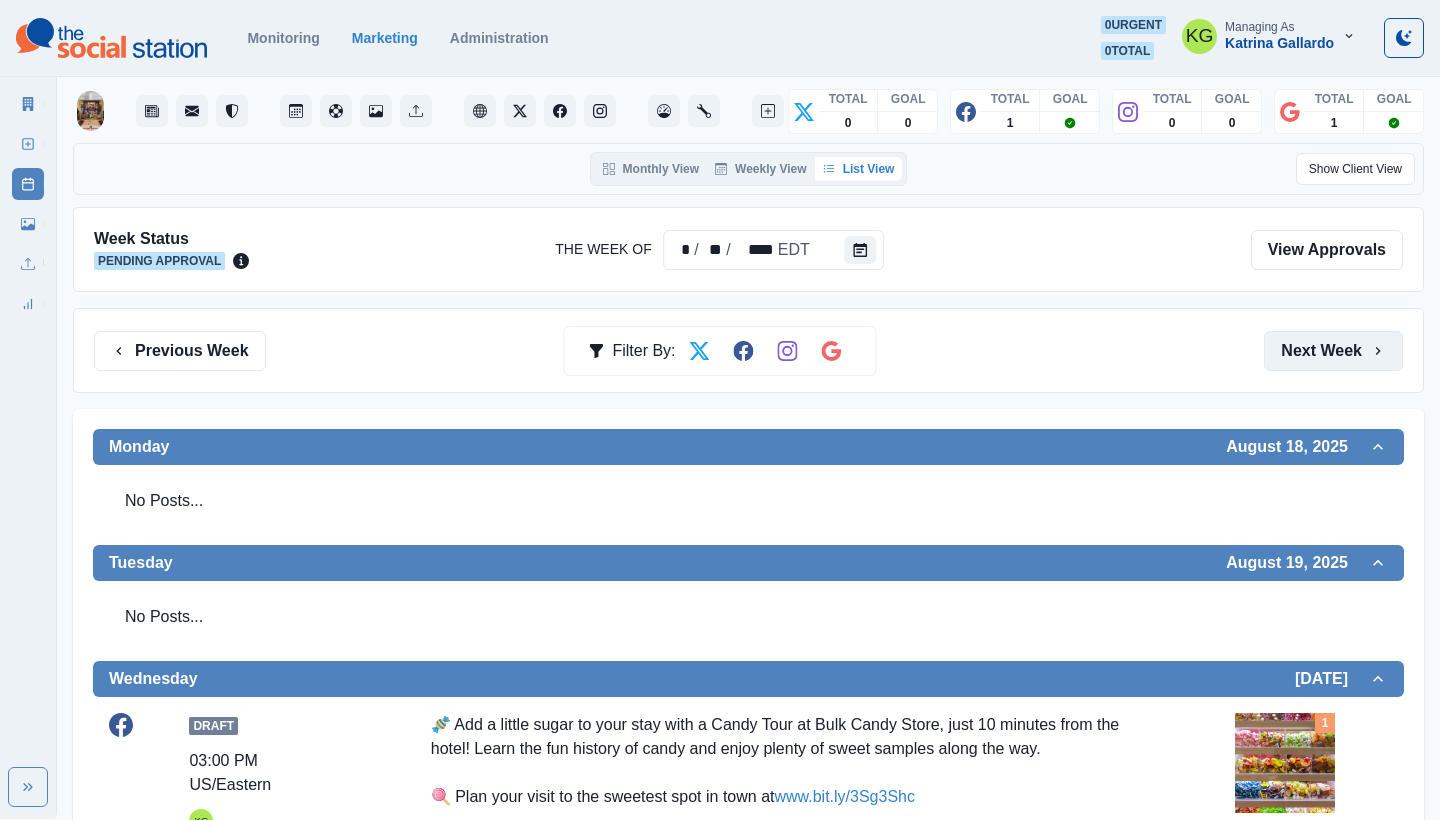 click on "Next Week" at bounding box center [1333, 351] 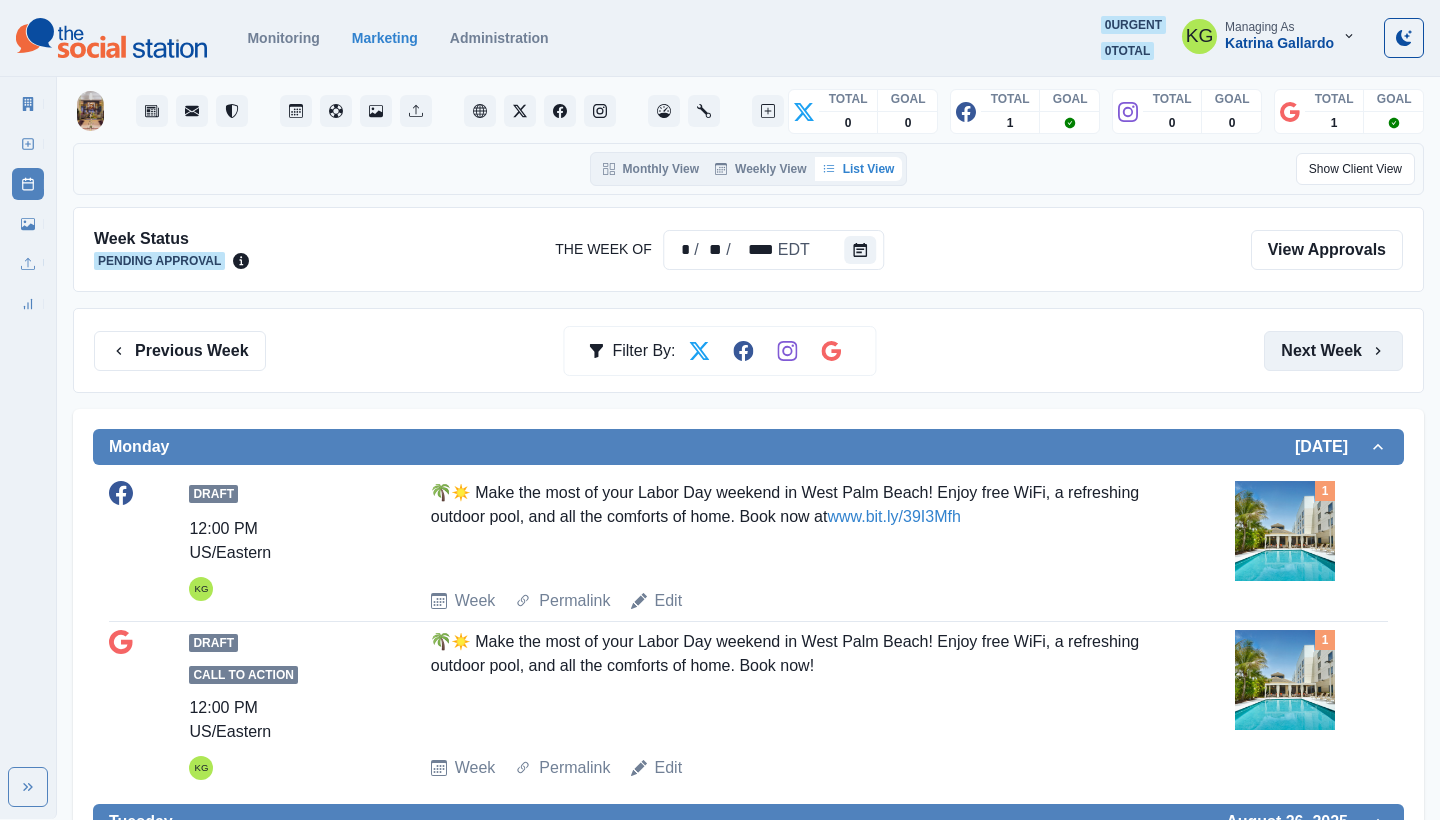 click on "Next Week" at bounding box center (1333, 351) 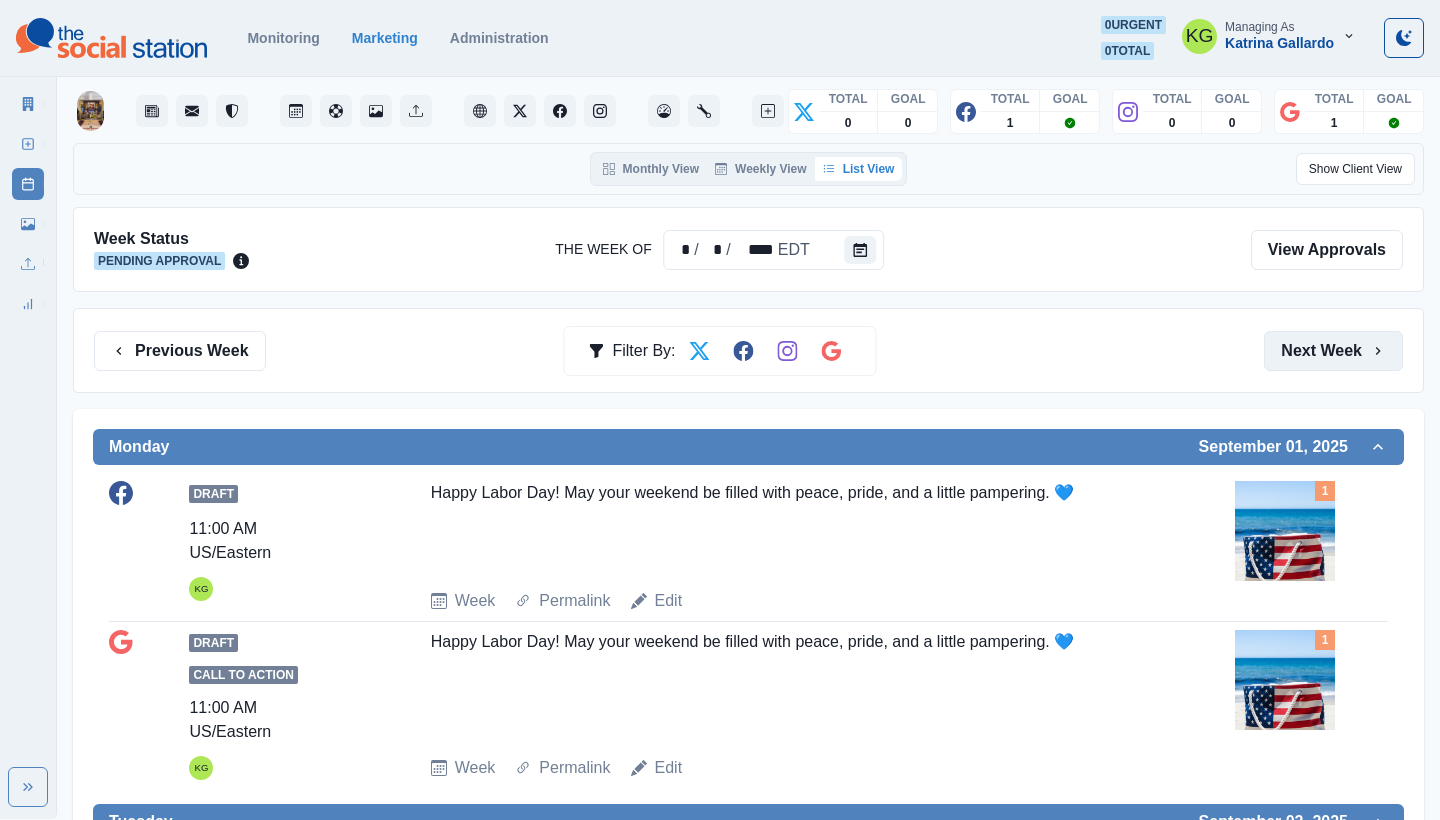 click on "Next Week" at bounding box center [1333, 351] 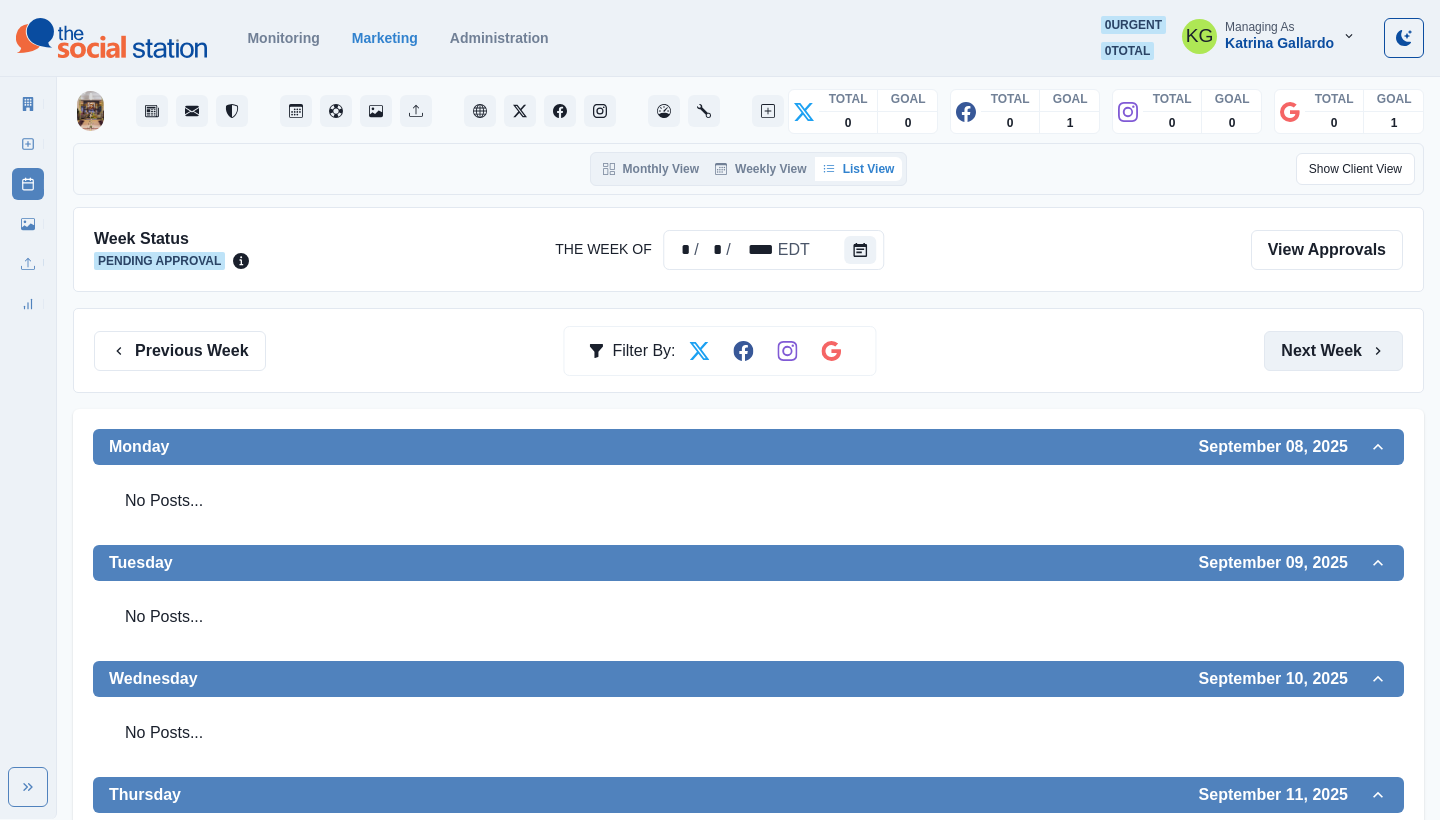 click on "Next Week" at bounding box center [1333, 351] 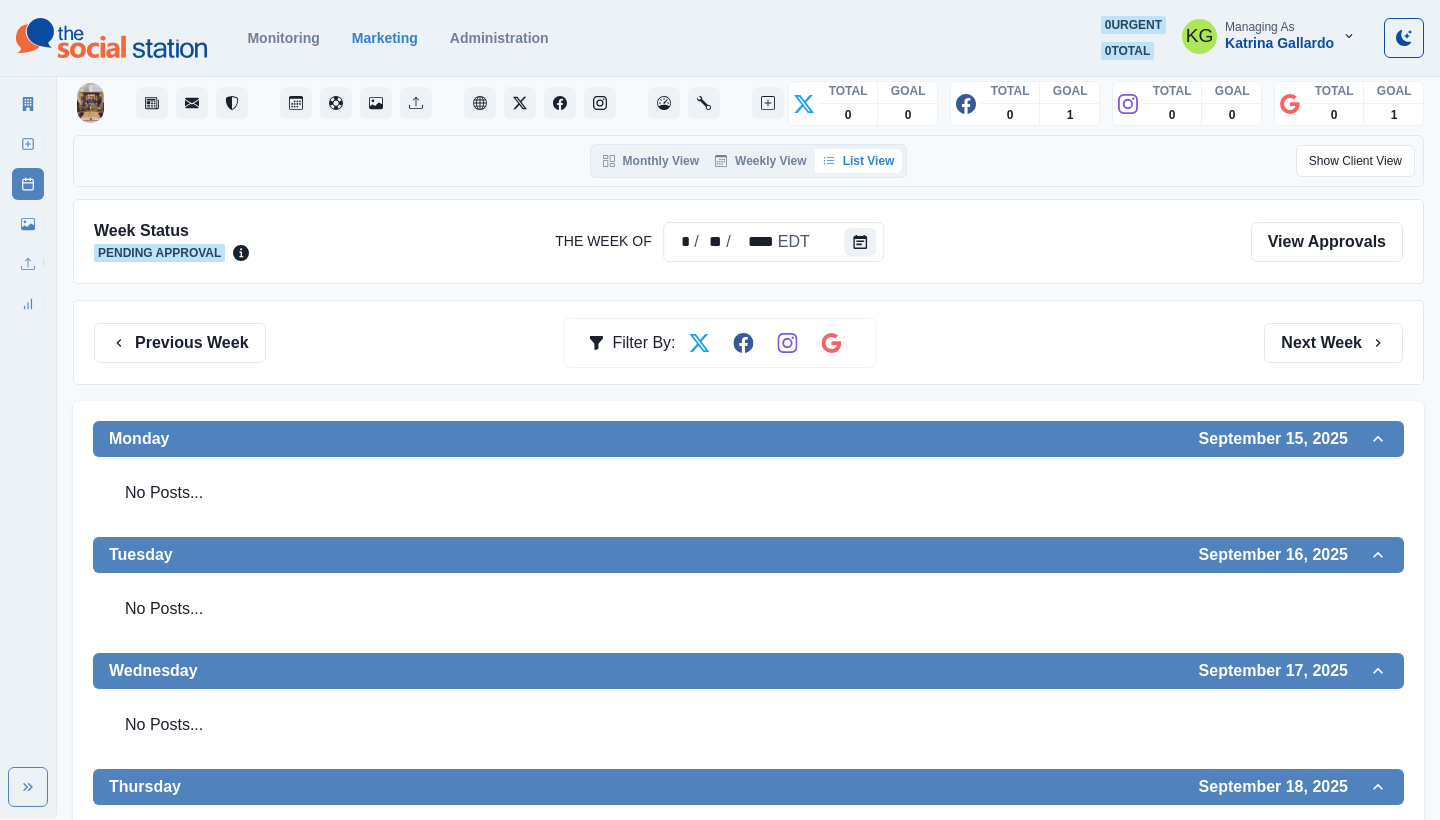 scroll, scrollTop: 87, scrollLeft: 0, axis: vertical 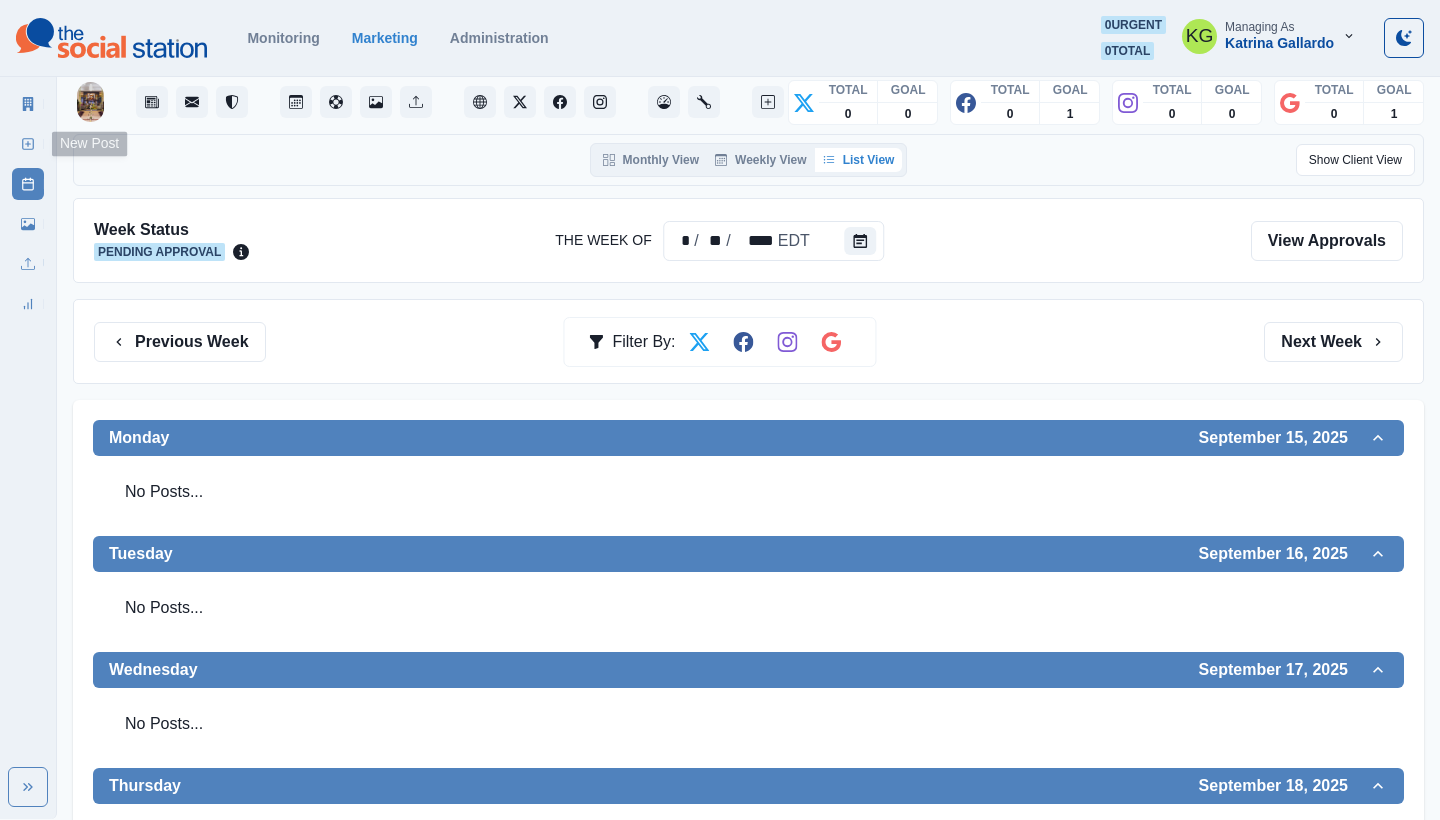 click on "New Post" at bounding box center [28, 144] 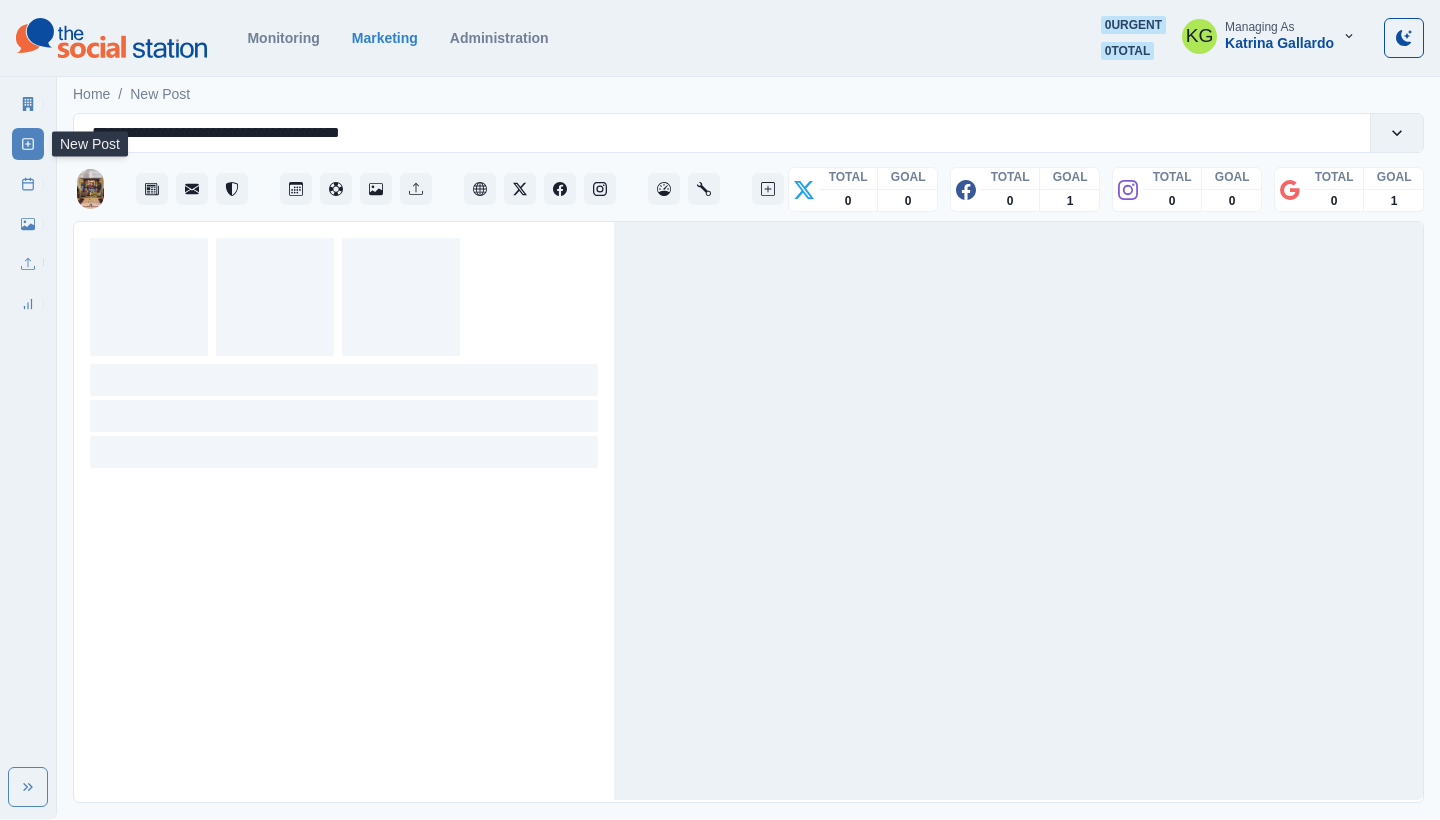 scroll, scrollTop: 0, scrollLeft: 0, axis: both 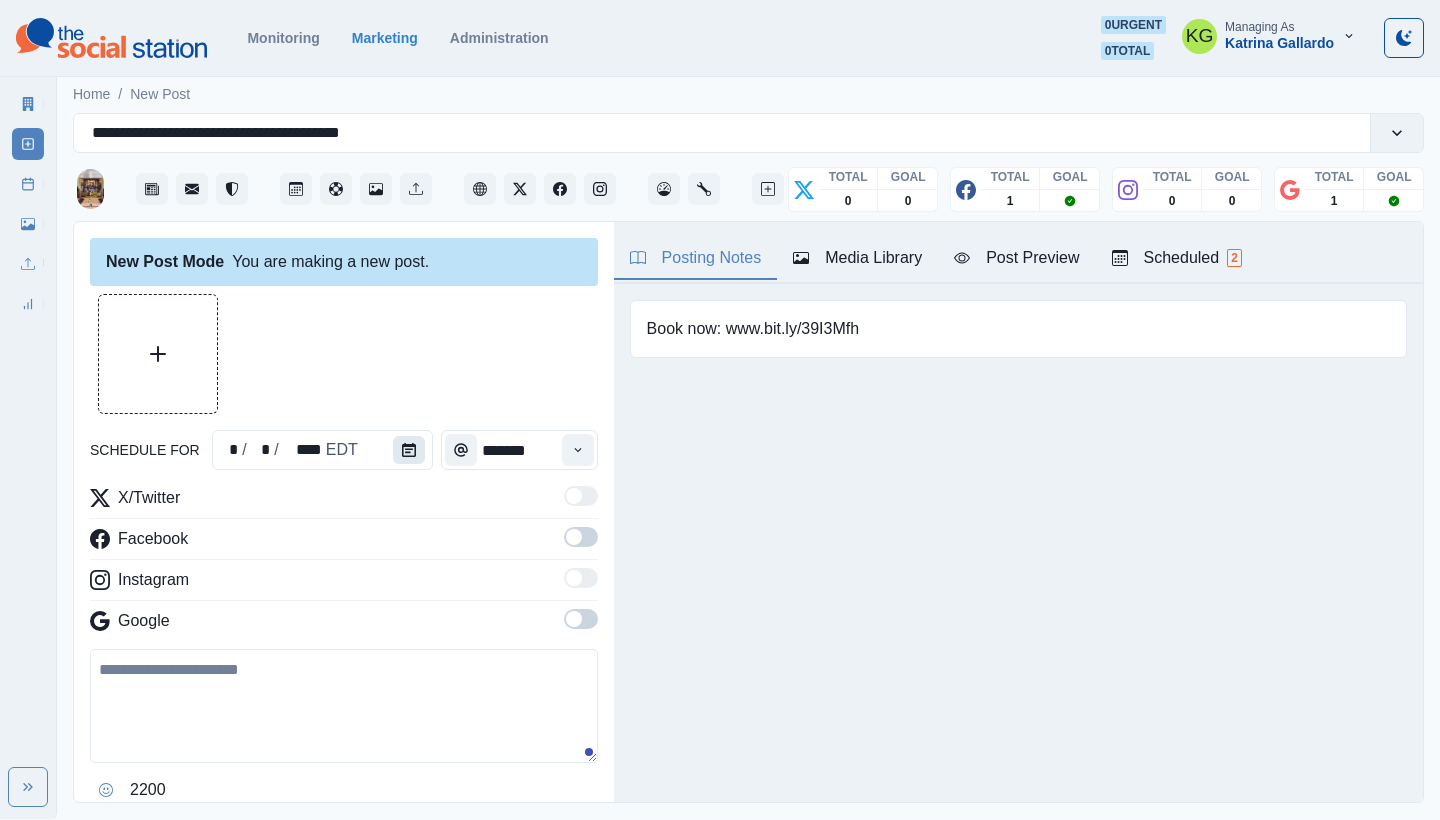 click 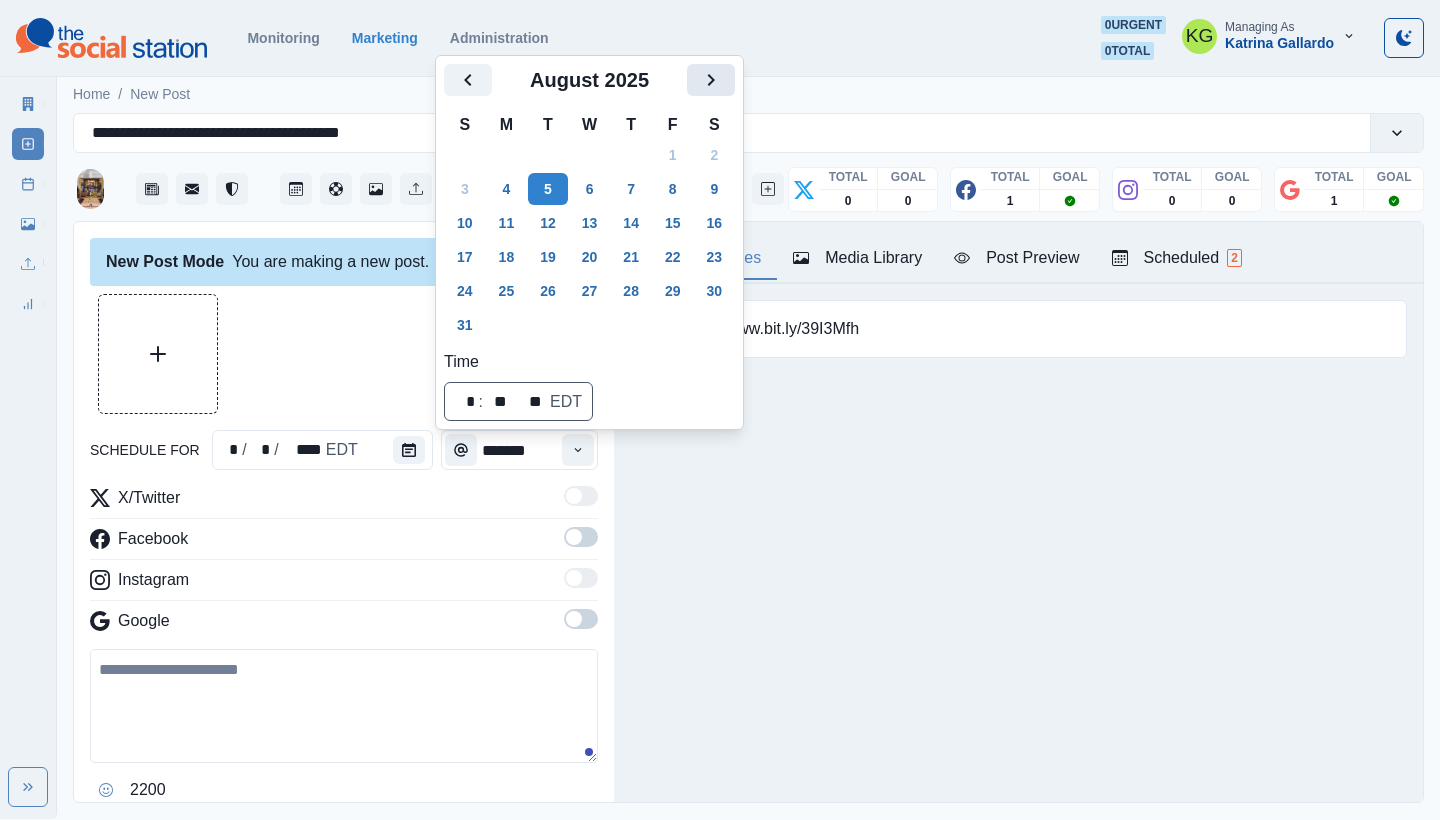 click 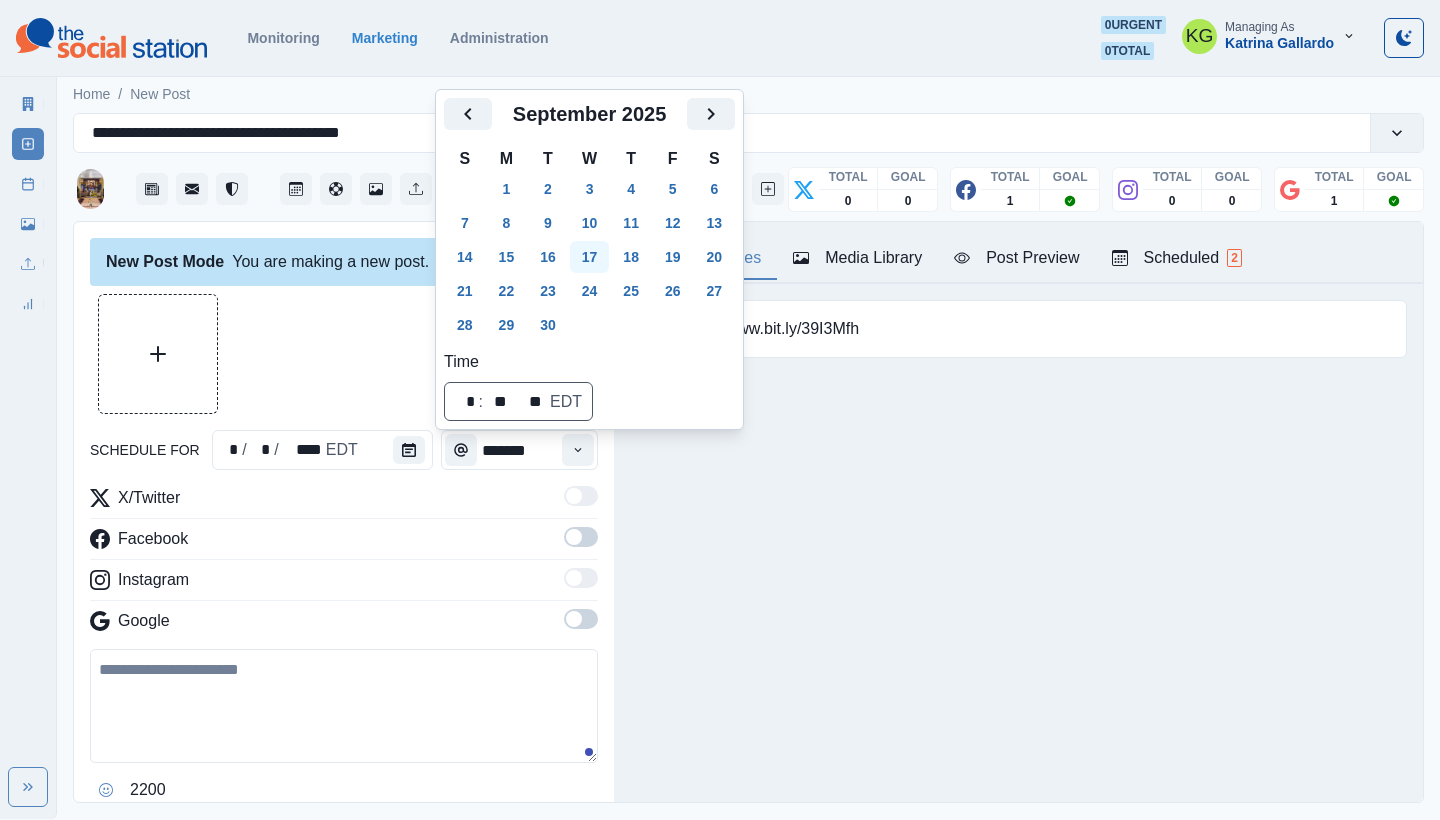 click on "17" at bounding box center [590, 257] 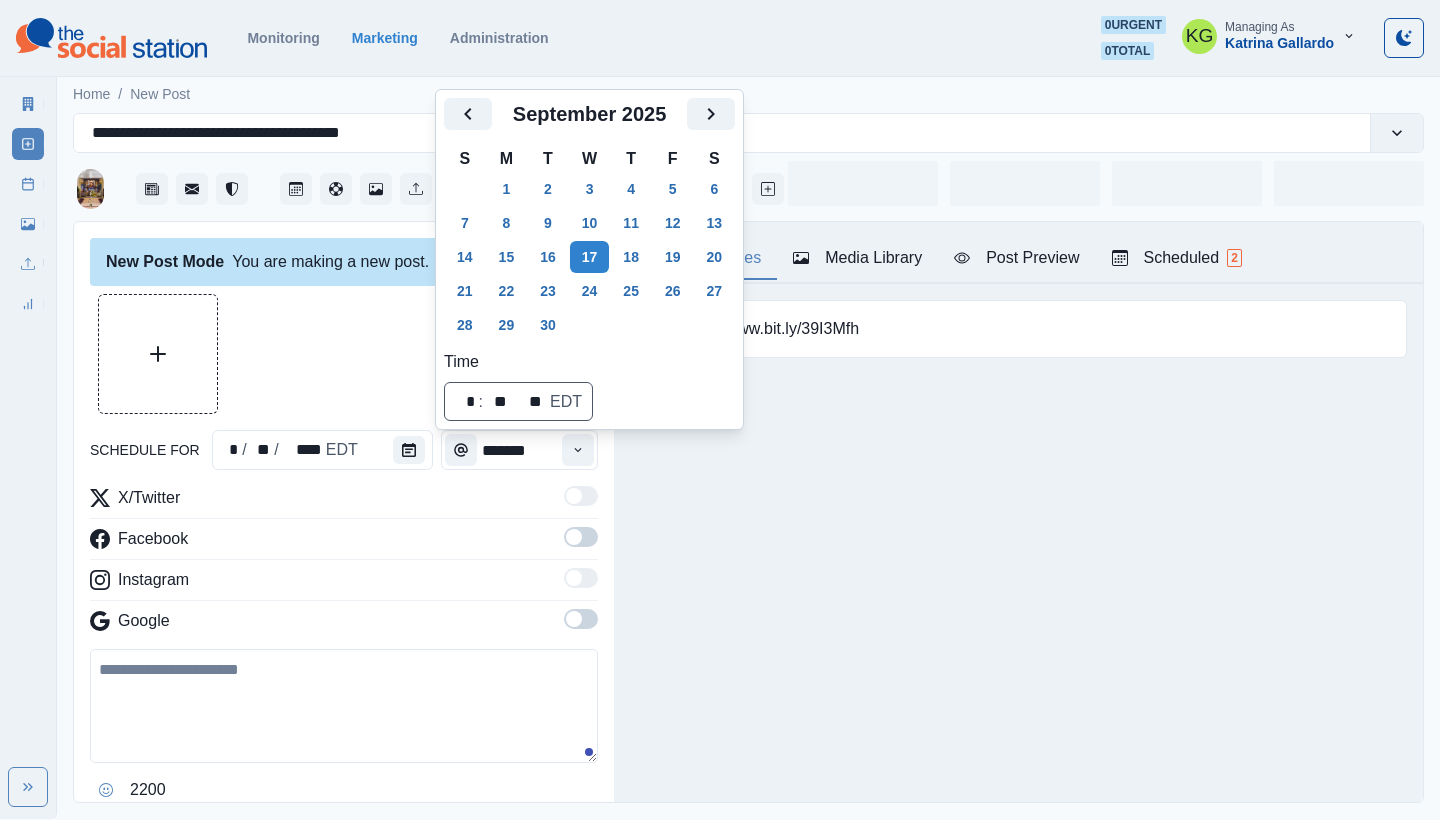 click on "schedule for  * / ** / **** EDT ******* X/Twitter Facebook Instagram Google
2200 Clear Schedule Post" at bounding box center (344, 578) 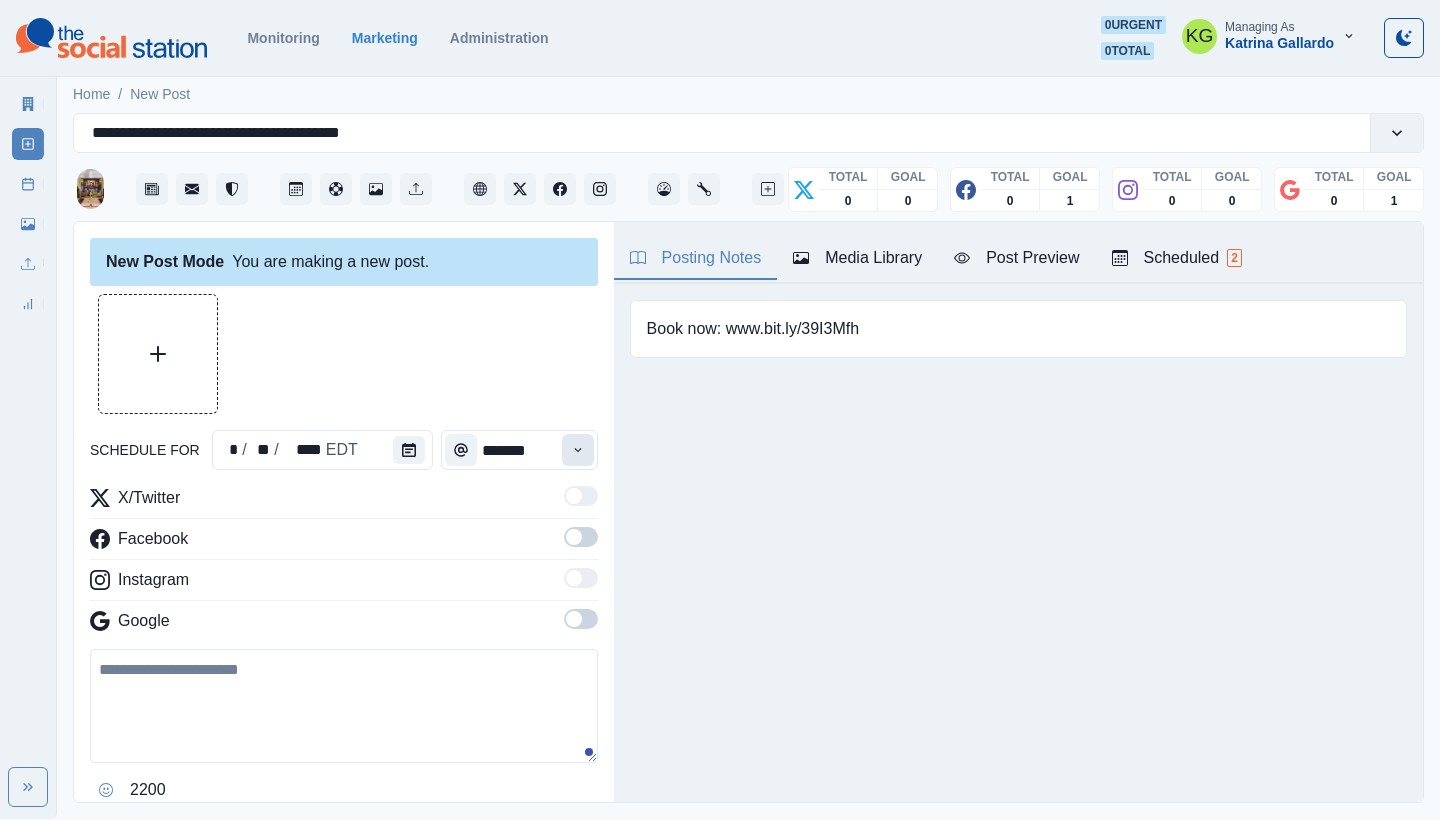 click at bounding box center (578, 450) 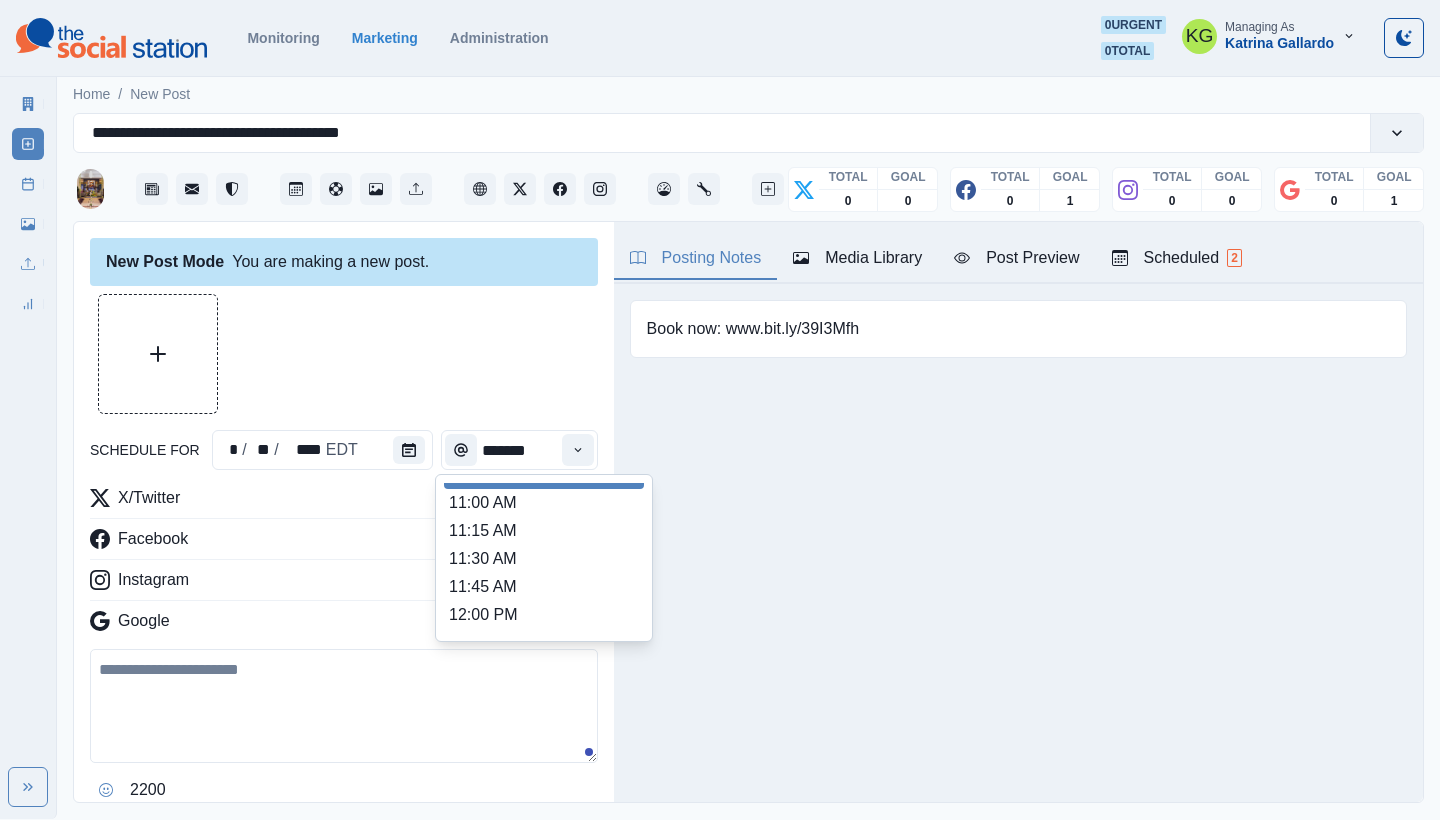 scroll, scrollTop: 333, scrollLeft: 0, axis: vertical 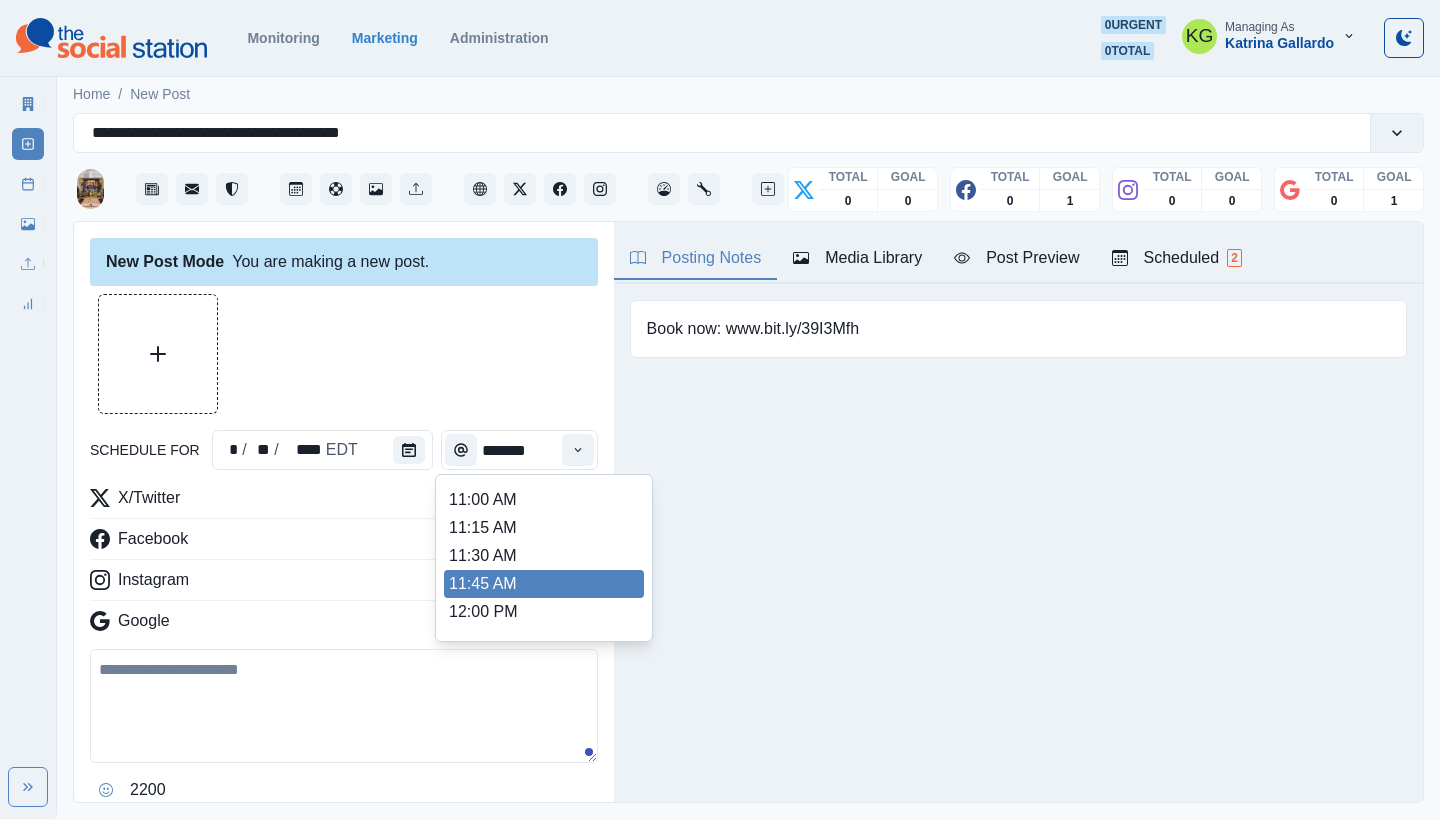 click on "12:00 PM" at bounding box center [544, 612] 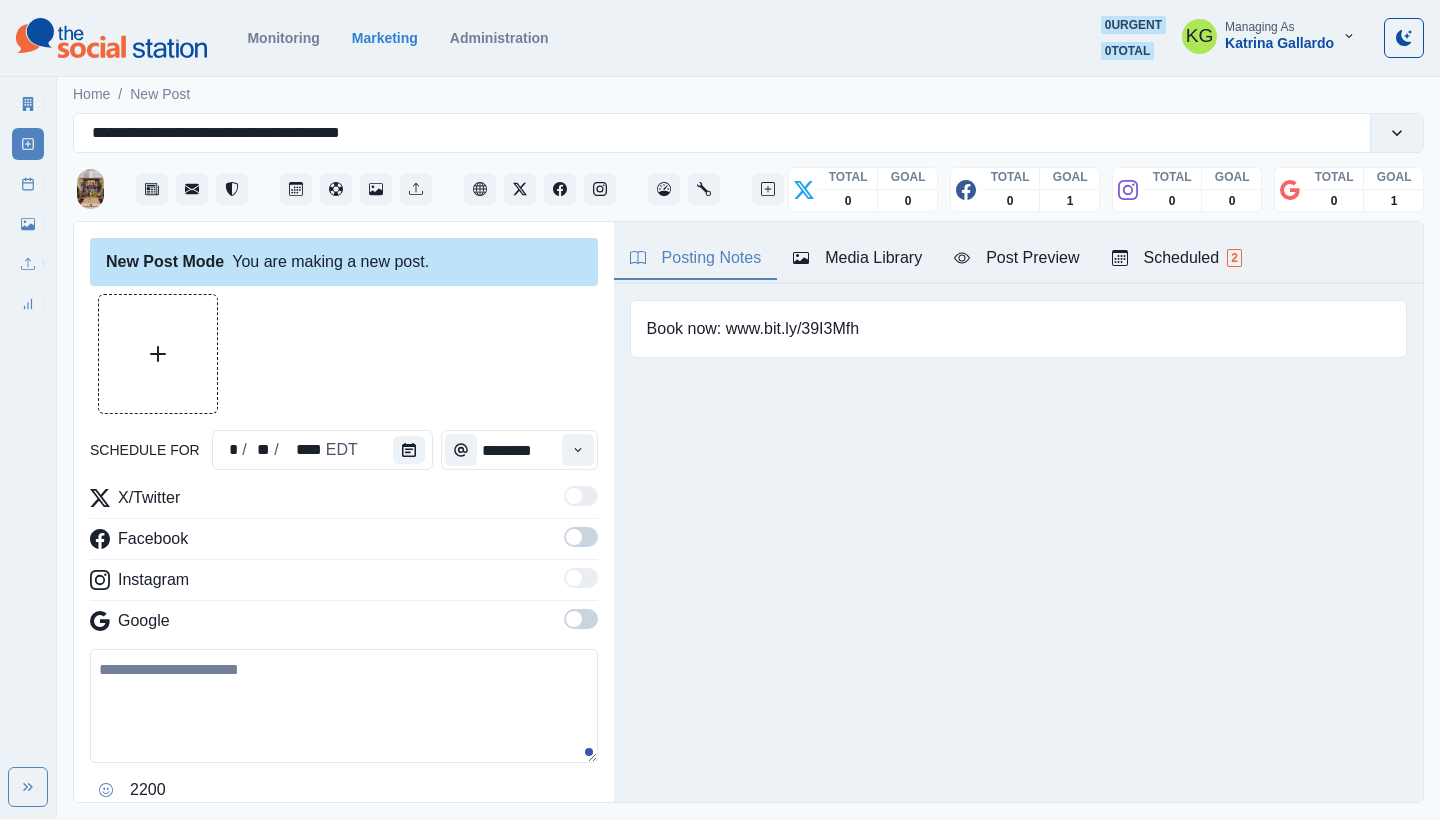 click at bounding box center [581, 619] 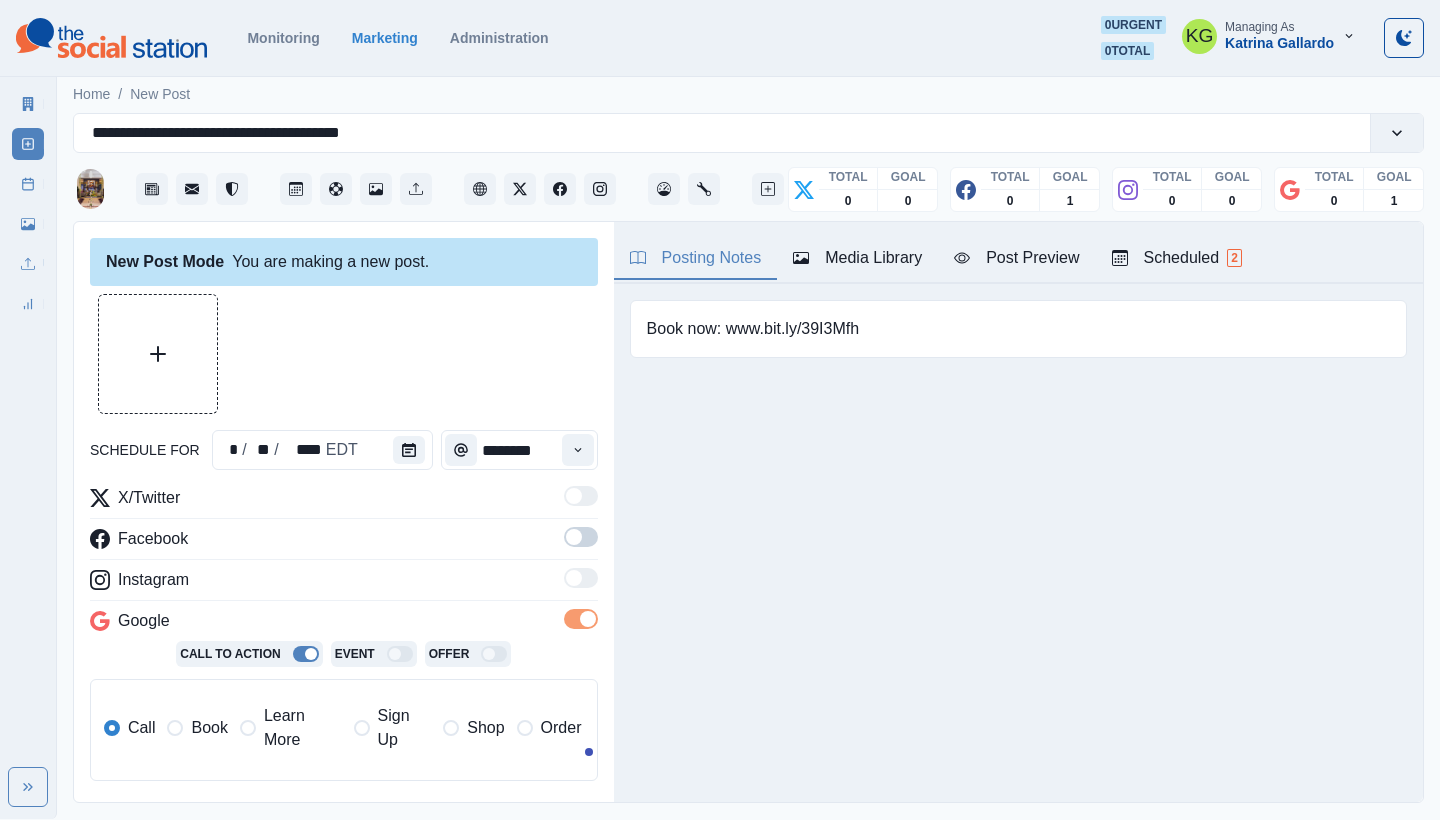 click at bounding box center (581, 537) 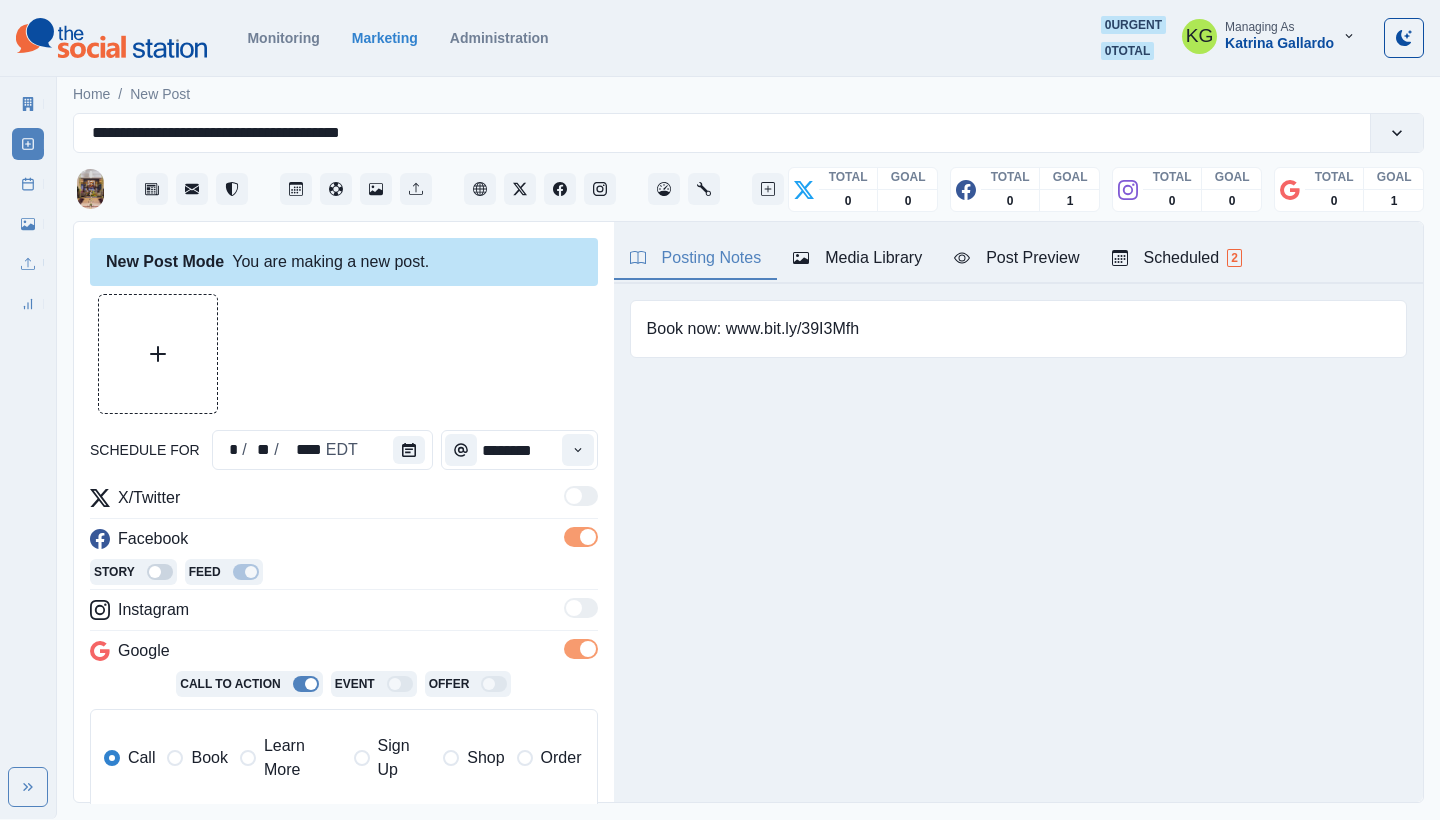 click on "Book" at bounding box center [209, 758] 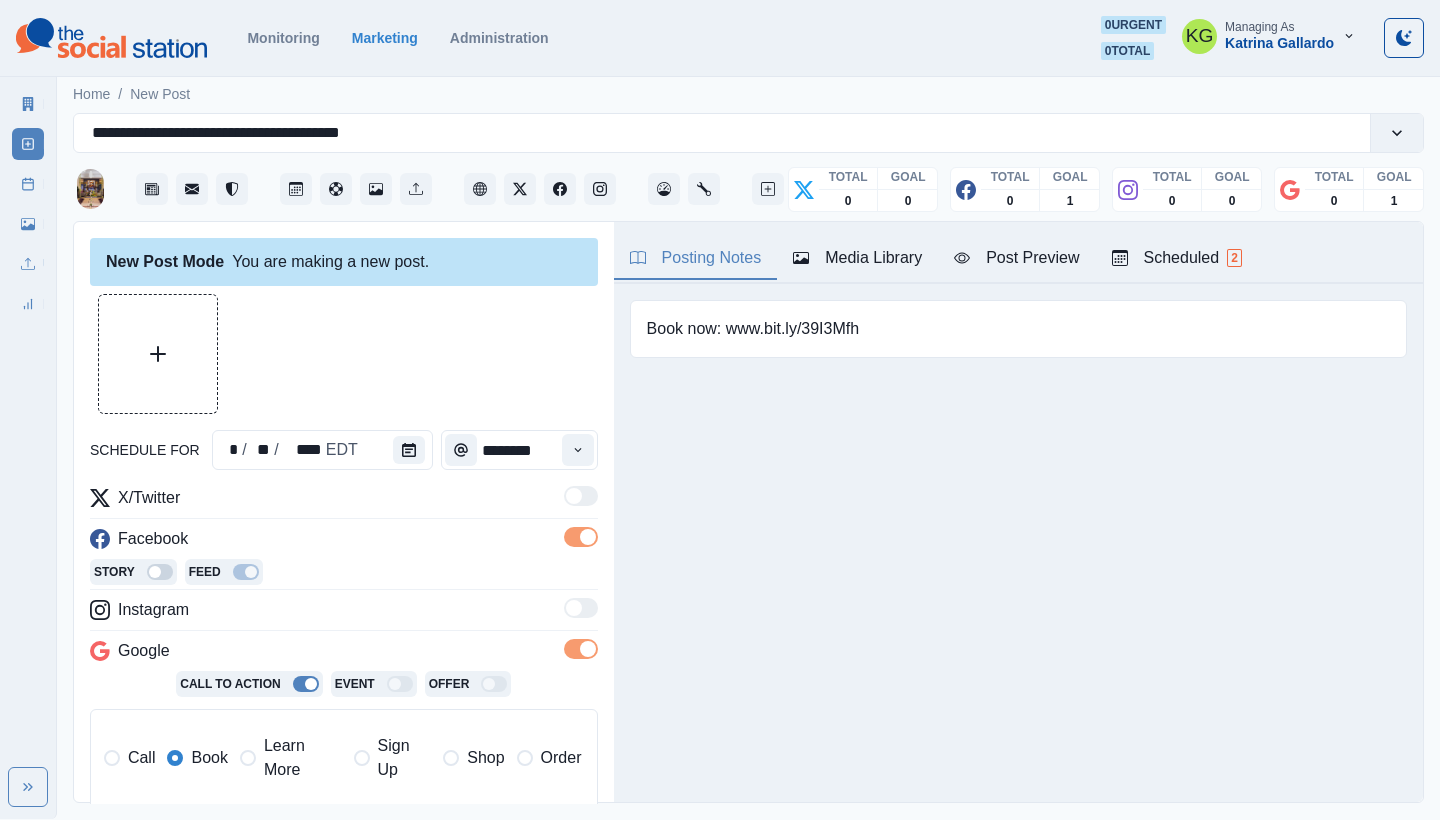 scroll, scrollTop: 298, scrollLeft: 0, axis: vertical 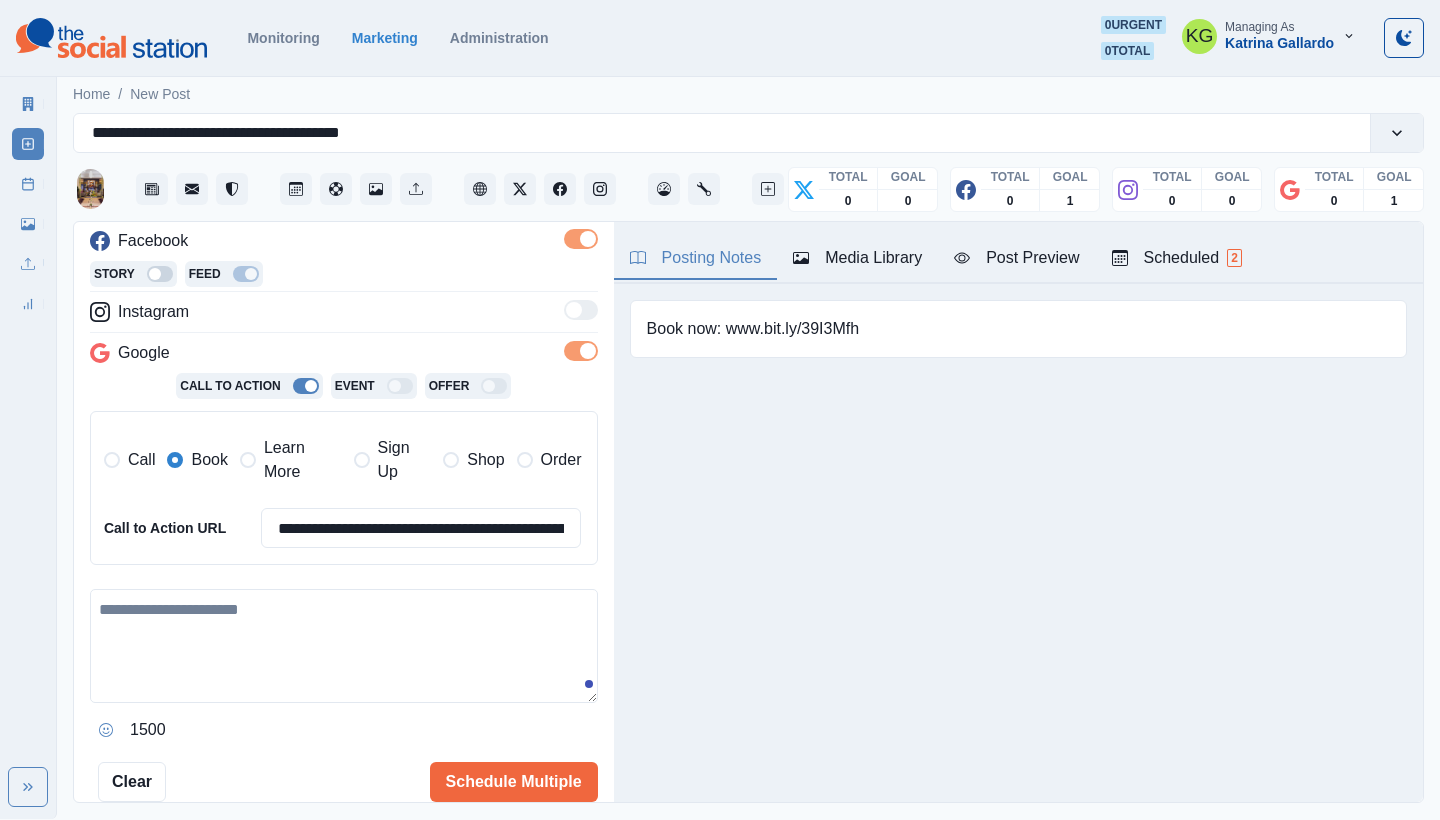 click at bounding box center (344, 646) 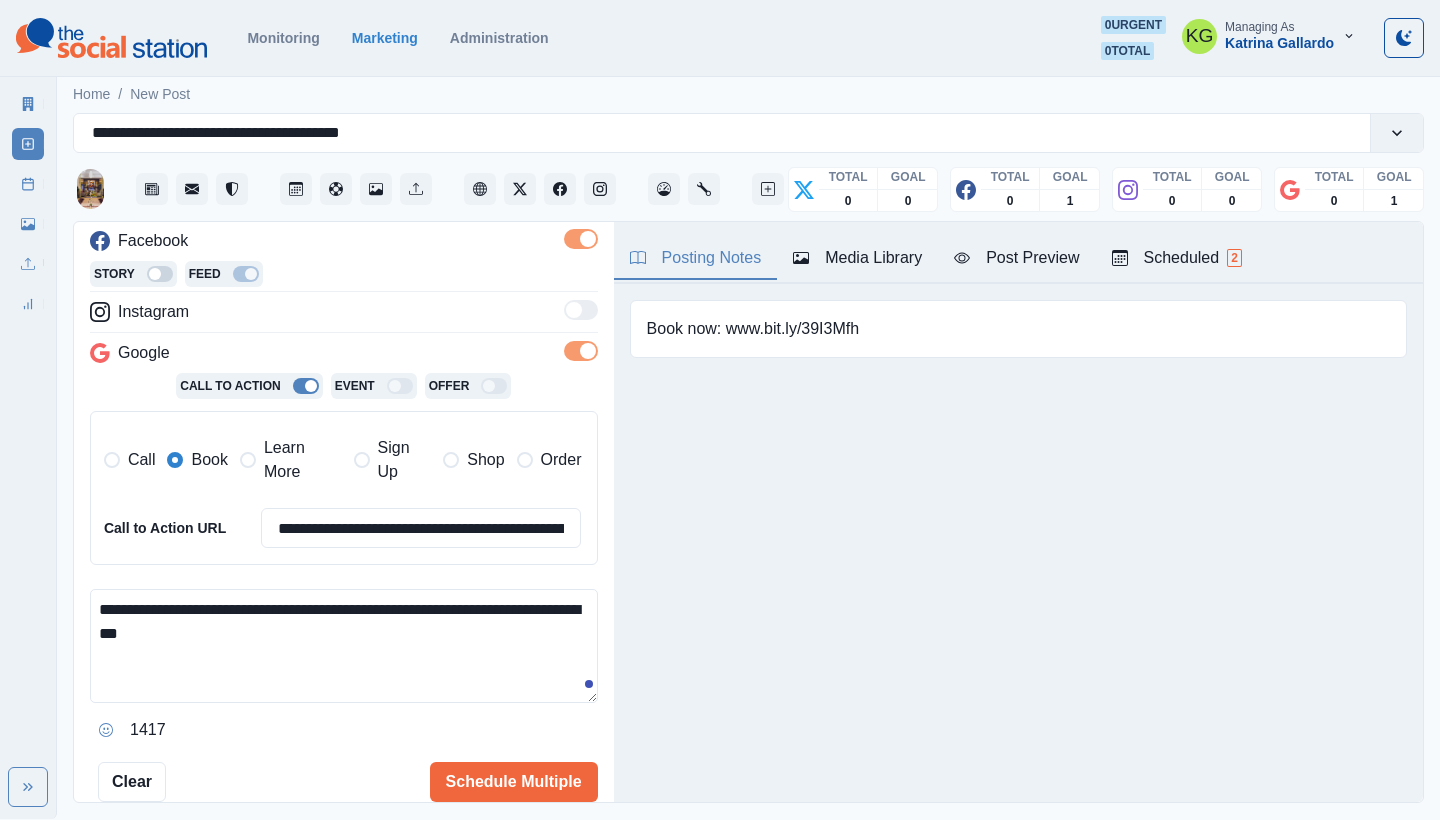 type on "**********" 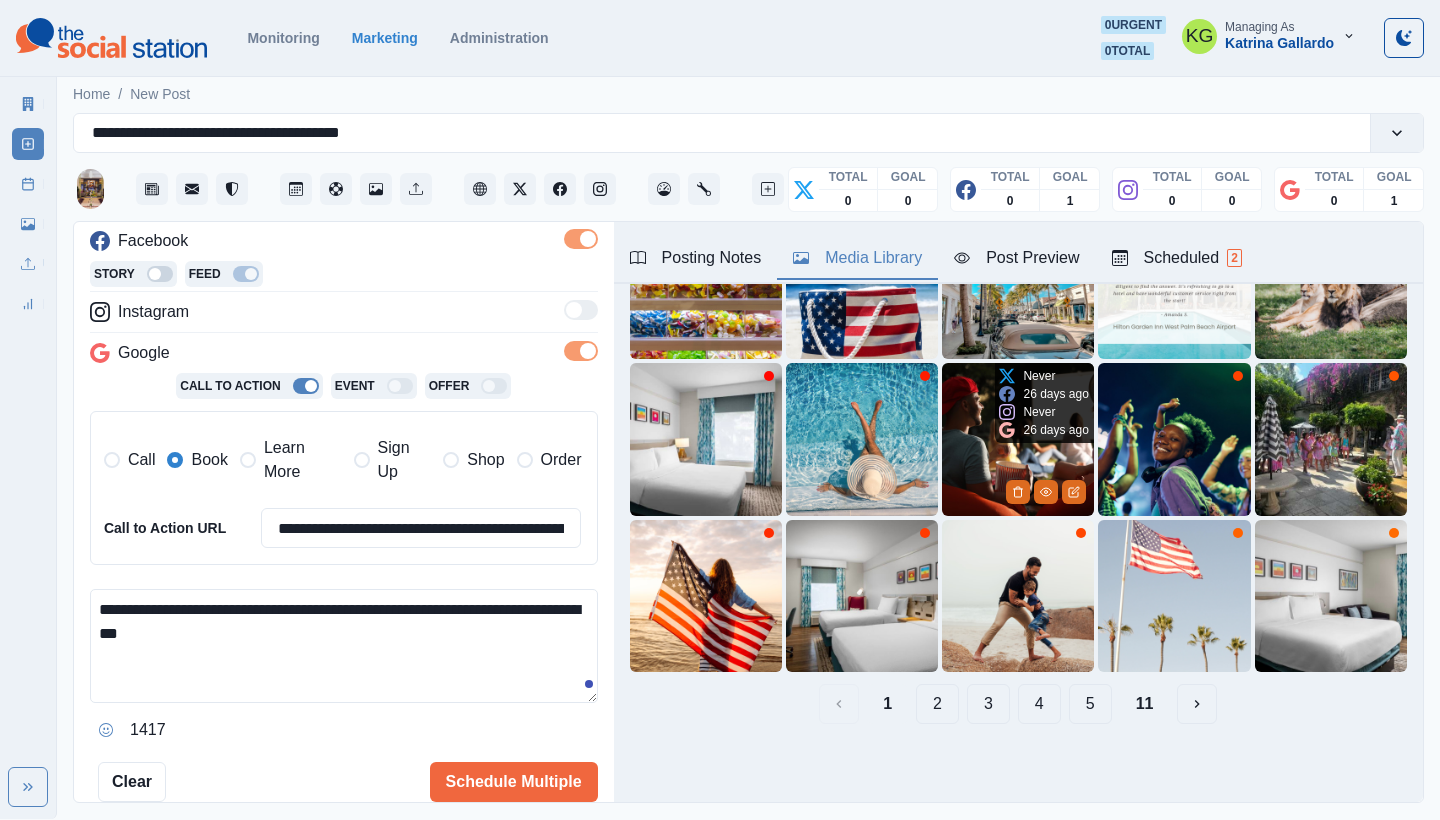 scroll, scrollTop: 189, scrollLeft: 0, axis: vertical 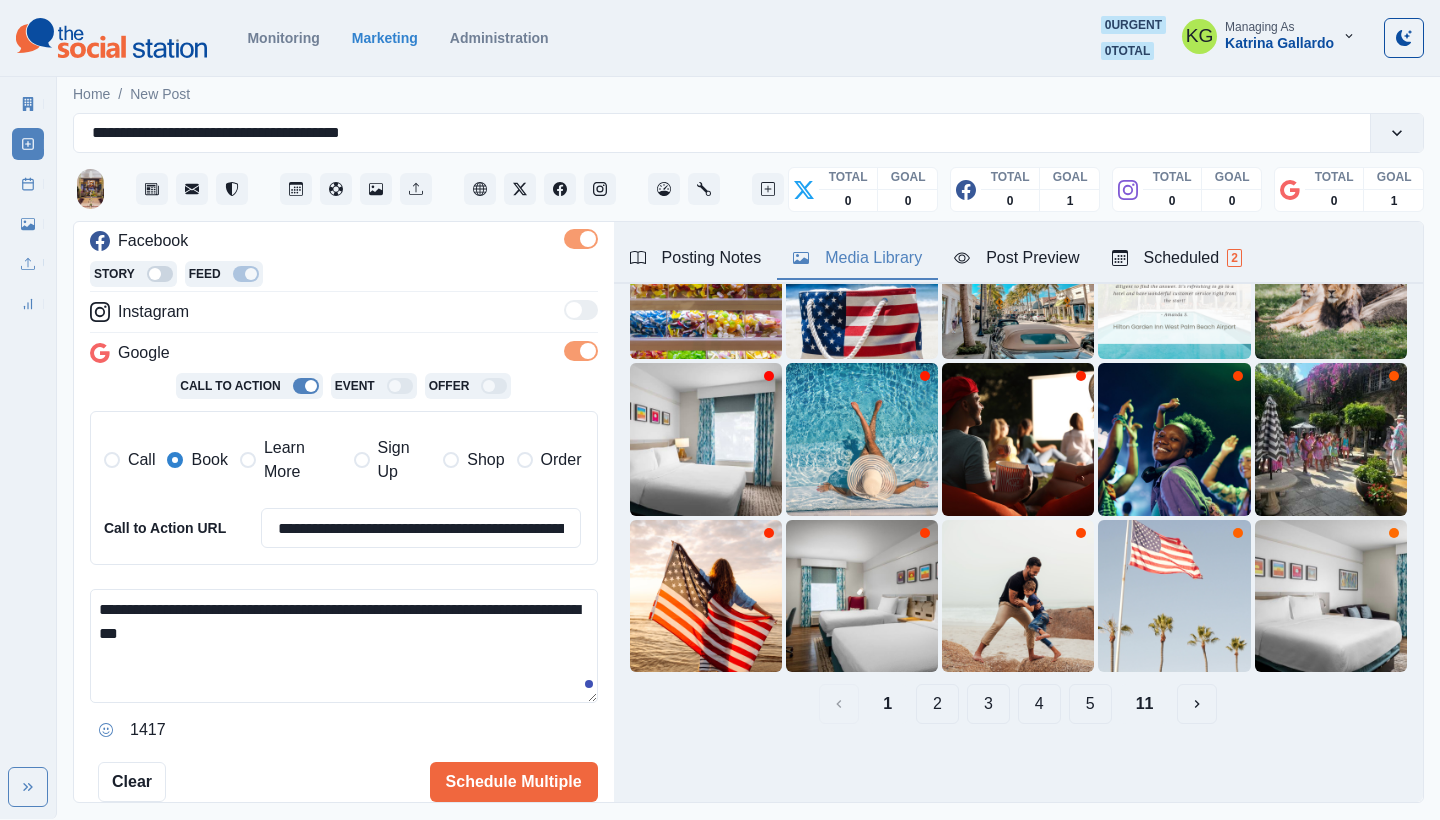 click on "11" at bounding box center (1145, 704) 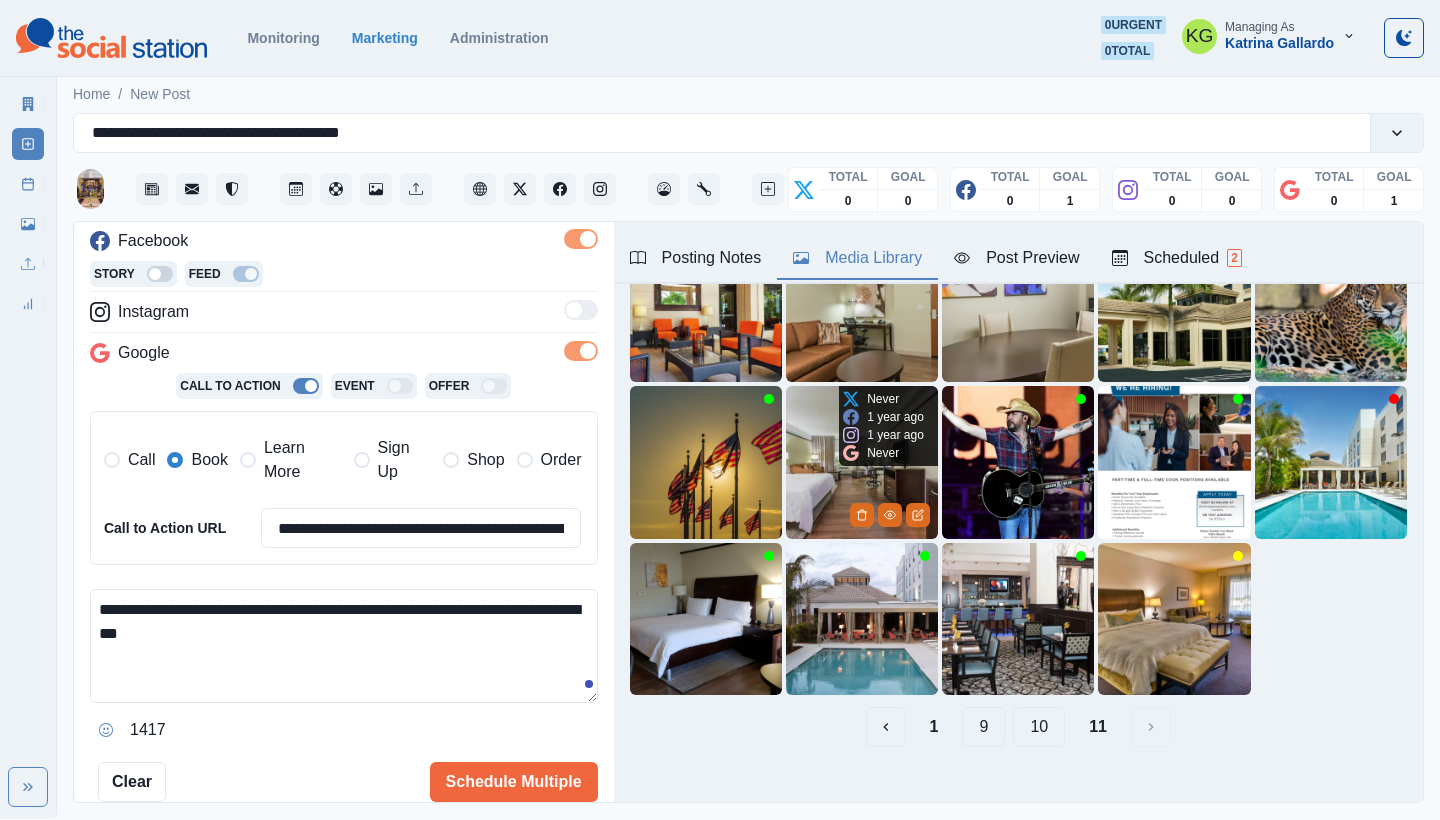 scroll, scrollTop: 169, scrollLeft: 0, axis: vertical 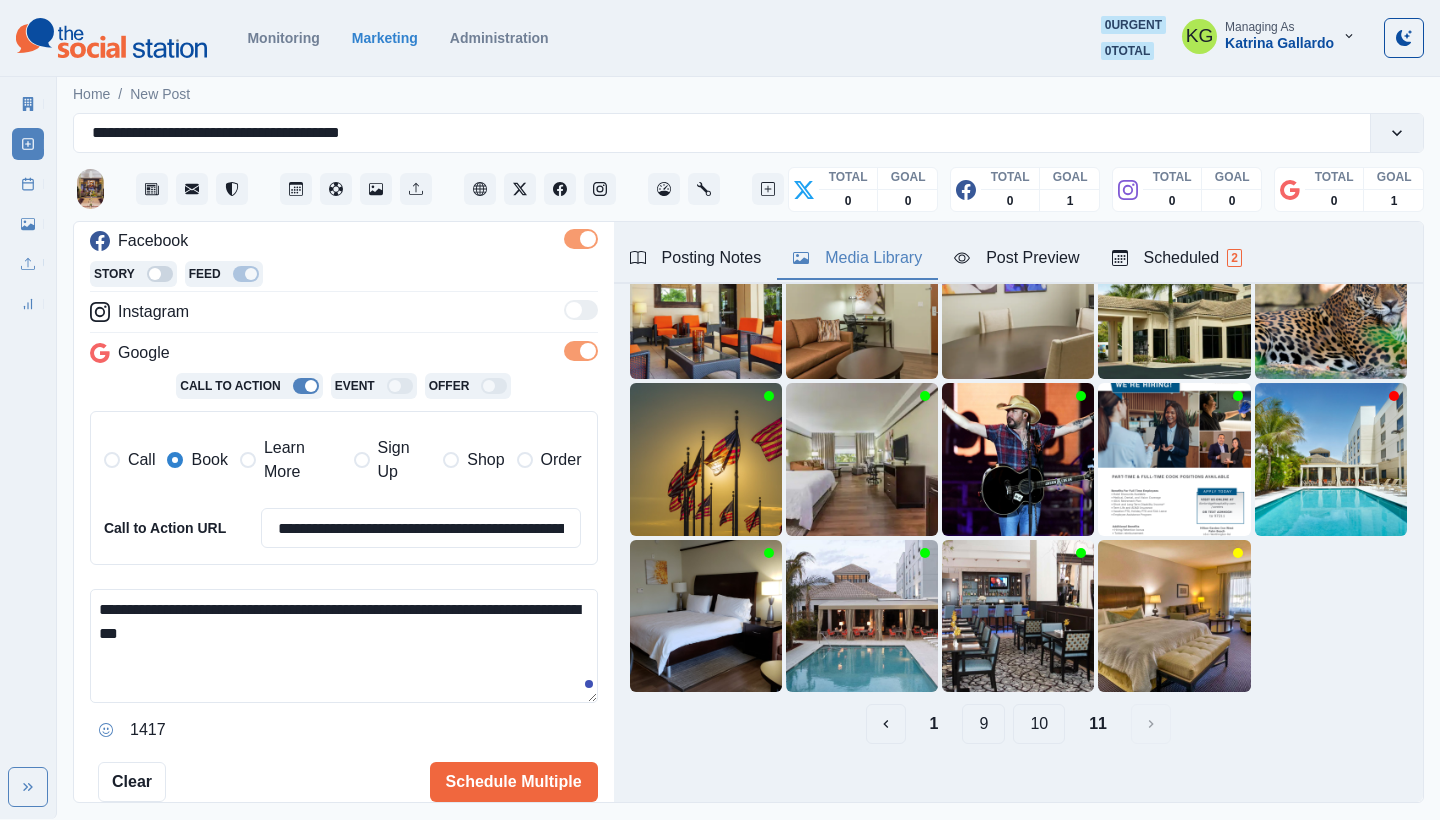 click on "10" at bounding box center [1039, 724] 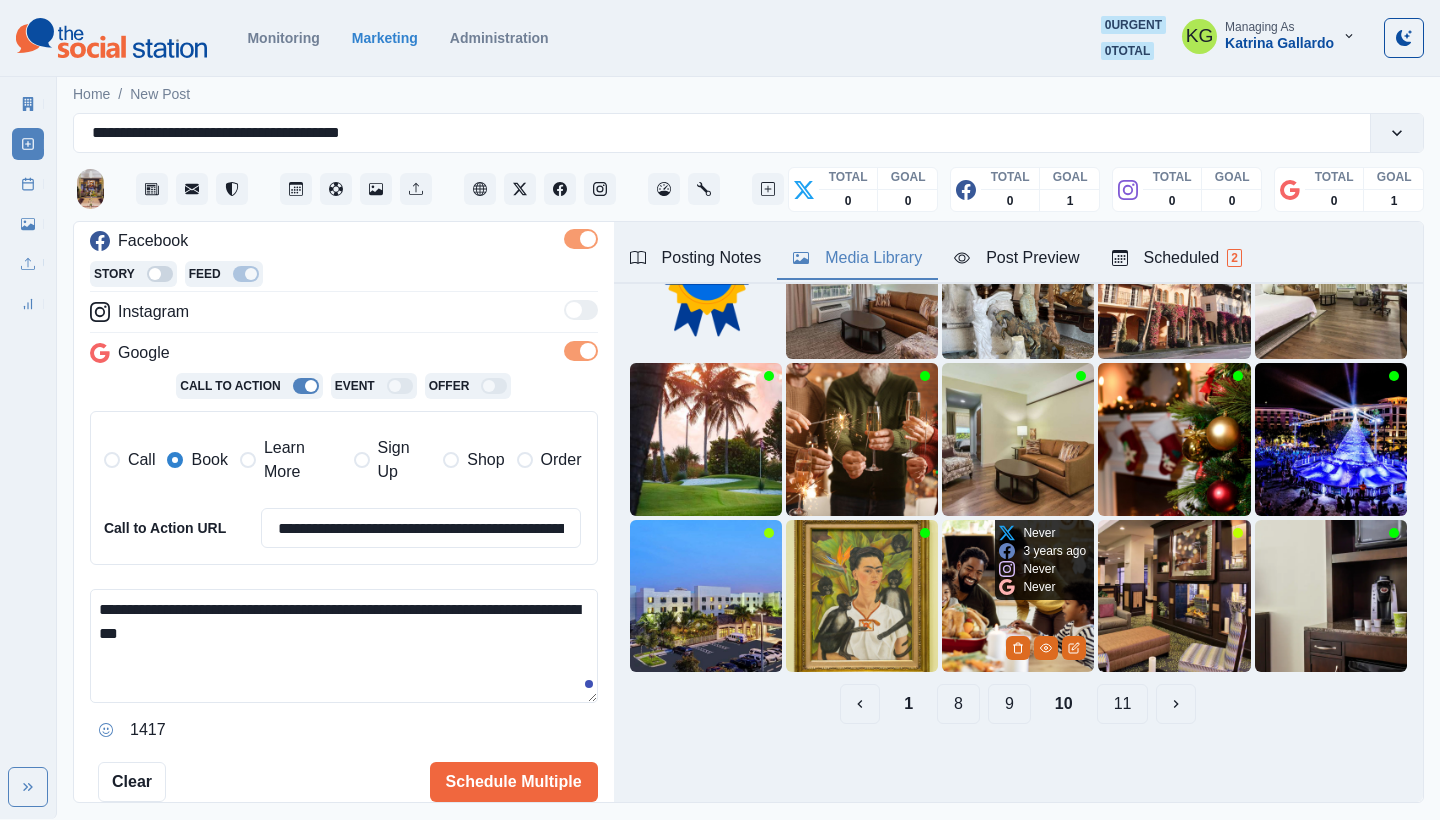 scroll, scrollTop: 189, scrollLeft: 0, axis: vertical 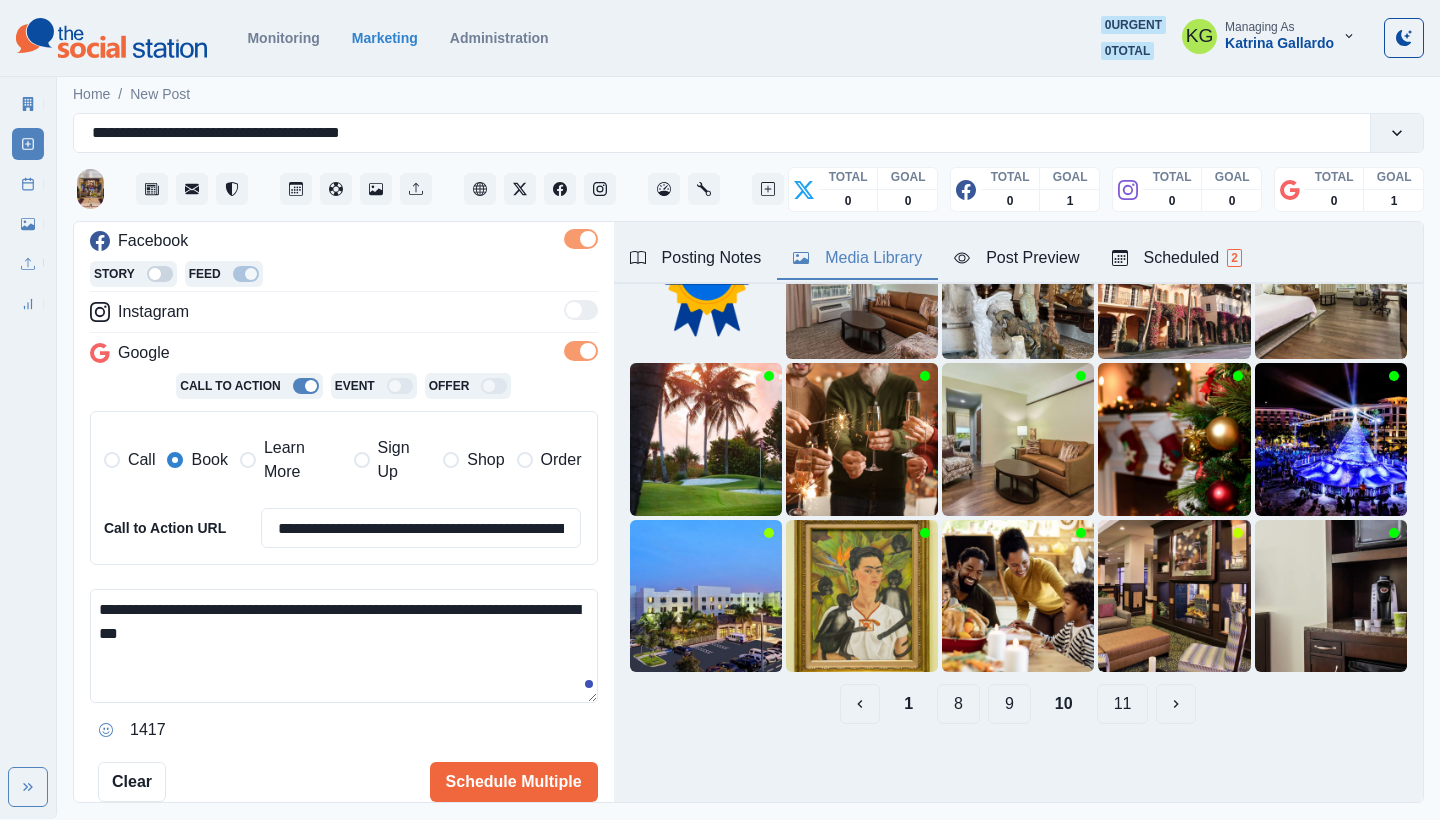 click on "9" at bounding box center (1009, 704) 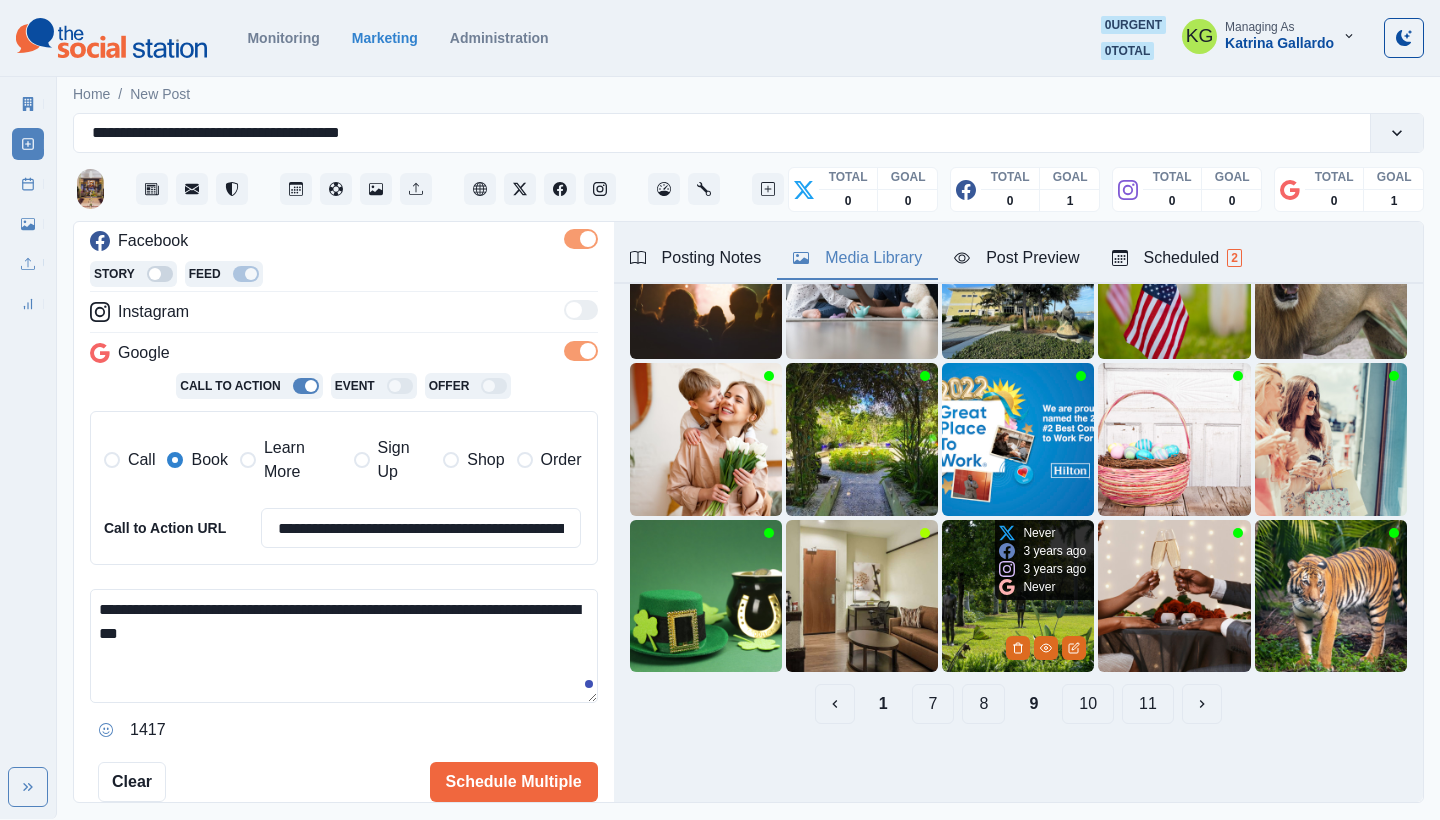 scroll, scrollTop: 189, scrollLeft: 0, axis: vertical 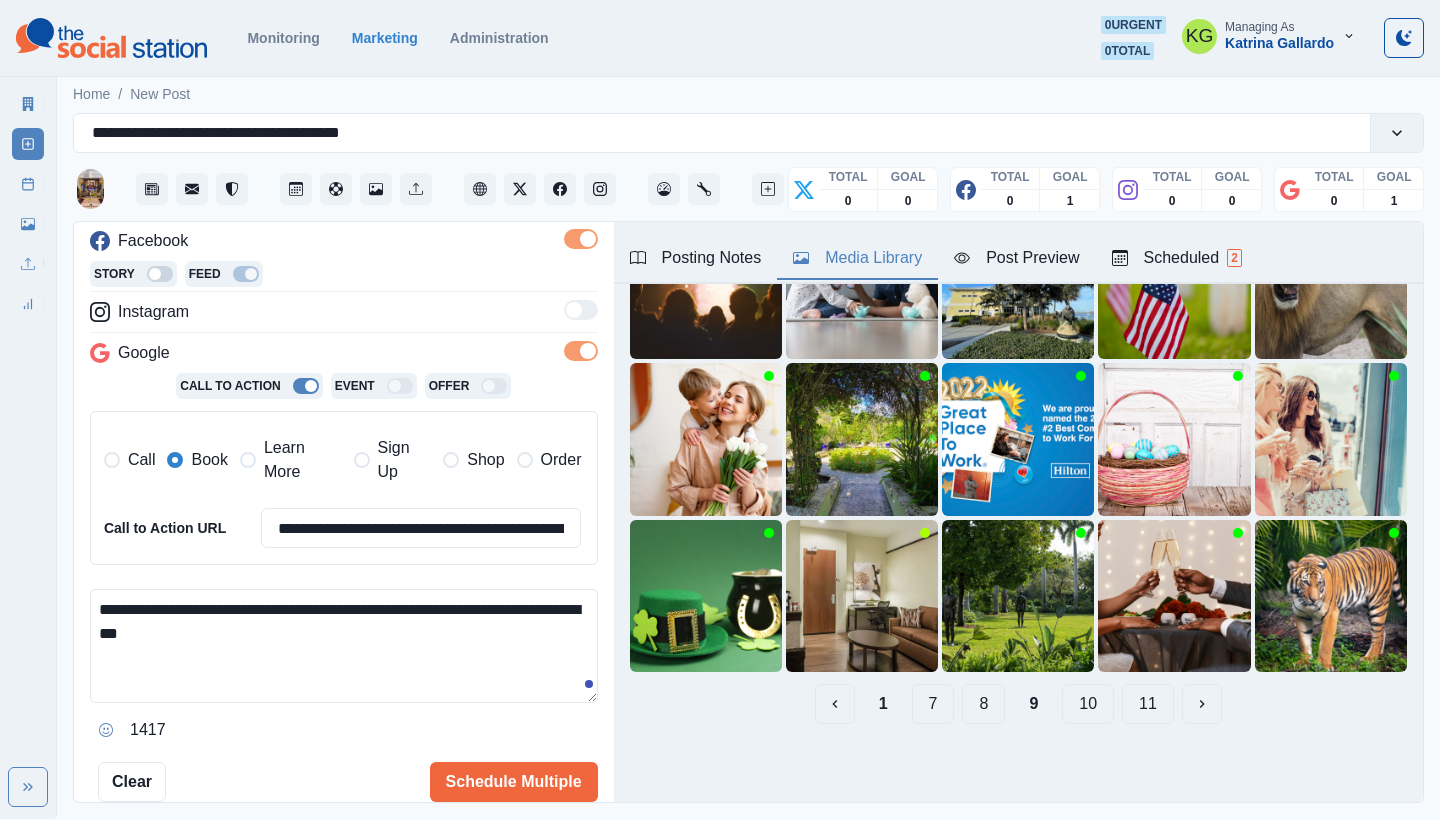 click on "8" at bounding box center [983, 704] 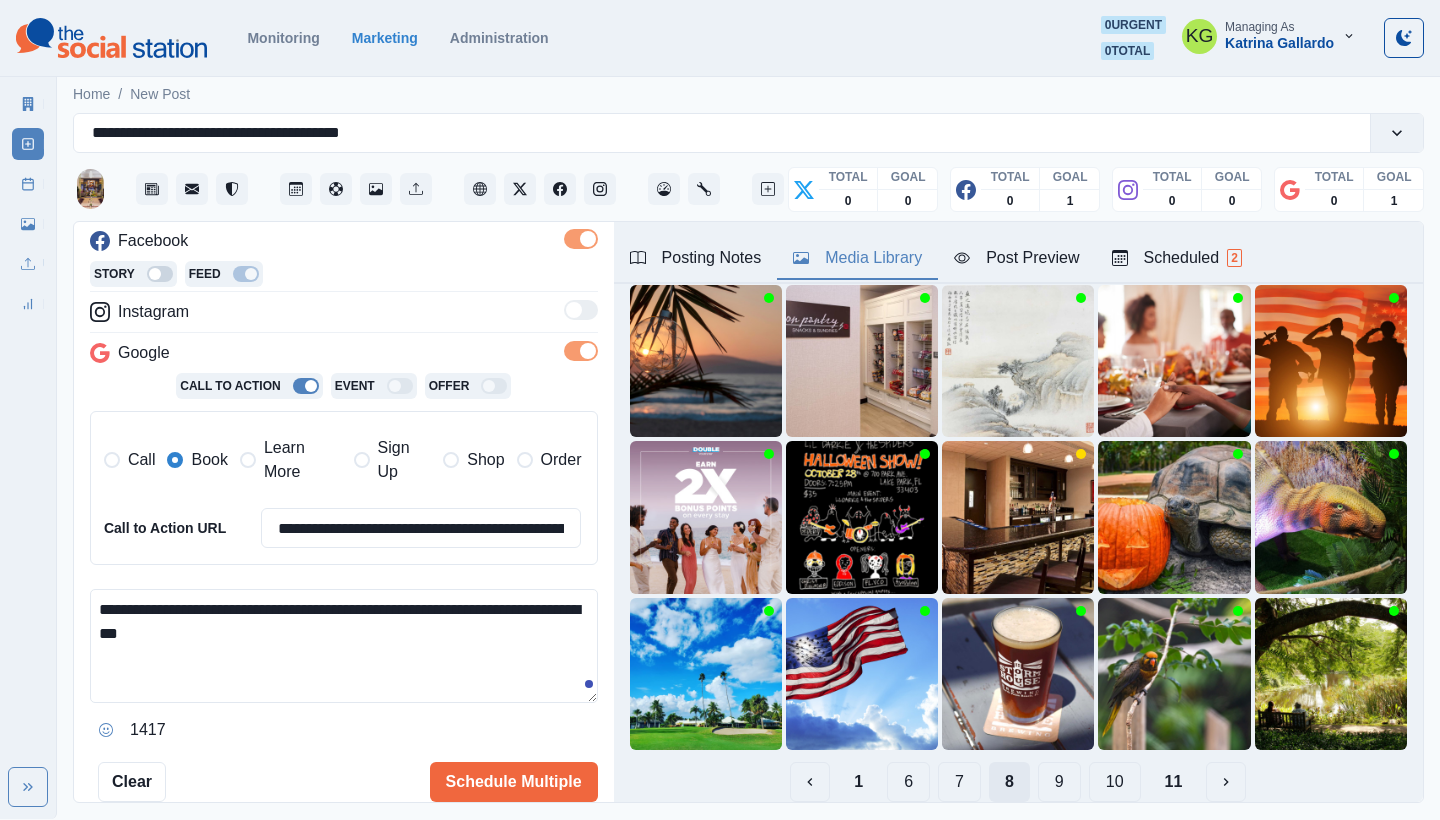 scroll, scrollTop: 112, scrollLeft: 0, axis: vertical 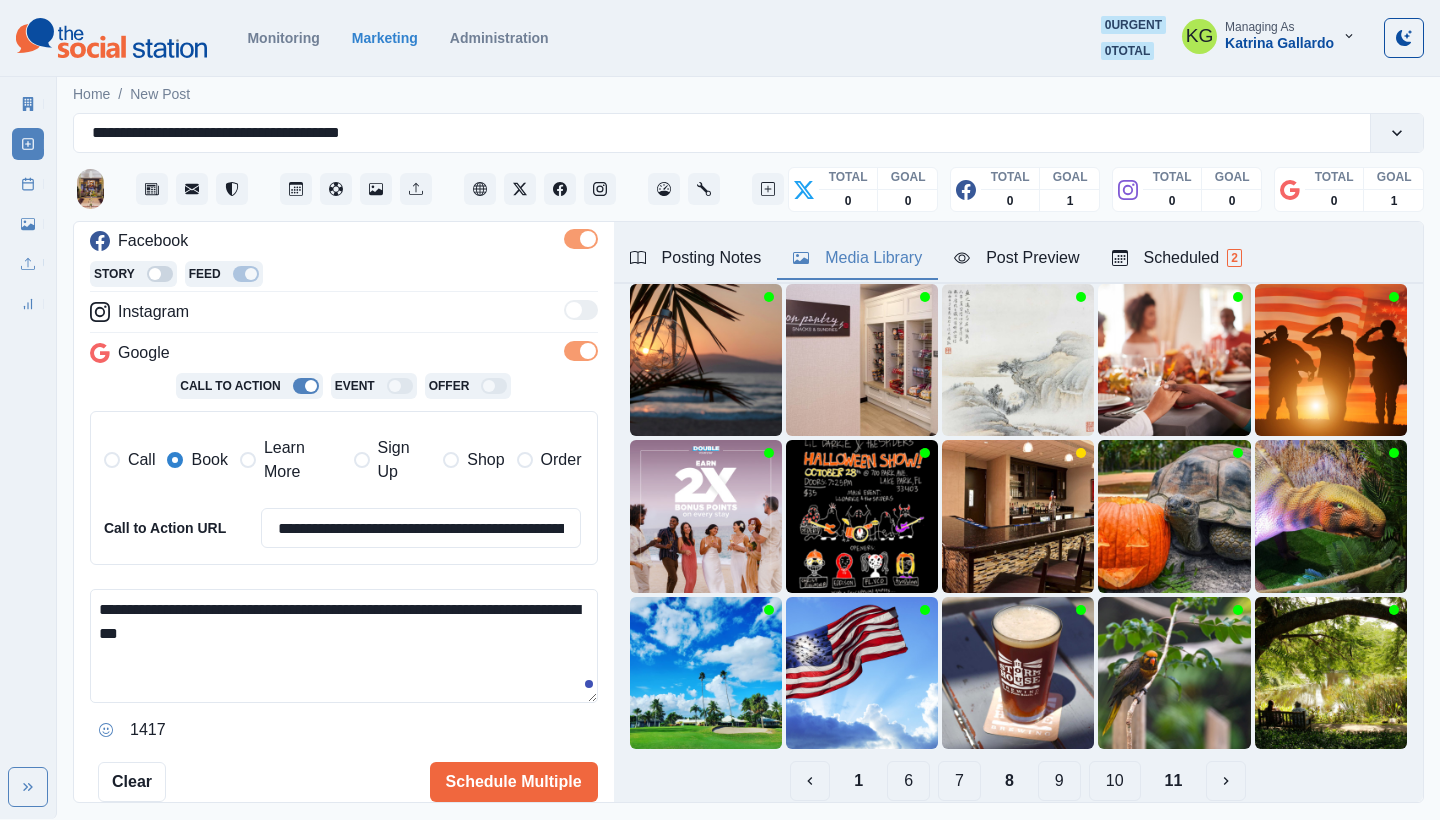 click on "7" at bounding box center (959, 781) 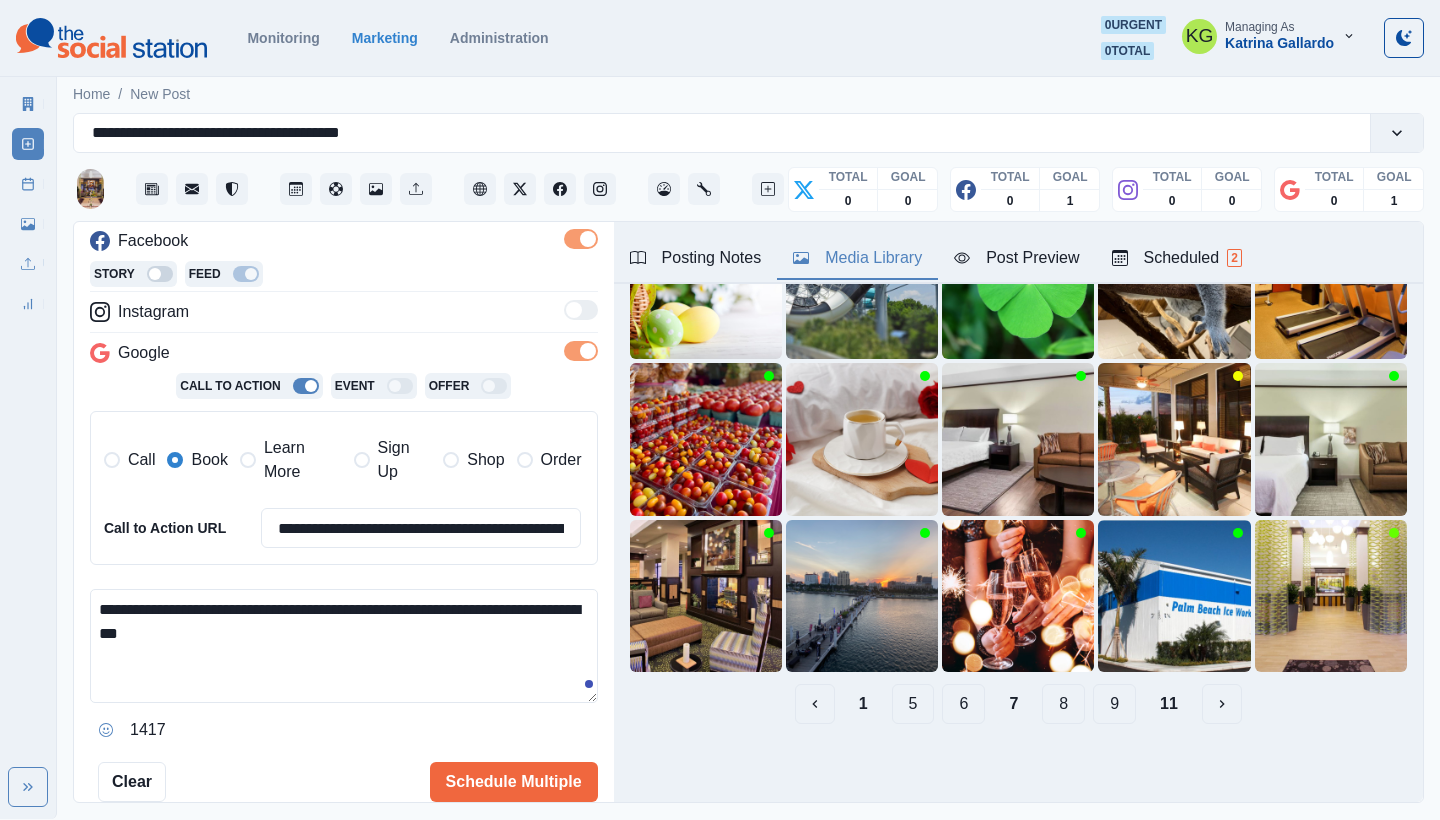 scroll, scrollTop: 189, scrollLeft: 0, axis: vertical 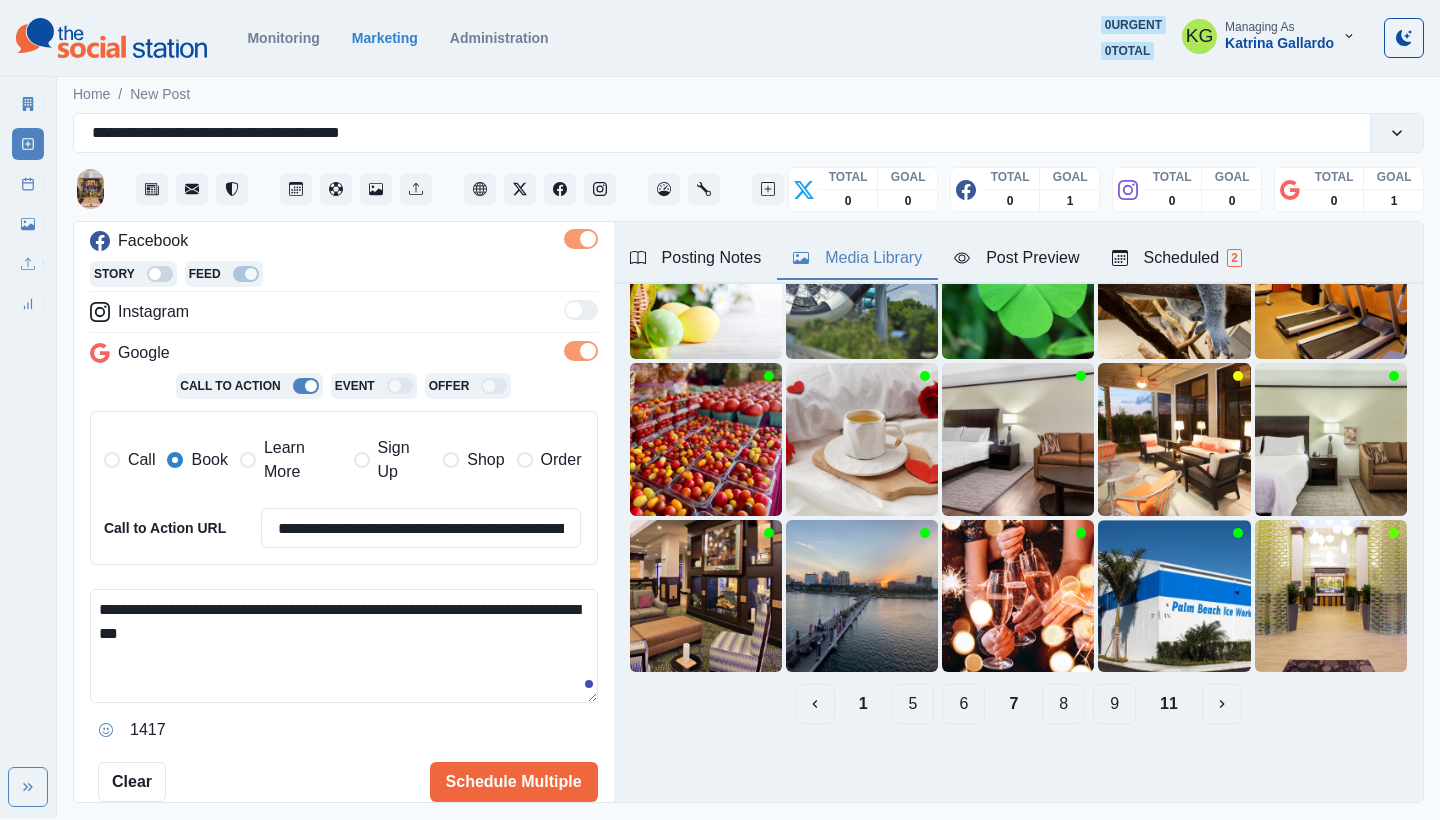 click on "6" at bounding box center [963, 704] 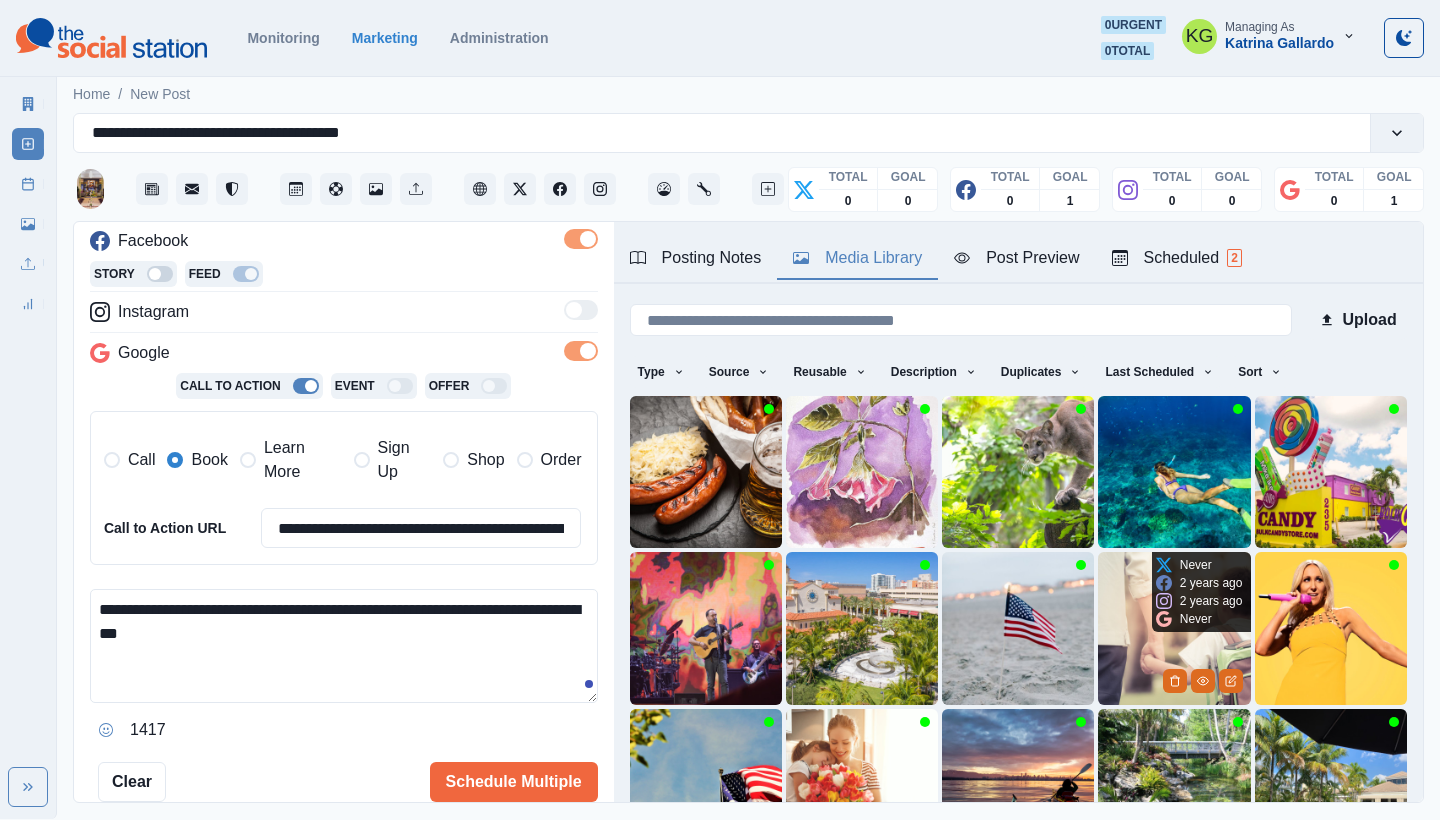 scroll, scrollTop: 128, scrollLeft: 0, axis: vertical 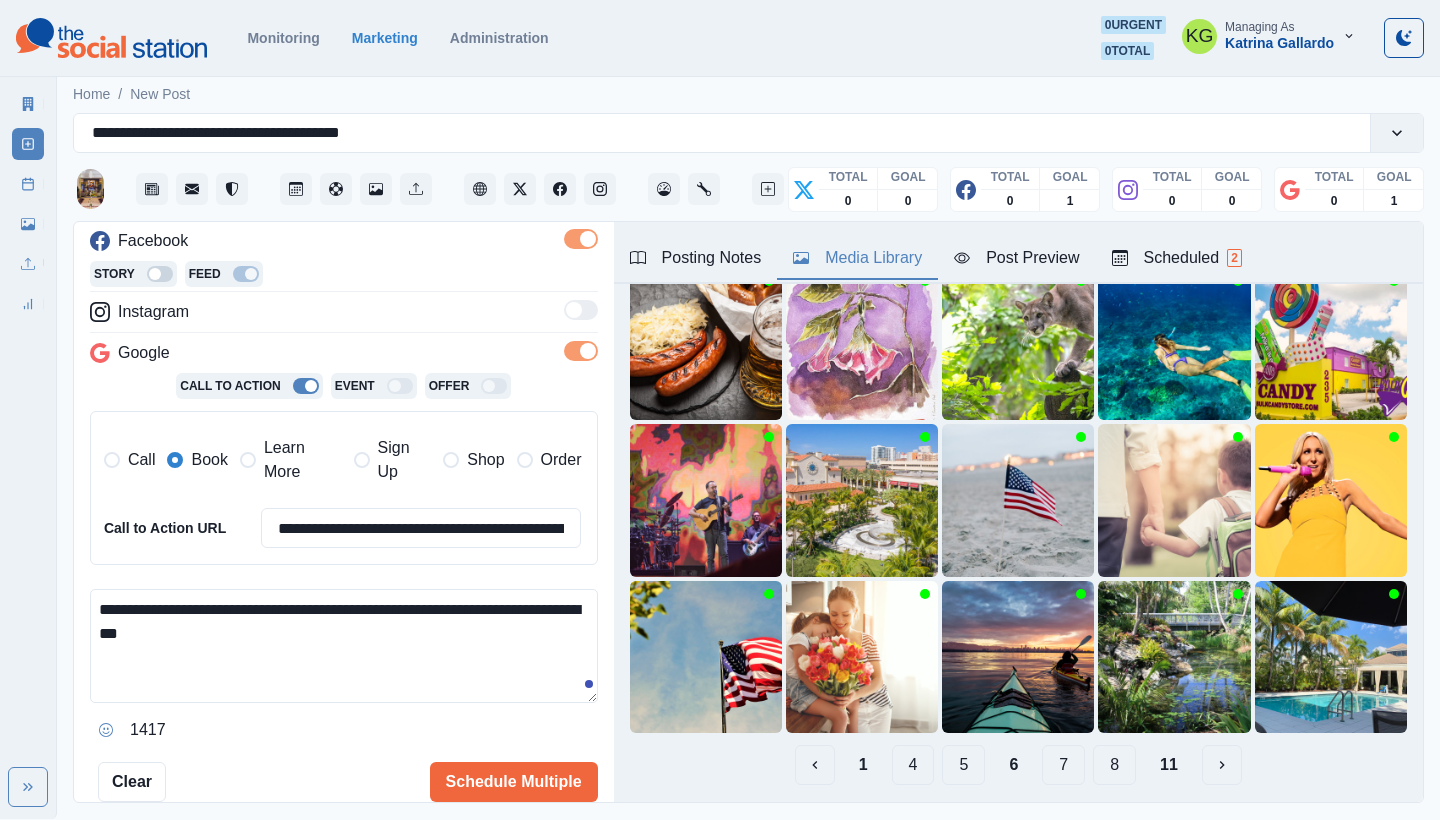 click on "5" at bounding box center (963, 765) 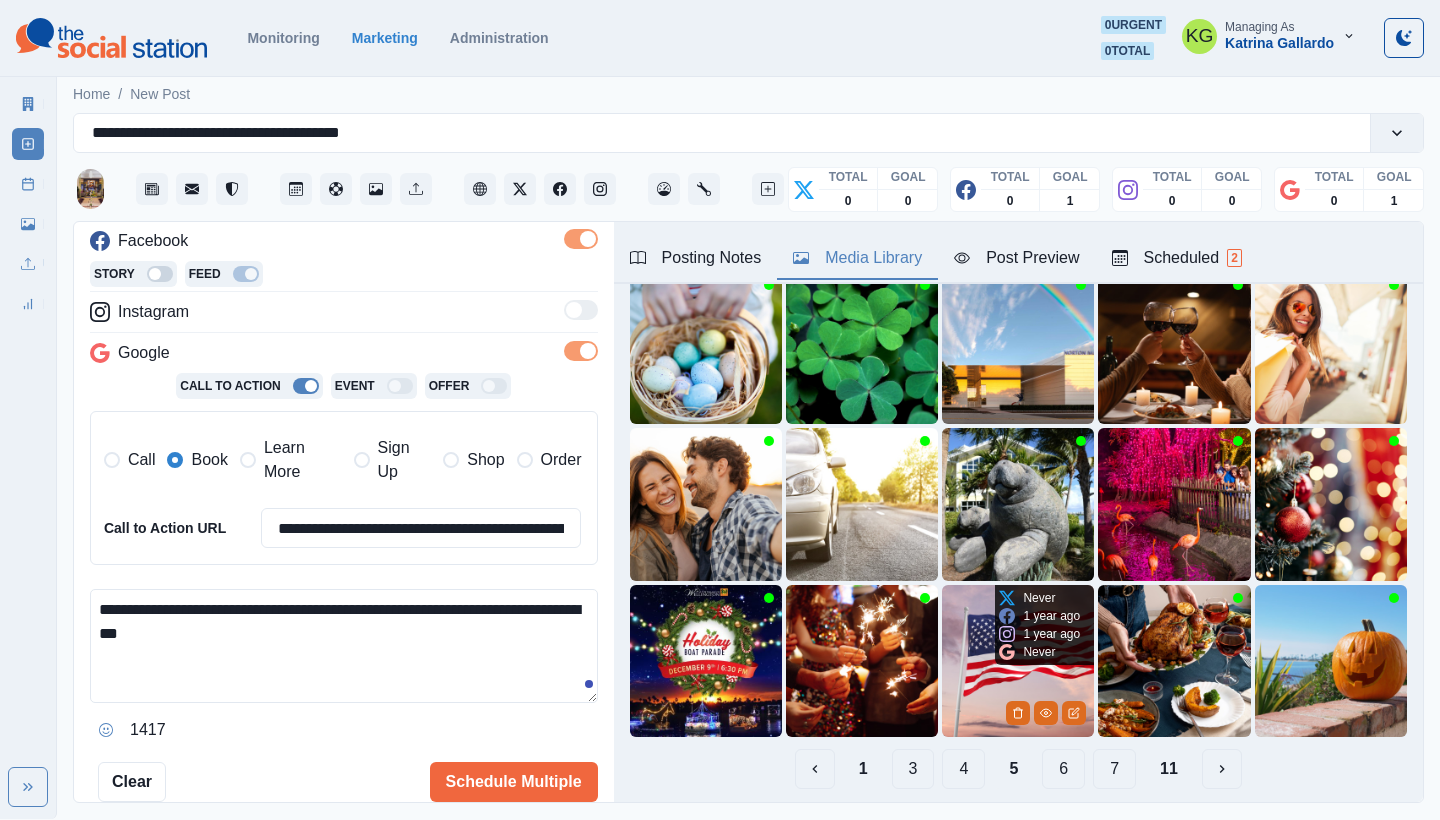 scroll, scrollTop: 124, scrollLeft: 0, axis: vertical 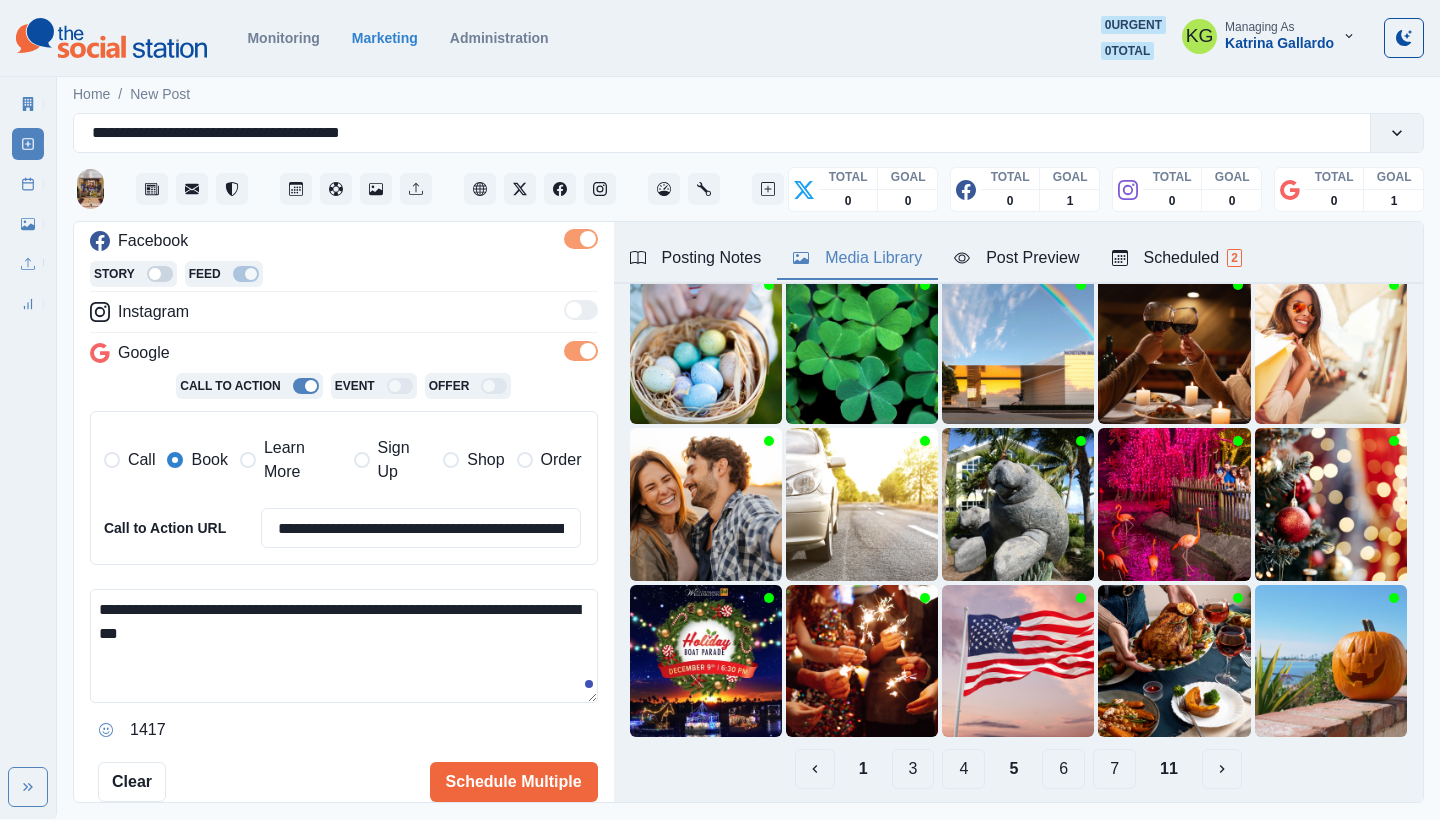 click on "4" at bounding box center [963, 769] 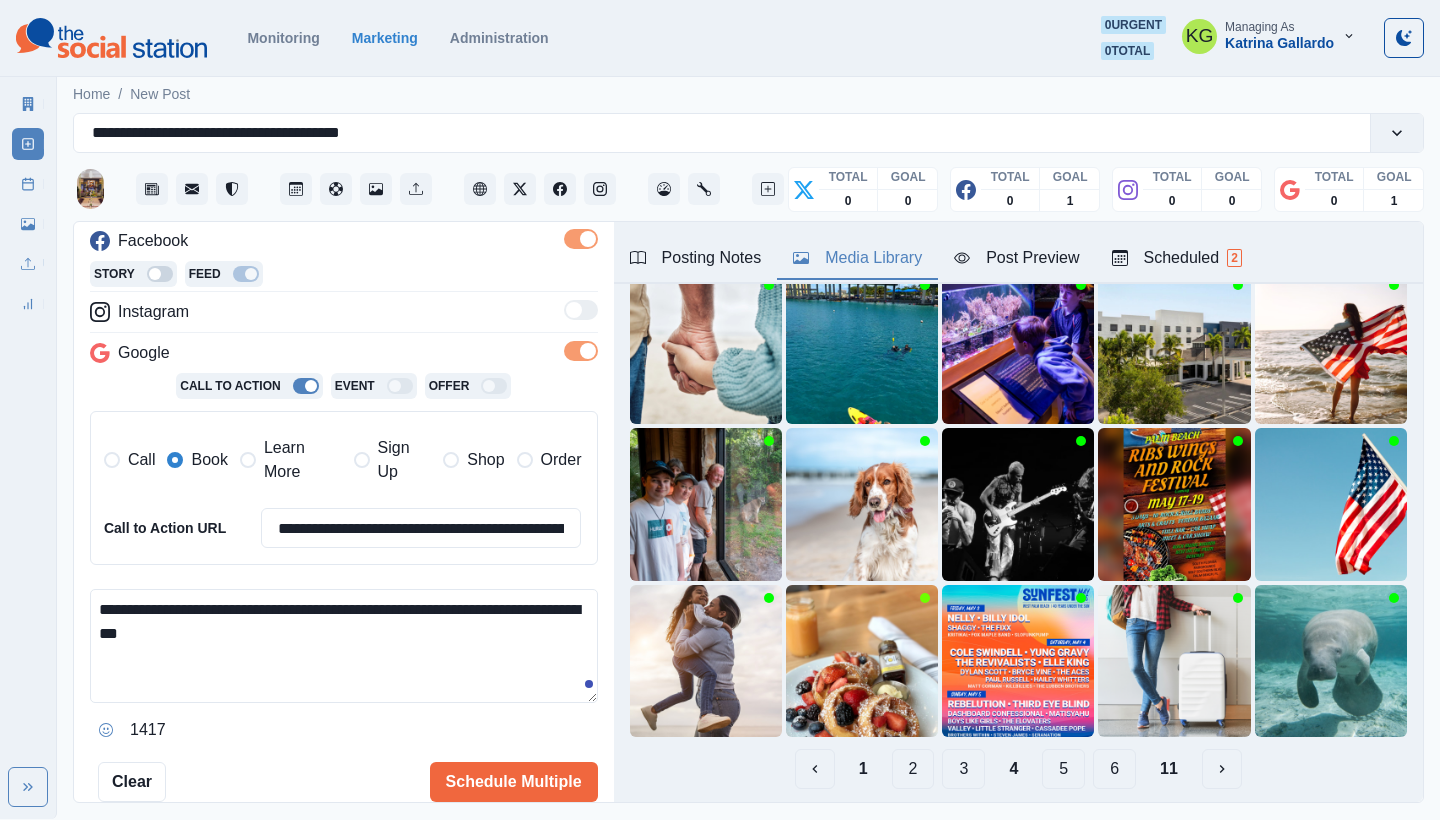 scroll, scrollTop: 0, scrollLeft: 0, axis: both 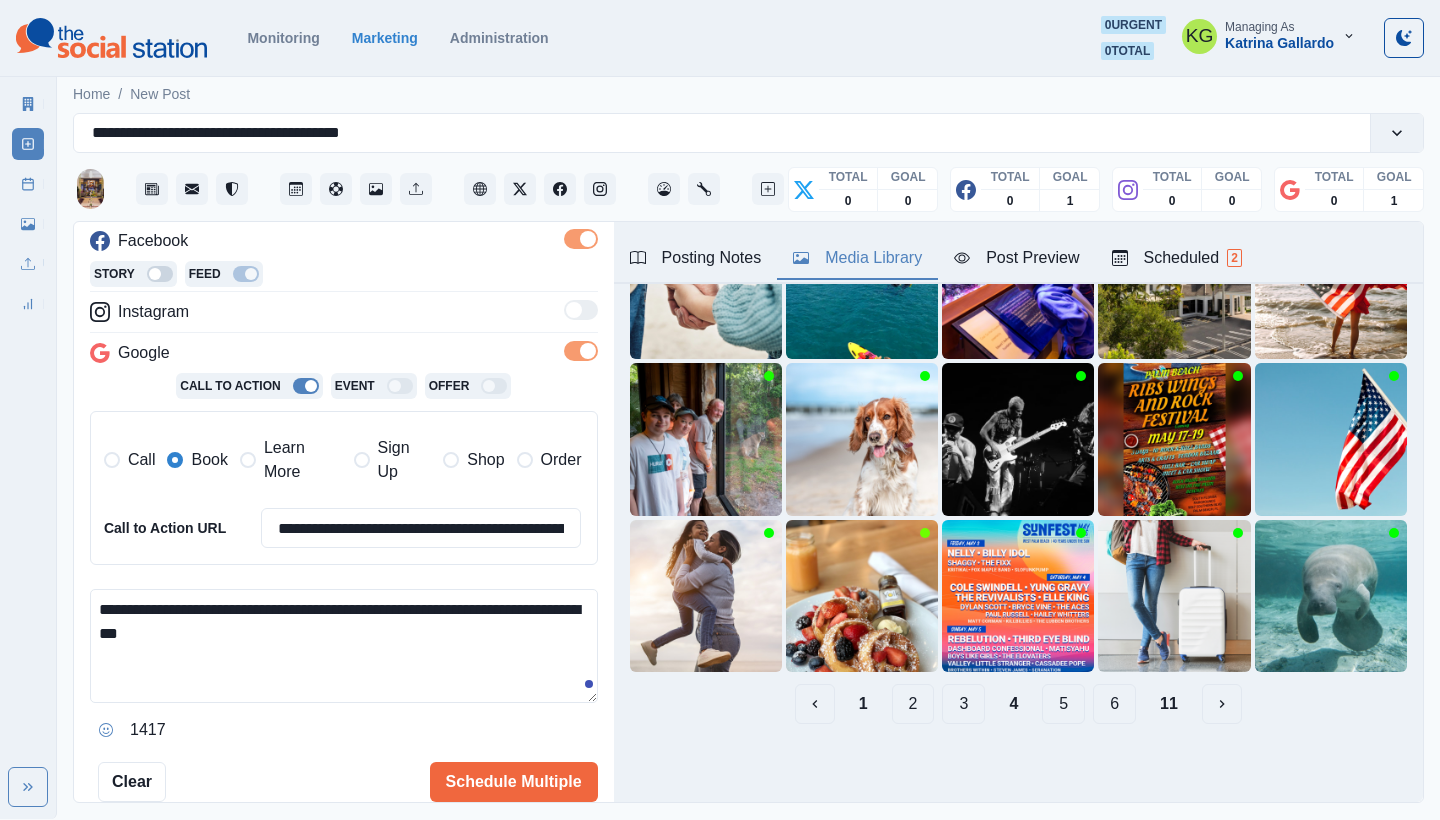 click on "3" at bounding box center [963, 704] 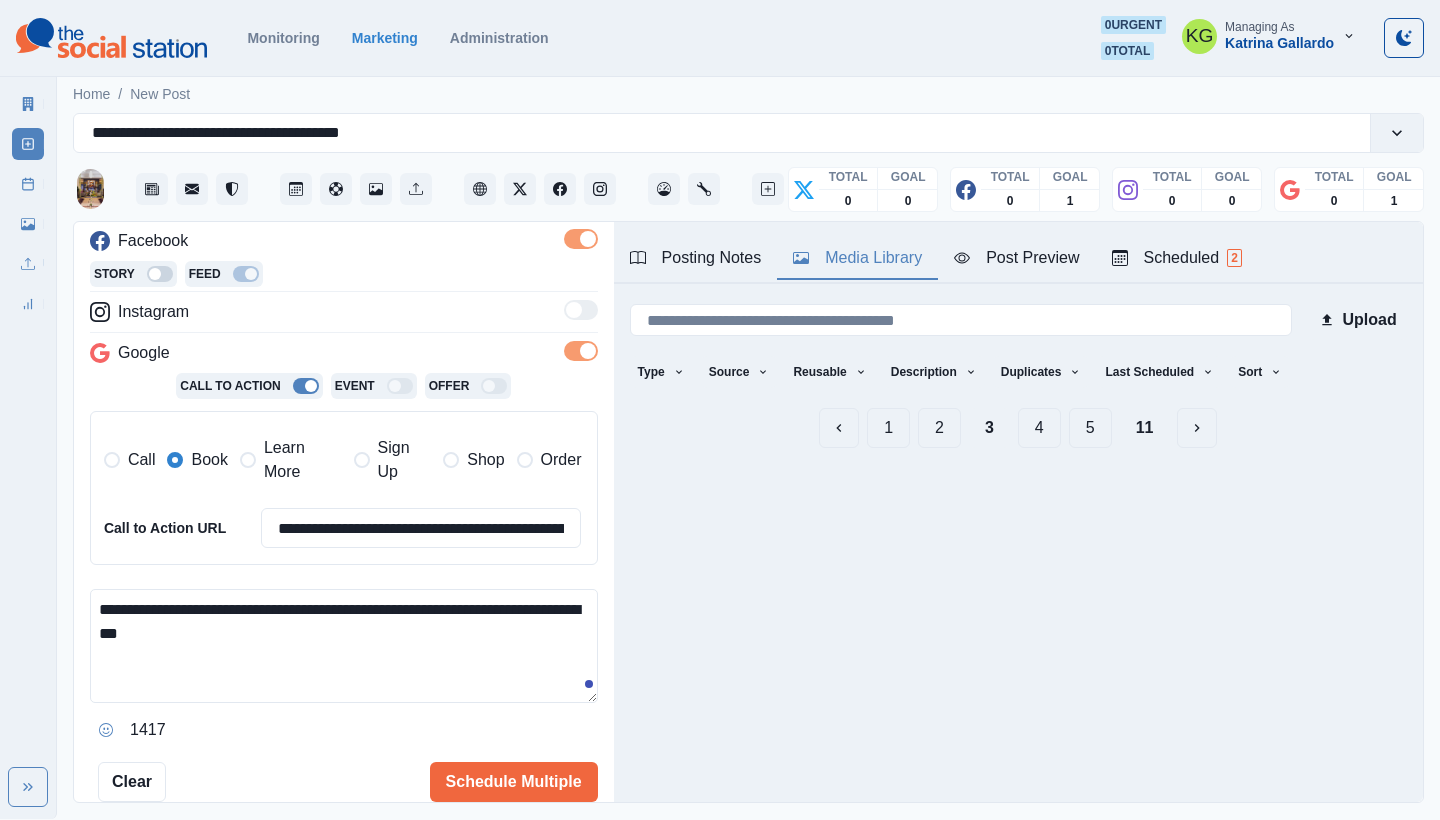 scroll, scrollTop: 0, scrollLeft: 0, axis: both 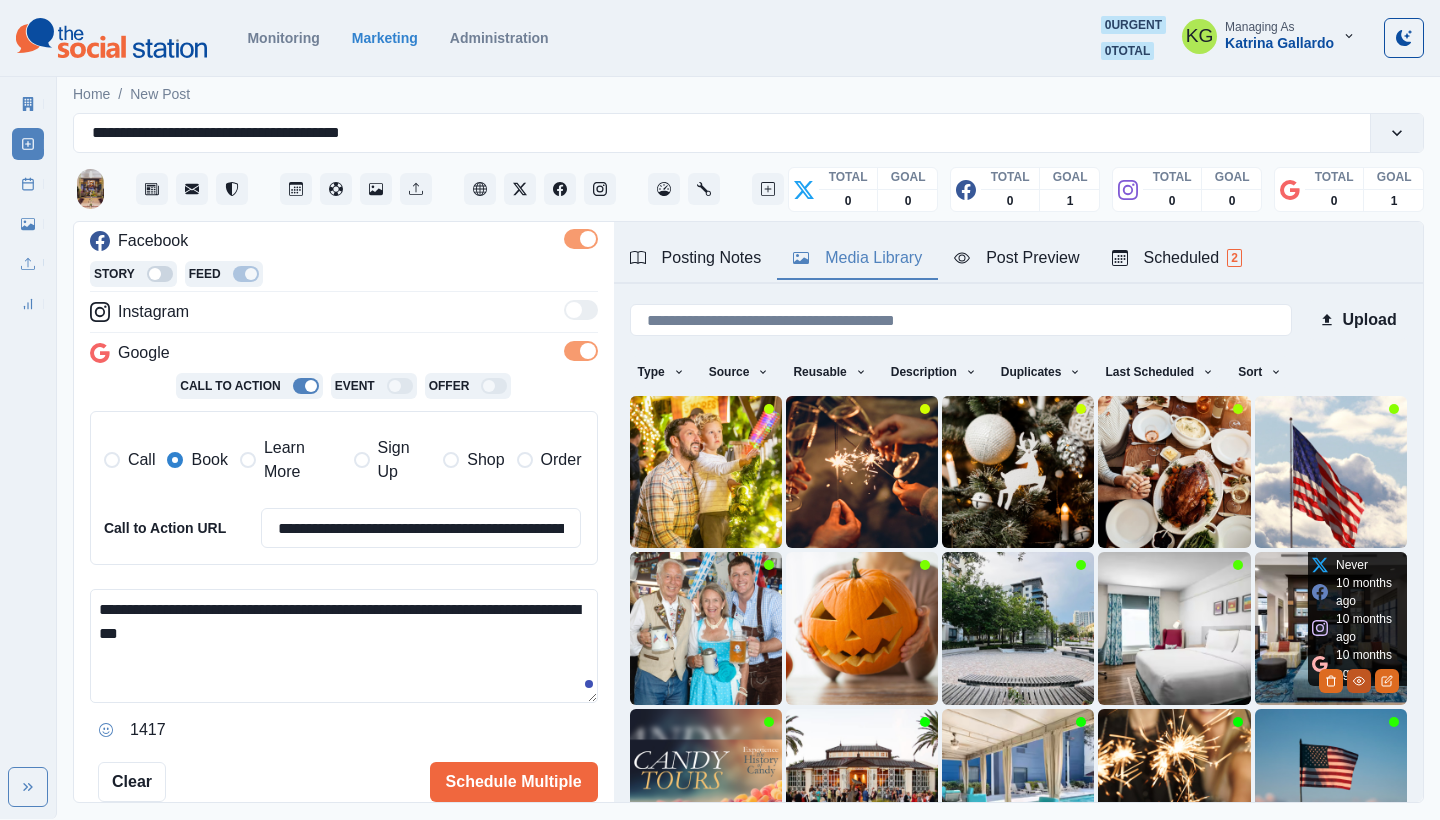 click 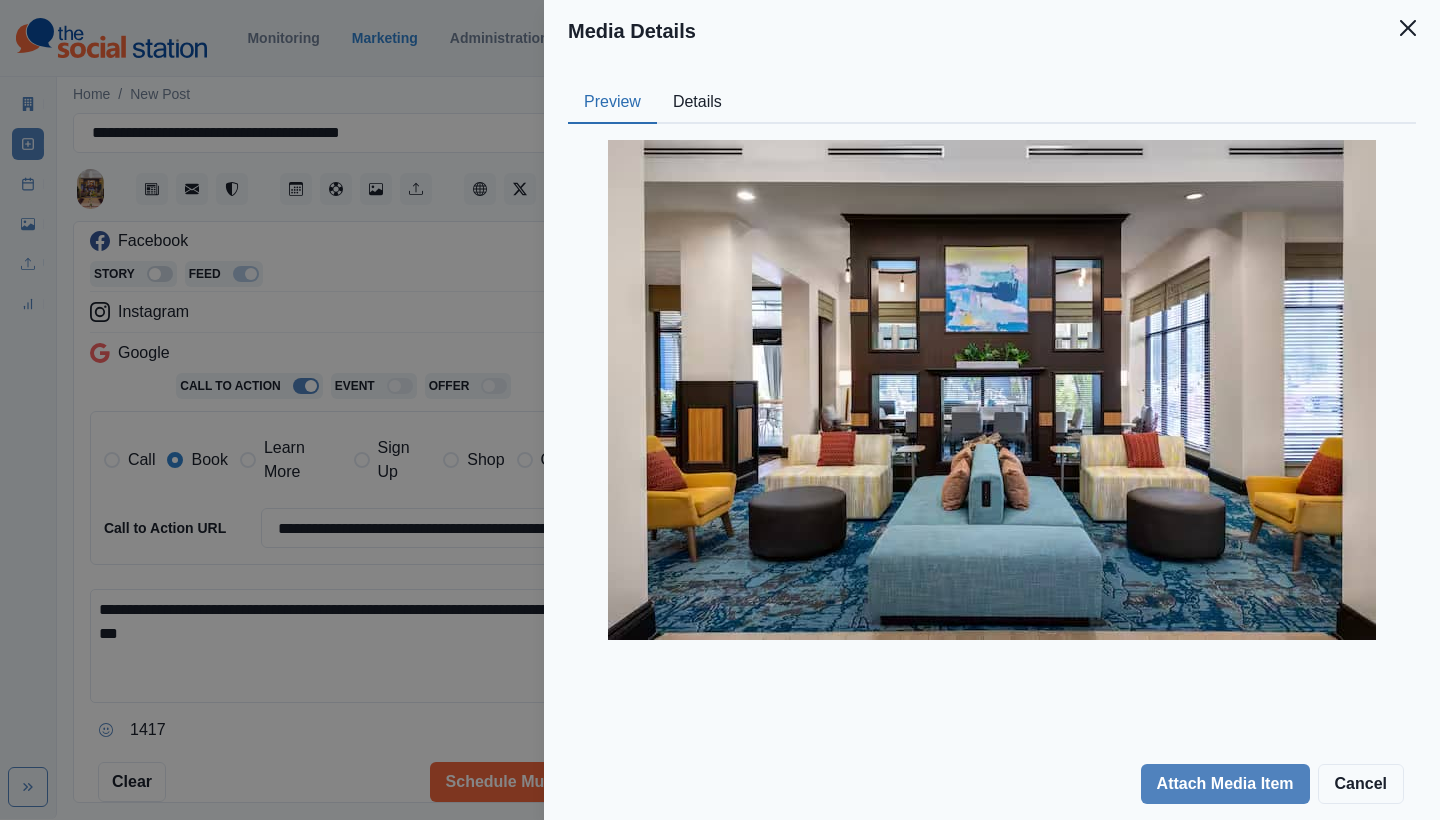 click on "Media Details" at bounding box center [992, 31] 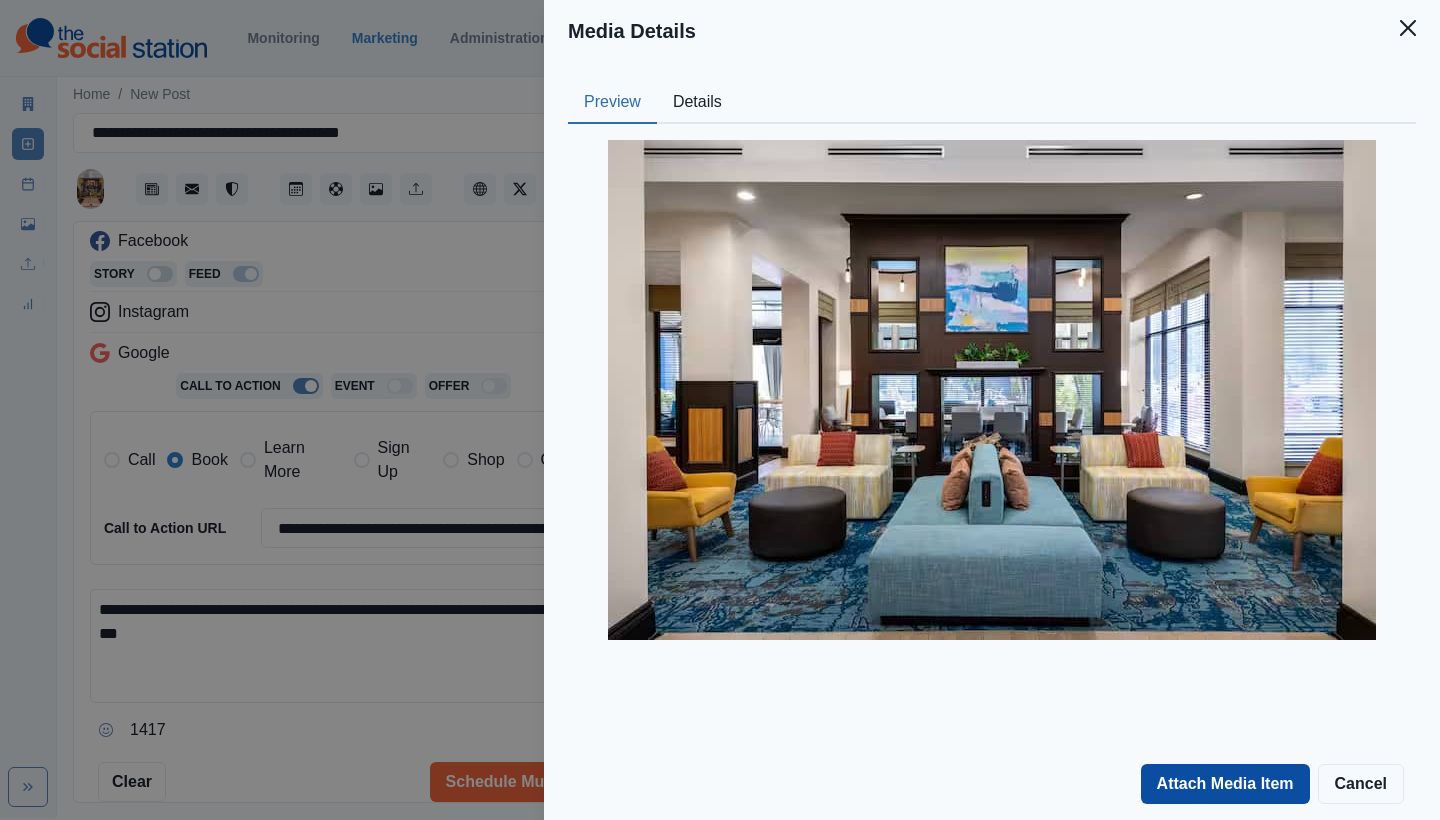 click on "Attach Media Item" at bounding box center (1225, 784) 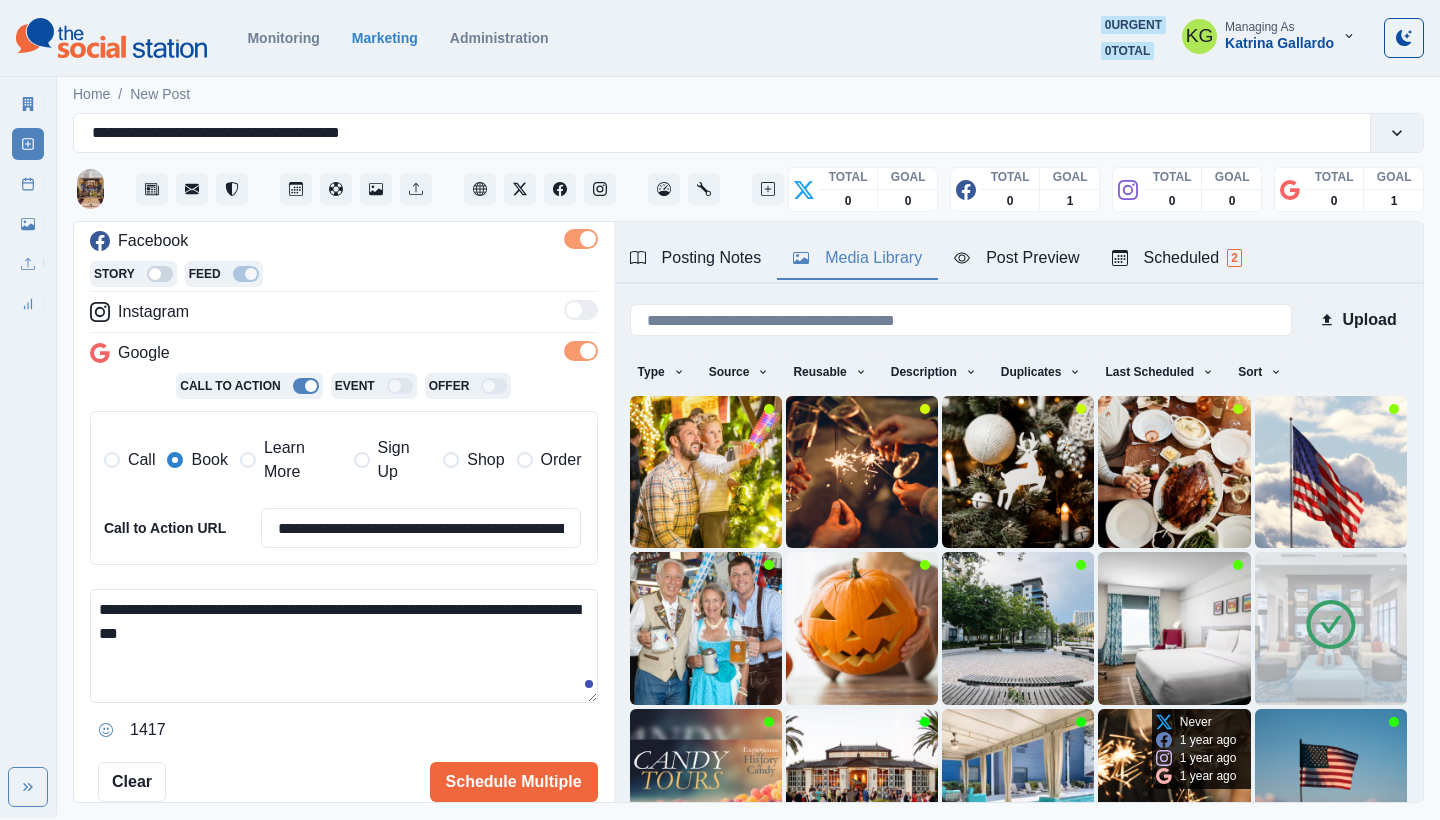 scroll, scrollTop: 62, scrollLeft: 0, axis: vertical 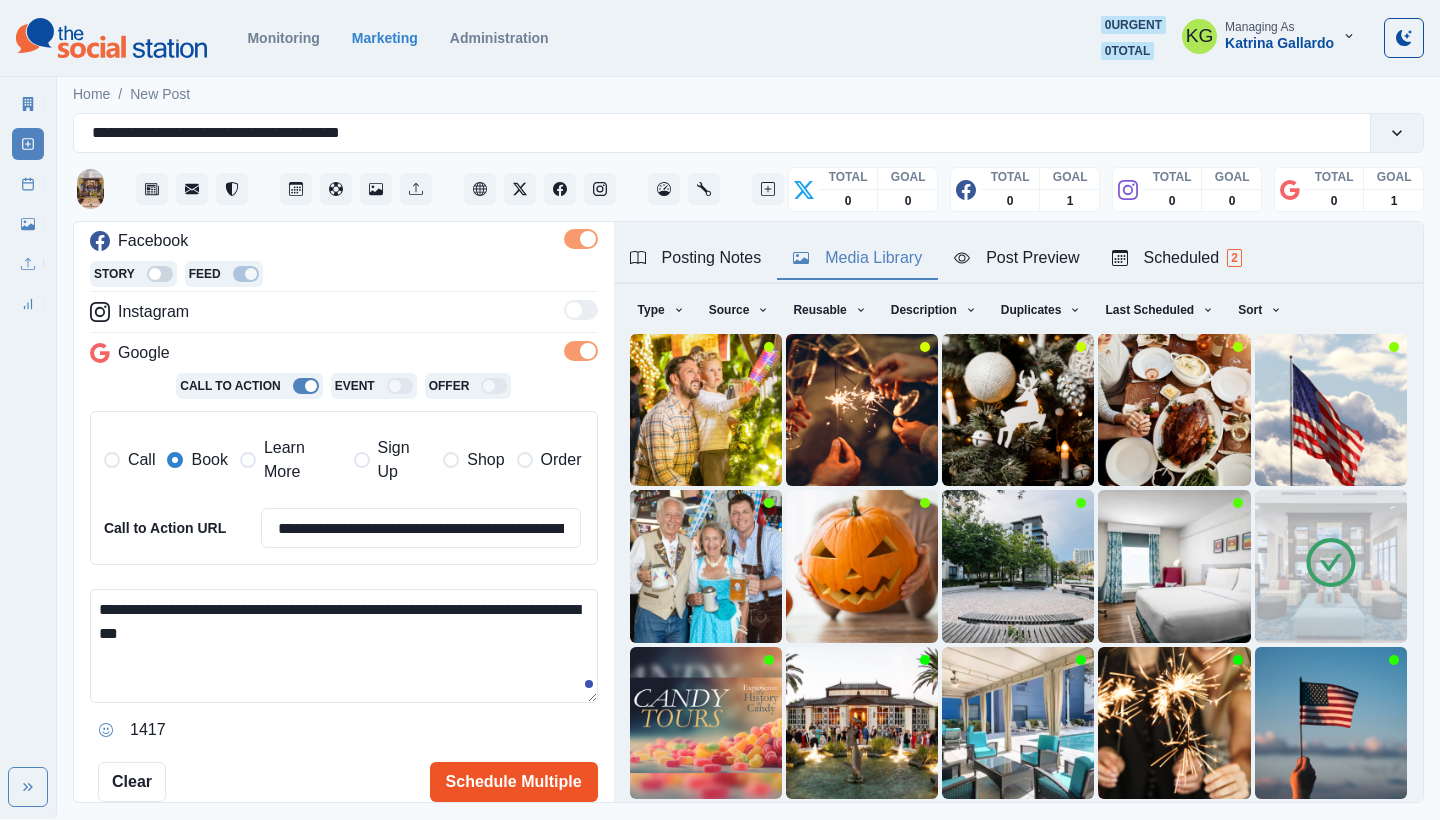 click on "Schedule Multiple" at bounding box center [514, 782] 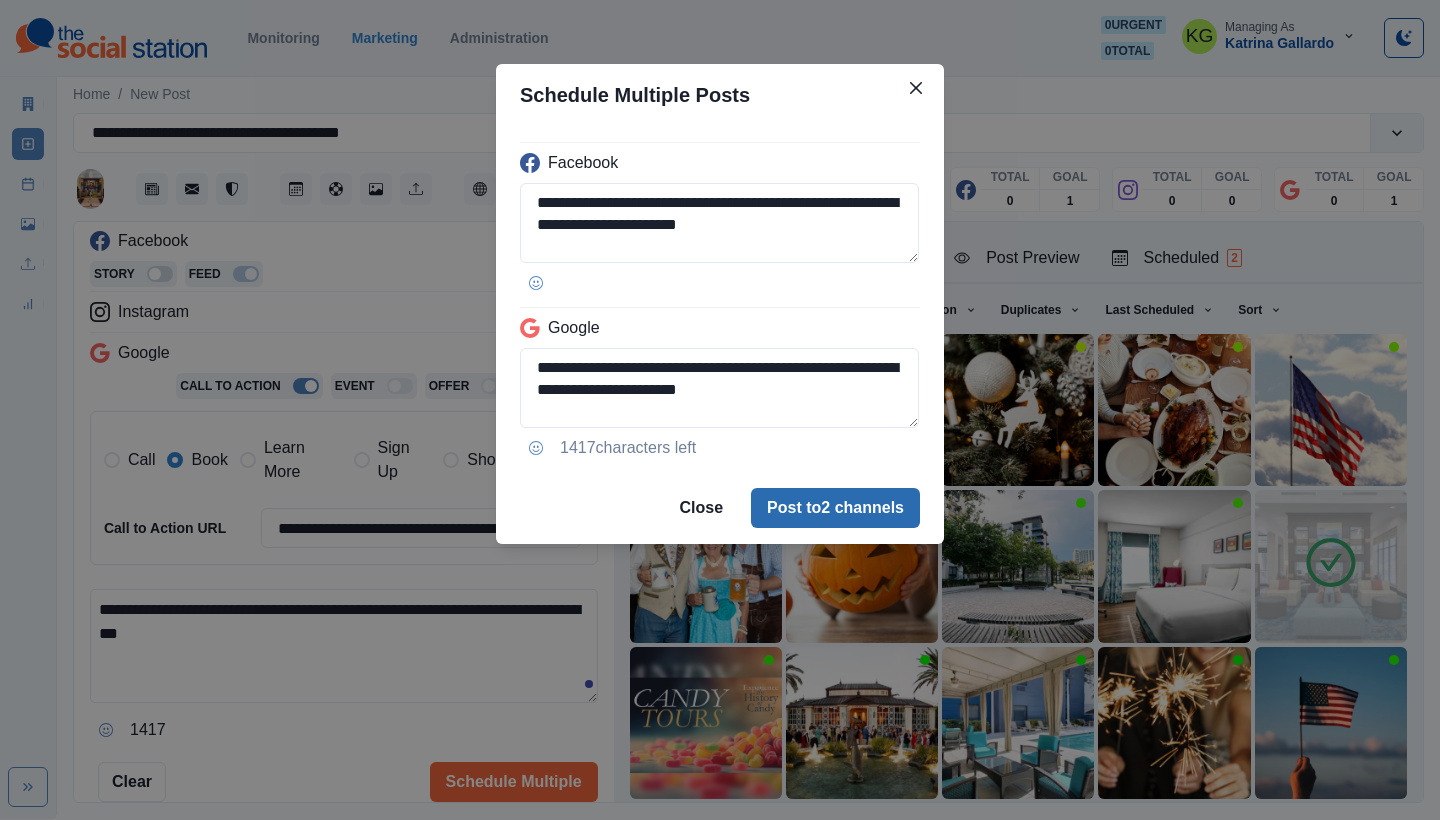 click on "Post to  2   channels" at bounding box center [835, 508] 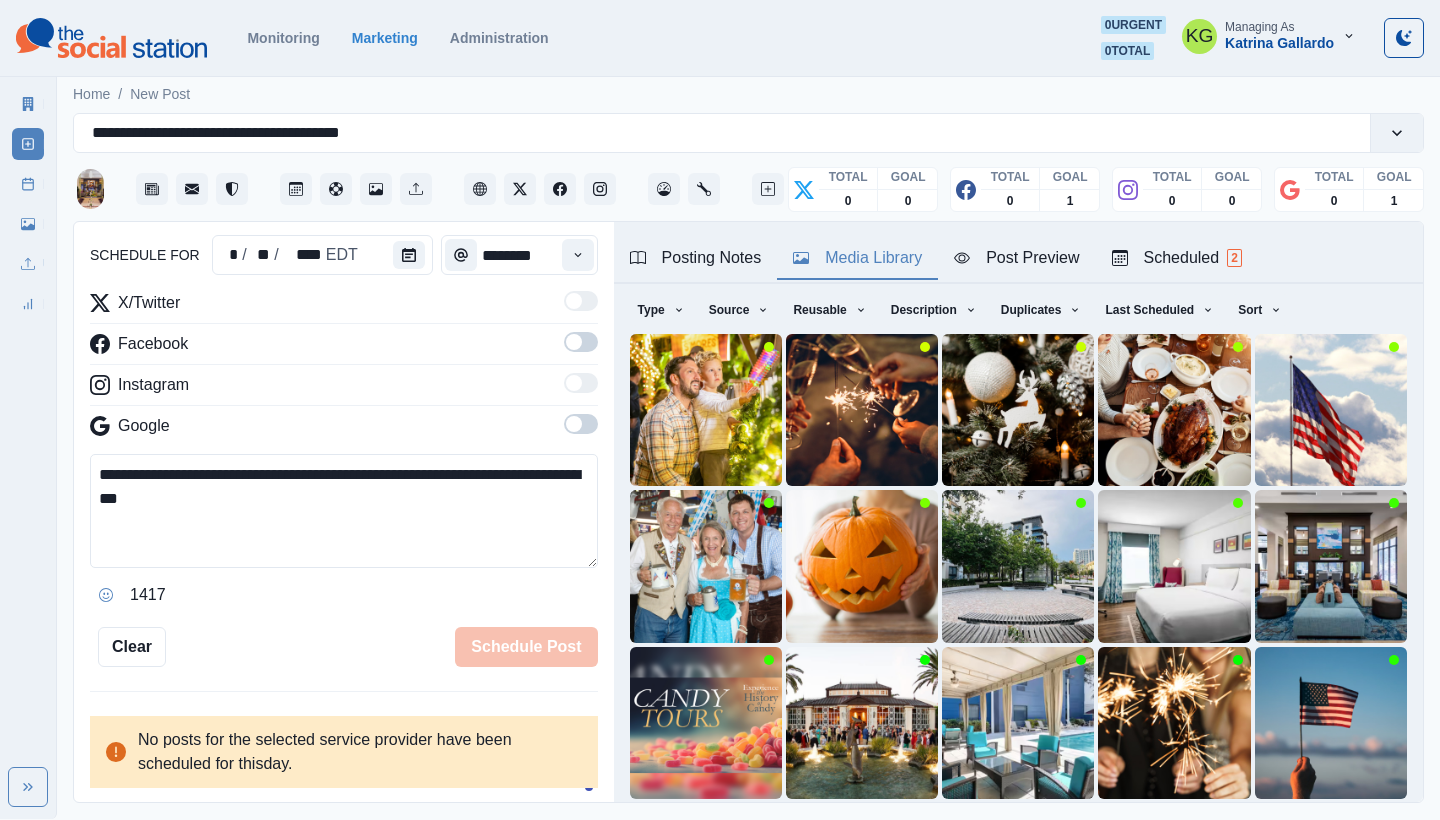 type 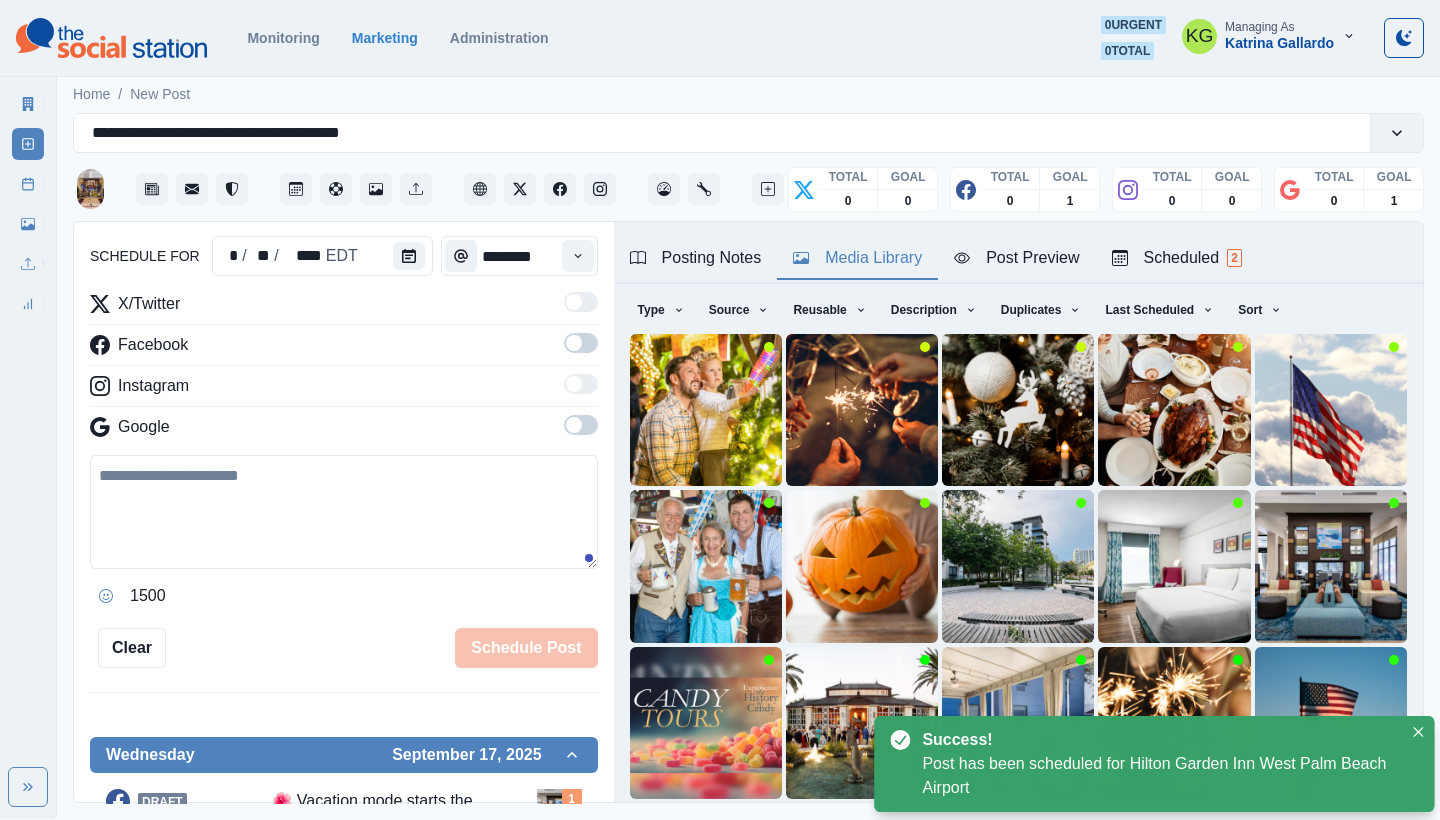 scroll, scrollTop: 122, scrollLeft: 0, axis: vertical 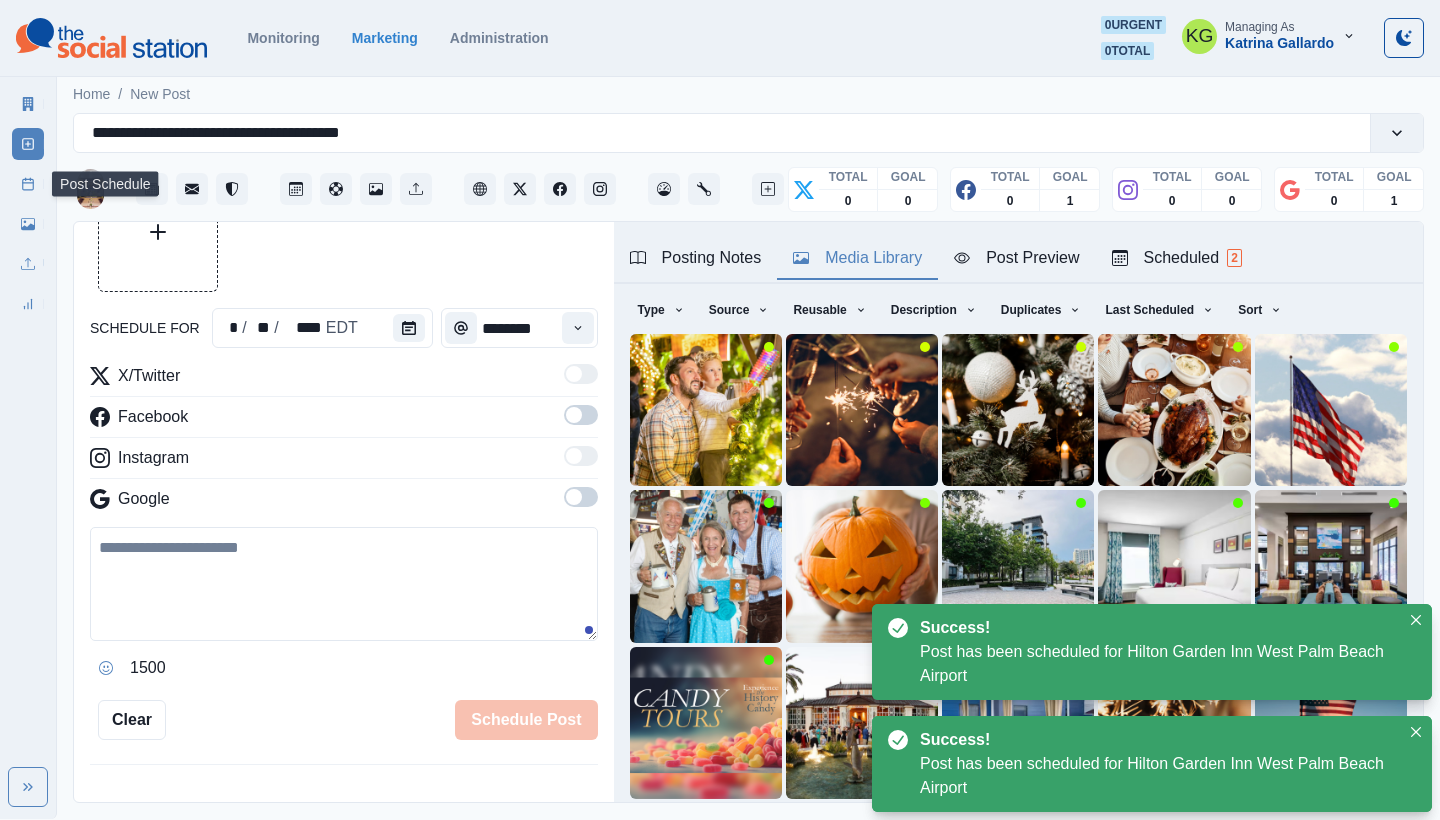 click on "Post Schedule" at bounding box center (28, 184) 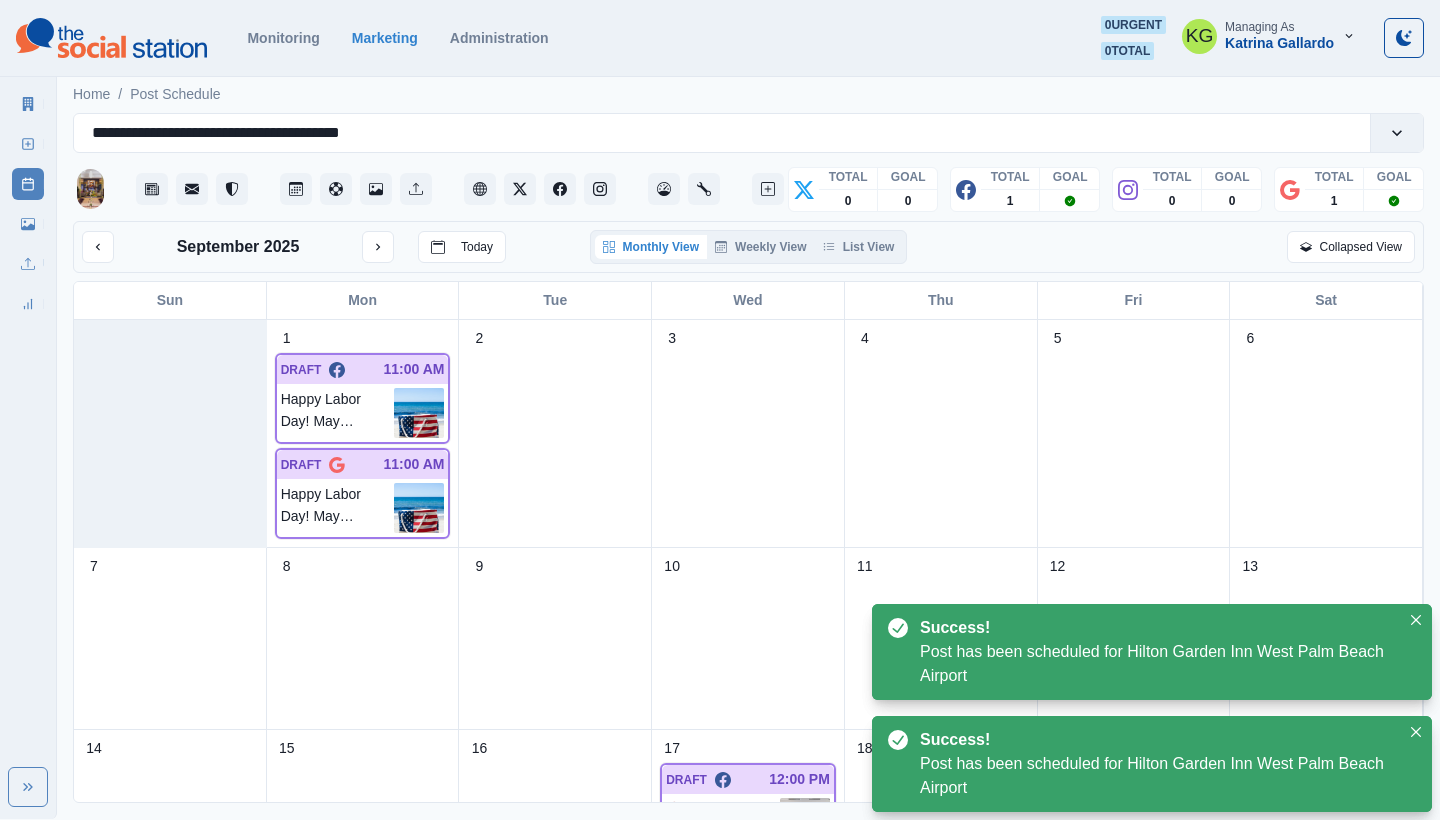 click on "Monthly View Weekly View List View" at bounding box center (749, 247) 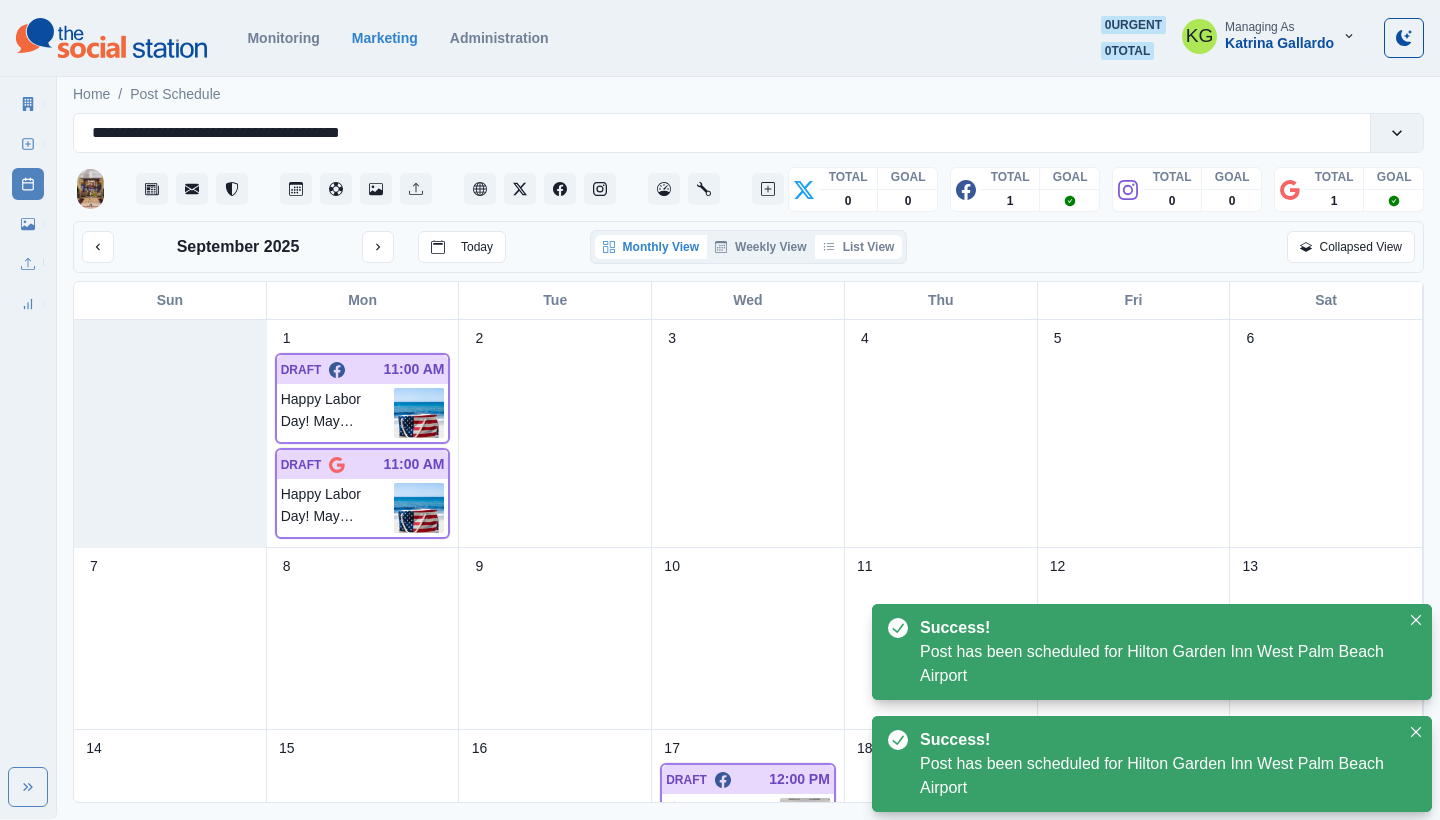 click on "List View" at bounding box center [859, 247] 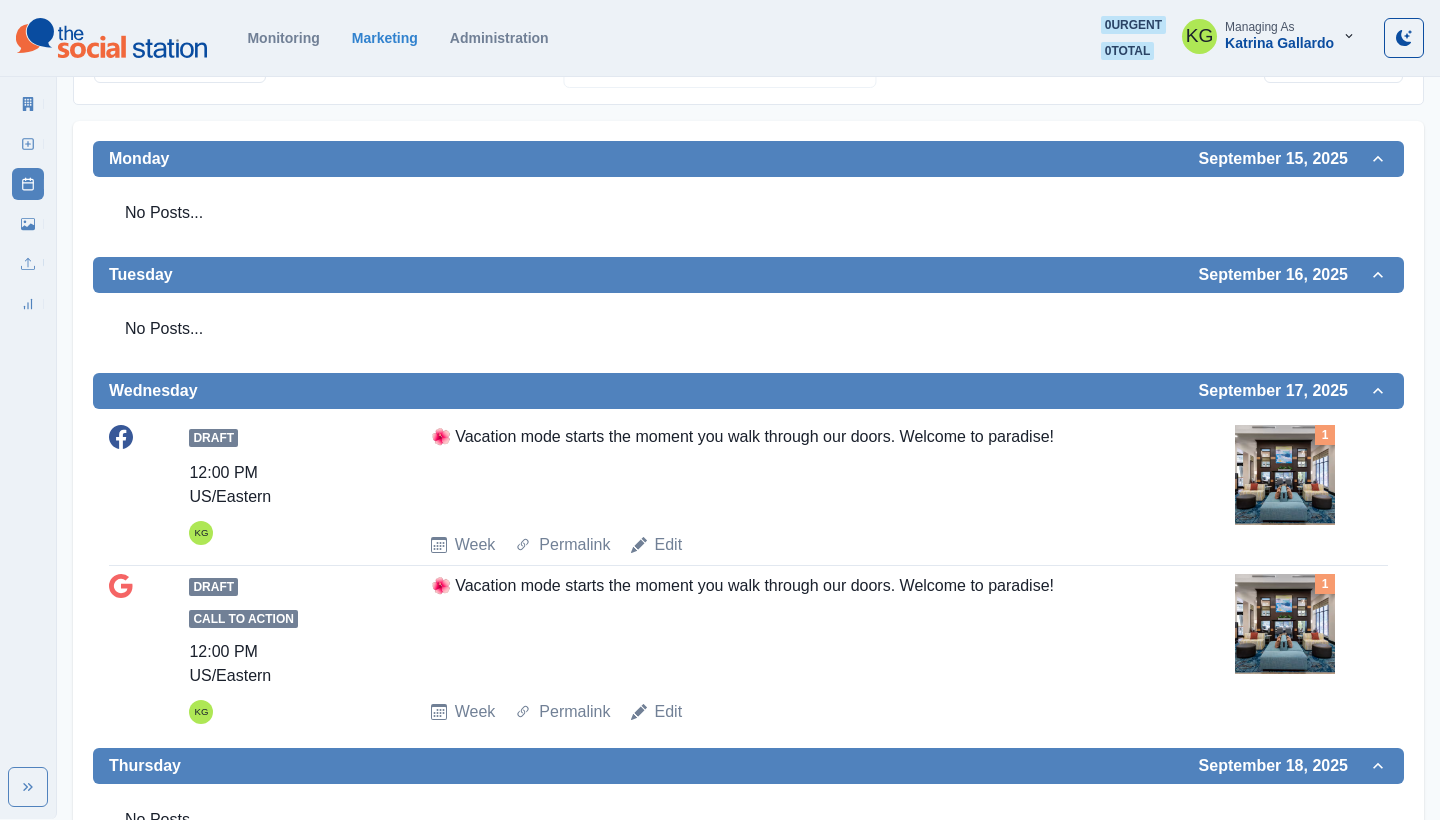 scroll, scrollTop: 5, scrollLeft: 0, axis: vertical 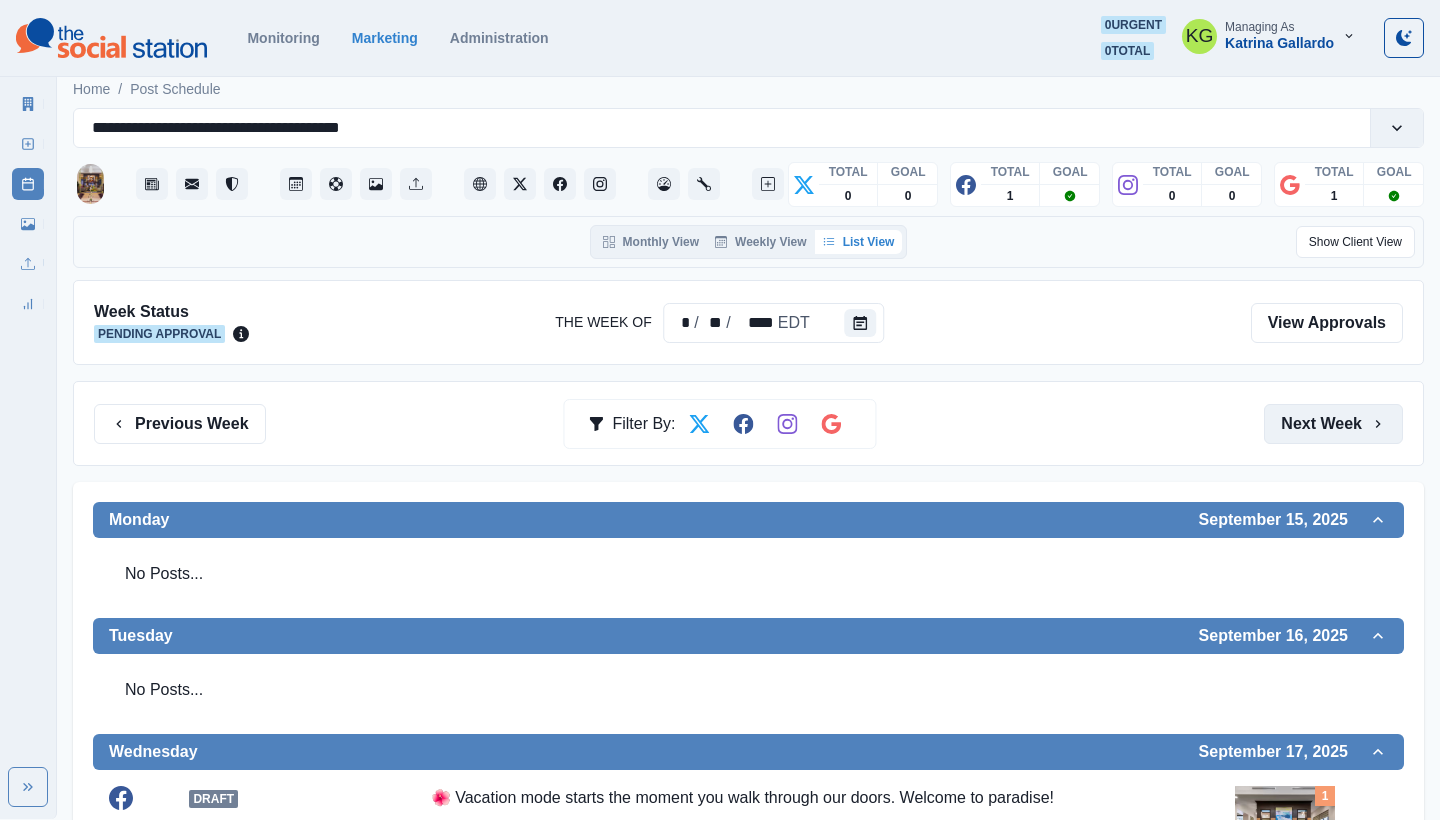 click on "Next Week" at bounding box center (1333, 424) 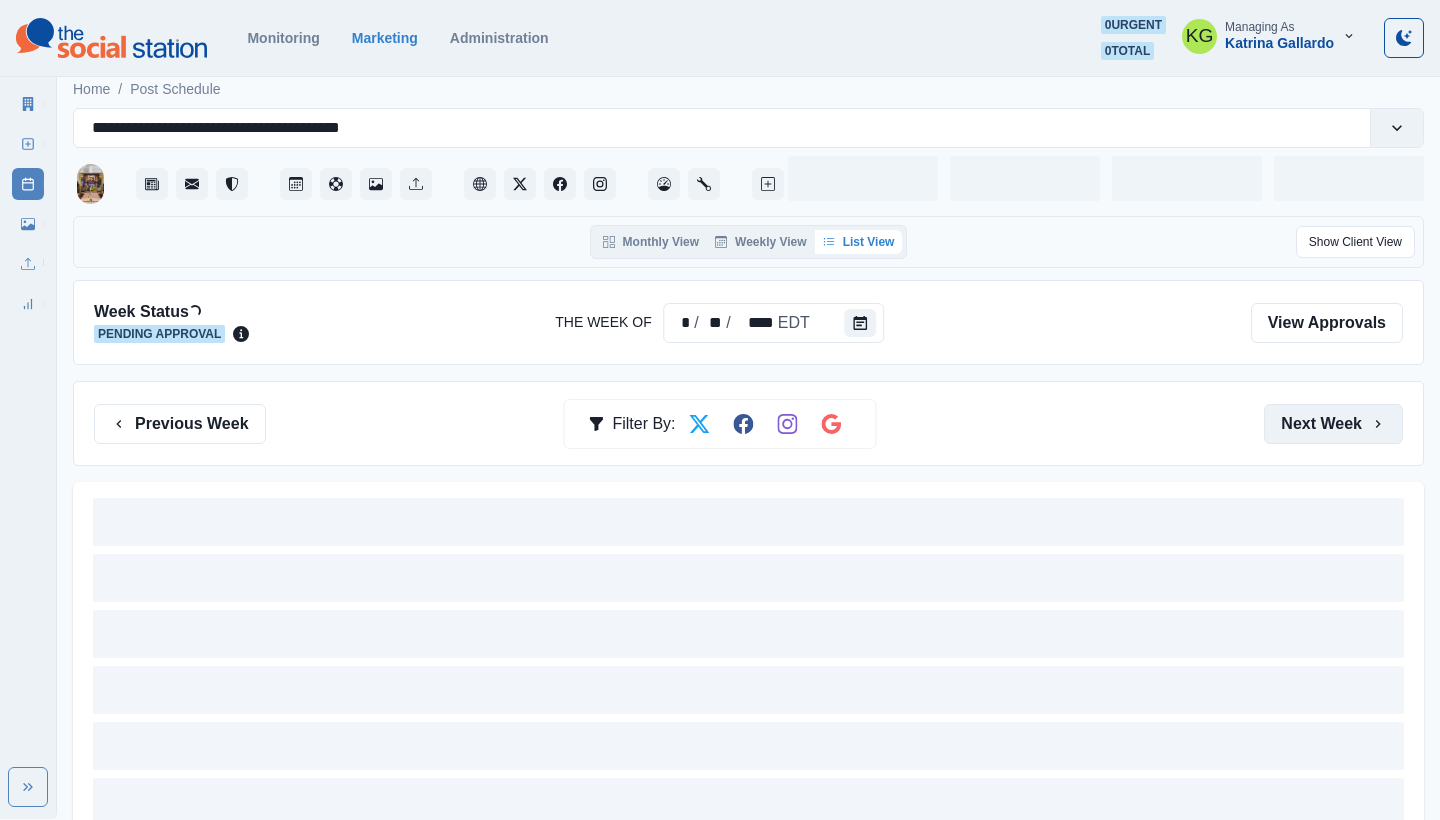 scroll, scrollTop: 0, scrollLeft: 0, axis: both 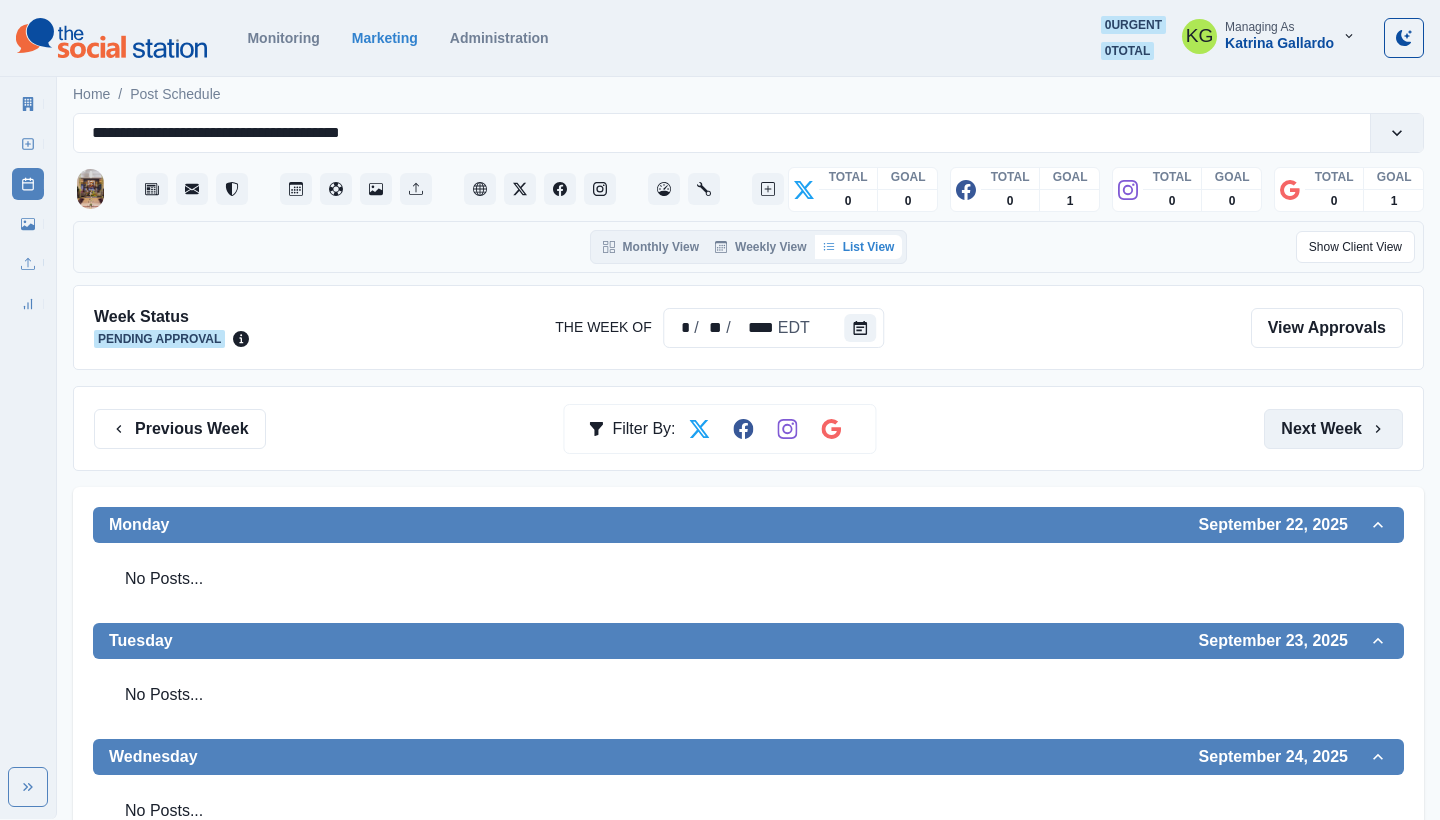 click on "Next Week" at bounding box center (1333, 429) 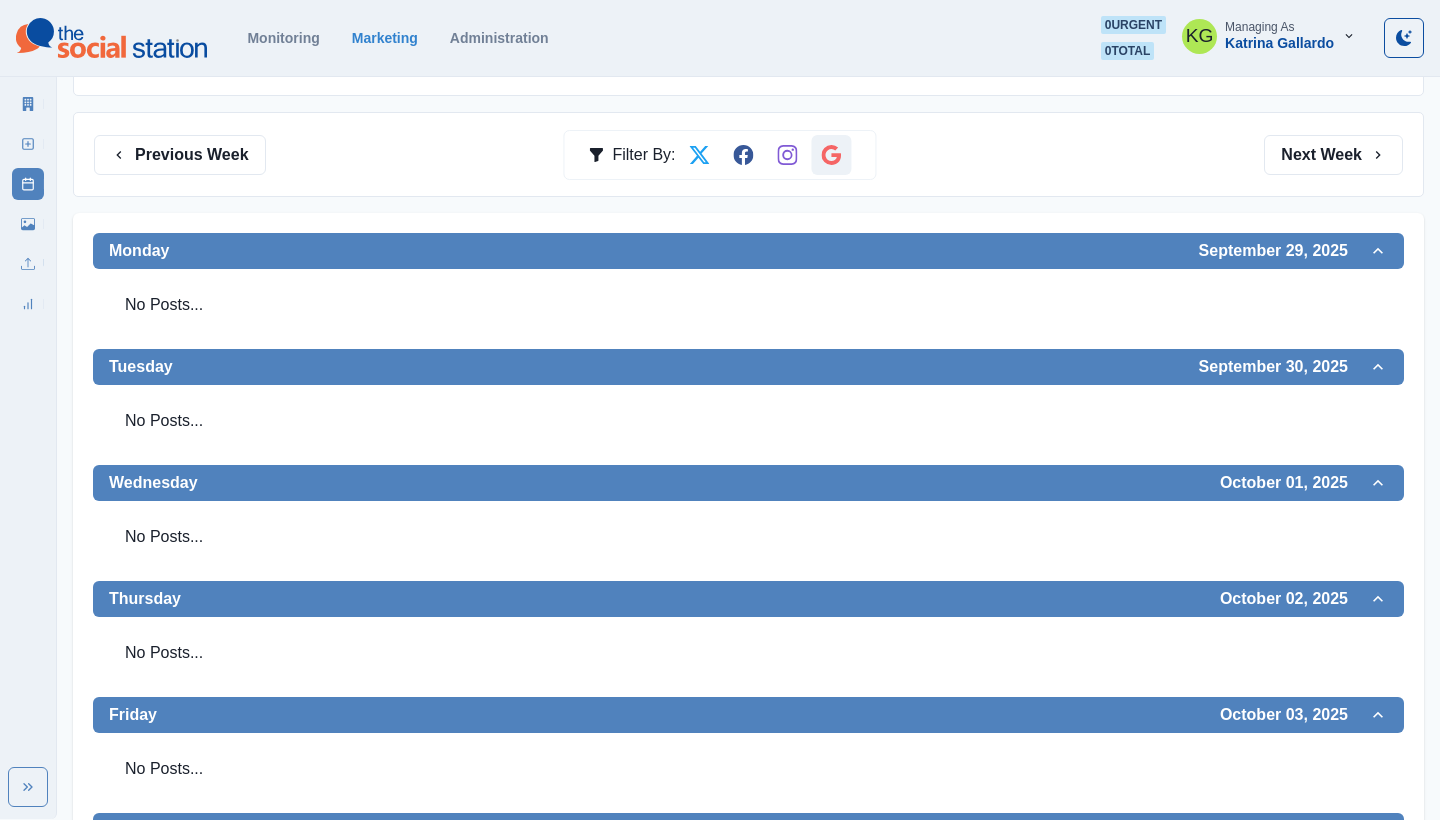 scroll, scrollTop: 233, scrollLeft: 0, axis: vertical 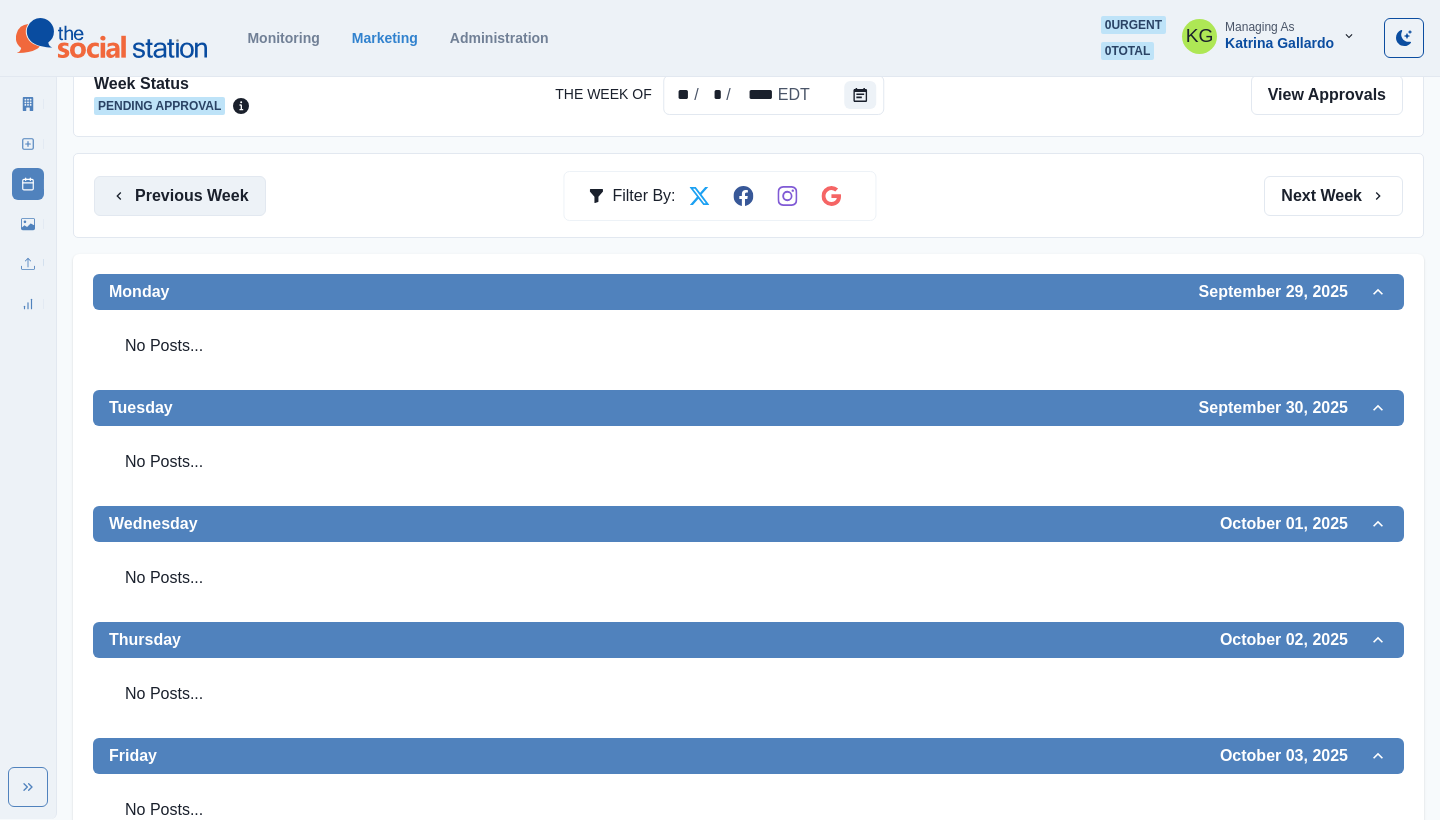 click on "Previous Week" at bounding box center [180, 196] 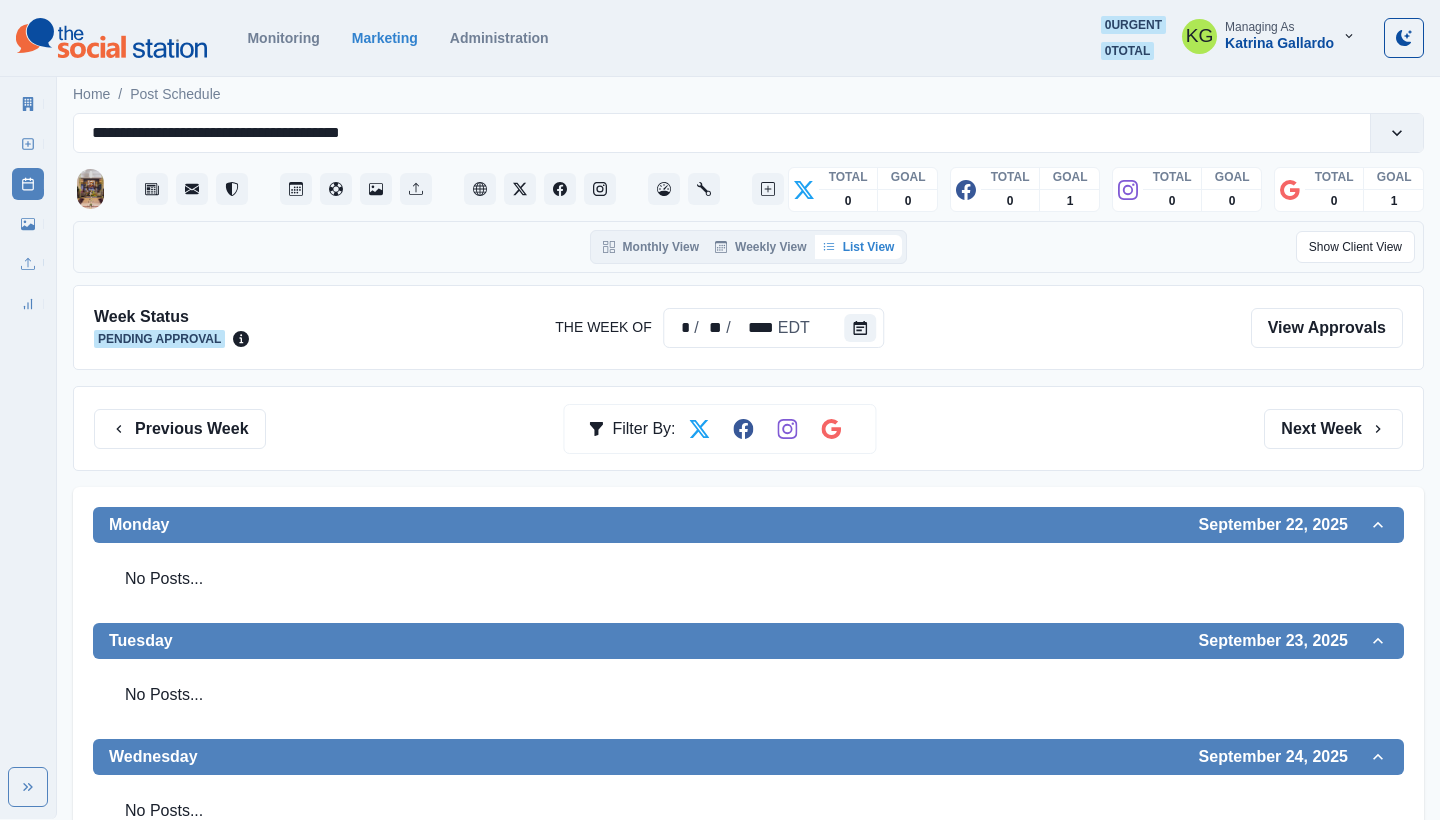scroll, scrollTop: 7, scrollLeft: 0, axis: vertical 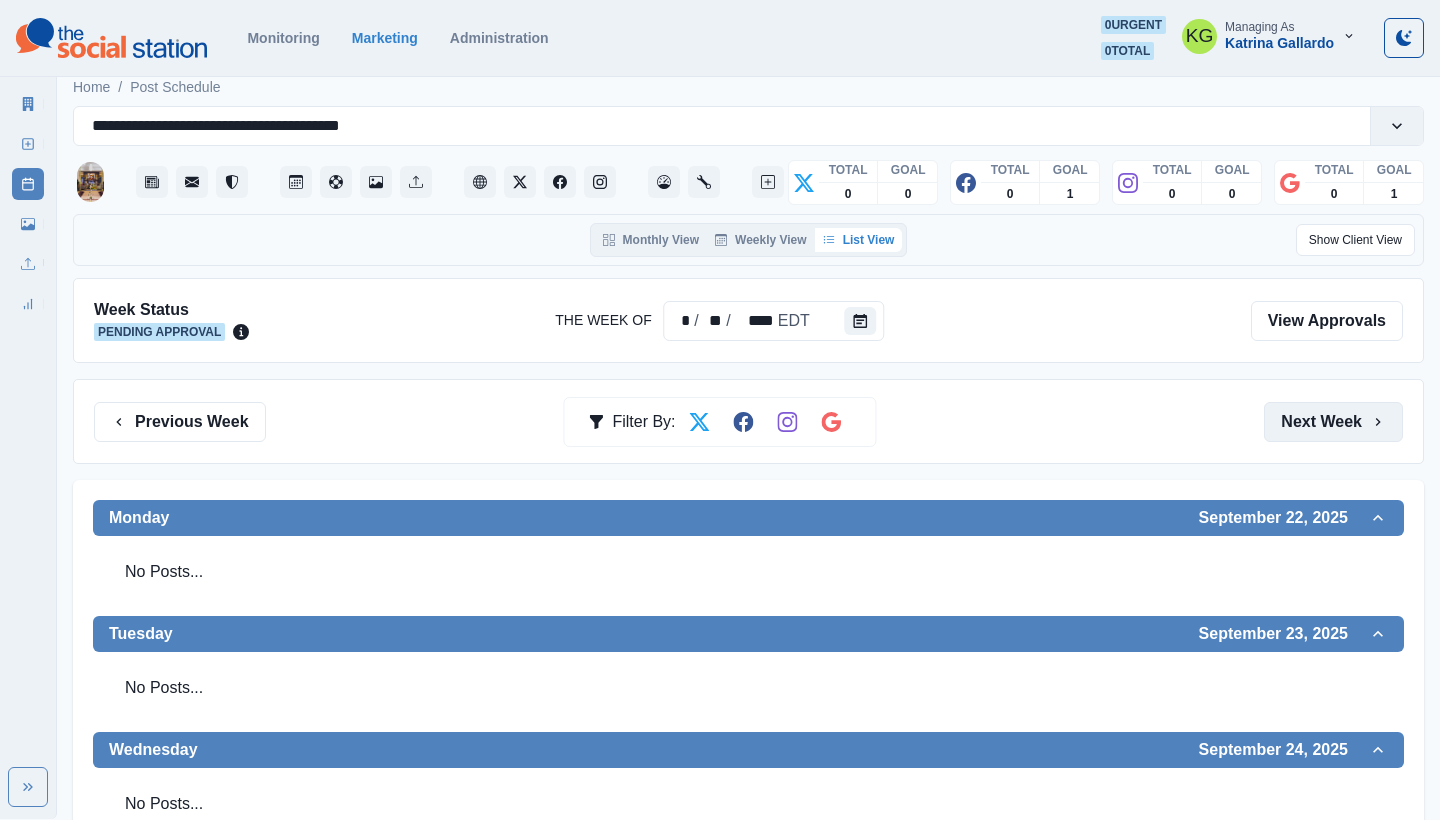click on "Next Week" at bounding box center [1333, 422] 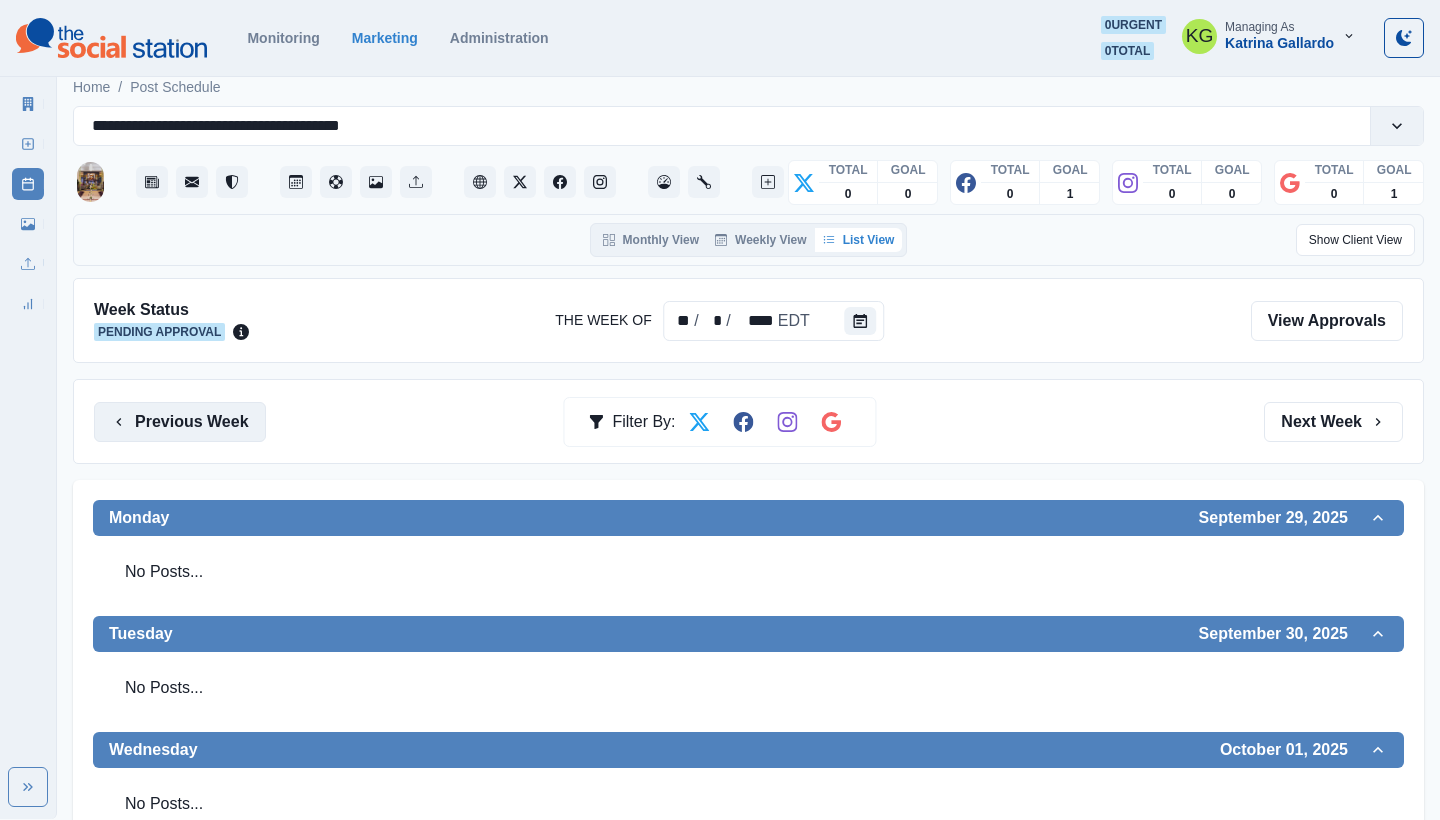click on "Previous Week" at bounding box center (180, 422) 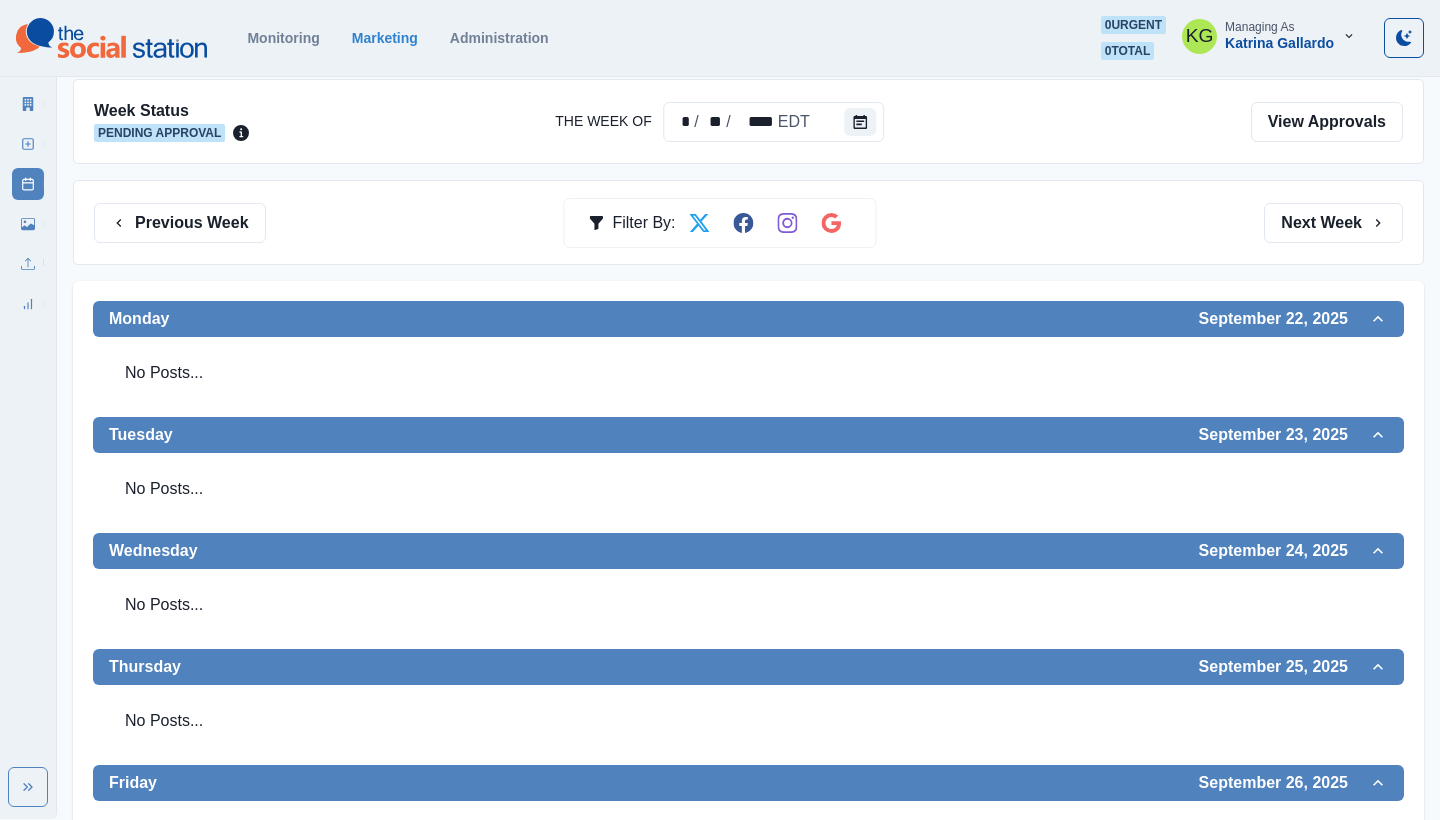 scroll, scrollTop: 55, scrollLeft: 0, axis: vertical 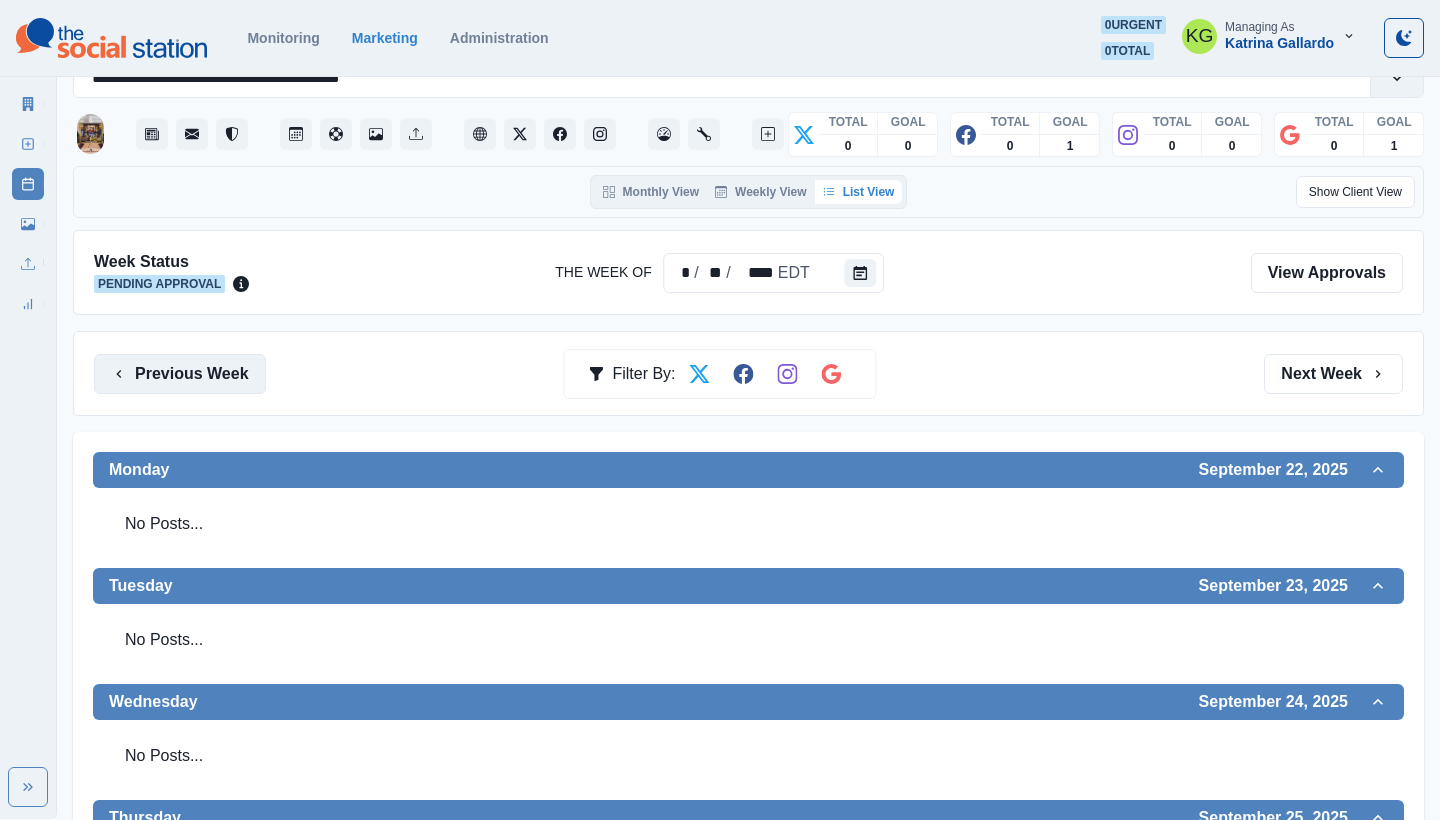 click on "Previous Week" at bounding box center (180, 374) 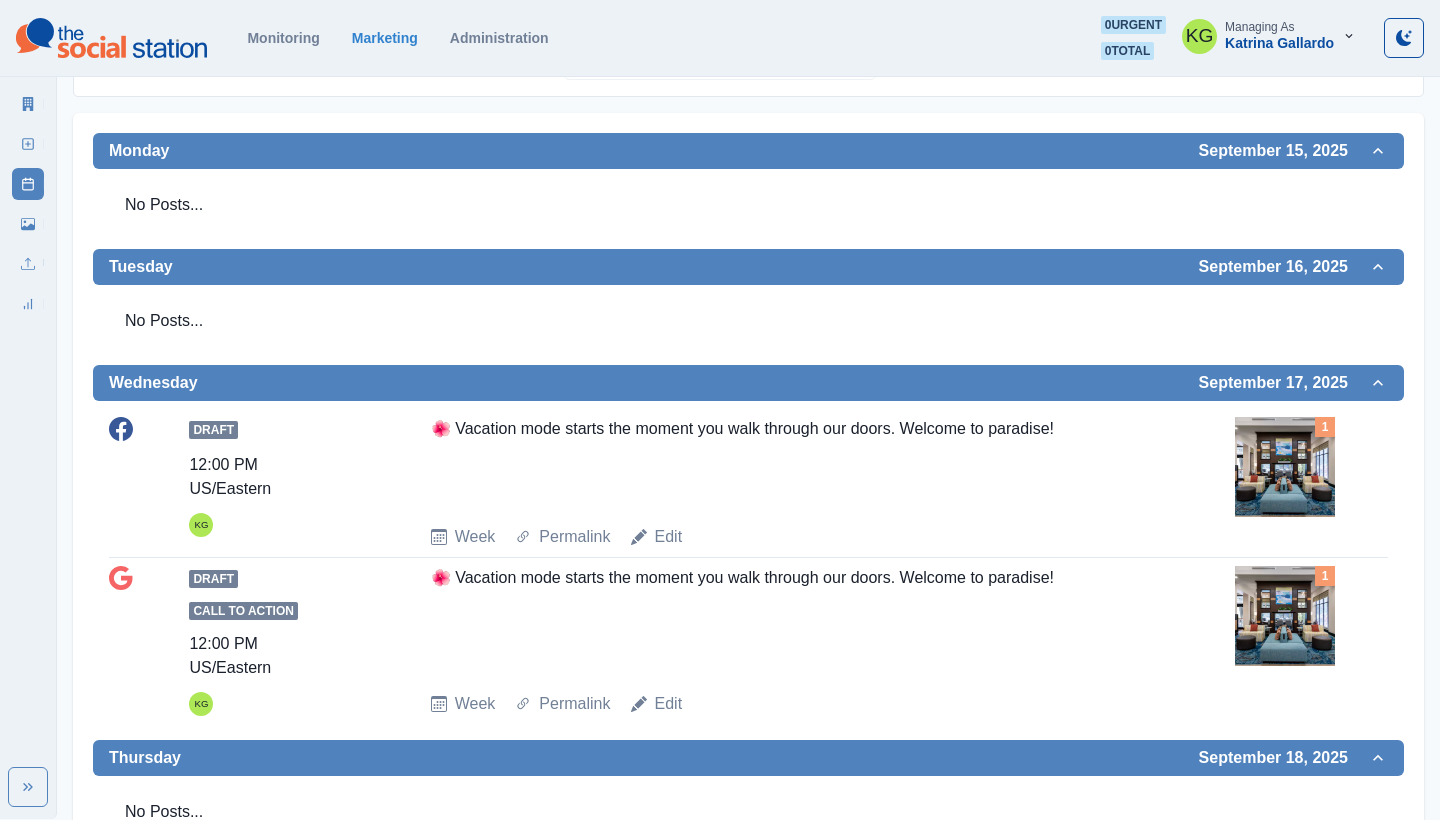 scroll, scrollTop: 67, scrollLeft: 0, axis: vertical 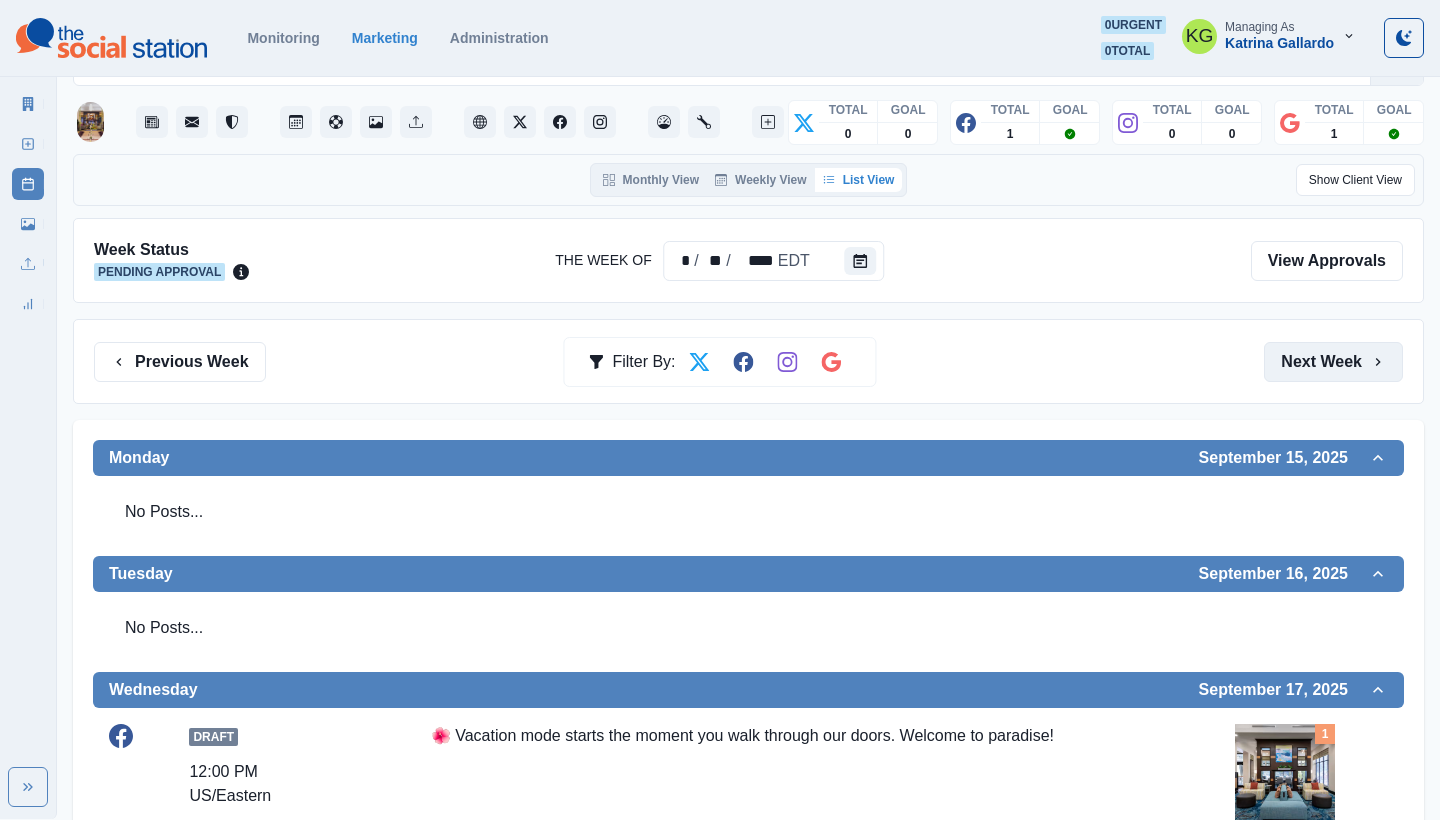 click on "Next Week" at bounding box center (1333, 362) 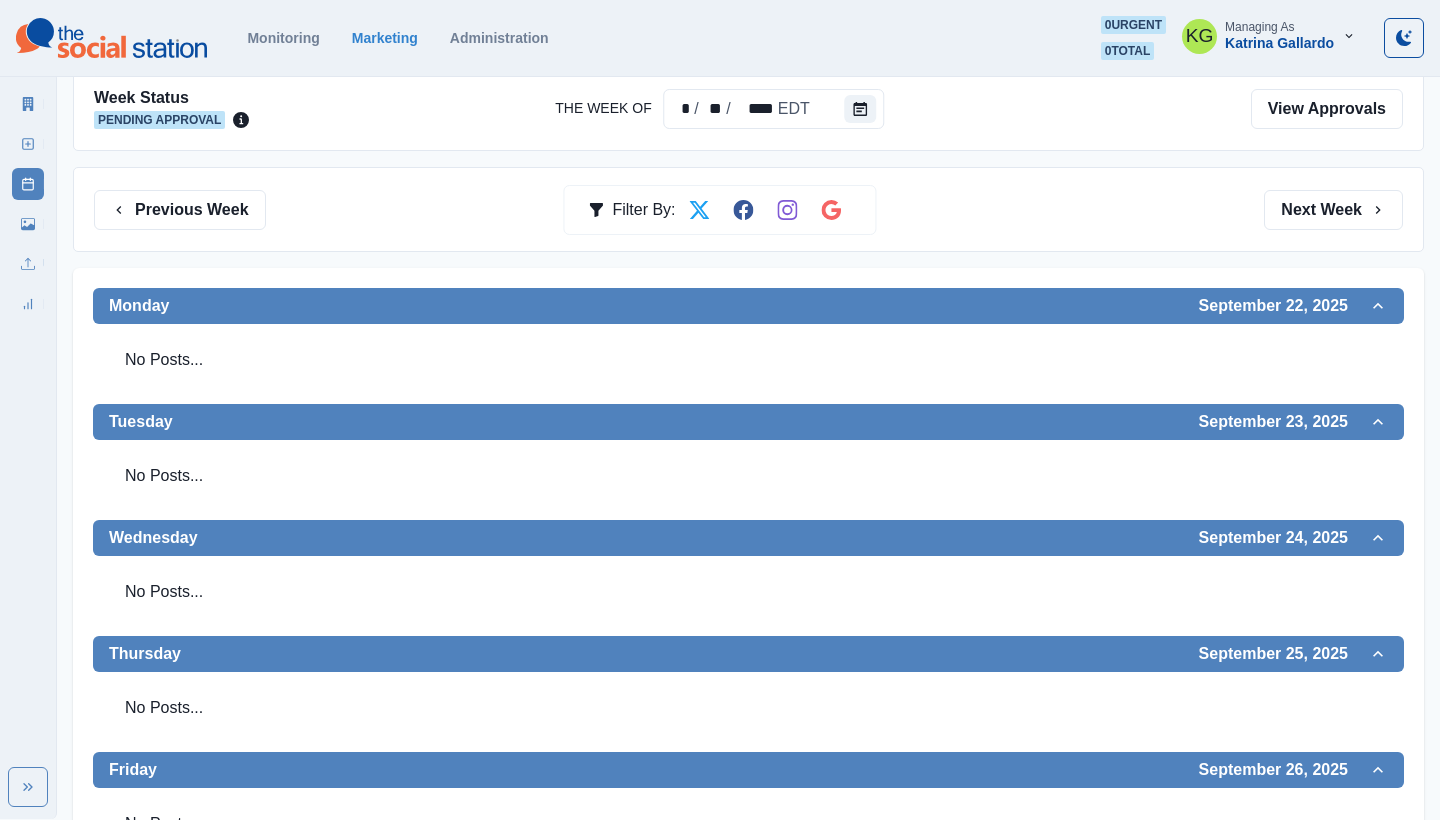 scroll, scrollTop: 69, scrollLeft: 0, axis: vertical 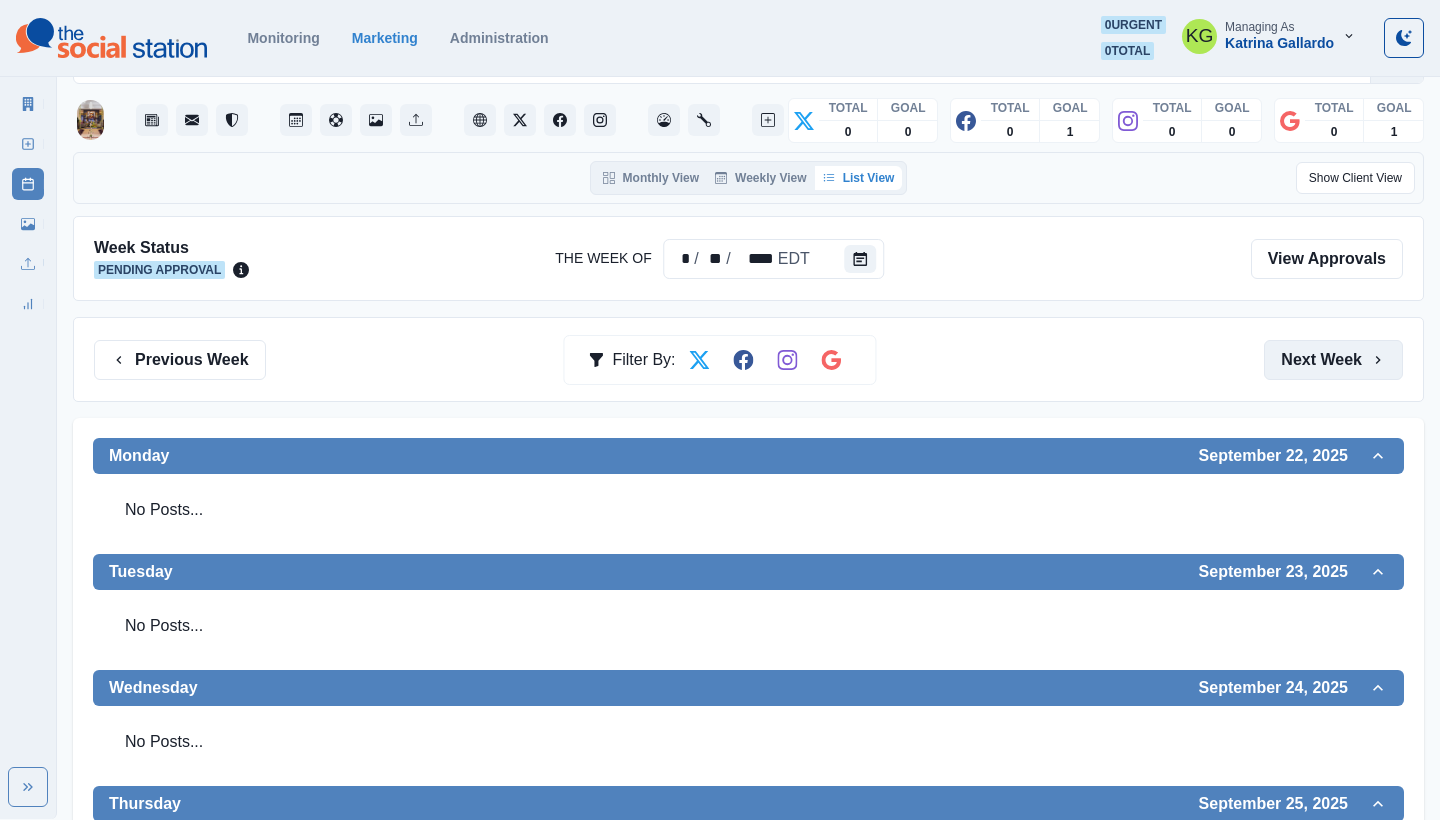 click on "Next Week" at bounding box center [1333, 360] 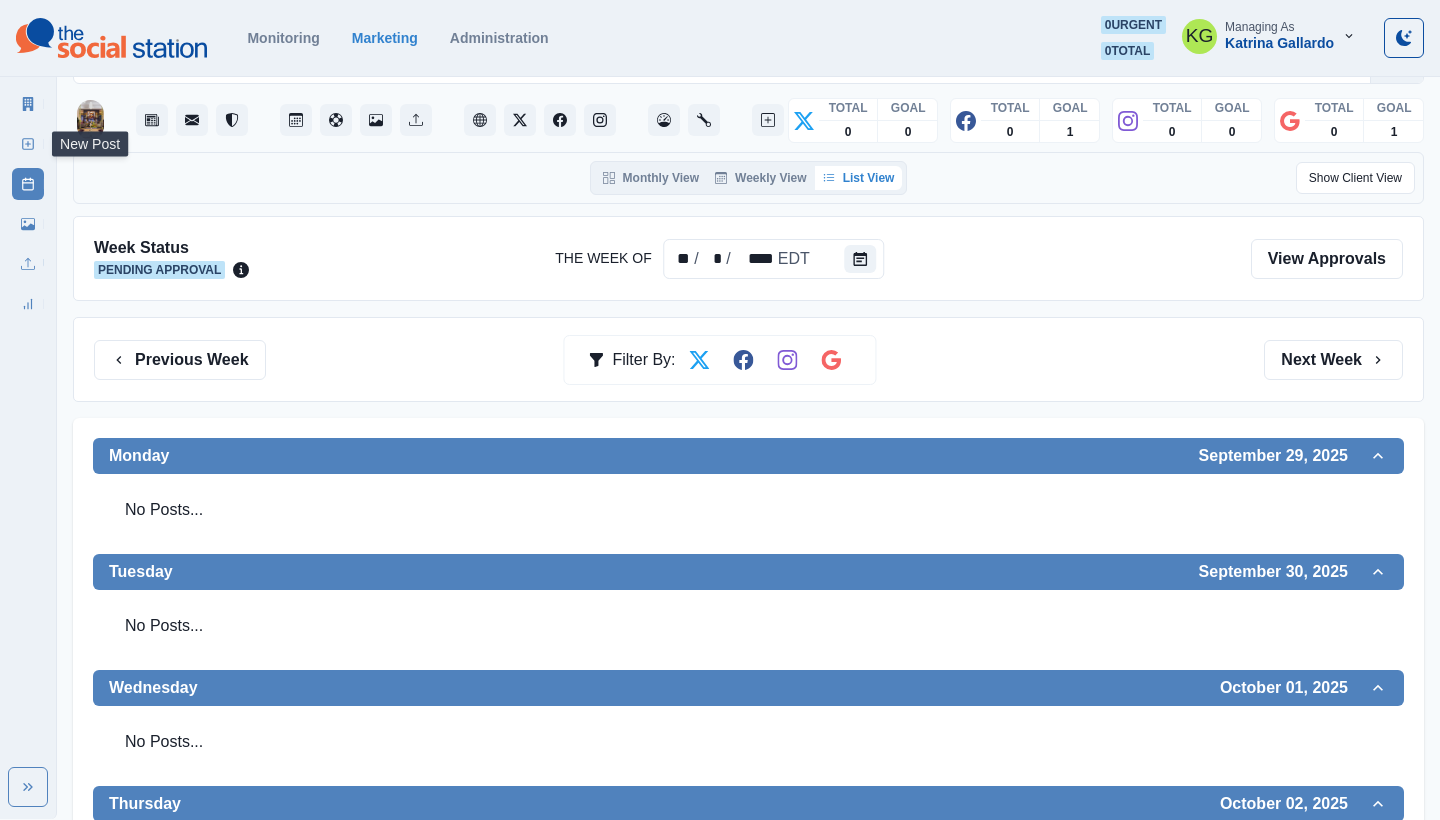 click 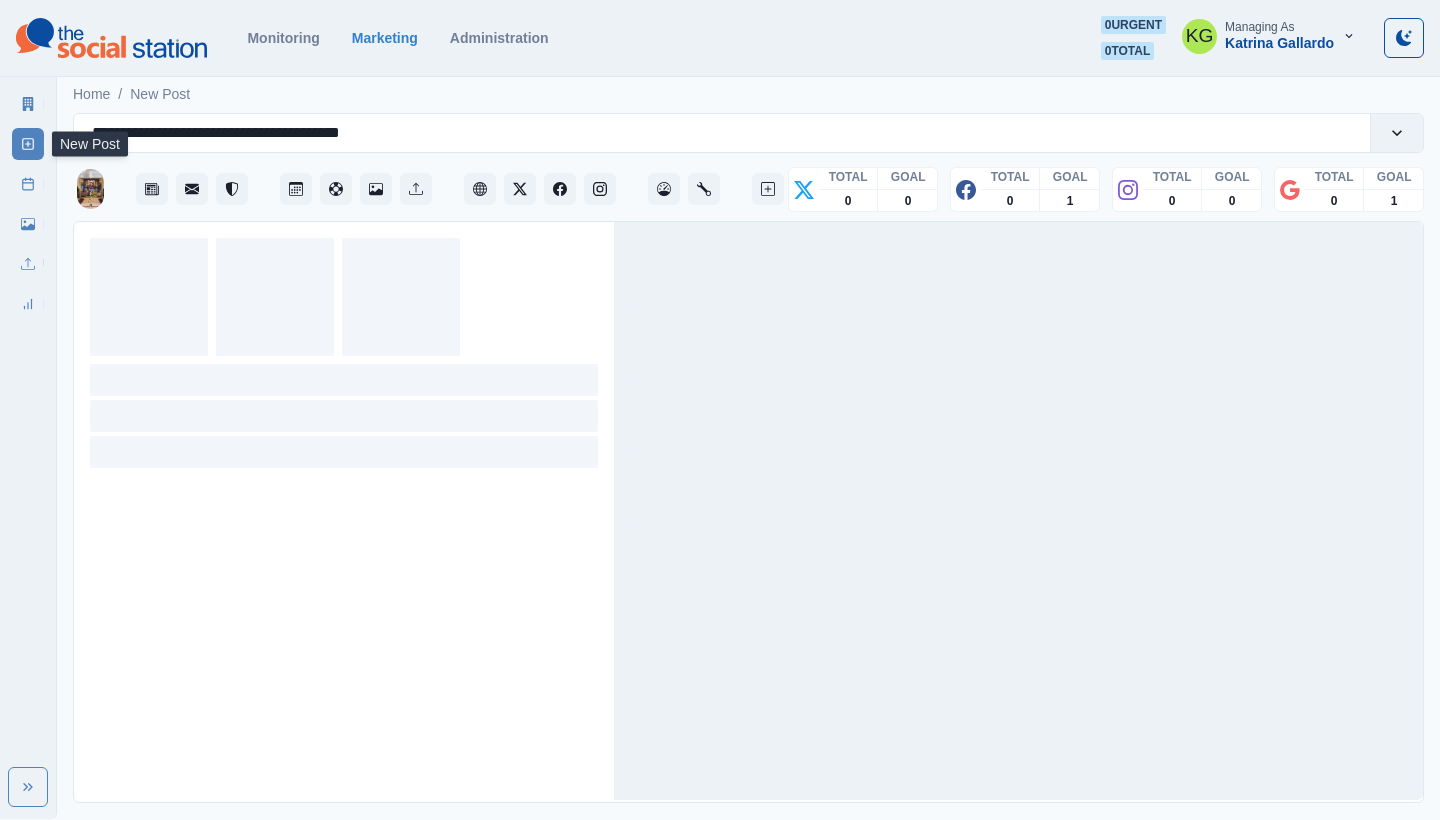 scroll, scrollTop: 0, scrollLeft: 0, axis: both 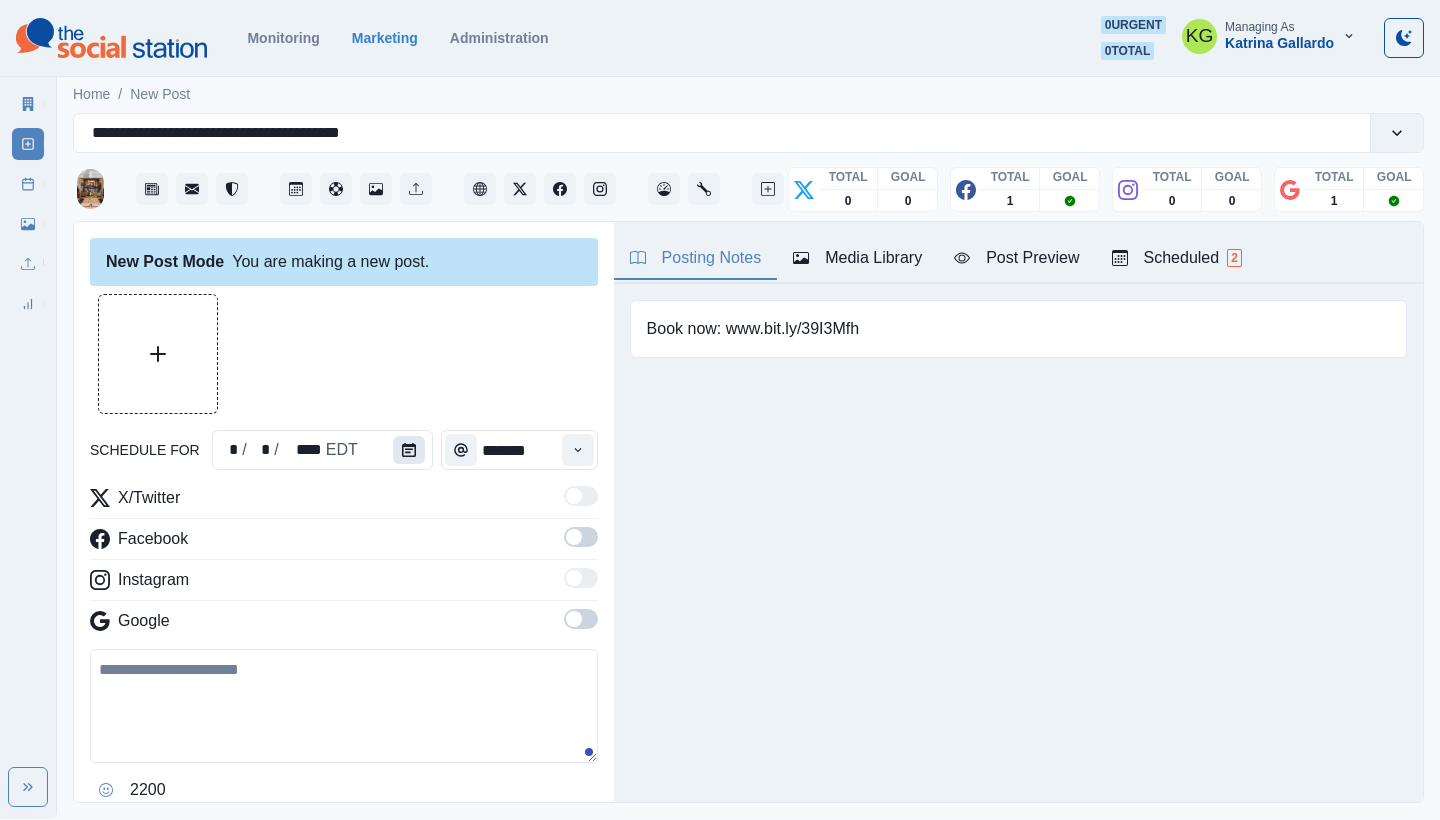click 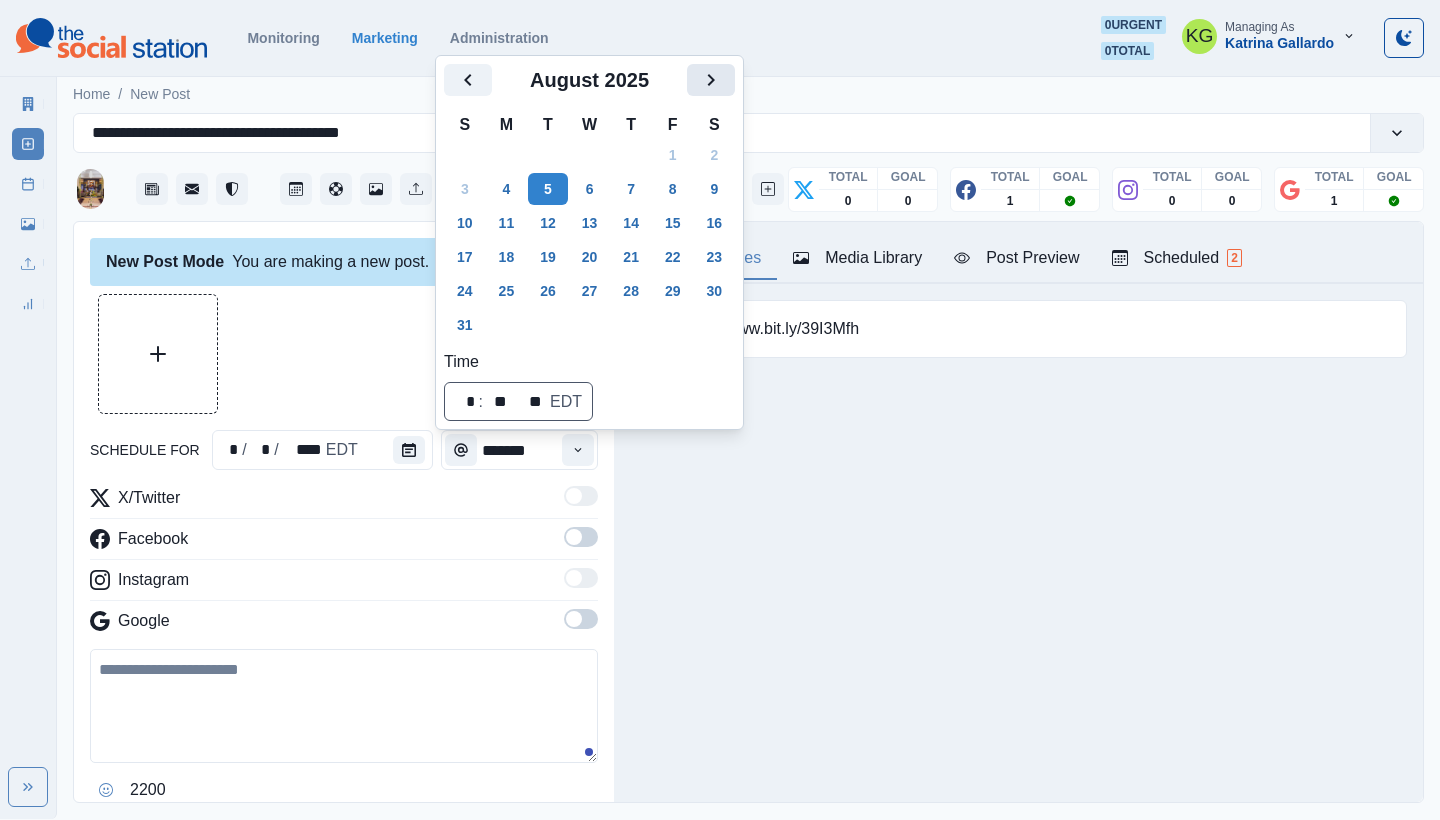 click 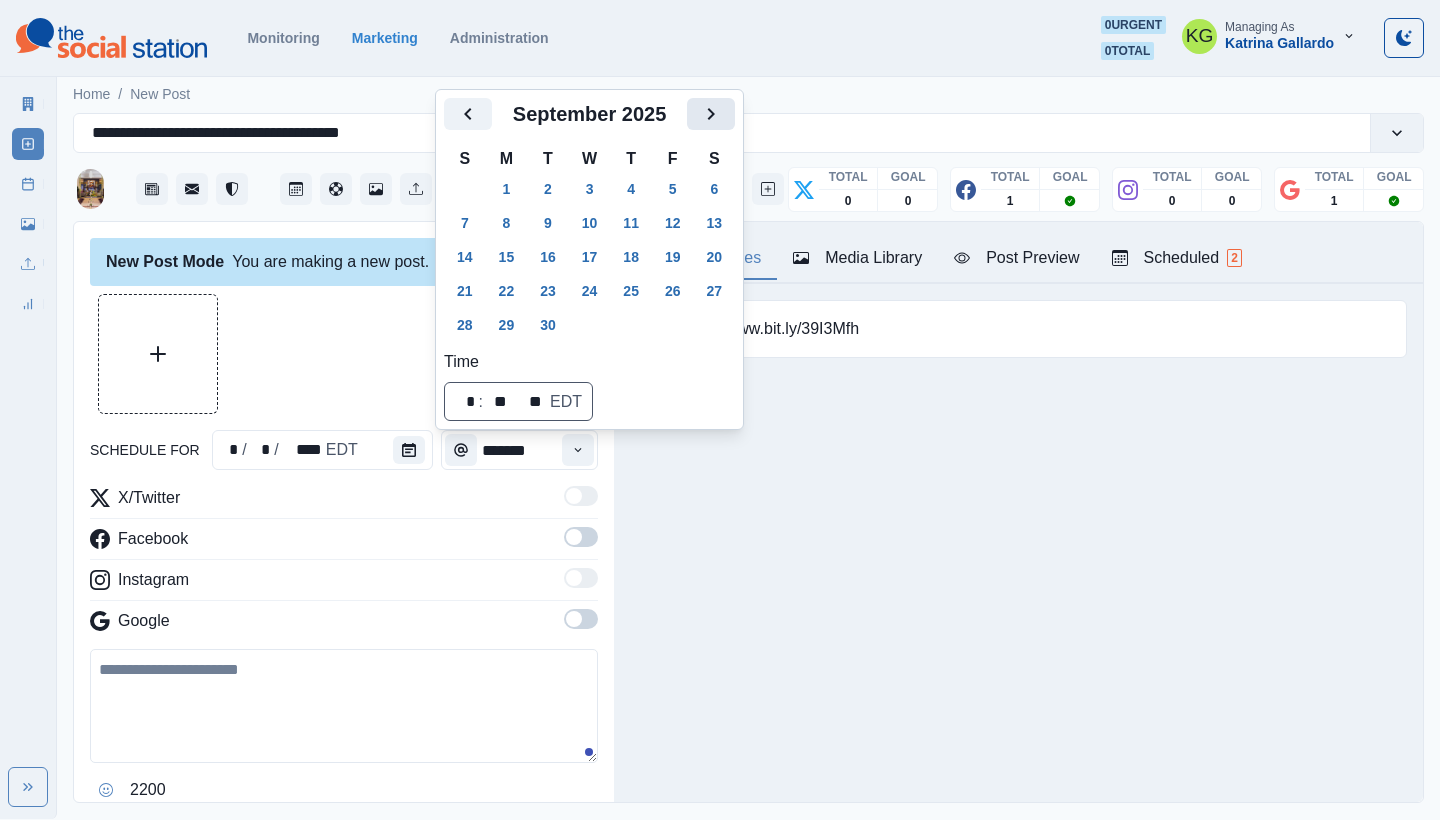 click 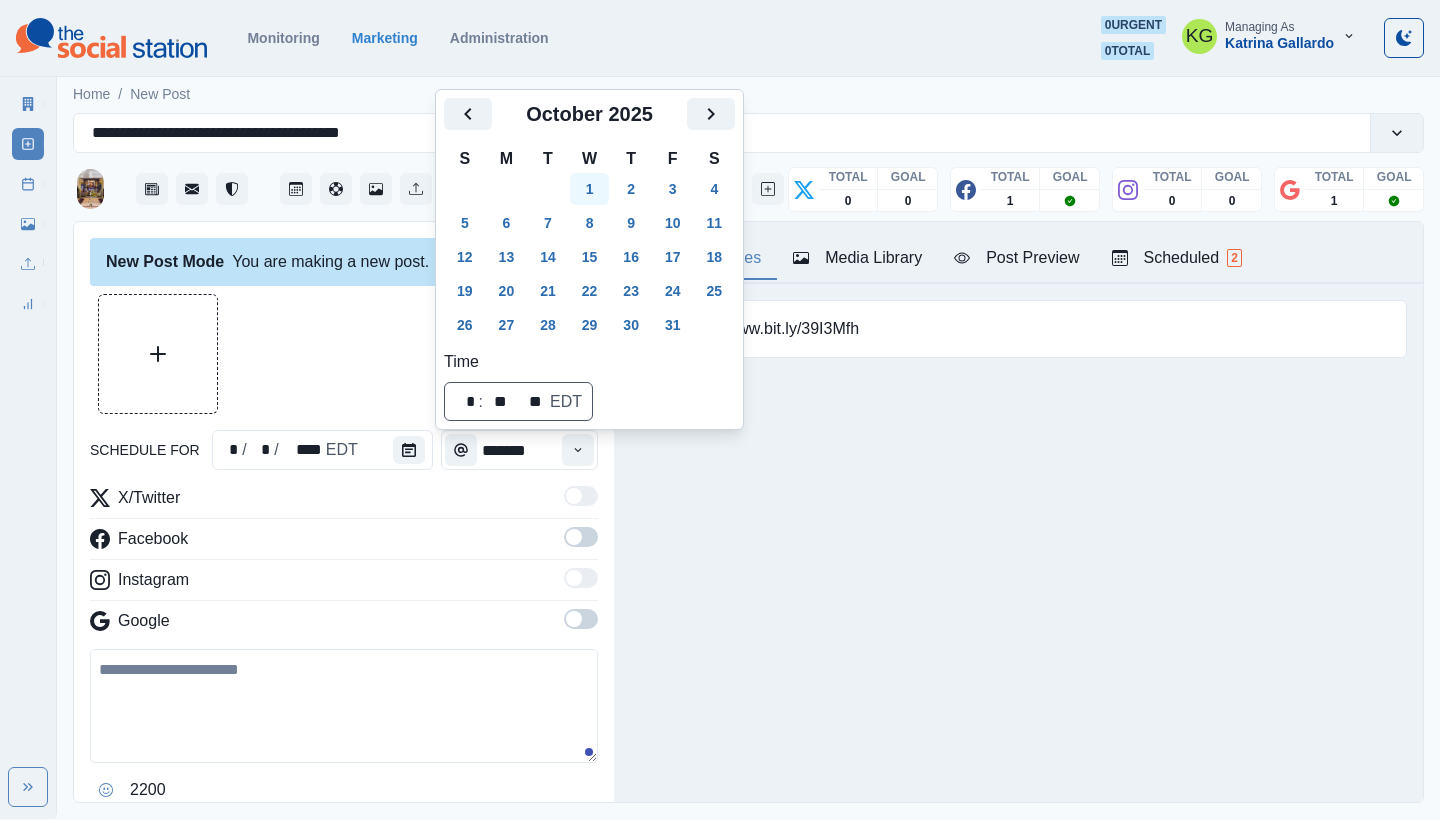 click on "1" at bounding box center [590, 189] 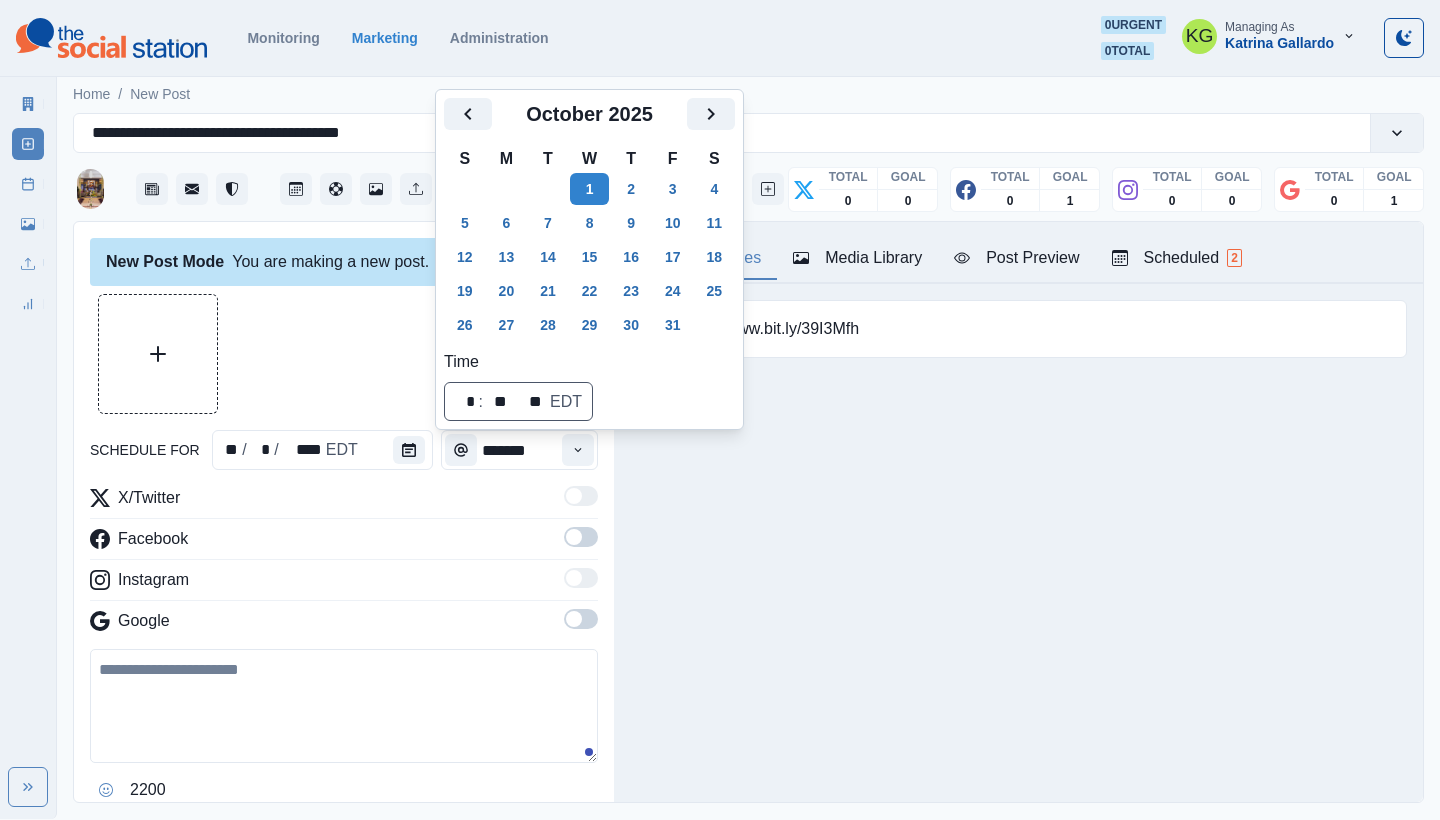 click at bounding box center [344, 354] 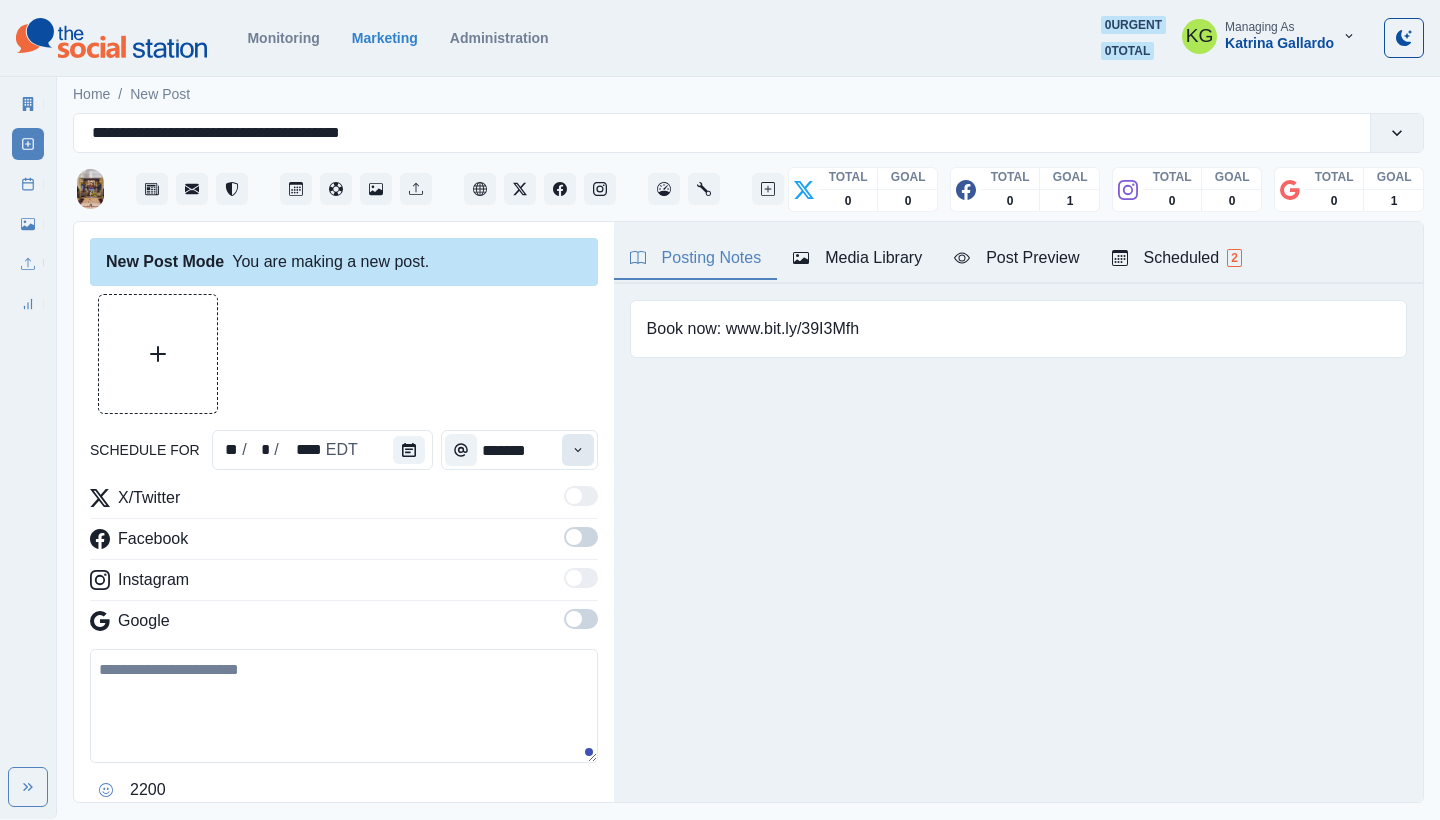 click at bounding box center (578, 450) 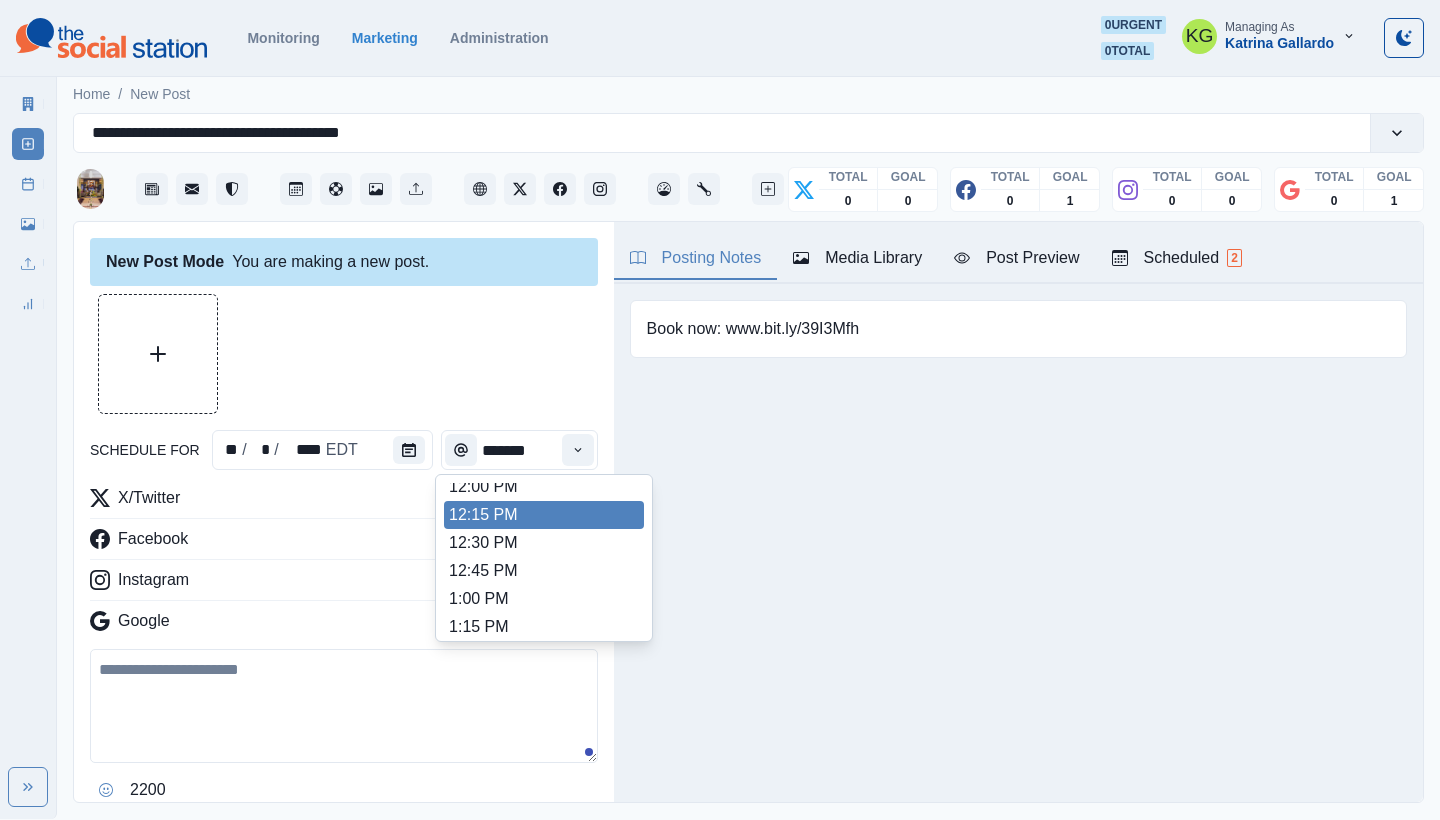 scroll, scrollTop: 448, scrollLeft: 0, axis: vertical 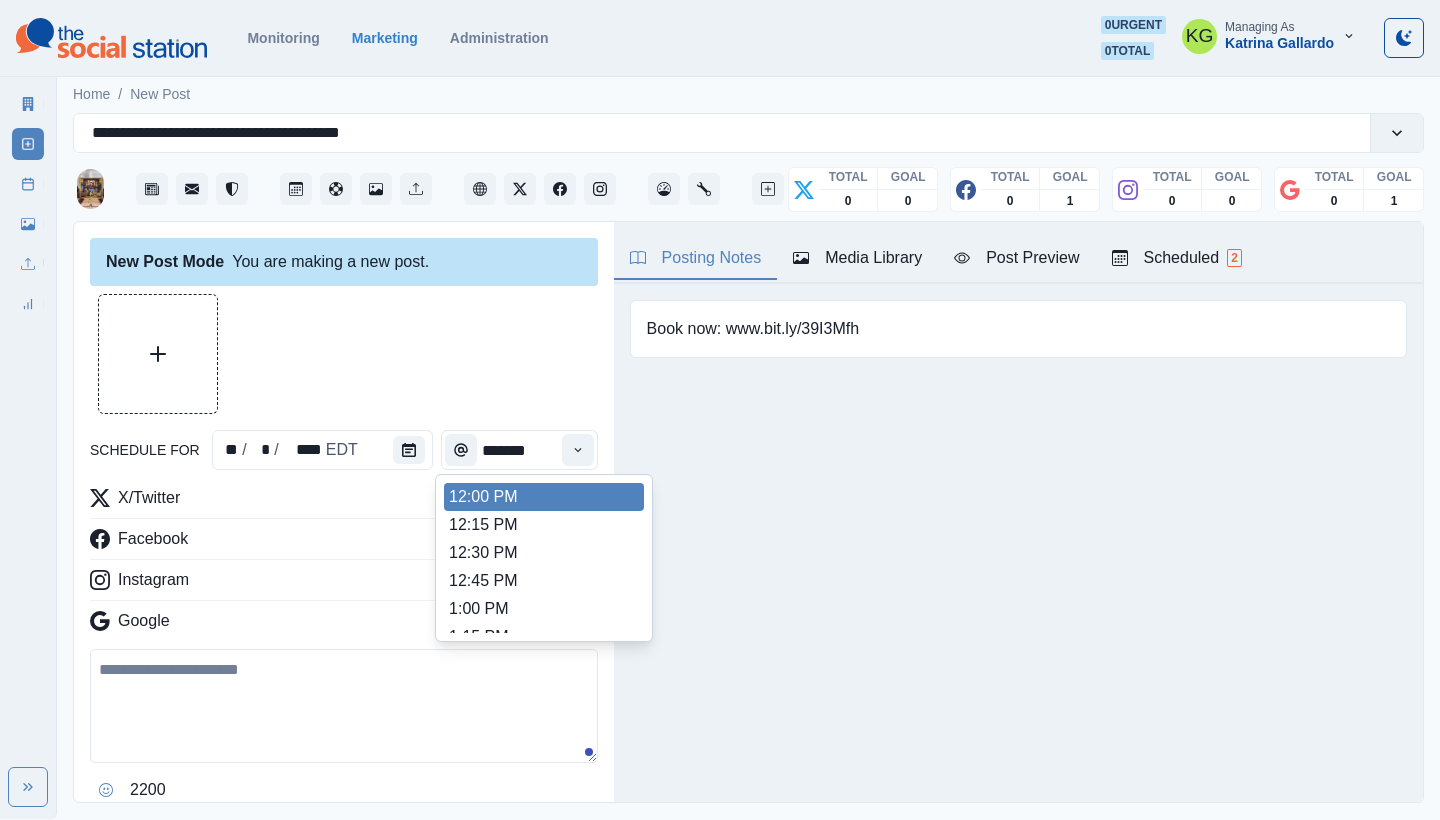 click on "12:00 PM" at bounding box center [544, 497] 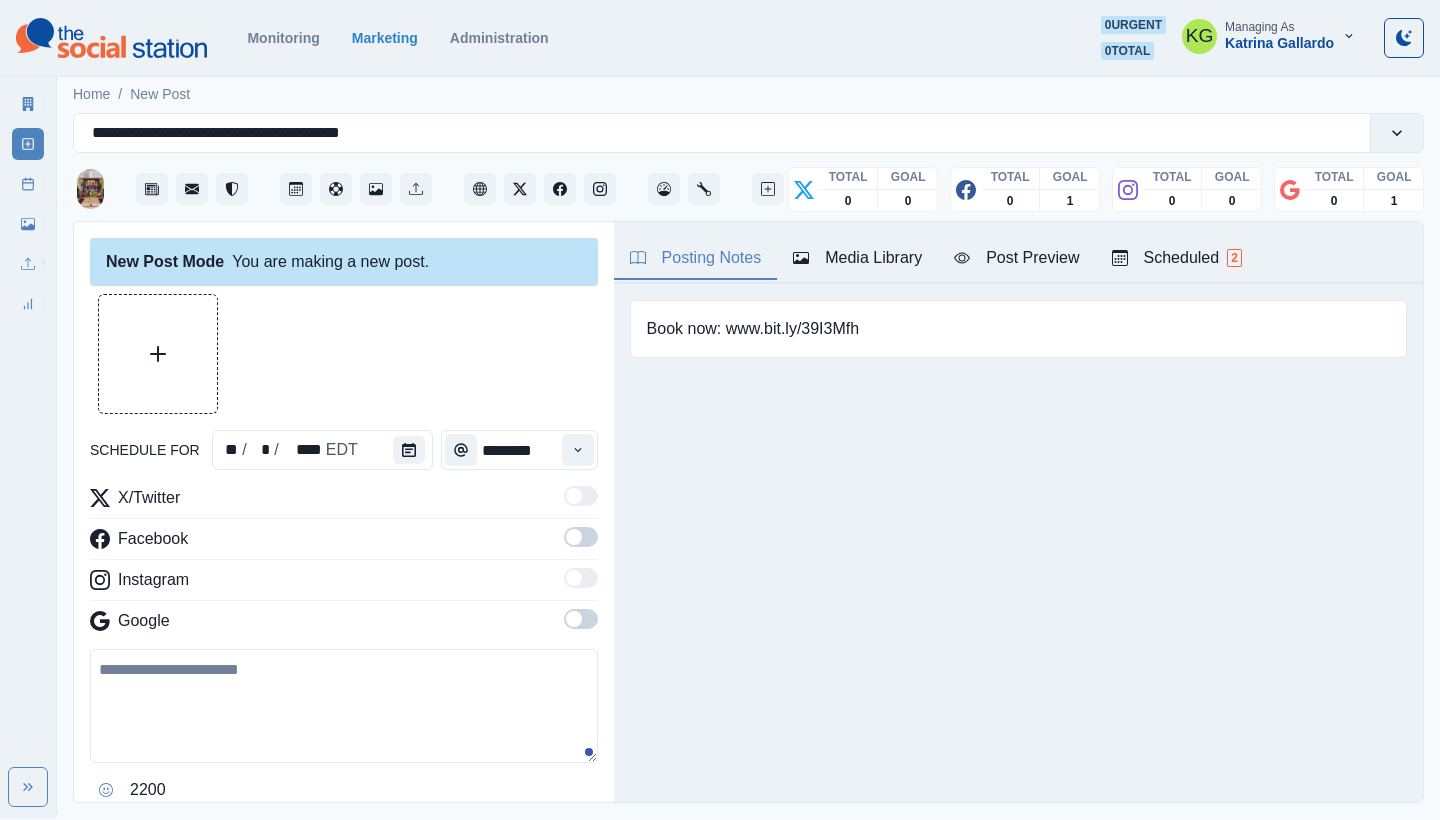 click at bounding box center (574, 619) 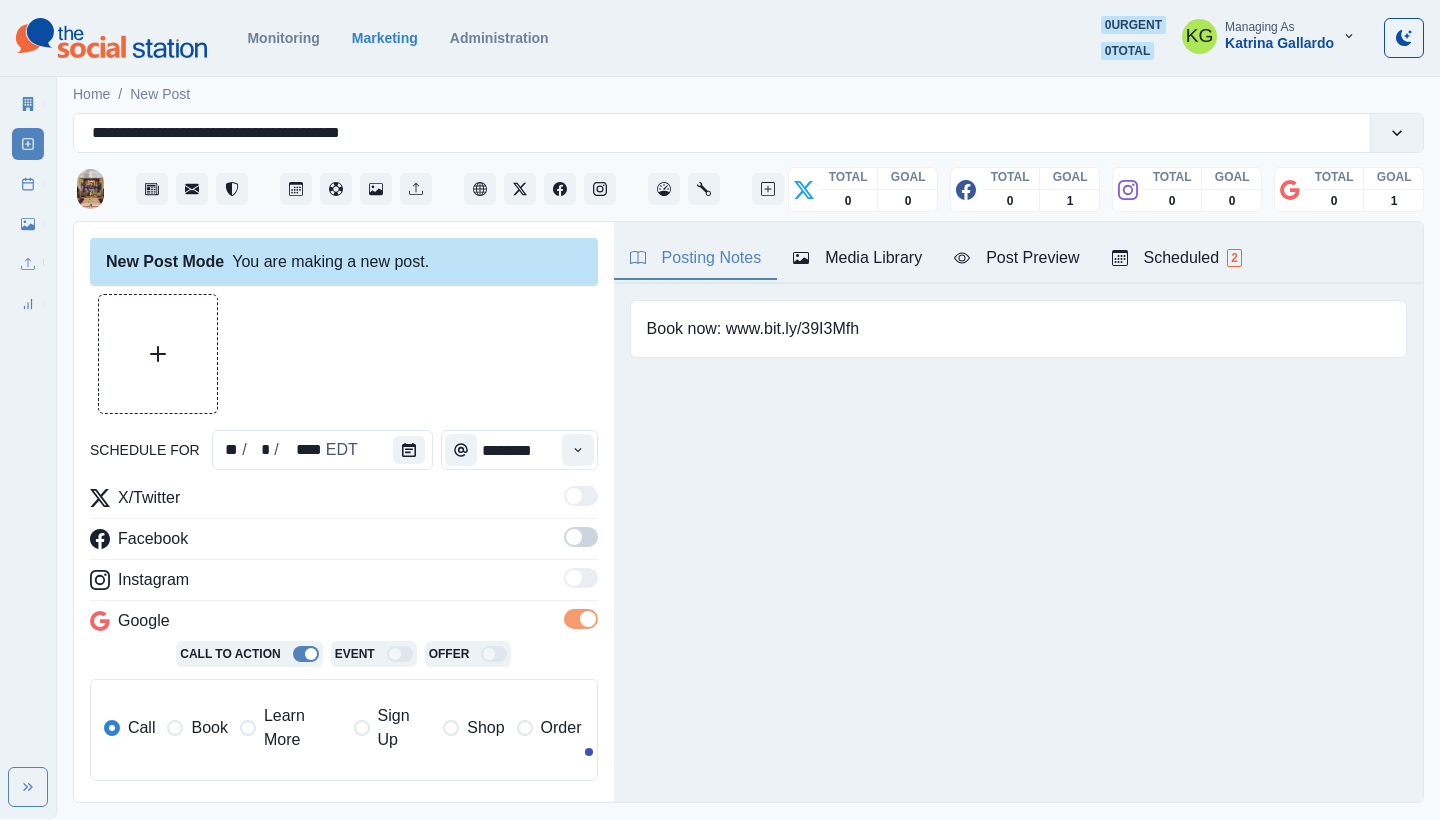 click at bounding box center (574, 537) 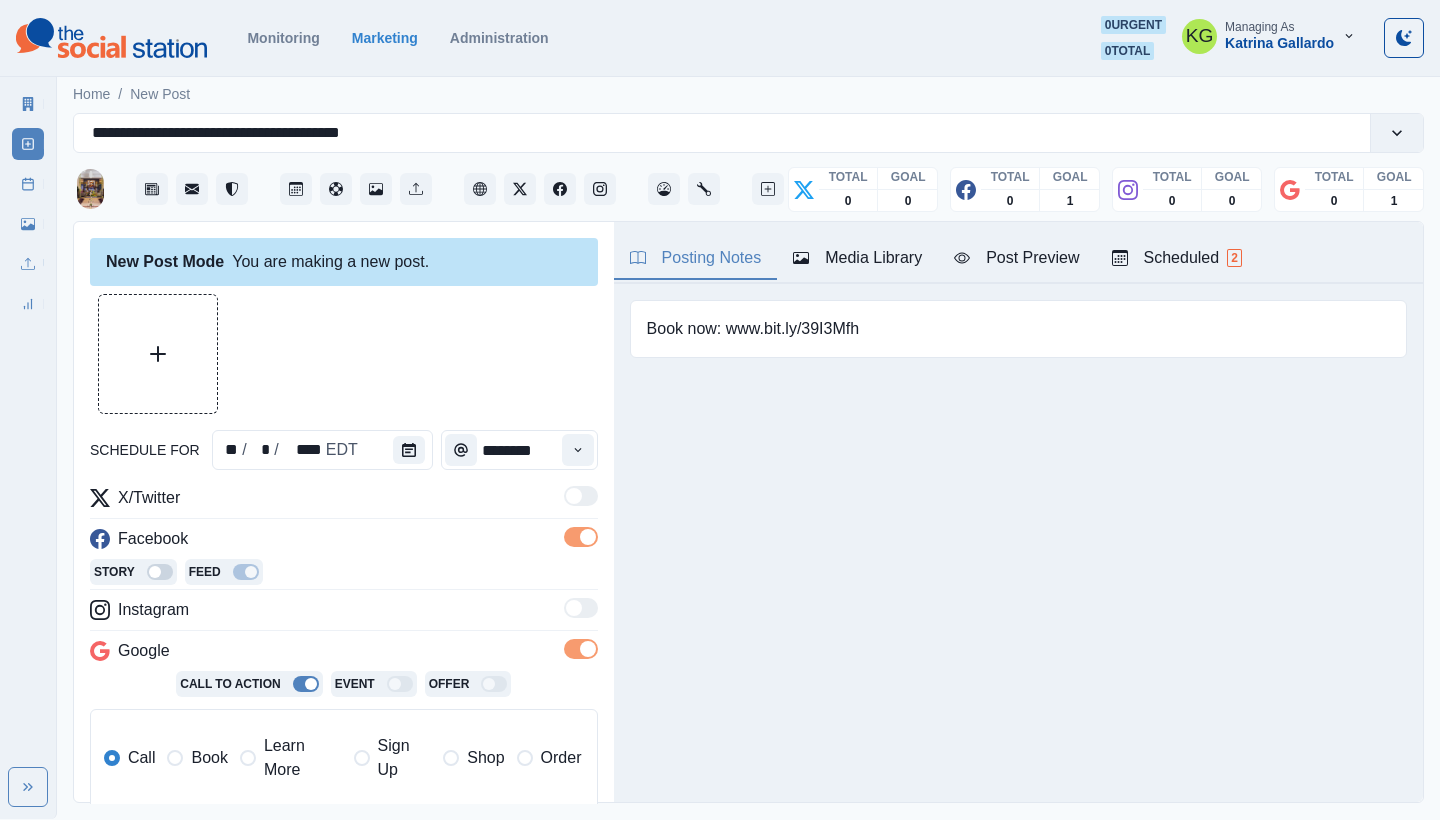 click on "Book" at bounding box center (209, 758) 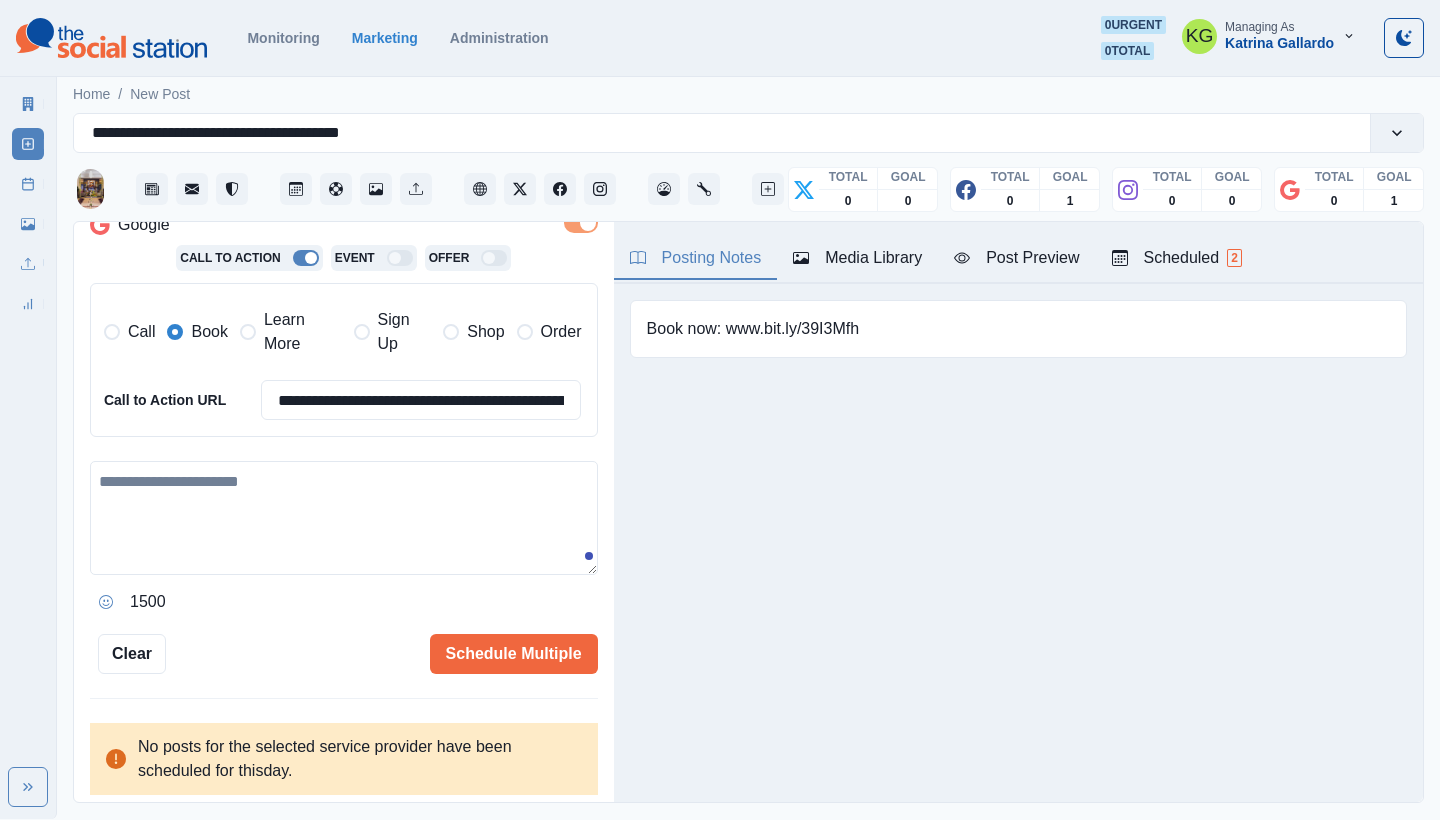click at bounding box center [344, 518] 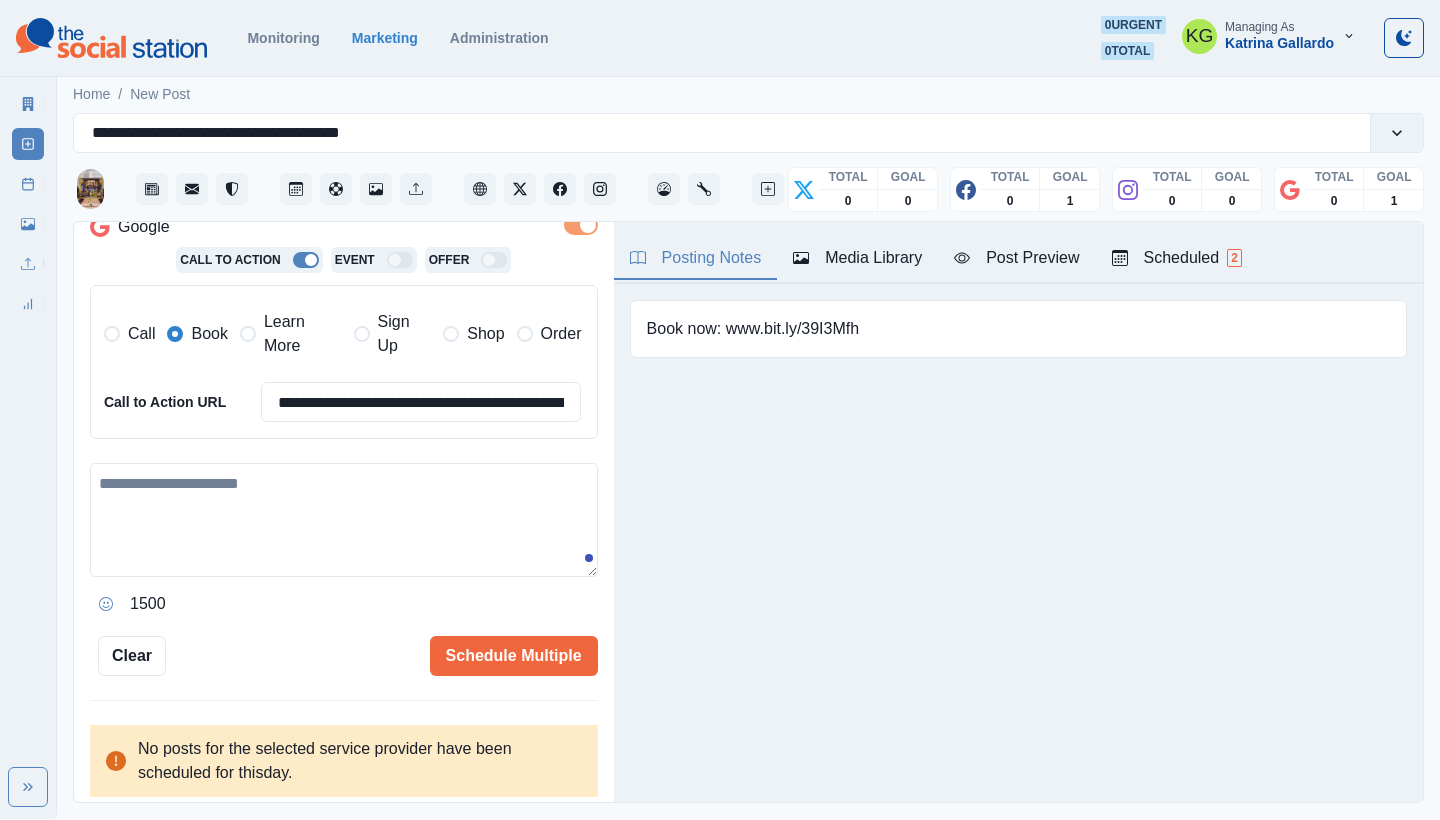 paste on "**********" 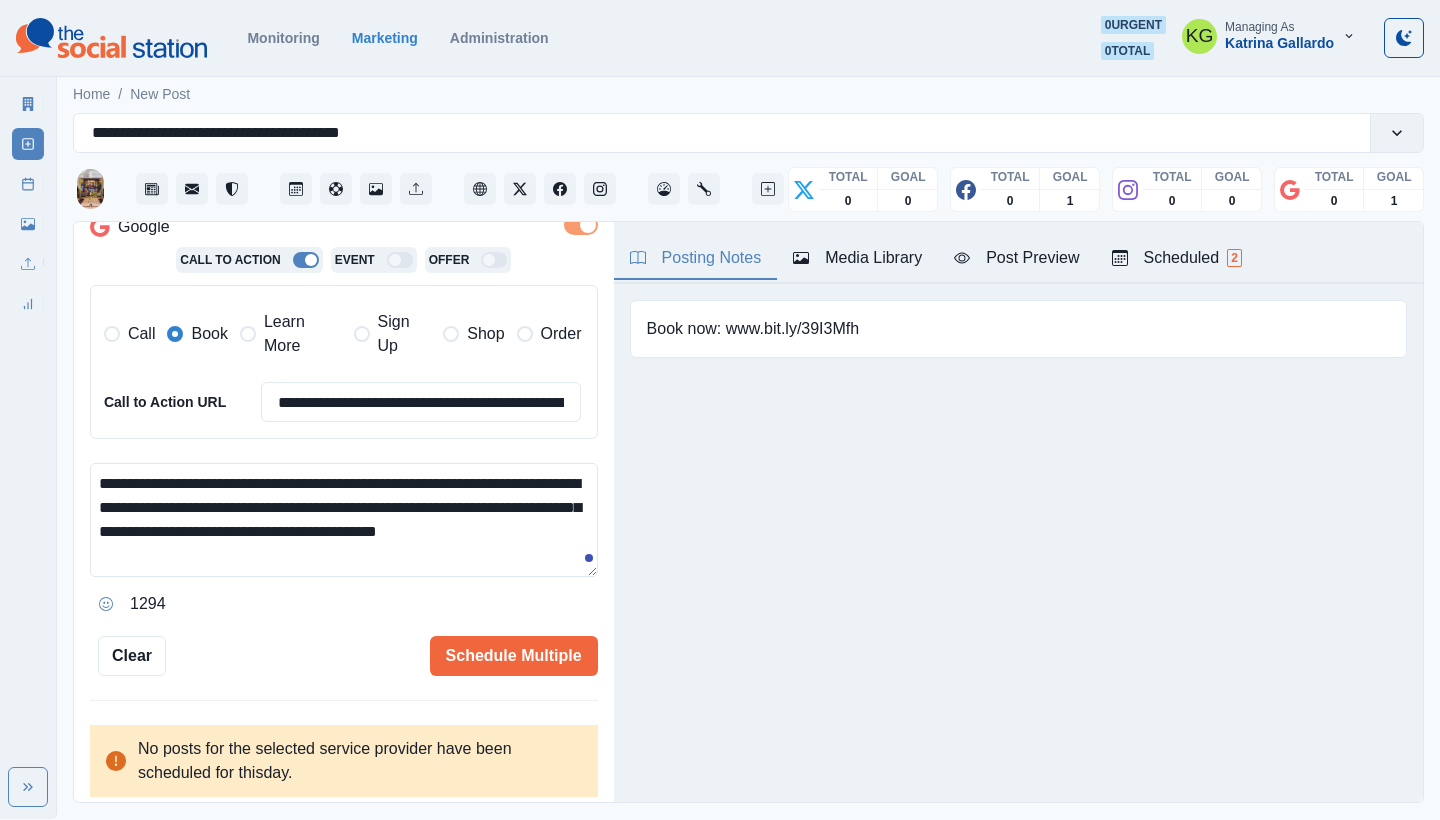 type on "**********" 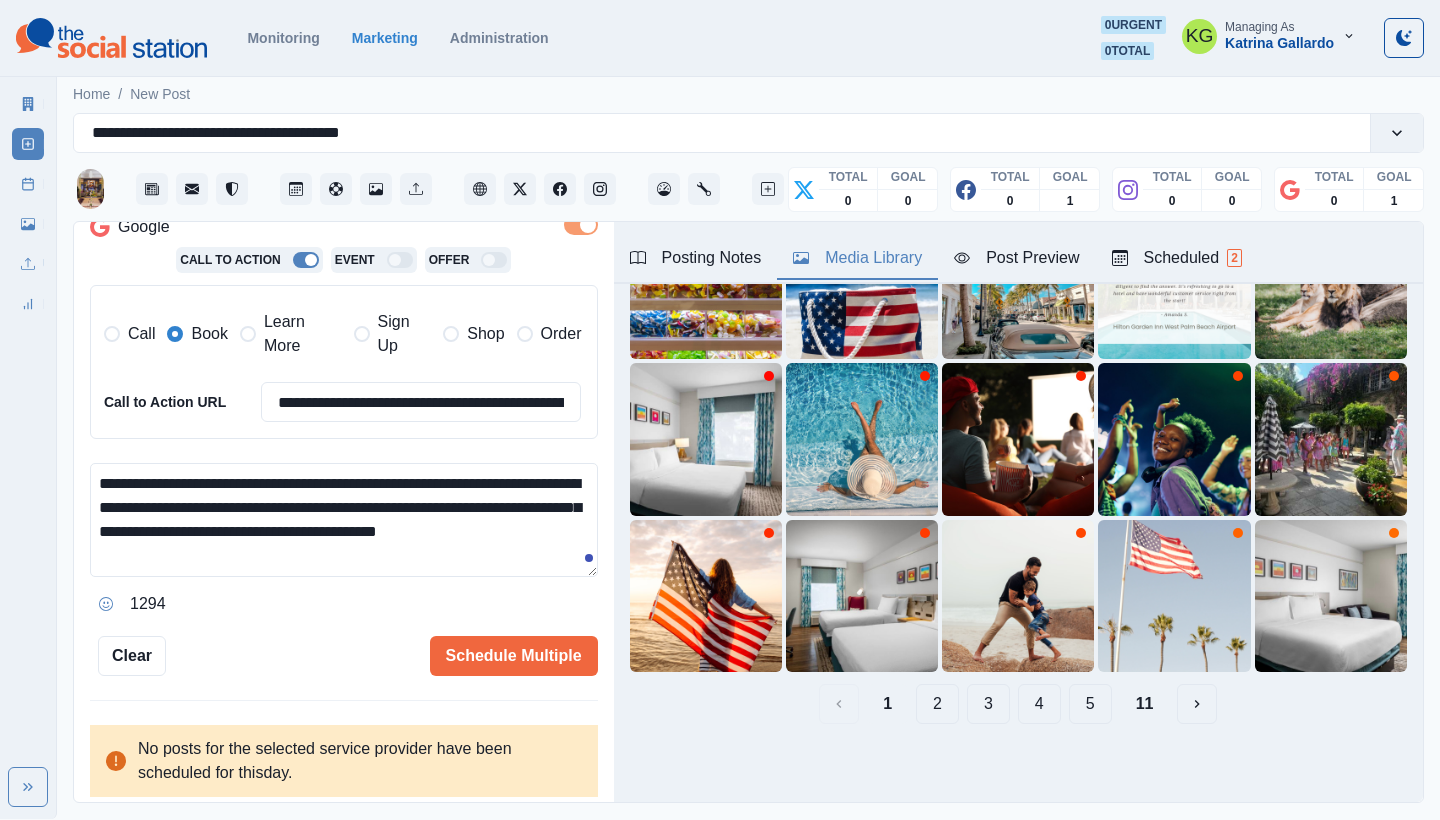 scroll, scrollTop: 189, scrollLeft: 0, axis: vertical 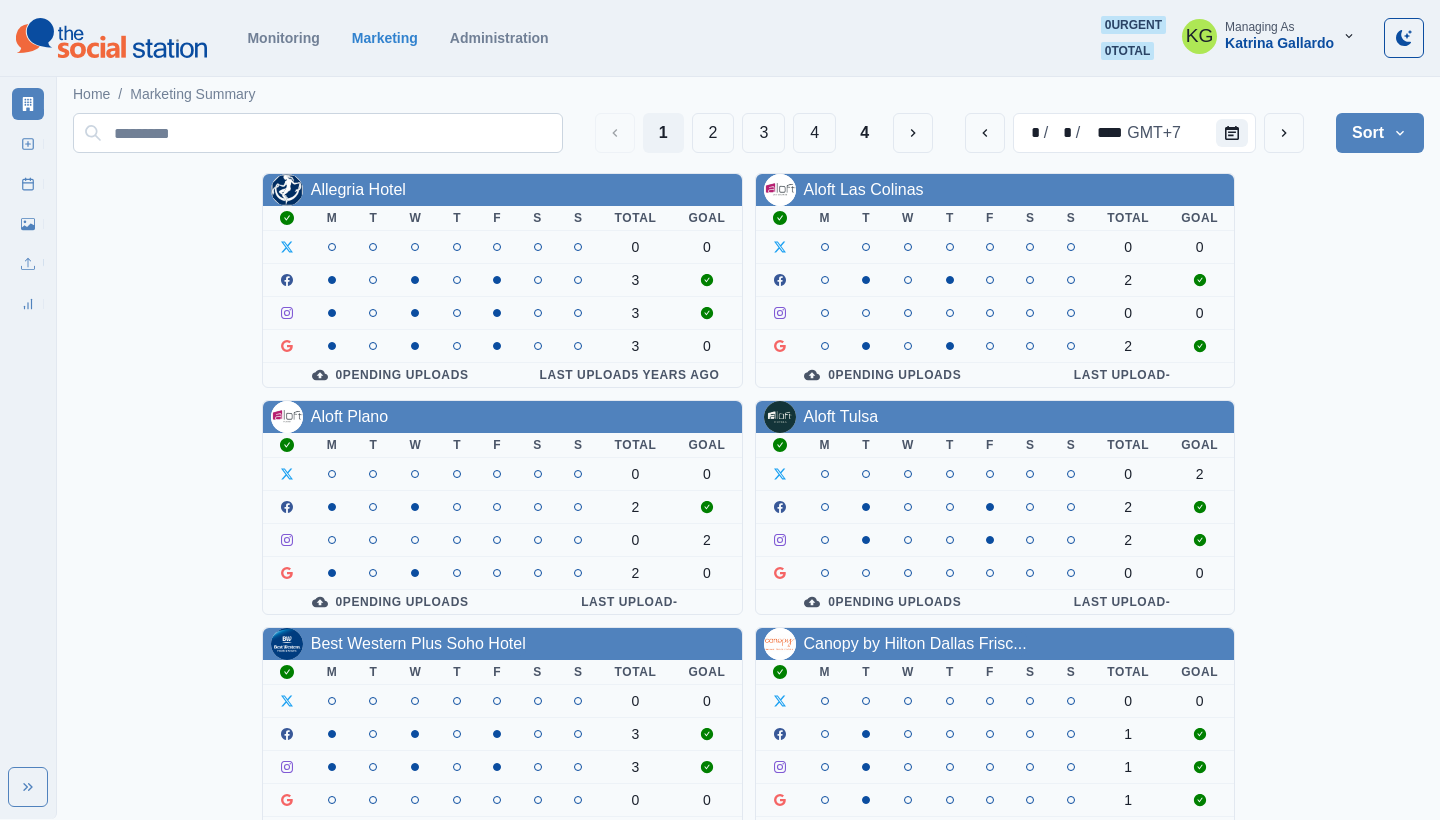click at bounding box center [318, 133] 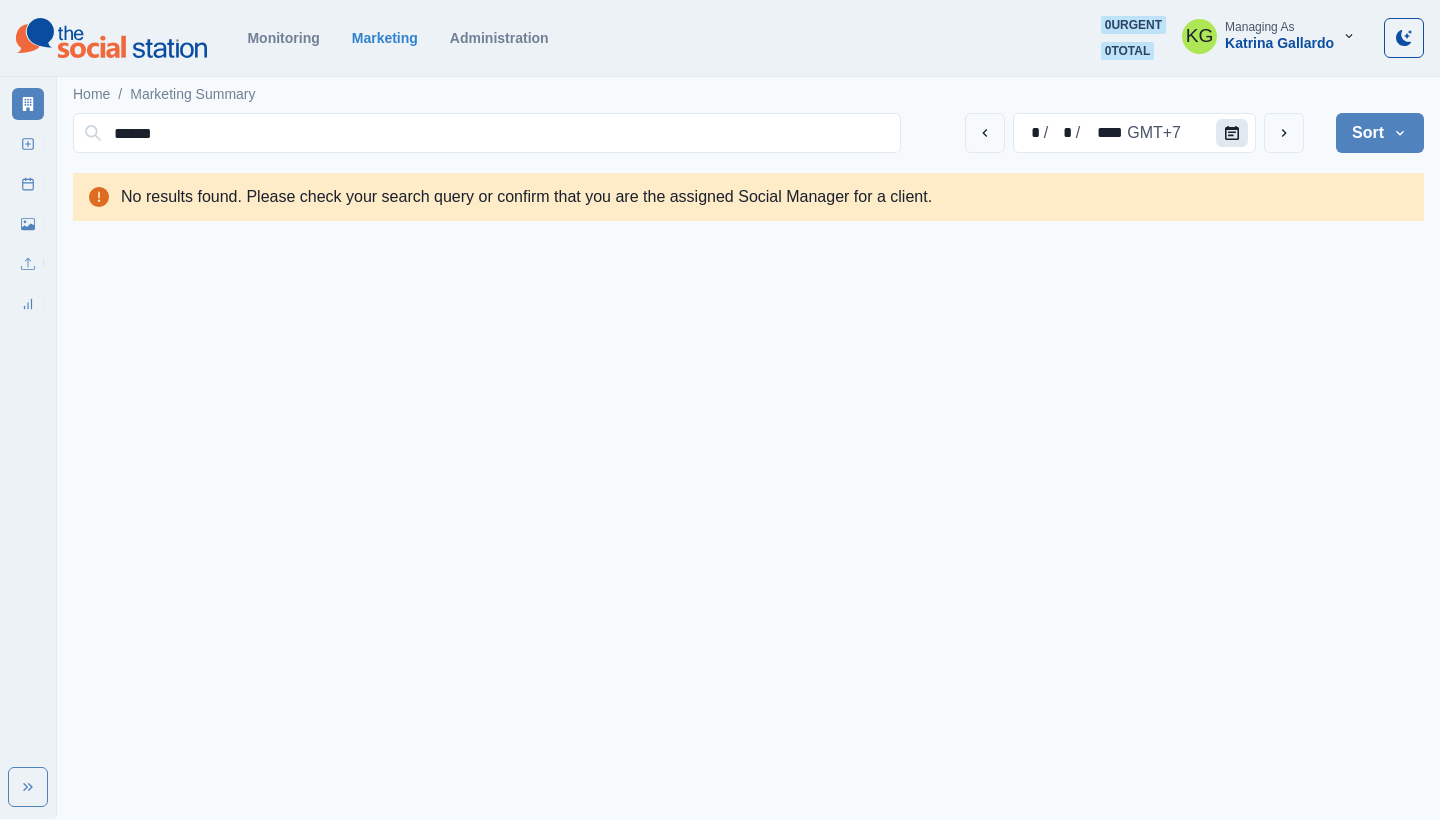 type on "******" 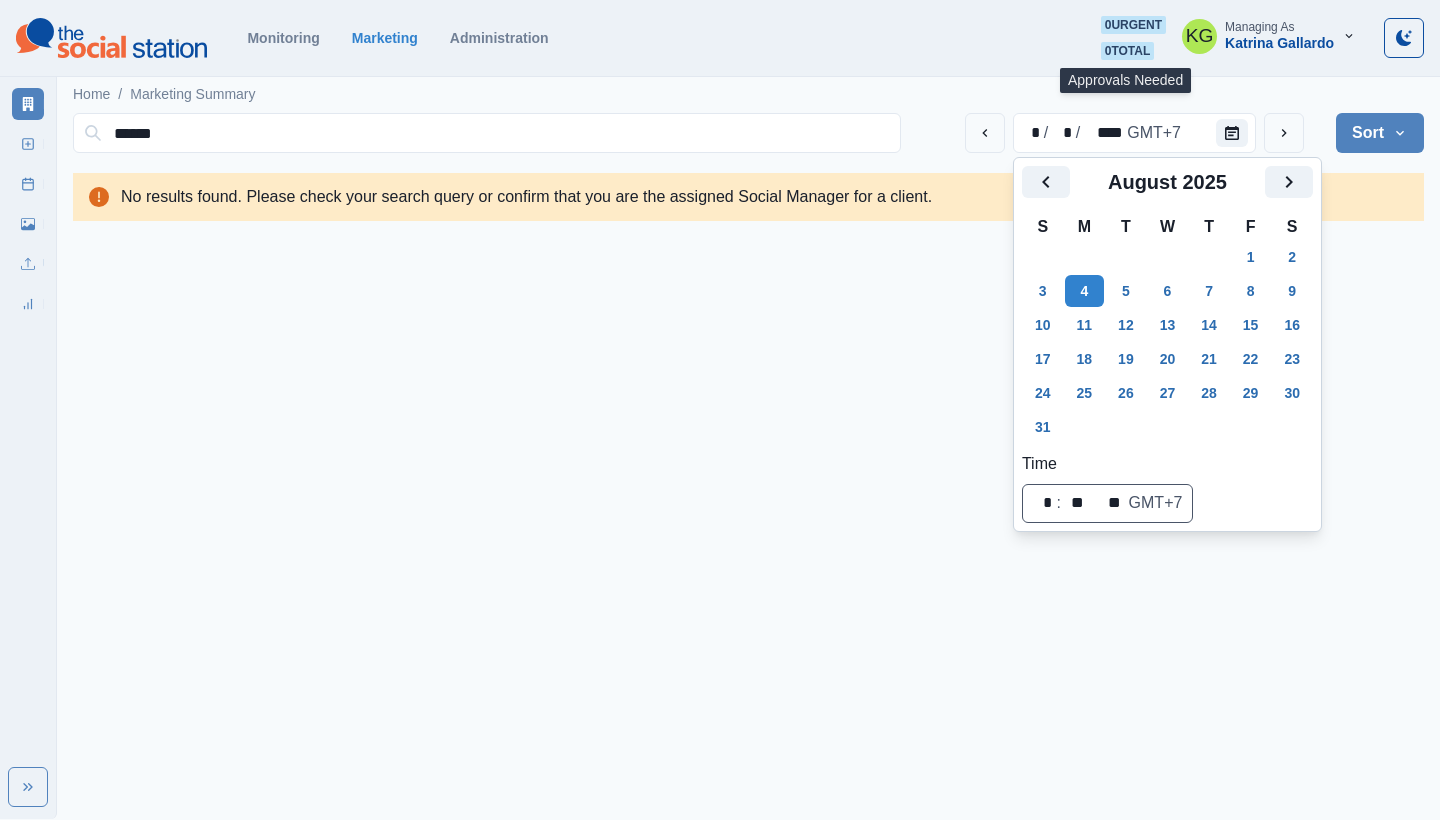 click on "0  urgent 0  total" at bounding box center (1133, 38) 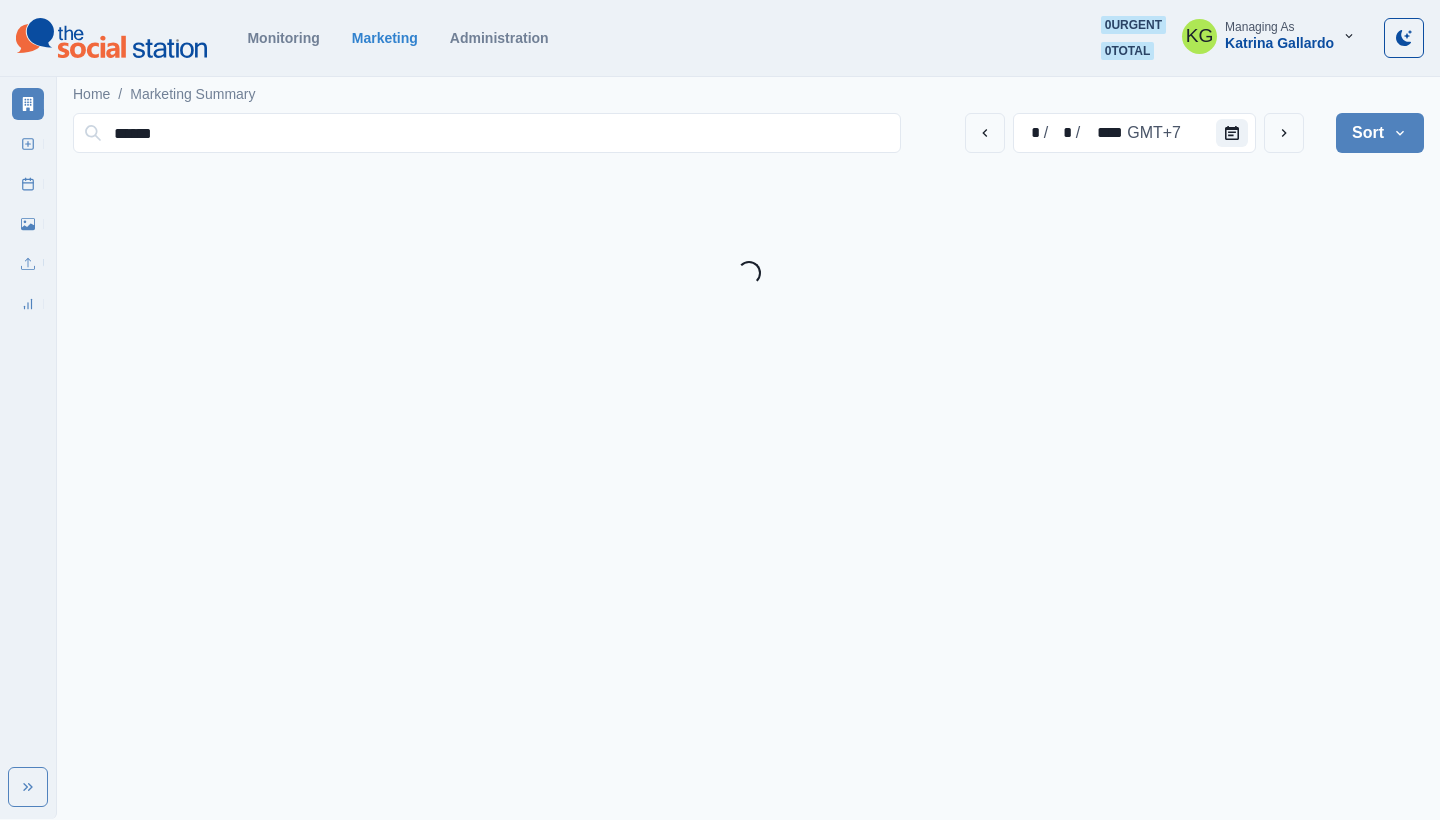 click on "Managing As" at bounding box center [1259, 27] 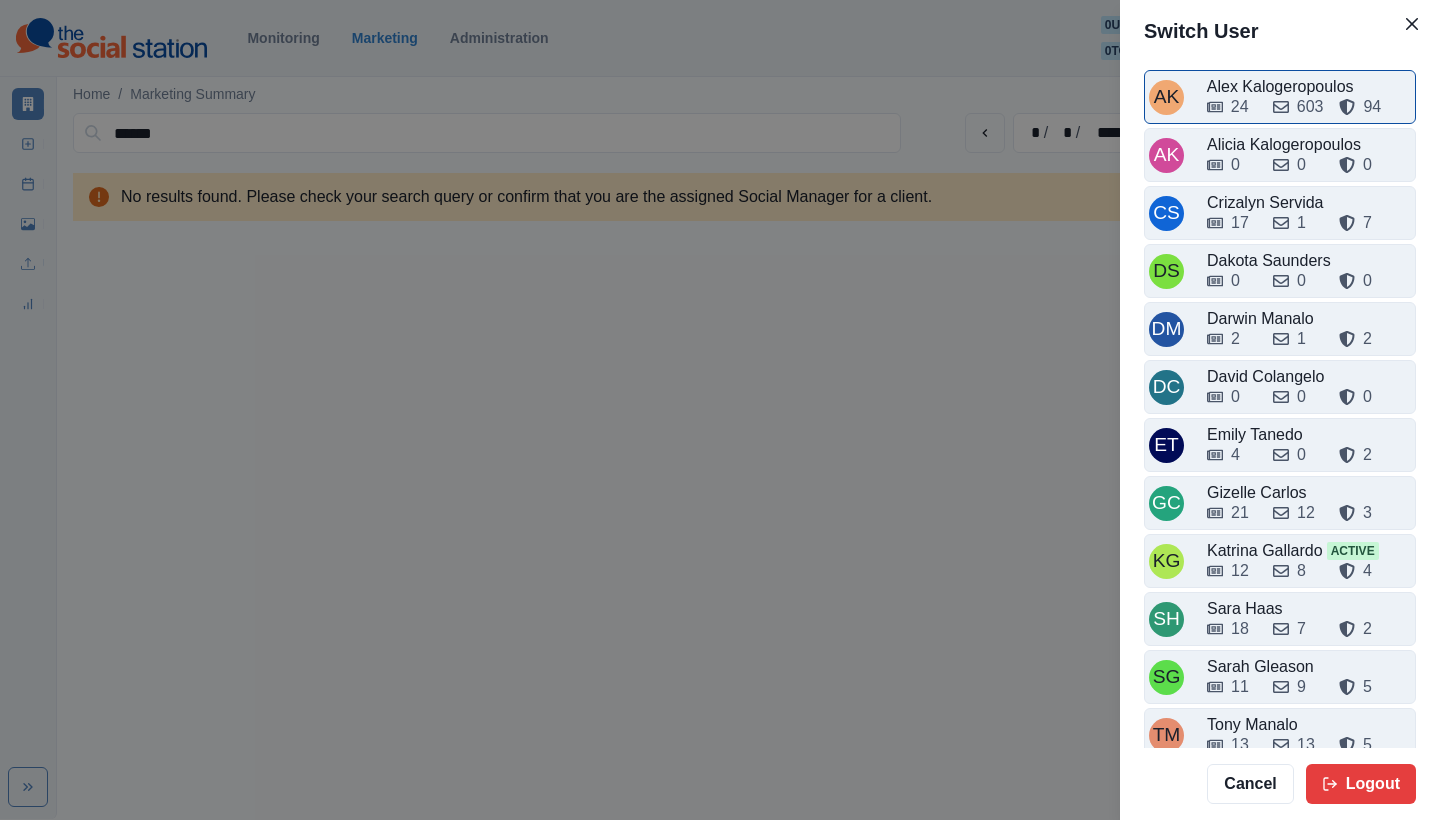 click on "24" at bounding box center (1240, 107) 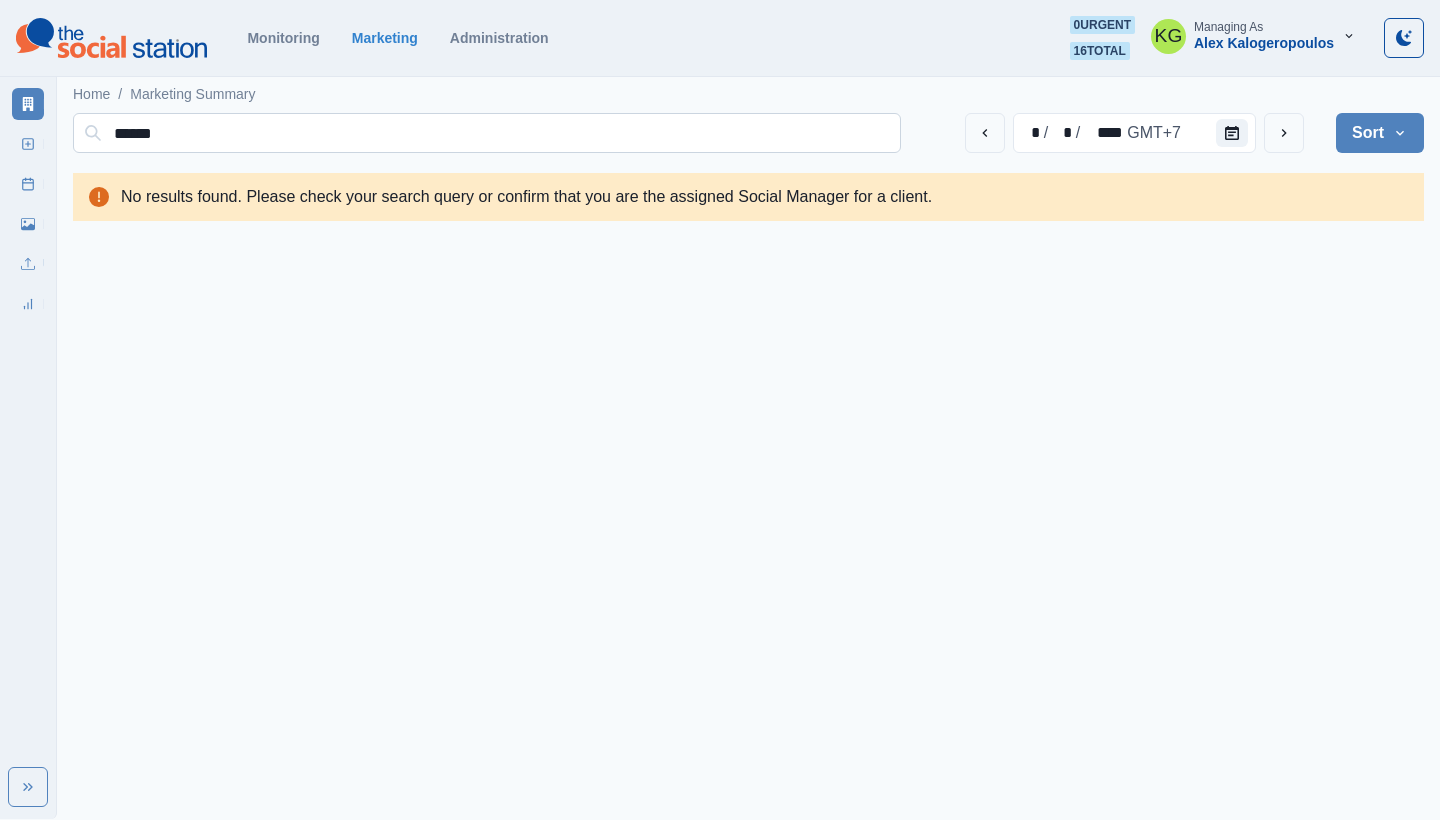 click on "******" at bounding box center [487, 133] 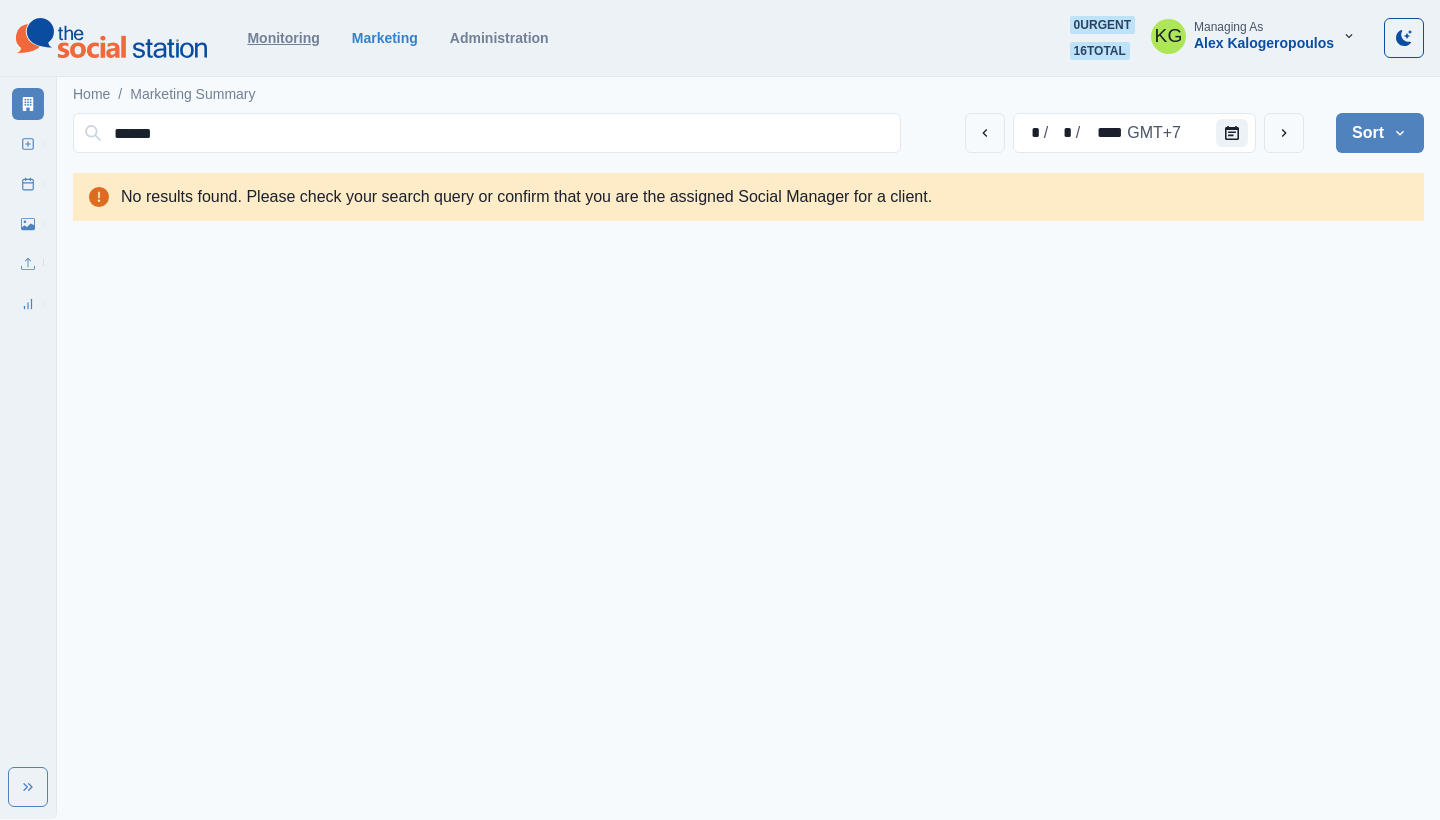 click on "Monitoring" at bounding box center (283, 38) 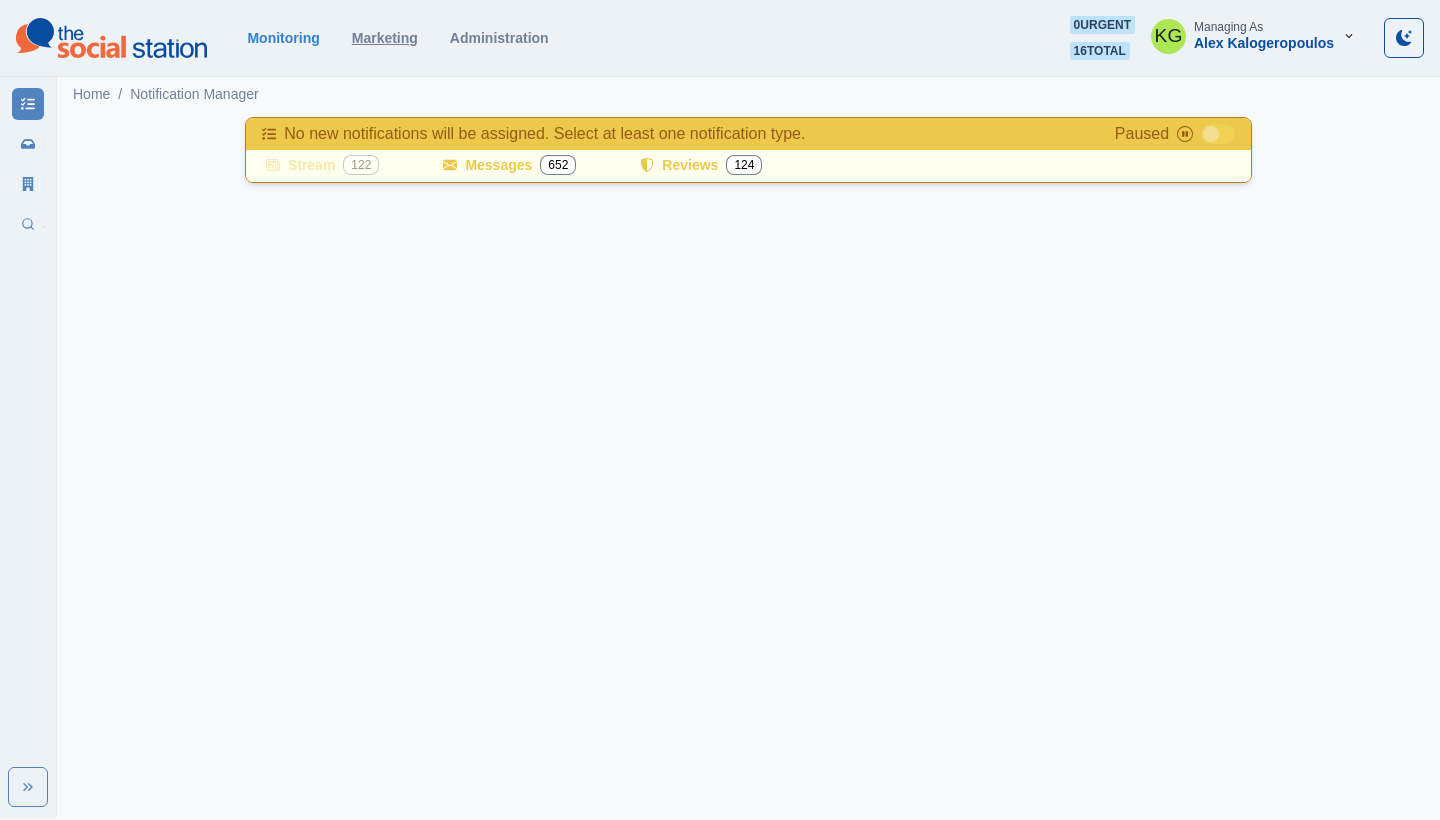 click on "Marketing" at bounding box center [385, 38] 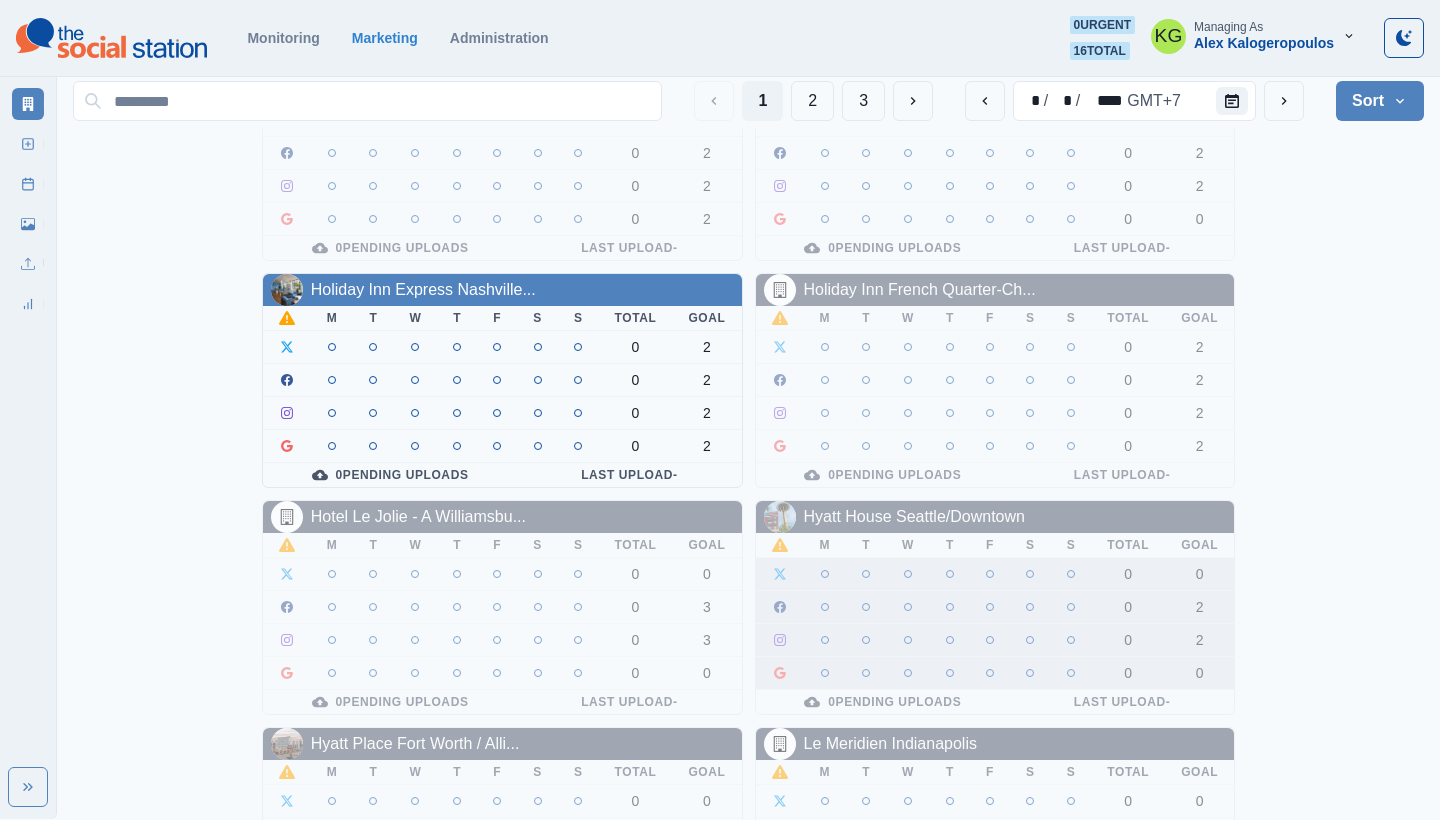 scroll, scrollTop: 0, scrollLeft: 0, axis: both 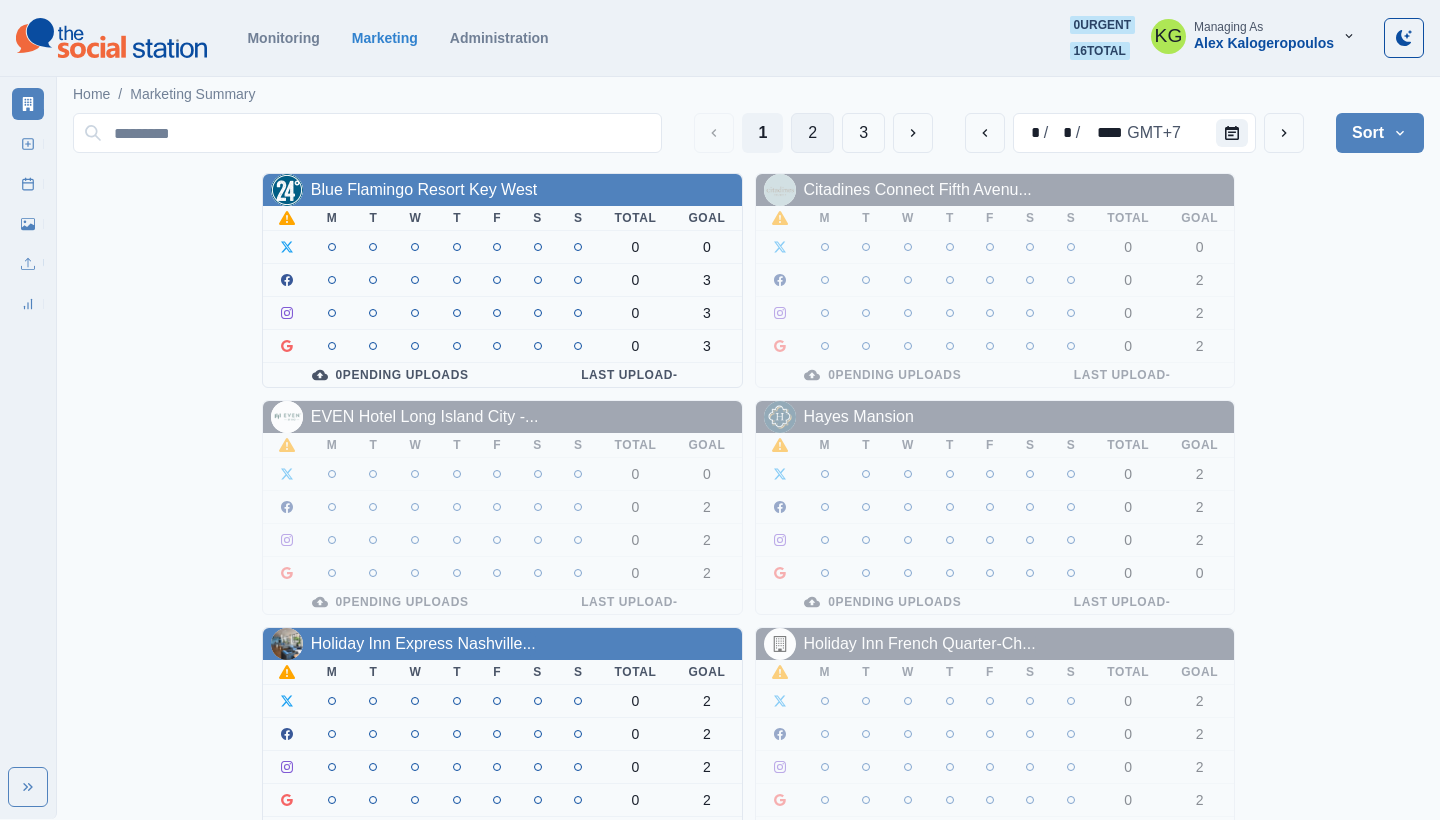 click on "2" at bounding box center (812, 133) 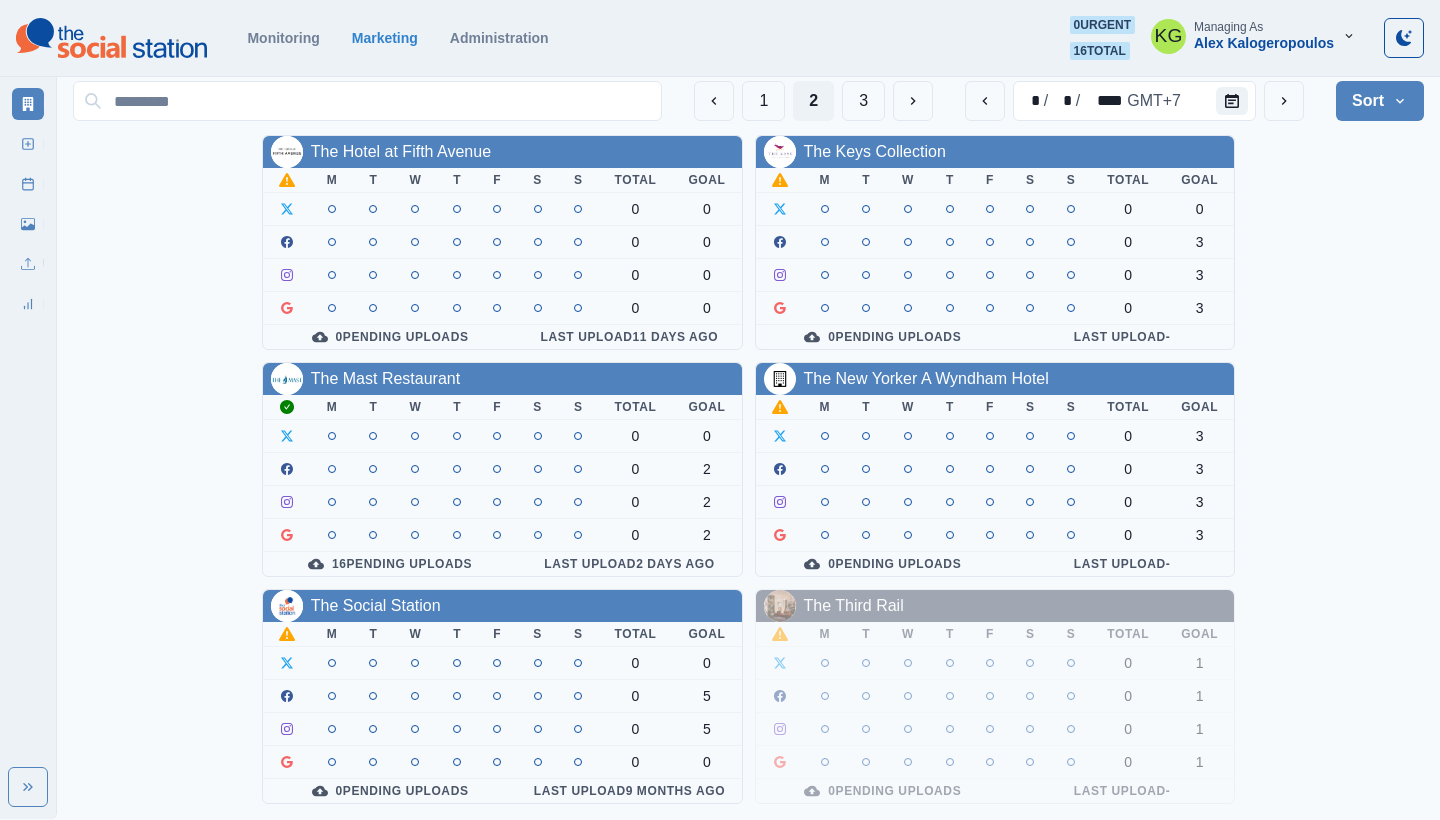 scroll, scrollTop: 719, scrollLeft: 0, axis: vertical 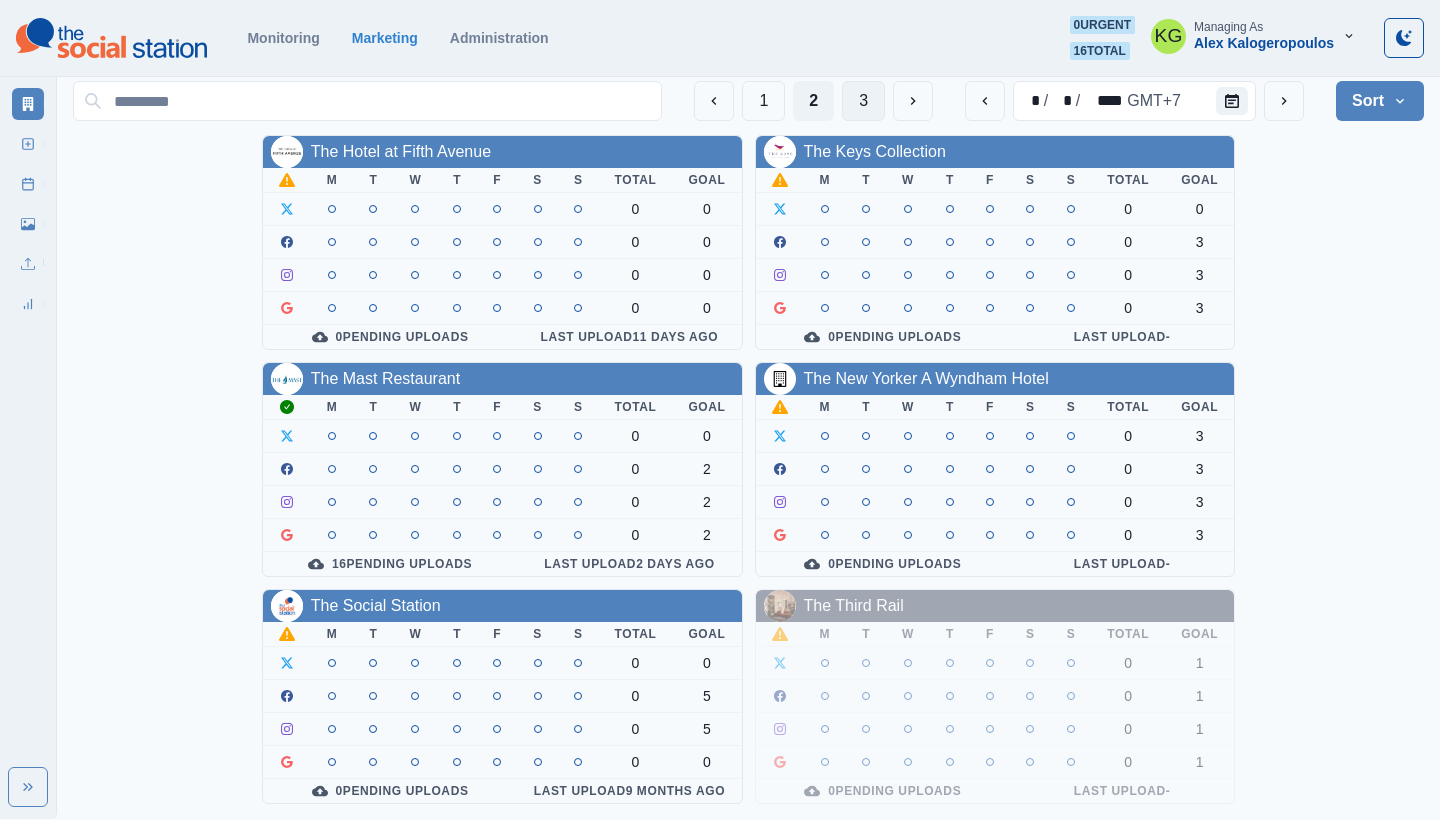 click on "3" at bounding box center [863, 101] 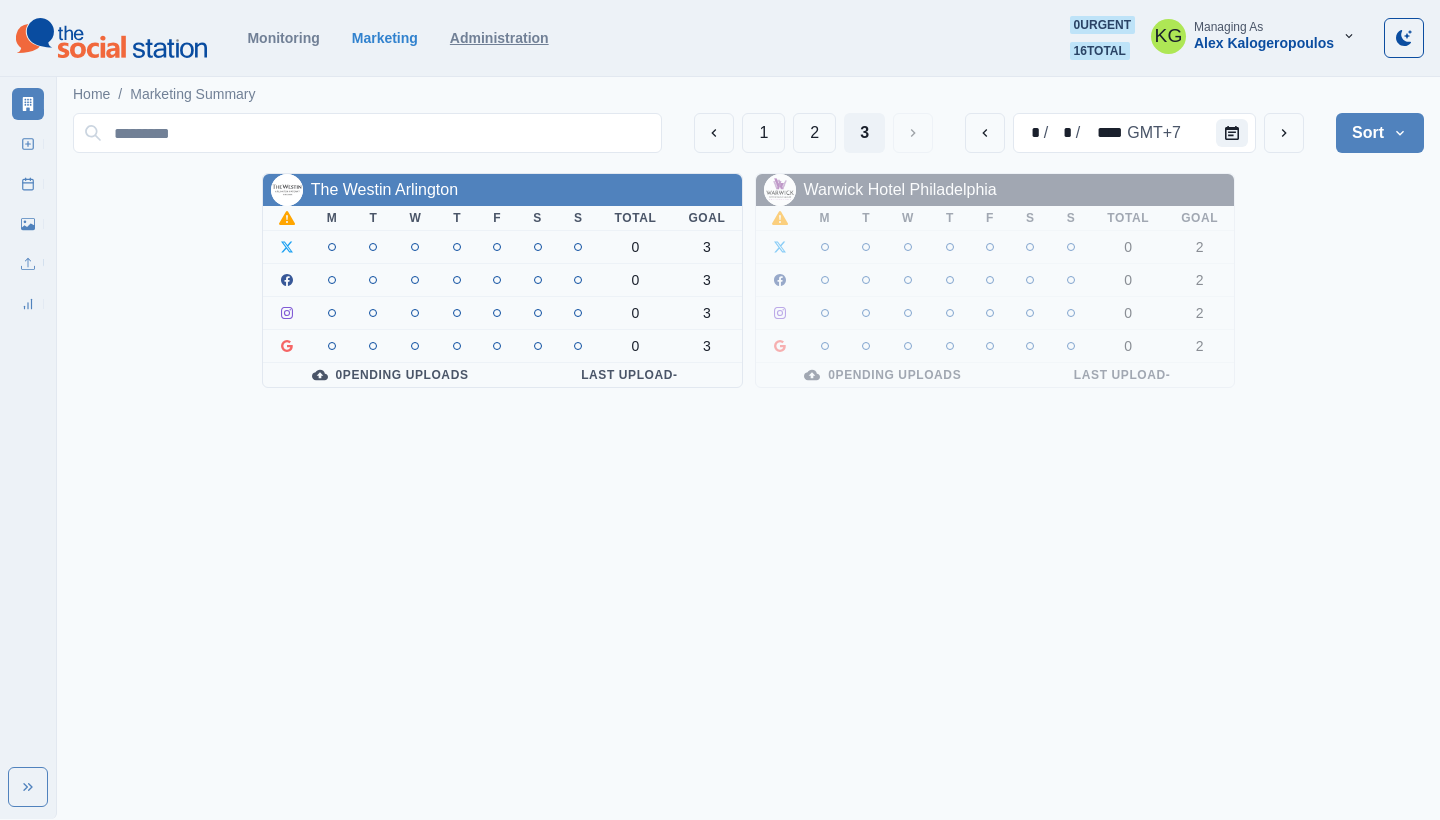 click on "Administration" at bounding box center (499, 38) 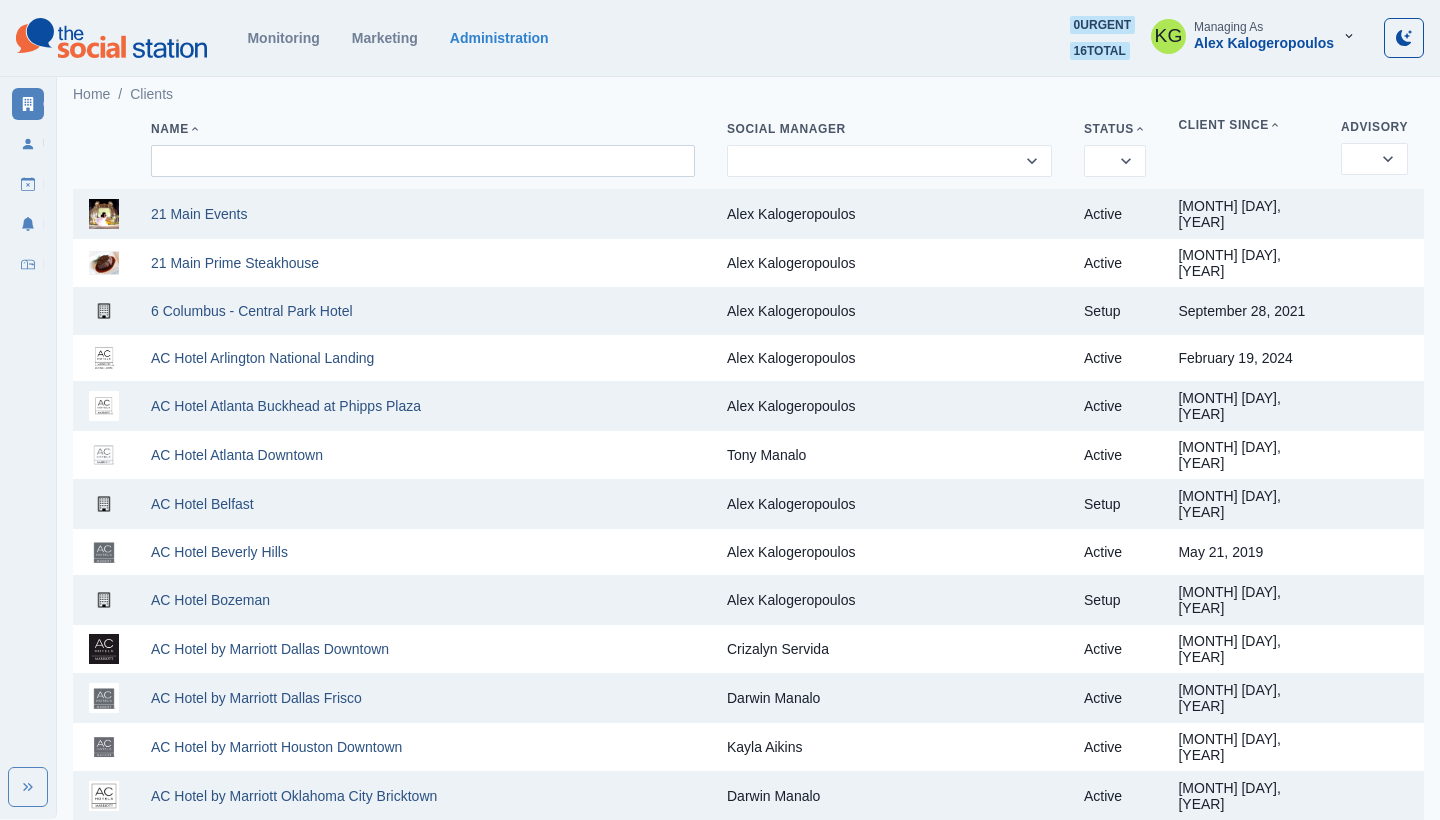 click at bounding box center [423, 161] 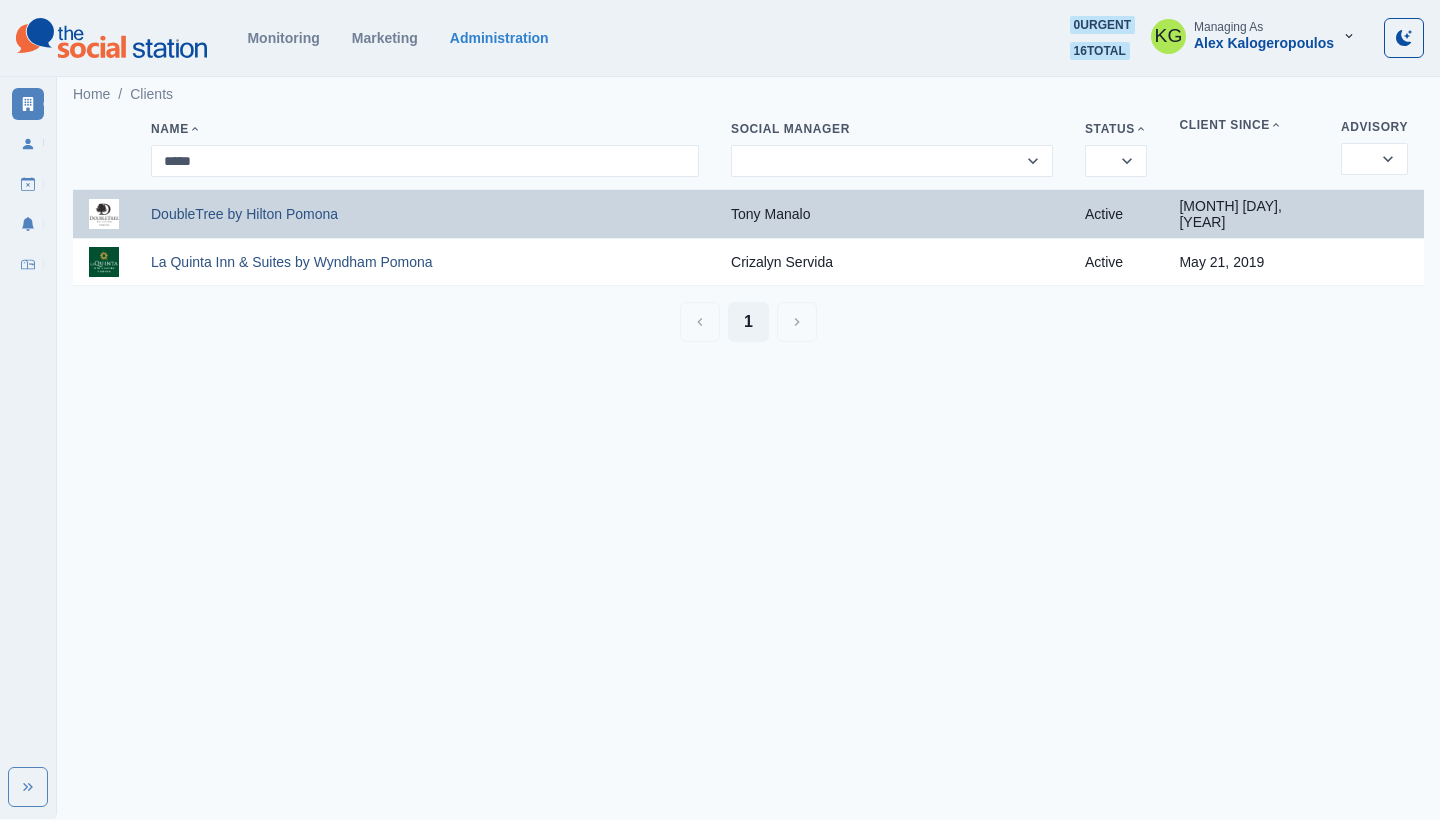 type on "*****" 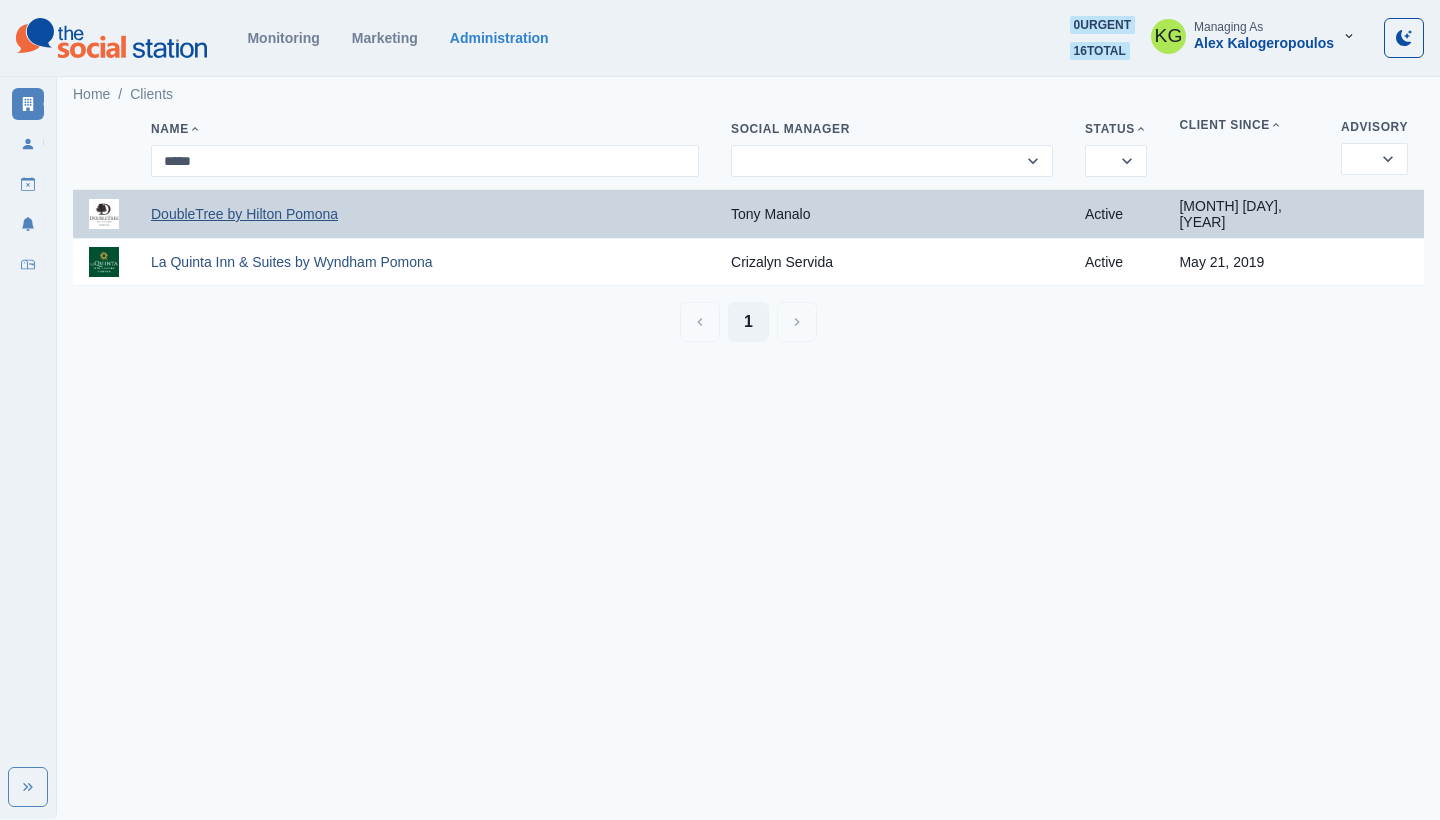 click on "DoubleTree by Hilton Pomona" at bounding box center [244, 214] 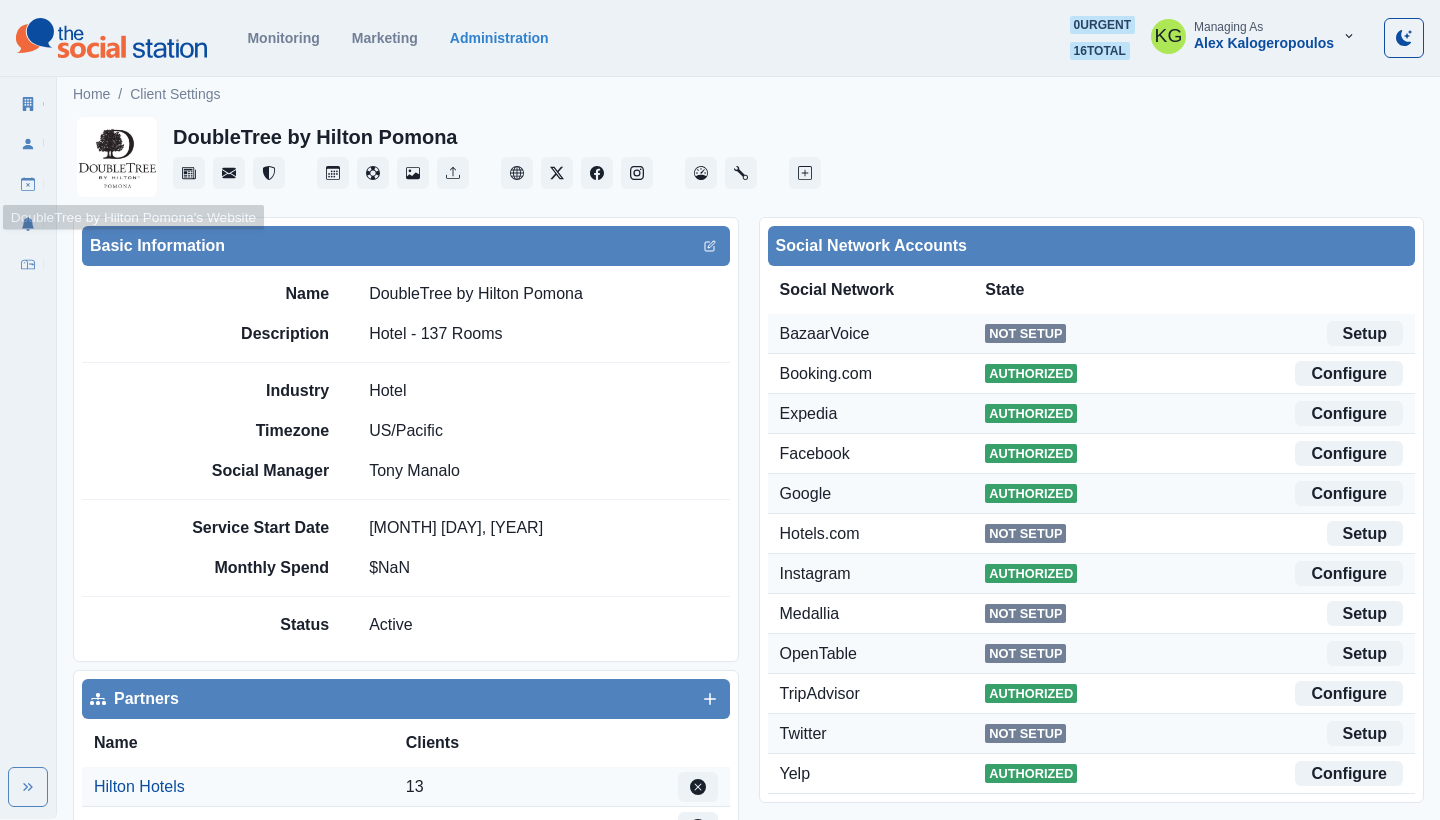 scroll, scrollTop: 0, scrollLeft: 0, axis: both 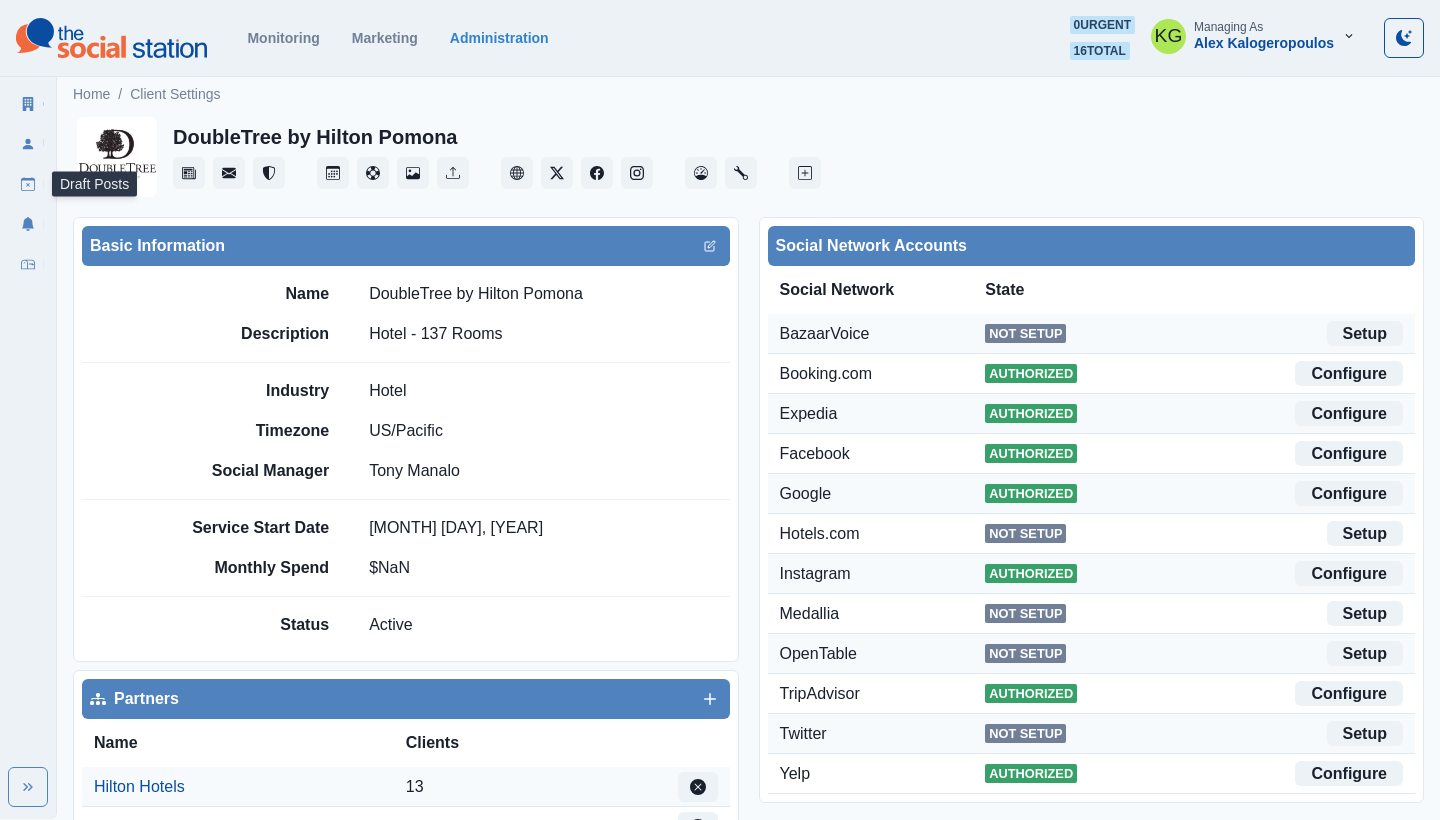 click 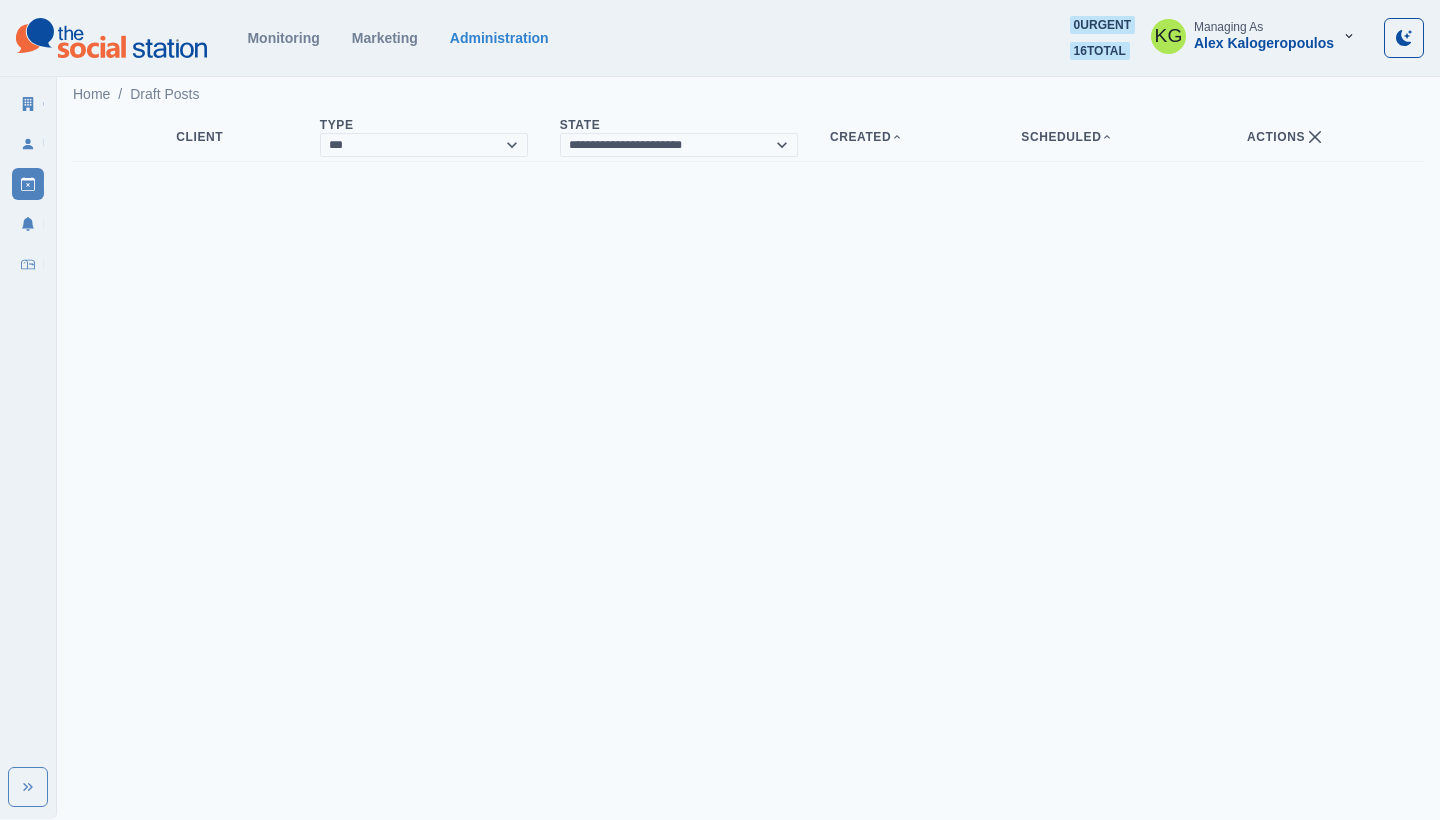 click on "Alex Kalogeropoulos" at bounding box center (1264, 43) 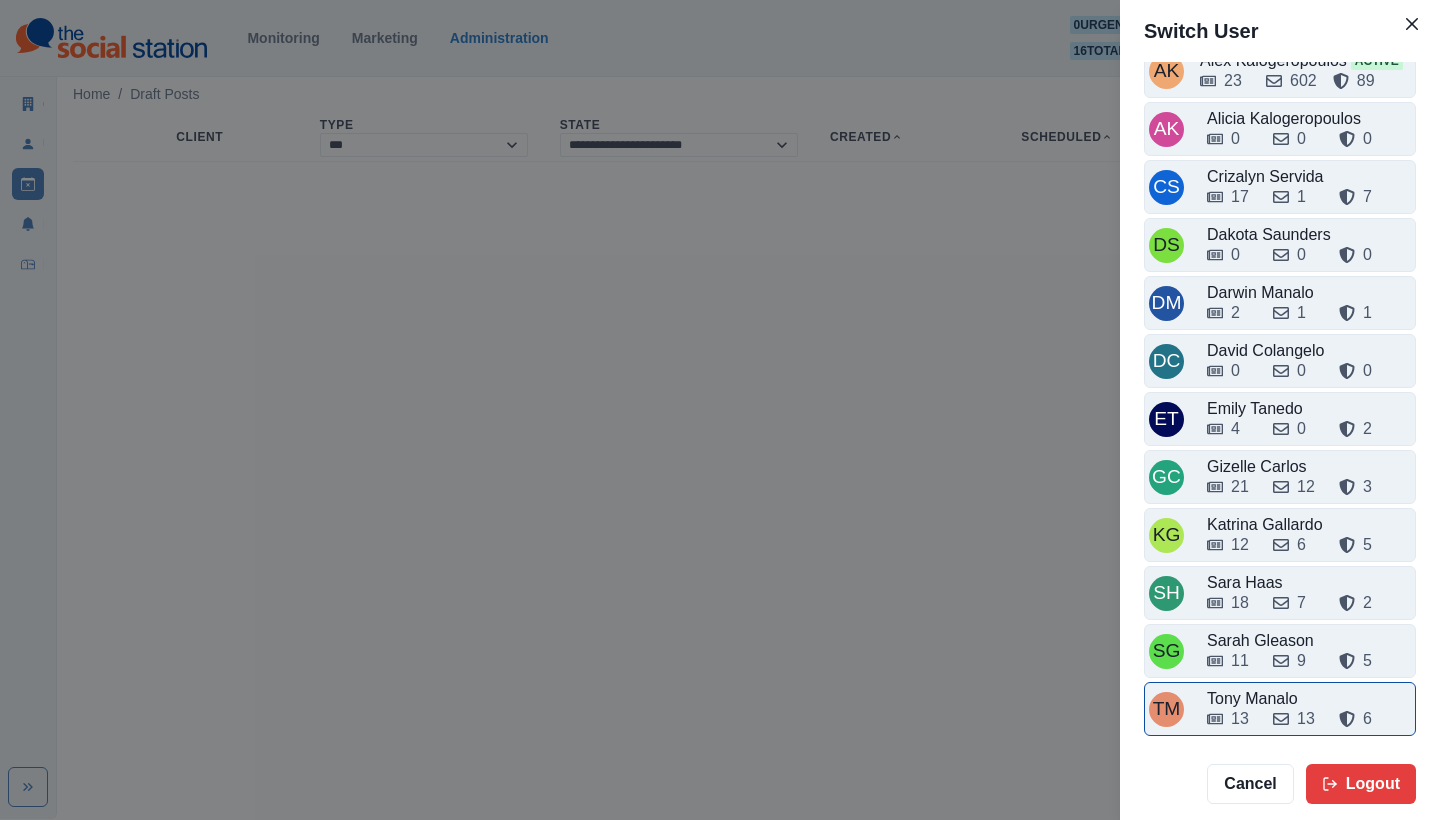 scroll, scrollTop: 26, scrollLeft: 0, axis: vertical 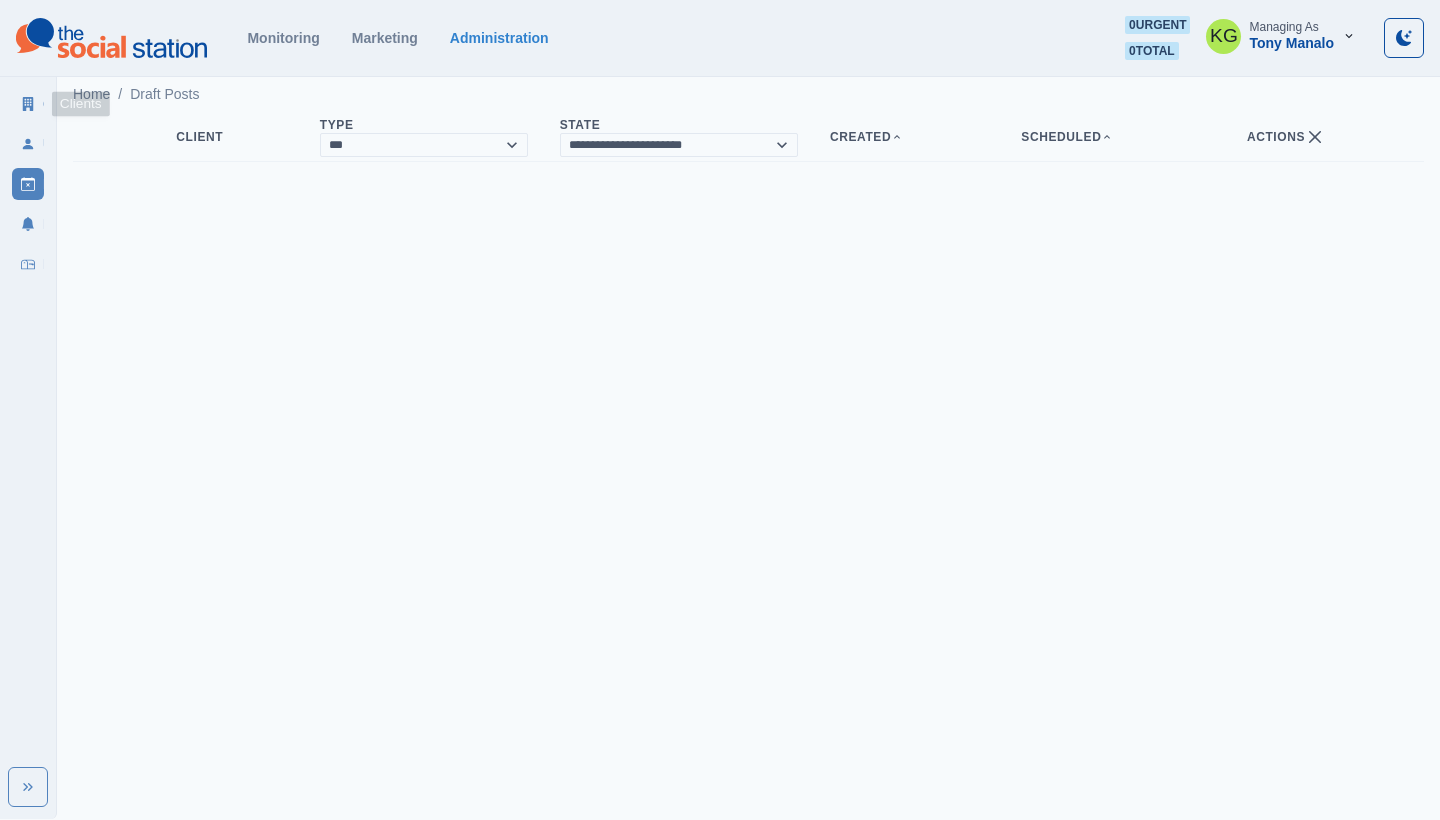 click on "Clients Users Draft Posts Notifications Inbox" at bounding box center [28, 180] 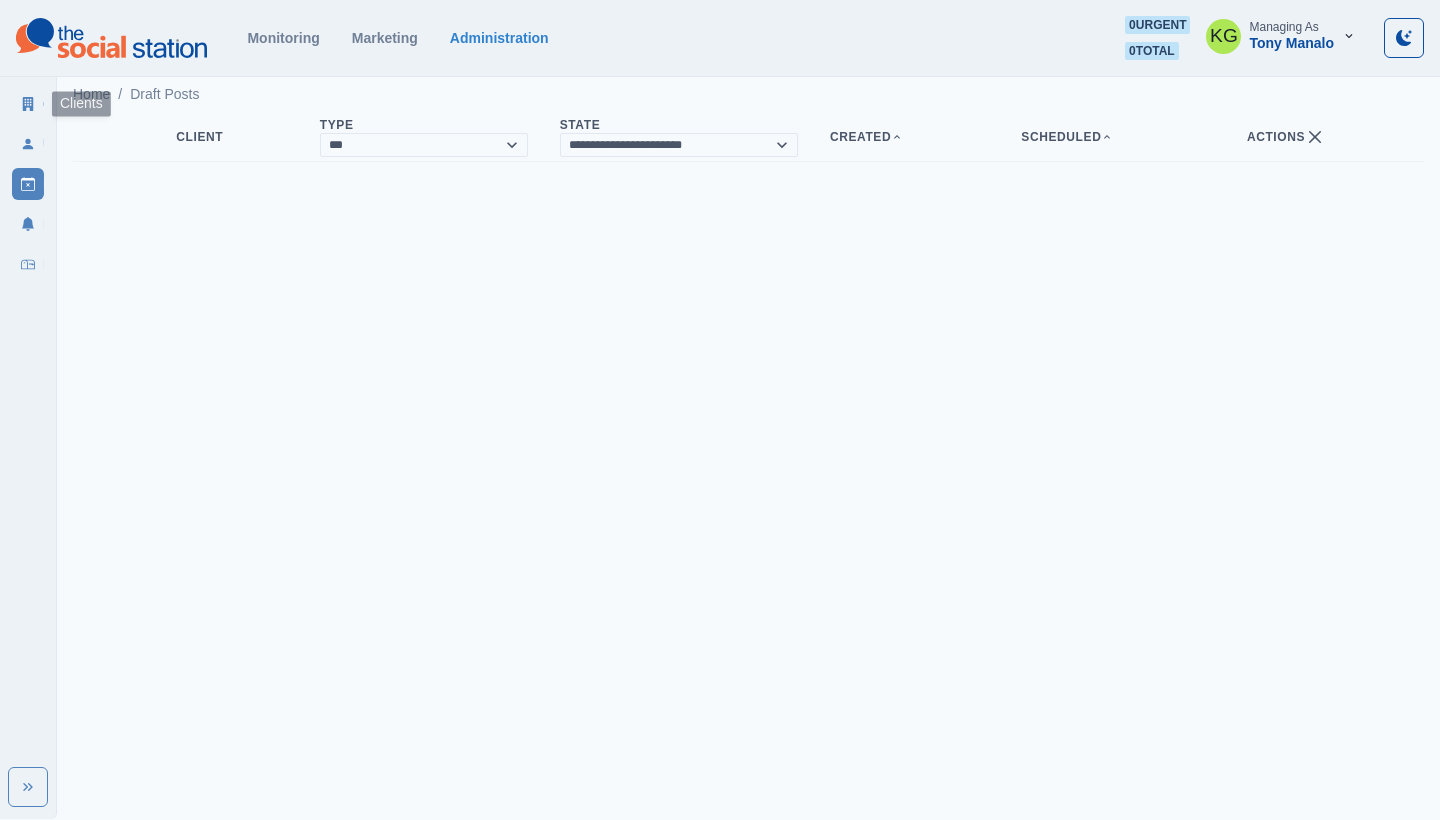 click on "Clients" at bounding box center [28, 104] 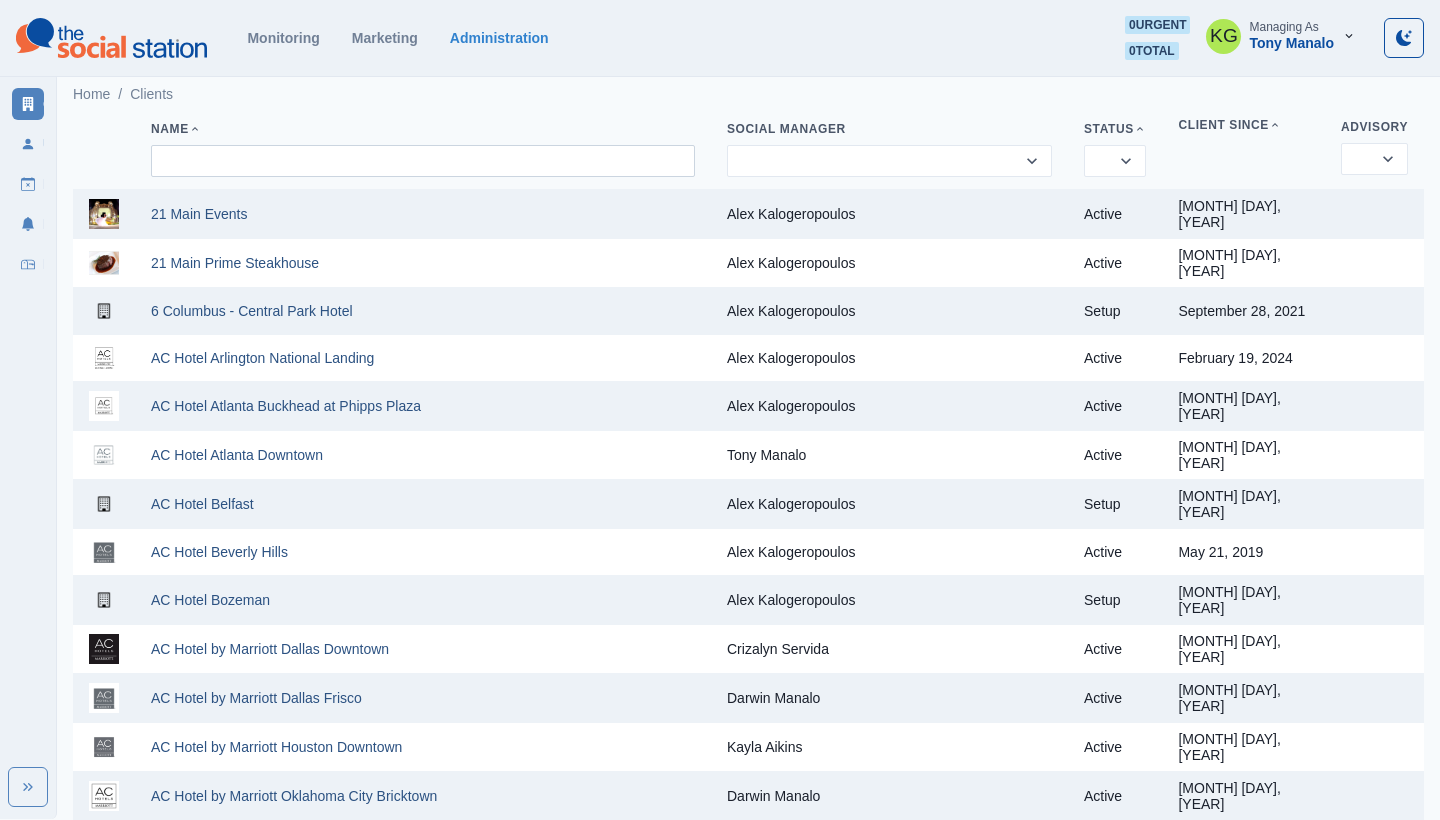 click at bounding box center [423, 161] 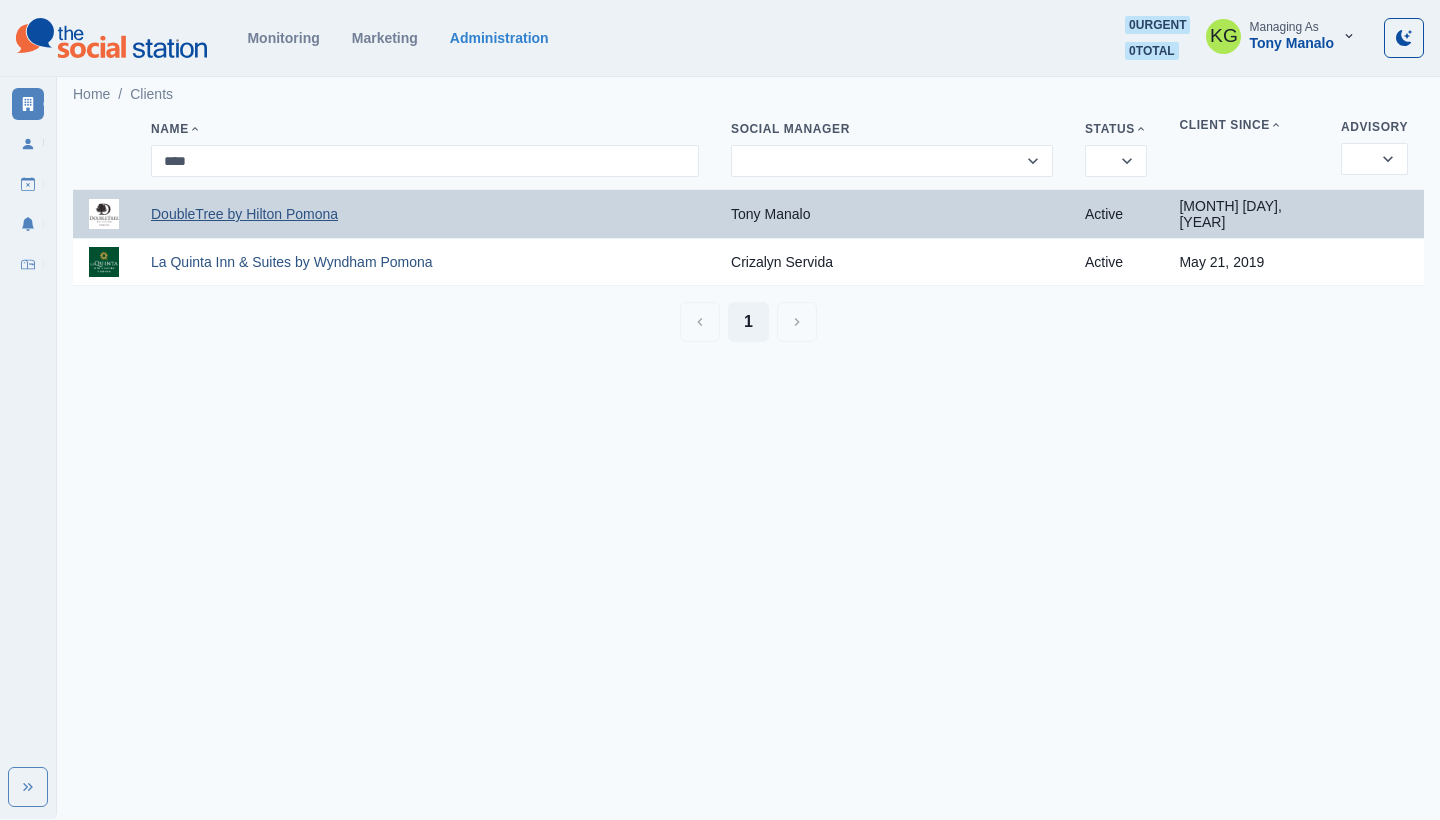 type on "****" 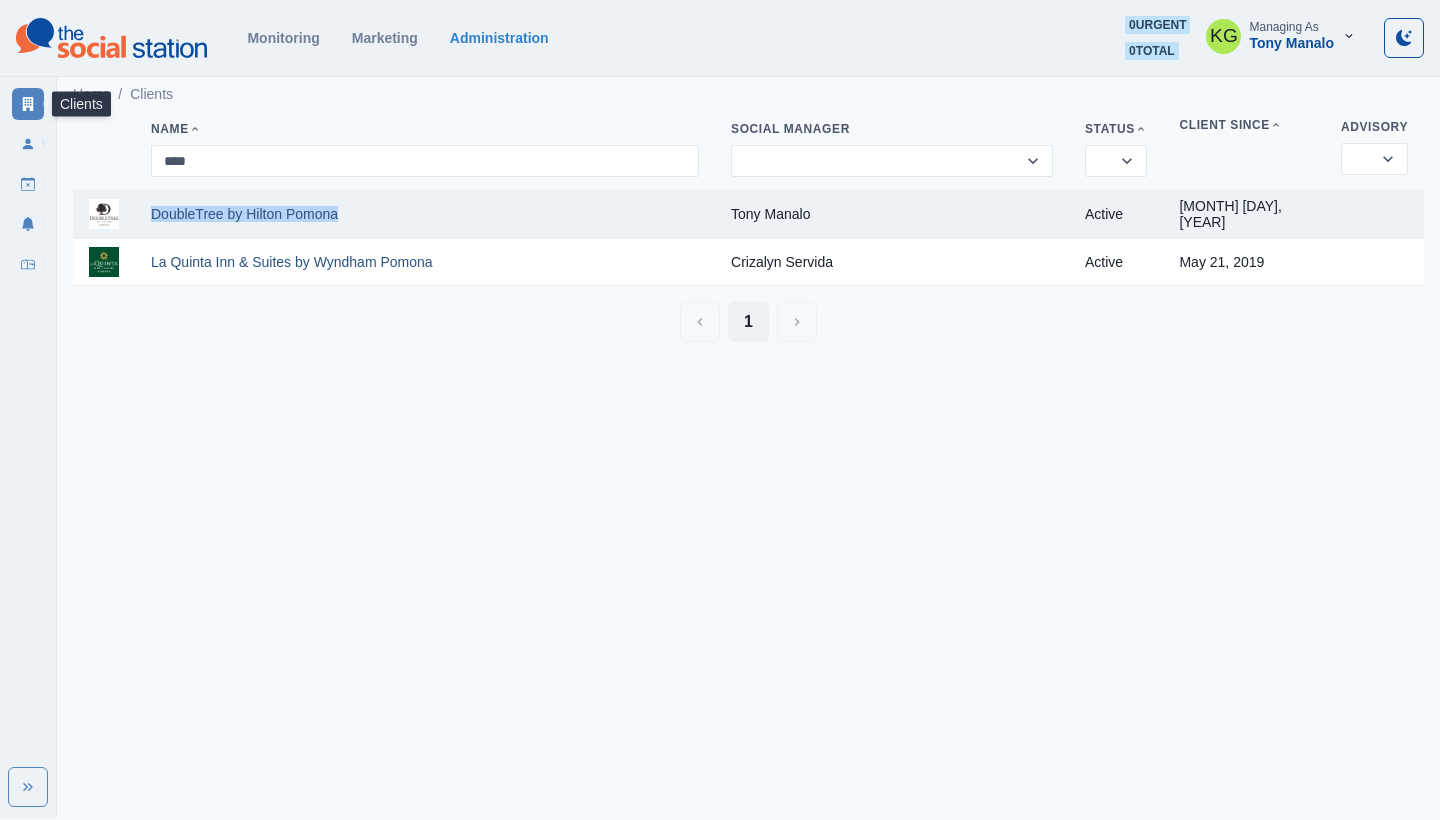 click on "Clients" at bounding box center [28, 104] 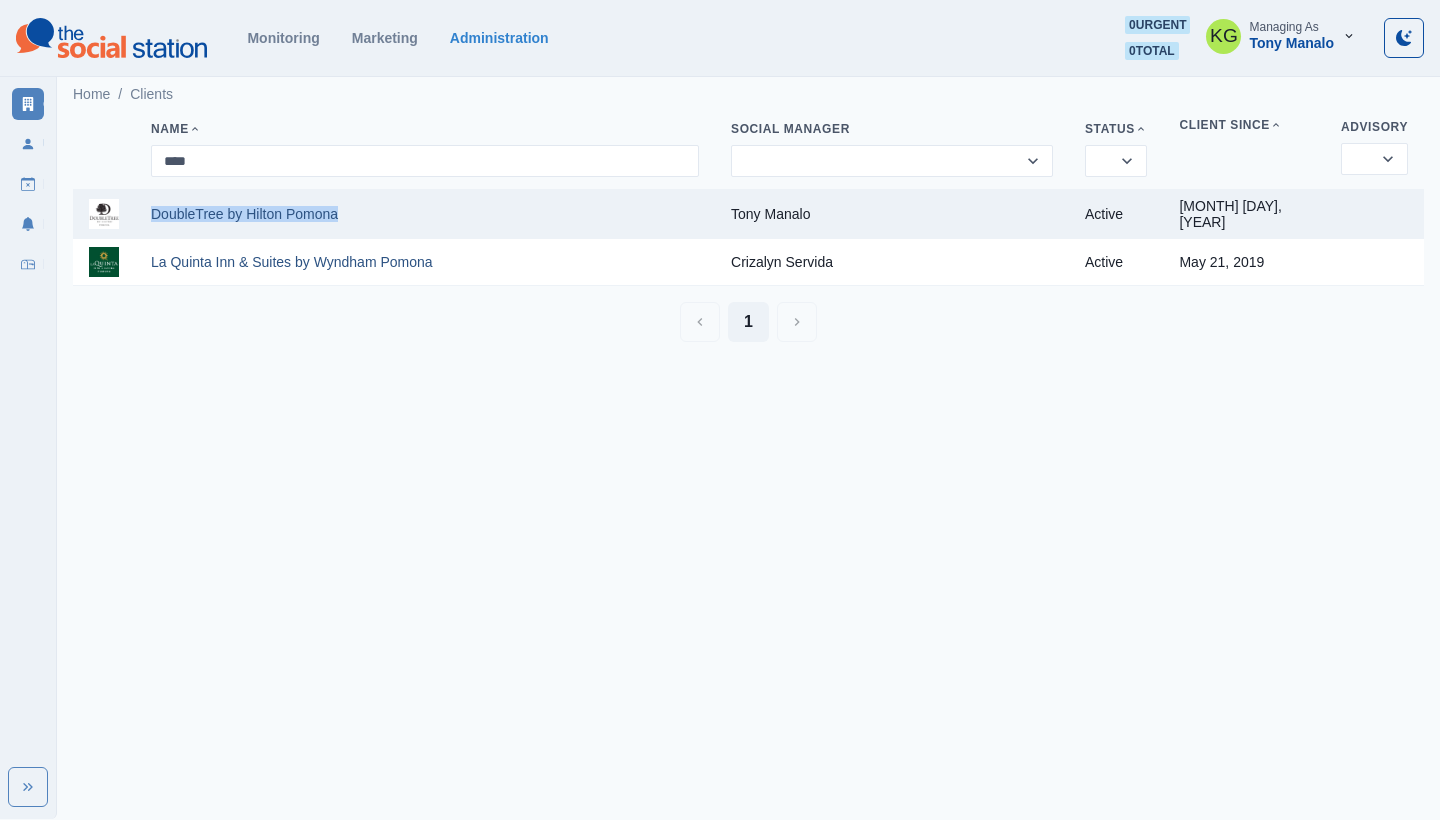 click on "KG Managing As [FIRST] [LAST]" at bounding box center (1281, 36) 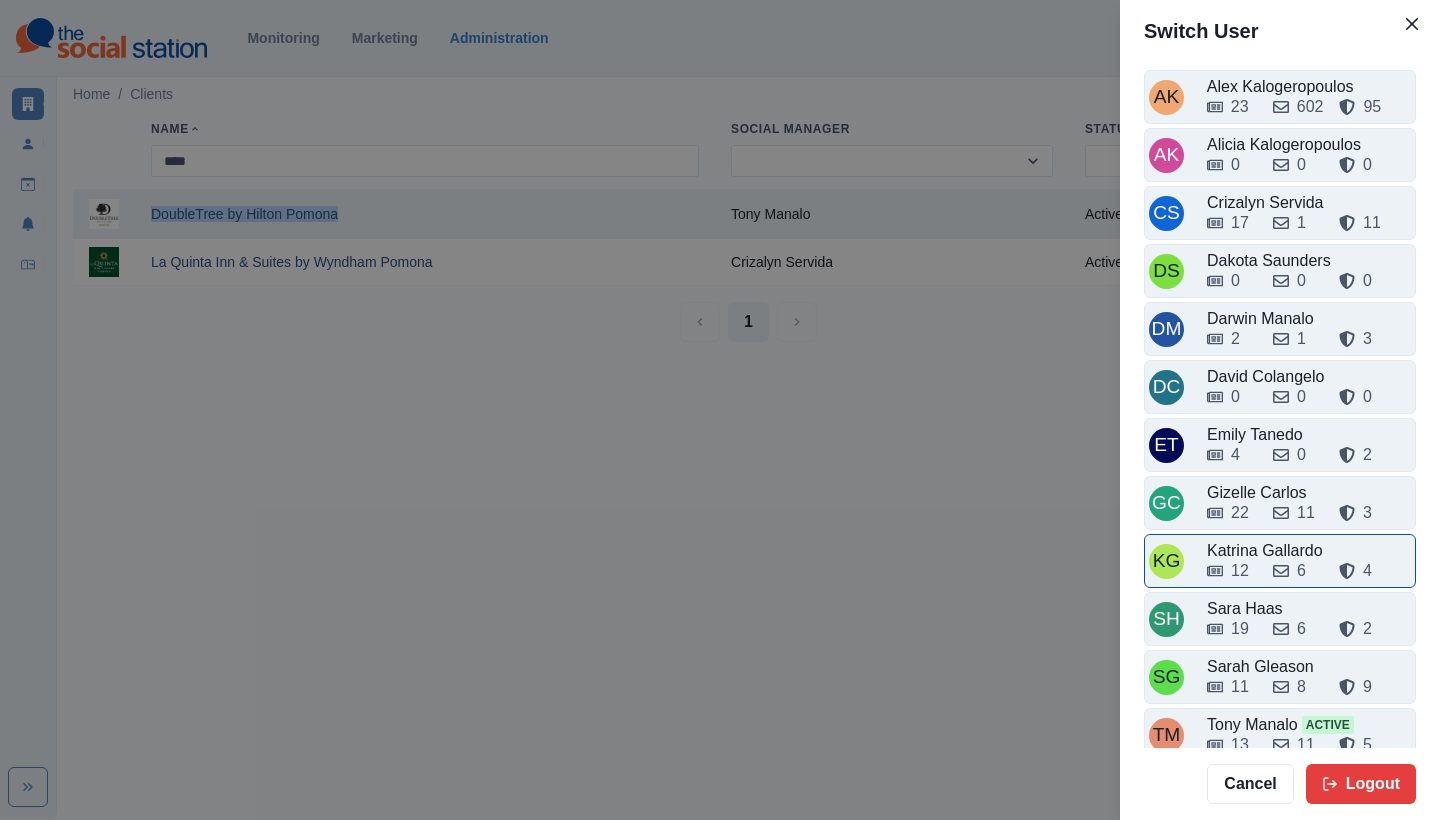 scroll, scrollTop: 26, scrollLeft: 0, axis: vertical 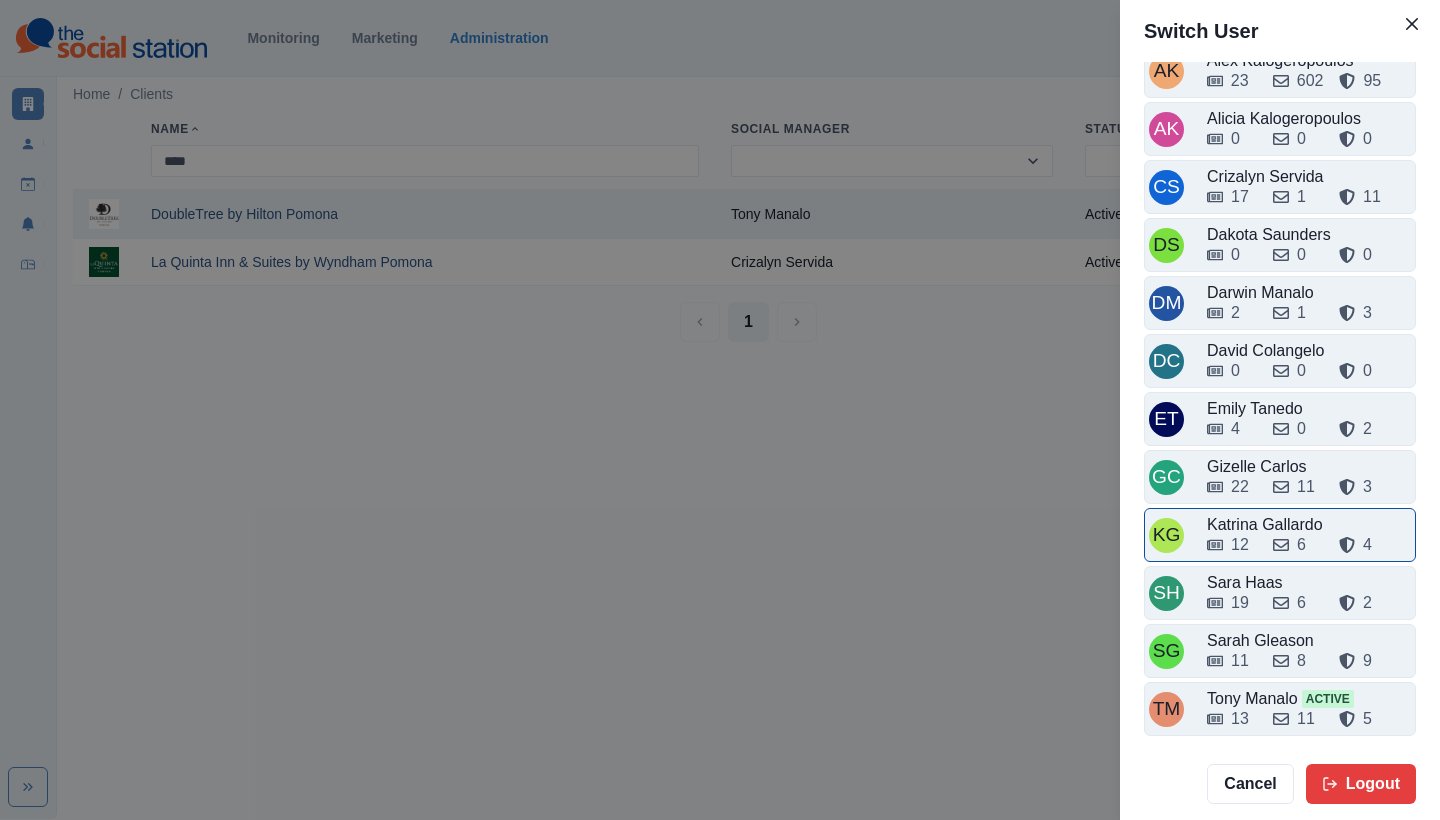 click on "12" at bounding box center (1232, 545) 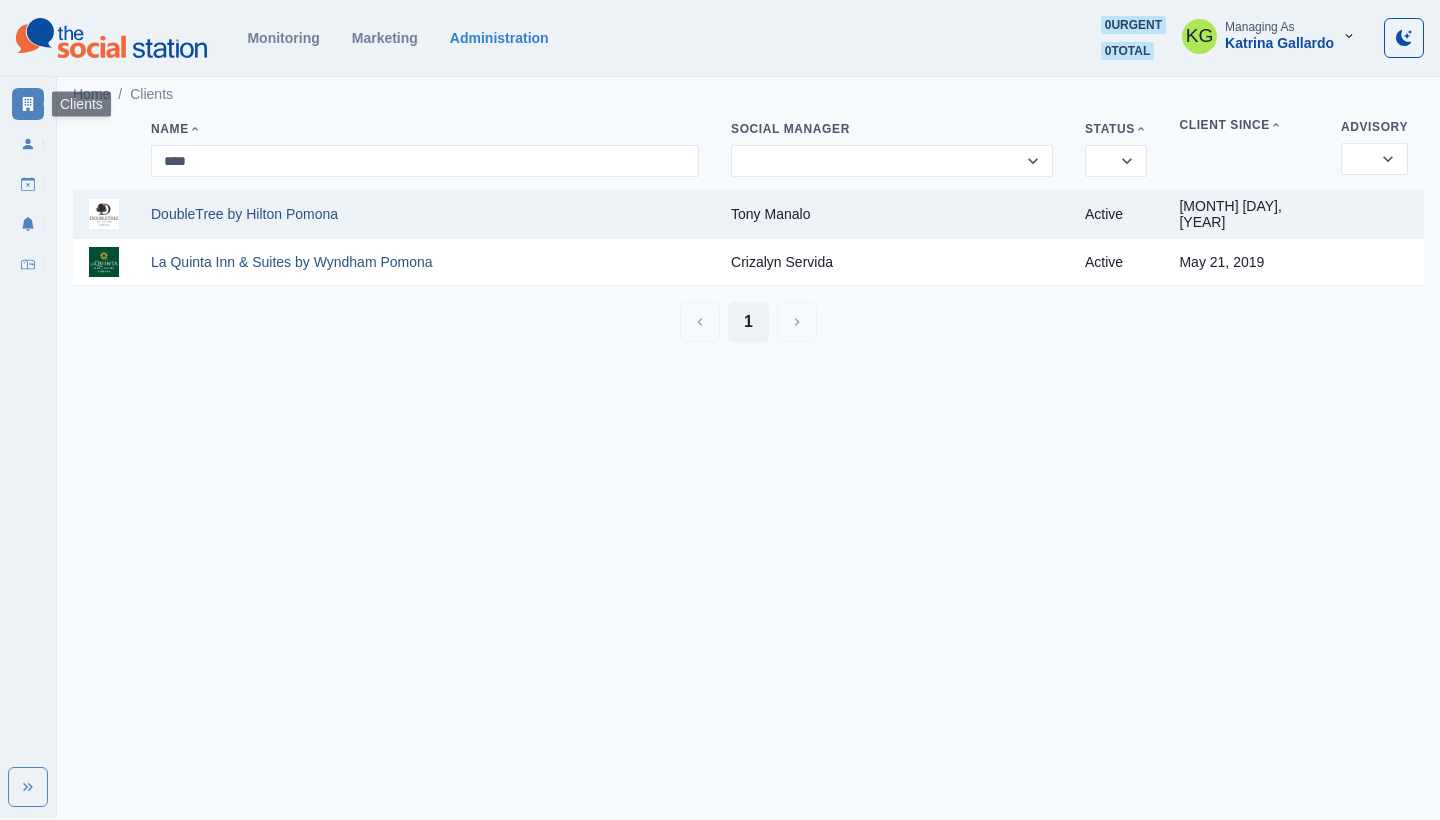click on "Clients" at bounding box center [28, 104] 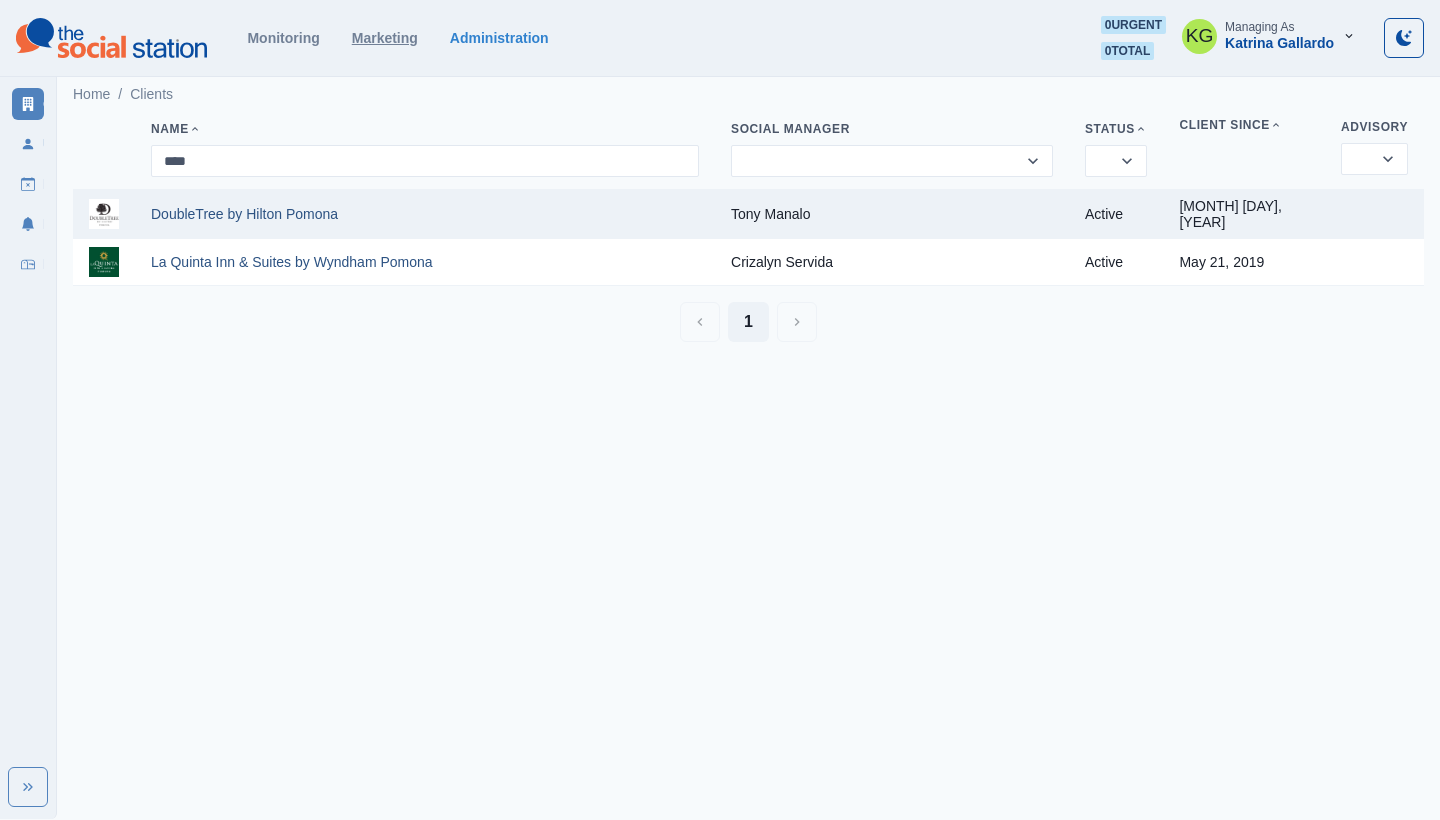 click on "Marketing" at bounding box center [385, 38] 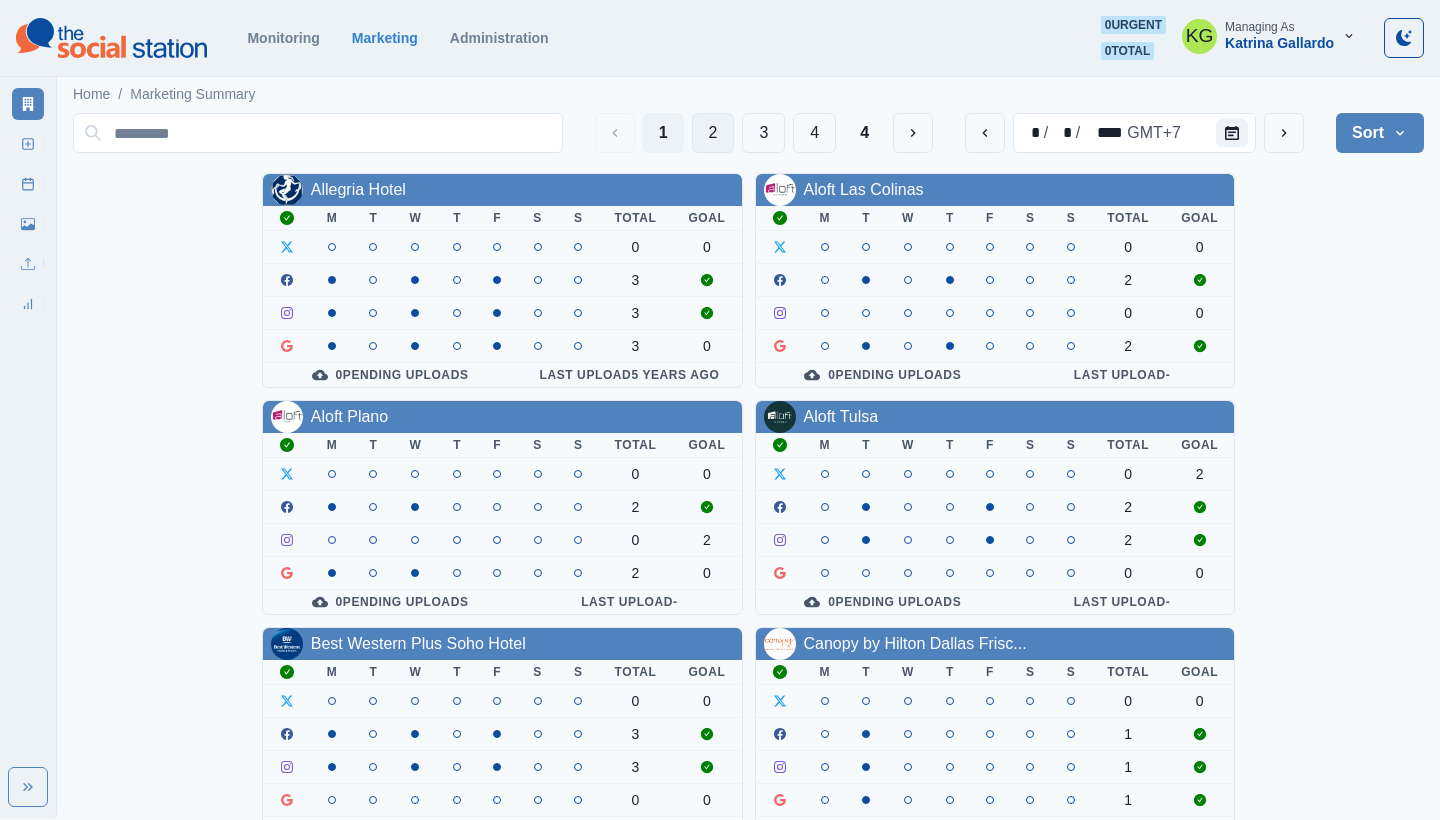 click on "2" at bounding box center (713, 133) 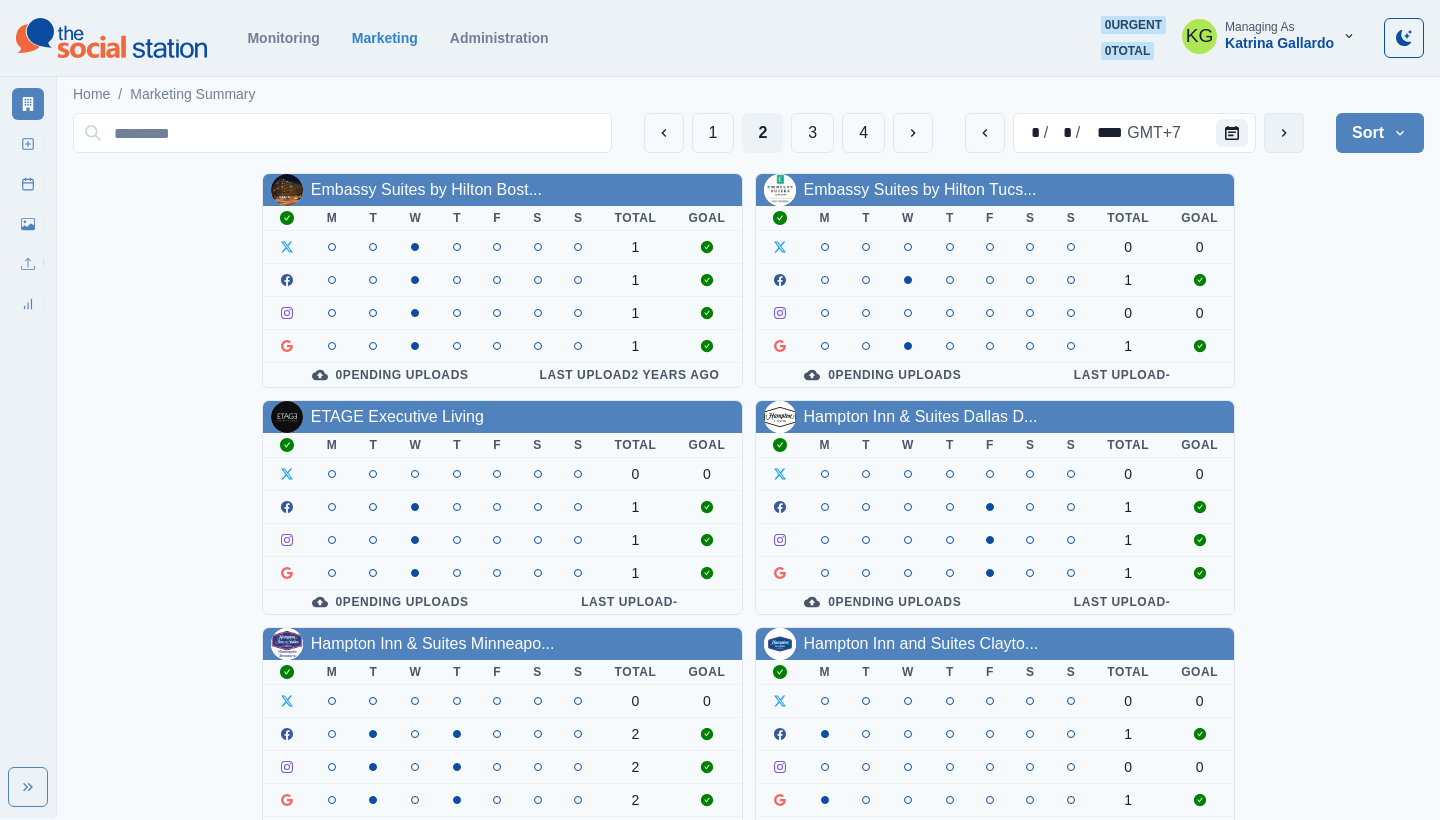click 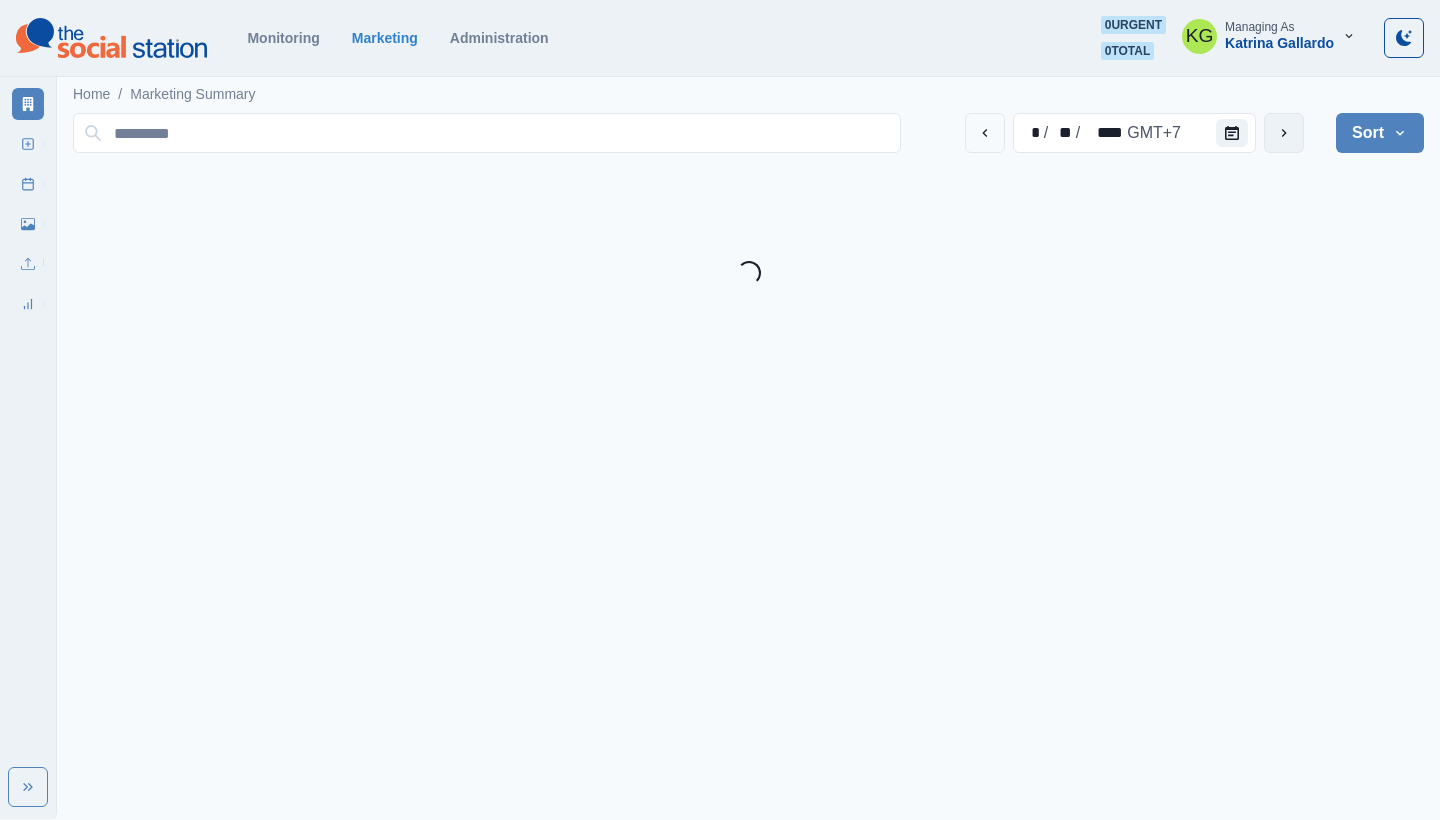click 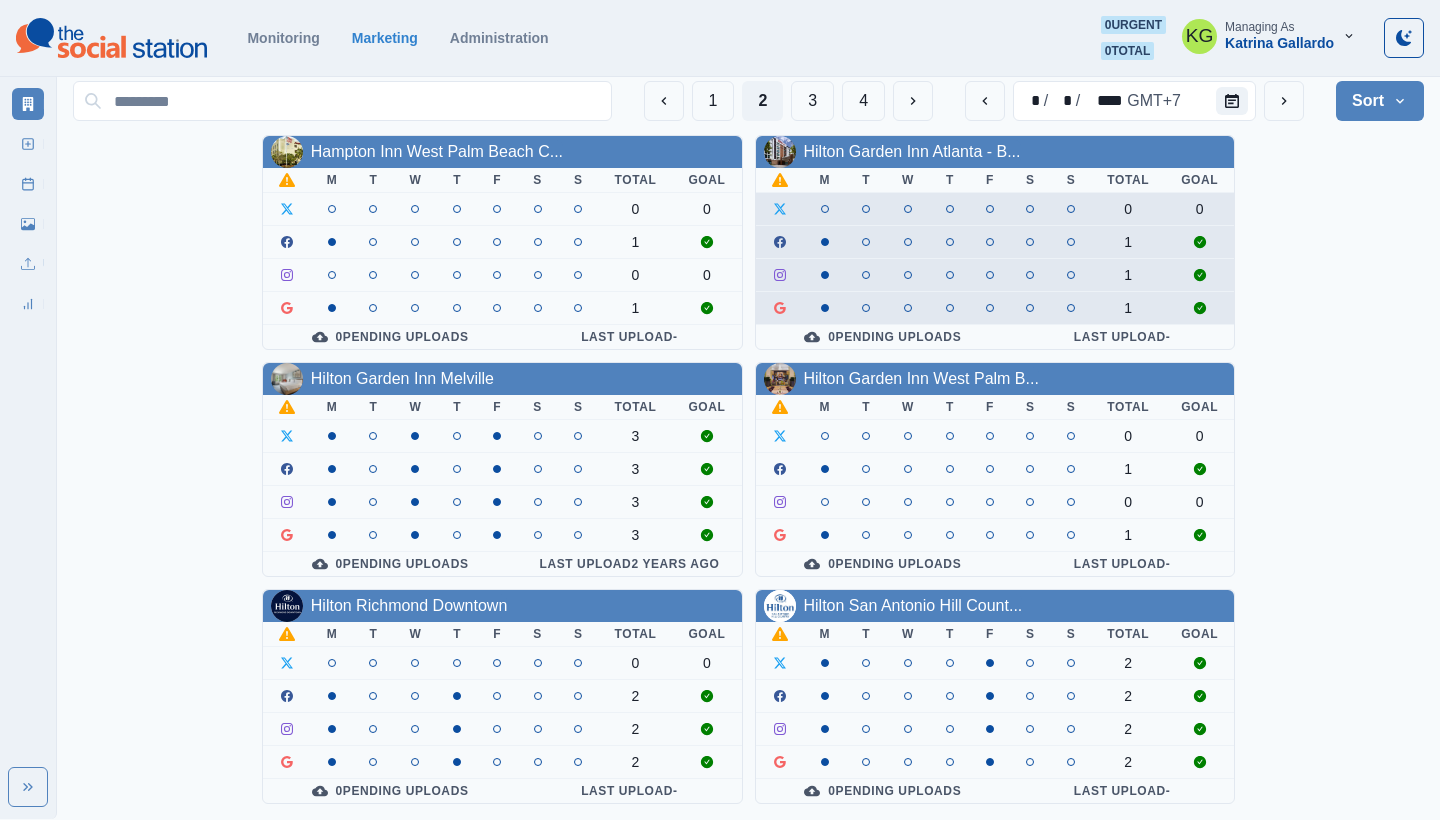 scroll, scrollTop: 719, scrollLeft: 0, axis: vertical 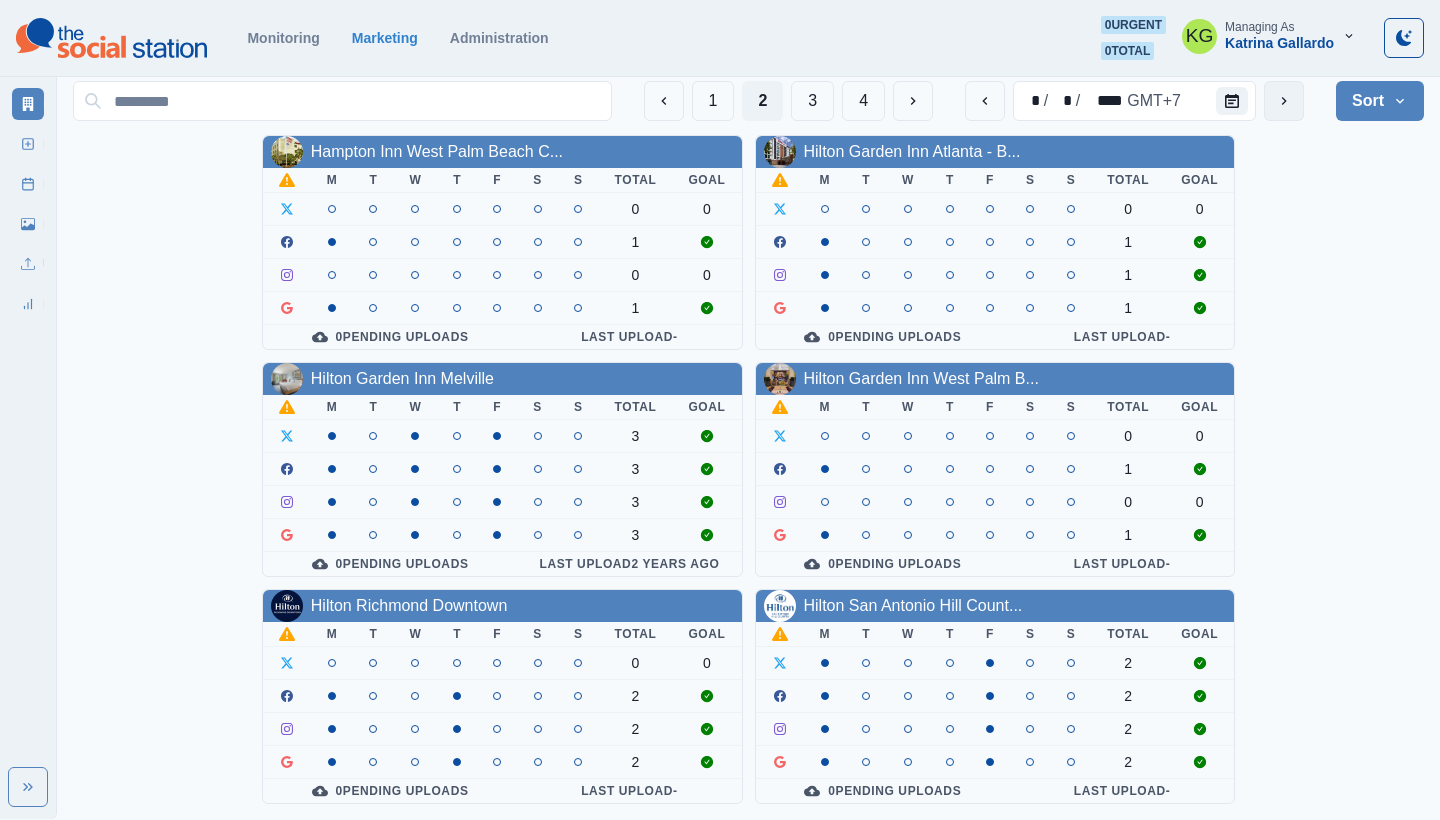 click 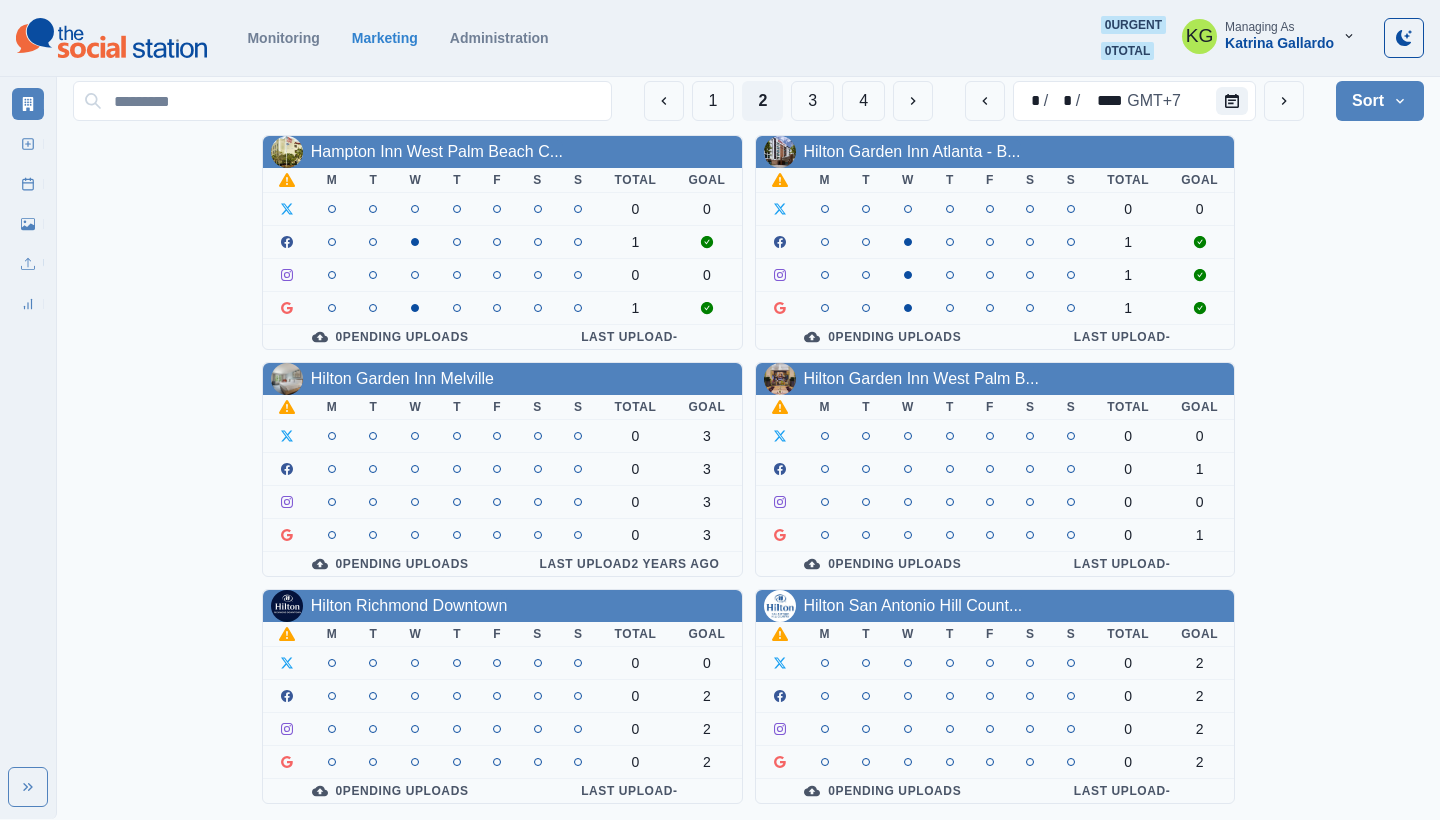 scroll, scrollTop: 719, scrollLeft: 0, axis: vertical 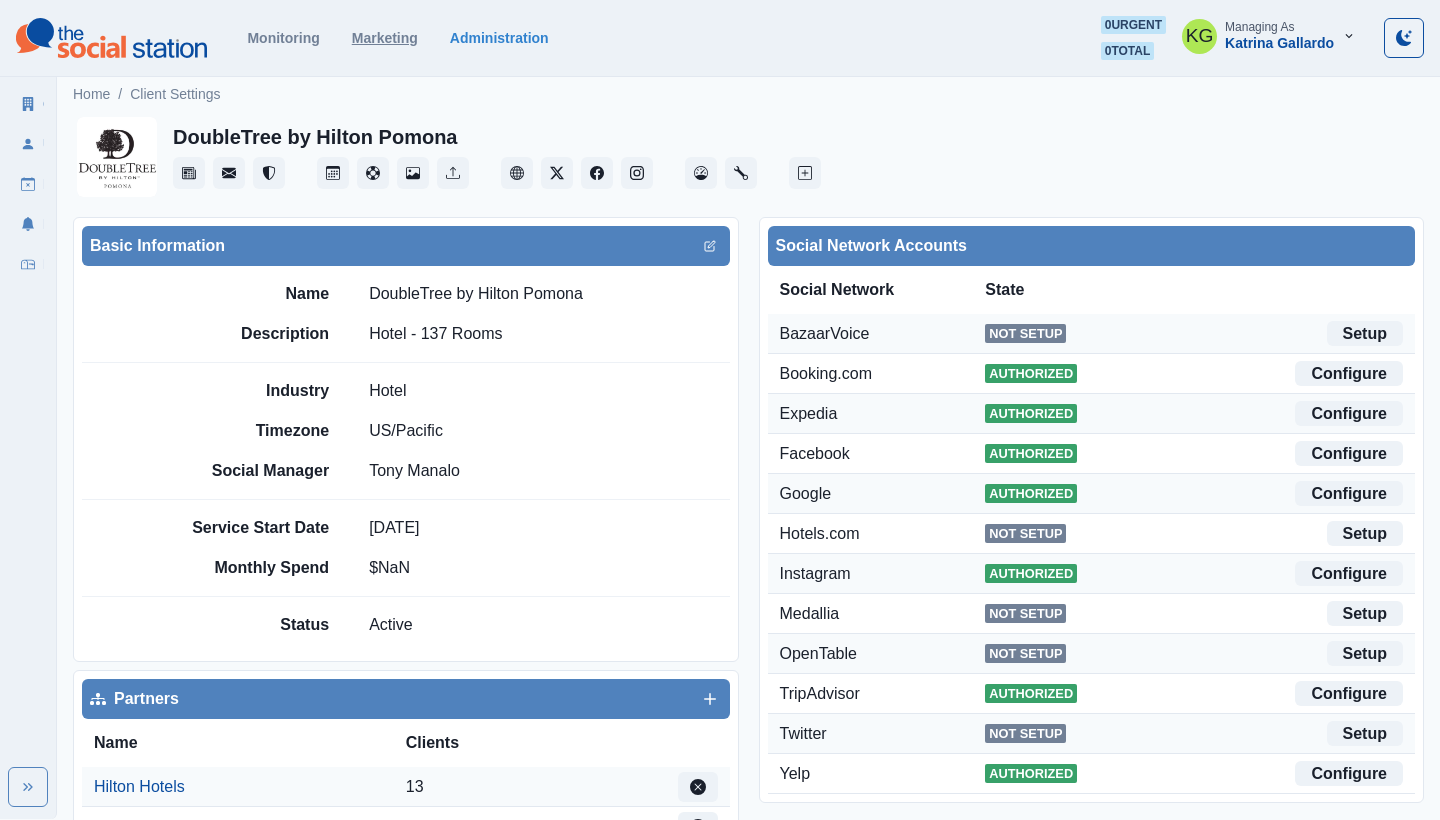 click on "Marketing" at bounding box center (385, 38) 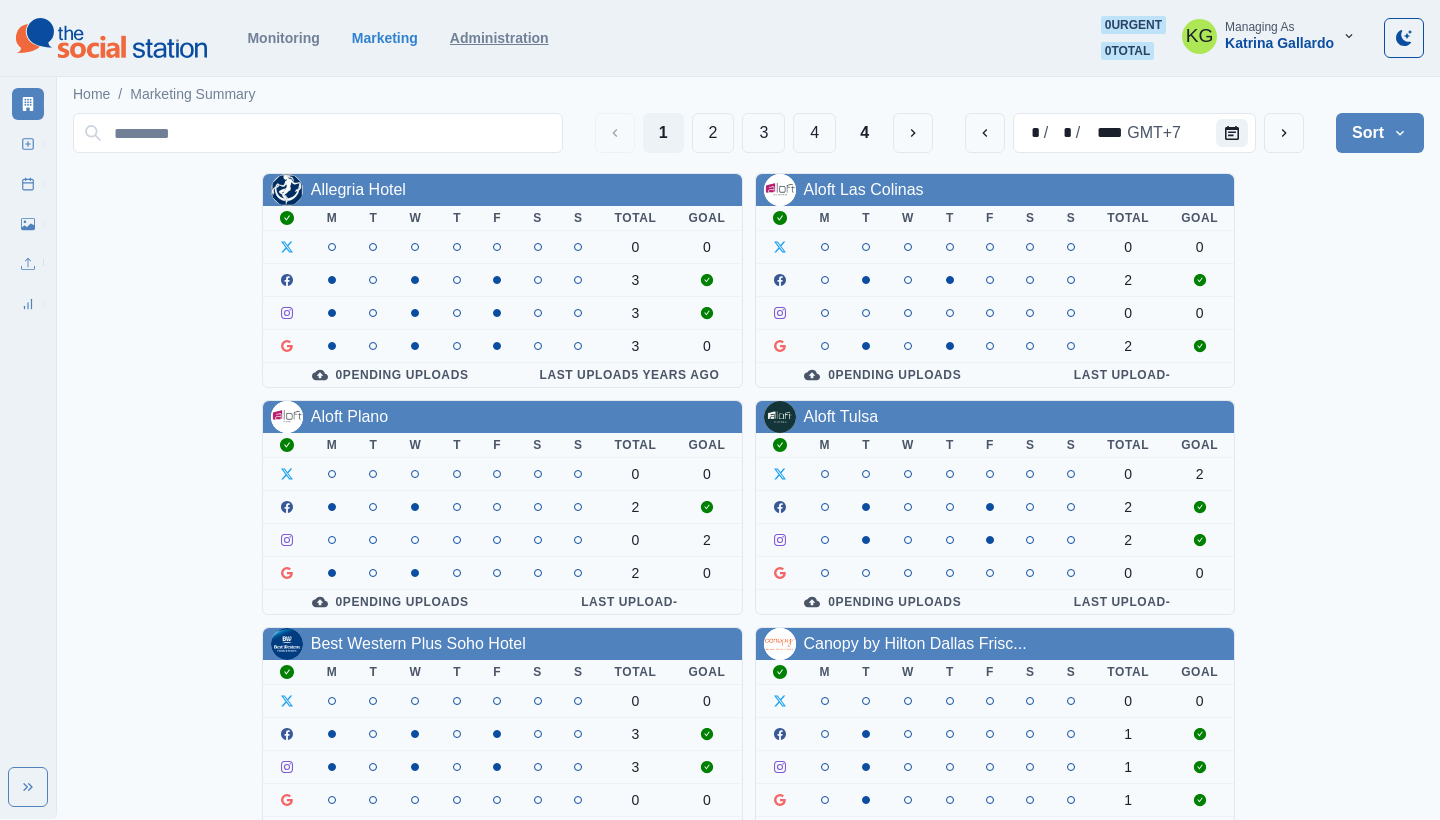 click on "Administration" at bounding box center (499, 38) 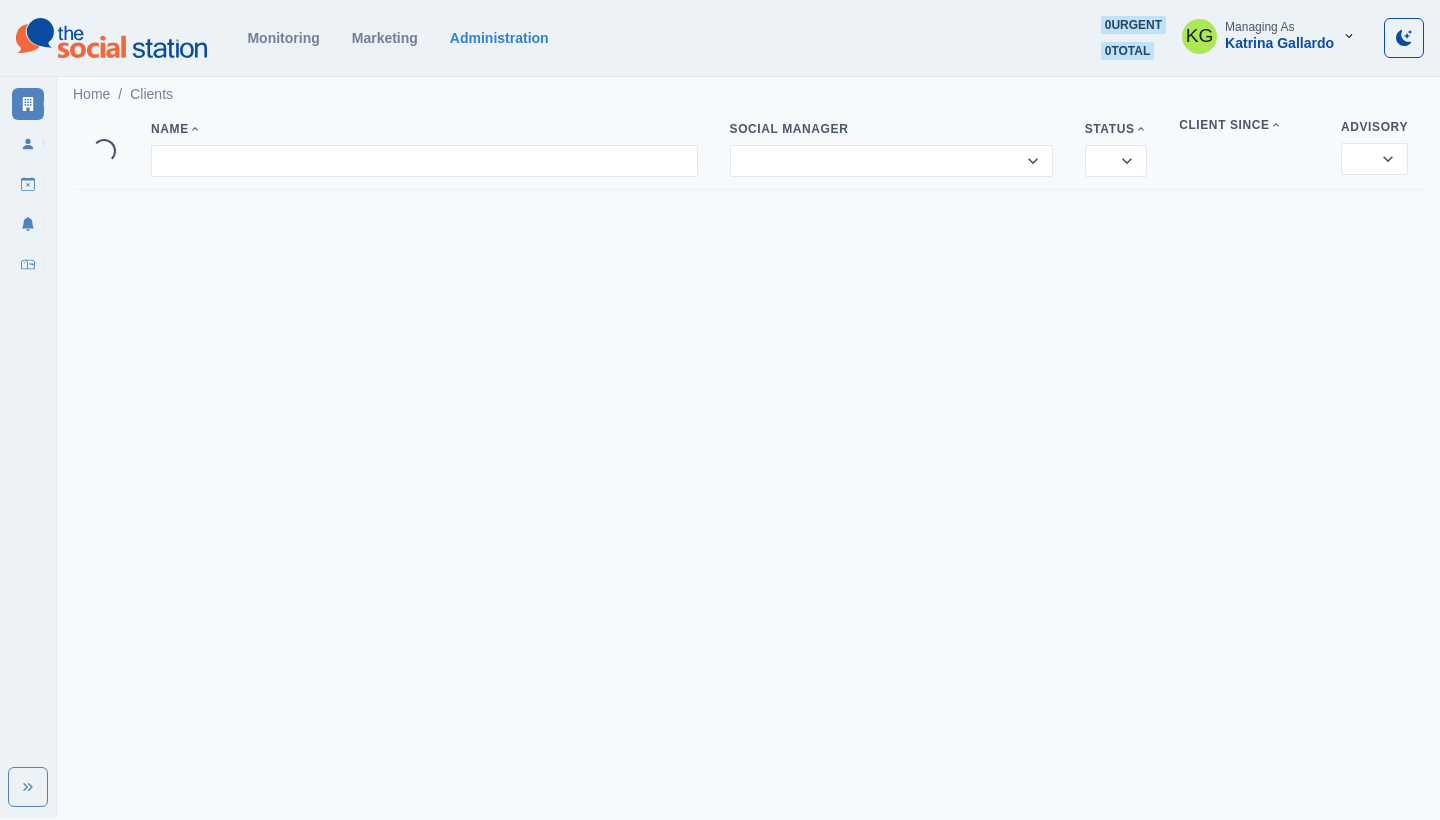 click on "Managing As" at bounding box center (1259, 27) 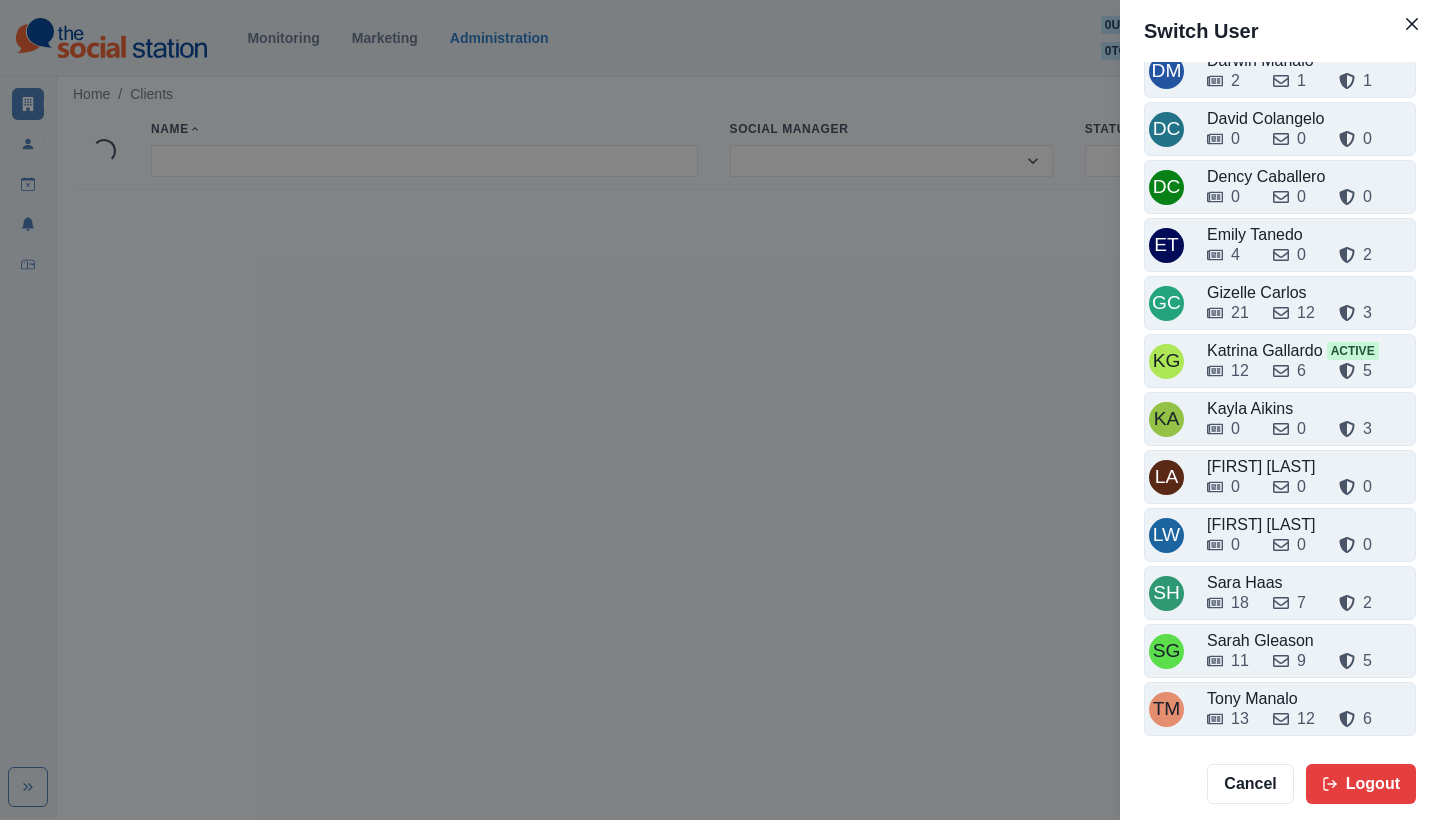 scroll, scrollTop: 258, scrollLeft: 0, axis: vertical 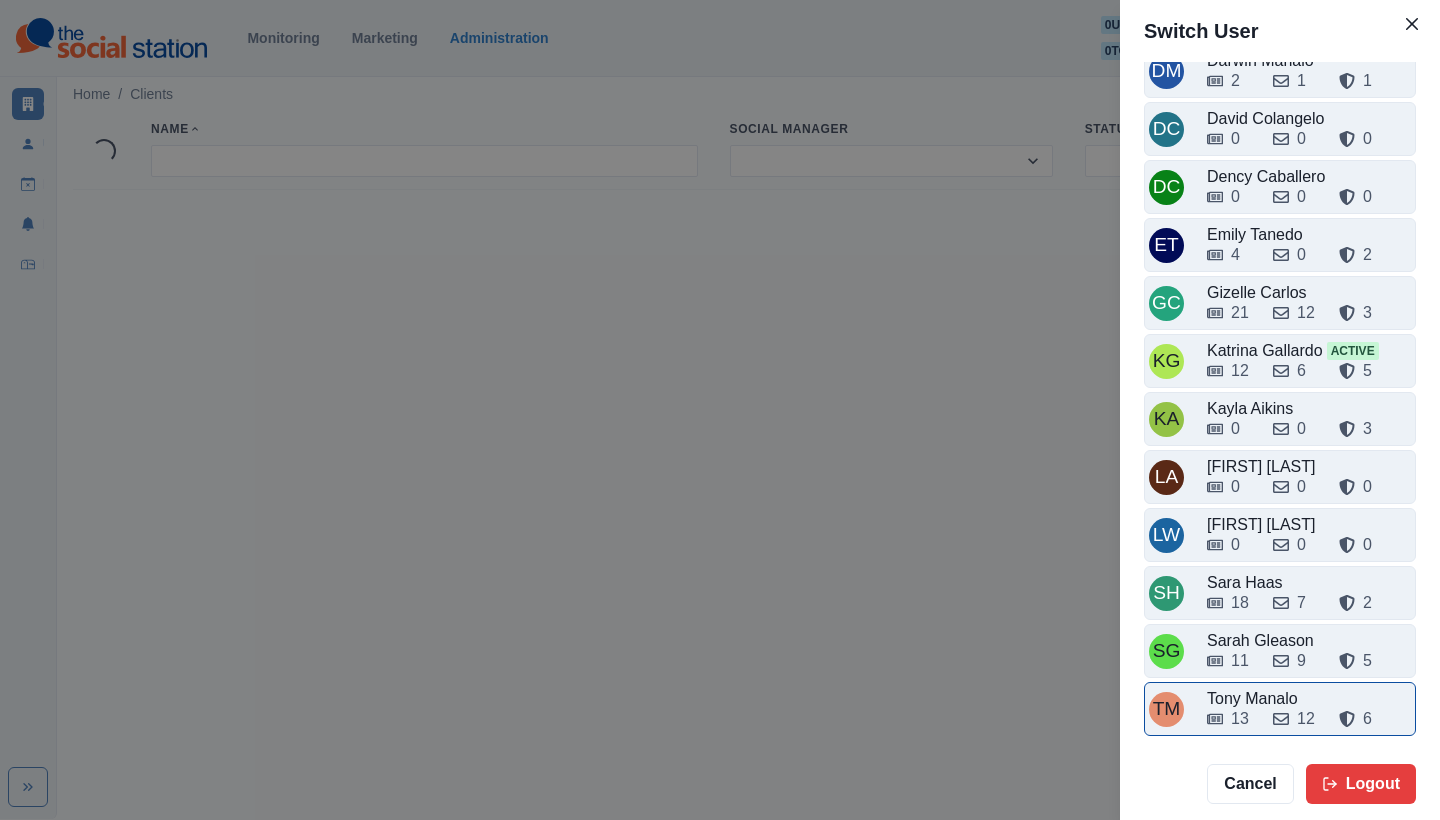 click on "TM [NAME] 13 12 6" at bounding box center (1280, 709) 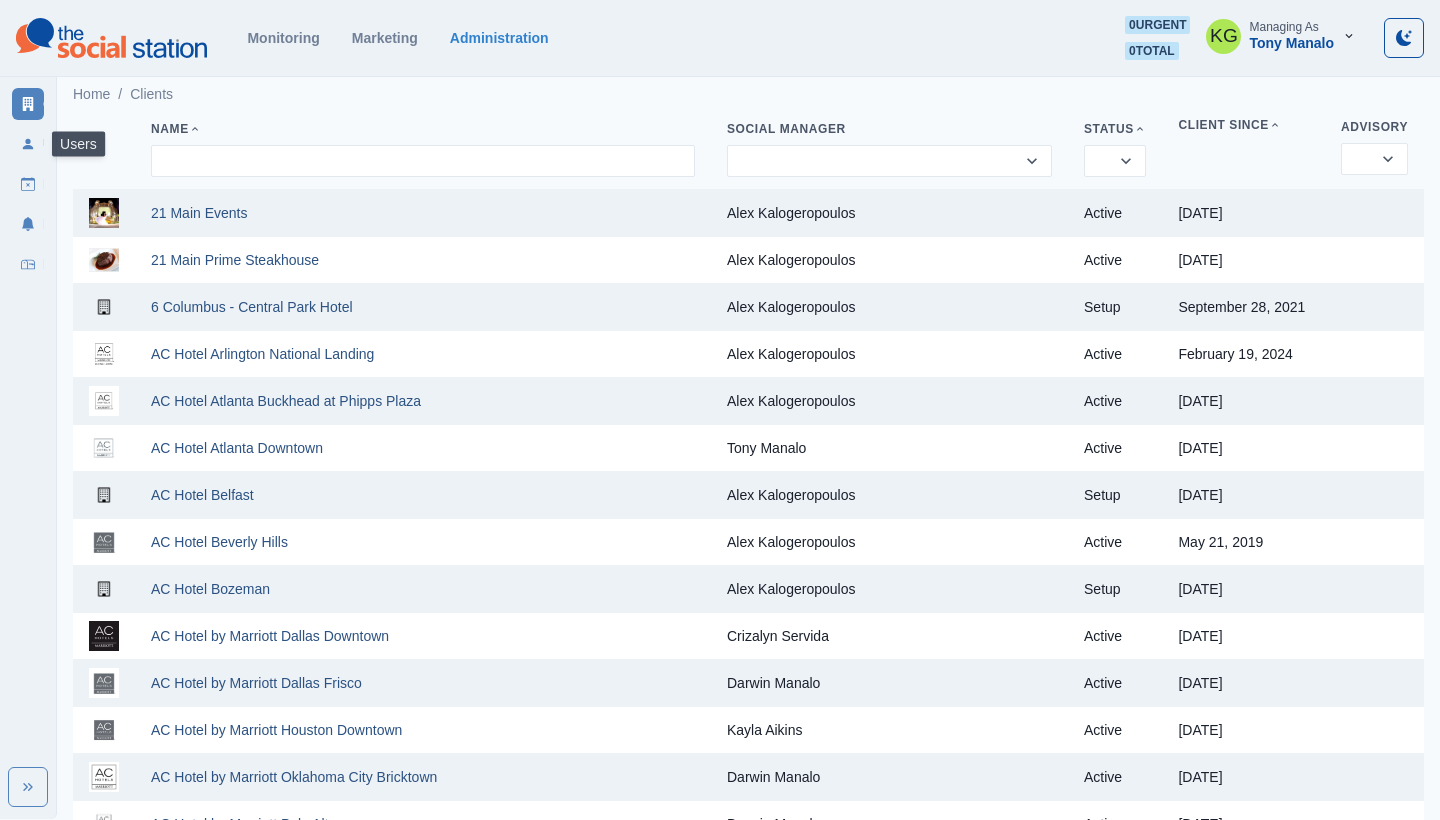 click on "Users" at bounding box center [28, 144] 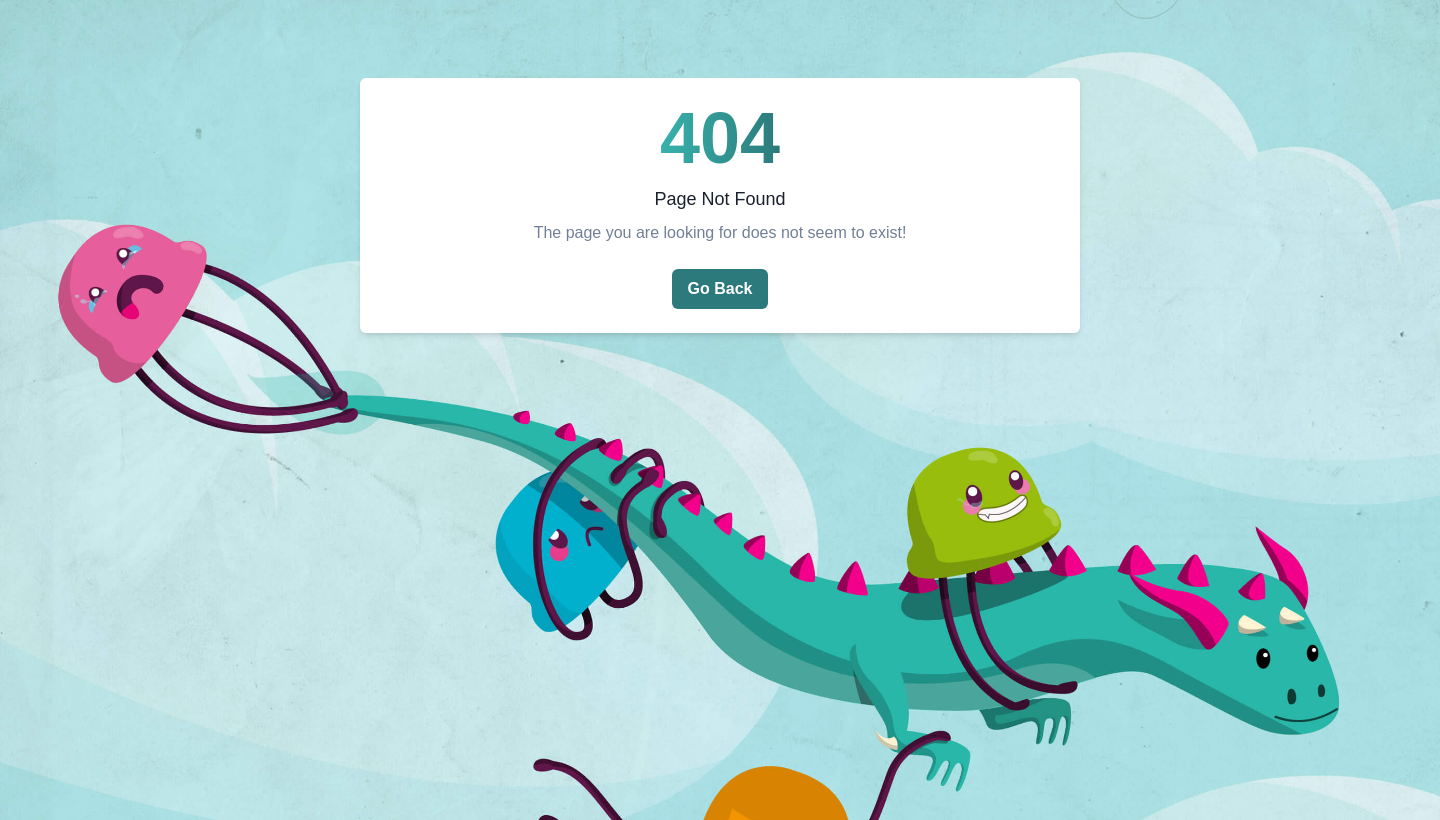 click on "Go Back" at bounding box center [720, 289] 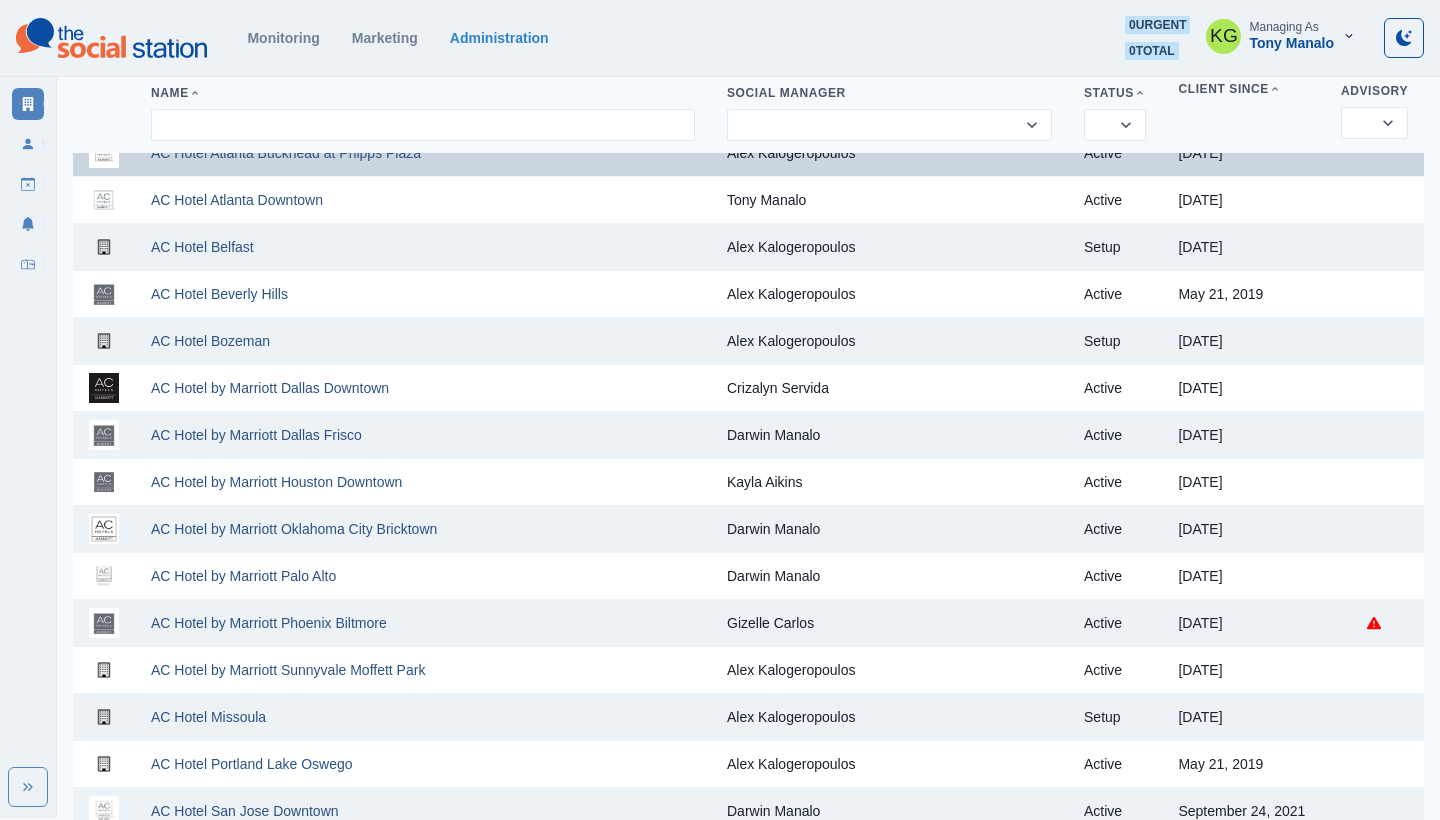 scroll, scrollTop: 118, scrollLeft: 0, axis: vertical 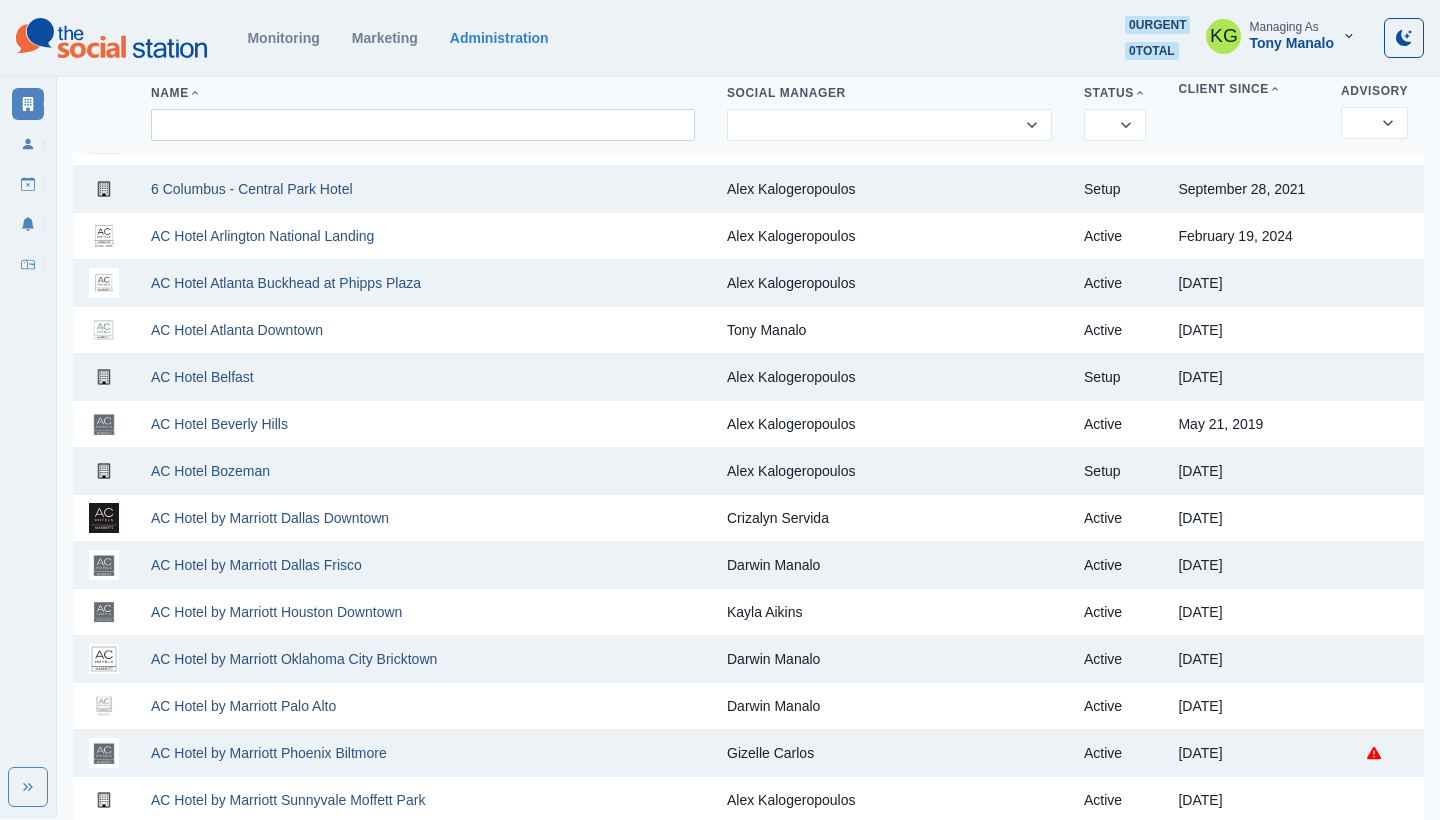 click at bounding box center [423, 125] 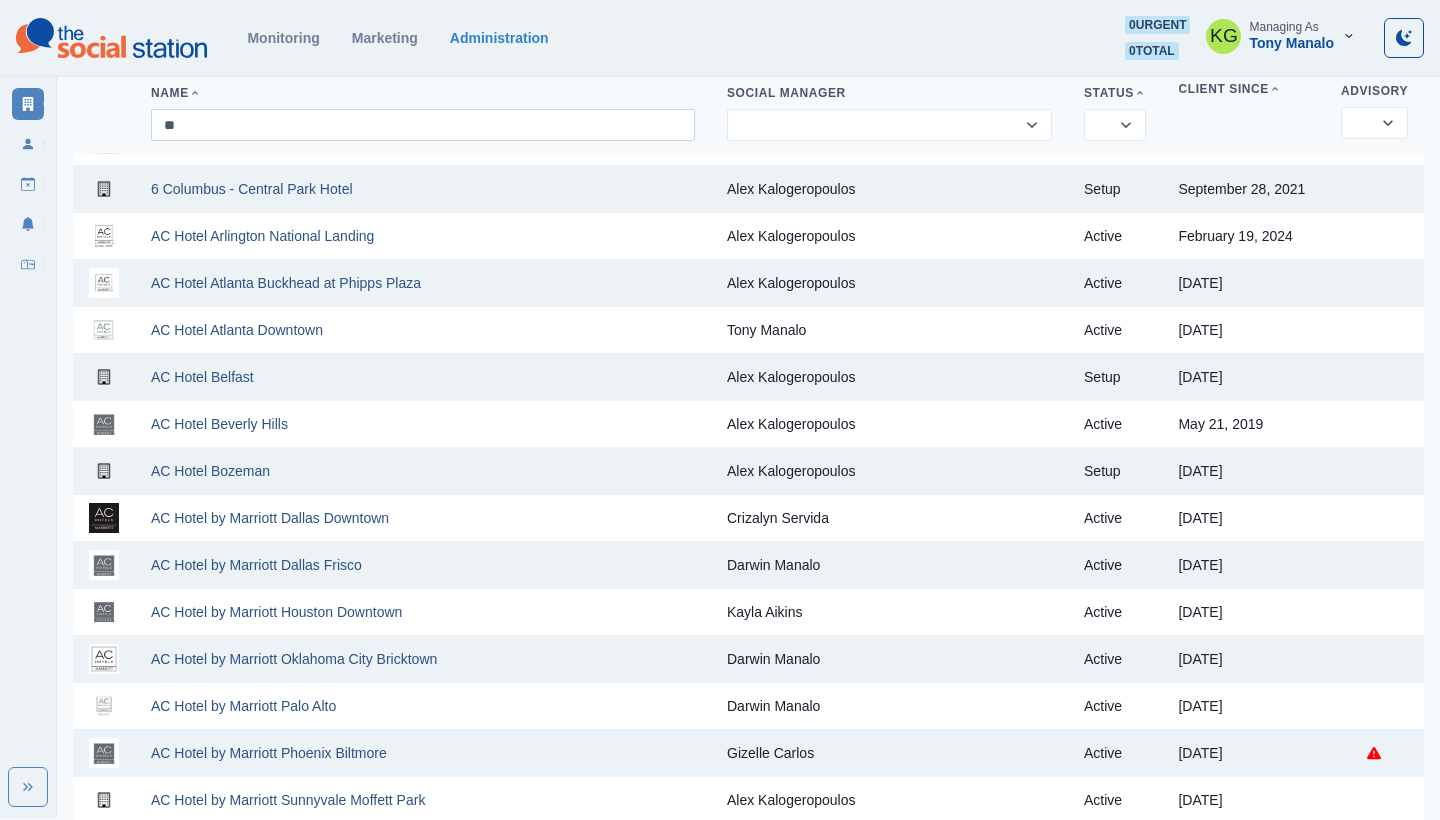 scroll, scrollTop: 0, scrollLeft: 0, axis: both 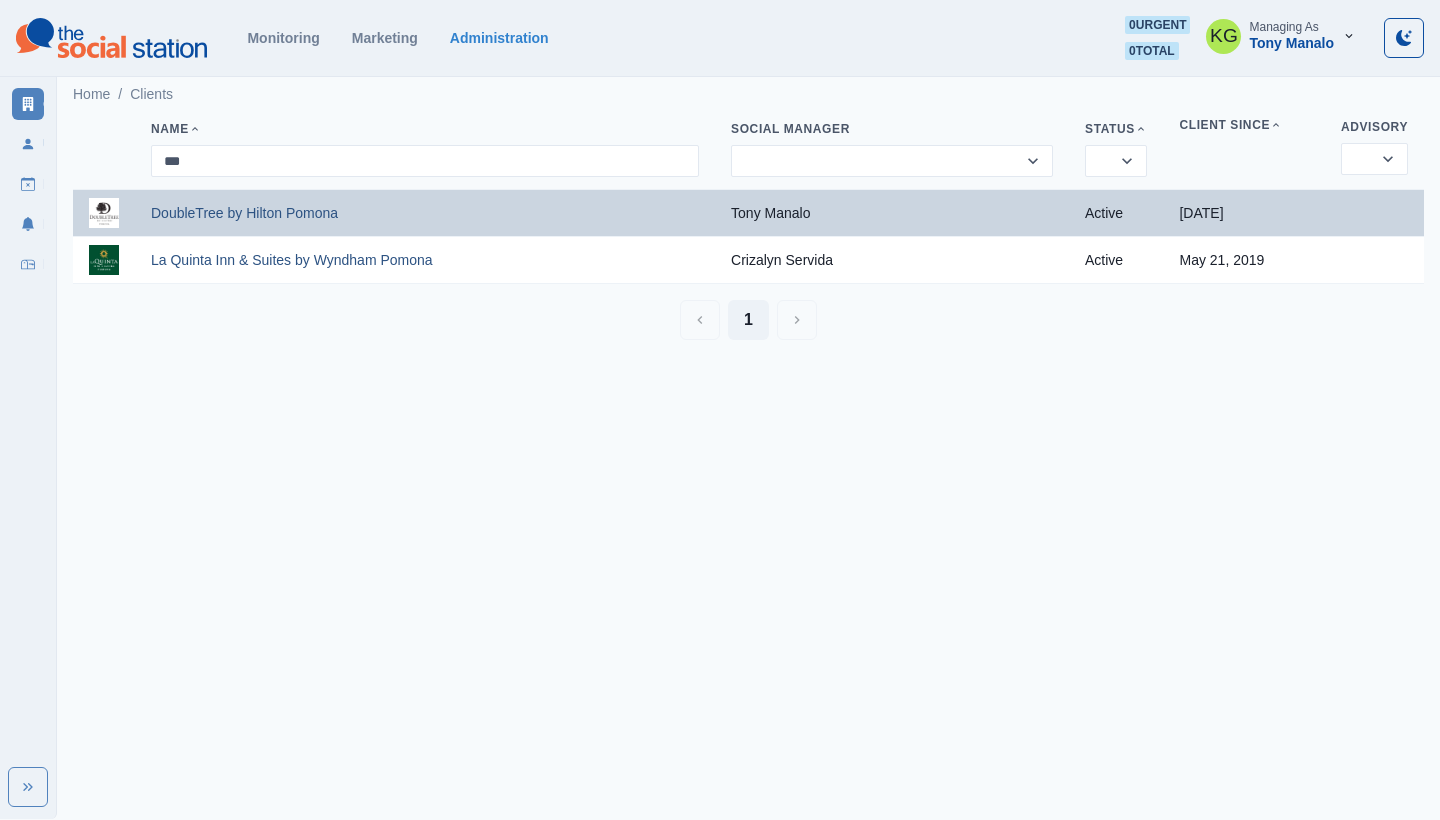 type on "***" 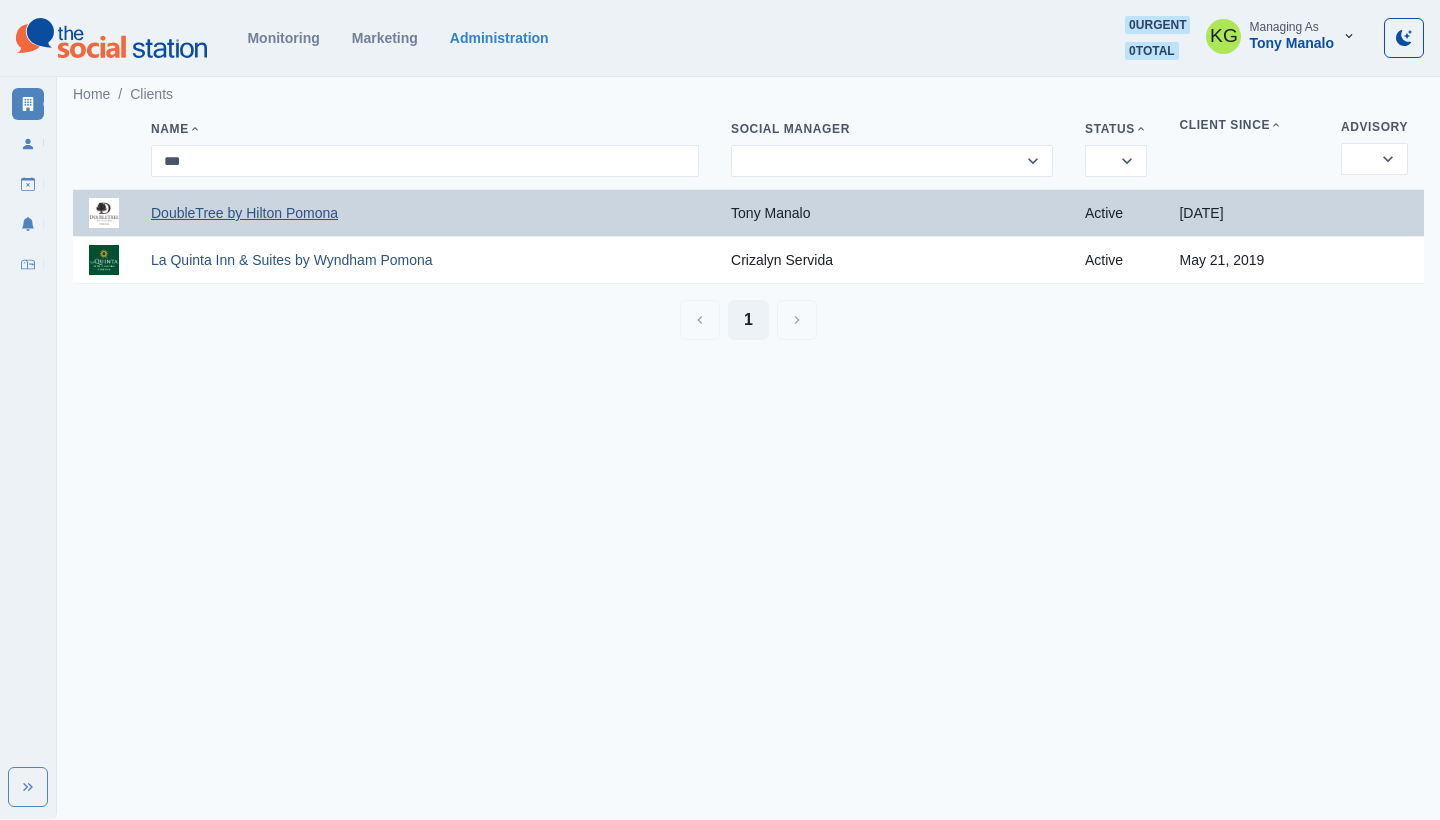 click on "DoubleTree by Hilton Pomona" at bounding box center [244, 213] 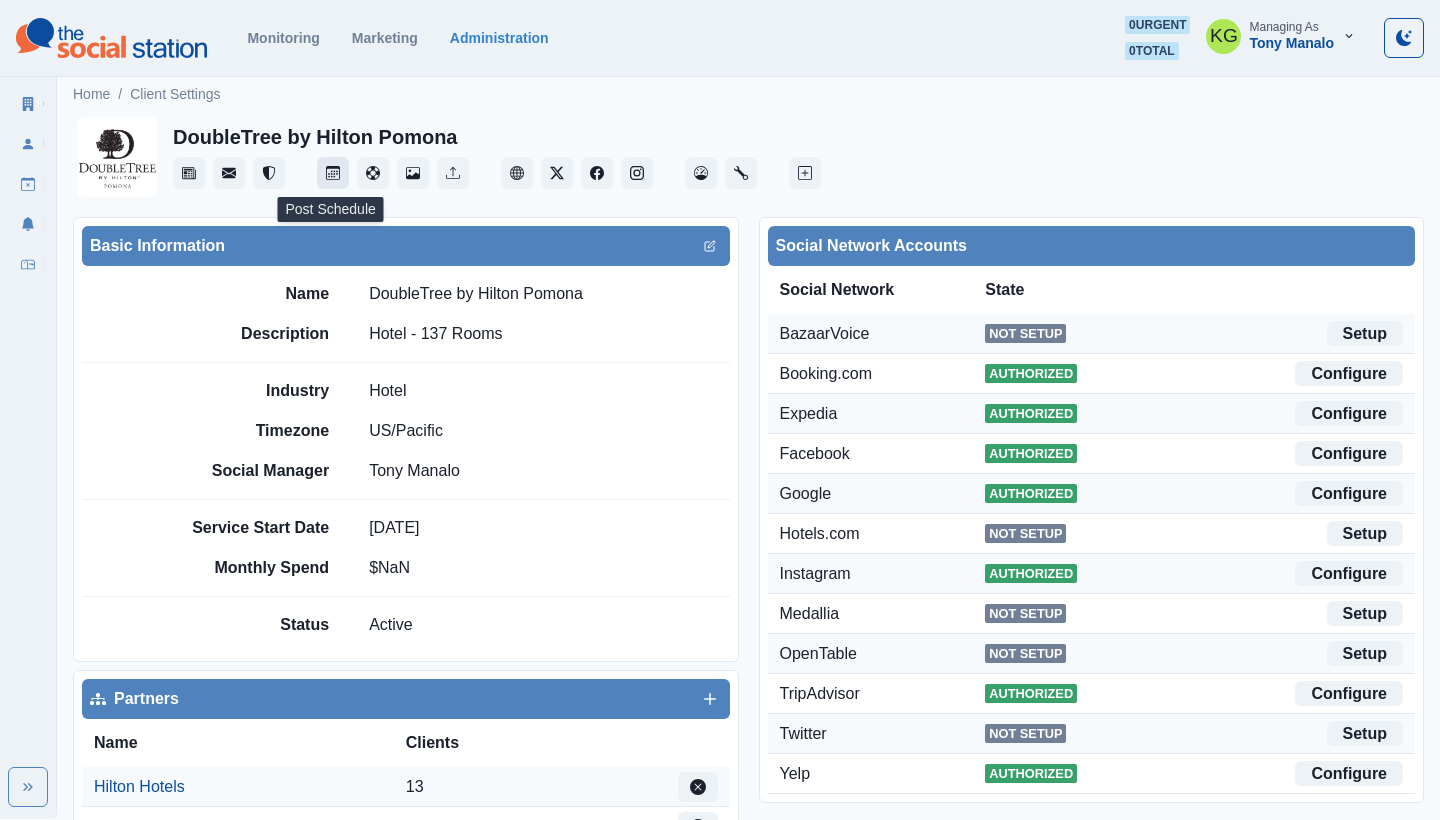 click at bounding box center (333, 173) 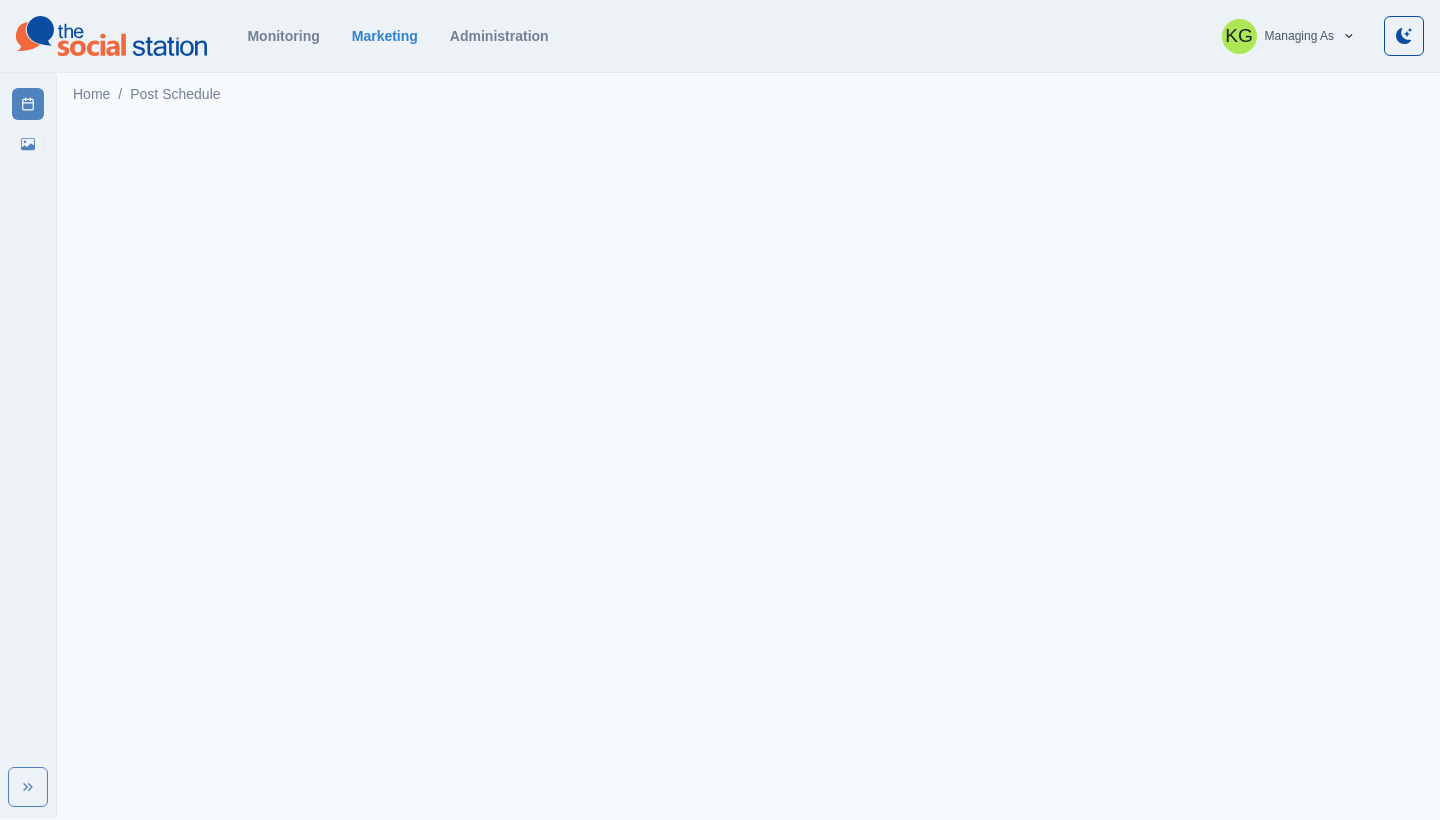 scroll, scrollTop: 0, scrollLeft: 0, axis: both 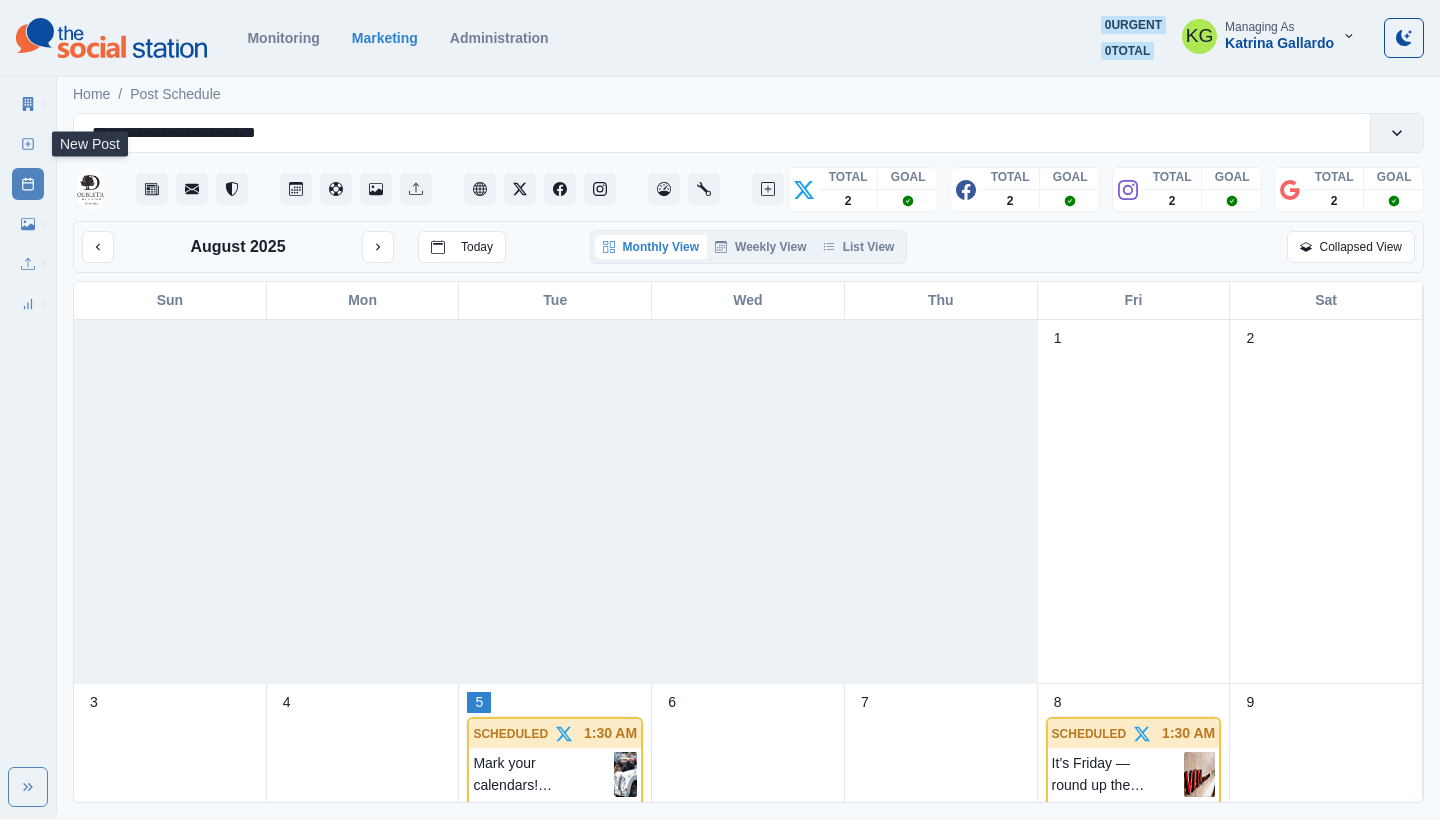 click on "New Post" at bounding box center (28, 144) 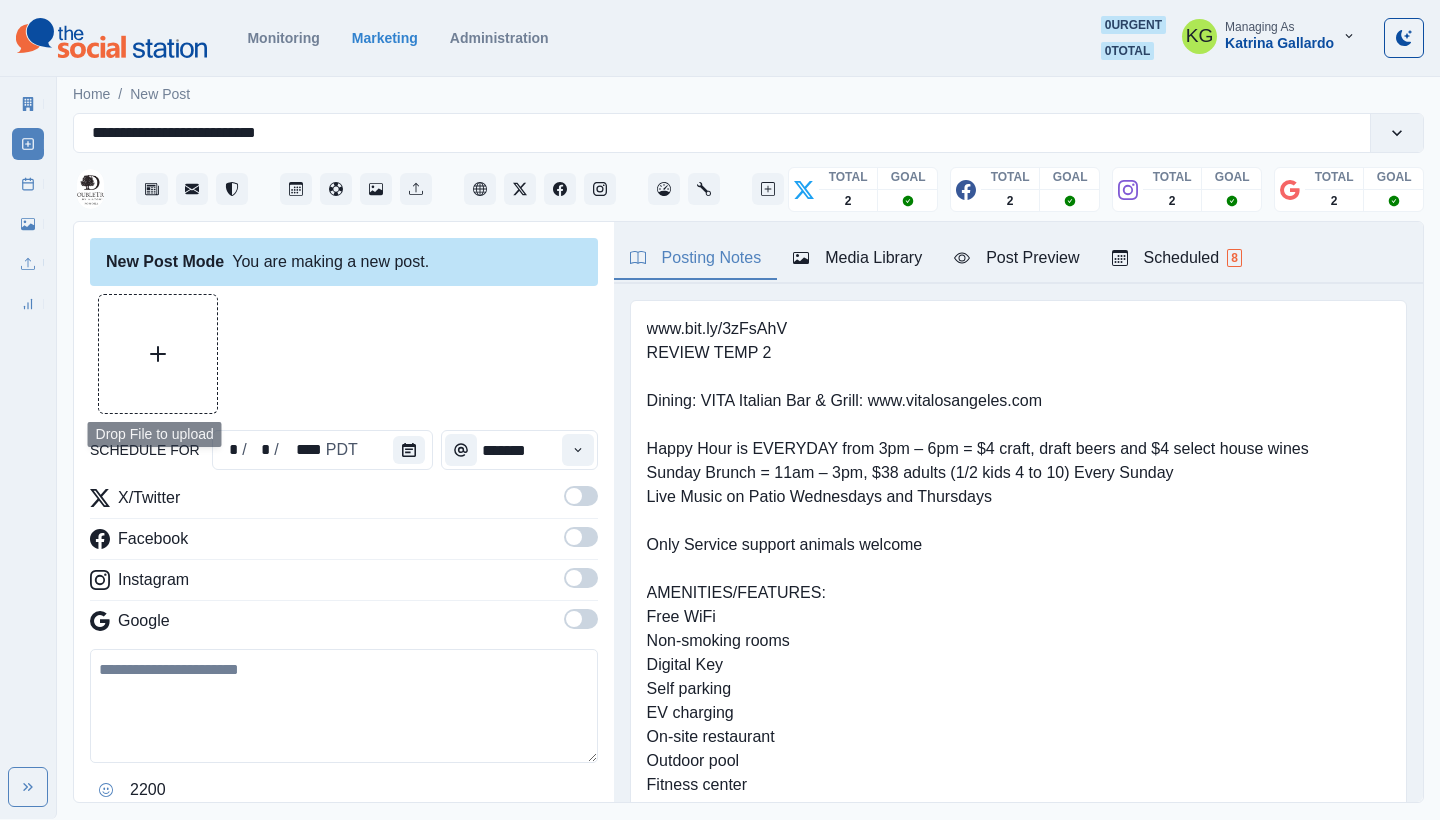 click at bounding box center (158, 354) 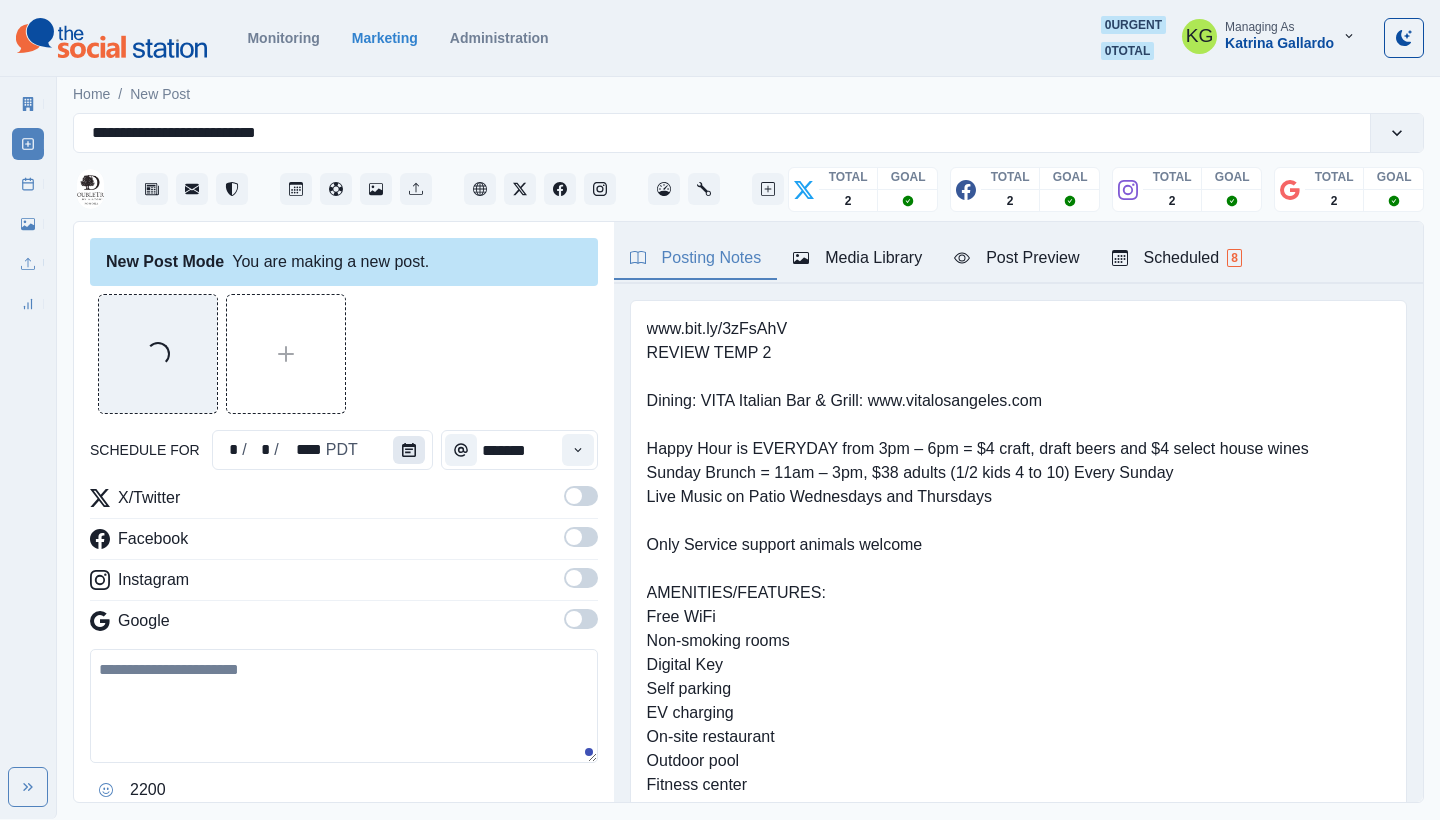 click 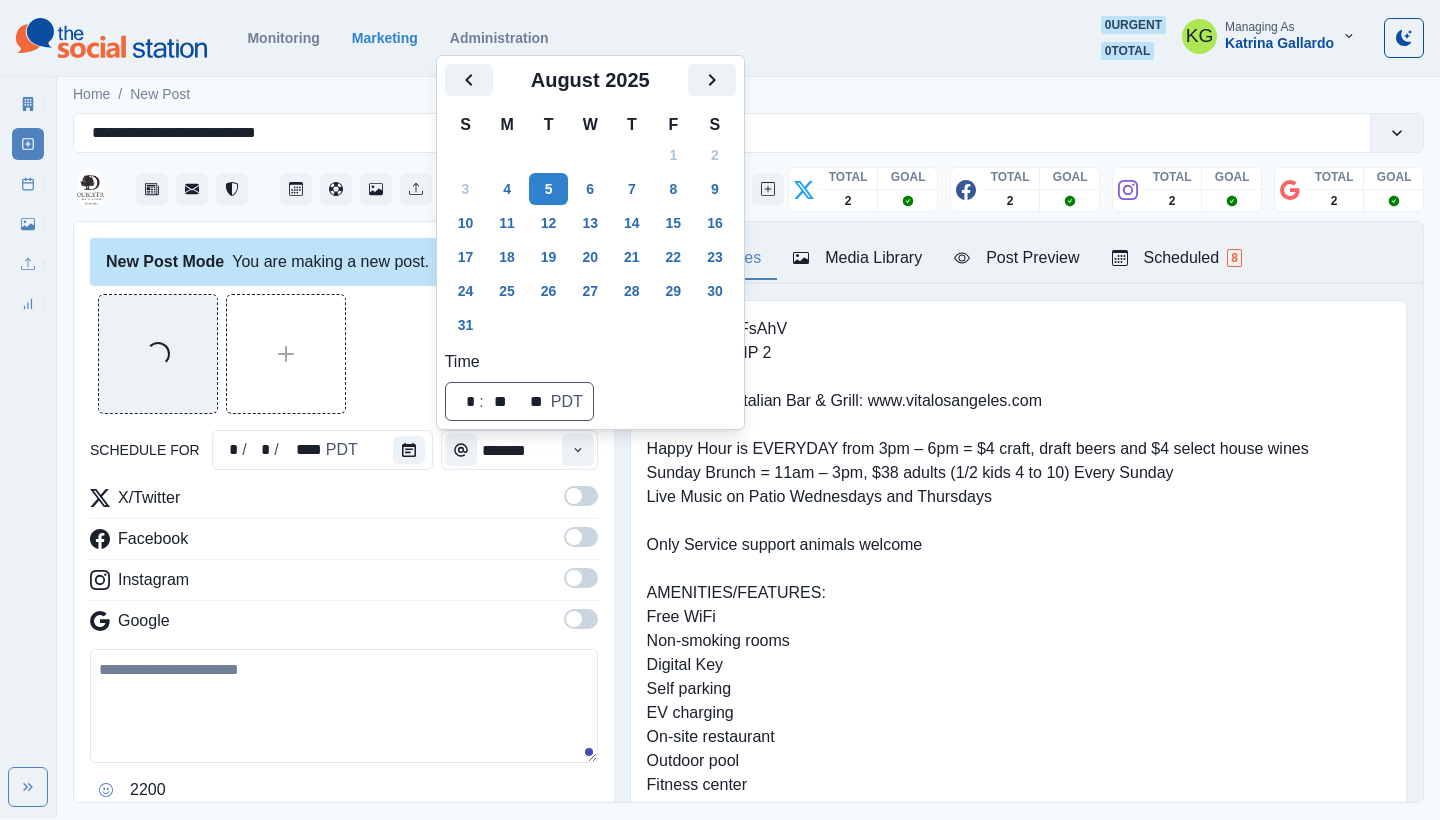 click on "Loading..." at bounding box center (344, 354) 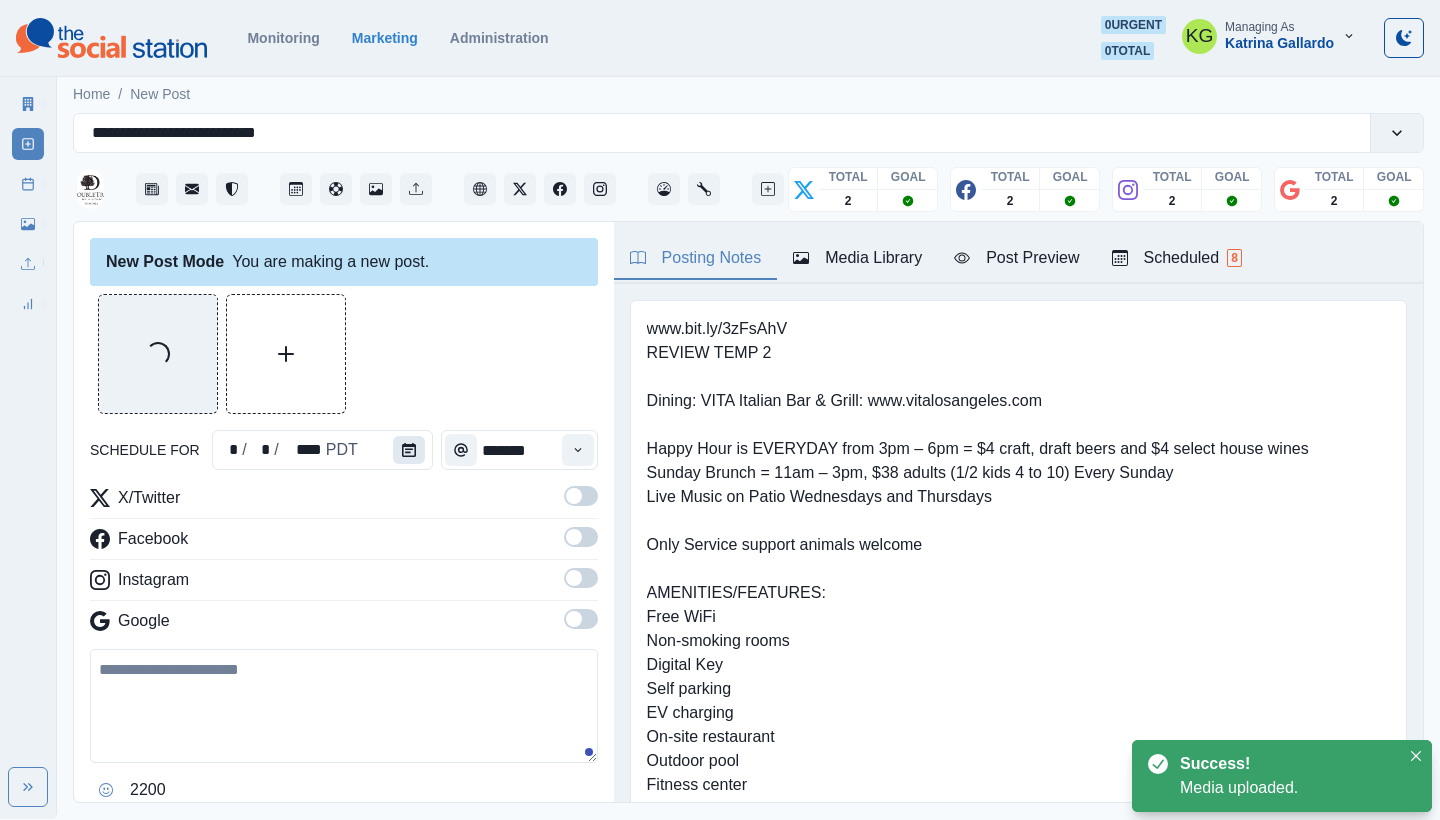 click at bounding box center [409, 450] 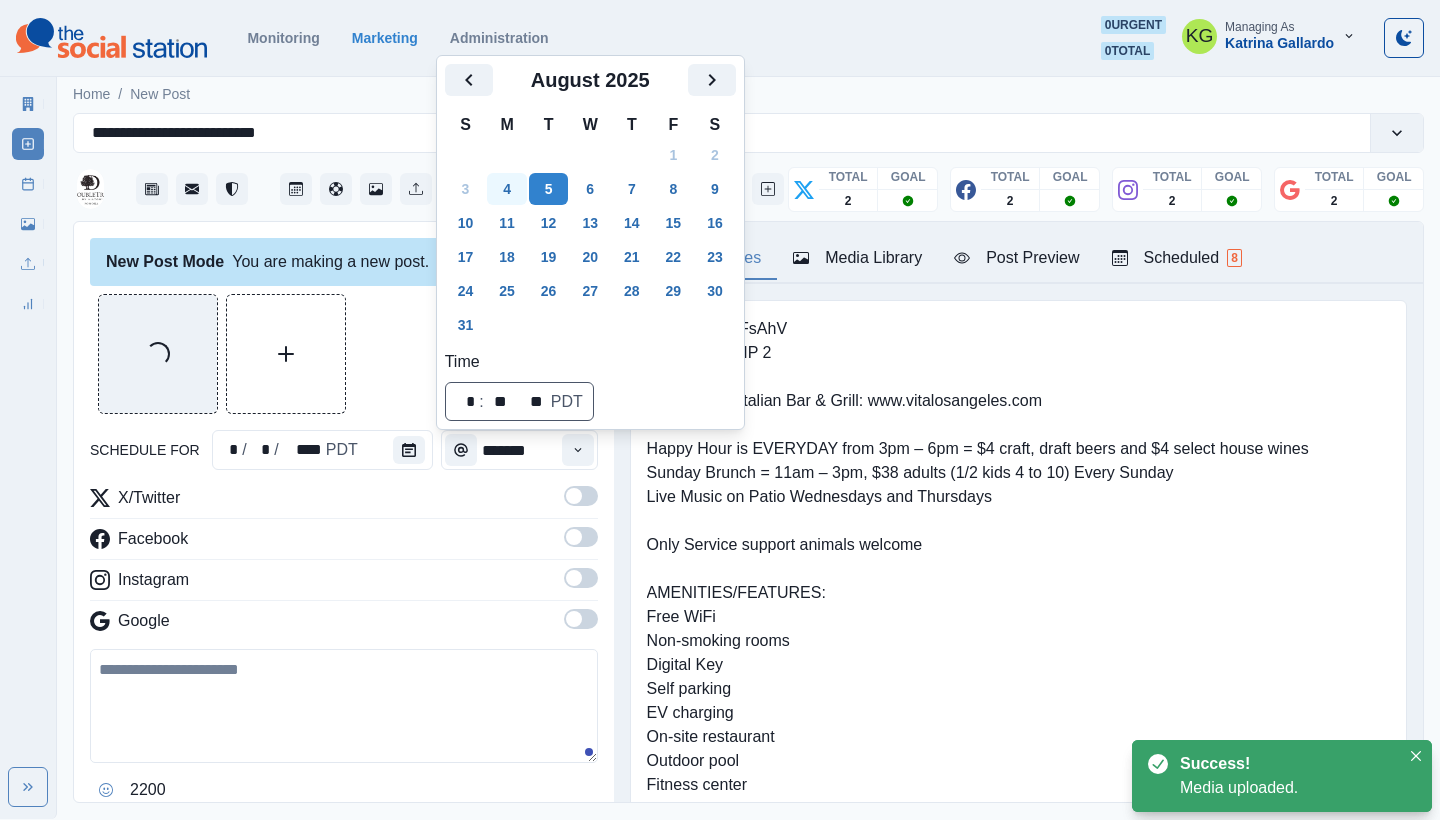 click on "4" at bounding box center [507, 189] 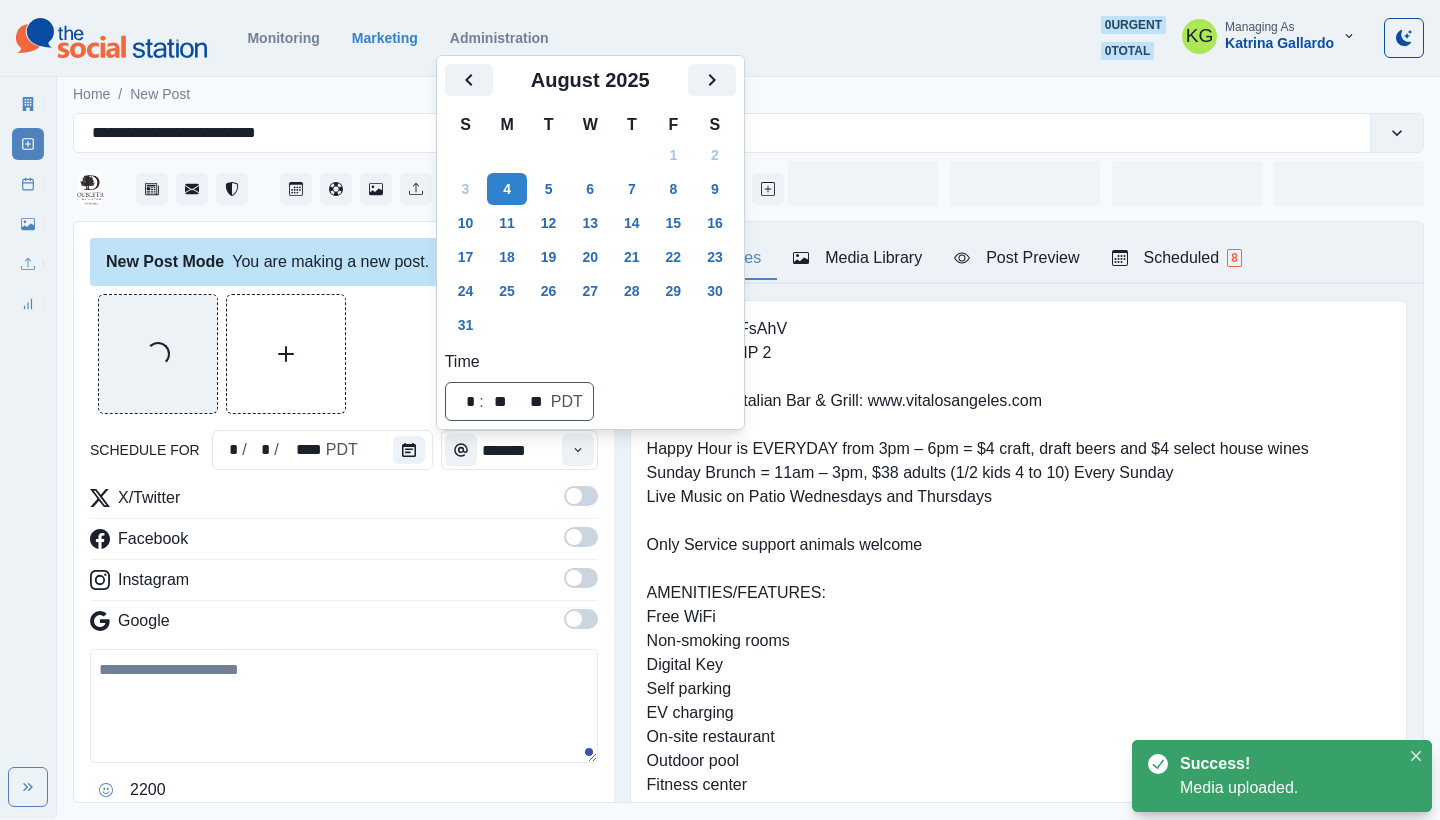 click on "Loading..." at bounding box center (344, 354) 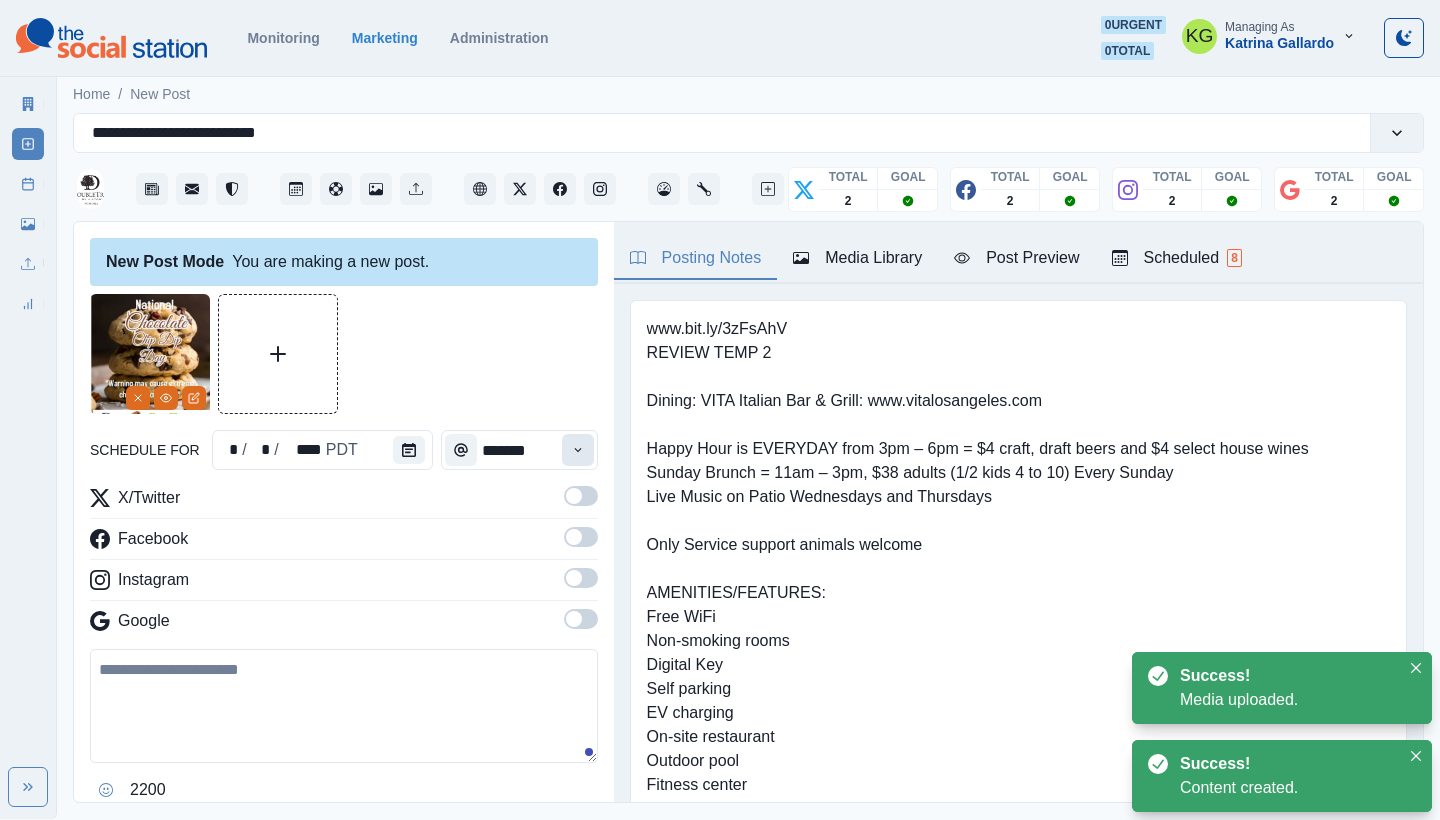 click 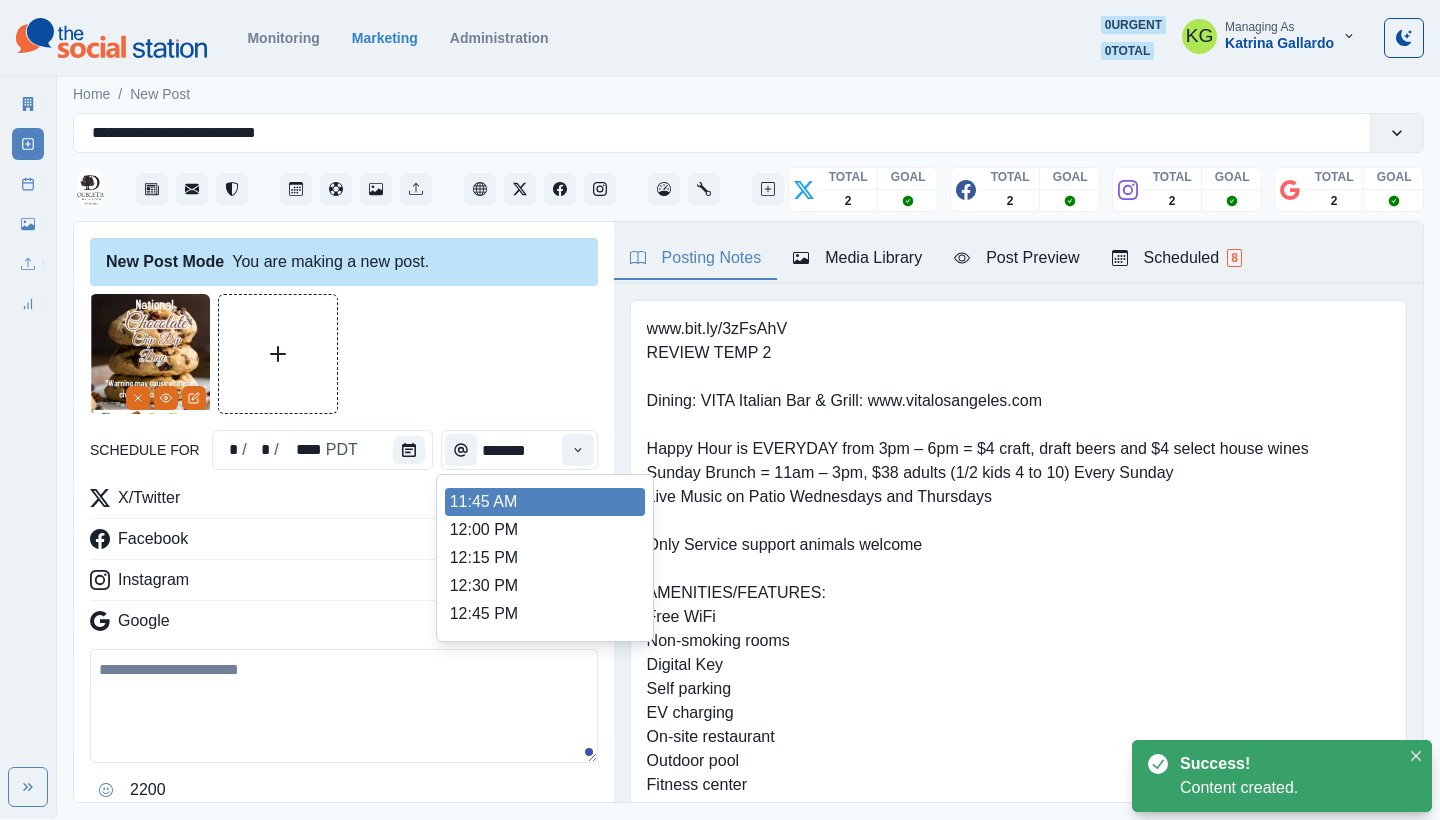 scroll, scrollTop: 392, scrollLeft: 0, axis: vertical 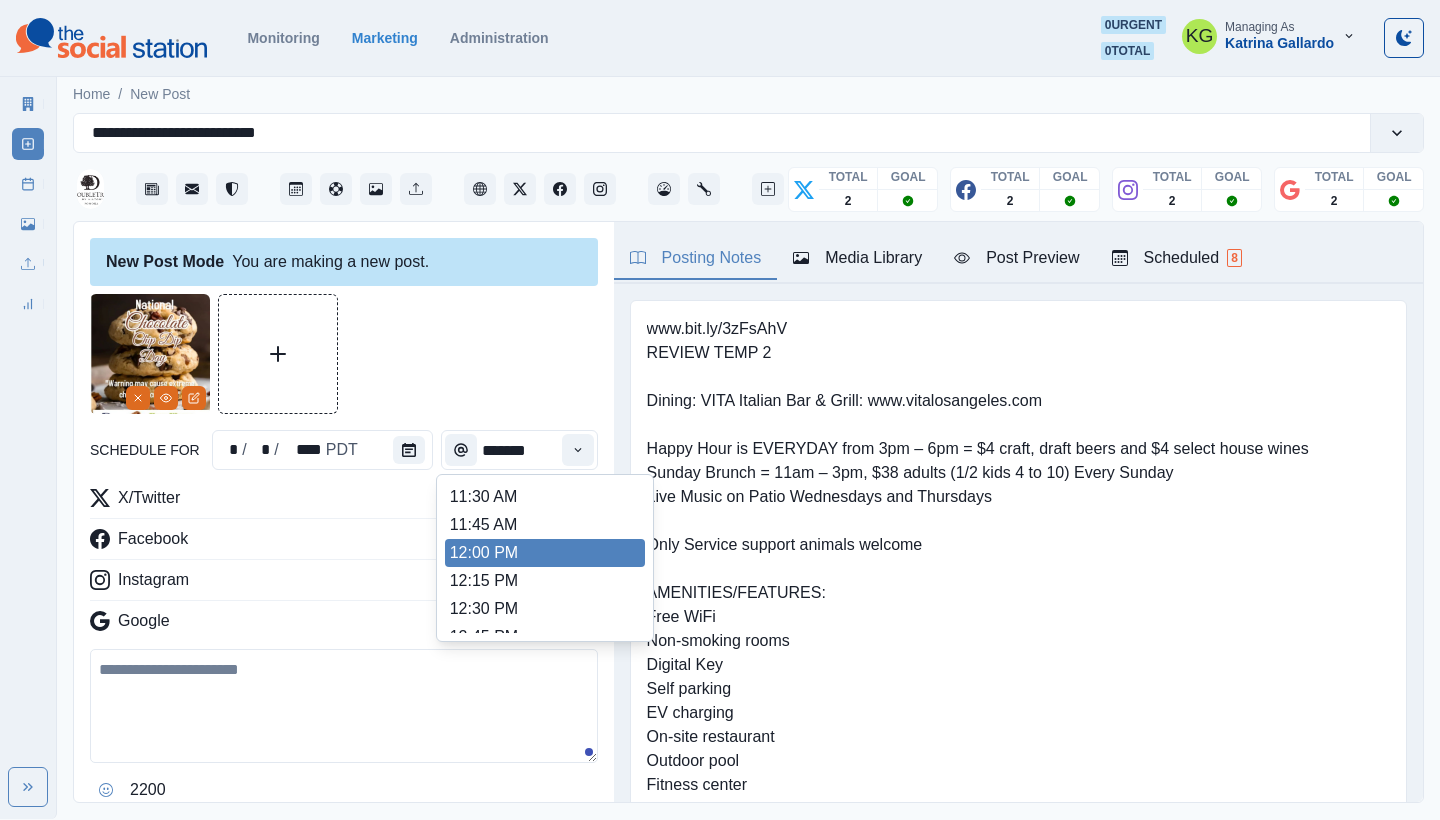 click on "12:00 PM" at bounding box center (545, 553) 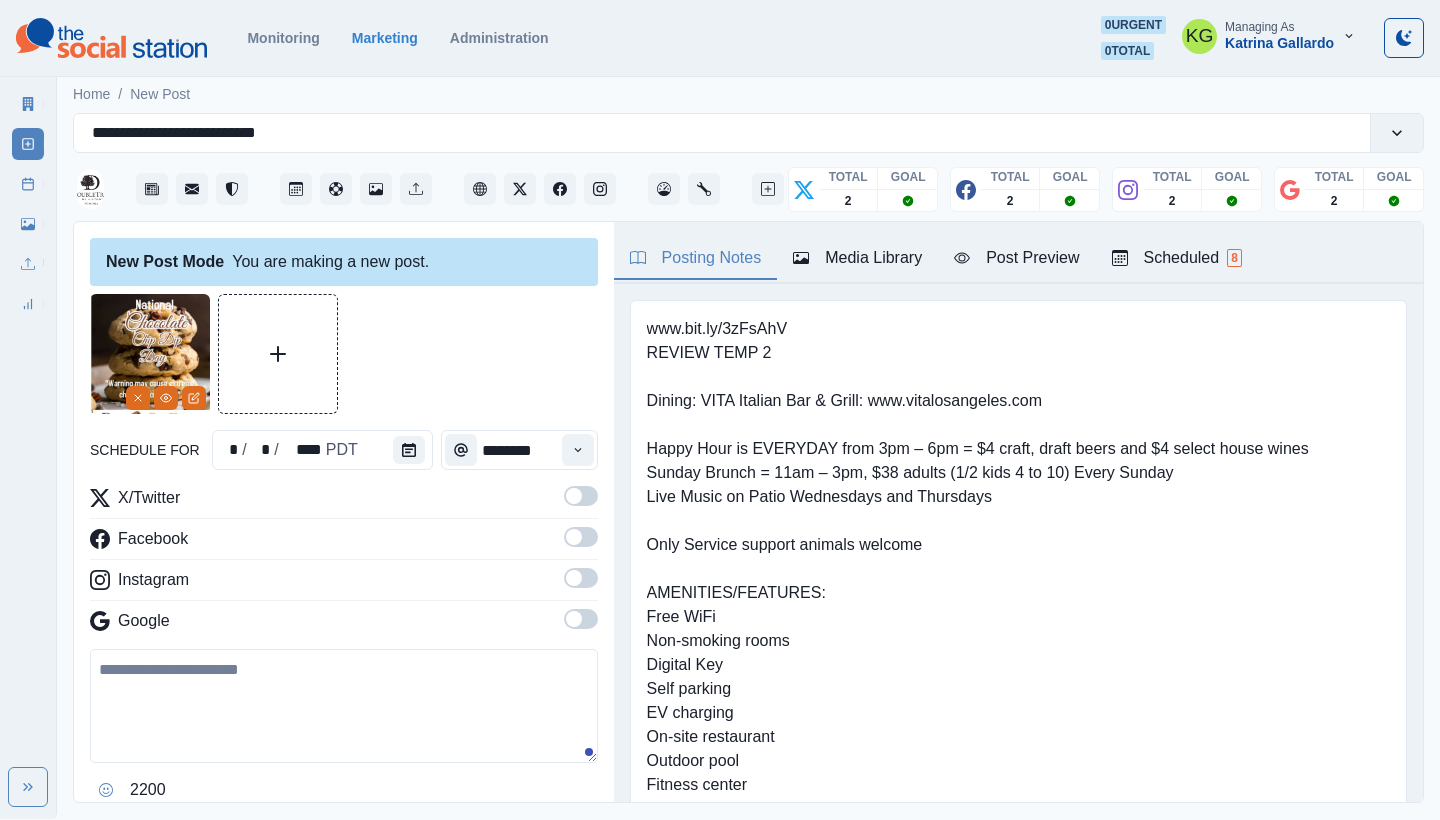 click at bounding box center (581, 625) 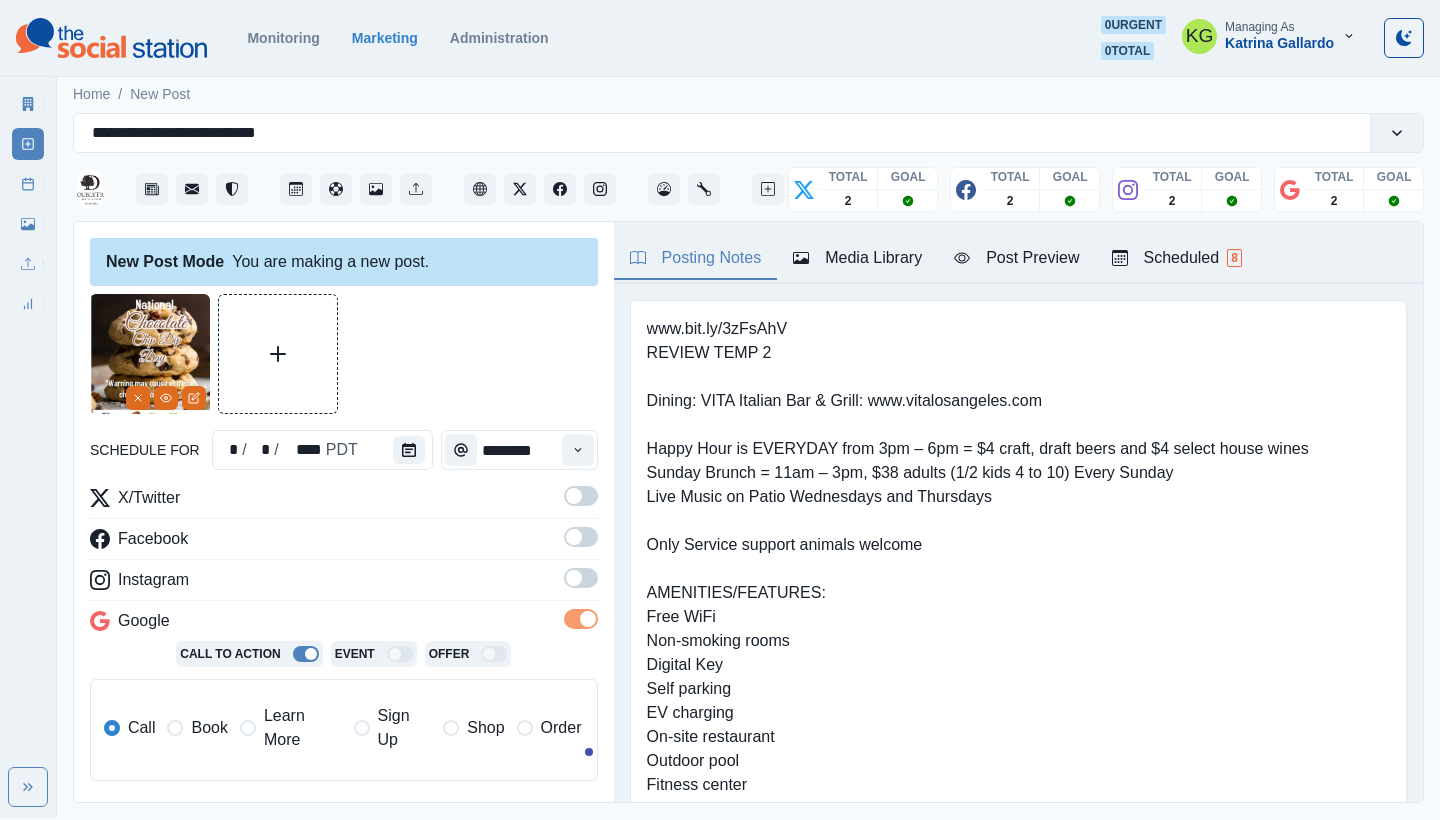 click at bounding box center (574, 578) 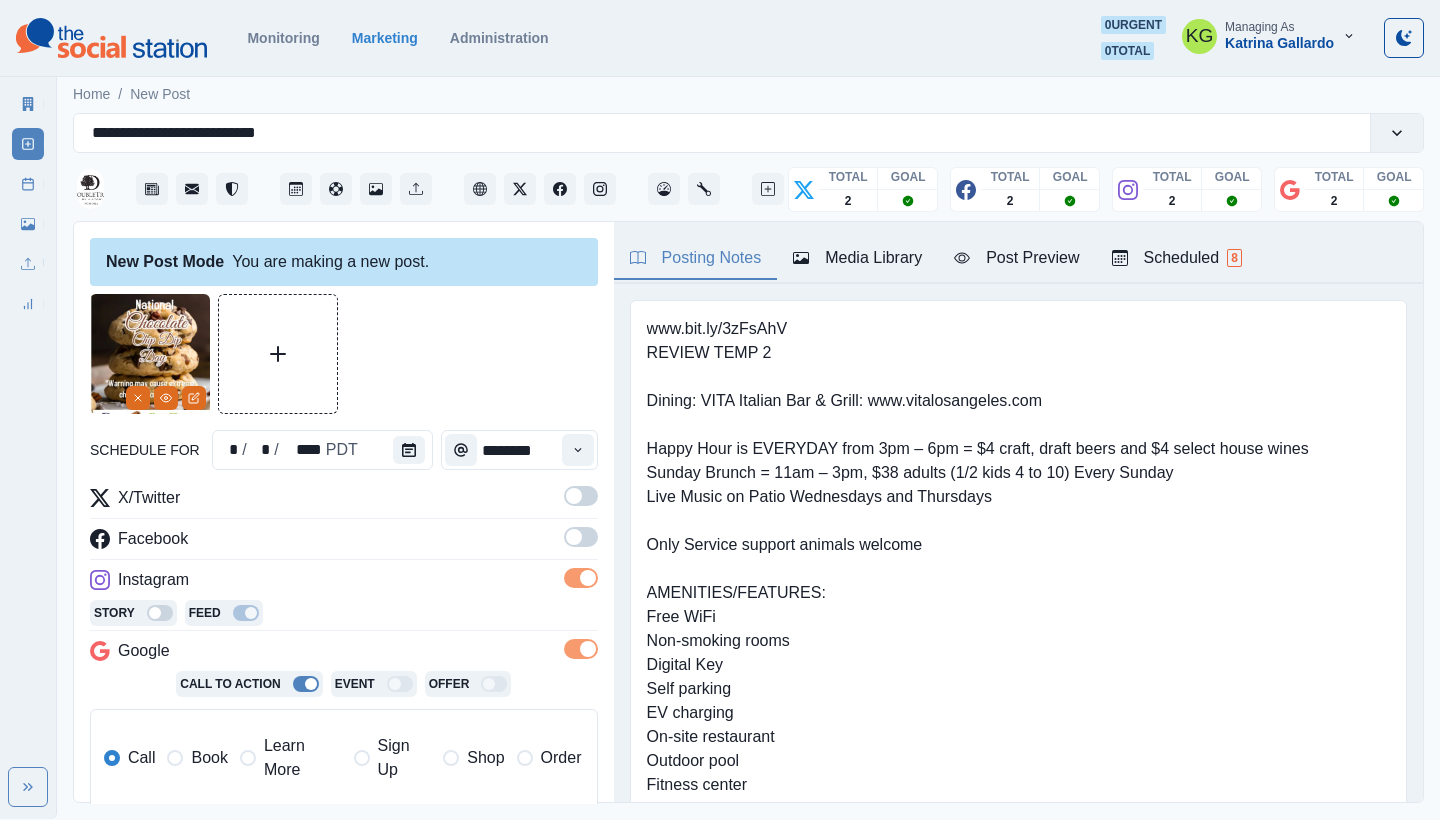 click at bounding box center (574, 537) 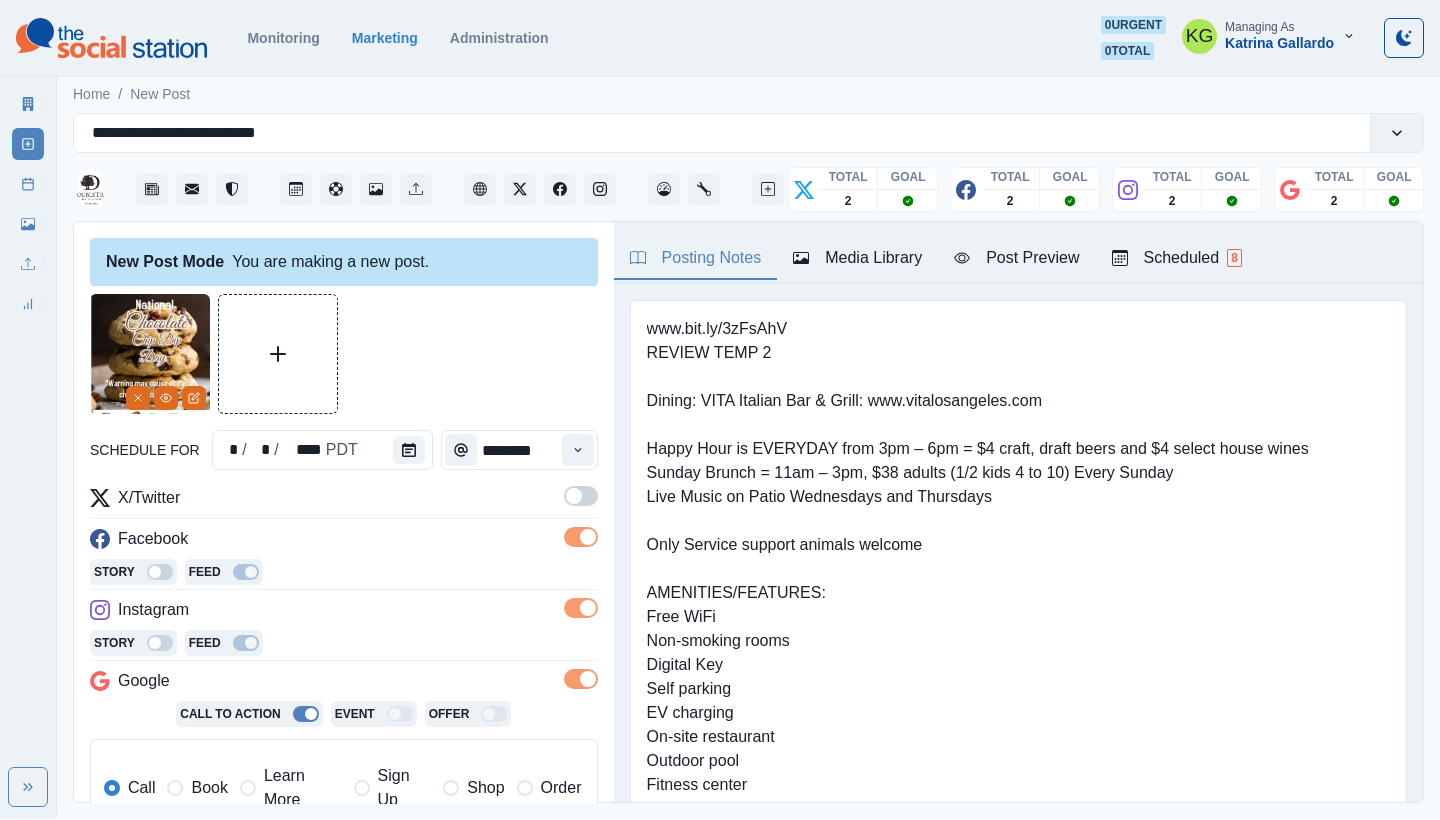 click at bounding box center [574, 496] 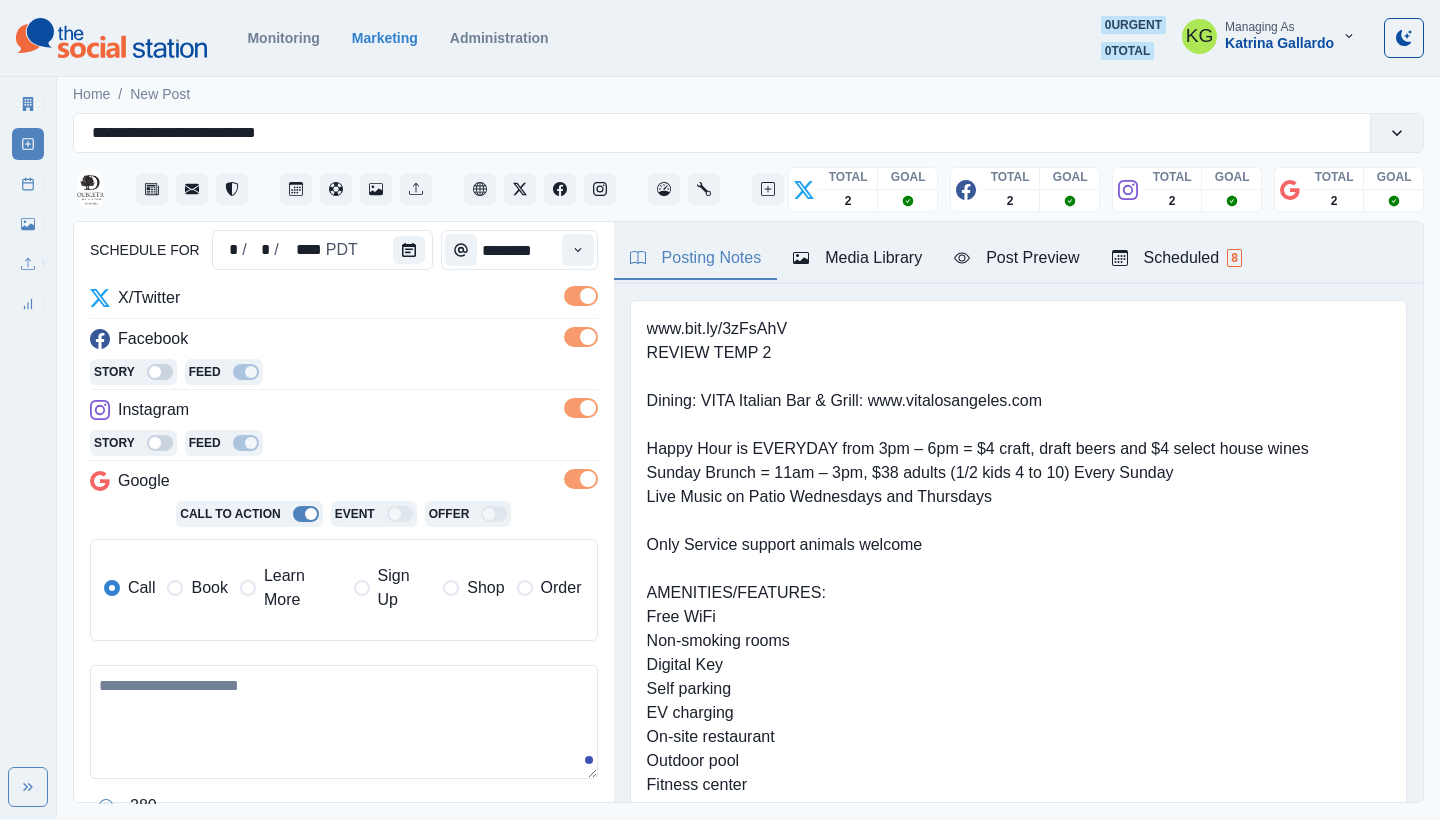 scroll, scrollTop: 205, scrollLeft: 0, axis: vertical 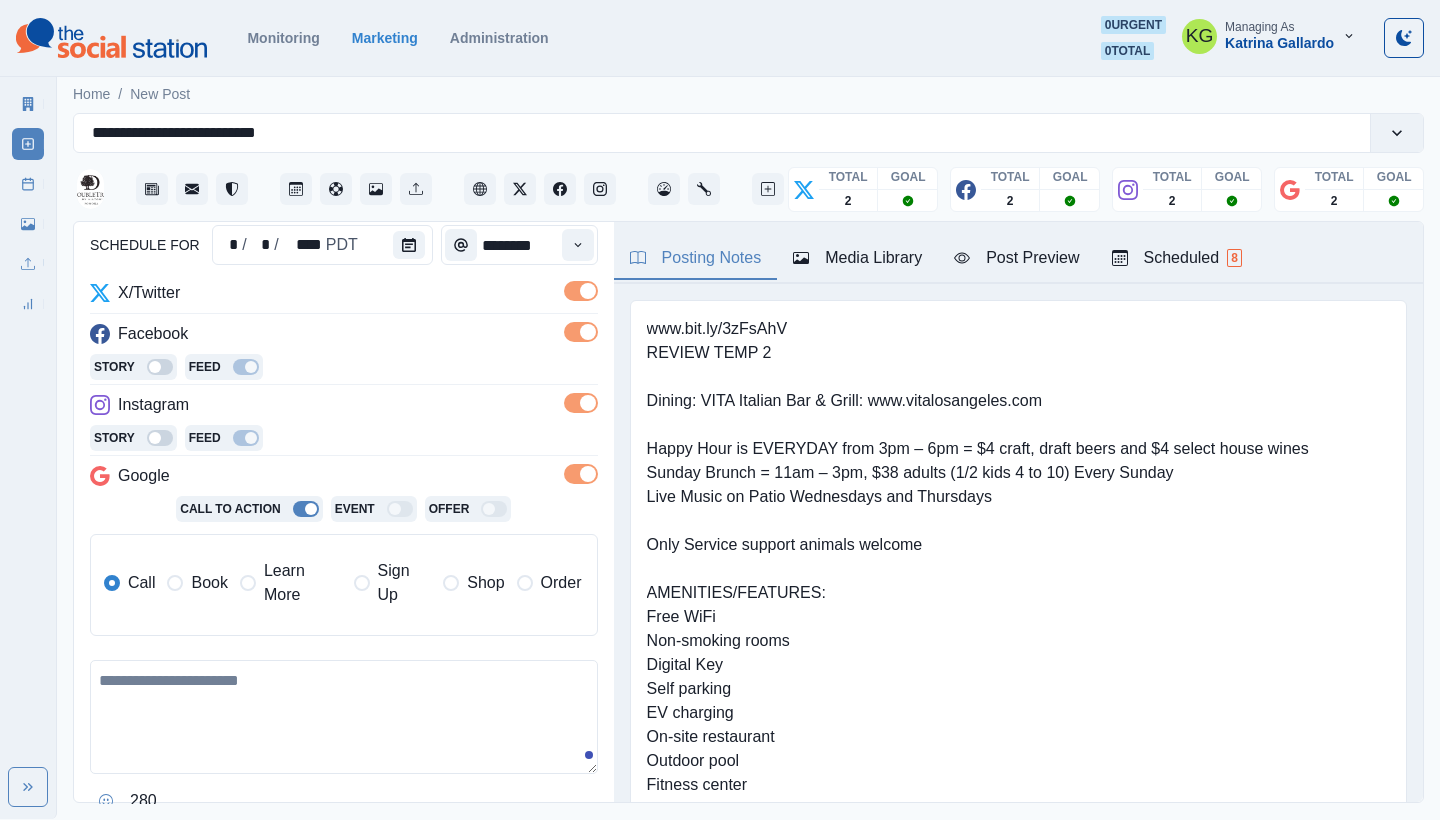 click at bounding box center [344, 717] 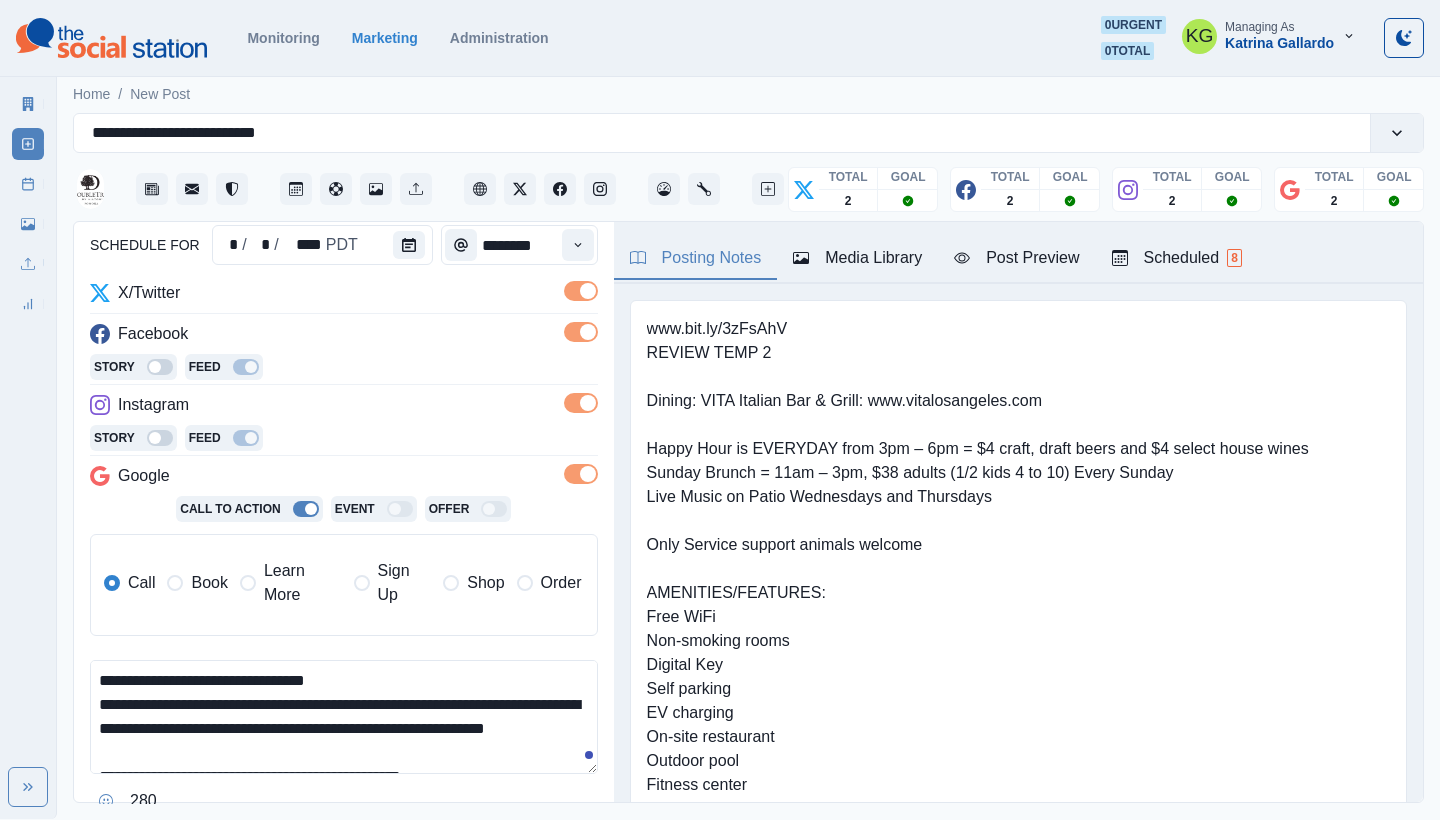scroll, scrollTop: 48, scrollLeft: 0, axis: vertical 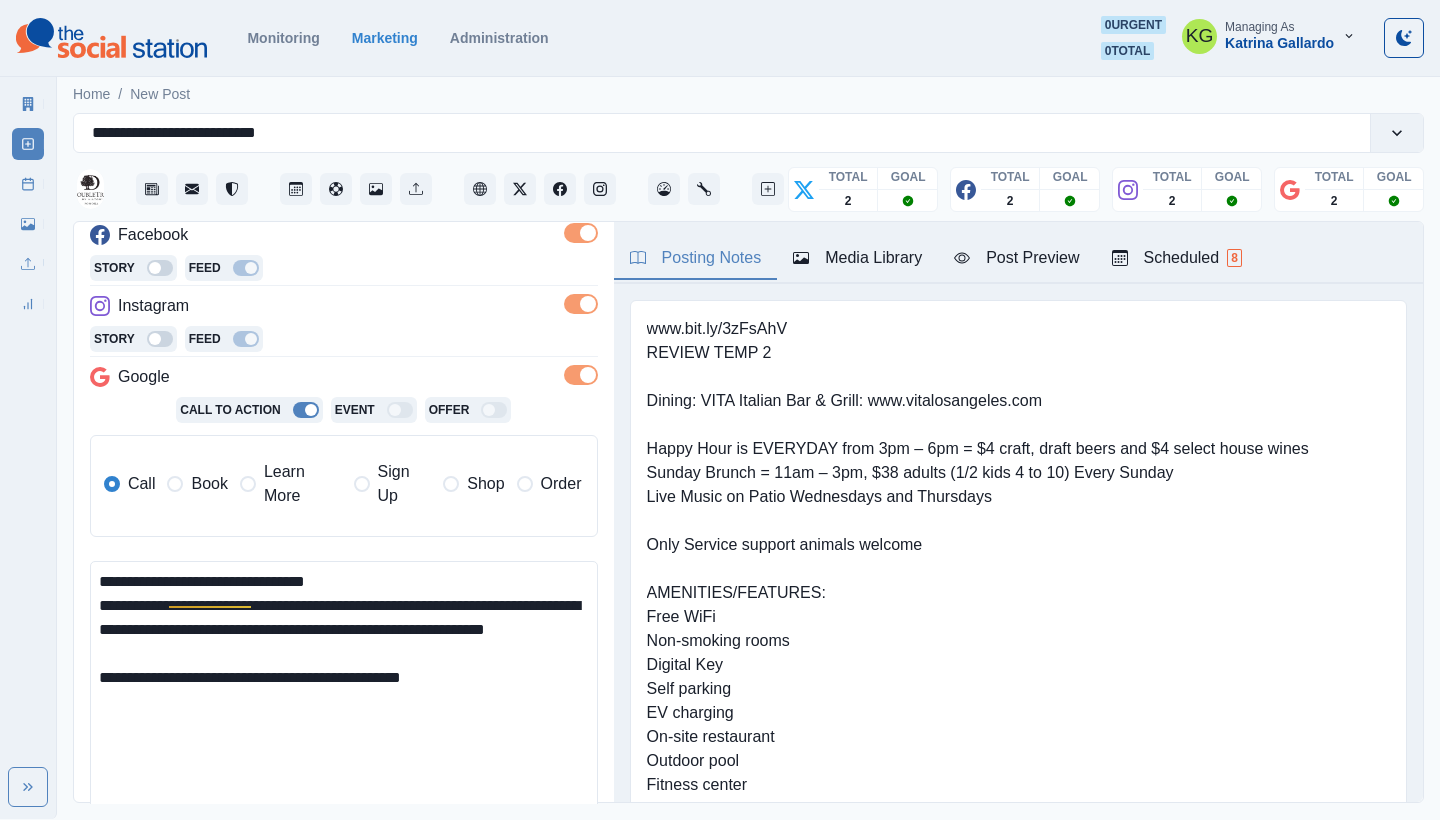click on "**********" at bounding box center (720, 409) 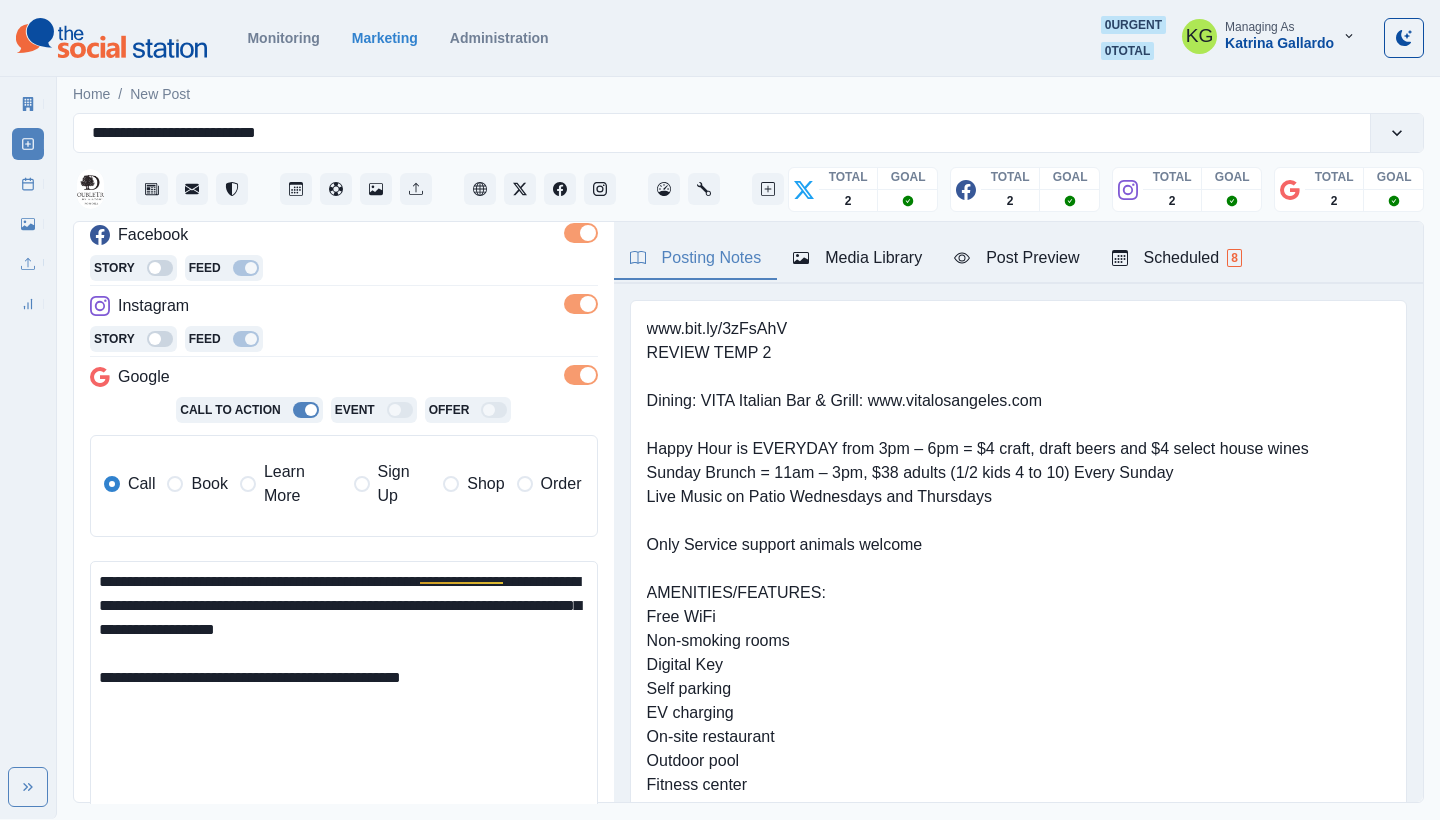 click on "**********" at bounding box center (344, 697) 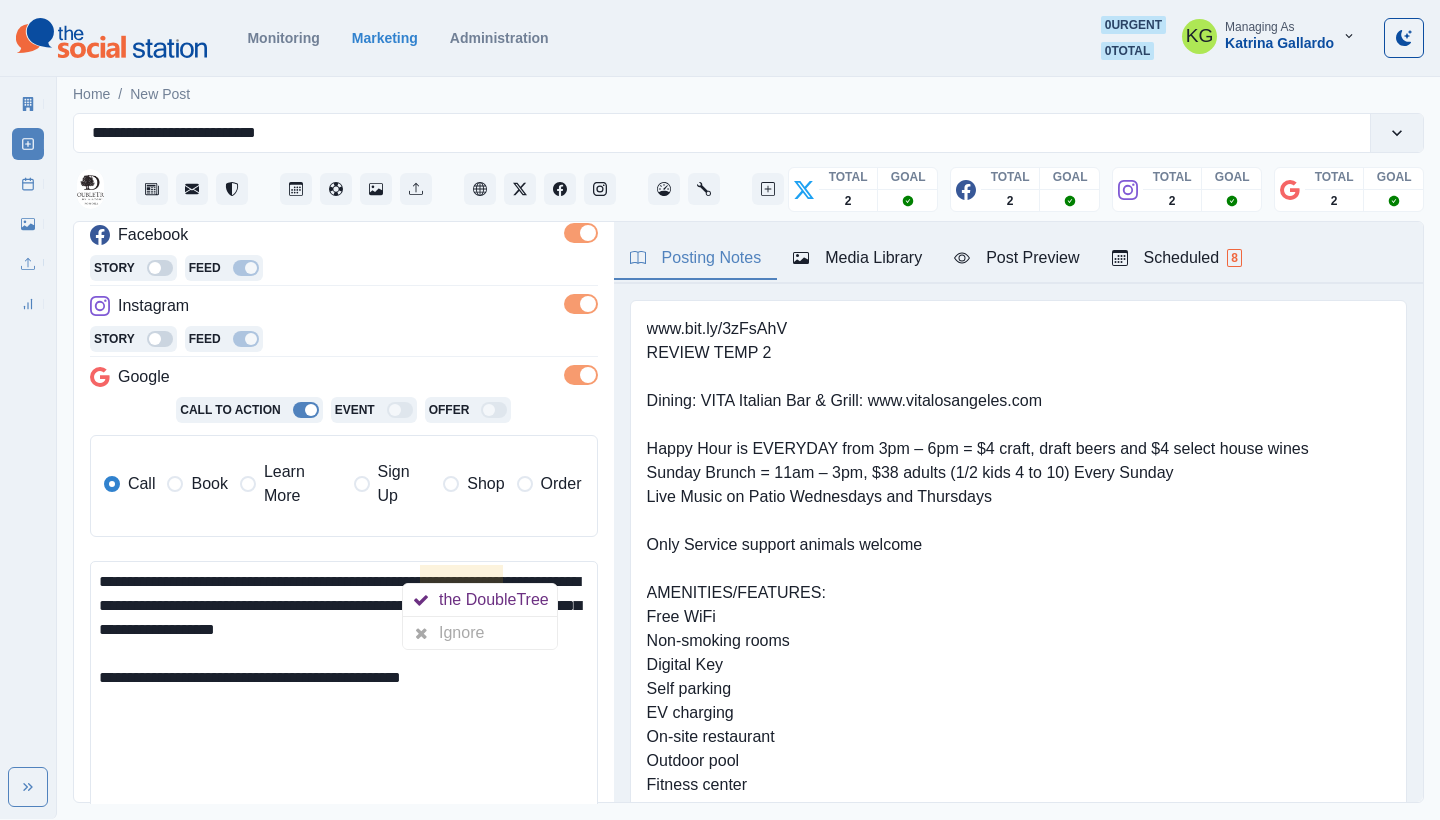 drag, startPoint x: 127, startPoint y: 594, endPoint x: 420, endPoint y: 567, distance: 294.2414 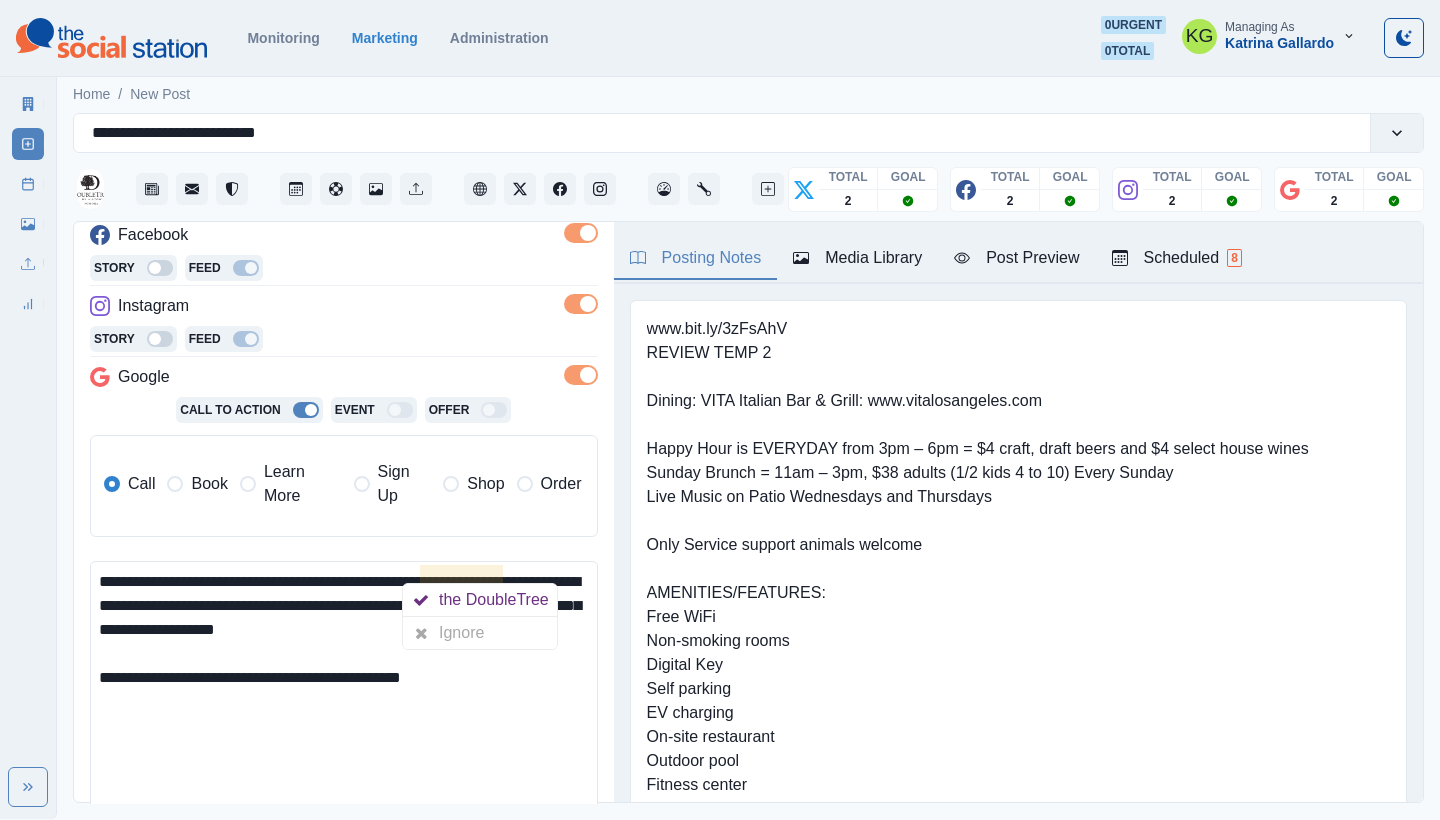 click on "**********" at bounding box center (344, 697) 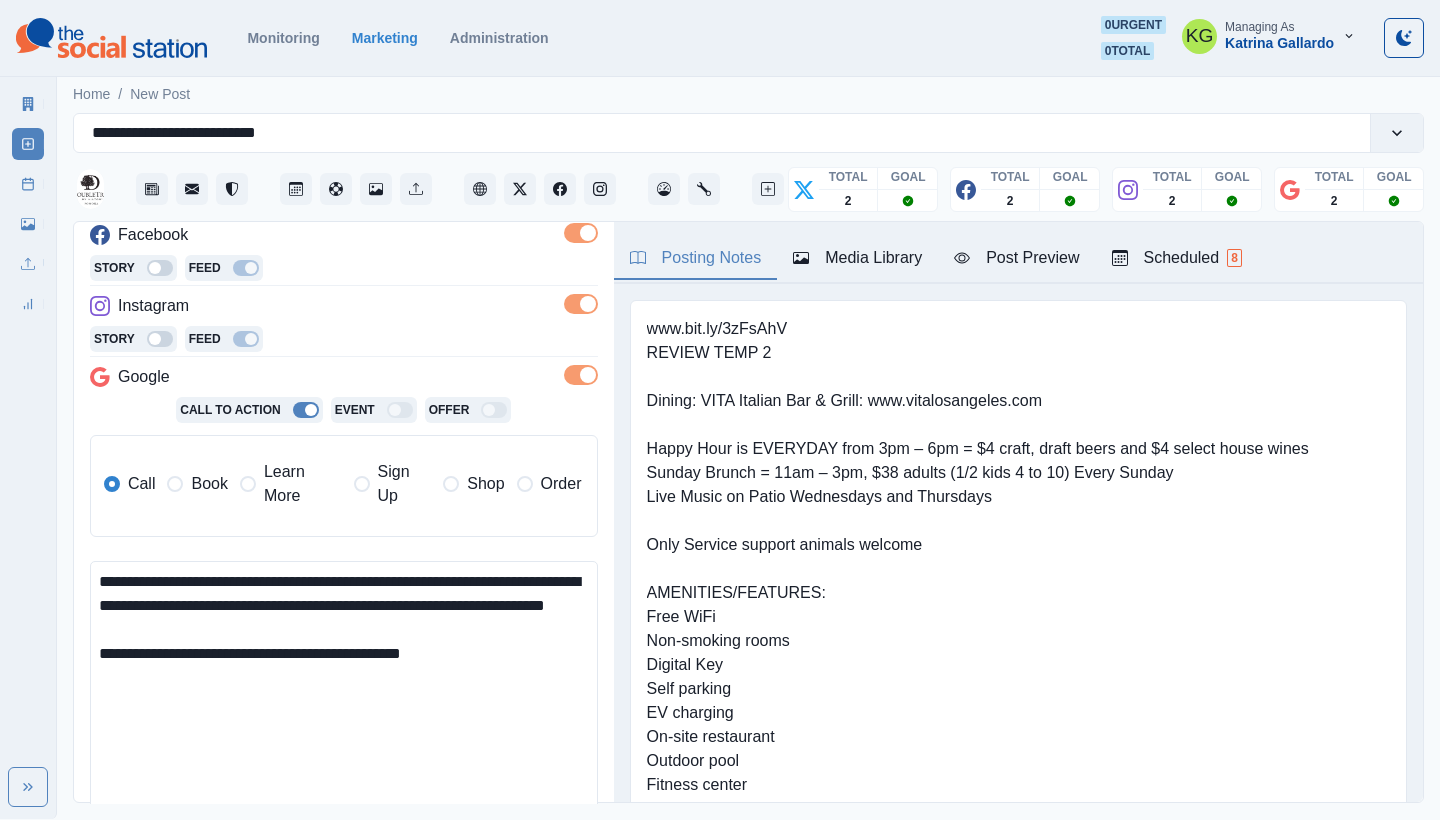 click on "**********" at bounding box center [344, 697] 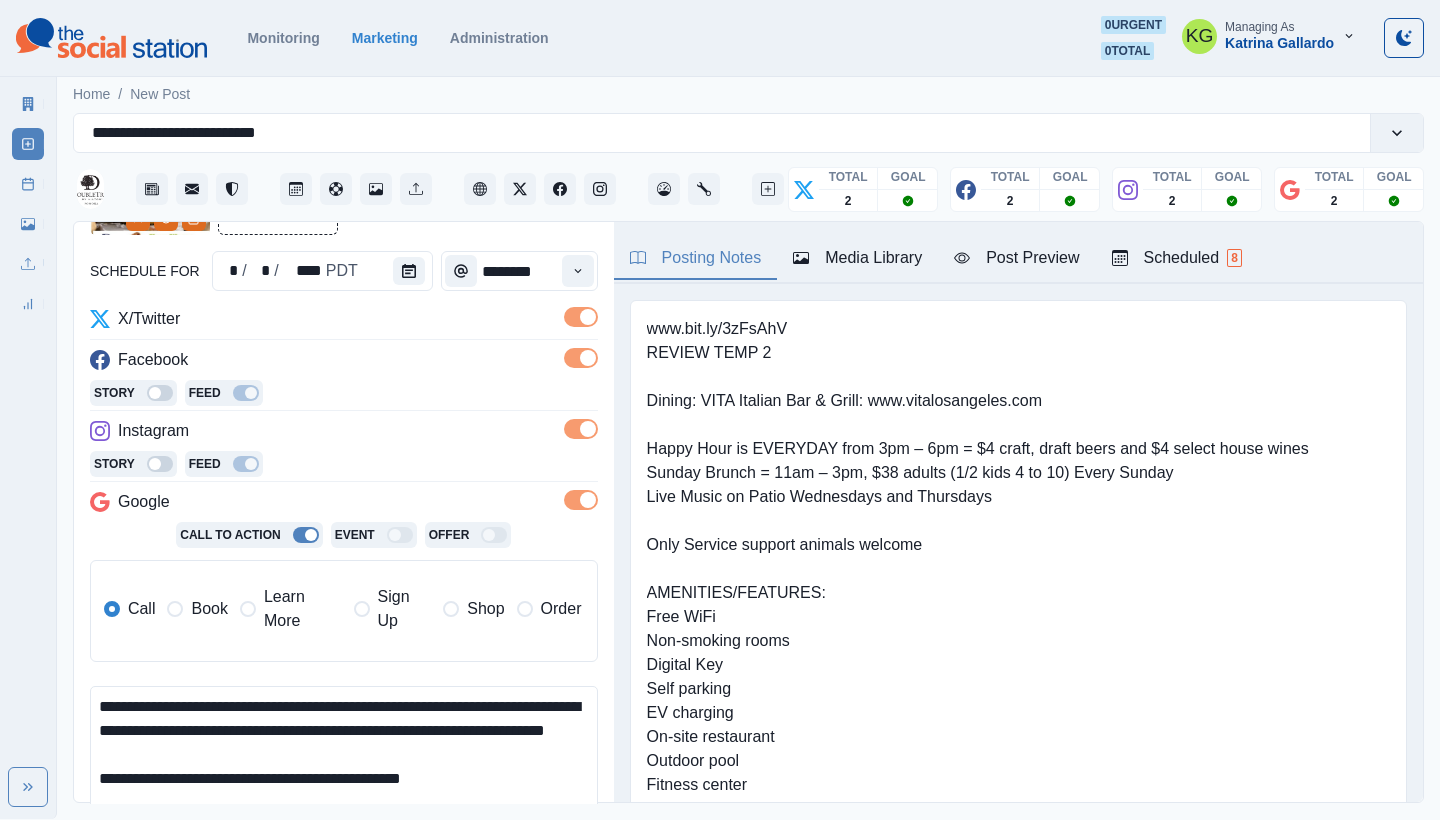 scroll, scrollTop: 176, scrollLeft: 0, axis: vertical 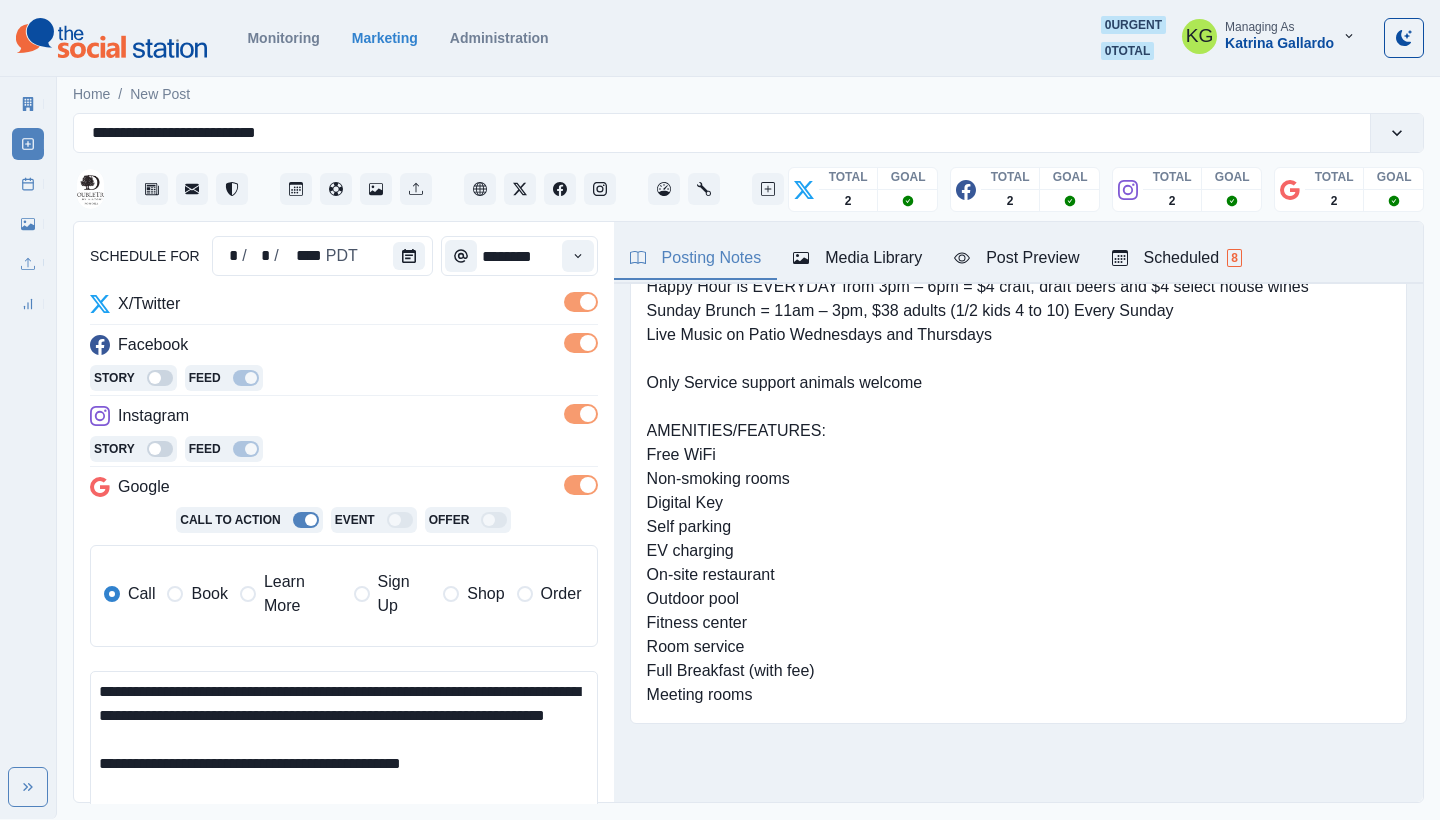 click on "Book" at bounding box center (209, 594) 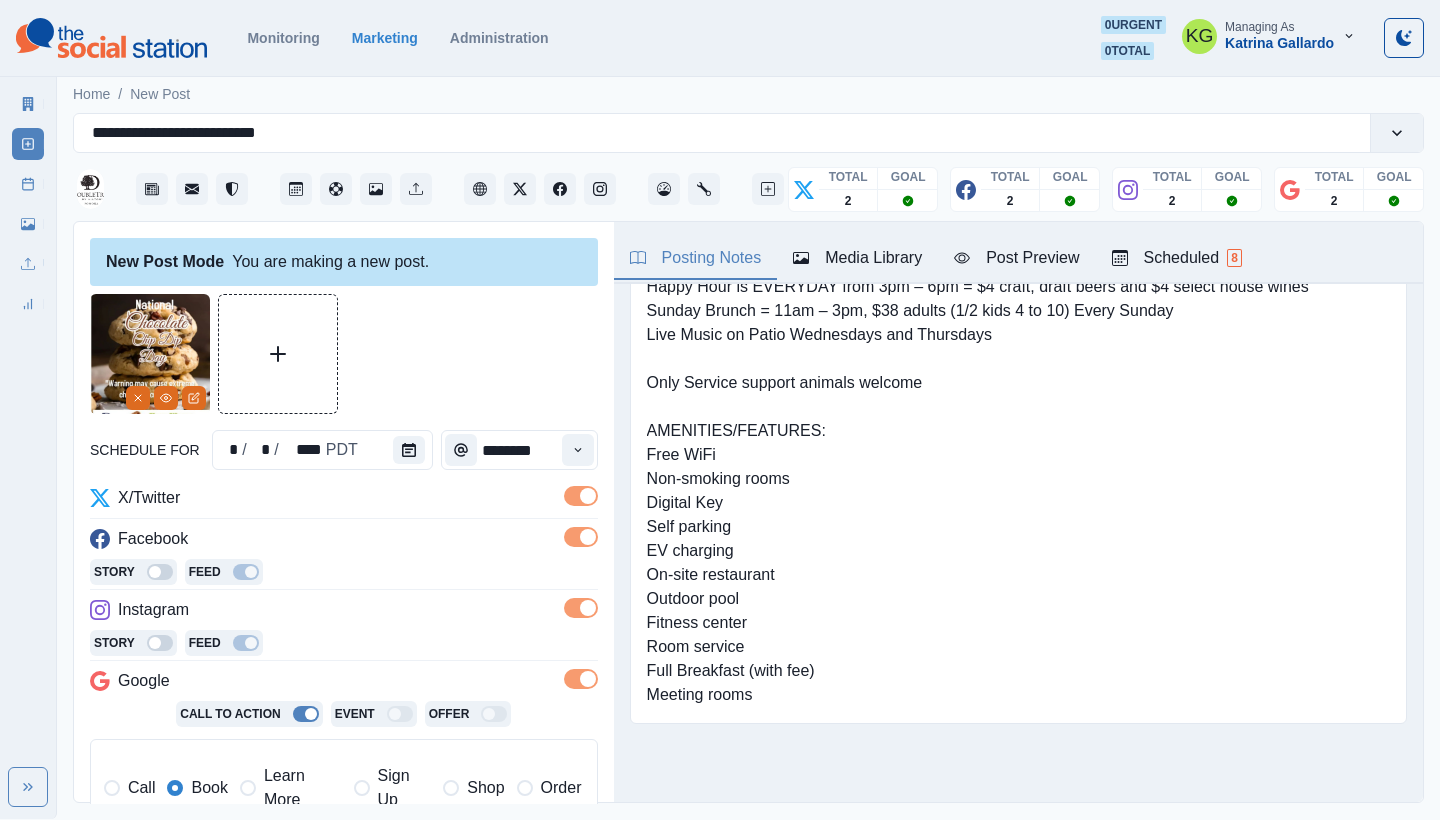 scroll, scrollTop: 0, scrollLeft: 0, axis: both 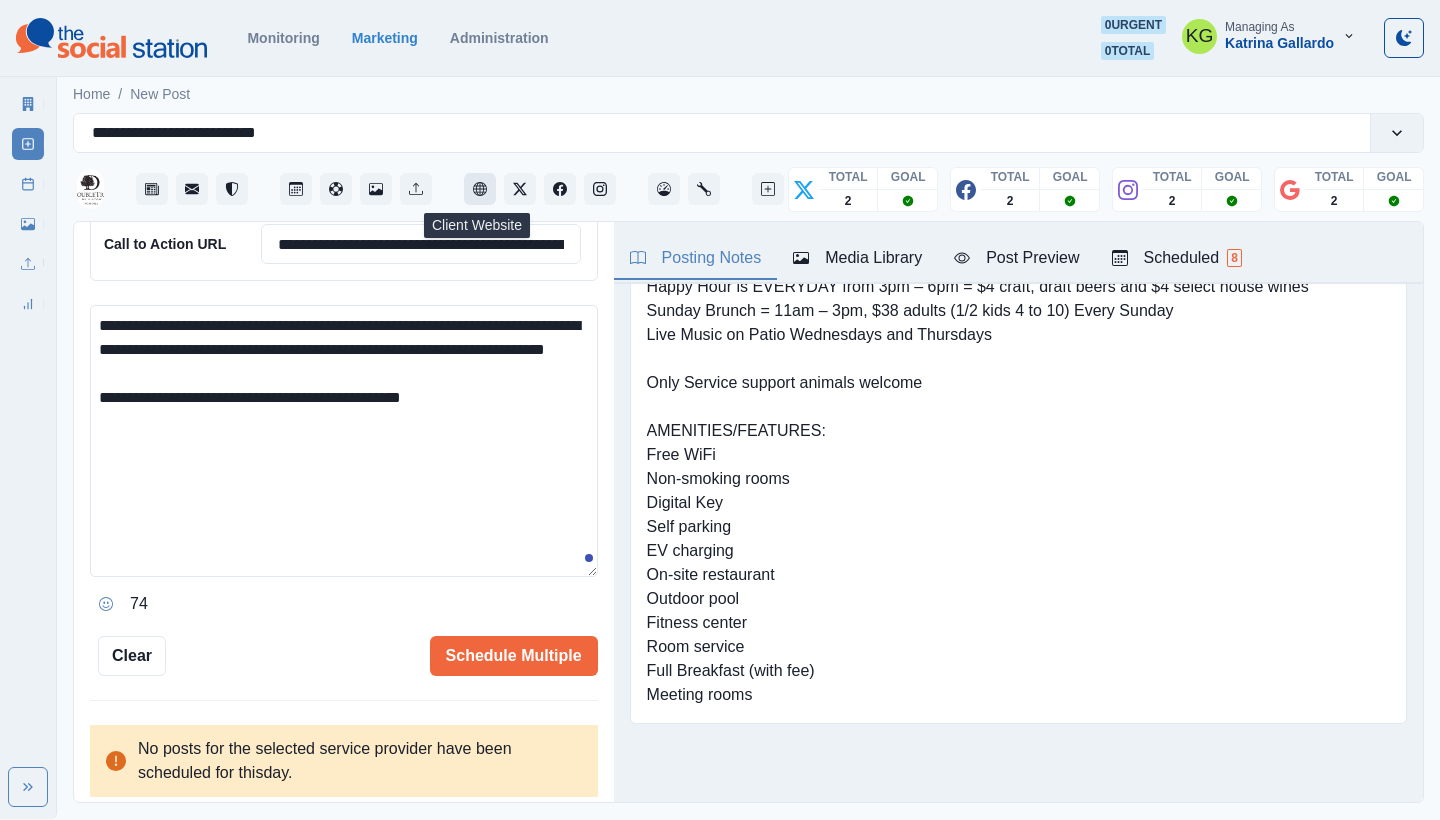 type on "**********" 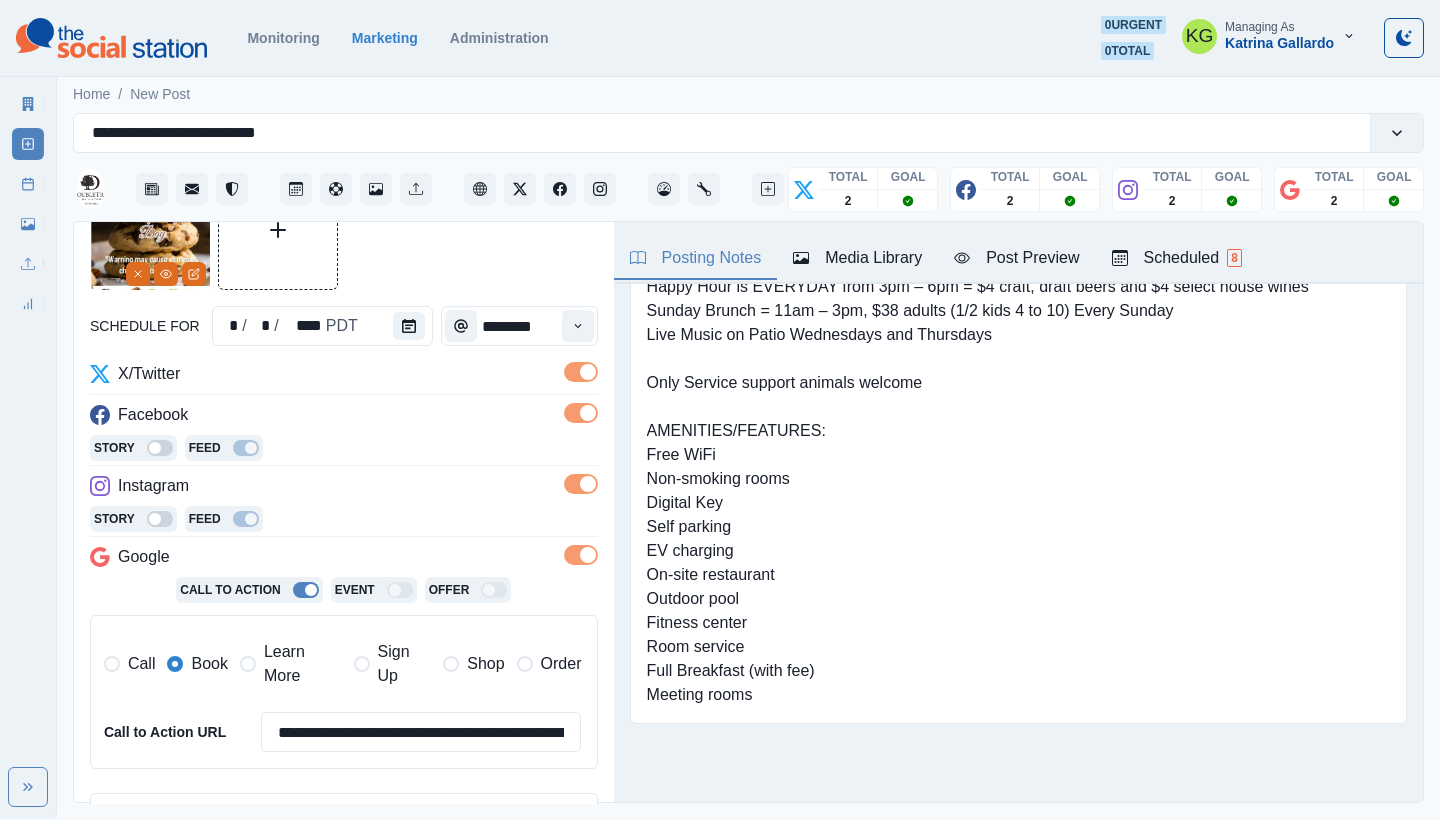 scroll, scrollTop: 108, scrollLeft: 0, axis: vertical 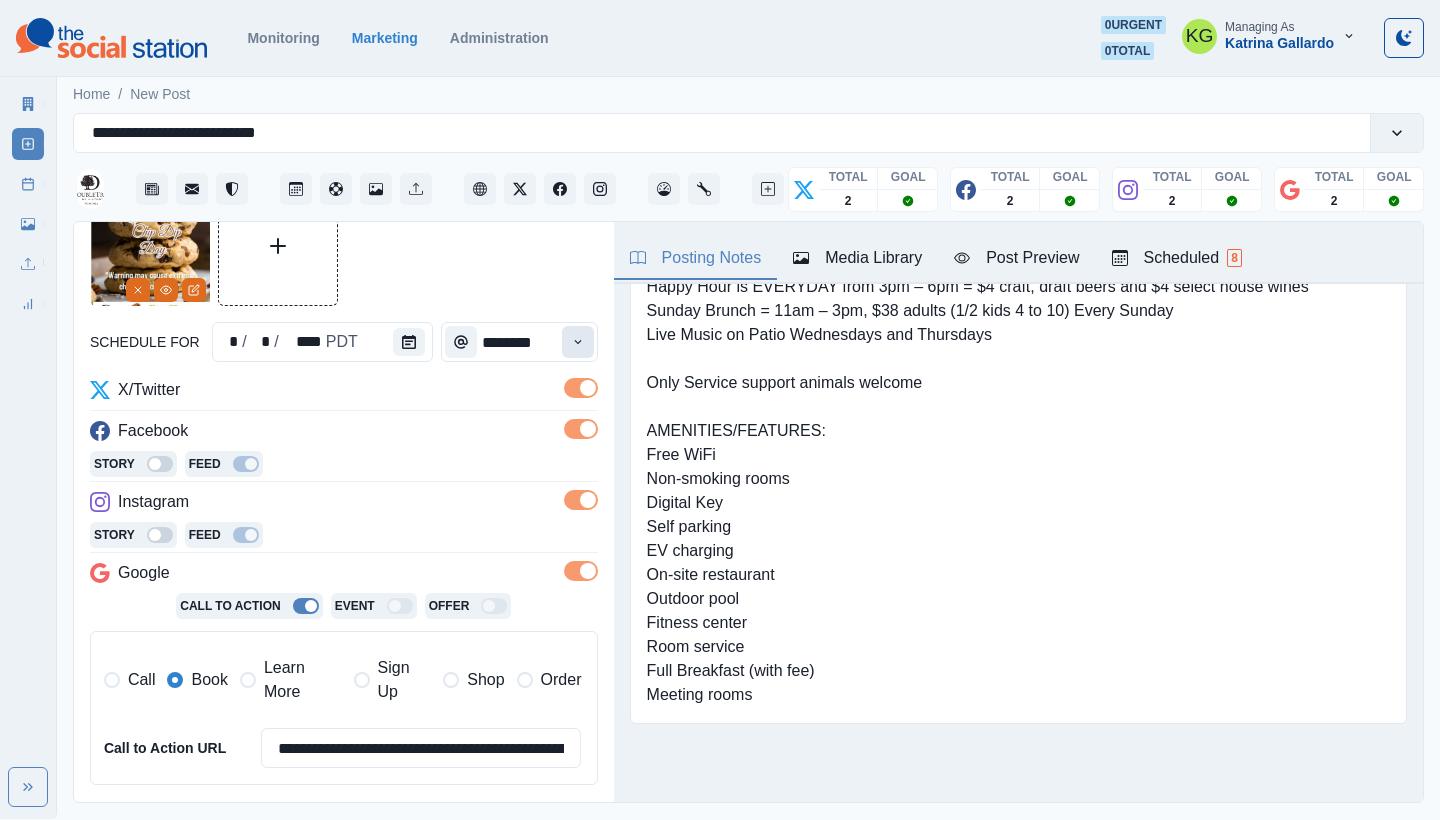 click at bounding box center (578, 342) 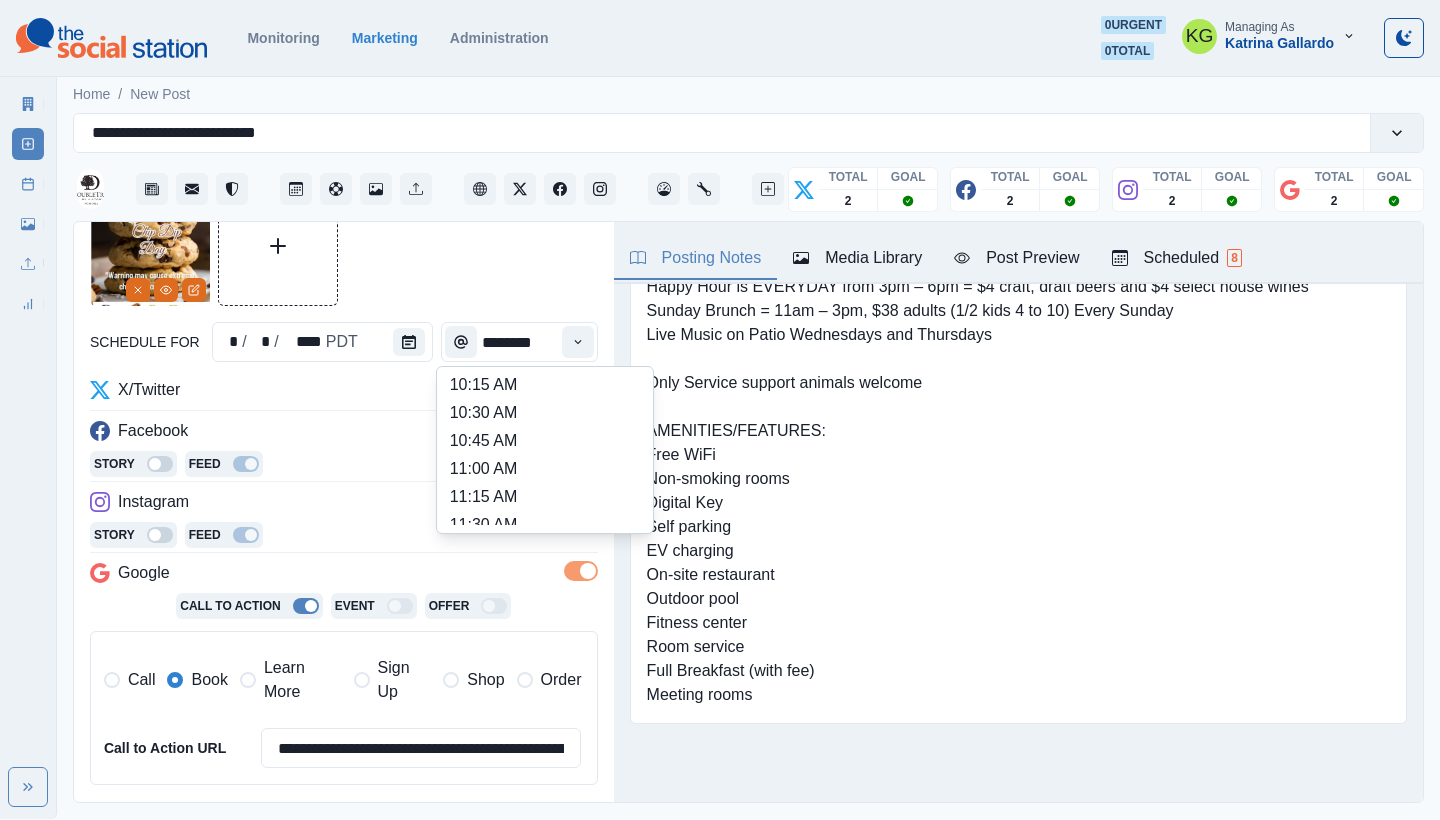 scroll, scrollTop: 396, scrollLeft: 0, axis: vertical 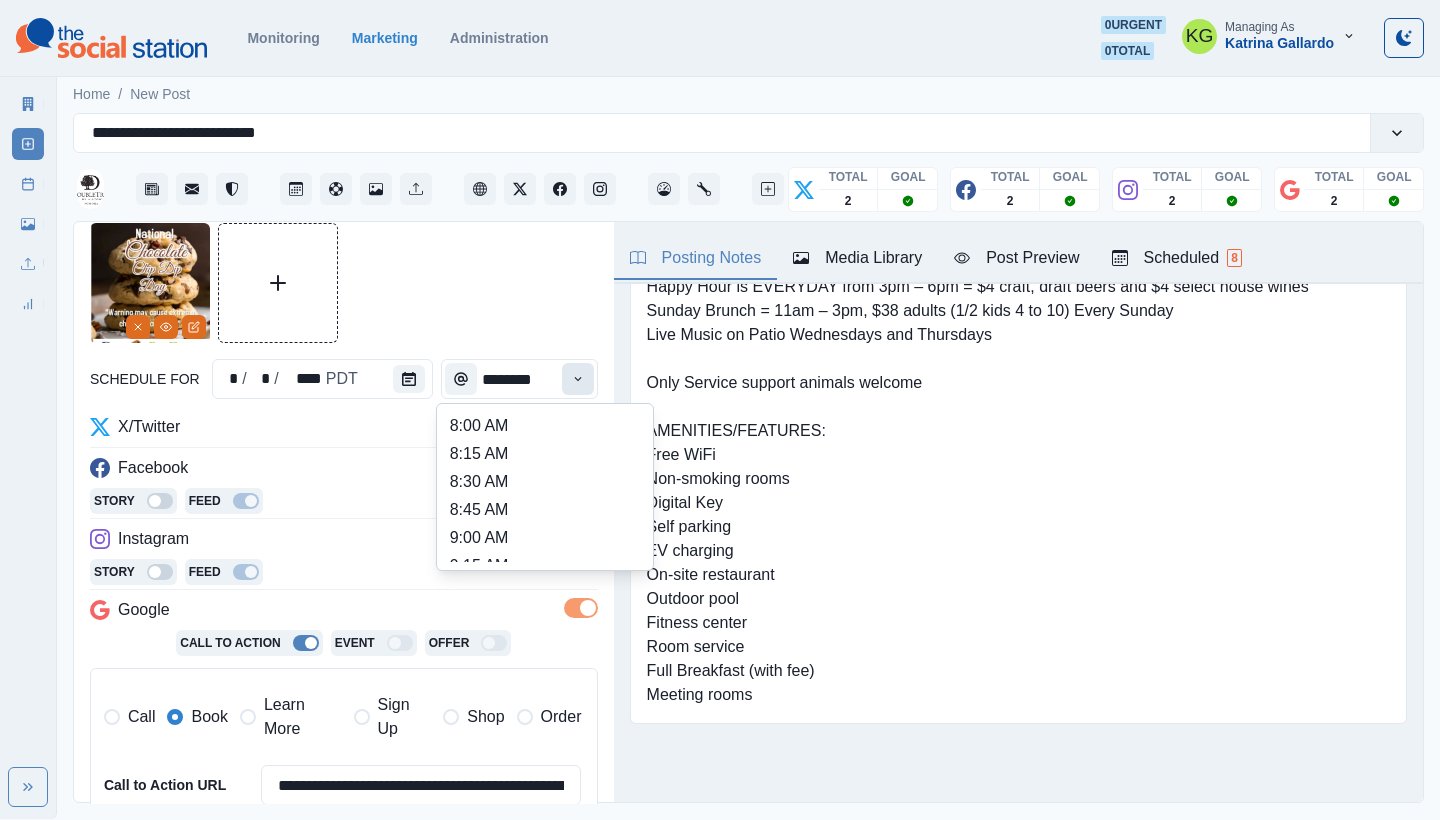 click at bounding box center (578, 379) 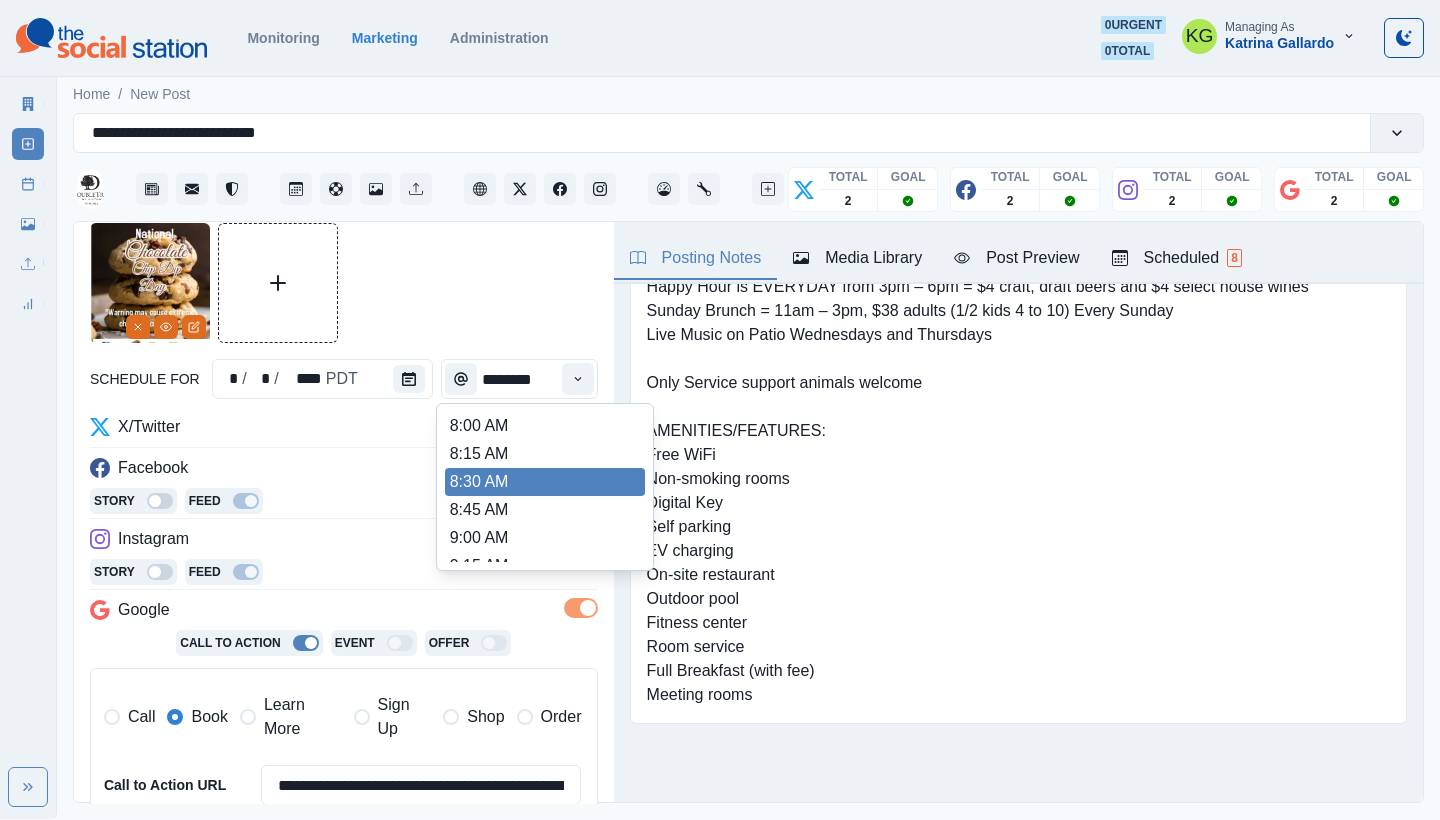 click on "www.bit.ly/3zFsAhV
REVIEW TEMP 2
Dining: VITA Italian Bar & Grill: www.vitalosangeles.com
Happy Hour is EVERYDAY from 3pm – 6pm = $4 craft, draft beers and $4 select house wines
Sunday Brunch = 11am – 3pm, $38 adults (1/2 kids 4 to 10) Every Sunday
Live Music on Patio Wednesdays and Thursdays
Only Service support animals welcome
AMENITIES/FEATURES:
Free WiFi
Non-smoking rooms
Digital Key
Self parking
EV charging
On-site restaurant
Outdoor pool
Fitness center
Room service
Full Breakfast (with fee)
Meeting rooms" at bounding box center [978, 431] 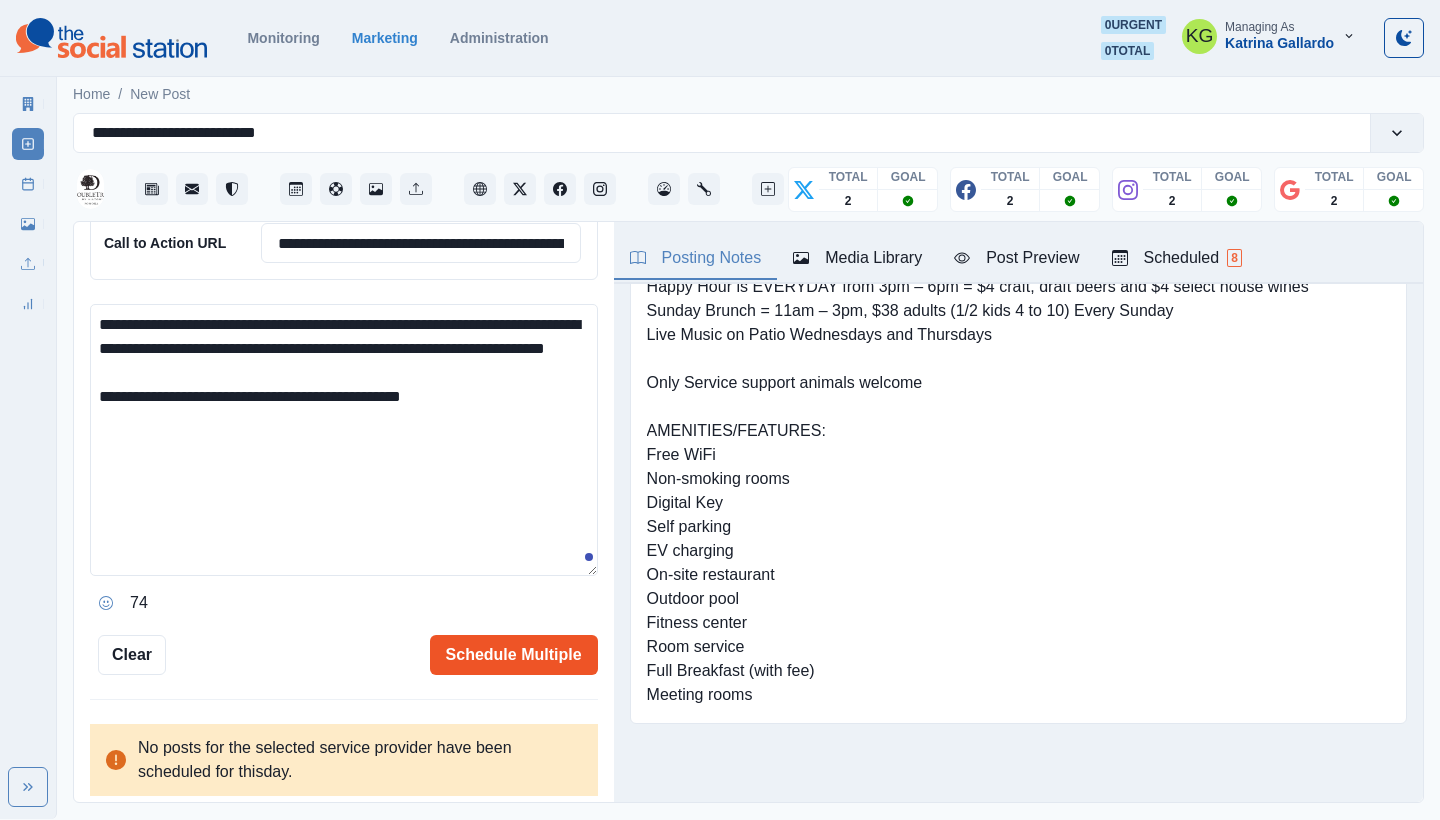 scroll, scrollTop: 612, scrollLeft: 0, axis: vertical 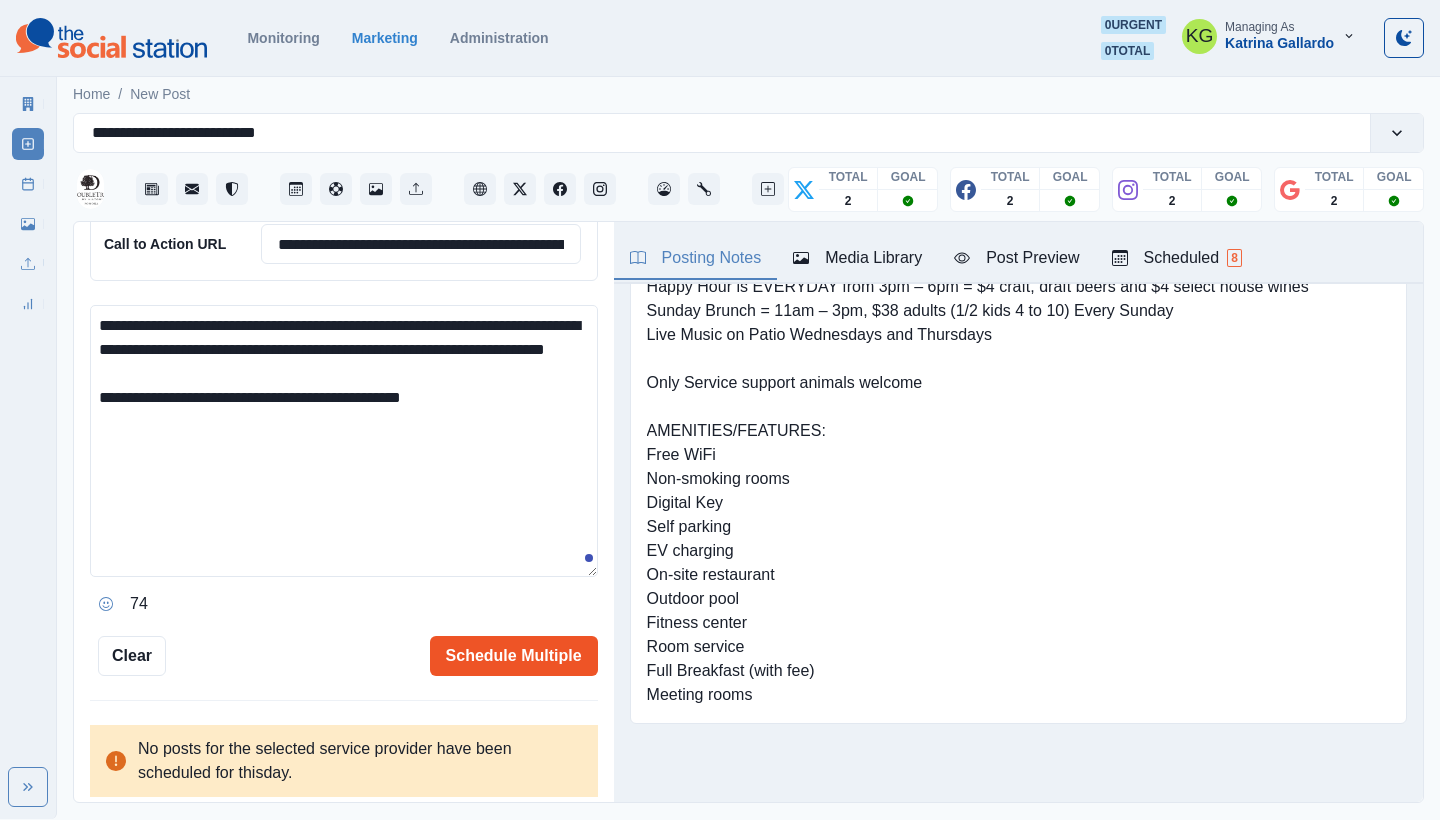 click on "Schedule Multiple" at bounding box center (514, 656) 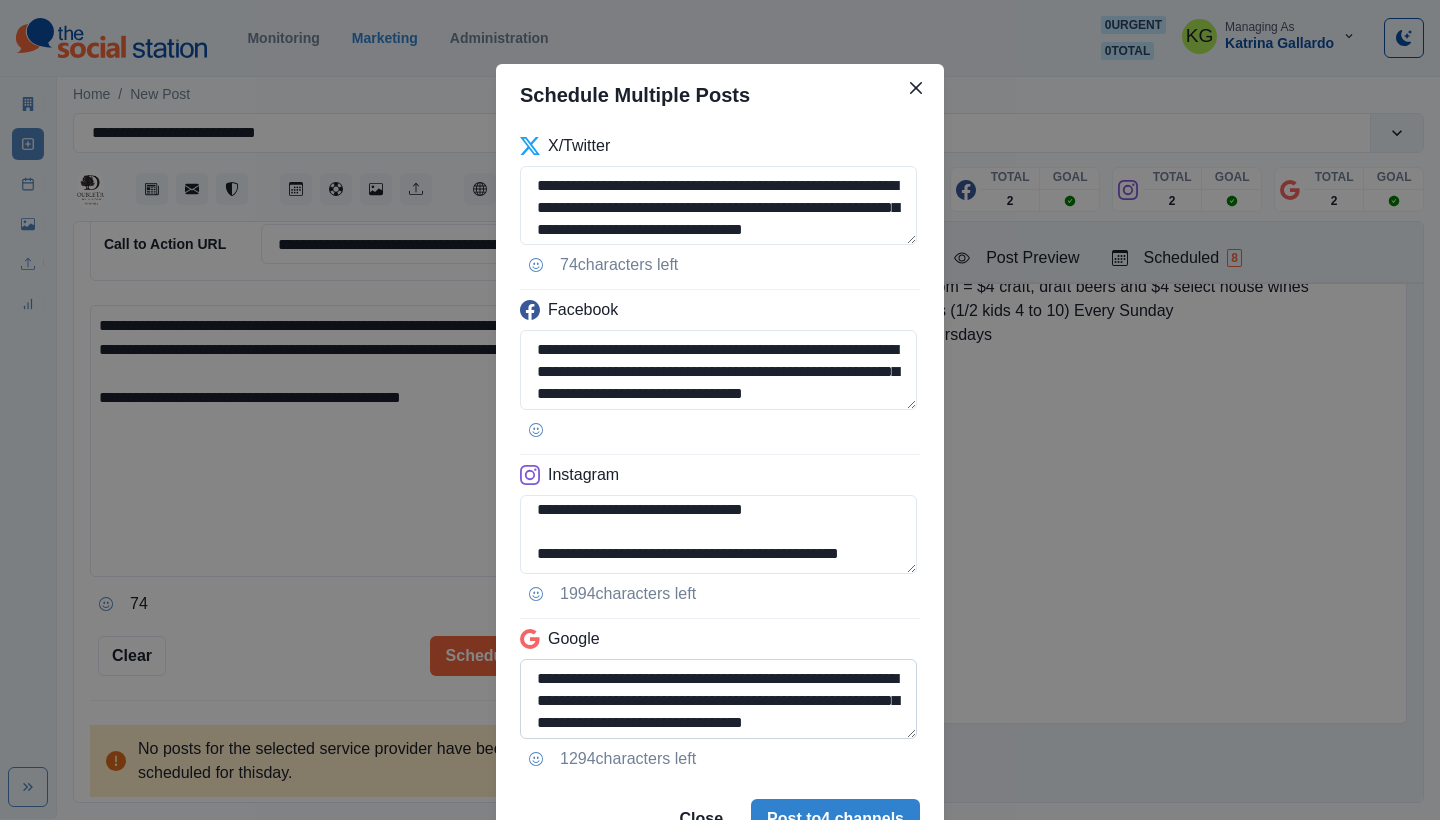 scroll, scrollTop: 92, scrollLeft: 0, axis: vertical 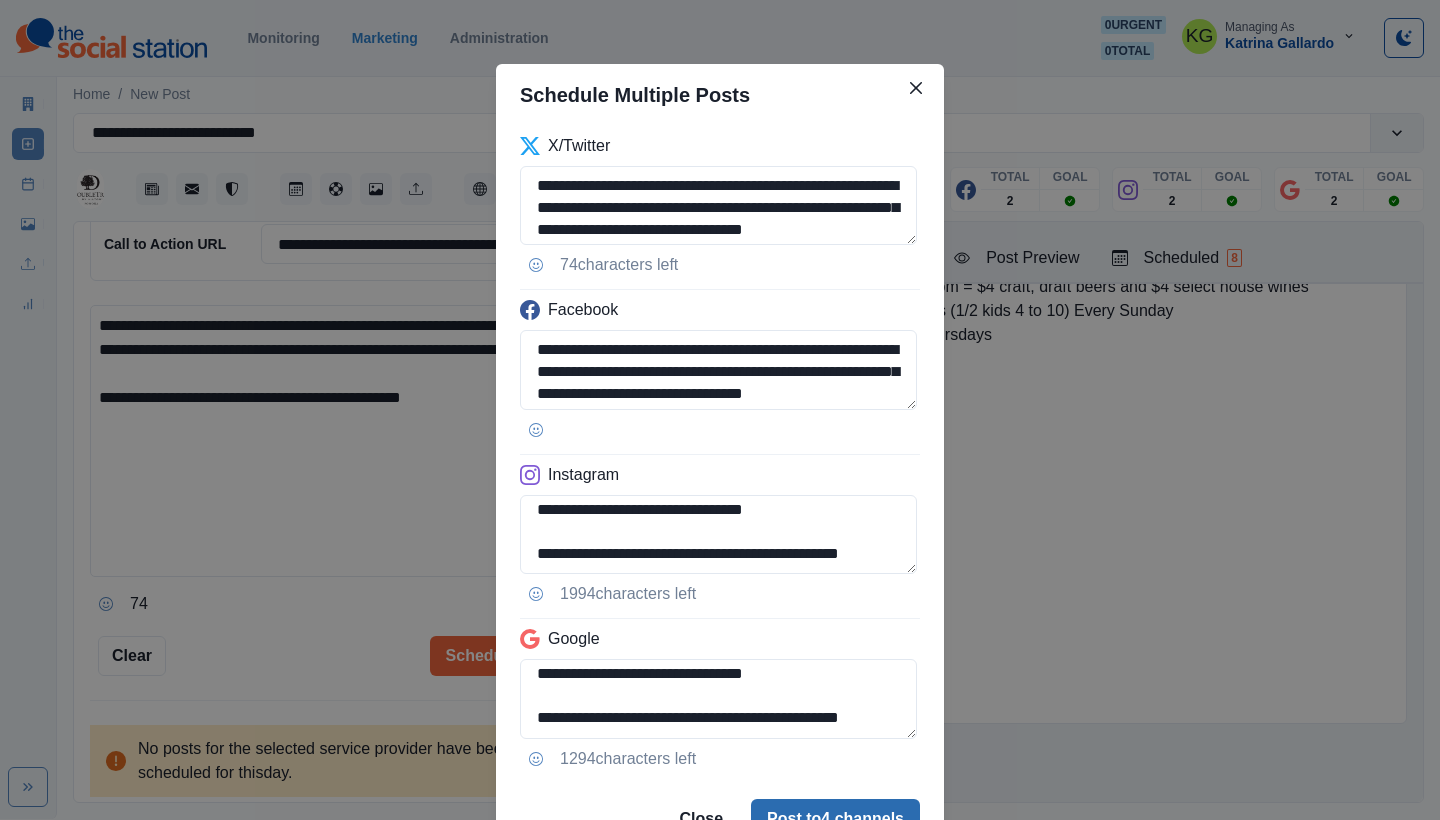 click on "Post to  4   channels" at bounding box center [835, 819] 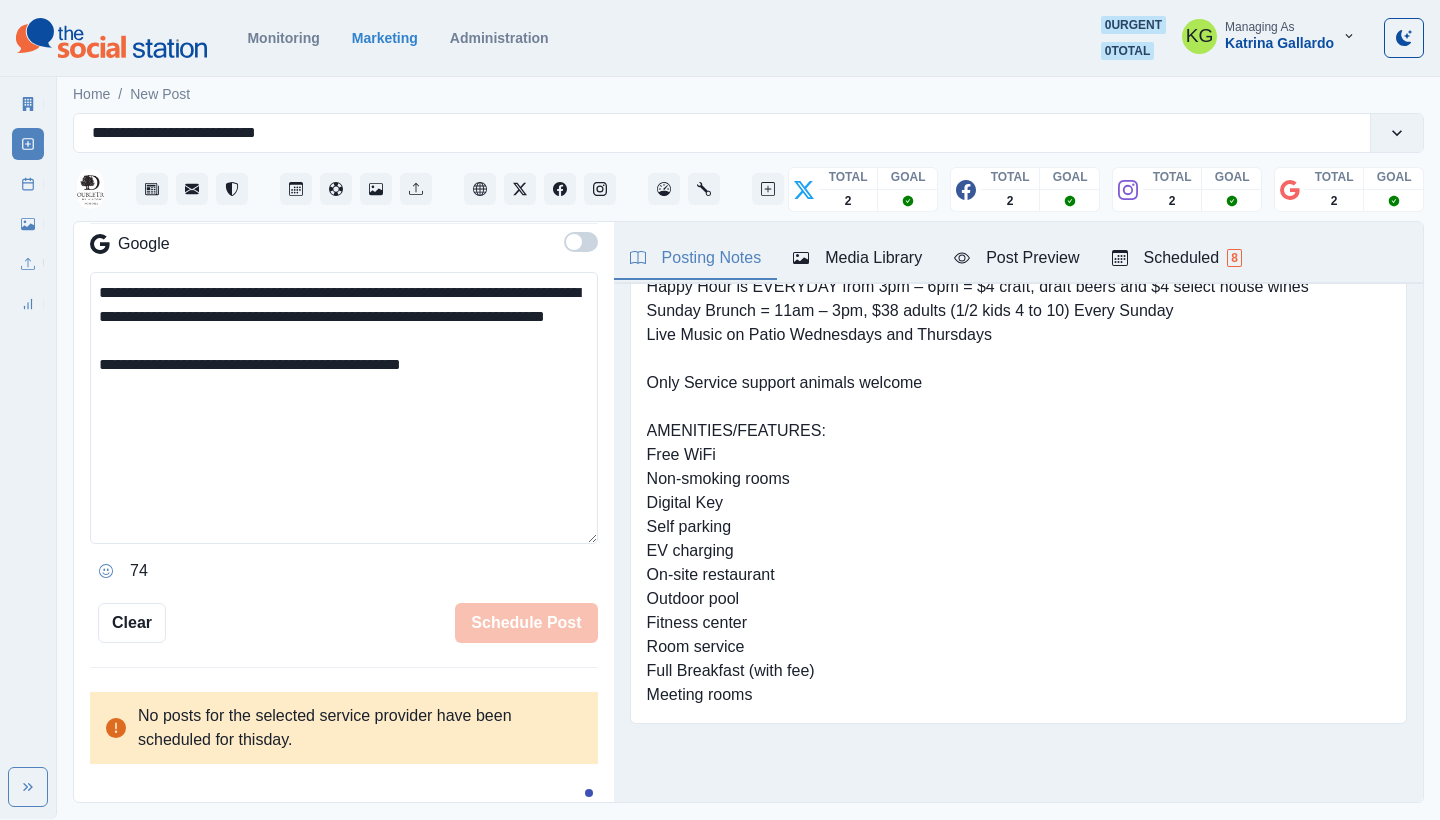 type 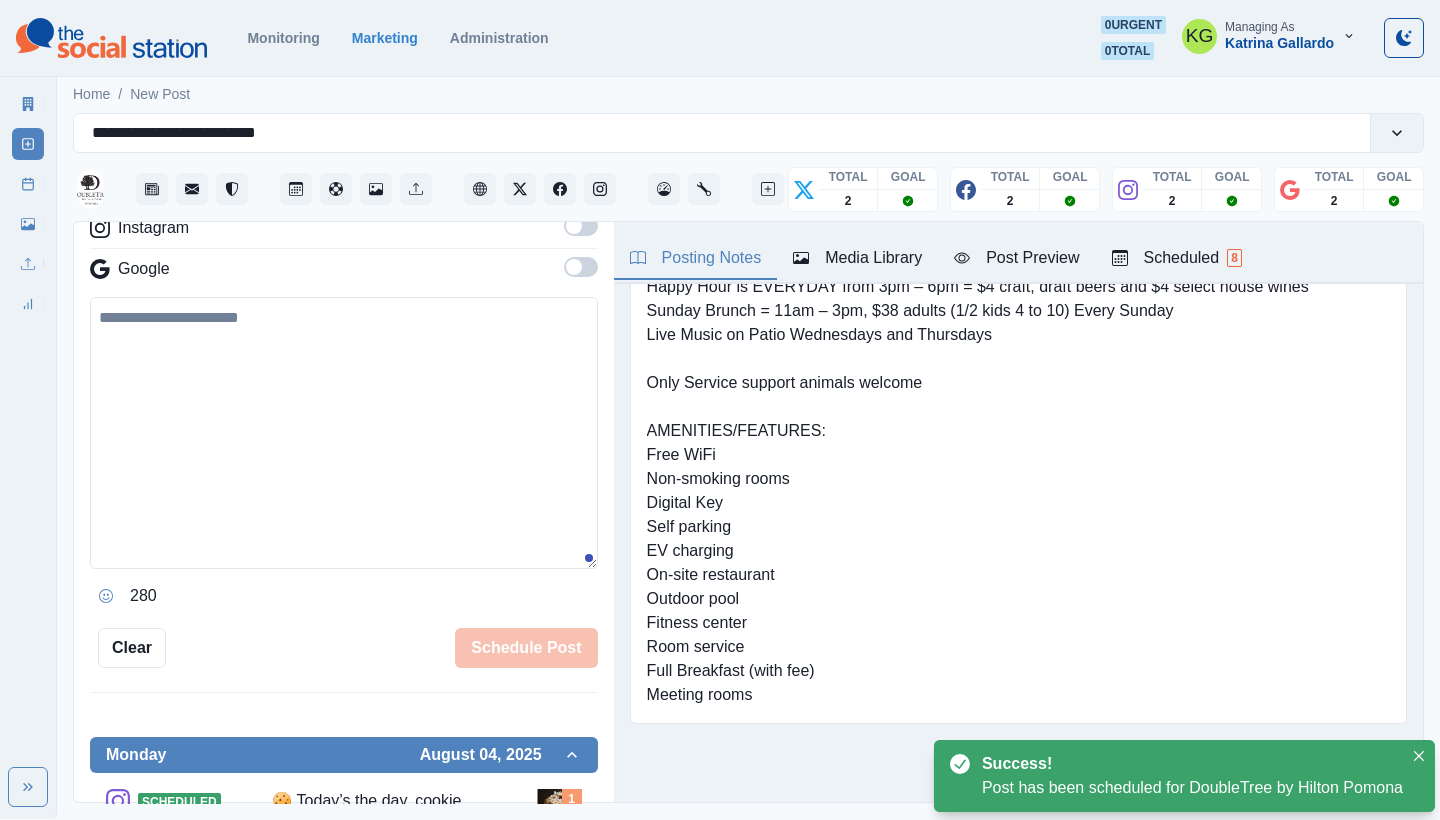 scroll, scrollTop: 280, scrollLeft: 0, axis: vertical 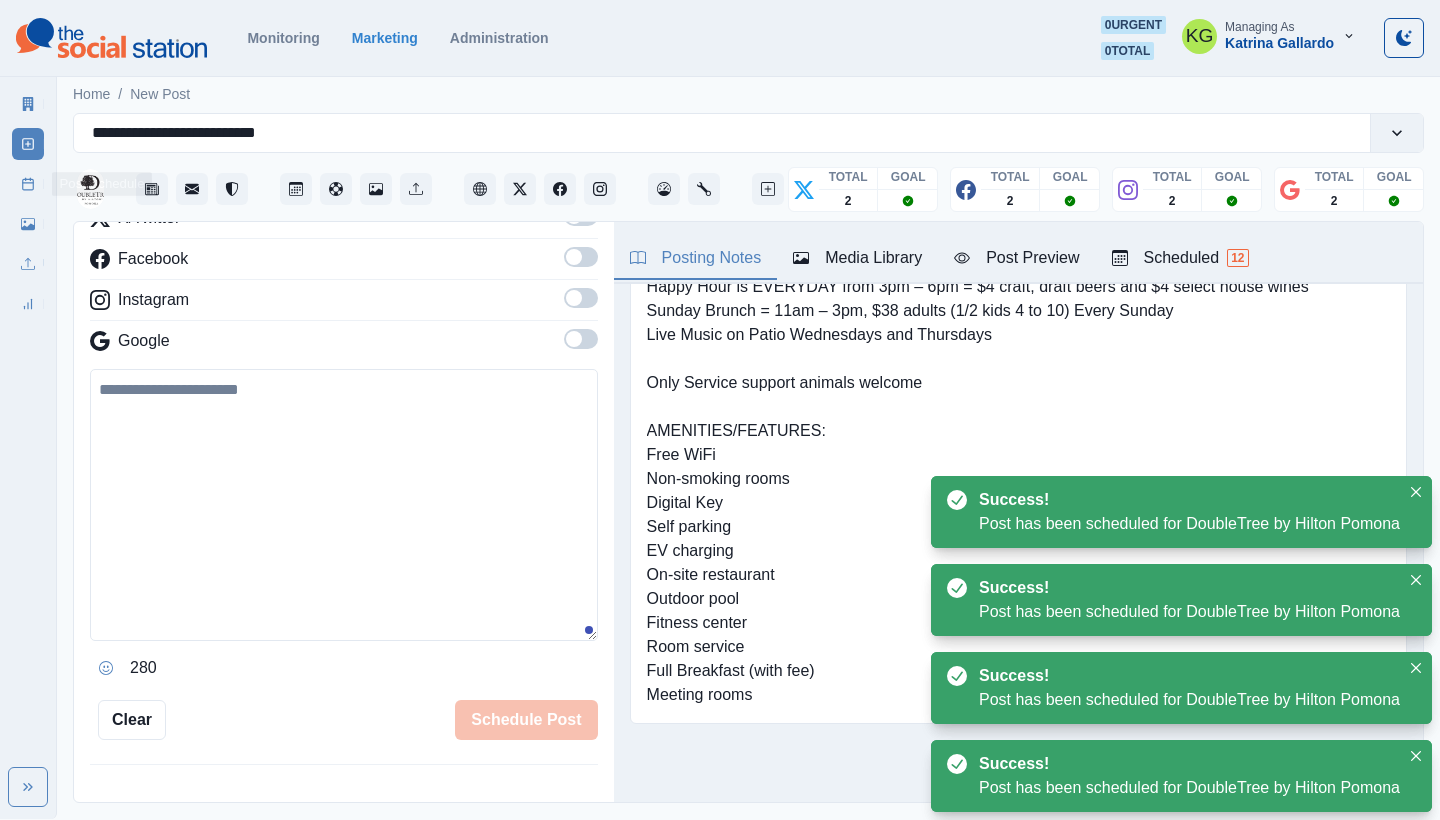 click on "Post Schedule" at bounding box center [28, 184] 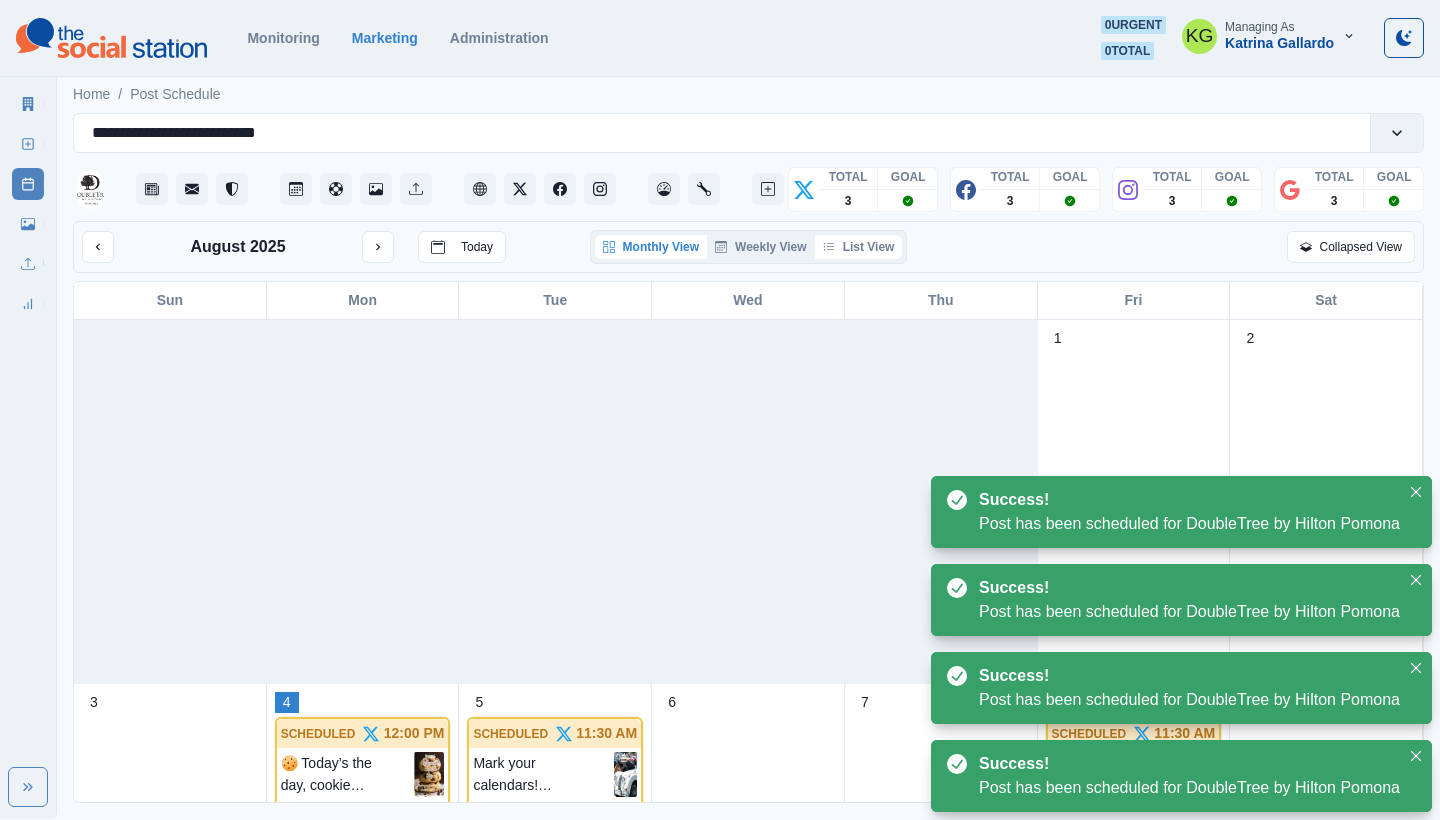 click on "List View" at bounding box center [859, 247] 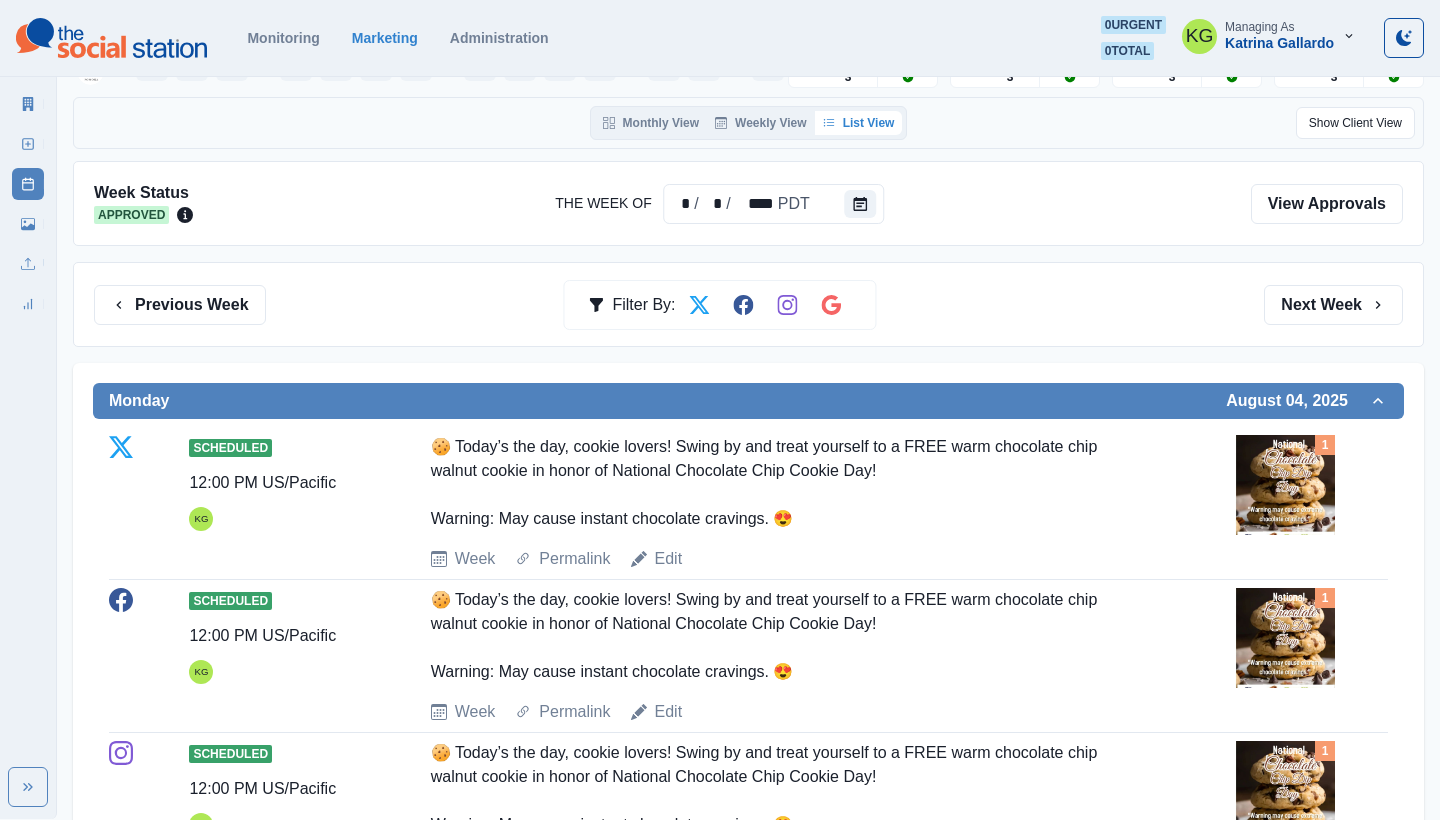 scroll, scrollTop: 0, scrollLeft: 0, axis: both 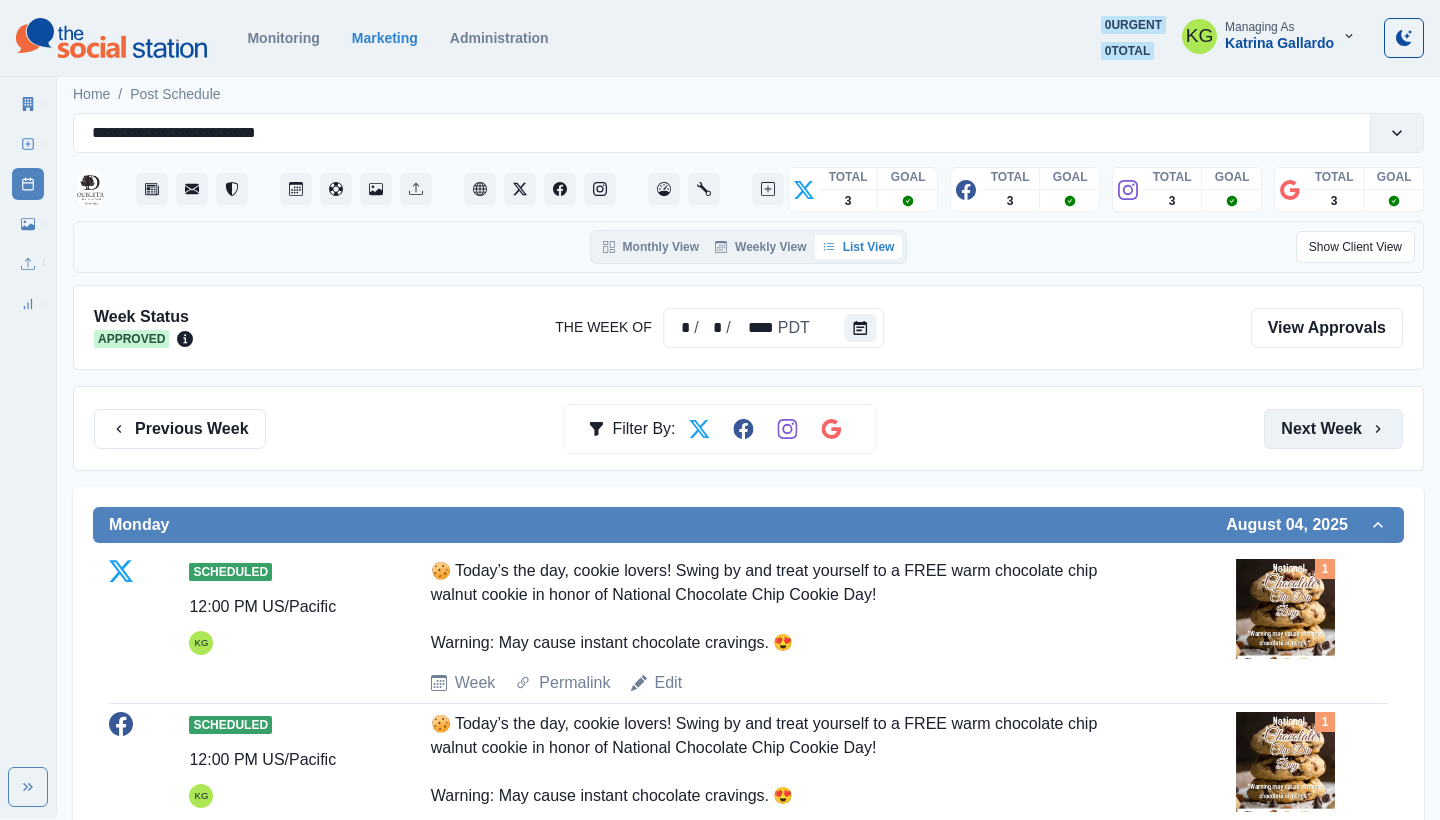 click on "Next Week" at bounding box center (1333, 429) 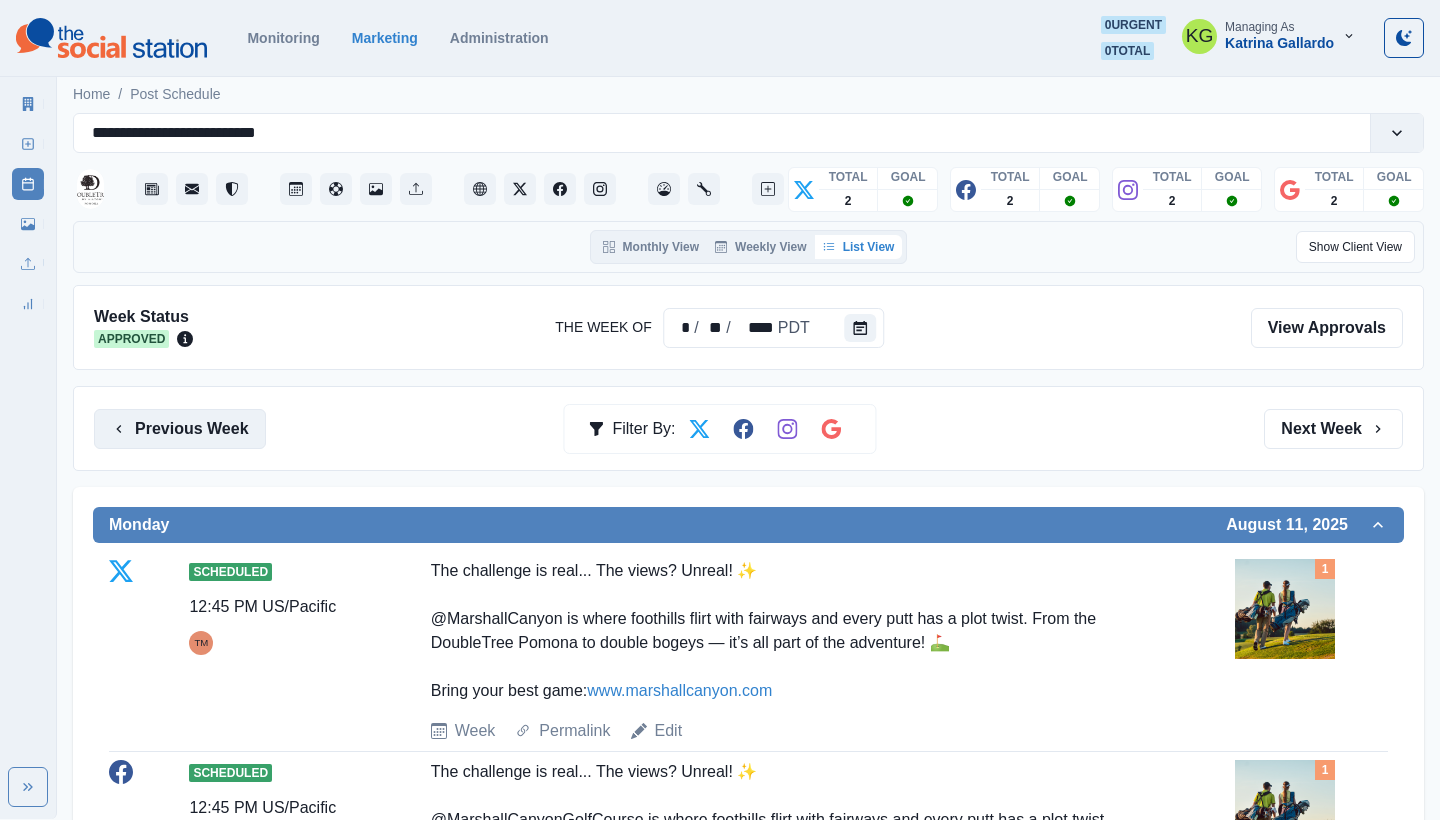 click on "Previous Week" at bounding box center [180, 429] 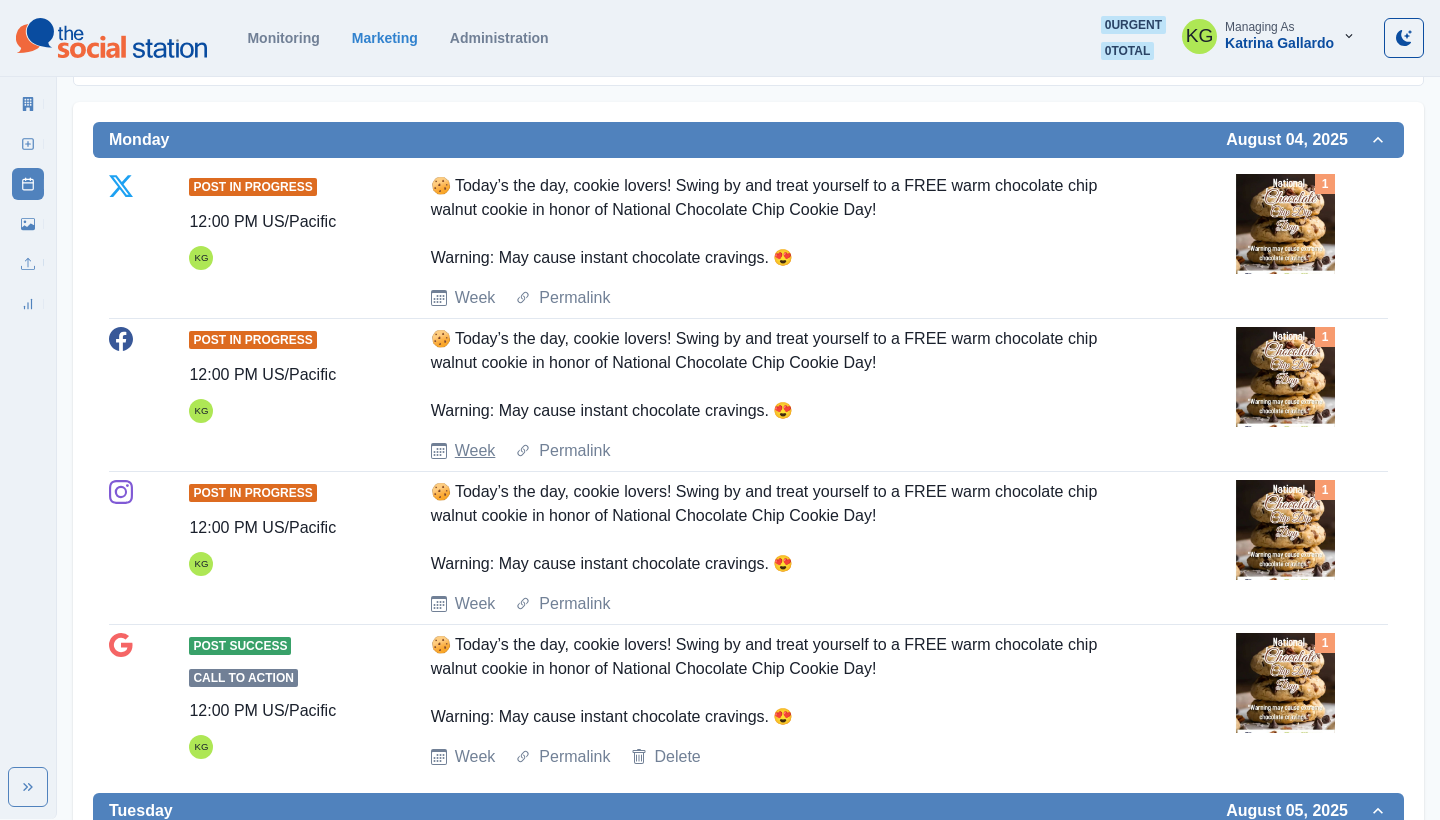 scroll, scrollTop: 378, scrollLeft: 0, axis: vertical 